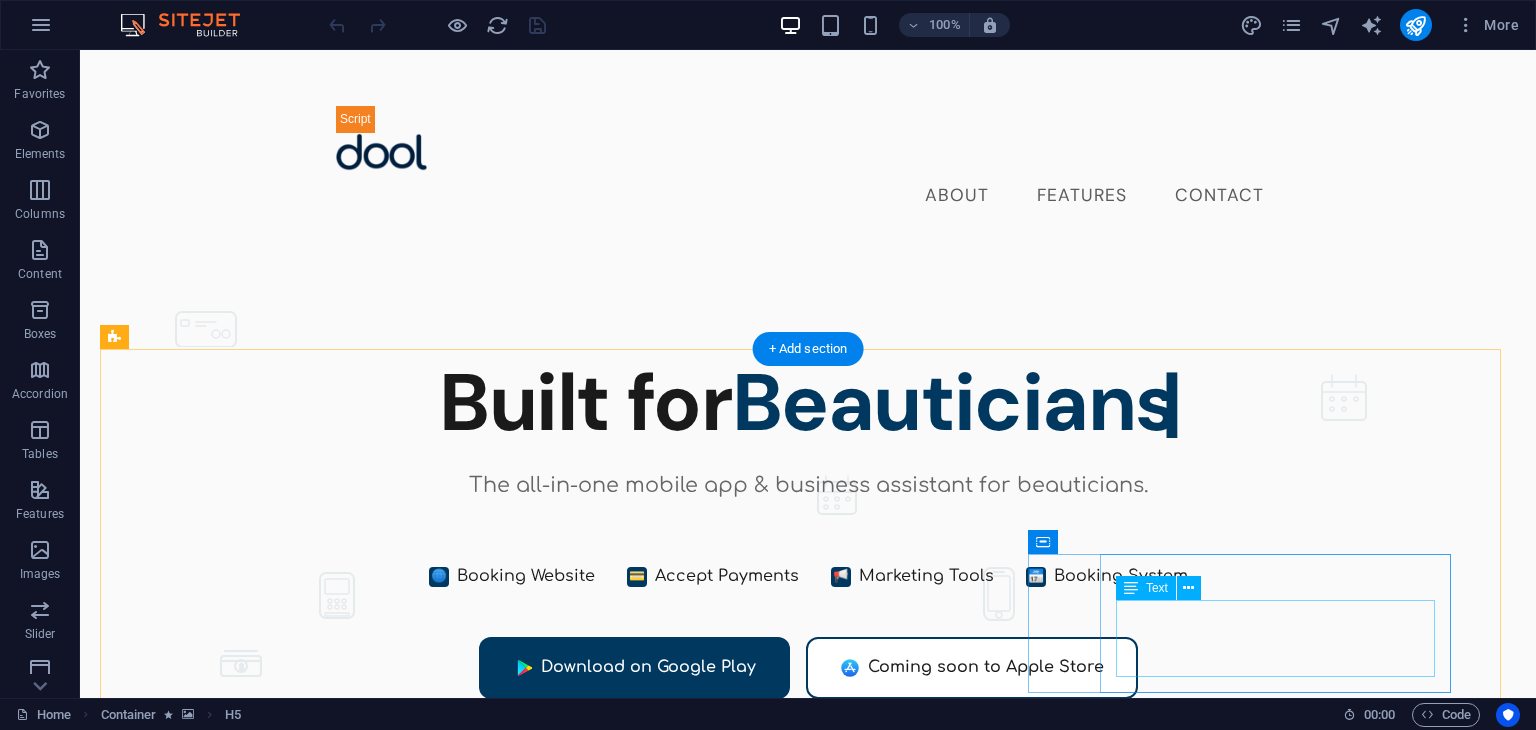 scroll, scrollTop: 1699, scrollLeft: 0, axis: vertical 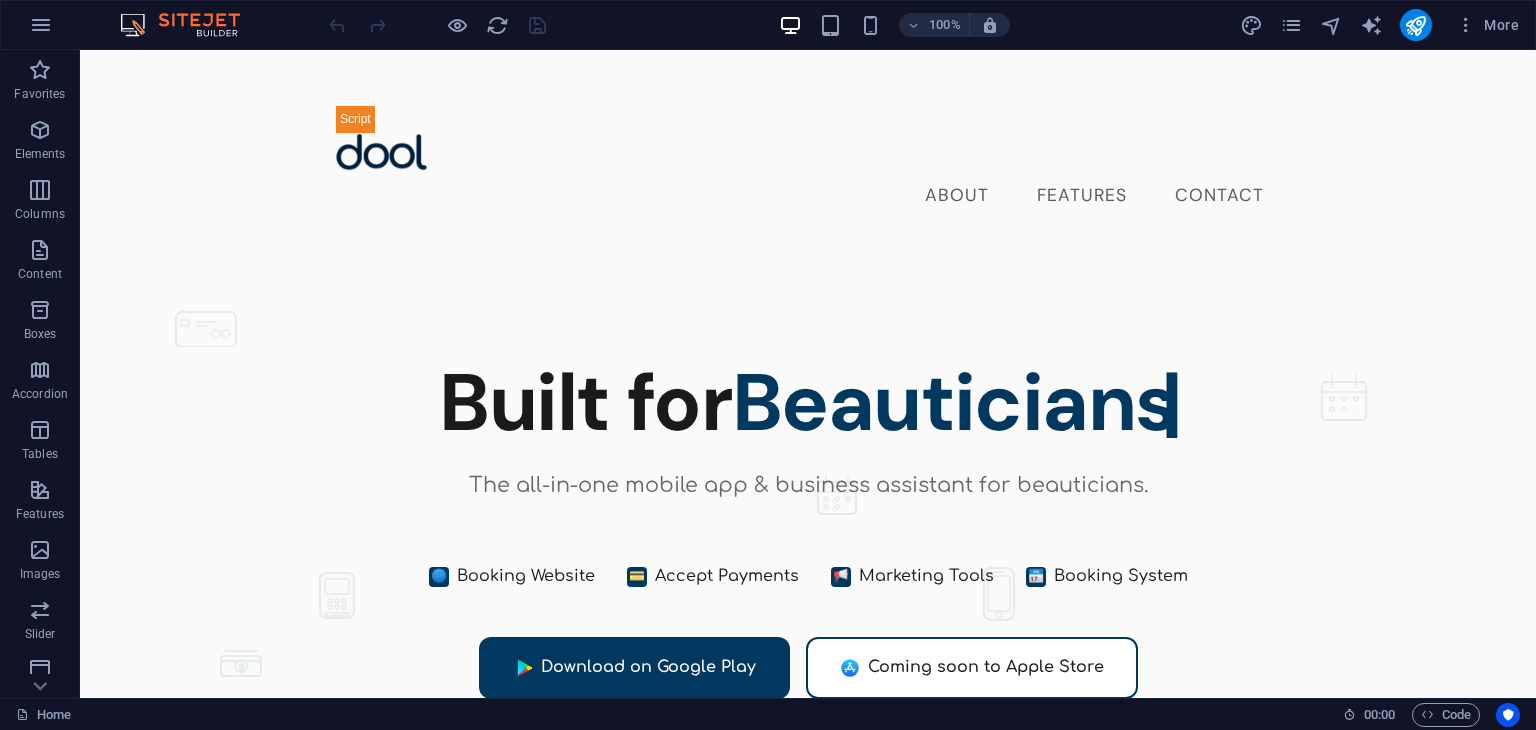 click on "About Features Contact
Dool - Business Assistant for Beauticians
$" at bounding box center (808, 5843) 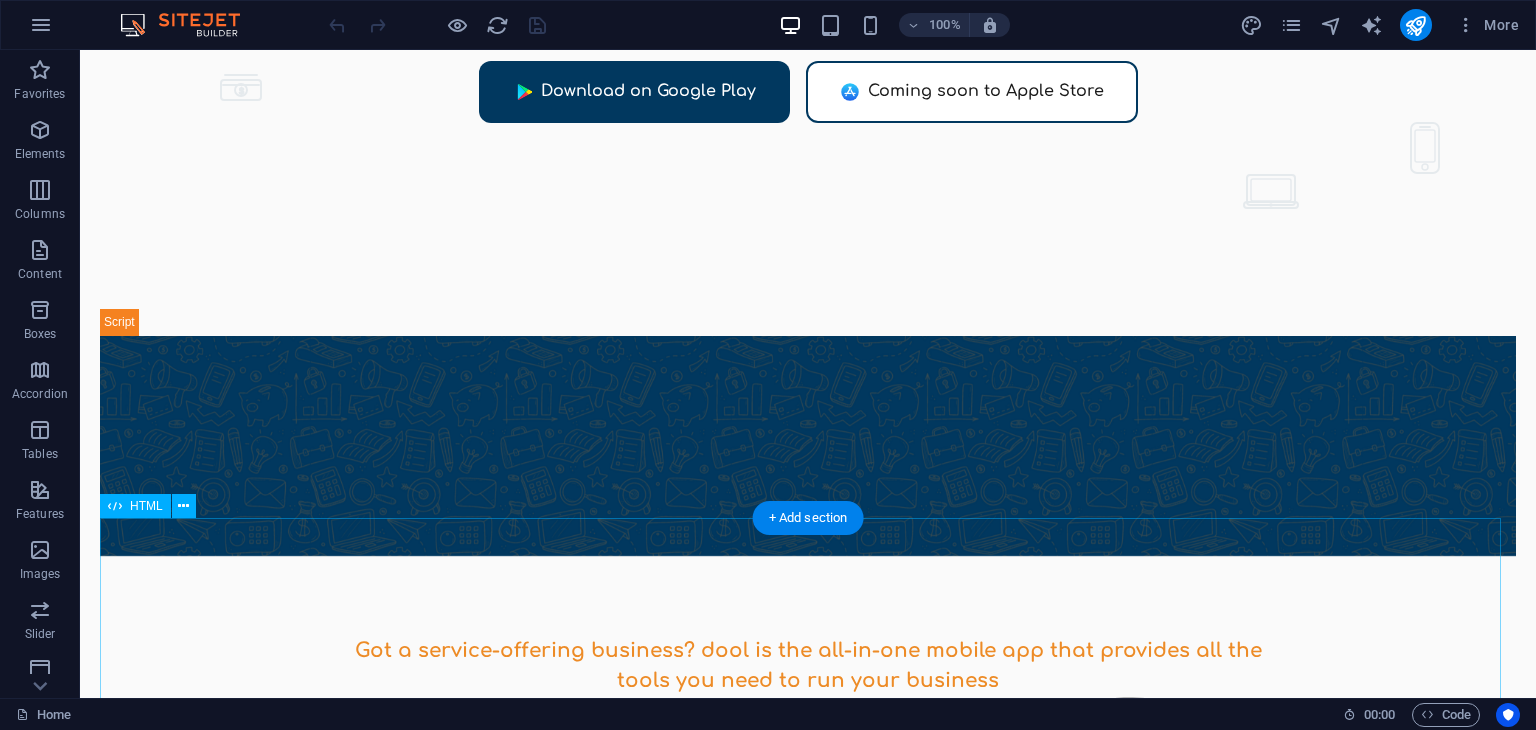 scroll, scrollTop: 587, scrollLeft: 0, axis: vertical 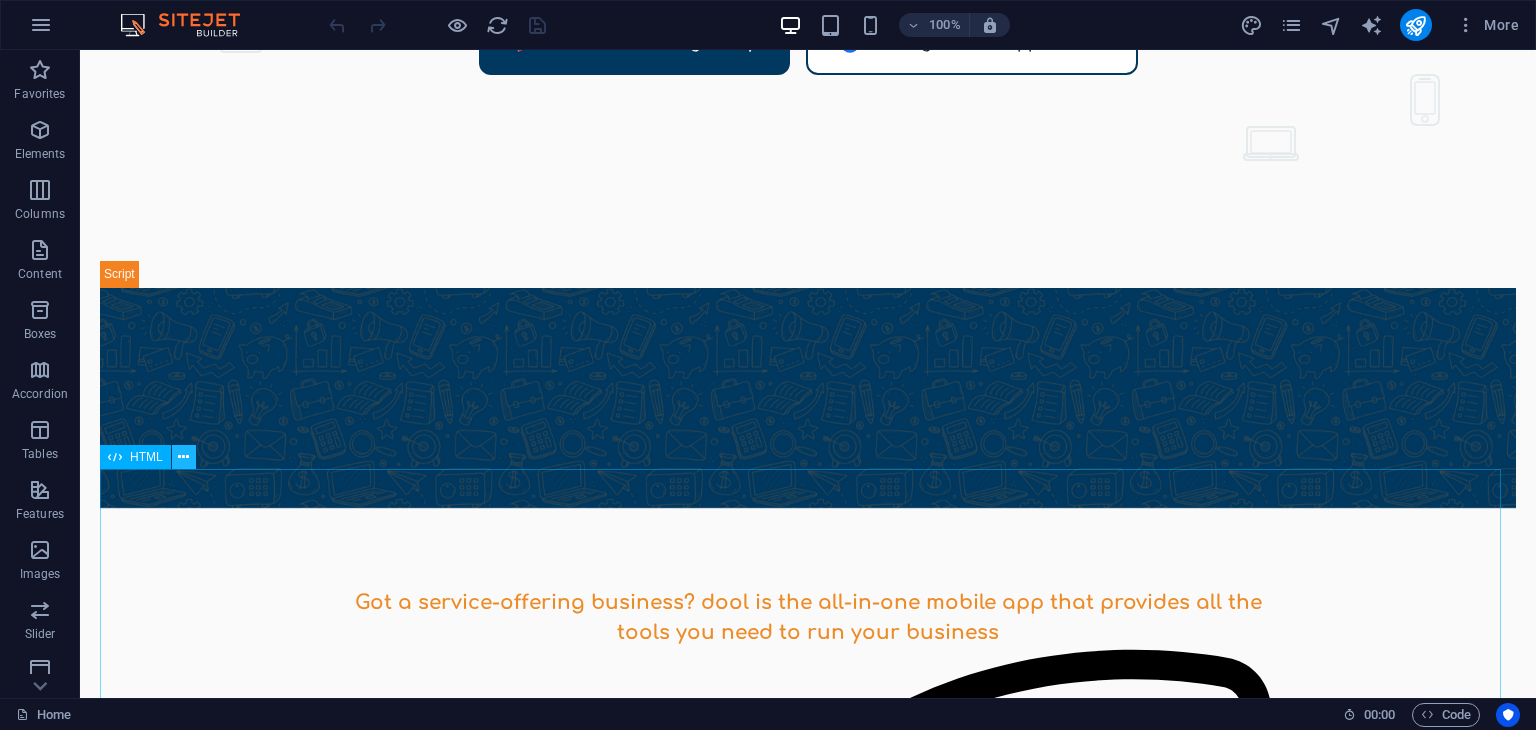 click at bounding box center (183, 457) 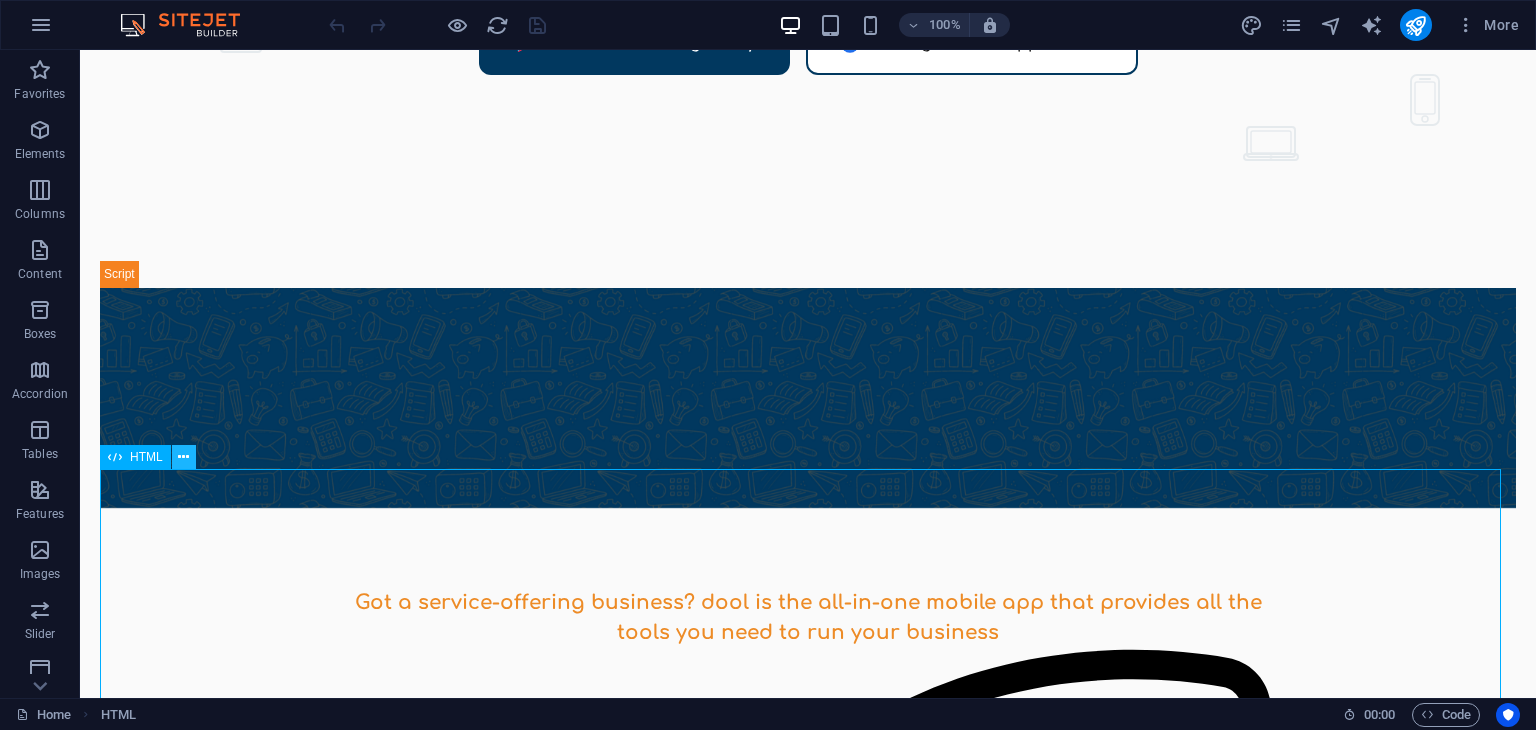 click at bounding box center [184, 457] 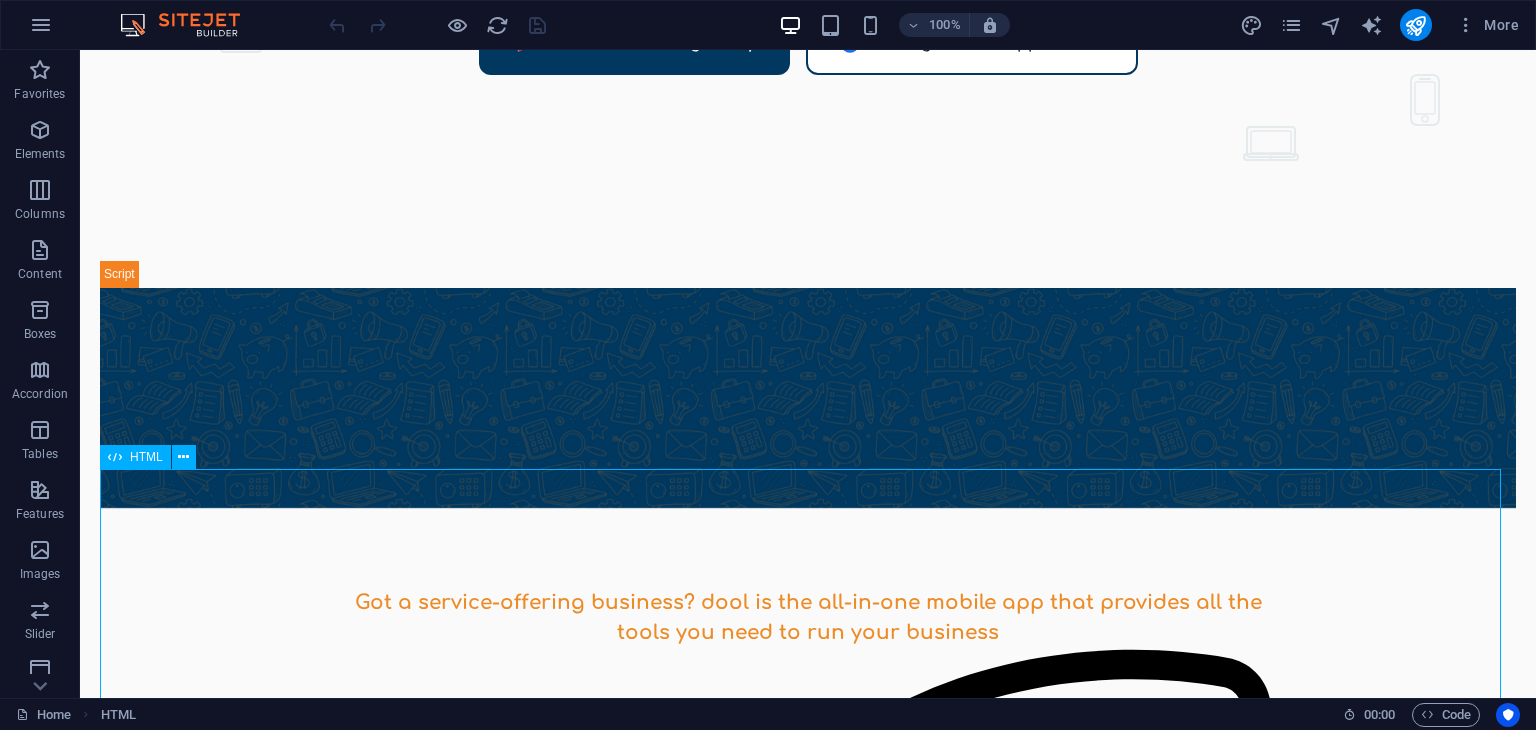 click on "HTML" at bounding box center (135, 457) 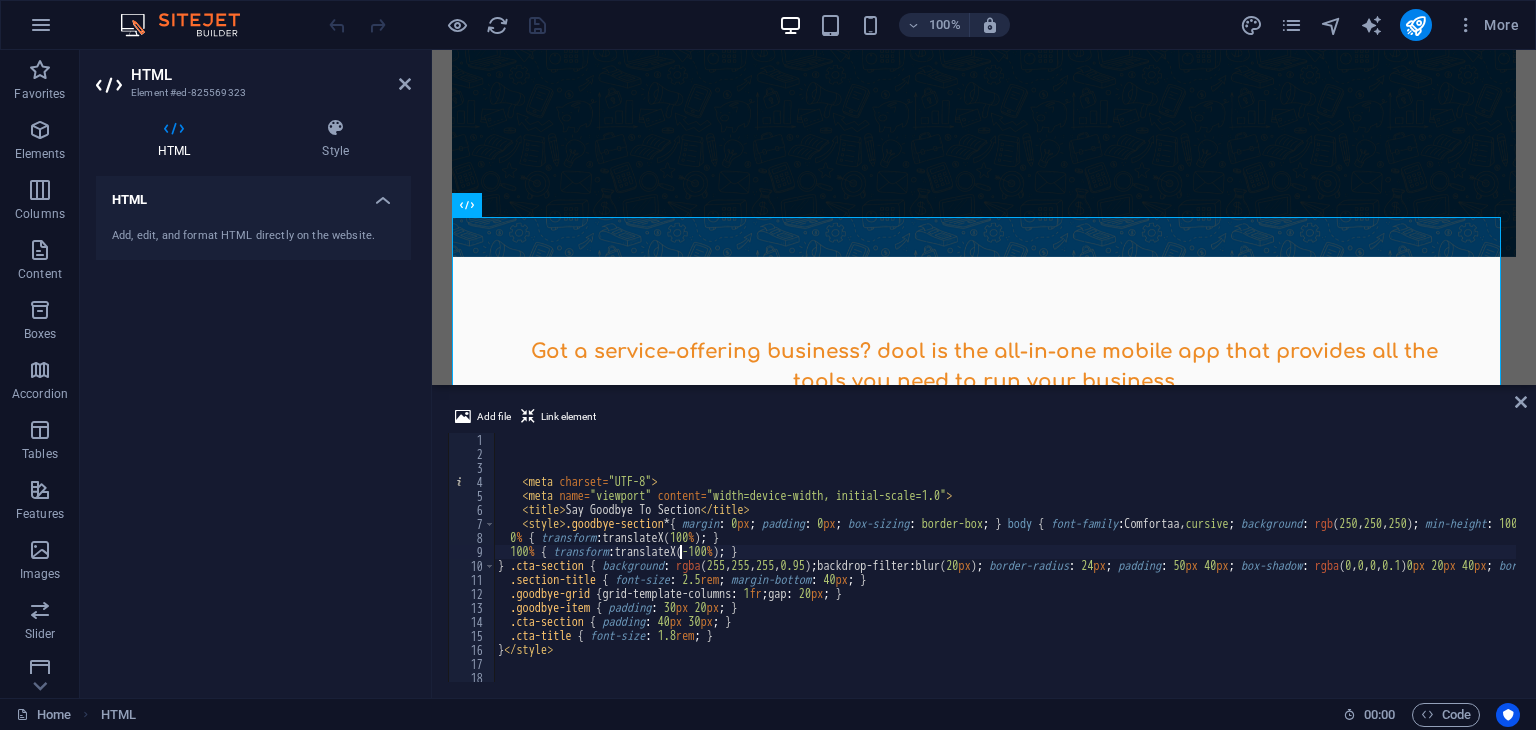 click on "< meta   charset = "UTF-8" >      < meta   name = "viewport"   content = "width=device-width, initial-scale=1.0" >      < title > Say Goodbye To Section </ title >      < style > .goodbye-section  *  {   margin :   0 px ;   padding :   0 px ;   box-sizing :   border-box ;   }   body   {   font-family :  Comfortaa,  cursive ;   background :   rgb ( 250 ,  250 ,  250 ) ;   min-height :   100 vh ;   padding :   40 px   20 px ;   }   .goodbye-section   {   max-width :   1200 px ;   margin :   0 px   auto ;   text-align :   center ;   }   .section-title   {   font-family :   " DM Sans " ,  sans-serif ;   font-size :   3.5 rem ;   font-weight :   700 ;   color :   rgb ( 45 ,  55 ,  72 ) ;   margin-bottom :   60 px ;   text-shadow :   rgba ( 0 ,  0 ,  0 ,  0.1 )  0 px   4 px   20 px ;   letter-spacing :   -2 px ;   }   .goodbye-grid   {   display :  grid ;  grid-template-columns :   repeat (auto-fit, minmax( 300 px ,  1 fr )) ;  gap :   30 px ;   margin-bottom :   80 px ;   }   .goodbye-item   {   background :" at bounding box center [7698, 569] 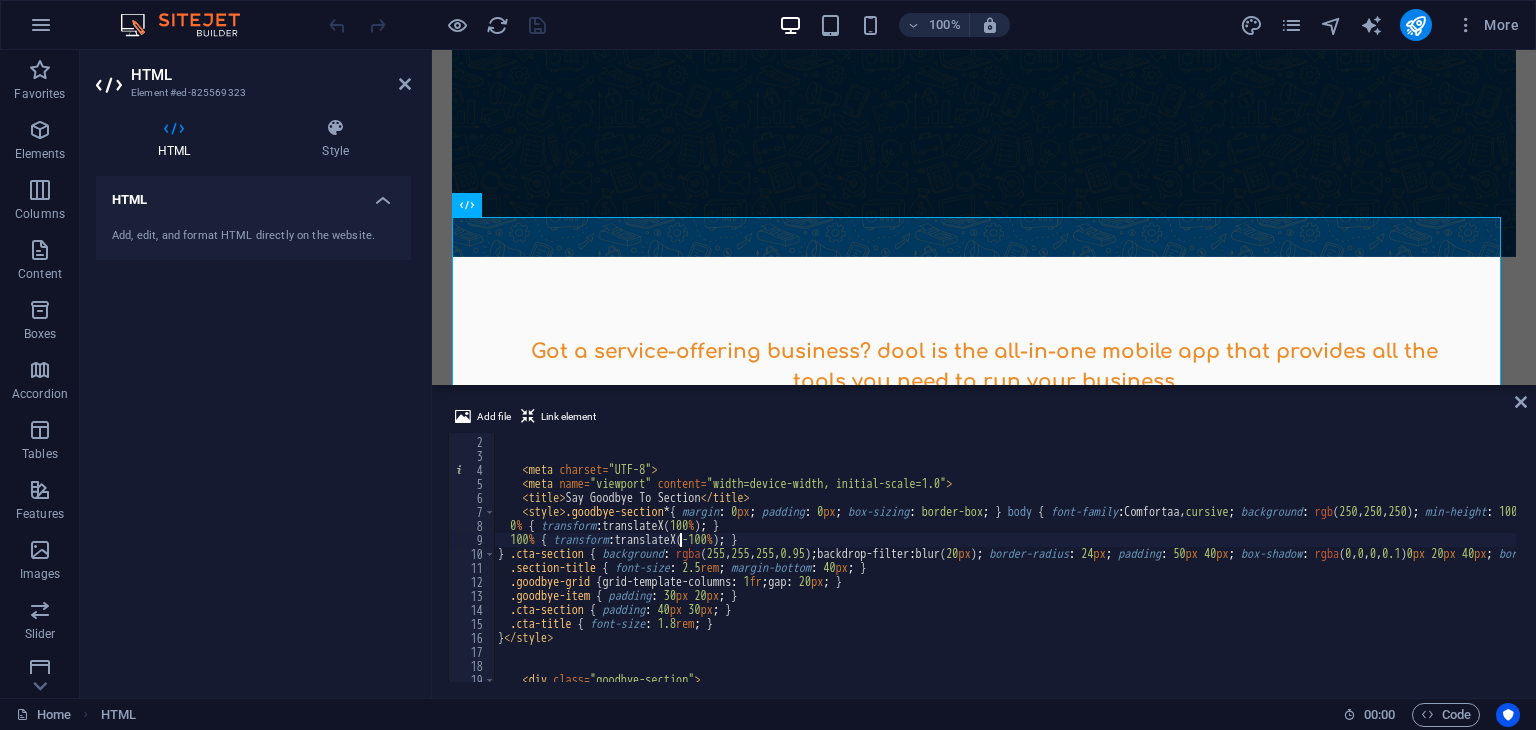 scroll, scrollTop: 0, scrollLeft: 0, axis: both 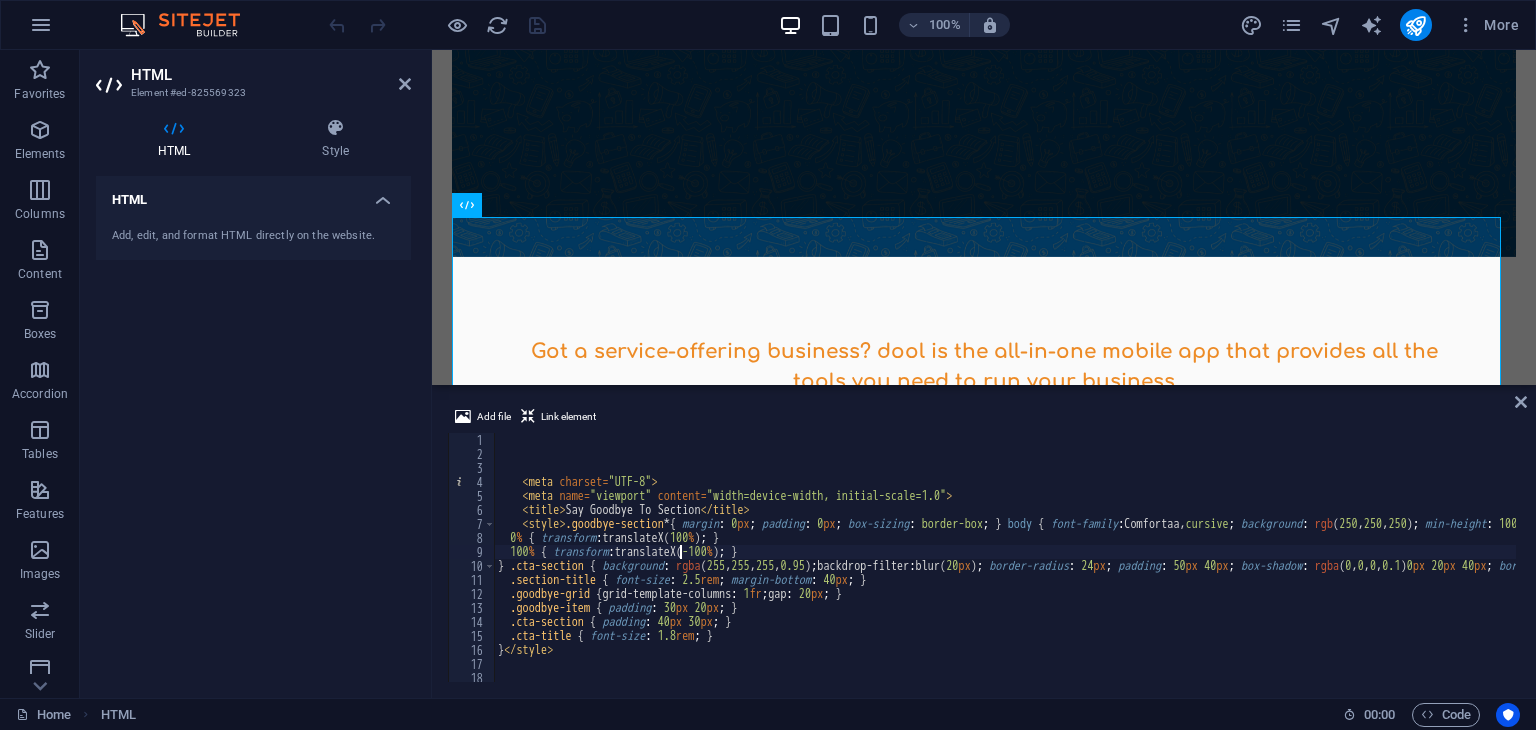 click on "< meta   charset = "UTF-8" >      < meta   name = "viewport"   content = "width=device-width, initial-scale=1.0" >      < title > Say Goodbye To Section </ title >      < style > .goodbye-section  *  {   margin :   0 px ;   padding :   0 px ;   box-sizing :   border-box ;   }   body   {   font-family :  Comfortaa,  cursive ;   background :   rgb ( 250 ,  250 ,  250 ) ;   min-height :   100 vh ;   padding :   40 px   20 px ;   }   .goodbye-section   {   max-width :   1200 px ;   margin :   0 px   auto ;   text-align :   center ;   }   .section-title   {   font-family :   " DM Sans " ,  sans-serif ;   font-size :   3.5 rem ;   font-weight :   700 ;   color :   rgb ( 45 ,  55 ,  72 ) ;   margin-bottom :   60 px ;   text-shadow :   rgba ( 0 ,  0 ,  0 ,  0.1 )  0 px   4 px   20 px ;   letter-spacing :   -2 px ;   }   .goodbye-grid   {   display :  grid ;  grid-template-columns :   repeat (auto-fit, minmax( 300 px ,  1 fr )) ;  gap :   30 px ;   margin-bottom :   80 px ;   }   .goodbye-item   {   background :" at bounding box center (7698, 569) 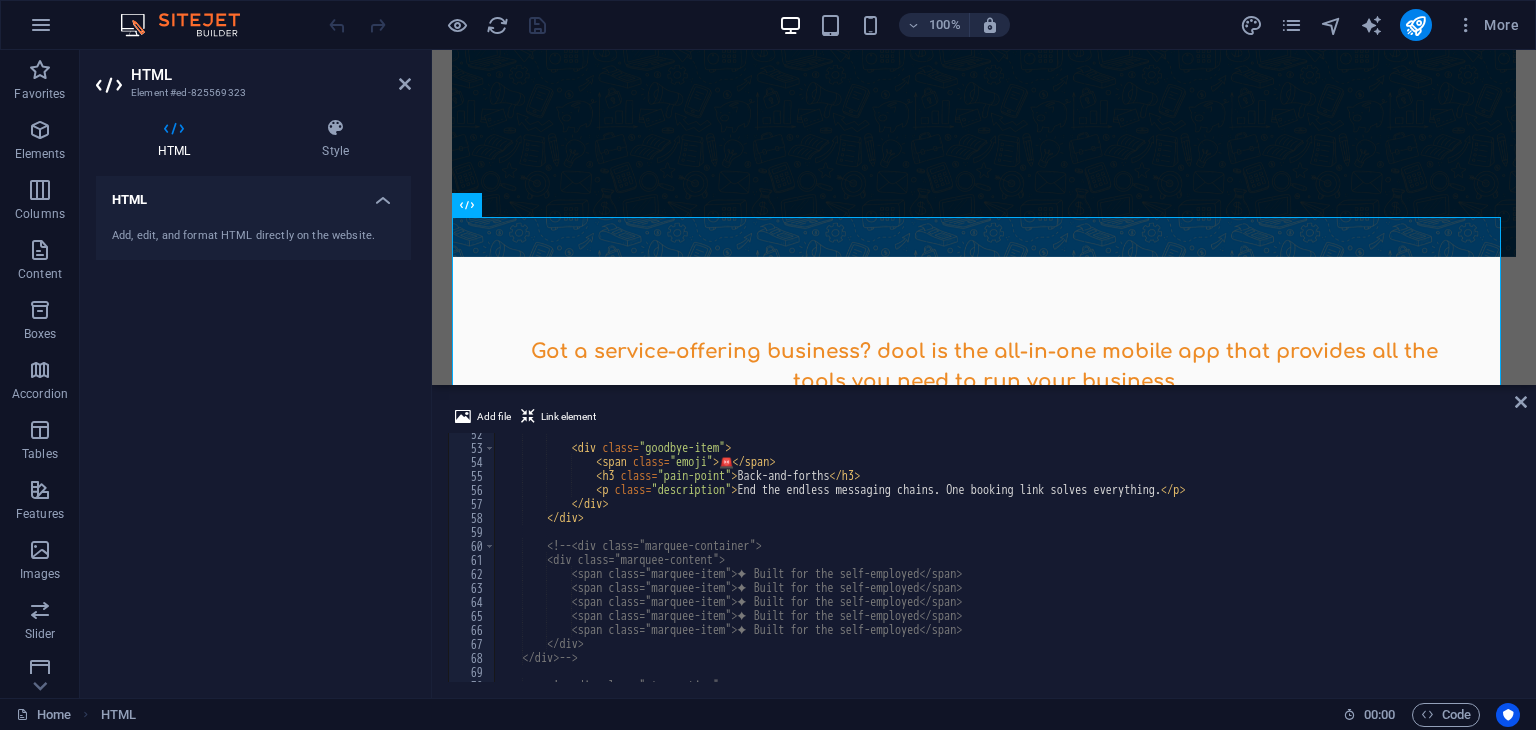 scroll, scrollTop: 832, scrollLeft: 0, axis: vertical 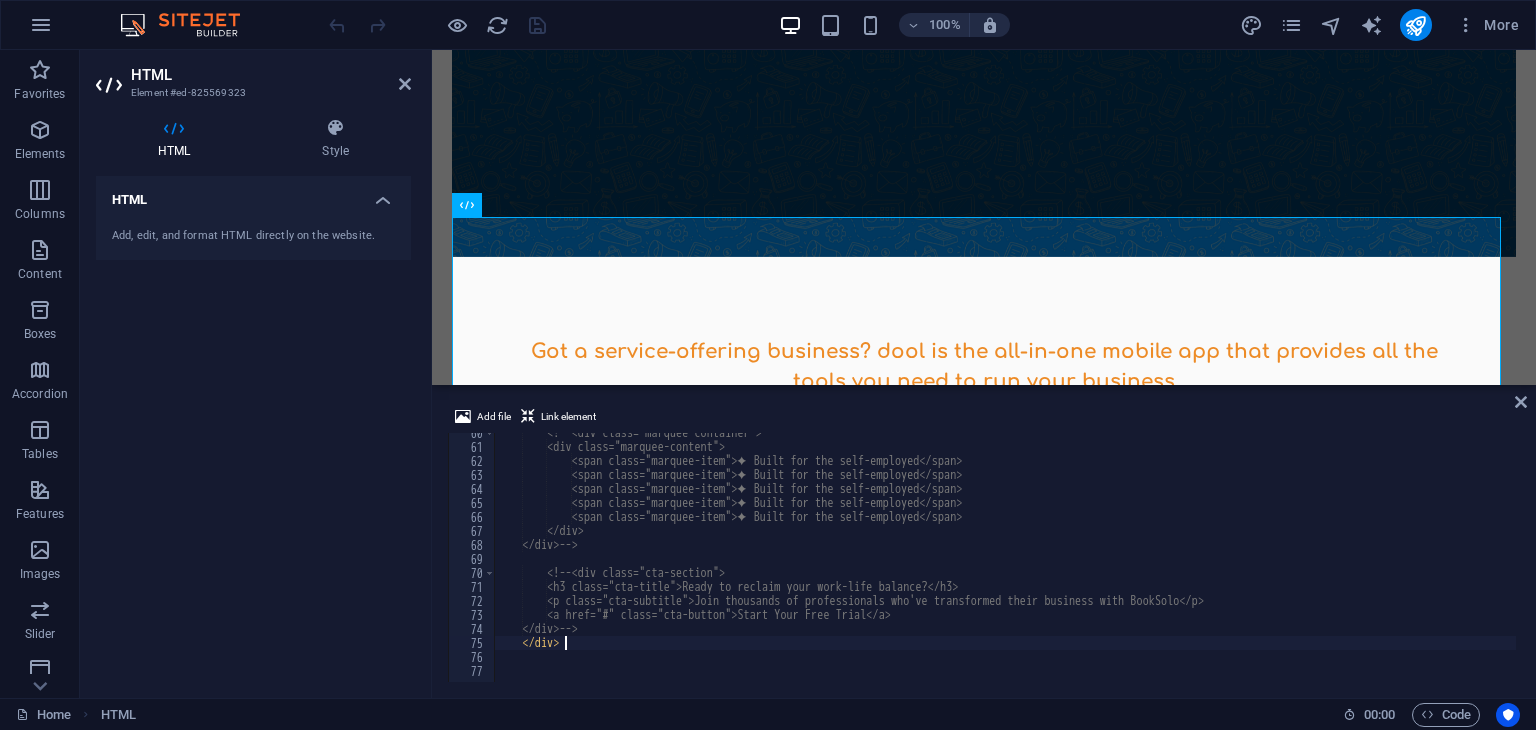 click on "<!-- <div class="marquee-container">
<div class="marquee-content">
<span class="marquee-item">✦ Built for the self-employed</span>
<span class="marquee-item">✦ Built for the self-employed</span>
<span class="marquee-item">✦ Built for the self-employed</span>
<span class="marquee-item">✦ Built for the self-employed</span>
<span class="marquee-item">✦ Built for the self-employed</span>
</div>
</div> -->
<!-- <div class="cta-section">
<h3 class="cta-title">Ready to reclaim your work-life balance?</h3>
<p class="cta-subtitle">Join thousands of professionals who've transformed their business with BookSolo</p>
<a href="#" class="cta-button">Start Your Free Trial</a>
</div> -->      </div>" at bounding box center [7698, 562] 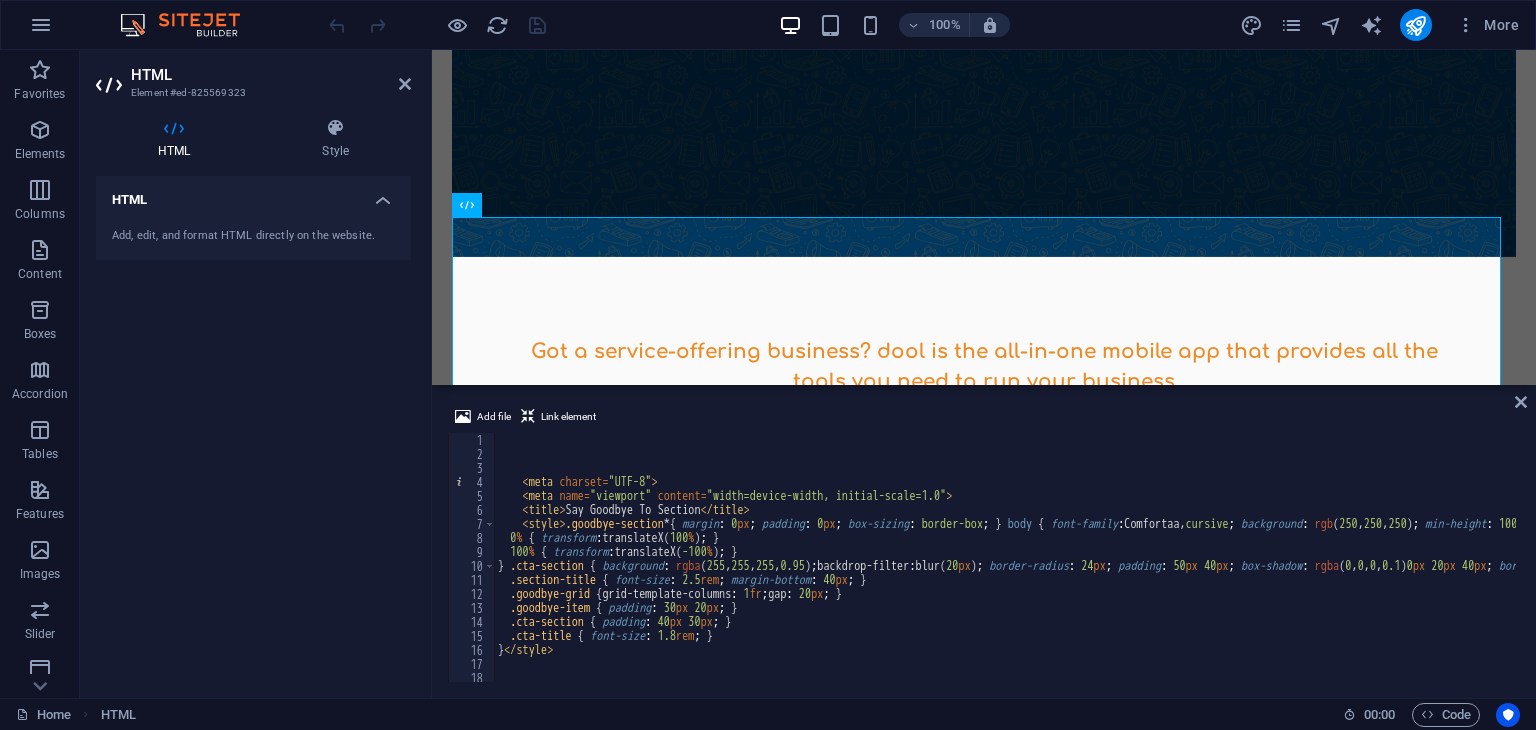 scroll, scrollTop: 0, scrollLeft: 0, axis: both 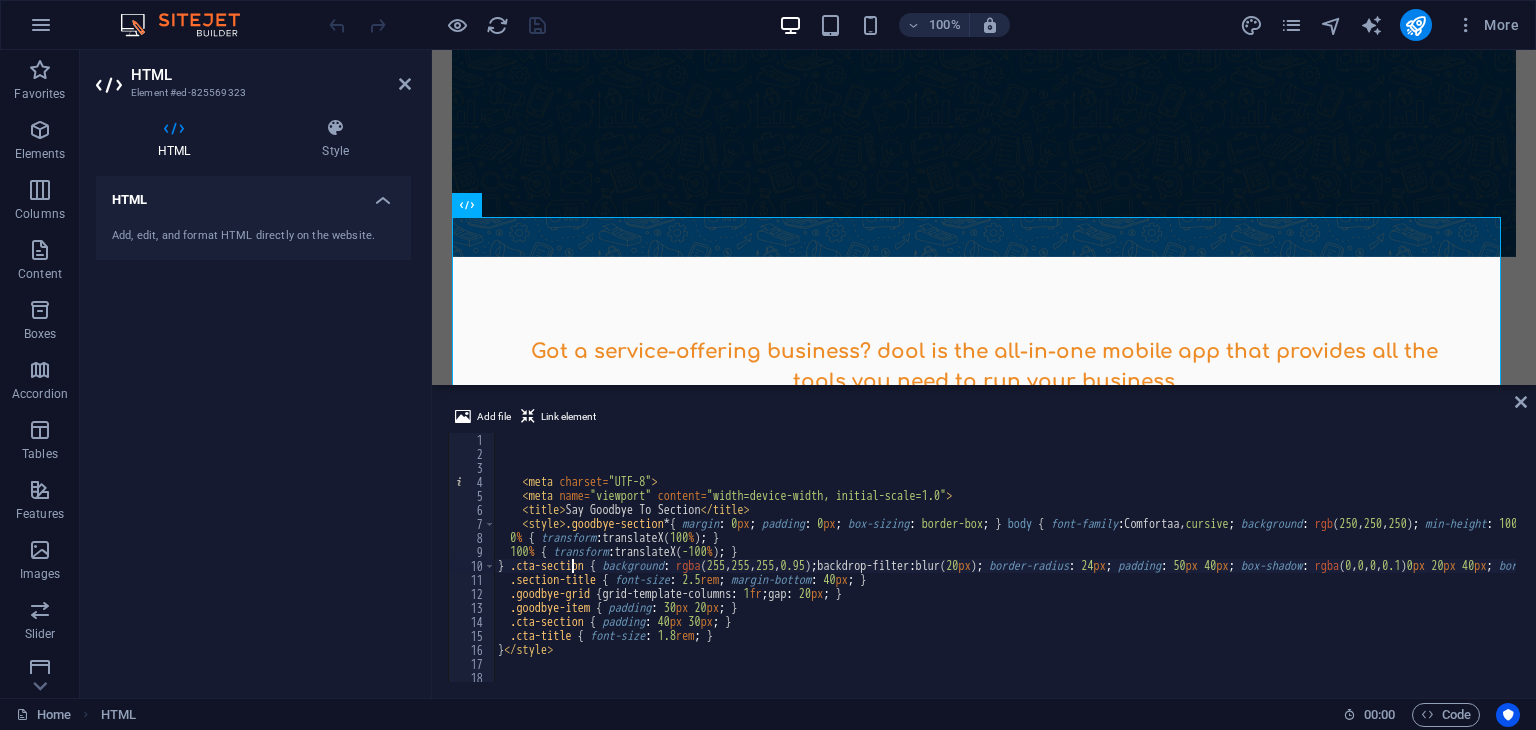 click on "< meta   charset = "UTF-8" >      < meta   name = "viewport"   content = "width=device-width, initial-scale=1.0" >      < title > Say Goodbye To Section </ title >      < style > .goodbye-section  *  {   margin :   0 px ;   padding :   0 px ;   box-sizing :   border-box ;   }   body   {   font-family :  Comfortaa,  cursive ;   background :   rgb ( 250 ,  250 ,  250 ) ;   min-height :   100 vh ;   padding :   40 px   20 px ;   }   .goodbye-section   {   max-width :   1200 px ;   margin :   0 px   auto ;   text-align :   center ;   }   .section-title   {   font-family :   " DM Sans " ,  sans-serif ;   font-size :   3.5 rem ;   font-weight :   700 ;   color :   rgb ( 45 ,  55 ,  72 ) ;   margin-bottom :   60 px ;   text-shadow :   rgba ( 0 ,  0 ,  0 ,  0.1 )  0 px   4 px   20 px ;   letter-spacing :   -2 px ;   }   .goodbye-grid   {   display :  grid ;  grid-template-columns :   repeat (auto-fit, minmax( 300 px ,  1 fr )) ;  gap :   30 px ;   margin-bottom :   80 px ;   }   .goodbye-item   {   background :" at bounding box center [7698, 569] 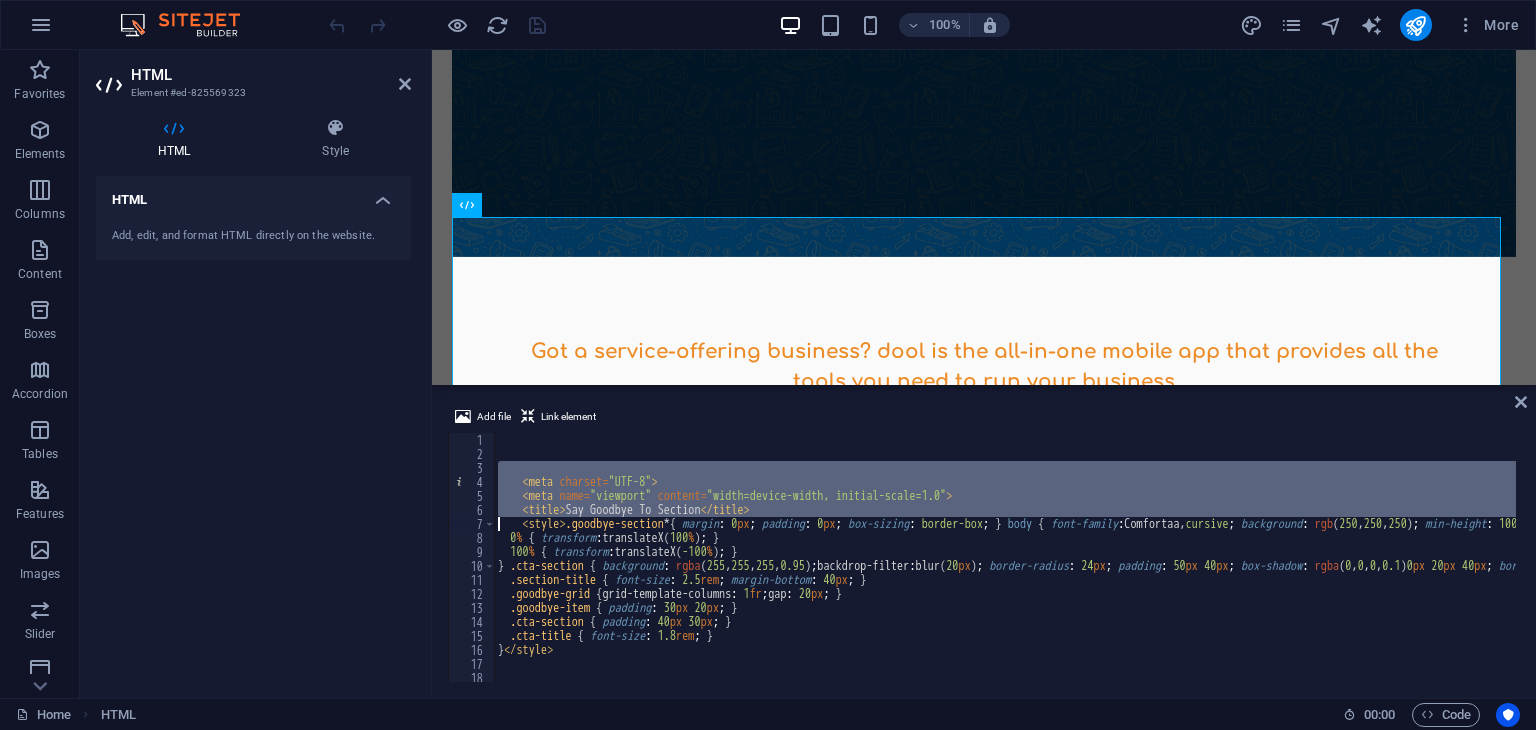 drag, startPoint x: 496, startPoint y: 471, endPoint x: 566, endPoint y: 776, distance: 312.92972 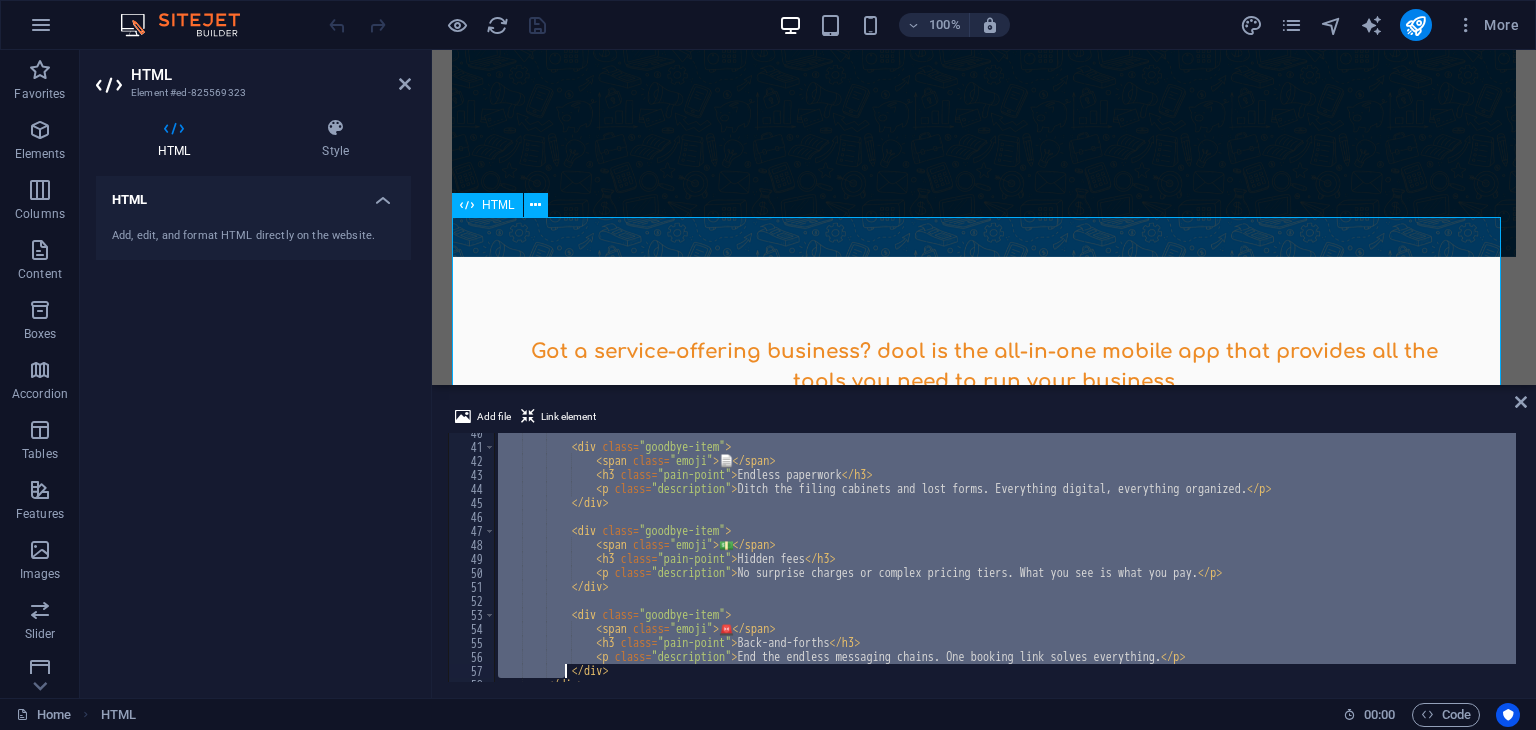 click on "Say Goodbye To Section
Say goodbye to....
💬
Late night DMs
Stop responding to booking requests at all hours. Your personal time is sacred.
🚩
Missed requests
Never lose another booking opportunity buried in your message requests.
📅
Double bookings
Eliminate scheduling conflicts and the awkward conversations that follow.
📄
Endless paperwork
Ditch the filing cabinets and lost forms. Everything digital, everything organized.
💵
Hidden fees" at bounding box center [984, 1843] 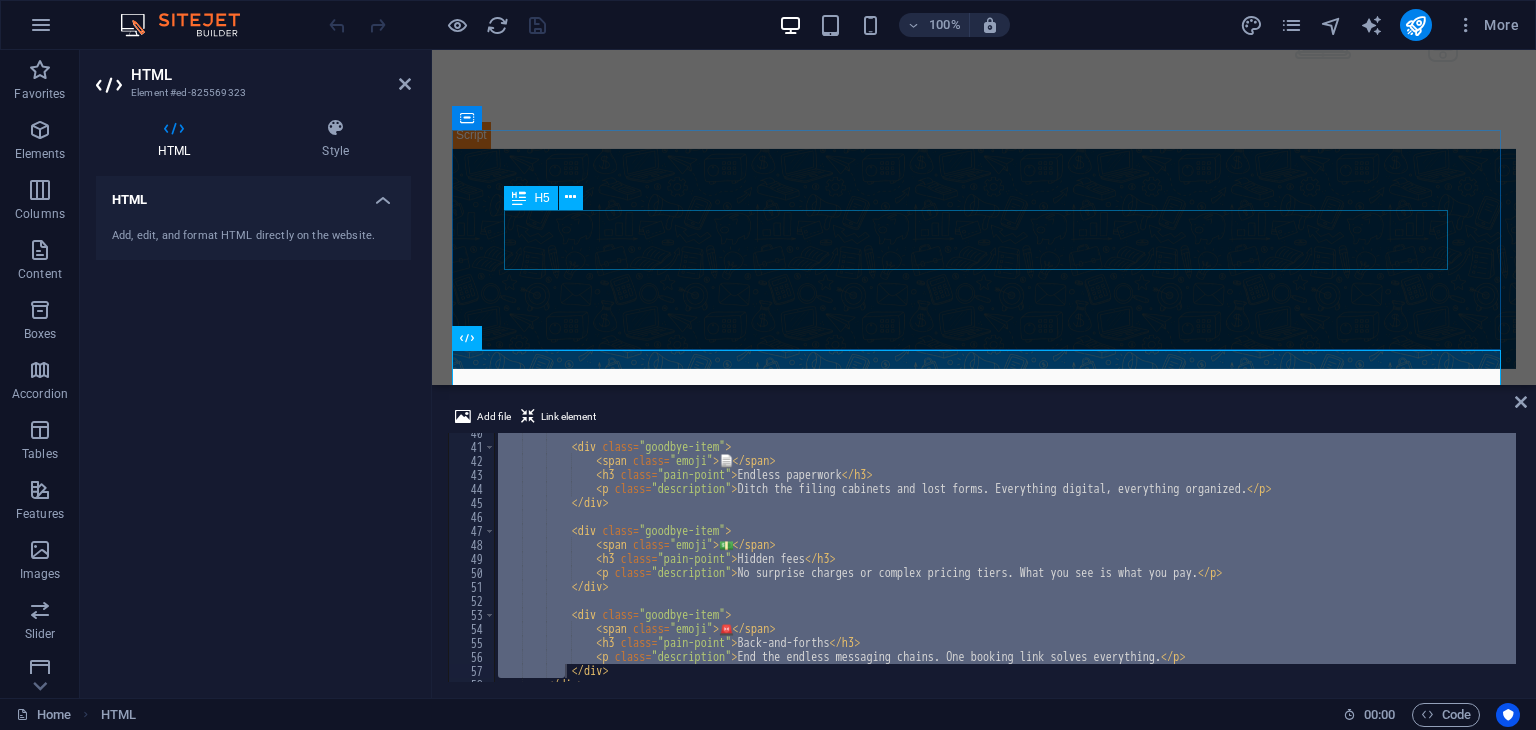 scroll, scrollTop: 515, scrollLeft: 0, axis: vertical 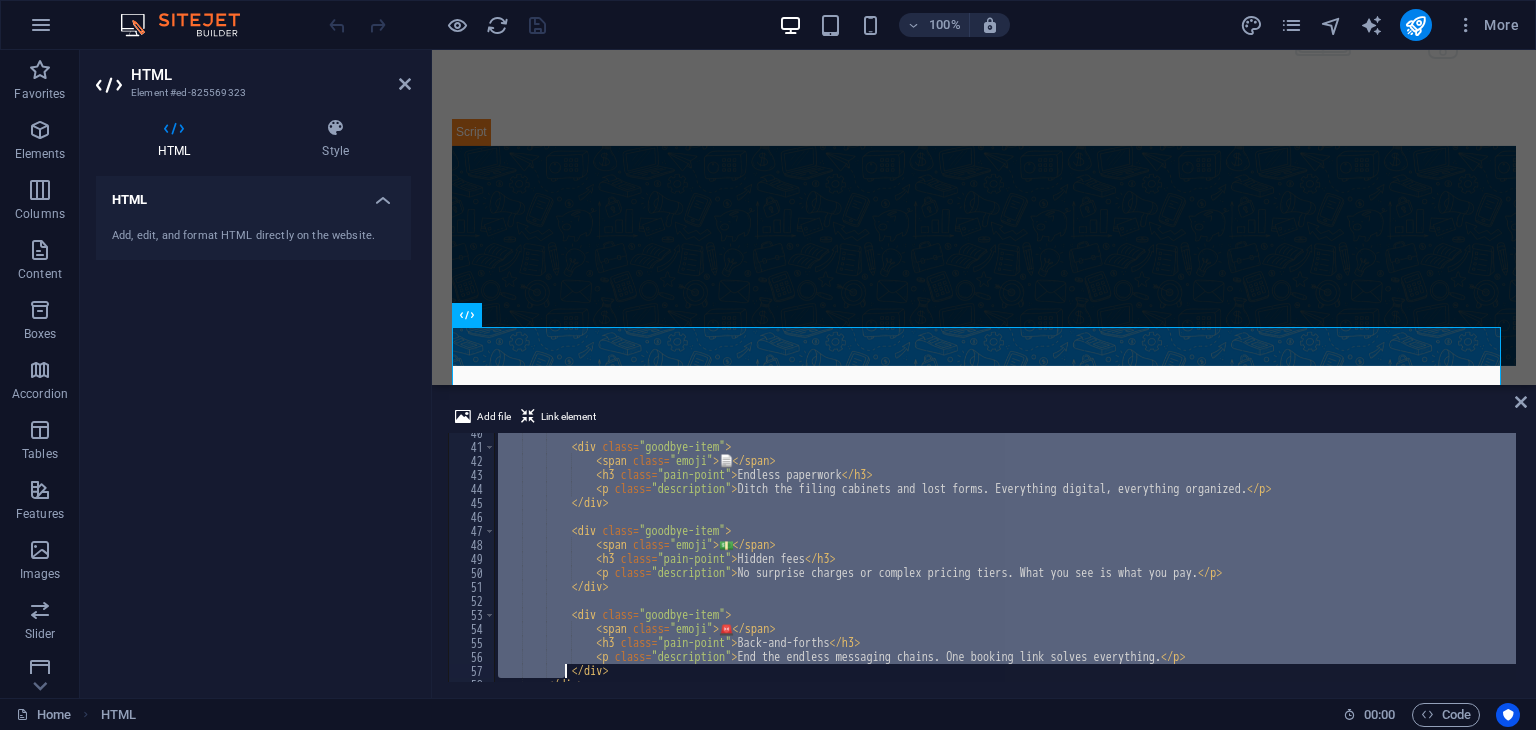 click on "< div   class = "goodbye-item" >                     < span   class = "emoji" > 📄 </ span >                     < h3   class = "pain-point" > Endless paperwork </ h3 >                     < p   class = "description" > Ditch the filing cabinets and lost forms. Everything digital, everything organized. </ p >                </ div >                               < div   class = "goodbye-item" >                     < span   class = "emoji" > 💵 </ span >                     < h3   class = "pain-point" > Hidden fees </ h3 >                     < p   class = "description" > No surprise charges or complex pricing tiers. What you see is what you pay. </ p >                </ div >                               < div   class = "goodbye-item" >                     < span   class = "emoji" > 🚨 </ span >                     < h3   class = "pain-point" > Back-and-forths </ h3 >                     < p   class = "description" > </ p >                </ div >           </ div >" at bounding box center (1005, 557) 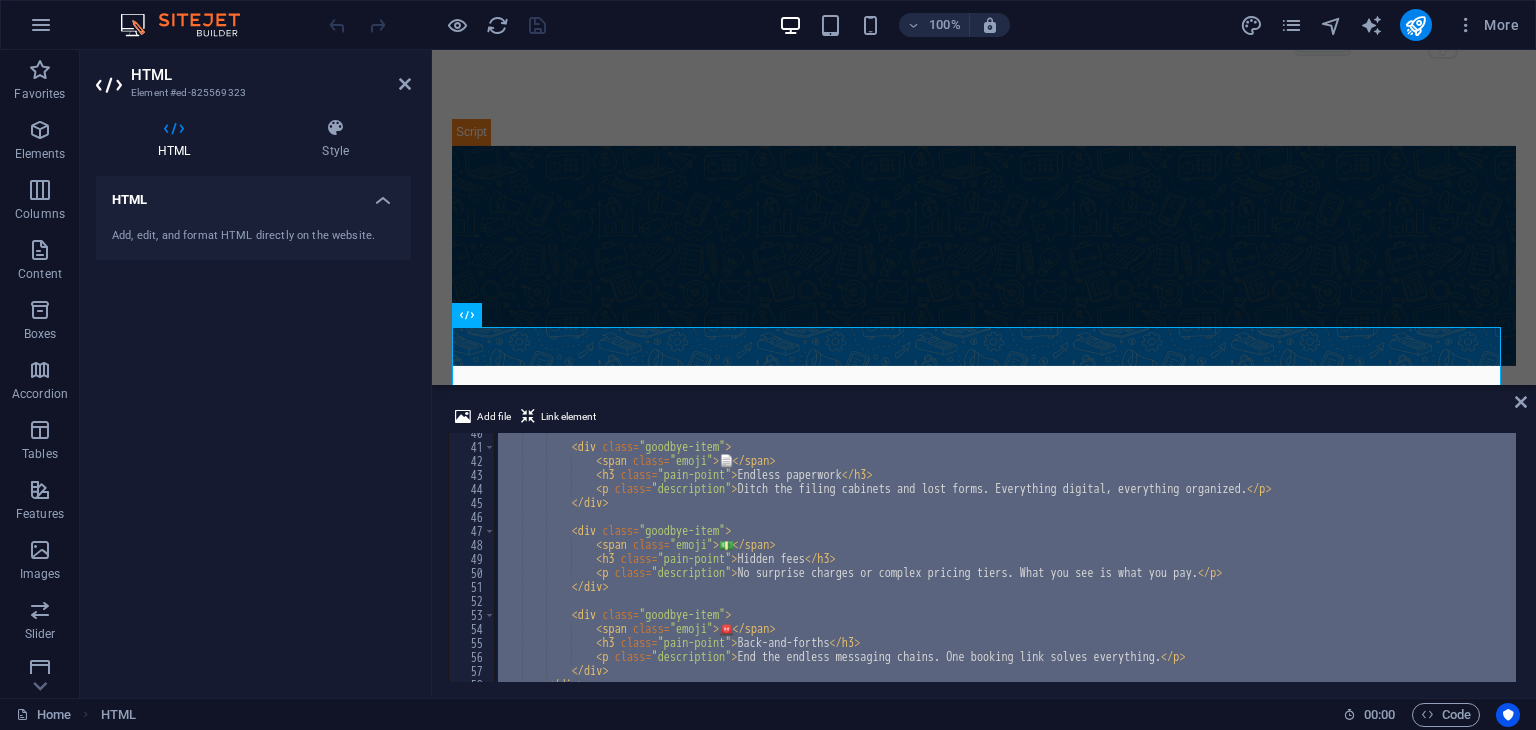 type 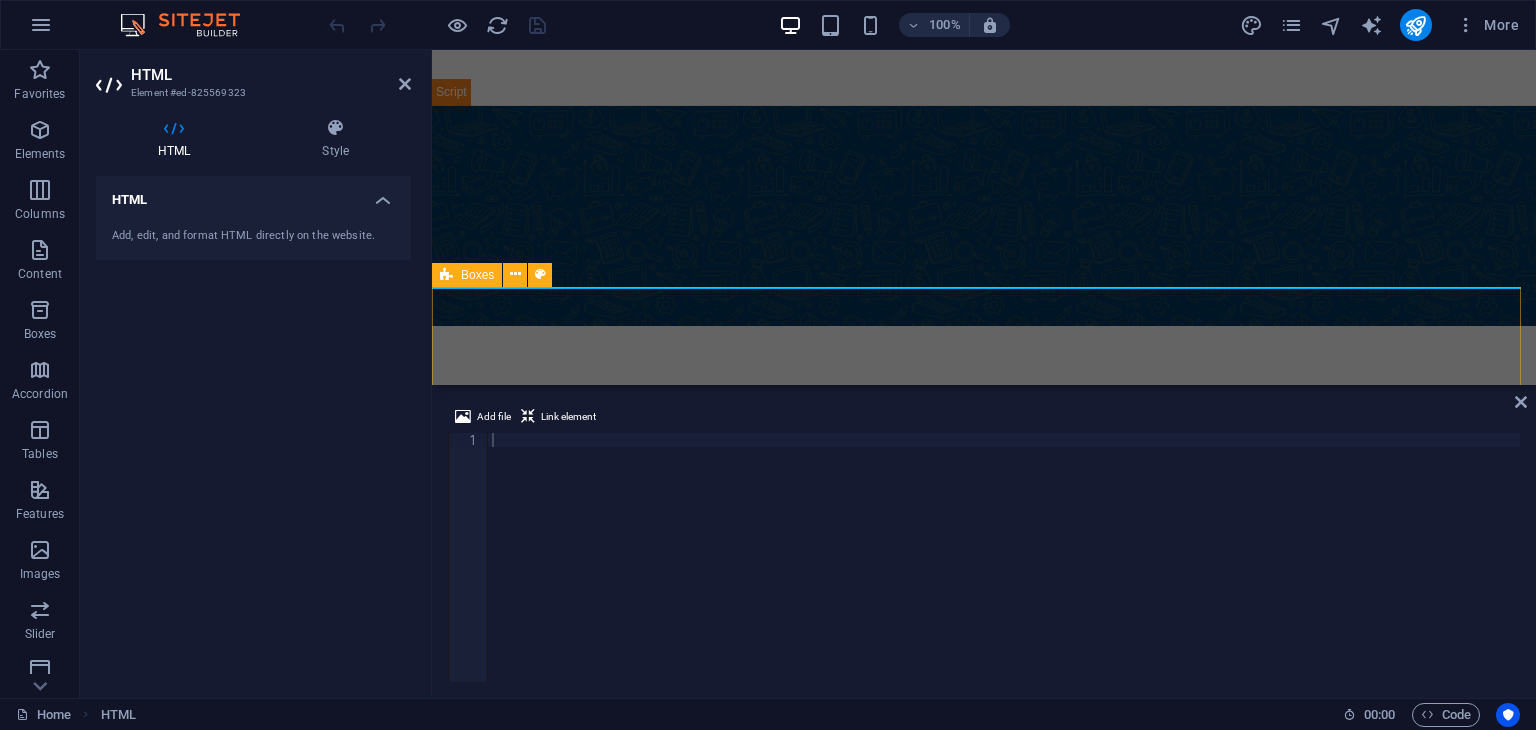 click on "Showcase your mastery Why settle for a link tree when you can automatically get a free website upon signup. Increase Profits Provide your customers with the best experience possible and watch profit grow. Appointment Scheduling Seamlessly schedule and manage appointments with your customers. Communicate with Customers Connect, engage, and delight customers effortlessly. Easy Bookkeeping Easily send invoices and receipts to your customers with simplicity and efficiency. Accept Payments Effortlessly accept payments from your customers, ensuring smooth transactions for your business." at bounding box center (984, 2078) 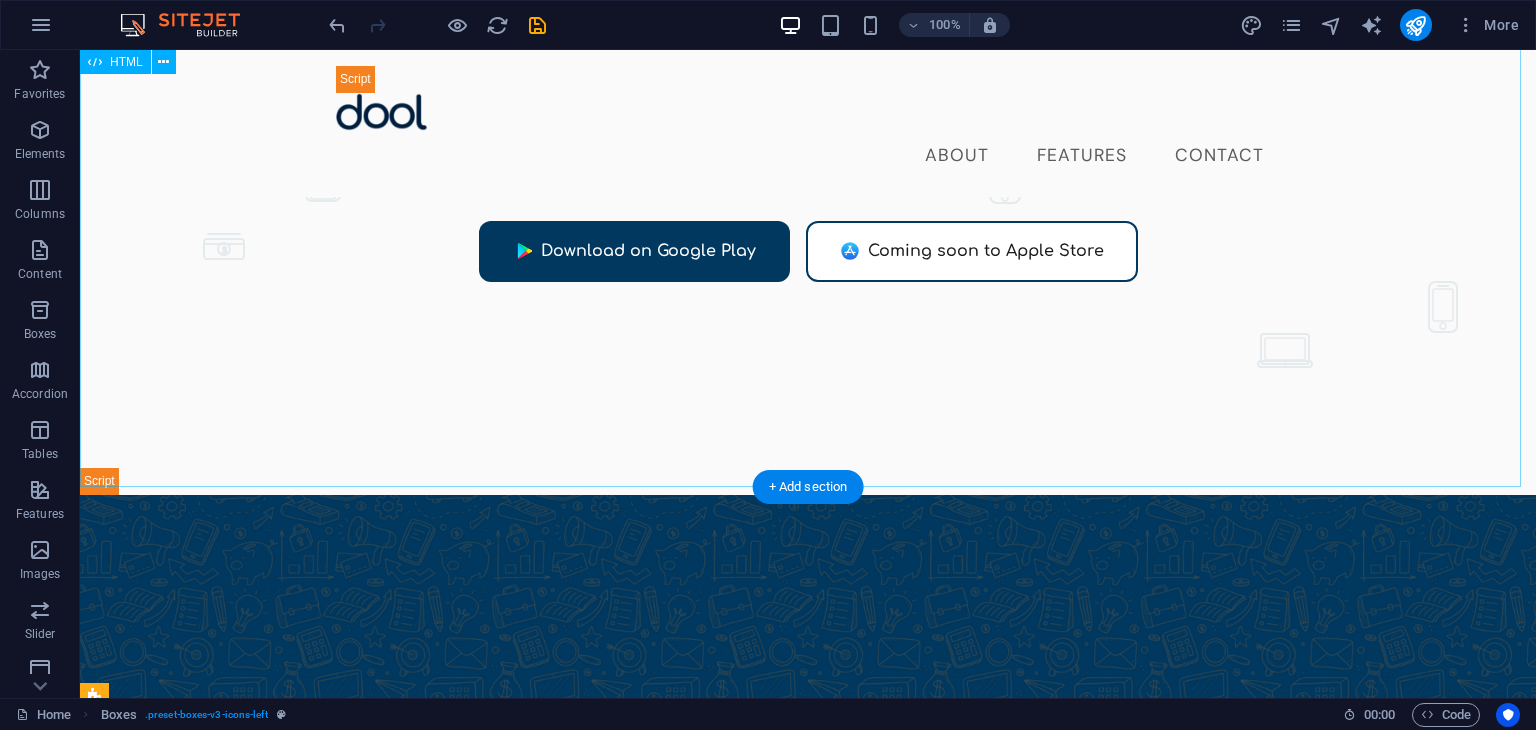 scroll, scrollTop: 323, scrollLeft: 0, axis: vertical 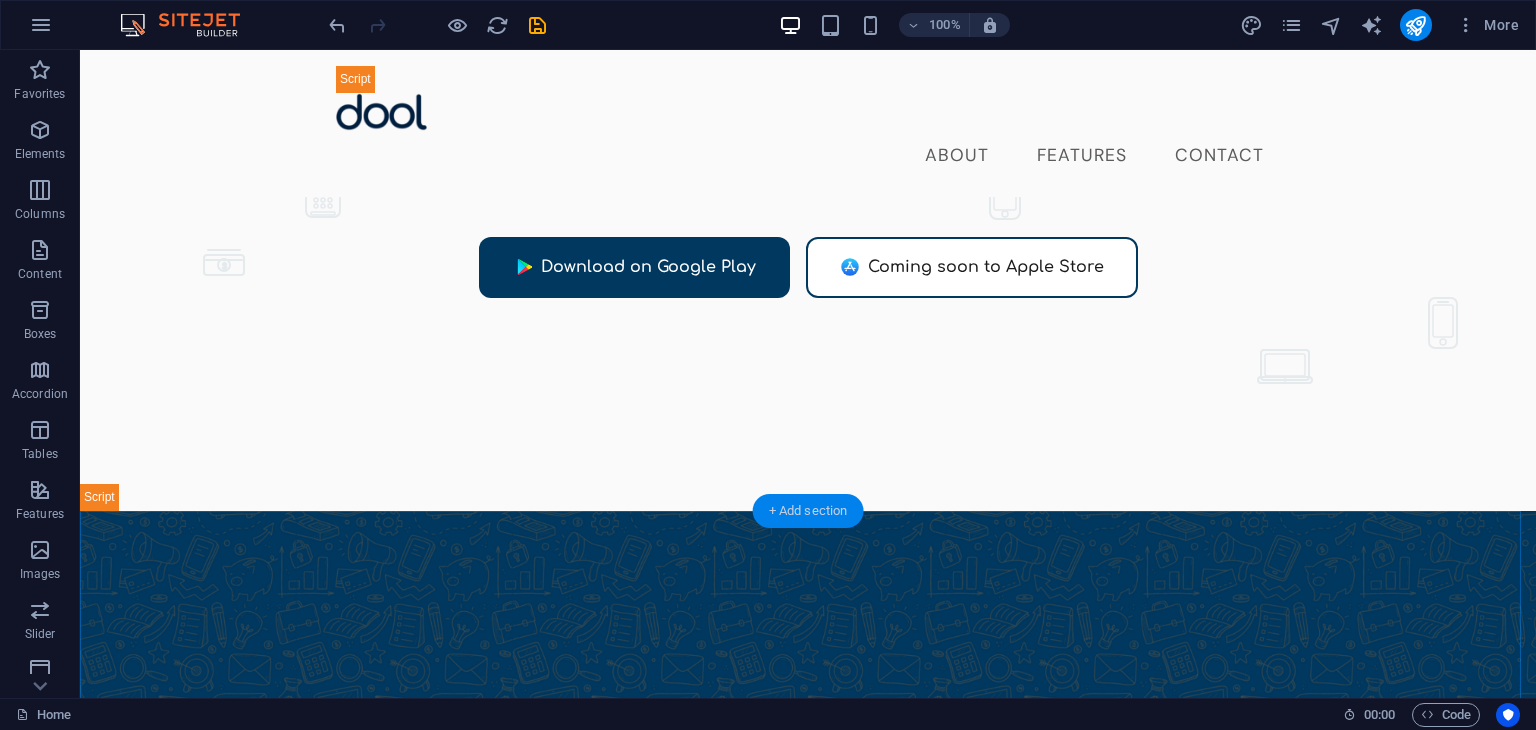 click on "+ Add section" at bounding box center [808, 511] 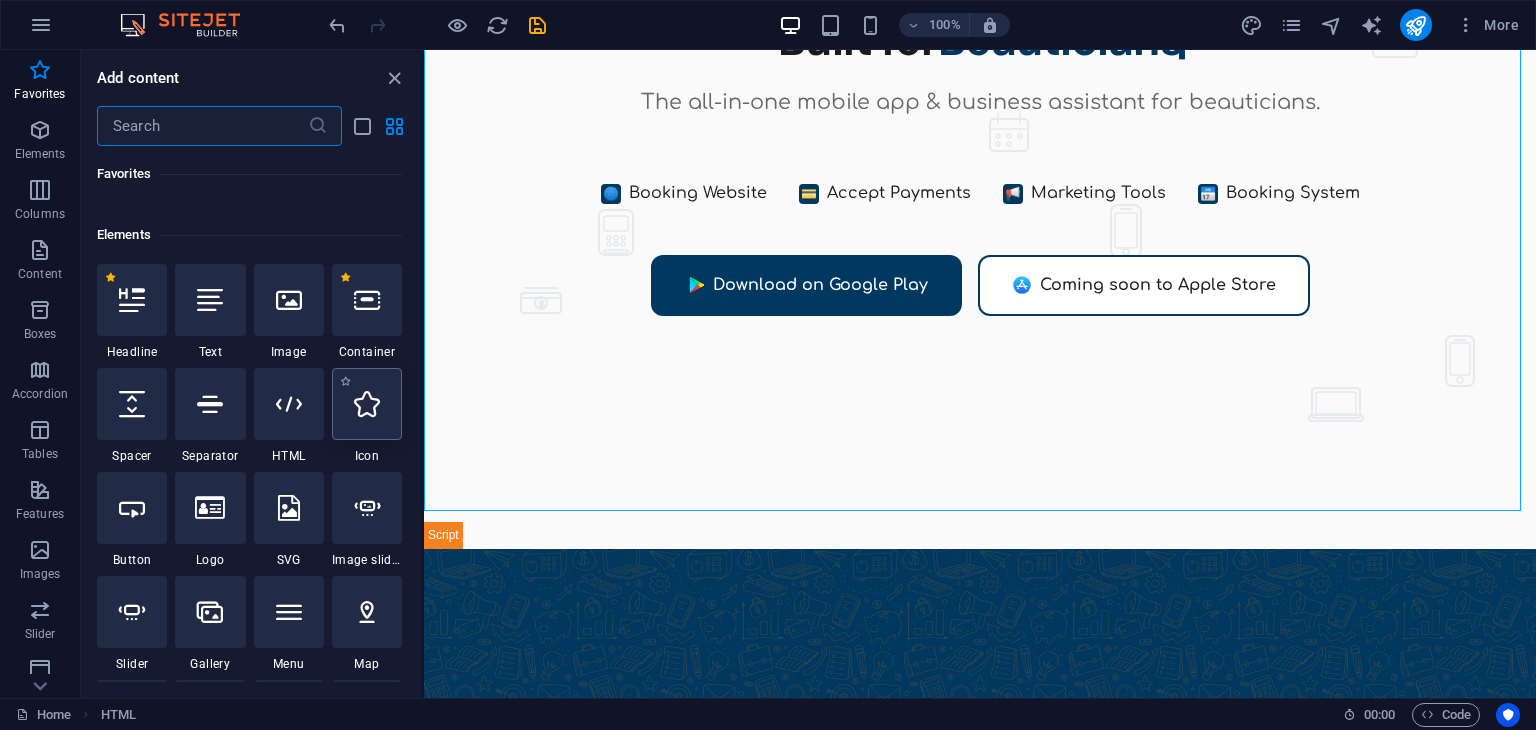 scroll, scrollTop: 151, scrollLeft: 0, axis: vertical 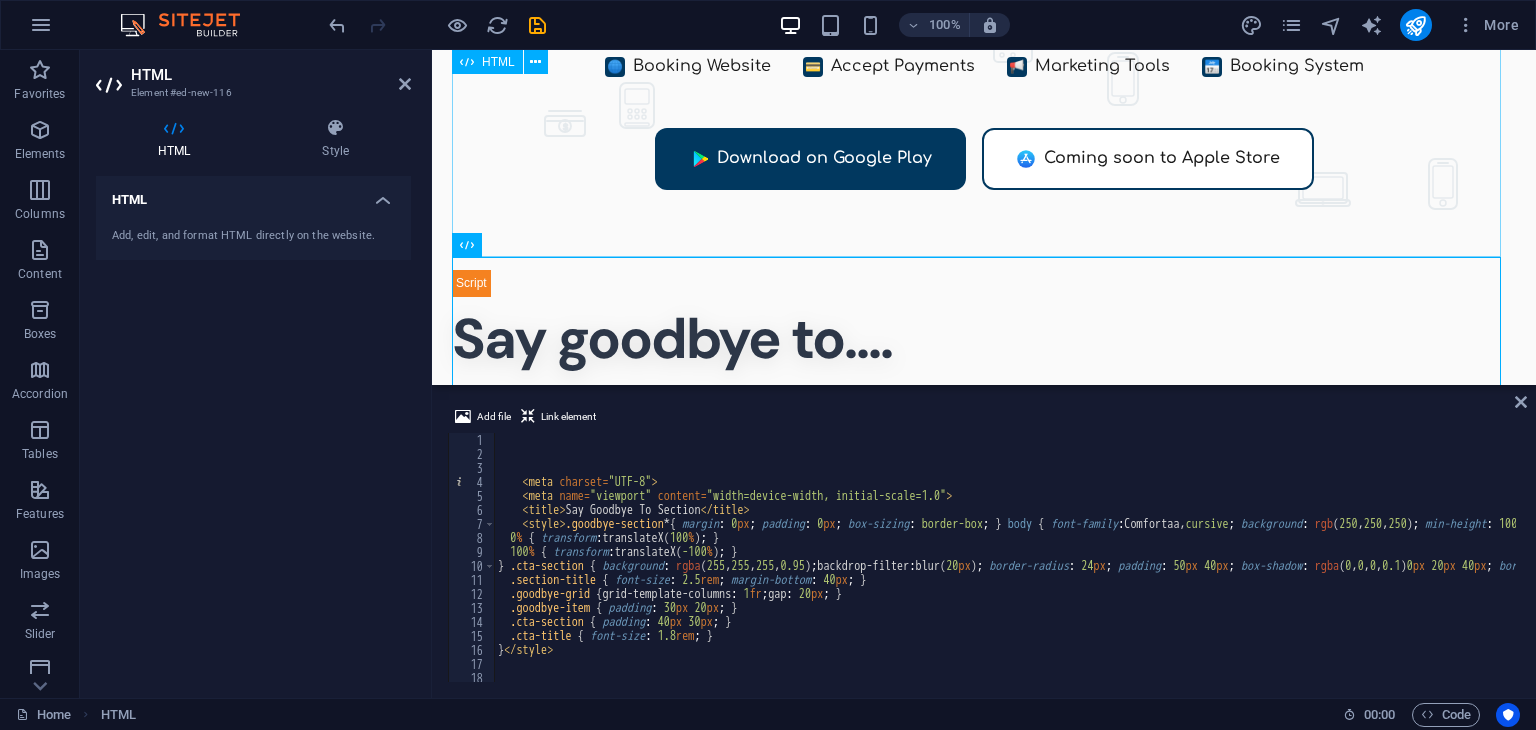 click on "Dool - Business Assistant for Beauticians
$
🌐" at bounding box center [984, 85] 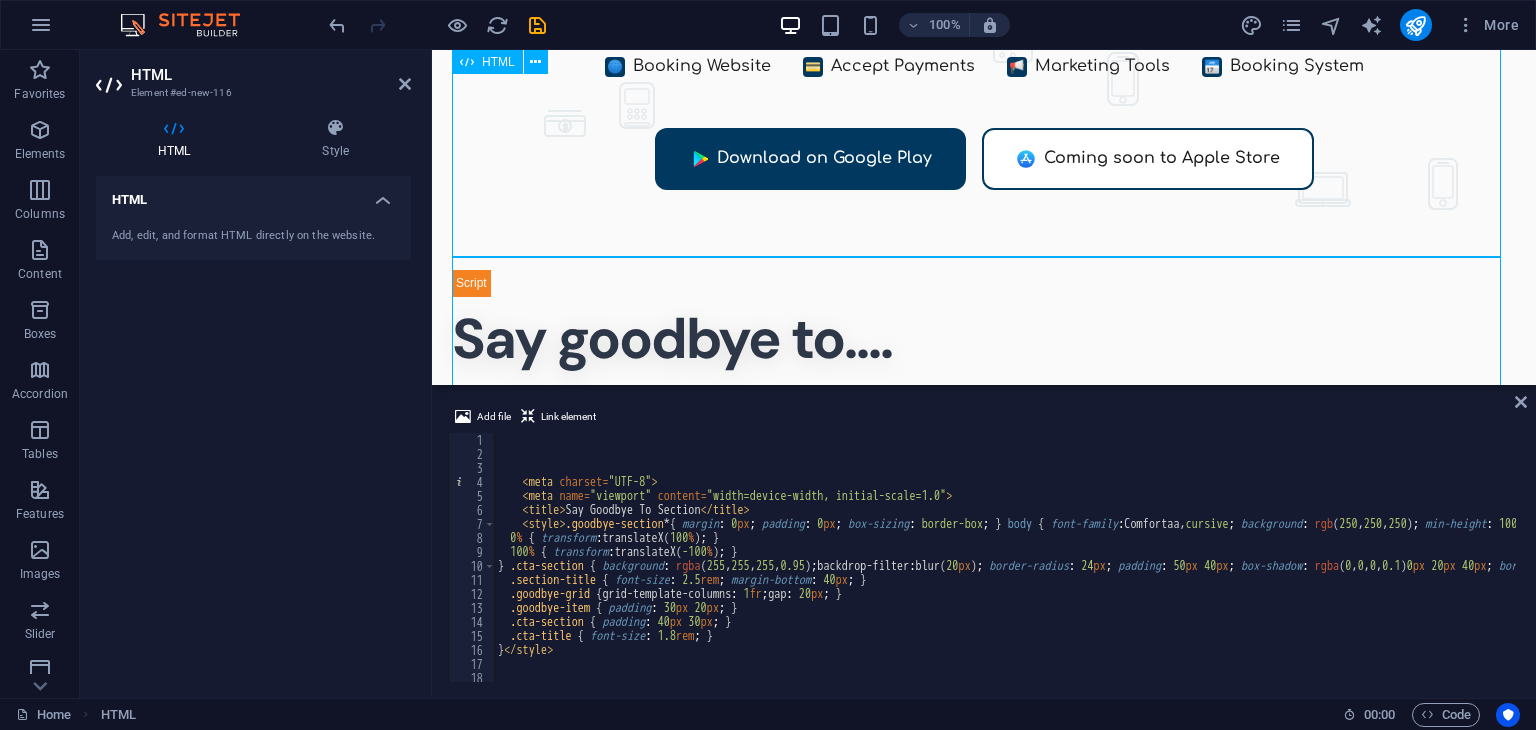scroll, scrollTop: 392, scrollLeft: 0, axis: vertical 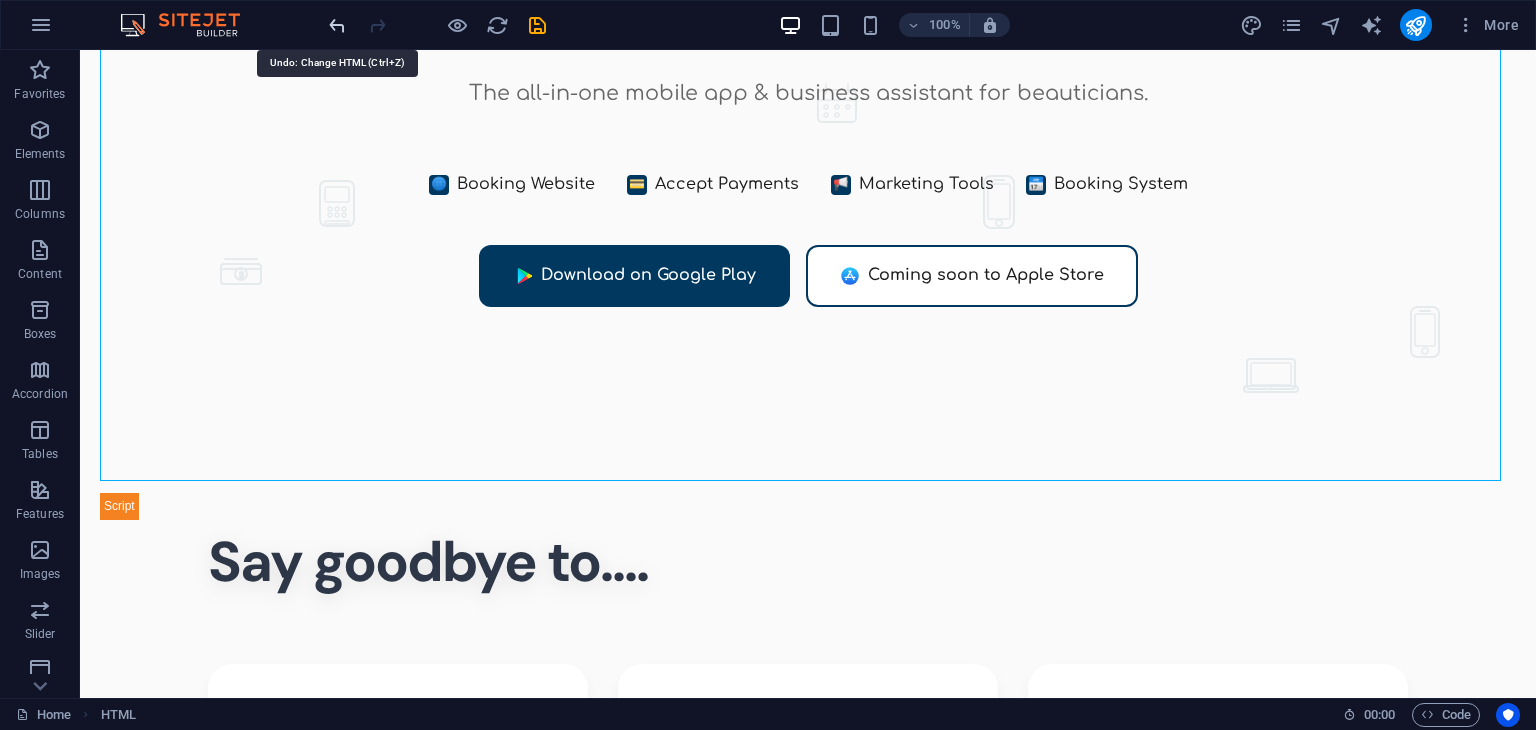 click at bounding box center [337, 25] 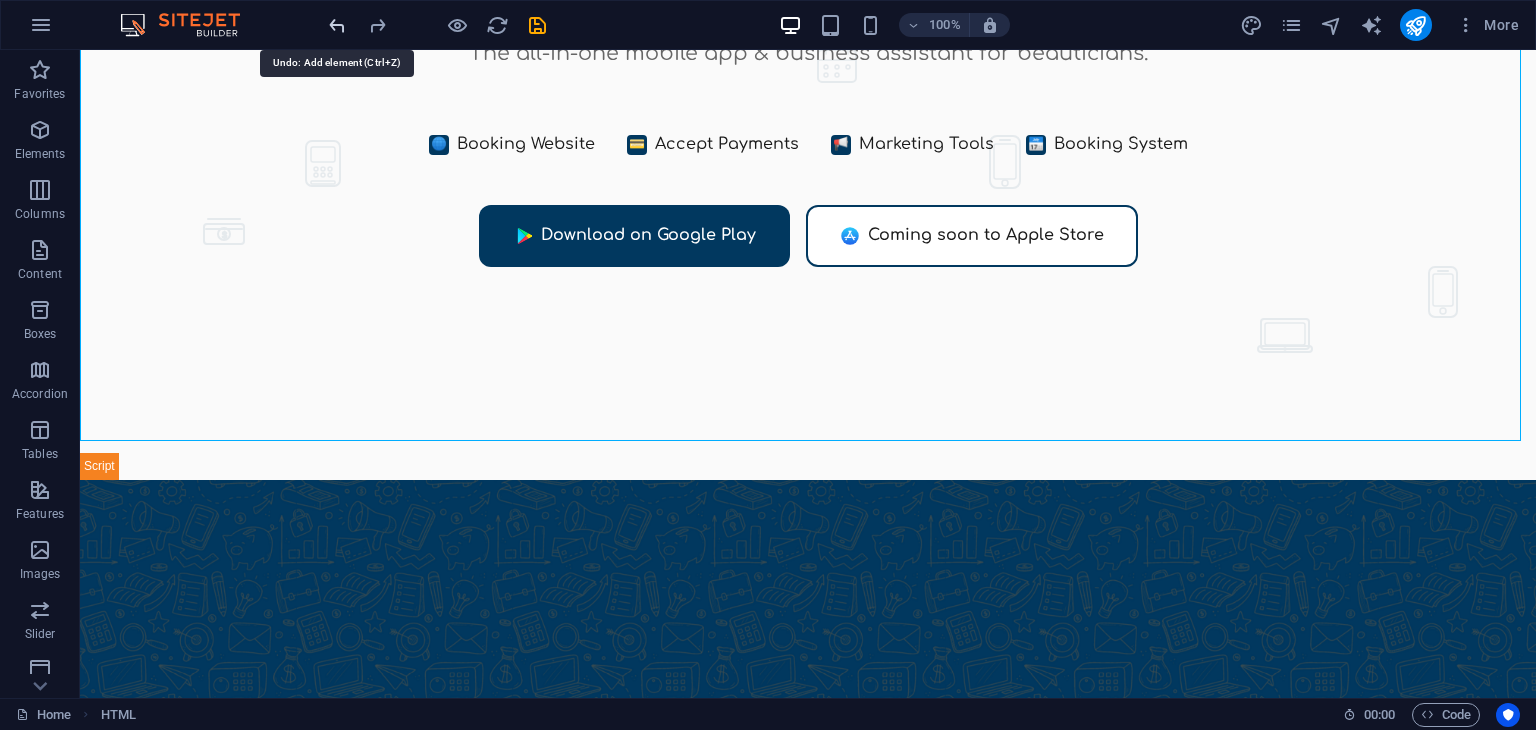 click at bounding box center (337, 25) 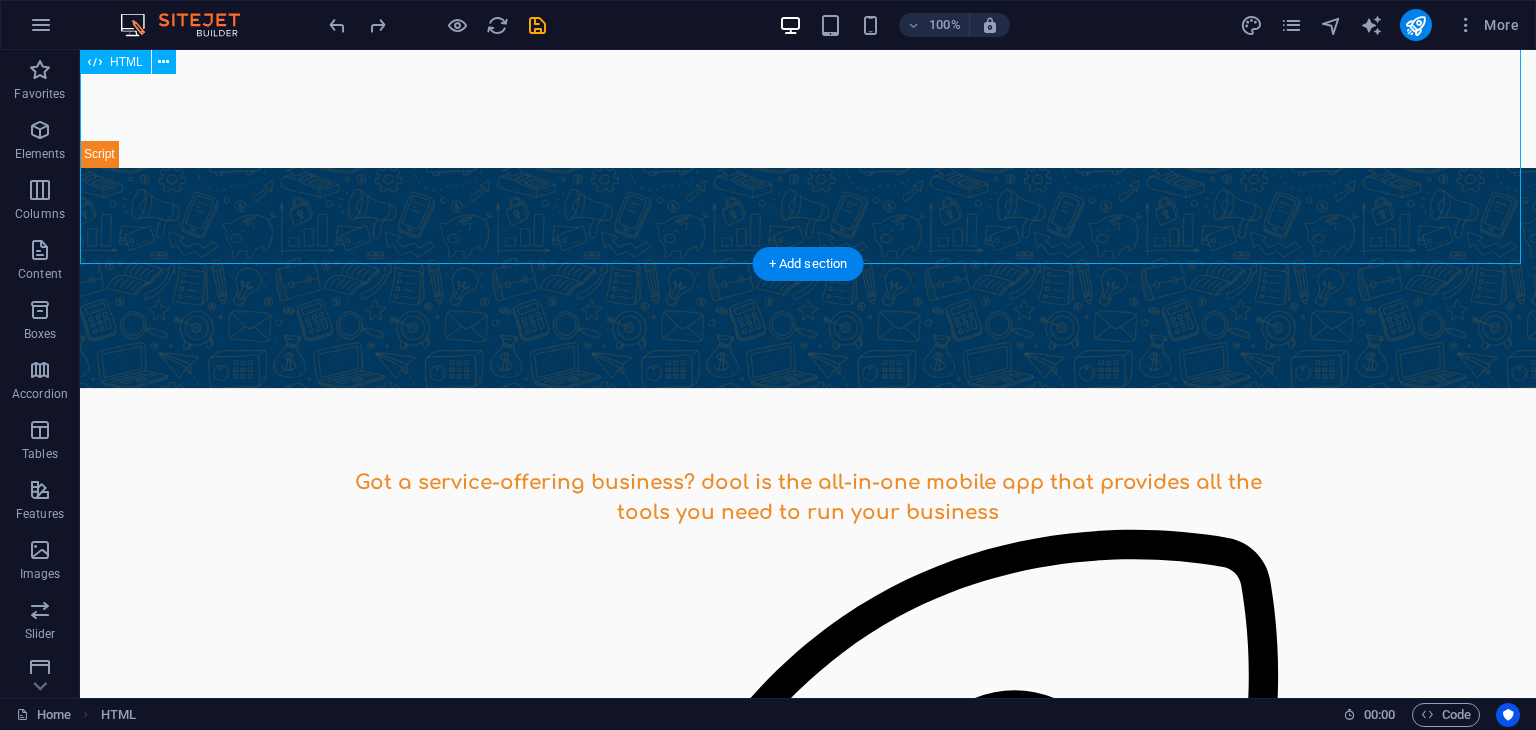 scroll, scrollTop: 710, scrollLeft: 0, axis: vertical 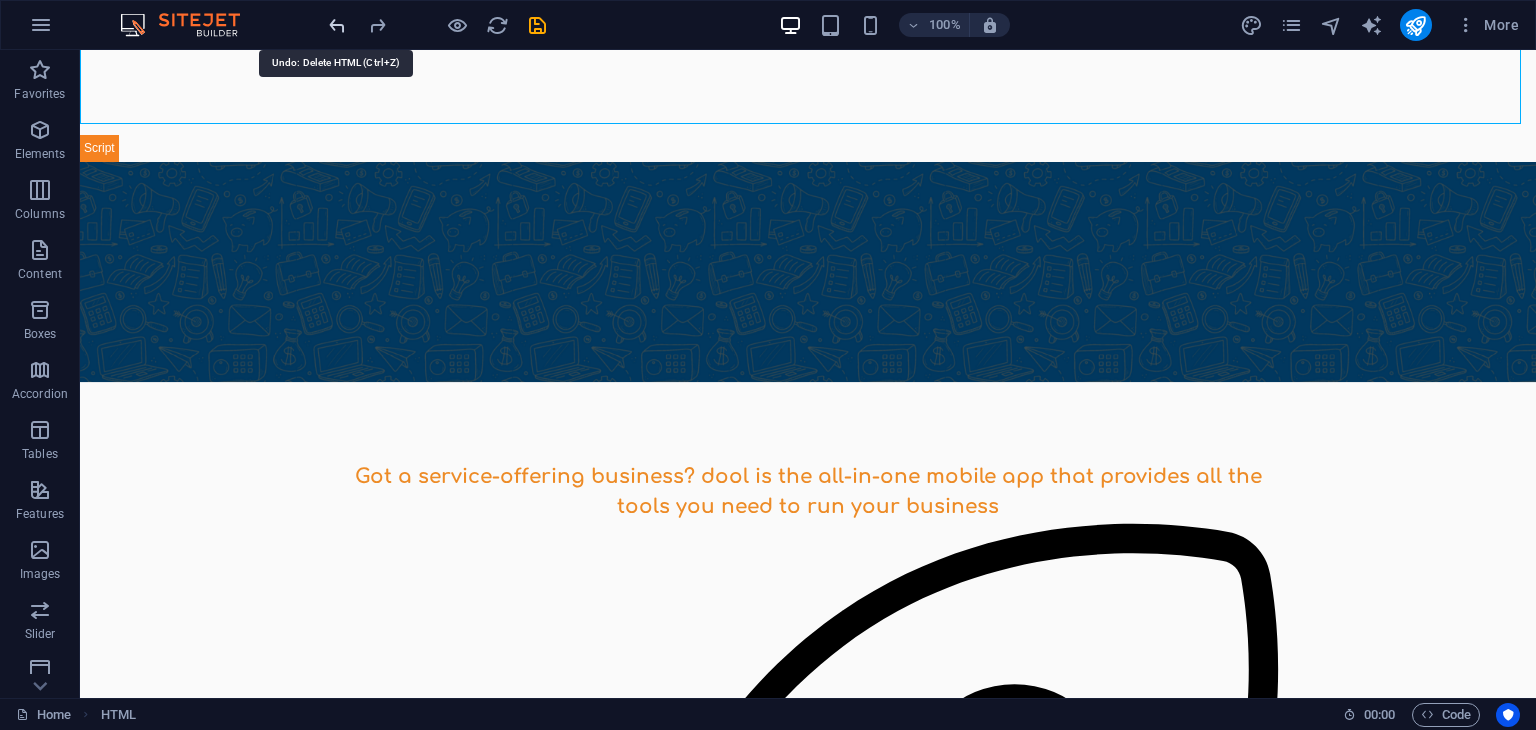 click at bounding box center (337, 25) 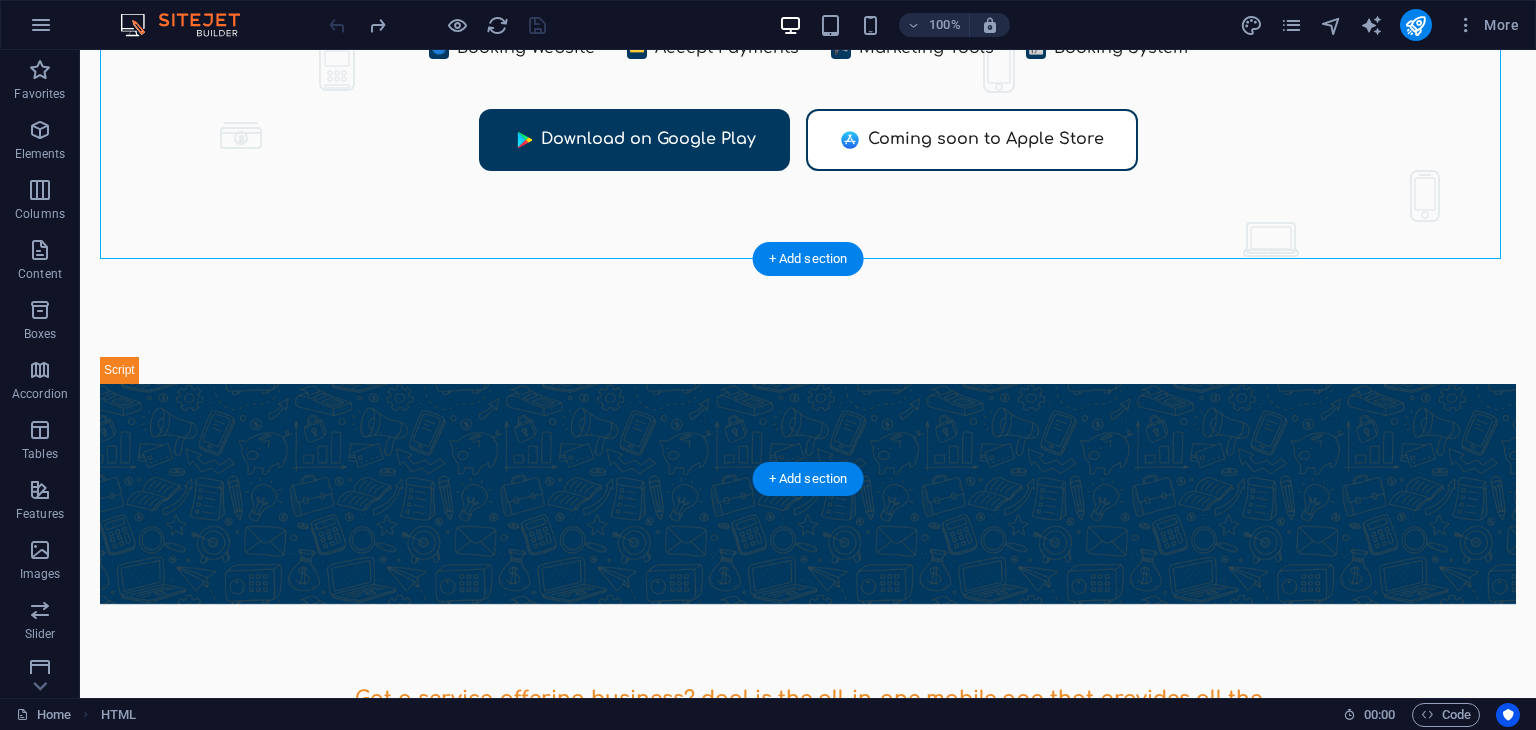 scroll, scrollTop: 615, scrollLeft: 0, axis: vertical 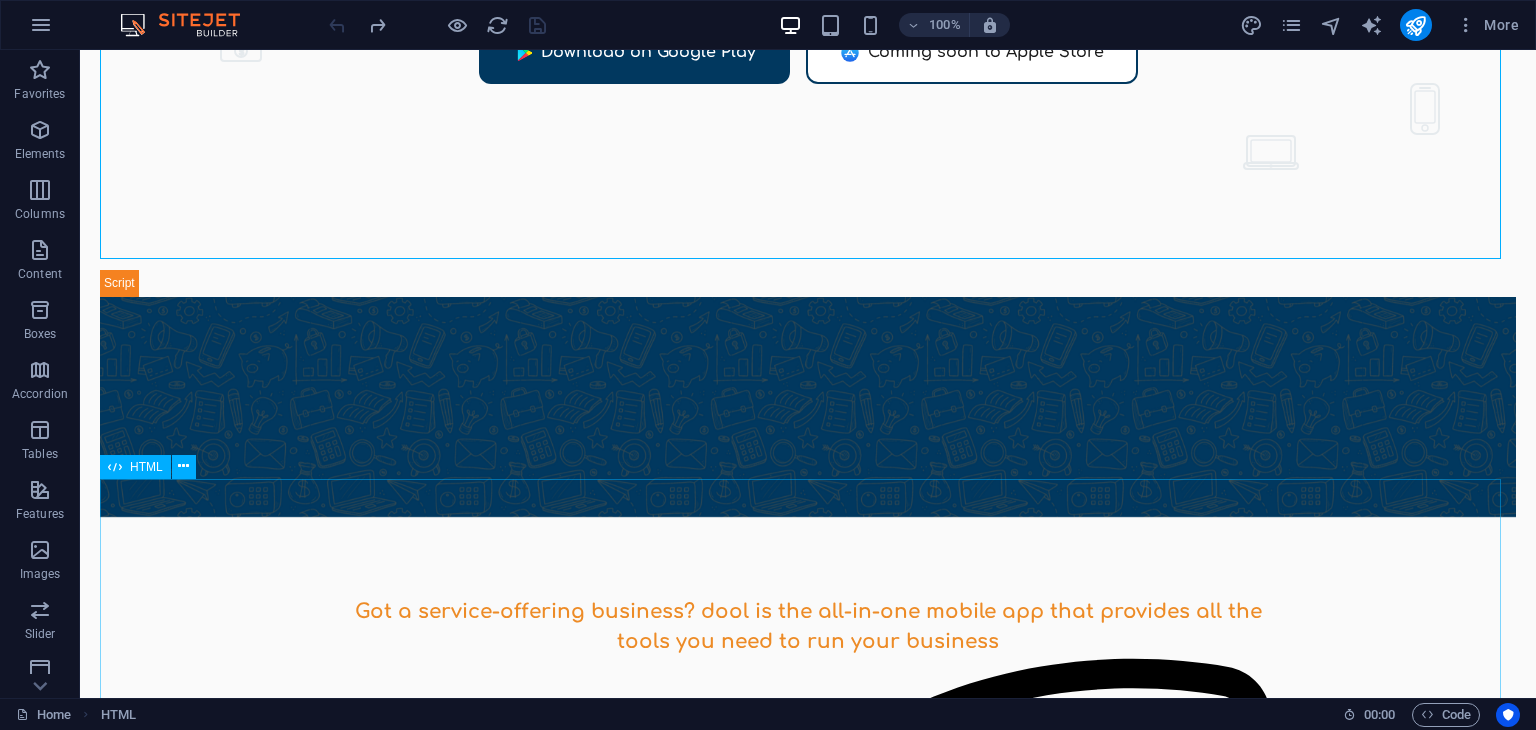click on "HTML" at bounding box center [135, 467] 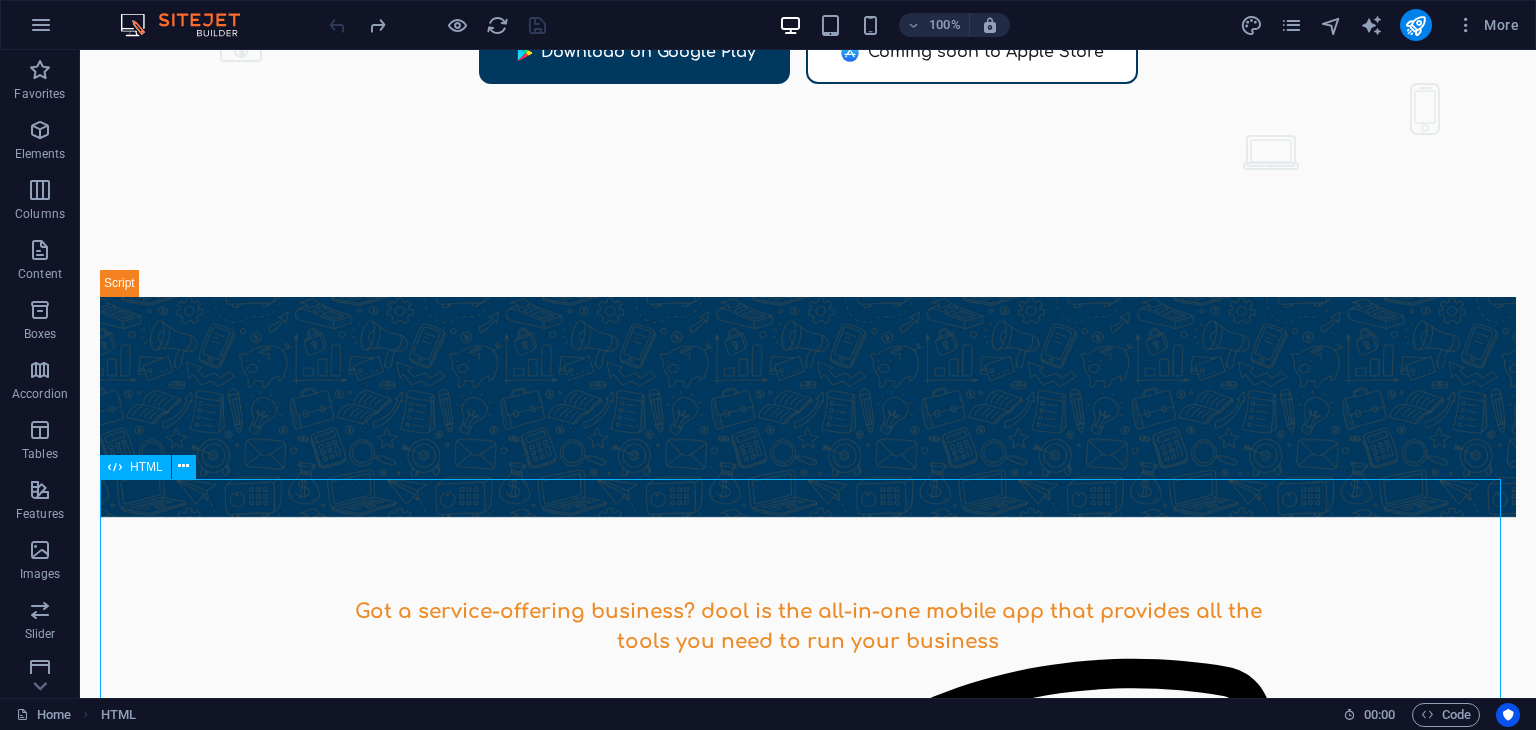 click on "HTML" at bounding box center [135, 467] 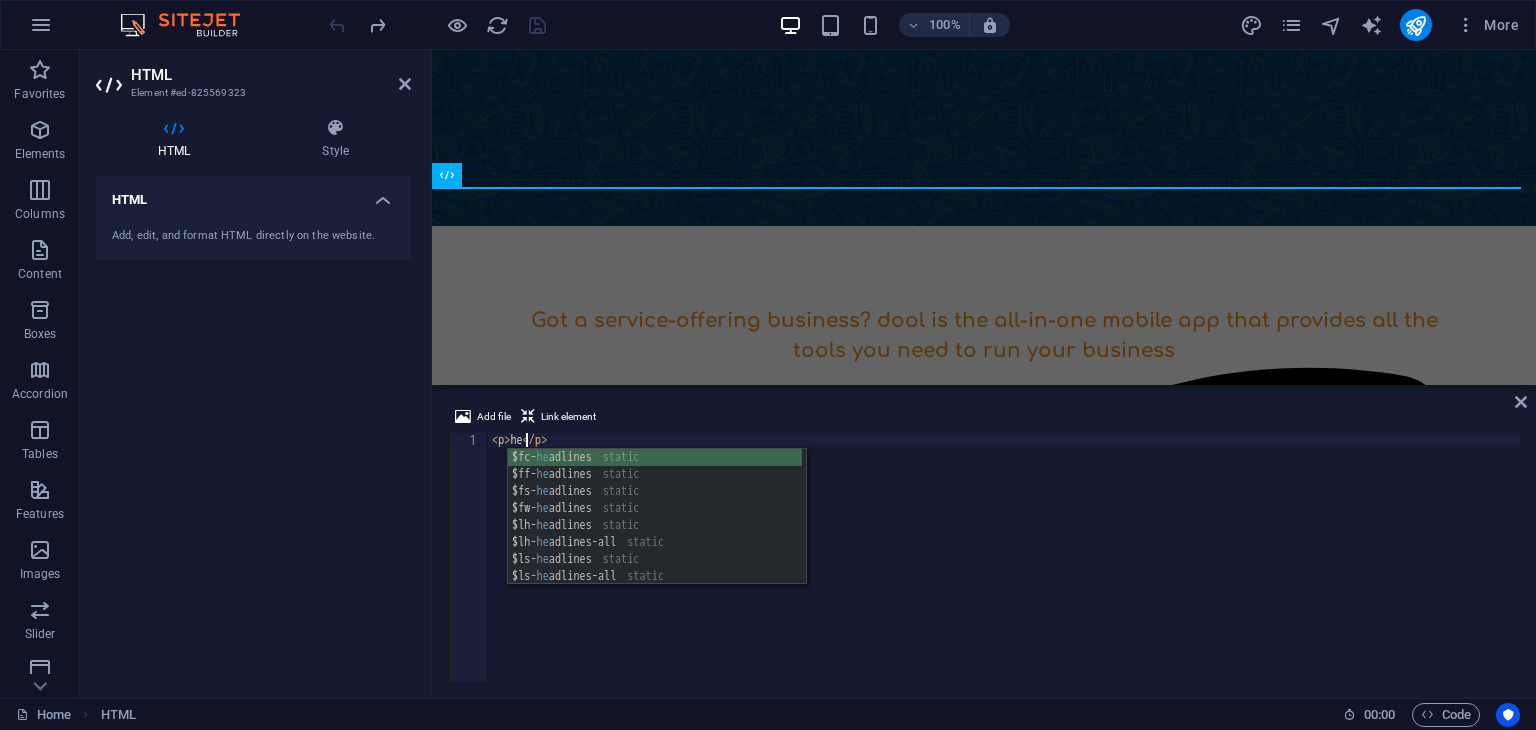 scroll, scrollTop: 0, scrollLeft: 4, axis: horizontal 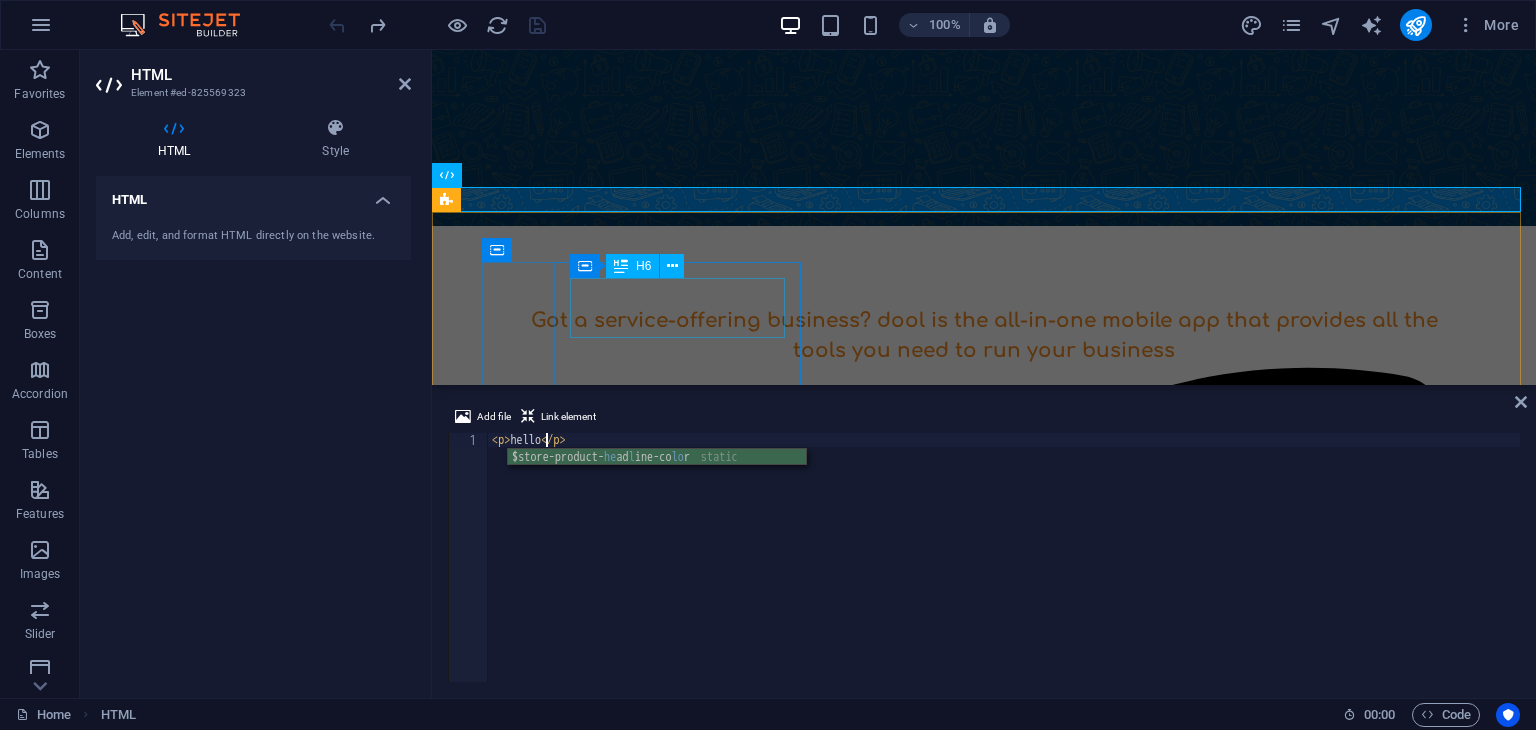 type on "<p>hello</p>" 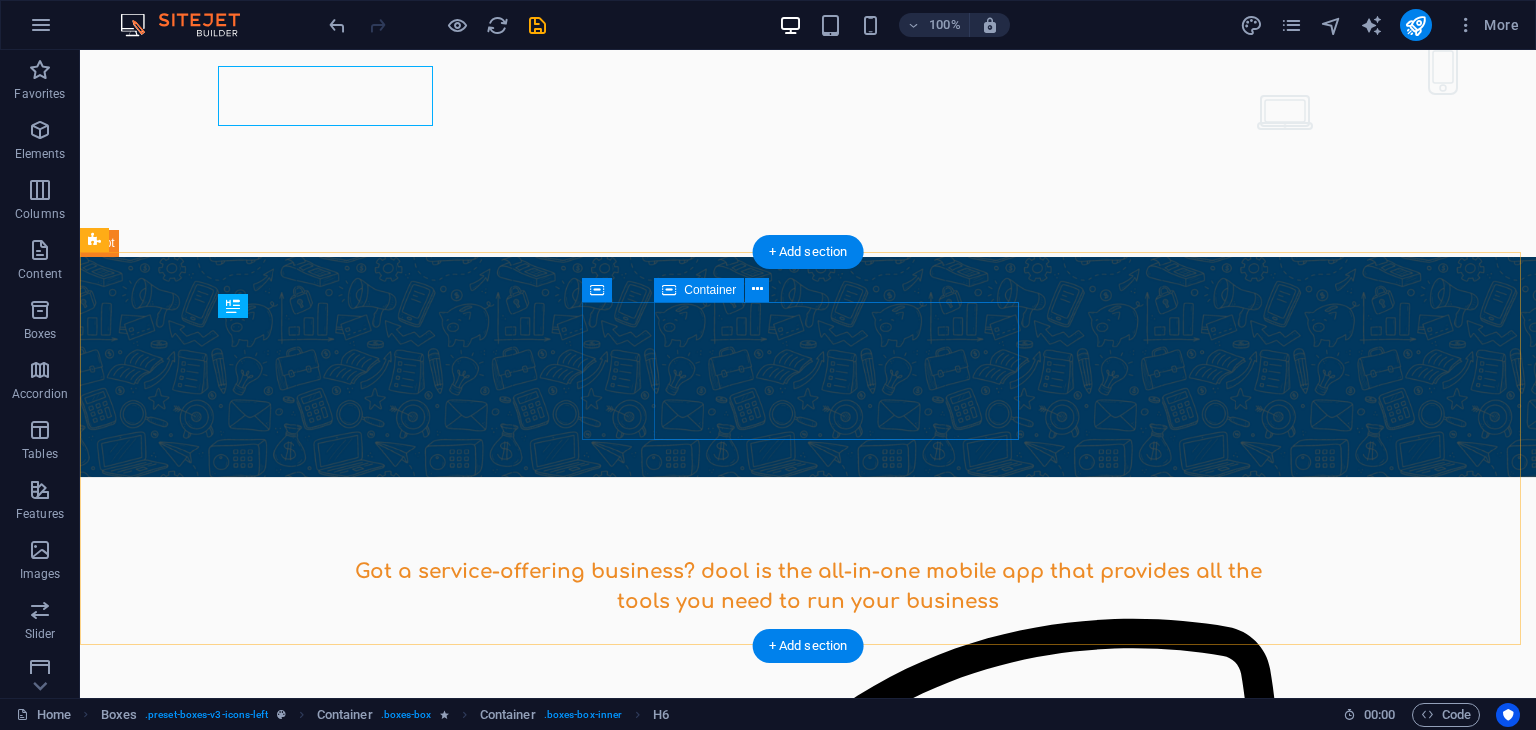 scroll, scrollTop: 828, scrollLeft: 0, axis: vertical 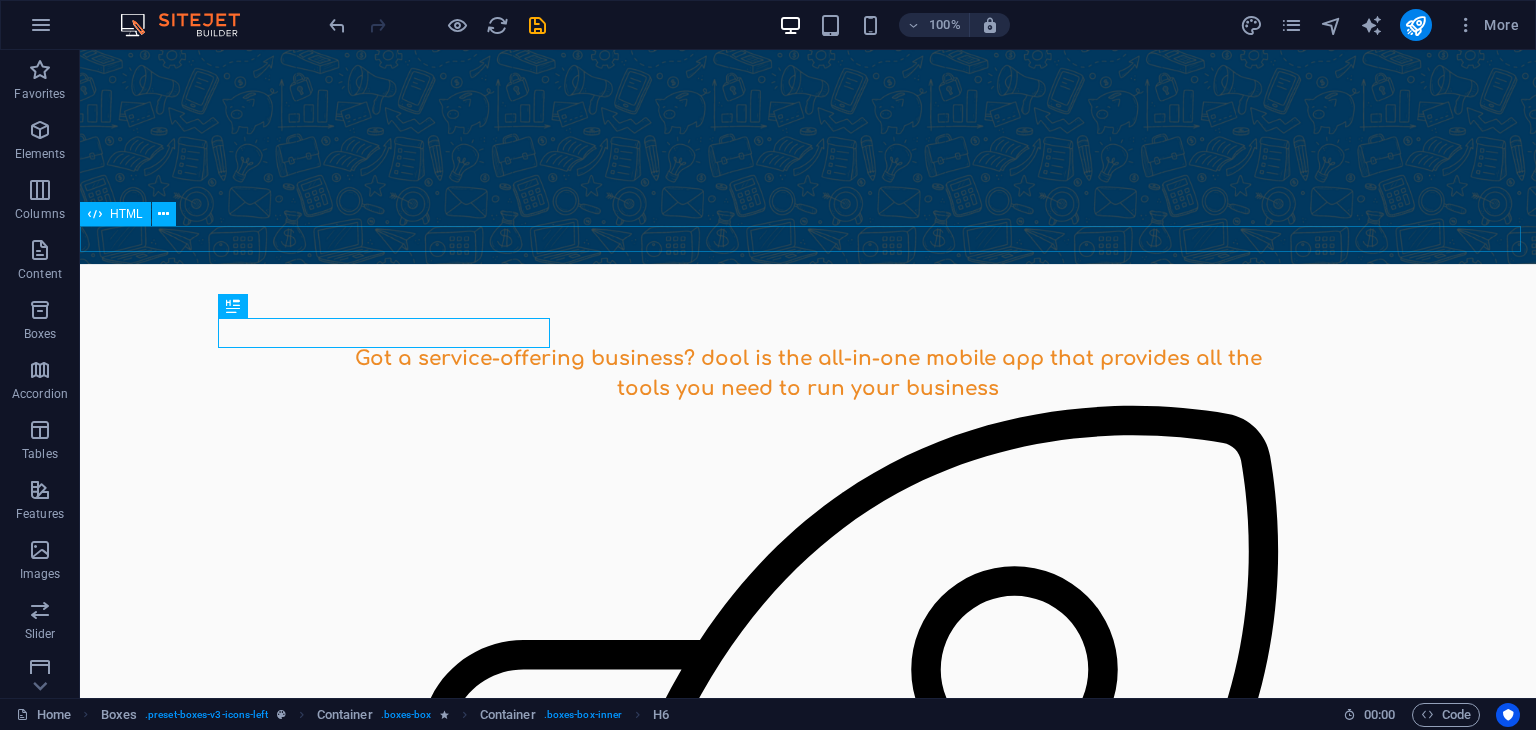 click on "HTML" at bounding box center [126, 214] 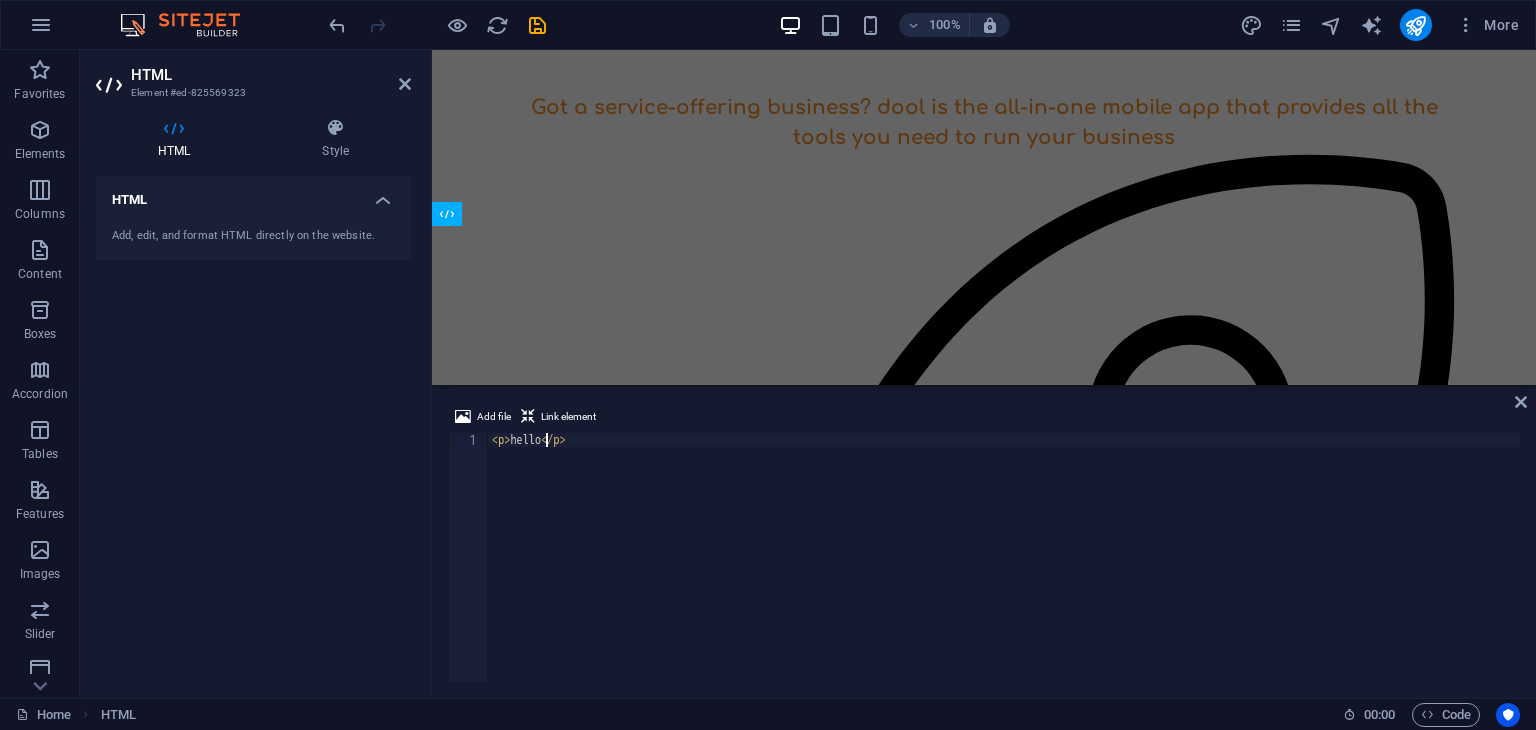 scroll, scrollTop: 576, scrollLeft: 0, axis: vertical 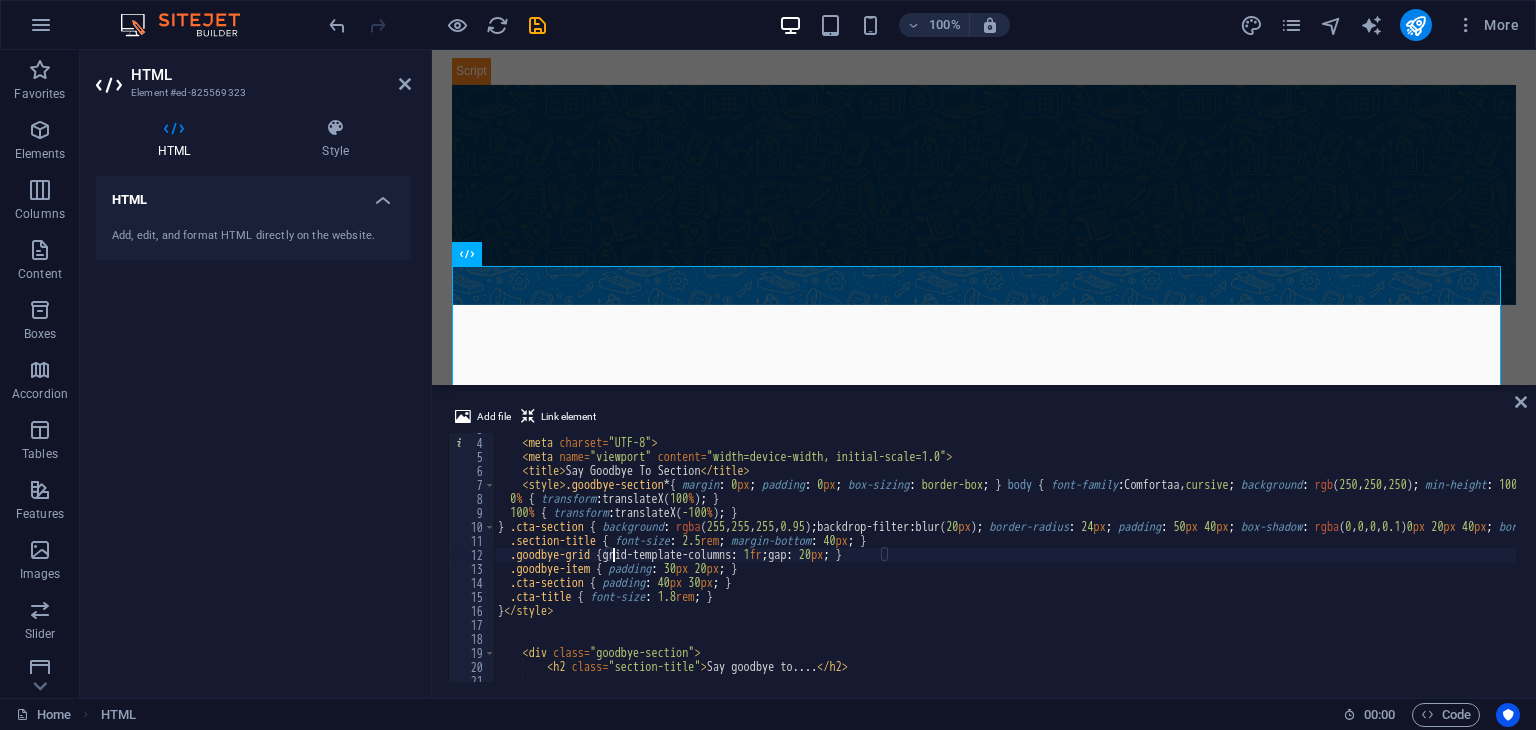 click on "< meta   charset = "UTF-8" >      < meta   name = "viewport"   content = "width=device-width, initial-scale=1.0" >      < title > Say Goodbye To Section </ title >      < style > .goodbye-section  *  {   margin :   0 px ;   padding :   0 px ;   box-sizing :   border-box ;   }   body   {   font-family :  Comfortaa,  cursive ;   background :   rgb ( 250 ,  250 ,  250 ) ;   min-height :   100 vh ;   padding :   40 px   20 px ;   }   .goodbye-section   {   max-width :   1200 px ;   margin :   0 px   auto ;   text-align :   center ;   }   .section-title   {   font-family :   " DM Sans " ,  sans-serif ;   font-size :   3.5 rem ;   font-weight :   700 ;   color :   rgb ( 45 ,  55 ,  72 ) ;   margin-bottom :   60 px ;   text-shadow :   rgba ( 0 ,  0 ,  0 ,  0.1 )  0 px   4 px   20 px ;   letter-spacing :   -2 px ;   }   .goodbye-grid   {   display :  grid ;  grid-template-columns :   repeat (auto-fit, minmax( 300 px ,  1 fr )) ;  gap :   30 px ;   margin-bottom :   80 px ;   }   .goodbye-item   {   background :" at bounding box center [7698, 558] 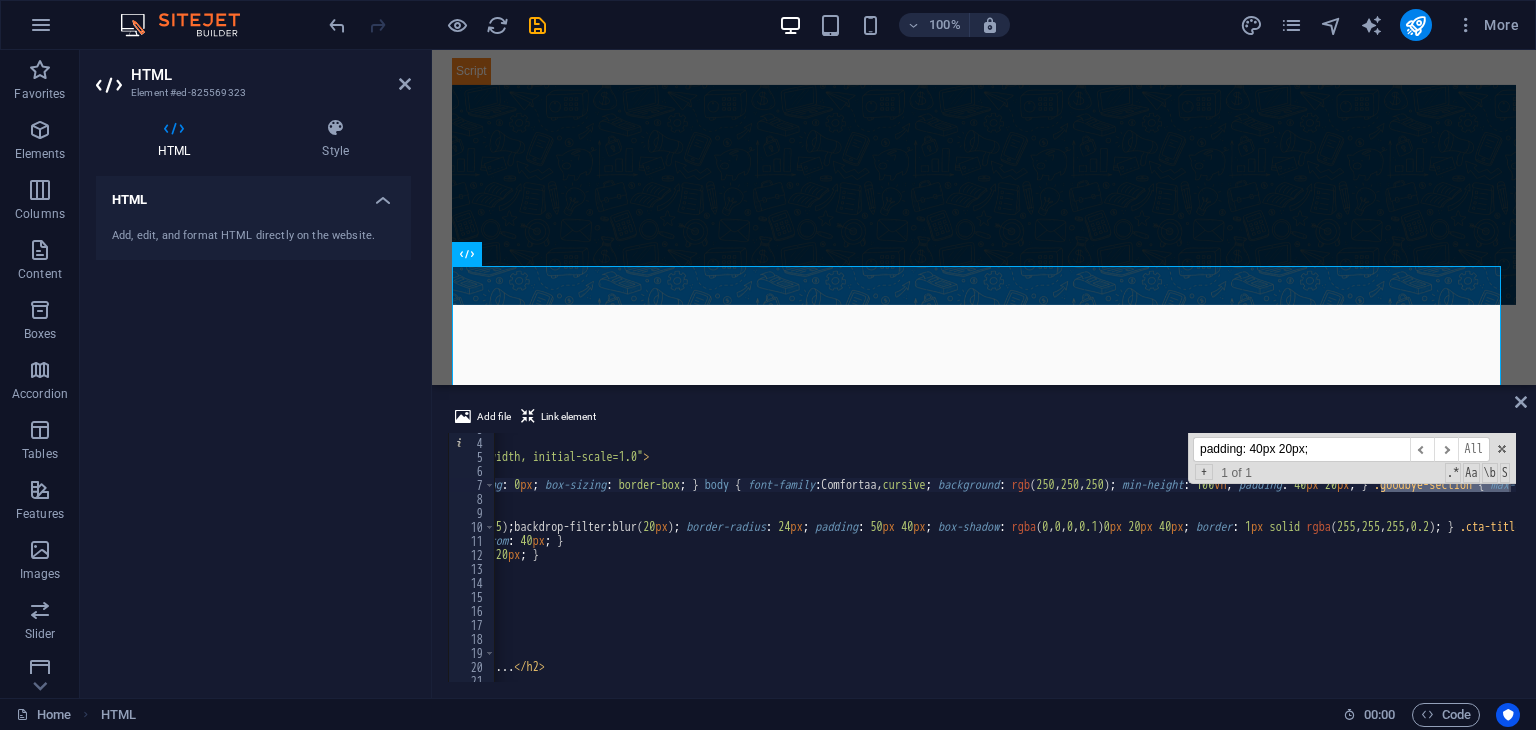 scroll, scrollTop: 0, scrollLeft: 303, axis: horizontal 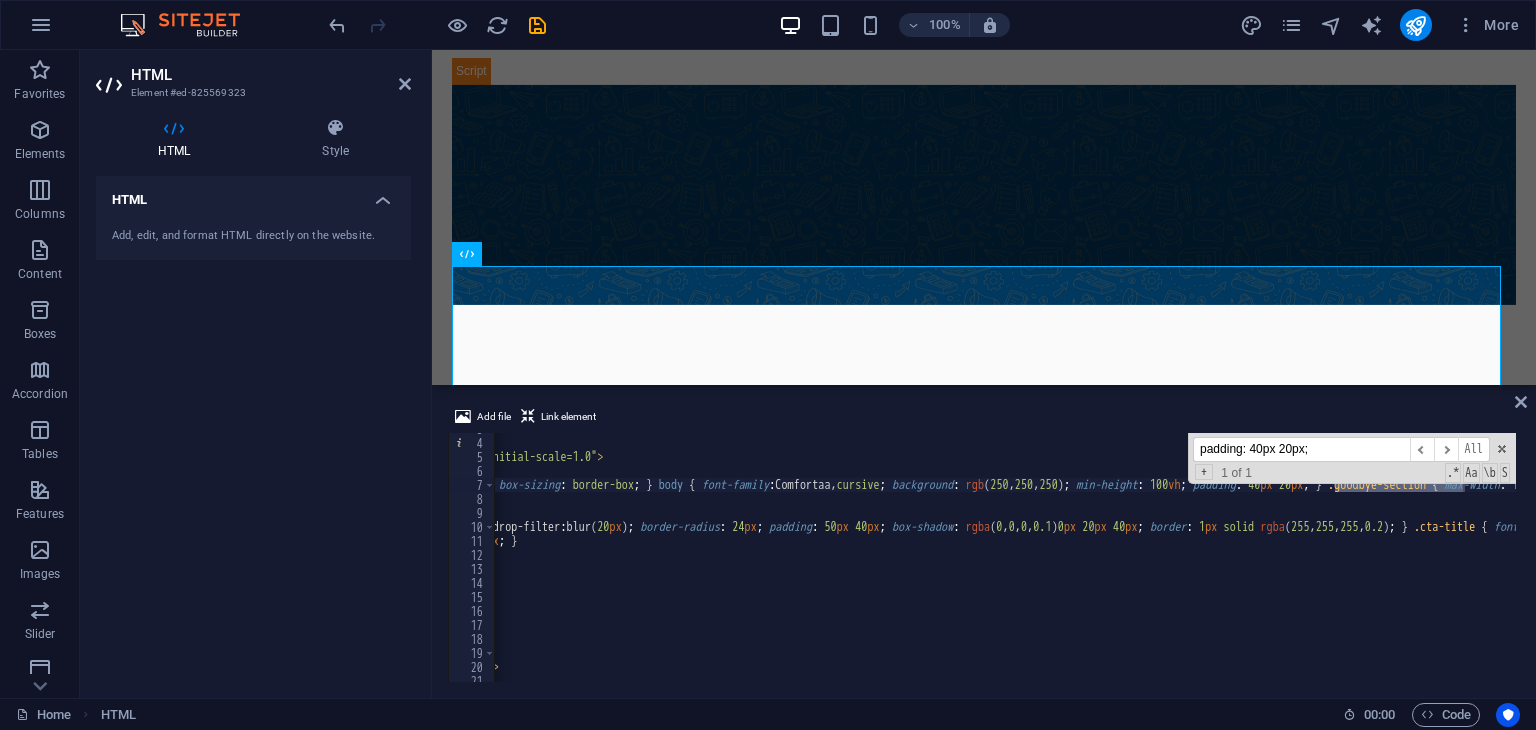type on "padding: 40px 20px;" 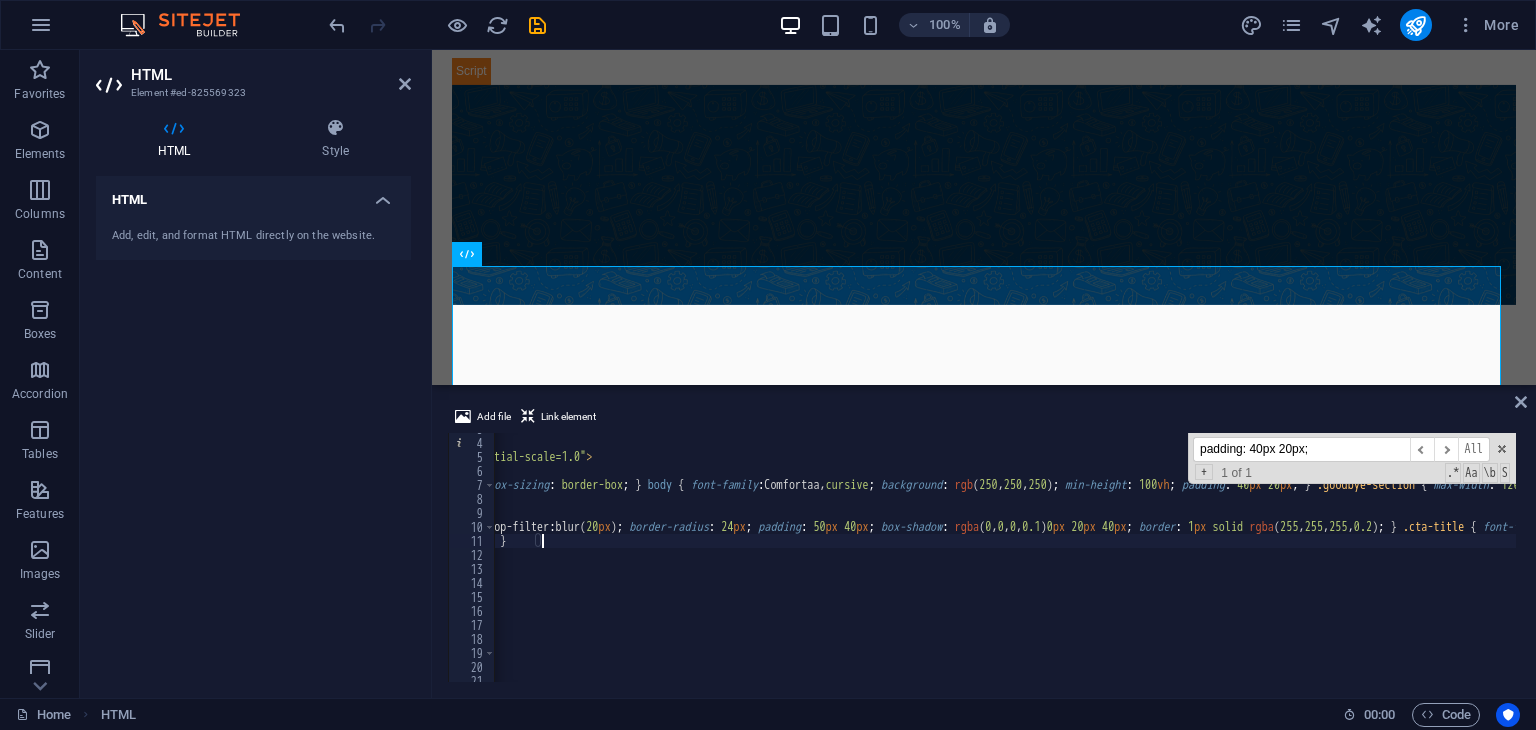 scroll, scrollTop: 0, scrollLeft: 360, axis: horizontal 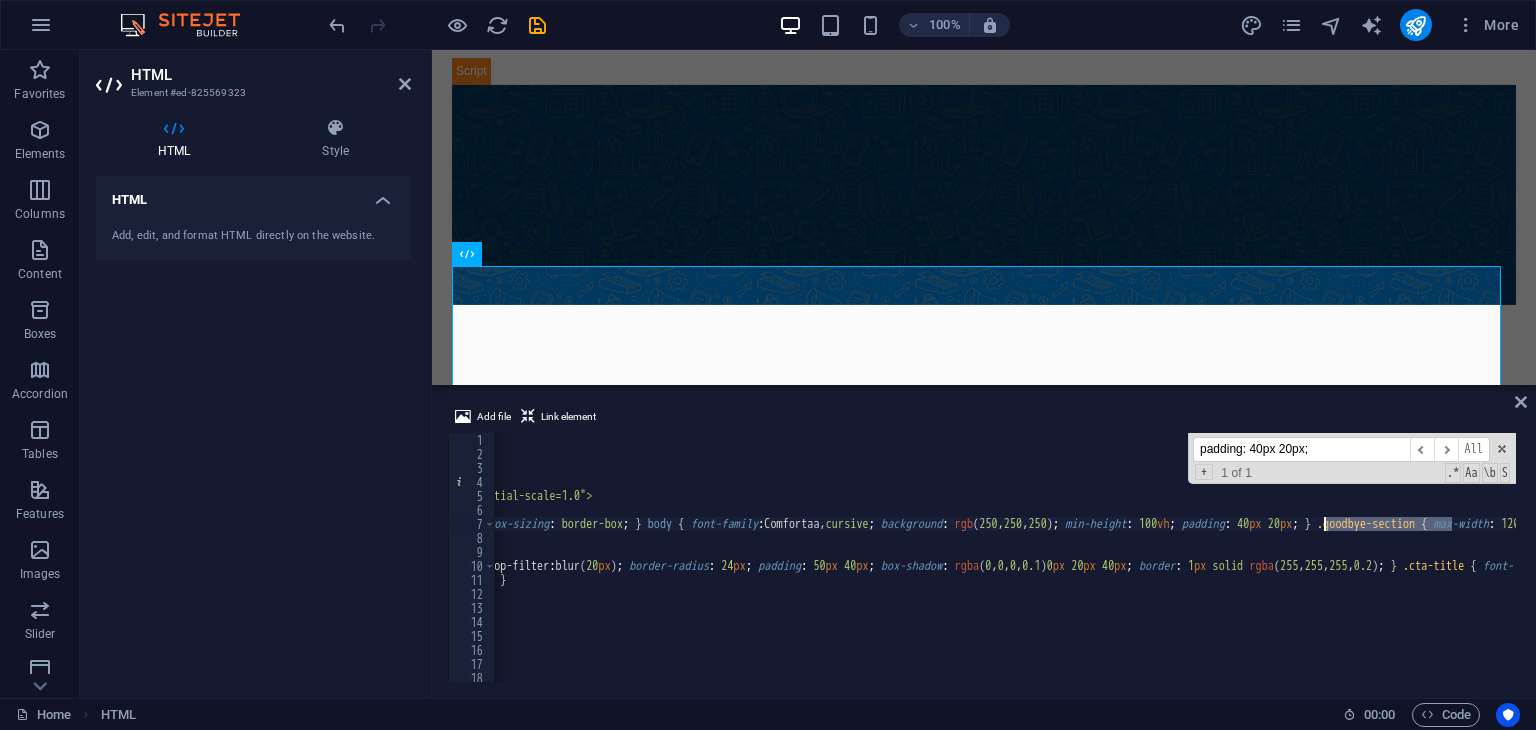 drag, startPoint x: 1455, startPoint y: 523, endPoint x: 1328, endPoint y: 528, distance: 127.09839 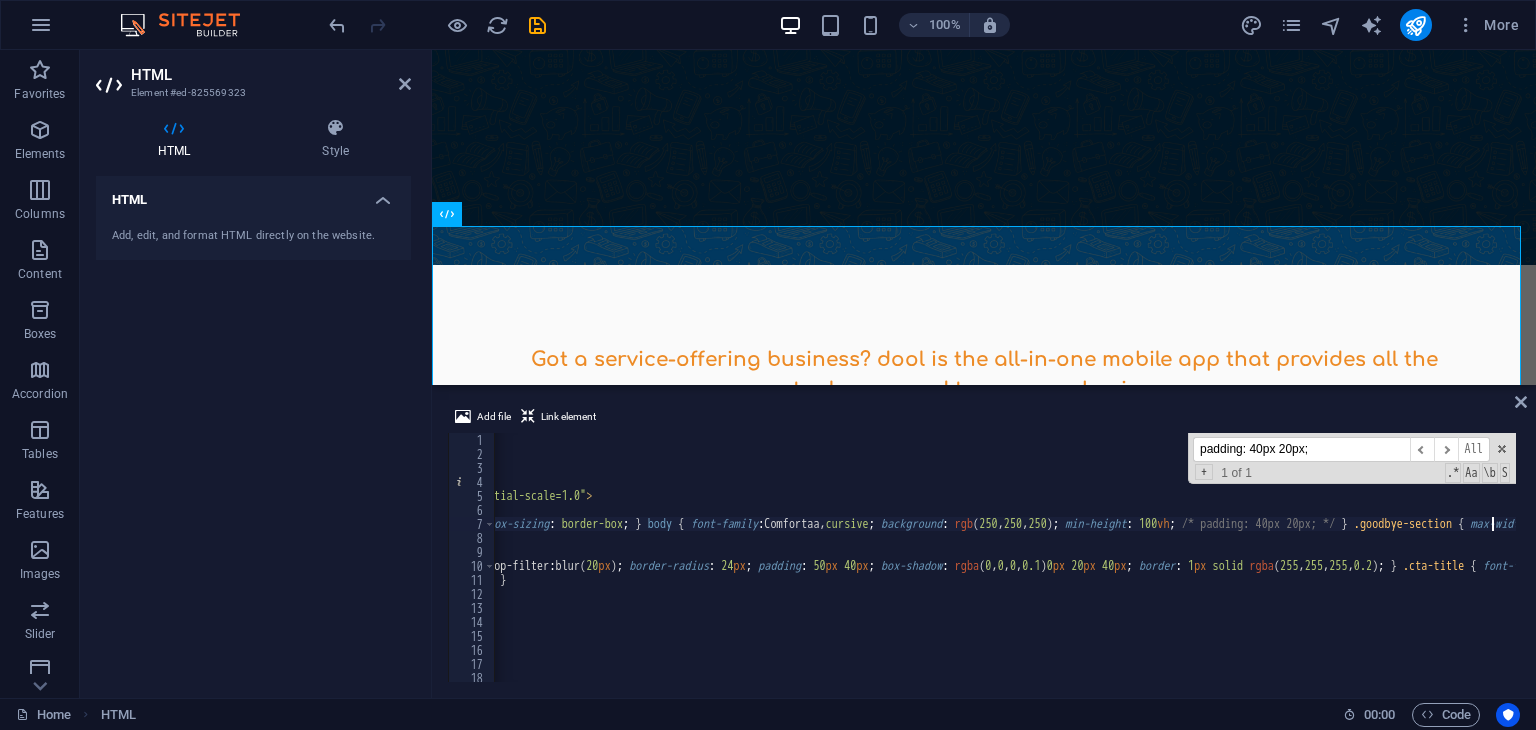 click on "<meta charset = "UTF-8" >
<meta name = "viewport"   content = "width=device-width, initial-scale=1.0" >
<title> Say Goodbye To Section </title>
<style> .goodbye-section  *  {   margin :   0 px ;   padding :   0 px ;   box-sizing :   border-box ;   }
body   {   font-family :  Comfortaa,  cursive ;   background :   rgb ( 250 ,  250 ,  250 ) ;   min-height :   100 vh ;   /* padding: 40px 20px; */   }
.goodbye-section   {   max-width :   1200 px ;   margin :   0 px   auto ;   text-align :   center ;
}
.section-title   {   font-family :   " DM Sans " ,  sans-serif ;   font-size :   3.5 rem ;   font-weight :   700 ;   color :   rgb ( 45 ,  55 ,  72 ) ;   margin-bottom :   60 px ;   text-shadow :   rgba ( 0 ,  0 ,  0 ,  0.1 )  0 px   4 px   20 px ;   letter-spacing :   -2 px ;
}
.goodbye-grid   {   display : grid ;  grid-template-columns :   repeat (auto-fit, minmax( 300 px ,  1 fr )) ;  gap :   30 px ;   margin-bottom :   80 px ;
}
.goodbye-item   {   background :" at bounding box center [7358, 569] 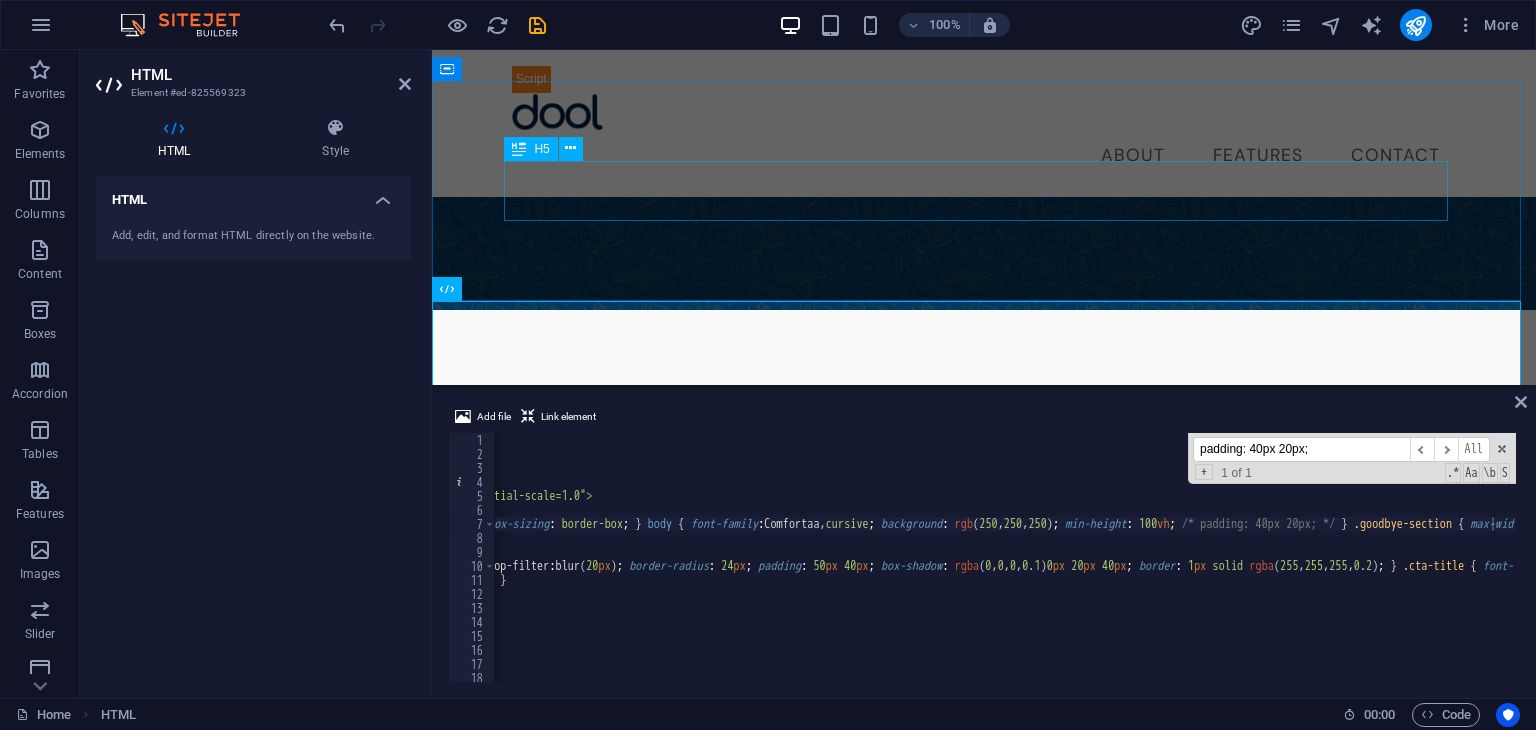 scroll, scrollTop: 484, scrollLeft: 0, axis: vertical 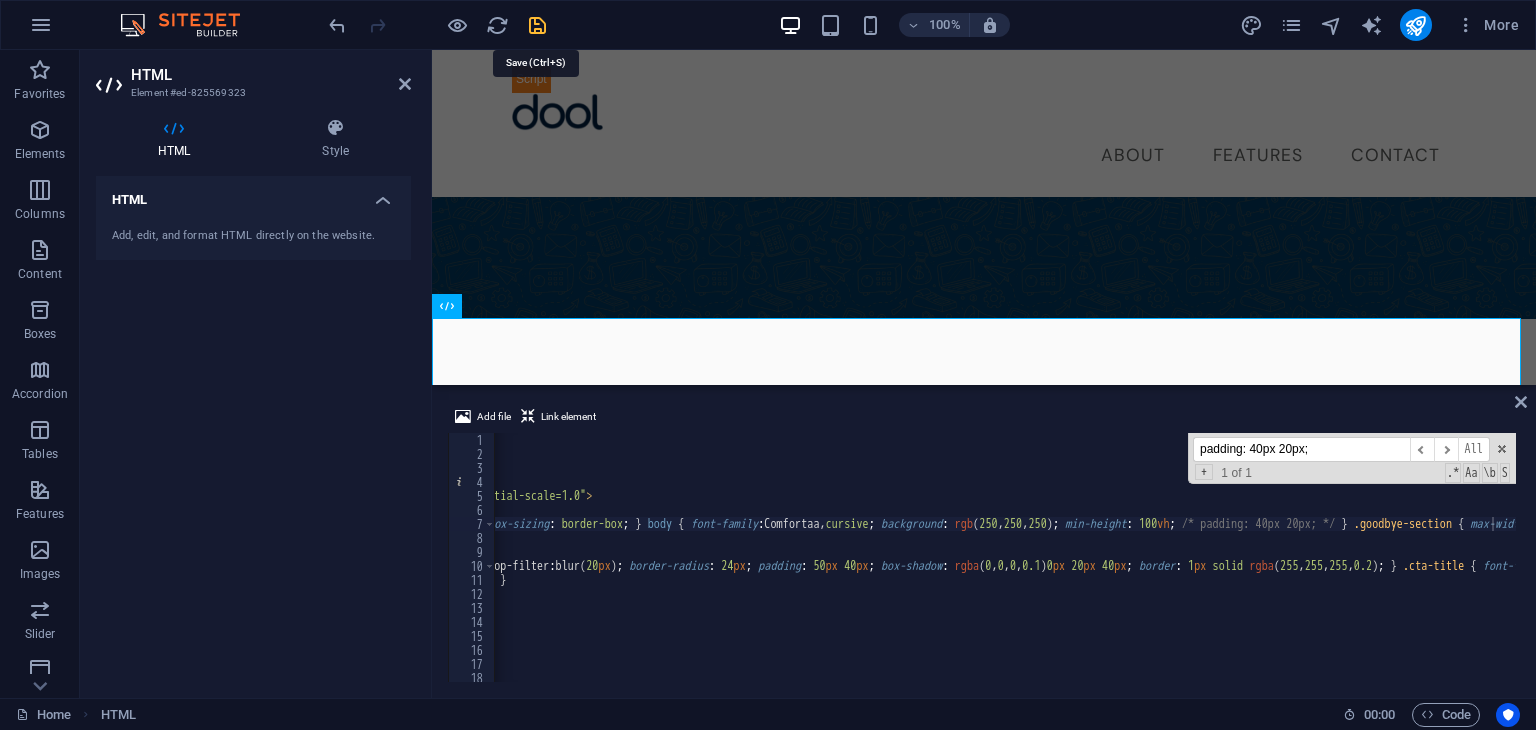 click at bounding box center [537, 25] 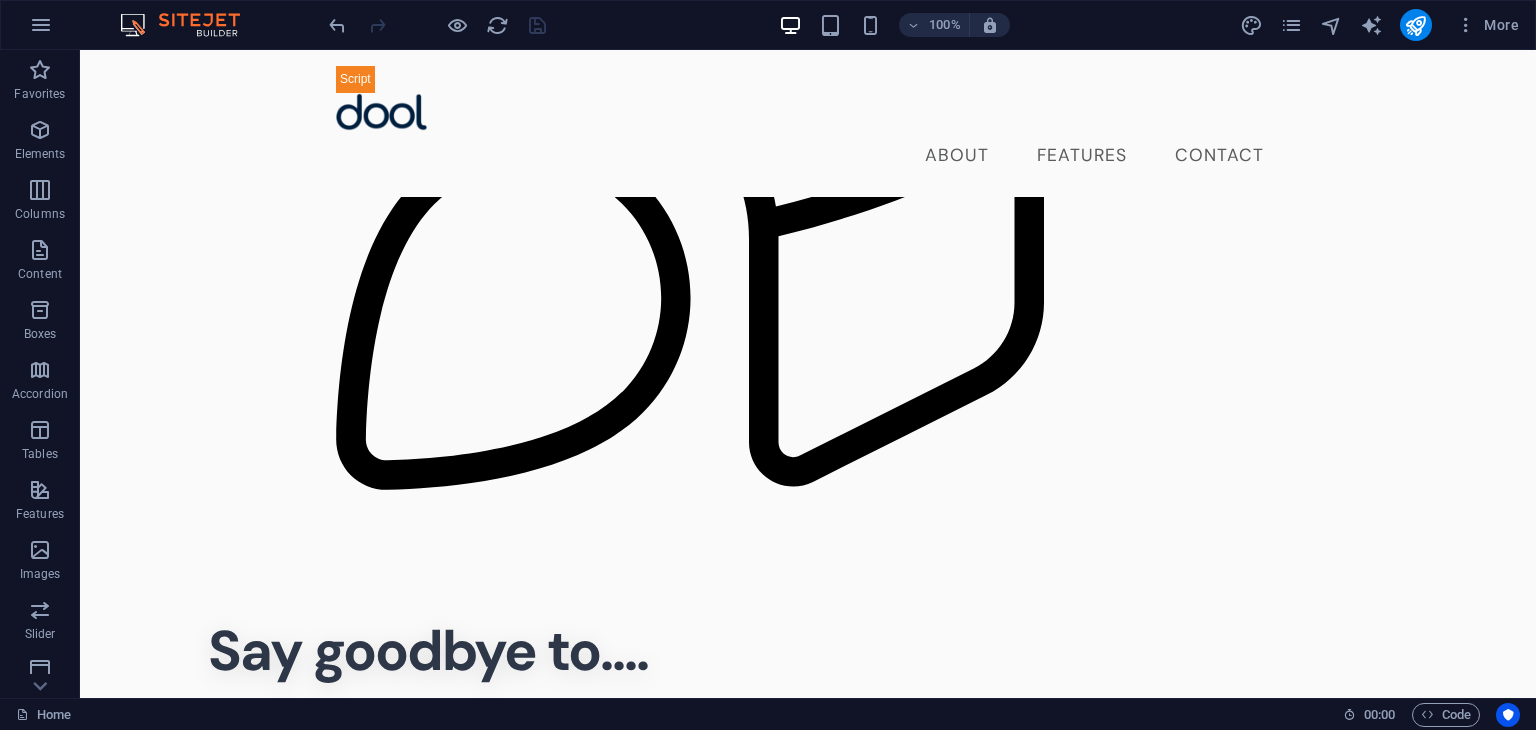 scroll, scrollTop: 1520, scrollLeft: 0, axis: vertical 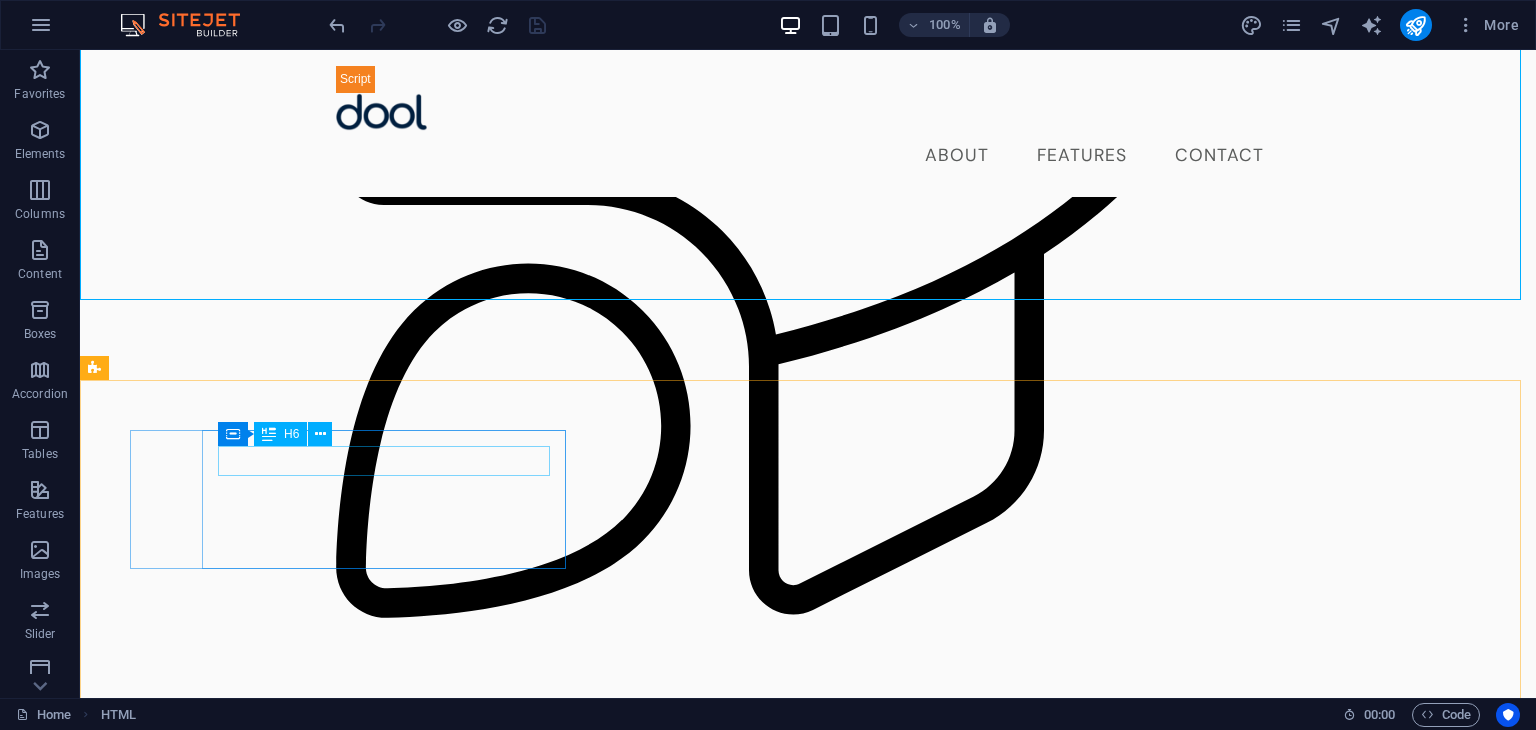 click on "Container   H6" at bounding box center [281, 434] 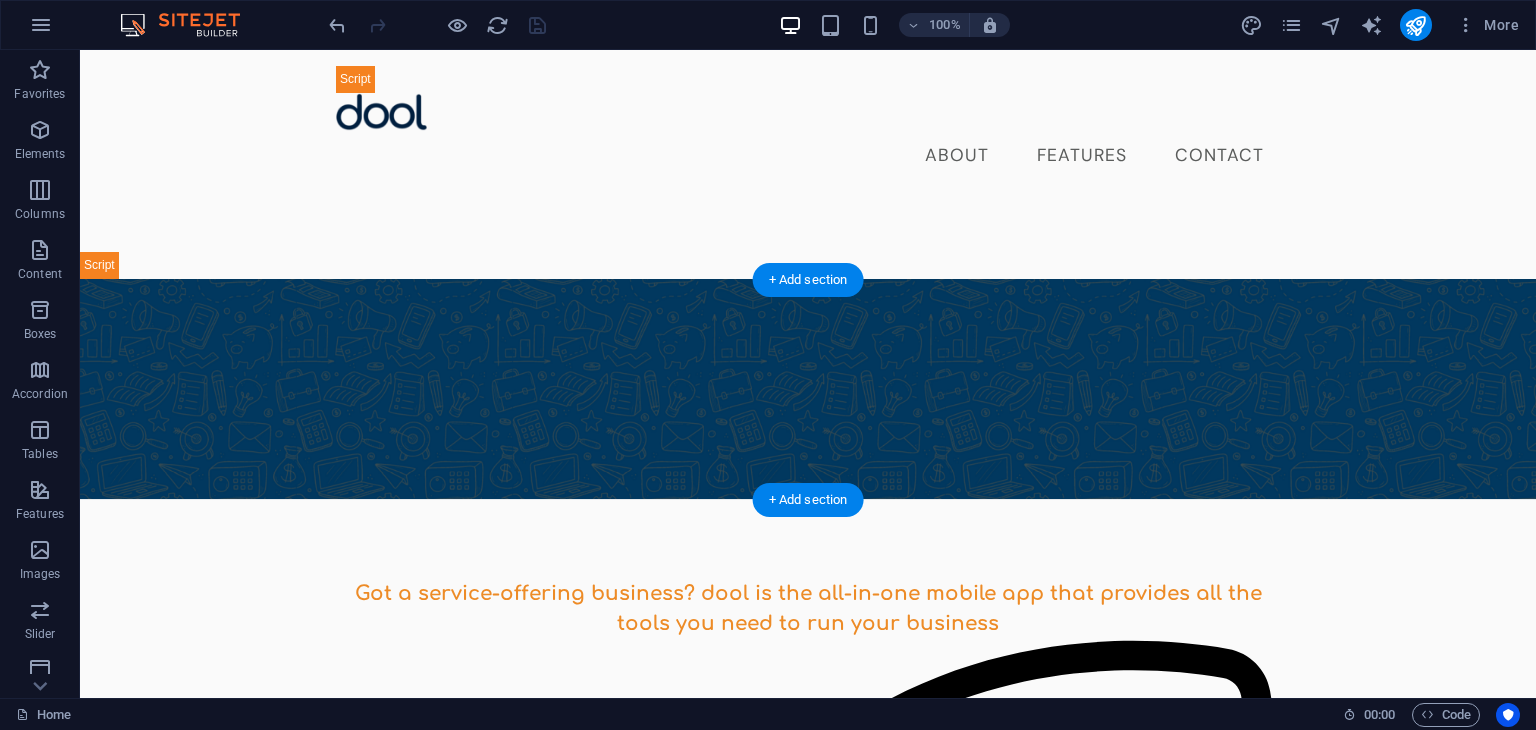 scroll, scrollTop: 556, scrollLeft: 0, axis: vertical 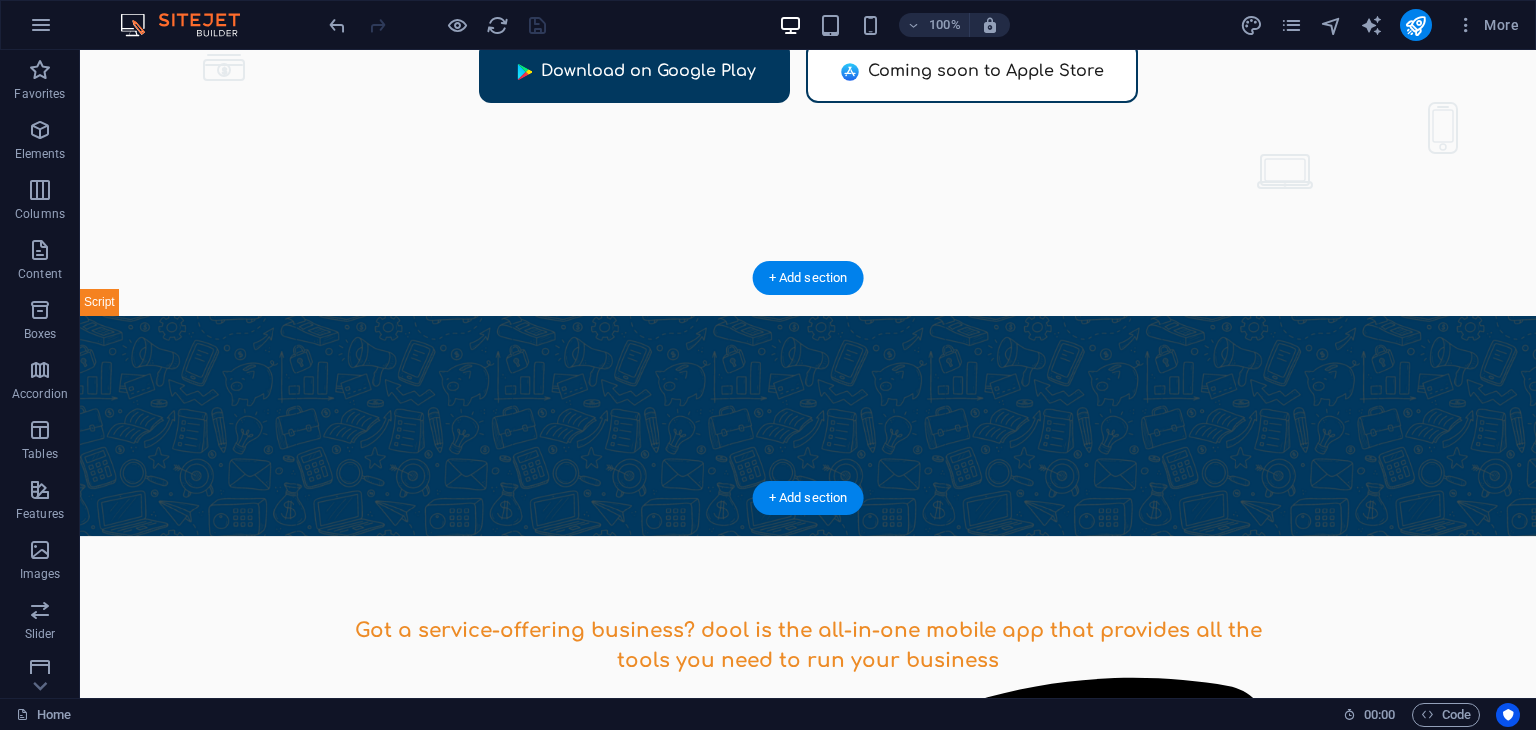 click at bounding box center (808, 426) 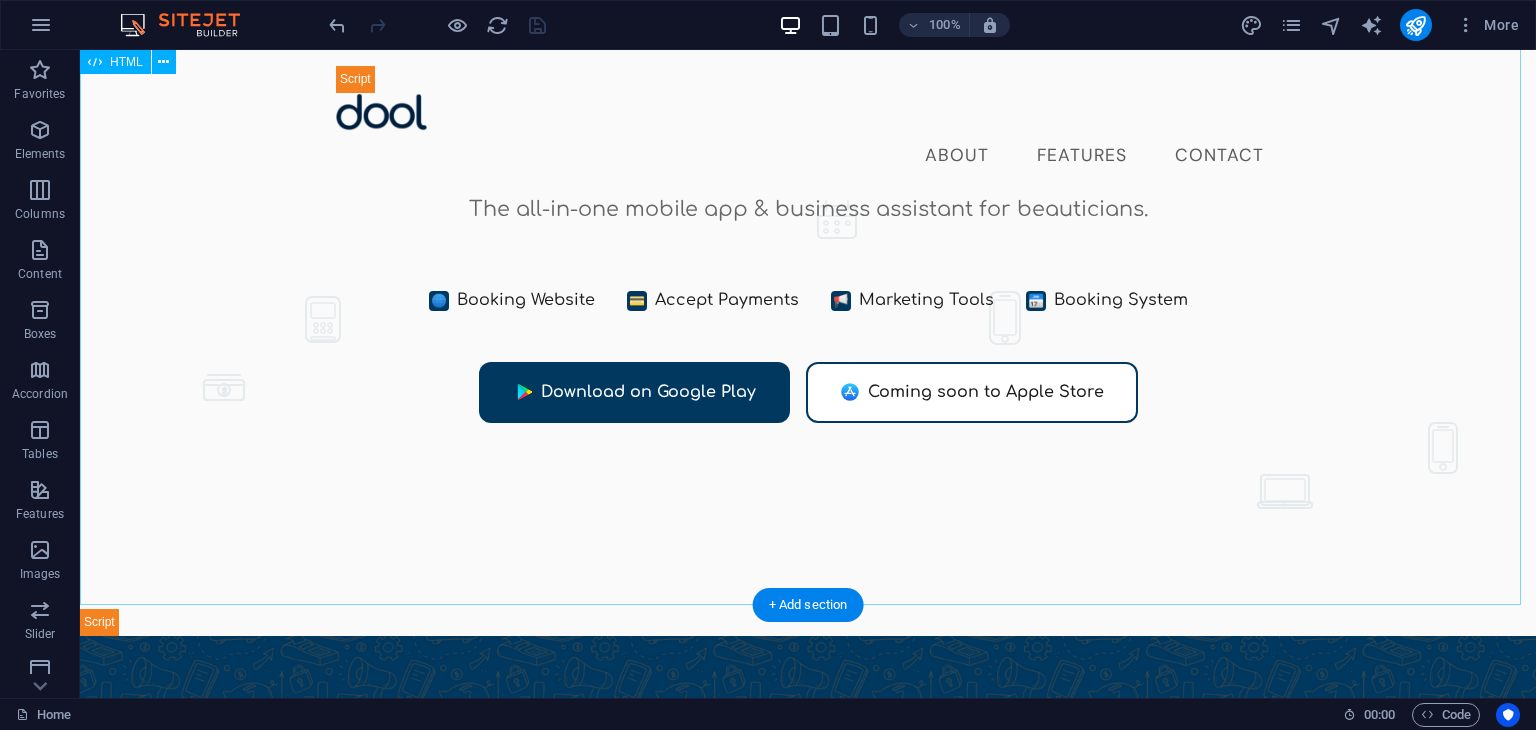 scroll, scrollTop: 192, scrollLeft: 0, axis: vertical 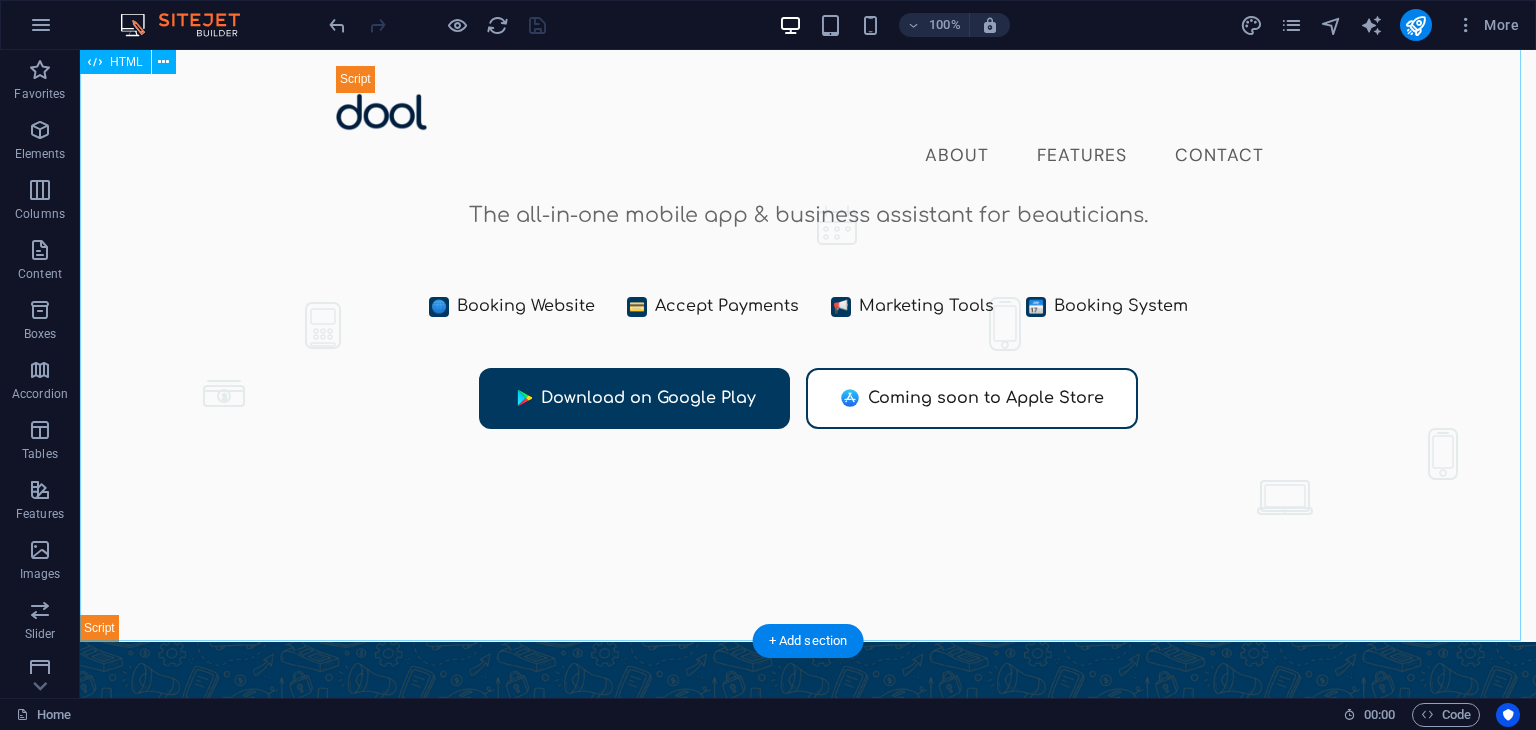 click on "Dool - Business Assistant for Beauticians
$
🌐" at bounding box center (808, 304) 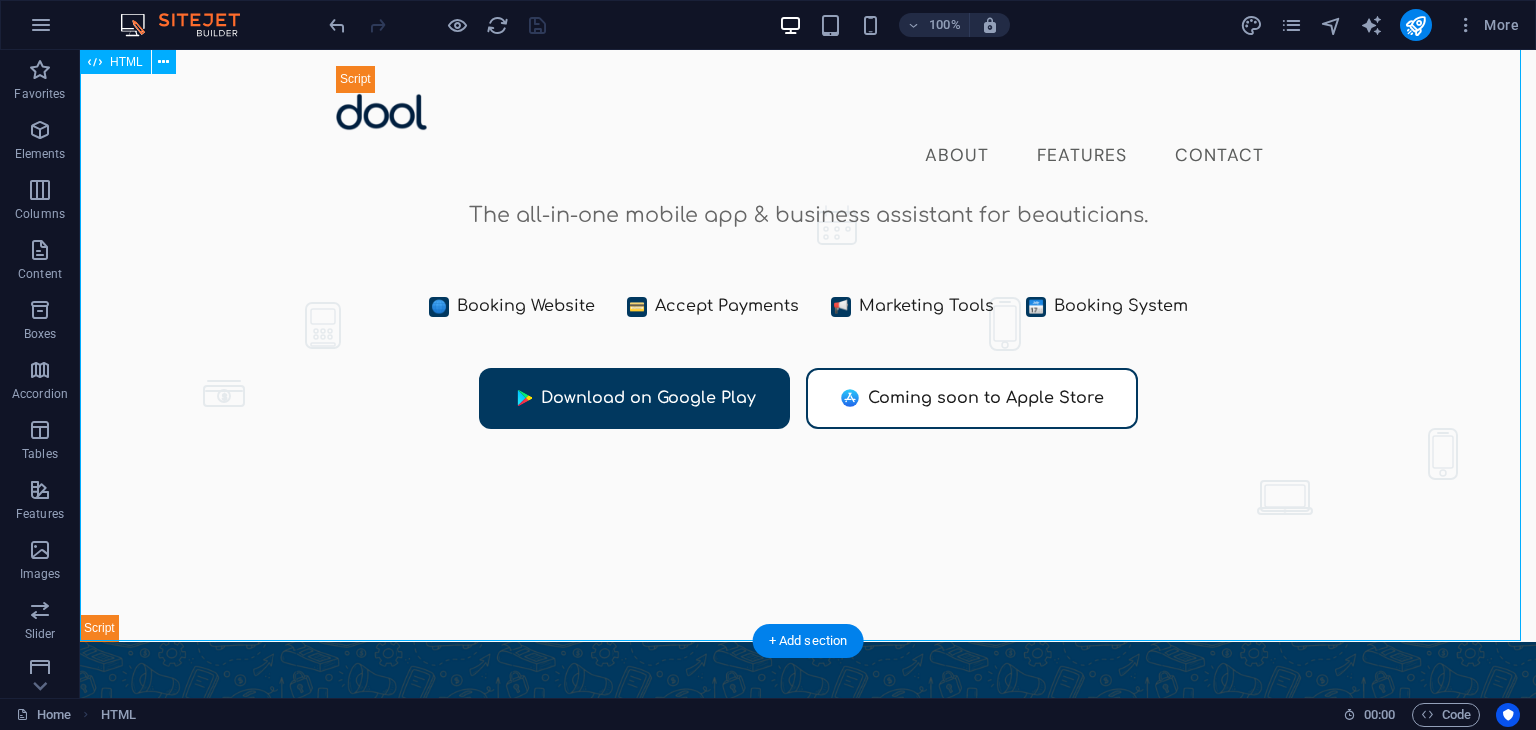 click on "Dool - Business Assistant for Beauticians
$
🌐" at bounding box center [808, 304] 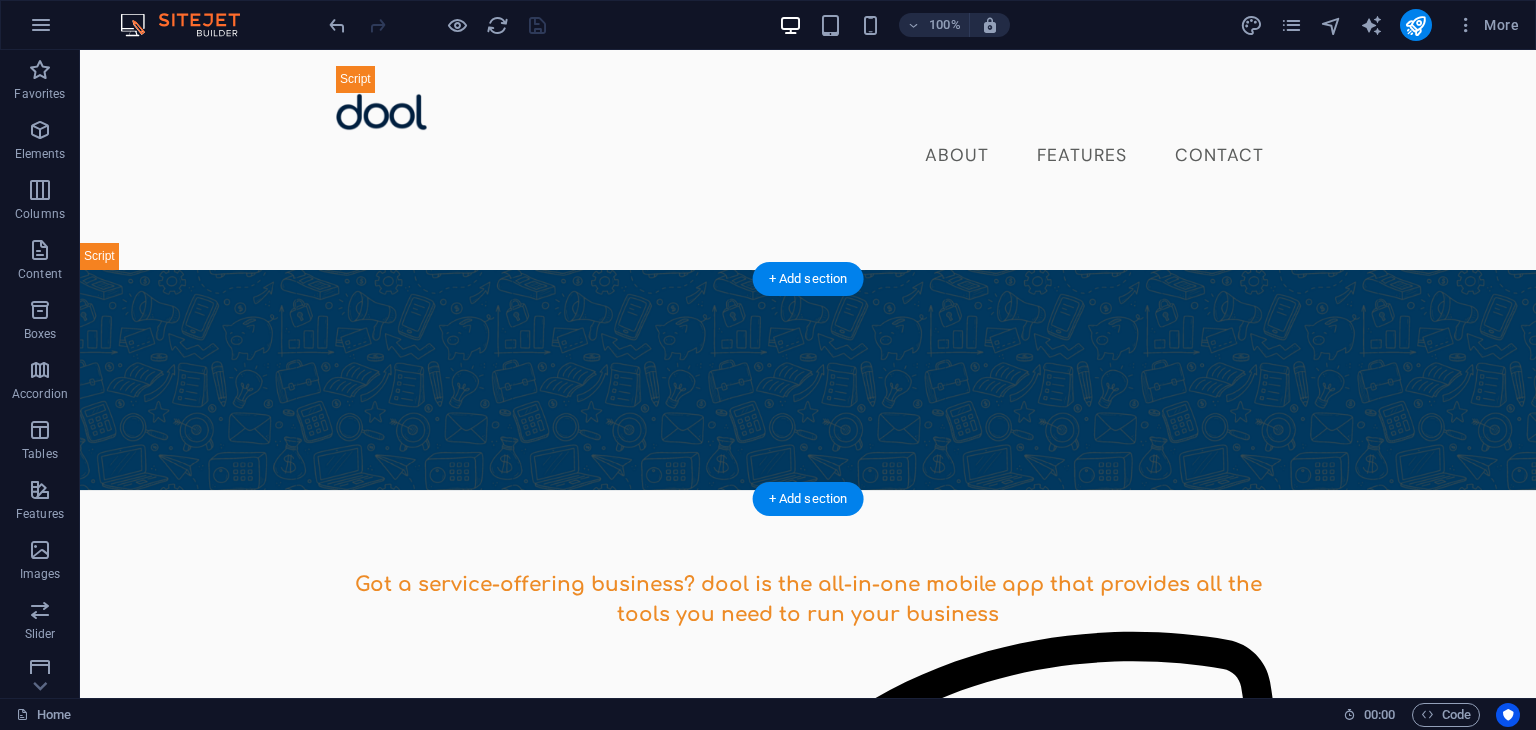 scroll, scrollTop: 552, scrollLeft: 0, axis: vertical 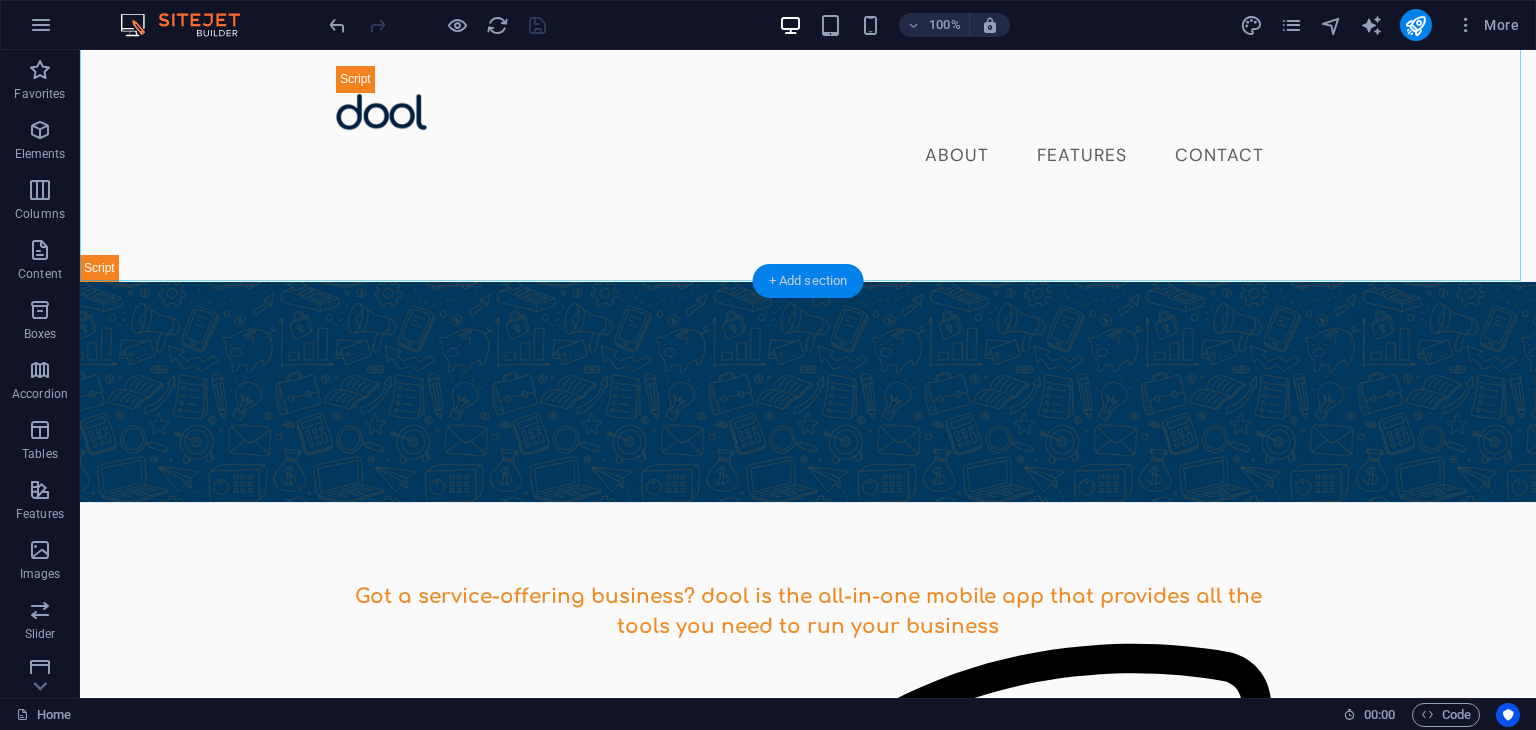 drag, startPoint x: 790, startPoint y: 273, endPoint x: 321, endPoint y: 299, distance: 469.72012 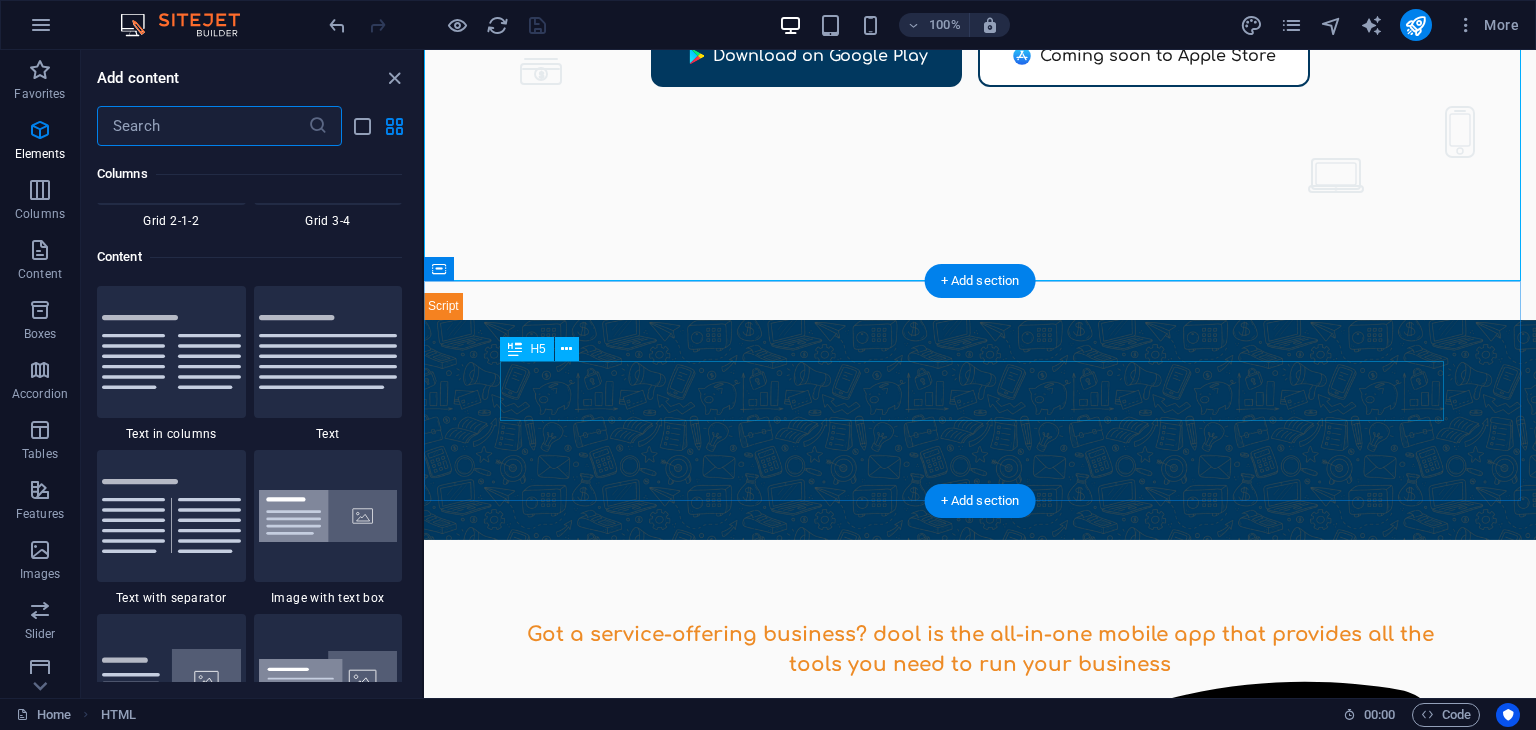 scroll, scrollTop: 3499, scrollLeft: 0, axis: vertical 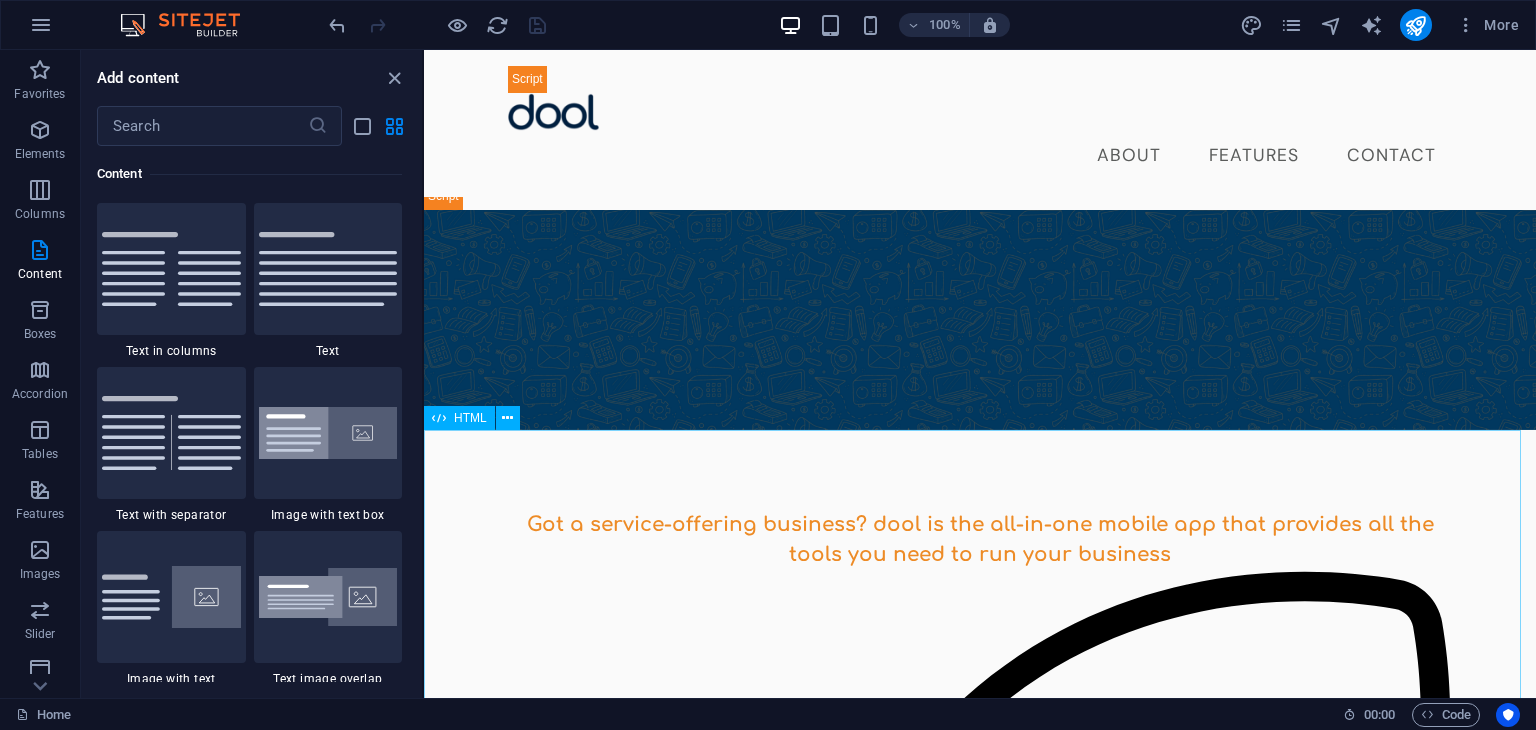 click on "HTML" at bounding box center [470, 418] 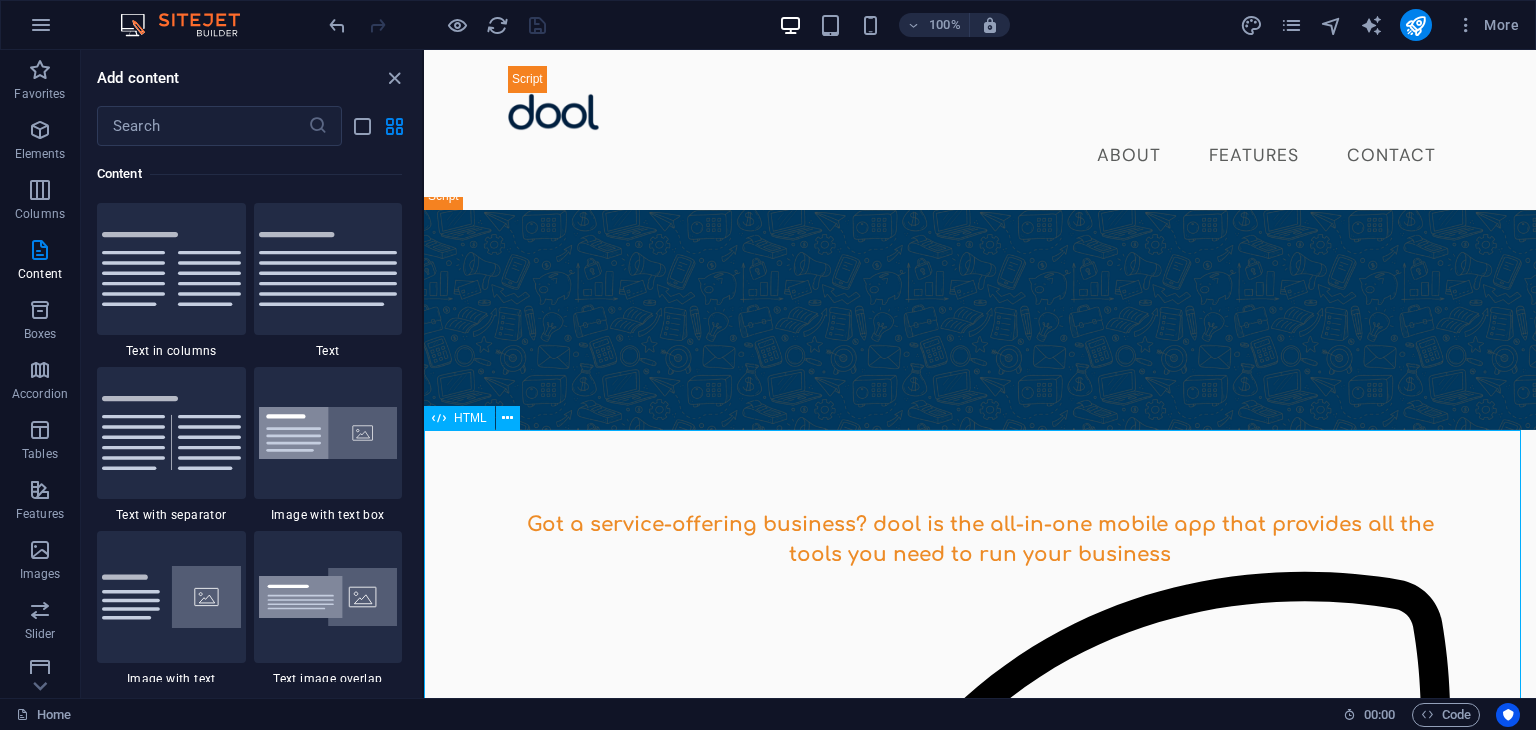 click on "HTML" at bounding box center (470, 418) 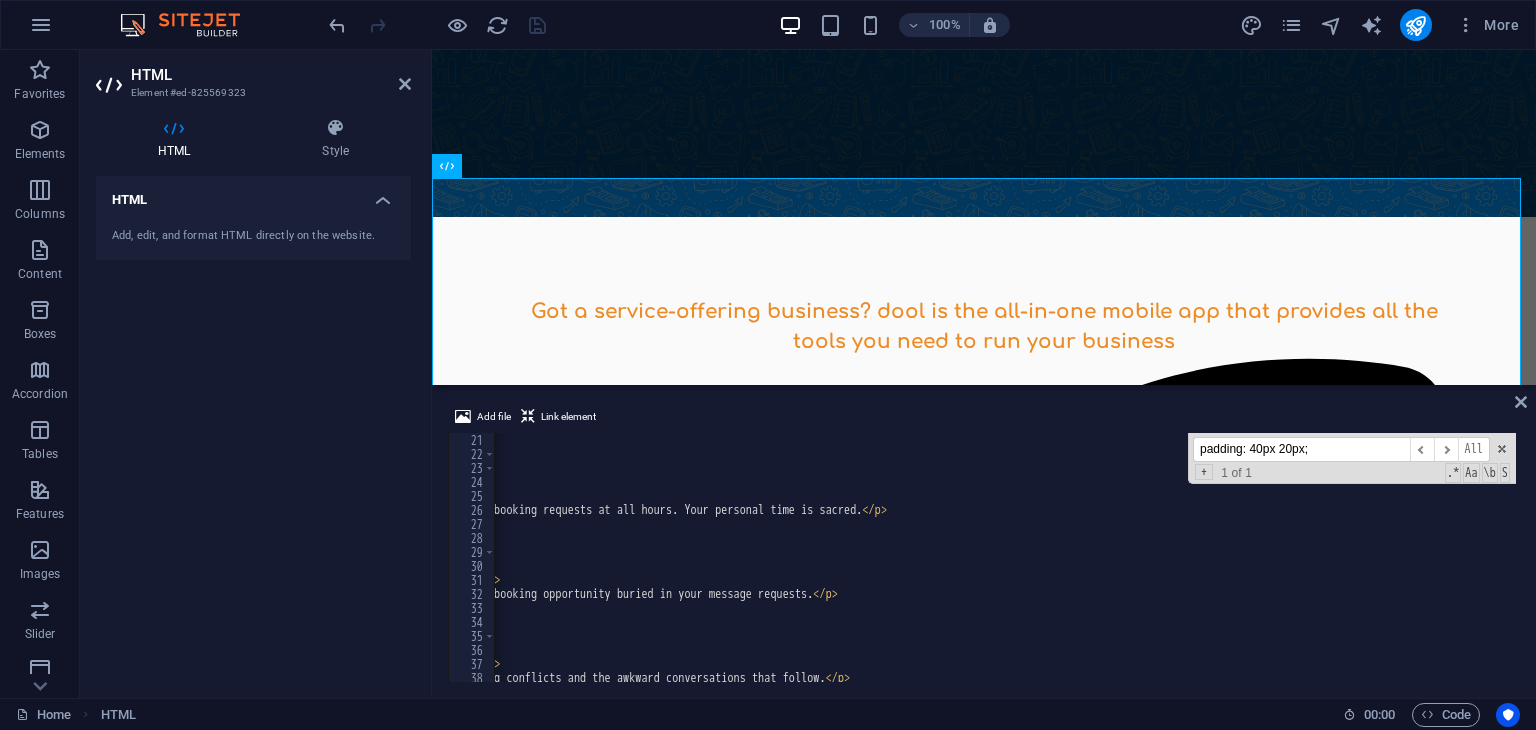 scroll, scrollTop: 422, scrollLeft: 0, axis: vertical 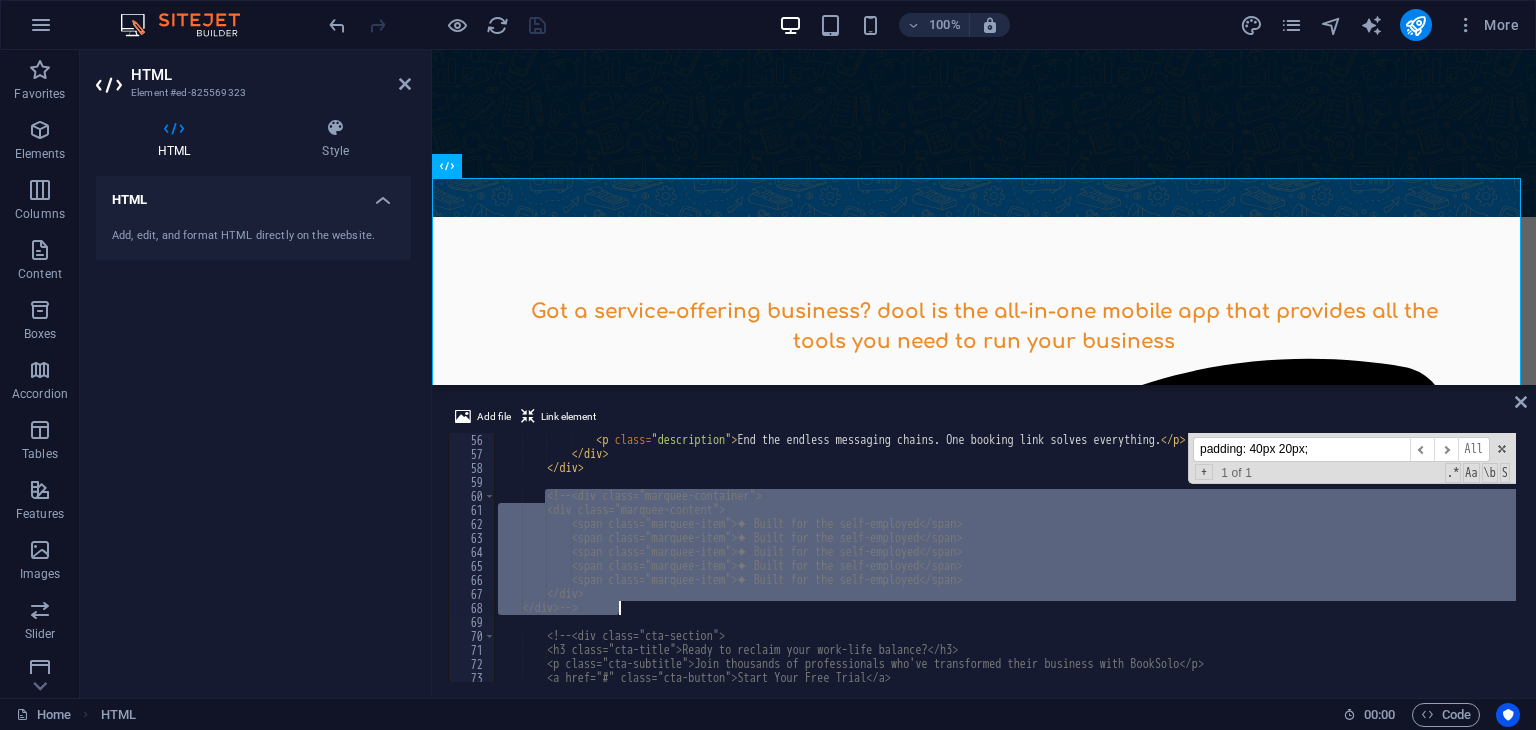 drag, startPoint x: 546, startPoint y: 497, endPoint x: 630, endPoint y: 609, distance: 140 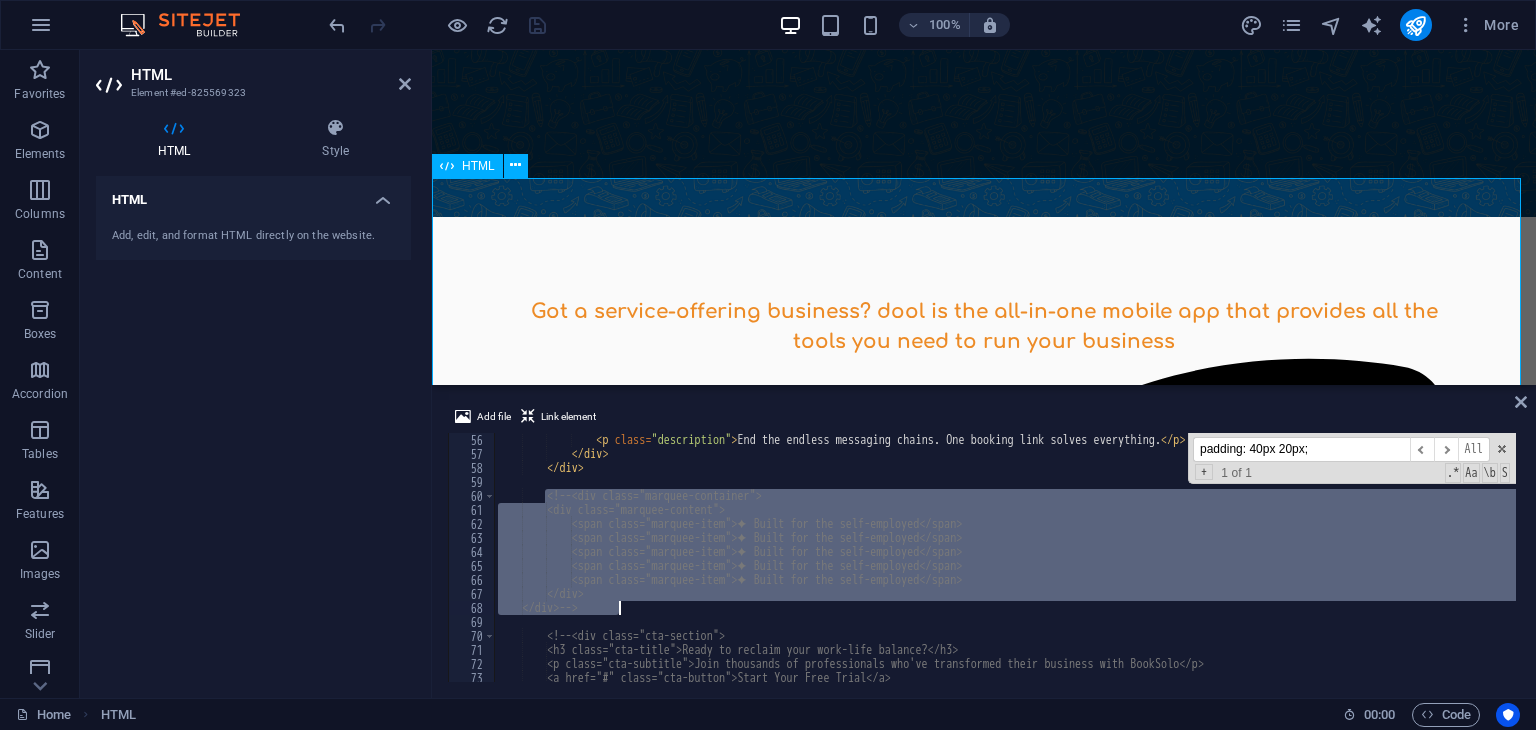 click on "Say Goodbye To Section
Say goodbye to....
💬
Late night DMs
Stop responding to booking requests at all hours. Your personal time is sacred.
🚩
Missed requests
Never lose another booking opportunity buried in your message requests.
📅
Double bookings
Eliminate scheduling conflicts and the awkward conversations that follow.
📄
Endless paperwork
Ditch the filing cabinets and lost forms. Everything digital, everything organized.
💵
Hidden fees" at bounding box center (984, 1803) 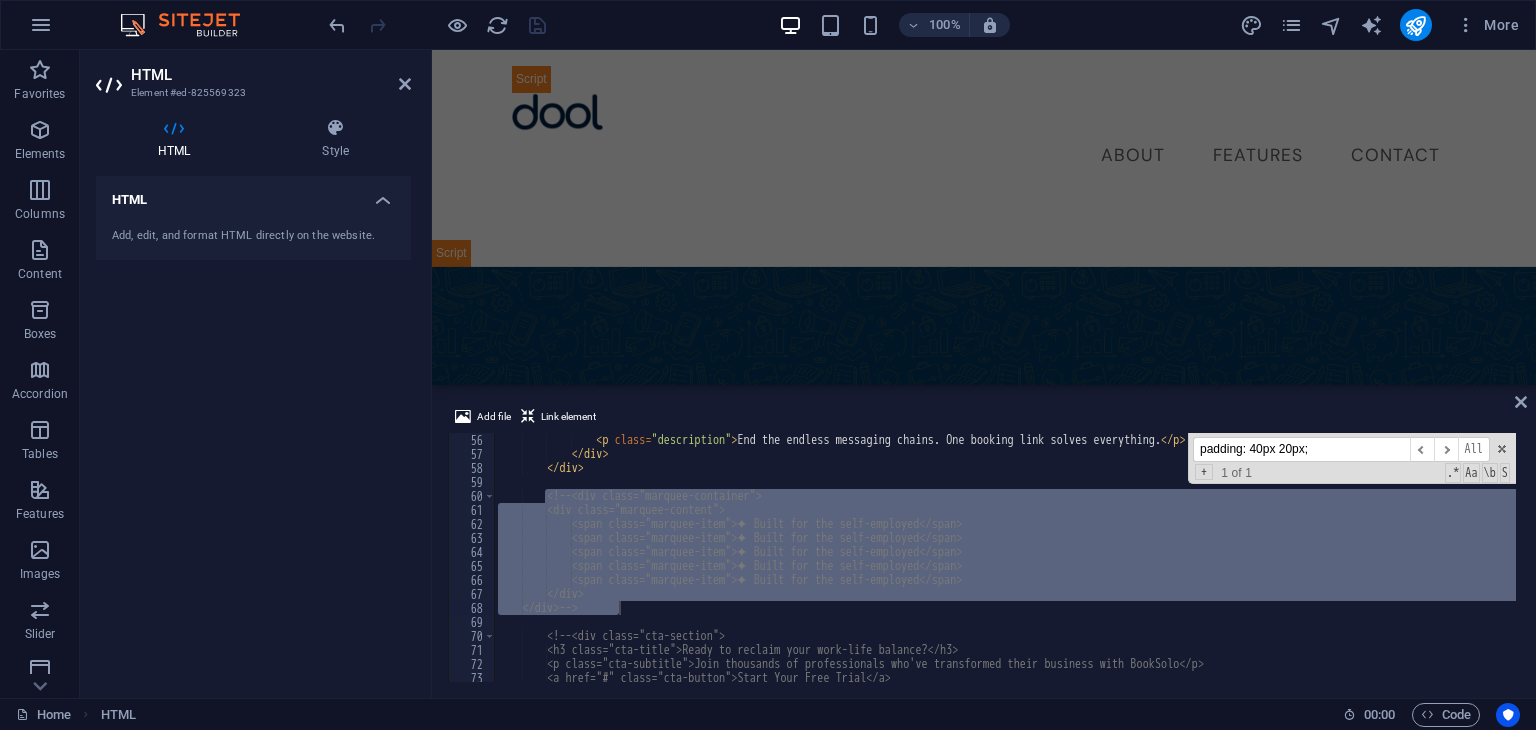 scroll, scrollTop: 314, scrollLeft: 0, axis: vertical 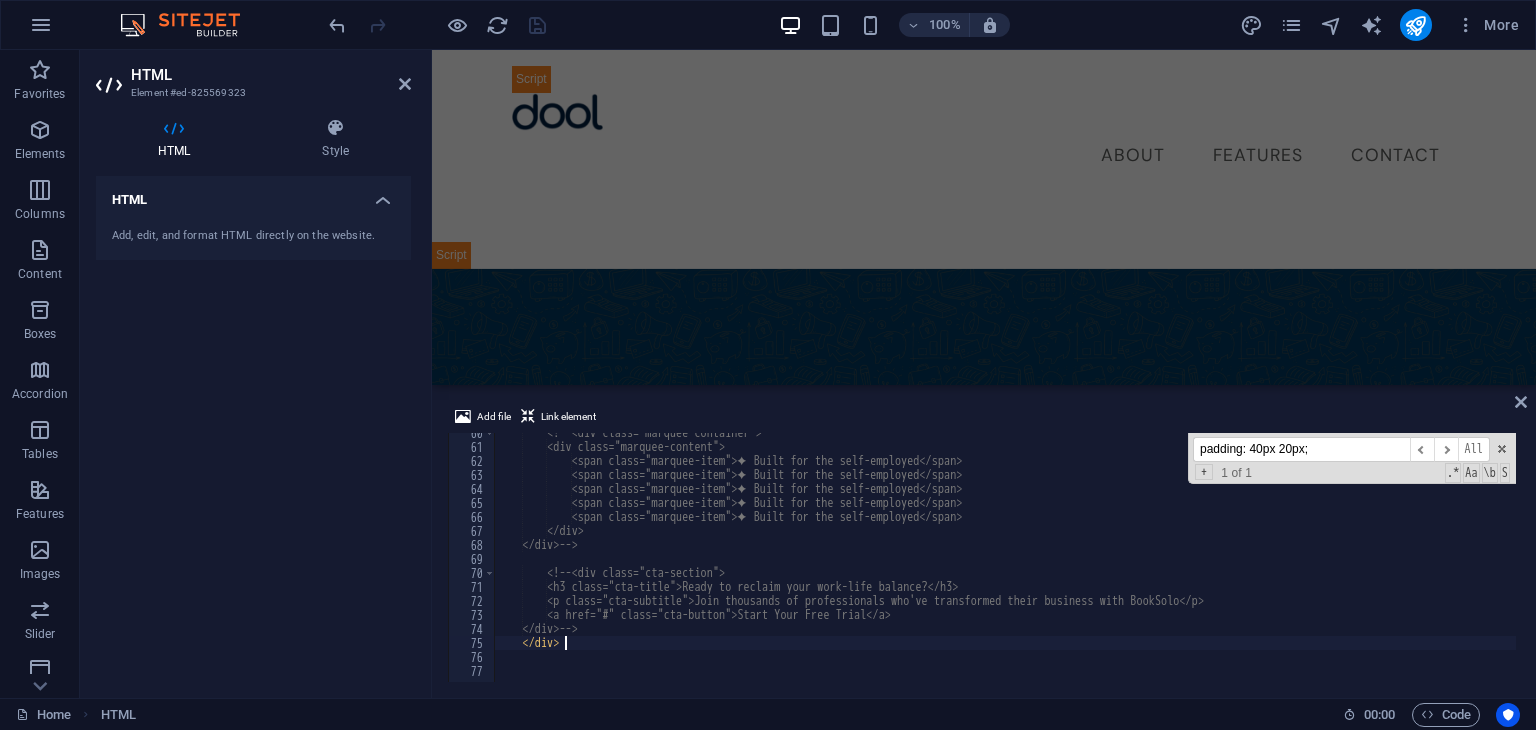 type on "</div>" 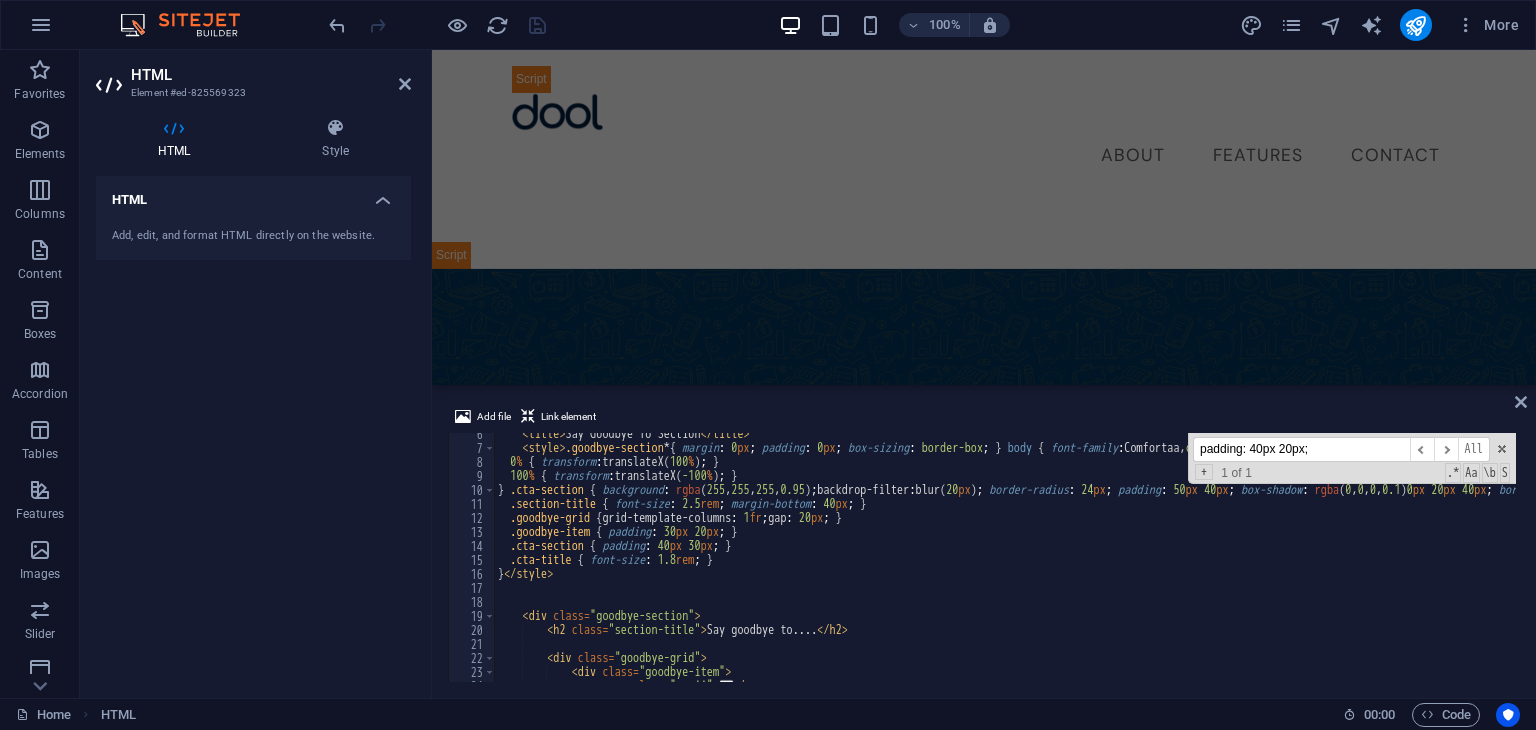 scroll, scrollTop: 80, scrollLeft: 0, axis: vertical 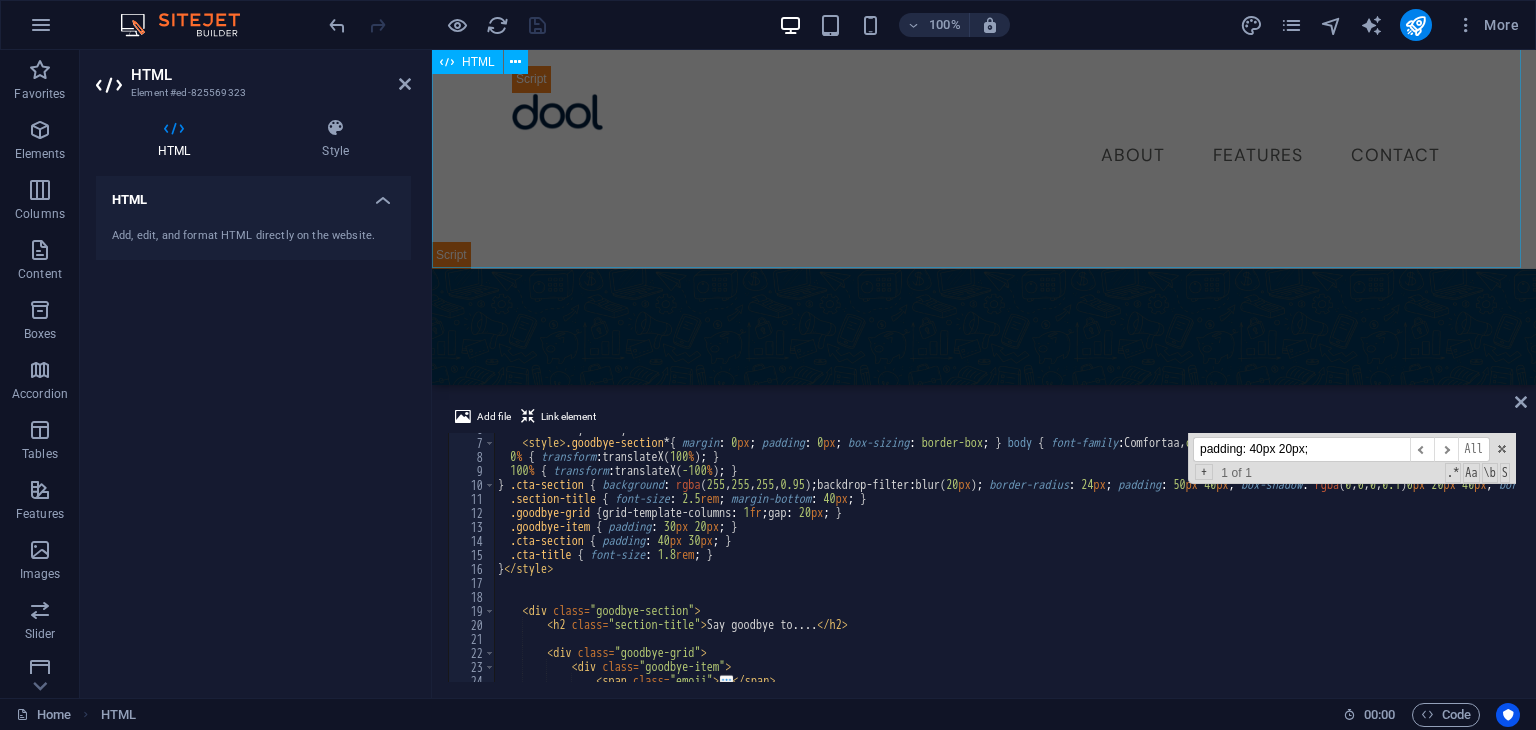 click on "Dool - Business Assistant for Beauticians
$
🌐" at bounding box center [984, 57] 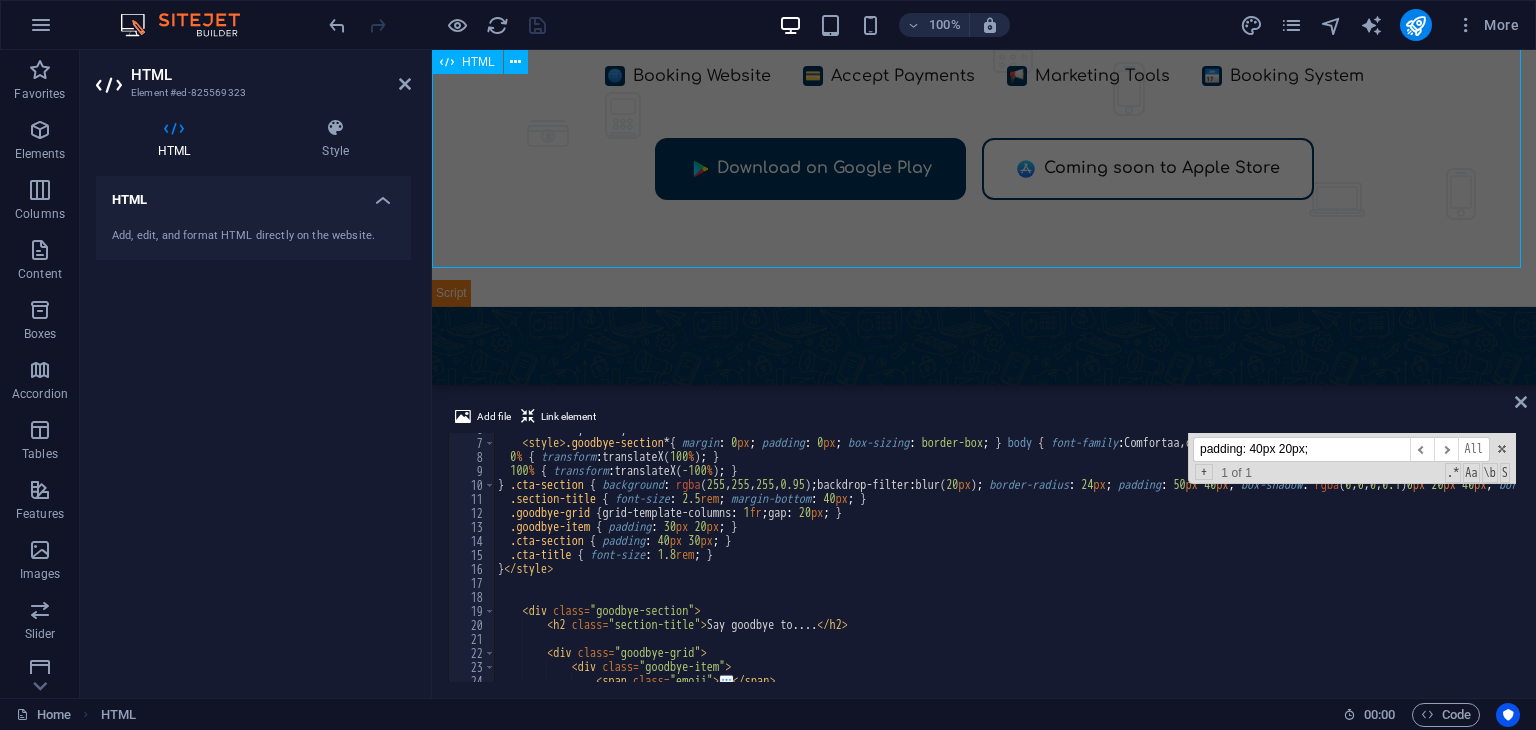 scroll, scrollTop: 341, scrollLeft: 0, axis: vertical 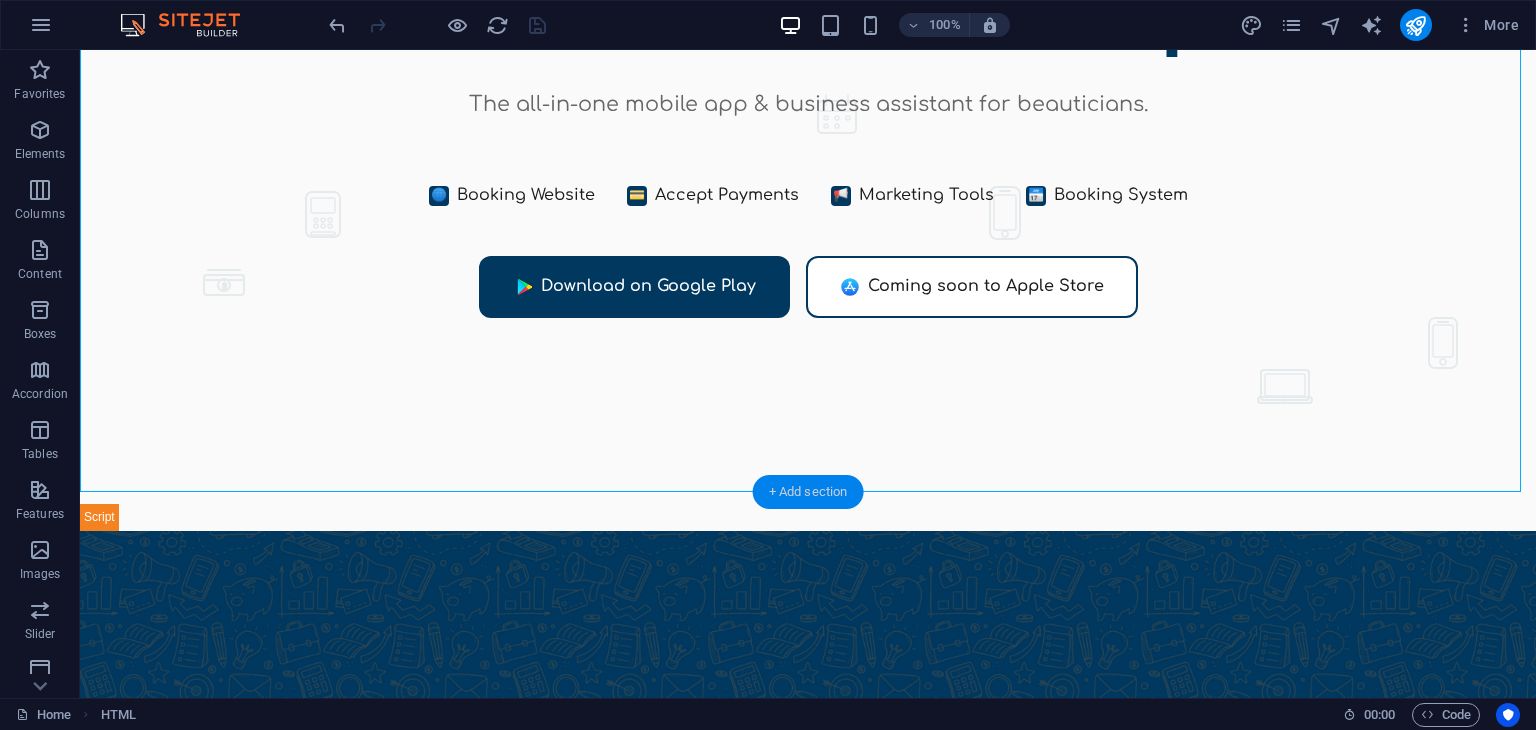 click on "+ Add section" at bounding box center (808, 492) 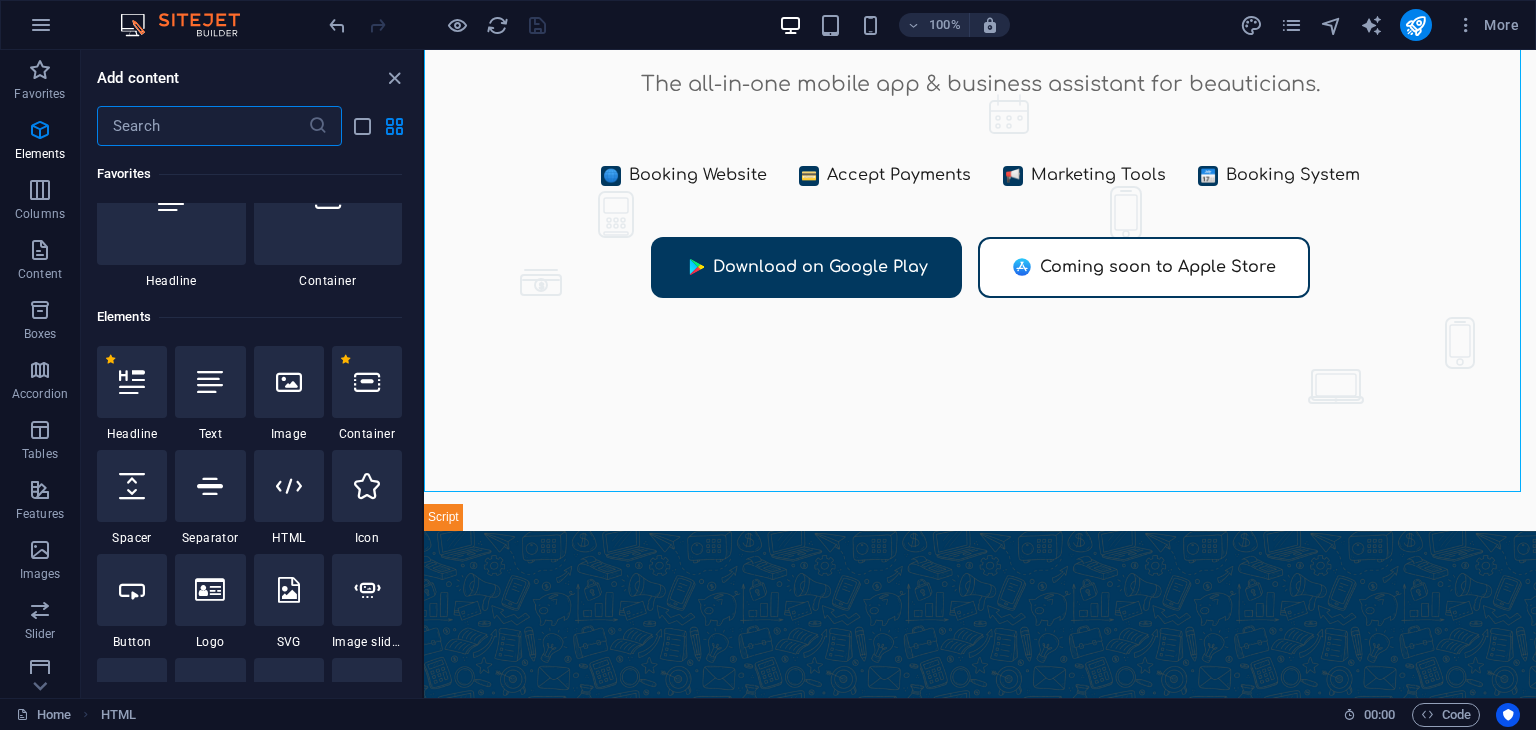 scroll, scrollTop: 0, scrollLeft: 0, axis: both 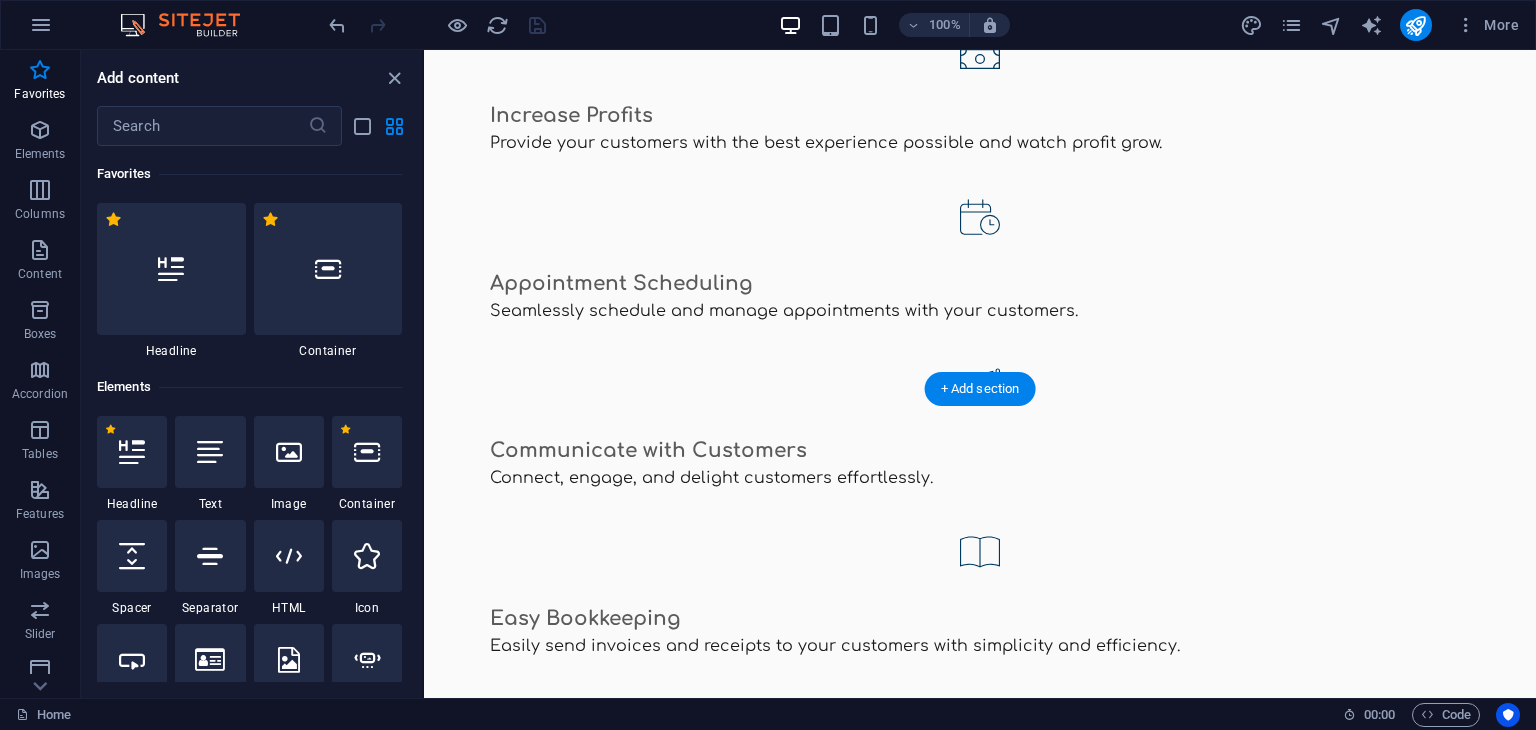 drag, startPoint x: 744, startPoint y: 628, endPoint x: 447, endPoint y: 329, distance: 421.43802 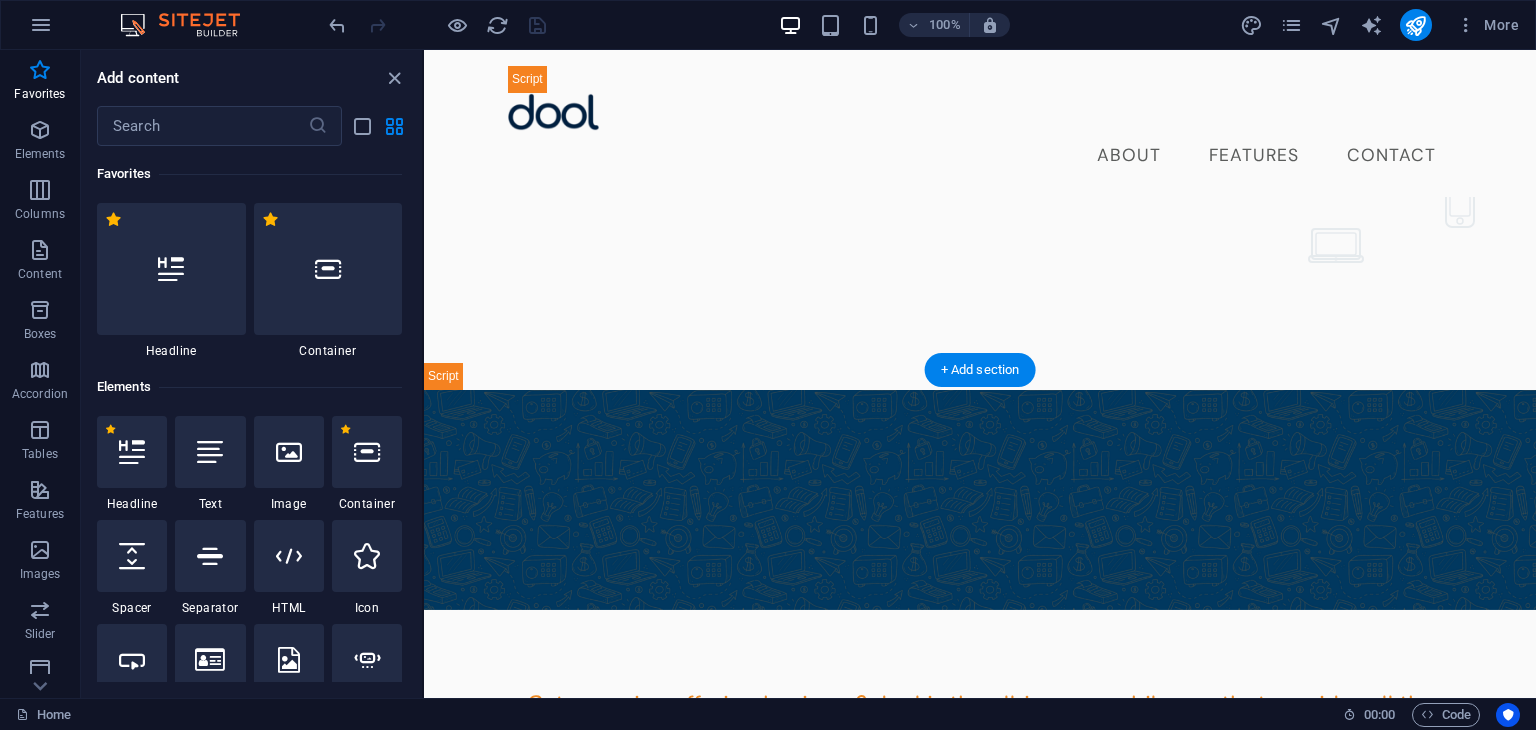 scroll, scrollTop: 441, scrollLeft: 0, axis: vertical 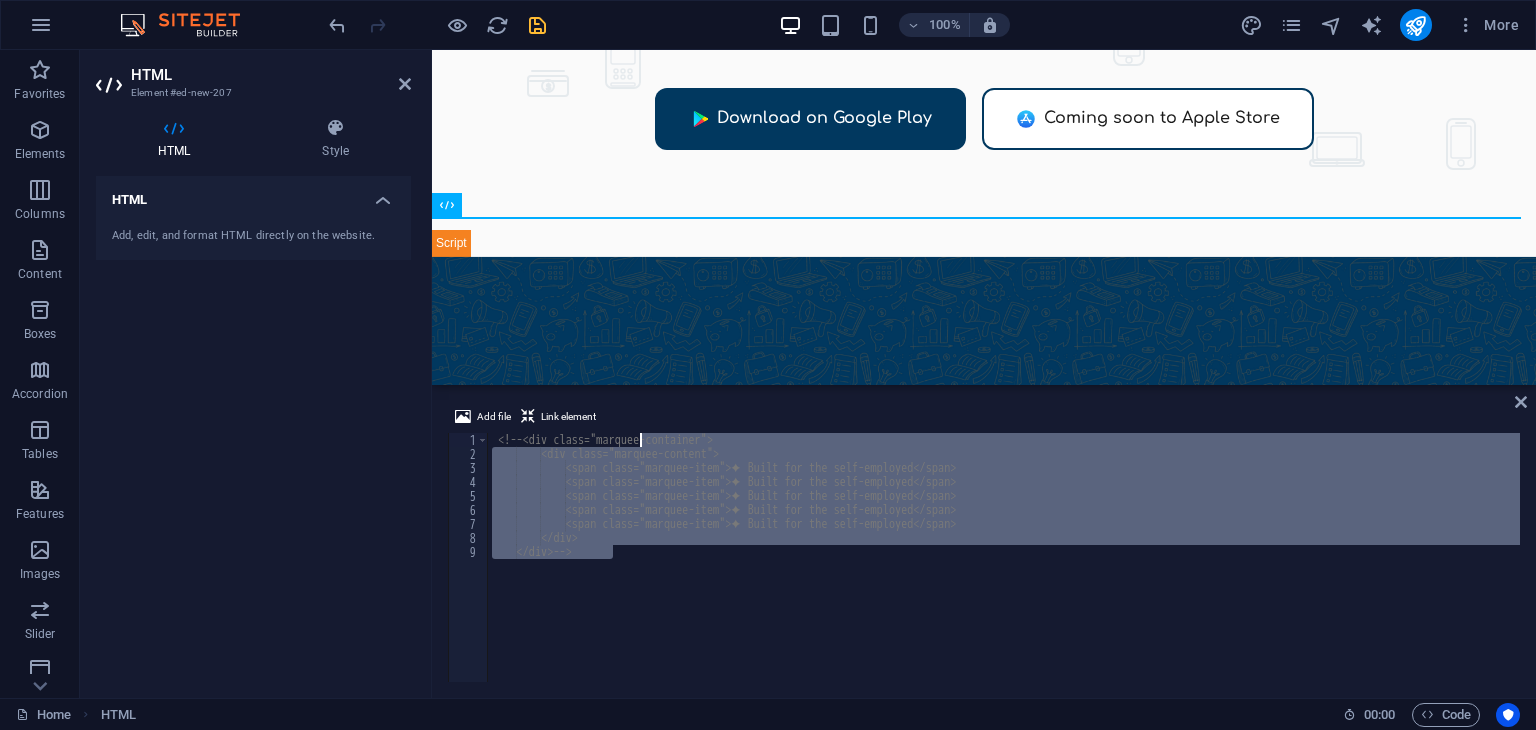 drag, startPoint x: 656, startPoint y: 549, endPoint x: 641, endPoint y: 443, distance: 107.05606 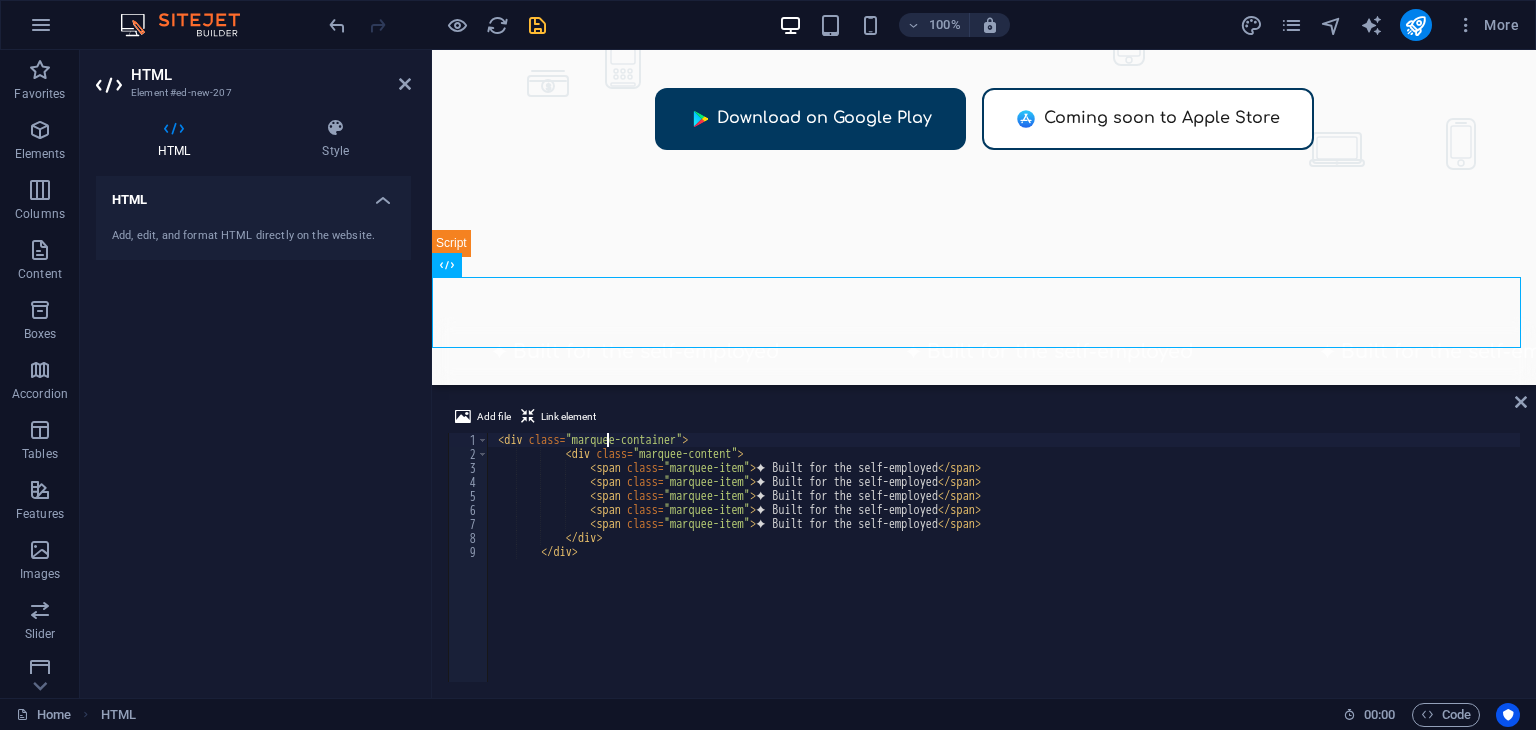 click on "✦ Built for the self-employed ✦ Built for the self-employed ✦ Built for the self-employed ✦ Built for the self-employed ✦ Built for the self-employed" at bounding box center [1004, 571] 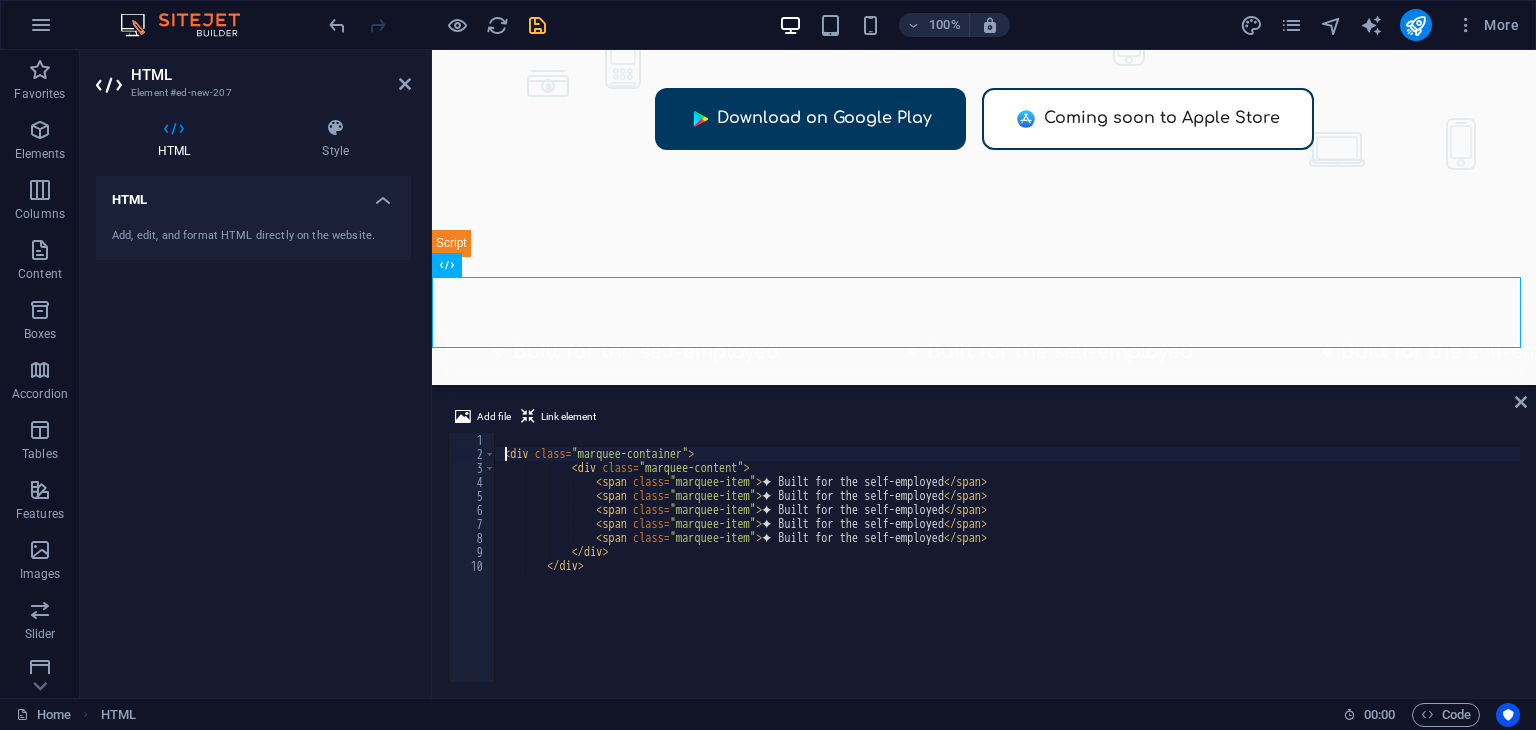 type on "<div class="marquee-container">" 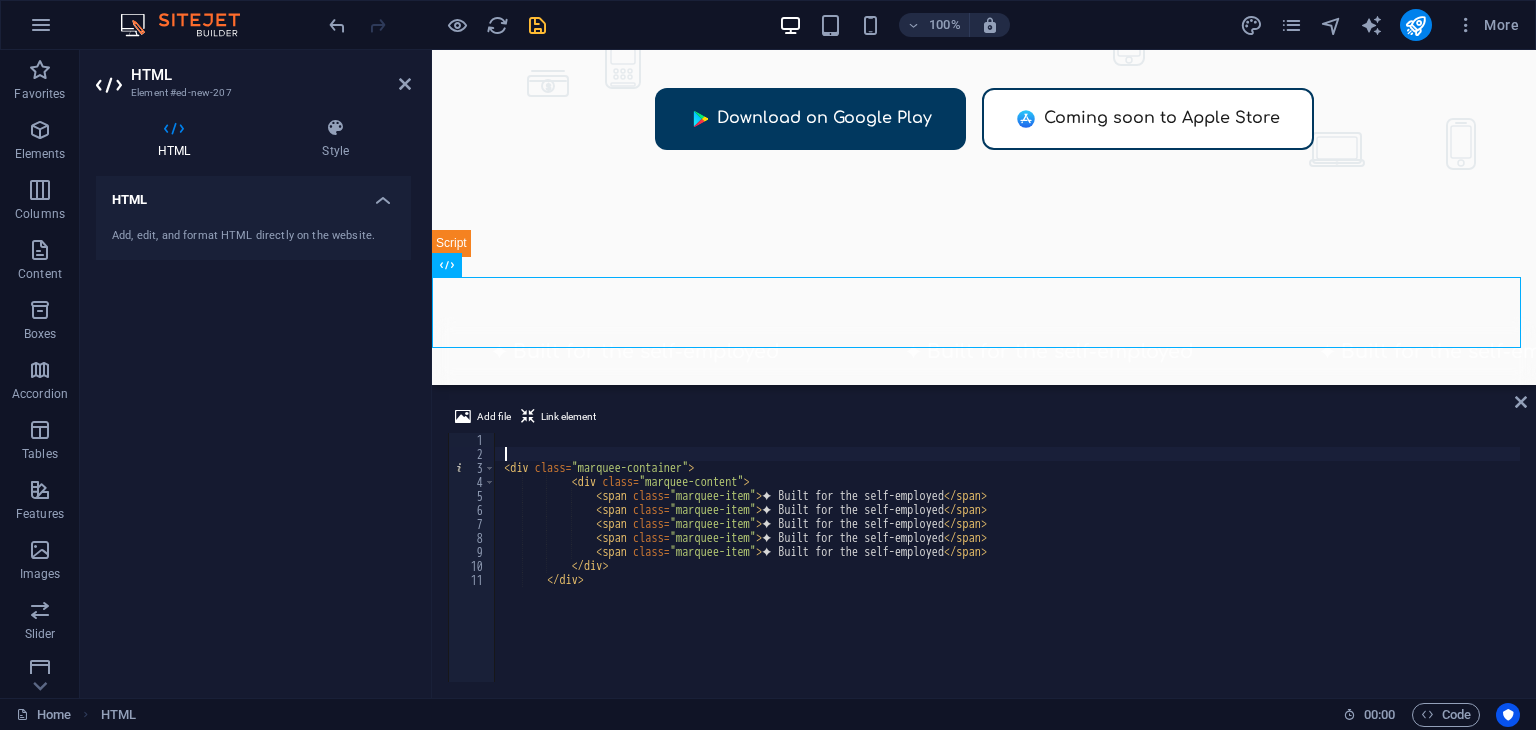 click on "✦ Built for the self-employed ✦ Built for the self-employed ✦ Built for the self-employed ✦ Built for the self-employed ✦ Built for the self-employed" at bounding box center (1007, 571) 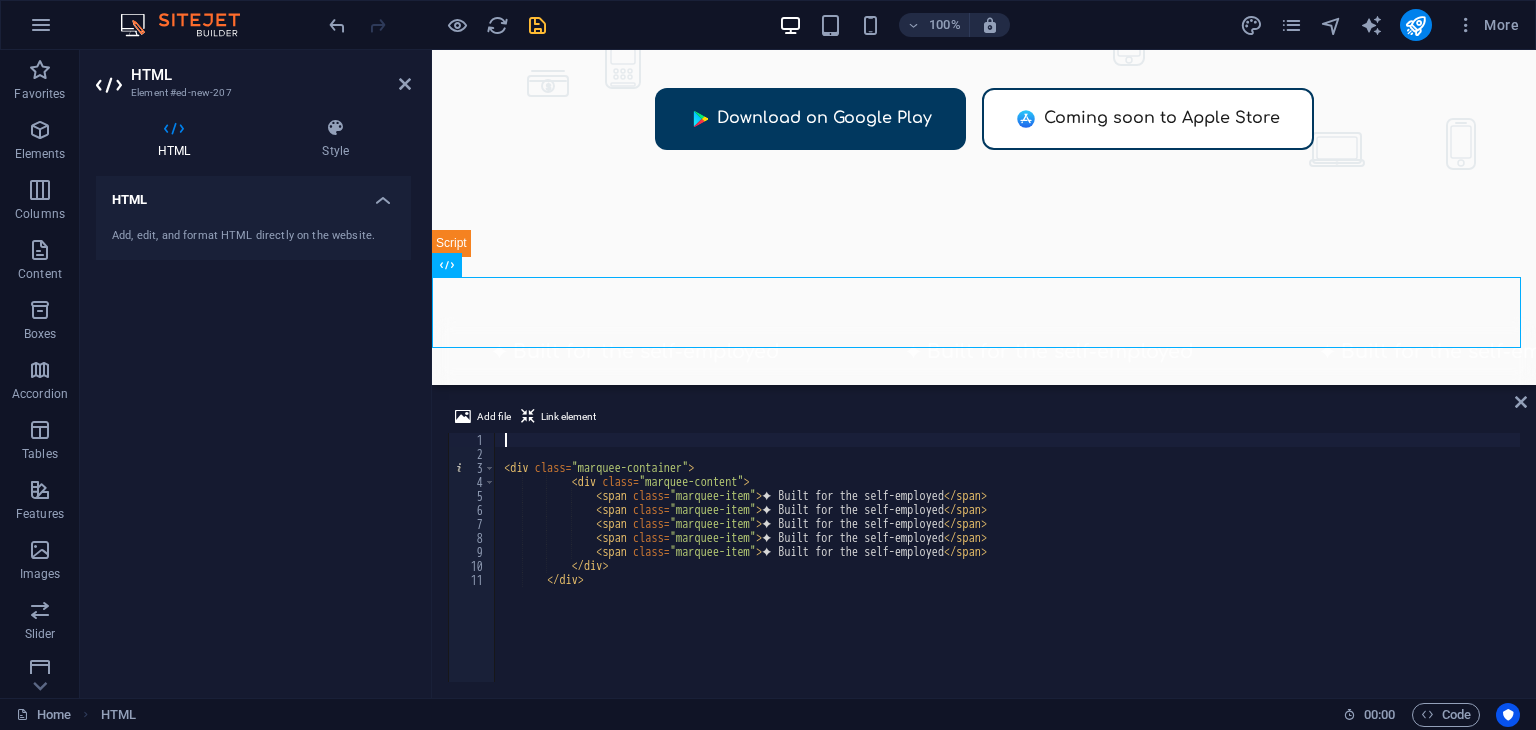 type 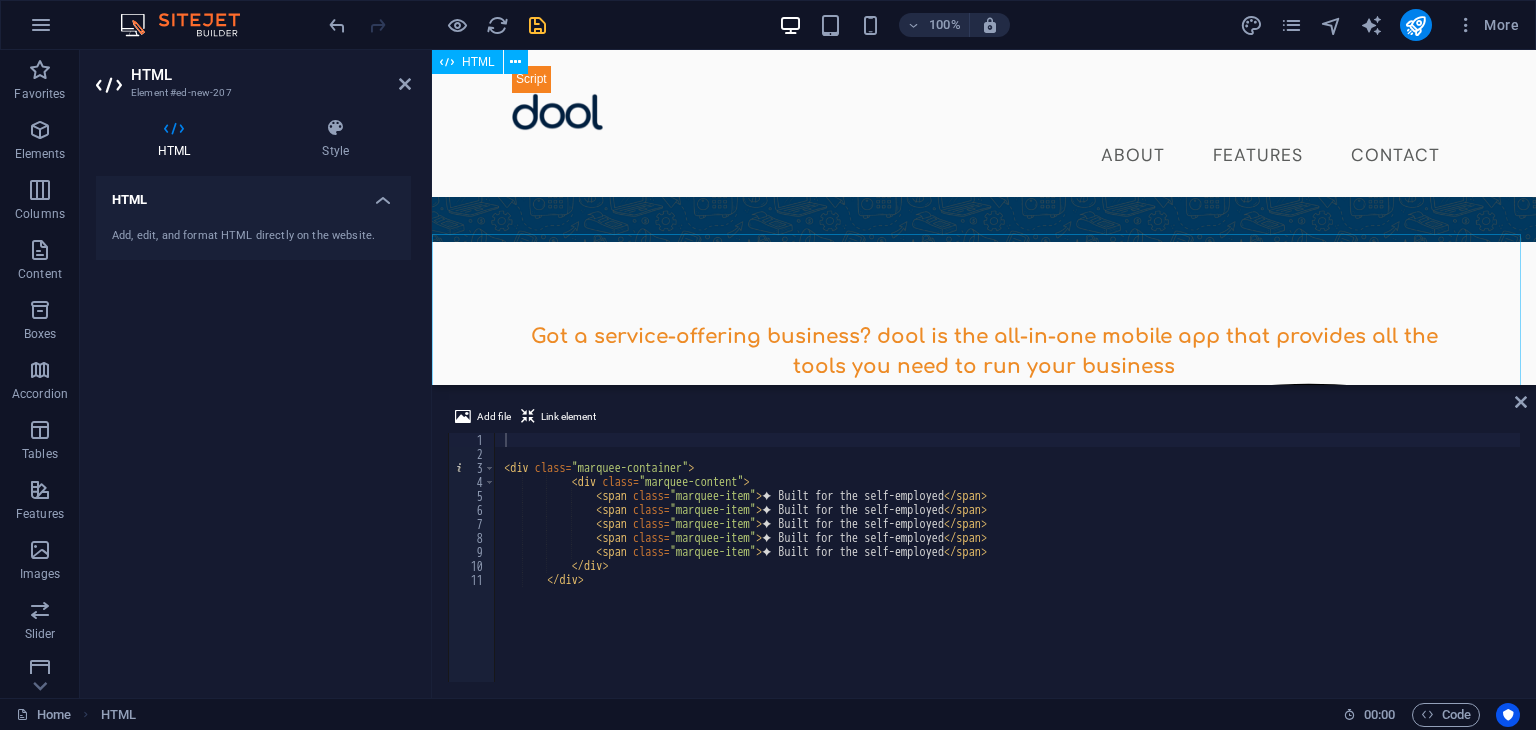 scroll, scrollTop: 744, scrollLeft: 0, axis: vertical 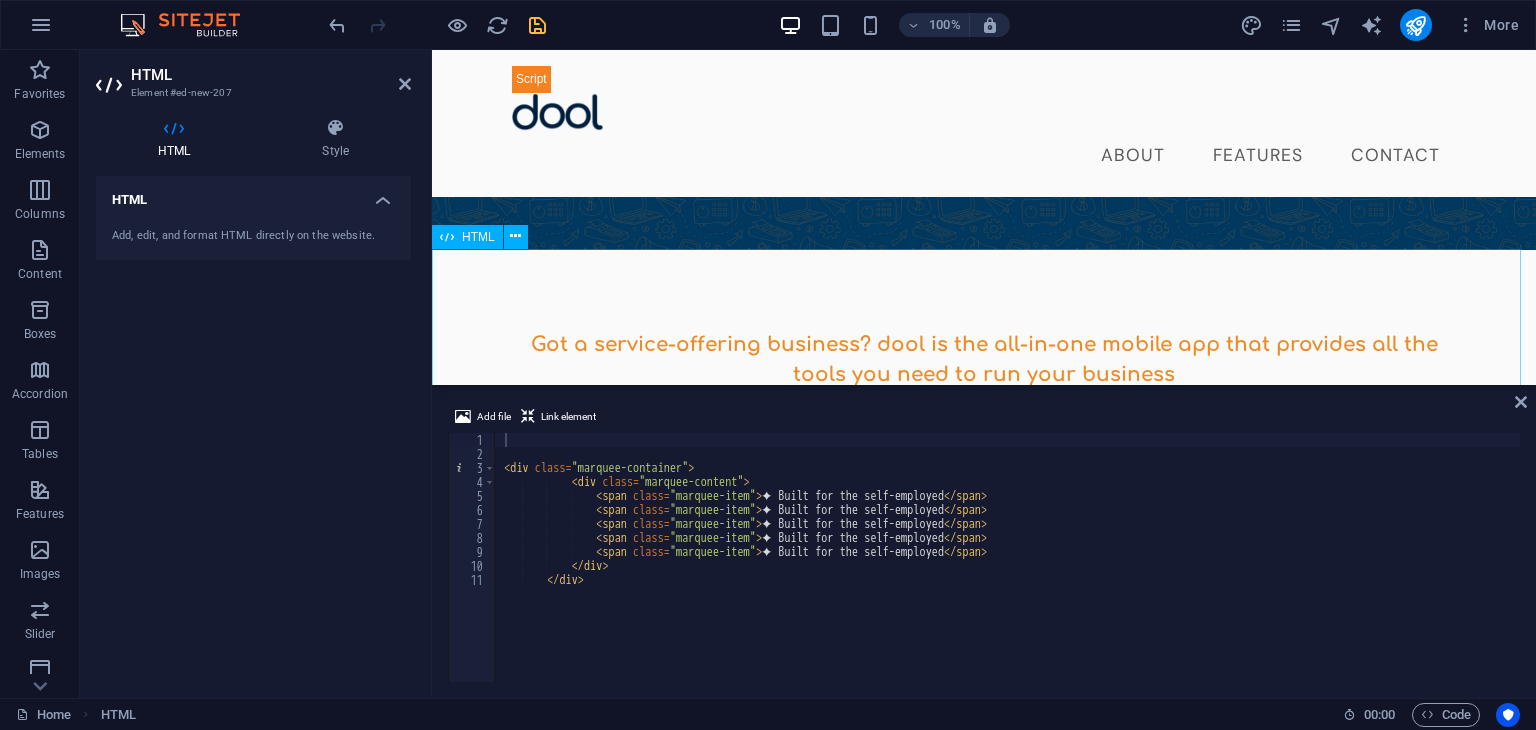 click on "HTML" at bounding box center (478, 237) 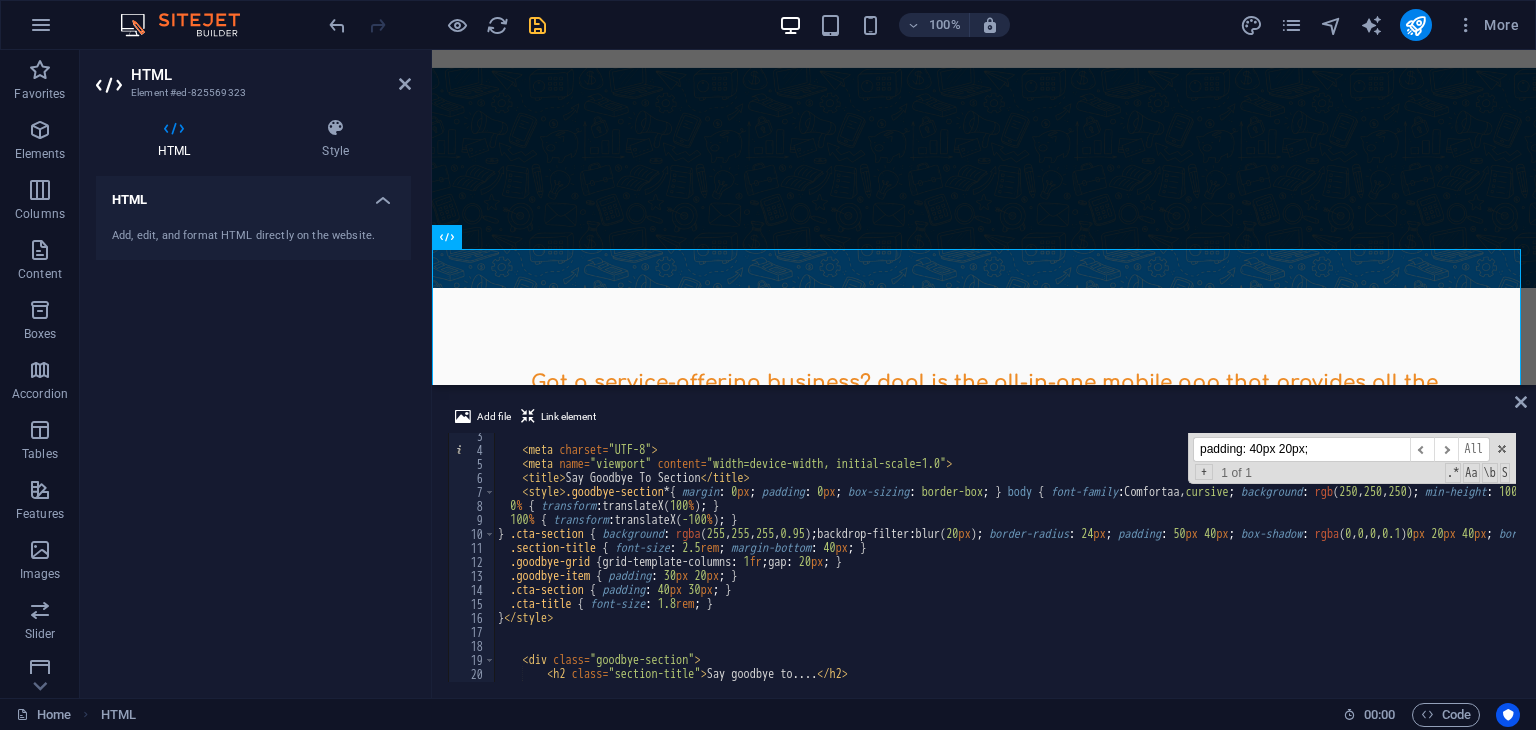 scroll, scrollTop: 0, scrollLeft: 0, axis: both 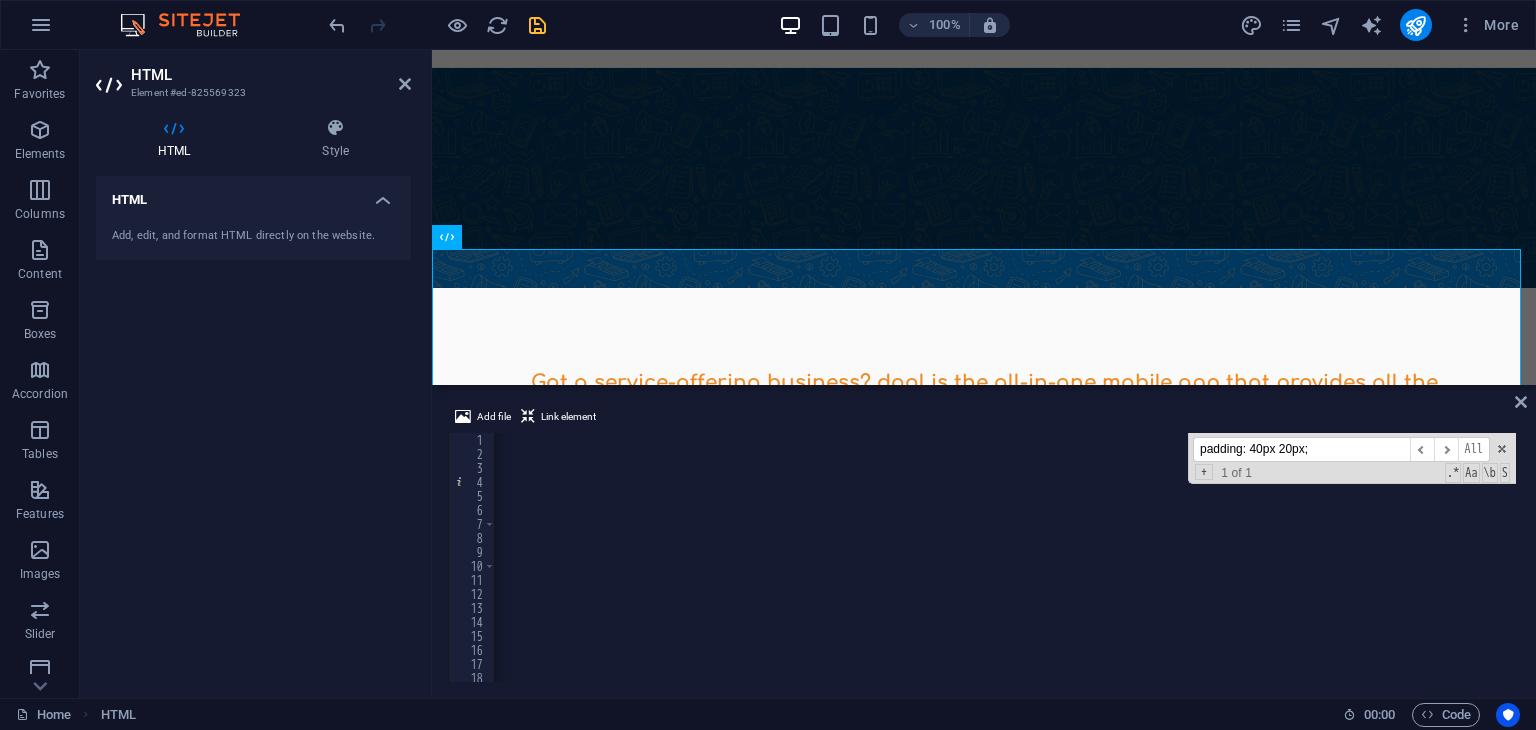 click on "<meta charset = "UTF-8" >
<meta name = "viewport"   content = "width=device-width, initial-scale=1.0" >
<title> Say Goodbye To Section </title>
<style> .goodbye-section  *  {   margin :   0 px ;   padding :   0 px ;   box-sizing :   border-box ;   }
body   {   font-family :  Comfortaa,  cursive ;   background :   rgb ( 250 ,  250 ,  250 ) ;   min-height :   100 vh ;   /* padding: 40px 20px; */   }
.goodbye-section   {   max-width :   1200 px ;   margin :   0 px   auto ;   text-align :   center ;
}
.section-title   {   font-family :   " DM Sans " ,  sans-serif ;   font-size :   3.5 rem ;   font-weight :   700 ;   color :   rgb ( 45 ,  55 ,  72 ) ;   margin-bottom :   60 px ;   text-shadow :   rgba ( 0 ,  0 ,  0 ,  0.1 )  0 px   4 px   20 px ;   letter-spacing :   -2 px ;
}
.goodbye-grid   {   display : grid ;  grid-template-columns :   repeat (auto-fit, minmax( 300 px ,  1 fr )) ;  gap :   30 px ;   margin-bottom :   80 px ;
}
.goodbye-item   {   background :" at bounding box center (-5708, 569) 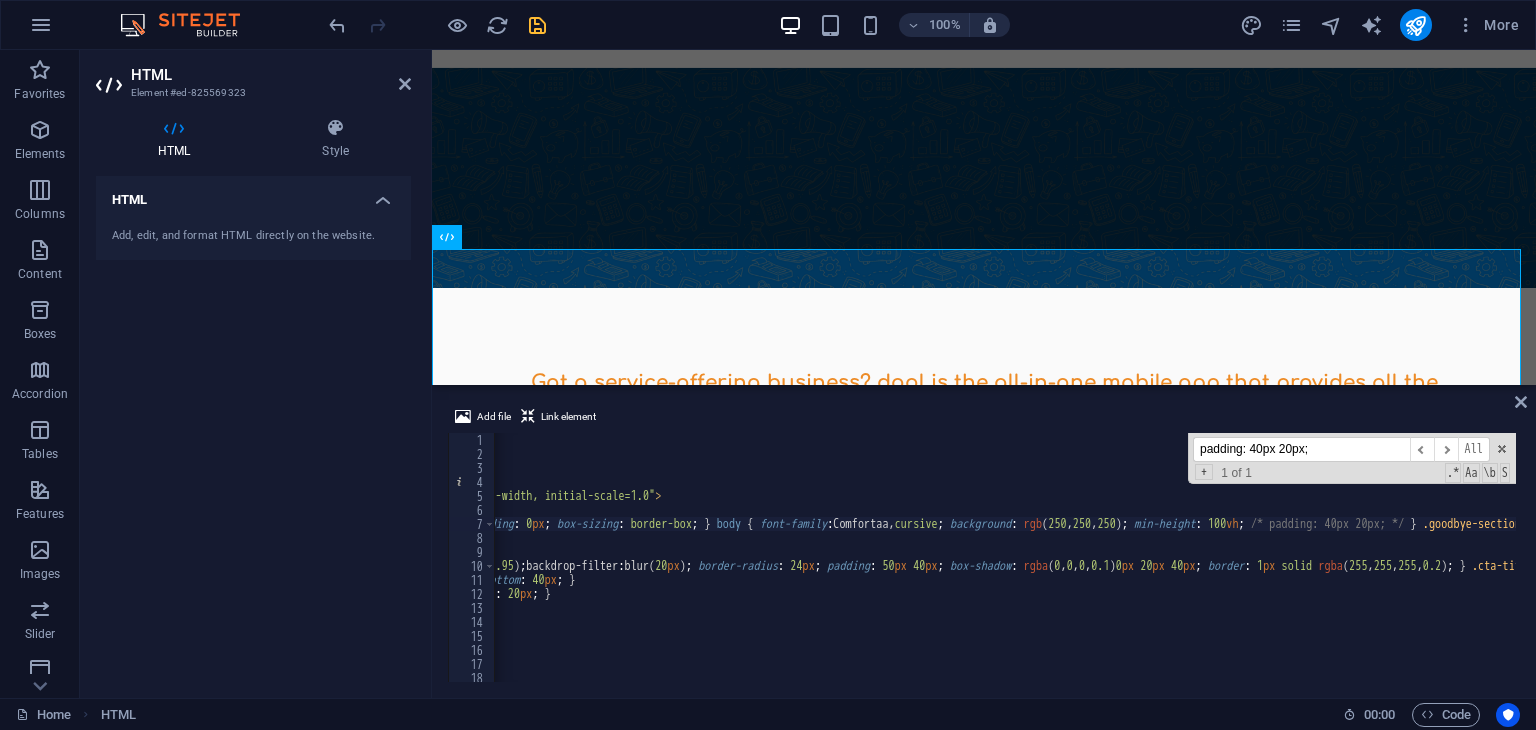 scroll, scrollTop: 0, scrollLeft: 0, axis: both 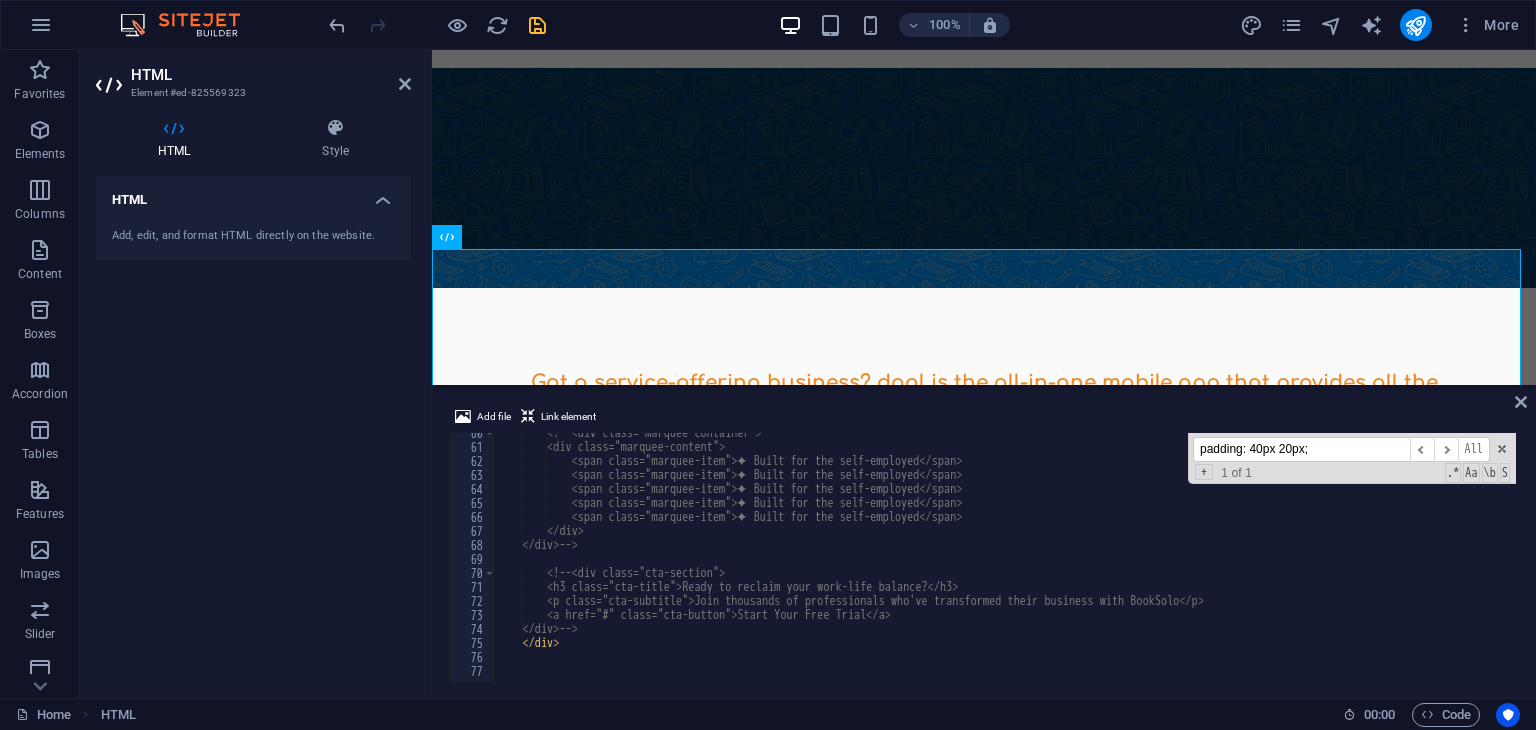 click on "<!-- <div class="marquee-container">
<div class="marquee-content">
<span class="marquee-item">✦ Built for the self-employed</span>
<span class="marquee-item">✦ Built for the self-employed</span>
<span class="marquee-item">✦ Built for the self-employed</span>
<span class="marquee-item">✦ Built for the self-employed</span>
<span class="marquee-item">✦ Built for the self-employed</span>
</div>
</div> -->
<!-- <div class="cta-section">
<h3 class="cta-title">Ready to reclaim your work-life balance?</h3>
<p class="cta-subtitle">Join thousands of professionals who've transformed their business with BookSolo</p>
<a href="#" class="cta-button">Start Your Free Trial</a>
</div> -->      </div>" at bounding box center [7718, 562] 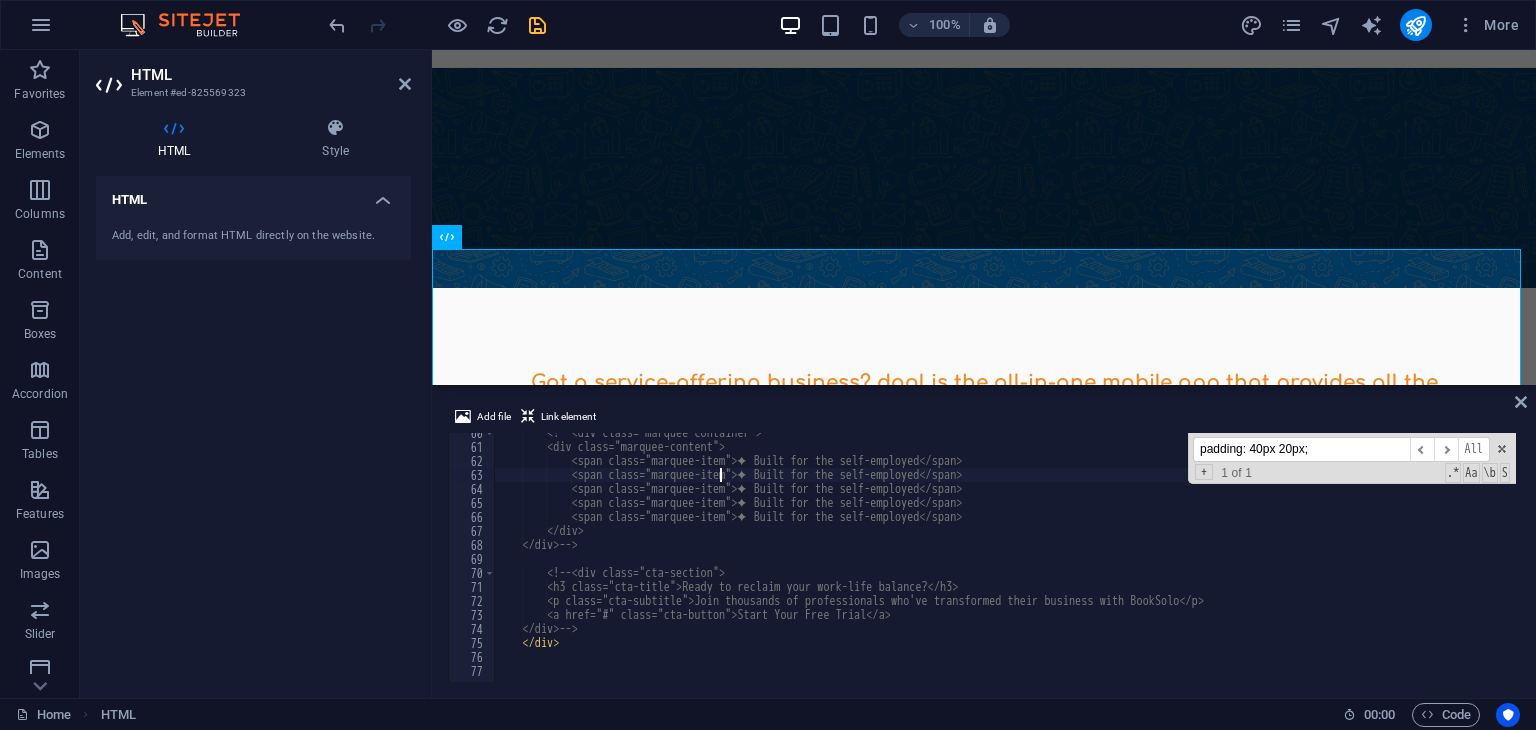 click on "<!-- <div class="marquee-container">
<div class="marquee-content">
<span class="marquee-item">✦ Built for the self-employed</span>
<span class="marquee-item">✦ Built for the self-employed</span>
<span class="marquee-item">✦ Built for the self-employed</span>
<span class="marquee-item">✦ Built for the self-employed</span>
<span class="marquee-item">✦ Built for the self-employed</span>
</div>
</div> -->
<!-- <div class="cta-section">
<h3 class="cta-title">Ready to reclaim your work-life balance?</h3>
<p class="cta-subtitle">Join thousands of professionals who've transformed their business with BookSolo</p>
<a href="#" class="cta-button">Start Your Free Trial</a>
</div> -->      </div>" at bounding box center (7718, 562) 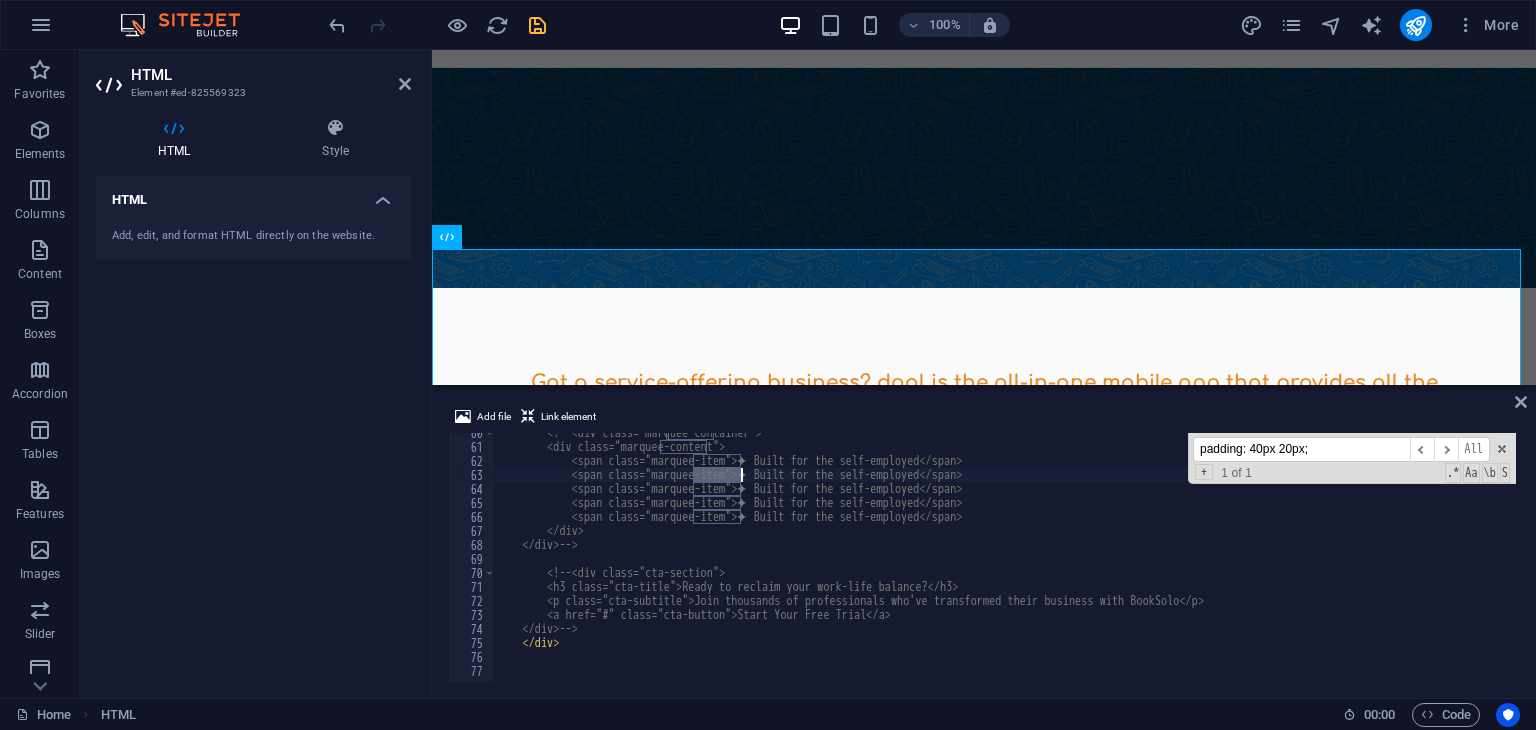 click on "padding: 40px 20px;" at bounding box center [1301, 449] 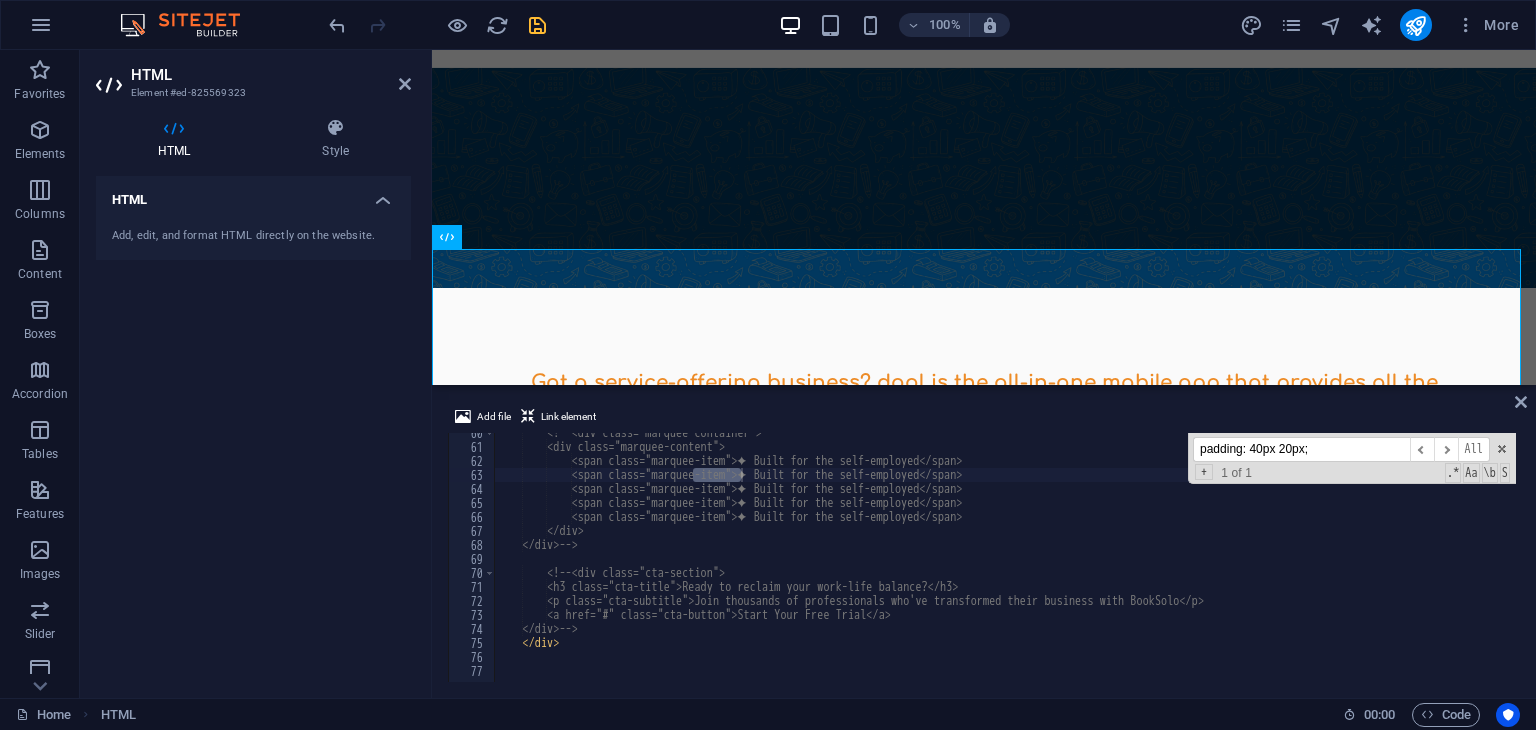 click on "padding: 40px 20px;" at bounding box center [1301, 449] 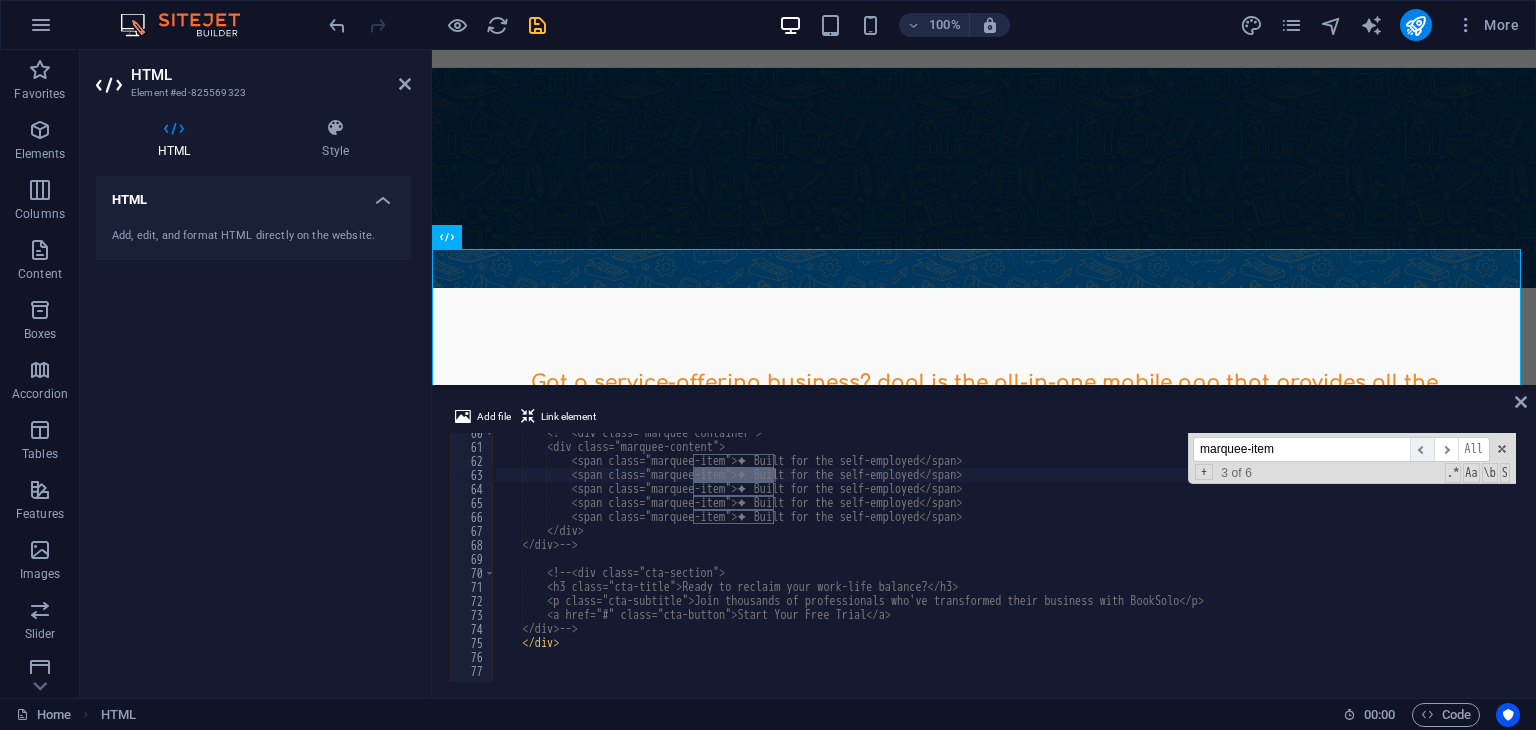 type on "marquee-item" 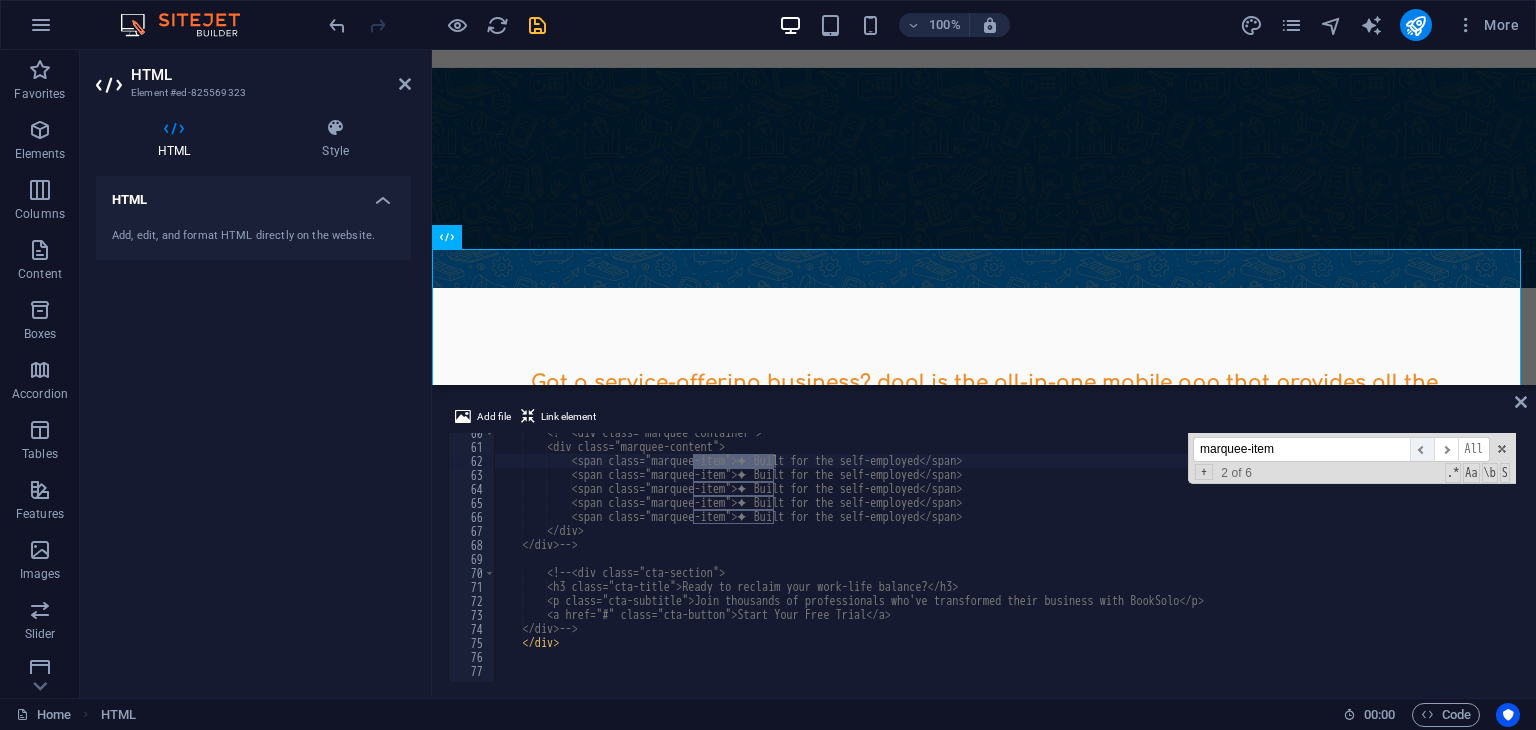 click on "​" at bounding box center (1422, 449) 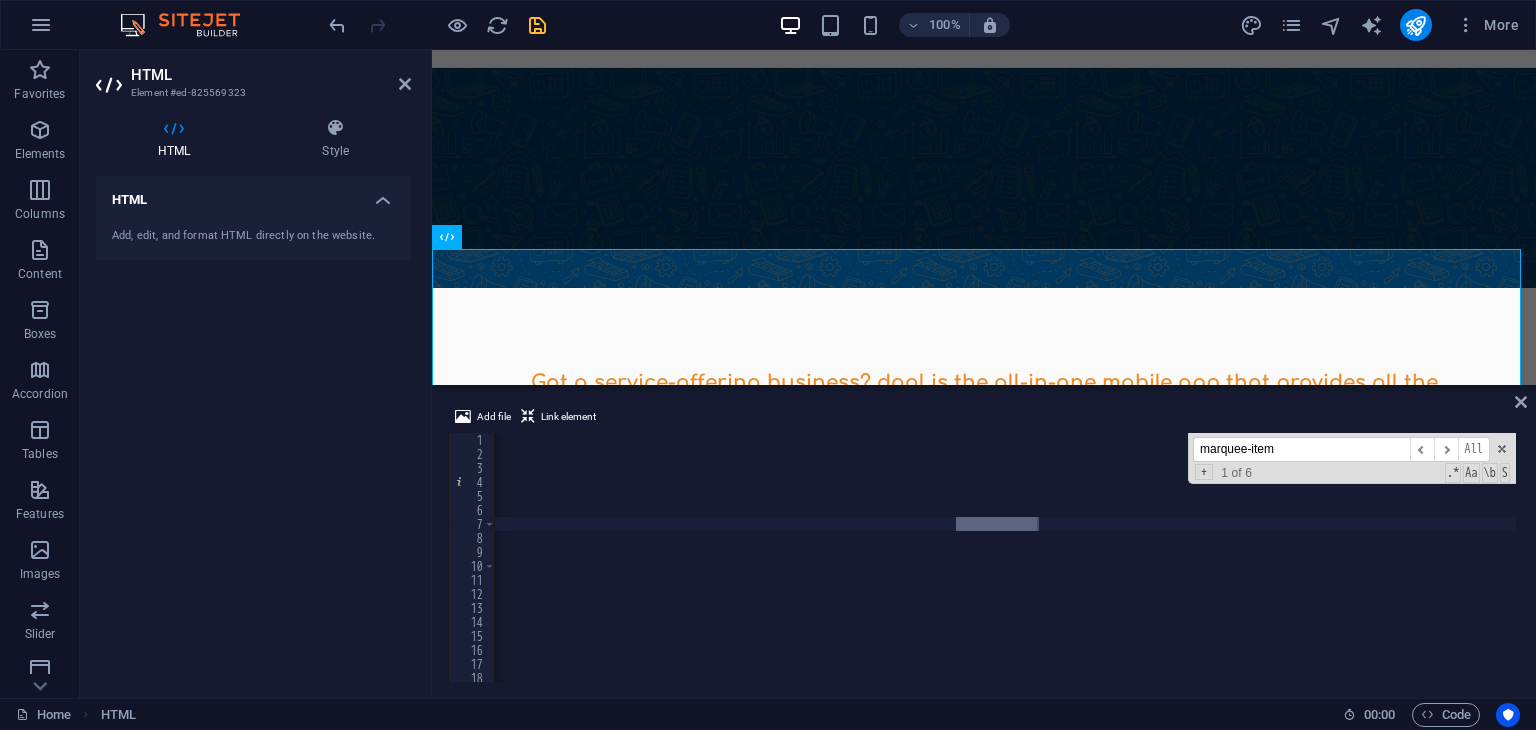 scroll, scrollTop: 0, scrollLeft: 13426, axis: horizontal 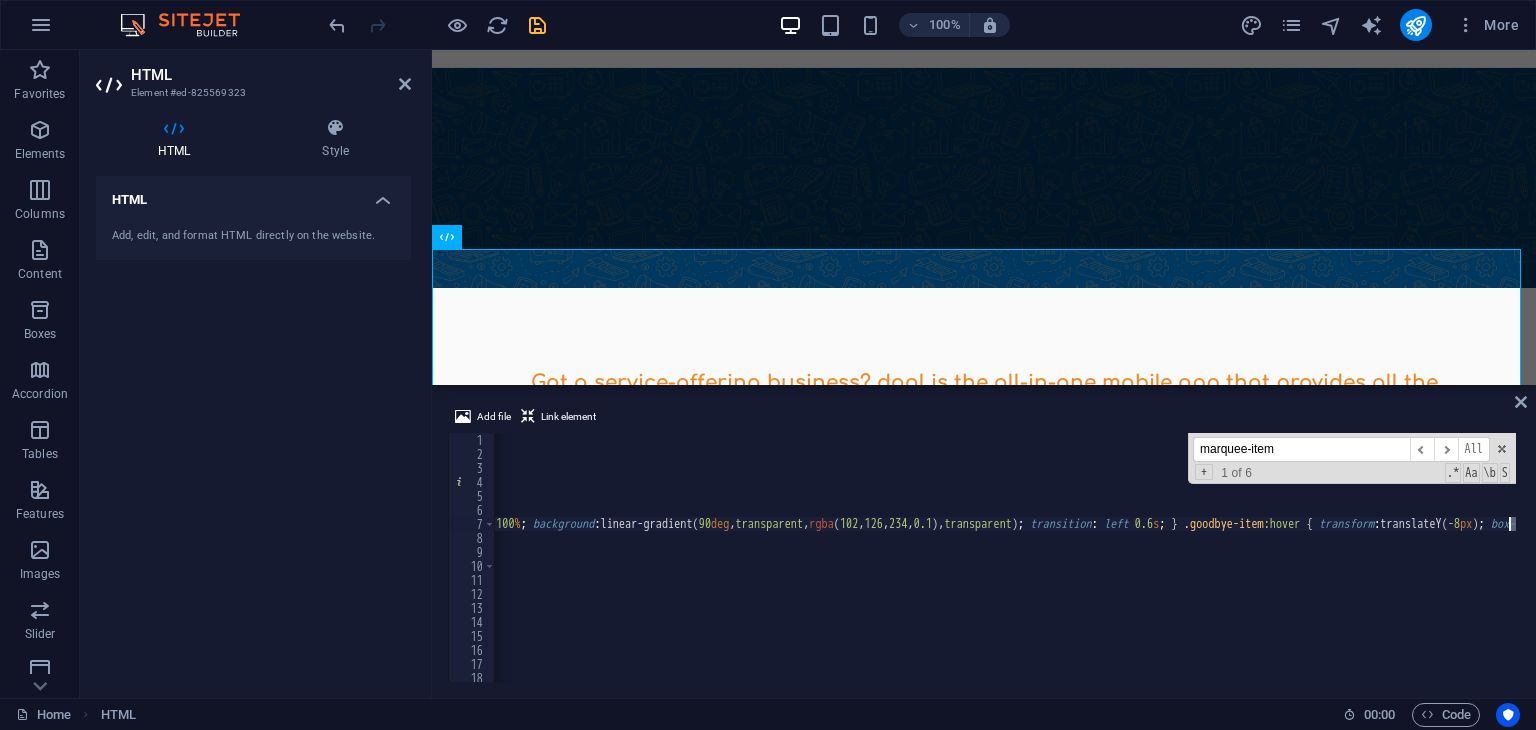 drag, startPoint x: 880, startPoint y: 521, endPoint x: 1535, endPoint y: 529, distance: 655.0488 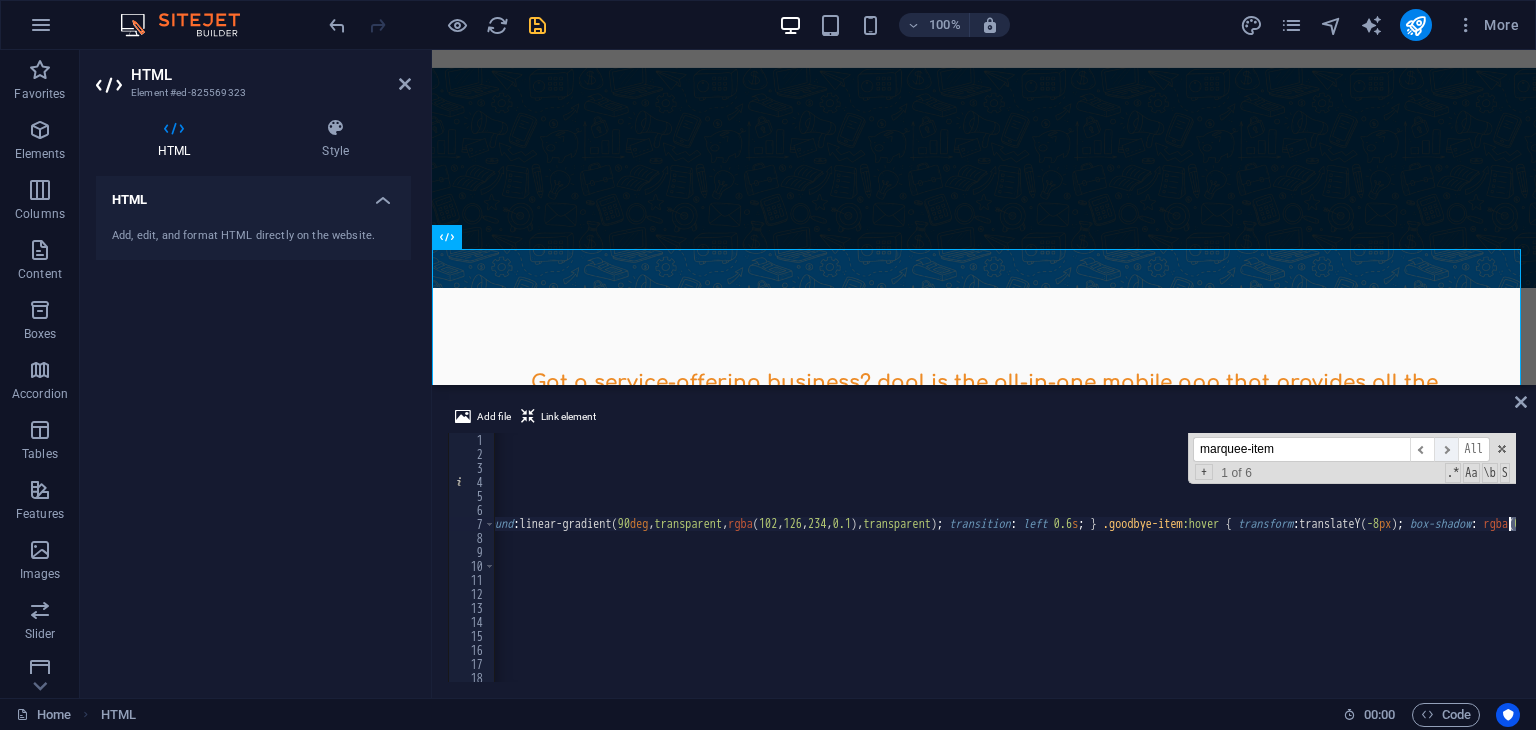 click on "​" at bounding box center (1446, 449) 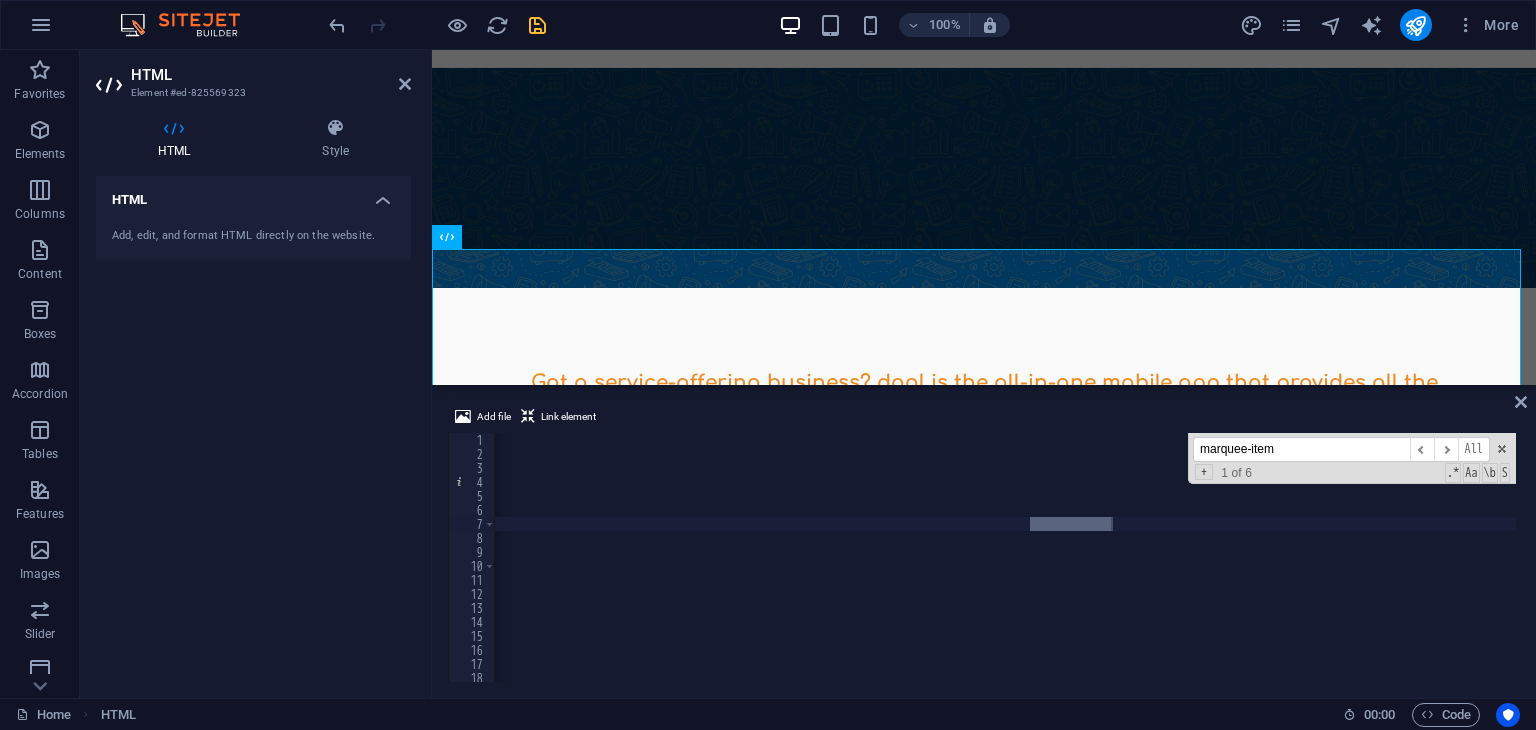 scroll, scrollTop: 0, scrollLeft: 13290, axis: horizontal 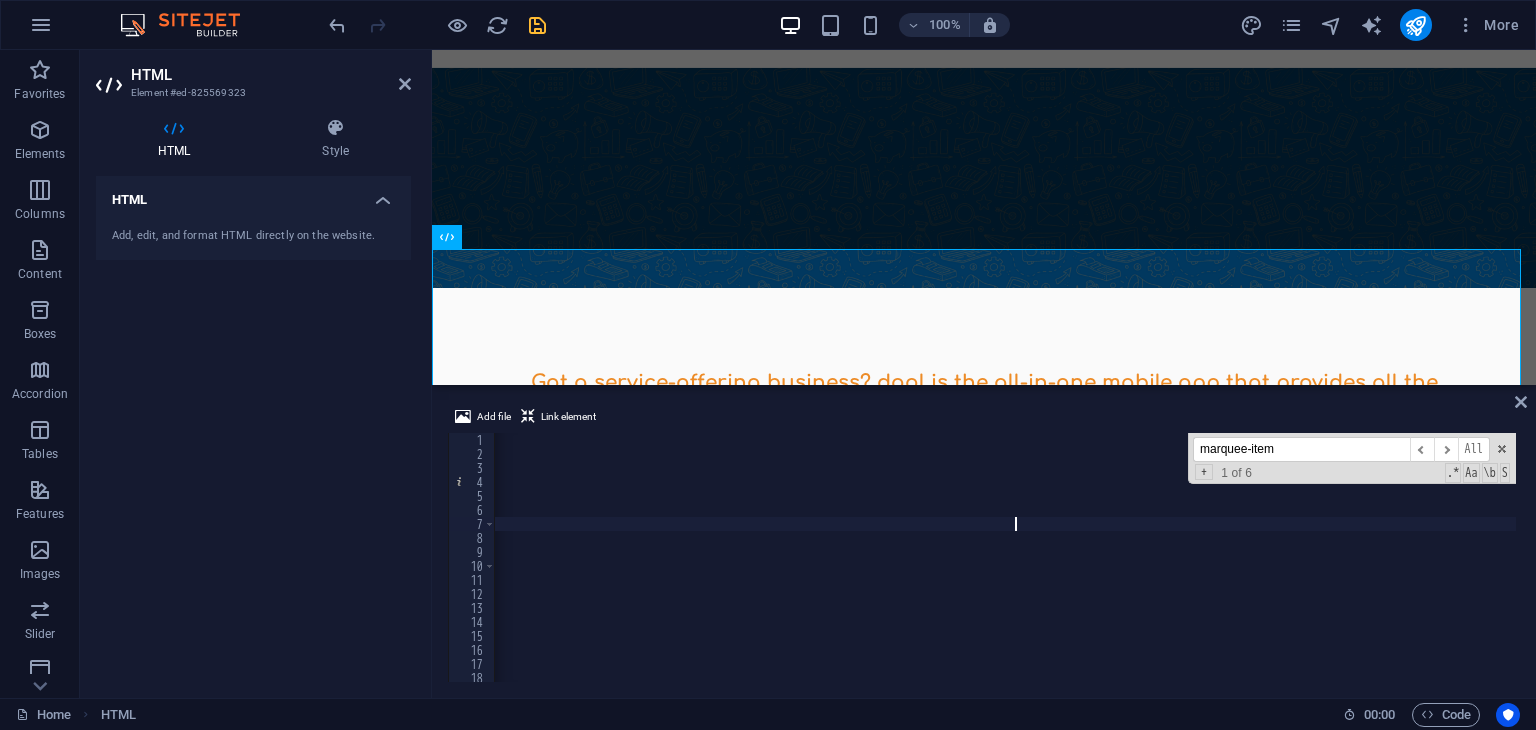 click on "<meta charset = "UTF-8" >
<meta name = "viewport"   content = "width=device-width, initial-scale=1.0" >
<title> Say Goodbye To Section </title>
<style> .goodbye-section  *  {   margin :   0 px ;   padding :   0 px ;   box-sizing :   border-box ;   }
body   {   font-family :  Comfortaa,  cursive ;   background :   rgb ( 250 ,  250 ,  250 ) ;   min-height :   100 vh ;   /* padding: 40px 20px; */   }
.goodbye-section   {   max-width :   1200 px ;   margin :   0 px   auto ;   text-align :   center ;
}
.section-title   {   font-family :   " DM Sans " ,  sans-serif ;   font-size :   3.5 rem ;   font-weight :   700 ;   color :   rgb ( 45 ,  55 ,  72 ) ;   margin-bottom :   60 px ;   text-shadow :   rgba ( 0 ,  0 ,  0 ,  0.1 )  0 px   4 px   20 px ;   letter-spacing :   -2 px ;
}
.goodbye-grid   {   display : grid ;  grid-template-columns :   repeat (auto-fit, minmax( 300 px ,  1 fr )) ;  gap :   30 px ;   margin-bottom :   80 px ;
}
.goodbye-item   {   background :" at bounding box center [-5572, 569] 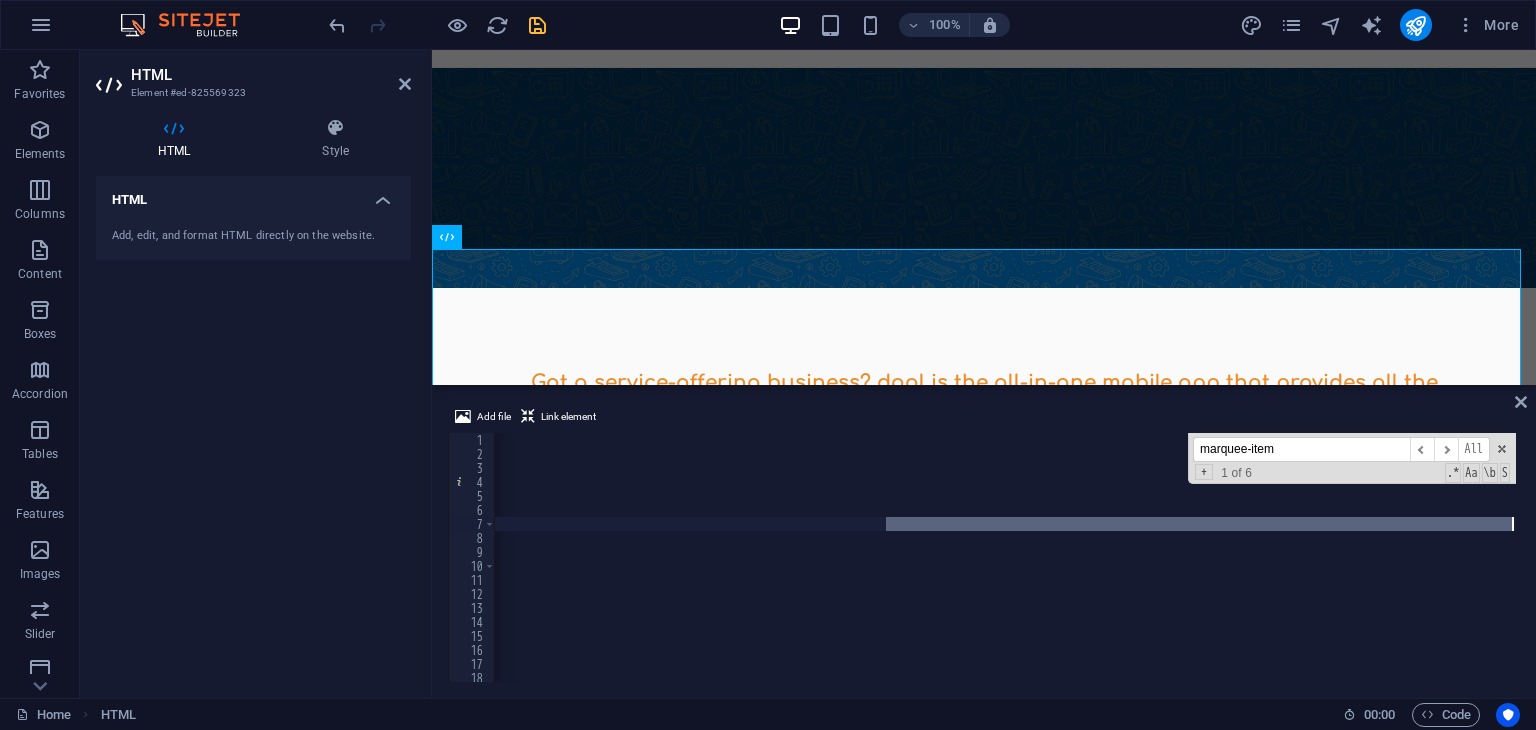 scroll, scrollTop: 0, scrollLeft: 0, axis: both 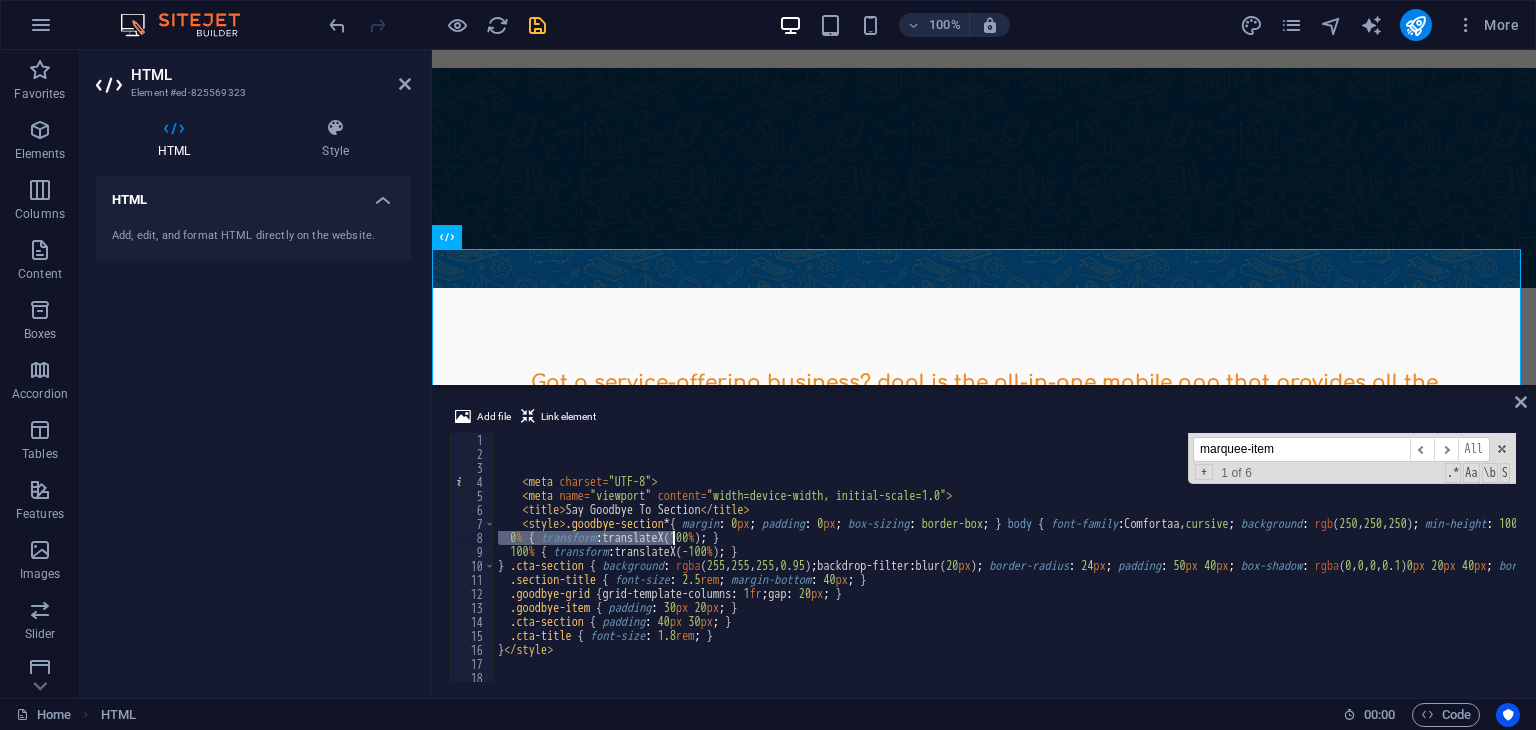type on "0% { transform: translateX(100%); }
100% { transform: translateX(-100%); }" 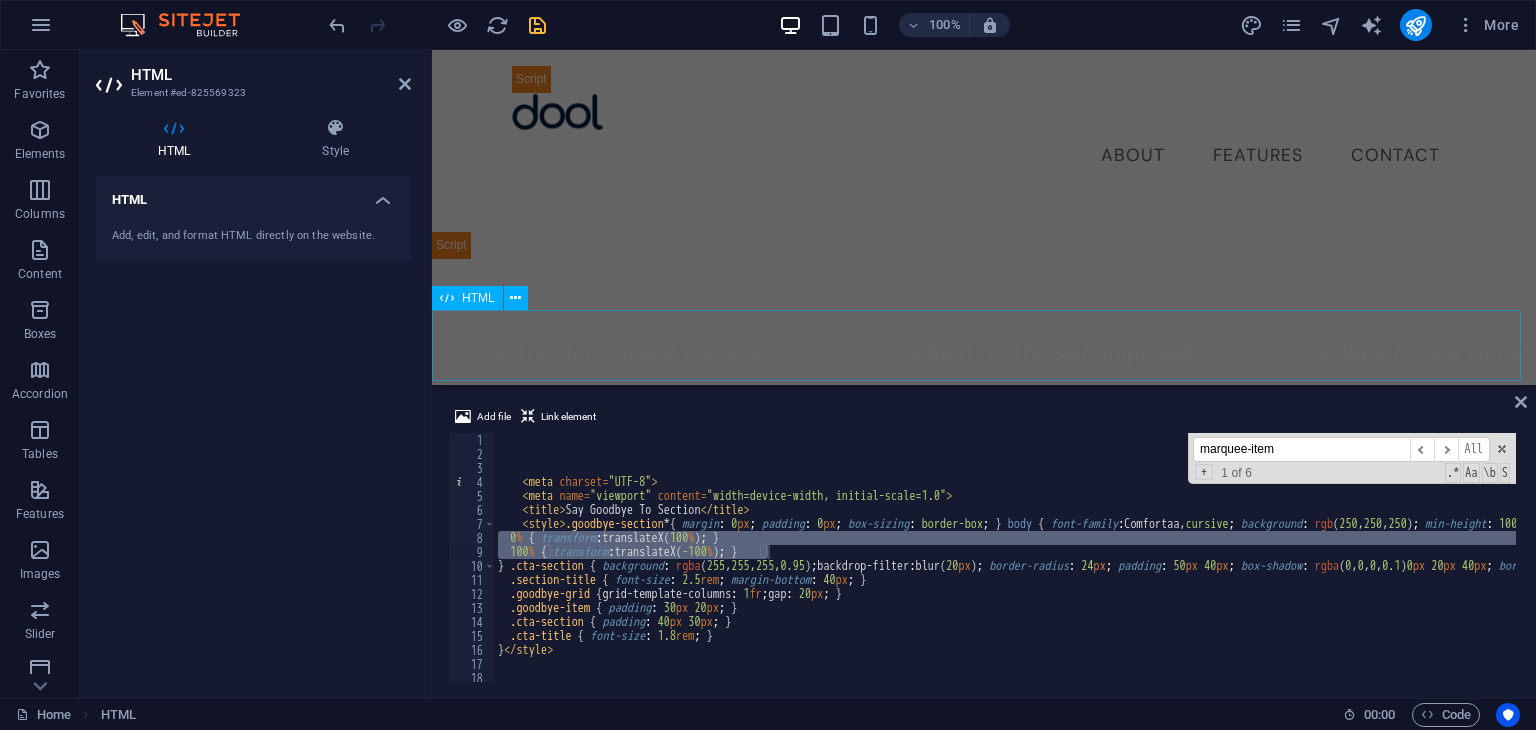 scroll, scrollTop: 316, scrollLeft: 0, axis: vertical 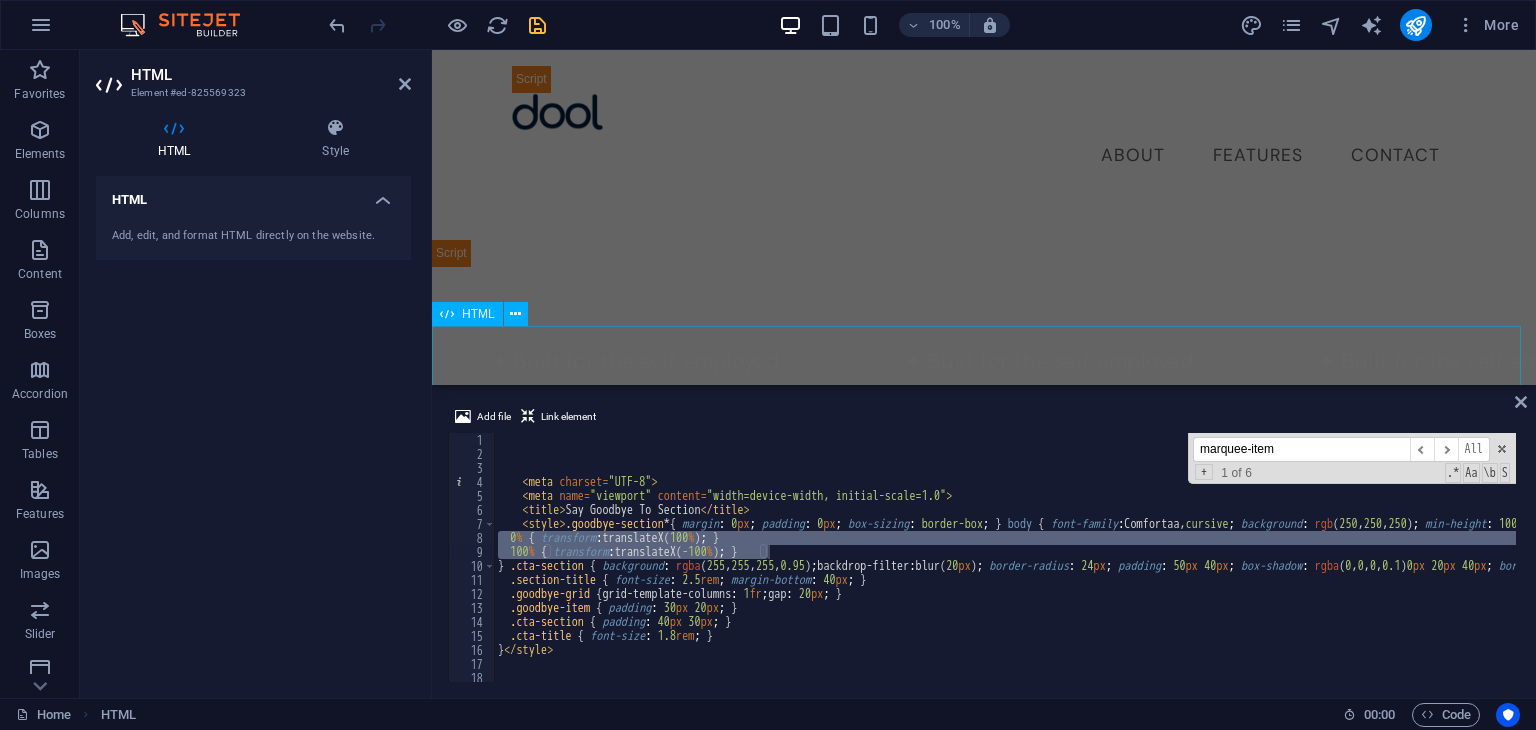 click on "HTML" at bounding box center [478, 314] 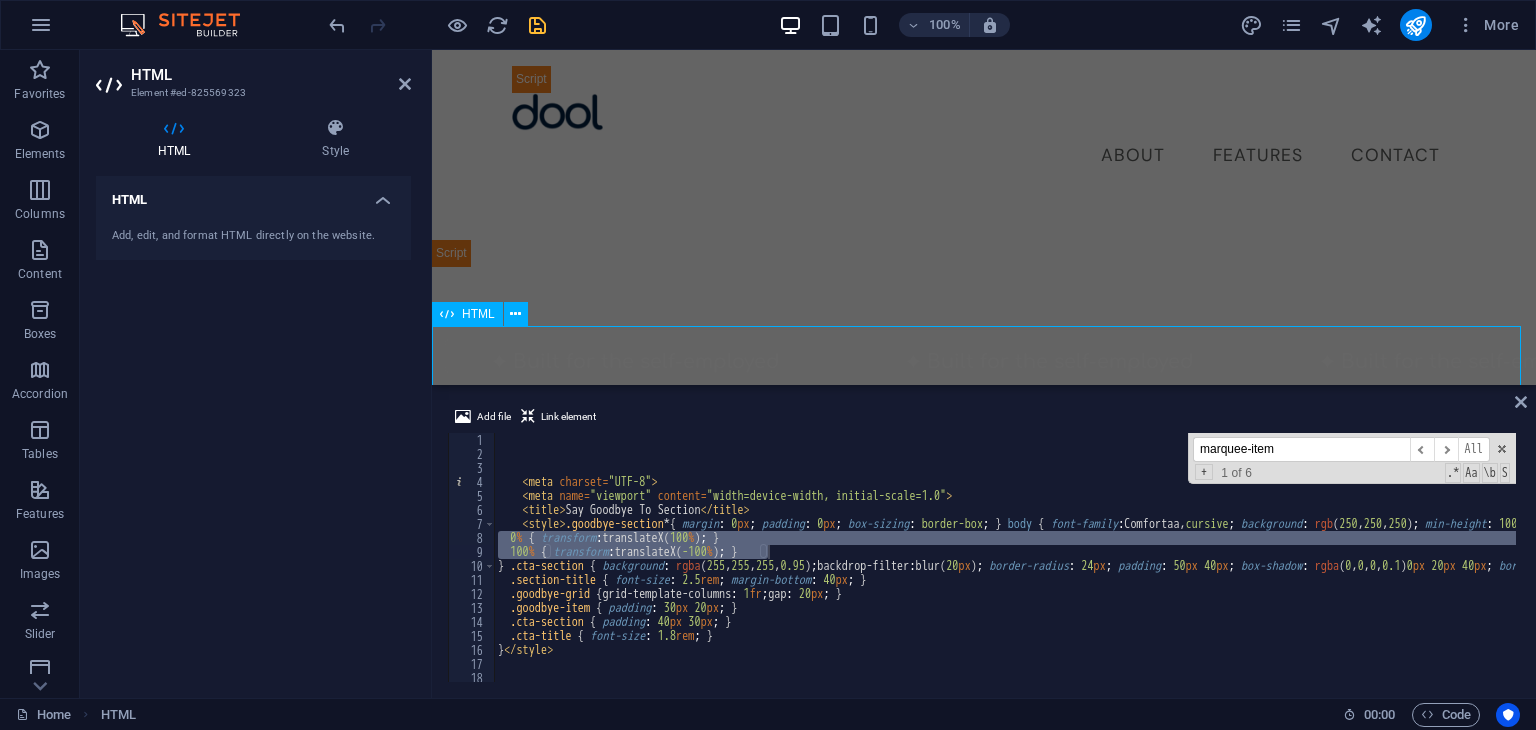 click on "HTML" at bounding box center (478, 314) 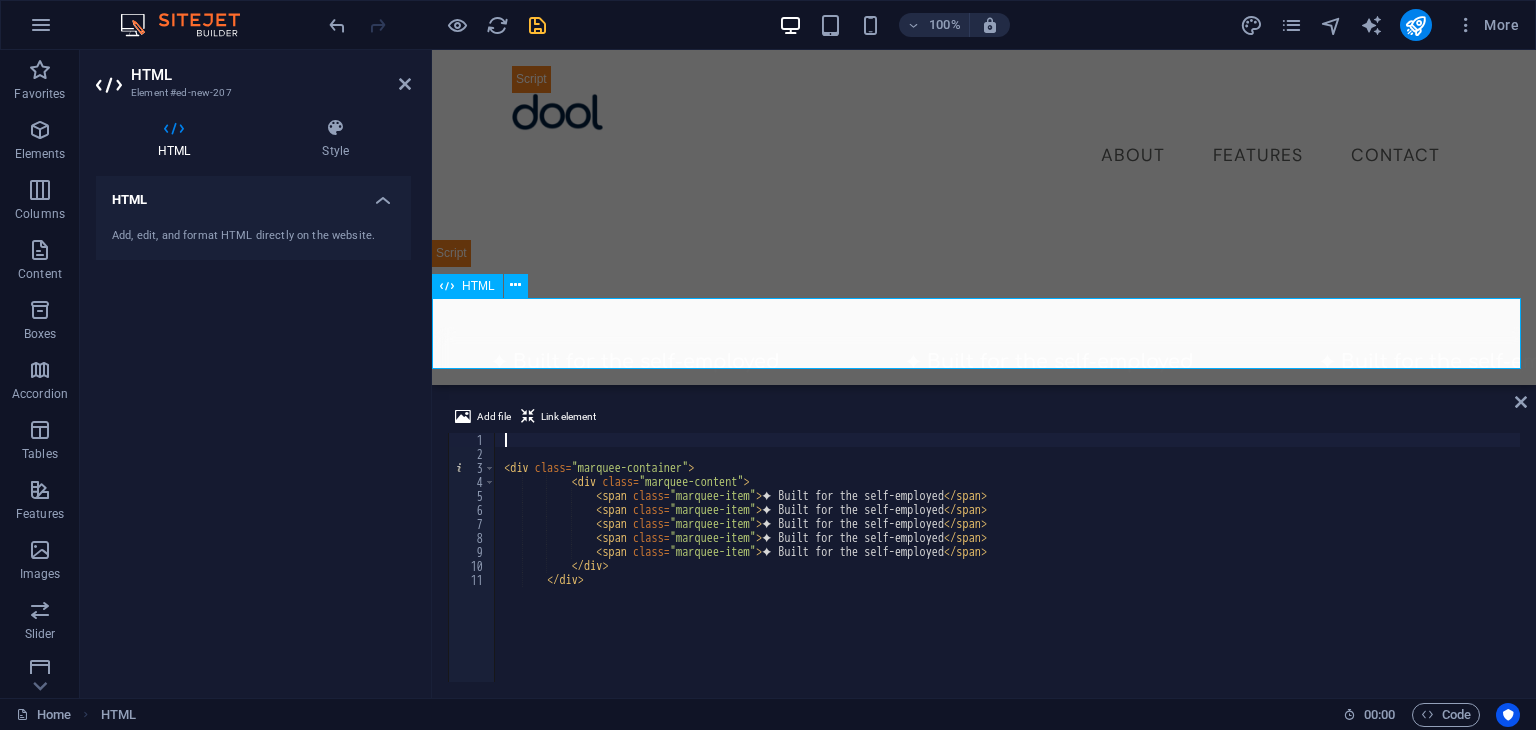 scroll, scrollTop: 344, scrollLeft: 0, axis: vertical 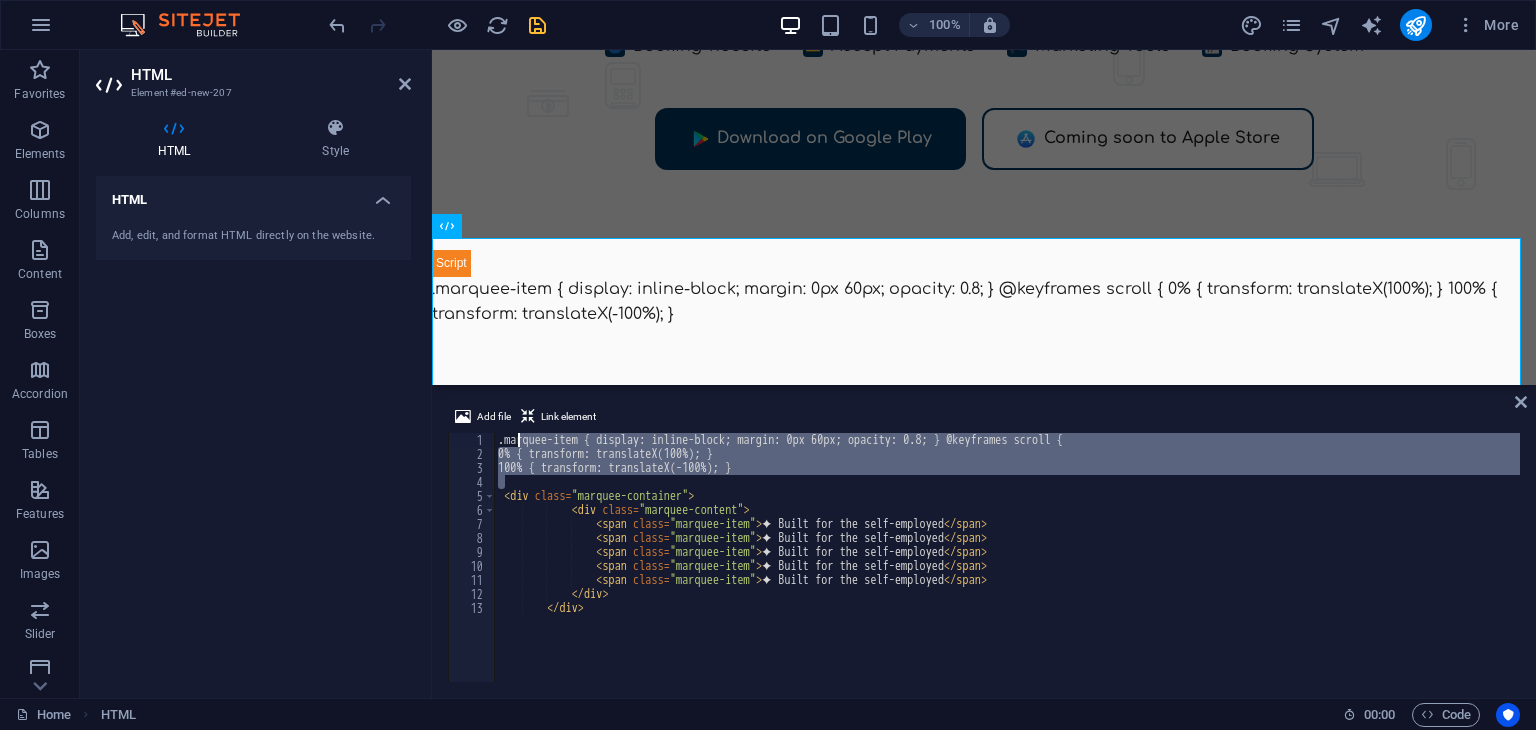 drag, startPoint x: 790, startPoint y: 476, endPoint x: 504, endPoint y: 439, distance: 288.38342 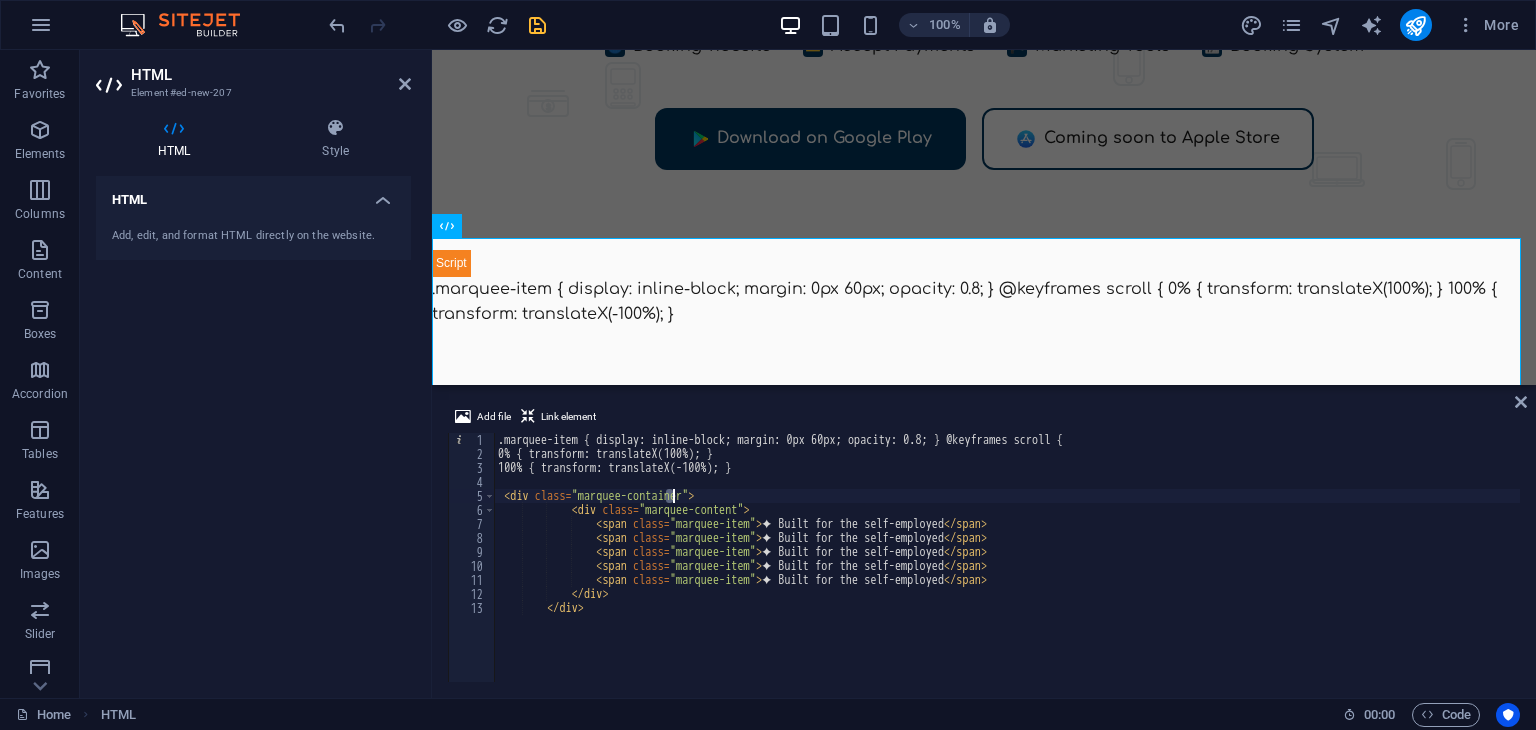 drag, startPoint x: 556, startPoint y: 445, endPoint x: 671, endPoint y: 495, distance: 125.39936 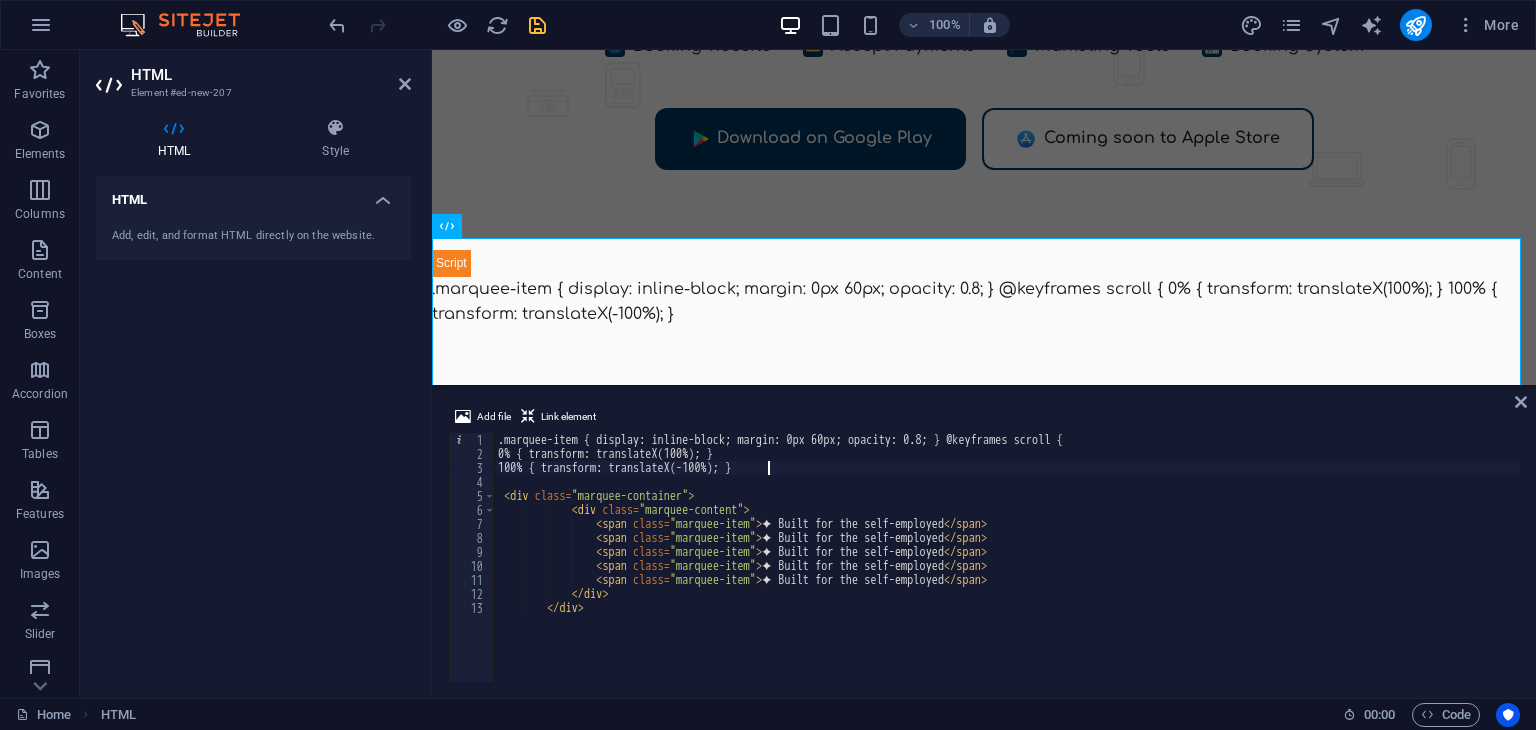 click on "0% { transform: translateX(100%); } 100% { transform: translateX(-100%); } ✦ Built for the self-employed ✦ Built for the self-employed ✦ Built for the self-employed ✦ Built for the self-employed ✦ Built for the self-employed" at bounding box center (1007, 571) 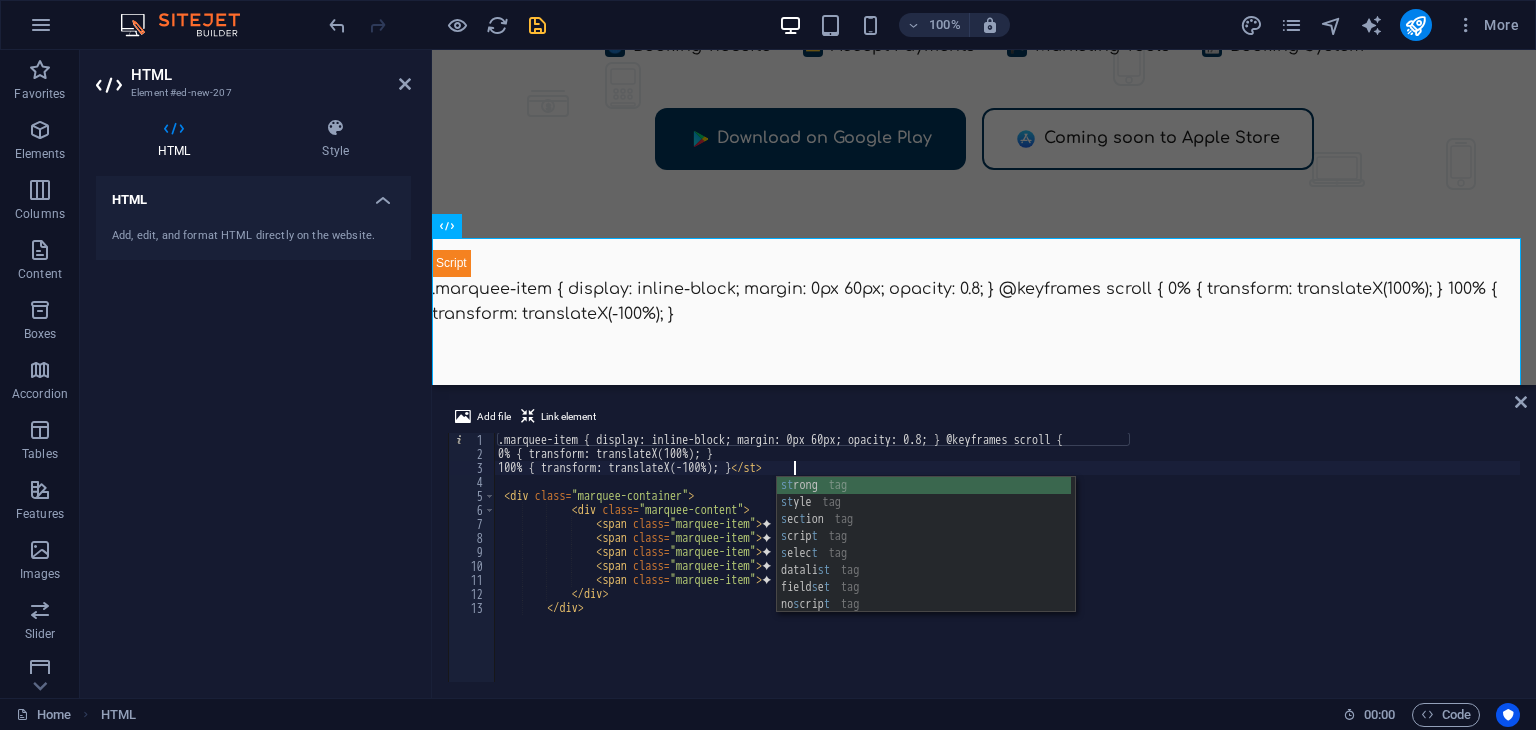 scroll, scrollTop: 0, scrollLeft: 24, axis: horizontal 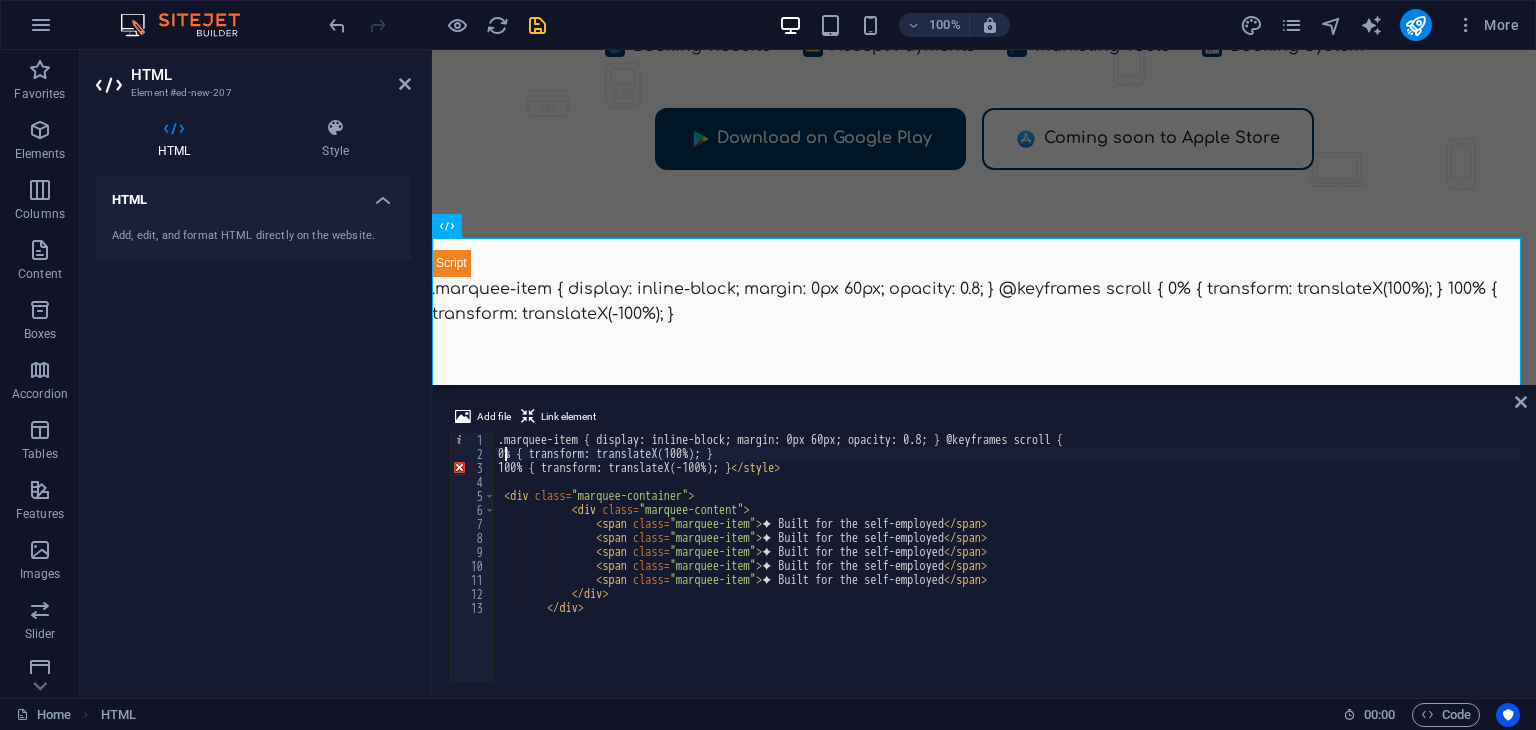 click on "on-border-style { display: inline-block; margin: 0px 60px; opacity: 0.8; } @keyframes scroll {
0% { transform: translateX(100%); }
100% { transform: translateX(-100%); }
}
</style>
<div class = "marquee-container" >
<div class = "marquee-content" >
<span class = "marquee-item" > ✦ Built for the self-employed </span>
<span class = "marquee-item" > ✦ Built for the self-employed </span>
<span class = "marquee-item" > ✦ Built for the self-employed </span>
<span class = "marquee-item" > ✦ Built for the self-employed </span>
<span class = "marquee-item" > ✦ Built for the self-employed </span>
</div>
</div>" at bounding box center [1007, 571] 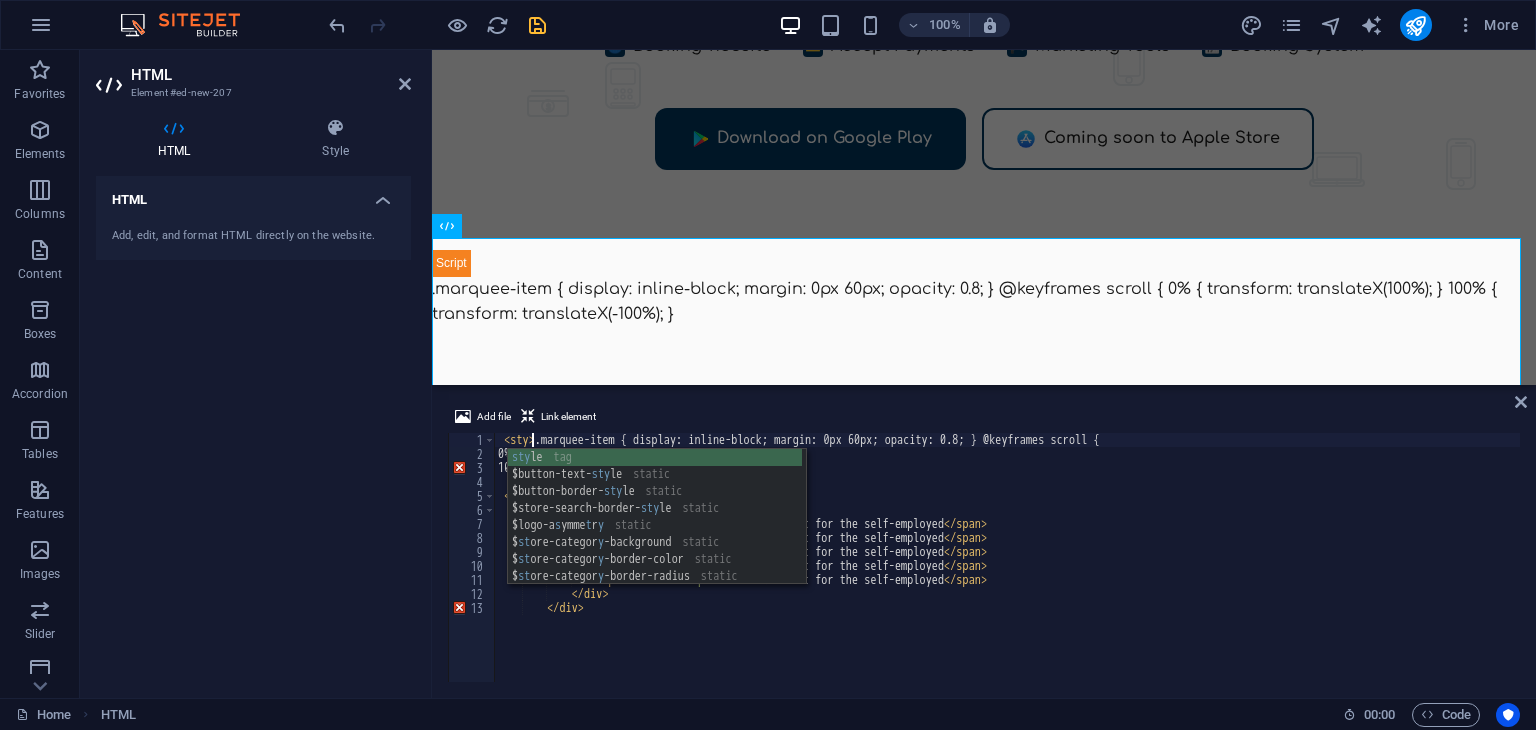 scroll, scrollTop: 0, scrollLeft: 3, axis: horizontal 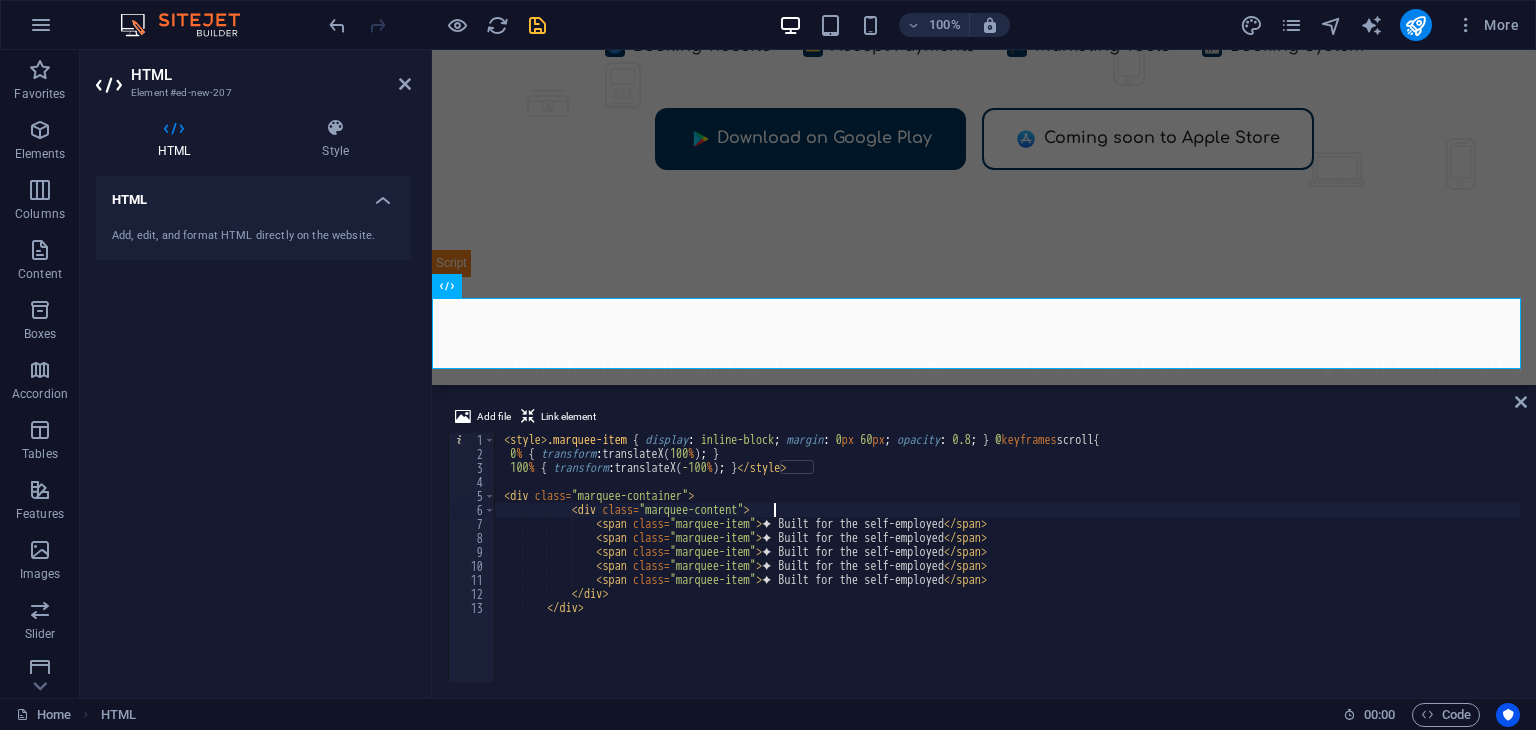 click on "<style> .marquee-item   {   display :   inline-block ;   margin :   0 px   60 px ;   opacity :   0.8 ;   }   @ keyframes  scroll  {      0 %   {   transform :  translateX( 100 % ) ;   }    100 %   {   transform :  translateX( -100 % ) ;   } </style>     <div   class = "marquee-container" >                <div   class = "marquee-content" >                     <span   class = "marquee-item" > ✦ Built for the self-employed </span>                     <span   class = "marquee-item" > ✦ Built for the self-employed </span>                     <span   class = "marquee-item" > ✦ Built for the self-employed </span>                     <span   class = "marquee-item" > ✦ Built for the self-employed </span>                     <span   class = "marquee-item" > ✦ Built for the self-employed </span>                </div>           </div>" at bounding box center [1007, 571] 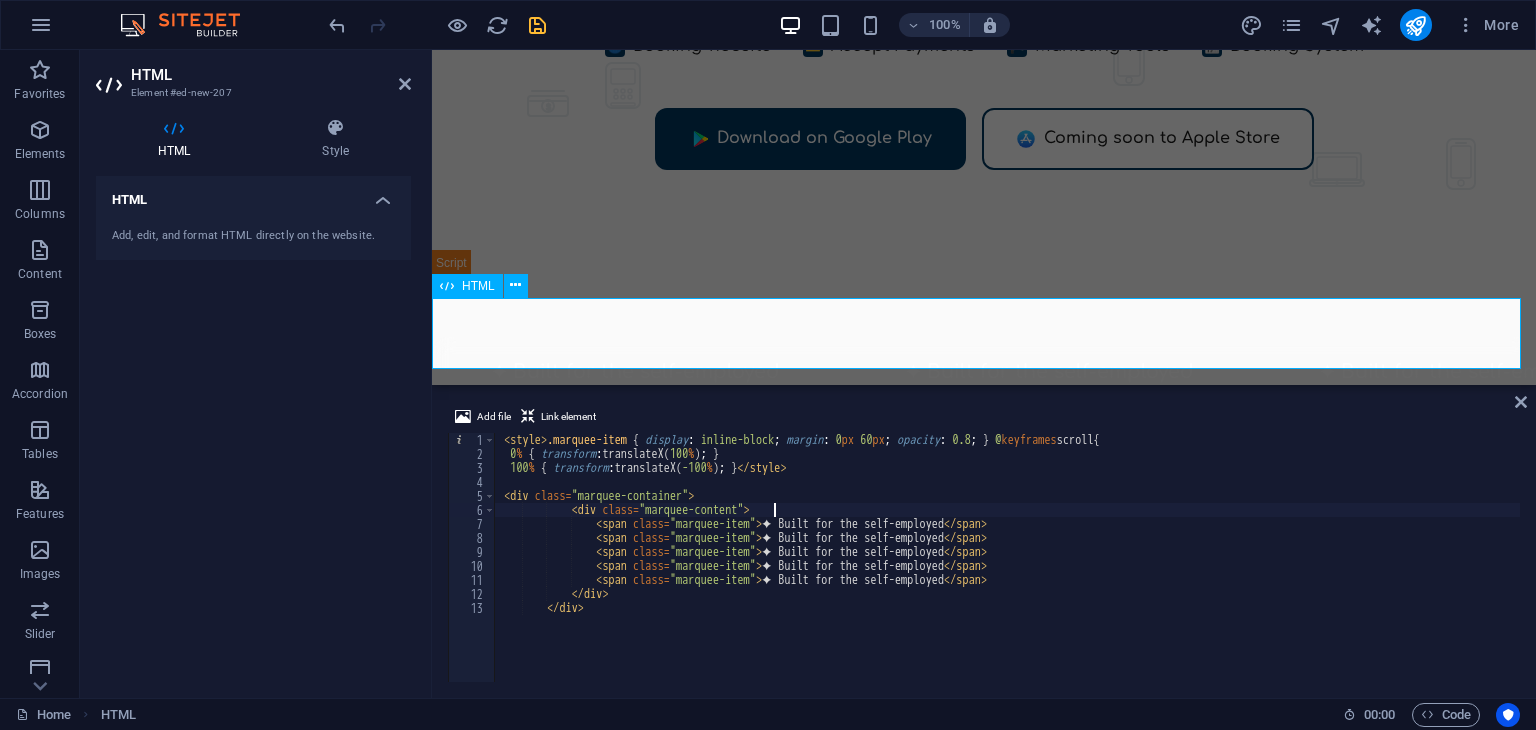 type on "<div class="marquee-content">" 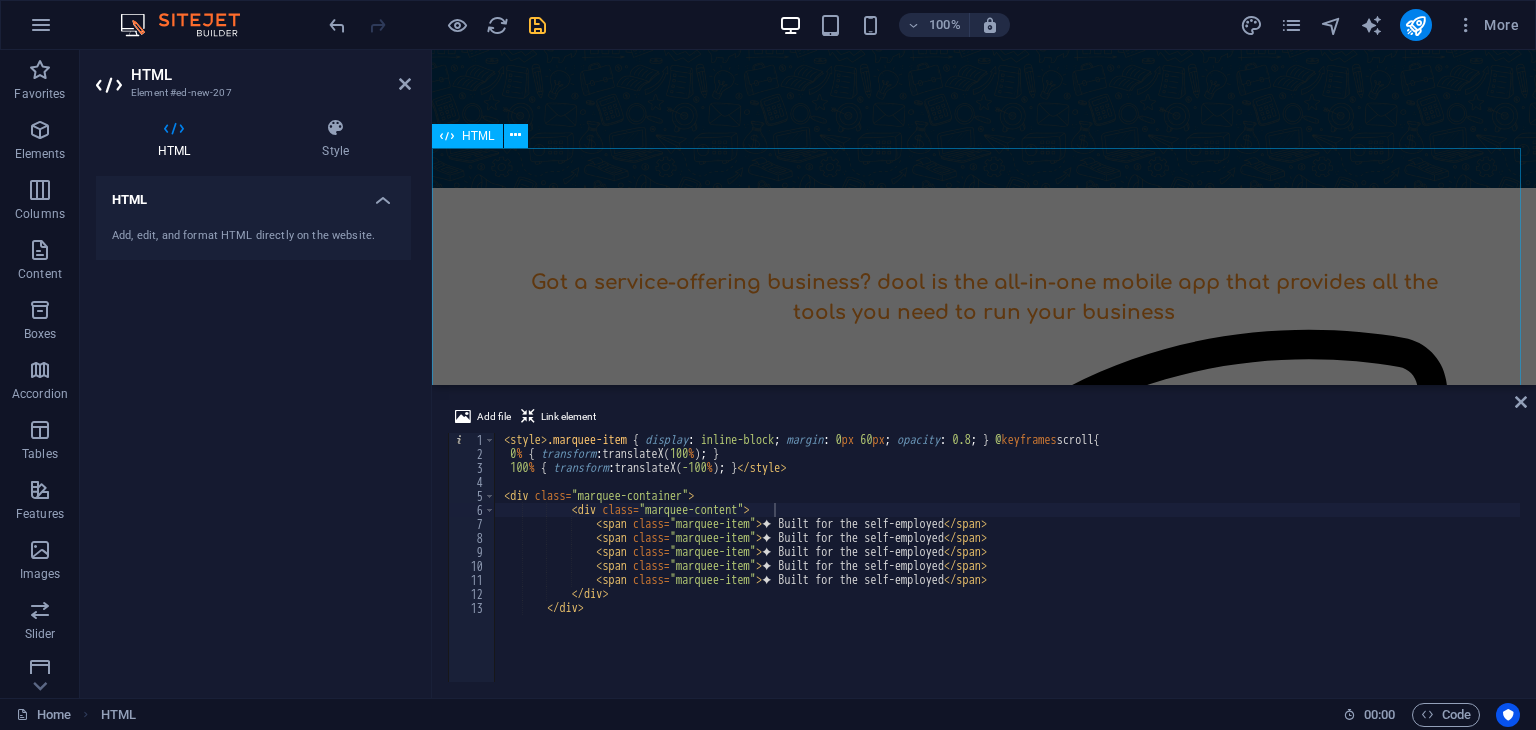 scroll, scrollTop: 844, scrollLeft: 0, axis: vertical 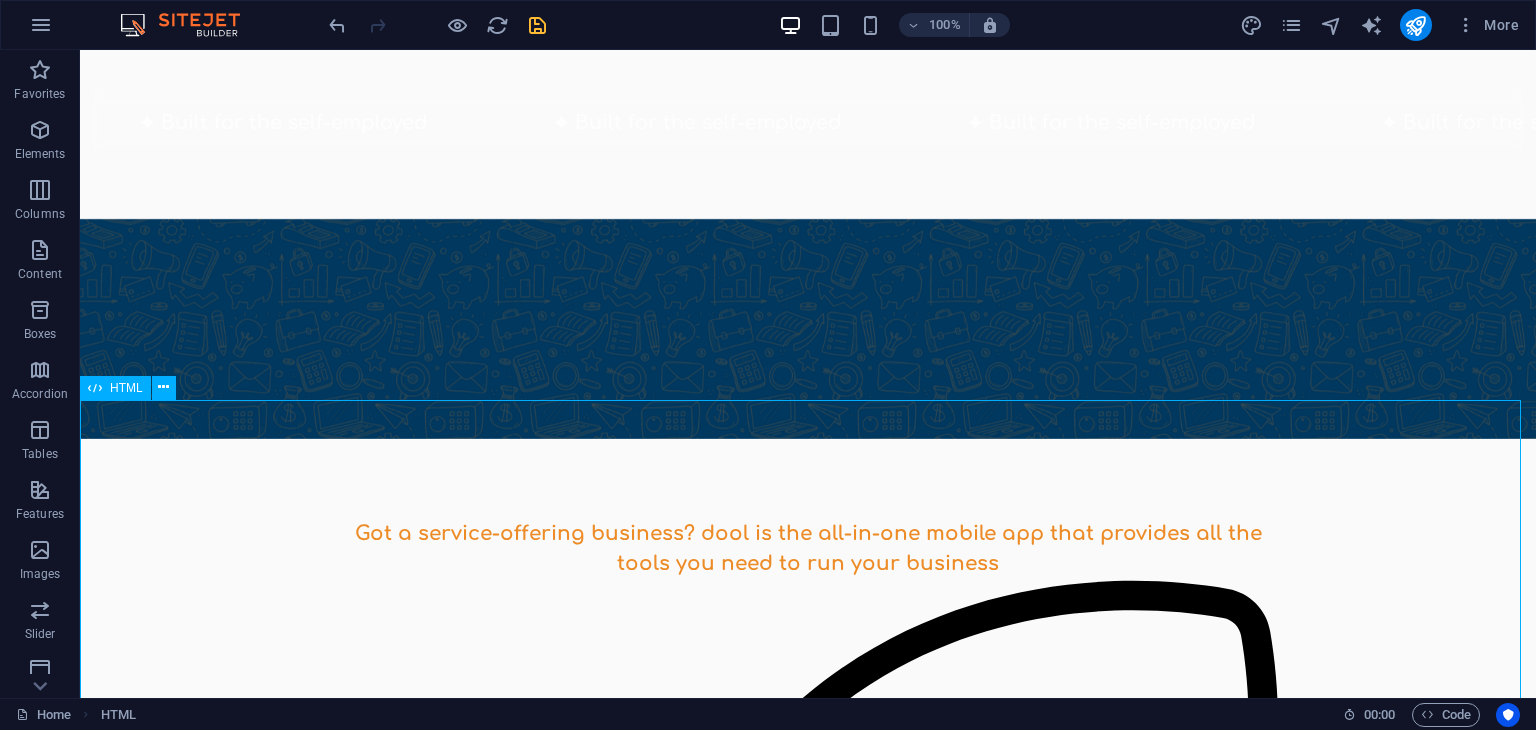 click at bounding box center [95, 388] 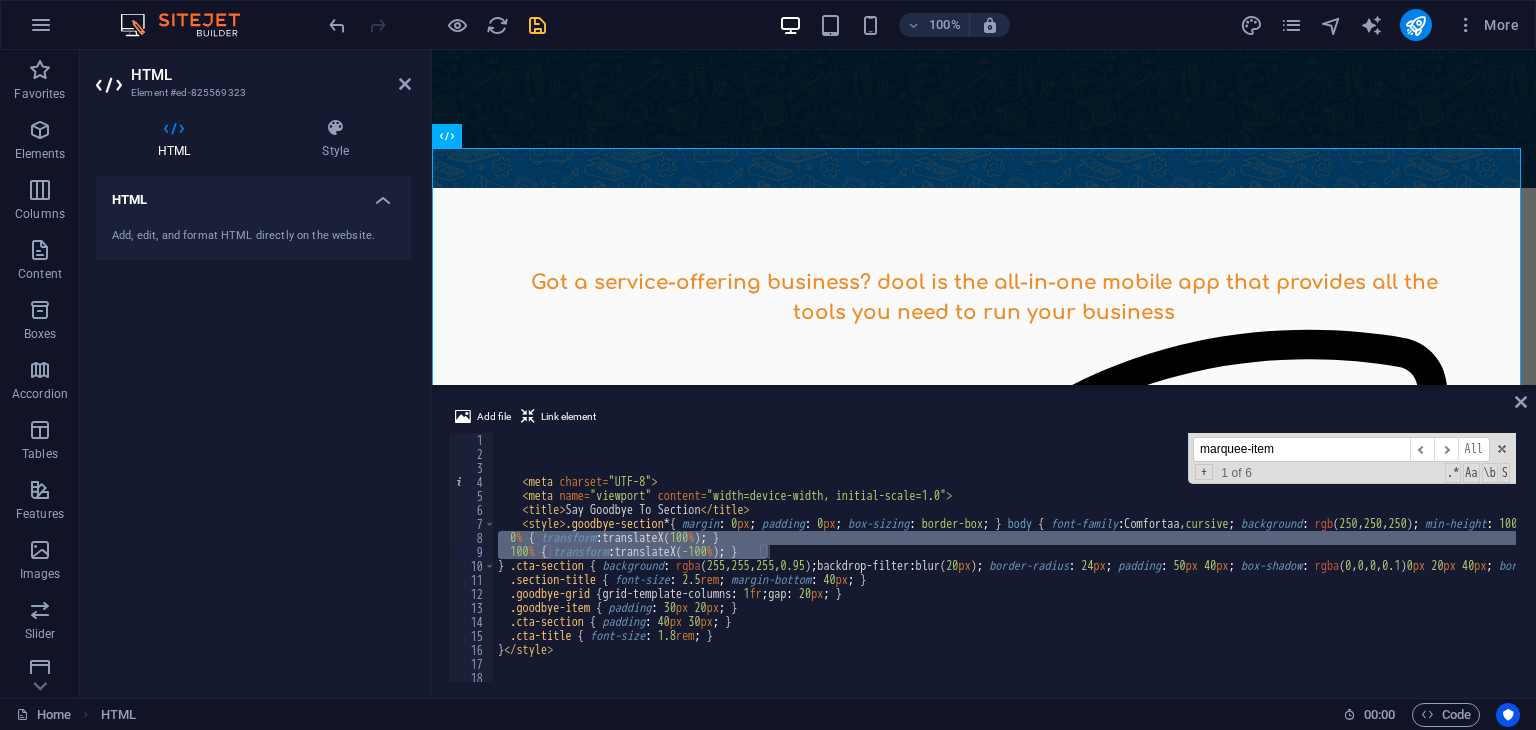 click on "marquee-item" at bounding box center [1301, 449] 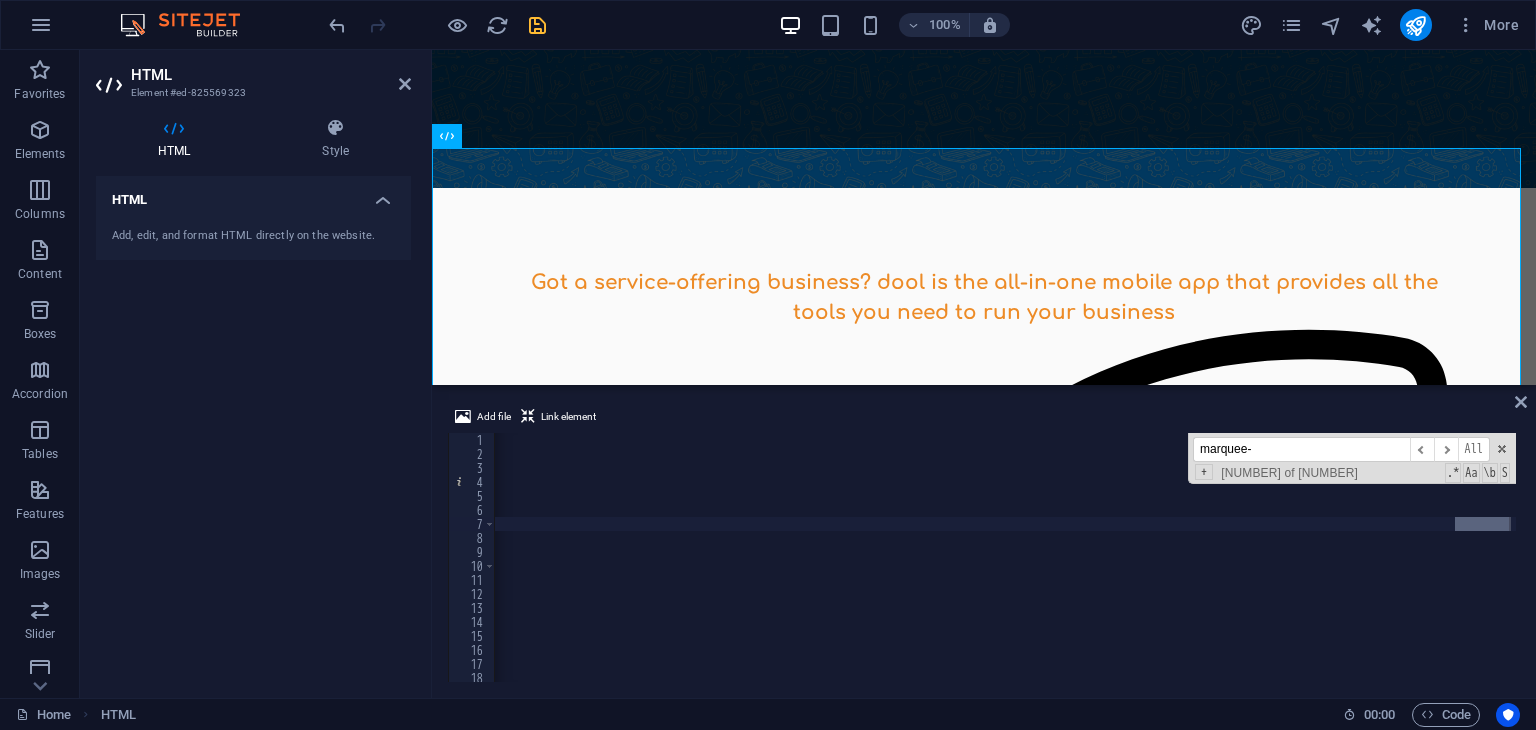 scroll, scrollTop: 0, scrollLeft: 12863, axis: horizontal 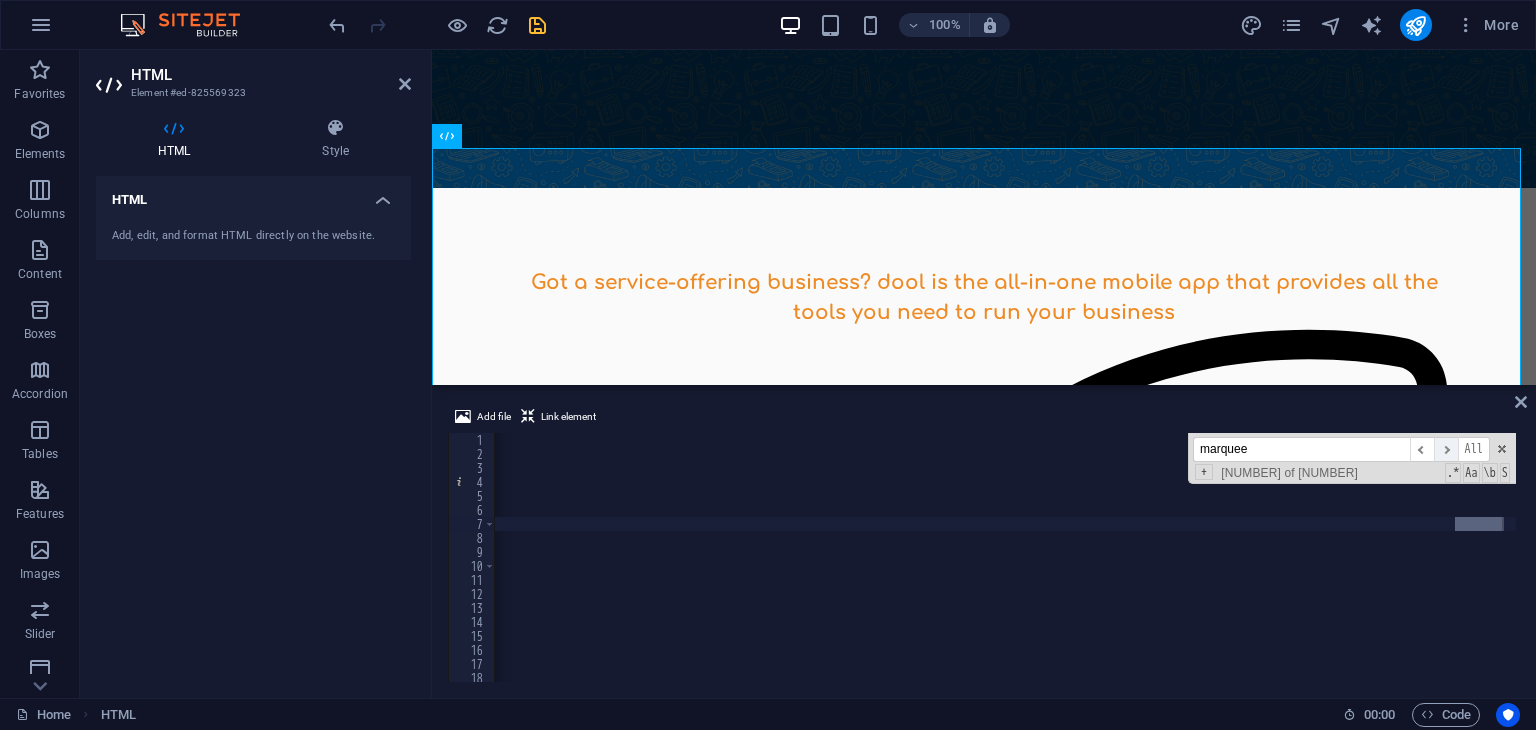 type on "marquee" 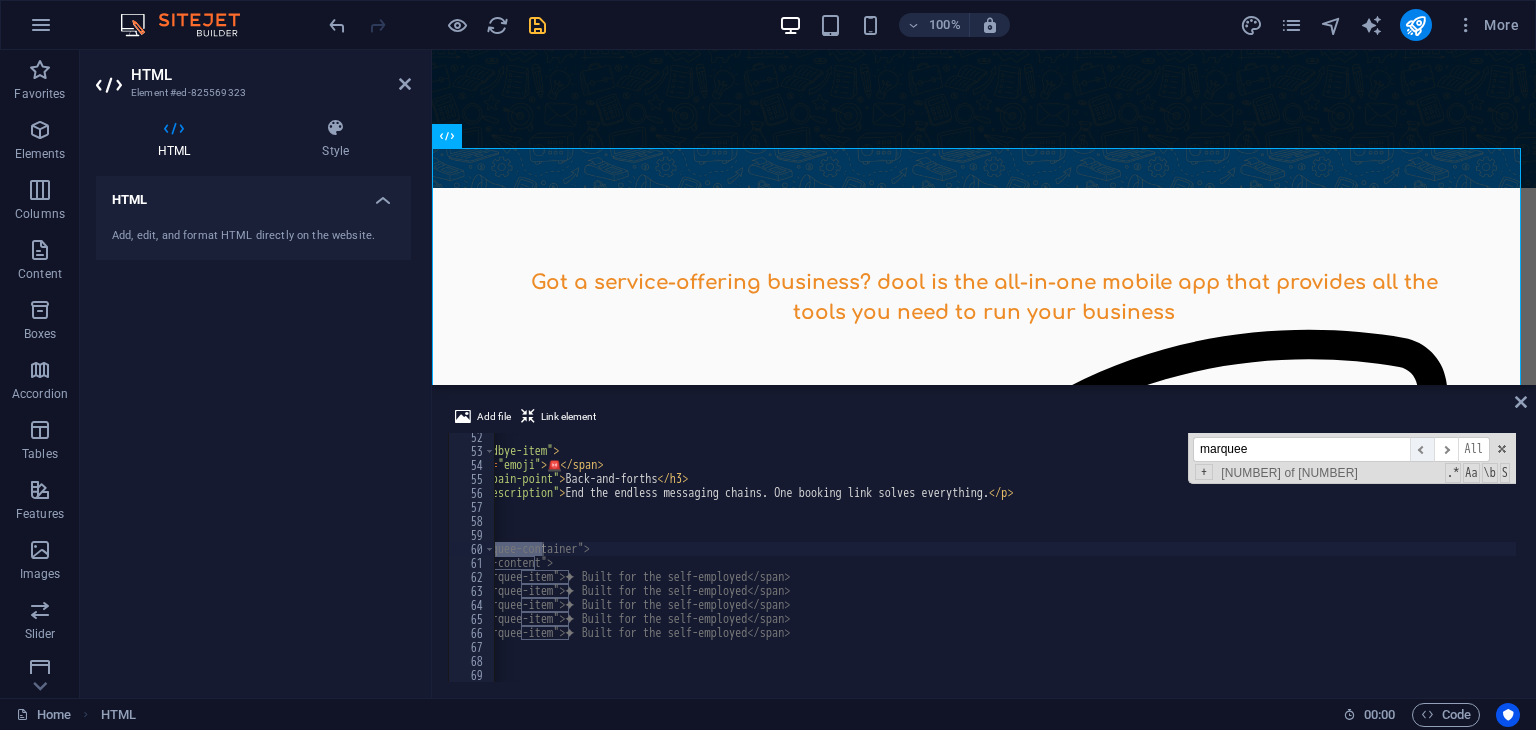 click on "​" at bounding box center [1422, 449] 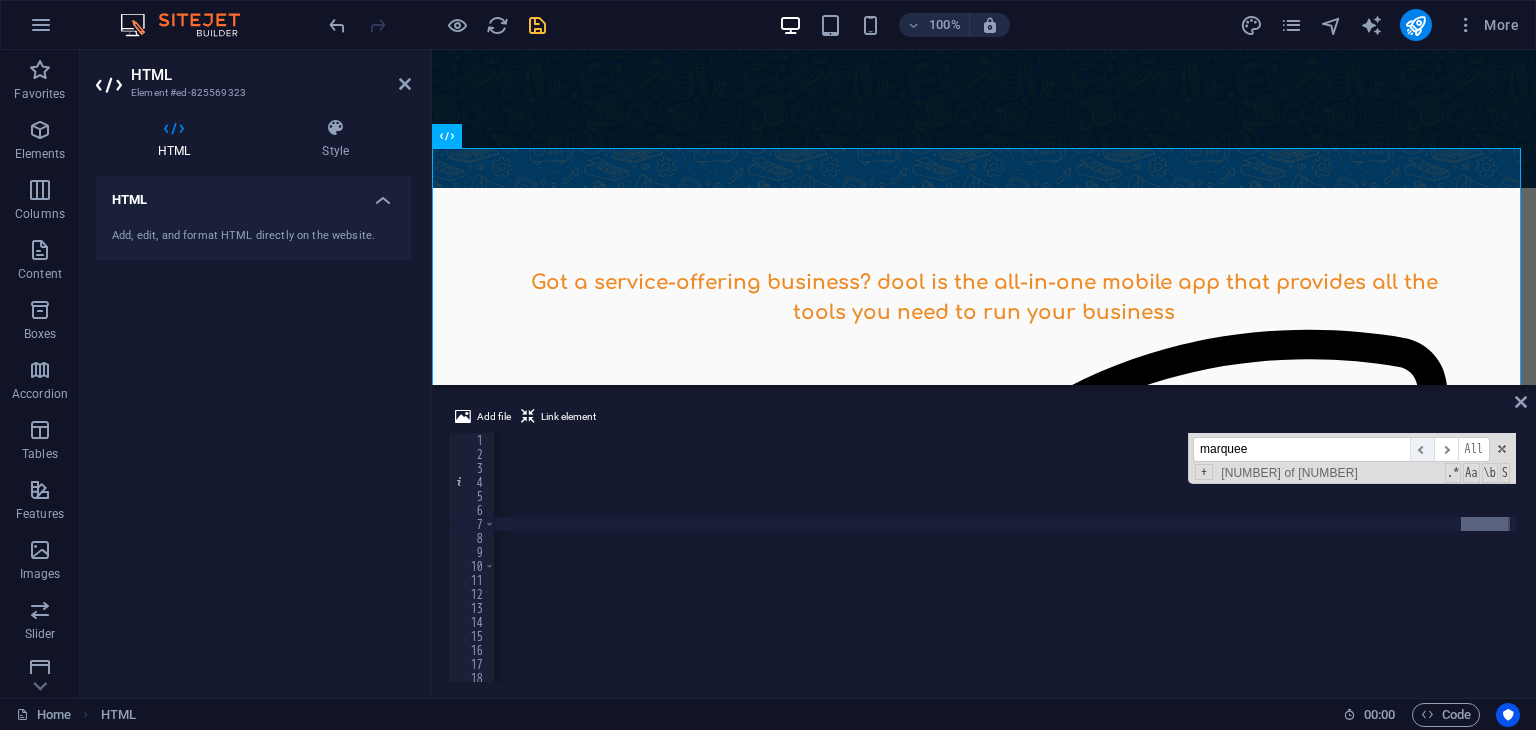 click on "​" at bounding box center [1422, 449] 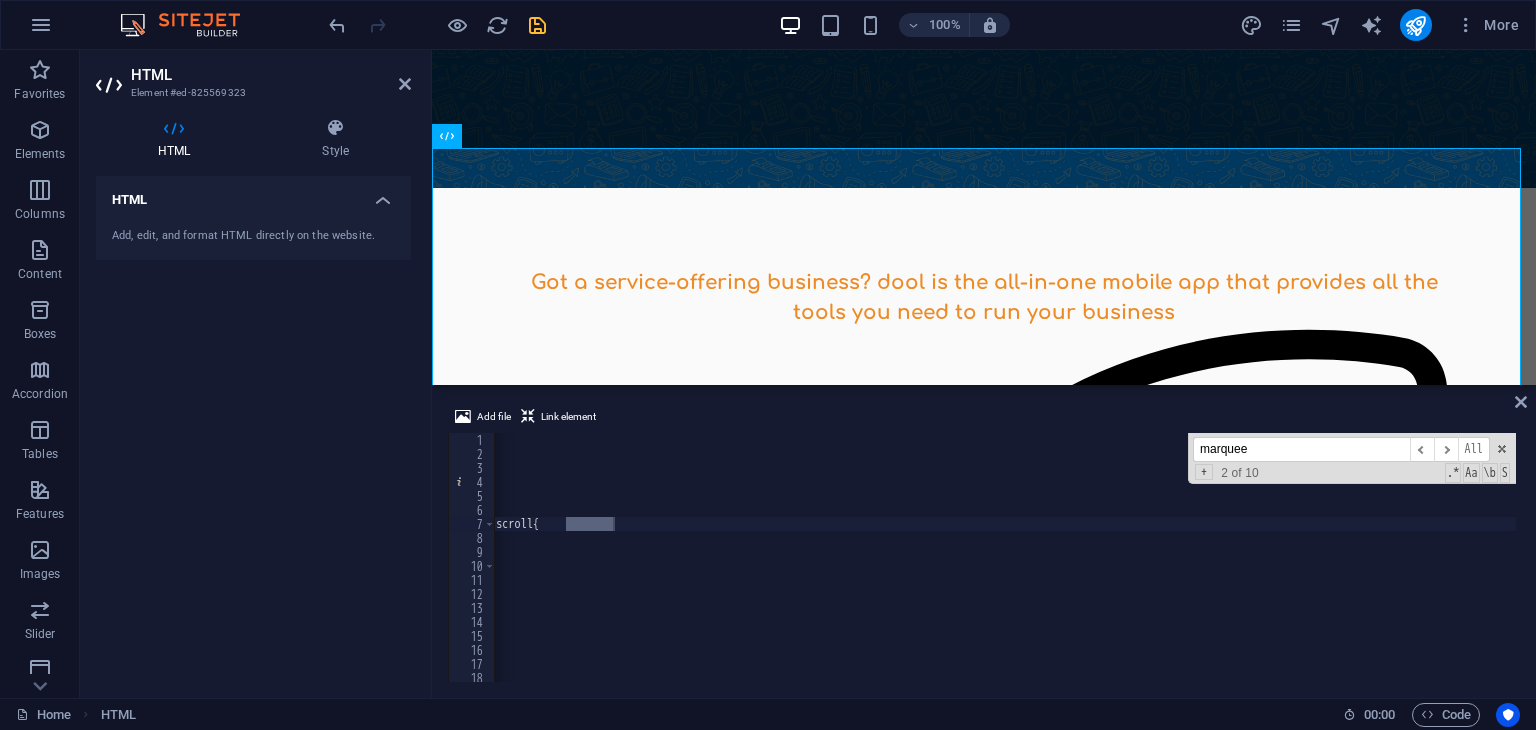 scroll, scrollTop: 0, scrollLeft: 12622, axis: horizontal 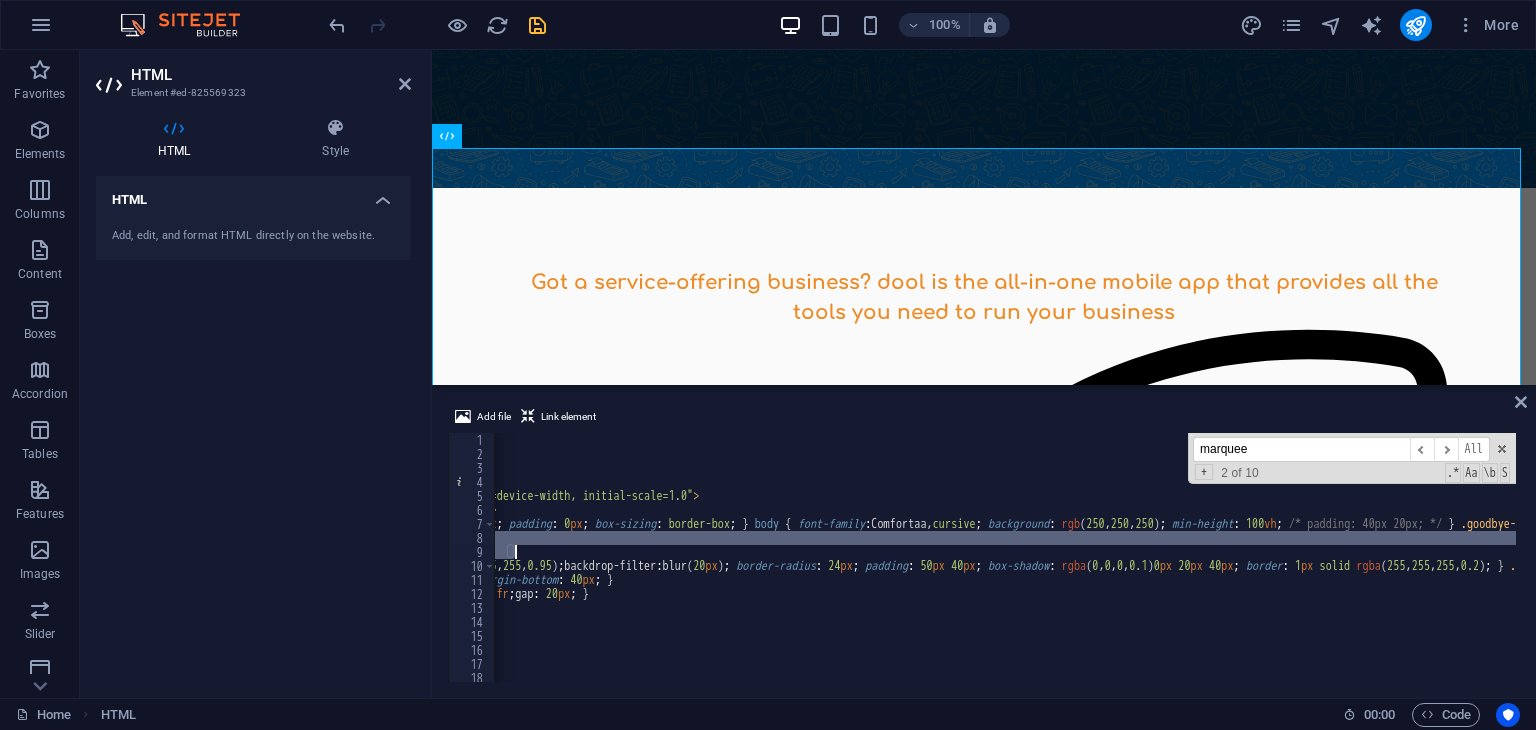 drag, startPoint x: 630, startPoint y: 525, endPoint x: 1184, endPoint y: 550, distance: 554.5638 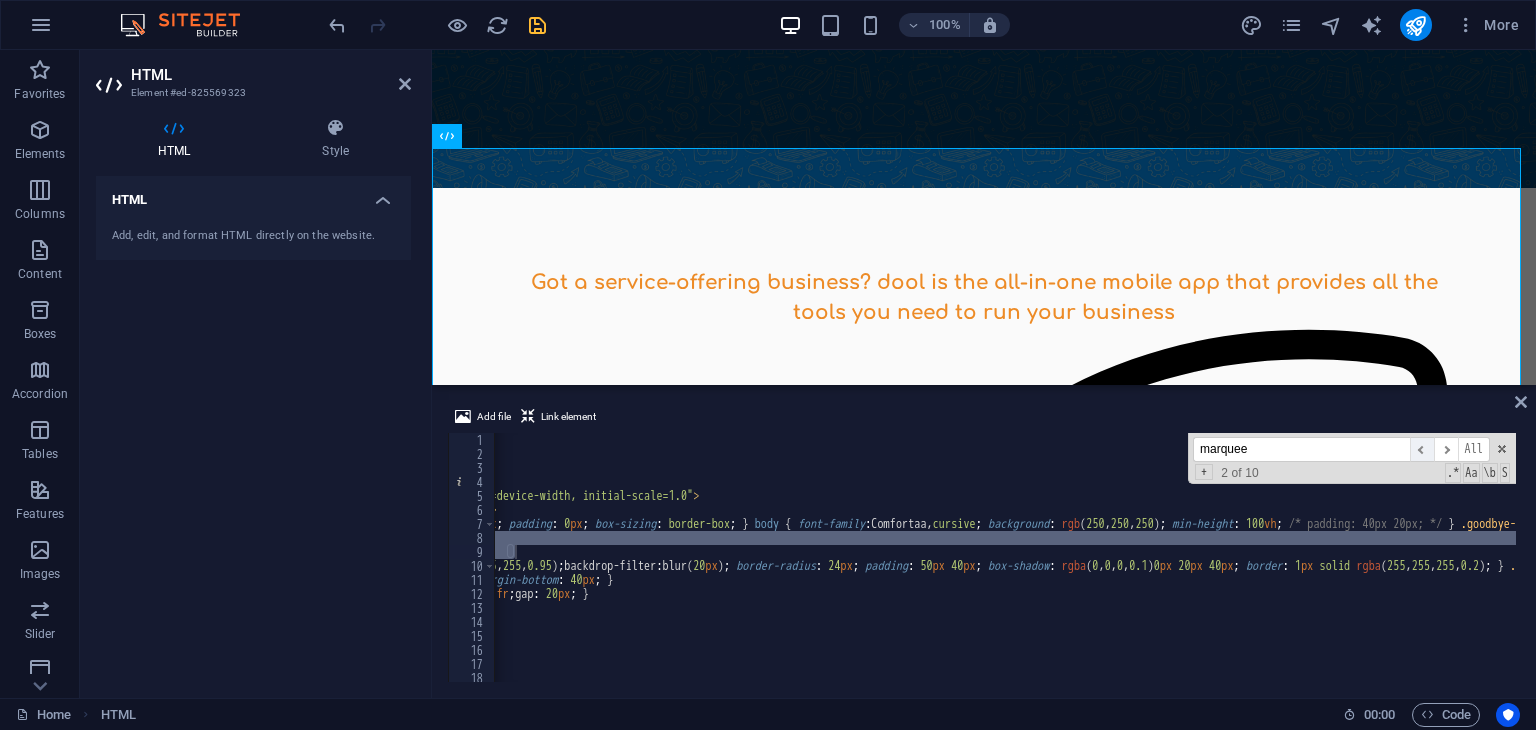 click on "​" at bounding box center [1422, 449] 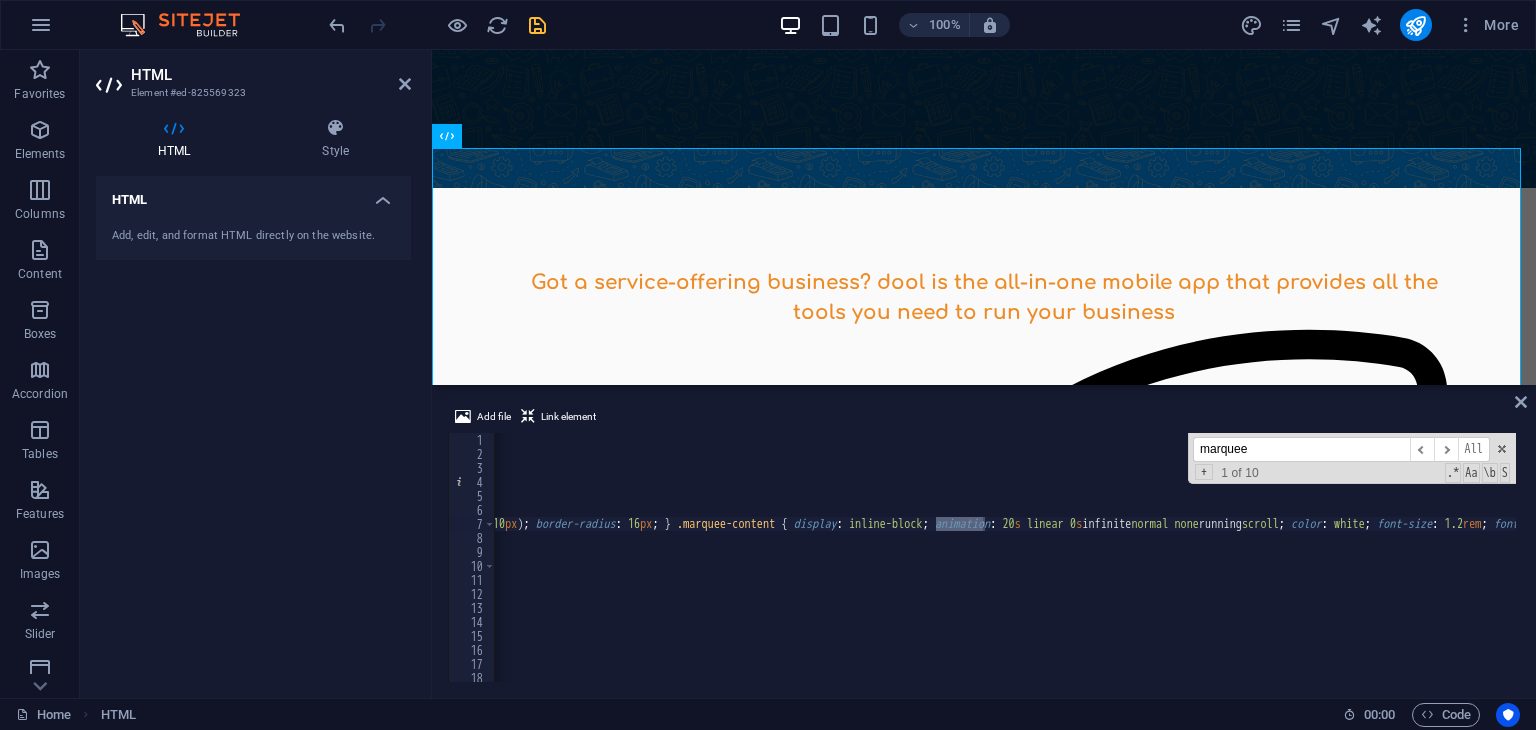 scroll, scrollTop: 0, scrollLeft: 11070, axis: horizontal 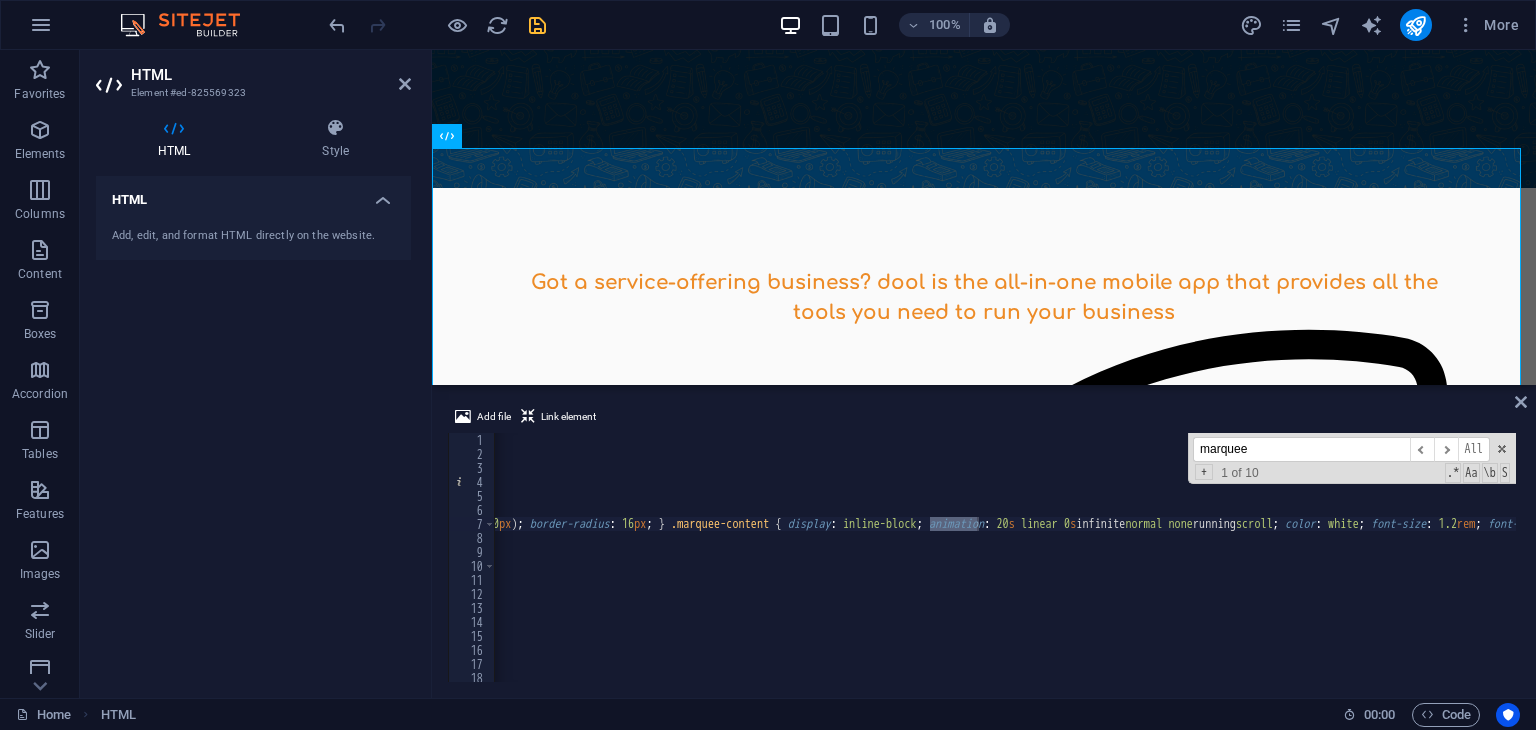 type 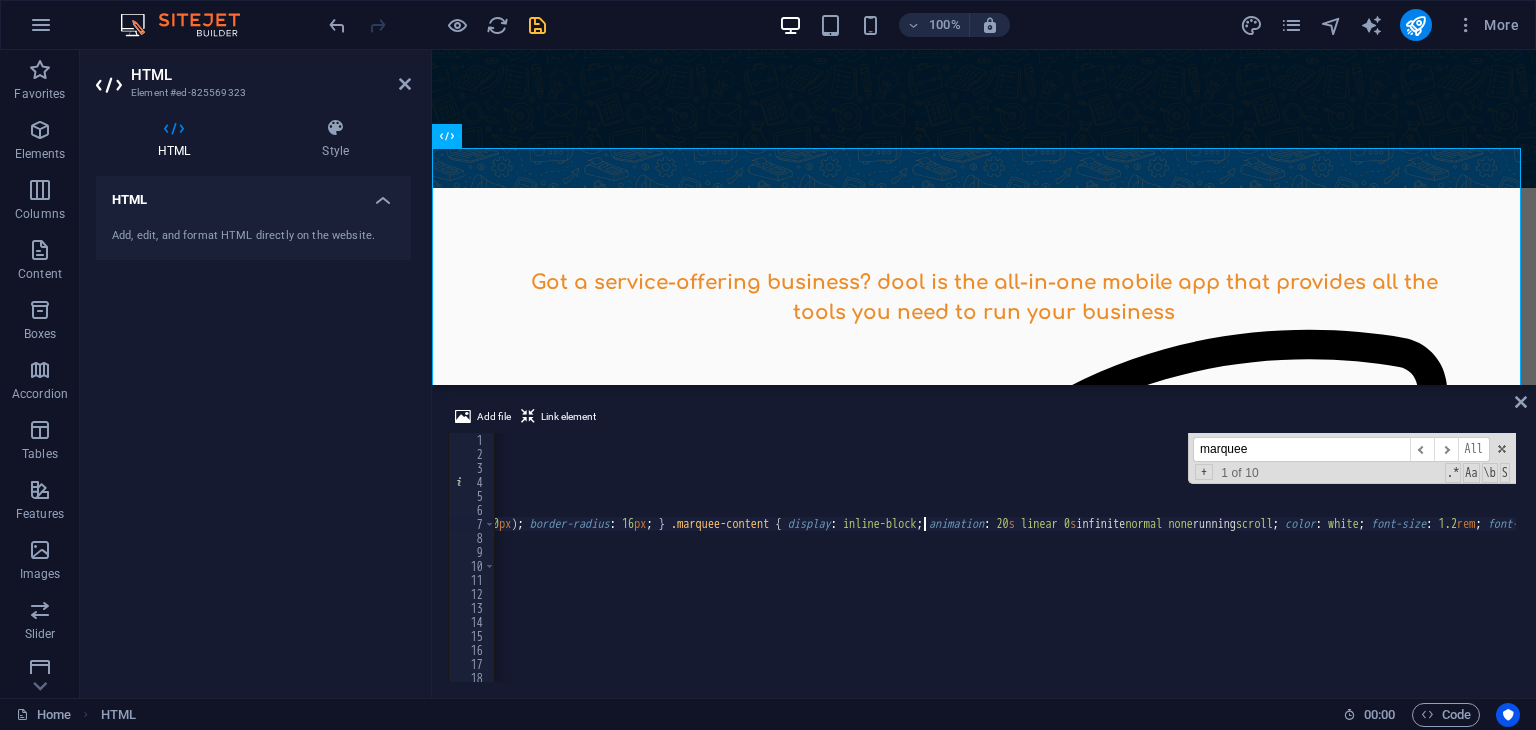 click on "<meta charset = "UTF-8" >
<meta name = "viewport"   content = "width=device-width, initial-scale=1.0" >
<title> Say Goodbye To Section </title>
<style> .goodbye-section  *  {   margin :   0 px ;   padding :   0 px ;   box-sizing :   border-box ;   }
body   {   font-family :  Comfortaa,  cursive ;   background :   rgb ( 250 ,  250 ,  250 ) ;   min-height :   100 vh ;   /* padding: 40px 20px; */   }
.goodbye-section   {   max-width :   1200 px ;   margin :   0 px   auto ;   text-align :   center ;
}
.section-title   {   font-family :   " DM Sans " ,  sans-serif ;   font-size :   3.5 rem ;   font-weight :   700 ;   color :   rgb ( 45 ,  55 ,  72 ) ;   margin-bottom :   60 px ;   text-shadow :   rgba ( 0 ,  0 ,  0 ,  0.1 )  0 px   4 px   20 px ;   letter-spacing :   -2 px ;
}
.goodbye-grid   {   display : grid ;  grid-template-columns :   repeat (auto-fit, minmax( 300 px ,  1 fr )) ;  gap :   30 px ;   margin-bottom :   80 px ;
}
.goodbye-item   {   background :" at bounding box center [-3352, 569] 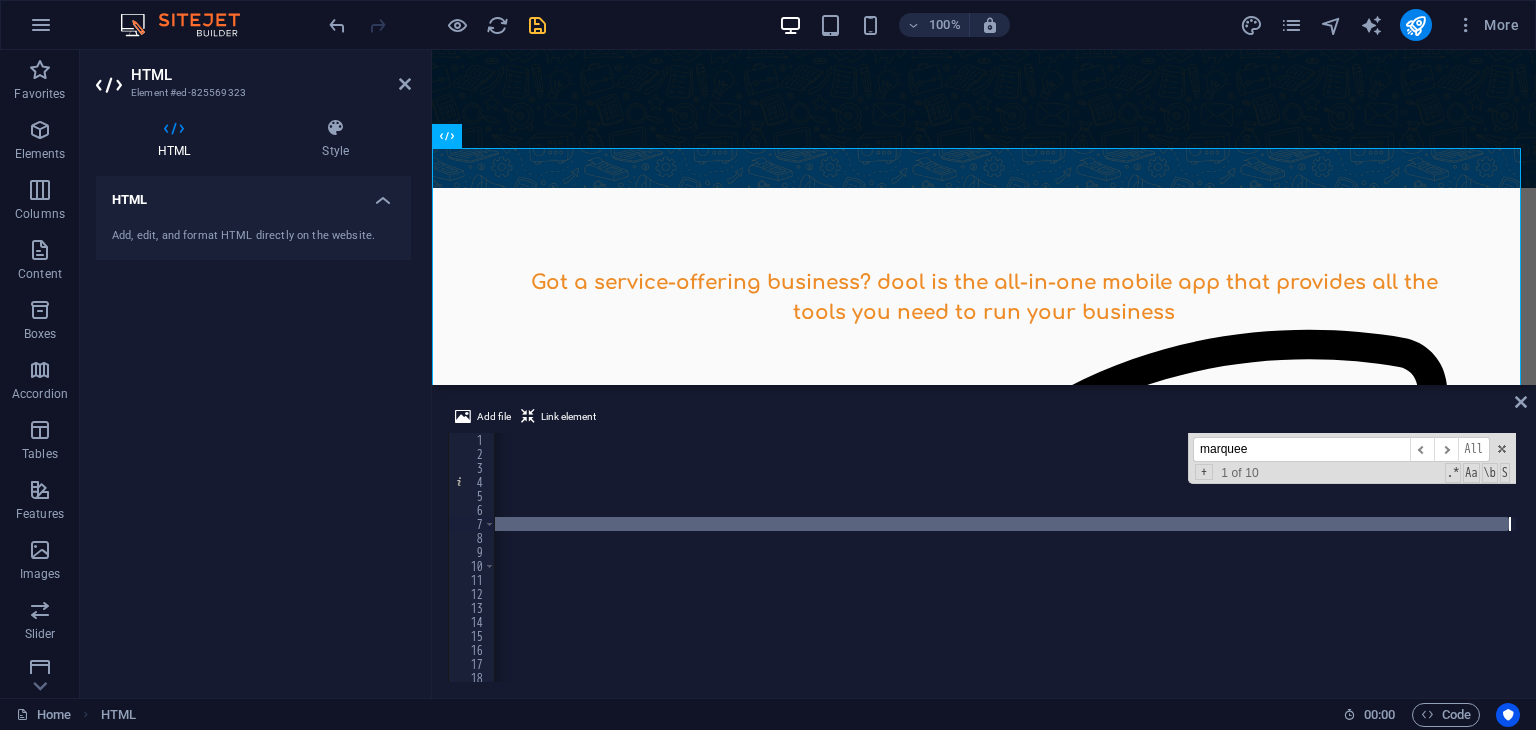 scroll, scrollTop: 0, scrollLeft: 12916, axis: horizontal 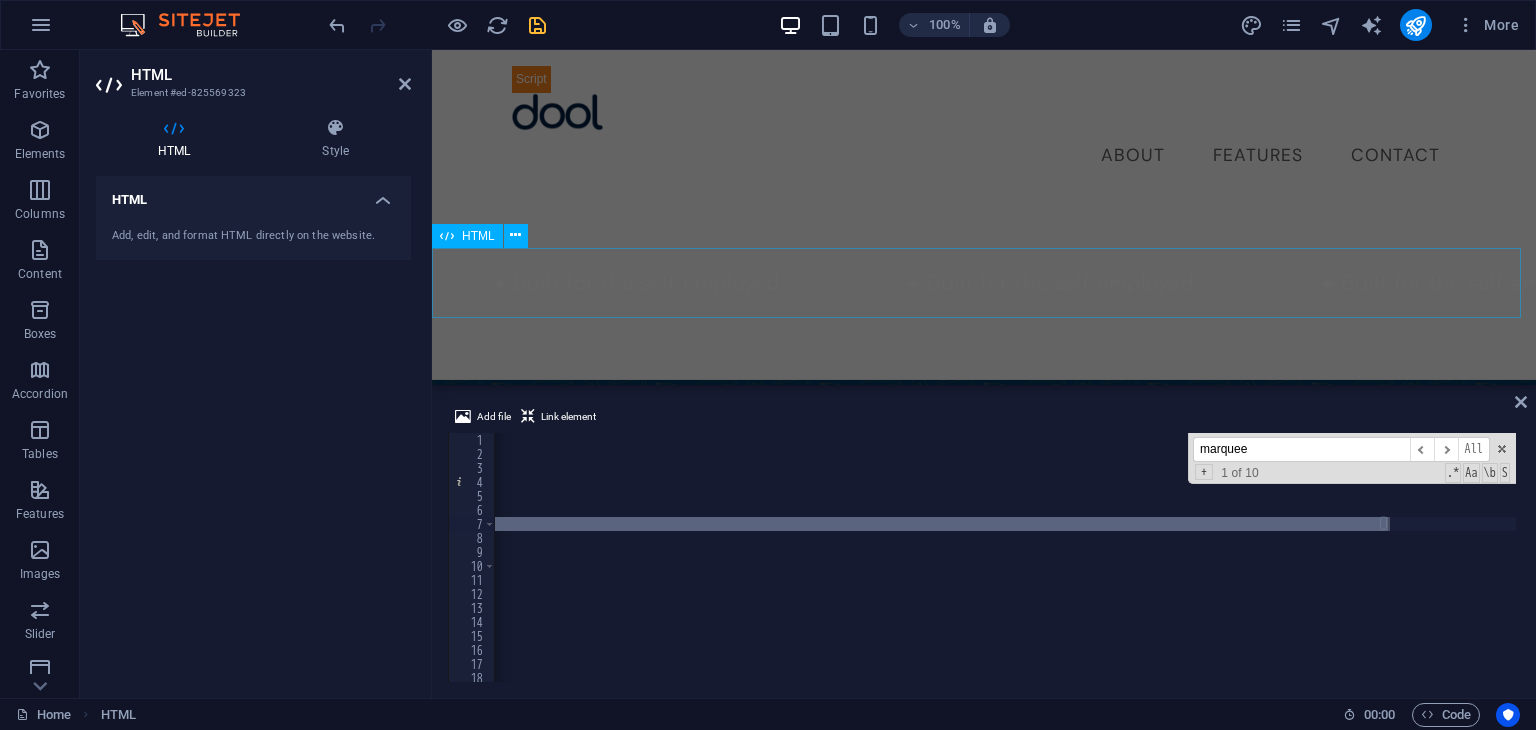 click on "HTML" at bounding box center (478, 236) 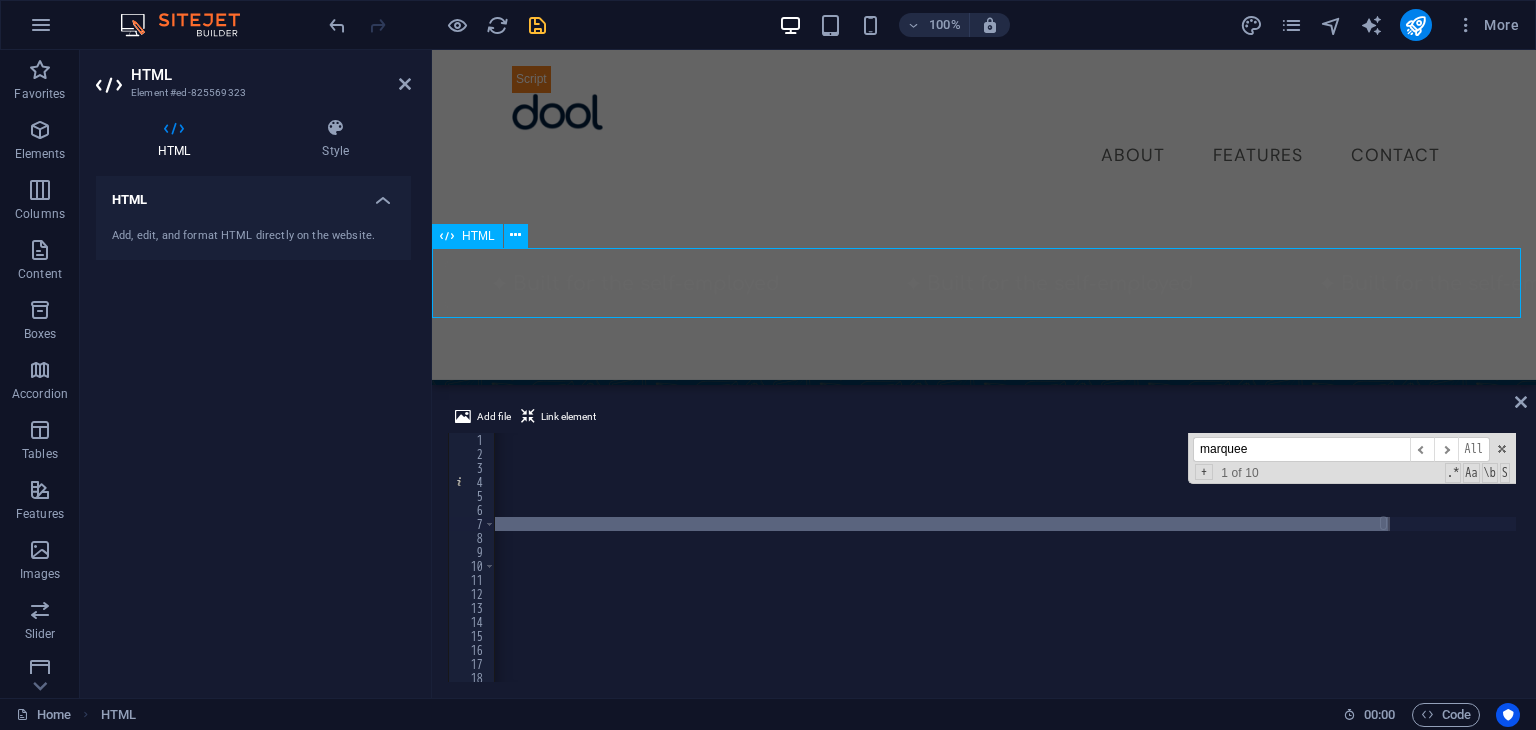 click on "HTML" at bounding box center [478, 236] 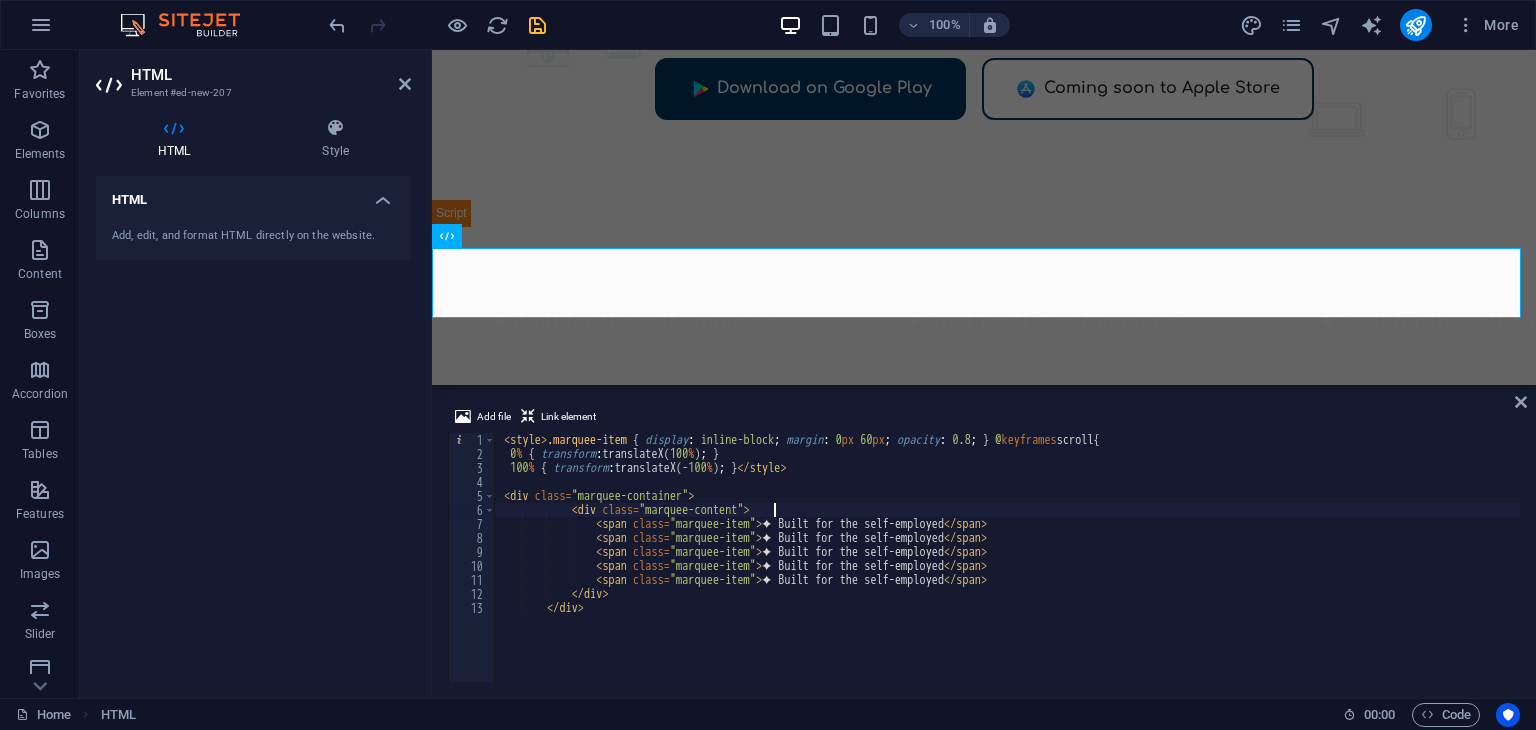 click on "<style> .marquee-item   {   display :   inline-block ;   margin :   0 px   60 px ;   opacity :   0.8 ;   }   @ keyframes  scroll  {      0 %   {   transform :  translateX( 100 % ) ;   }    100 %   {   transform :  translateX( -100 % ) ;   } </style>     <div   class = "marquee-container" >                <div   class = "marquee-content" >                     <span   class = "marquee-item" > ✦ Built for the self-employed </span>                     <span   class = "marquee-item" > ✦ Built for the self-employed </span>                     <span   class = "marquee-item" > ✦ Built for the self-employed </span>                     <span   class = "marquee-item" > ✦ Built for the self-employed </span>                     <span   class = "marquee-item" > ✦ Built for the self-employed </span>                </div>           </div>" at bounding box center (1007, 571) 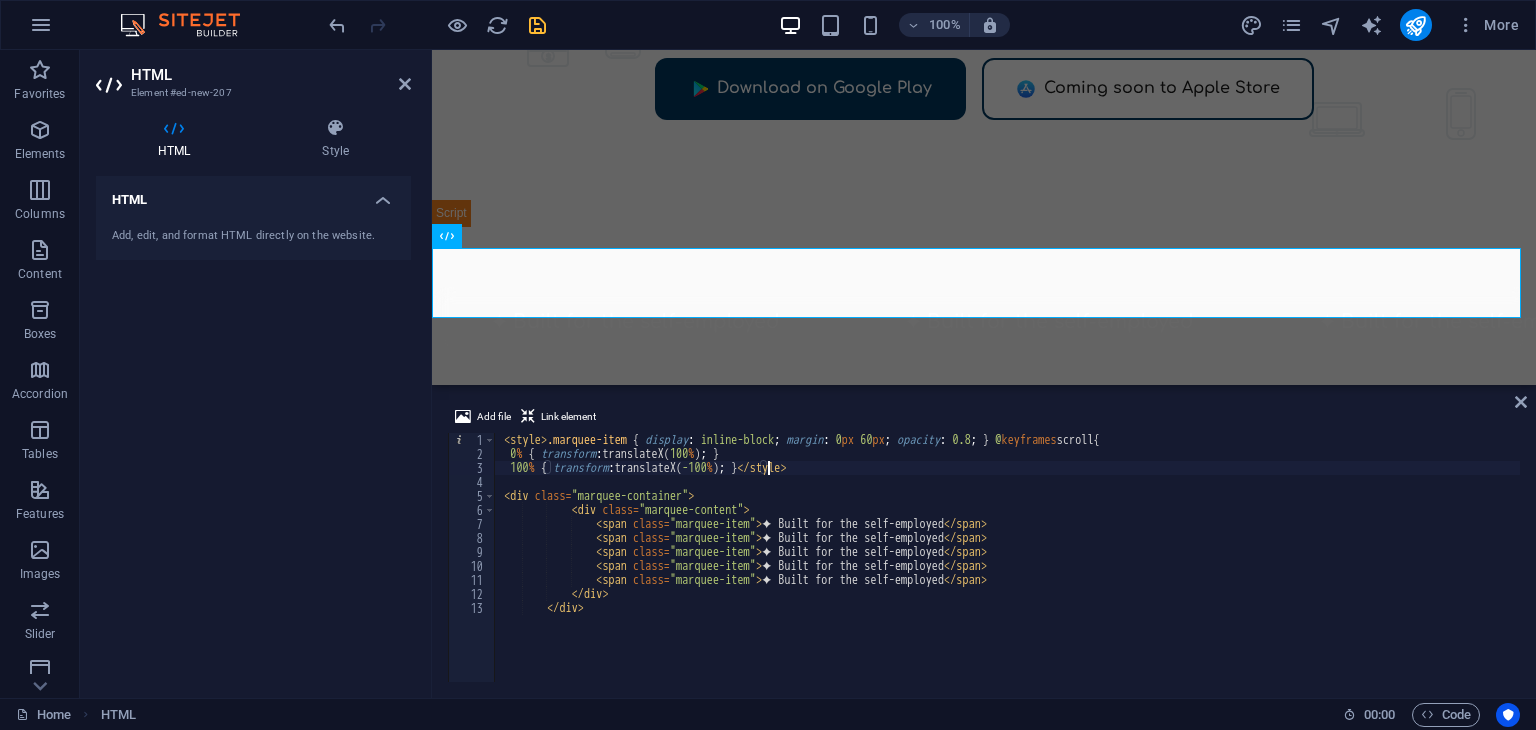 scroll, scrollTop: 0, scrollLeft: 1, axis: horizontal 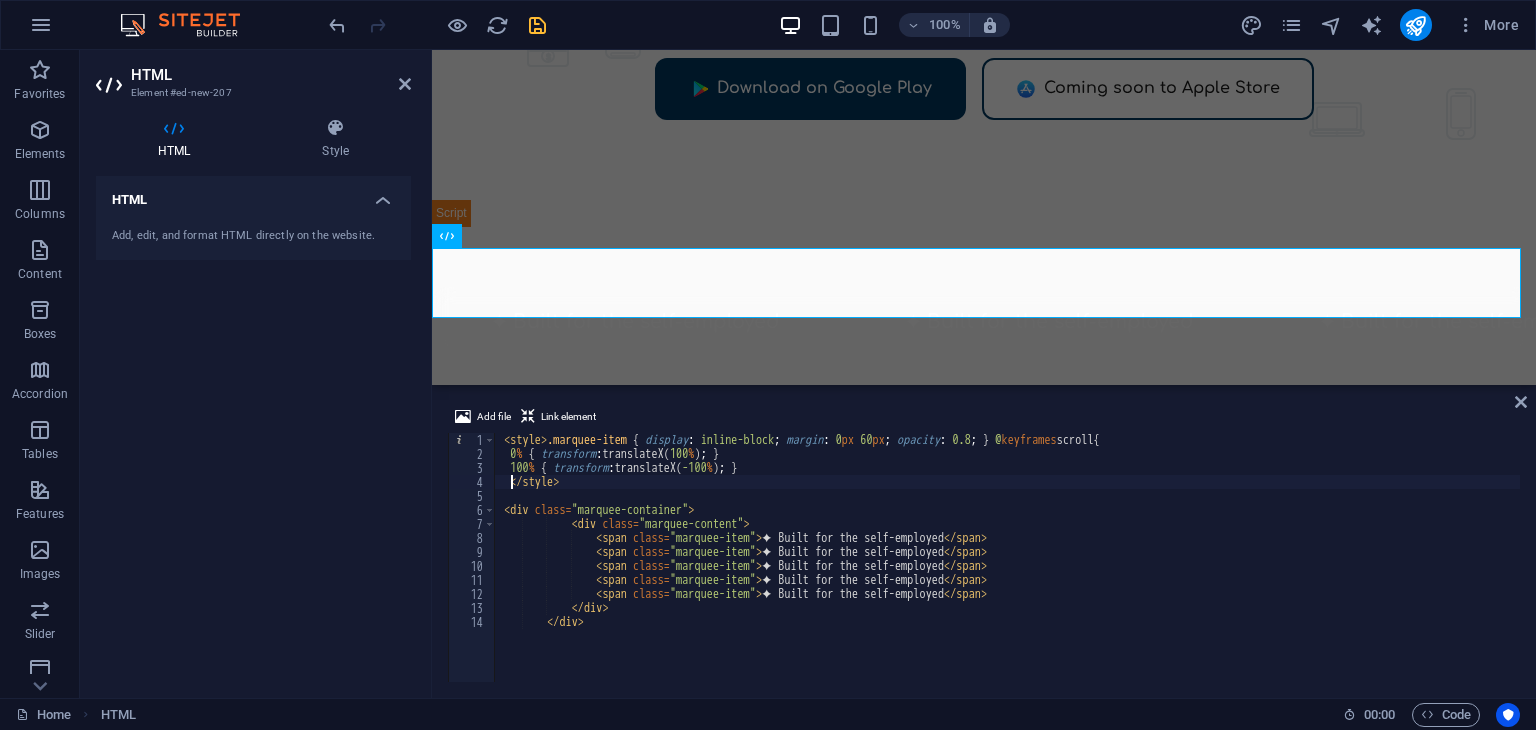 type on "</style>" 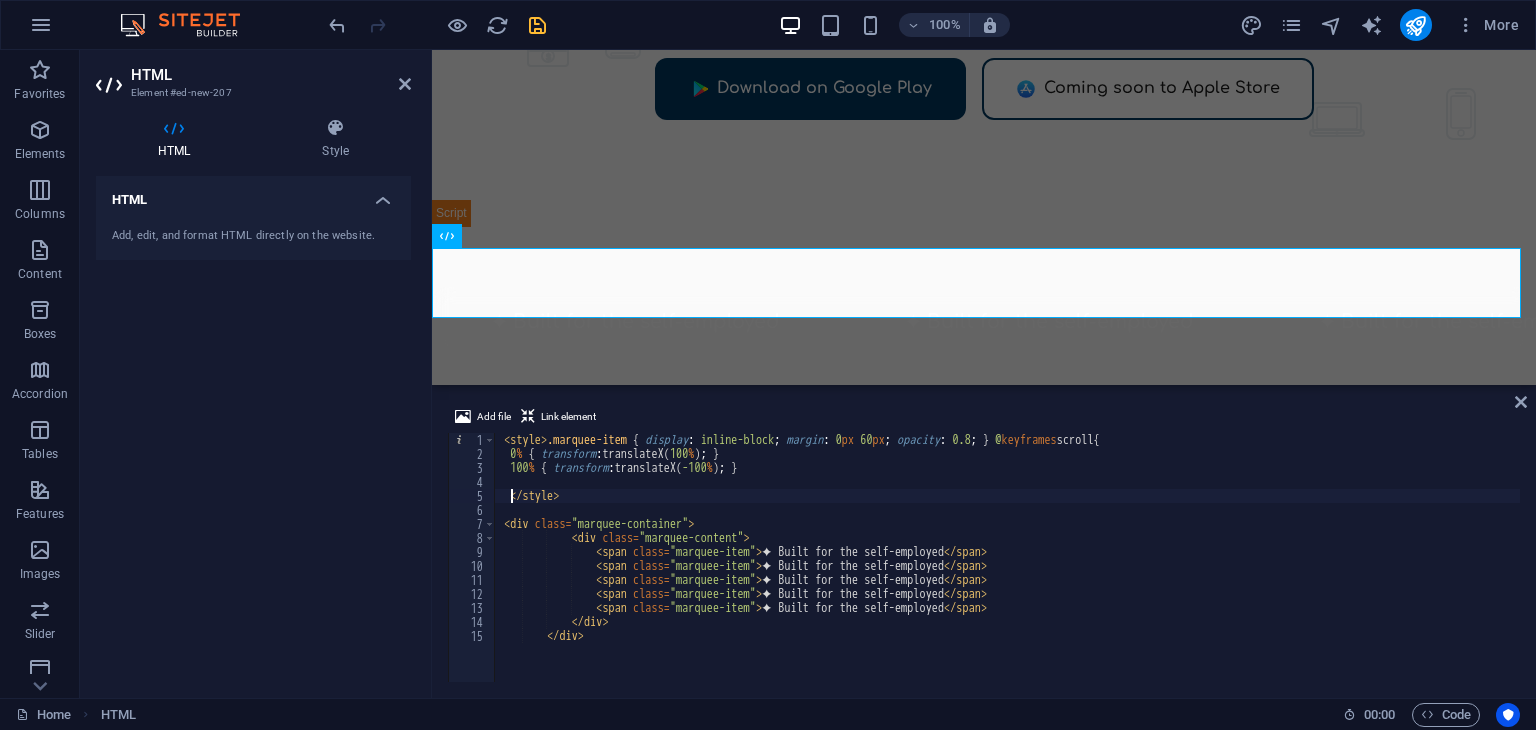 scroll, scrollTop: 0, scrollLeft: 0, axis: both 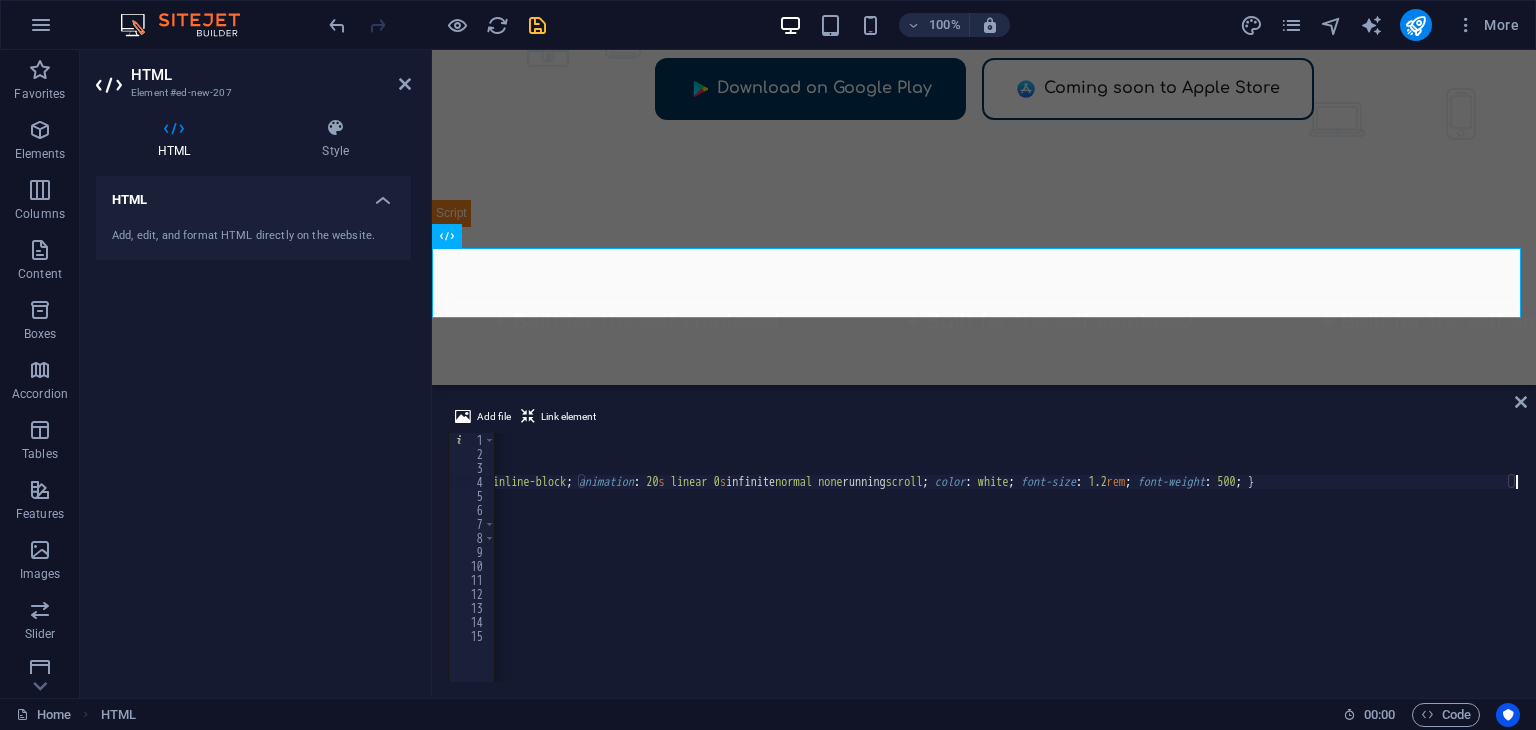 click on "< style > .marquee-item   {   display :   inline-block ;   margin :   0 px   60 px ;   opacity :   0.8 ;   }   @ keyframes  scroll  {      0 %   {   transform :  translateX( 100 % ) ;   }    100 %   {   transform :  translateX( -100 % ) ;   }    .marquee-container   {   overflow :   hidden ;   white-space :   nowrap ;   margin :   60 px   0 px ;   padding :   20 px   0 px ;   background :   rgba ( 255 ,  255 ,  255 ,  0.1 ) ;  backdrop-filter :  blur( 10 px ) ;   border-radius :   16 px ;   }   .marquee-content   {   display :   inline-block ;   animation :   20 s   linear   0 s  infinite  normal   none  running  scroll ;   color :   white ;   font-size :   1.2 rem ;   font-weight :   500 ;   }    </ style >     < div   class = "marquee-container" >                < div   class = "marquee-content" >                     < span   class = "marquee-item" > ✦ Built for the self-employed </ span >                     < span   class = "marquee-item" > ✦ Built for the self-employed </ span >" at bounding box center [353, 569] 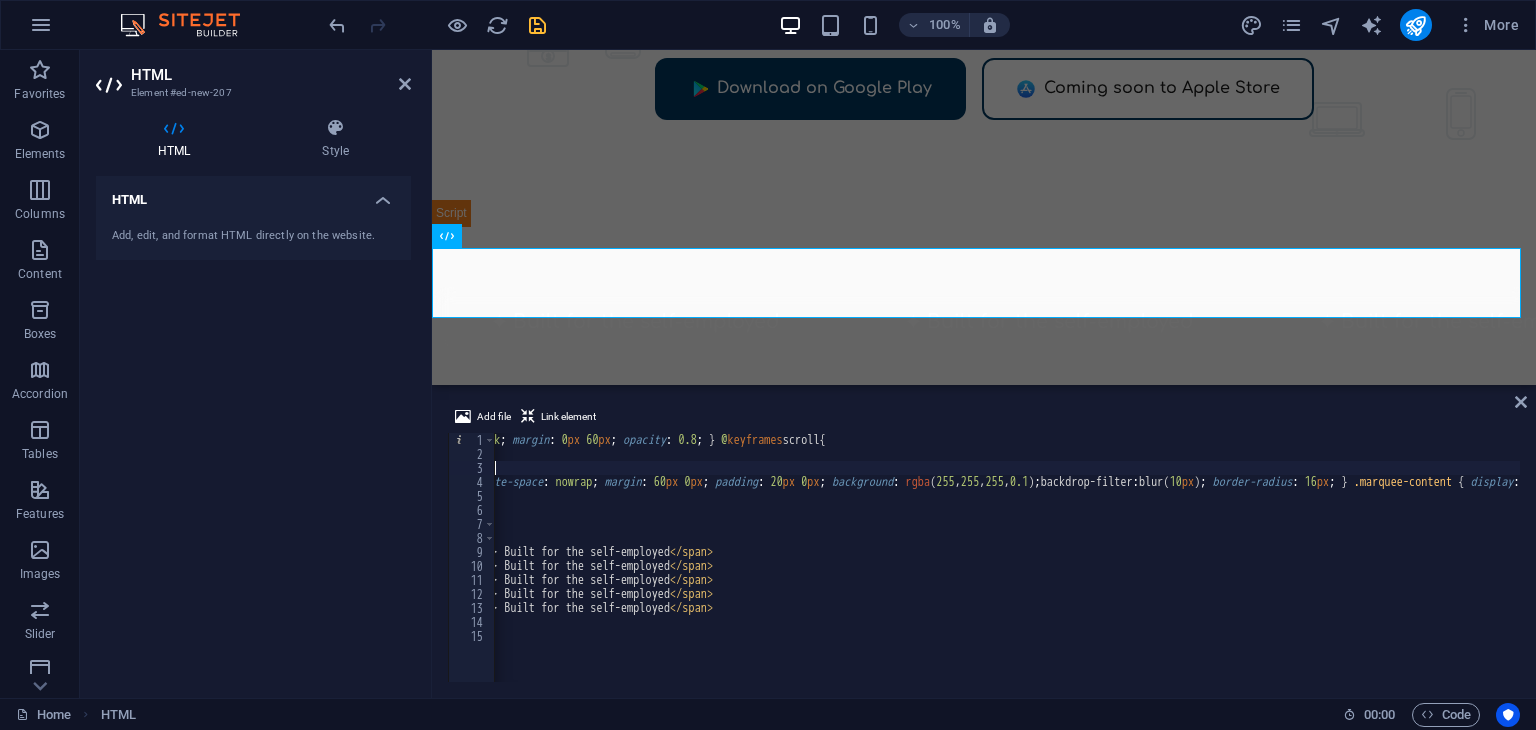 click on "< style > .marquee-item   {   display :   inline-block ;   margin :   0 px   60 px ;   opacity :   0.8 ;   }   @ keyframes  scroll  {      0 %   {   transform :  translateX( 100 % ) ;   }    100 %   {   transform :  translateX( -100 % ) ;   }    .marquee-container   {   overflow :   hidden ;   white-space :   nowrap ;   margin :   60 px   0 px ;   padding :   20 px   0 px ;   background :   rgba ( 255 ,  255 ,  255 ,  0.1 ) ;  backdrop-filter :  blur( 10 px ) ;   border-radius :   16 px ;   }   .marquee-content   {   display :   inline-block ;   animation :   20 s   linear   0 s  infinite  normal   none  running  scroll ;   color :   white ;   font-size :   1.2 rem ;   font-weight :   500 ;   }    </ style >     < div   class = "marquee-container" >                < div   class = "marquee-content" >                     < span   class = "marquee-item" > ✦ Built for the self-employed </ span >                     < span   class = "marquee-item" > ✦ Built for the self-employed </ span >" at bounding box center [1386, 569] 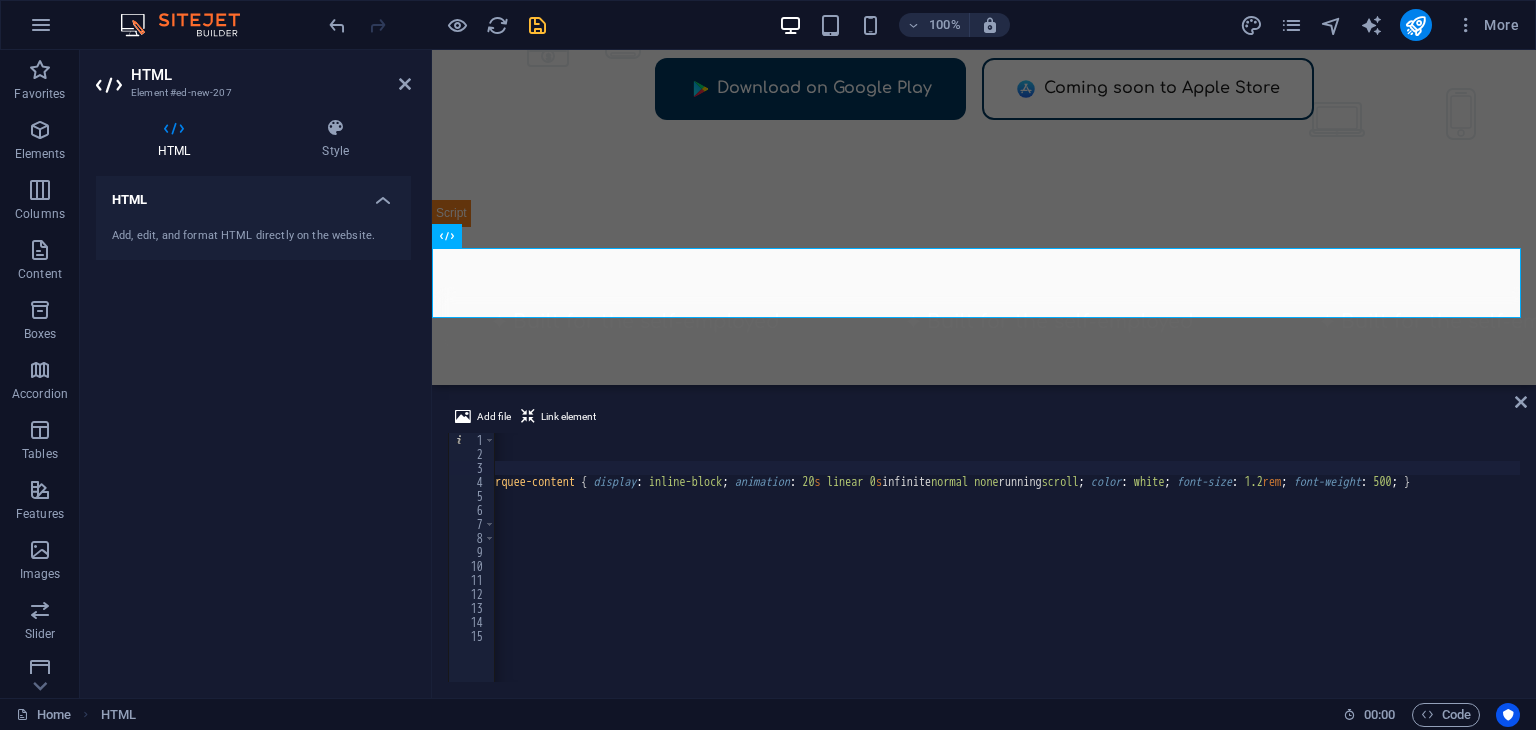scroll, scrollTop: 0, scrollLeft: 1307, axis: horizontal 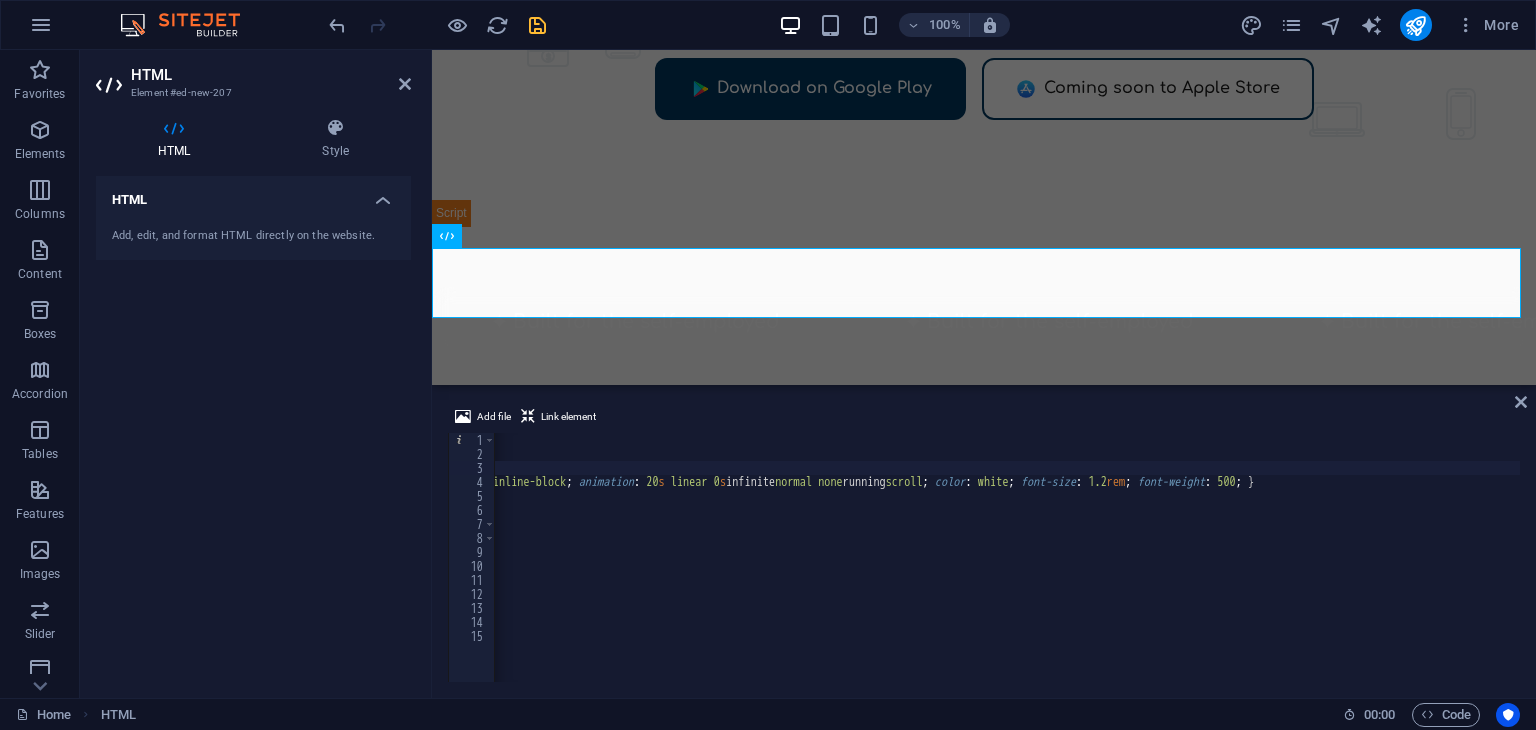 click on "< style > .marquee-item   {   display :   inline-block ;   margin :   0 px   60 px ;   opacity :   0.8 ;   }   @ keyframes  scroll  {      0 %   {   transform :  translateX( 100 % ) ;   }    100 %   {   transform :  translateX( -100 % ) ;   }    .marquee-container   {   overflow :   hidden ;   white-space :   nowrap ;   margin :   60 px   0 px ;   padding :   20 px   0 px ;   background :   rgba ( 255 ,  255 ,  255 ,  0.1 ) ;  backdrop-filter :  blur( 10 px ) ;   border-radius :   16 px ;   }   .marquee-content   {   display :   inline-block ;   animation :   20 s   linear   0 s  infinite  normal   none  running  scroll ;   color :   white ;   font-size :   1.2 rem ;   font-weight :   500 ;   }    </ style >     < div   class = "marquee-container" >                < div   class = "marquee-content" >                     < span   class = "marquee-item" > ✦ Built for the self-employed </ span >                     < span   class = "marquee-item" > ✦ Built for the self-employed </ span >" at bounding box center (353, 569) 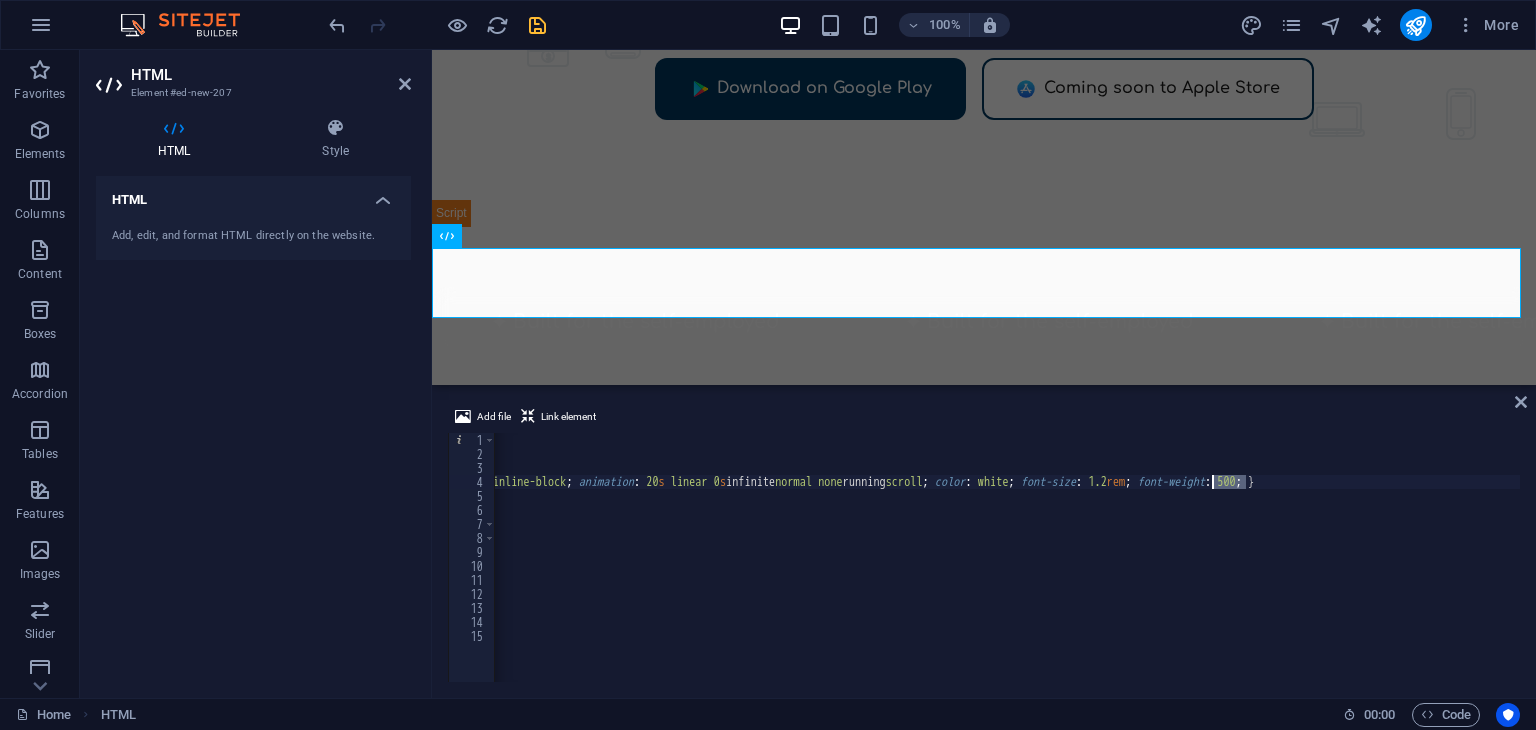 click on "< style > .marquee-item   {   display :   inline-block ;   margin :   0 px   60 px ;   opacity :   0.8 ;   }   @ keyframes  scroll  {      0 %   {   transform :  translateX( 100 % ) ;   }    100 %   {   transform :  translateX( -100 % ) ;   }    .marquee-container   {   overflow :   hidden ;   white-space :   nowrap ;   margin :   60 px   0 px ;   padding :   20 px   0 px ;   background :   rgba ( 255 ,  255 ,  255 ,  0.1 ) ;  backdrop-filter :  blur( 10 px ) ;   border-radius :   16 px ;   }   .marquee-content   {   display :   inline-block ;   animation :   20 s   linear   0 s  infinite  normal   none  running  scroll ;   color :   white ;   font-size :   1.2 rem ;   font-weight :   500 ;   }    </ style >     < div   class = "marquee-container" >                < div   class = "marquee-content" >                     < span   class = "marquee-item" > ✦ Built for the self-employed </ span >                     < span   class = "marquee-item" > ✦ Built for the self-employed </ span >" at bounding box center (353, 569) 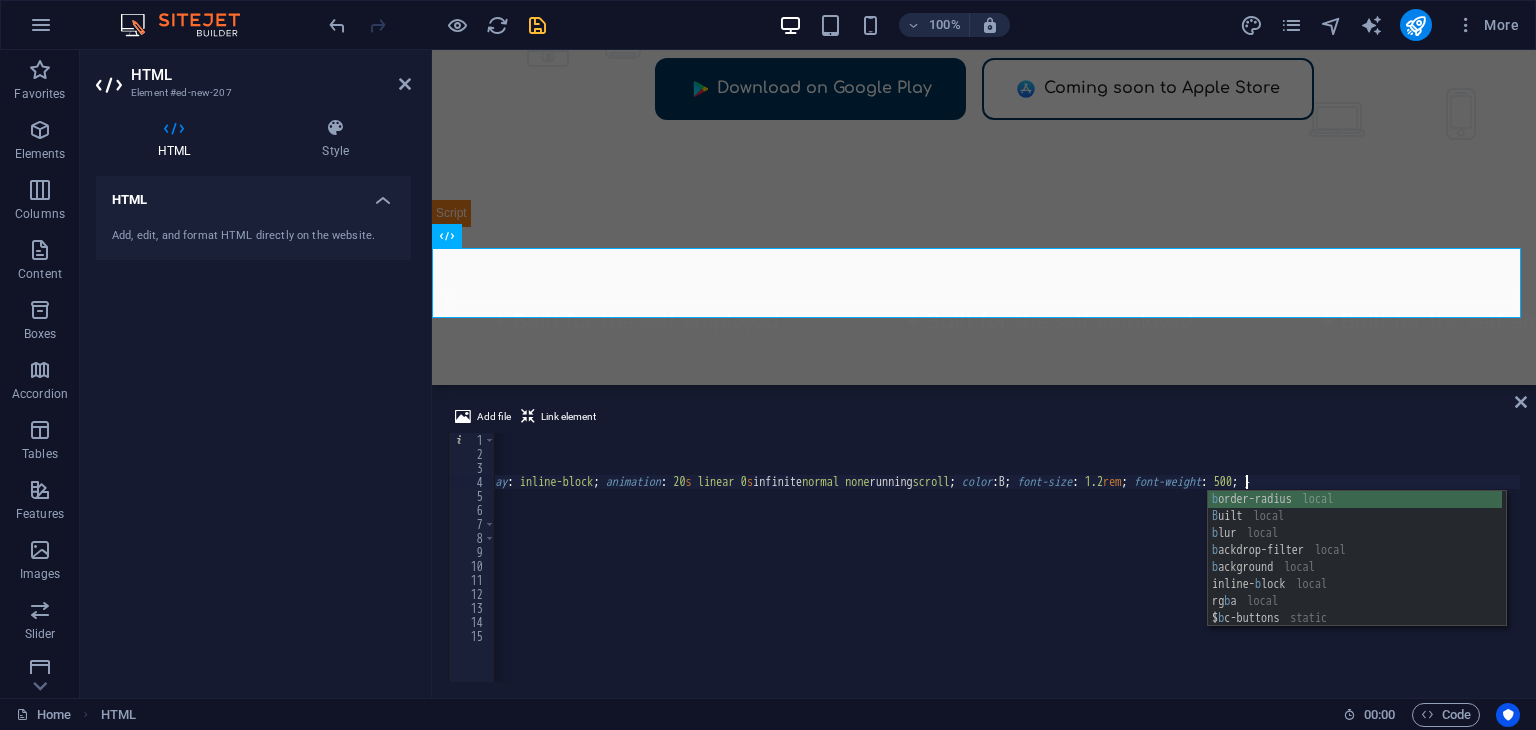scroll, scrollTop: 0, scrollLeft: 165, axis: horizontal 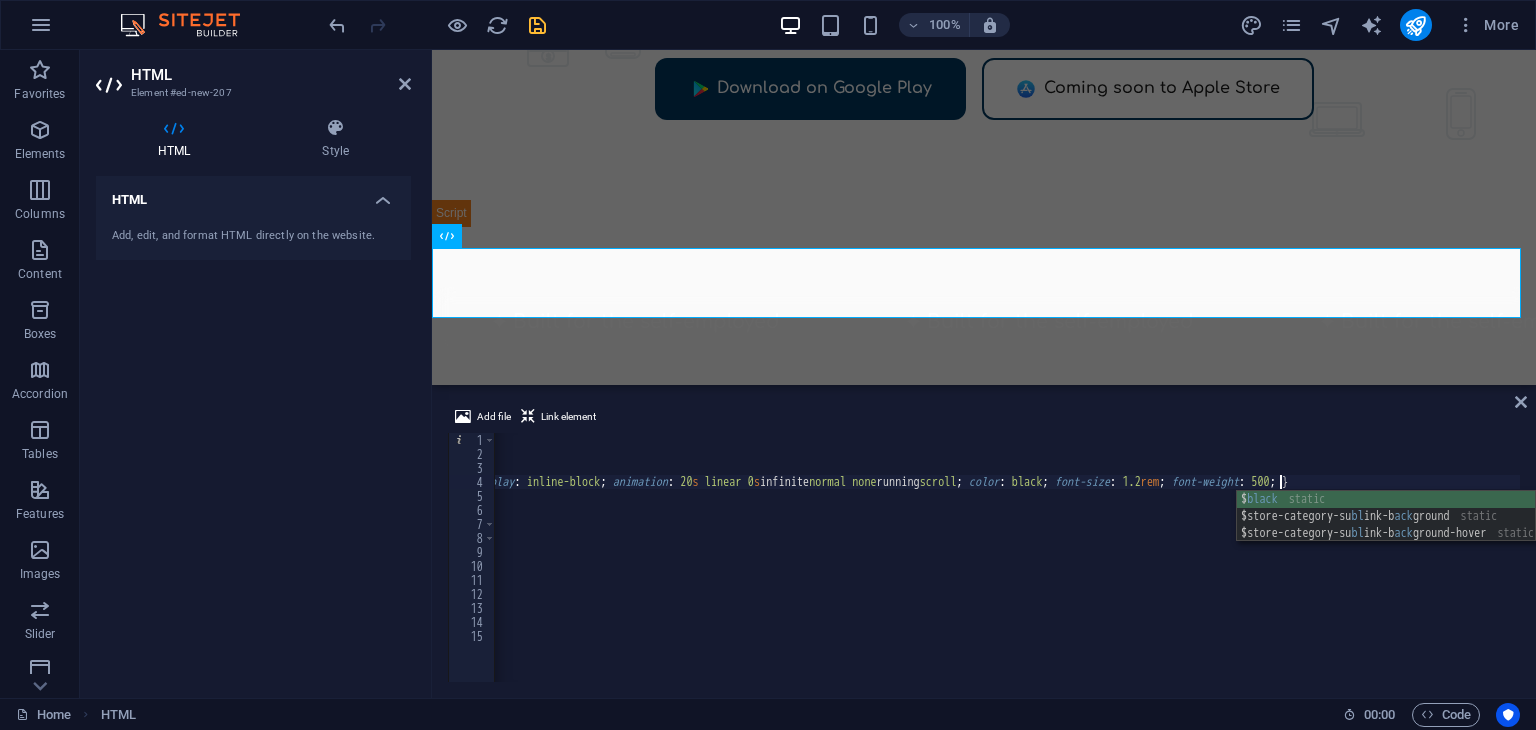type on ".marquee-container { overflow: hidden; white-space: nowrap; margin: 60px 0px; padding: 20px 0px; background: rgba(255, 255, 255, 0.1); backdrop-filter: blur(10px); border-radius: 16px; } .marquee-content { display: inline-block; animation: 20s linear 0s infinite normal none running scroll; color: black; font-size: 1.2rem; font-weight: 500; }" 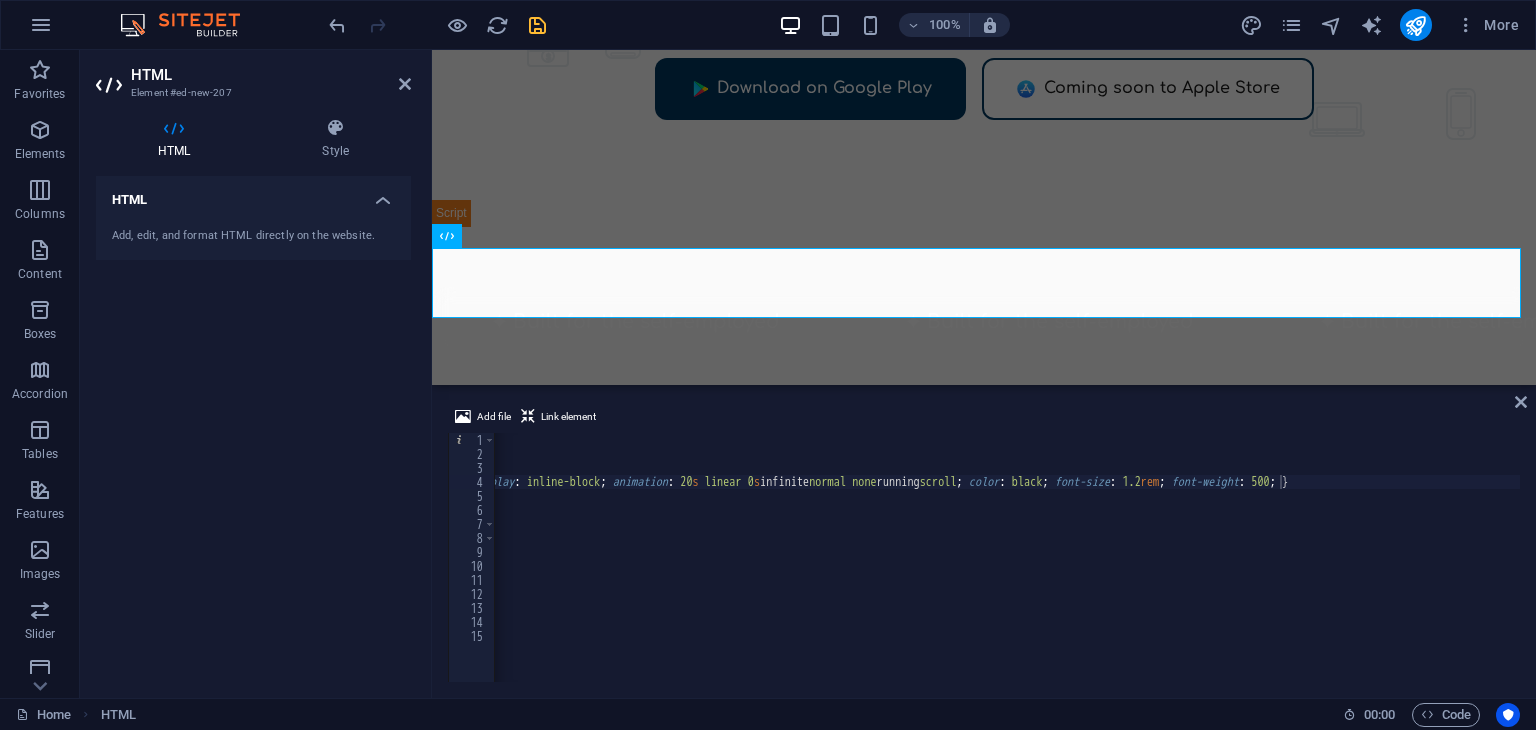 click on "About Features Contact
Dool - Business Assistant for Beauticians
[PHONE]" at bounding box center [984, 5379] 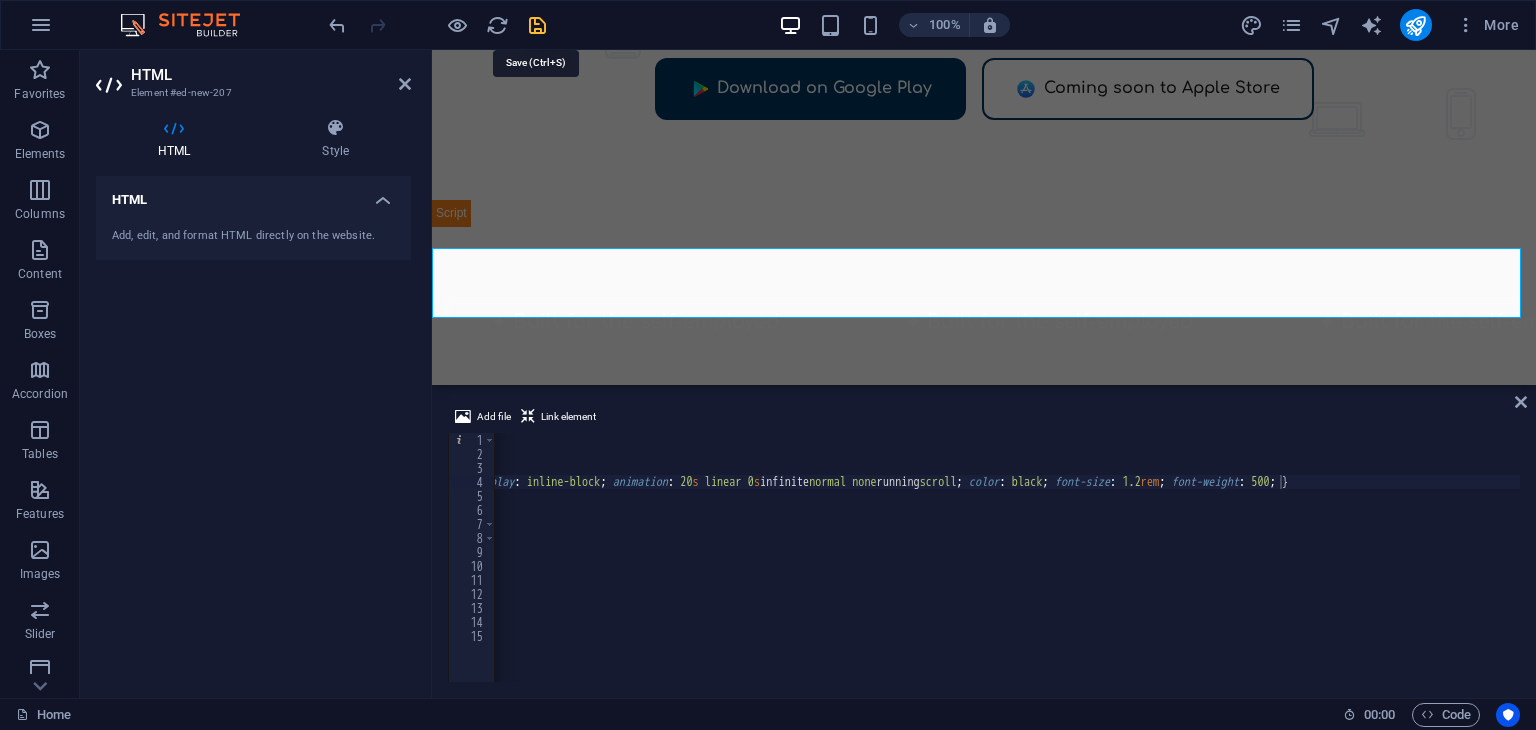 click at bounding box center [537, 25] 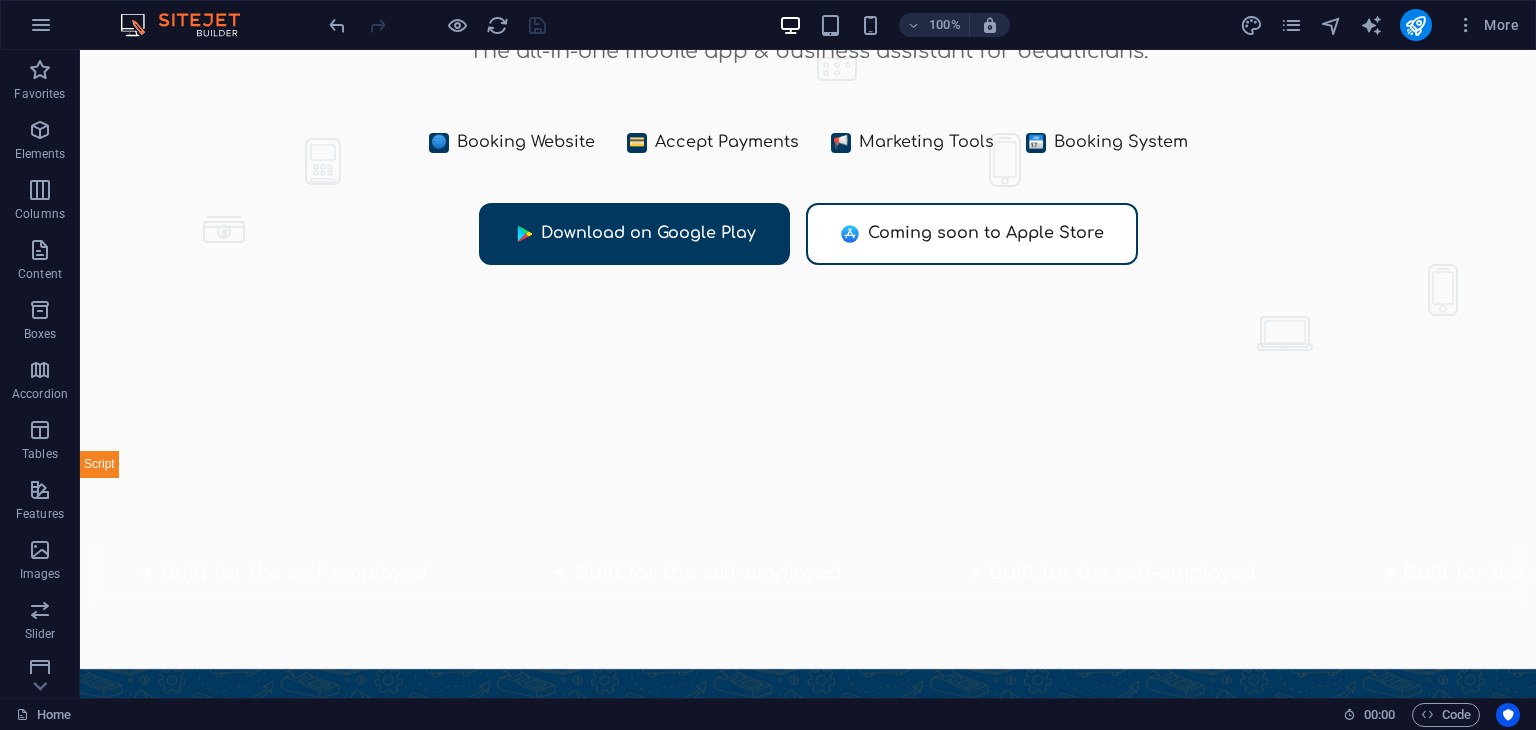 click on "About Features Contact
Dool - Business Assistant for Beauticians
[PHONE]" at bounding box center (808, 5505) 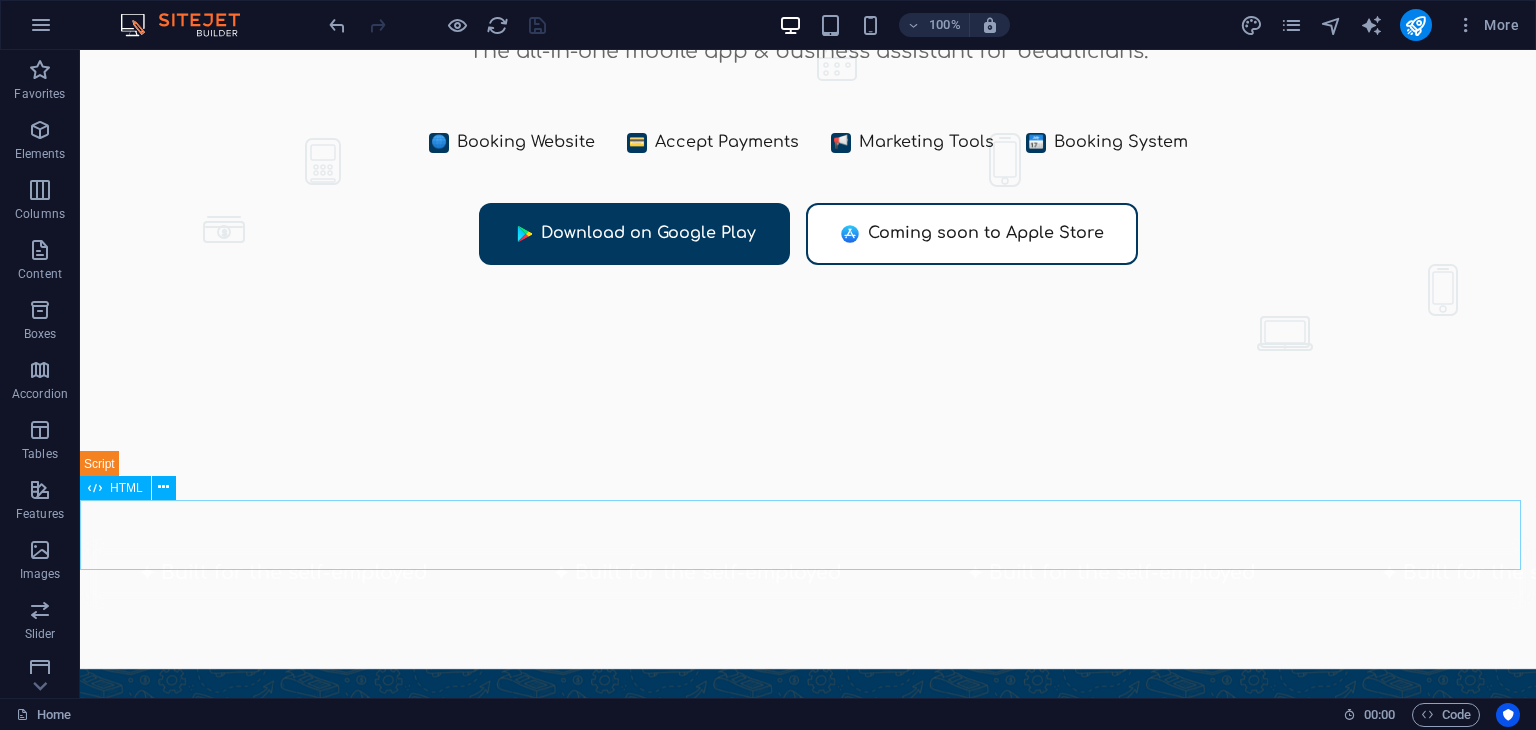 click on "HTML" at bounding box center (126, 488) 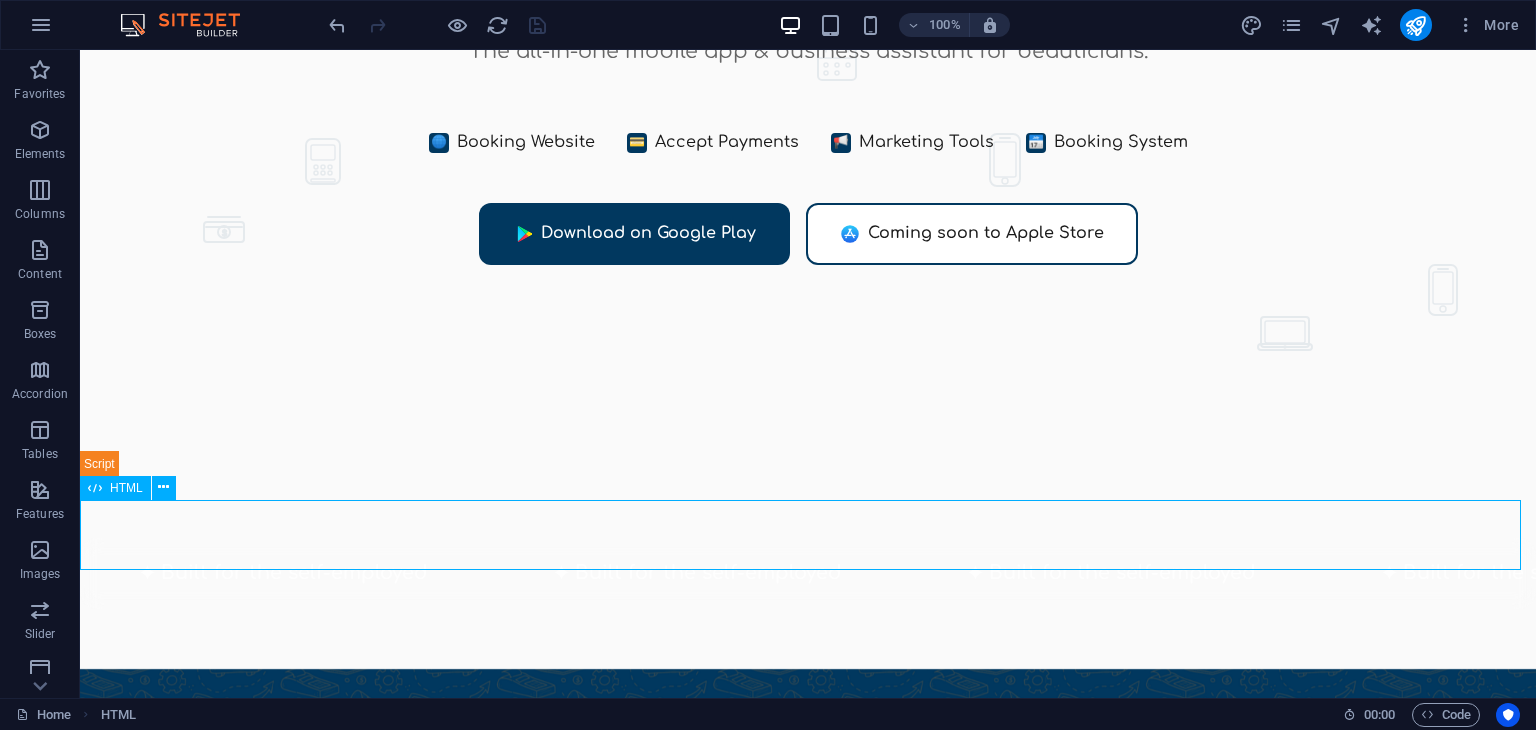 click on "HTML" at bounding box center (126, 488) 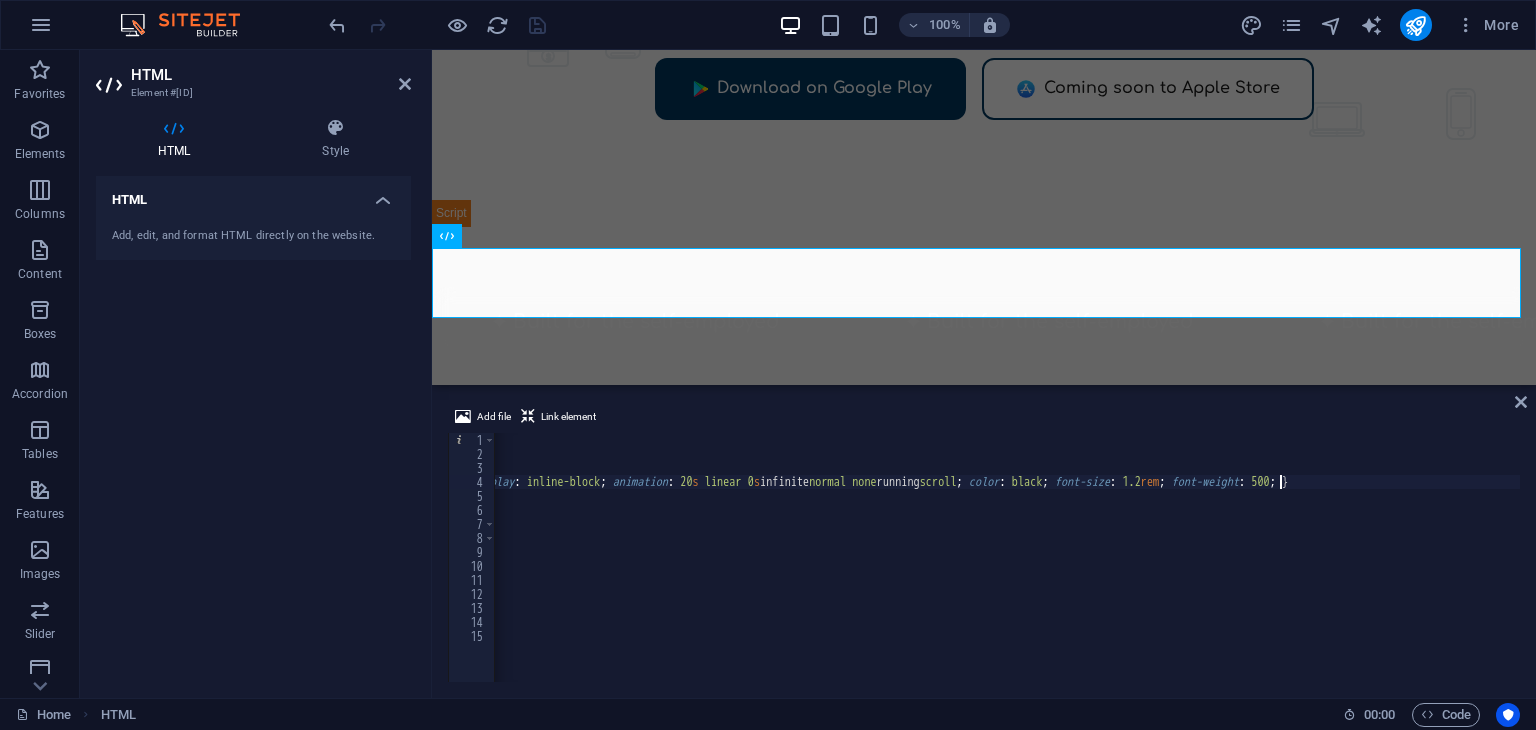 type on "</div>
</div>" 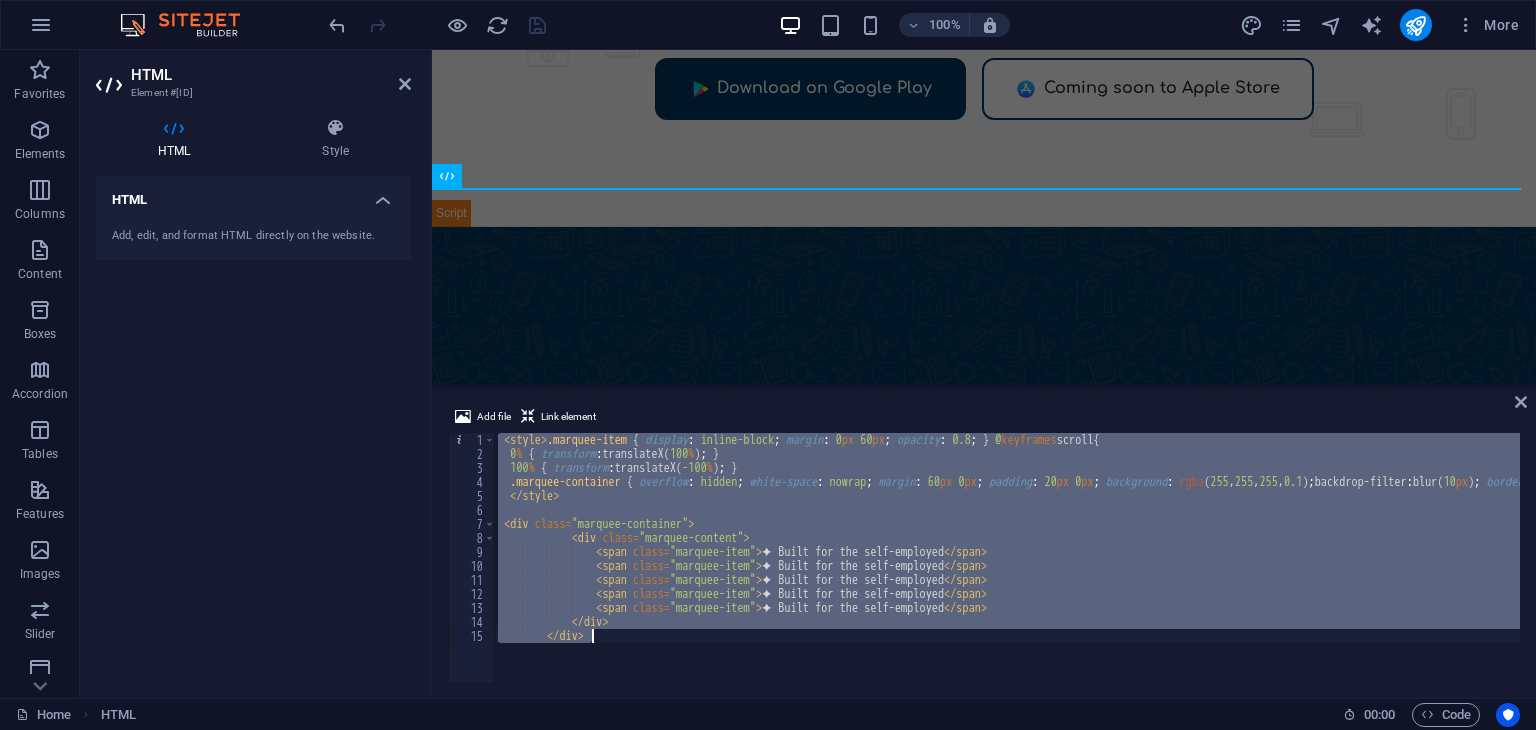 click on "< style > .marquee-item   {   display :   inline-block ;   margin :   0 px   60 px ;   opacity :   0.8 ;   }   @ keyframes  scroll  {      0 %   {   transform :  translateX( 100 % ) ;   }    100 %   {   transform :  translateX( -100 % ) ;   }    .marquee-container   {   overflow :   hidden ;   white-space :   nowrap ;   margin :   60 px   0 px ;   padding :   20 px   0 px ;   background :   rgba ( 255 ,  255 ,  255 ,  0.1 ) ;  backdrop-filter :  blur( 10 px ) ;   border-radius :   16 px ;   }   .marquee-content   {   display :   inline-block ;   animation :   20 s   linear   0 s  infinite  normal   none  running  scroll ;   color :   black ;   font-size :   1.2 rem ;   font-weight :   500 ;   }    </ style >     < div   class = "marquee-container" >                < div   class = "marquee-content" >                     < span   class = "marquee-item" > ✦ Built for the self-employed </ span >                     < span   class = "marquee-item" > ✦ Built for the self-employed </ span >" at bounding box center (1007, 557) 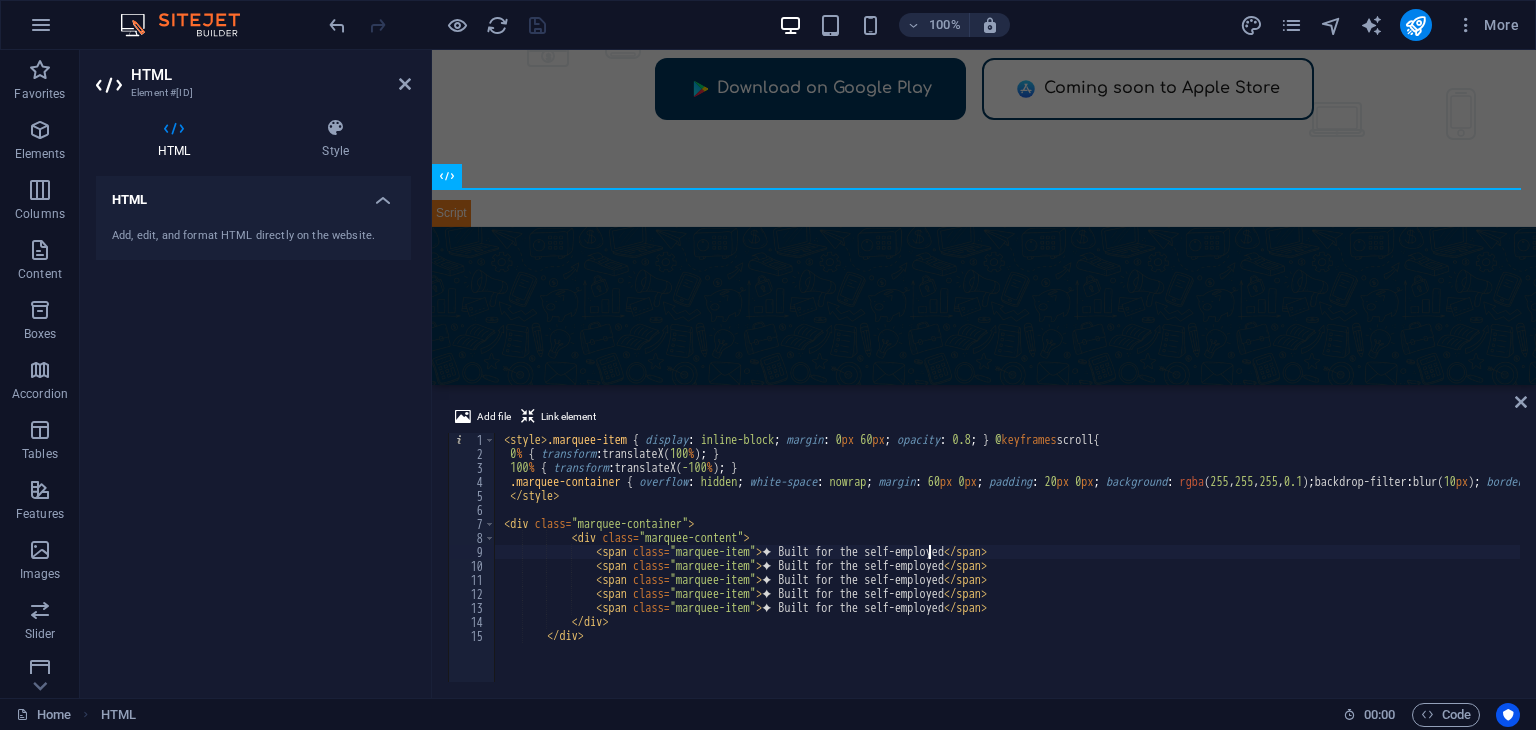 scroll, scrollTop: 0, scrollLeft: 0, axis: both 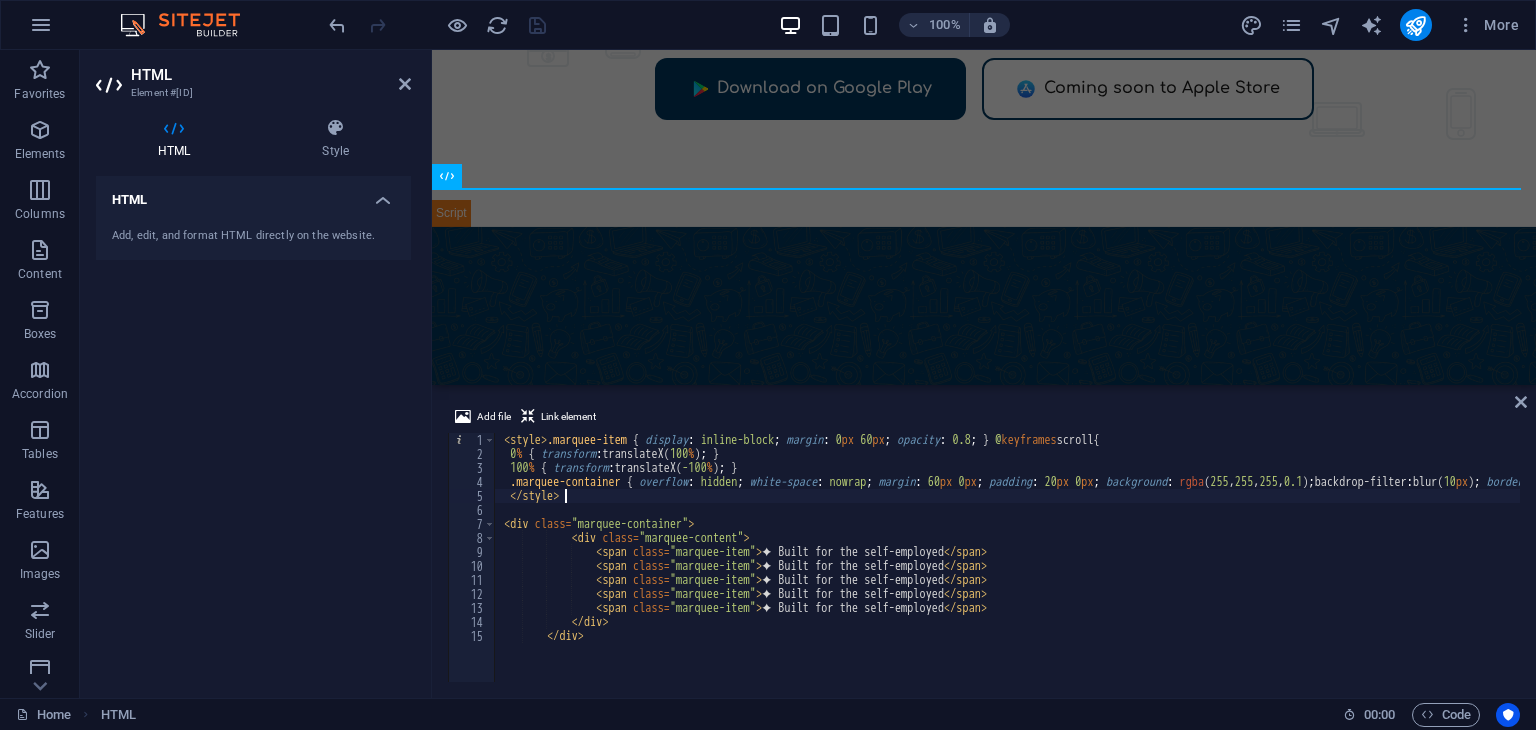 click on "< style > .marquee-item   {   display :   inline-block ;   margin :   0 px   60 px ;   opacity :   0.8 ;   }   @ keyframes  scroll  {      0 %   {   transform :  translateX( 100 % ) ;   }    100 %   {   transform :  translateX( -100 % ) ;   }    .marquee-container   {   overflow :   hidden ;   white-space :   nowrap ;   margin :   60 px   0 px ;   padding :   20 px   0 px ;   background :   rgba ( 255 ,  255 ,  255 ,  0.1 ) ;  backdrop-filter :  blur( 10 px ) ;   border-radius :   16 px ;   }   .marquee-content   {   display :   inline-block ;   animation :   20 s   linear   0 s  infinite  normal   none  running  scroll ;   color :   black ;   font-size :   1.2 rem ;   font-weight :   500 ;   }    </ style >     < div   class = "marquee-container" >                < div   class = "marquee-content" >                     < span   class = "marquee-item" > ✦ Built for the self-employed </ span >                     < span   class = "marquee-item" > ✦ Built for the self-employed </ span >" at bounding box center [1660, 569] 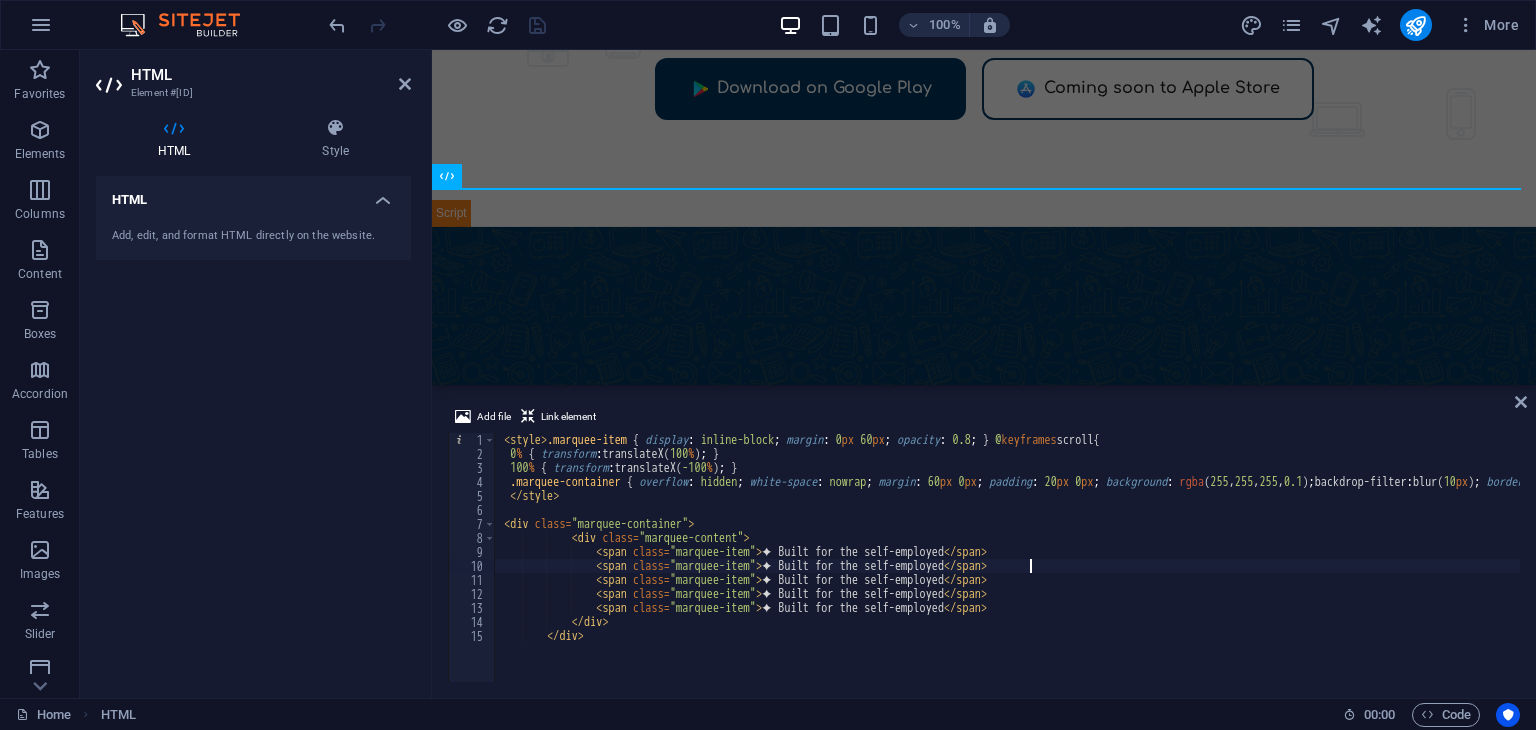 click on "< style > .marquee-item   {   display :   inline-block ;   margin :   0 px   60 px ;   opacity :   0.8 ;   }   @ keyframes  scroll  {      0 %   {   transform :  translateX( 100 % ) ;   }    100 %   {   transform :  translateX( -100 % ) ;   }    .marquee-container   {   overflow :   hidden ;   white-space :   nowrap ;   margin :   60 px   0 px ;   padding :   20 px   0 px ;   background :   rgba ( 255 ,  255 ,  255 ,  0.1 ) ;  backdrop-filter :  blur( 10 px ) ;   border-radius :   16 px ;   }   .marquee-content   {   display :   inline-block ;   animation :   20 s   linear   0 s  infinite  normal   none  running  scroll ;   color :   black ;   font-size :   1.2 rem ;   font-weight :   500 ;   }    </ style >     < div   class = "marquee-container" >                < div   class = "marquee-content" >                     < span   class = "marquee-item" > ✦ Built for the self-employed </ span >                     < span   class = "marquee-item" > ✦ Built for the self-employed </ span >" at bounding box center [1660, 569] 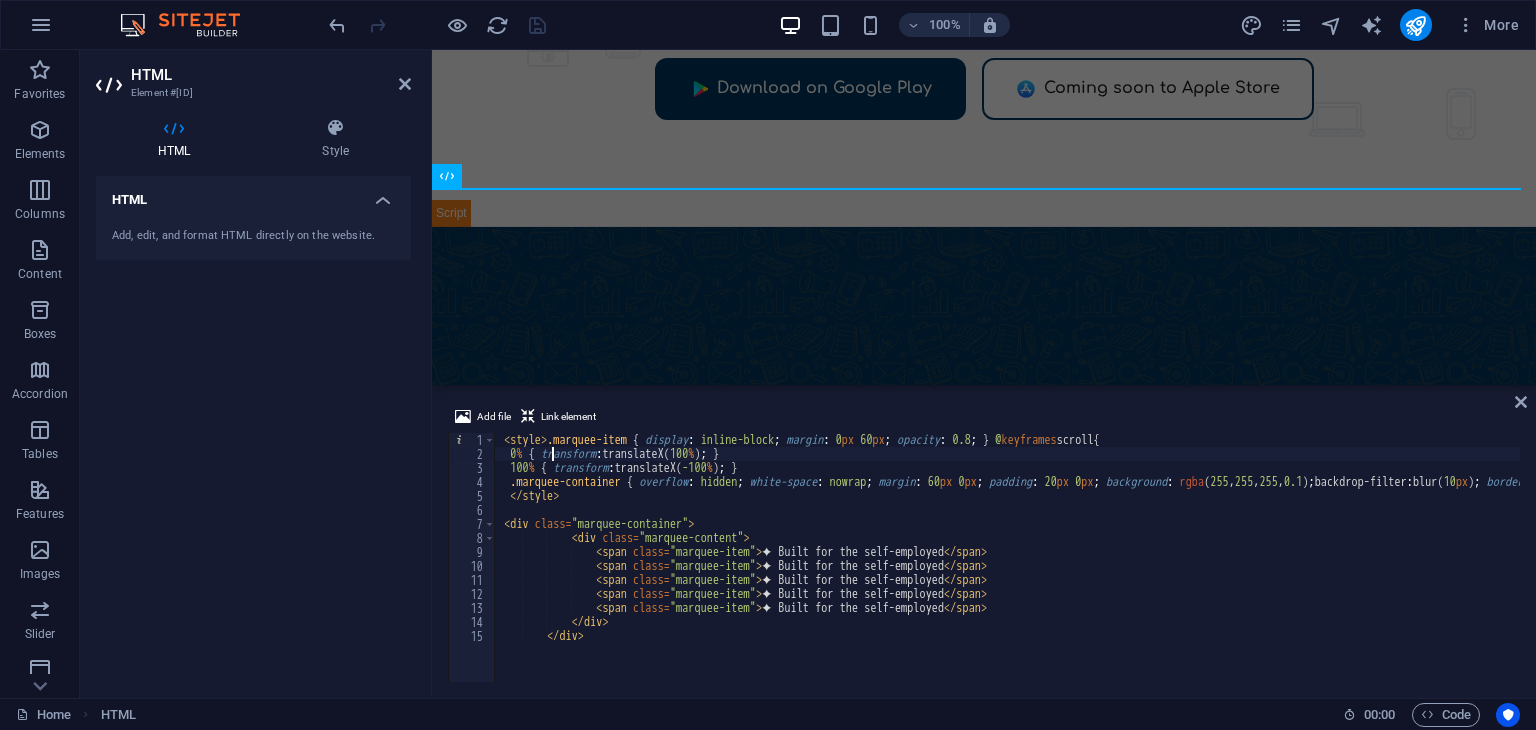 click on "< style > .marquee-item   {   display :   inline-block ;   margin :   0 px   60 px ;   opacity :   0.8 ;   }   @ keyframes  scroll  {      0 %   {   transform :  translateX( 100 % ) ;   }    100 %   {   transform :  translateX( -100 % ) ;   }    .marquee-container   {   overflow :   hidden ;   white-space :   nowrap ;   margin :   60 px   0 px ;   padding :   20 px   0 px ;   background :   rgba ( 255 ,  255 ,  255 ,  0.1 ) ;  backdrop-filter :  blur( 10 px ) ;   border-radius :   16 px ;   }   .marquee-content   {   display :   inline-block ;   animation :   20 s   linear   0 s  infinite  normal   none  running  scroll ;   color :   black ;   font-size :   1.2 rem ;   font-weight :   500 ;   }    </ style >     < div   class = "marquee-container" >                < div   class = "marquee-content" >                     < span   class = "marquee-item" > ✦ Built for the self-employed </ span >                     < span   class = "marquee-item" > ✦ Built for the self-employed </ span >" at bounding box center [1660, 569] 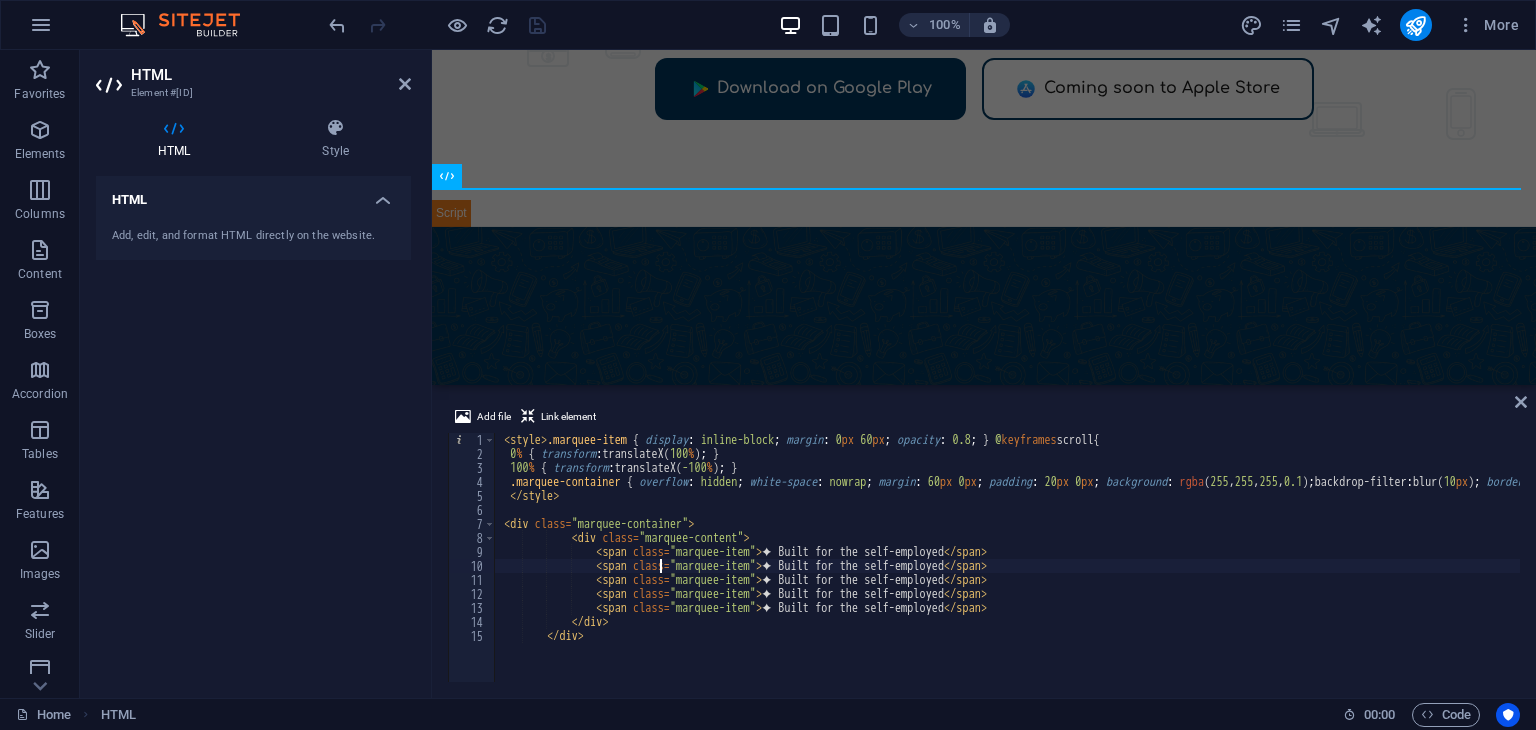 click on "< style > .marquee-item   {   display :   inline-block ;   margin :   0 px   60 px ;   opacity :   0.8 ;   }   @ keyframes  scroll  {      0 %   {   transform :  translateX( 100 % ) ;   }    100 %   {   transform :  translateX( -100 % ) ;   }    .marquee-container   {   overflow :   hidden ;   white-space :   nowrap ;   margin :   60 px   0 px ;   padding :   20 px   0 px ;   background :   rgba ( 255 ,  255 ,  255 ,  0.1 ) ;  backdrop-filter :  blur( 10 px ) ;   border-radius :   16 px ;   }   .marquee-content   {   display :   inline-block ;   animation :   20 s   linear   0 s  infinite  normal   none  running  scroll ;   color :   black ;   font-size :   1.2 rem ;   font-weight :   500 ;   }    </ style >     < div   class = "marquee-container" >                < div   class = "marquee-content" >                     < span   class = "marquee-item" > ✦ Built for the self-employed </ span >                     < span   class = "marquee-item" > ✦ Built for the self-employed </ span >" at bounding box center (1660, 569) 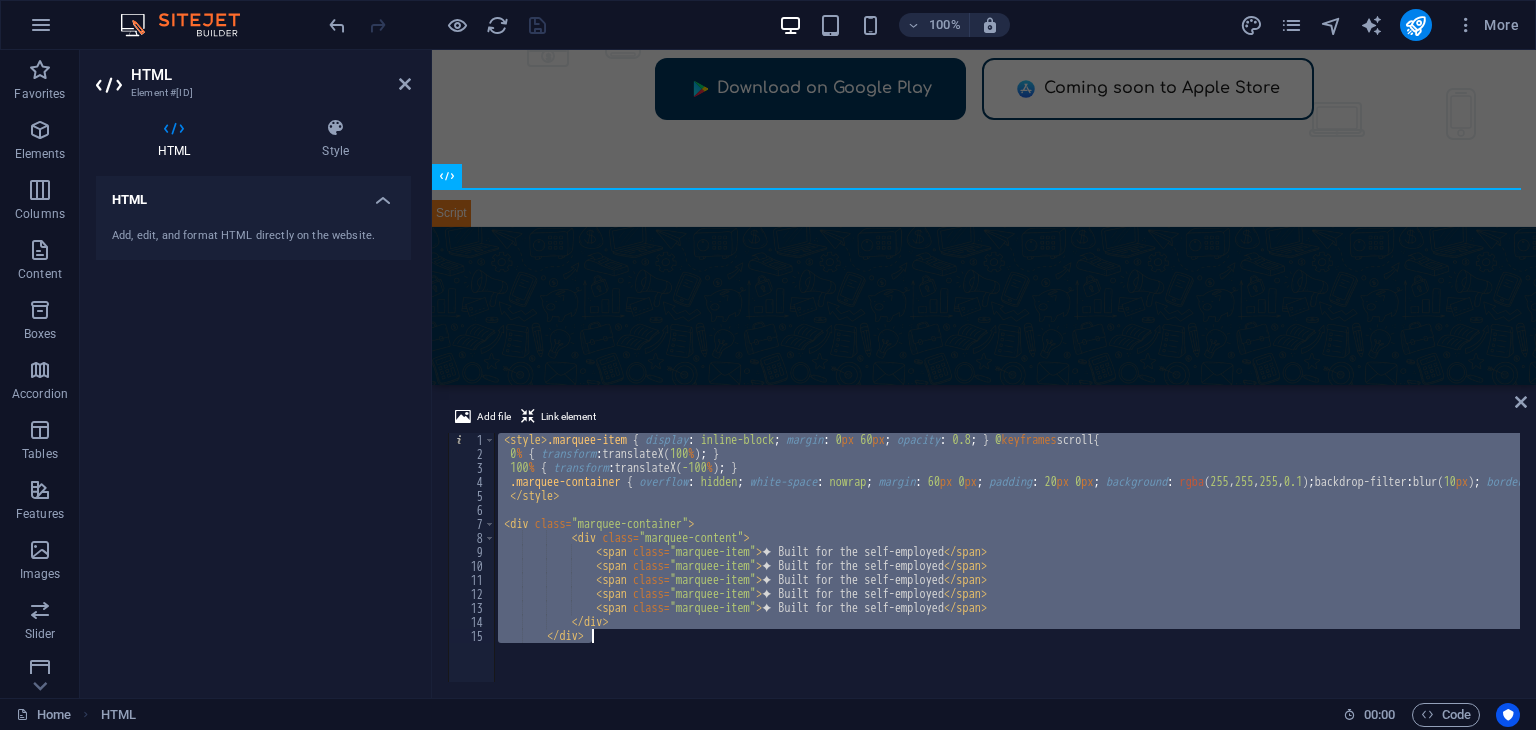 paste on "</html" 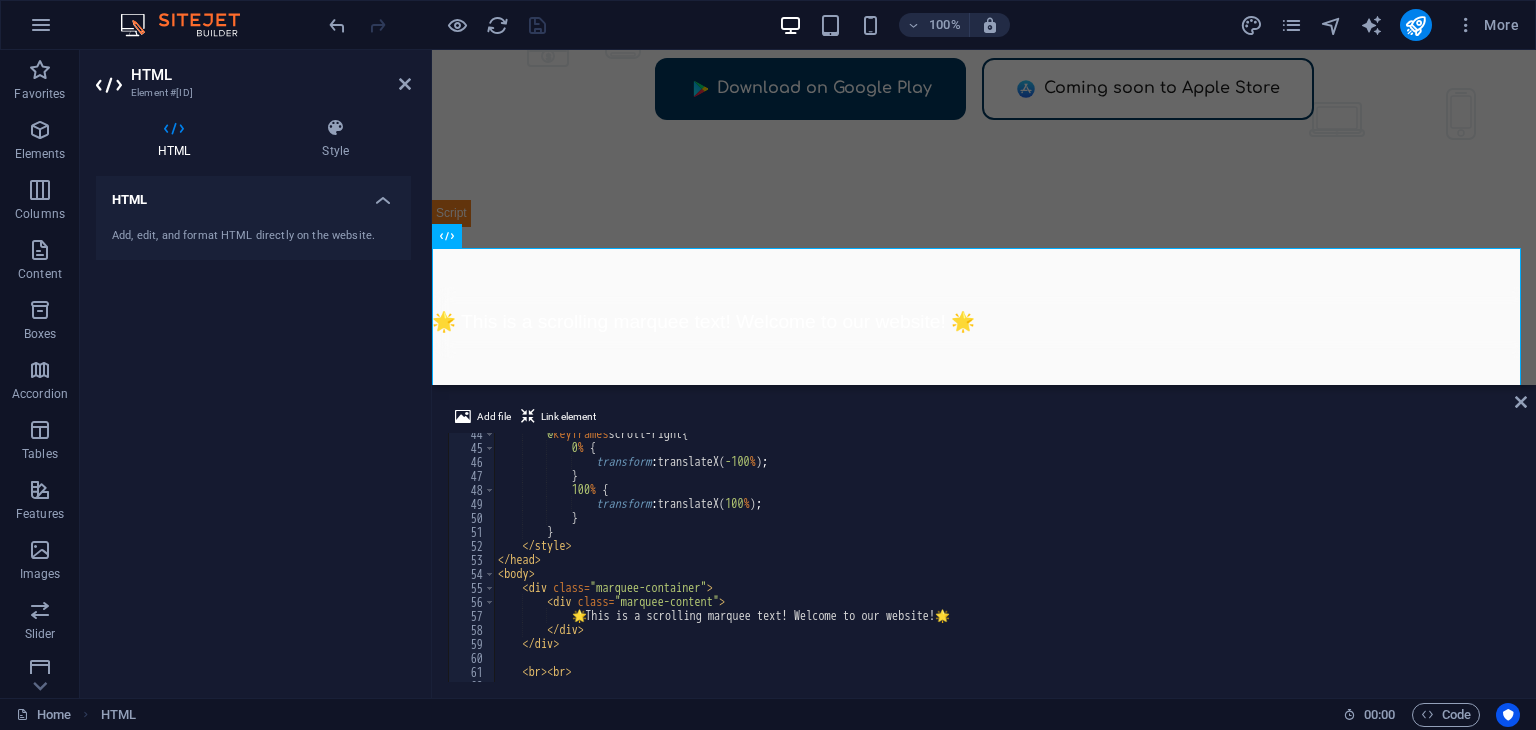 scroll, scrollTop: 606, scrollLeft: 0, axis: vertical 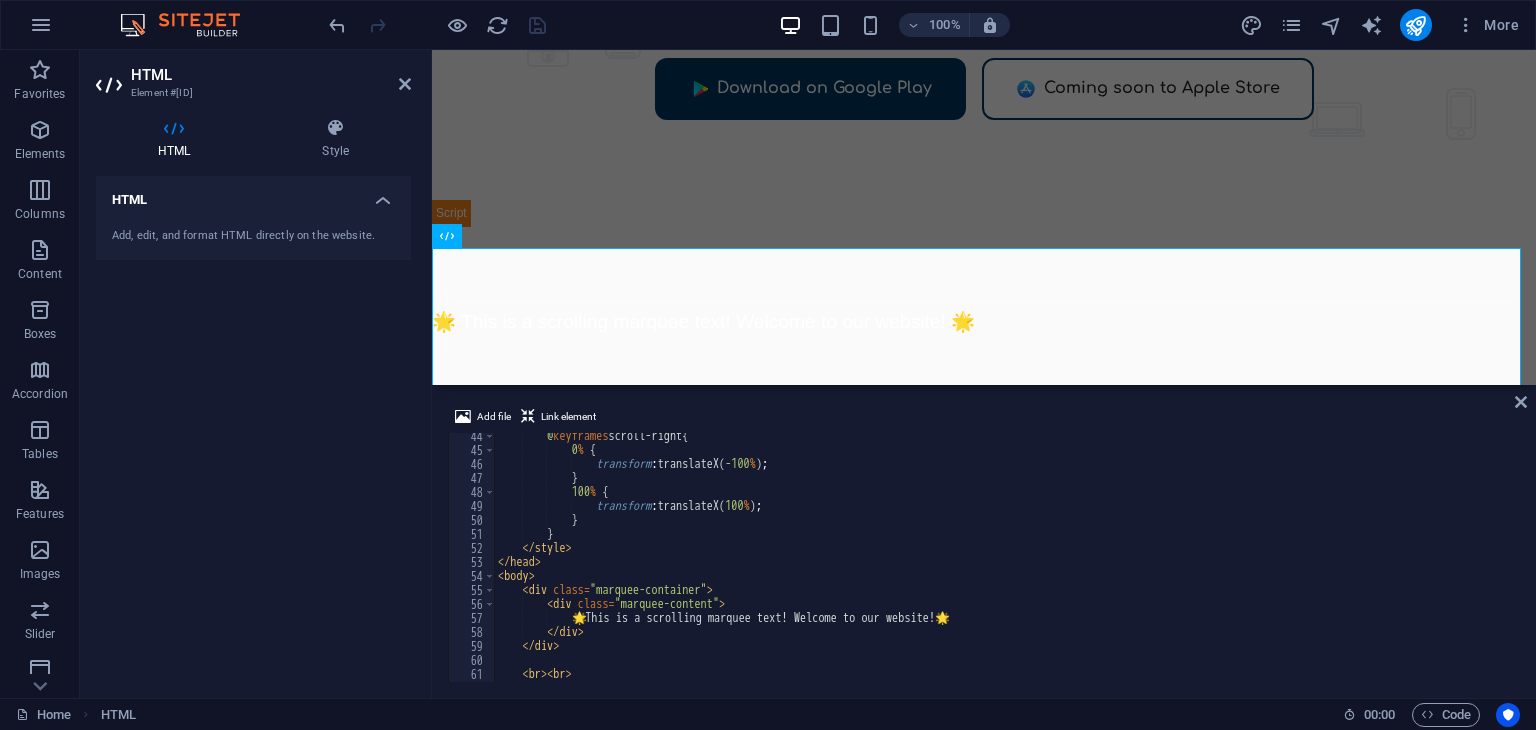 click on "ackground-repeat" at bounding box center [1005, 567] 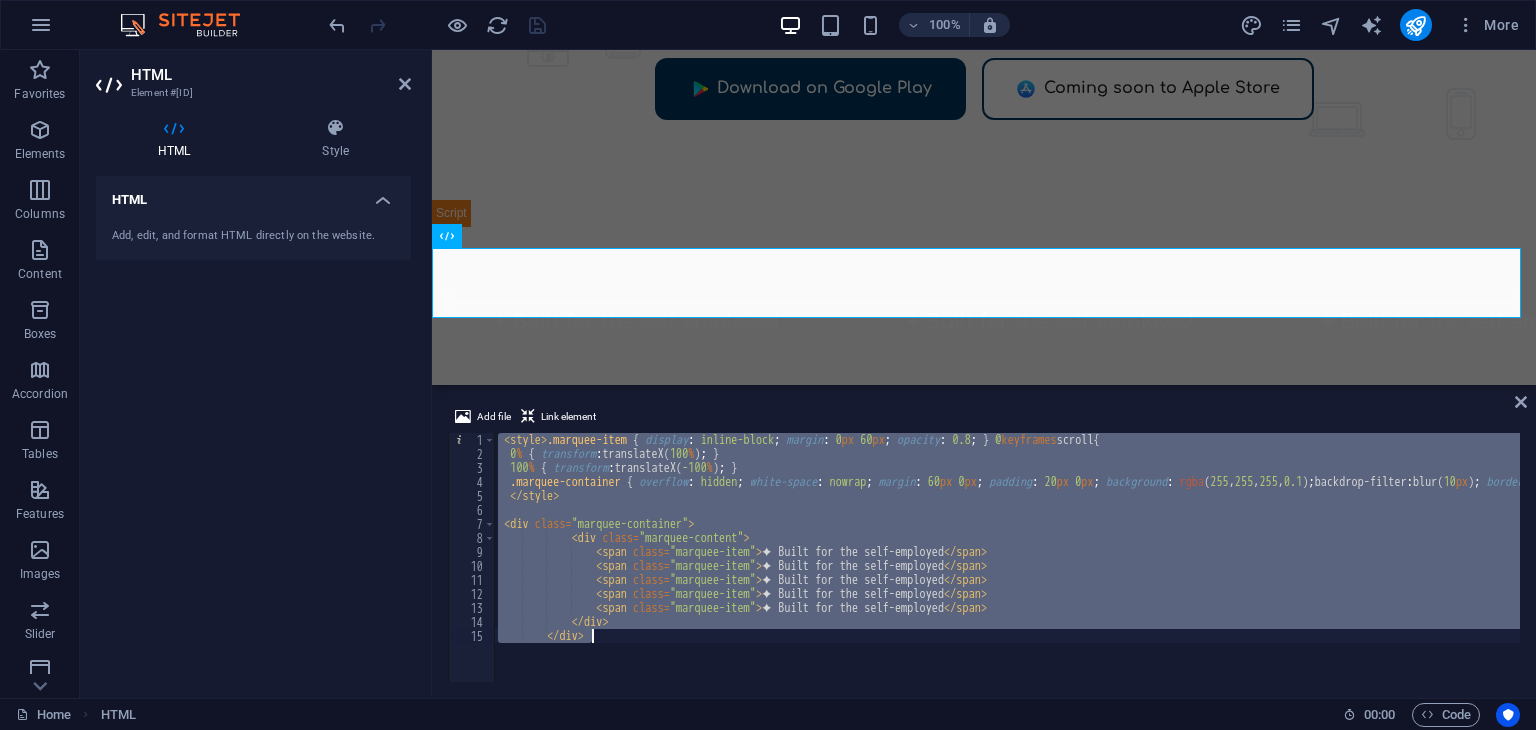 click on "< style > .marquee-item   {   display :   inline-block ;   margin :   0 px   60 px ;   opacity :   0.8 ;   }   @ keyframes  scroll  {      0 %   {   transform :  translateX( 100 % ) ;   }    100 %   {   transform :  translateX( -100 % ) ;   }    .marquee-container   {   overflow :   hidden ;   white-space :   nowrap ;   margin :   60 px   0 px ;   padding :   20 px   0 px ;   background :   rgba ( 255 ,  255 ,  255 ,  0.1 ) ;  backdrop-filter :  blur( 10 px ) ;   border-radius :   16 px ;   }   .marquee-content   {   display :   inline-block ;   animation :   20 s   linear   0 s  infinite  normal   none  running  scroll ;   color :   black ;   font-size :   1.2 rem ;   font-weight :   500 ;   }    </ style >     < div   class = "marquee-container" >                < div   class = "marquee-content" >                     < span   class = "marquee-item" > ✦ Built for the self-employed </ span >                     < span   class = "marquee-item" > ✦ Built for the self-employed </ span >" at bounding box center (1007, 557) 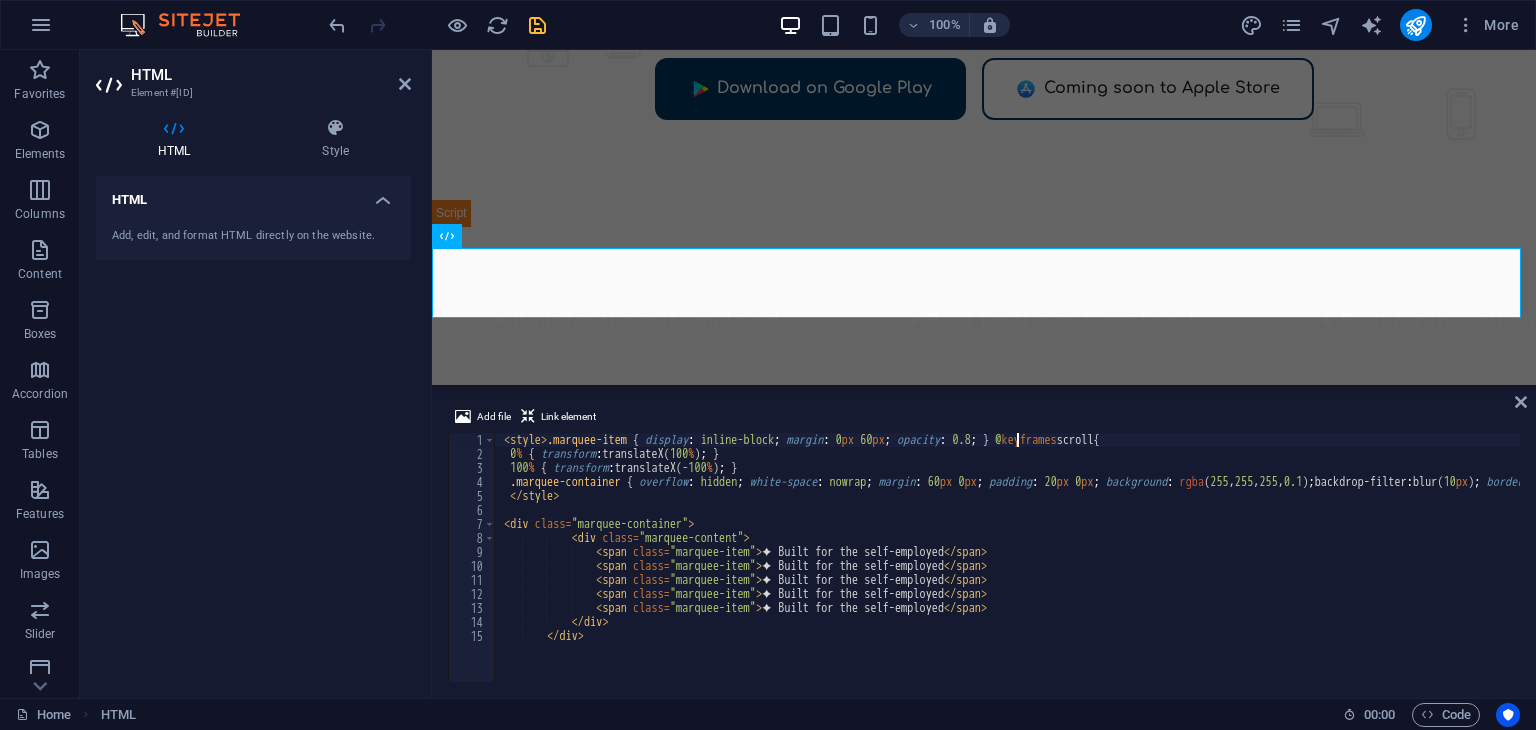 click on "< style > .marquee-item   {   display :   inline-block ;   margin :   0 px   60 px ;   opacity :   0.8 ;   }   @ keyframes  scroll  {      0 %   {   transform :  translateX( 100 % ) ;   }    100 %   {   transform :  translateX( -100 % ) ;   }    .marquee-container   {   overflow :   hidden ;   white-space :   nowrap ;   margin :   60 px   0 px ;   padding :   20 px   0 px ;   background :   rgba ( 255 ,  255 ,  255 ,  0.1 ) ;  backdrop-filter :  blur( 10 px ) ;   border-radius :   16 px ;   }   .marquee-content   {   display :   inline-block ;   animation :   20 s   linear   0 s  infinite  normal   none  running  scroll ;   color :   black ;   font-size :   1.2 rem ;   font-weight :   500 ;   }    </ style >     < div   class = "marquee-container" >                < div   class = "marquee-content" >                     < span   class = "marquee-item" > ✦ Built for the self-employed </ span >                     < span   class = "marquee-item" > ✦ Built for the self-employed </ span >" at bounding box center [1660, 571] 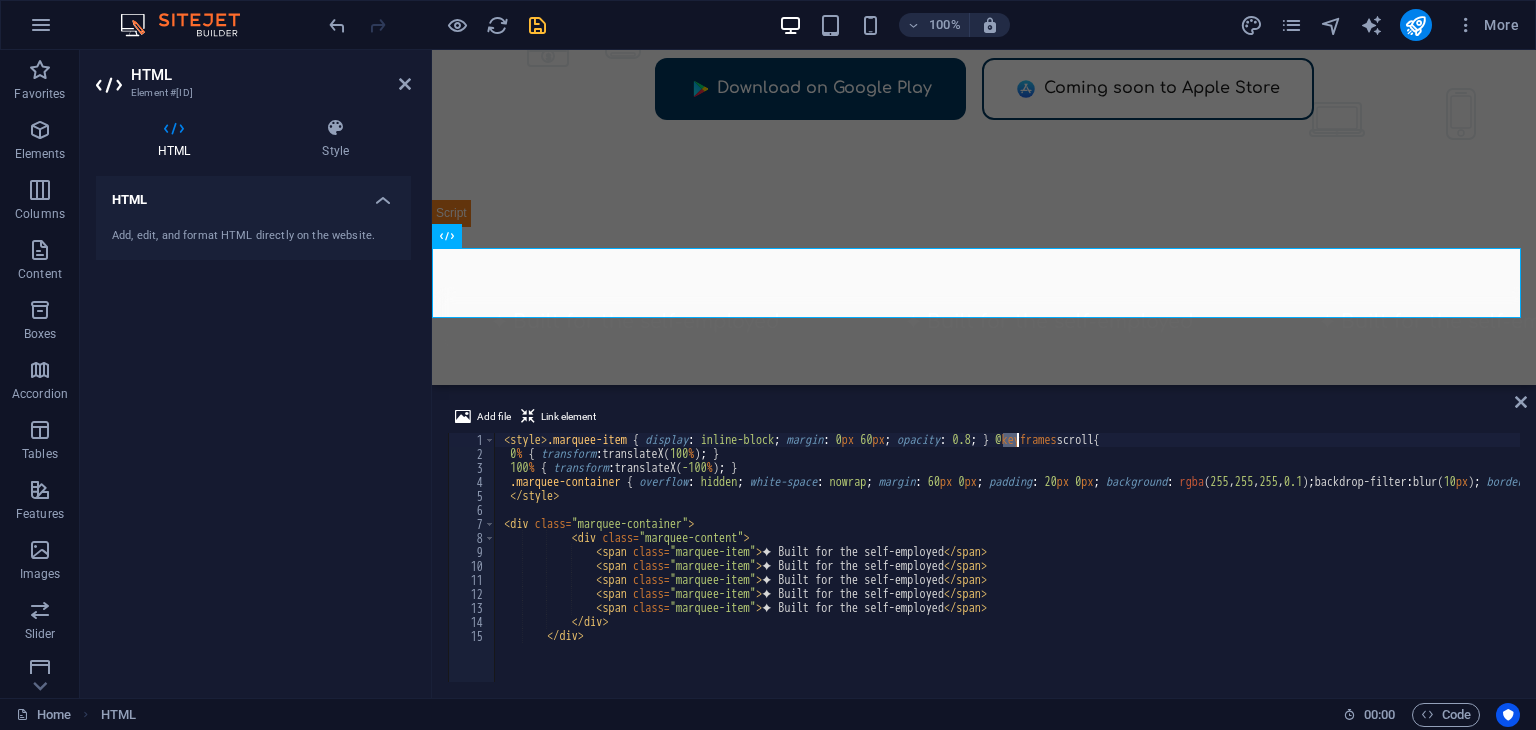 drag, startPoint x: 1107, startPoint y: 535, endPoint x: 948, endPoint y: 577, distance: 164.45364 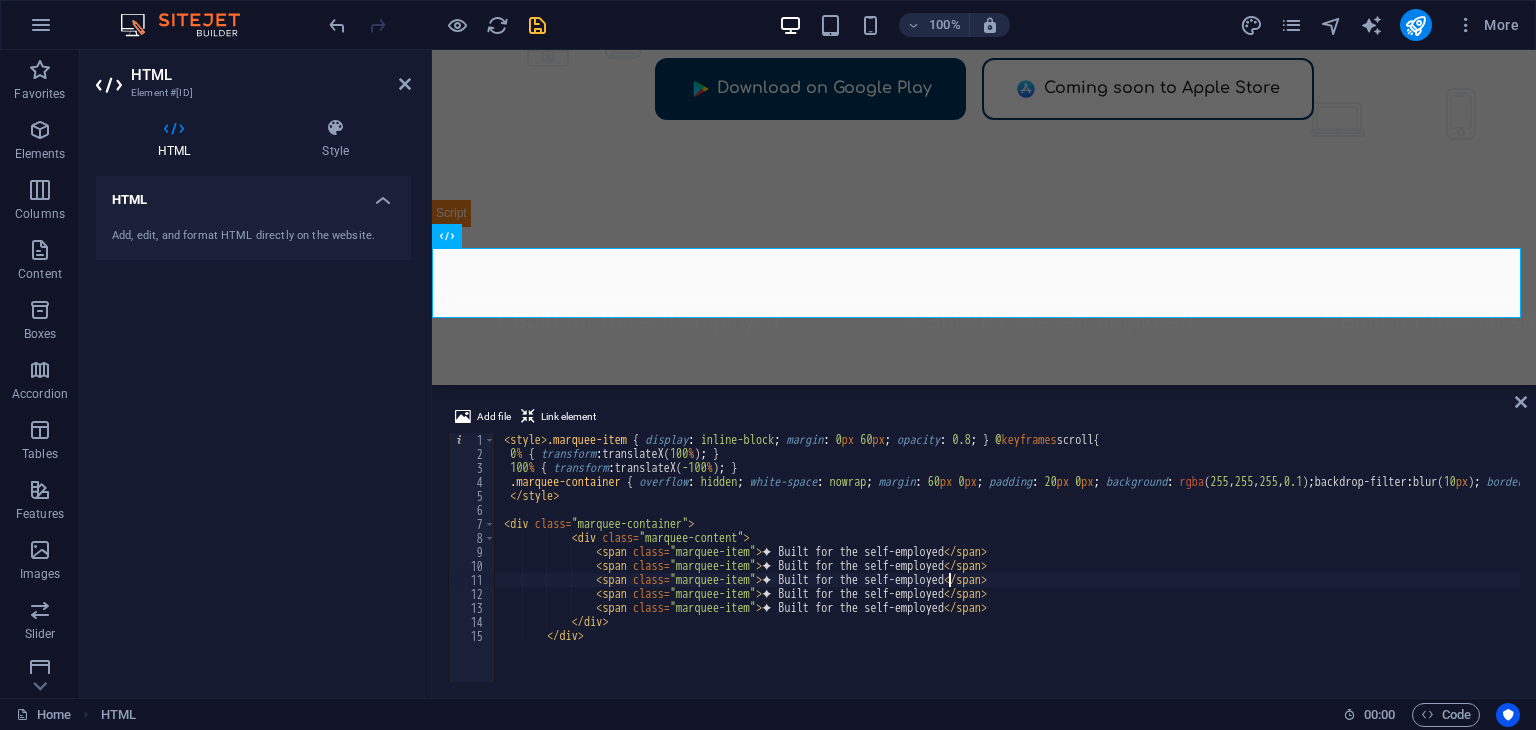 click on "< style > .marquee-item   {   display :   inline-block ;   margin :   0 px   60 px ;   opacity :   0.8 ;   }   @ keyframes  scroll  {      0 %   {   transform :  translateX( 100 % ) ;   }    100 %   {   transform :  translateX( -100 % ) ;   }    .marquee-container   {   overflow :   hidden ;   white-space :   nowrap ;   margin :   60 px   0 px ;   padding :   20 px   0 px ;   background :   rgba ( 255 ,  255 ,  255 ,  0.1 ) ;  backdrop-filter :  blur( 10 px ) ;   border-radius :   16 px ;   }   .marquee-content   {   display :   inline-block ;   animation :   20 s   linear   0 s  infinite  normal   none  running  scroll ;   color :   black ;   font-size :   1.2 rem ;   font-weight :   500 ;   }    </ style >     < div   class = "marquee-container" >                < div   class = "marquee-content" >                     < span   class = "marquee-item" > ✦ Built for the self-employed </ span >                     < span   class = "marquee-item" > ✦ Built for the self-employed </ span >" at bounding box center (1660, 569) 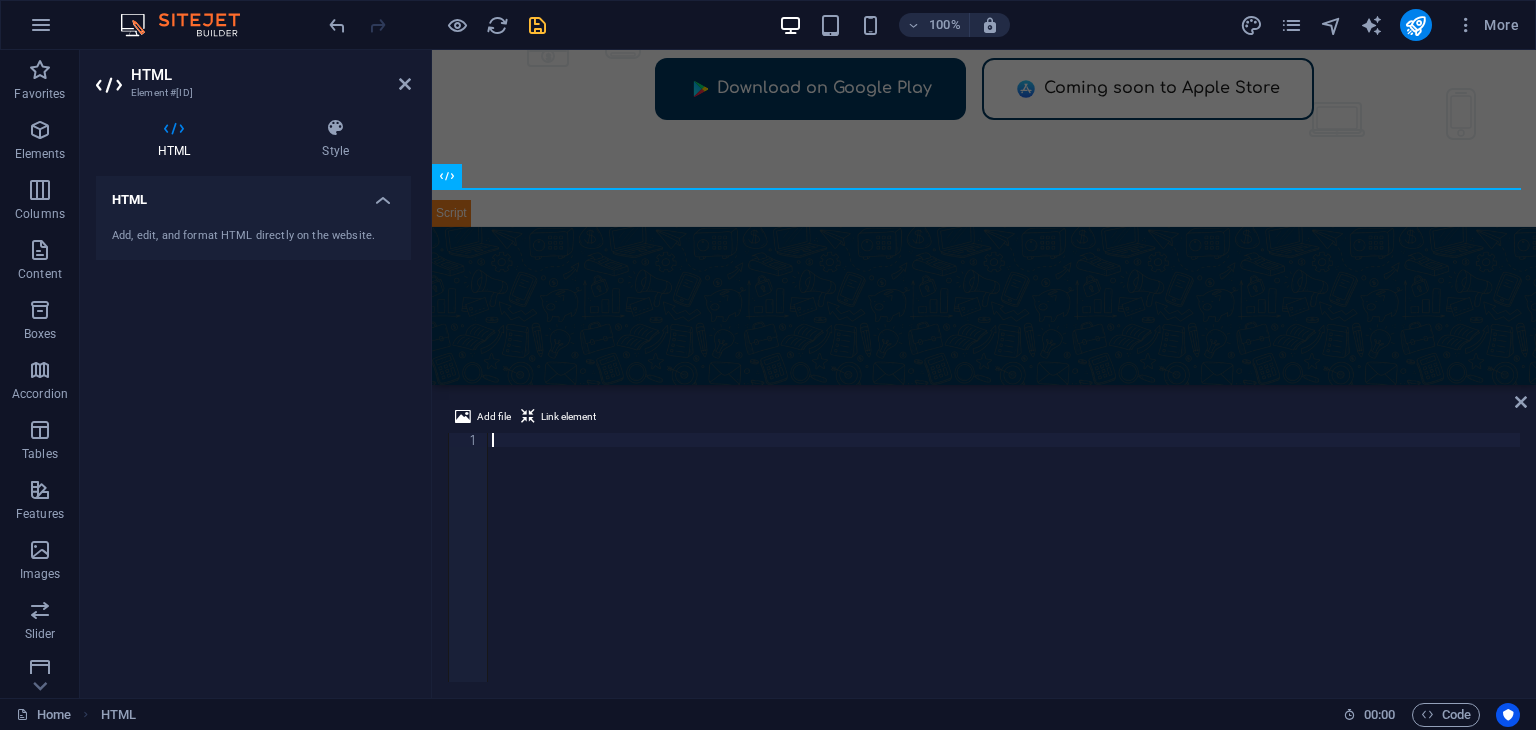 paste on "</html>" 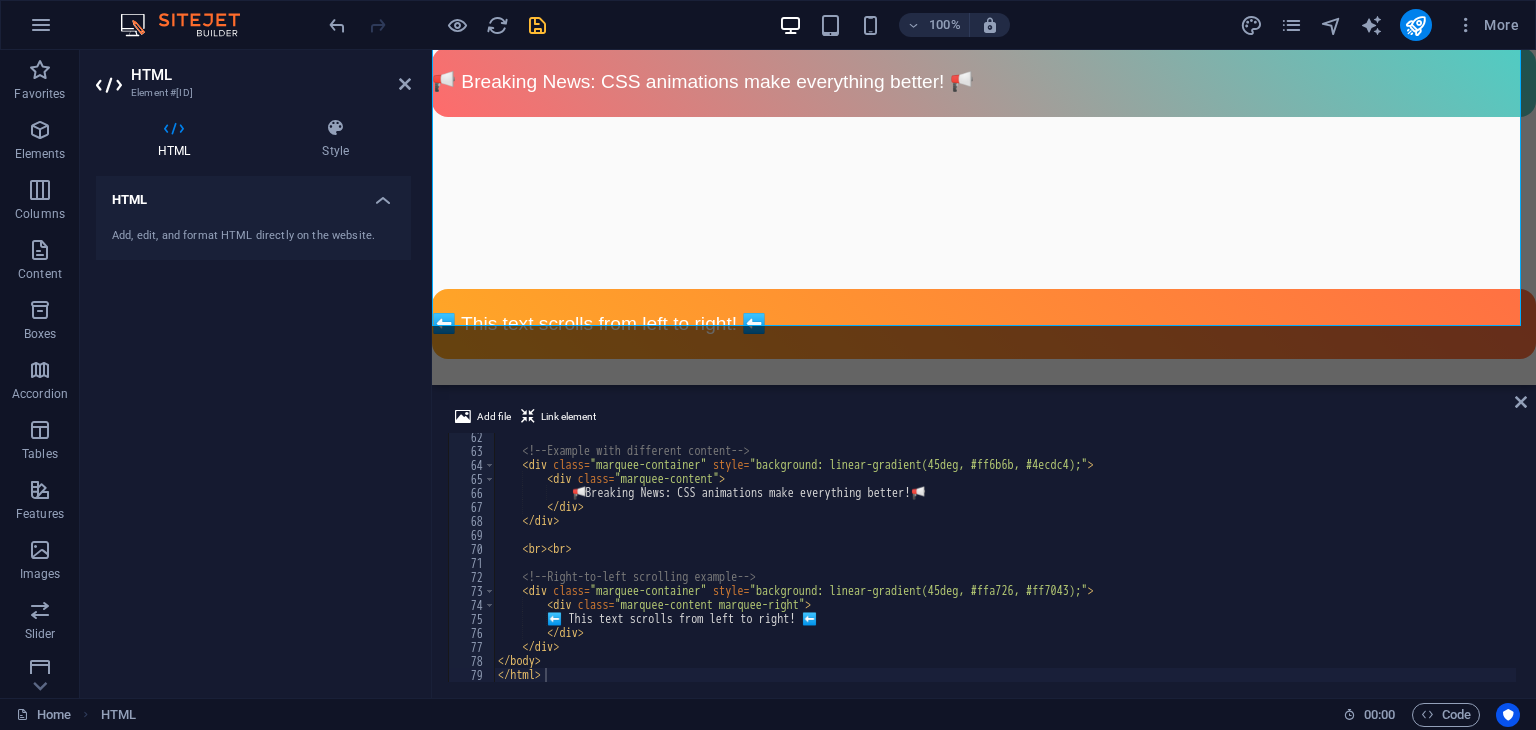 scroll, scrollTop: 884, scrollLeft: 0, axis: vertical 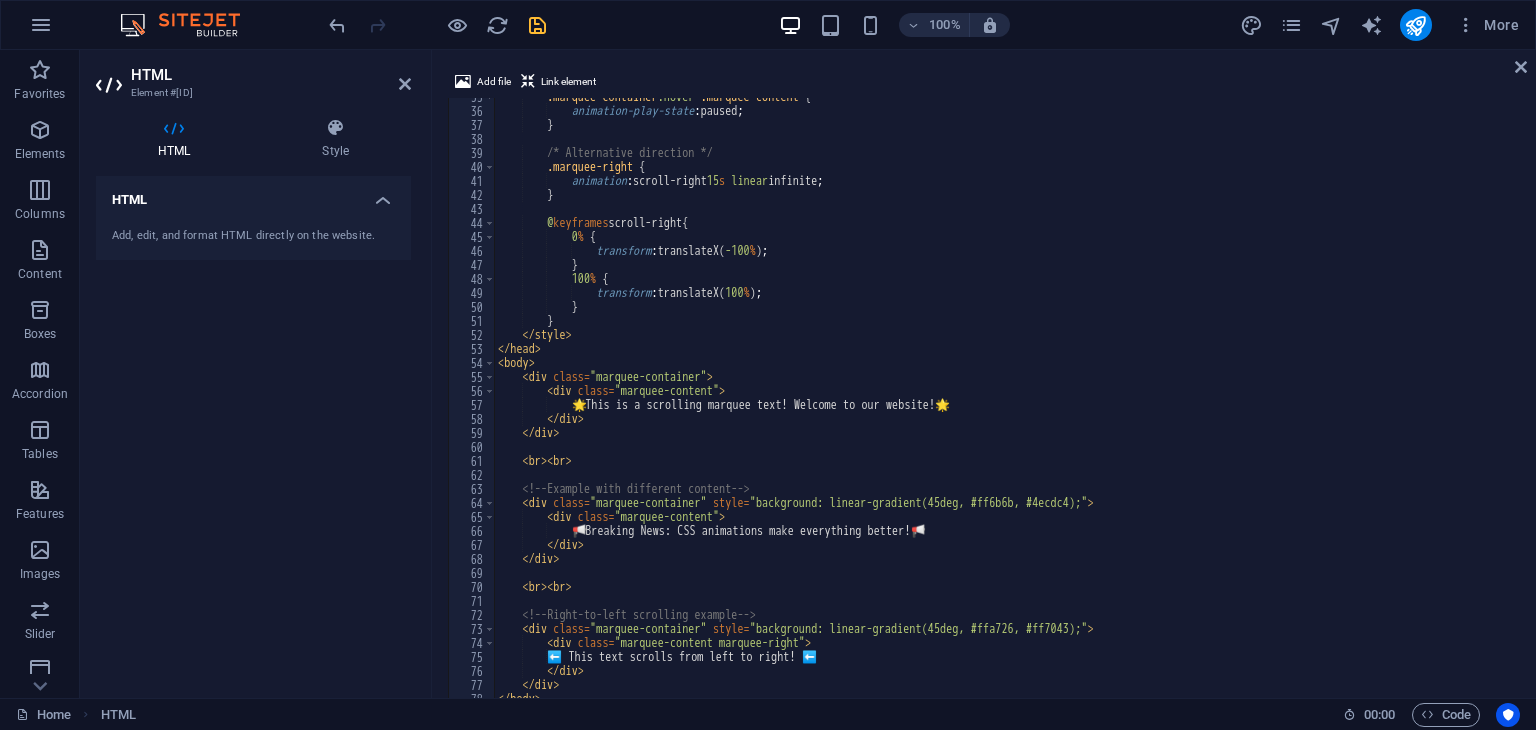 drag, startPoint x: 858, startPoint y: 386, endPoint x: 895, endPoint y: 4, distance: 383.7877 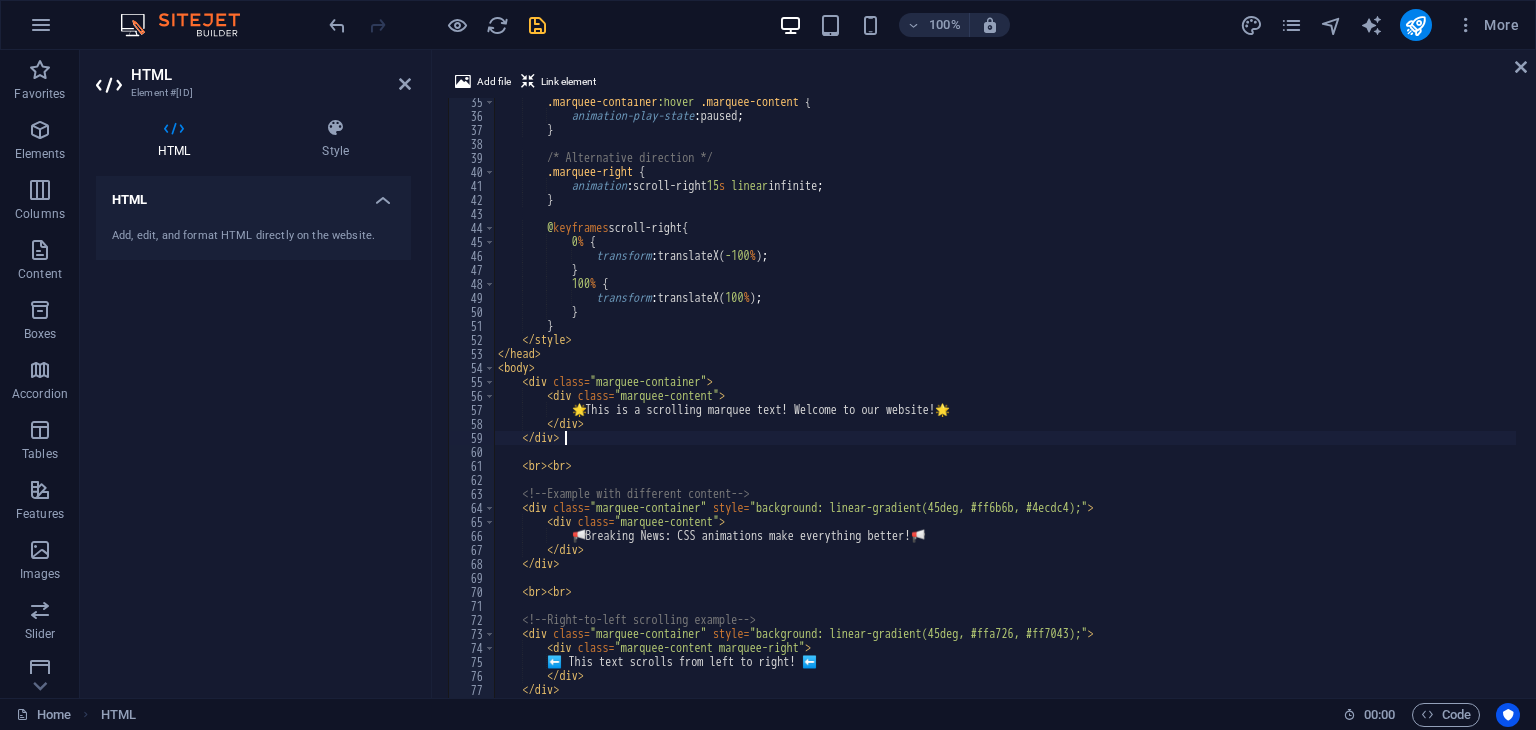 type on "<div class="marquee-content">" 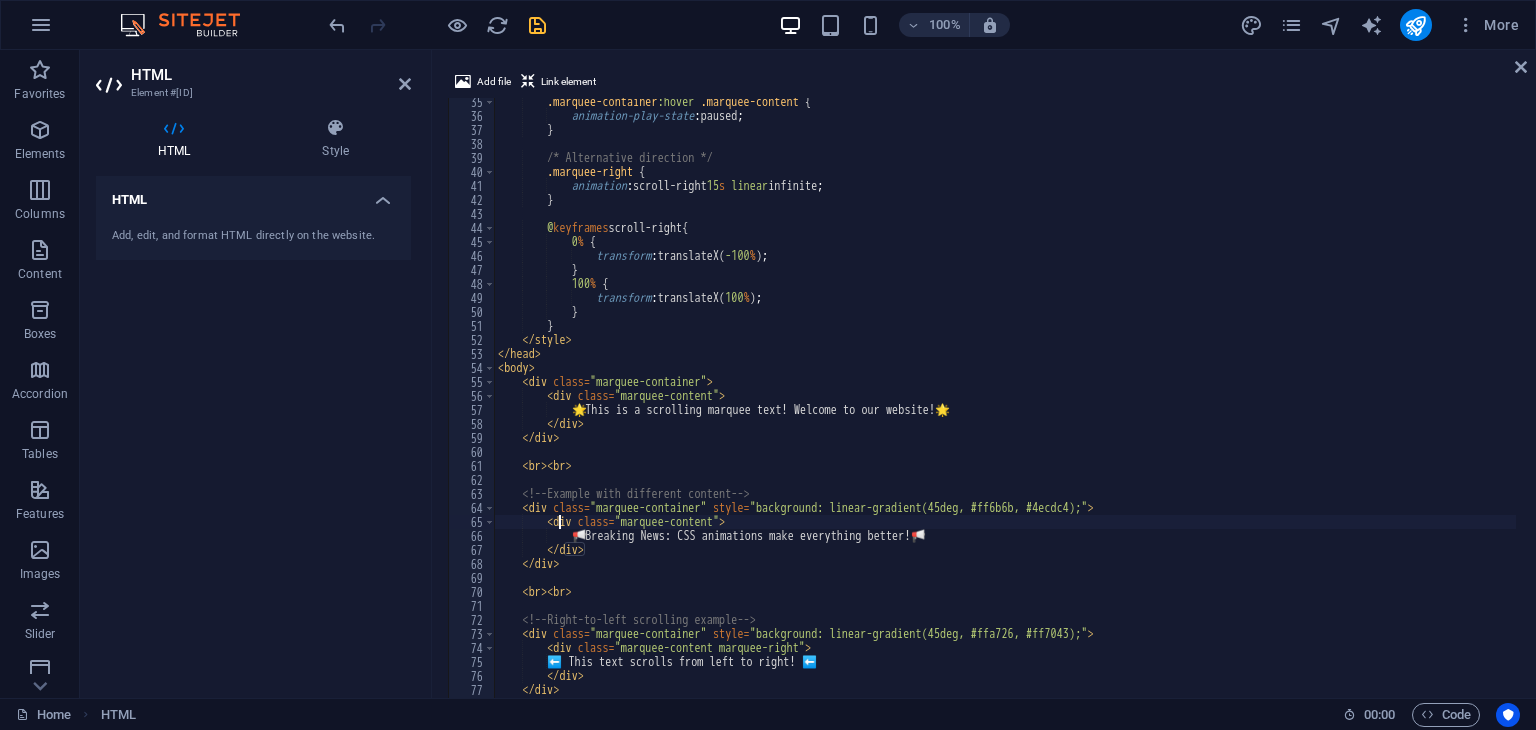 drag, startPoint x: 556, startPoint y: 524, endPoint x: 590, endPoint y: 601, distance: 84.17244 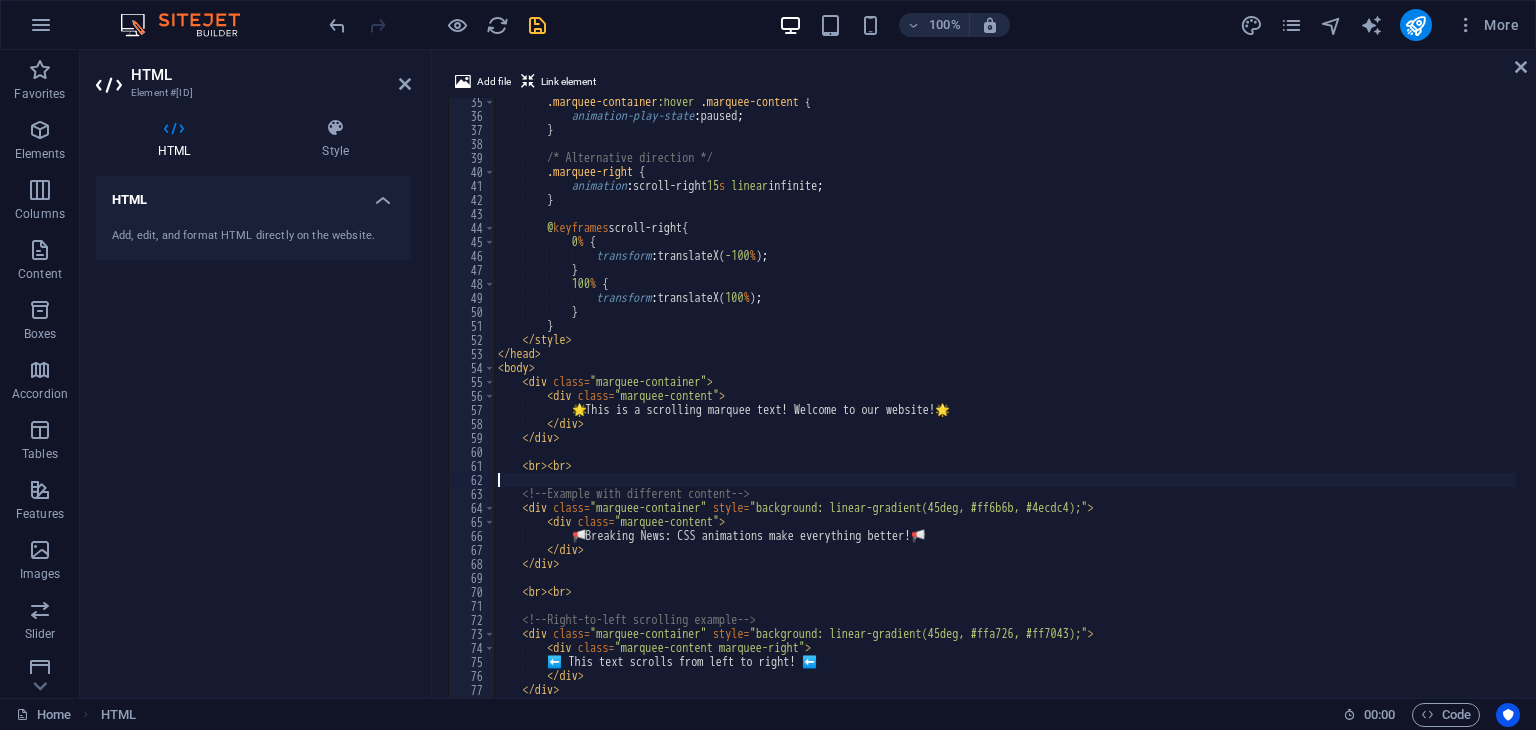 click on "on-border-style */           .marquee-right   {                animation :  scroll-right  15 s   linear  infinite ;
}
@ keyframes  scroll-right  {
0 %   {                     transform :  translateX( -100 % ) ;
}
100 %   {                     transform :  translateX( 100 % ) ;
}
}
</style>
</head>
<body>
<div class = "marquee-container" >
<div class = "marquee-content" >                🌟  This is a scrolling marquee text! Welcome to our website!  🌟           </div>
</div>
<br>
<br>
<!--  Example with different content  -->
<div class = "marquee-container"   style = "background: linear-gradient(45deg, #ff6b6b, #4ecdc4);" >
<div class = "marquee-content" >                📢 📢           </div>
</div>" at bounding box center (1005, 422) 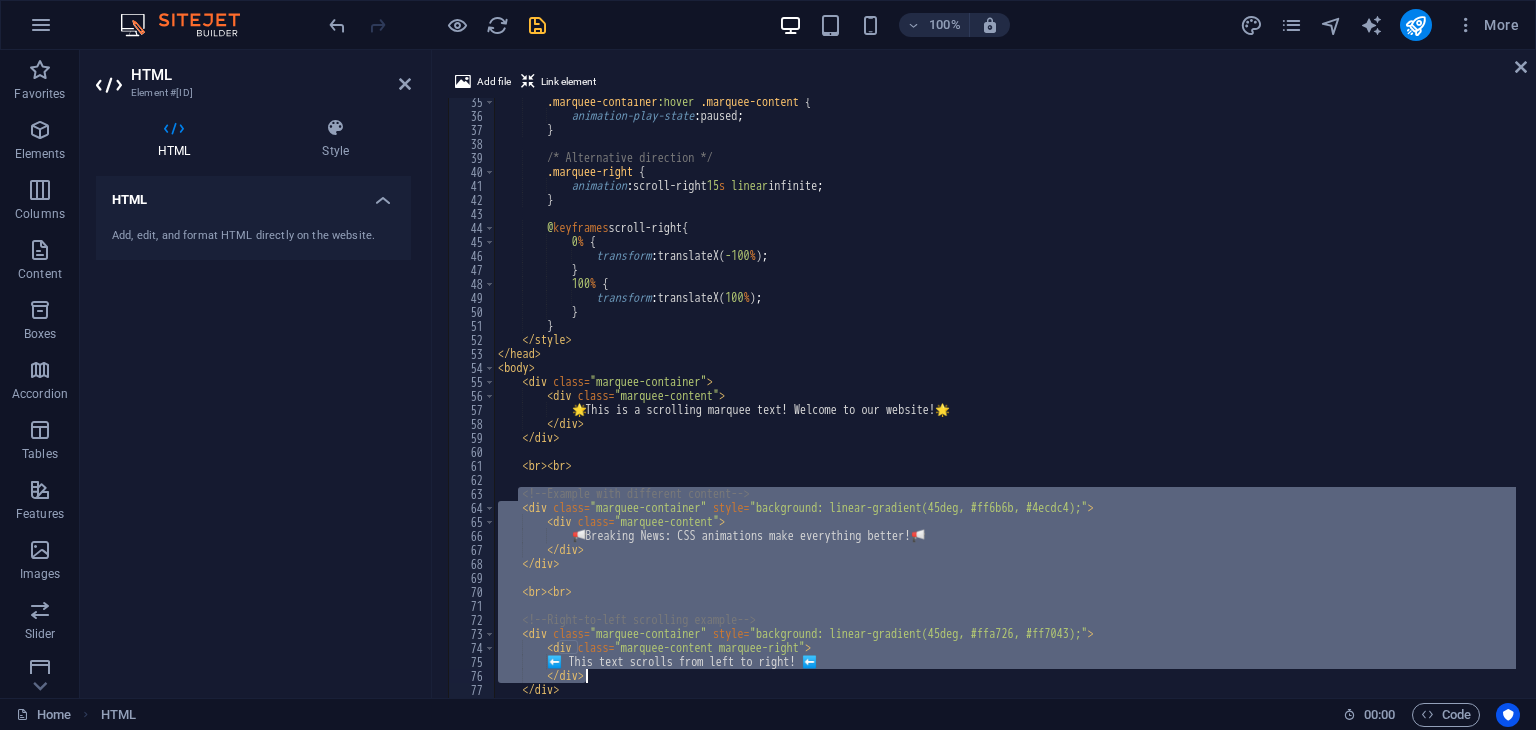 drag, startPoint x: 518, startPoint y: 493, endPoint x: 588, endPoint y: 669, distance: 189.4096 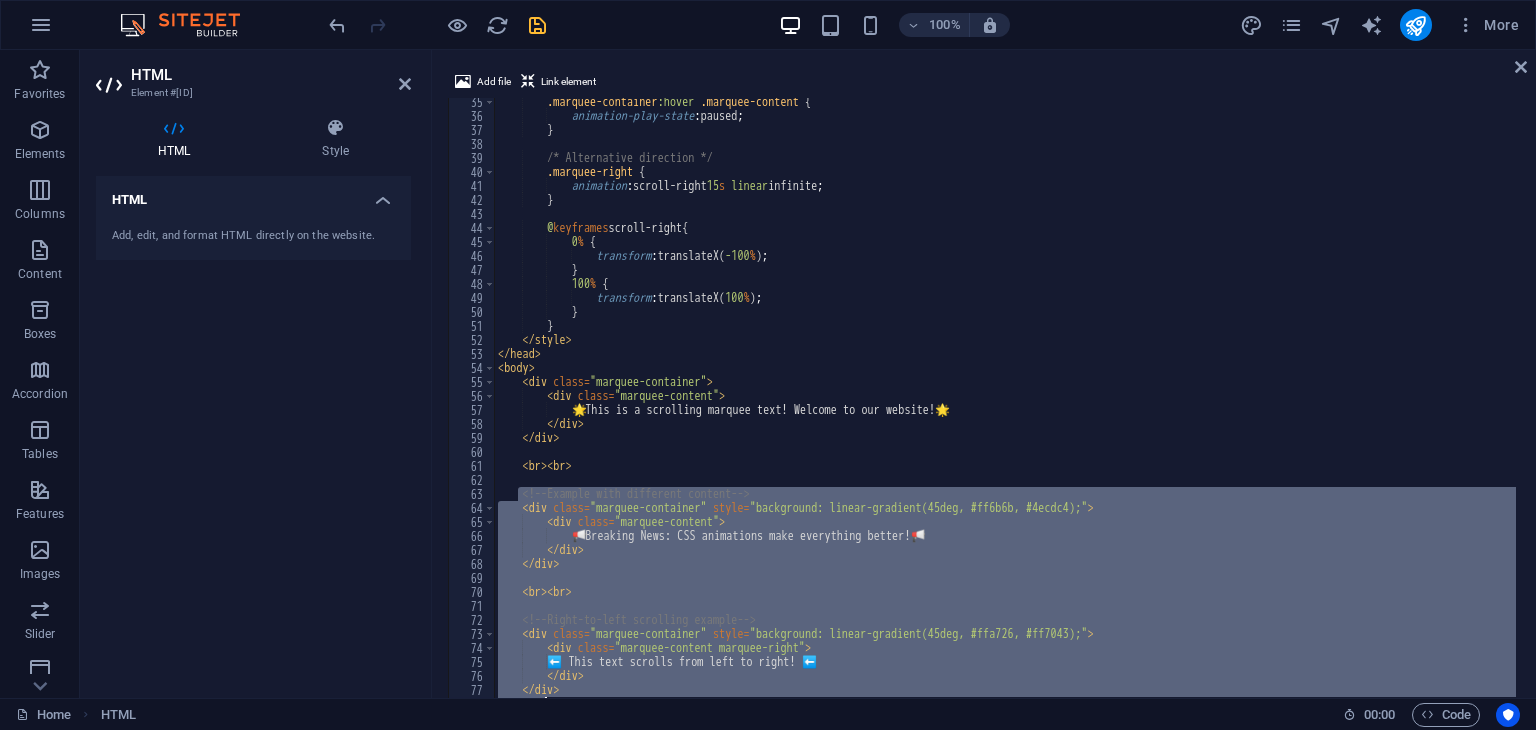 scroll, scrollTop: 479, scrollLeft: 0, axis: vertical 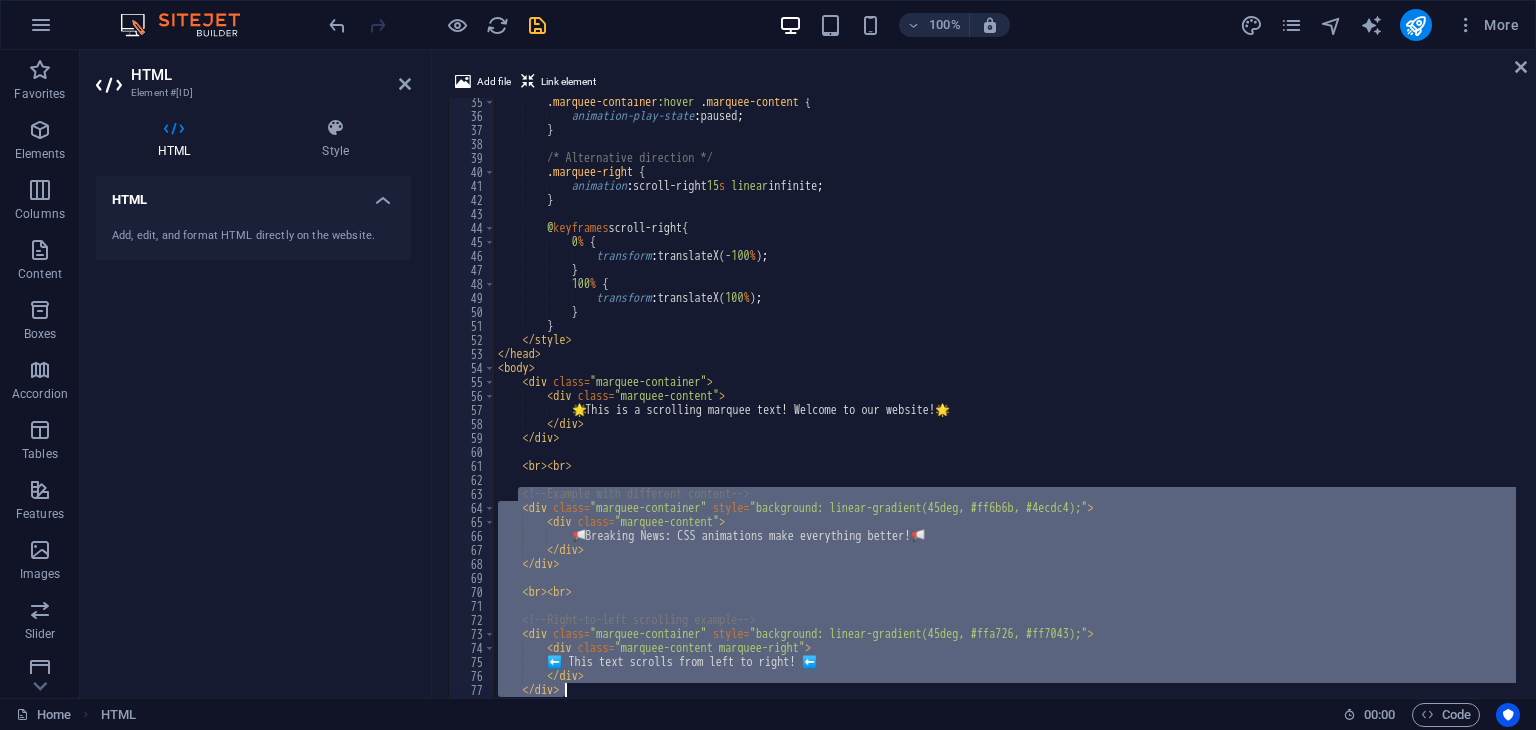 type on "⬅️ This text scrolls from left to right! ⬅️
</div>" 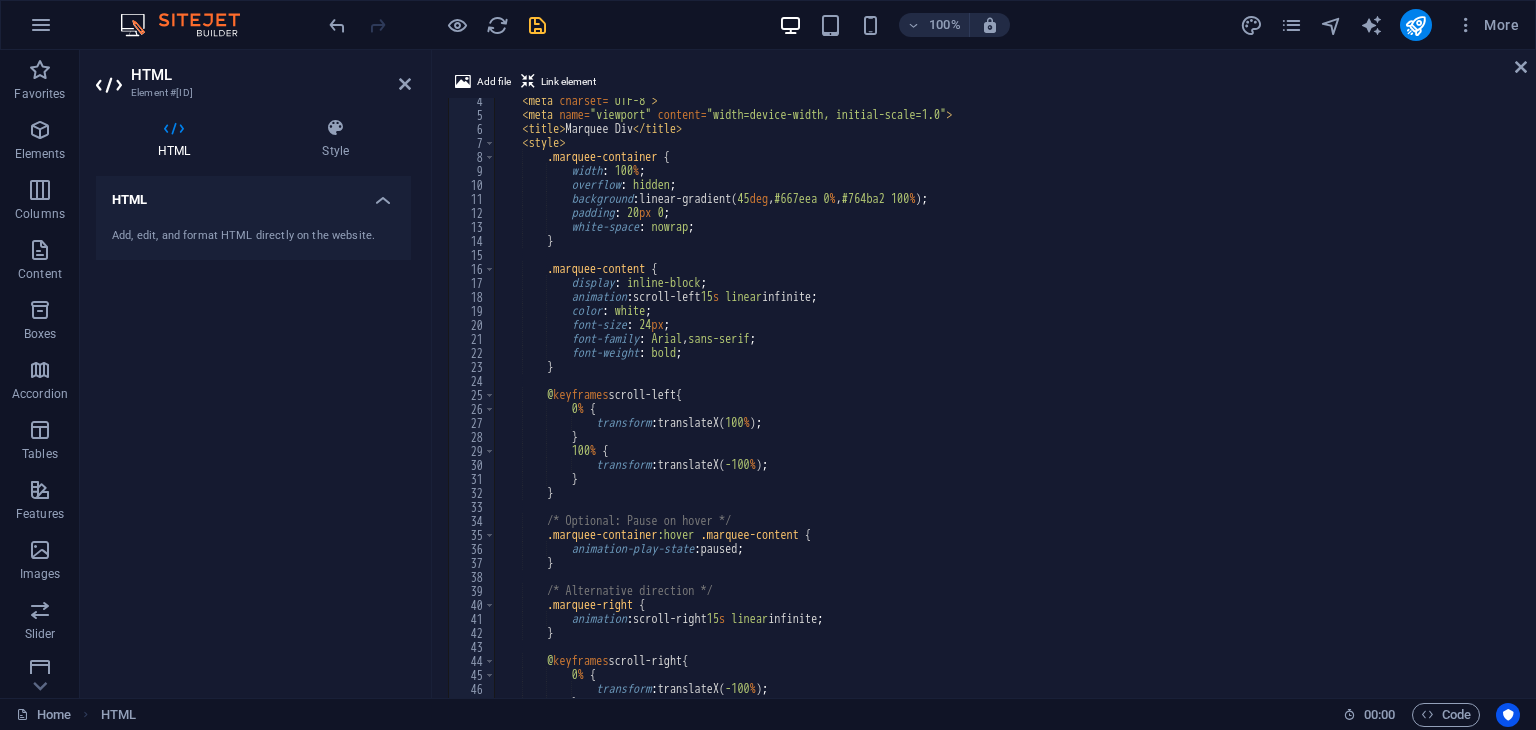 scroll, scrollTop: 0, scrollLeft: 0, axis: both 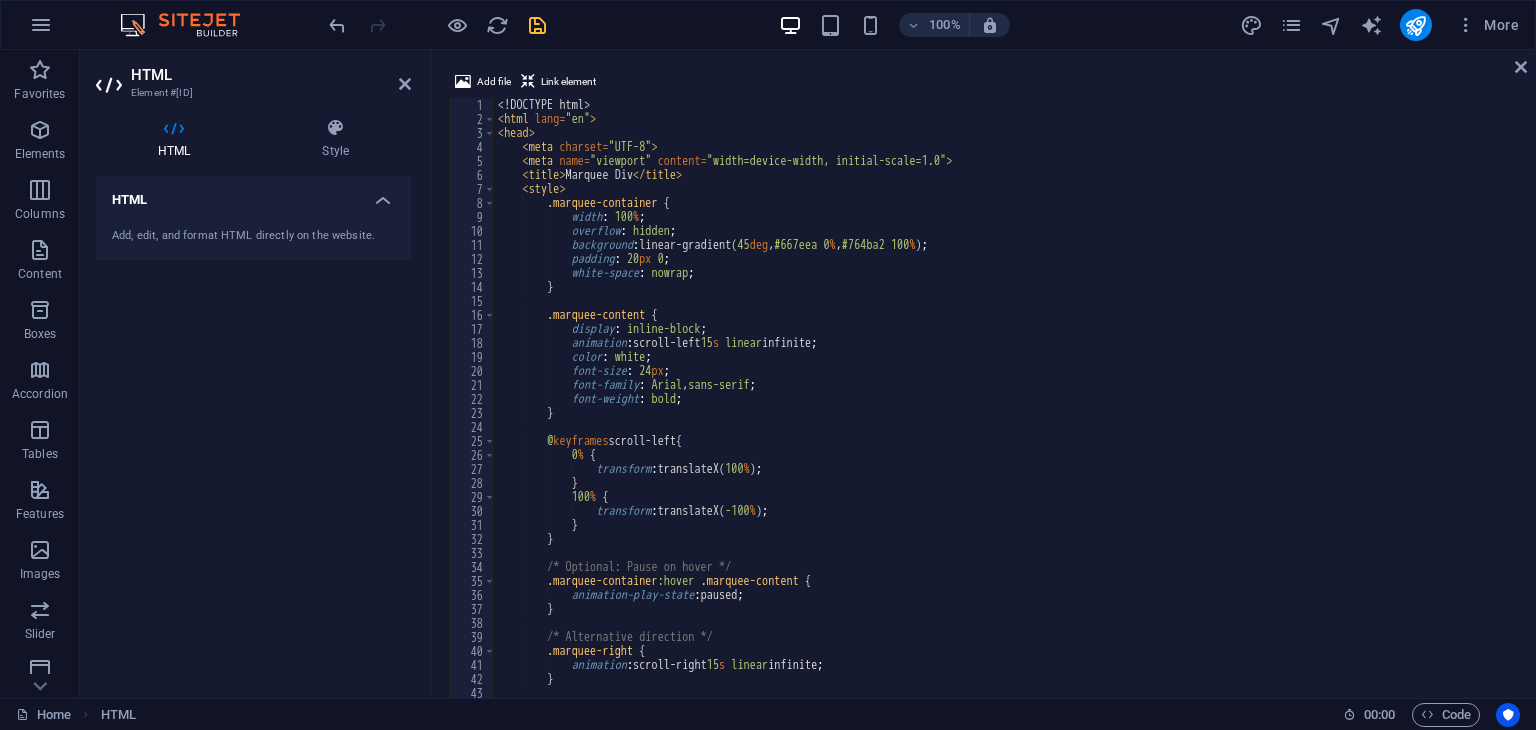 drag, startPoint x: 593, startPoint y: 49, endPoint x: 528, endPoint y: 427, distance: 383.5479 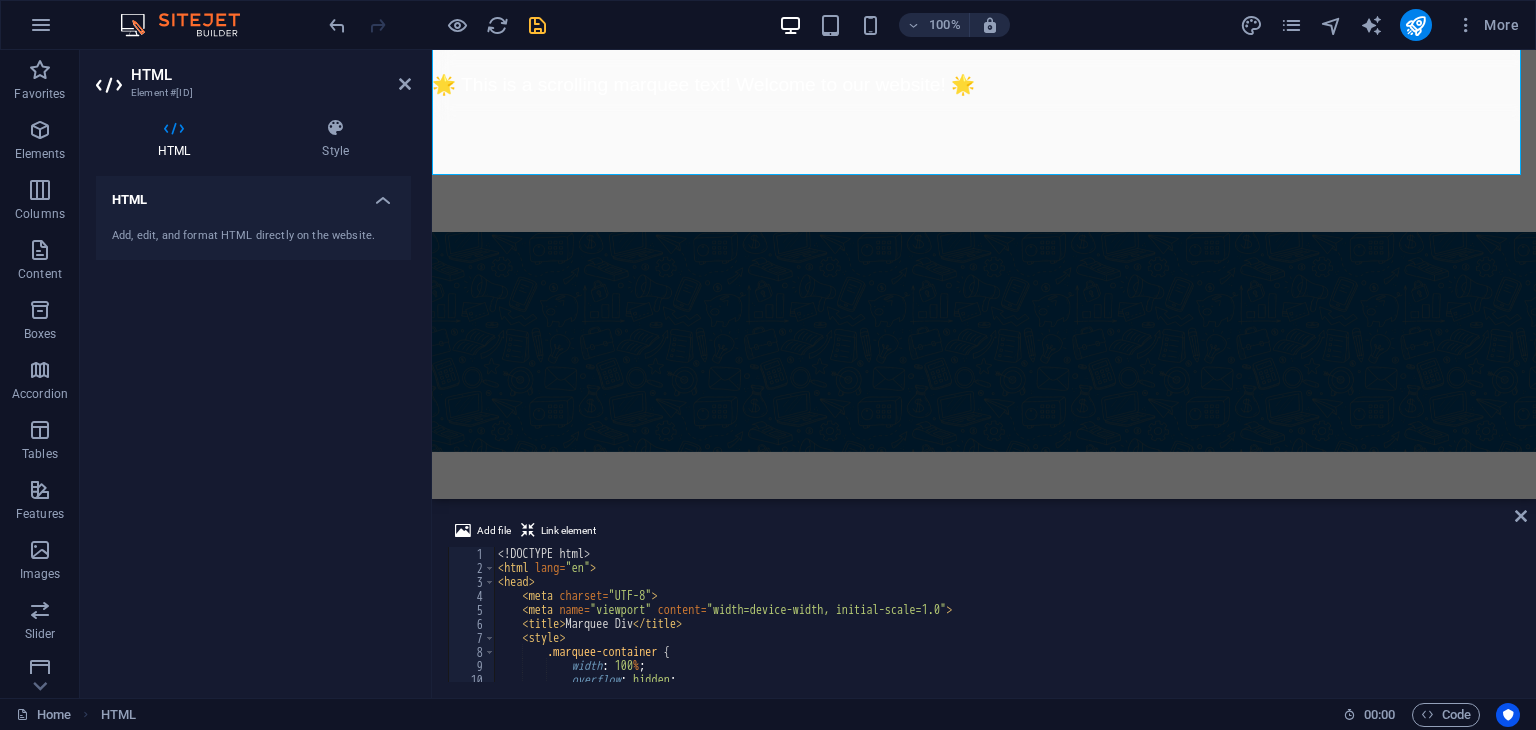 drag, startPoint x: 770, startPoint y: 51, endPoint x: 705, endPoint y: 577, distance: 530.0009 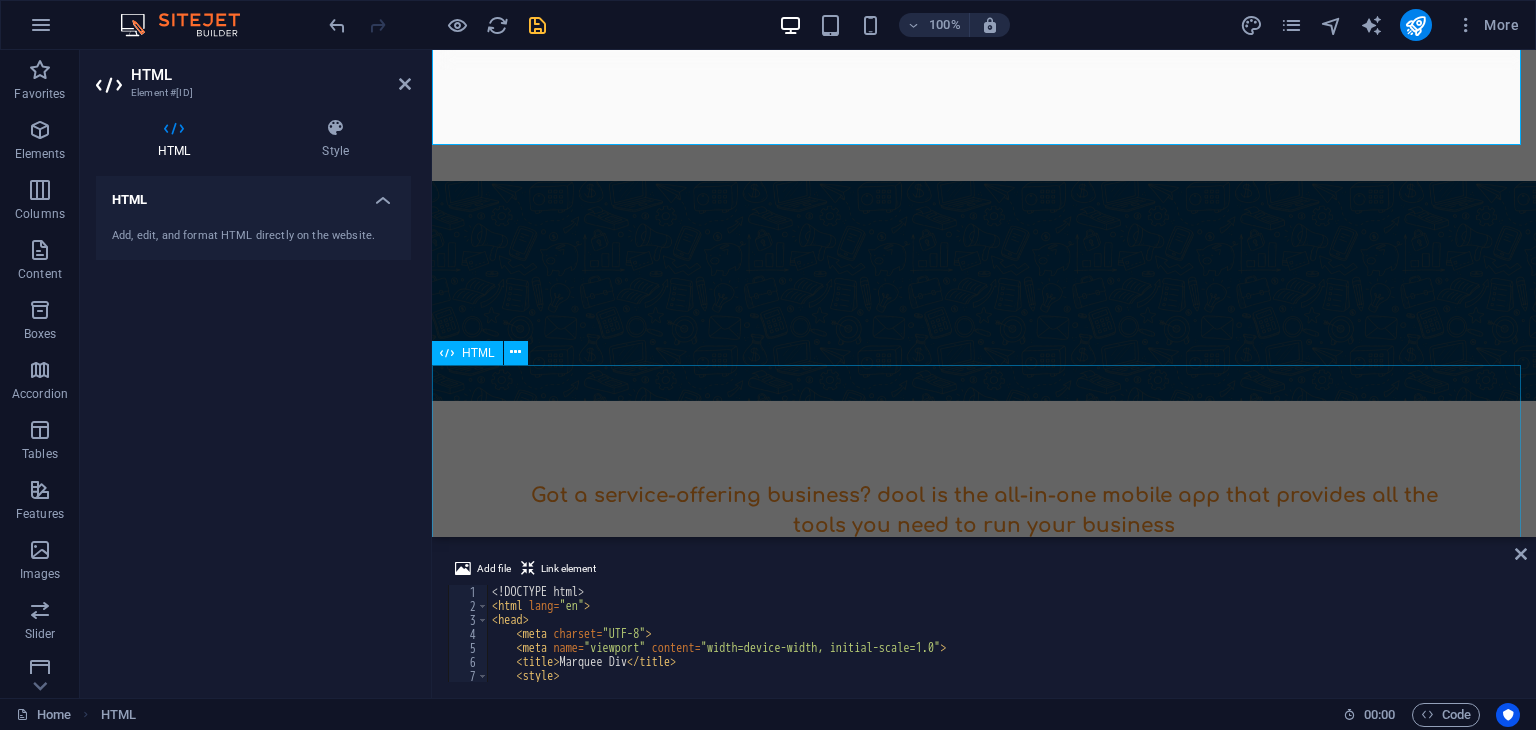 scroll, scrollTop: 773, scrollLeft: 0, axis: vertical 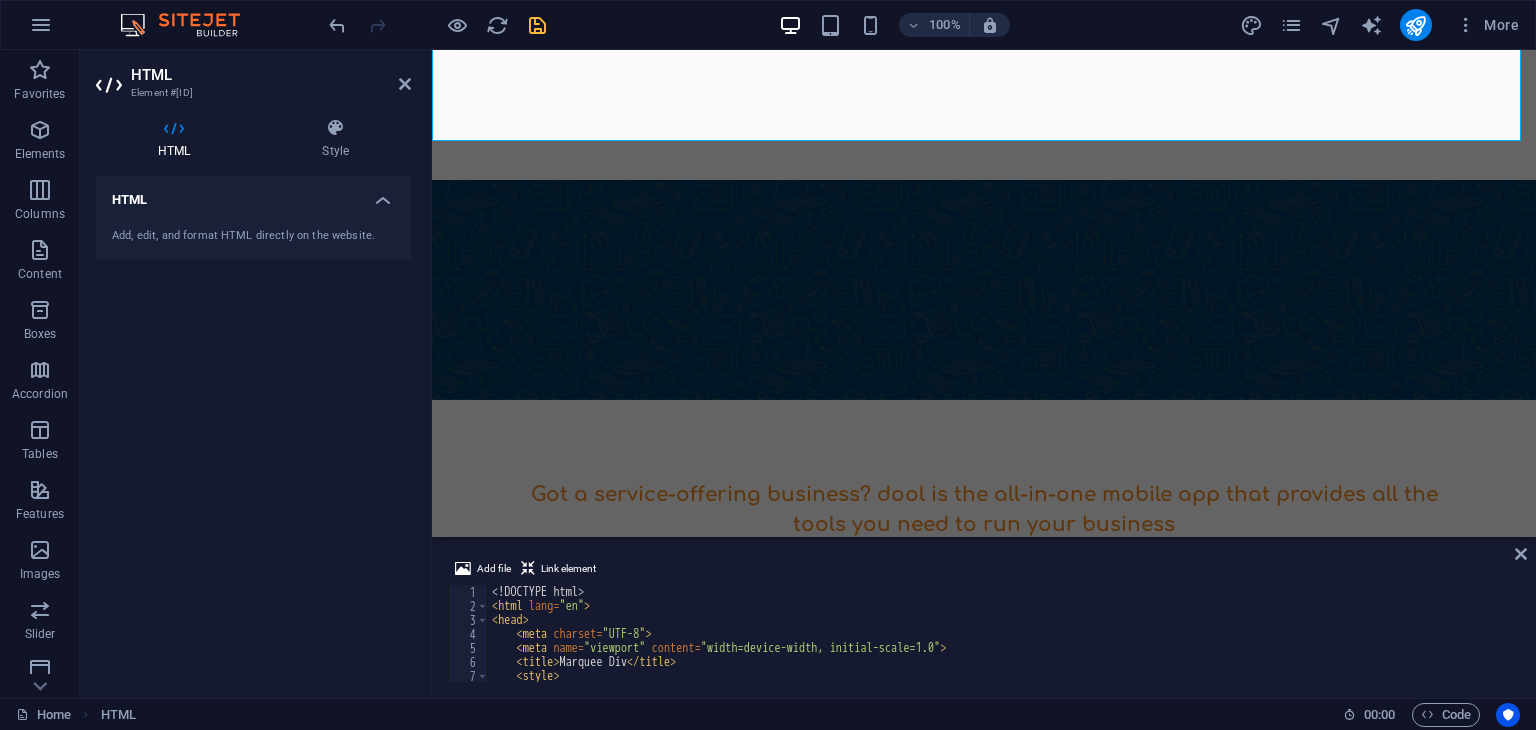 drag, startPoint x: 1196, startPoint y: 589, endPoint x: 782, endPoint y: 289, distance: 511.269 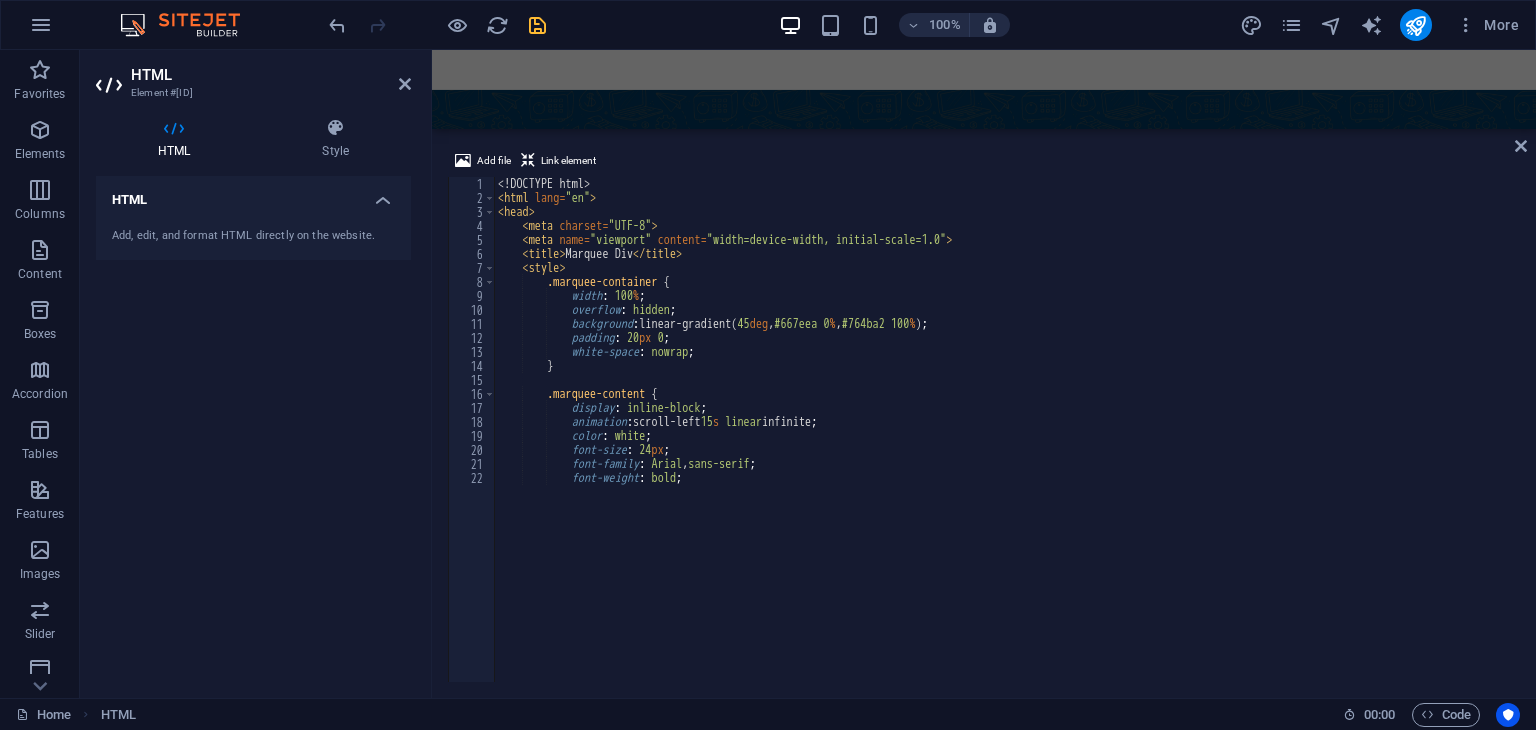 drag, startPoint x: 814, startPoint y: 547, endPoint x: 809, endPoint y: 111, distance: 436.02866 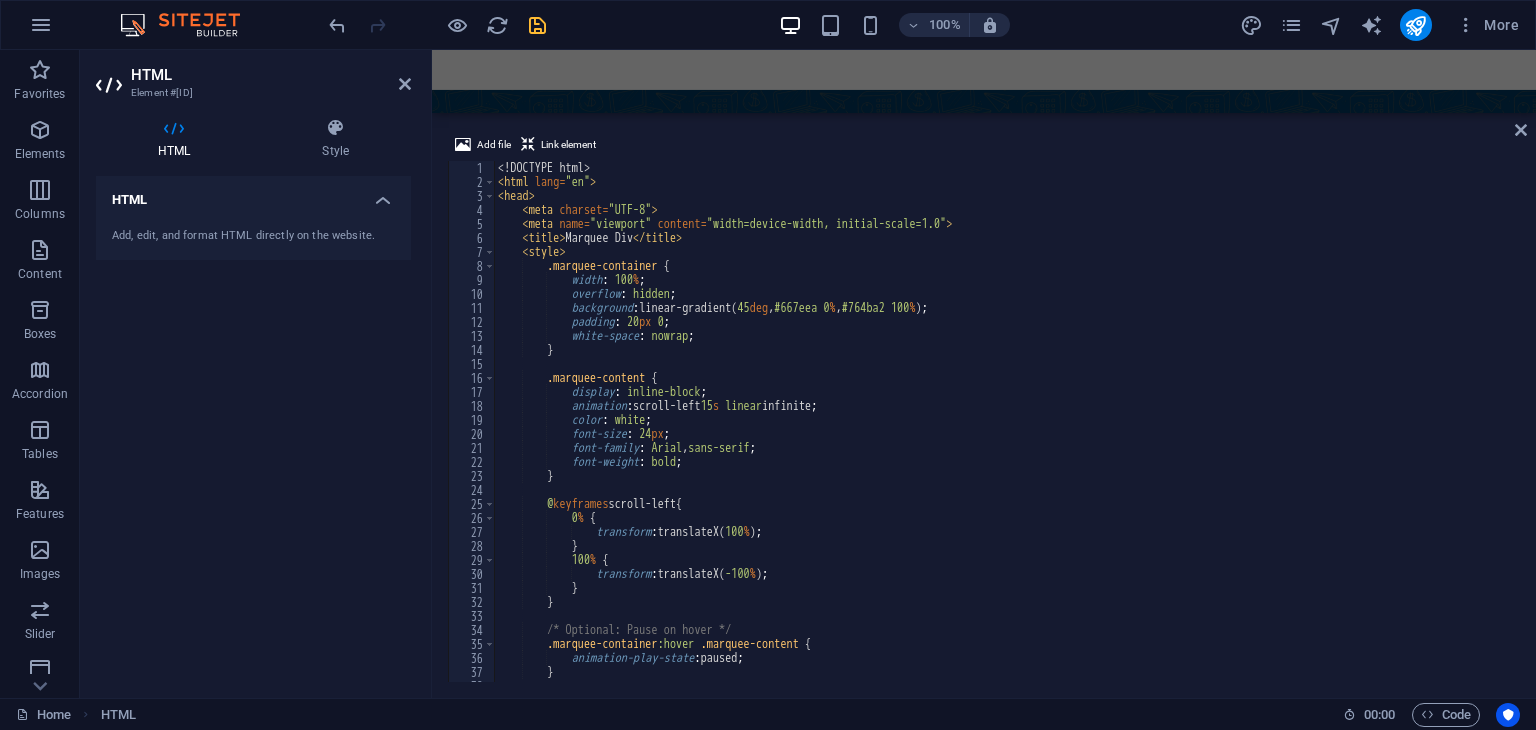 click on "0% { transform: translateX(100%); } 100% { transform: -100%" at bounding box center [1005, 435] 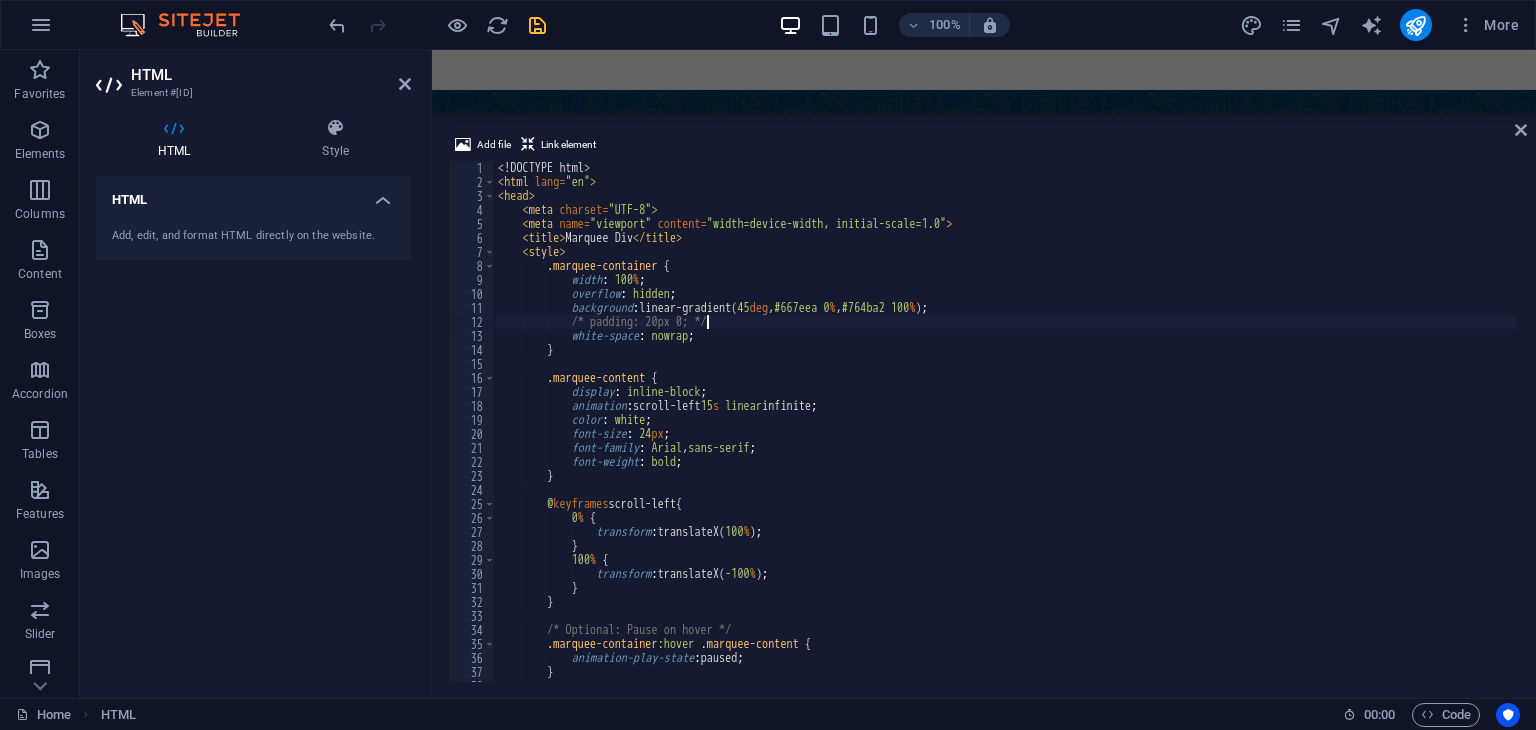 type on "/* padding: 20px 0; */" 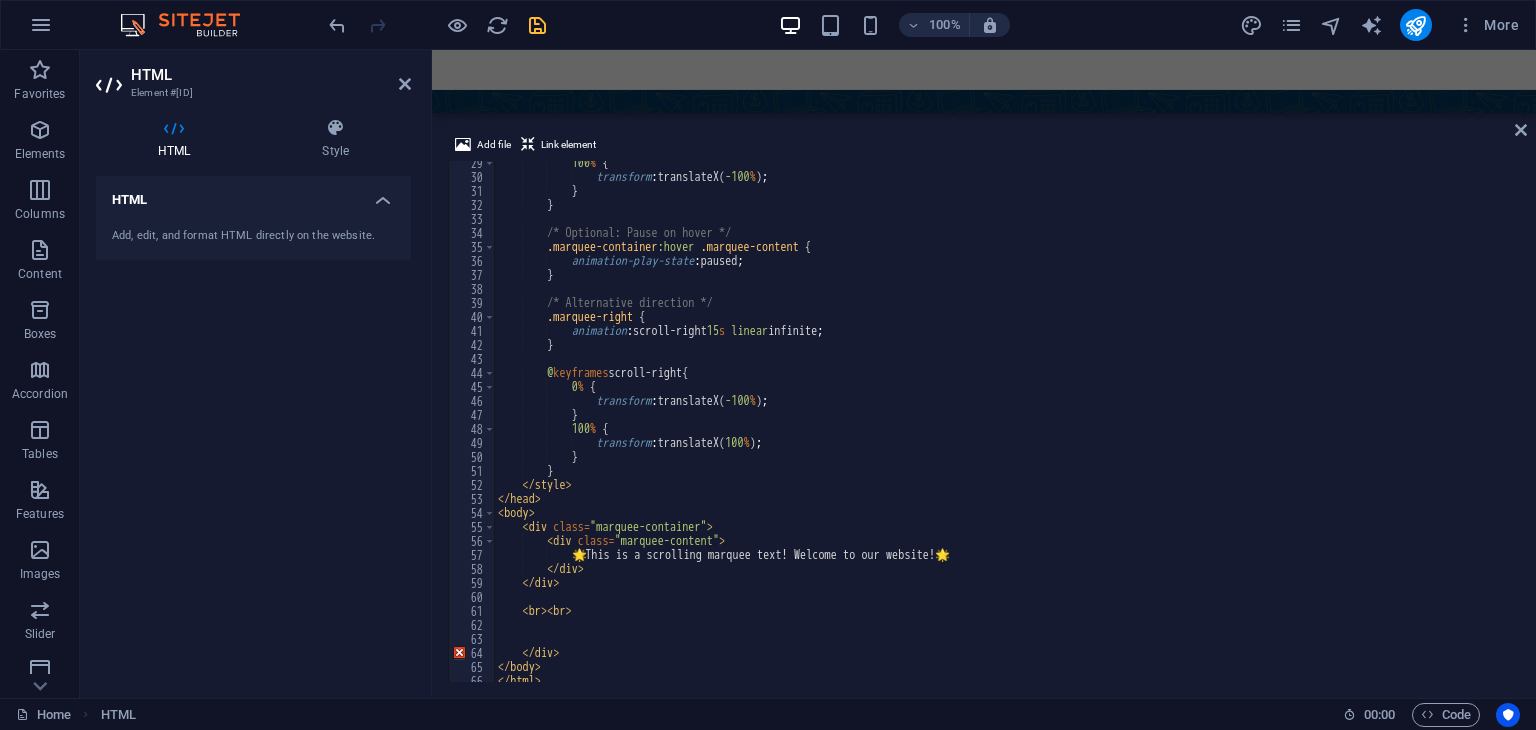 scroll, scrollTop: 403, scrollLeft: 0, axis: vertical 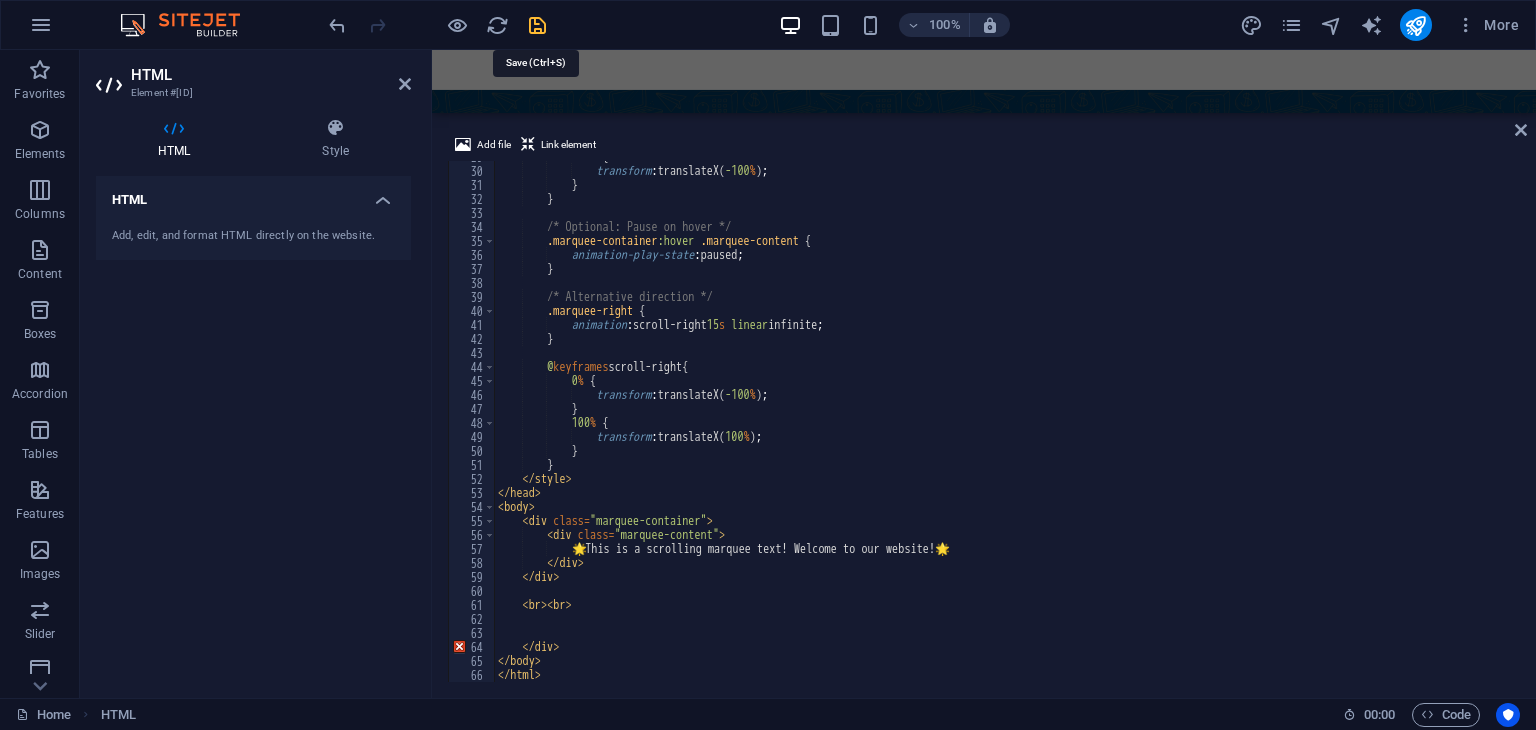 click at bounding box center [537, 25] 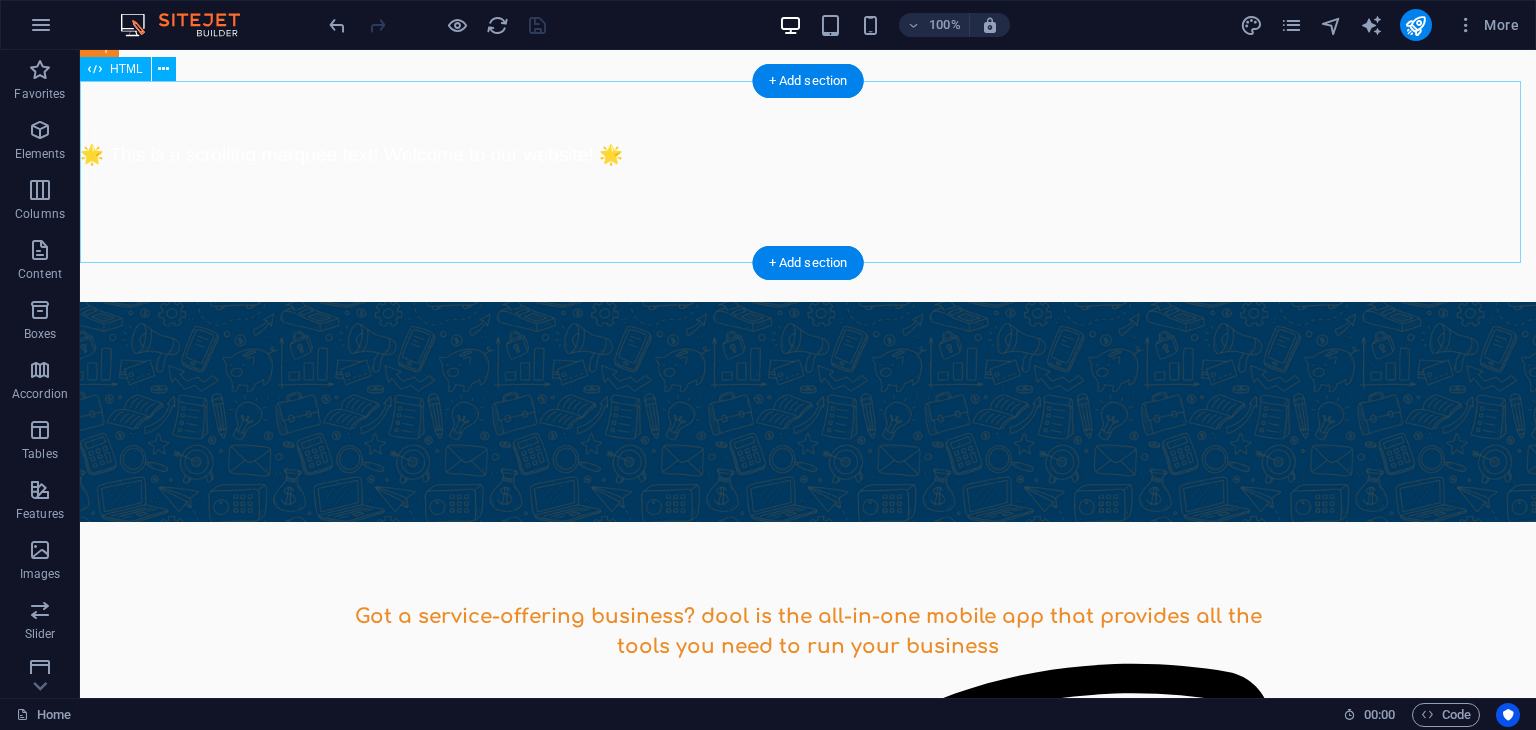click on "Marquee Div
🌟 This is a scrolling marquee text! Welcome to our website! 🌟" at bounding box center (808, 211) 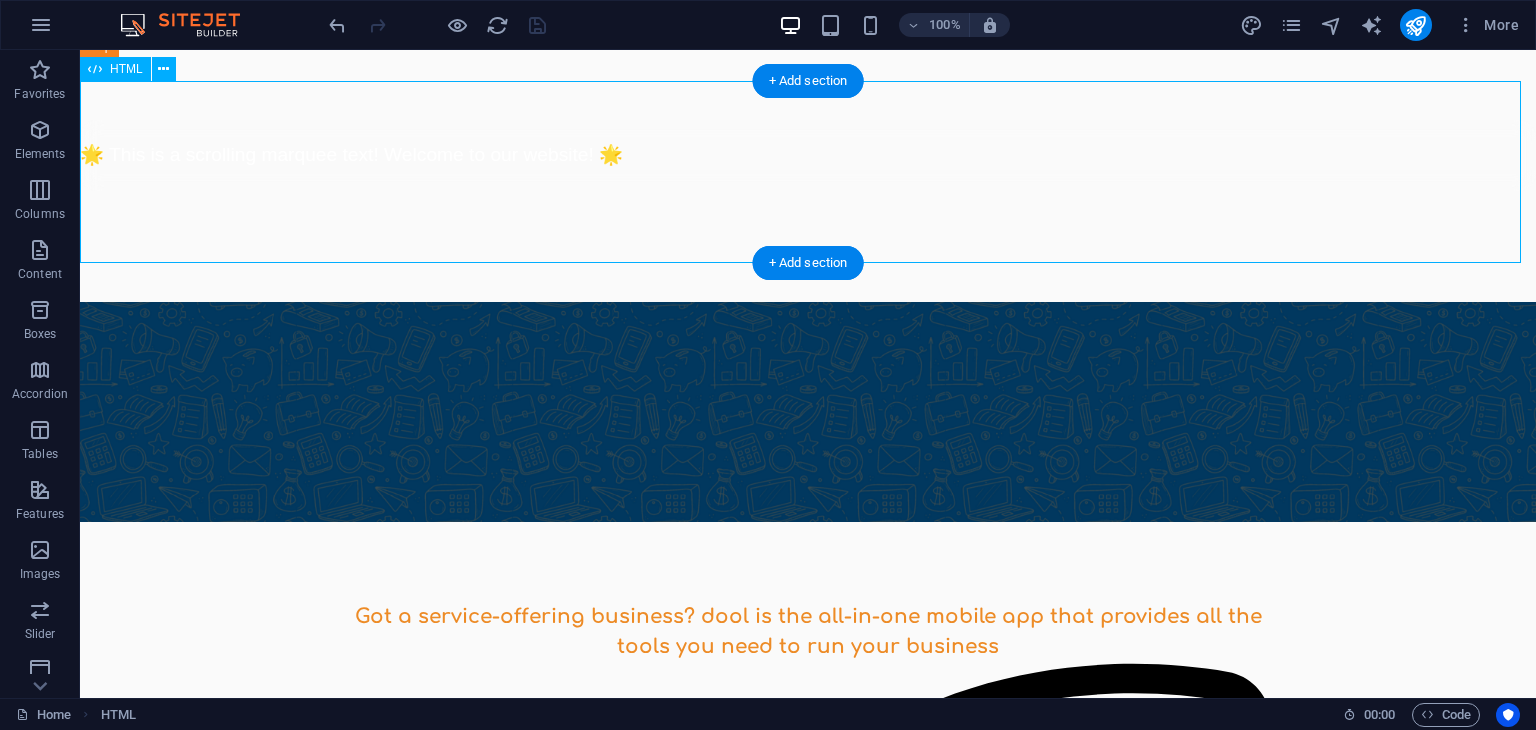 click on "Marquee Div
🌟 This is a scrolling marquee text! Welcome to our website! 🌟" at bounding box center (808, 211) 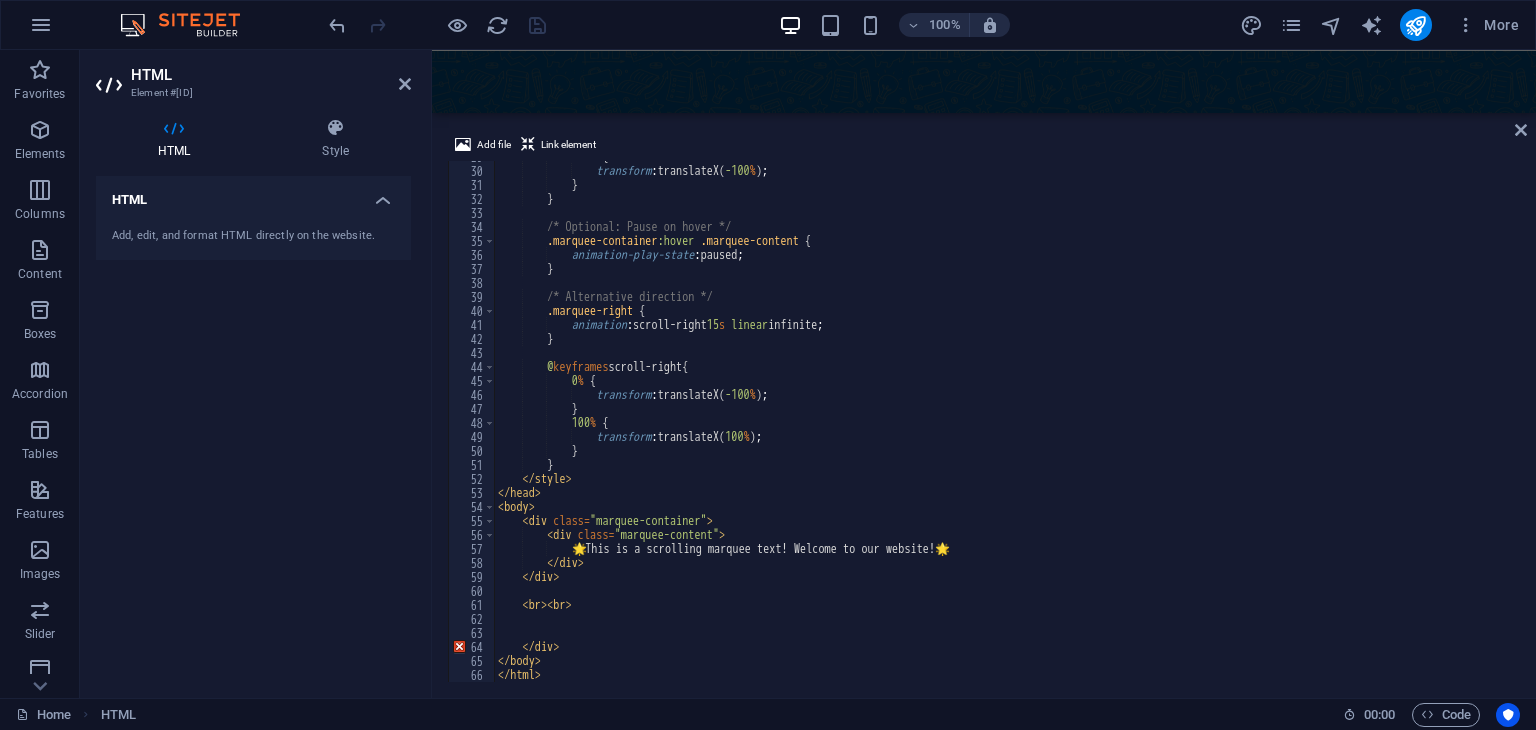 scroll, scrollTop: 652, scrollLeft: 0, axis: vertical 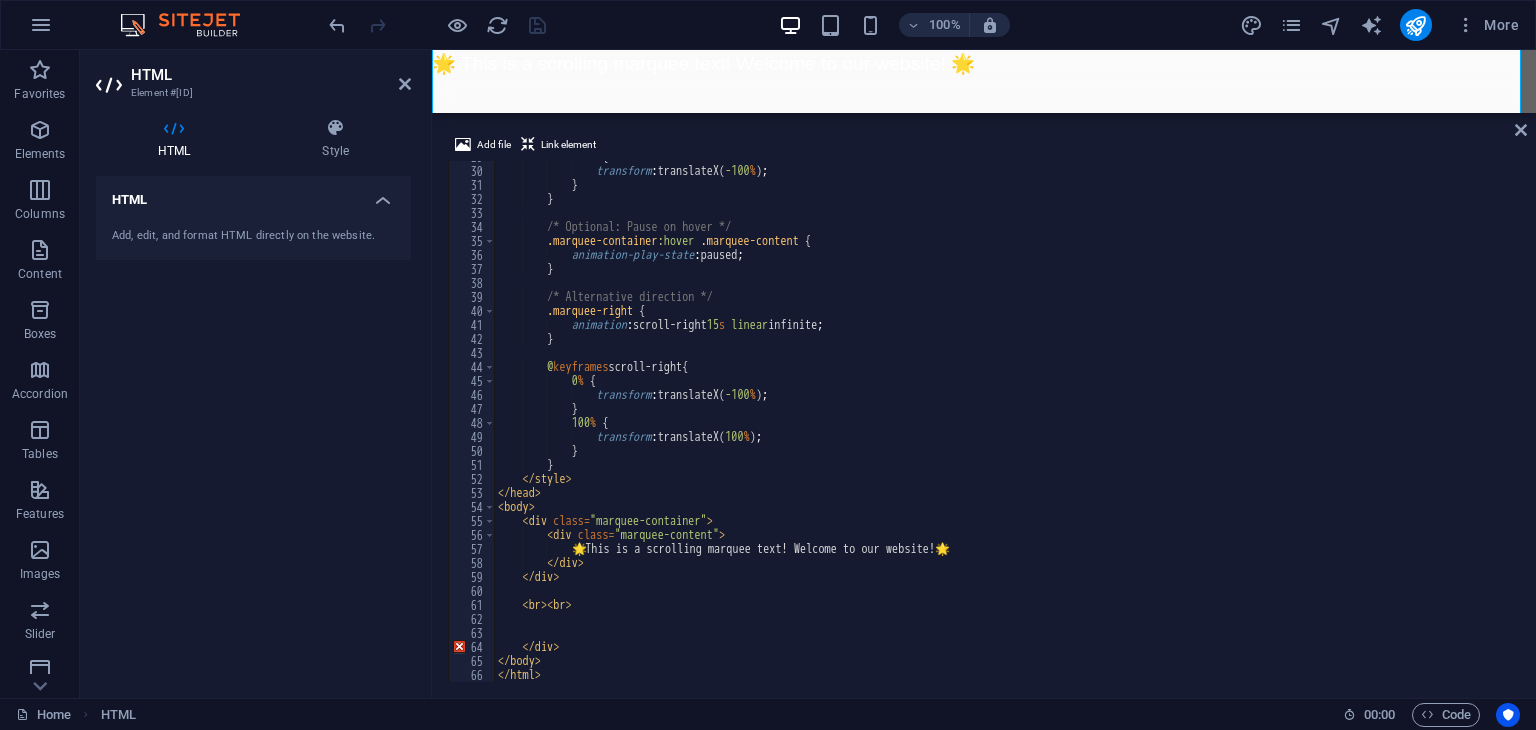 click on "100 %   {                     transform :  translateX( -100 % ) ;                }           }           /* Optional: Pause on hover */           .marquee-container :hover   .marquee-content   {                animation-play-state :  paused ;           }           /* Alternative direction */           .marquee-right   {                animation :  scroll-right  15 s   linear  infinite ;           }           @ keyframes  scroll-right  {                0 %   {                     transform :  translateX( -100 % ) ;                }                100 %   {                     transform :  translateX( 100 % ) ;                }           }      </style> </head> <body>      <div   class = "marquee-container" >           <div   class = "marquee-content" >                🌟  This is a scrolling marquee text! Welcome to our website!  🌟           </div>      </div>      <br> <br>        </div> </body> </html>" at bounding box center [1005, 424] 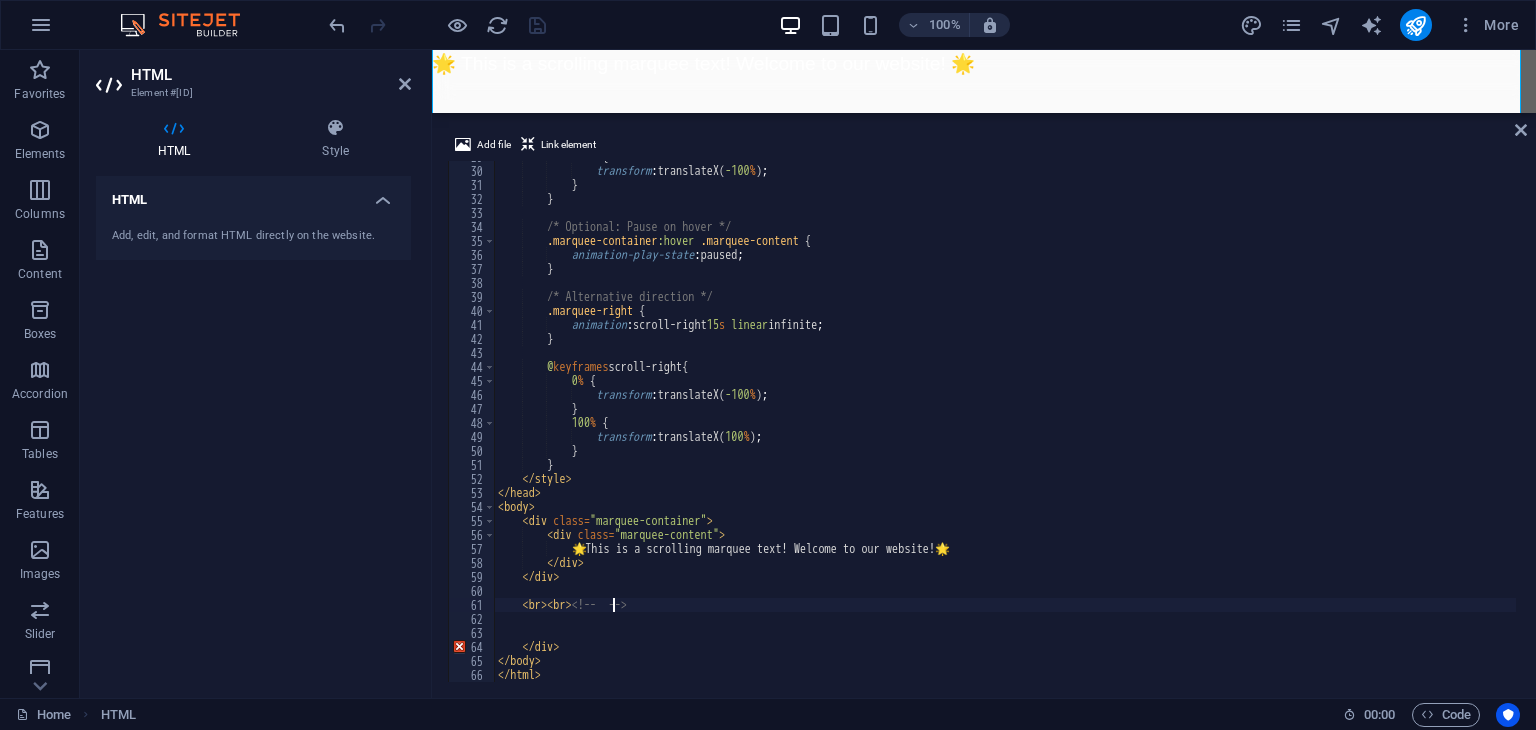 type on "<br><br>" 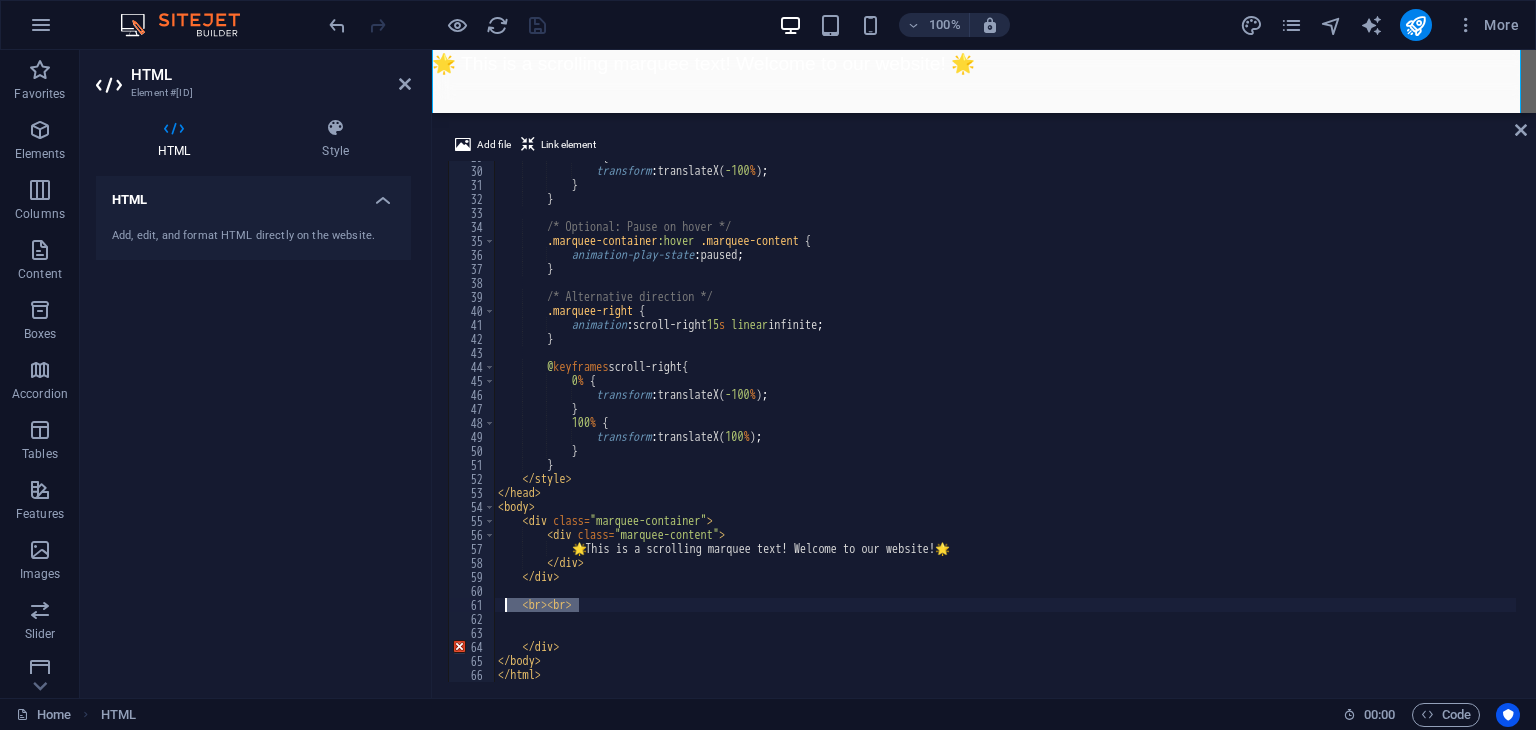 drag, startPoint x: 594, startPoint y: 599, endPoint x: 508, endPoint y: 604, distance: 86.145226 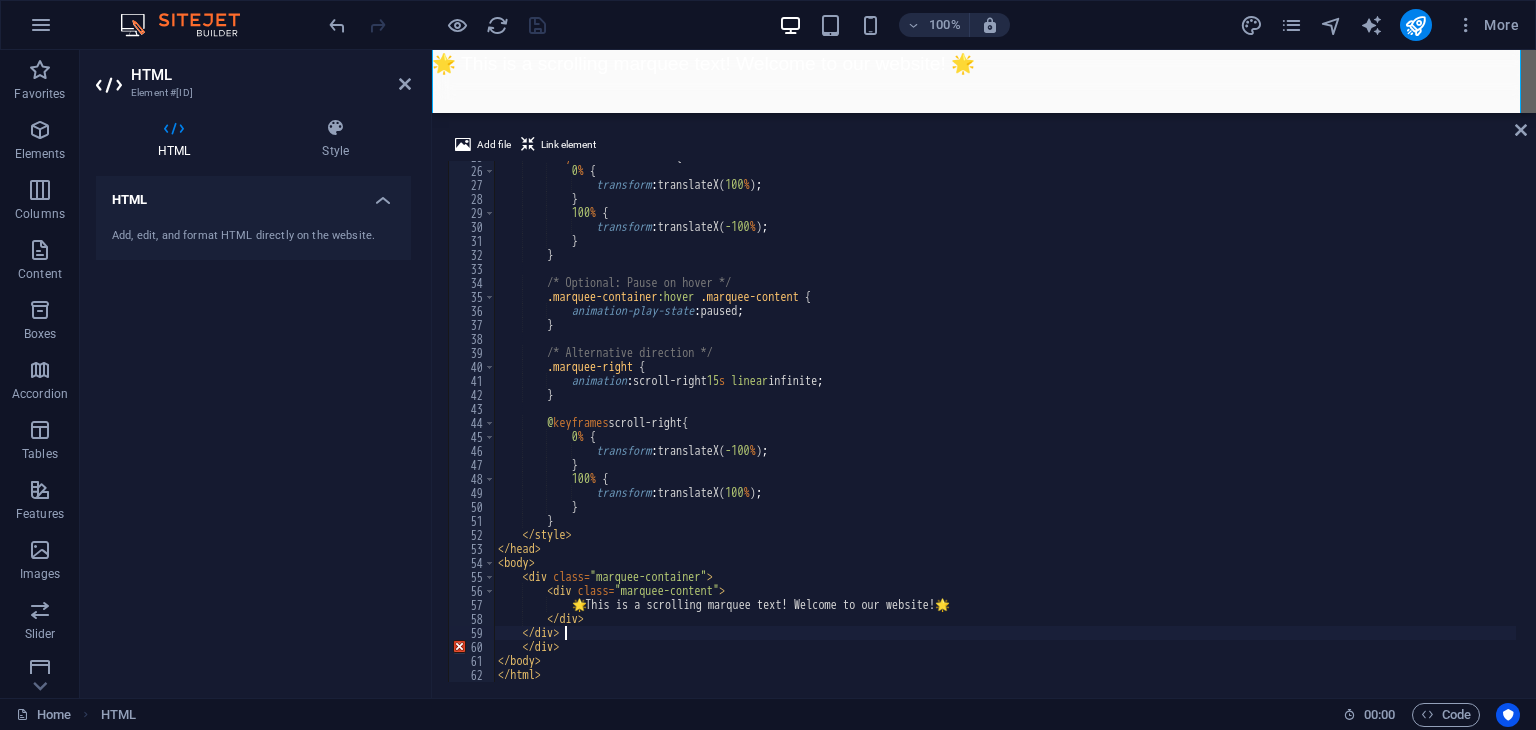 scroll, scrollTop: 347, scrollLeft: 0, axis: vertical 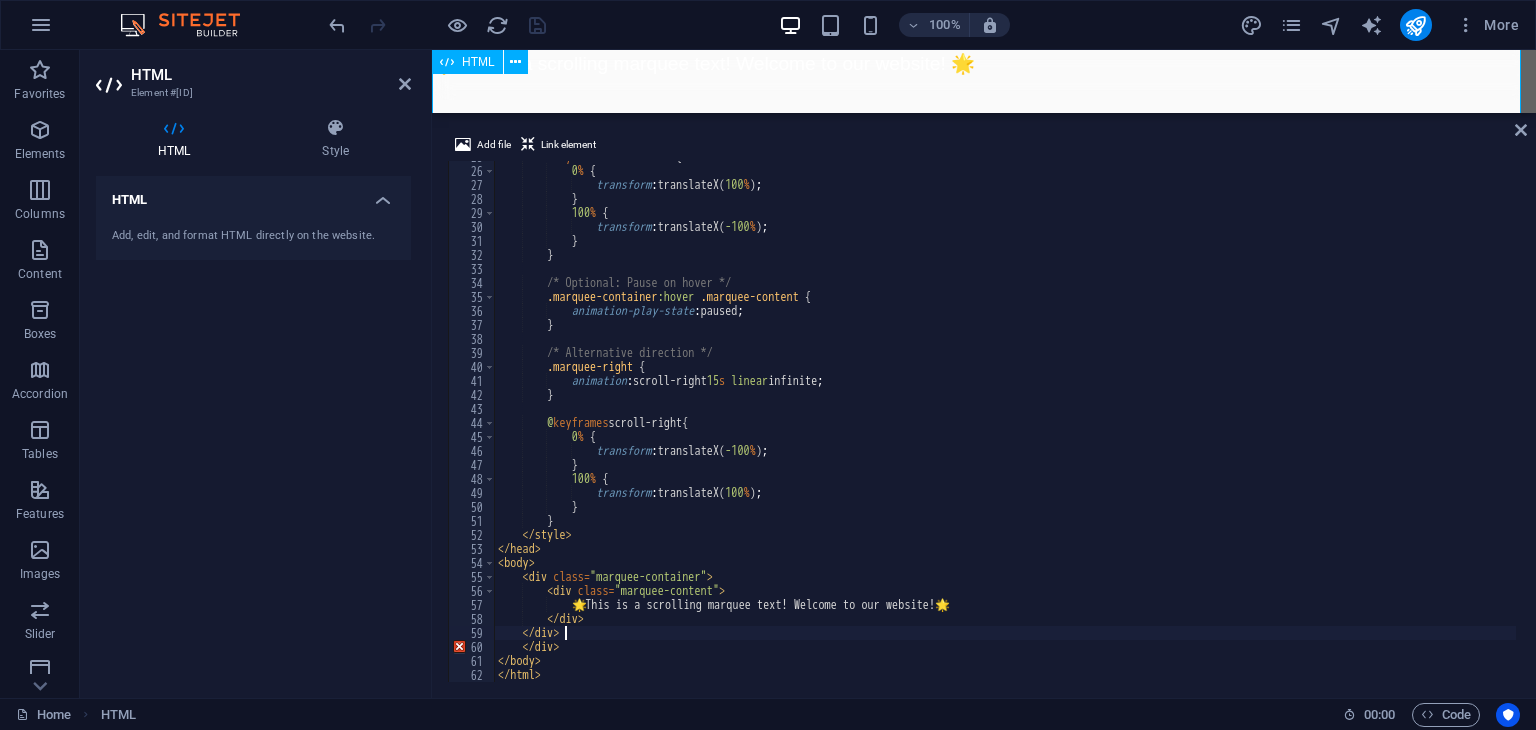 click on "About Features Contact
Dool - Business Assistant for Beauticians
[PHONE]" at bounding box center [984, 5147] 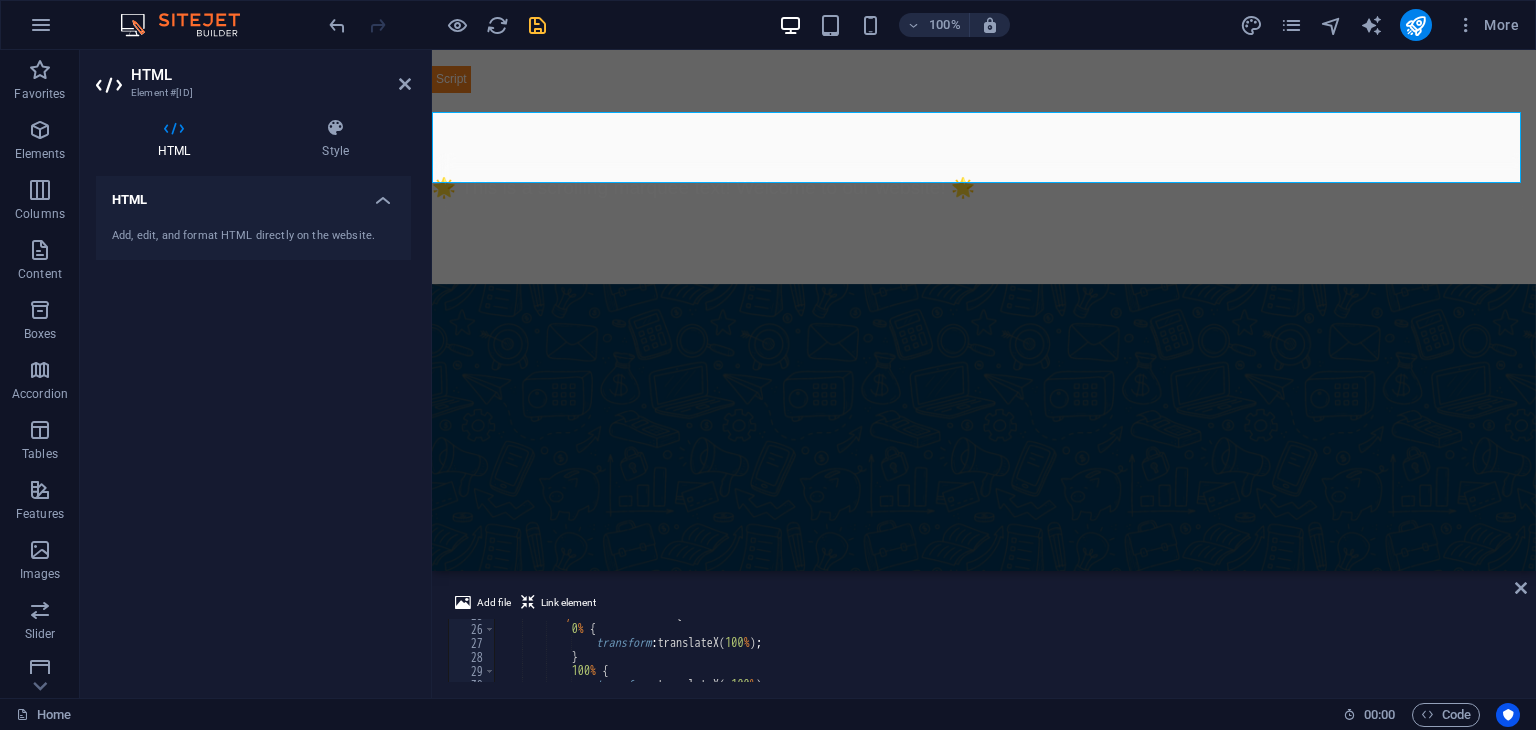 drag, startPoint x: 900, startPoint y: 113, endPoint x: 742, endPoint y: 583, distance: 495.84674 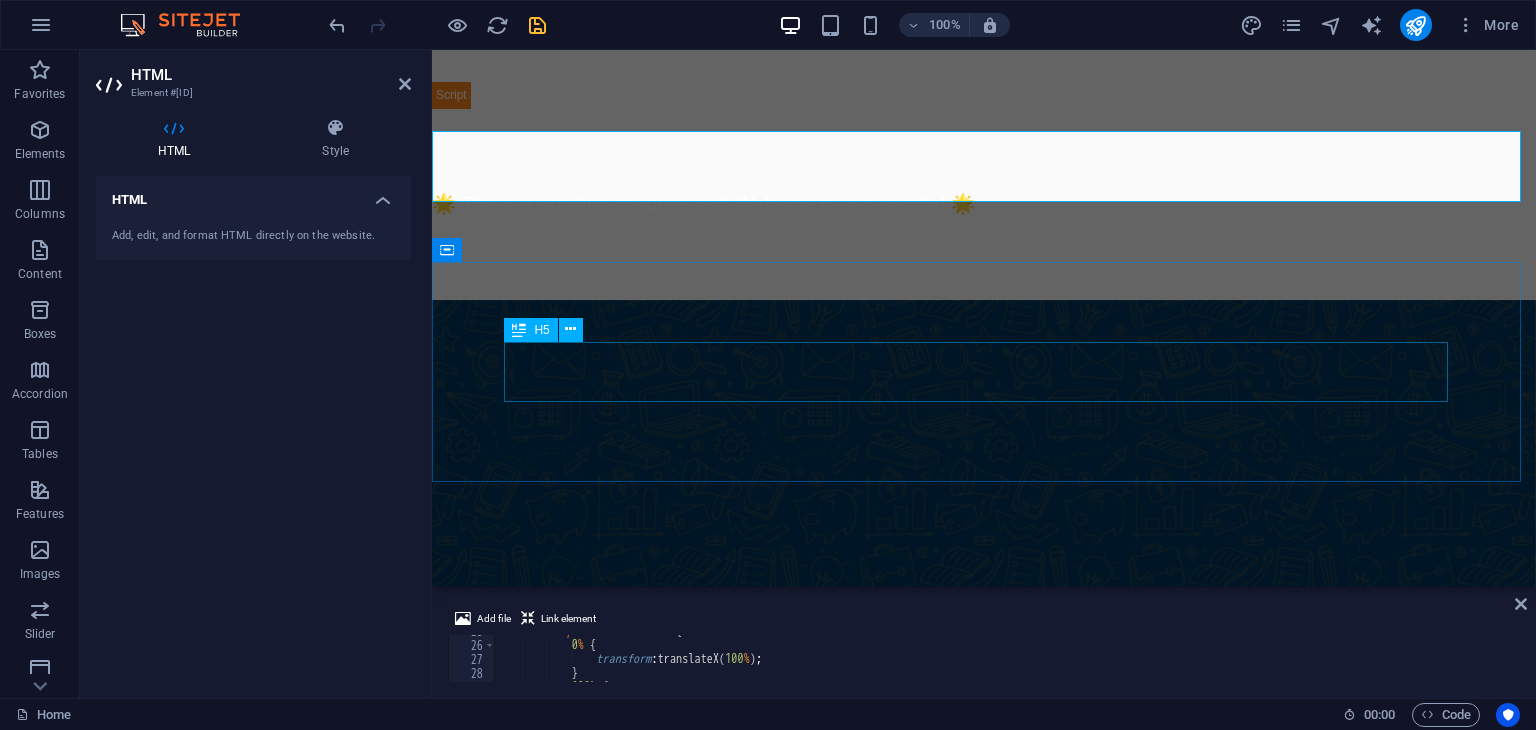 drag, startPoint x: 1184, startPoint y: 638, endPoint x: 802, endPoint y: 325, distance: 493.85526 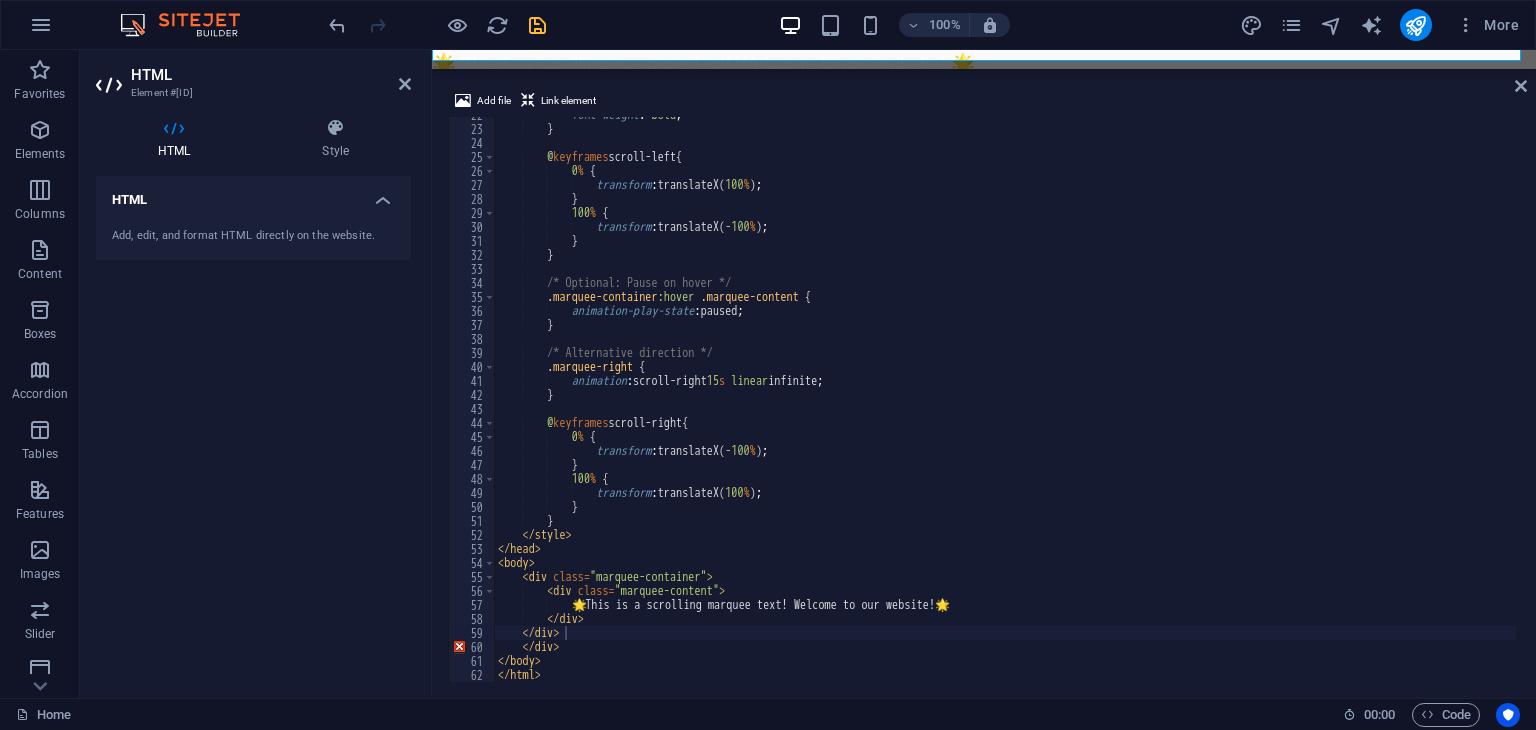 scroll, scrollTop: 303, scrollLeft: 0, axis: vertical 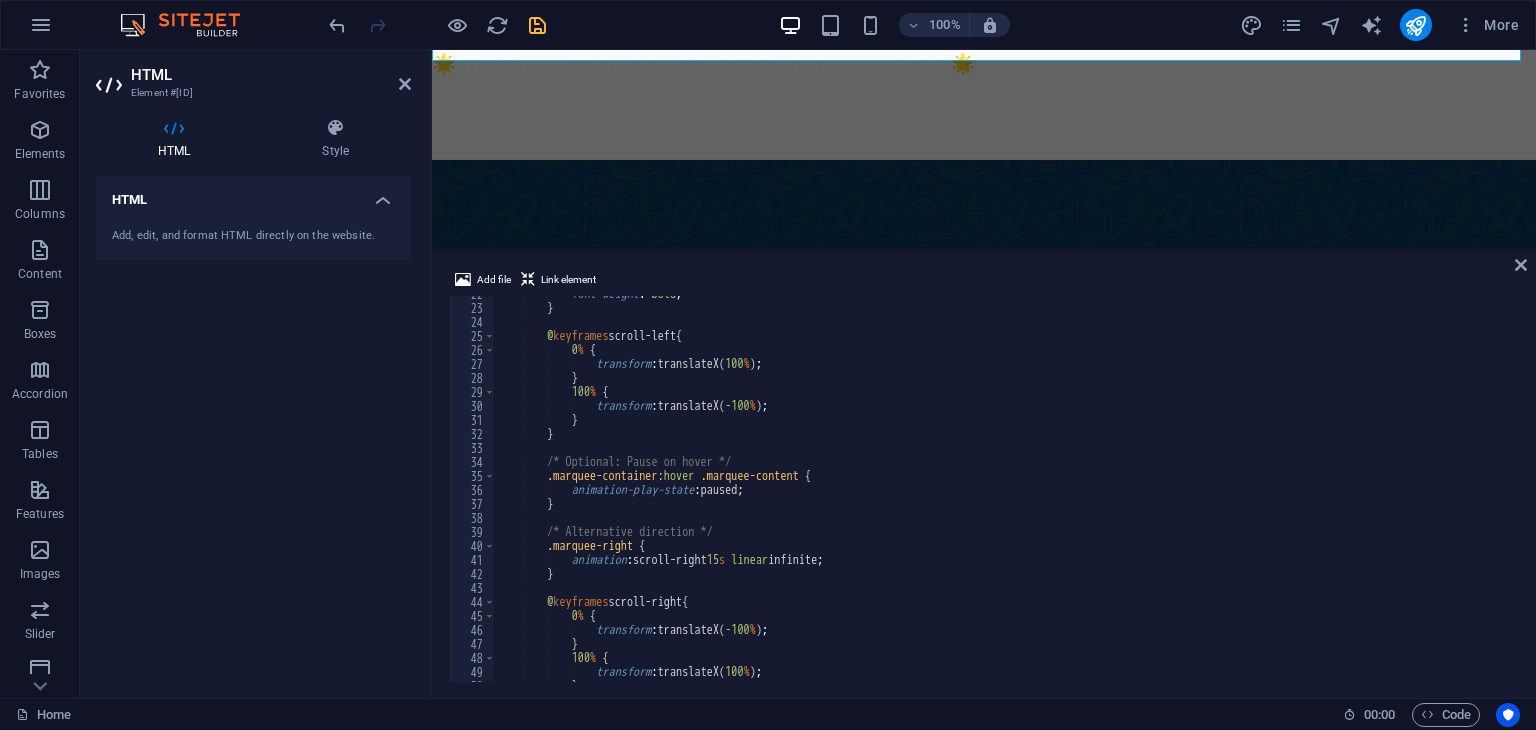 click on "H5   Container   HTML   HTML   Boxes   Container   Container   Text   Container   Container   H2   Container   Spacer   H6   Container   H6   Text   H6   HTML   Container   Container   H6   Text   Container   Icon   Menu Bar   HTML   Container   Icon   2 columns   Container   Image   Container   2 columns   Container   H3   Text   Button   Container   Image   2 columns   Container   Menu   Spacer   Text   Container   Container   Container   H6   Image   HTML   HTML" at bounding box center [984, 149] 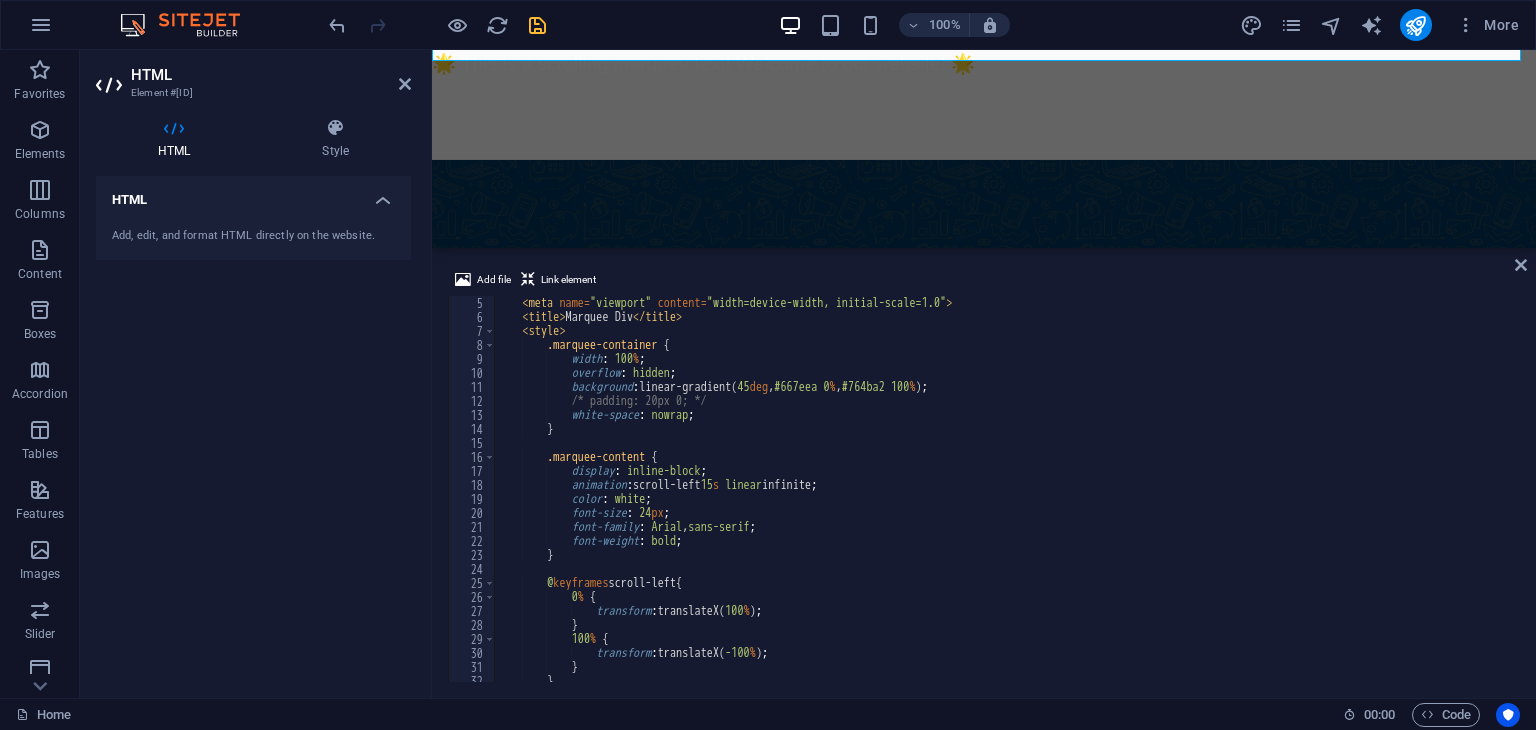 scroll, scrollTop: 56, scrollLeft: 0, axis: vertical 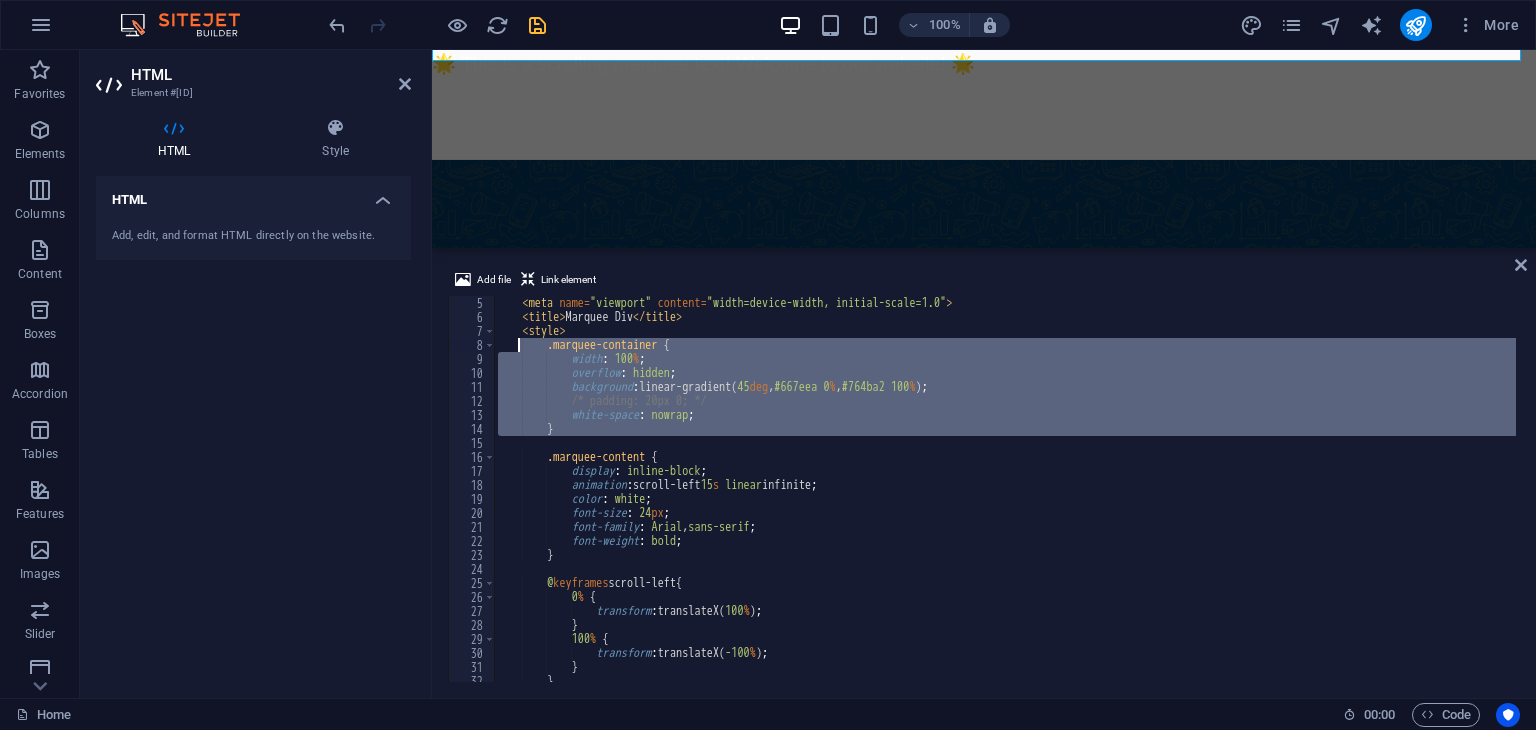 drag, startPoint x: 577, startPoint y: 439, endPoint x: 518, endPoint y: 343, distance: 112.68097 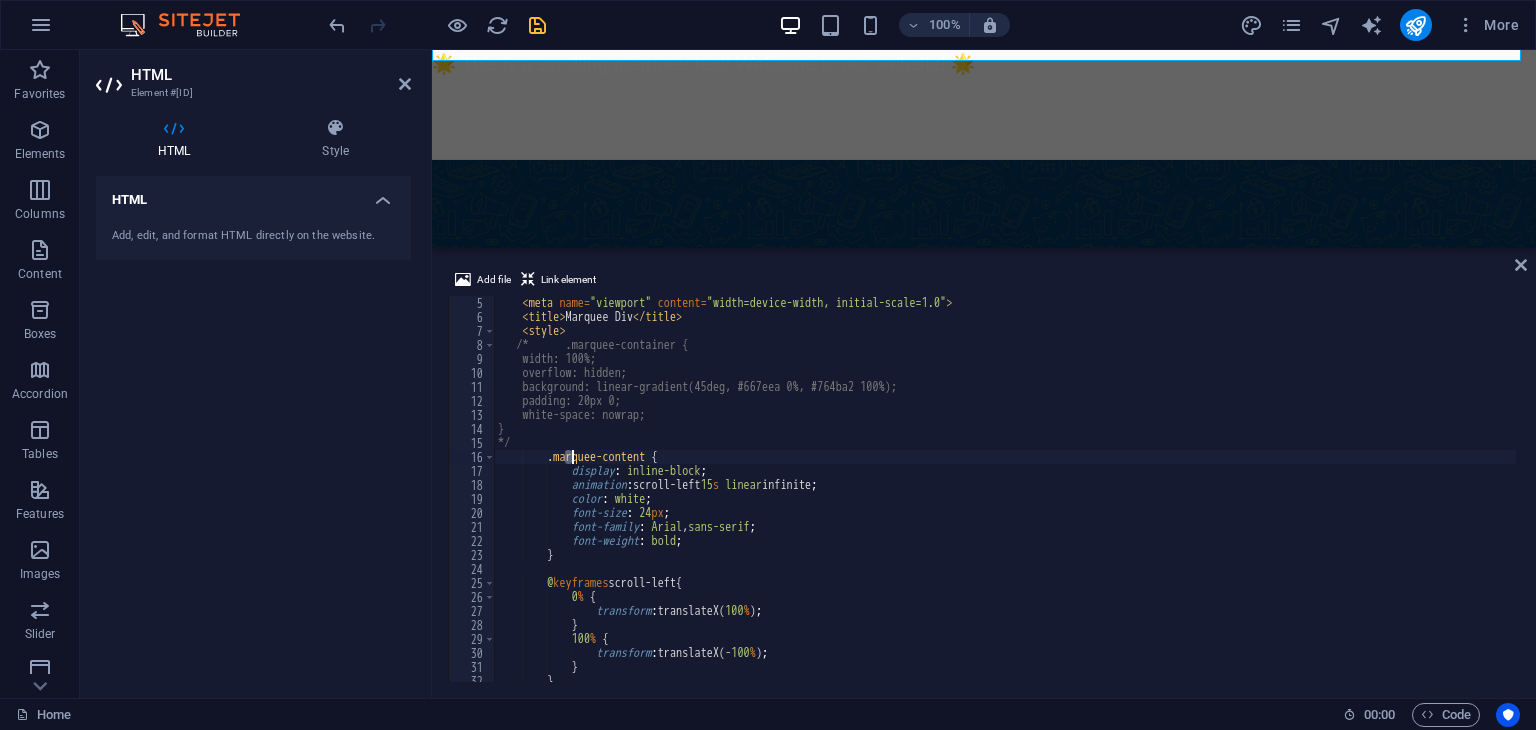 drag, startPoint x: 596, startPoint y: 434, endPoint x: 571, endPoint y: 453, distance: 31.400637 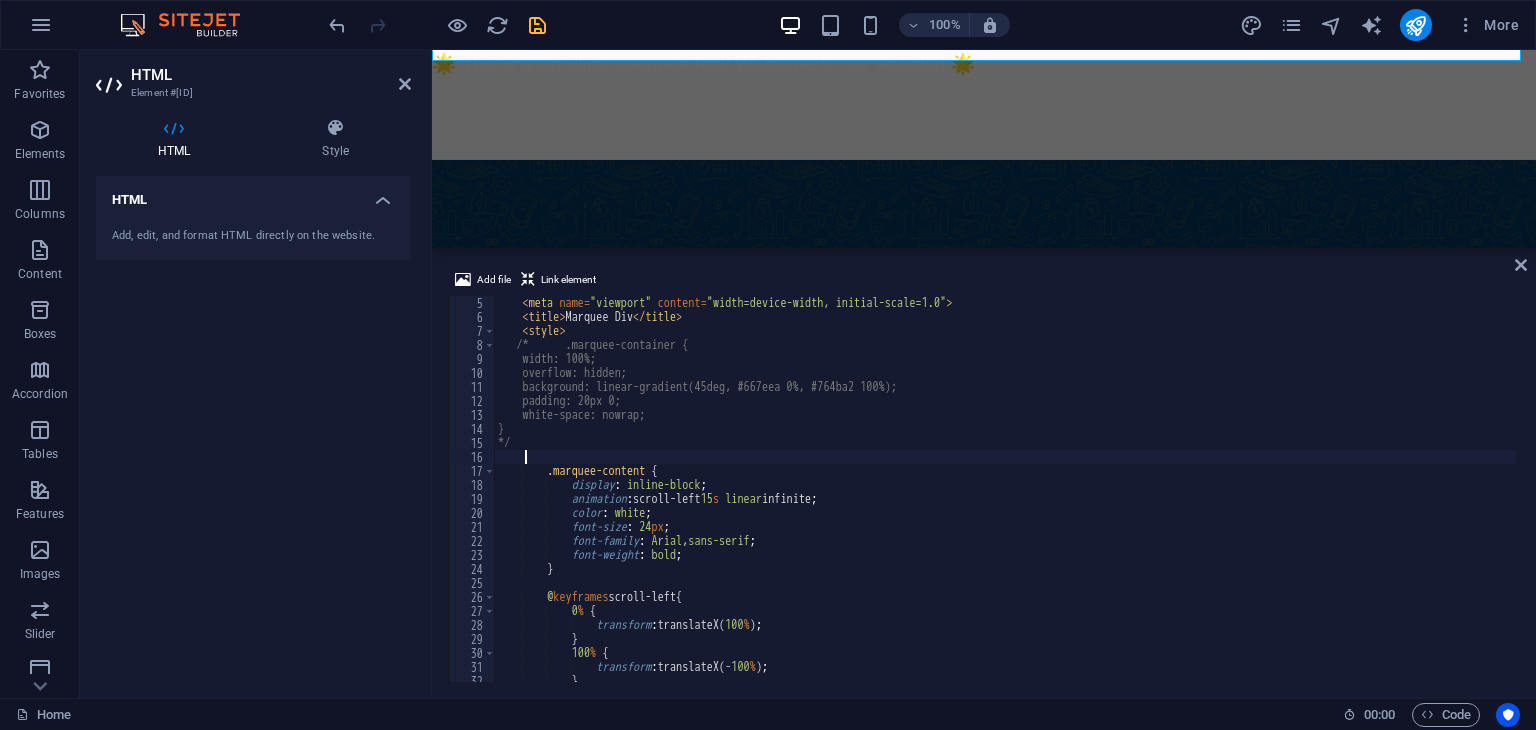 scroll, scrollTop: 0, scrollLeft: 0, axis: both 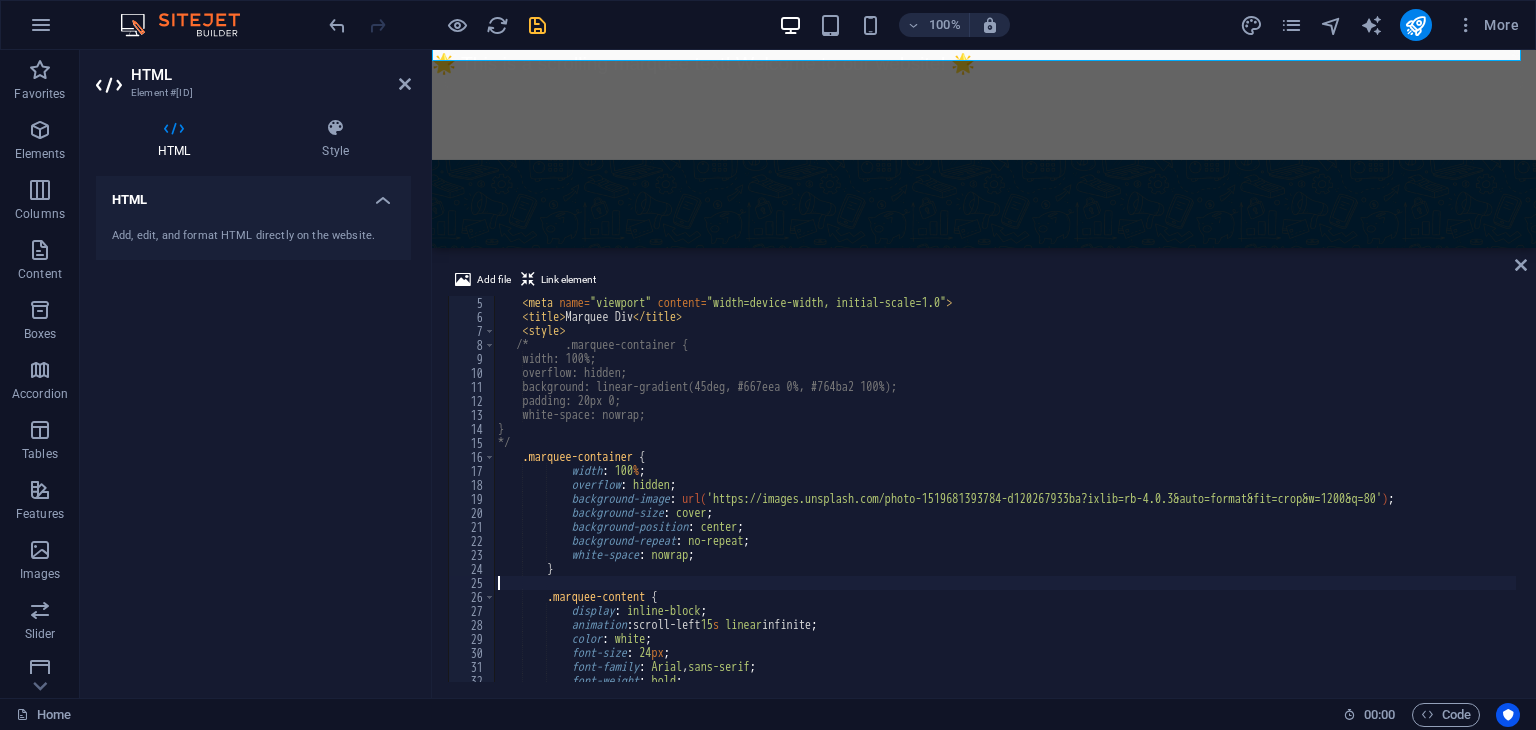 type 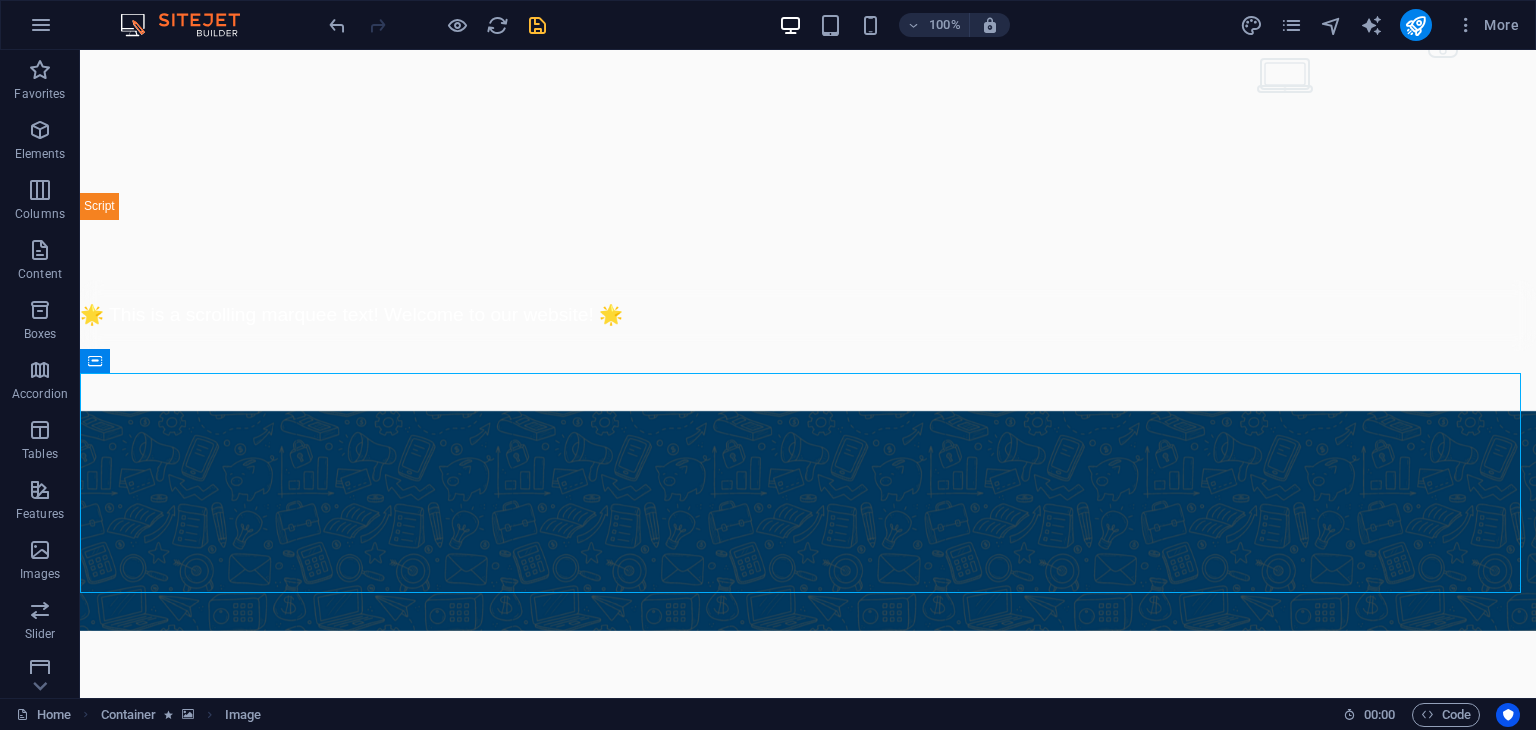 drag, startPoint x: 980, startPoint y: 335, endPoint x: 827, endPoint y: 250, distance: 175.02571 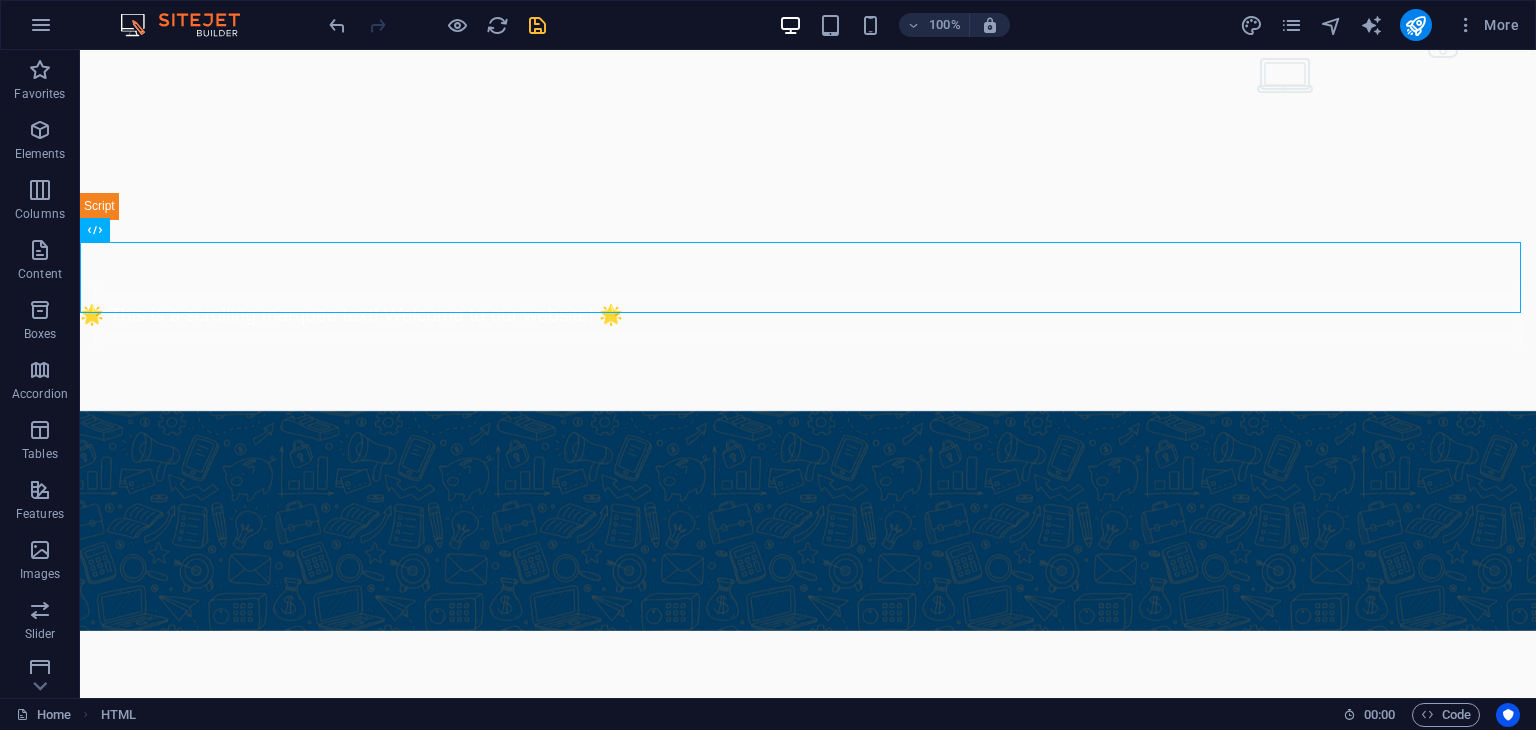 click on "About Features Contact
Dool - Business Assistant for Beauticians
[PHONE]" at bounding box center (808, 5247) 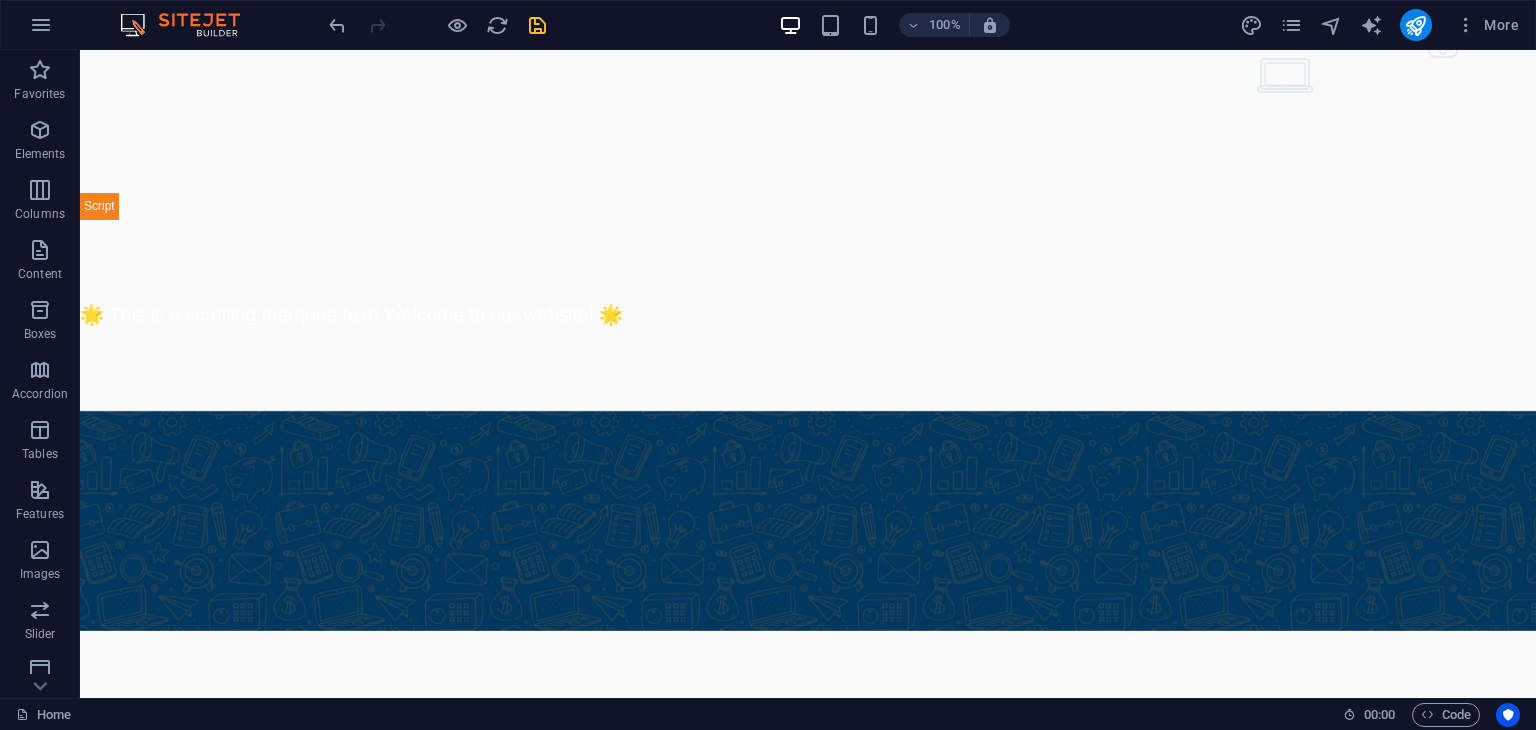 click on "About Features Contact
Dool - Business Assistant for Beauticians
[PHONE]" at bounding box center (808, 5247) 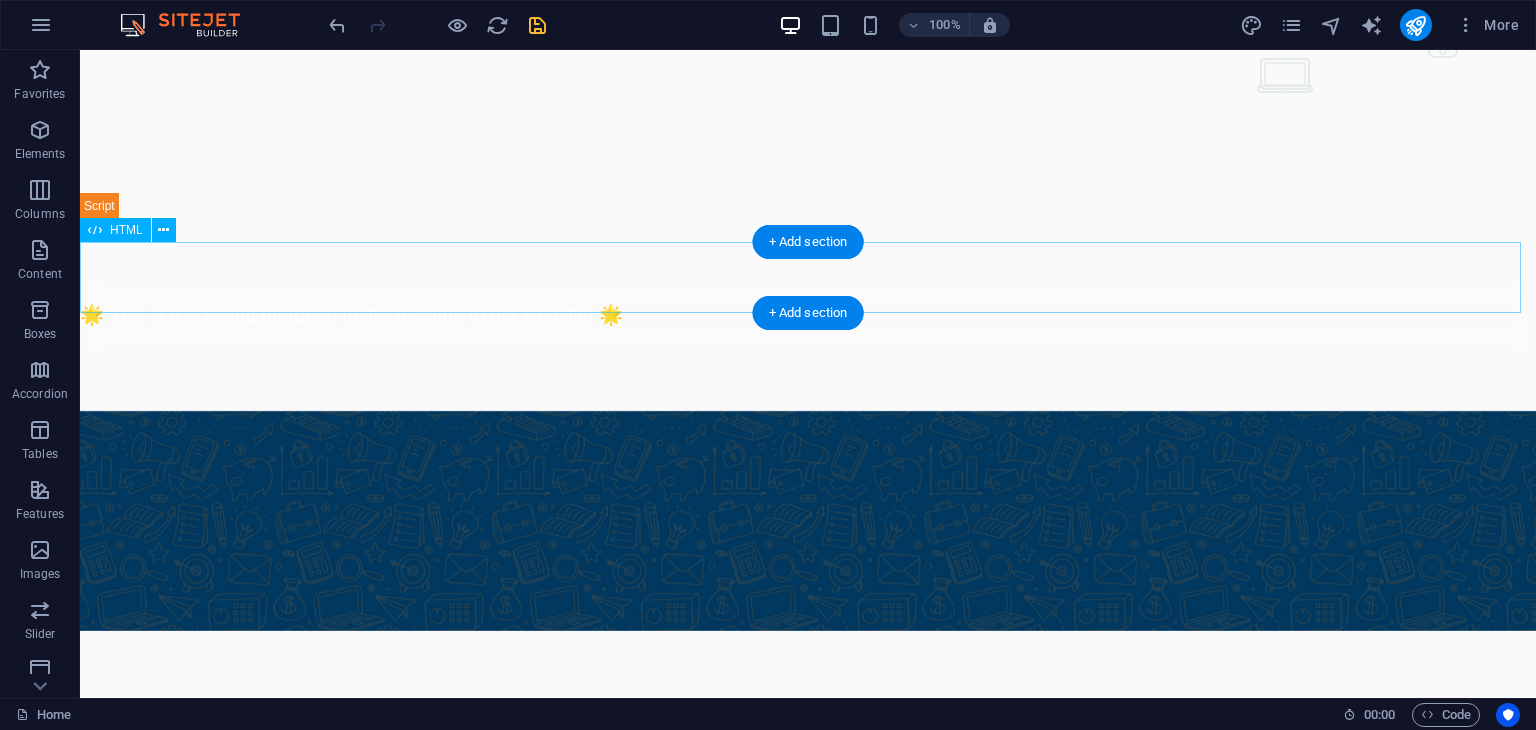 click on "Marquee Div
🌟 This is a scrolling marquee text! Welcome to our website! 🌟" at bounding box center [808, 315] 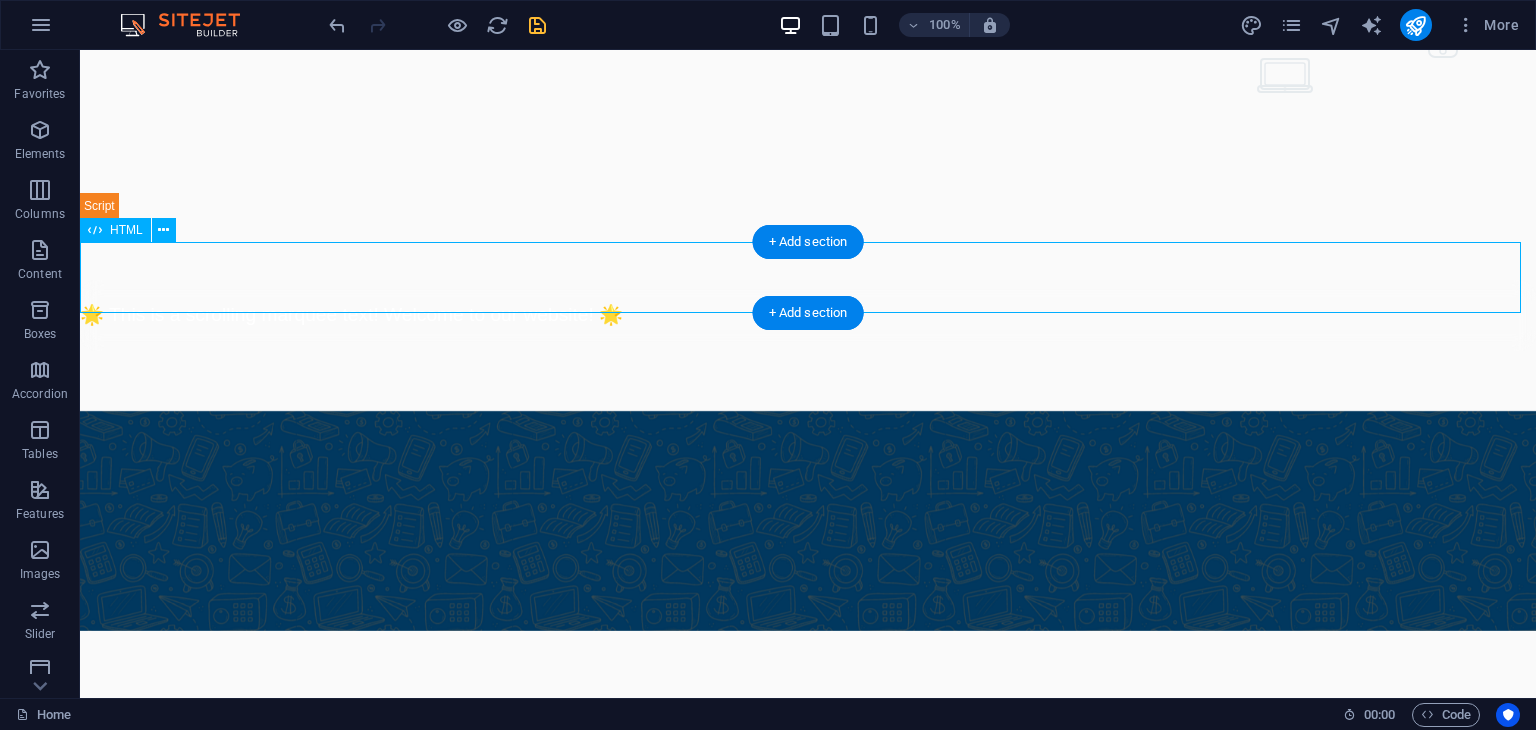 click on "Marquee Div
🌟 This is a scrolling marquee text! Welcome to our website! 🌟" at bounding box center [808, 315] 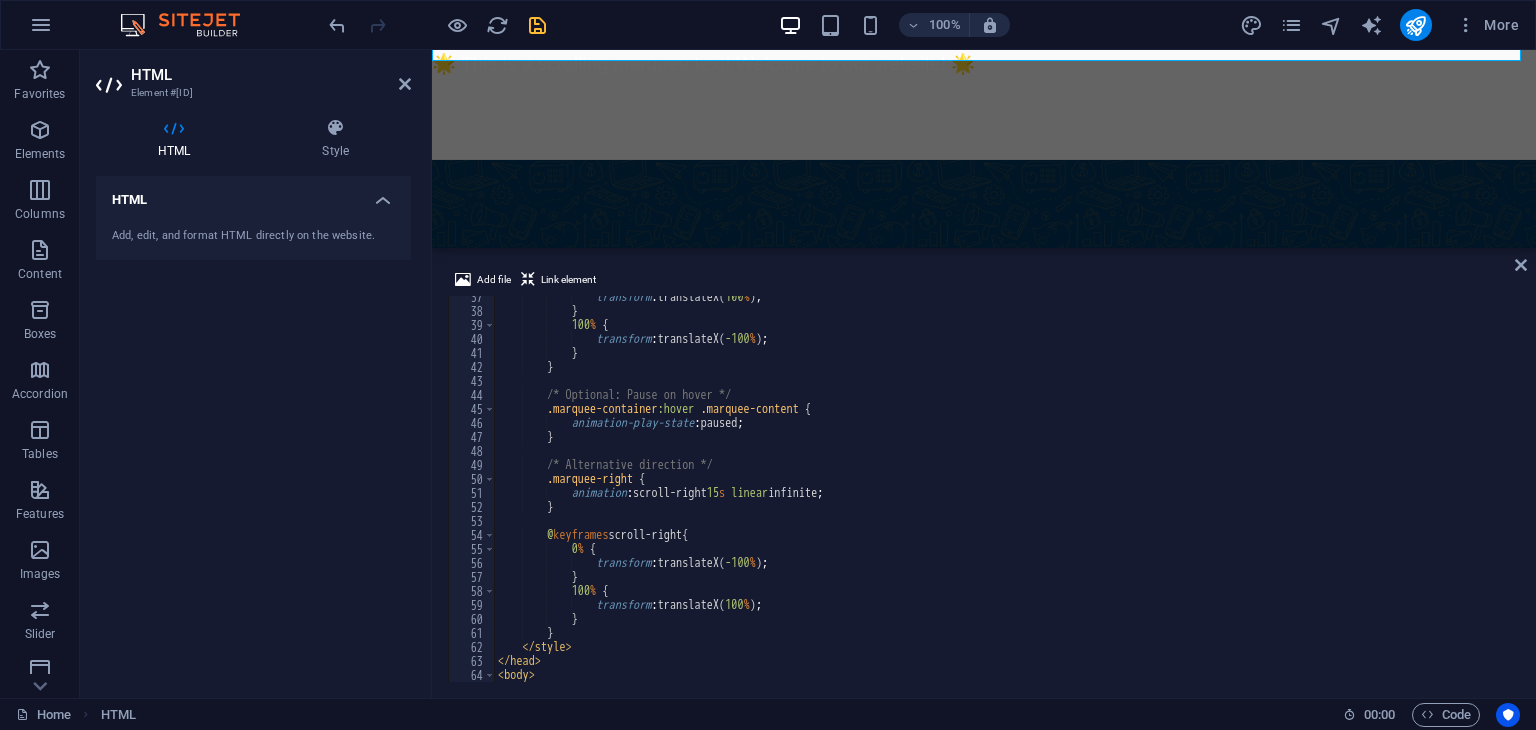 scroll, scrollTop: 520, scrollLeft: 0, axis: vertical 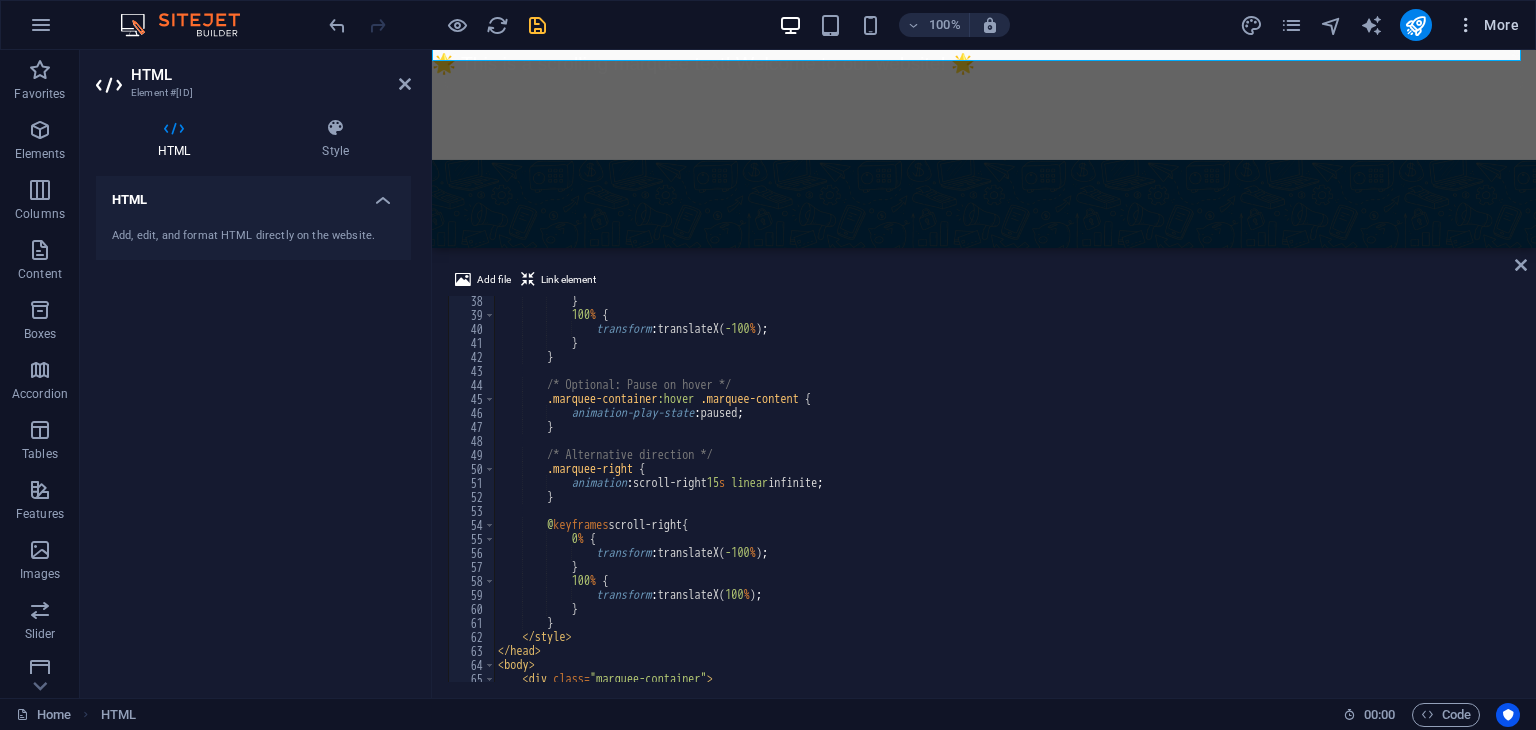 click at bounding box center [1466, 25] 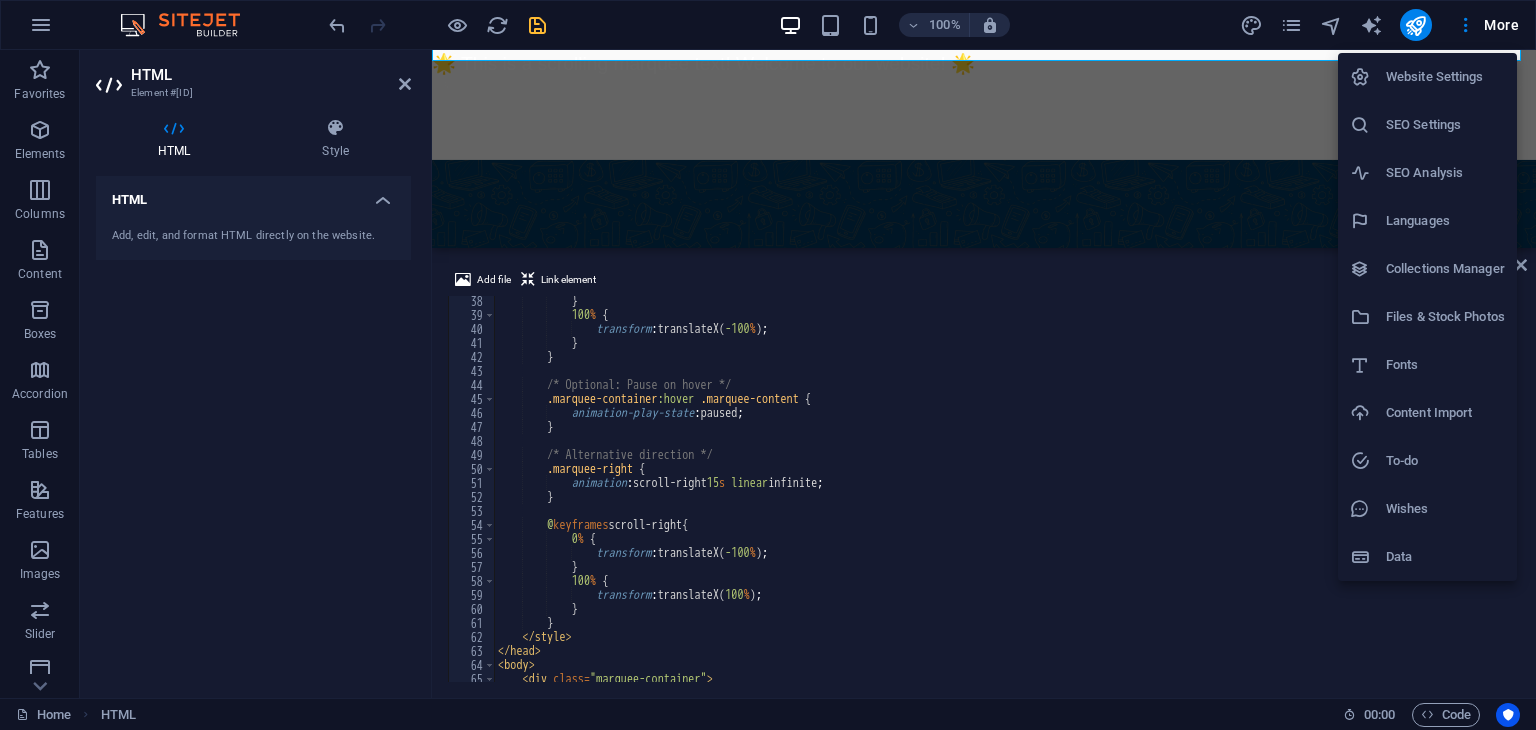 click on "Files & Stock Photos" at bounding box center [1427, 317] 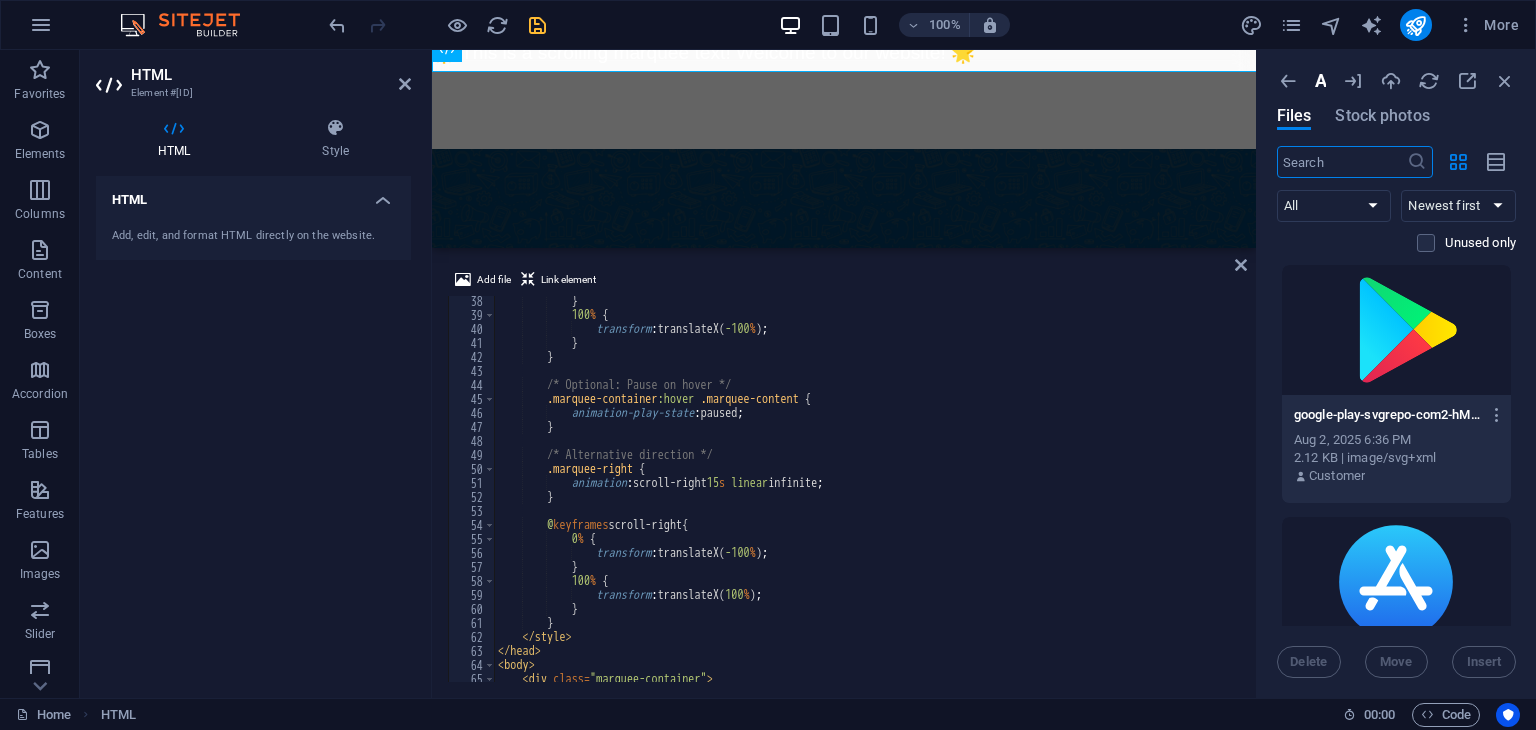 scroll, scrollTop: 640, scrollLeft: 0, axis: vertical 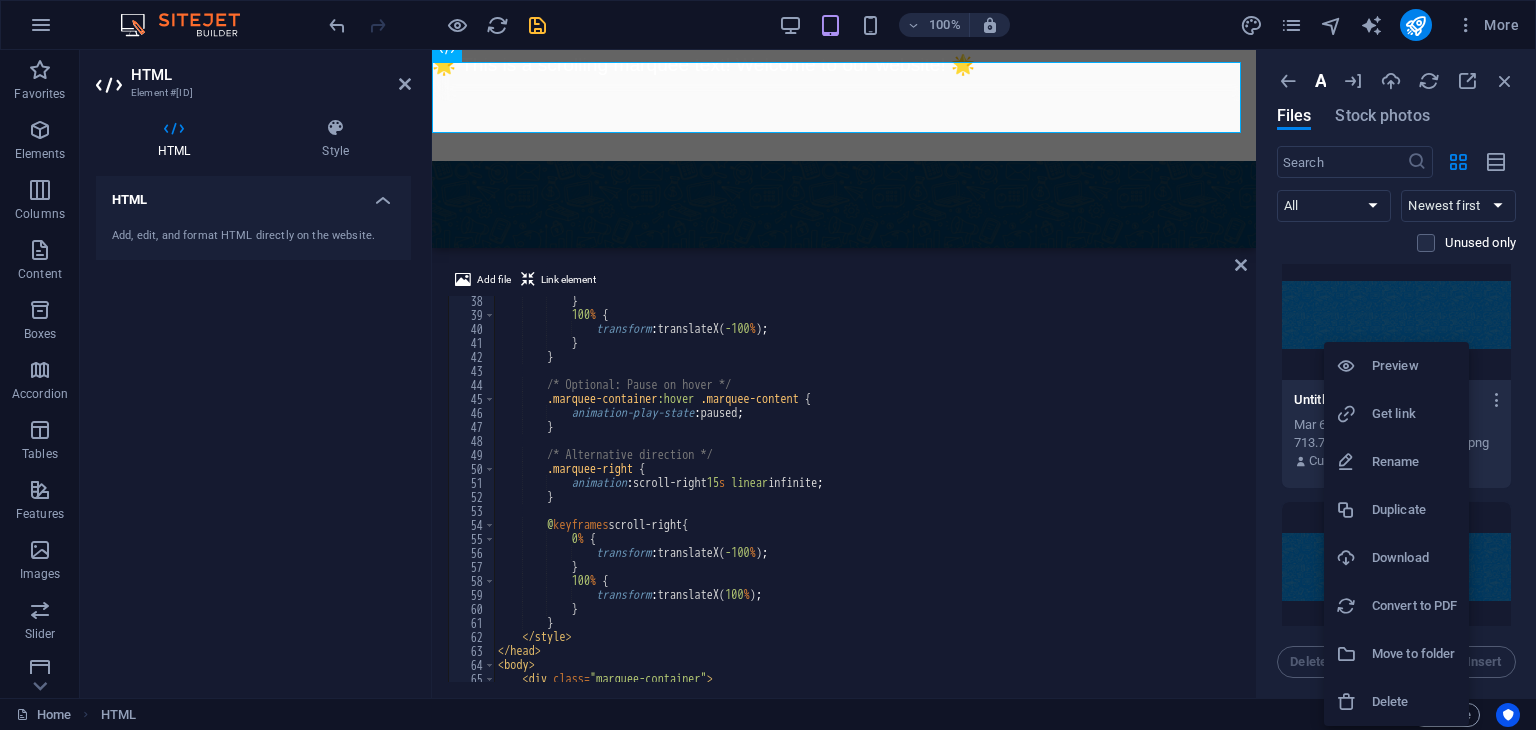 drag, startPoint x: 1407, startPoint y: 417, endPoint x: 1392, endPoint y: 422, distance: 15.811388 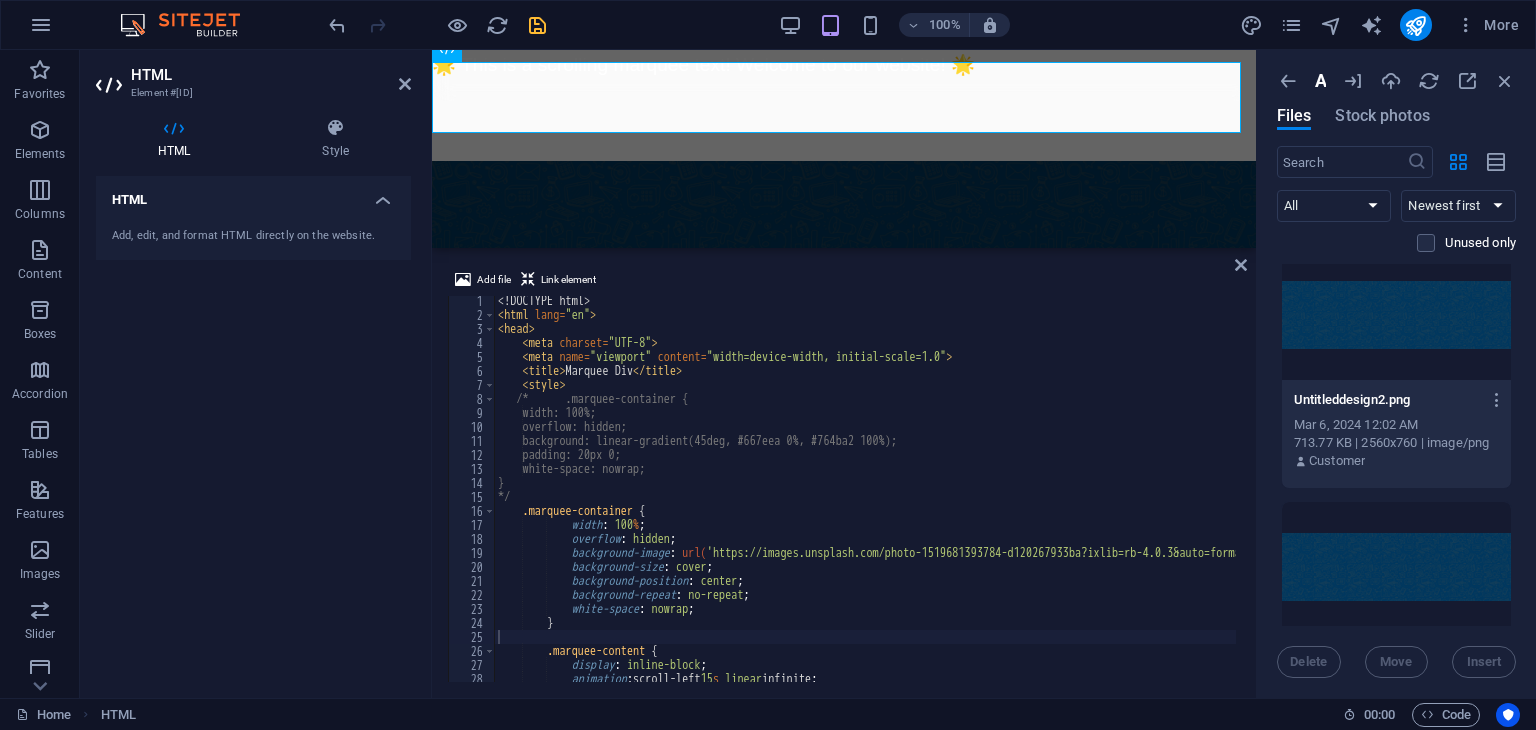 scroll, scrollTop: 0, scrollLeft: 0, axis: both 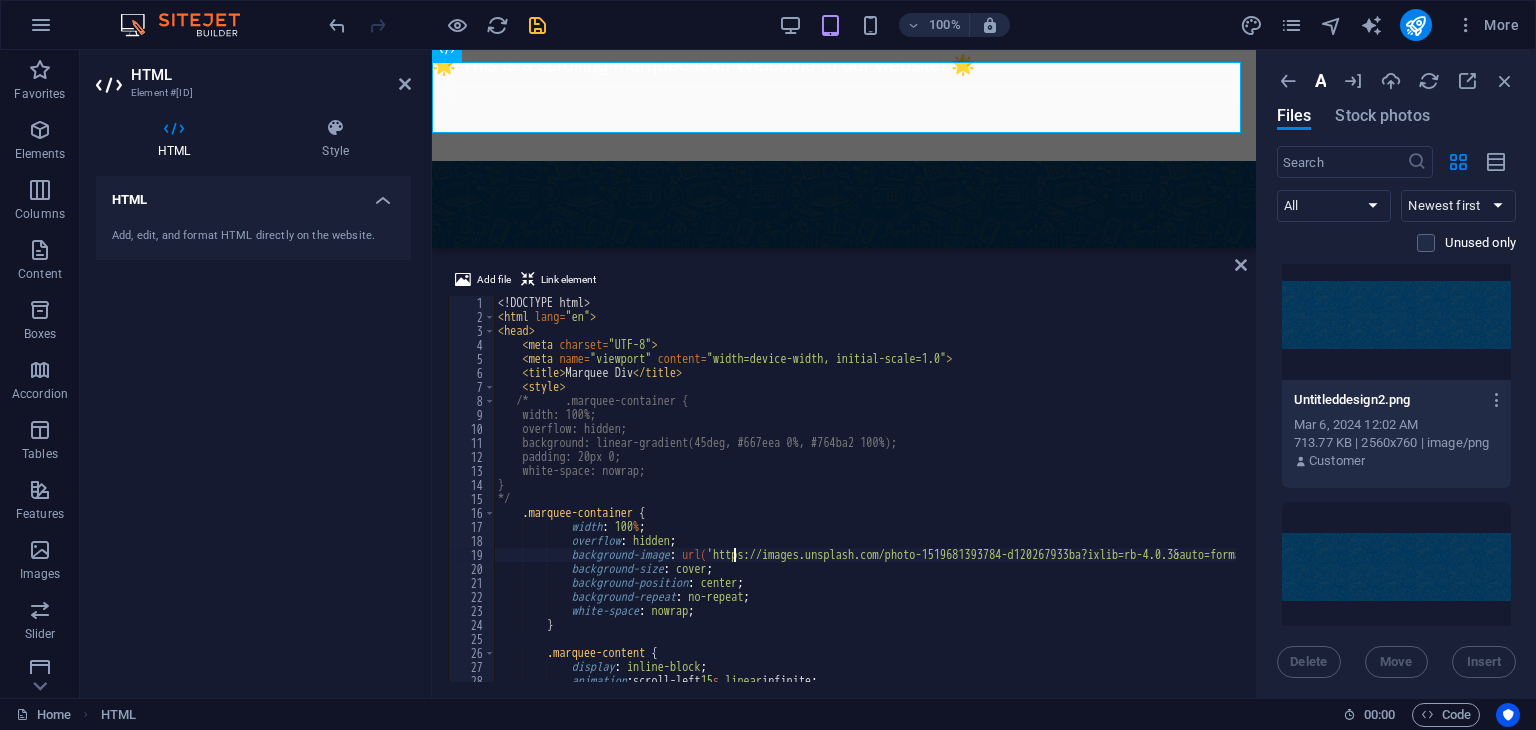 click on "<! DOCTYPE   html > < html   lang = "en" > < head >      < meta   charset = "UTF-8" >      < meta   name = "viewport"   content = "width=device-width, initial-scale=1.0" >      < title > Marquee Div </title>      < style >     /*      .marquee-container {         width: 100%;         overflow: hidden;         background: linear-gradient(45deg, #667eea 0%, #764ba2 100%);         padding: 20px 0;         white-space: nowrap;    }     */      .marquee-container   {                width :   100 % ;                overflow :   hidden ;                background-image :   url( 'https://images.unsplash.com/photo-1519681393784-d120267933ba?ixlib=rb-4.0.3&auto=format&fit=crop&w=1200&q=80' ) ;                background-size :   cover ;                background-position :   center ;                background-repeat :   no-repeat ;                white-space :   nowrap ;           }           .marquee-content   {                display :   inline-block ;                animation :  scroll-left  15 s   linear  infinite" at bounding box center [1005, 503] 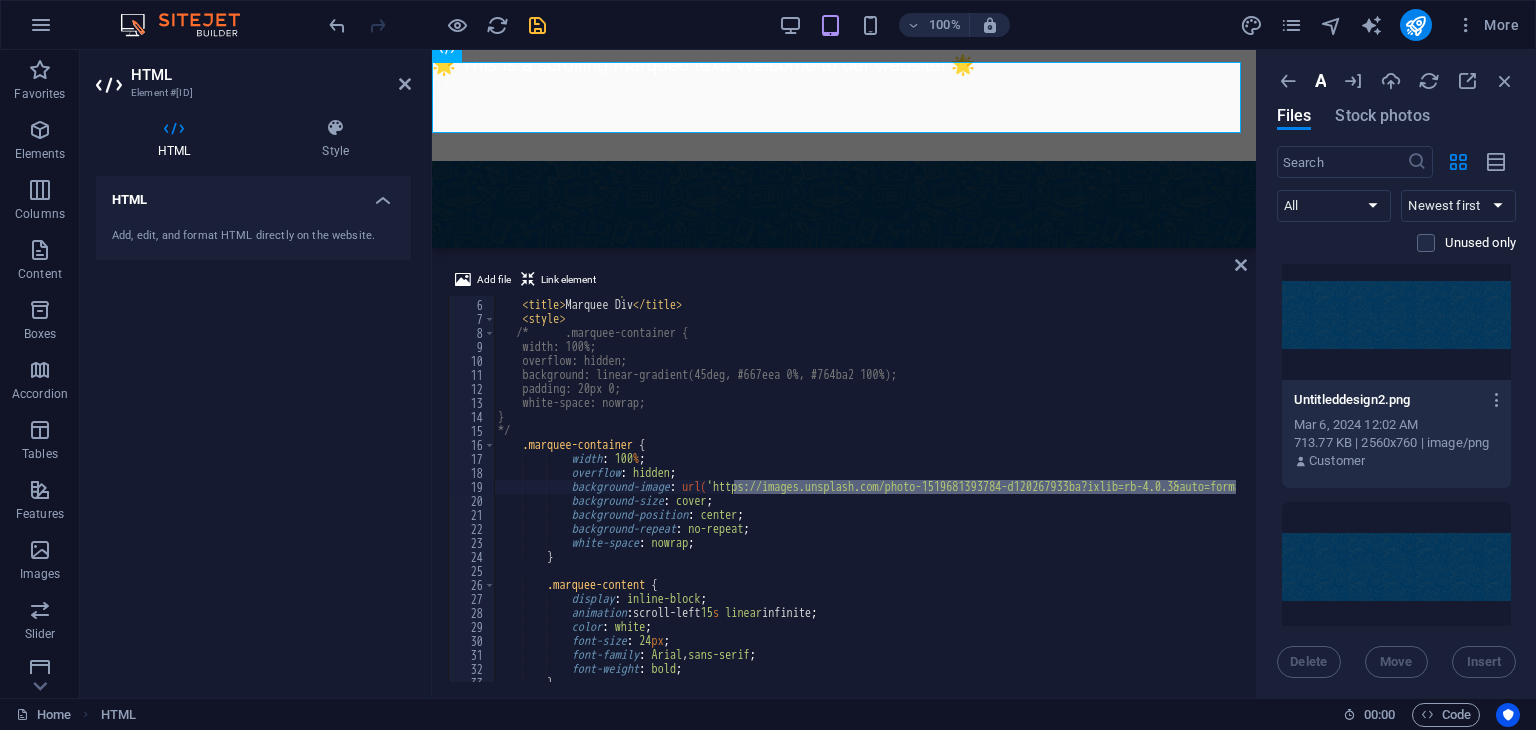scroll, scrollTop: 68, scrollLeft: 0, axis: vertical 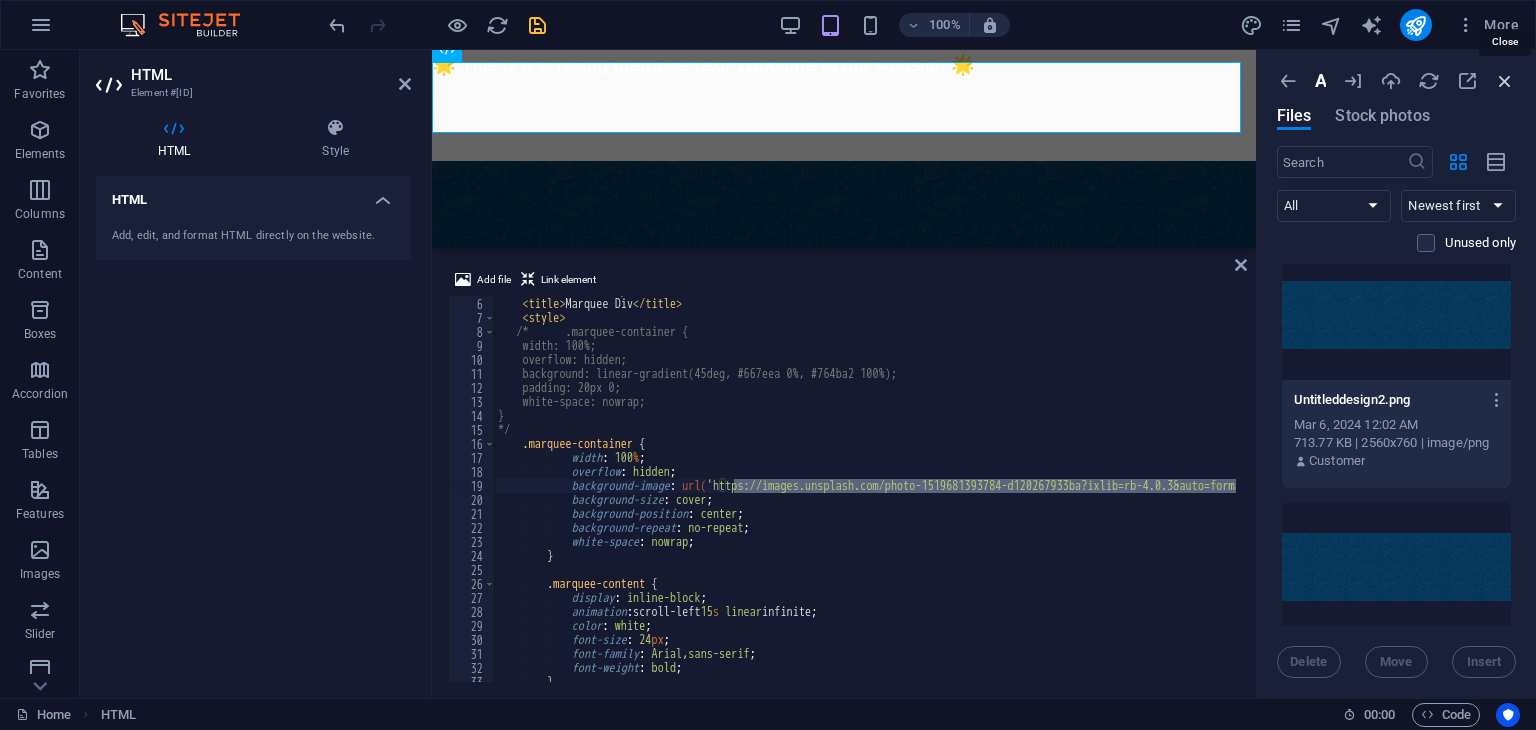 click at bounding box center [1505, 81] 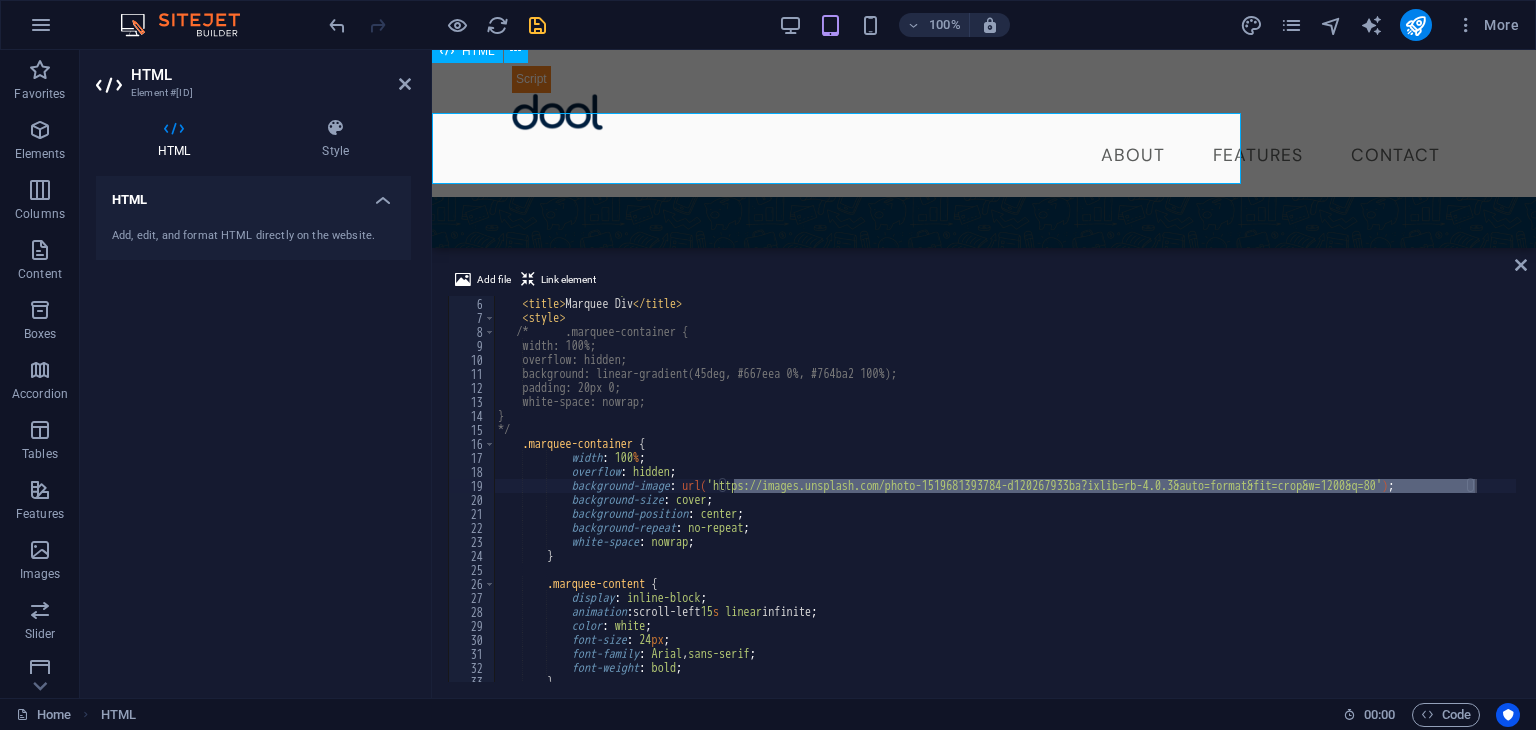scroll, scrollTop: 580, scrollLeft: 0, axis: vertical 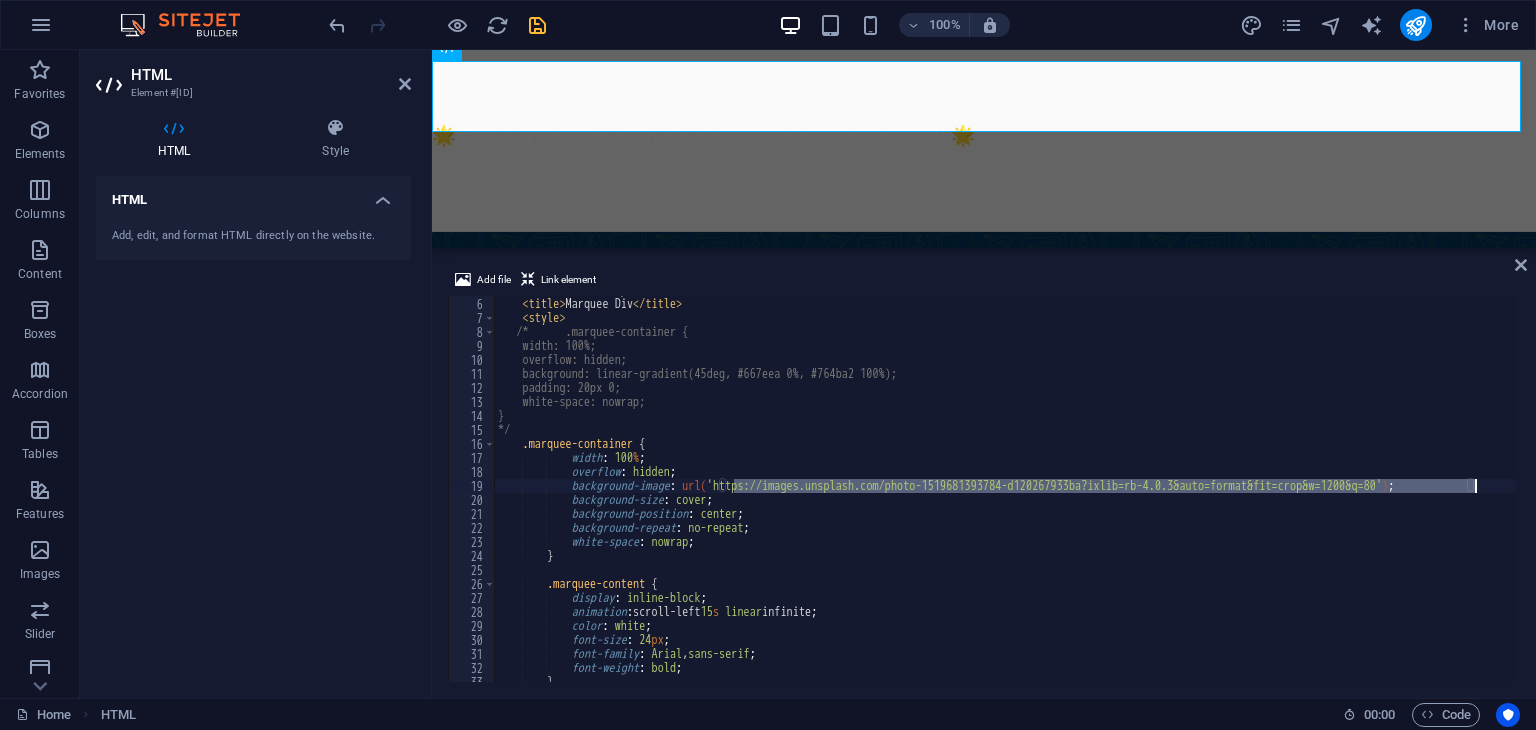 click on "<meta name = "viewport"   content = "width=device-width, initial-scale=1.0" >
<title> Marquee Div </title>
<style>     /*      .marquee-container {
width: 100%;
overflow: hidden;
background: linear-gradient(45deg, #667eea 0%, #764ba2 100%);
padding: 20px 0;
white-space: nowrap;
}
*/
.marquee-container   {
width :   100 % ;
overflow :   hidden ;
background-image :   url( 'https://images.unsplash.com/photo-1519681393784-d120267933ba?ixlib=rb-4.0.3&auto=format&fit=crop&w=1200&q=80' ) ;
background-size :   cover ;
background-position :   center ;
background-repeat :   no-repeat ;
white-space :   nowrap ;
}
.marquee-content   {
display :   inline-block ;
animation :  scroll-left  15 s   linear  infinite ;
color :   white ;
font-size :   24 px ;
font-family :   Arial ,  sans-serif ;
font-weight :   bold ;
:" at bounding box center [1005, 489] 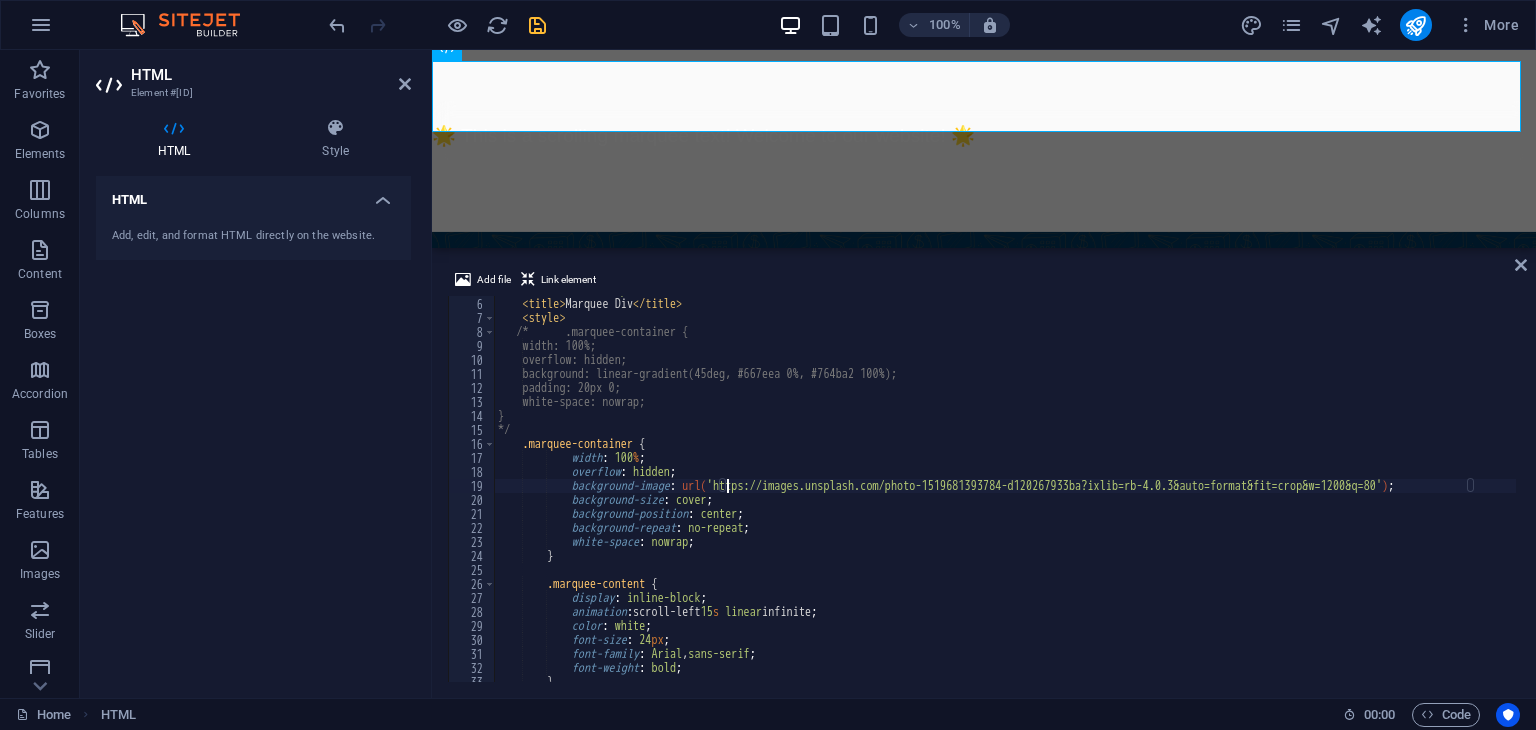 click on "<meta name = "viewport"   content = "width=device-width, initial-scale=1.0" >
<title> Marquee Div </title>
<style>     /*      .marquee-container {
width: 100%;
overflow: hidden;
background: linear-gradient(45deg, #667eea 0%, #764ba2 100%);
padding: 20px 0;
white-space: nowrap;
}
*/
.marquee-container   {
width :   100 % ;
overflow :   hidden ;
background-image :   url( 'https://images.unsplash.com/photo-1519681393784-d120267933ba?ixlib=rb-4.0.3&auto=format&fit=crop&w=1200&q=80' ) ;
background-size :   cover ;
background-position :   center ;
background-repeat :   no-repeat ;
white-space :   nowrap ;
}
.marquee-content   {
display :   inline-block ;
animation :  scroll-left  15 s   linear  infinite ;
color :   white ;
font-size :   24 px ;
font-family :   Arial ,  sans-serif ;
font-weight :   bold ;
:" at bounding box center (1005, 490) 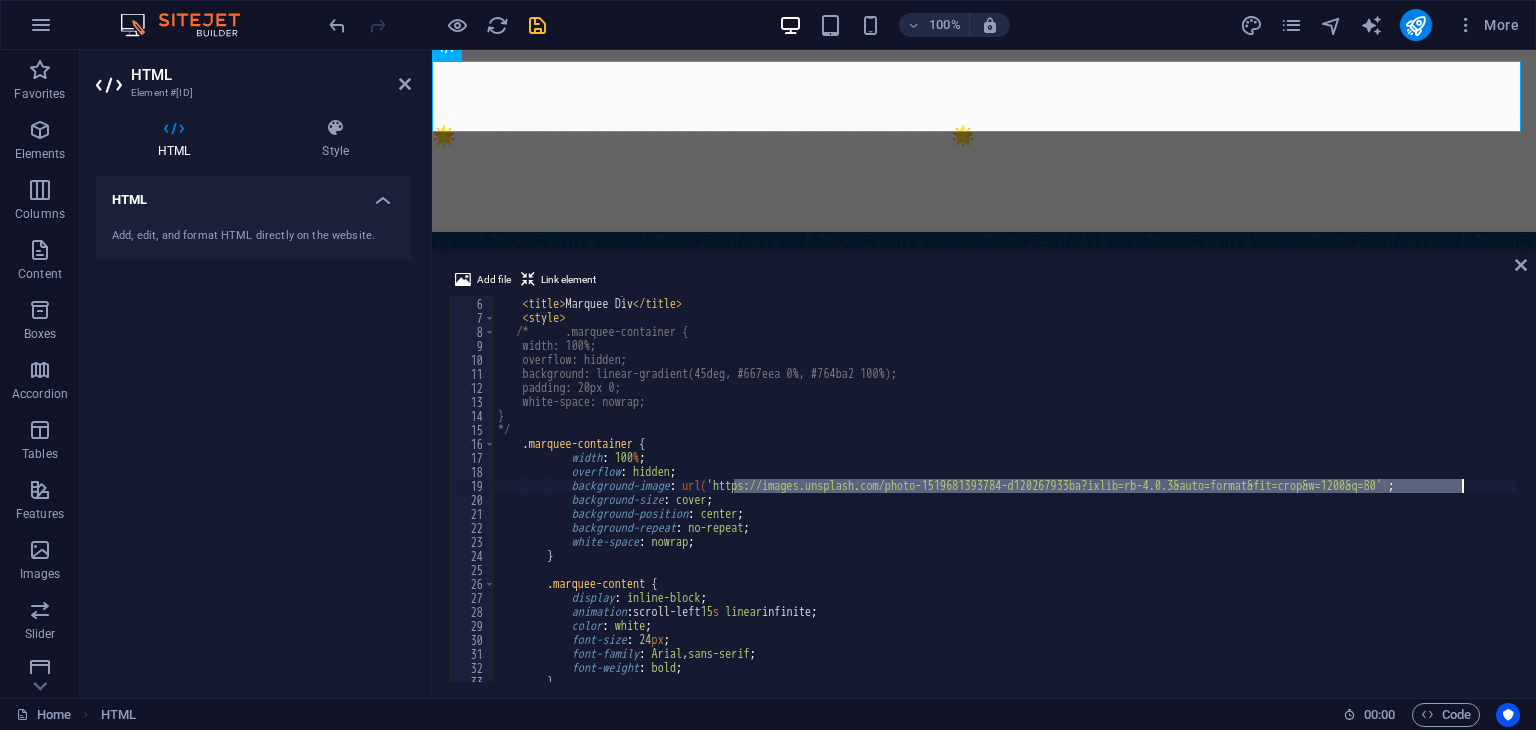 paste on "cdn1.site-media.eu/images/0/7870065/Untitleddesign2.png" 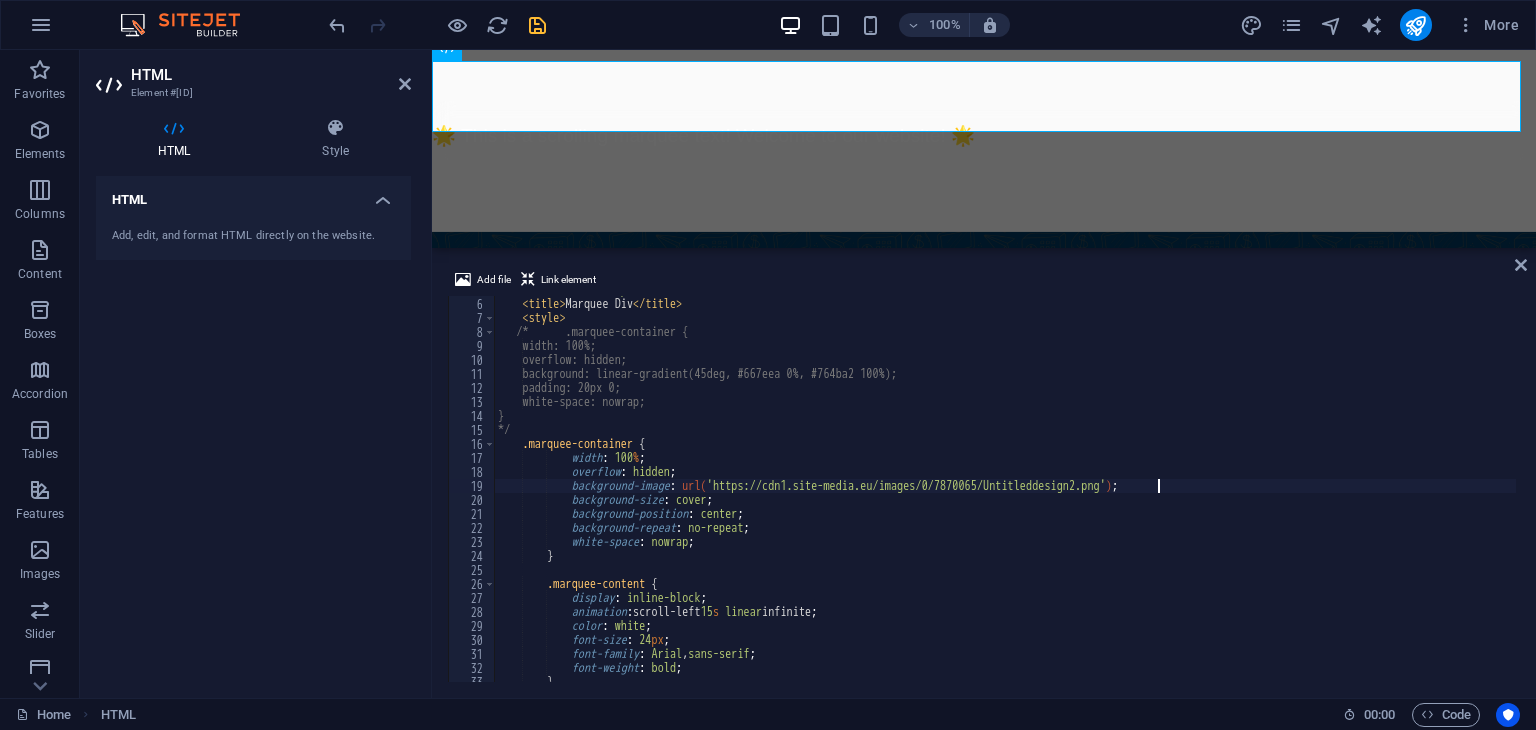 click on "About Features Contact
Dool - Business Assistant for Beauticians
[PHONE]" at bounding box center (984, 5193) 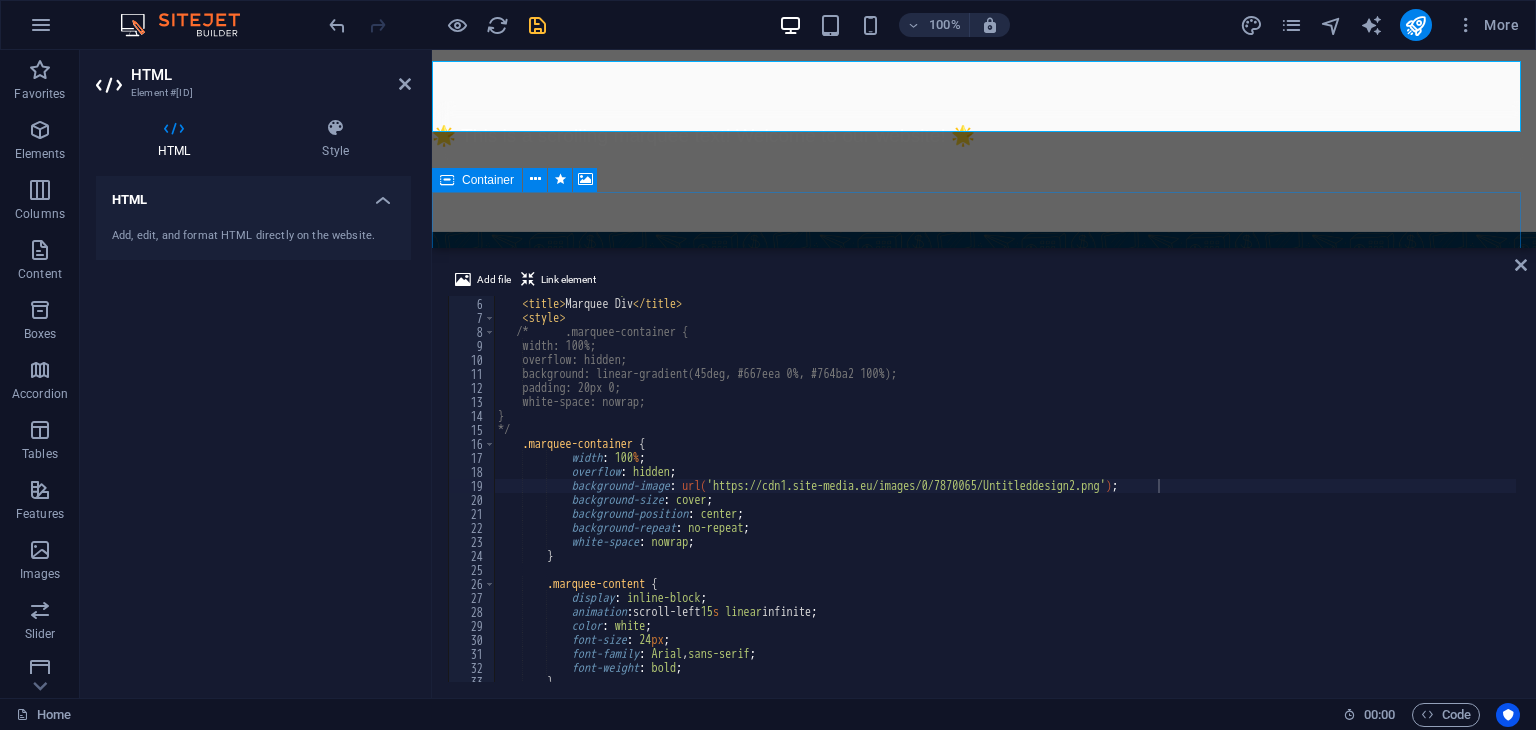 click at bounding box center (984, 342) 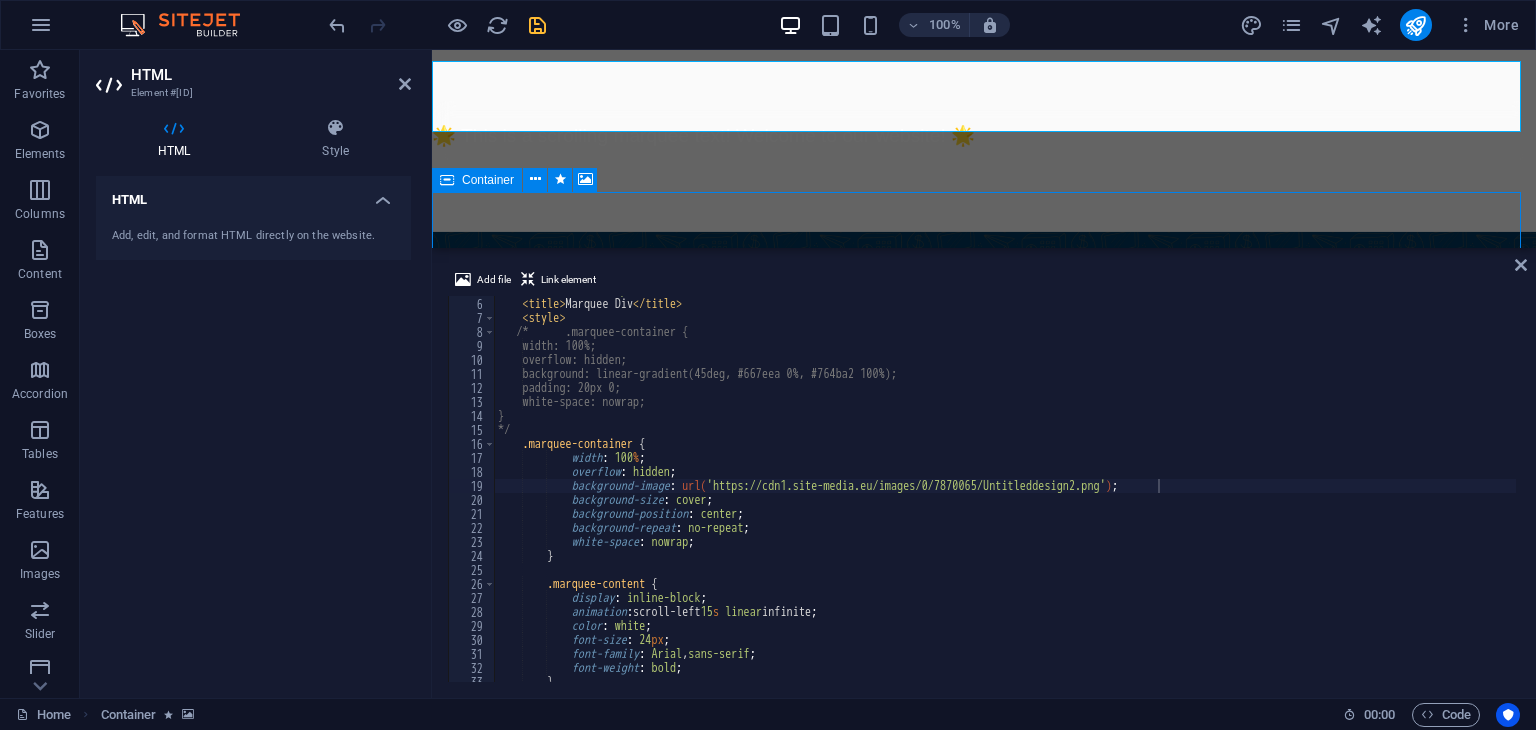scroll, scrollTop: 620, scrollLeft: 0, axis: vertical 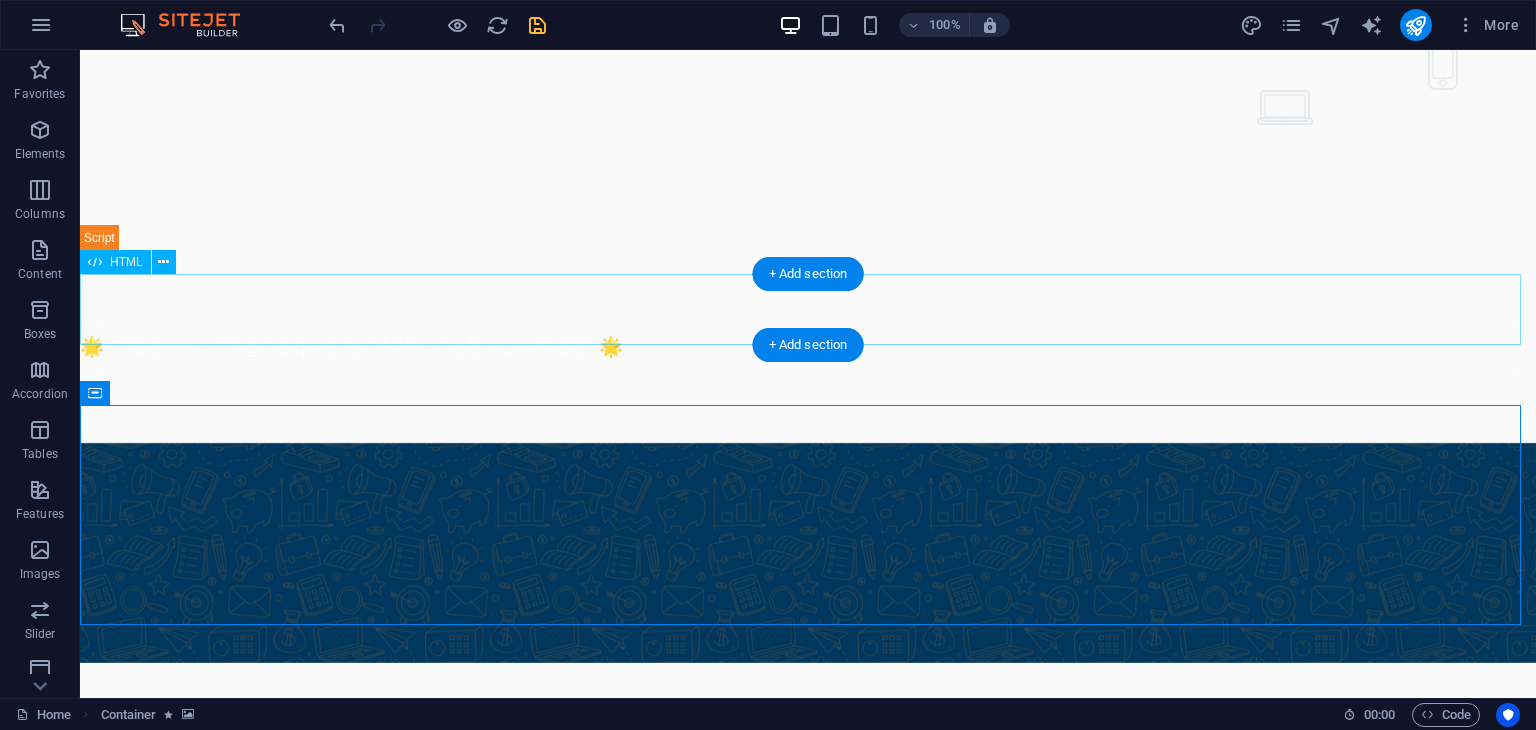 click on "Marquee Div
🌟 This is a scrolling marquee text! Welcome to our website! 🌟" at bounding box center (808, 347) 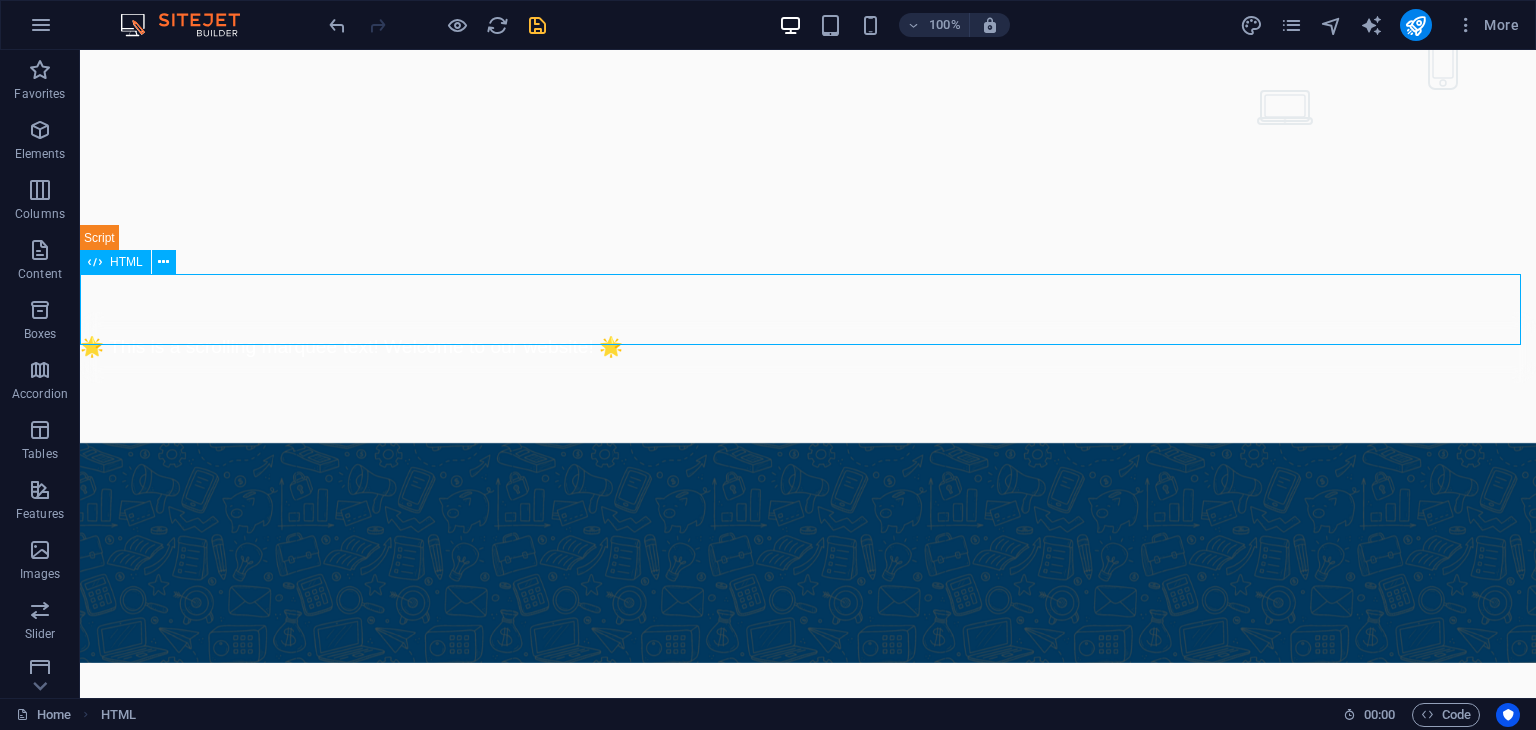 click at bounding box center [95, 262] 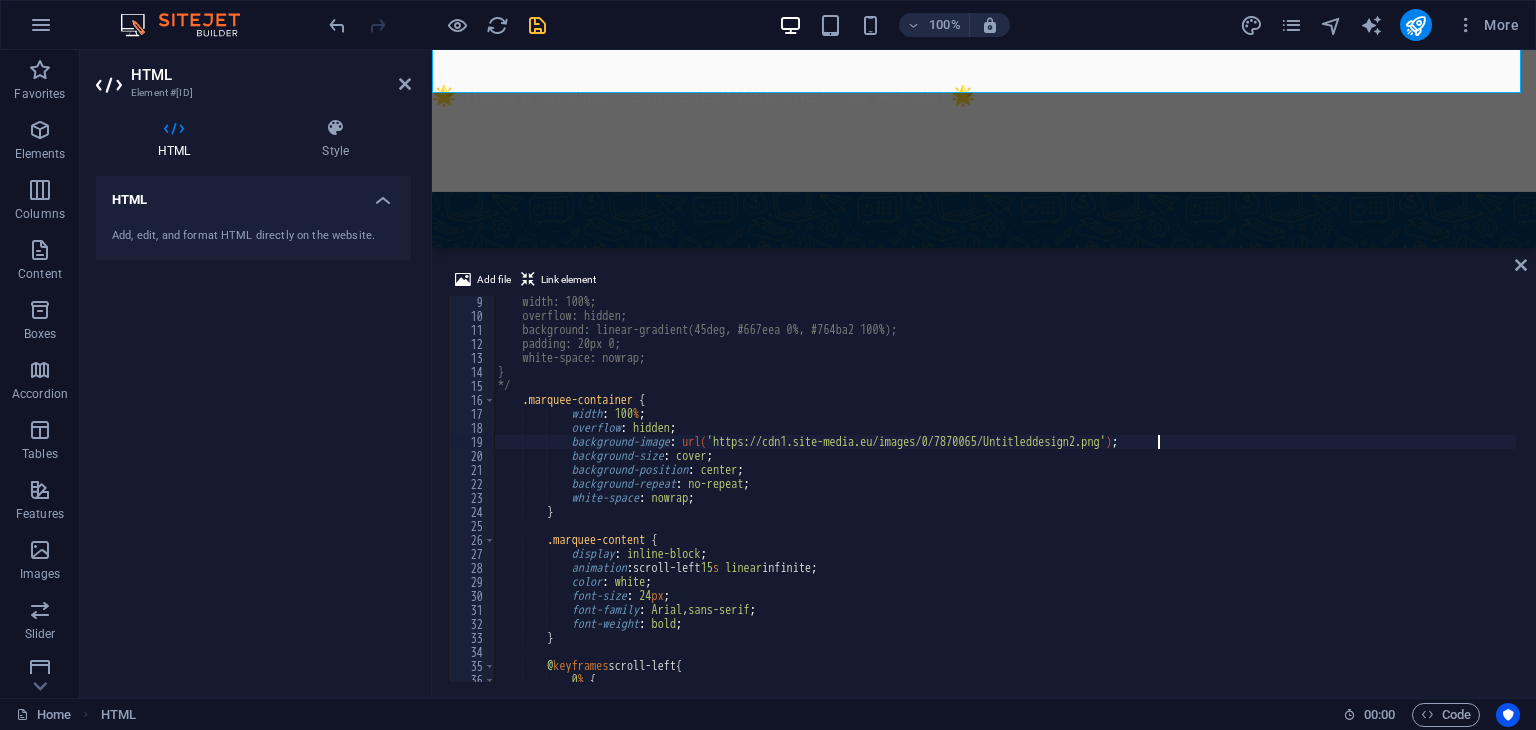 scroll, scrollTop: 112, scrollLeft: 0, axis: vertical 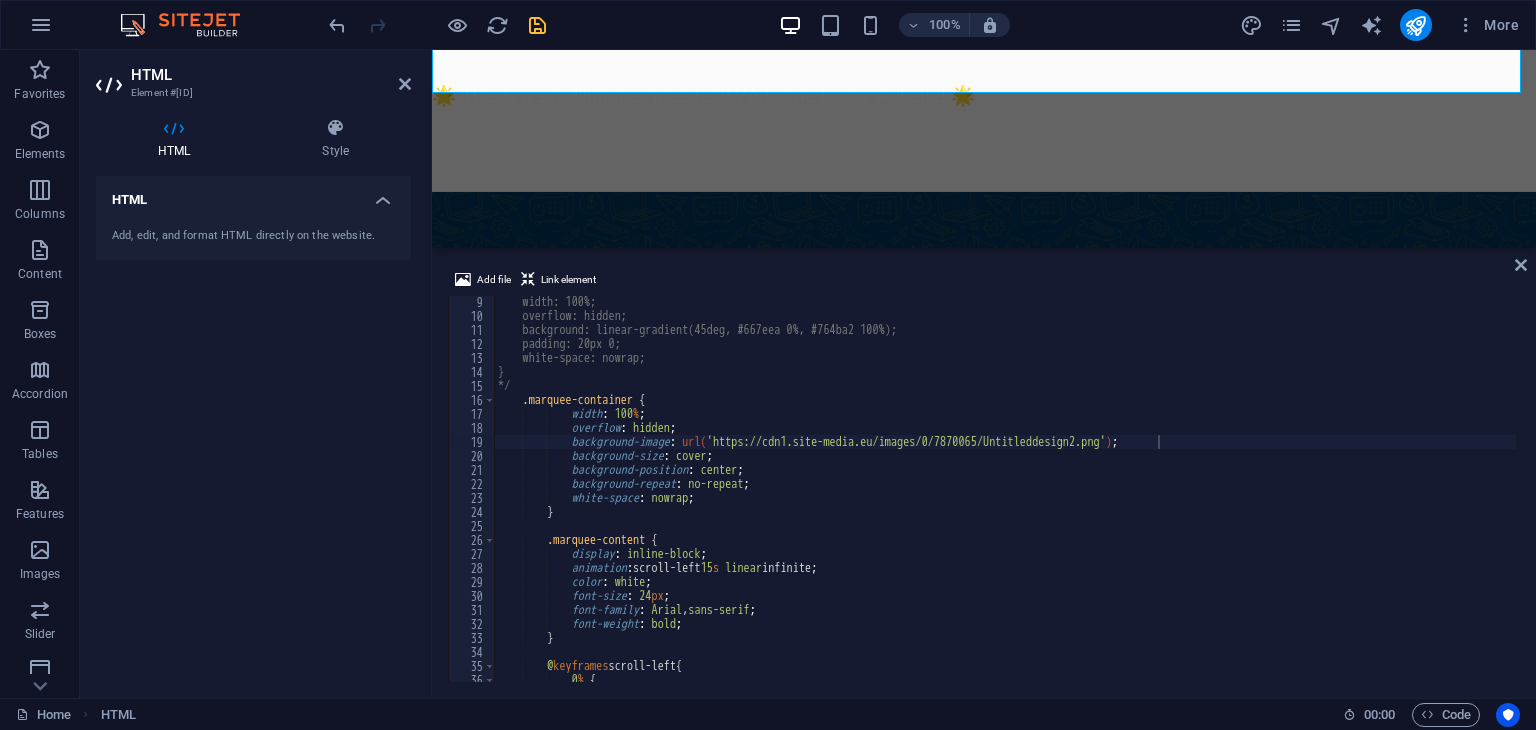 click on "About Features Contact
Dool - Business Assistant for Beauticians
[PHONE]" at bounding box center (984, 5153) 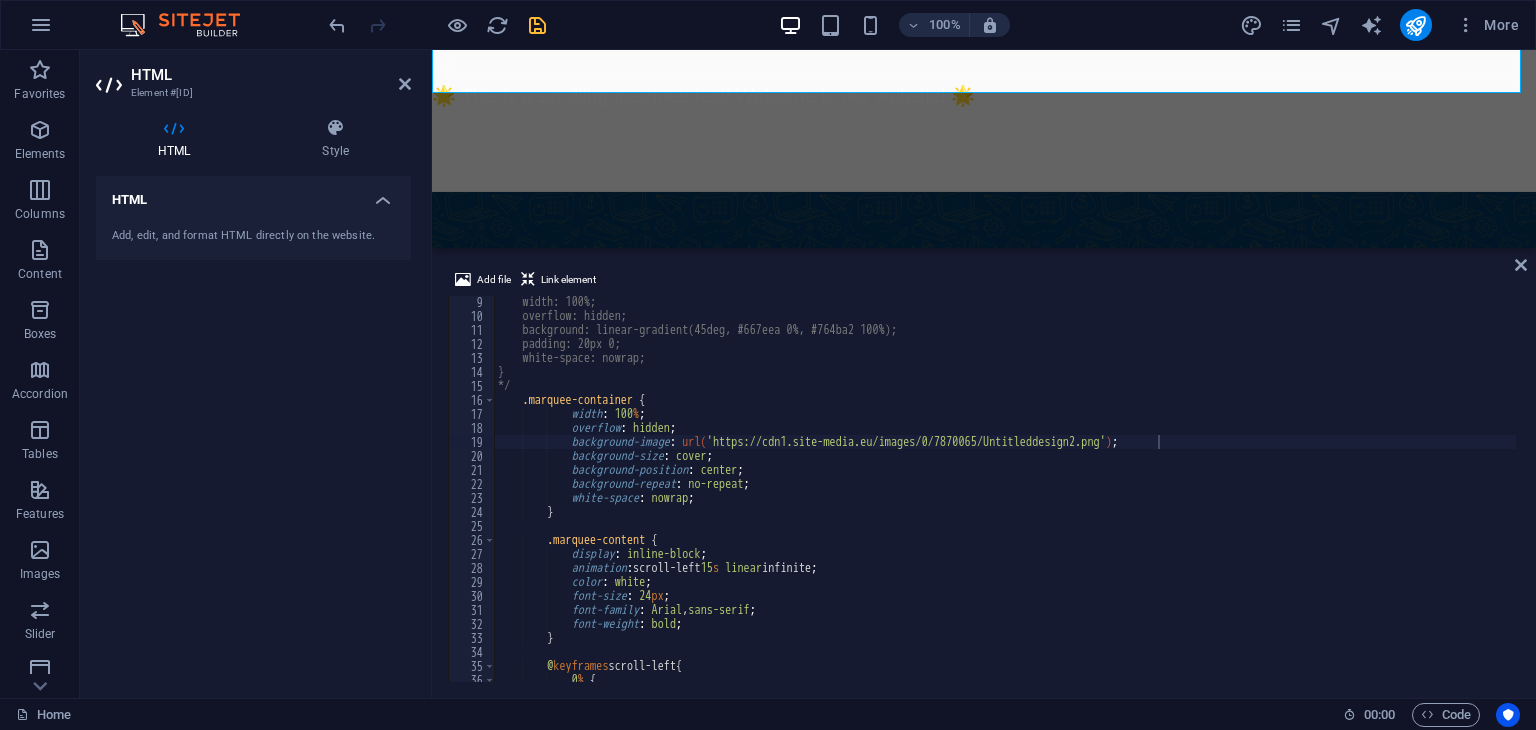 click on "About Features Contact
Dool - Business Assistant for Beauticians
[PHONE]" at bounding box center [984, 5153] 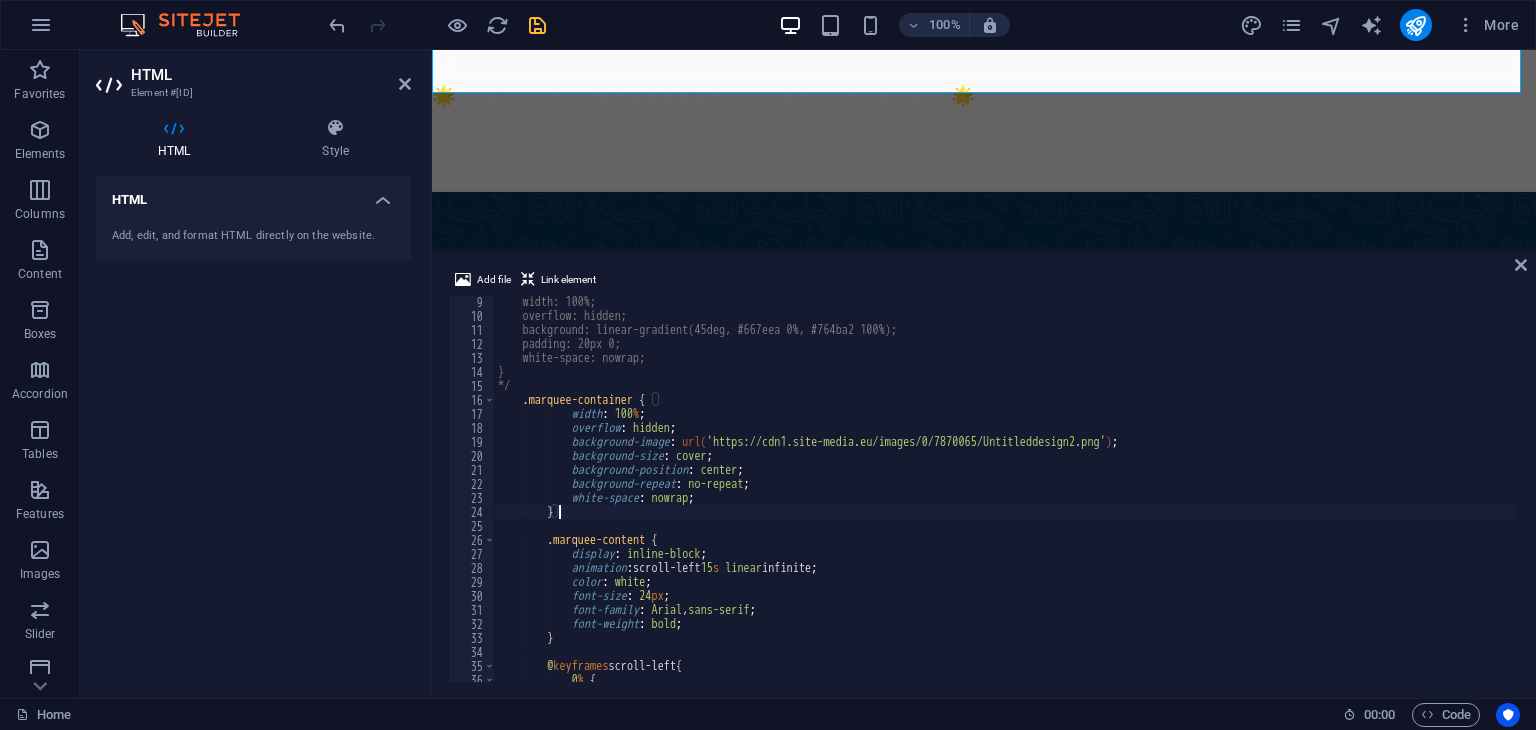 click on "0% { transform: translateX(100%); } 100% { transform: translateX(-100%); }" at bounding box center [1005, 502] 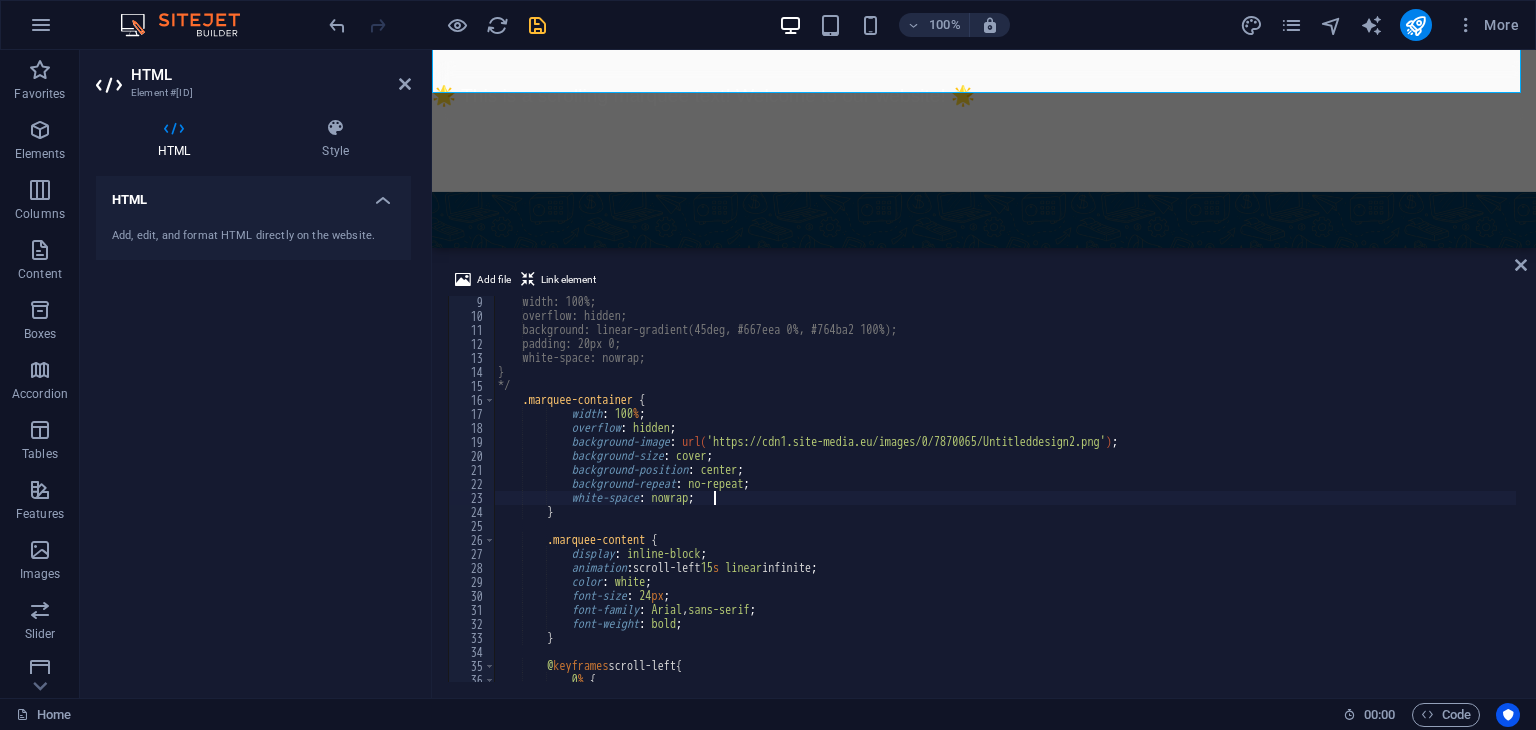 click on "0% { transform: translateX(100%); } 100% { transform: translateX(-100%); }" at bounding box center [1005, 502] 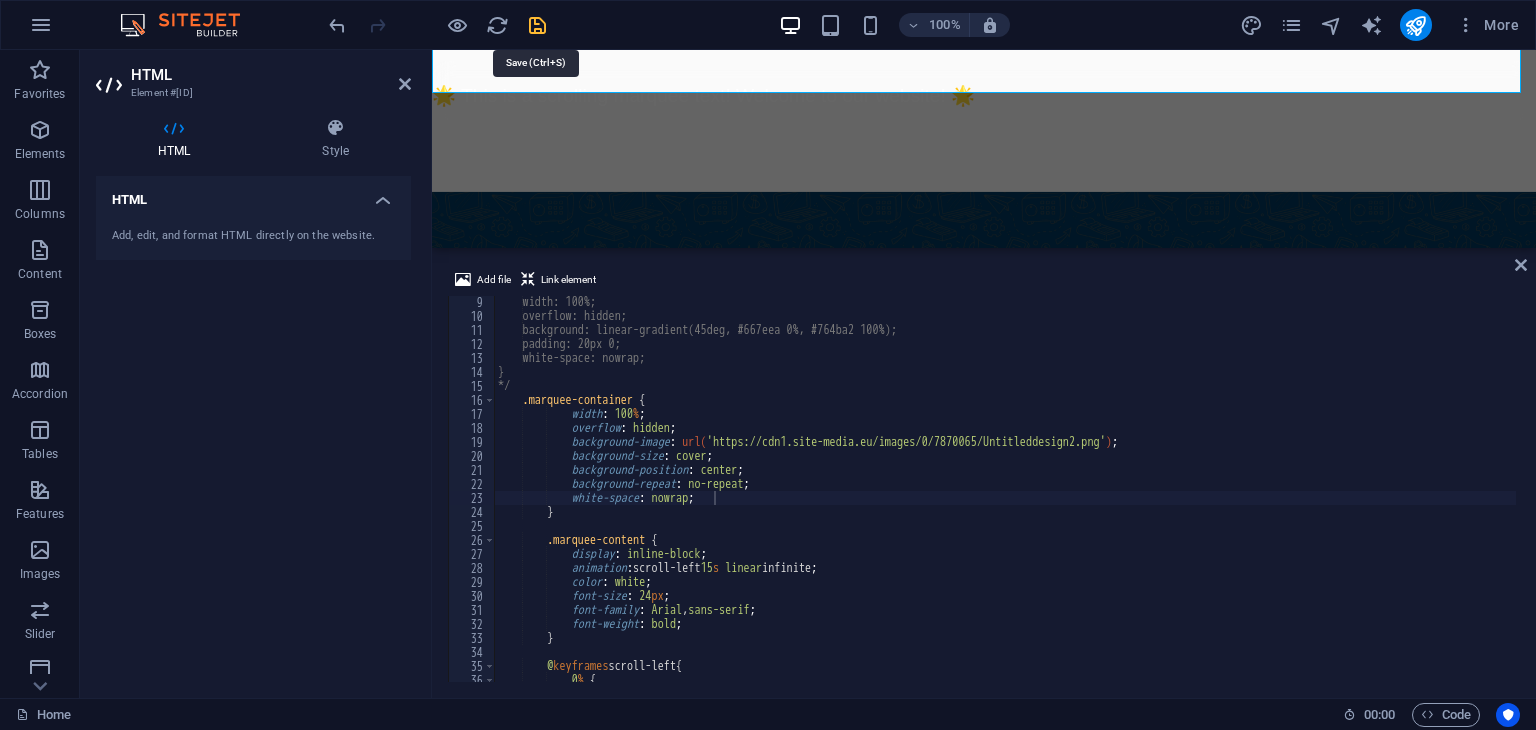 click at bounding box center (537, 25) 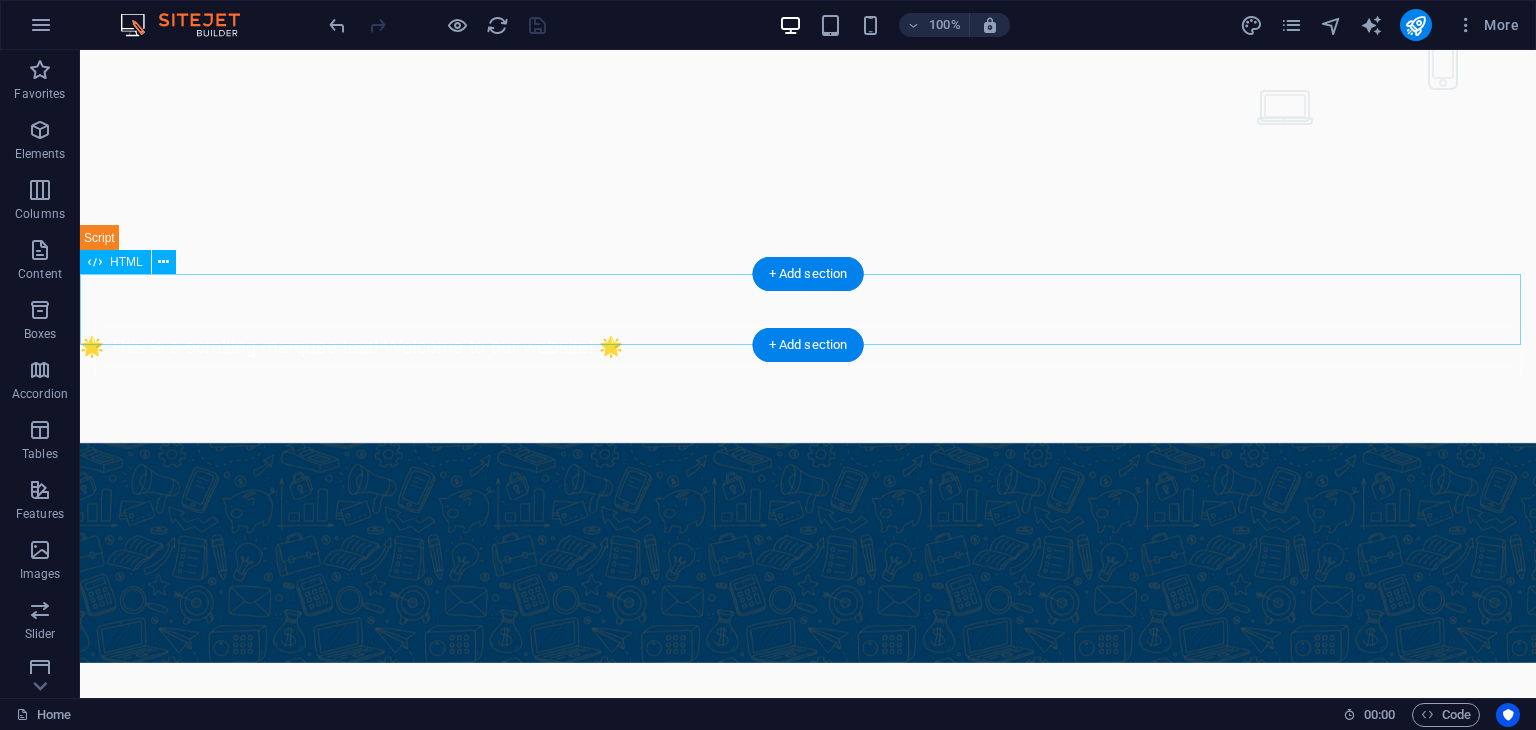 click on "Marquee Div
🌟 This is a scrolling marquee text! Welcome to our website! 🌟" at bounding box center (808, 347) 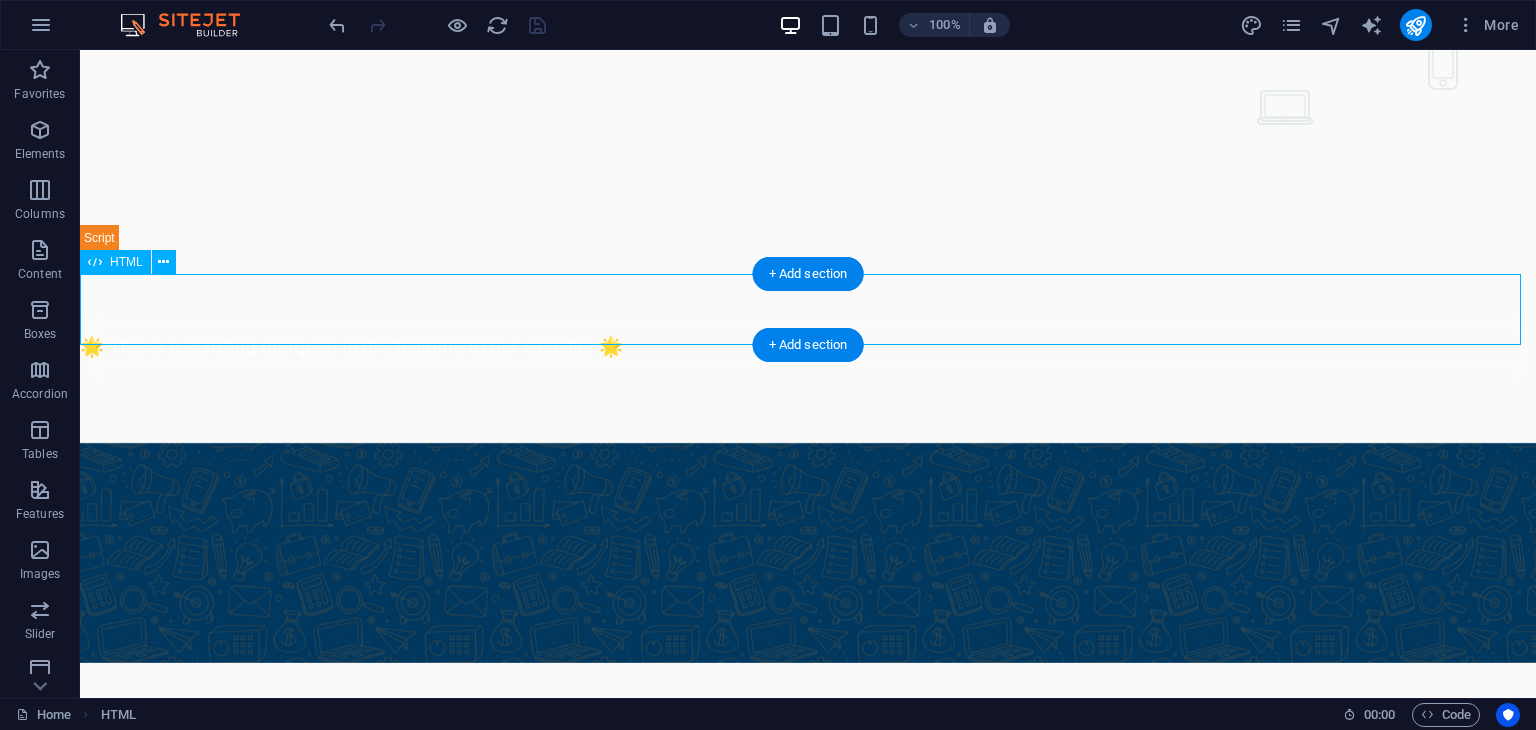 click on "Marquee Div
🌟 This is a scrolling marquee text! Welcome to our website! 🌟" at bounding box center [808, 347] 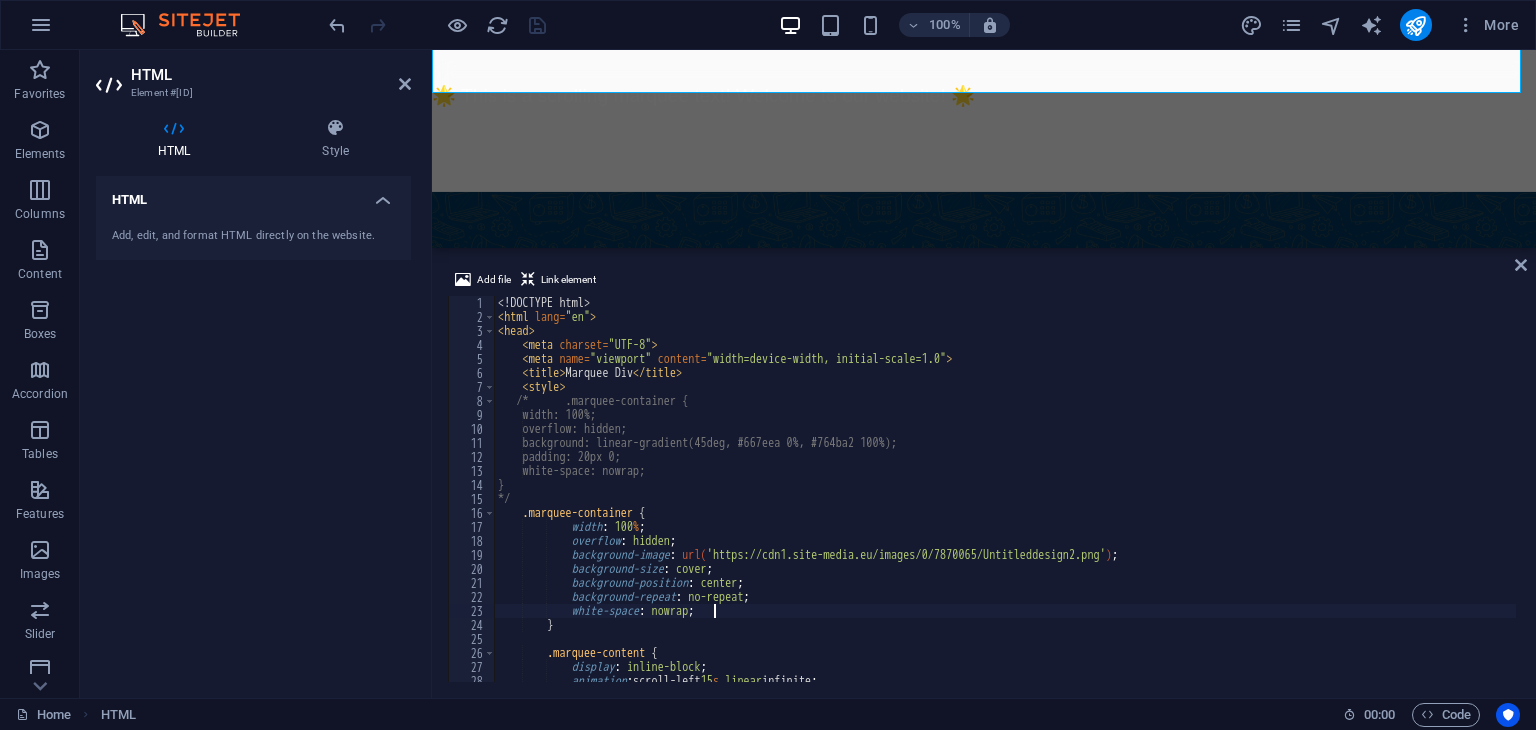 scroll, scrollTop: 0, scrollLeft: 0, axis: both 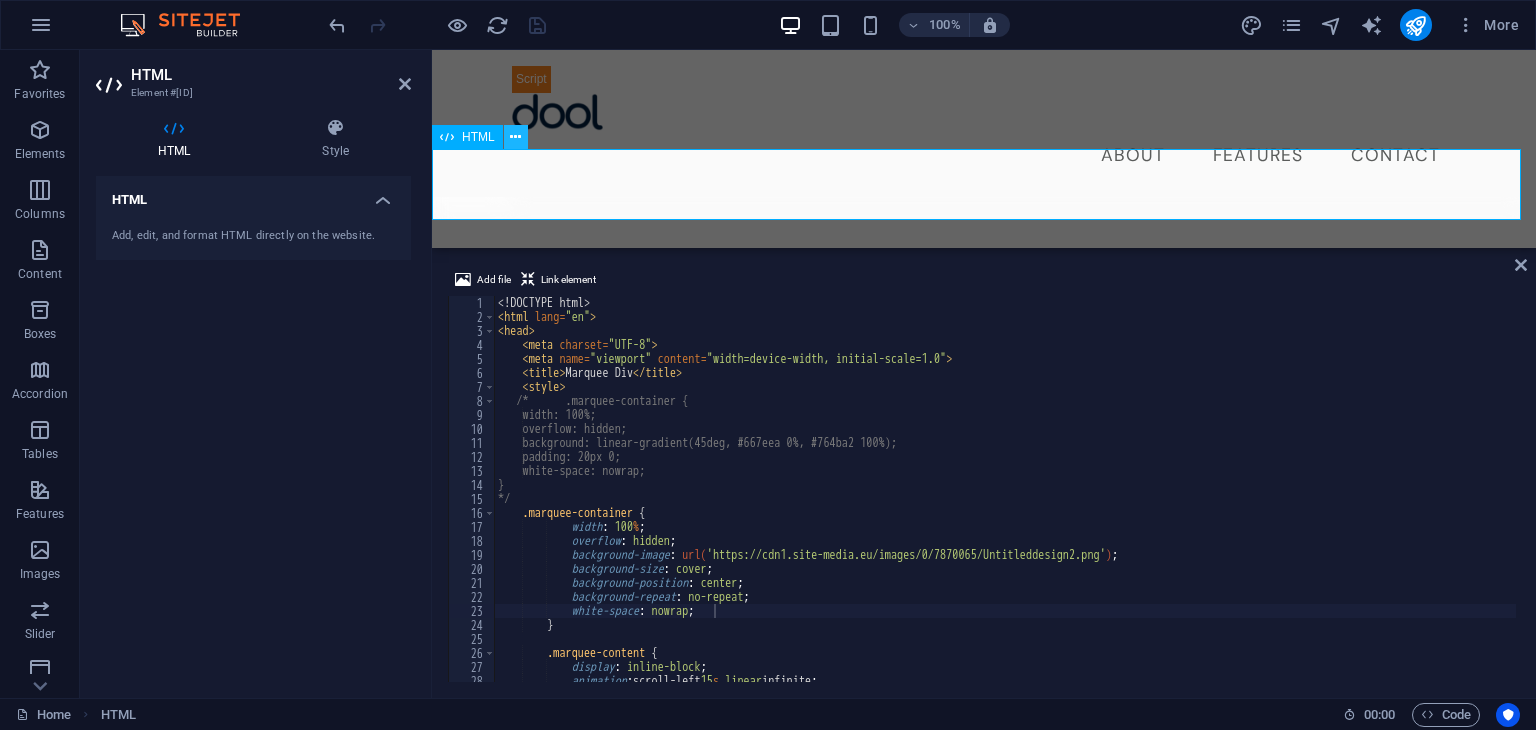 click at bounding box center [515, 137] 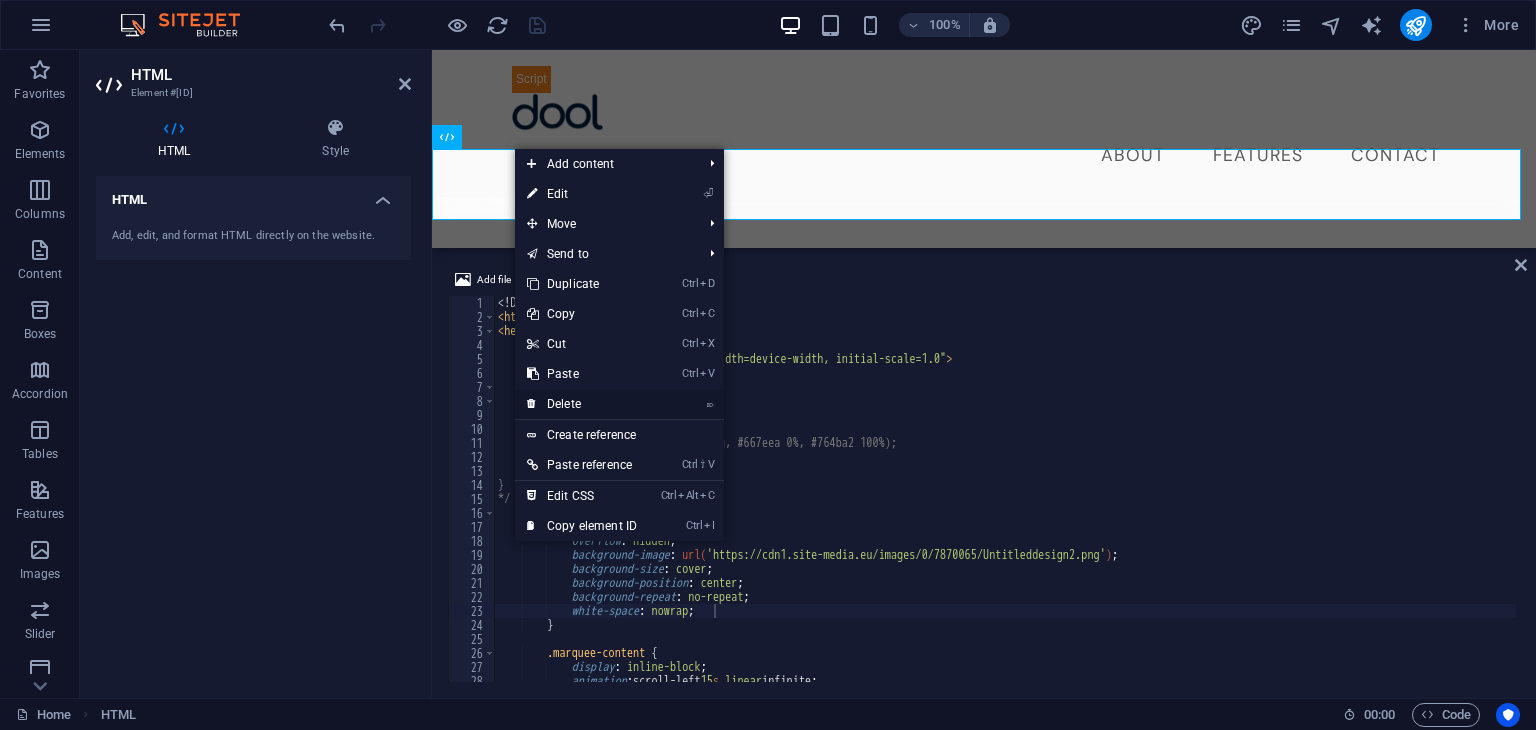 click on "⌦  Delete" at bounding box center [582, 404] 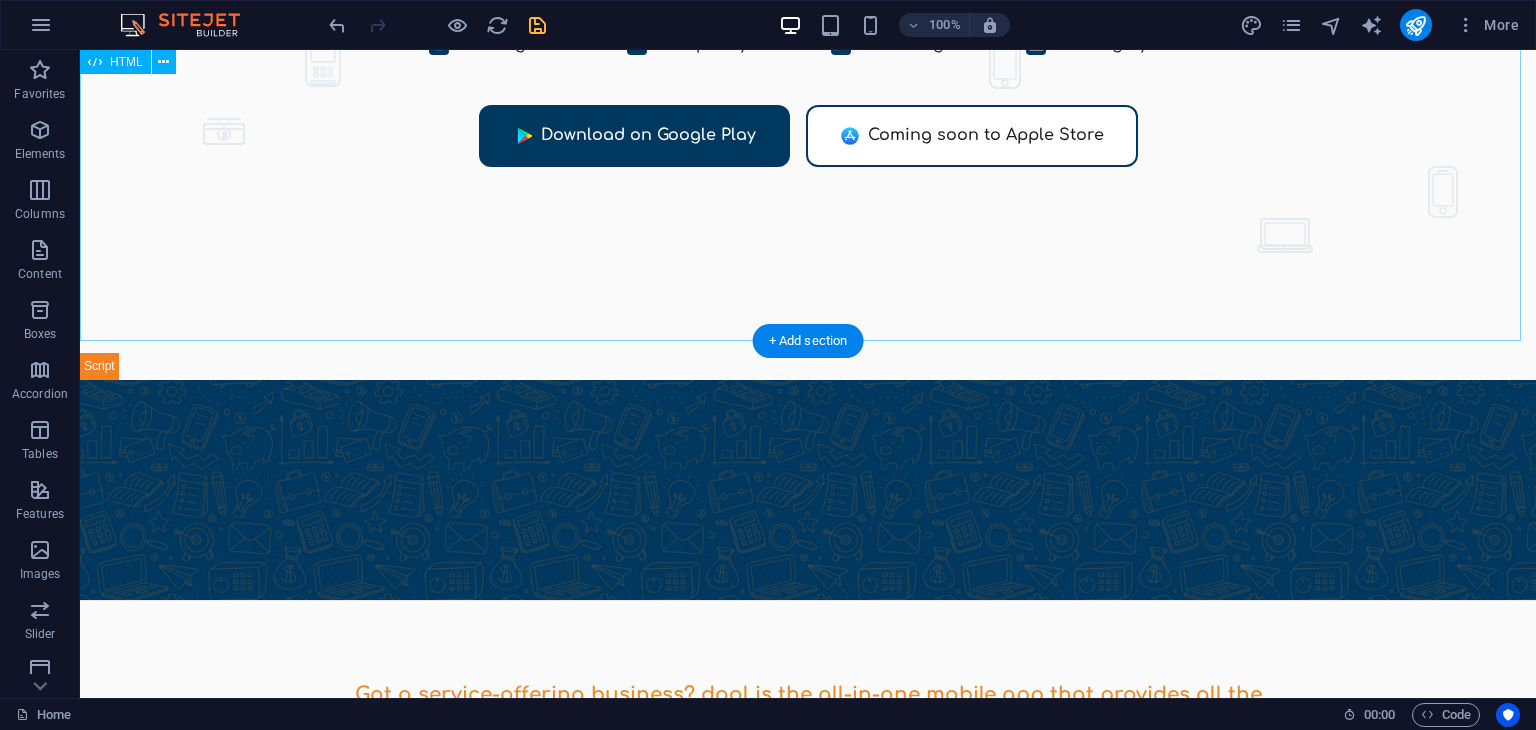 click on "Dool - Business Assistant for Beauticians
$
🌐" at bounding box center (808, 42) 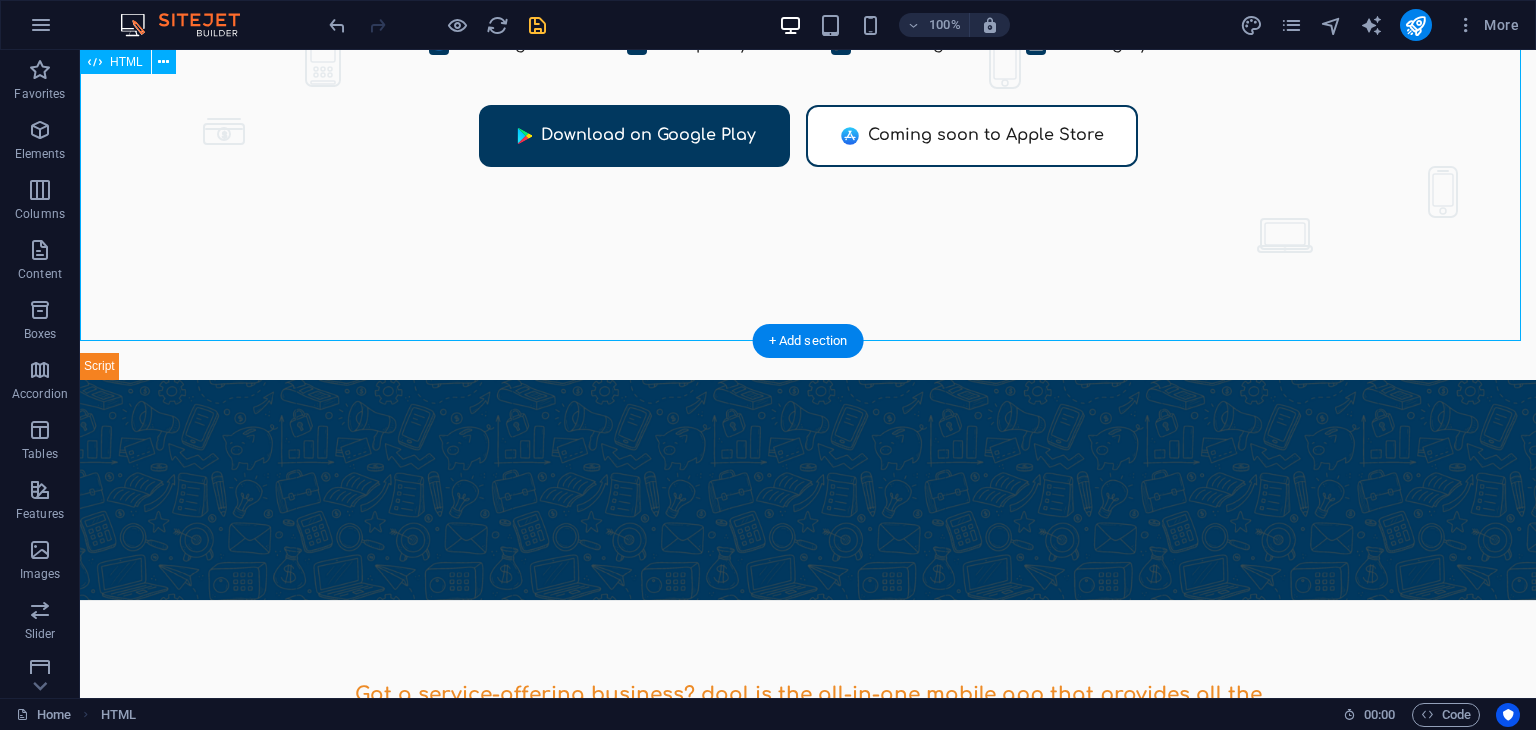 click on "Dool - Business Assistant for Beauticians
$
🌐" at bounding box center (808, 42) 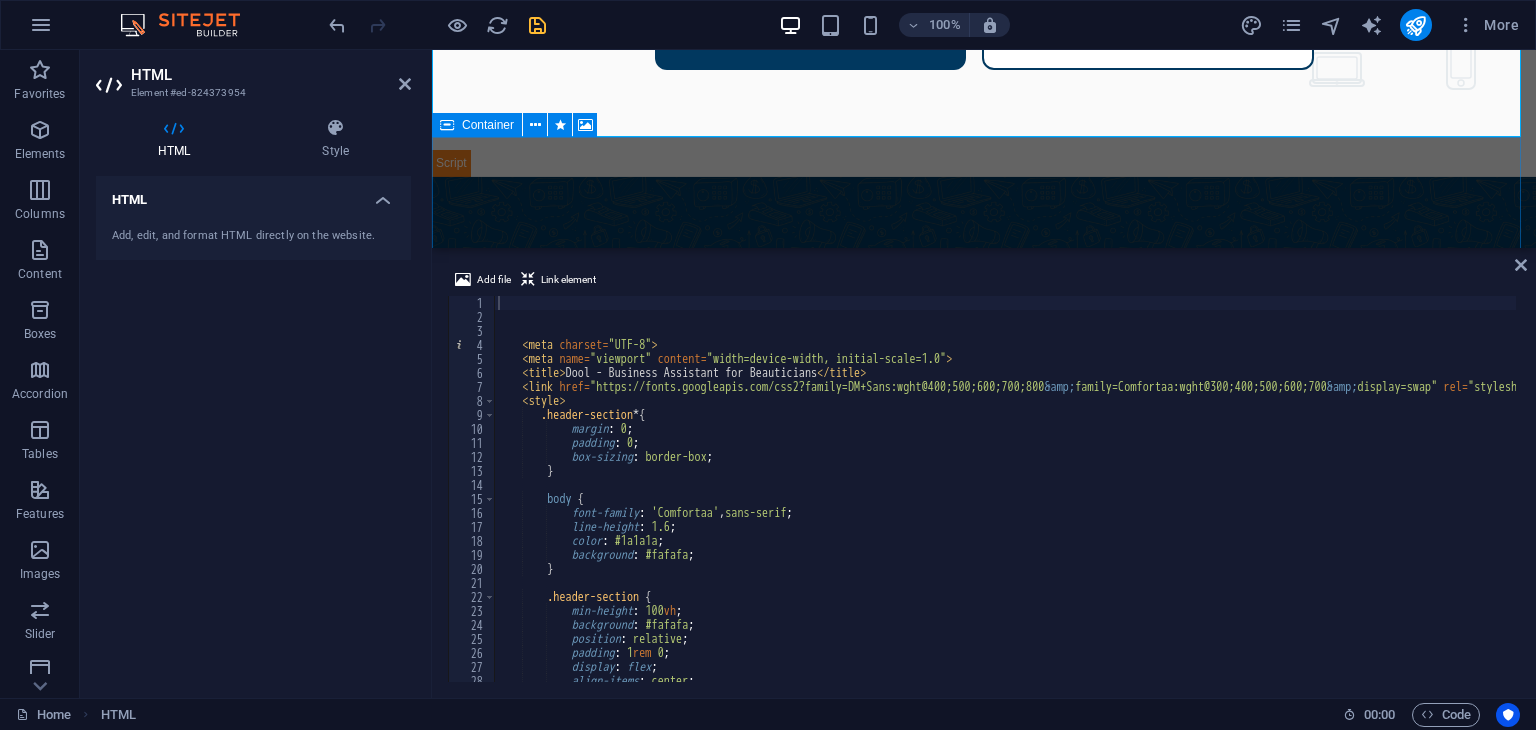 scroll, scrollTop: 445, scrollLeft: 0, axis: vertical 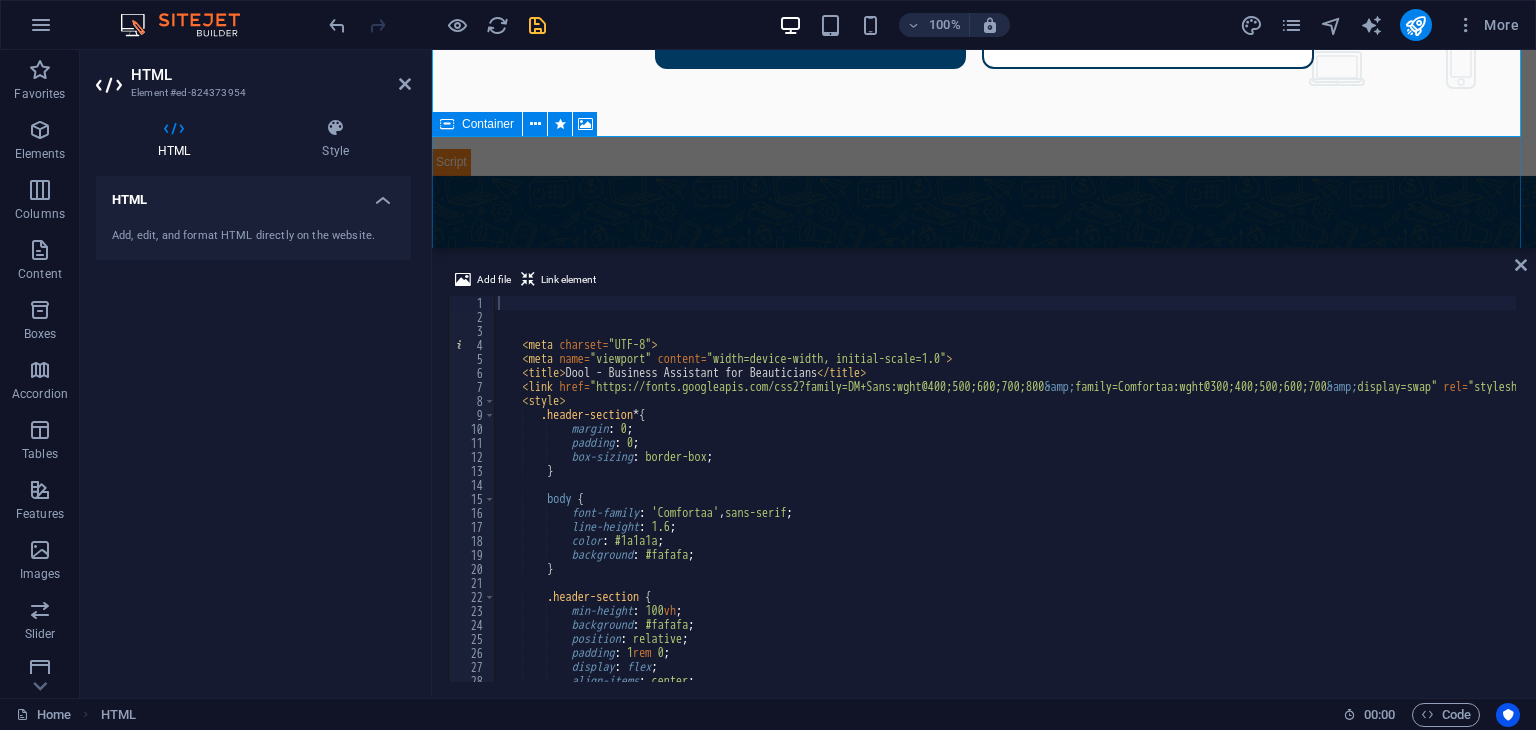 click at bounding box center (984, 286) 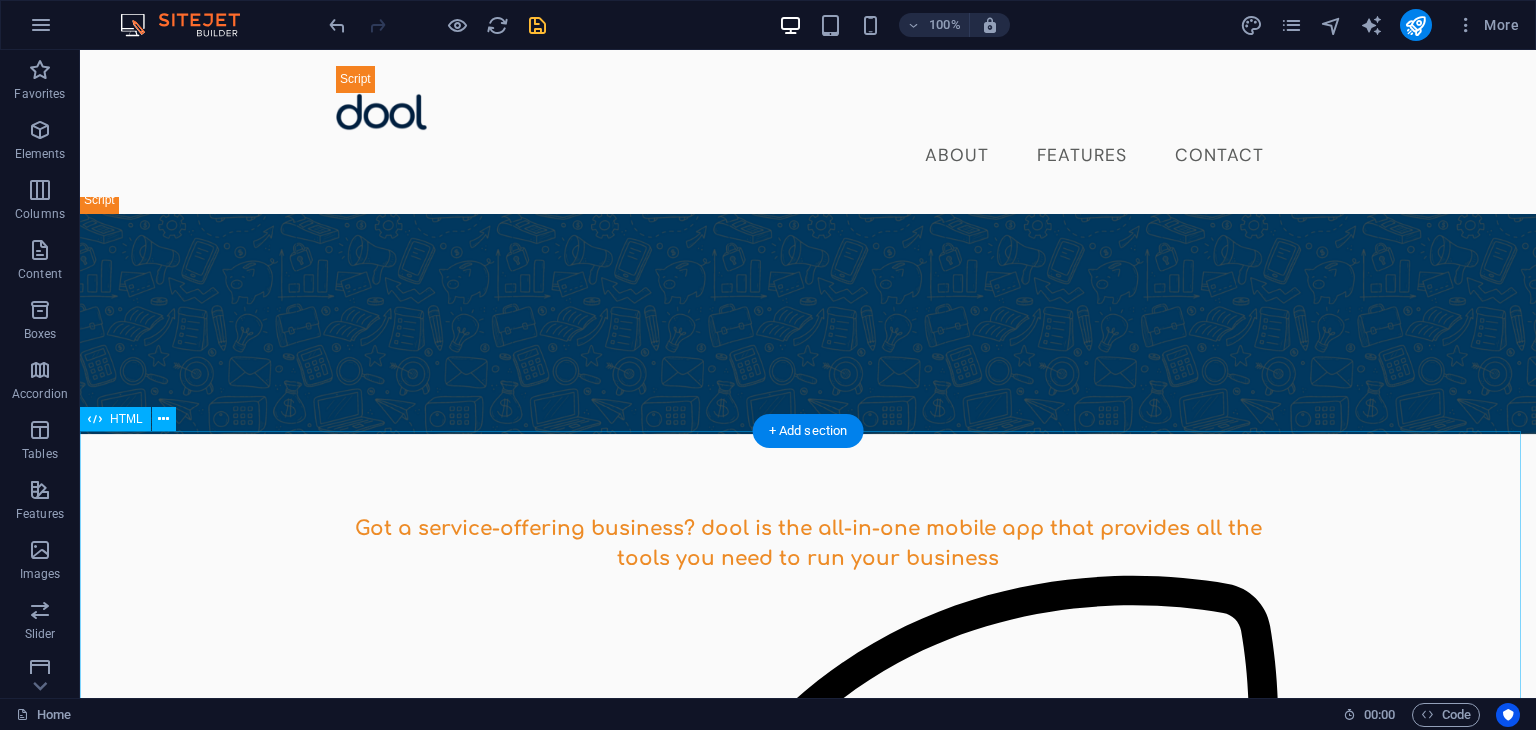 scroll, scrollTop: 616, scrollLeft: 0, axis: vertical 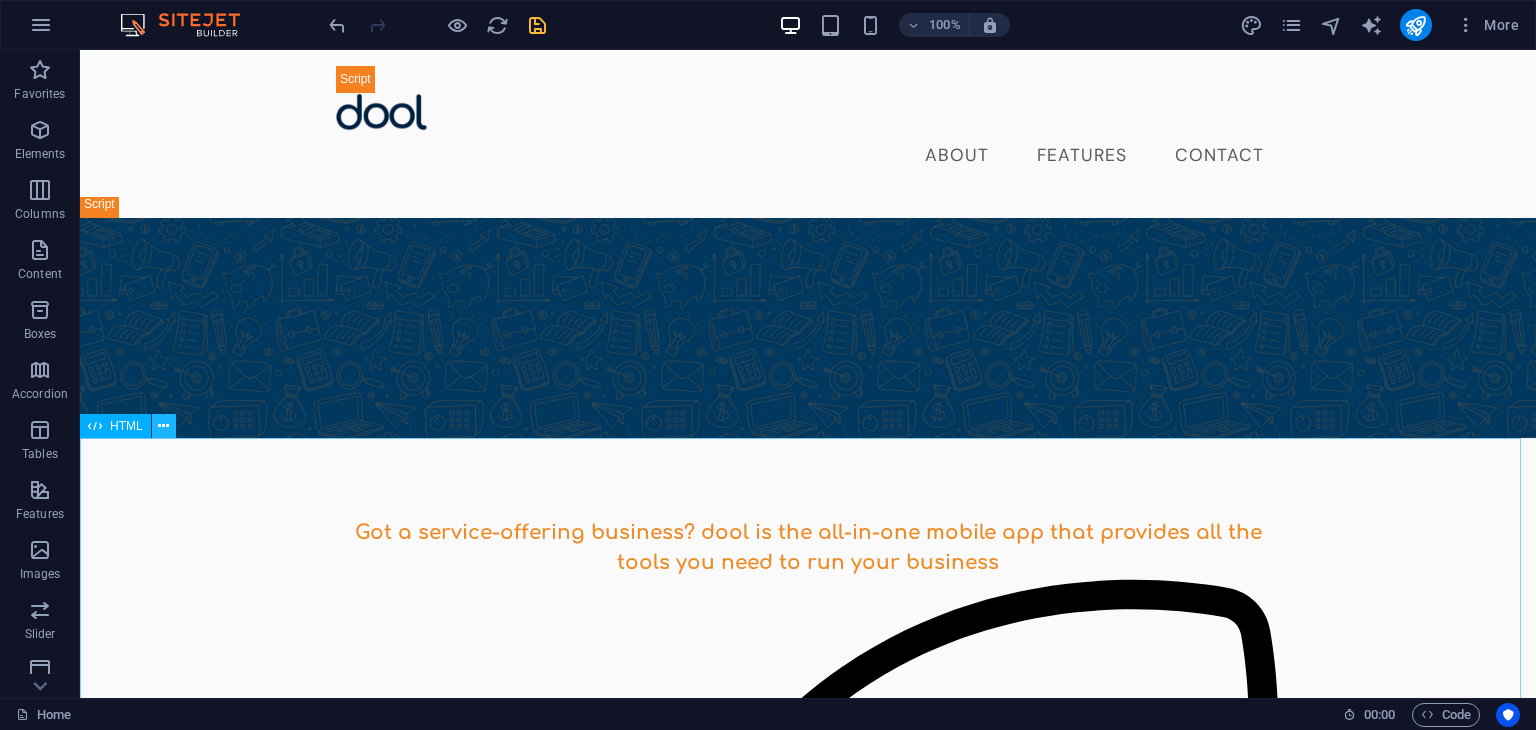 click at bounding box center (163, 426) 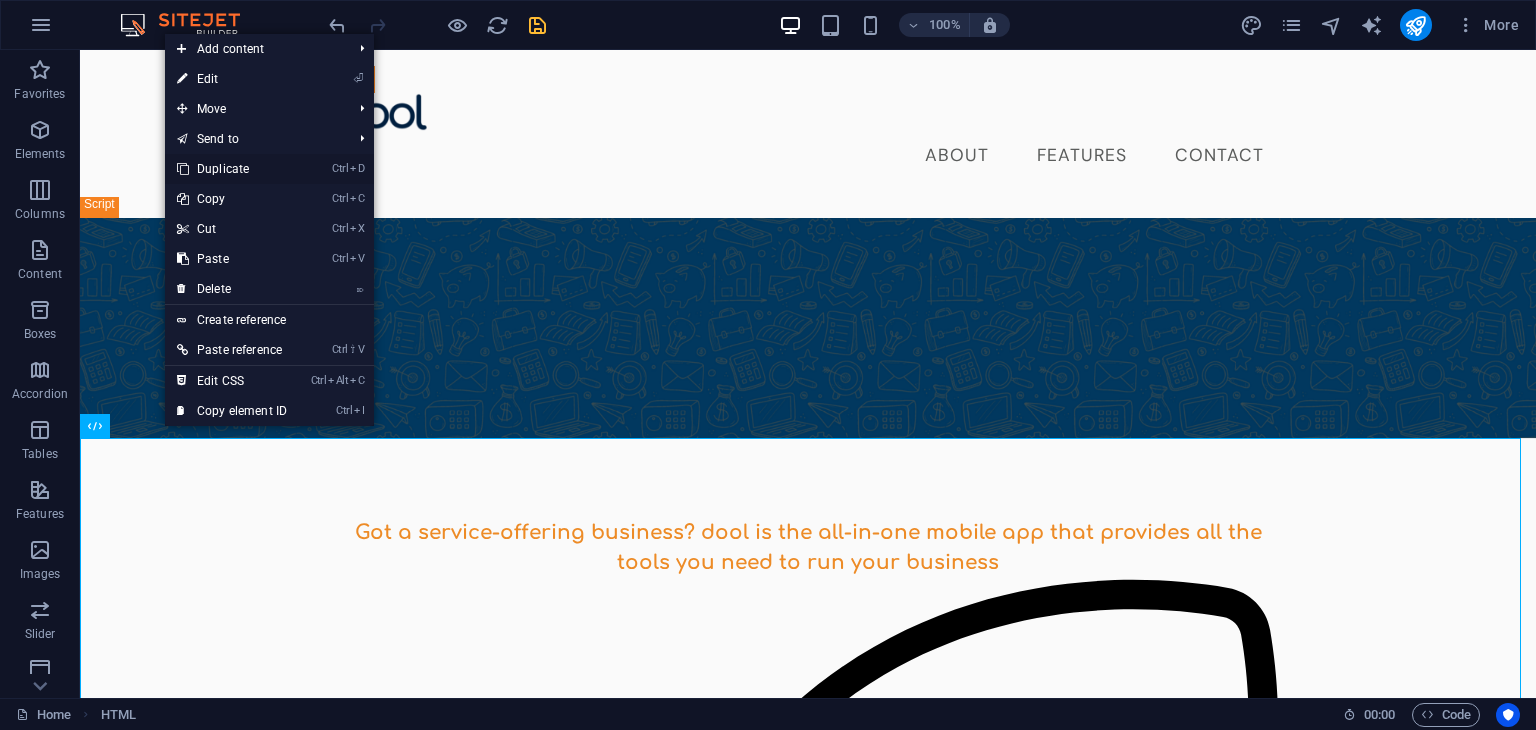 click on "Ctrl D  Duplicate" at bounding box center (232, 169) 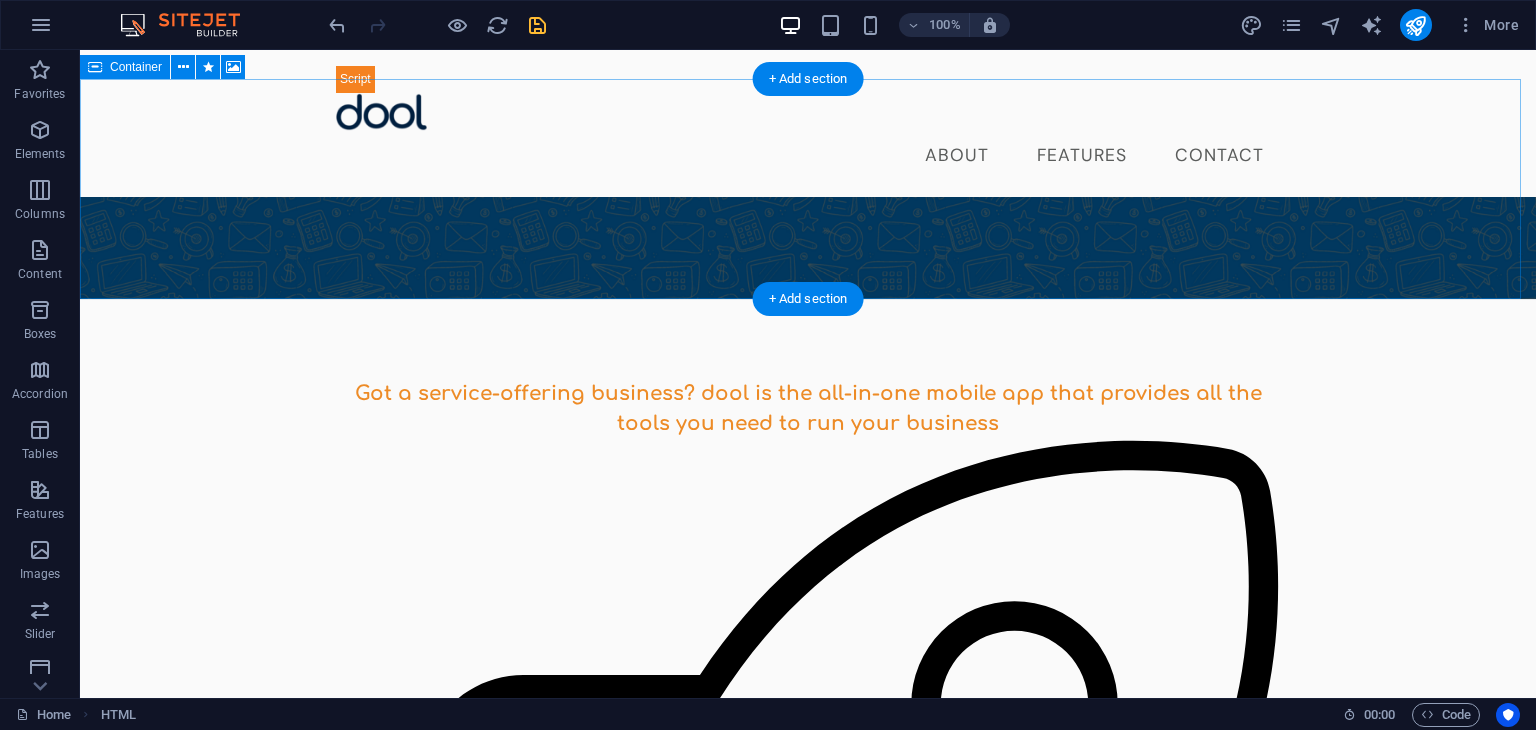 scroll, scrollTop: 724, scrollLeft: 0, axis: vertical 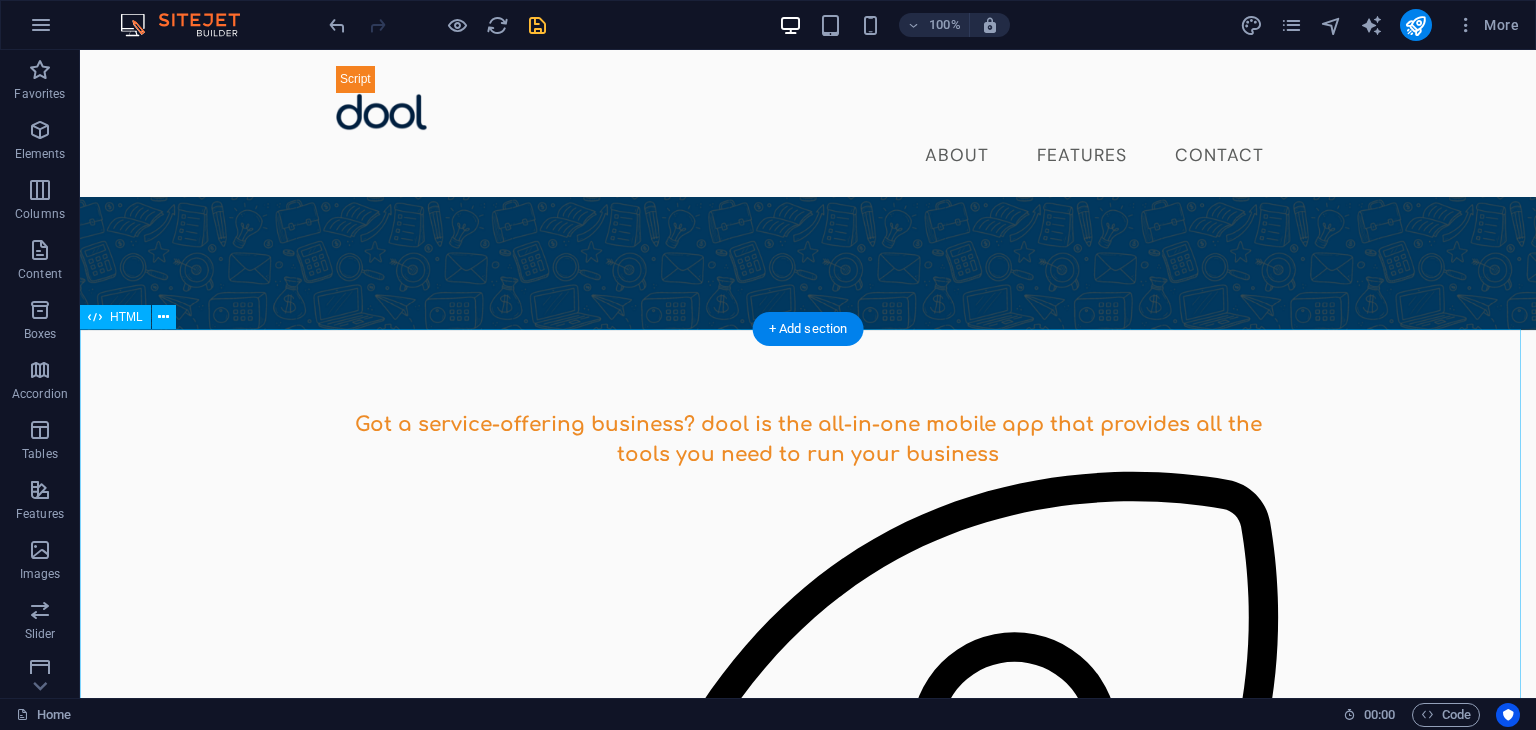 click on "Say Goodbye To Section
Say goodbye to....
💬
Late night DMs
Stop responding to booking requests at all hours. Your personal time is sacred.
🚩
Missed requests
Never lose another booking opportunity buried in your message requests.
📅
Double bookings
Eliminate scheduling conflicts and the awkward conversations that follow.
📄
Endless paperwork
Ditch the filing cabinets and lost forms. Everything digital, everything organized.
💵
Hidden fees" at bounding box center [808, 1916] 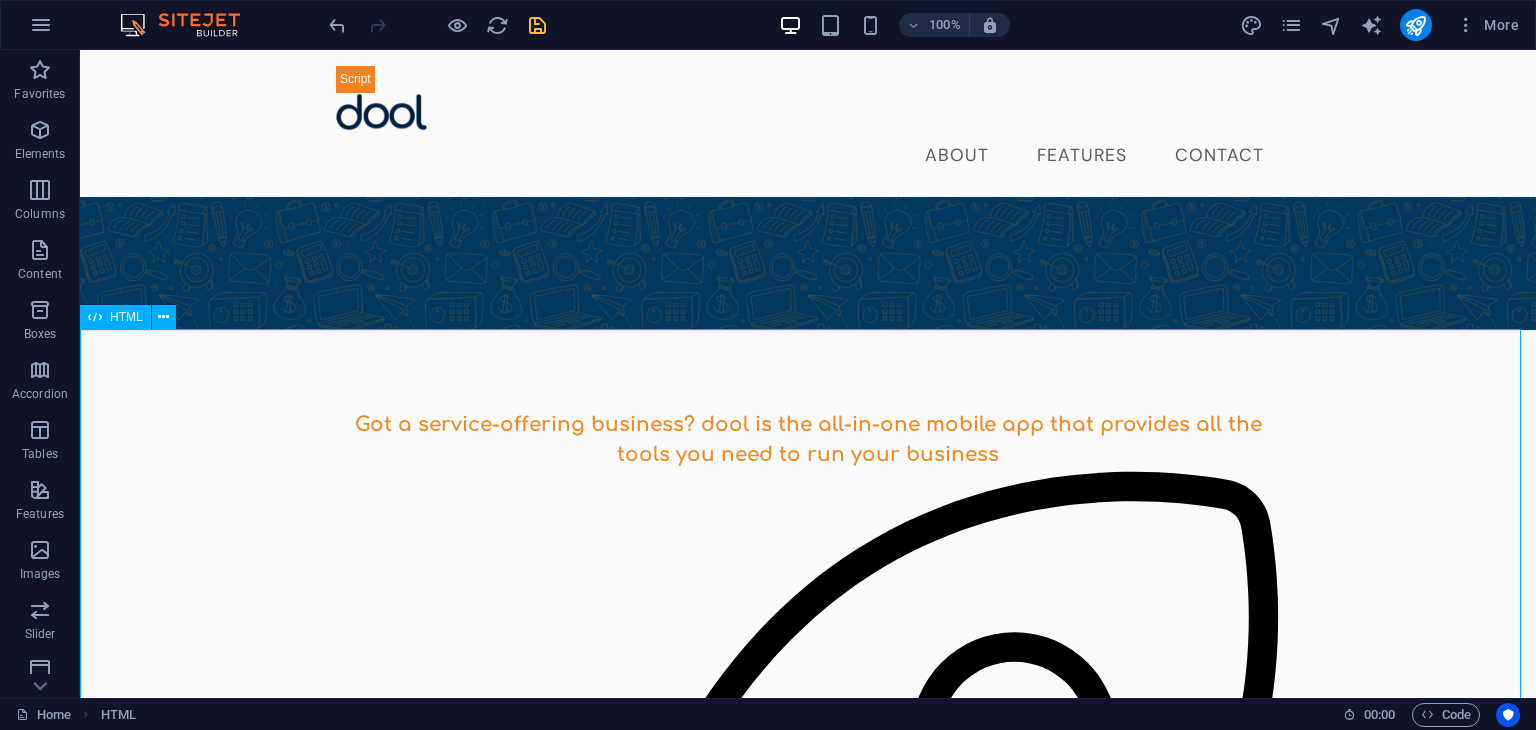 click on "HTML" at bounding box center [126, 317] 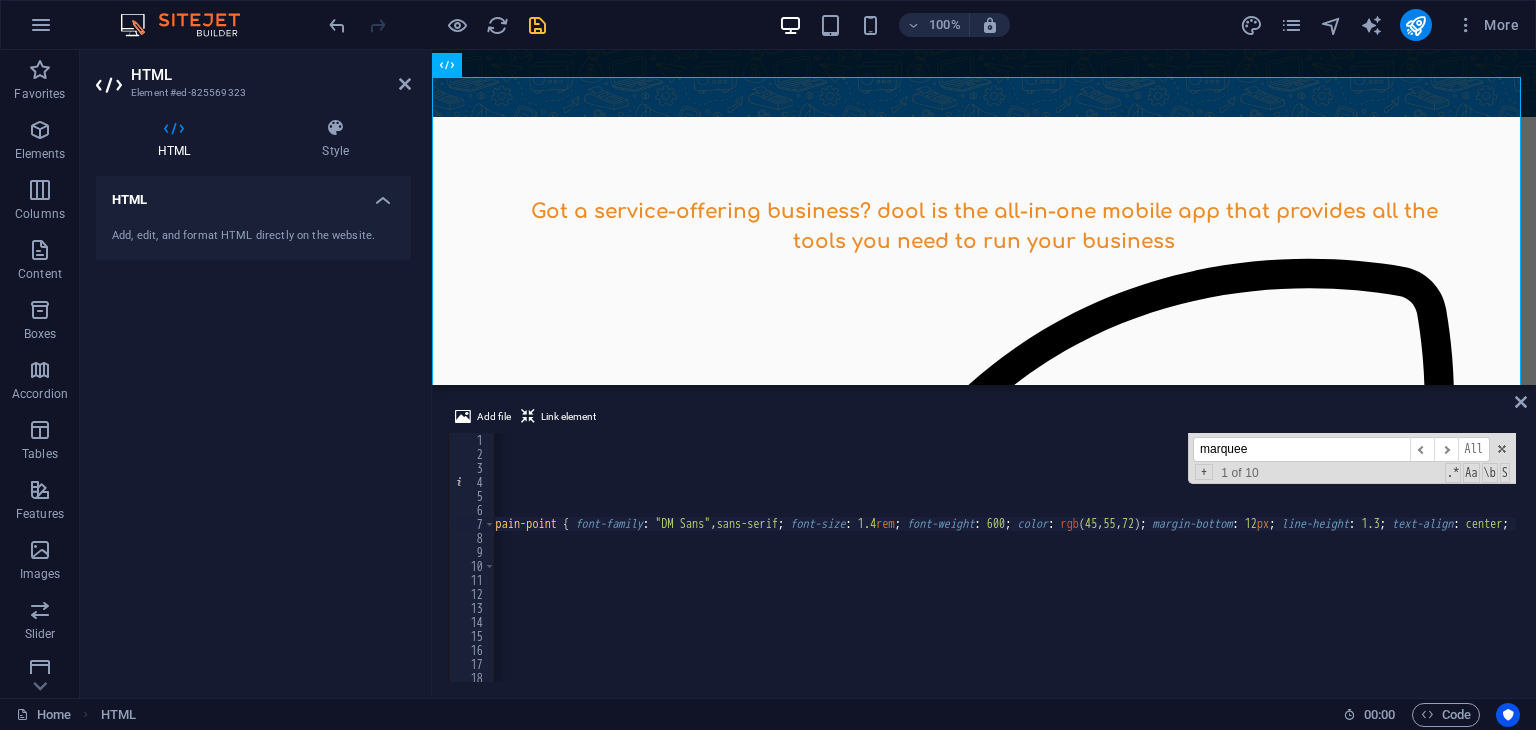 scroll, scrollTop: 0, scrollLeft: 8424, axis: horizontal 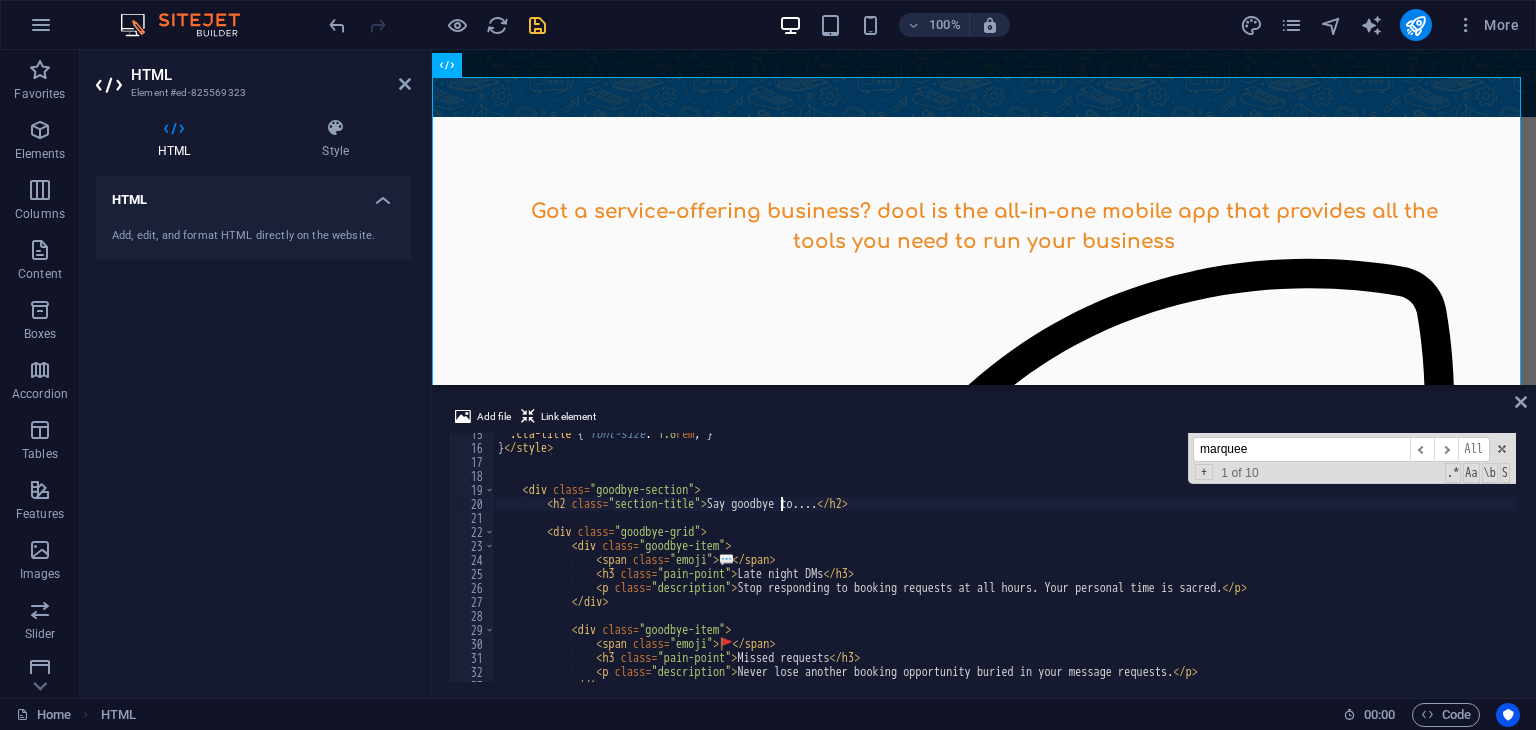click on ".cta-title   {   font-size :   1.8 rem ;   } } </ style >      < div   class = "goodbye-section" >           < h2   class = "section-title" > Say goodbye to.... </ h2 >                     < div   class = "goodbye-grid" >                < div   class = "goodbye-item" >                     < span   class = "emoji" > 💬 </ span >                     < h3   class = "pain-point" > Late night DMs </ h3 >                     < p   class = "description" > Stop responding to booking requests at all hours. Your personal time is sacred. </ p >                </ div >                               < div   class = "goodbye-item" >                     < span   class = "emoji" > 🚩 </ span >                     < h3   class = "pain-point" > Missed requests </ h3 >                     < p   class = "description" > Never lose another booking opportunity buried in your message requests. </ p >                </ div >" at bounding box center [7718, 563] 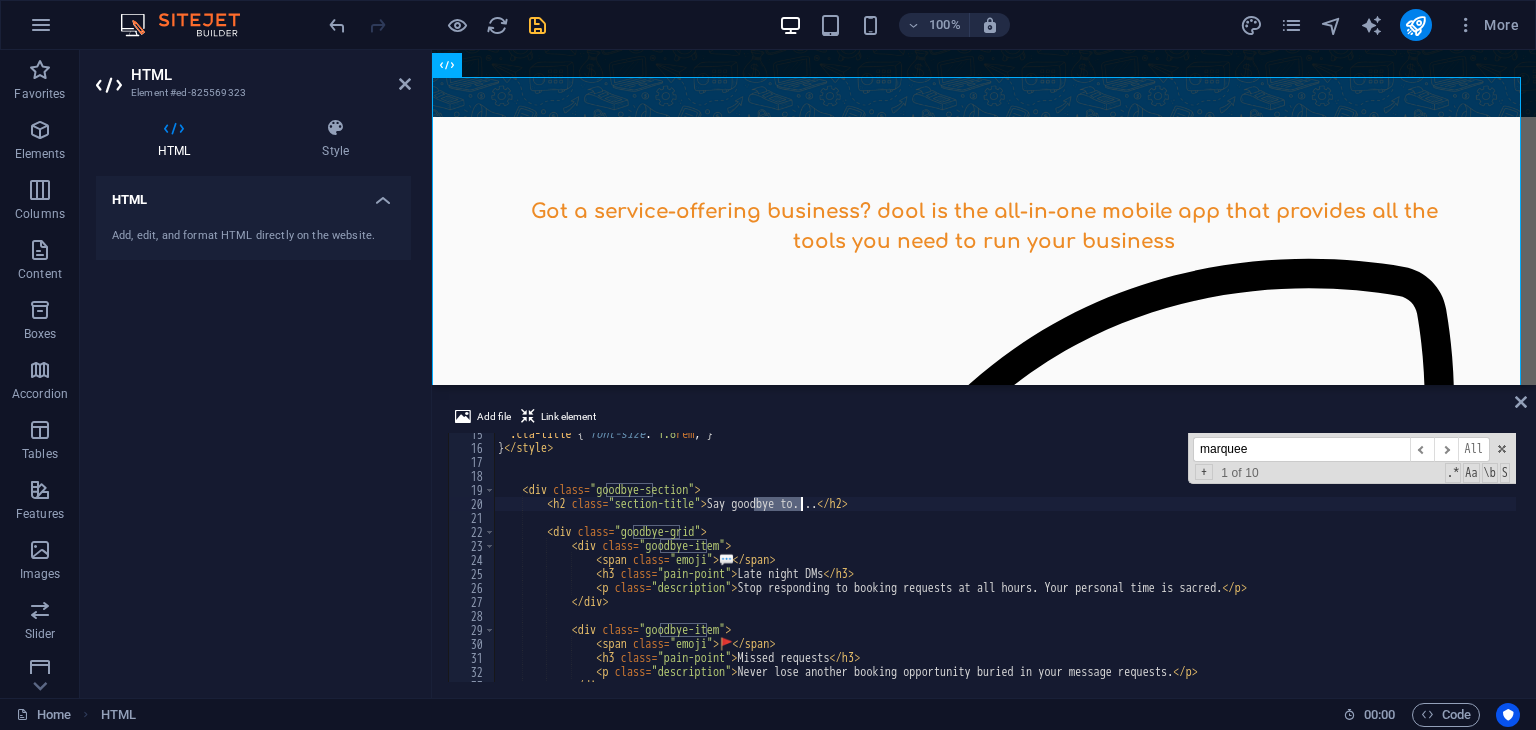 click on ".cta-title   {   font-size :   1.8 rem ;   } } </ style >      < div   class = "goodbye-section" >           < h2   class = "section-title" > Say goodbye to.... </ h2 >                     < div   class = "goodbye-grid" >                < div   class = "goodbye-item" >                     < span   class = "emoji" > 💬 </ span >                     < h3   class = "pain-point" > Late night DMs </ h3 >                     < p   class = "description" > Stop responding to booking requests at all hours. Your personal time is sacred. </ p >                </ div >                               < div   class = "goodbye-item" >                     < span   class = "emoji" > 🚩 </ span >                     < h3   class = "pain-point" > Missed requests </ h3 >                     < p   class = "description" > Never lose another booking opportunity buried in your message requests. </ p >                </ div >" at bounding box center [7718, 563] 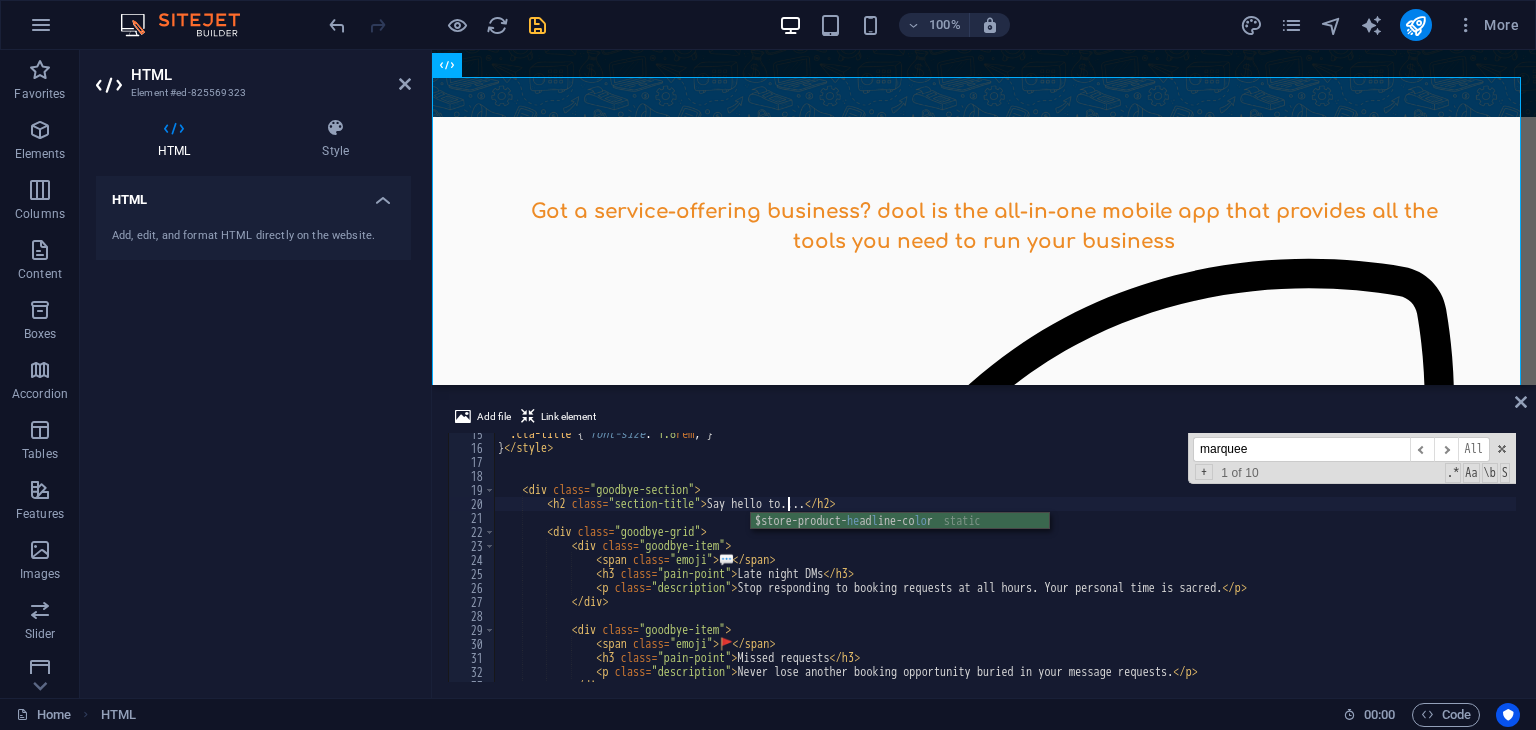 scroll, scrollTop: 0, scrollLeft: 24, axis: horizontal 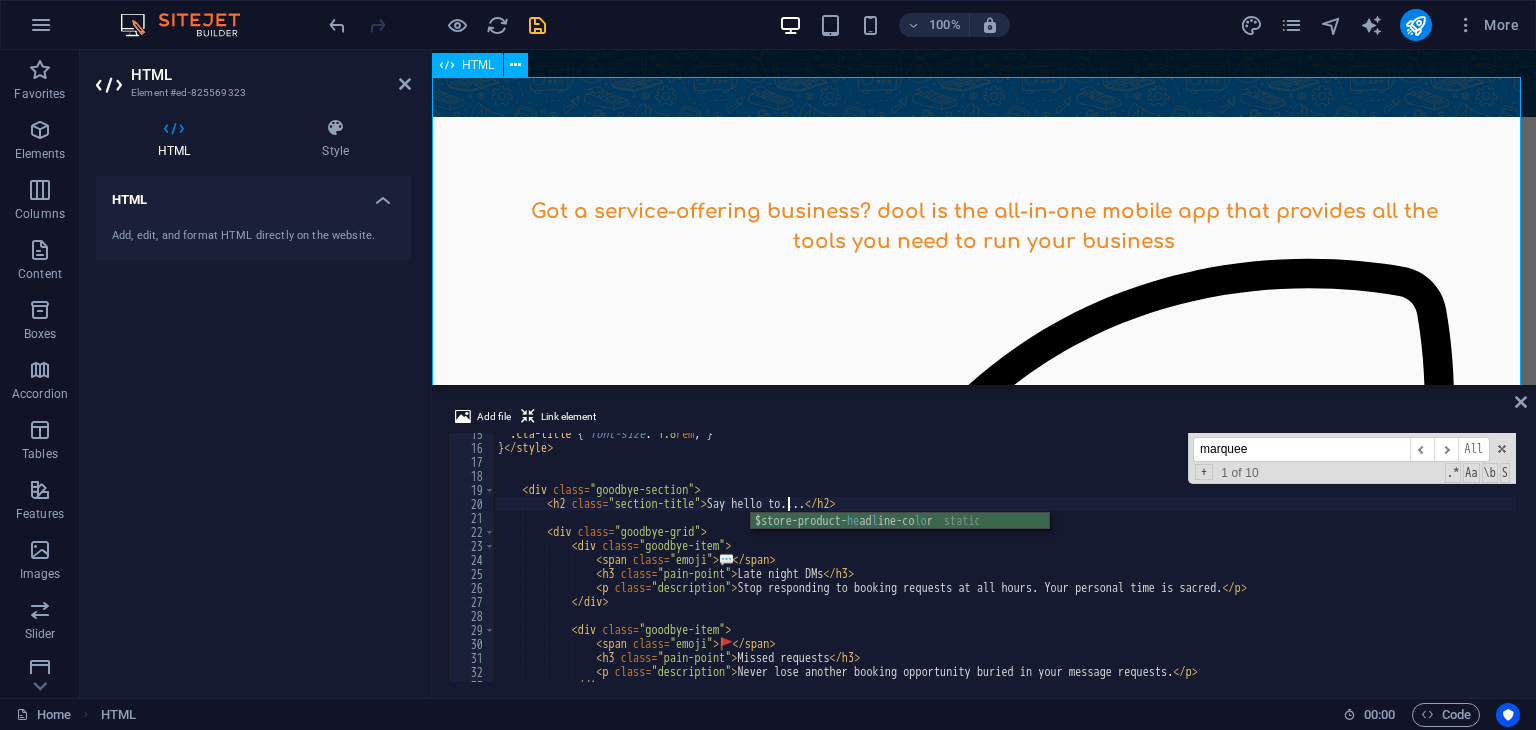 type on "<h2 class="section-title">Say hello to....</h2>" 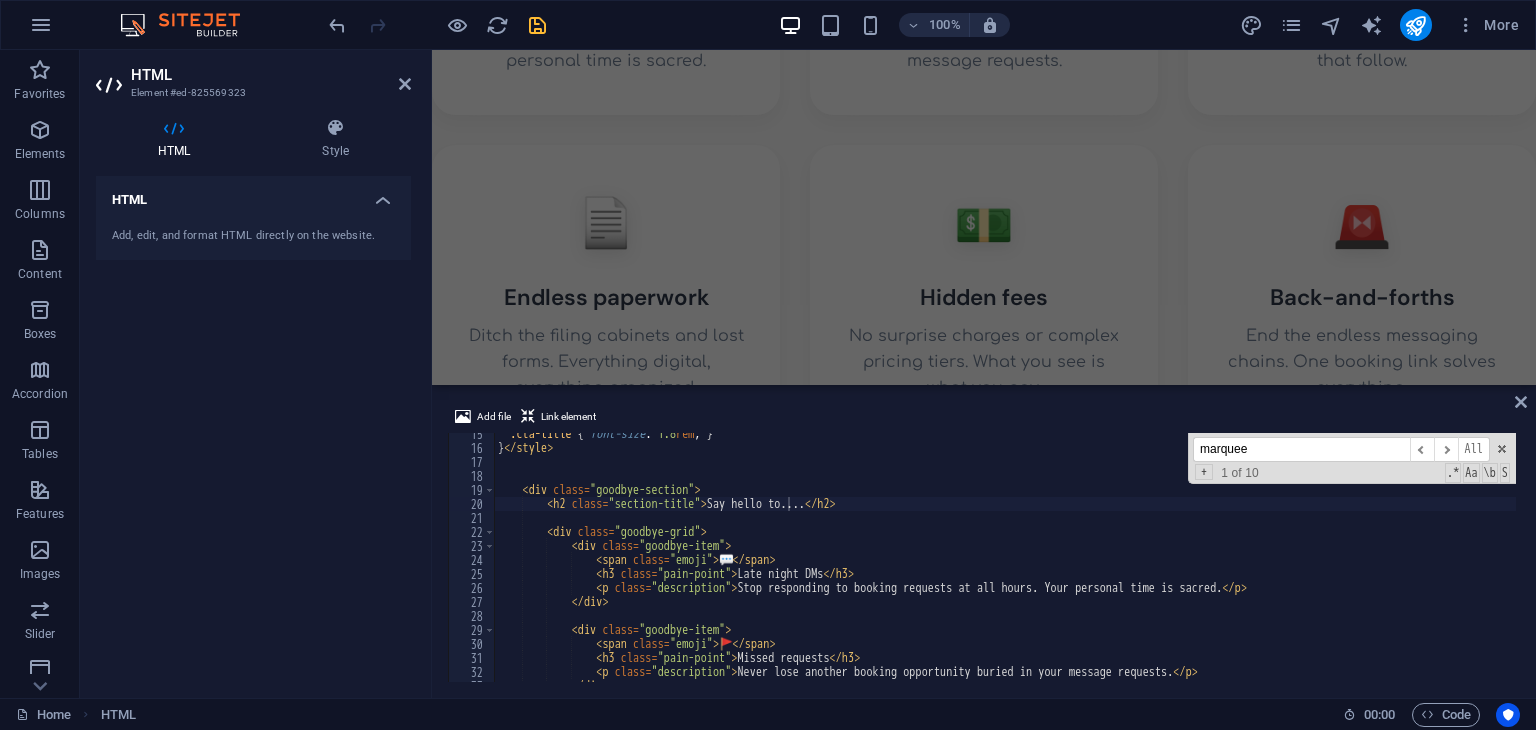 scroll, scrollTop: 2371, scrollLeft: 0, axis: vertical 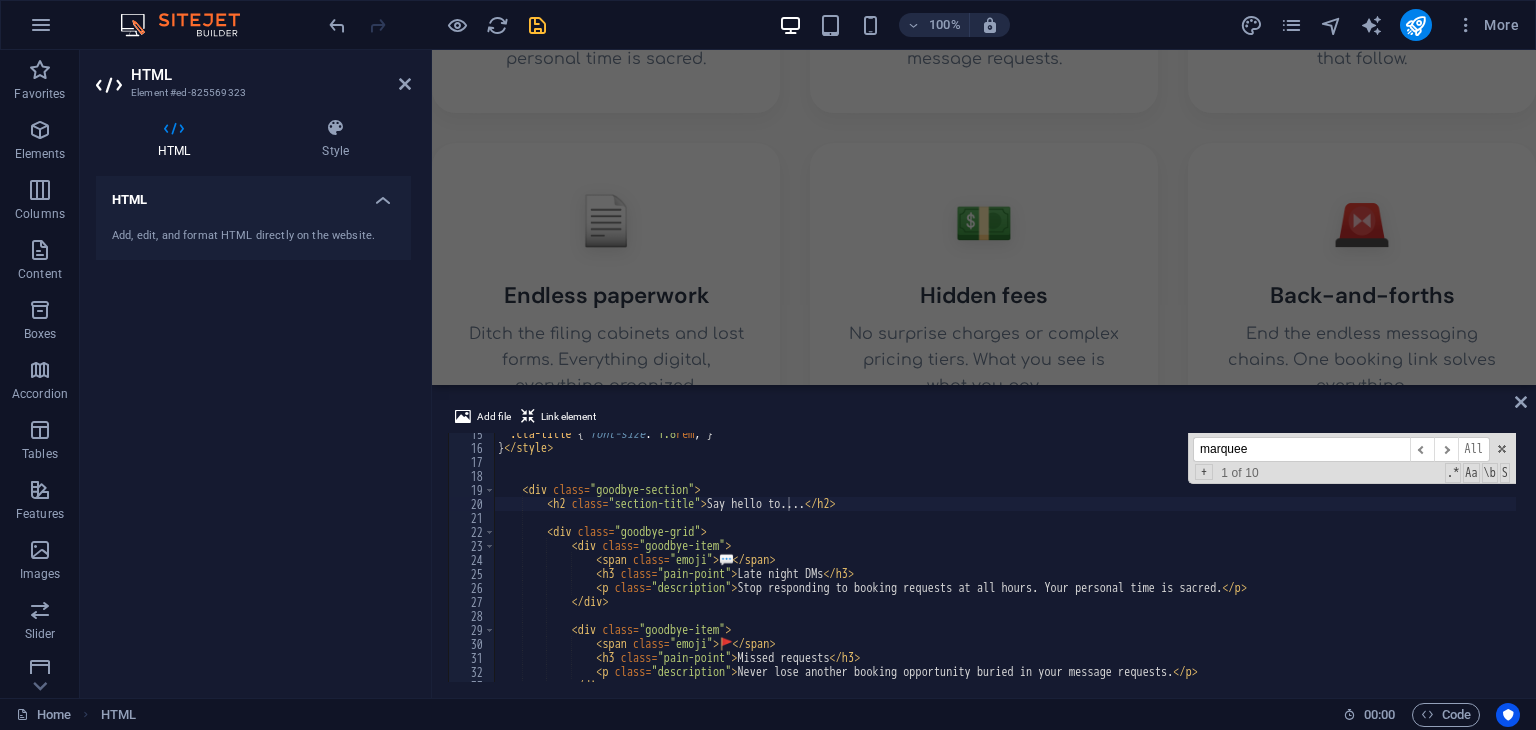 click on "Add file Link element <h2>Say hello to....</h2> 15 16 17 18 19 20 21 22 23 24 25 26 27 28 29 30 31 32 33 34 .cta-title { font-size : 1.8 rem ; } } </ style > </ div > < div class = "goodbye-section" > < h2 class = "section-title" > Say hello to.... </ h2 > < div class = "goodbye-grid" > < div class = "goodbye-item" > < span class = "emoji" > 💬 </ span > < h3 class = "pain-point" > Late night DMs </ h3 > < p class = "description" > Stop responding to booking requests at all hours. Your personal time is sacred. </ p > </ div > < div class = "goodbye-item" > < span class = "emoji" > 🚩 </ span > < h3 class = "pain-point" > Missed requests </ h3 > < p class = "description" > Never lose another booking opportunity buried in your message requests. </ p >" at bounding box center [984, 543] 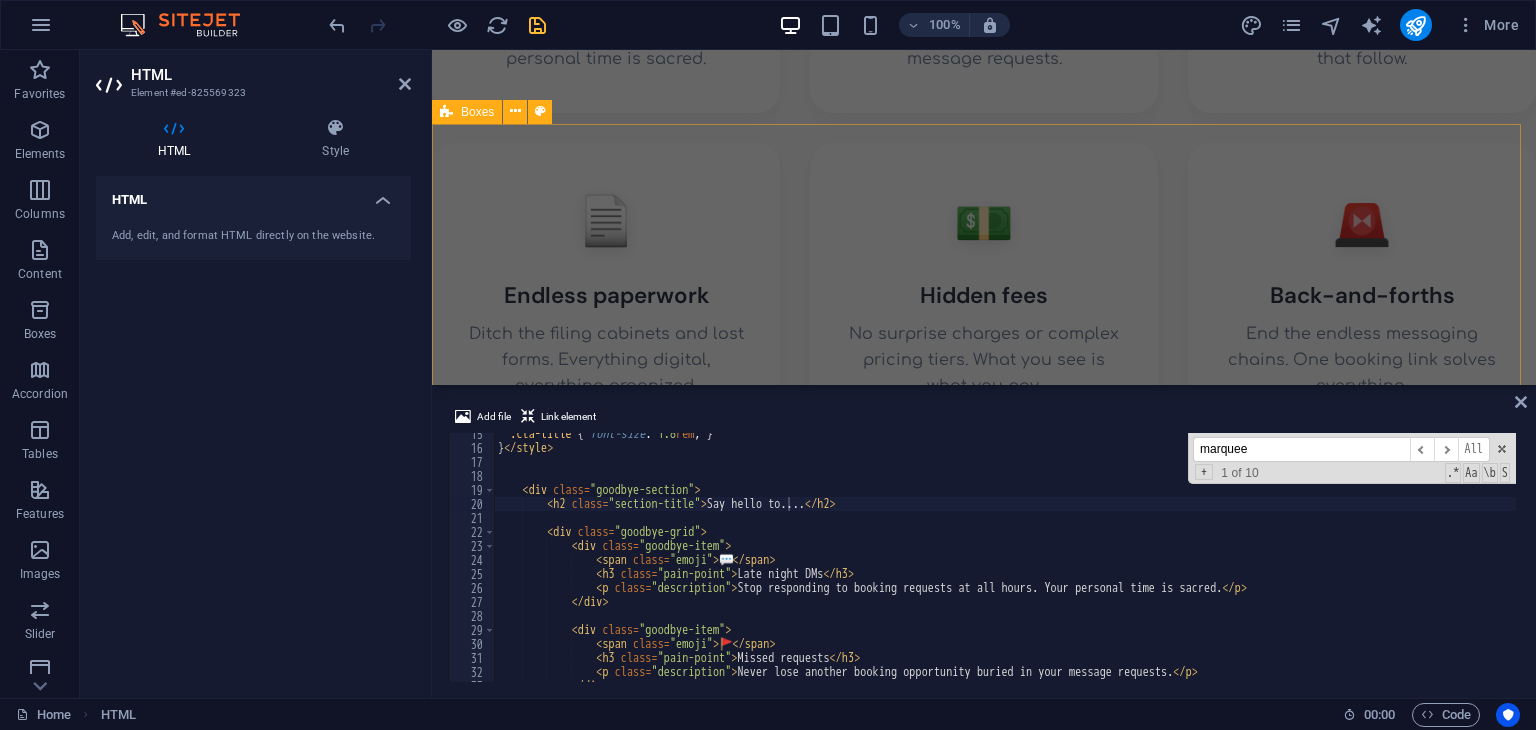 click on "Showcase your mastery Why settle for a link tree when you can automatically get a  free website  upon signup." at bounding box center (984, 1534) 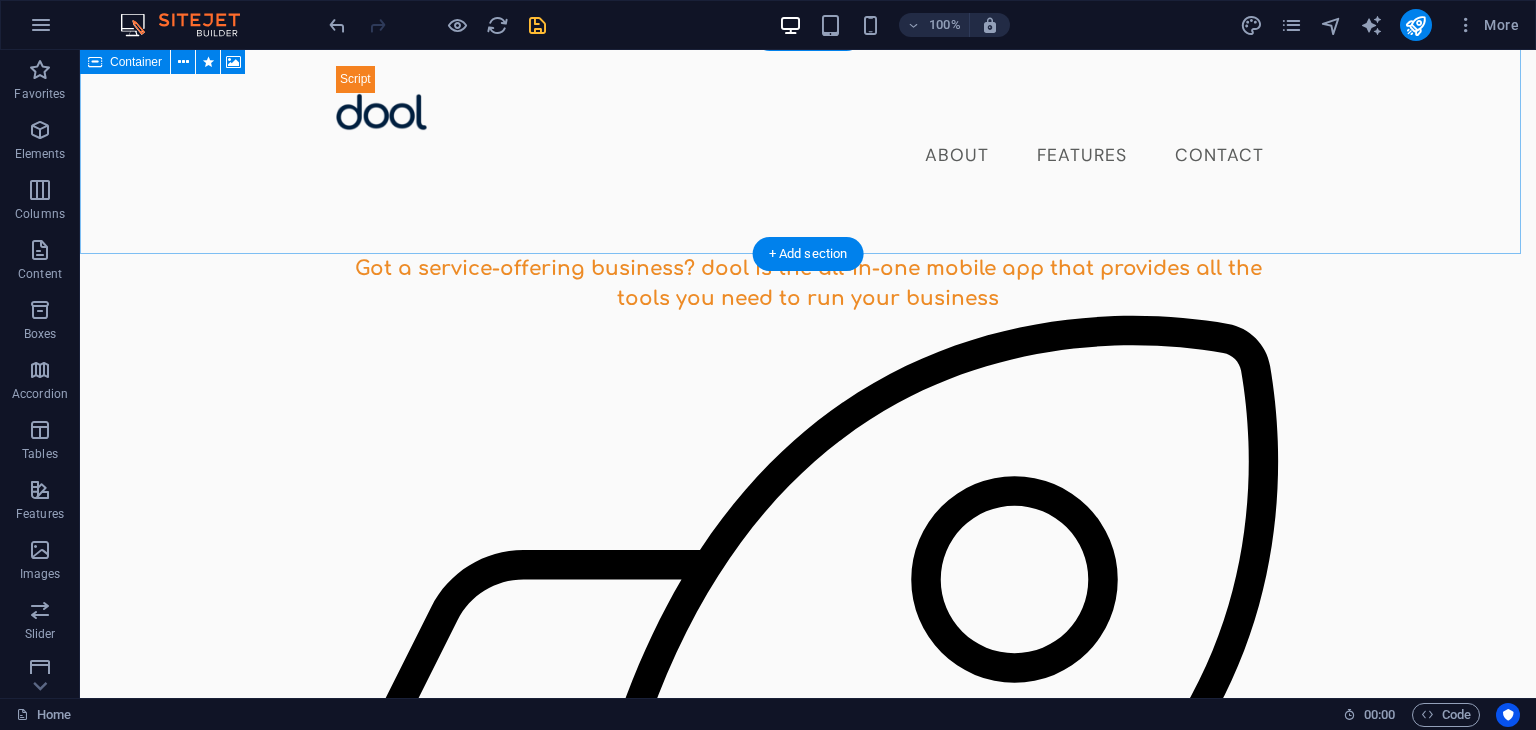 scroll, scrollTop: 772, scrollLeft: 0, axis: vertical 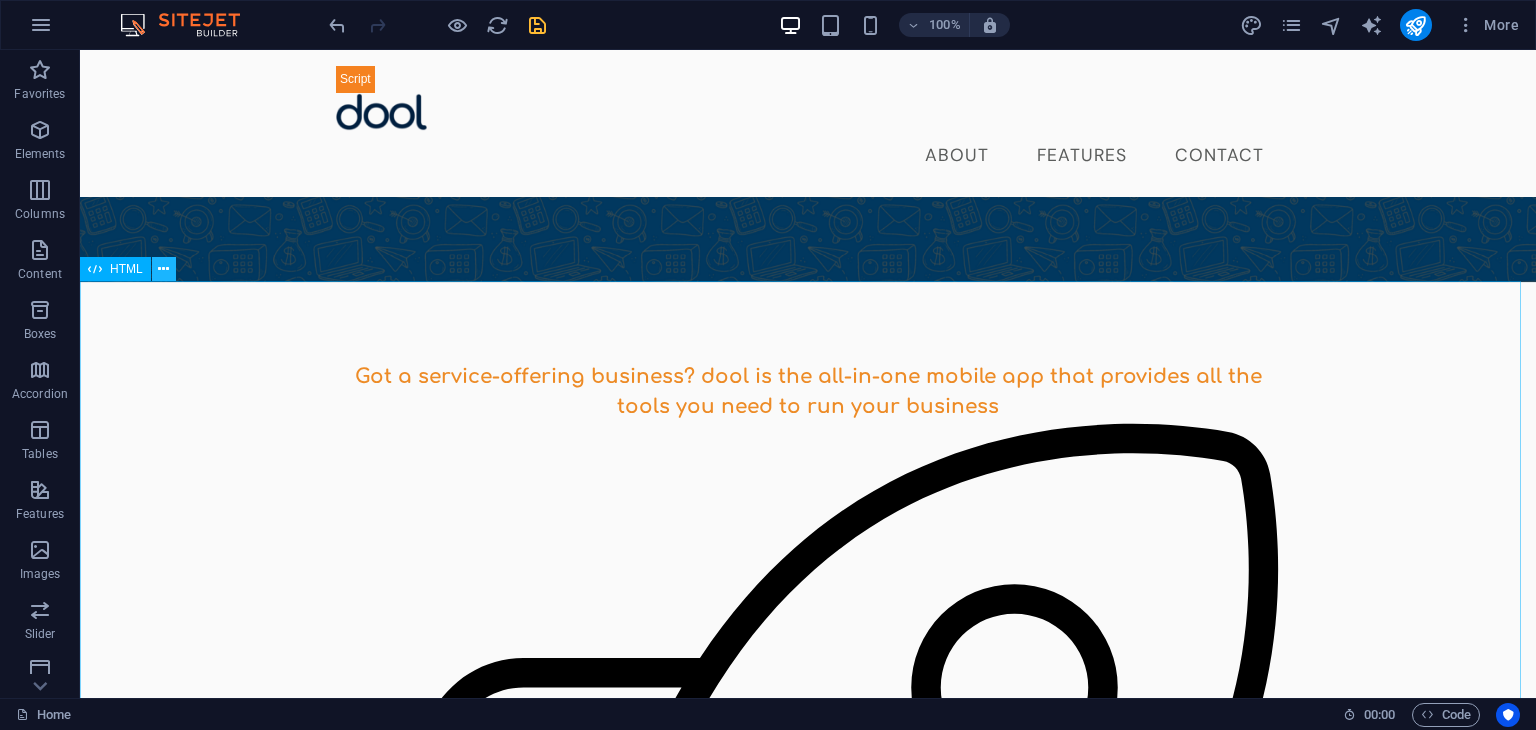 click at bounding box center [163, 269] 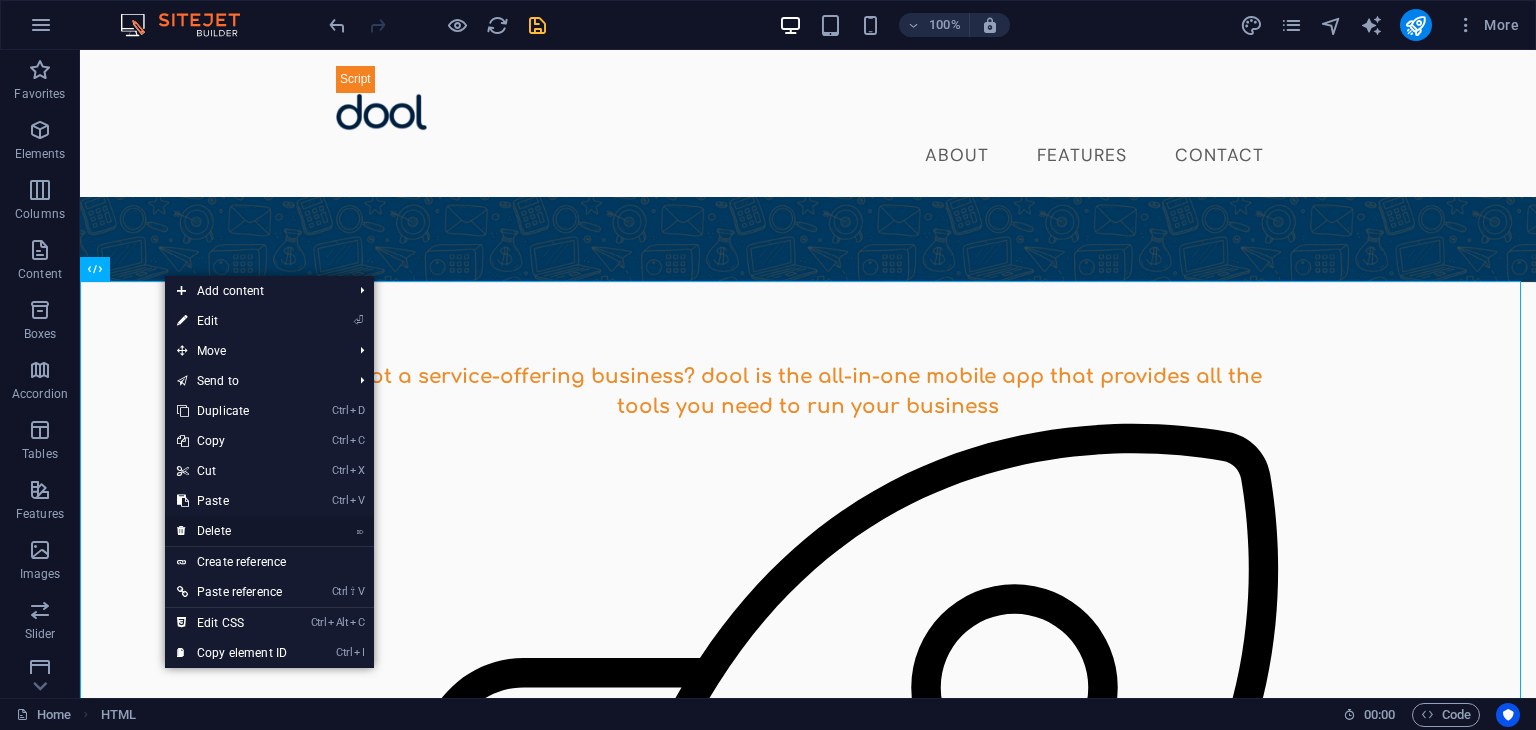 click on "⌦  Delete" at bounding box center (232, 531) 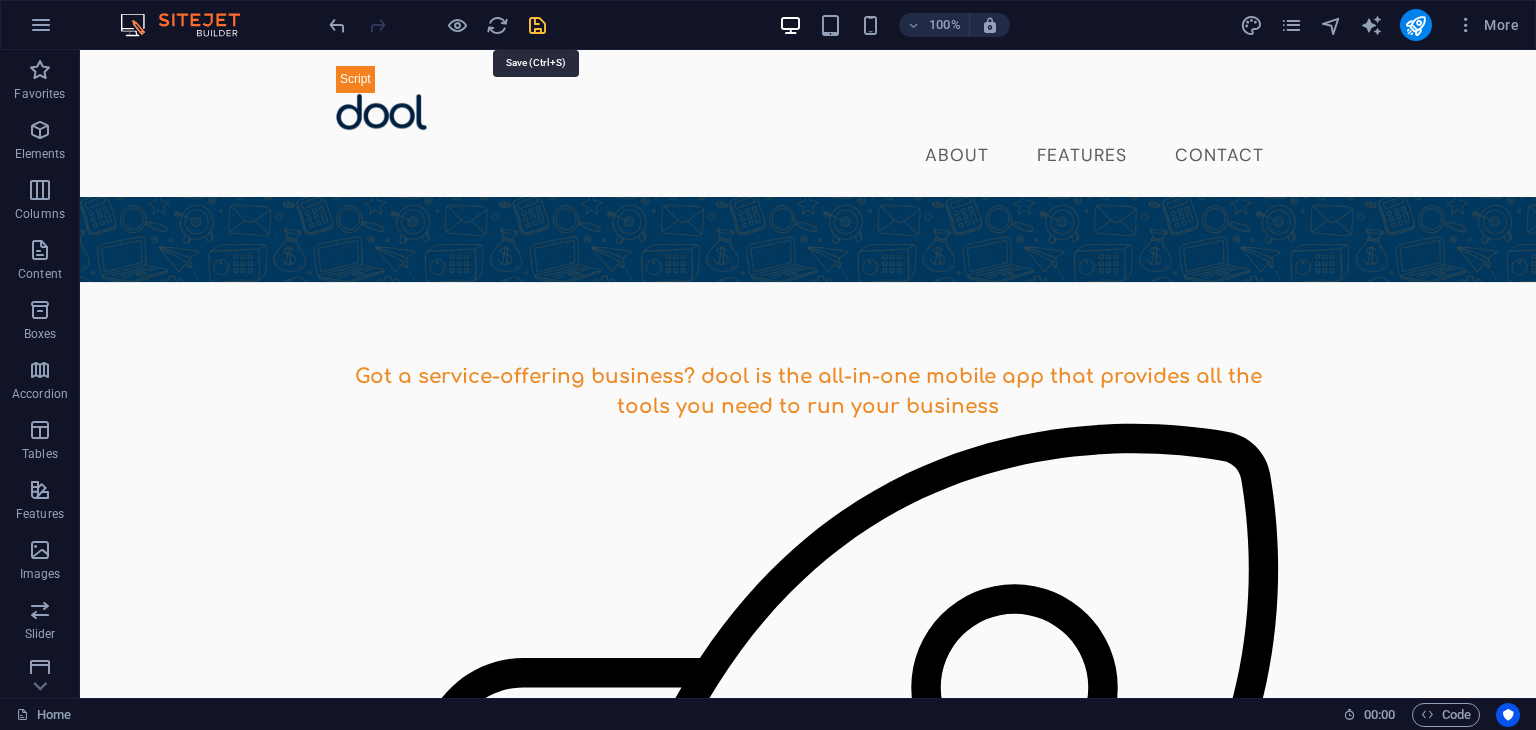 click at bounding box center (537, 25) 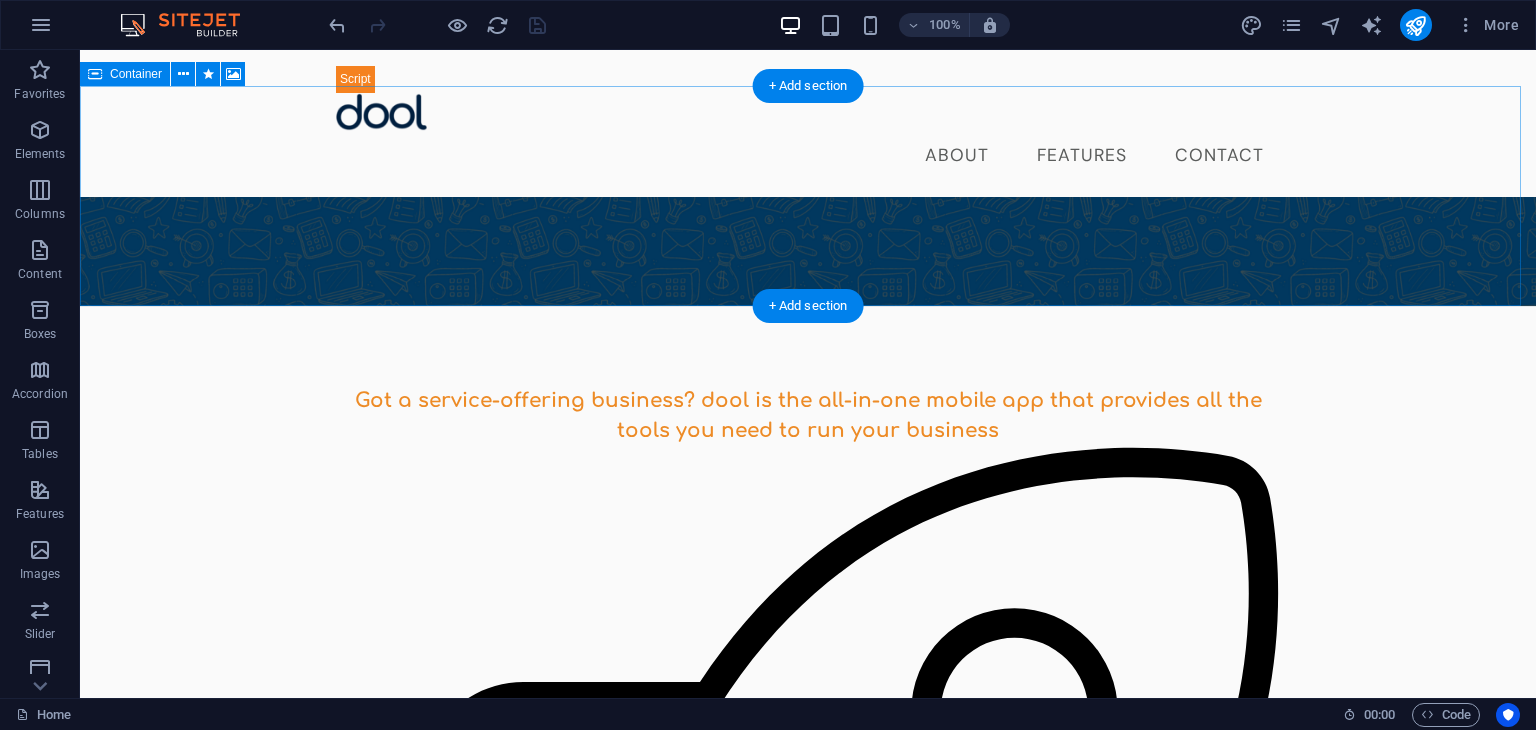 scroll, scrollTop: 540, scrollLeft: 0, axis: vertical 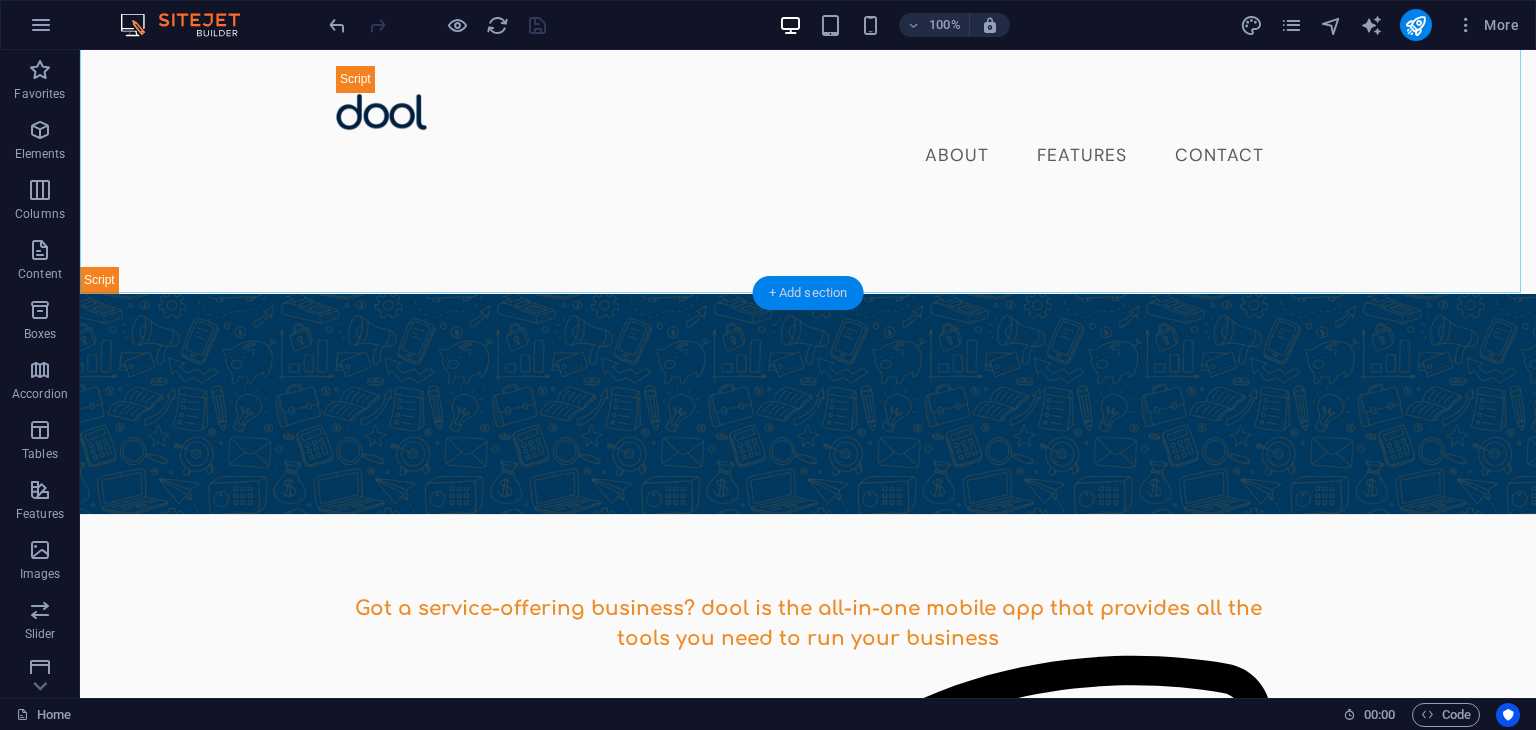 click on "+ Add section" at bounding box center [808, 293] 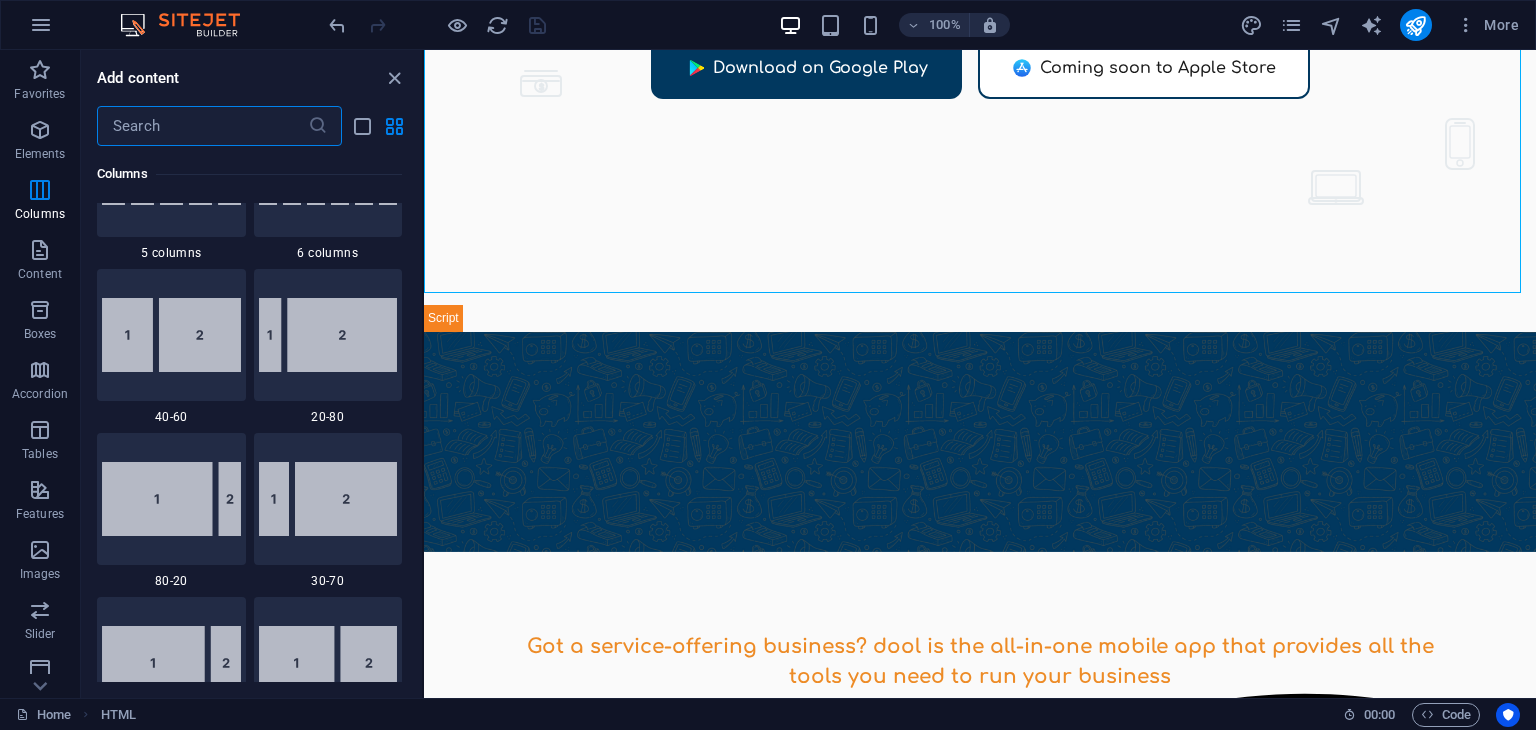 scroll, scrollTop: 0, scrollLeft: 0, axis: both 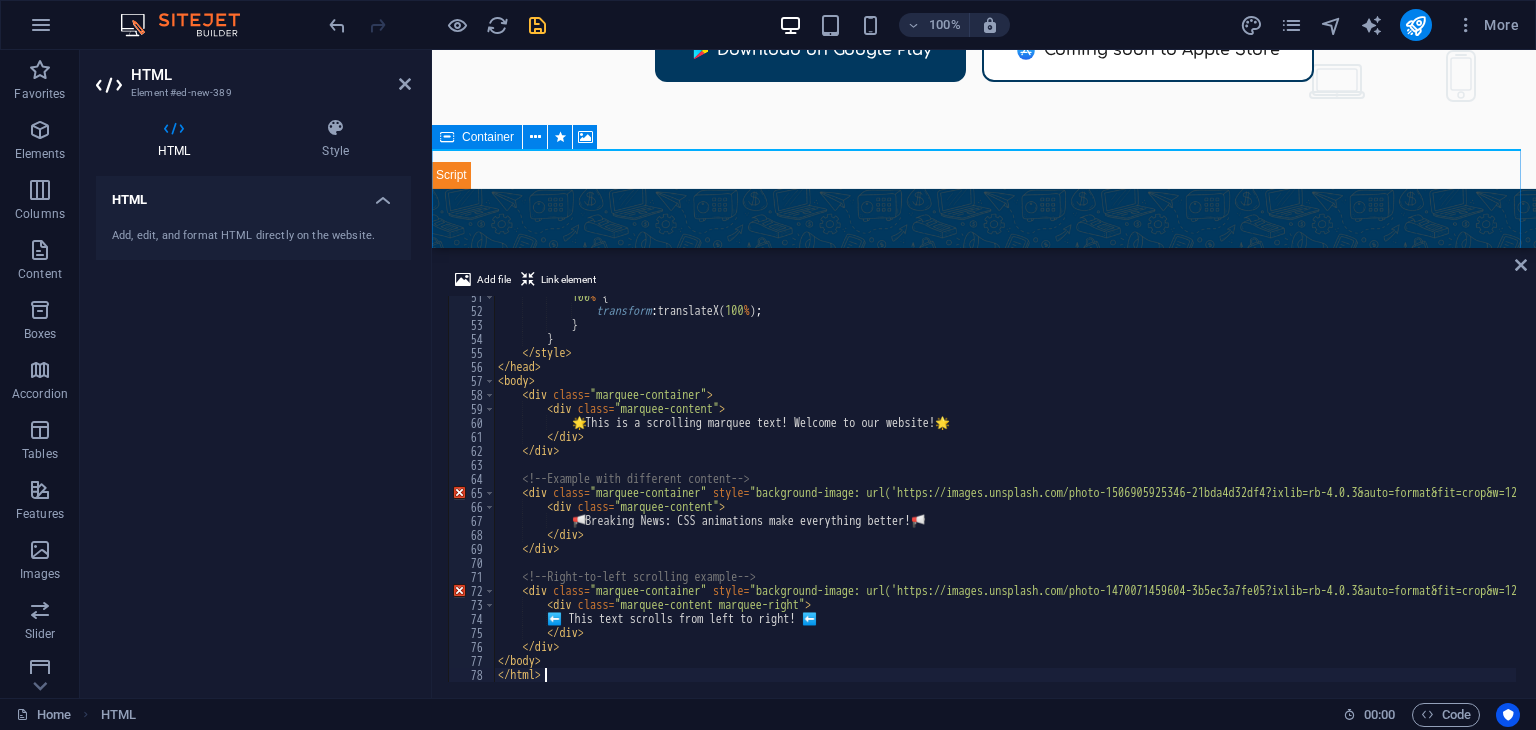 click on "About Features Contact
Dool - Business Assistant for Beauticians
[PHONE]" at bounding box center (984, 5246) 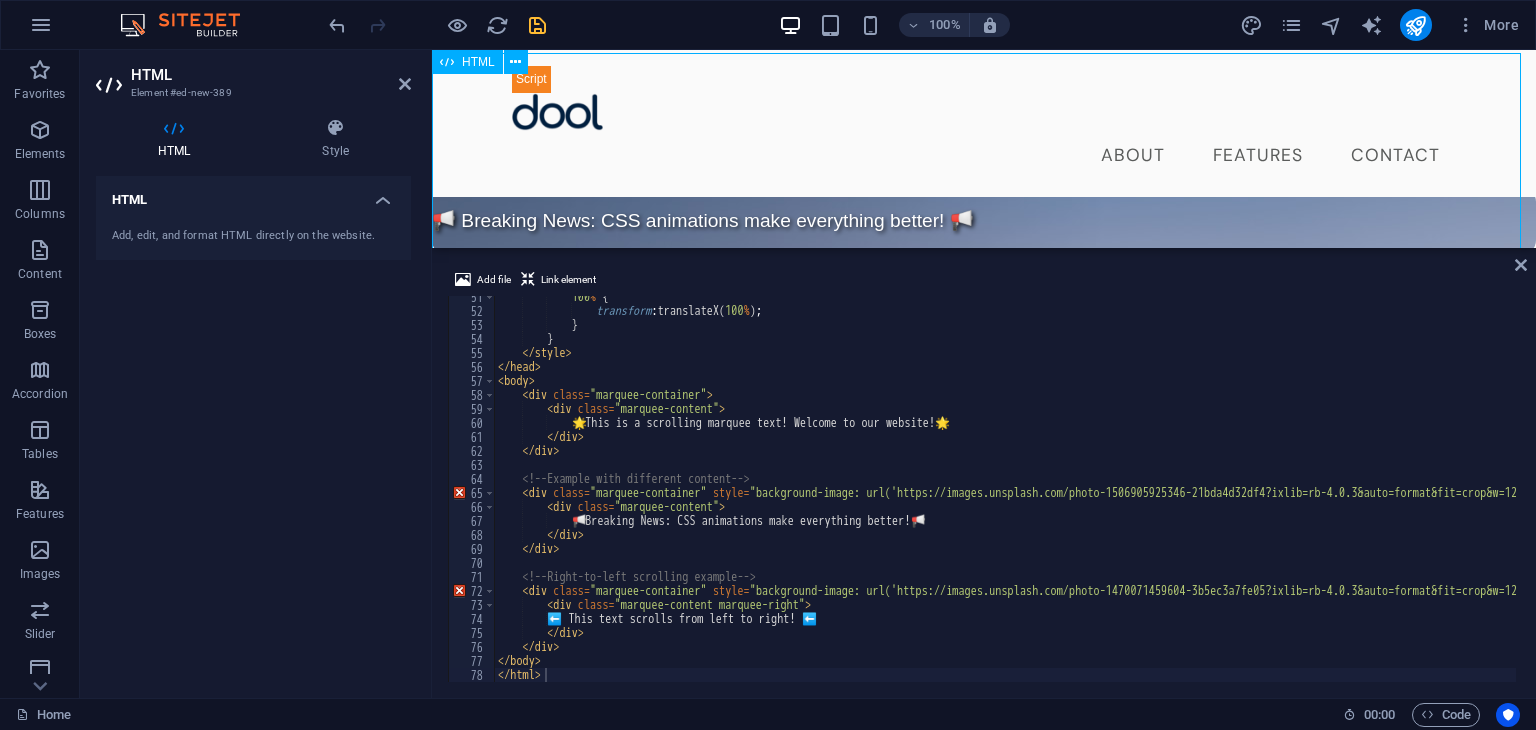 scroll, scrollTop: 588, scrollLeft: 0, axis: vertical 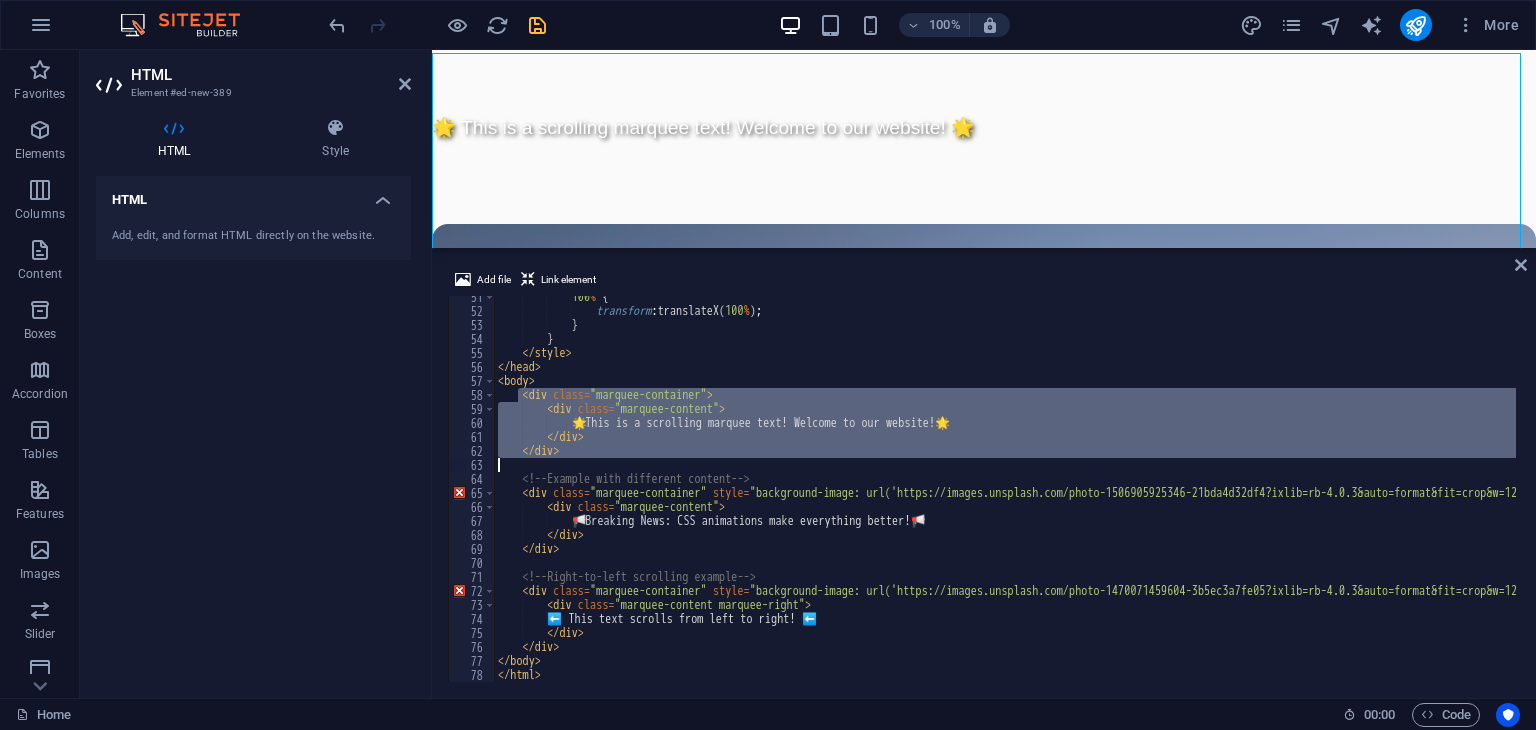 drag, startPoint x: 522, startPoint y: 397, endPoint x: 793, endPoint y: 466, distance: 279.6462 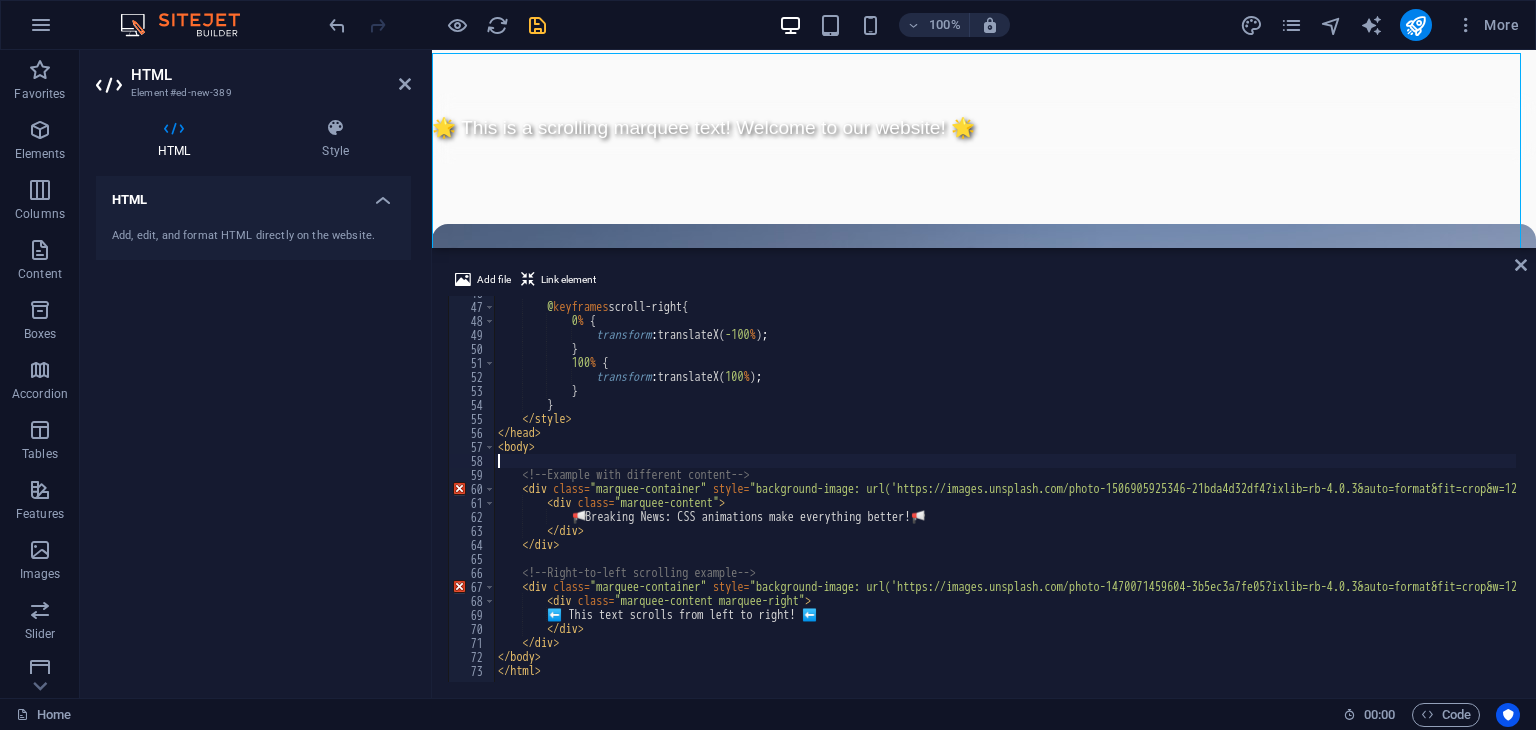 scroll, scrollTop: 625, scrollLeft: 0, axis: vertical 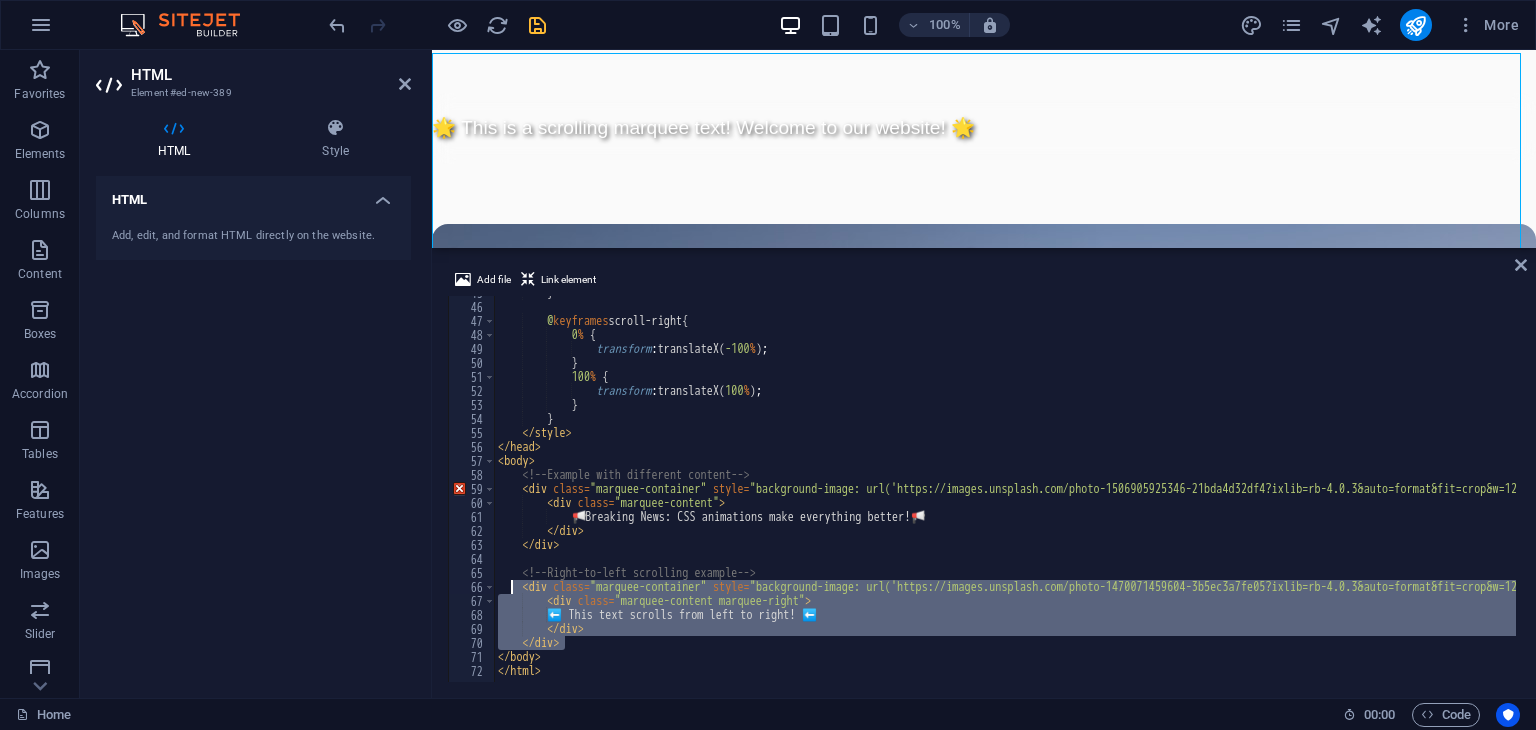 drag, startPoint x: 576, startPoint y: 648, endPoint x: 514, endPoint y: 583, distance: 89.827614 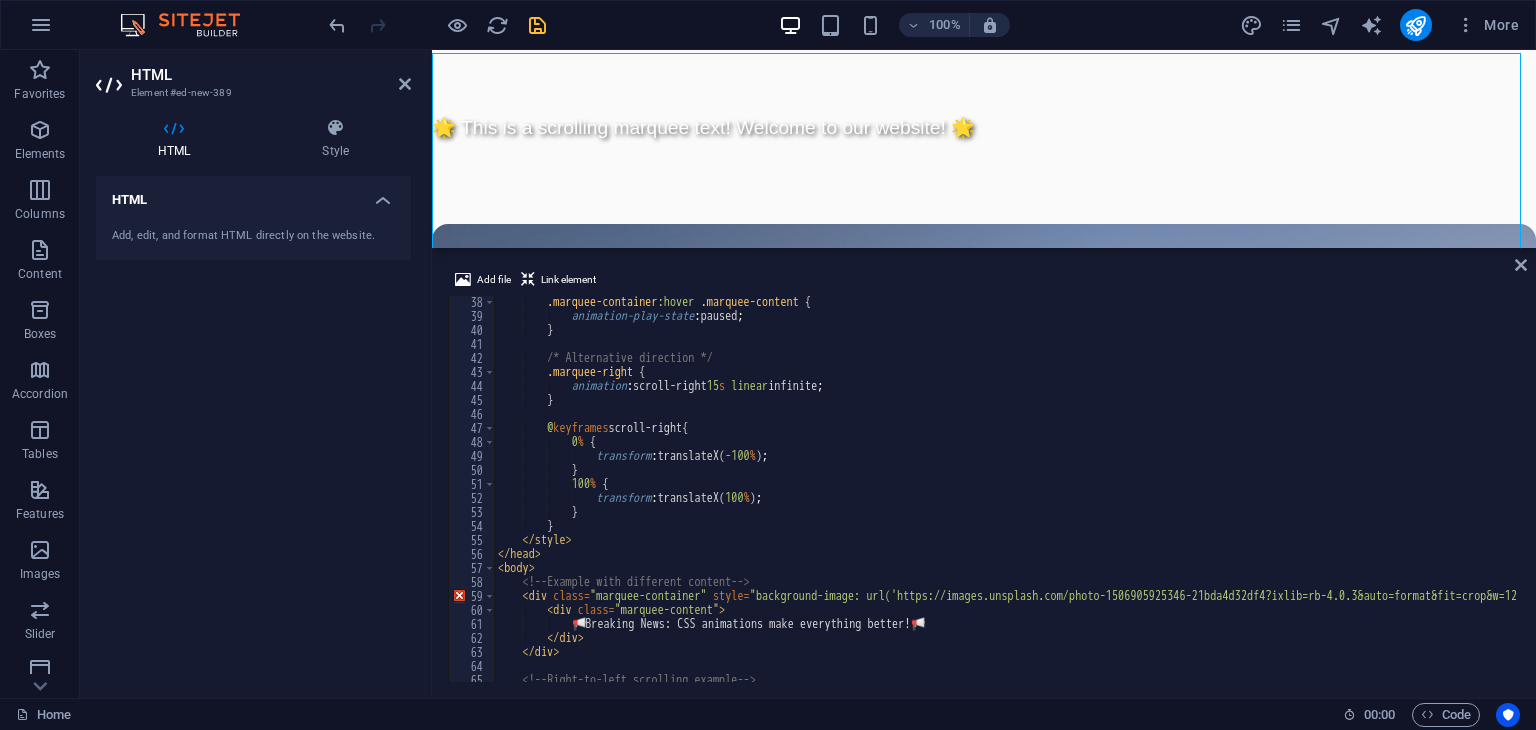 scroll, scrollTop: 625, scrollLeft: 0, axis: vertical 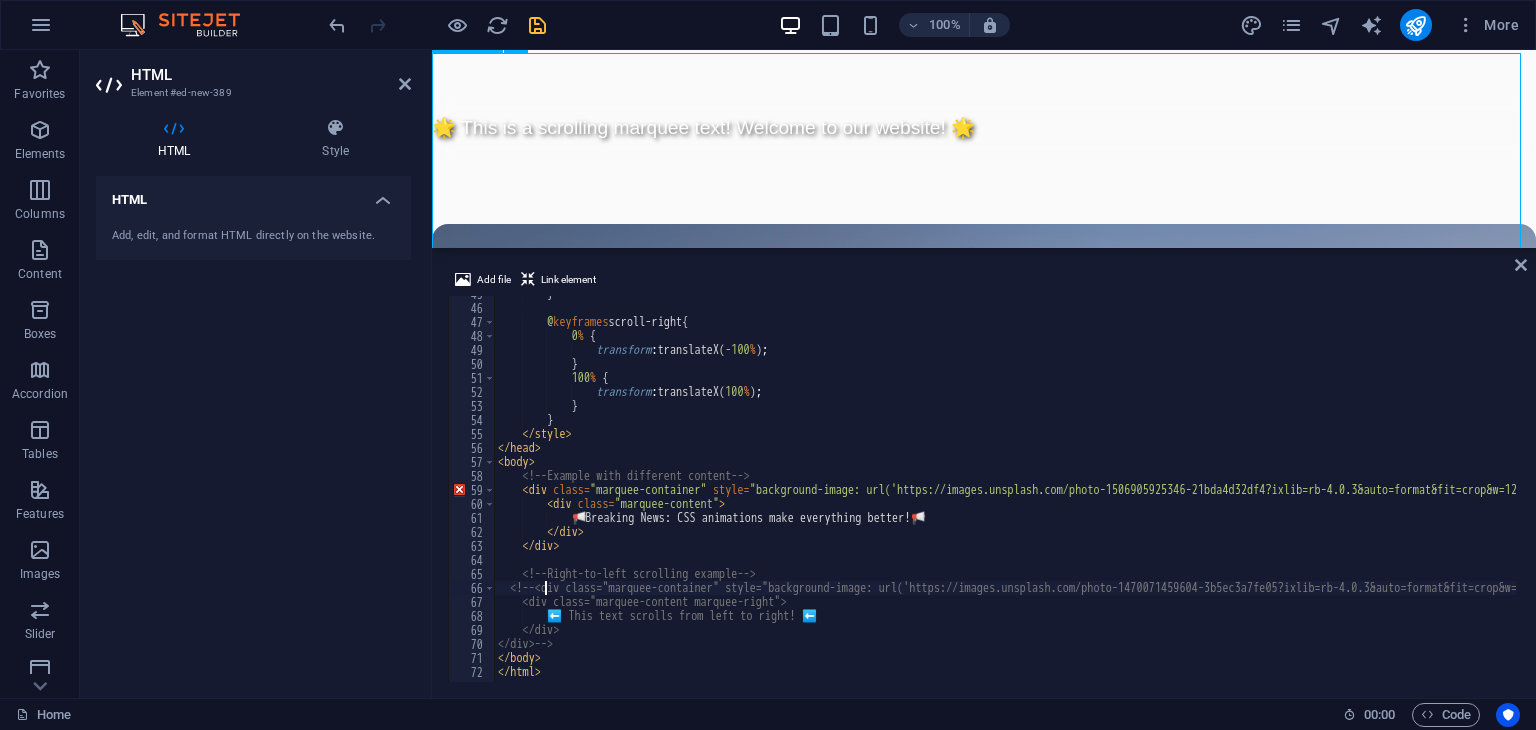click on "About Features Contact
Dool - Business Assistant for Beauticians
[PHONE]" at bounding box center [984, 5316] 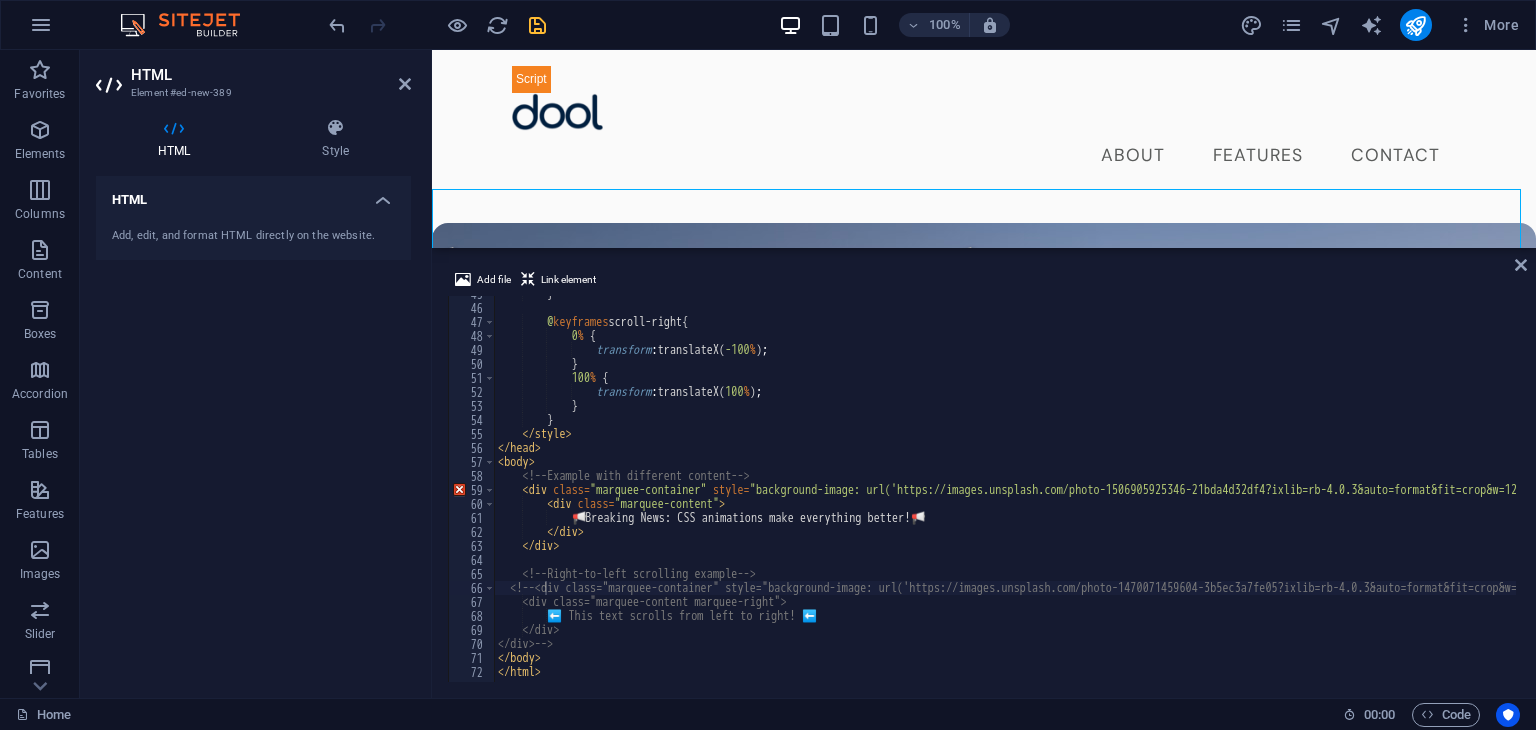 scroll, scrollTop: 417, scrollLeft: 0, axis: vertical 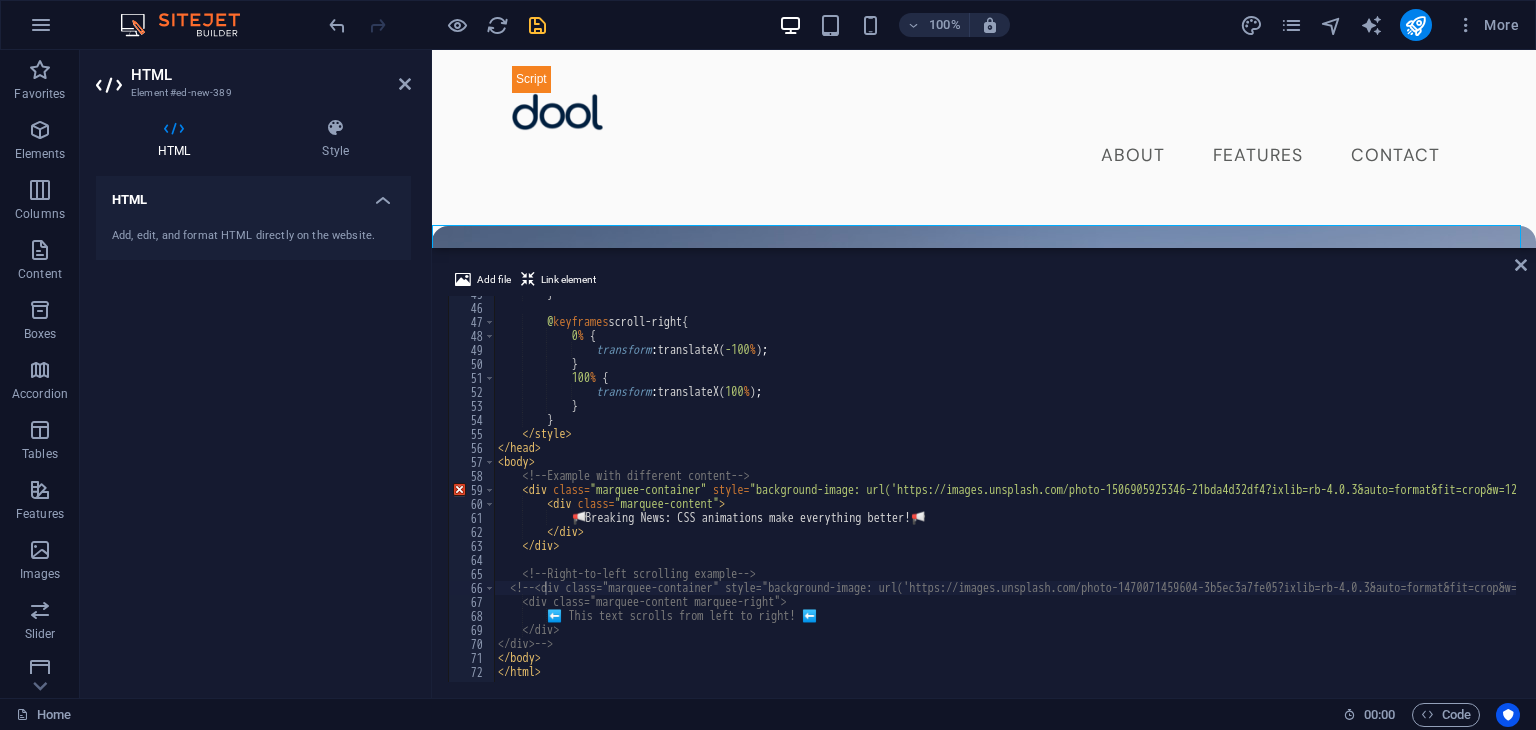 click on "About Features Contact
Dool - Business Assistant for Beauticians
[PHONE]" at bounding box center (984, 5391) 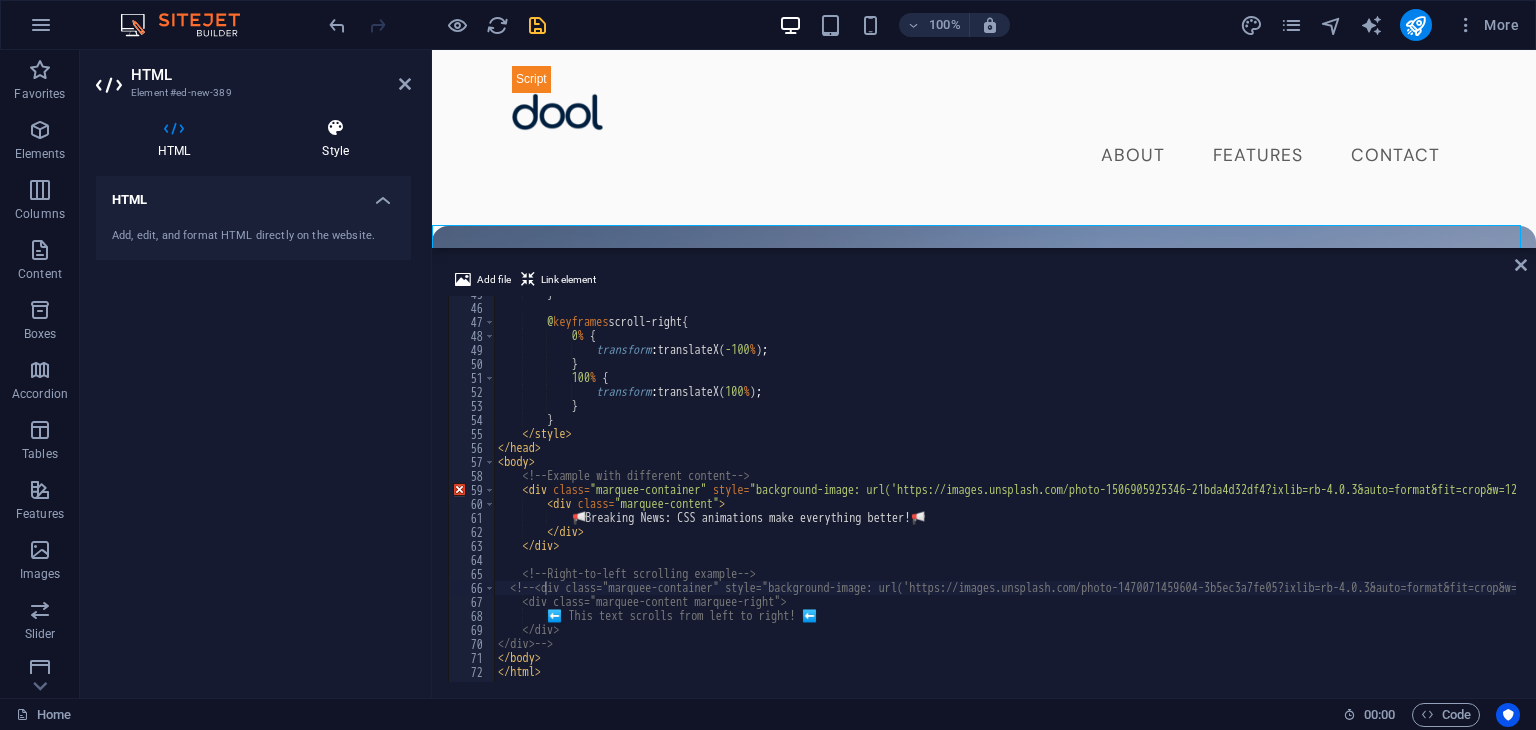 click on "Style" at bounding box center [335, 139] 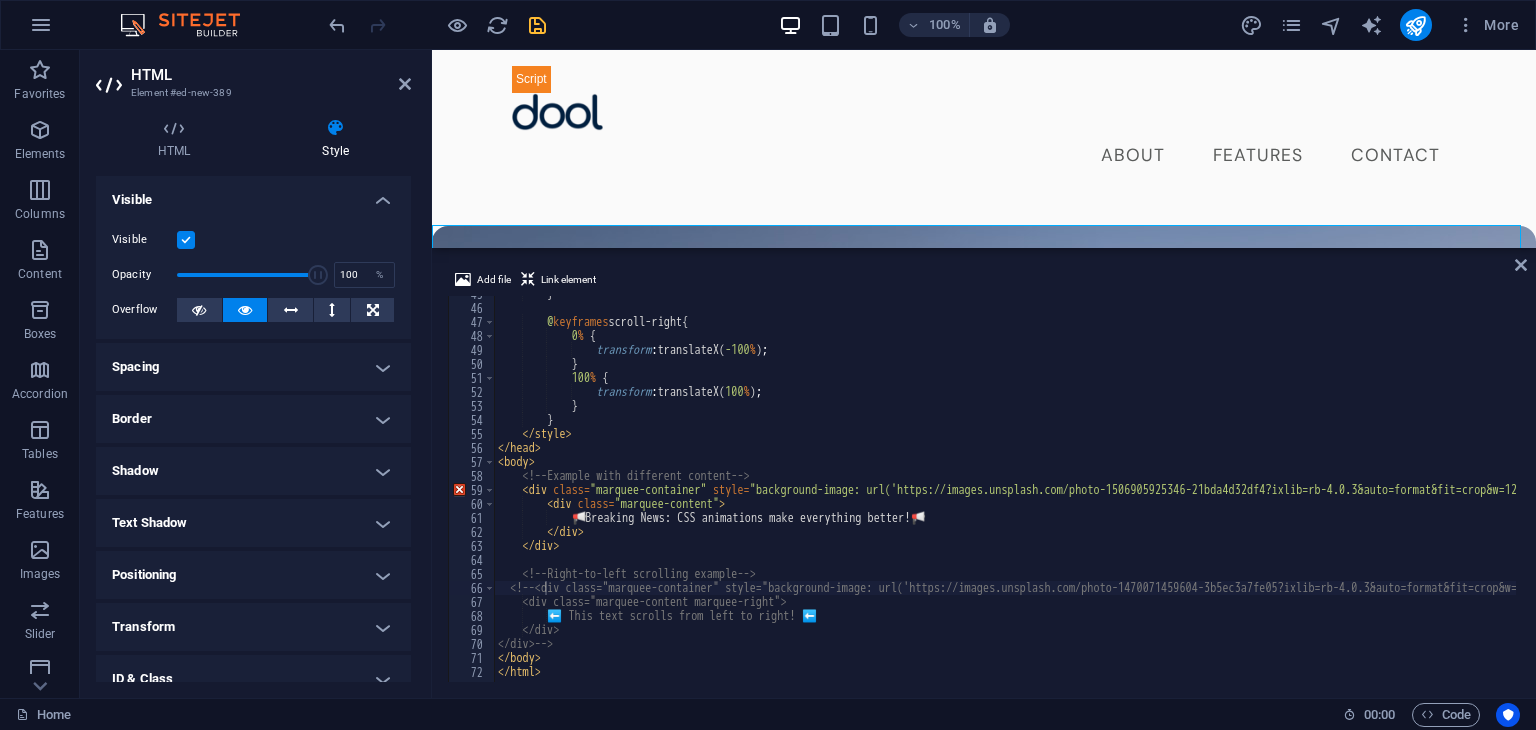 click on "Spacing" at bounding box center (253, 367) 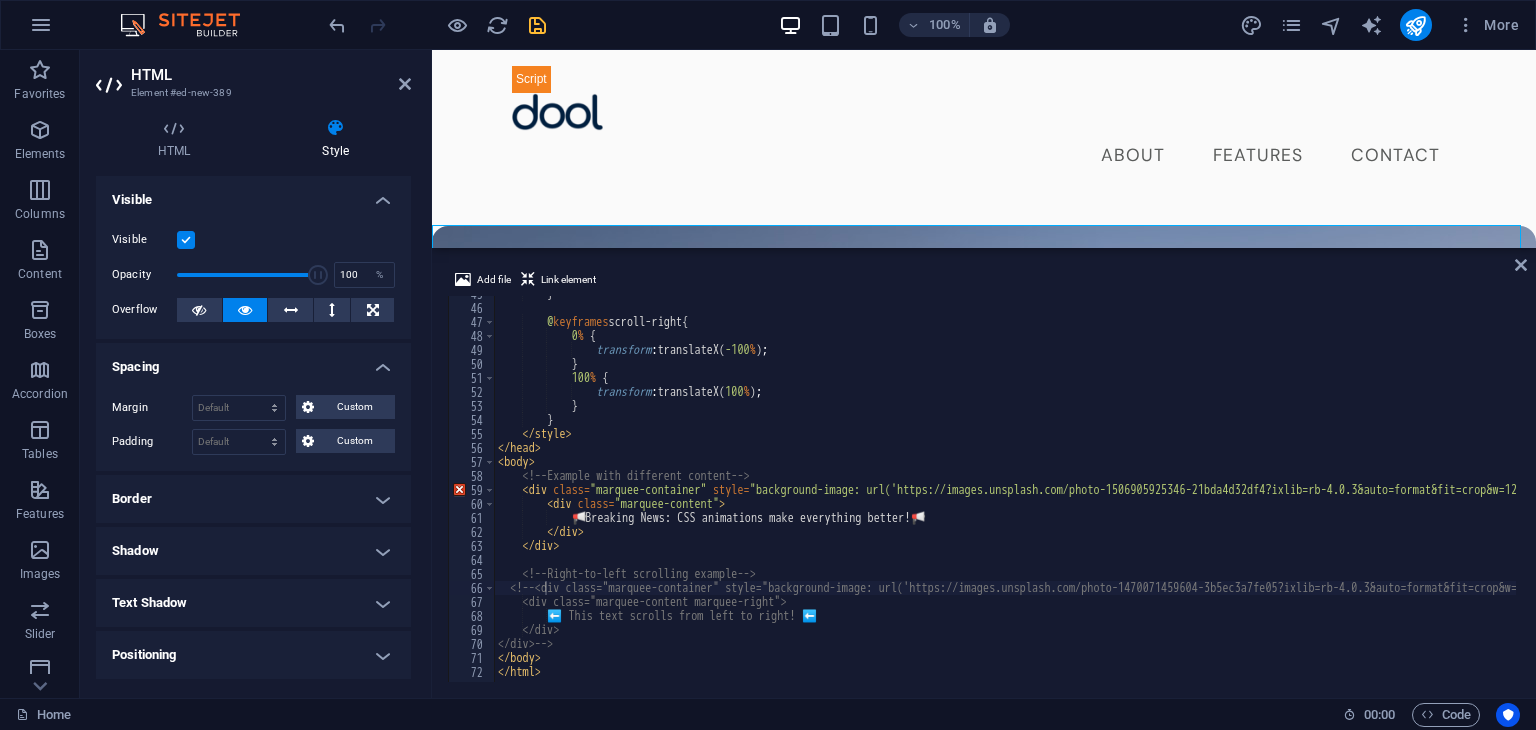 type on "</style>" 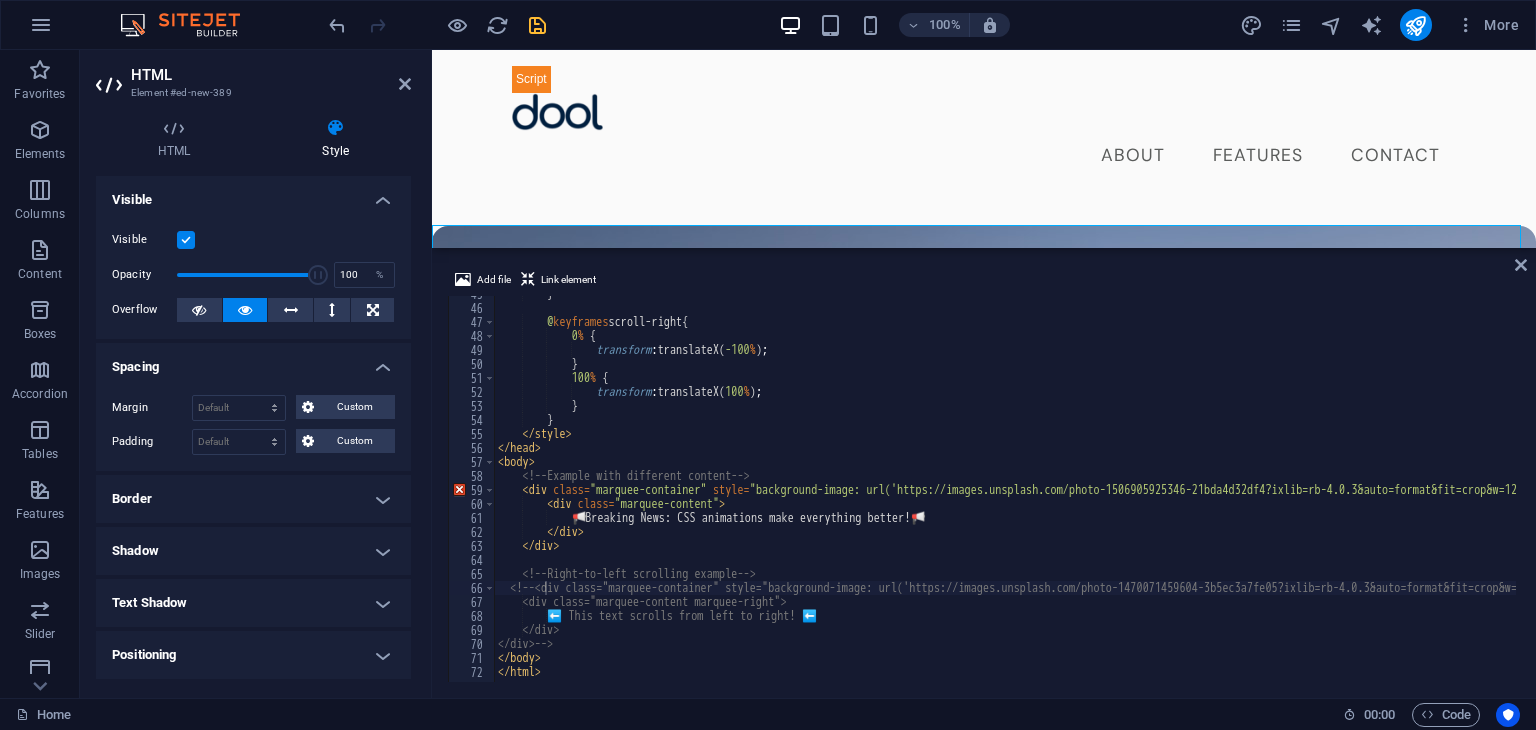 drag, startPoint x: 342, startPoint y: 355, endPoint x: 737, endPoint y: 436, distance: 403.21954 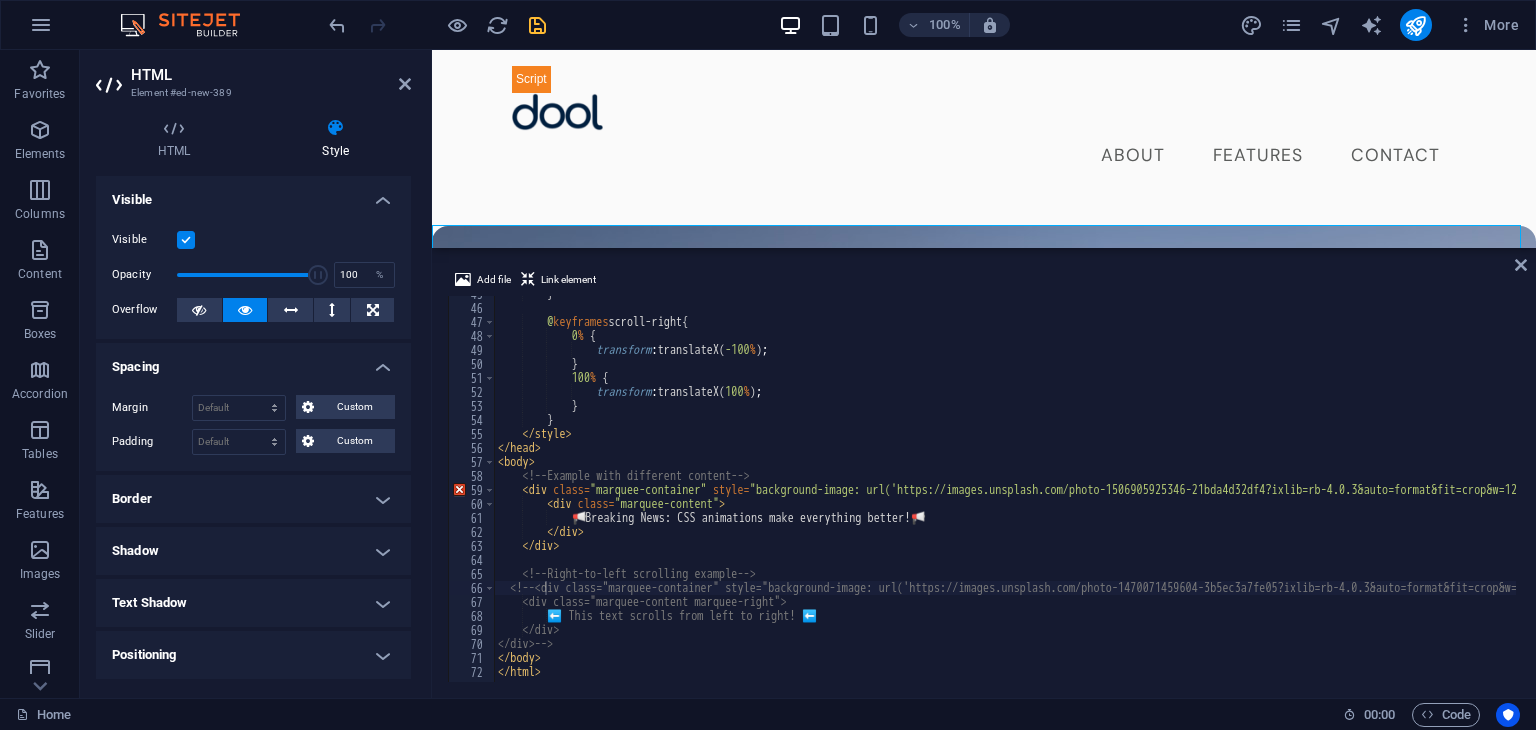 click on "»
<h2>Say hel to....</h2>
</div>
<!--  Example with different content  -->
<div class = "marquee-container" style = "background-image: url('https://images.unsplash.com/photo-1506905925346-21bda4d32df4?ixlib=rb-4.0.3&auto=format&fit=crop&w=1200&q=80');" >
<div class = "marquee-content" >                📢  Breaking News: CSS animations make everything better!  📢           </div>
</div>
<!--  Right-to-left scrolling example  -->
<!--    <div class="marquee-container" style="background-image: url('https://images.unsplash.com/photo-1470071459604-3b5ec3a7fe05?ixlib=rb-4.0.3&auto=format&fit=crop&w=1200&q=80');">
<div class="marquee-content marquee-right">
</div>
</div>  -->
</body>
<" at bounding box center (1114, 492) 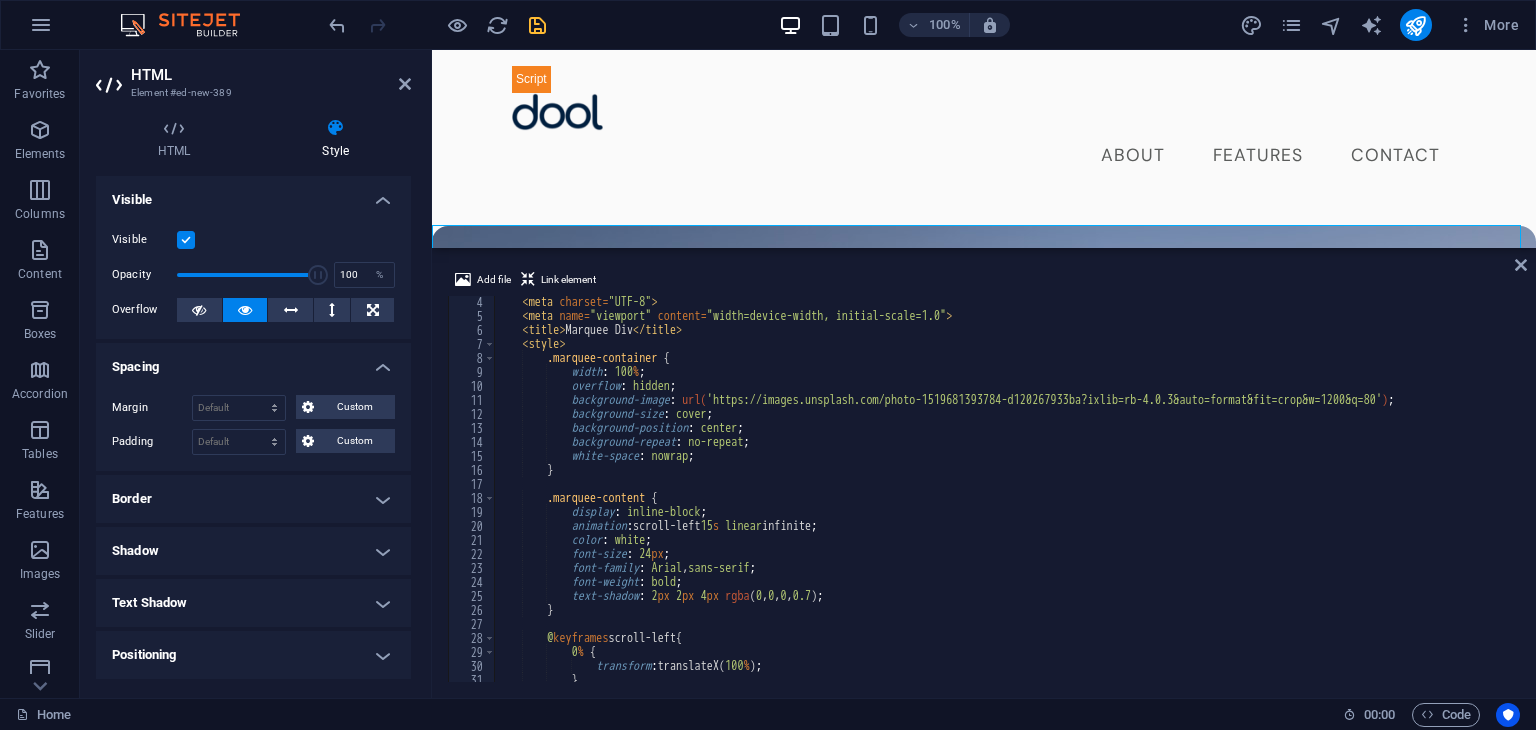 scroll, scrollTop: 0, scrollLeft: 0, axis: both 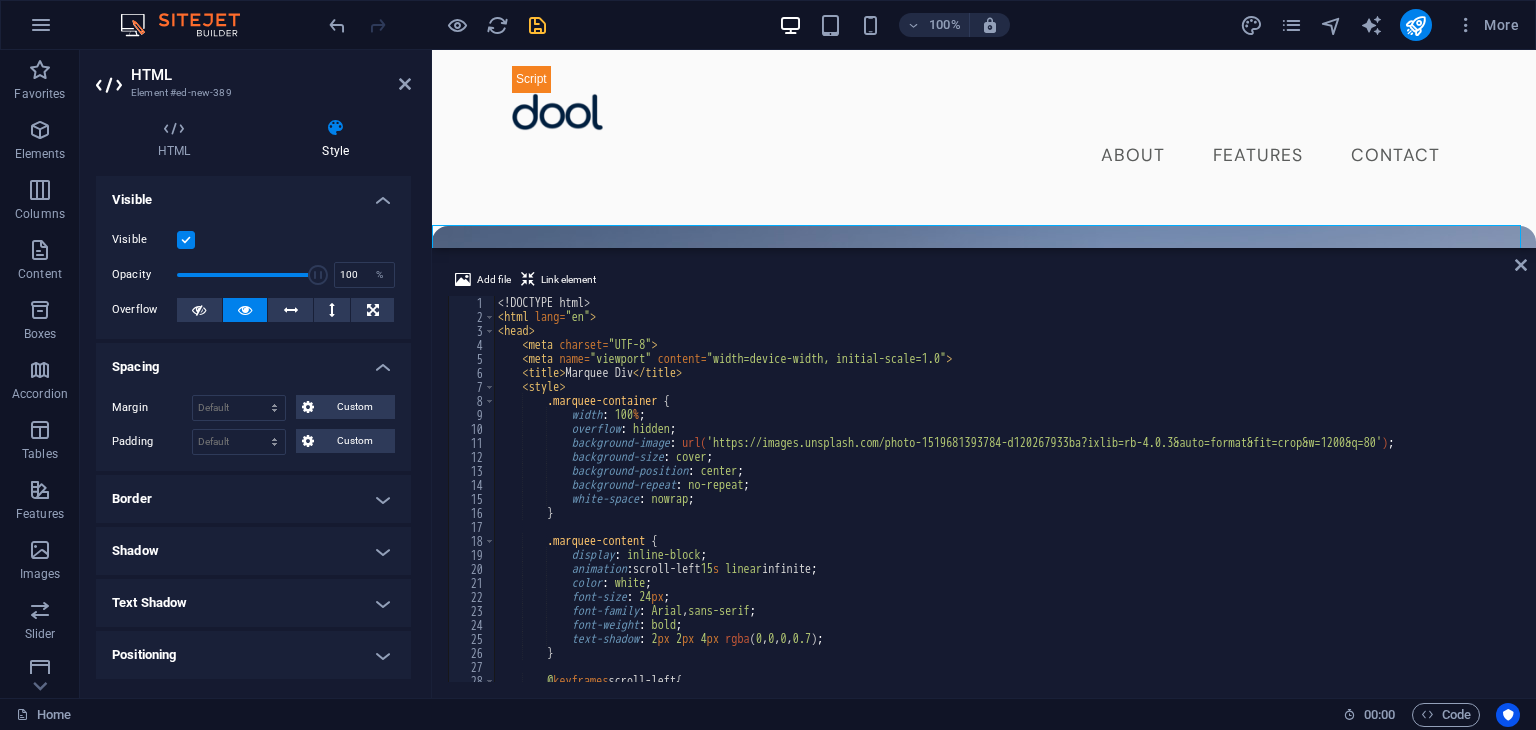 click on "About Features Contact
Dool - Business Assistant for Beauticians
[PHONE]" at bounding box center (984, 5391) 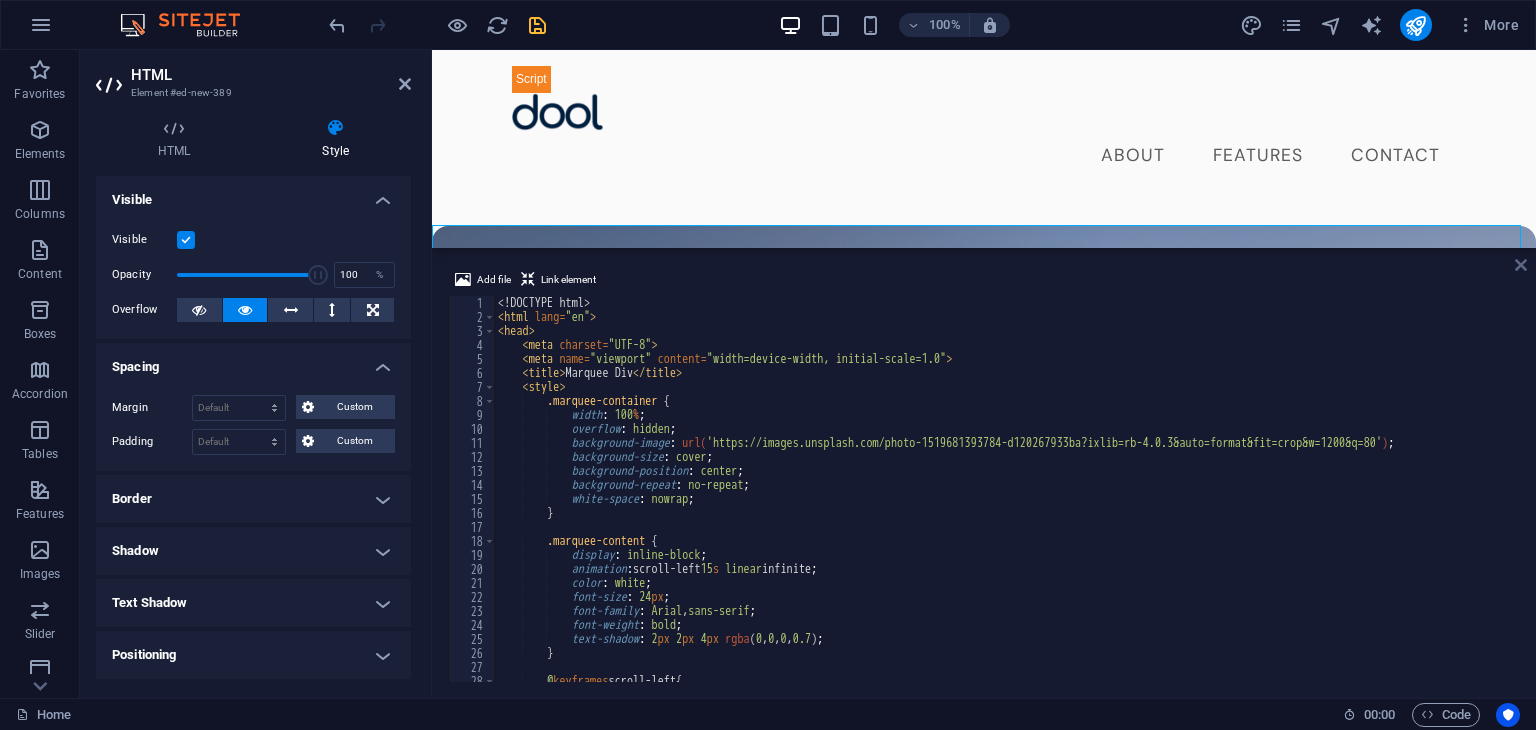 click at bounding box center [1521, 265] 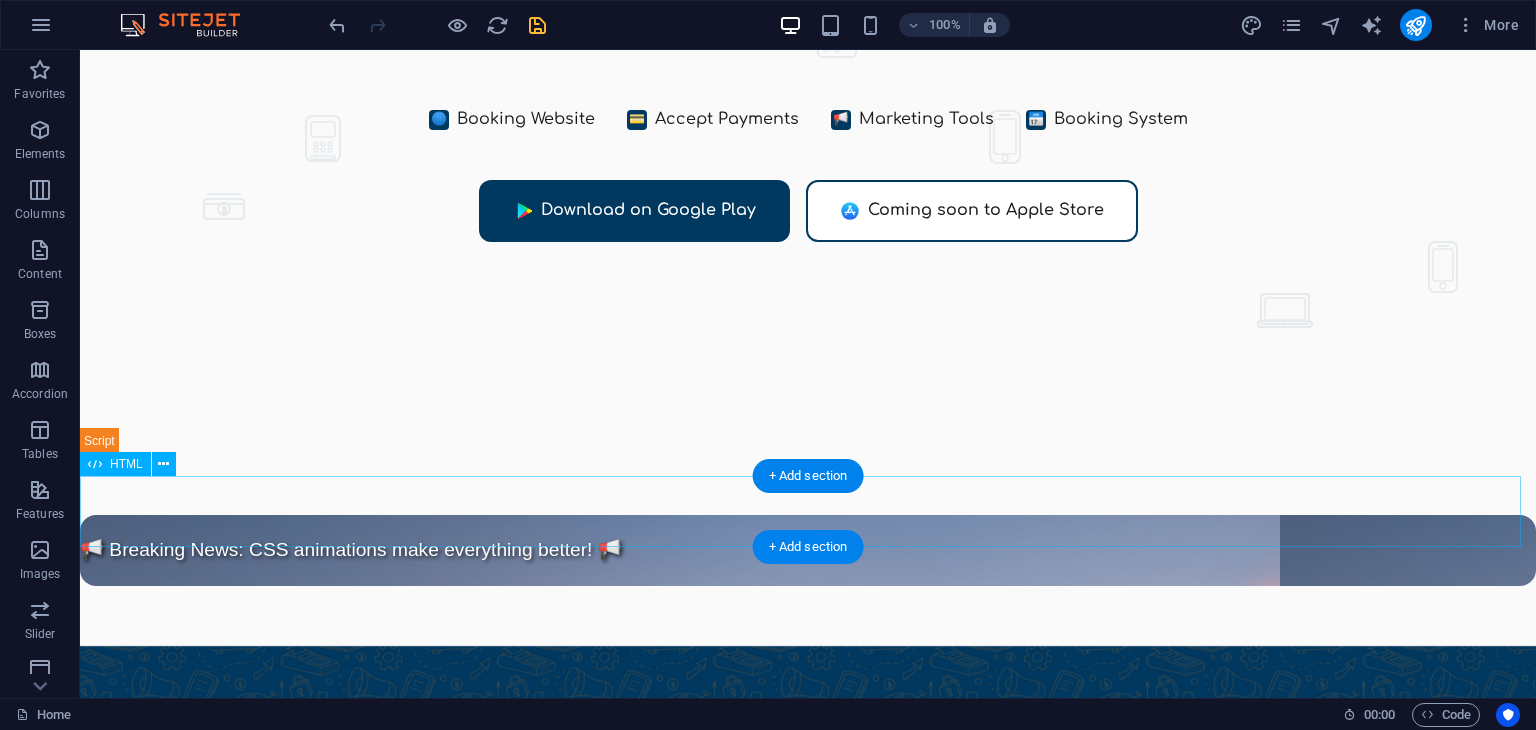 click on "Marquee Div
📢 Breaking News: CSS animations make everything better! 📢" at bounding box center [808, 550] 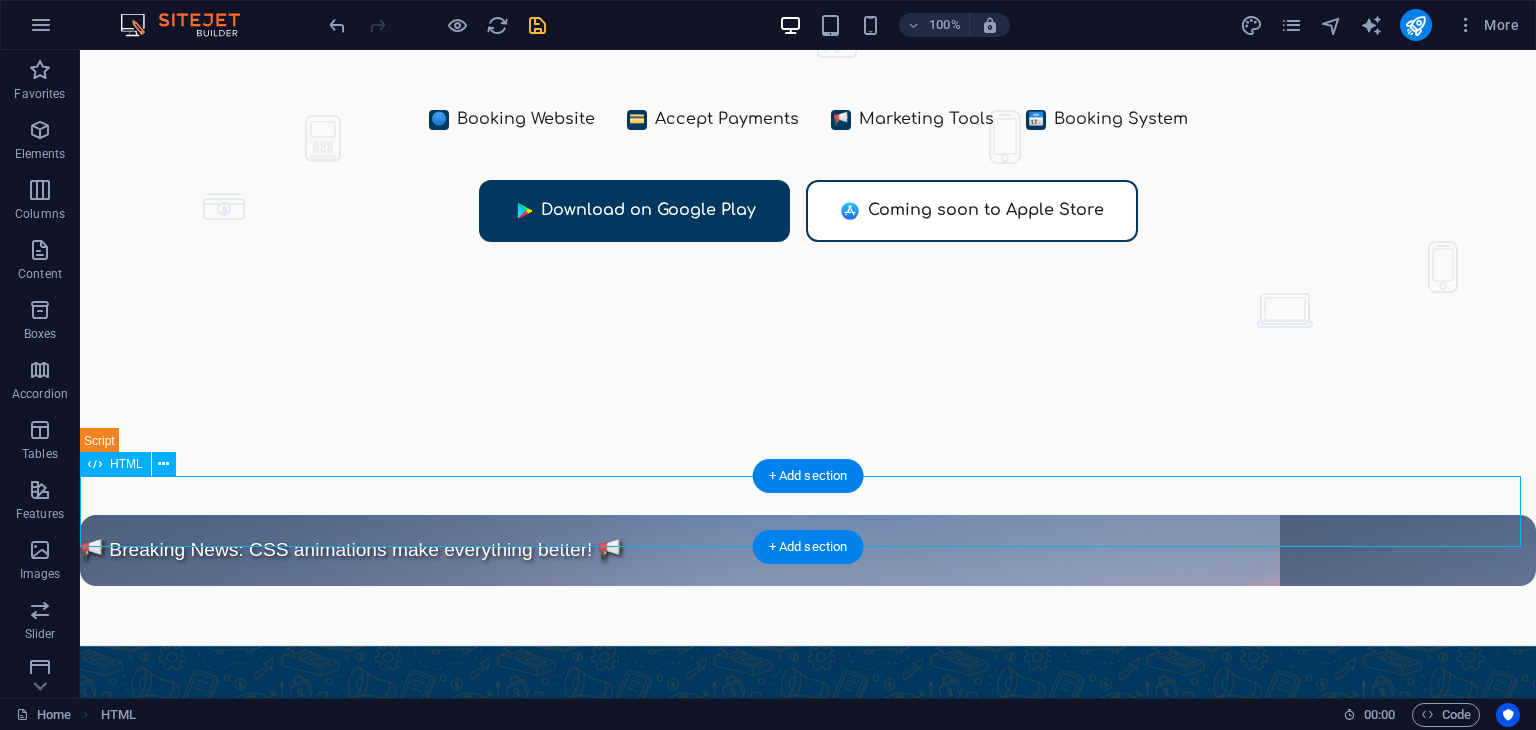 click on "Marquee Div
📢 Breaking News: CSS animations make everything better! 📢" at bounding box center [808, 550] 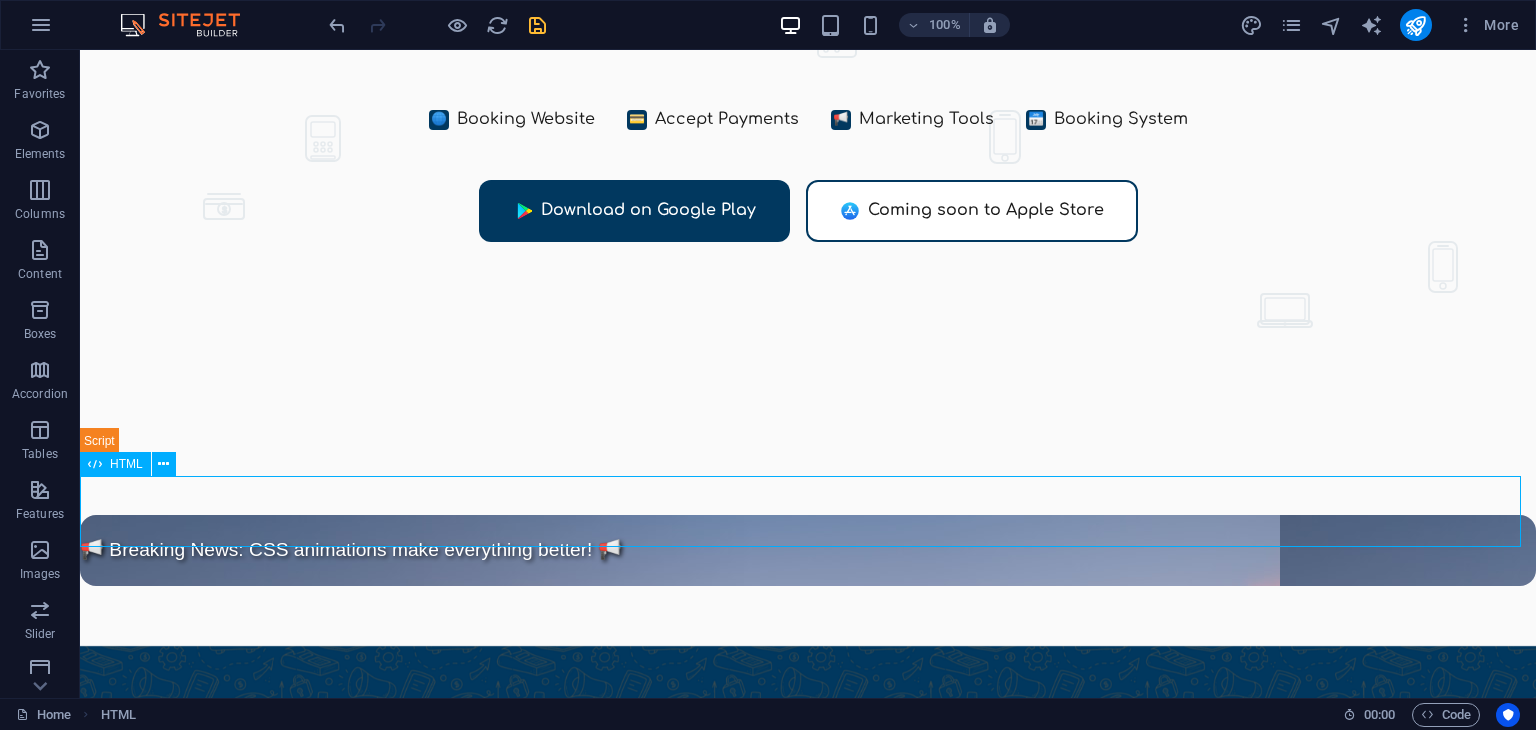 click at bounding box center [95, 464] 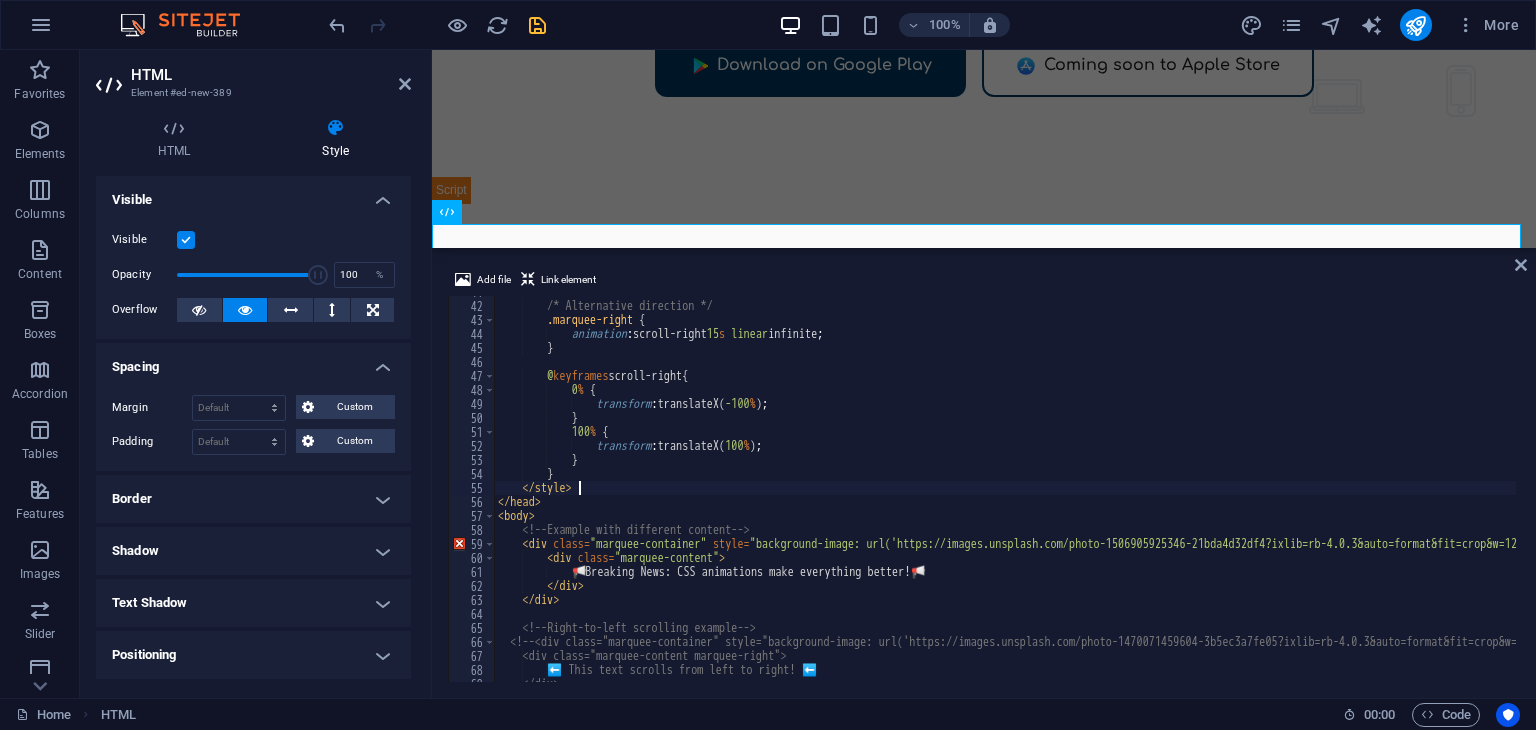 scroll, scrollTop: 625, scrollLeft: 0, axis: vertical 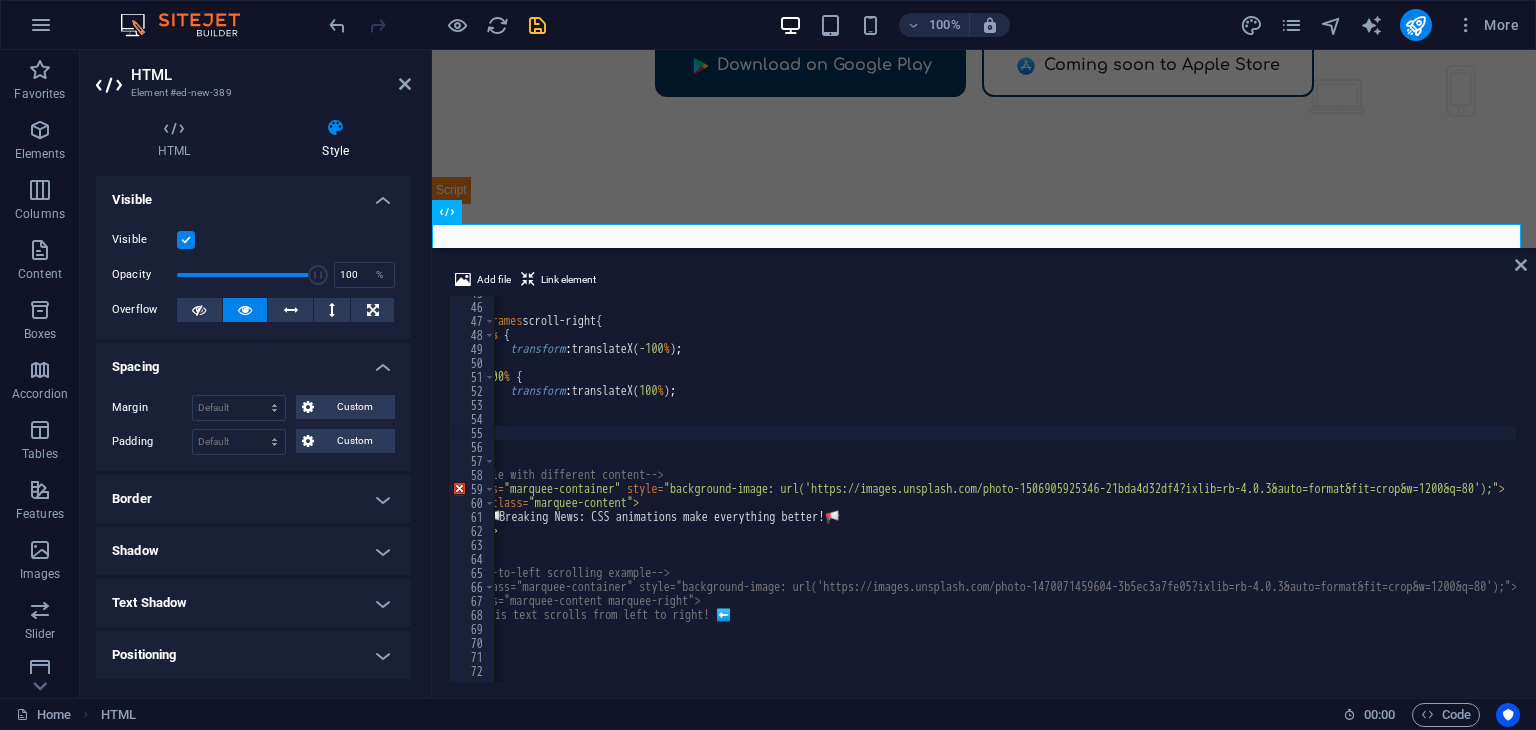 click on "»
<h2>Say hel to....</h2>
</div>
<!--  Example with different content  -->
<div class = "marquee-container" style = "background-image: url('https://images.unsplash.com/photo-1506905925346-21bda4d32df4?ixlib=rb-4.0.3&auto=format&fit=crop&w=1200&q=80');" >
<div class = "marquee-content" >                📢  Breaking News: CSS animations make everything better!  📢           </div>
</div>
<!--  Right-to-left scrolling example  -->
<!--    <div class="marquee-container" style="background-image: url('https://images.unsplash.com/photo-1470071459604-3b5ec3a7fe05?ixlib=rb-4.0.3&auto=format&fit=crop&w=1200&q=80');">
<div class="marquee-content marquee-right">
</div>
</div>  -->
</body>
<" at bounding box center (1028, 491) 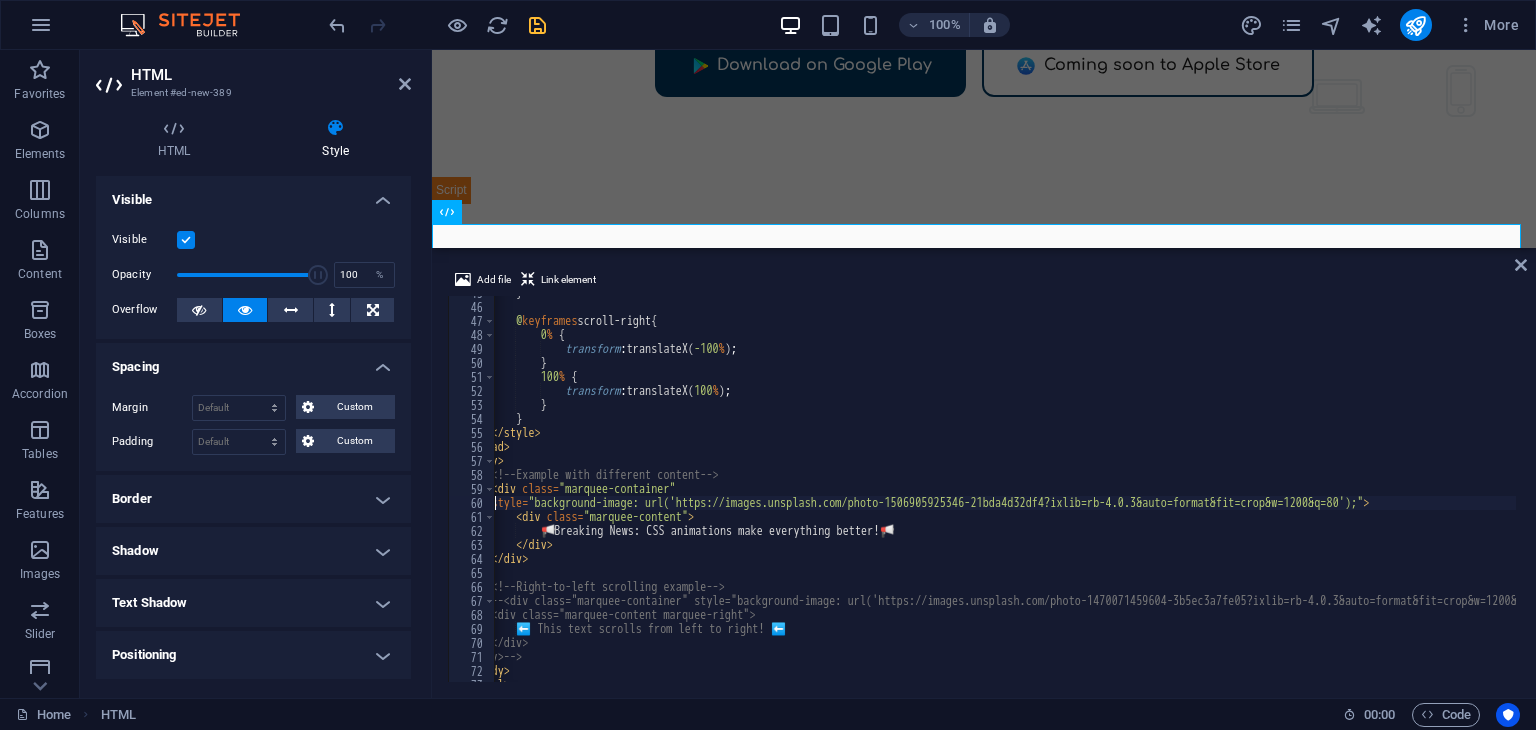 scroll, scrollTop: 0, scrollLeft: 2, axis: horizontal 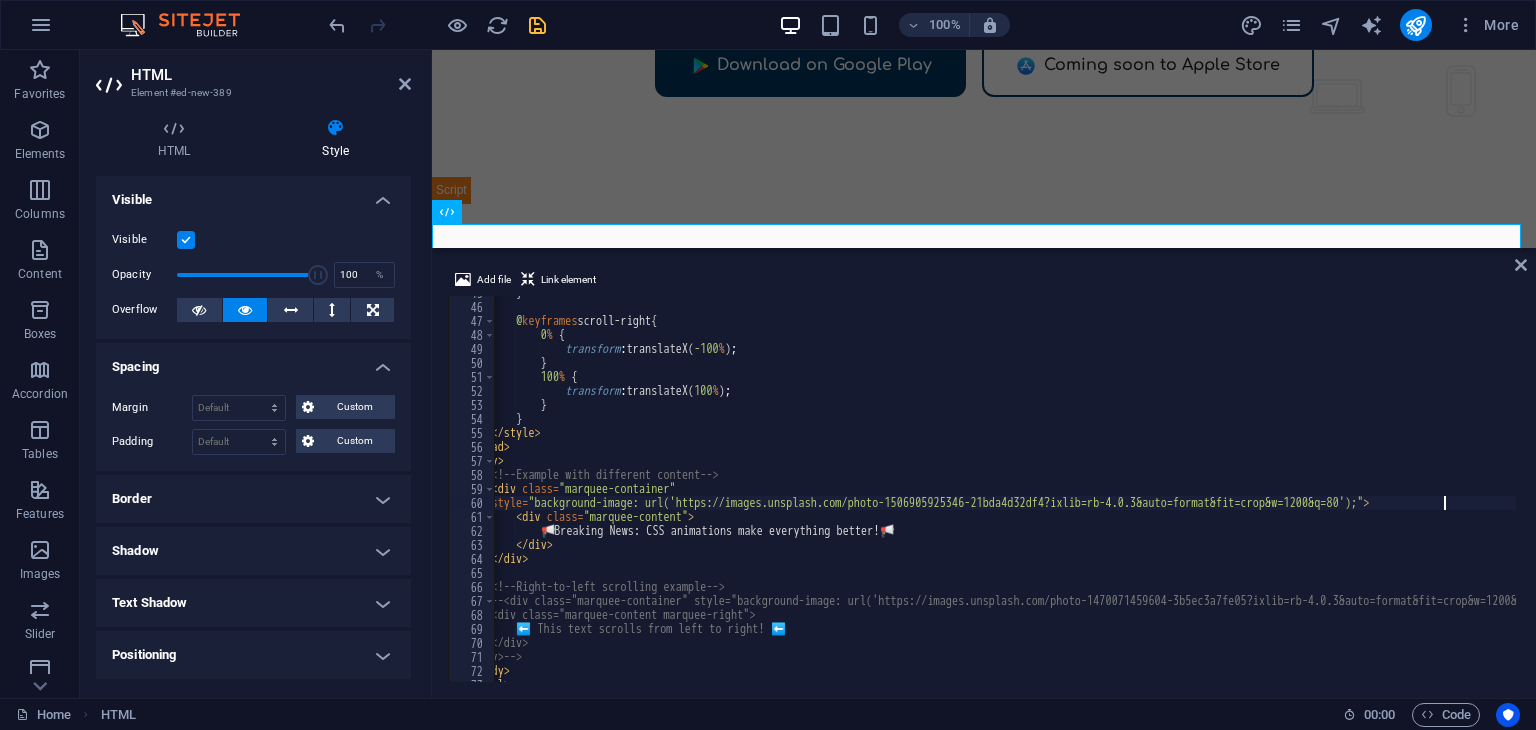 click on "}           @ keyframes  scroll-right  {                0 %   {                     transform :  translateX( -100 % ) ;                }                100 %   {                     transform :  translateX( 100 % ) ;                }           }      </ style > </ head > < body >      <!--  Example with different content  -->      < div   class = "marquee-container"      style = "background-image: url('https://images.unsplash.com/photo-1506905925346-21bda4d32df4?ixlib=rb-4.0.3&auto=format&fit=crop&w=1200&q=80');" >           < div   class = "marquee-content" >                📢  Breaking News: CSS animations make everything better!  📢           </ div >      </ div >      <!--  Right-to-left scrolling example  -->    <!--    <div class="marquee-container" style="background-image: url('https://images.unsplash.com/photo-1470071459604-3b5ec3a7fe05?ixlib=rb-4.0.3&auto=format&fit=crop&w=1200&q=80');">        <div class="marquee-content marquee-right">                  </div>   </div>  --> </ body >" at bounding box center [1083, 491] 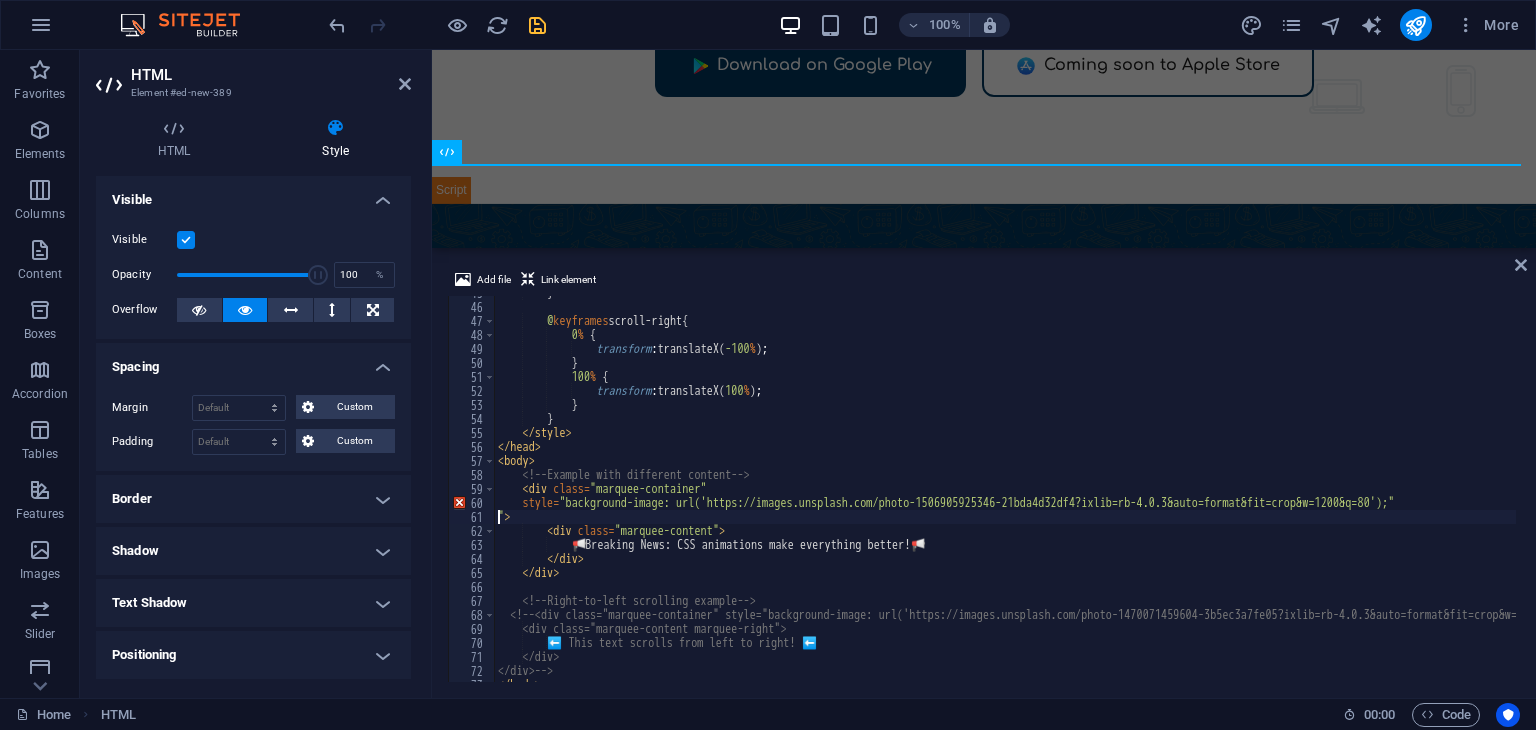 scroll, scrollTop: 0, scrollLeft: 0, axis: both 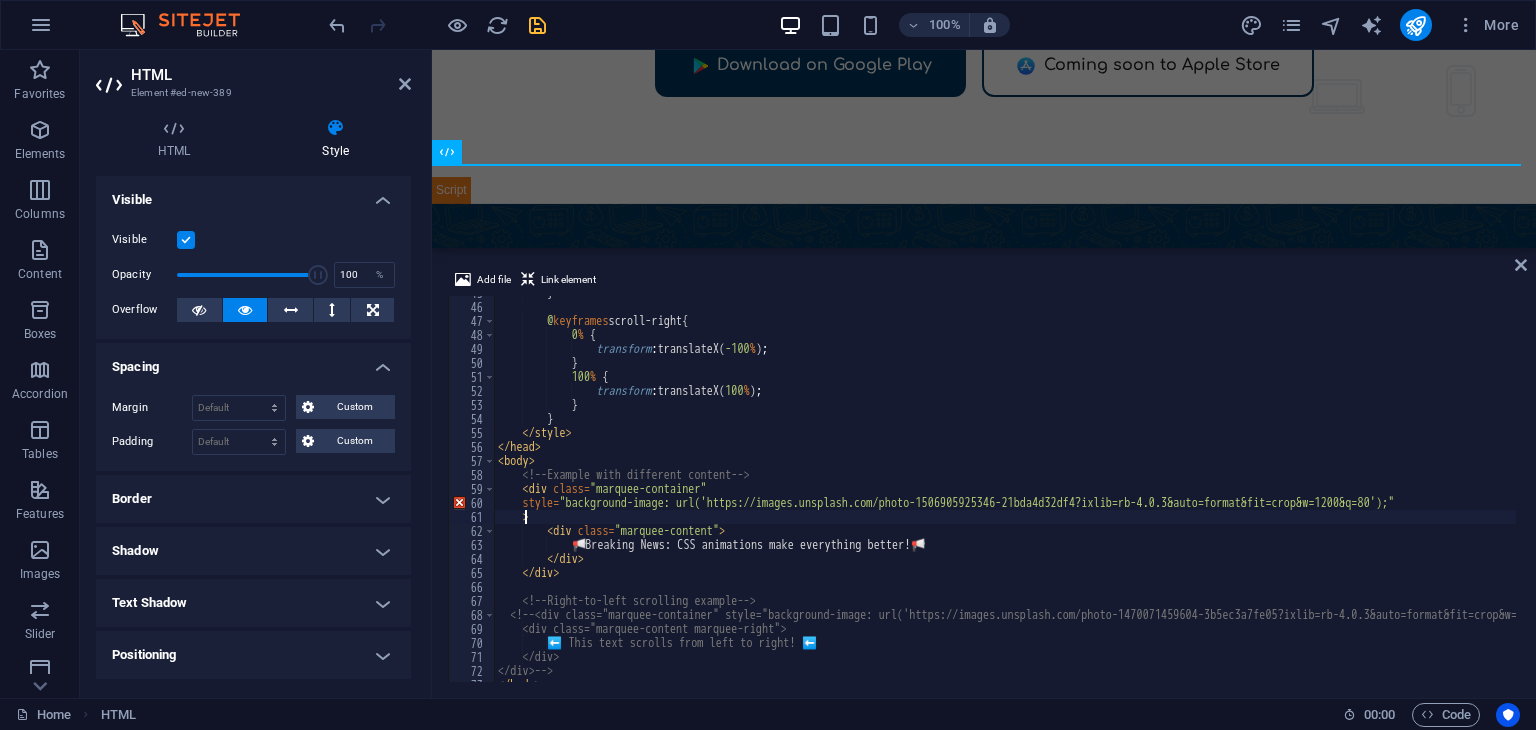 type on ">" 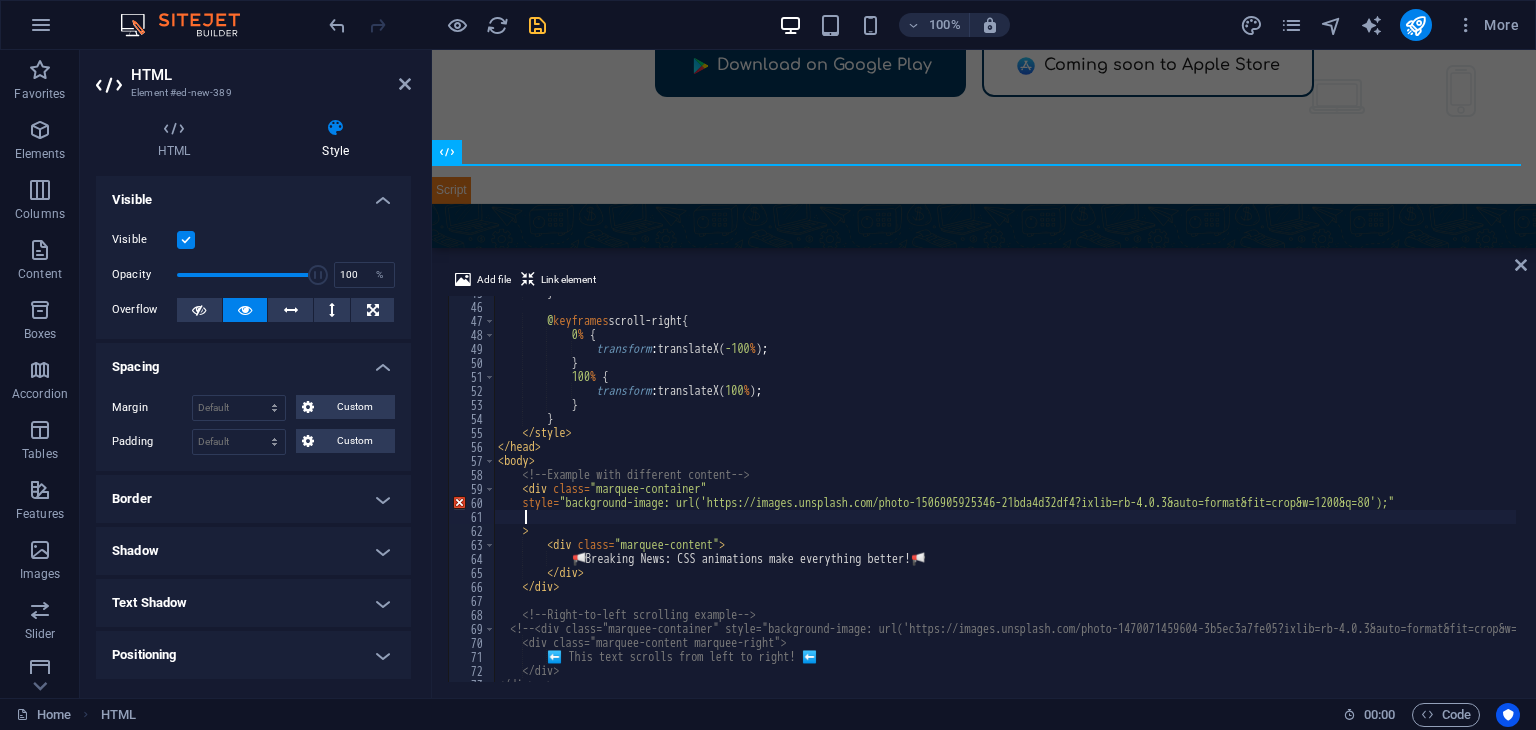 scroll, scrollTop: 0, scrollLeft: 0, axis: both 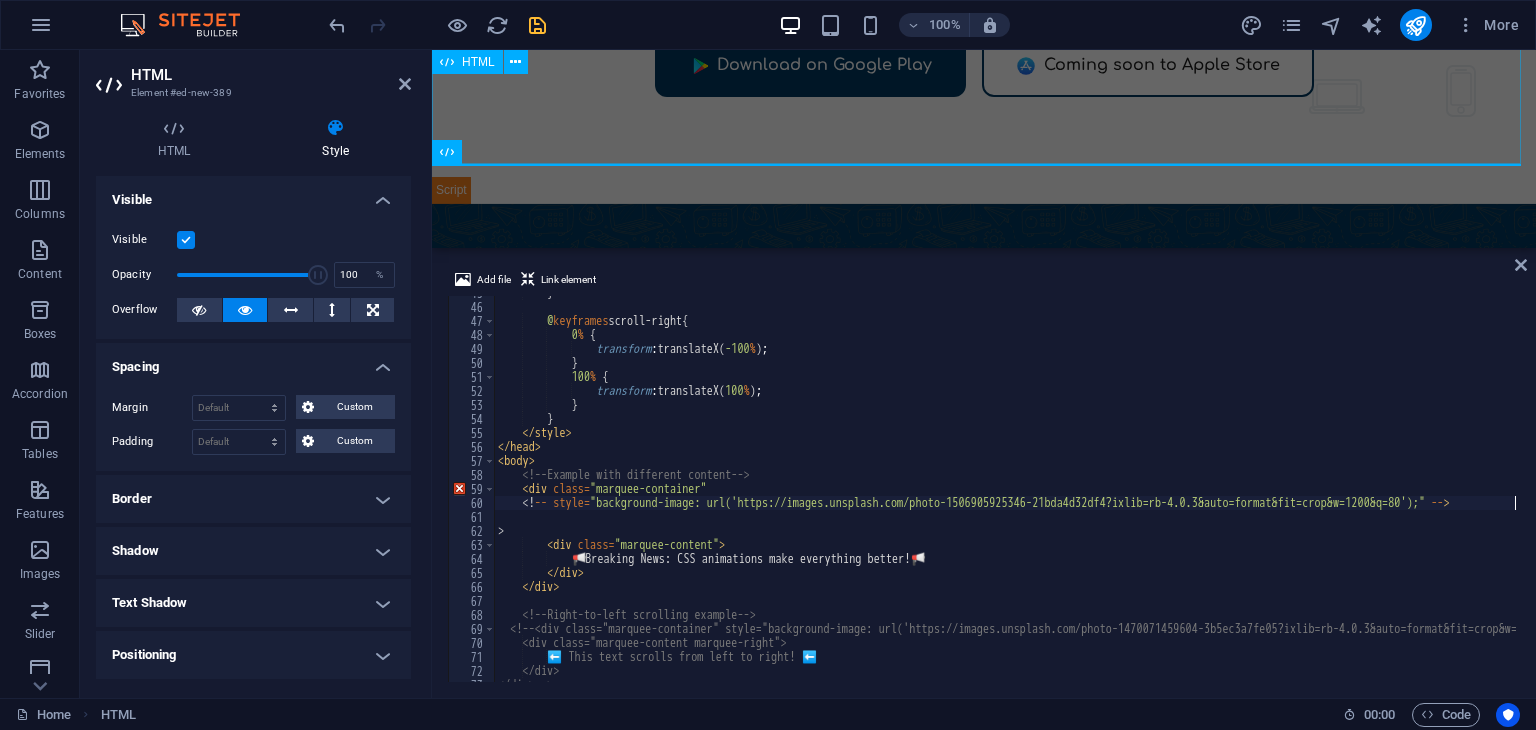 type on "<!-- style="background-image: url('https://images.unsplash.com/photo-1506905925346-21bda4d32df4?ixlib=rb-4.0.3&auto=format&fit=crop&w=1200&q=80');" -->" 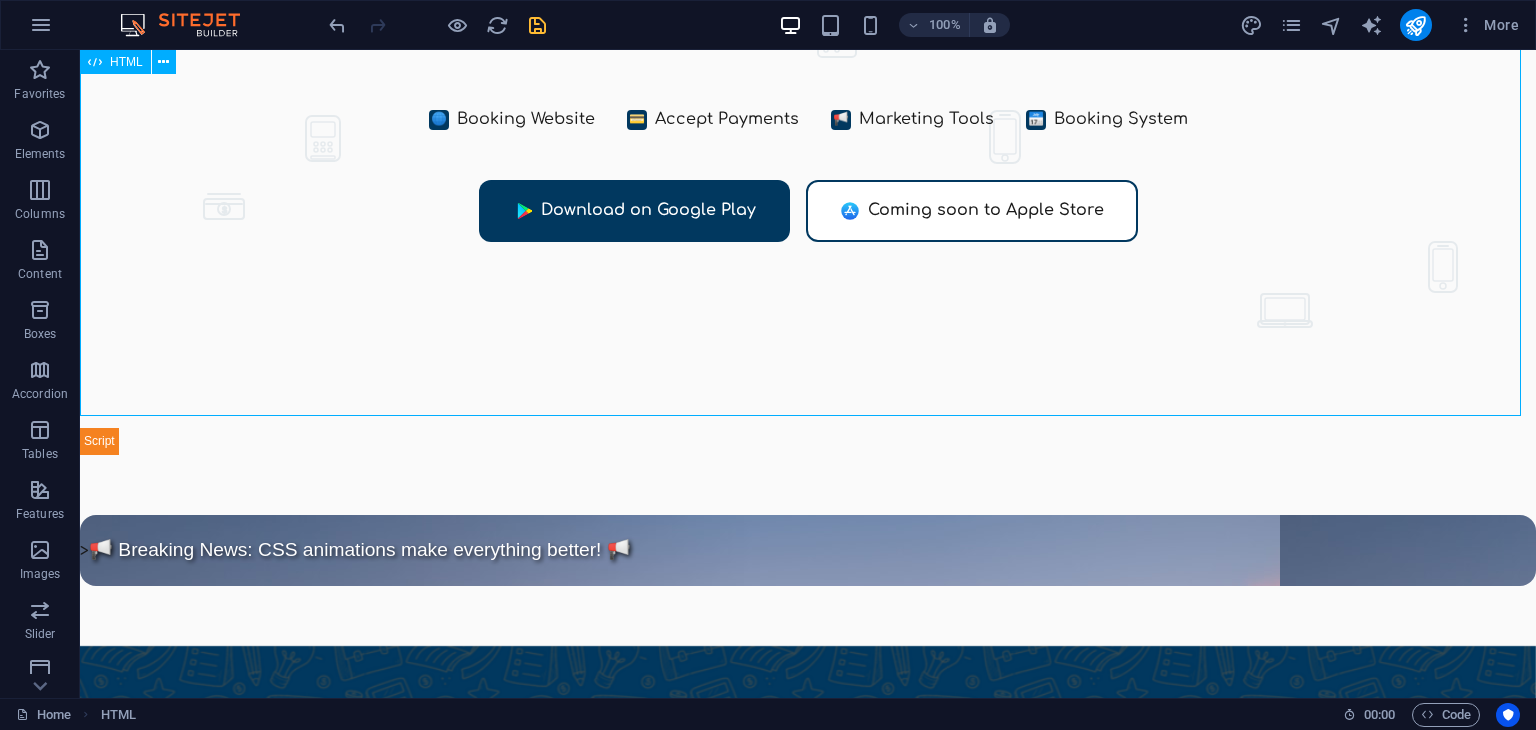 click on "Dool - Business Assistant for Beauticians
$
🌐" at bounding box center [808, 117] 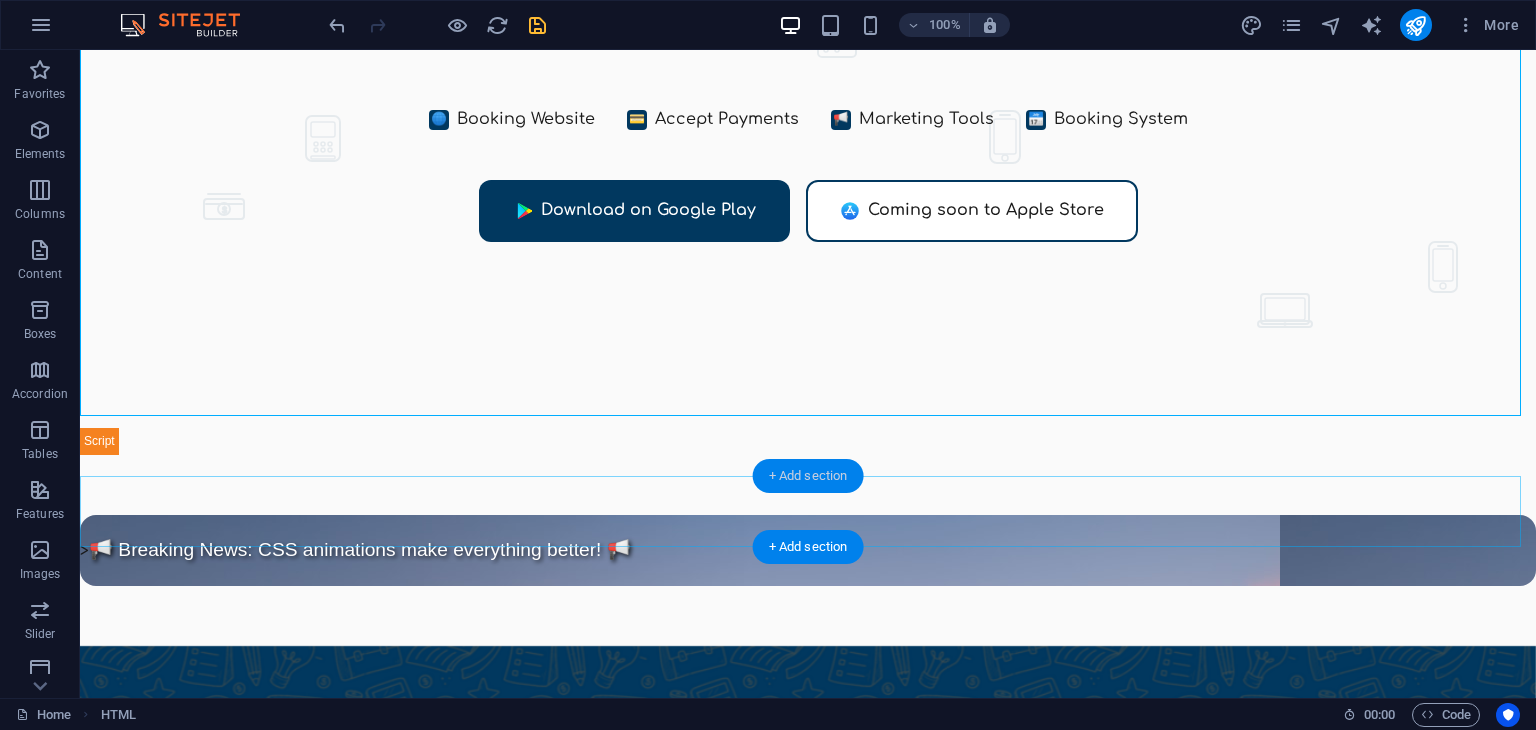 click on "+ Add section" at bounding box center (808, 476) 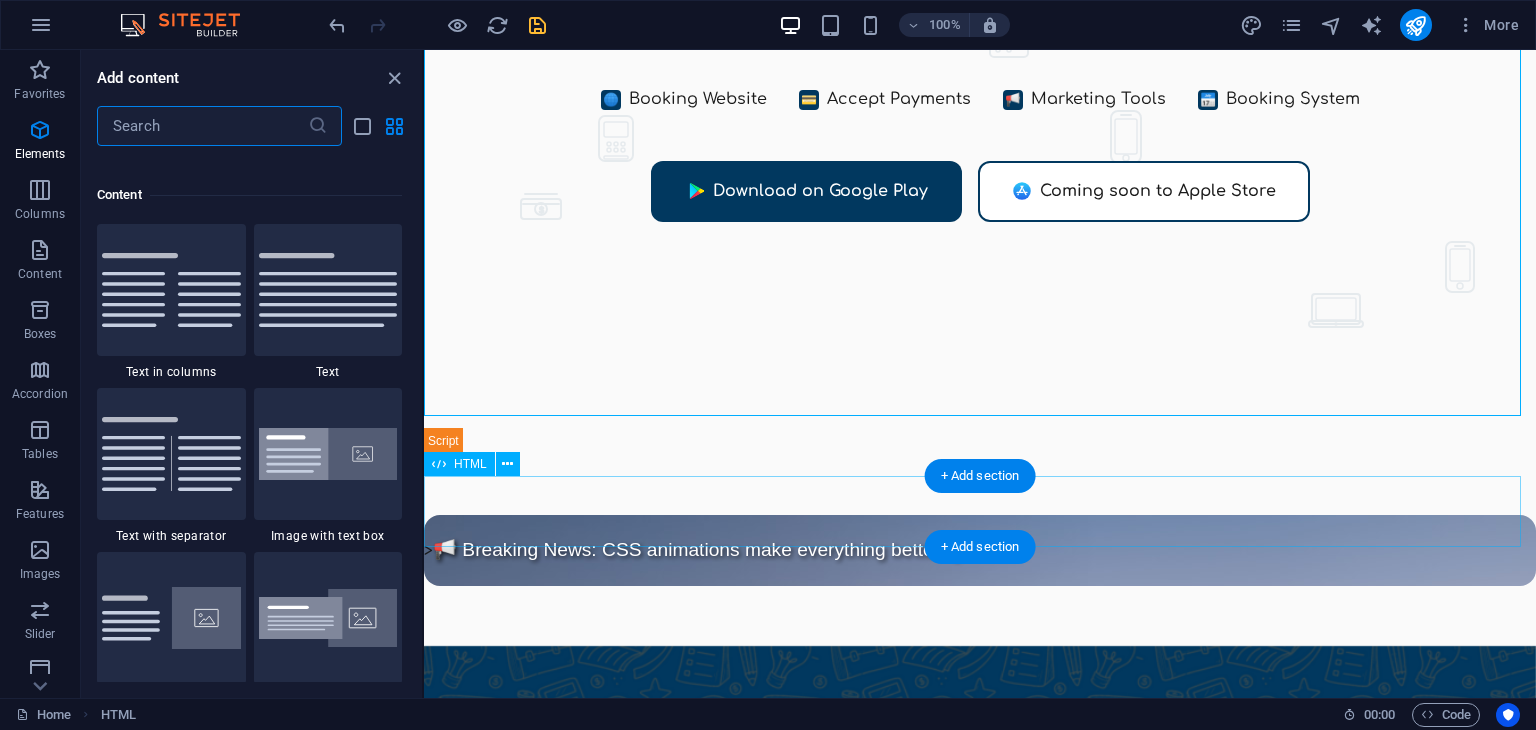 scroll, scrollTop: 3499, scrollLeft: 0, axis: vertical 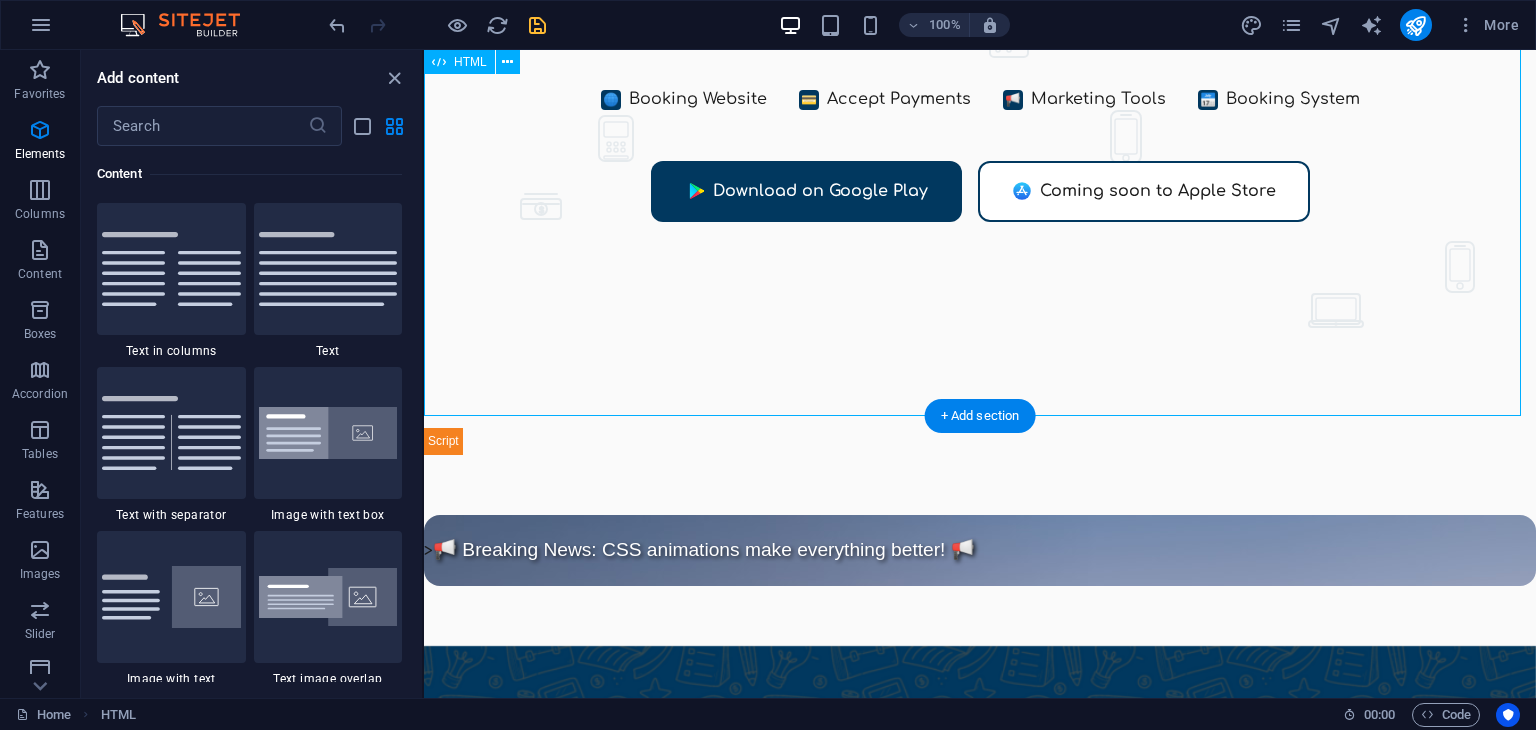 click on "Dool - Business Assistant for Beauticians
$
🌐" at bounding box center (980, 117) 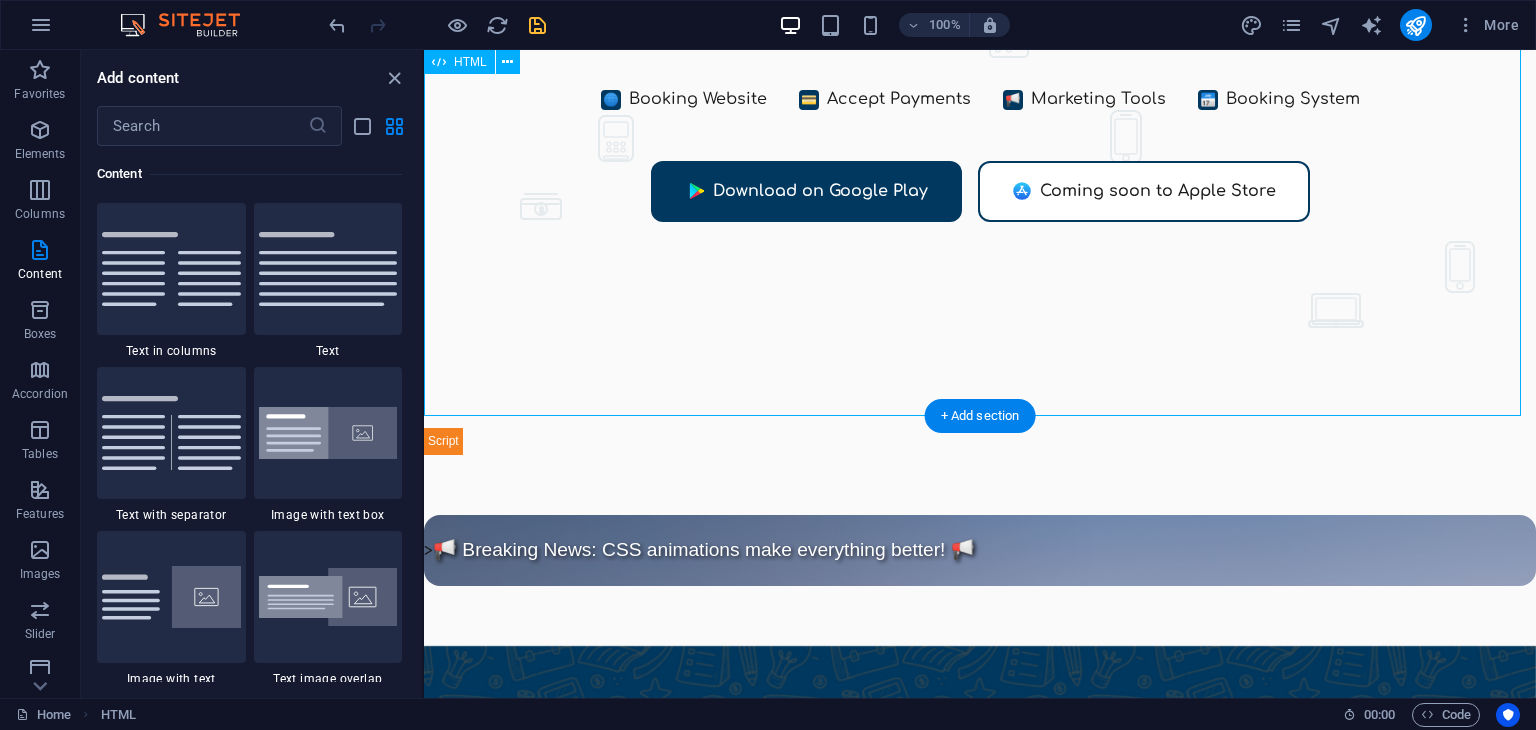 click on "Dool - Business Assistant for Beauticians
$
🌐" at bounding box center [980, 117] 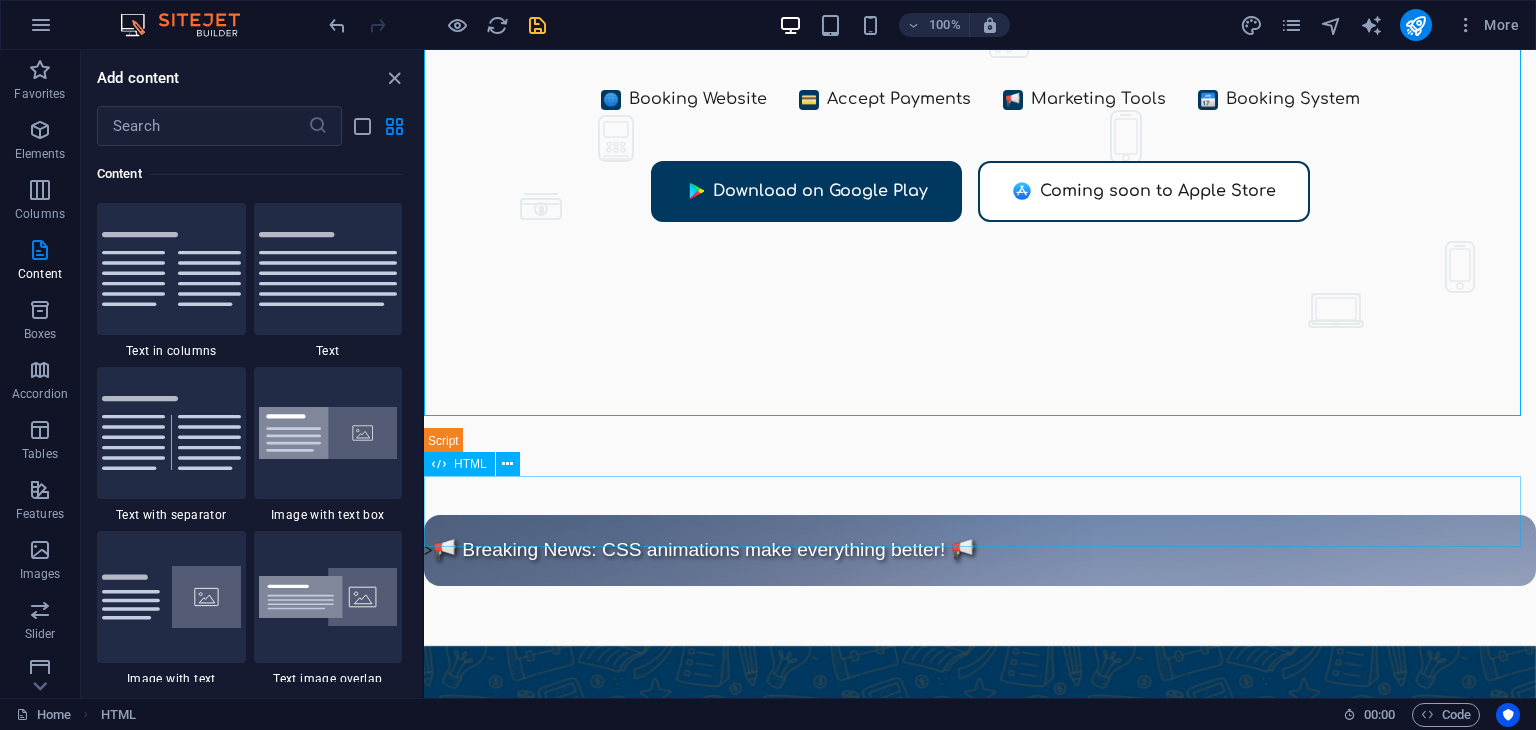 click on "HTML" at bounding box center [470, 464] 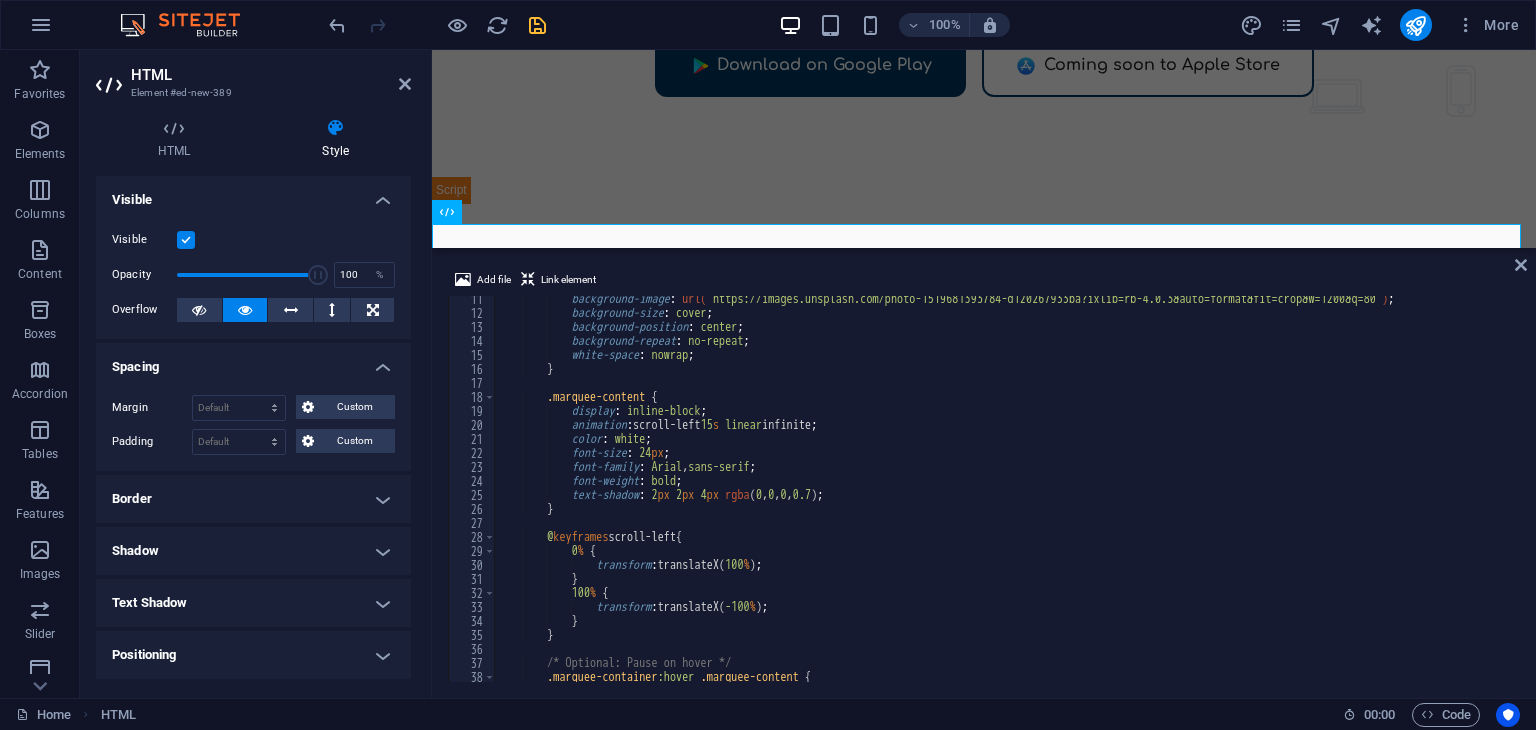 scroll, scrollTop: 144, scrollLeft: 0, axis: vertical 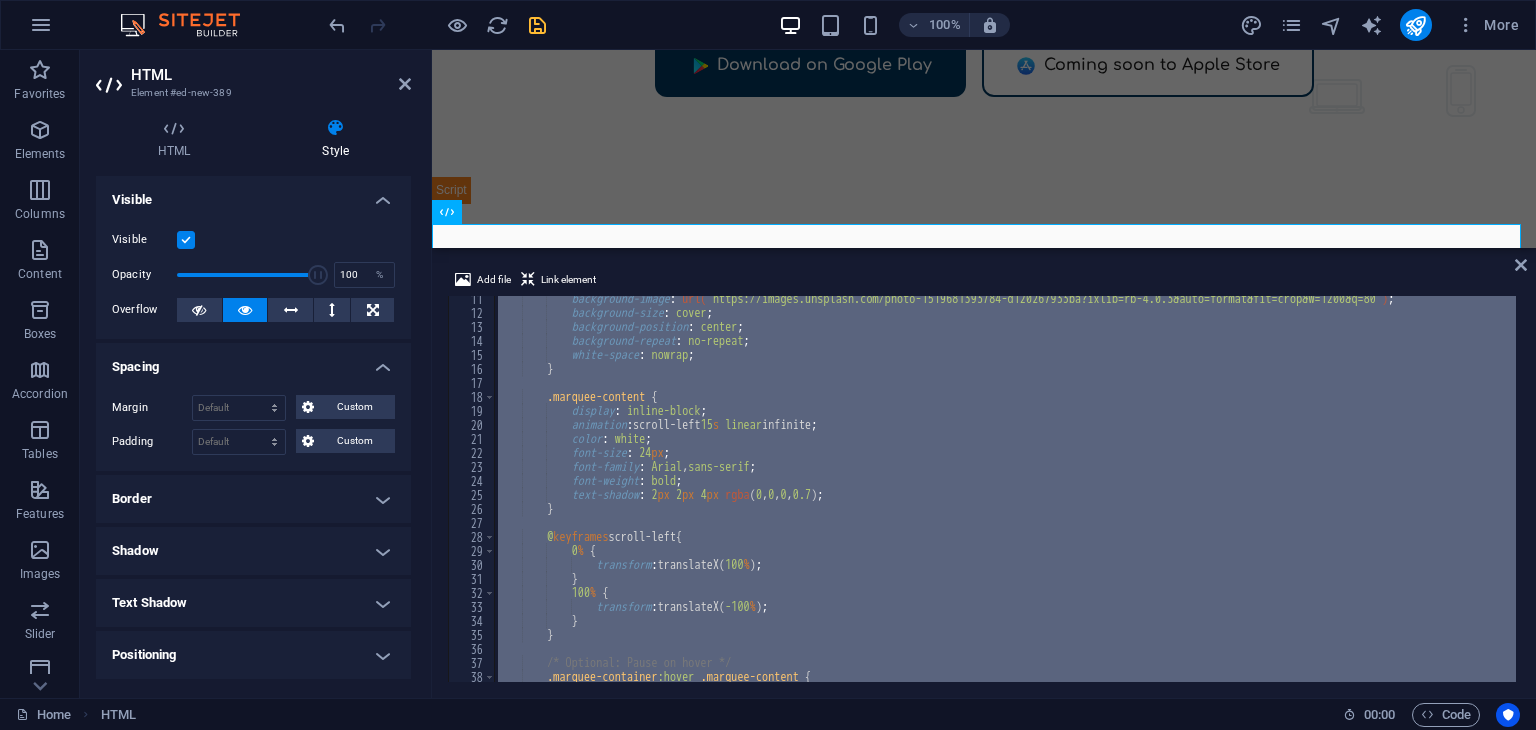 click on "background-image :   url( 'https://images.unsplash.com/photo-1519681393784-d120267933ba?ixlib=rb-4.0.3&auto=format&fit=crop&w=1200&q=80' ) ;                background-size :   cover ;                background-position :   center ;                background-repeat :   no-repeat ;                white-space :   nowrap ;           }           .marquee-content   {                display :   inline-block ;                animation :  scroll-left  15 s   linear  infinite ;                color :   white ;                font-size :   24 px ;                font-family :   Arial ,  sans-serif ;                font-weight :   bold ;                text-shadow :   2 px   2 px   4 px   rgba ( 0 , 0 , 0 , 0.7 ) ;           }           @ keyframes  scroll-left  {                0 %   {                     transform :  translateX( 100 % ) ;                }                100 %   {                     transform :  translateX( -100 % ) ;                }           }           /* Optional: Pause on hover */" at bounding box center [1005, 489] 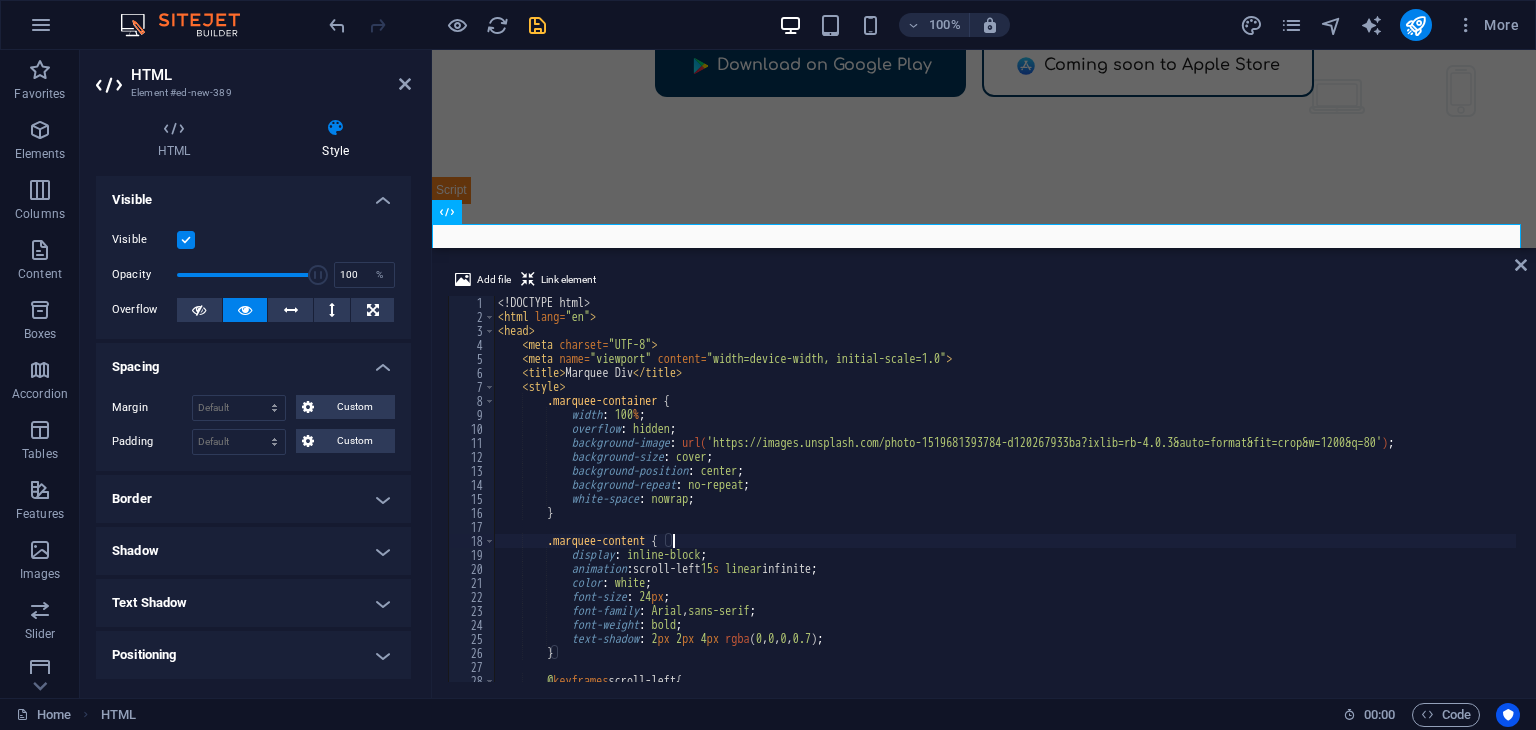 scroll, scrollTop: 0, scrollLeft: 0, axis: both 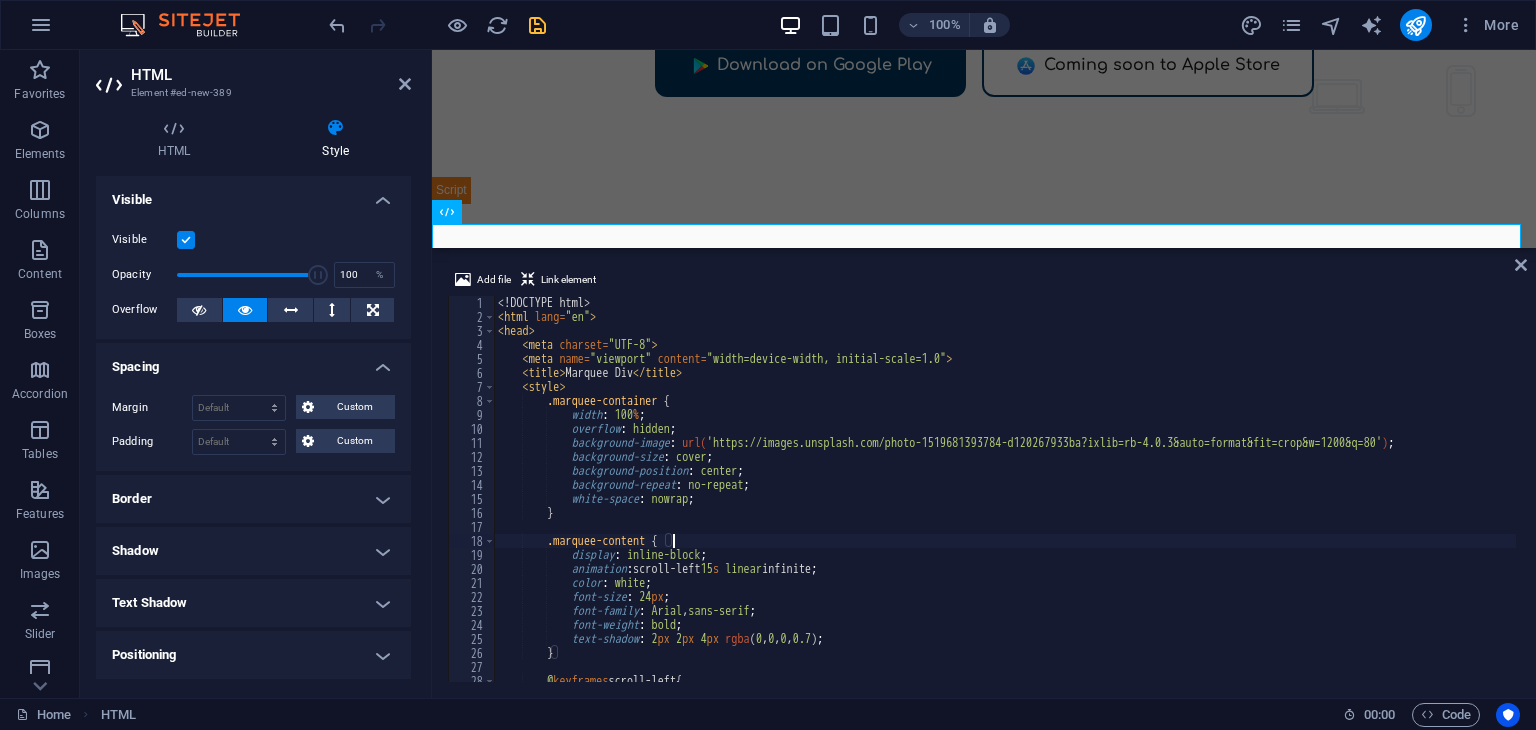 click on "color : white ; font-size : 24 px ; font-family : Arial , sans-serif ; font-weight : bold ; text-shadow : 2 px 2 px 4" at bounding box center (1114, 501) 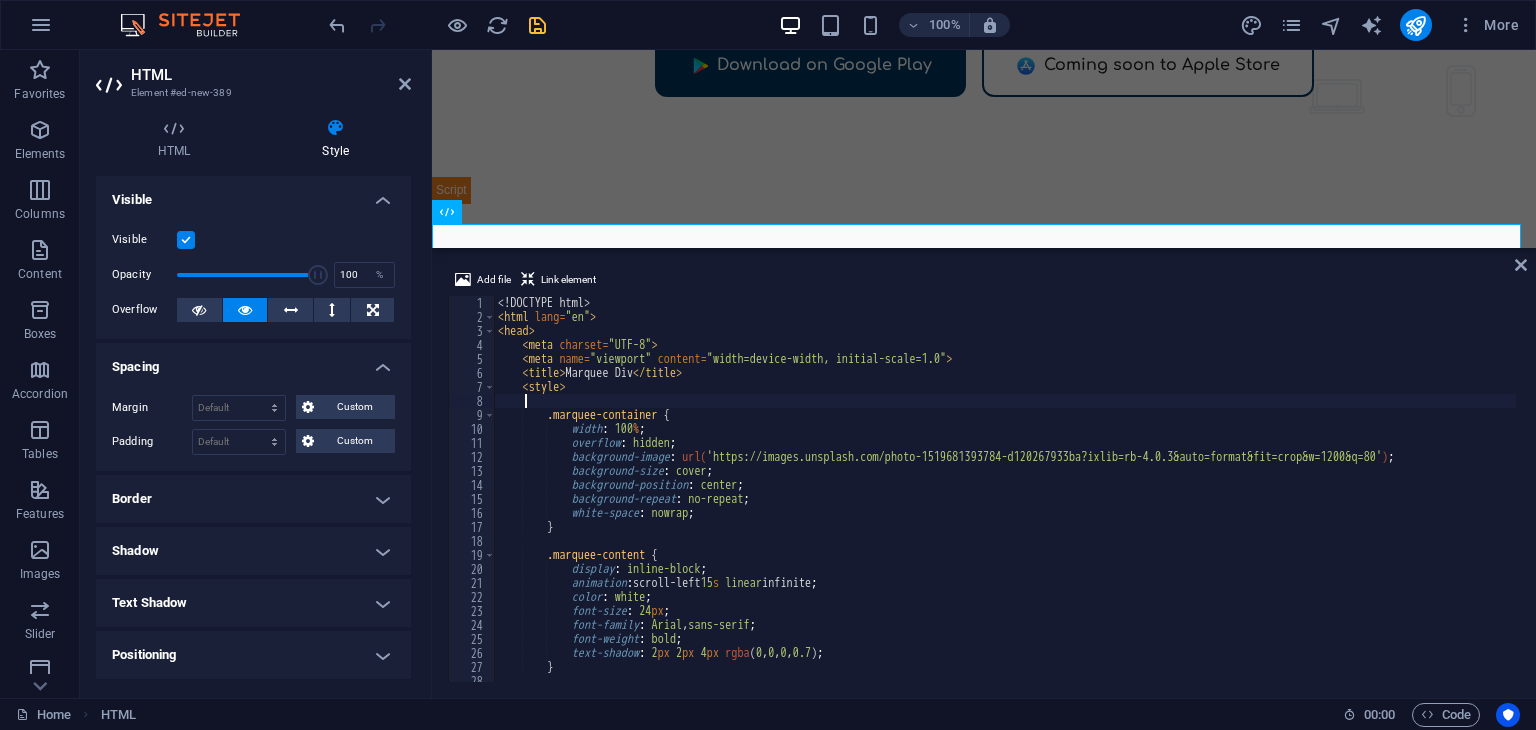 scroll, scrollTop: 0, scrollLeft: 0, axis: both 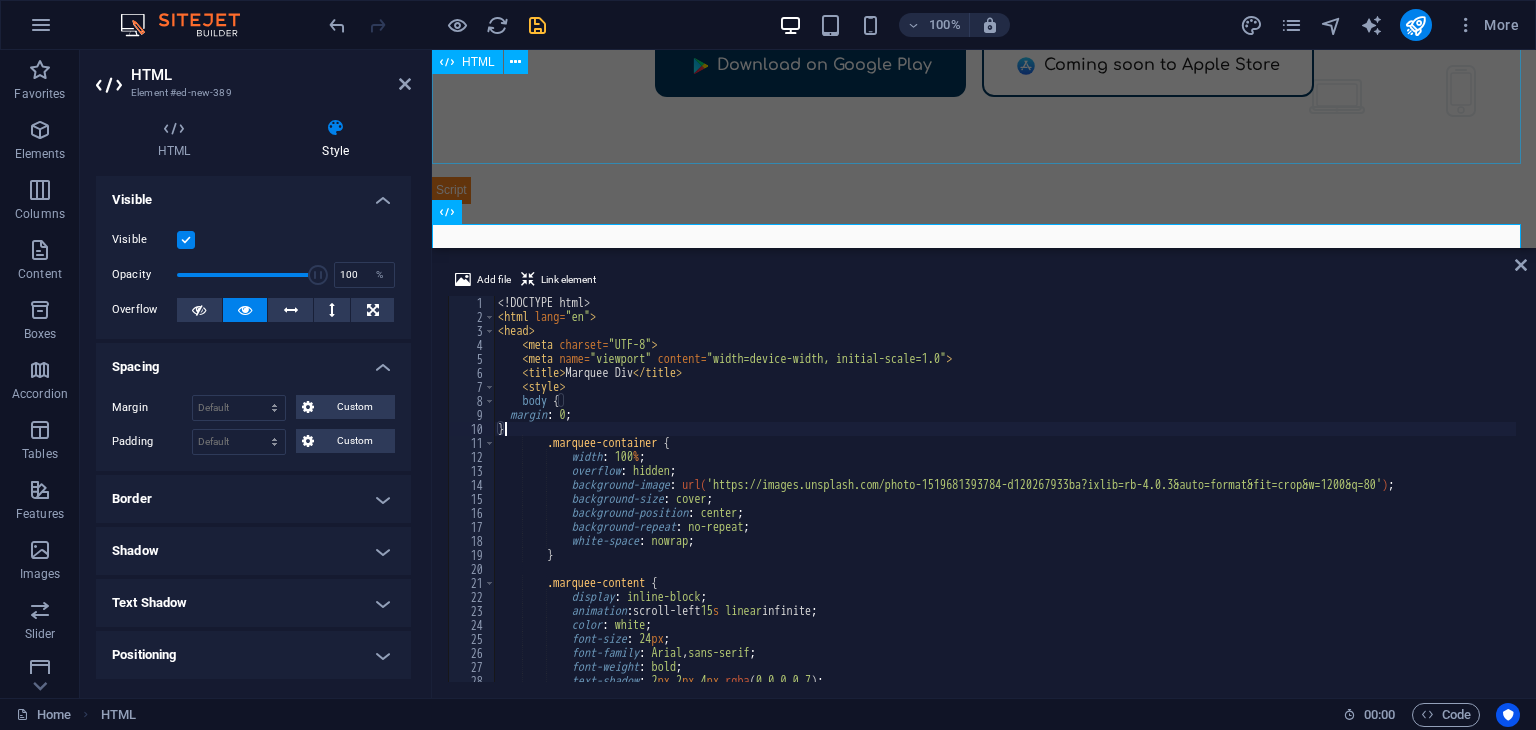 type on "}" 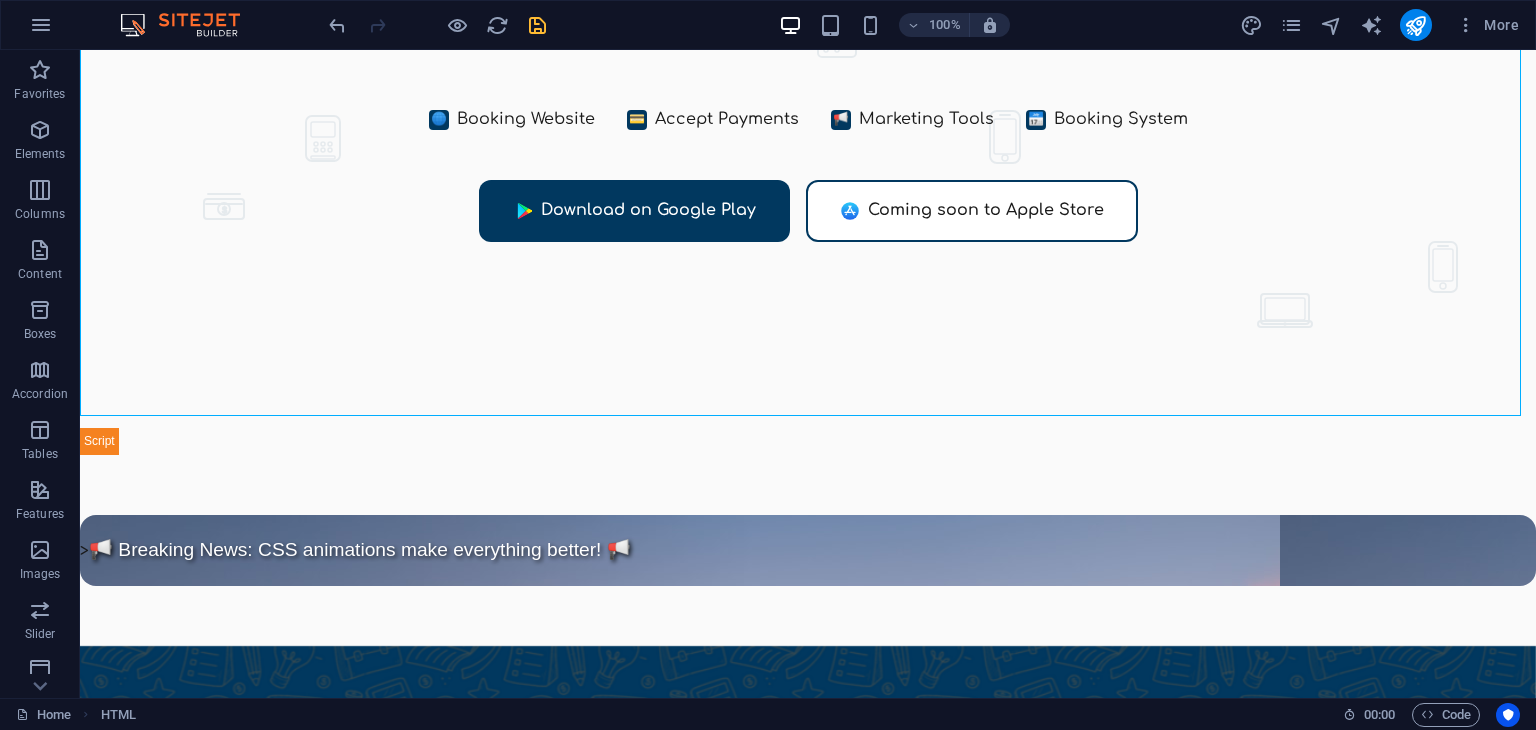 click on "About Features Contact
Dool - Business Assistant for Beauticians
[PHONE]" at bounding box center [808, 5482] 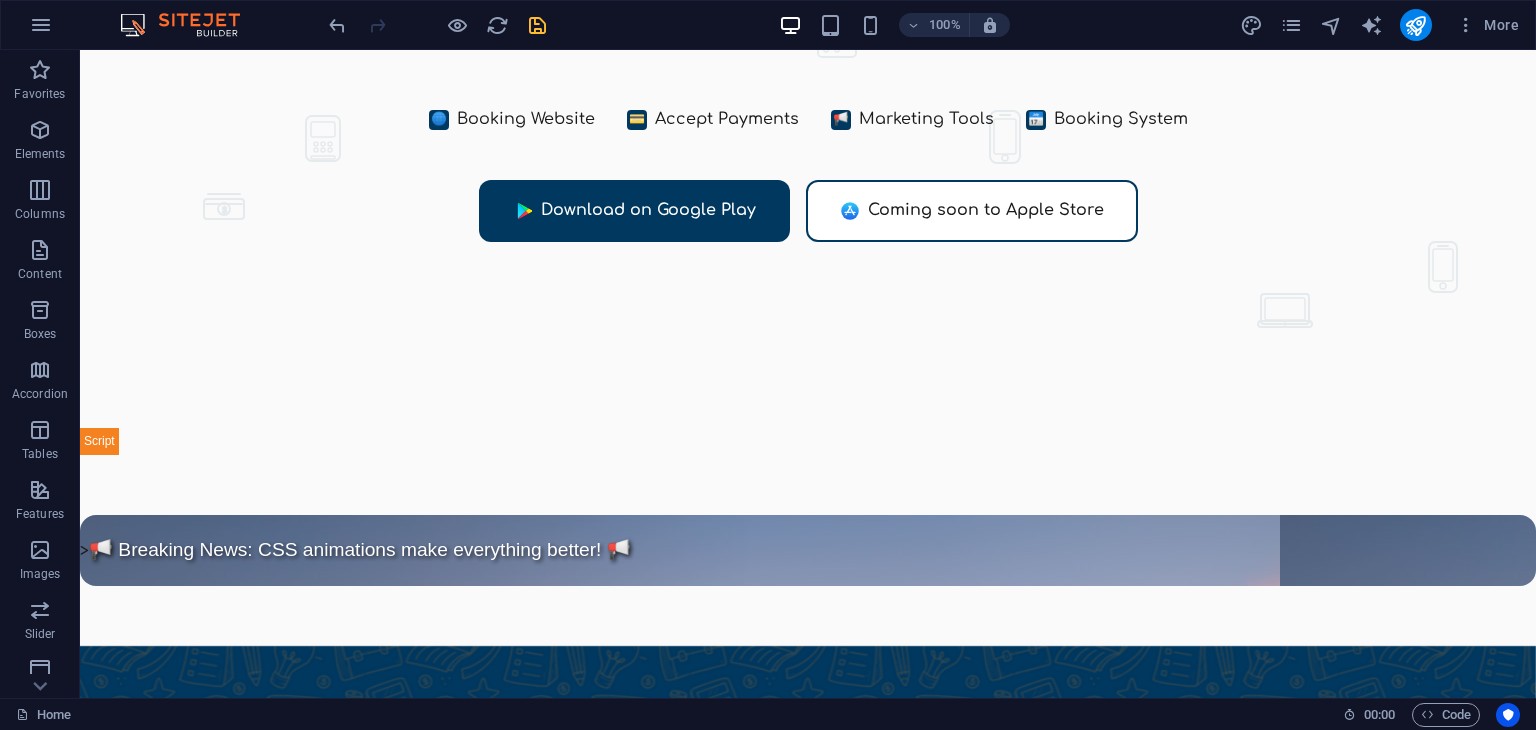 click on "About Features Contact
Dool - Business Assistant for Beauticians
[PHONE]" at bounding box center [808, 5482] 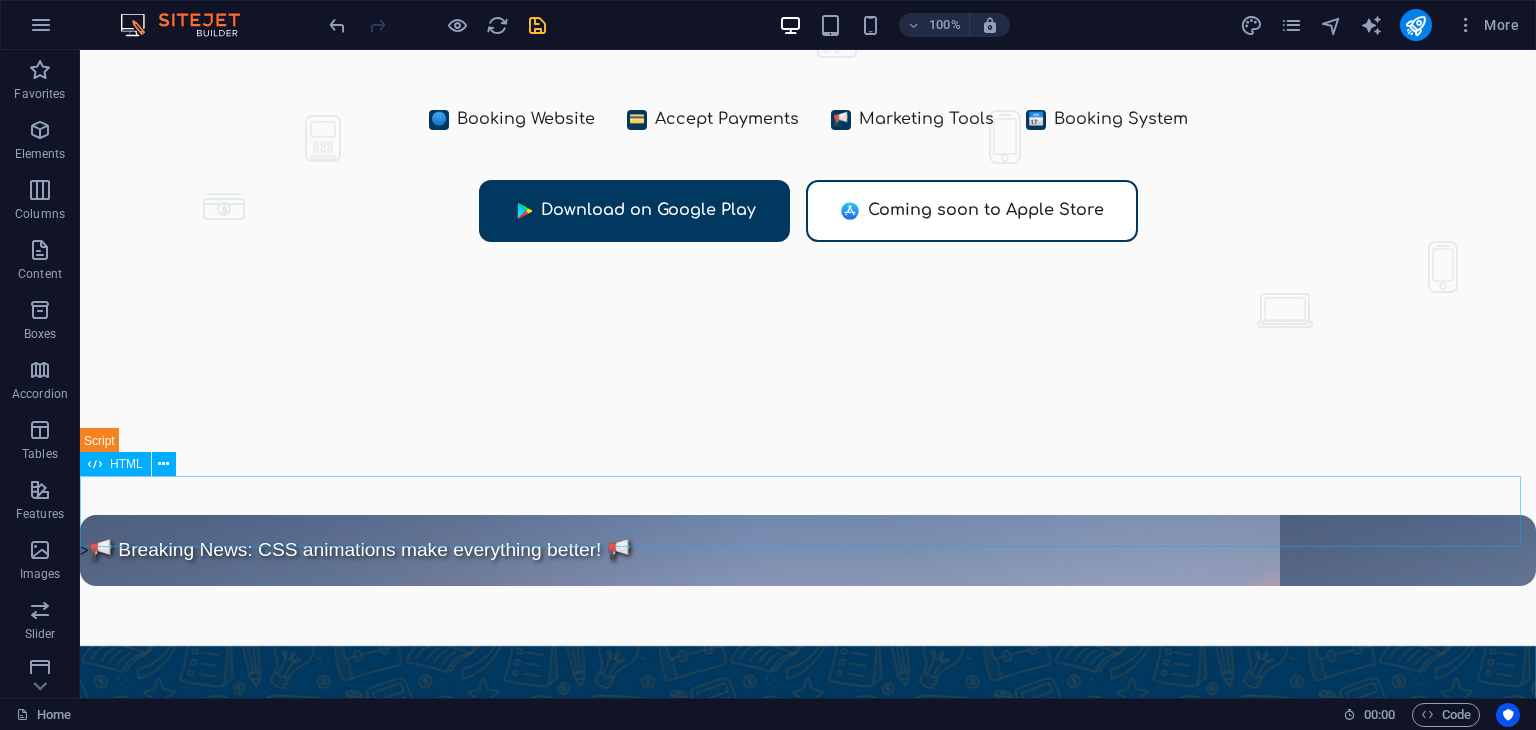 click on "HTML" at bounding box center (126, 464) 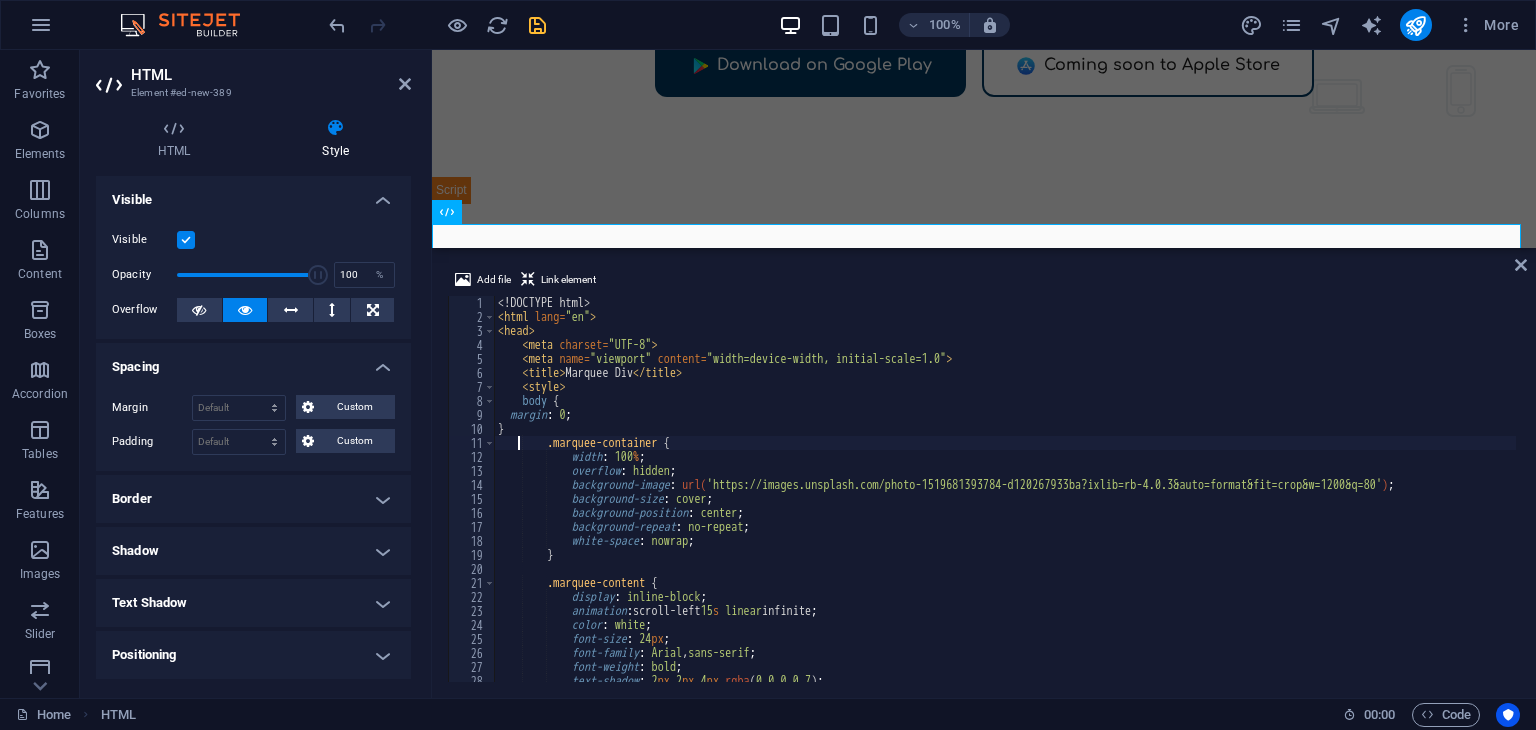 drag, startPoint x: 520, startPoint y: 437, endPoint x: 513, endPoint y: 404, distance: 33.734257 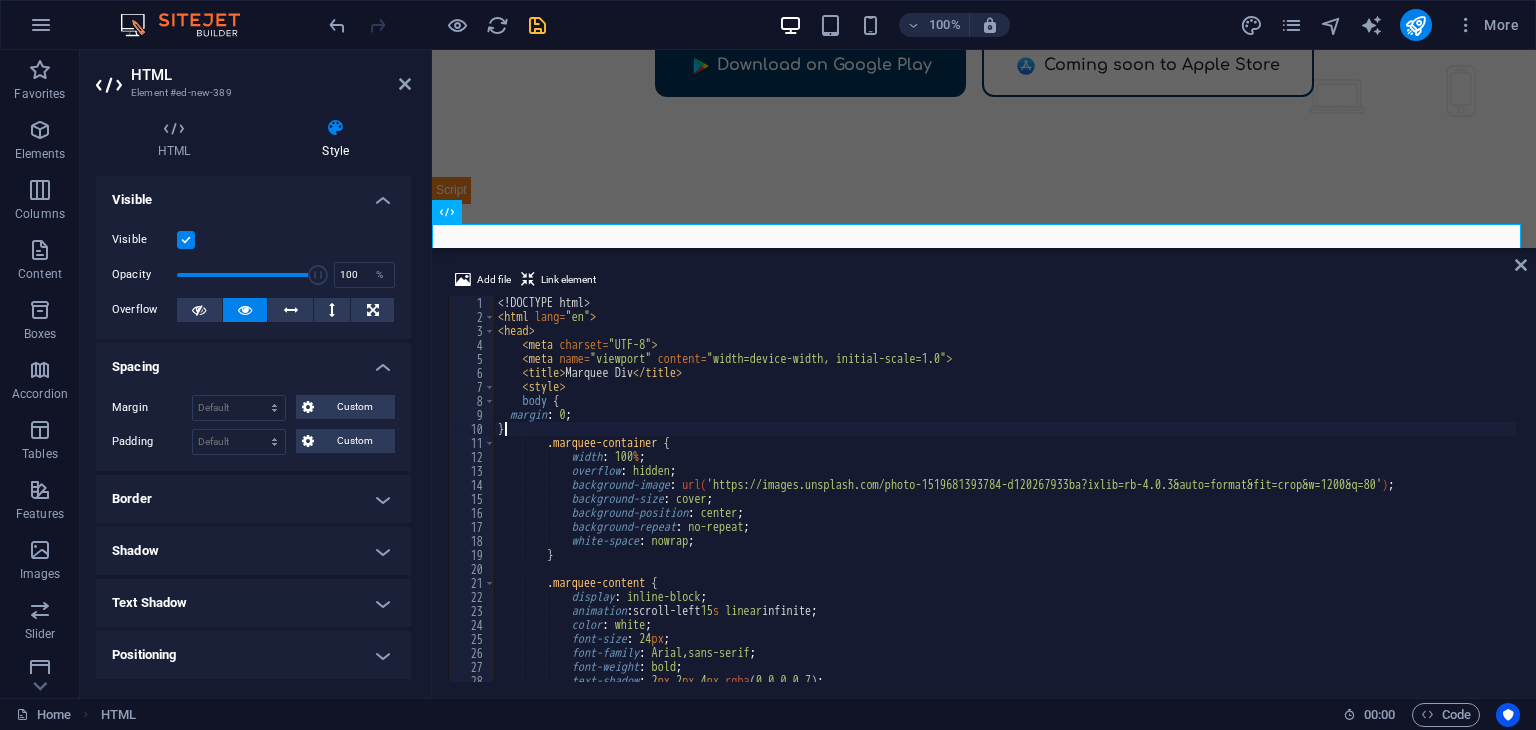 drag, startPoint x: 513, startPoint y: 404, endPoint x: 512, endPoint y: 429, distance: 25.019993 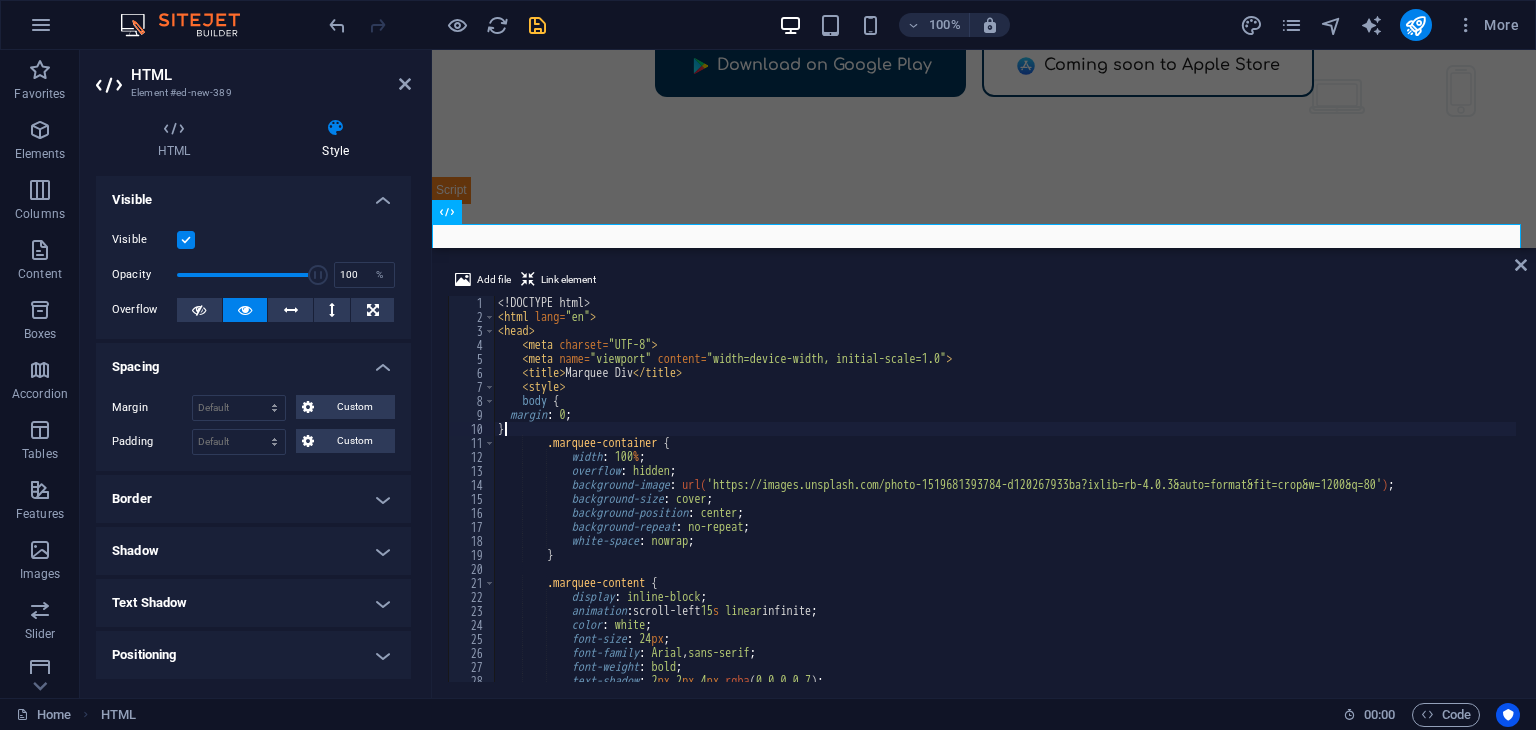 click on "<! DOCTYPE   html >
<html lang = "en" >
<head>
<meta charset = "UTF-8" >
<meta name = "viewport"   content = "width=device-width, initial-scale=1.0" >
<title> Marquee Div </title>
<style>
body   {    margin :   0 ; }
.marquee-container   {
width :   100 % ;
overflow :   hidden ;
background-image :   url( 'https://images.unsplash.com/photo-1519681393784-d120267933ba?ixlib=rb-4.0.3&auto=format&fit=crop&w=1200&q=80' ) ;
background-size :   cover ;
background-position :   center ;
background-repeat :   no-repeat ;
white-space :   nowrap ;
}
.marquee-content   {
display :   inline-block ;
animation :  scroll-left  15 s   linear  infinite ;
color :   white ;
font-size :   24 px ;
font-family :   Arial ,  sans-serif ;
font-weight :   bold ;
:" at bounding box center [1114, 501] 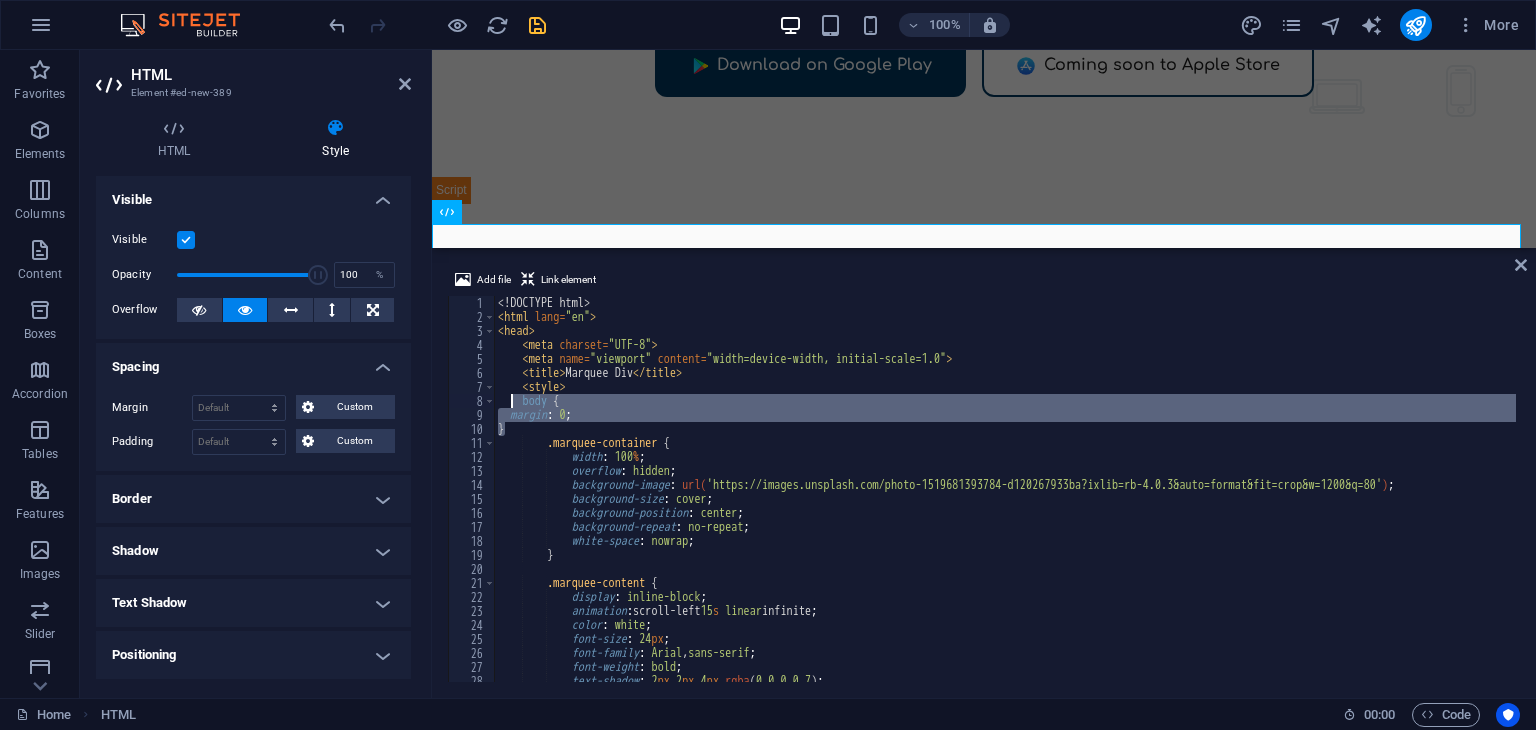 drag, startPoint x: 512, startPoint y: 429, endPoint x: 508, endPoint y: 400, distance: 29.274563 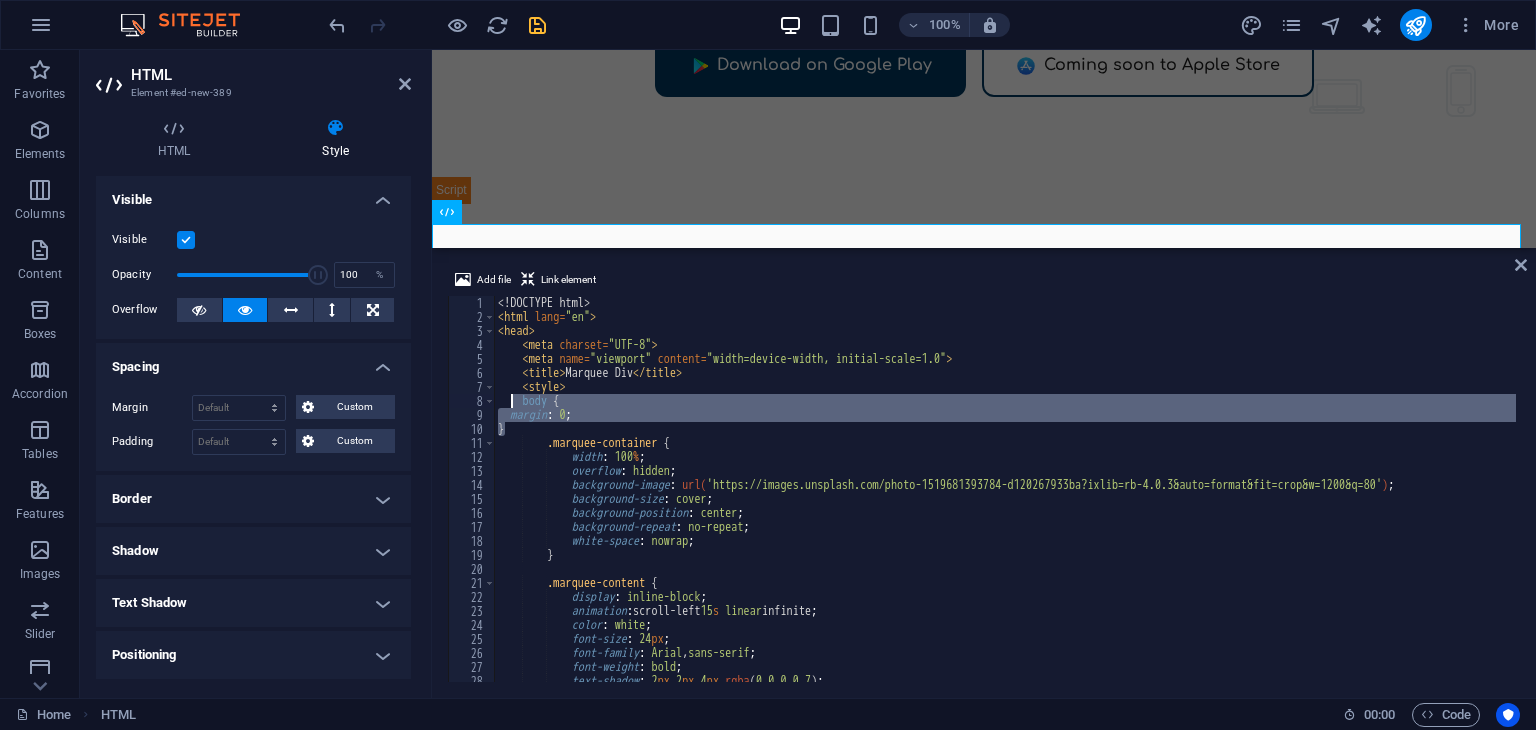 click on "<! DOCTYPE   html >
<html lang = "en" >
<head>
<meta charset = "UTF-8" >
<meta name = "viewport"   content = "width=device-width, initial-scale=1.0" >
<title> Marquee Div </title>
<style>
body   {    margin :   0 ; }
.marquee-container   {
width :   100 % ;
overflow :   hidden ;
background-image :   url( 'https://images.unsplash.com/photo-1519681393784-d120267933ba?ixlib=rb-4.0.3&auto=format&fit=crop&w=1200&q=80' ) ;
background-size :   cover ;
background-position :   center ;
background-repeat :   no-repeat ;
white-space :   nowrap ;
}
.marquee-content   {
display :   inline-block ;
animation :  scroll-left  15 s   linear  infinite ;
color :   white ;
font-size :   24 px ;
font-family :   Arial ,  sans-serif ;
font-weight :   bold ;
:" at bounding box center (1114, 501) 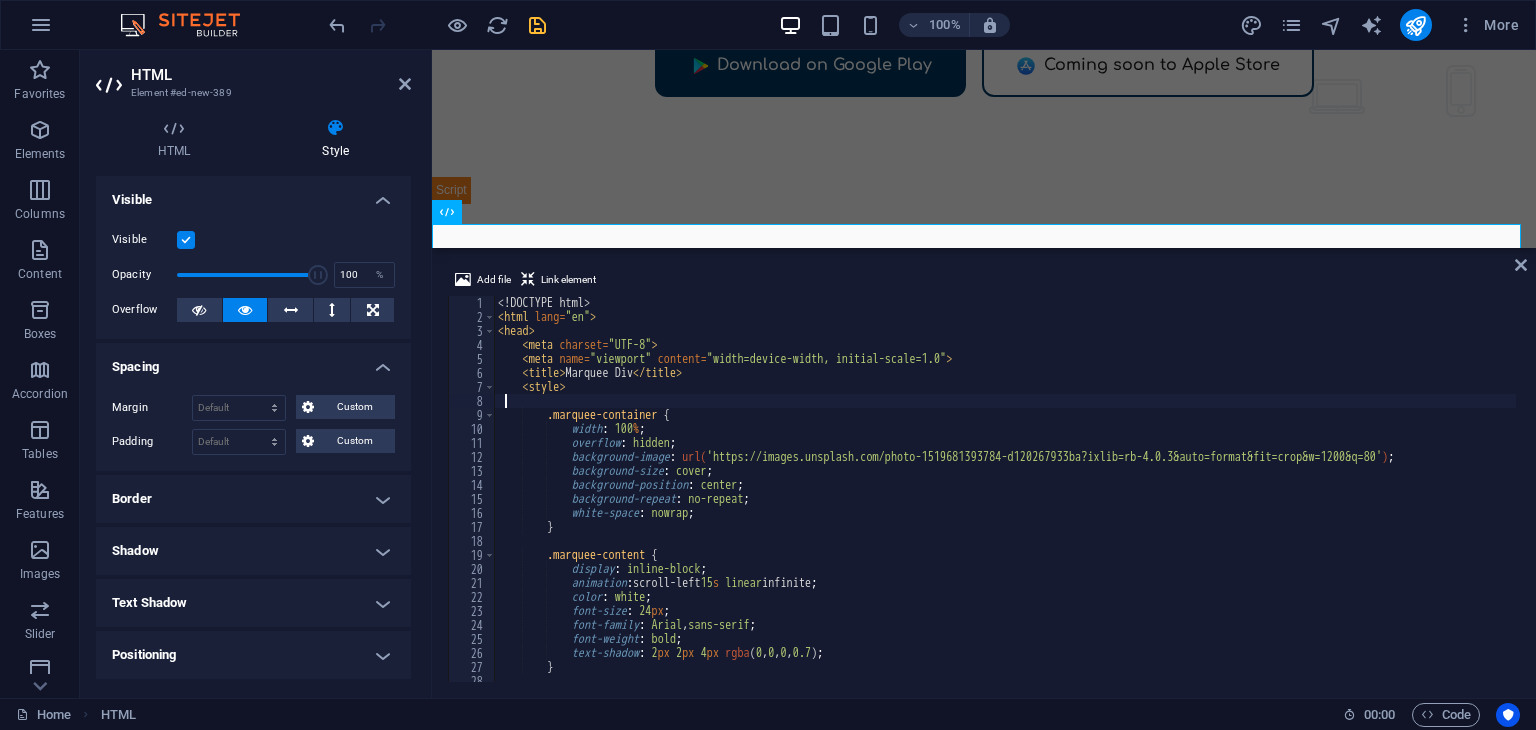 type on "/*  */" 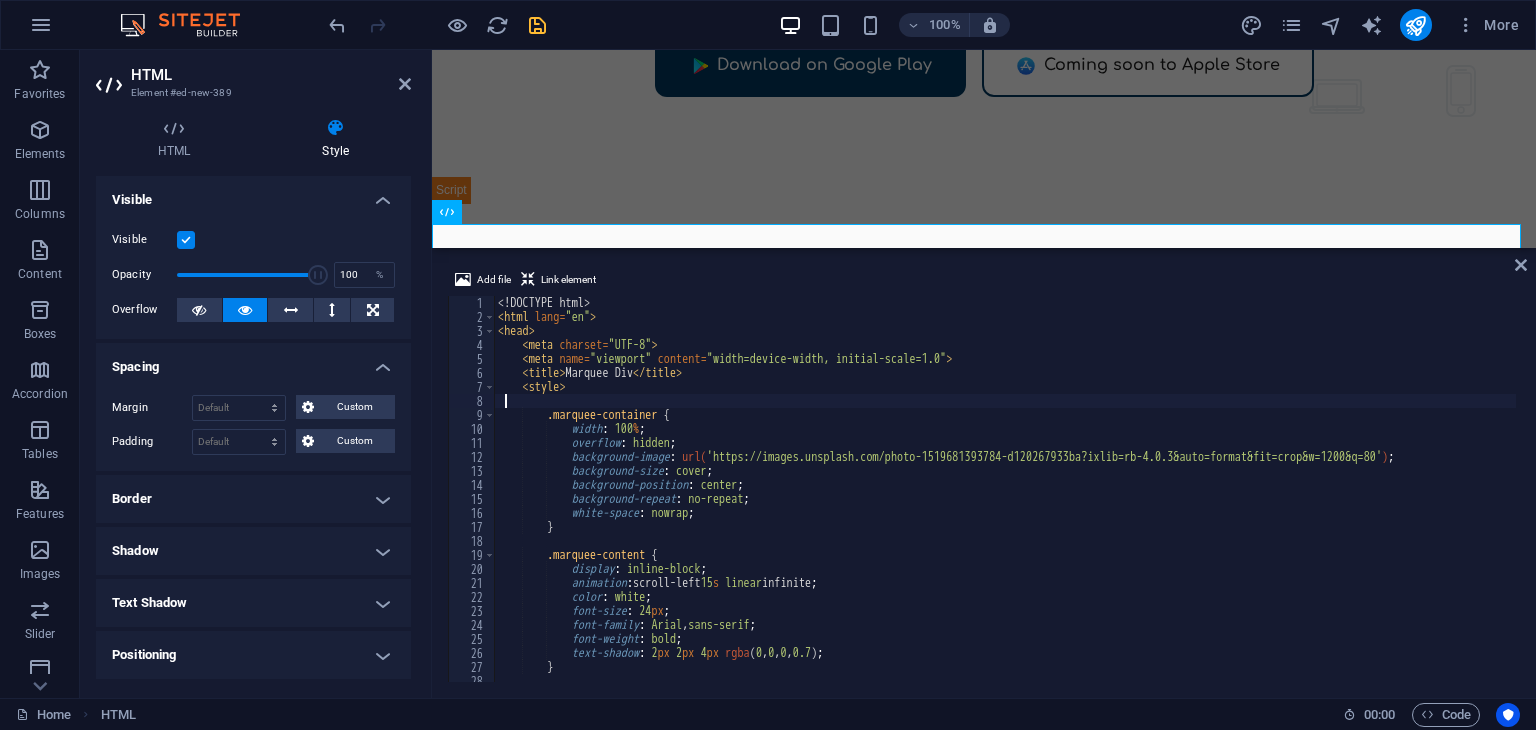 type on "}" 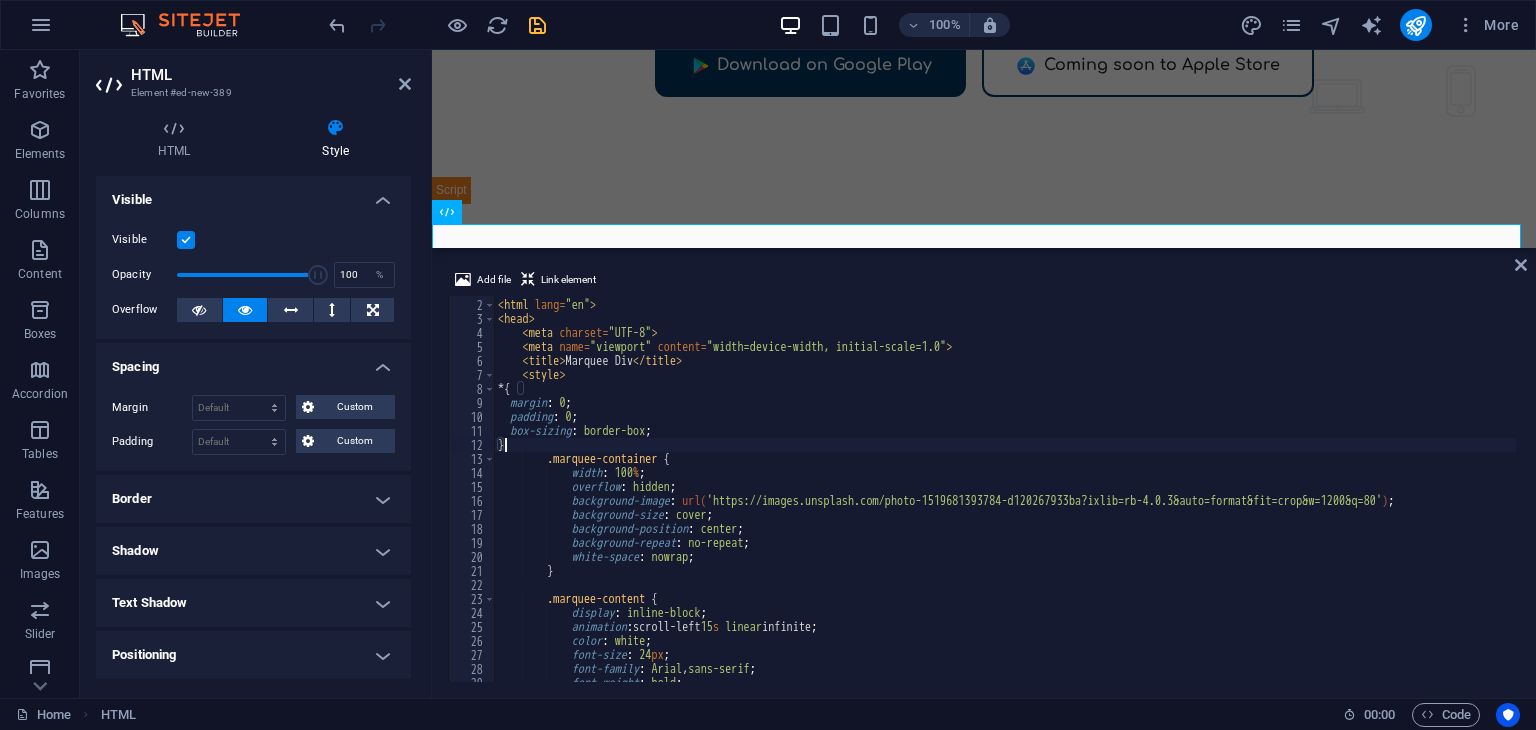 scroll, scrollTop: 0, scrollLeft: 0, axis: both 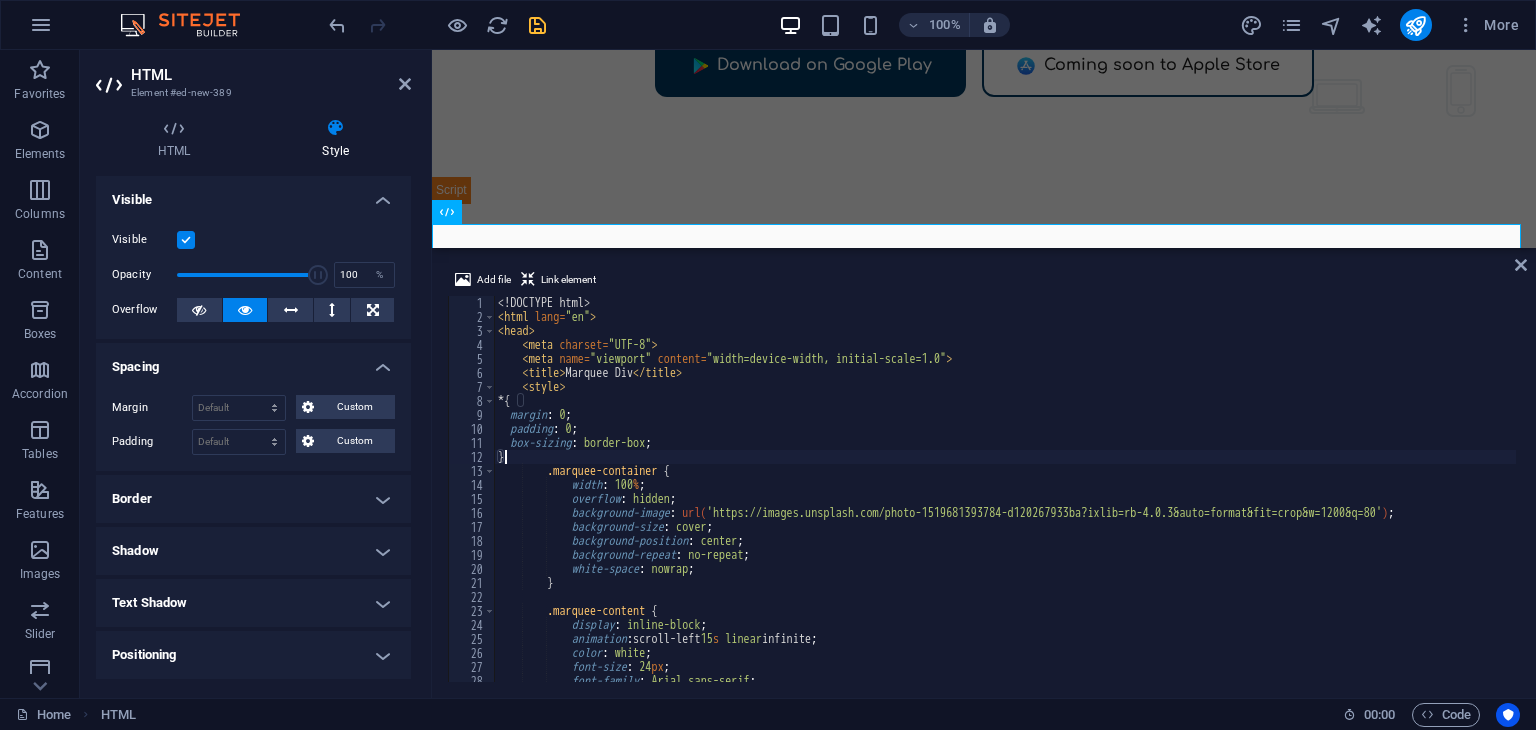 click on "About Features Contact
Dool - Business Assistant for Beauticians
[PHONE]" at bounding box center [984, 5356] 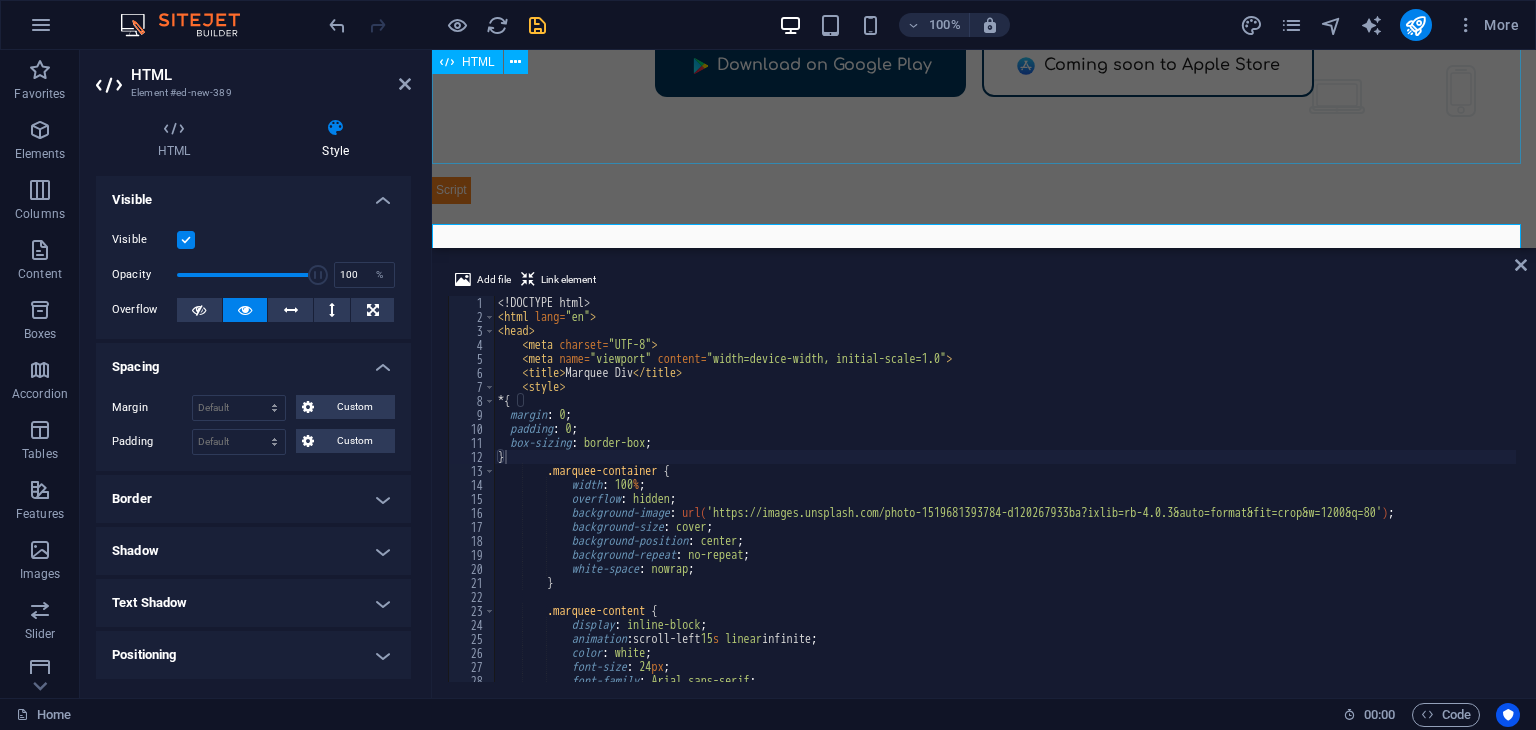 click on "Dool - Business Assistant for Beauticians
$
🌐" at bounding box center [984, -8] 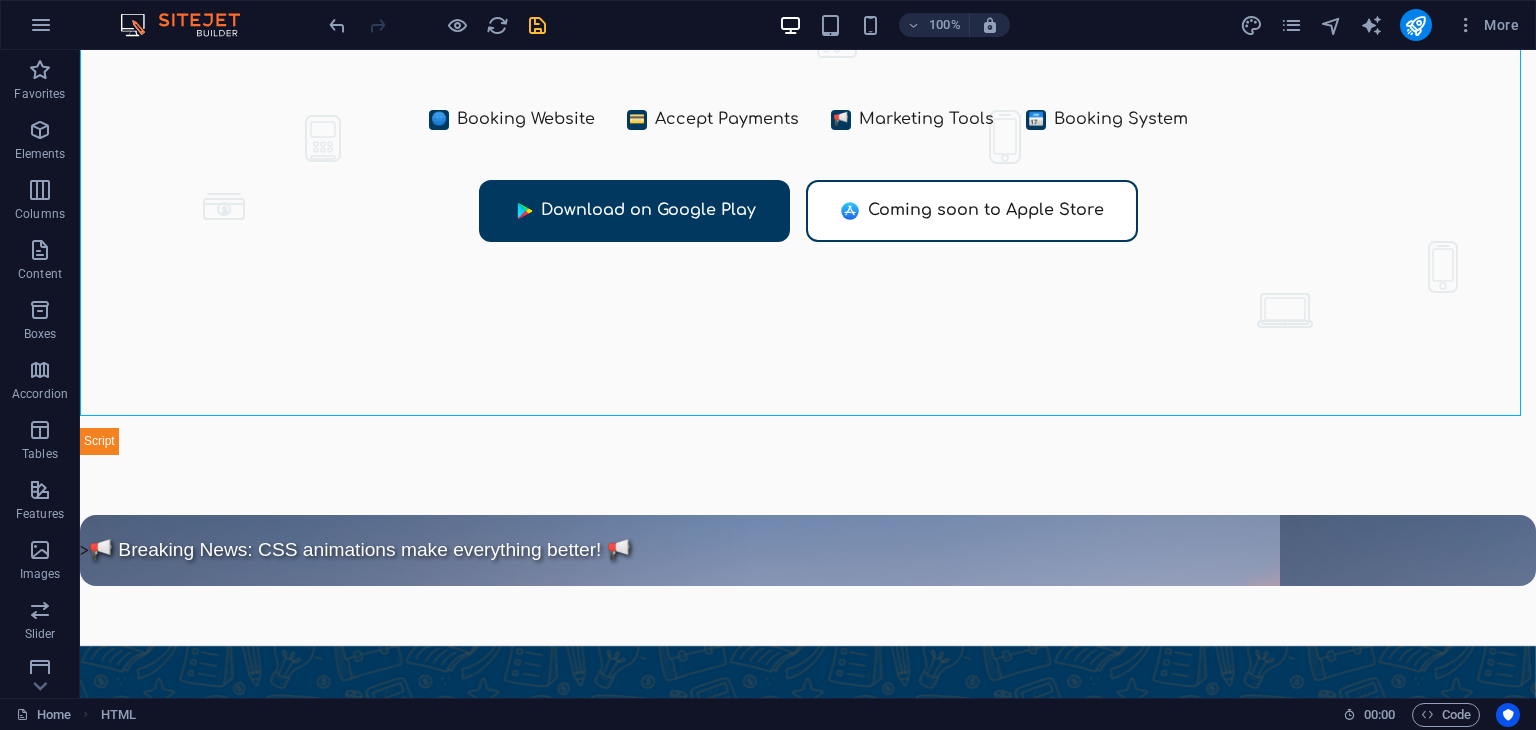 click on "About Features Contact
Dool - Business Assistant for Beauticians
[PHONE]" at bounding box center [808, 5482] 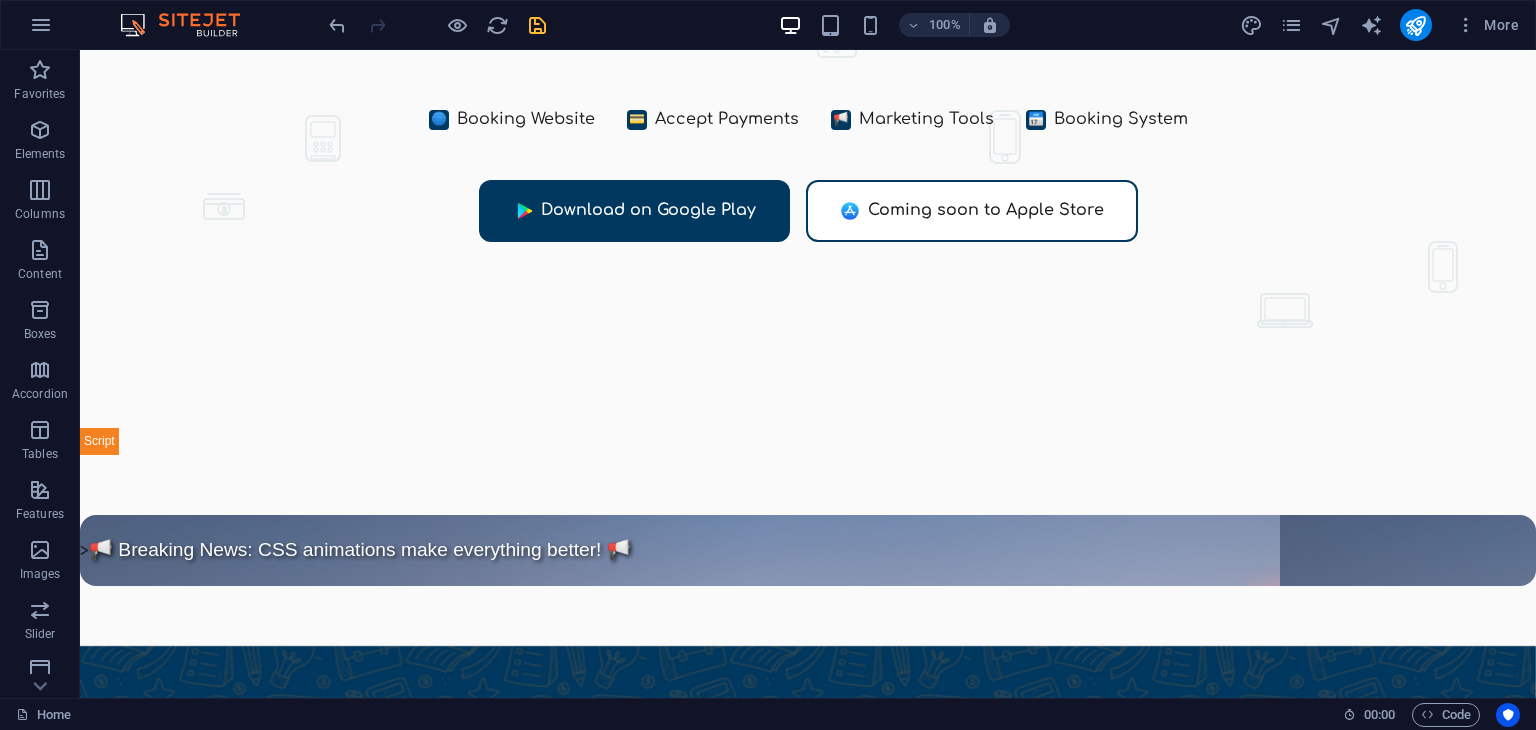 click on "About Features Contact
Dool - Business Assistant for Beauticians
[PHONE]" at bounding box center (808, 5482) 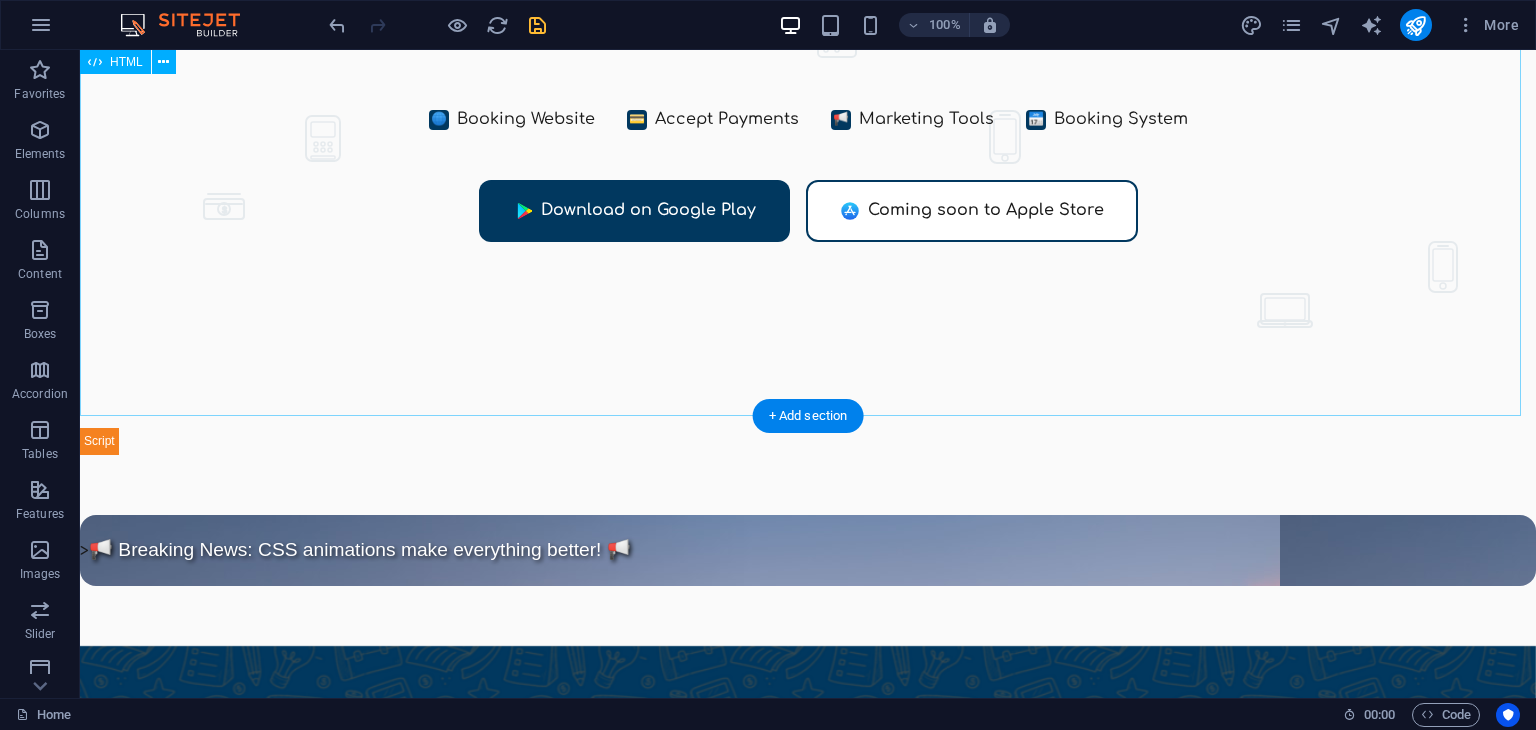 click on "Dool - Business Assistant for Beauticians
$
🌐" at bounding box center (808, 117) 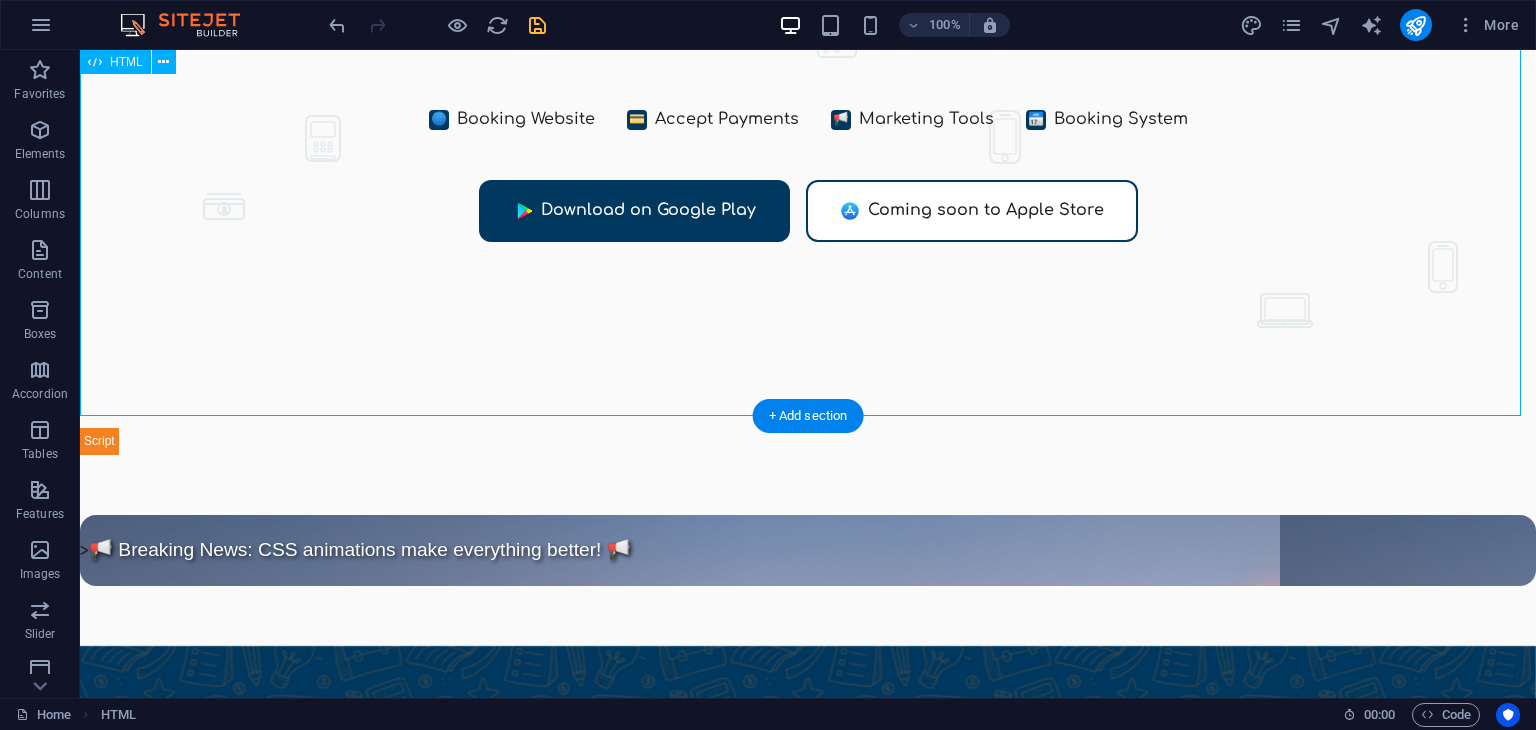 click on "Dool - Business Assistant for Beauticians
$
🌐" at bounding box center (808, 117) 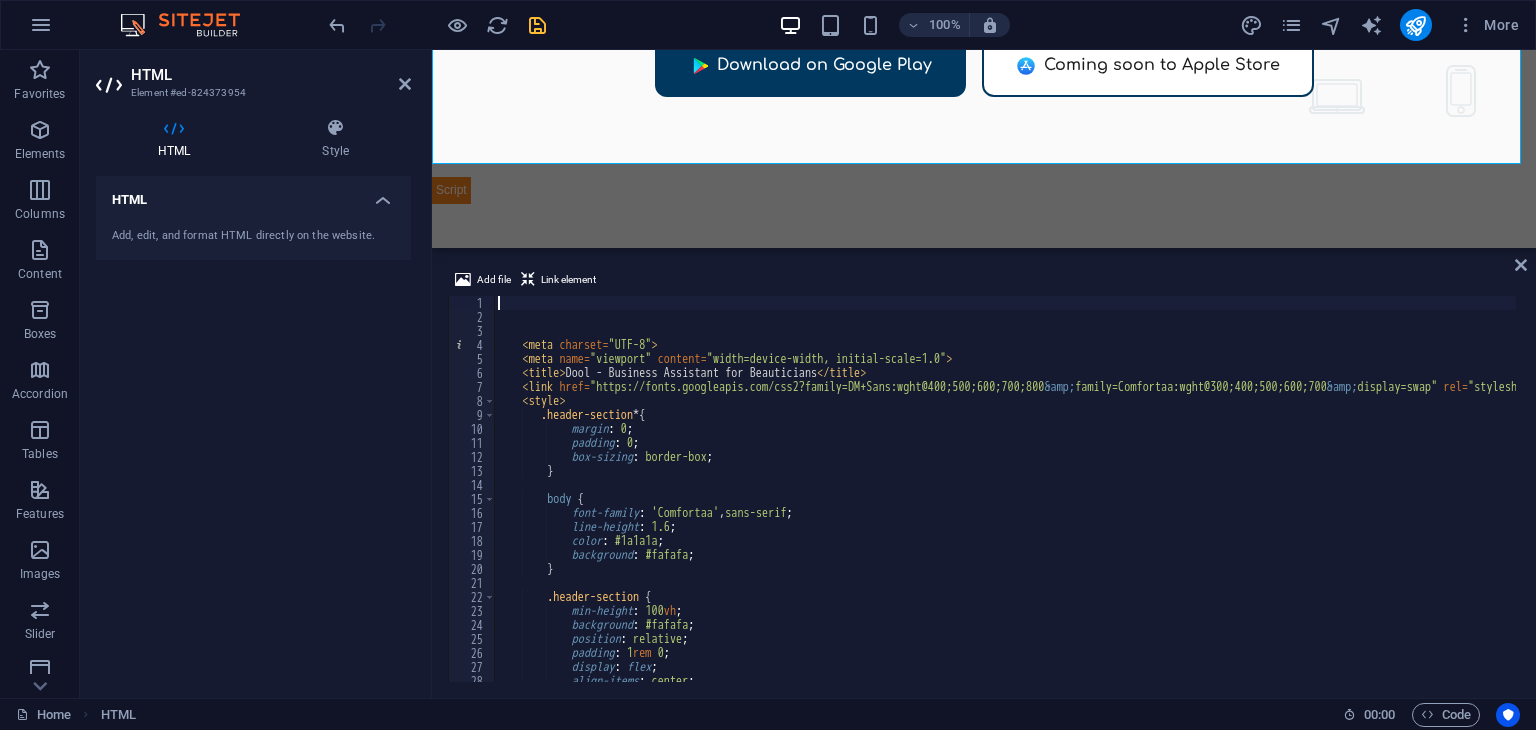 click on "About Features Contact
Dool - Business Assistant for Beauticians
[PHONE]" at bounding box center (984, 5356) 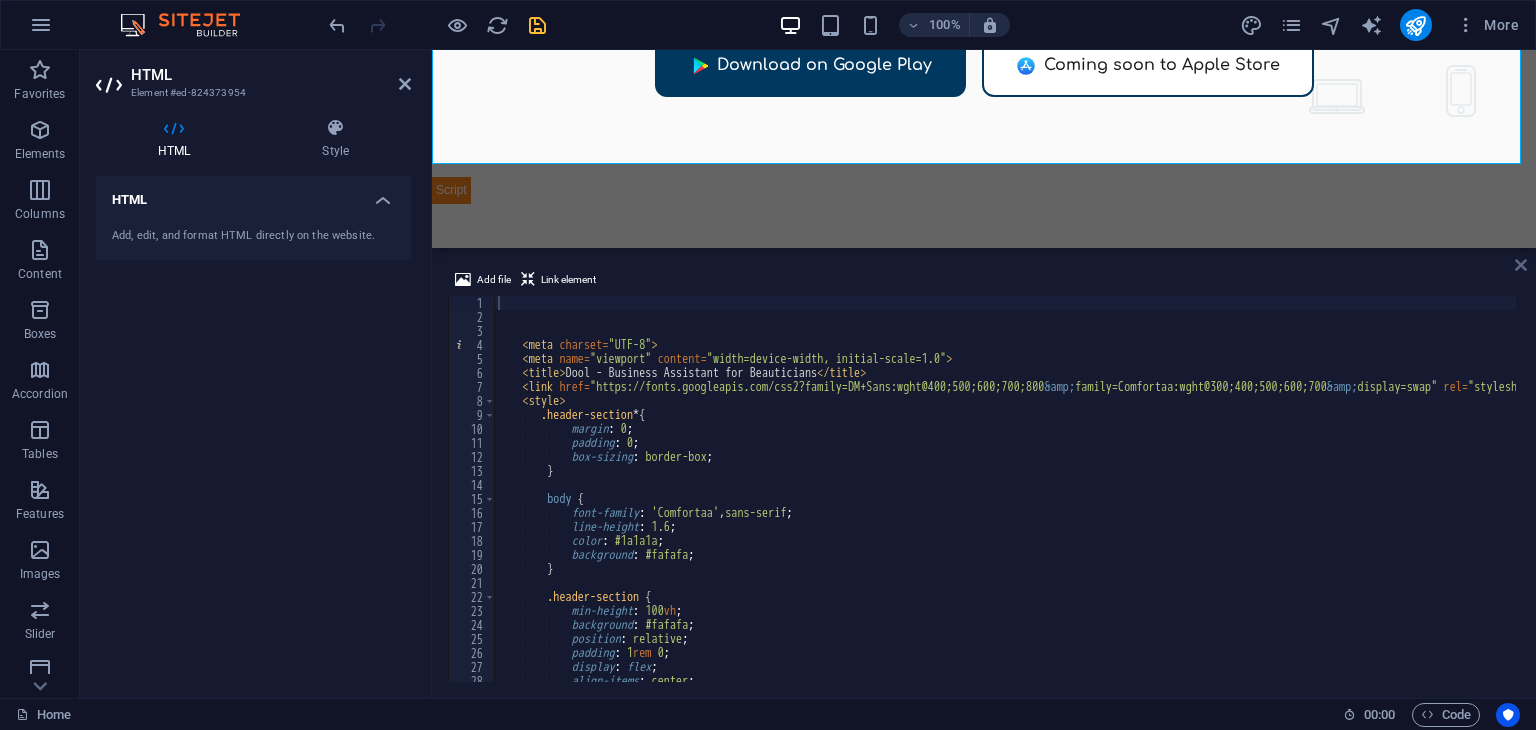 click at bounding box center [1521, 265] 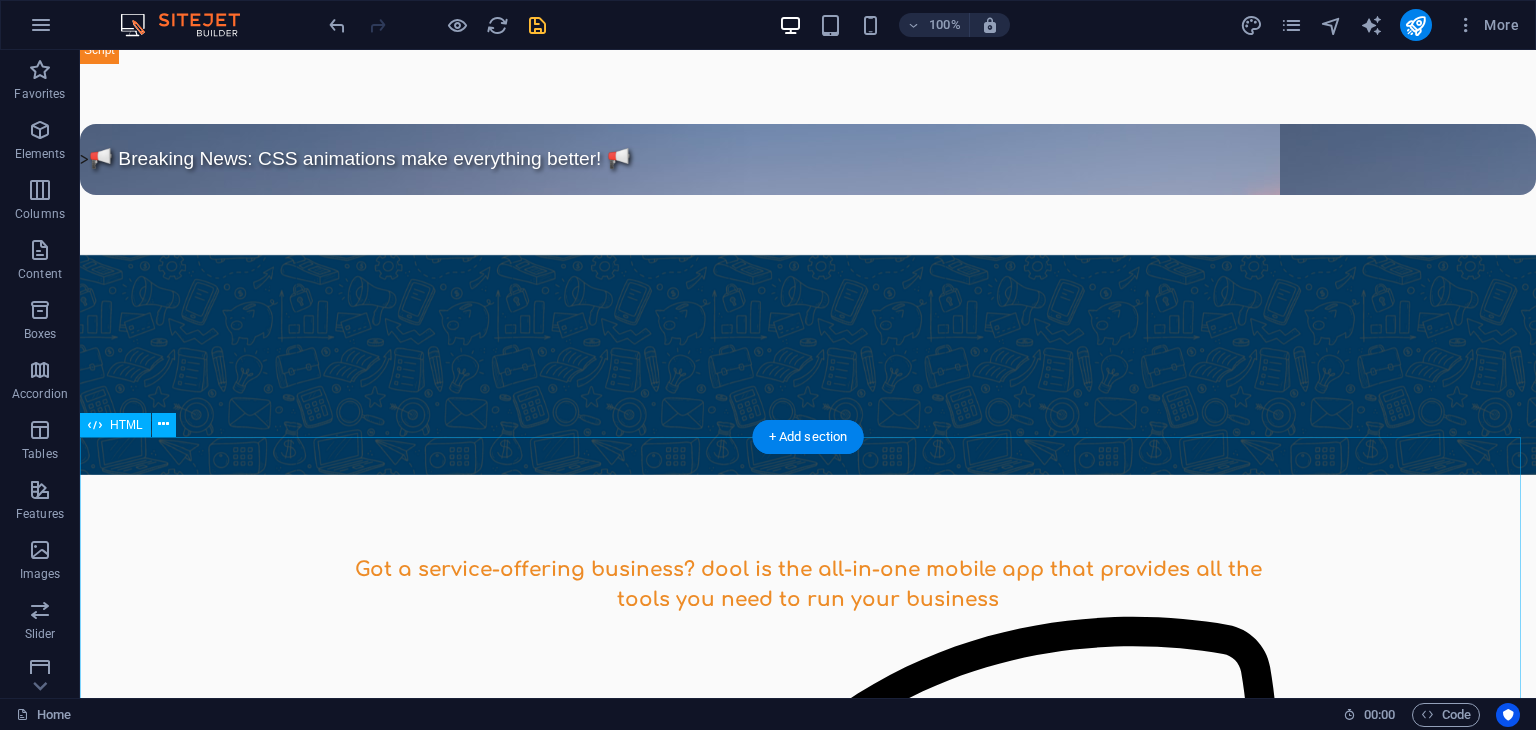 scroll, scrollTop: 808, scrollLeft: 0, axis: vertical 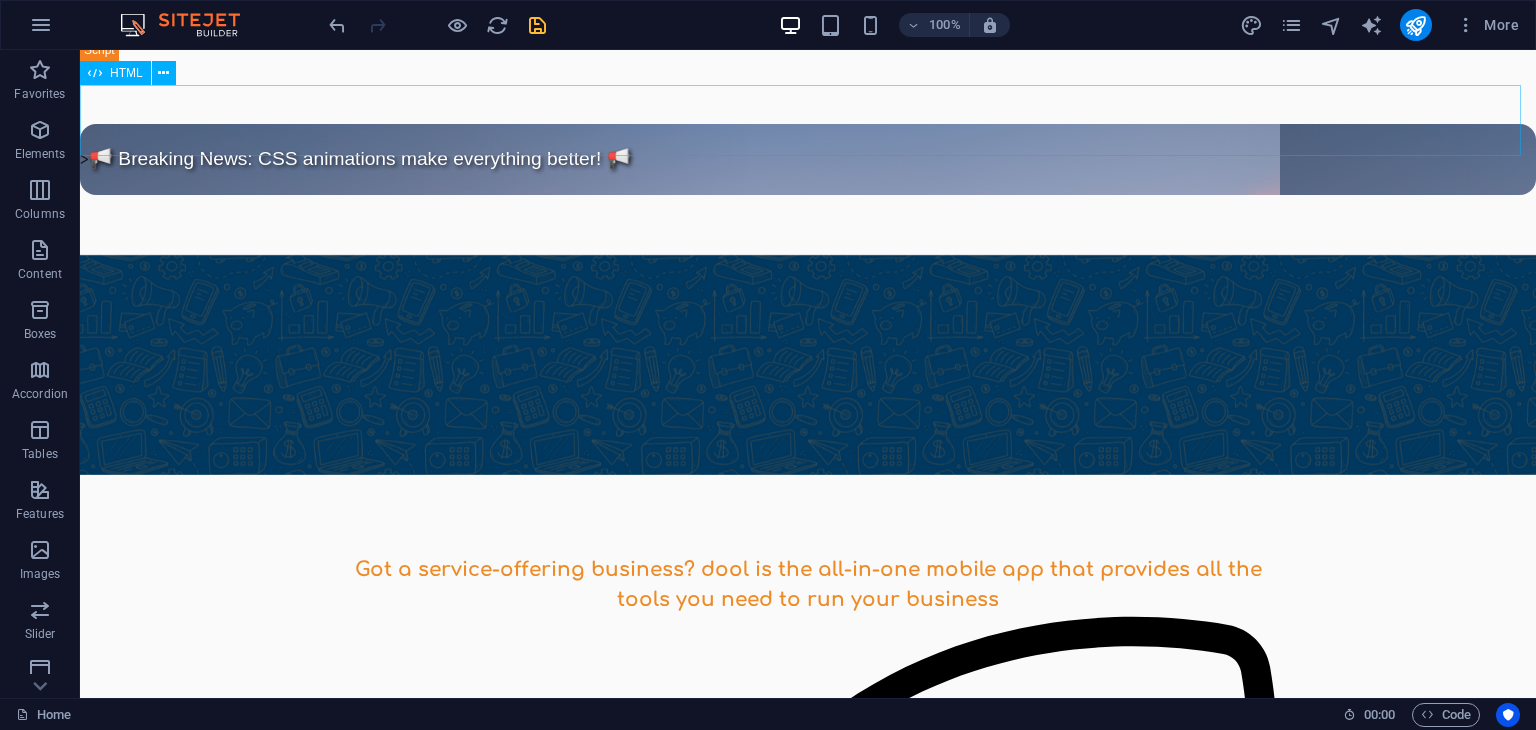 click on "HTML" at bounding box center (126, 73) 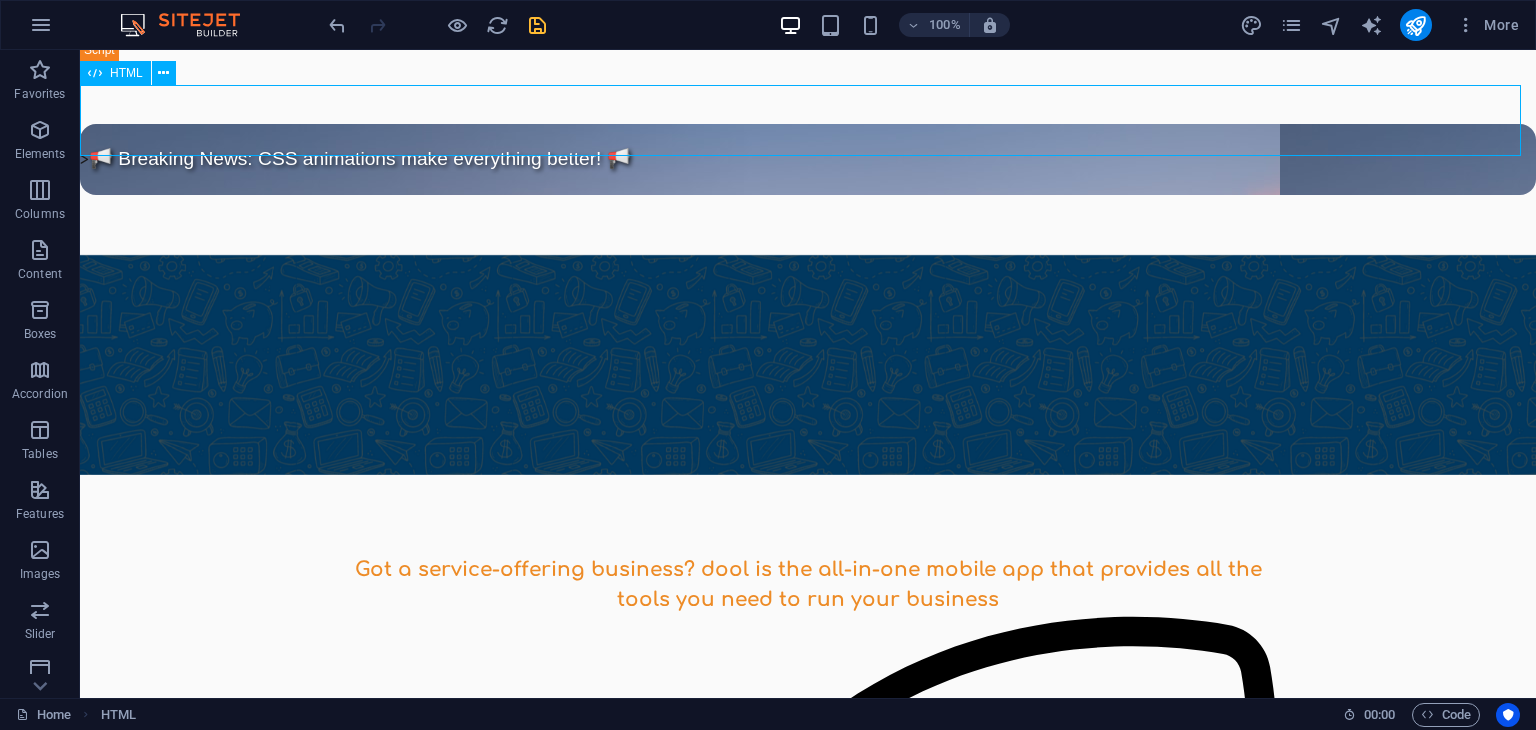 click on "HTML" at bounding box center [126, 73] 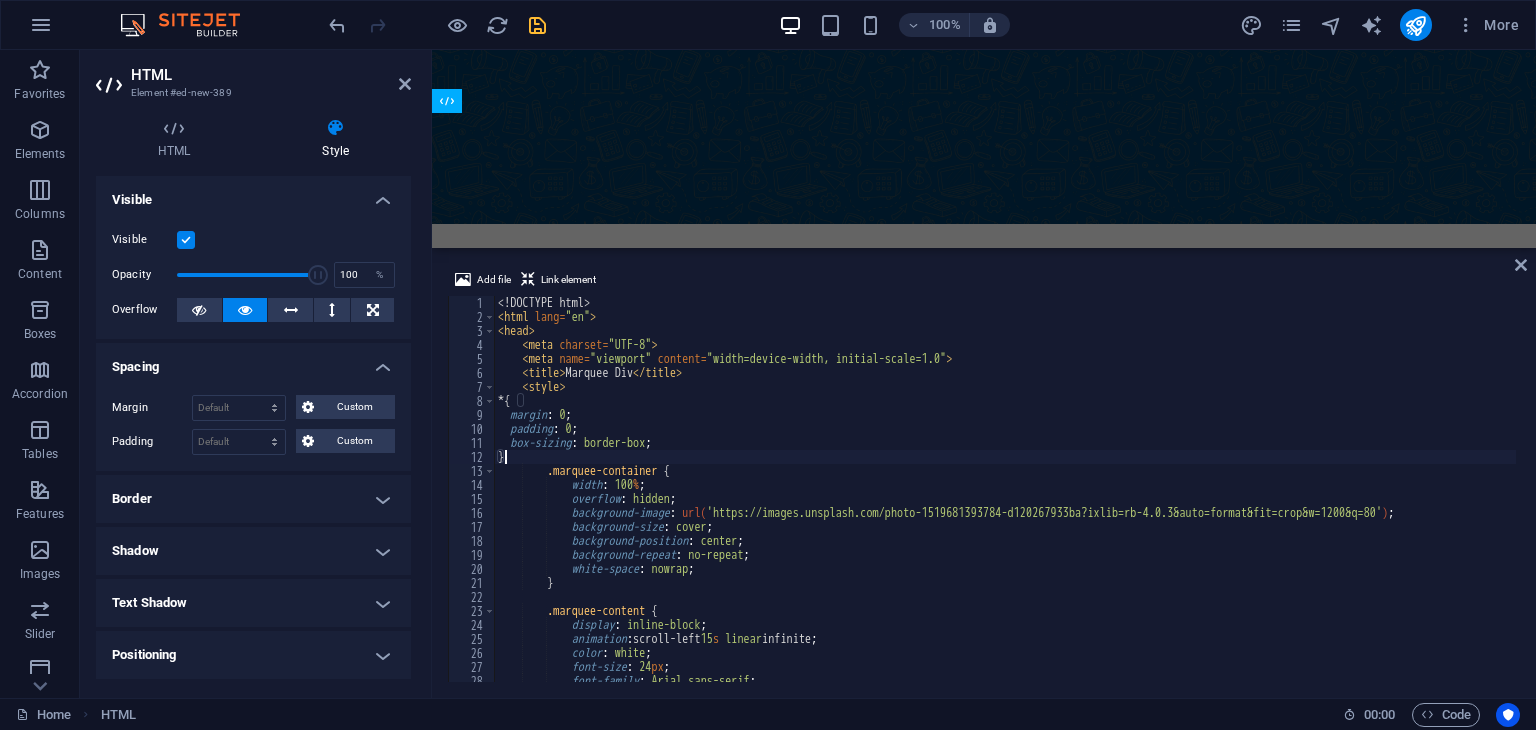 scroll, scrollTop: 528, scrollLeft: 0, axis: vertical 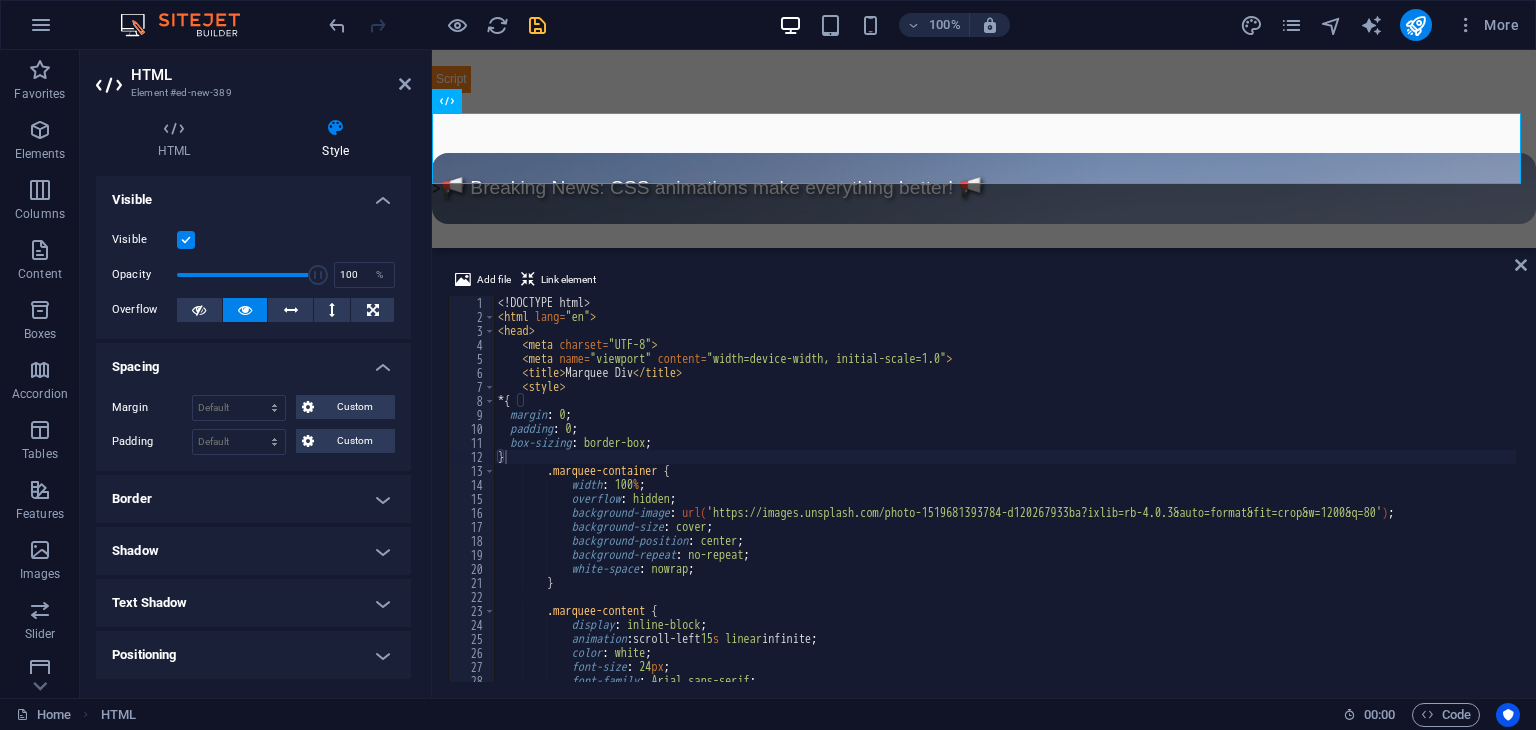 click on "About Features Contact
Dool - Business Assistant for Beauticians
[PHONE]" at bounding box center [984, 5245] 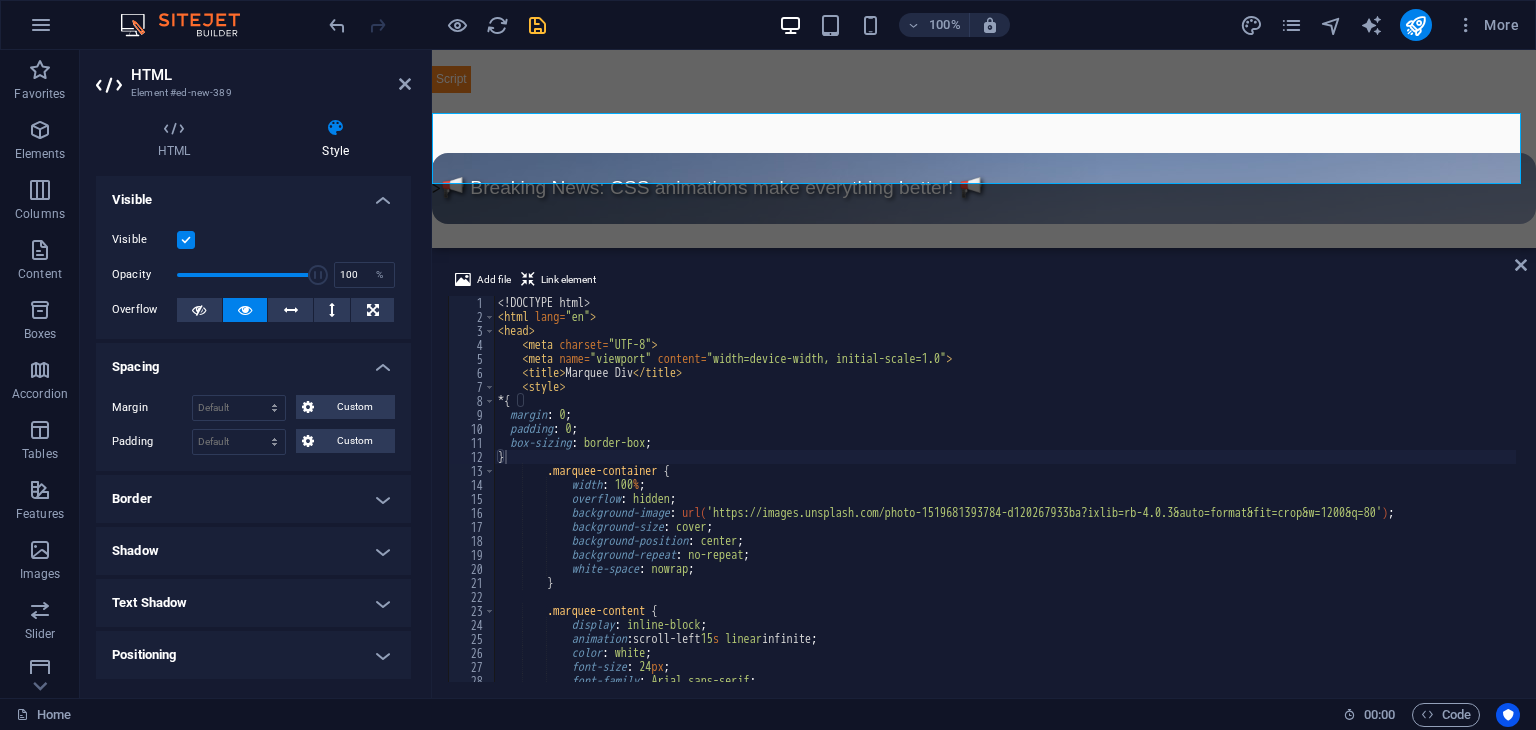 click on "About Features Contact
Dool - Business Assistant for Beauticians
[PHONE]" at bounding box center [984, 5245] 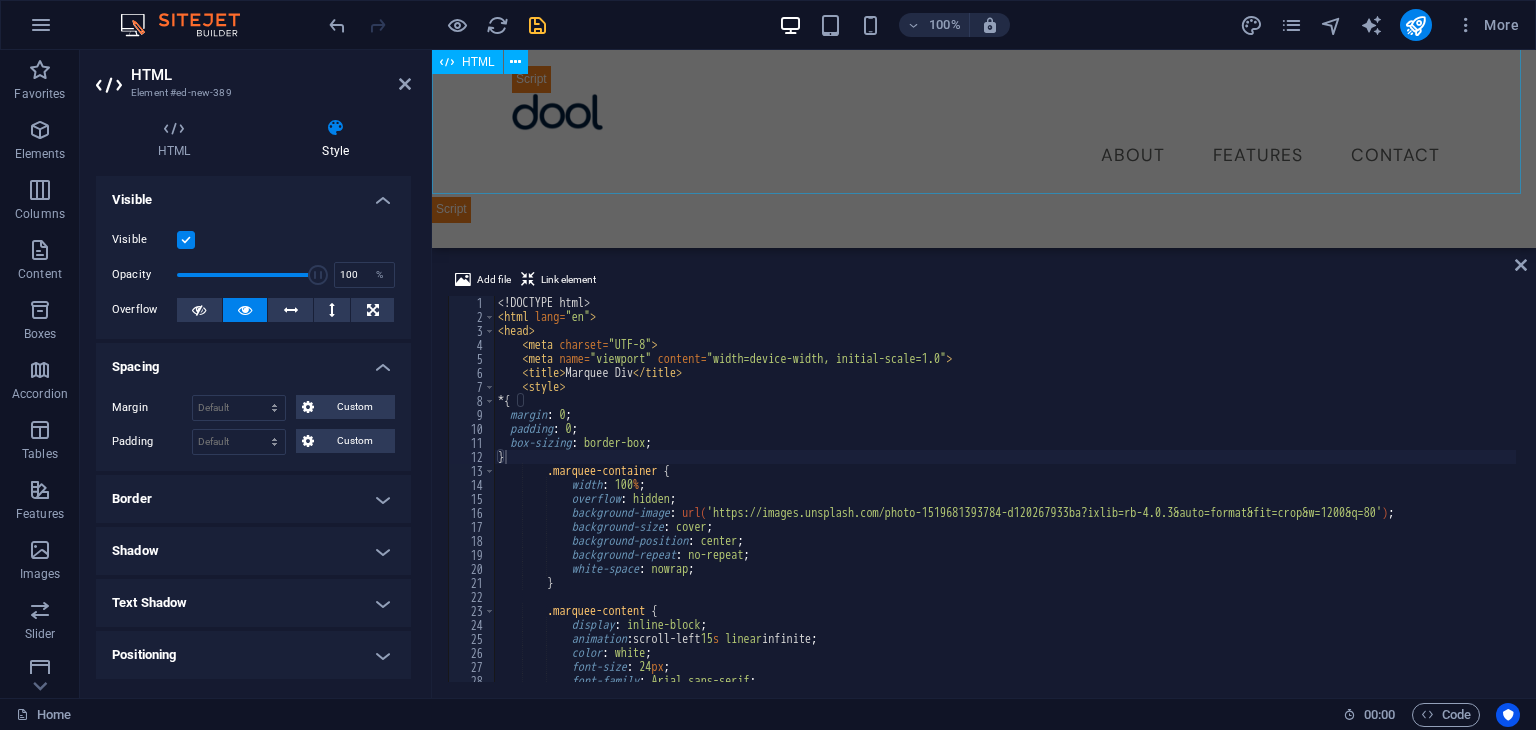scroll, scrollTop: 346, scrollLeft: 0, axis: vertical 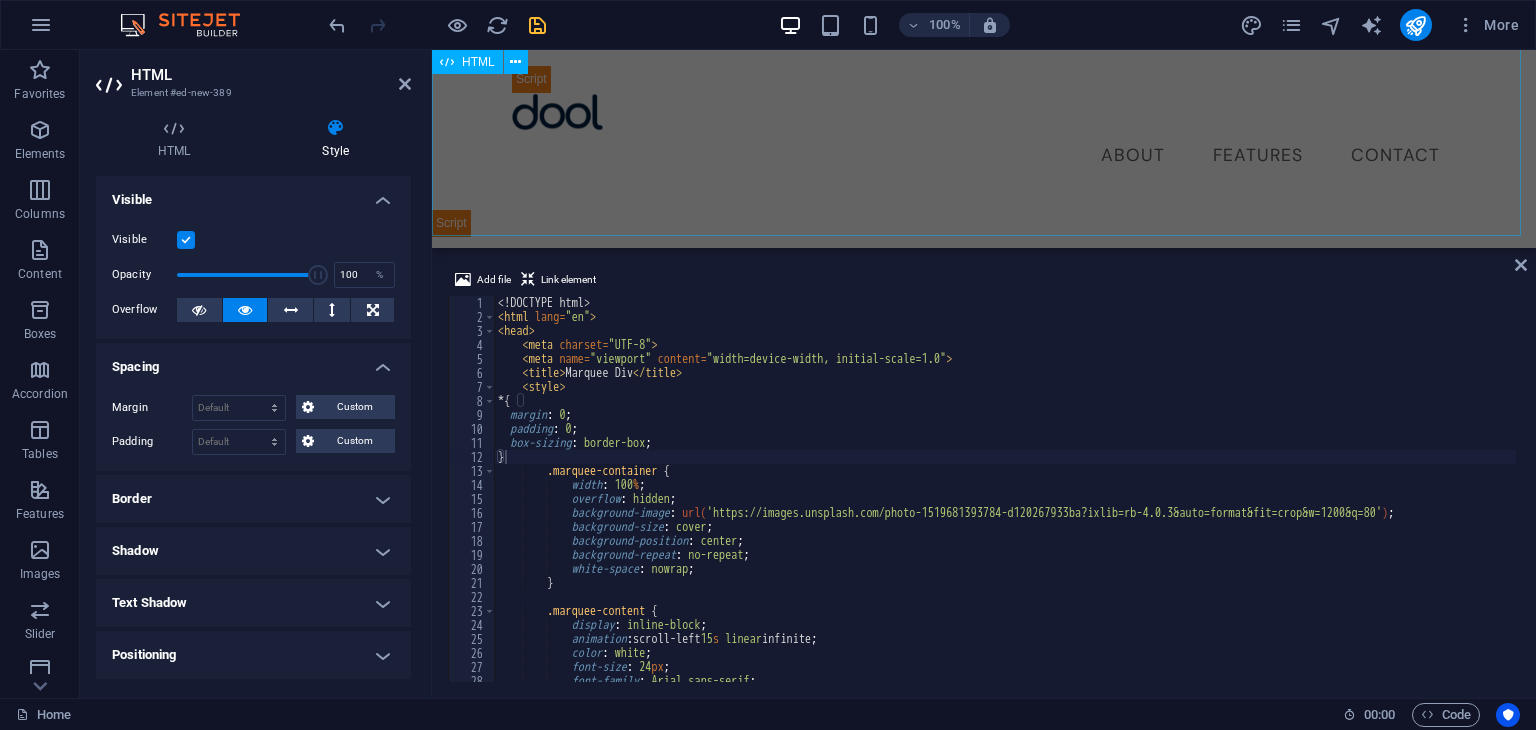 click on "Dool - Business Assistant for Beauticians
$
🌐" at bounding box center [984, 25] 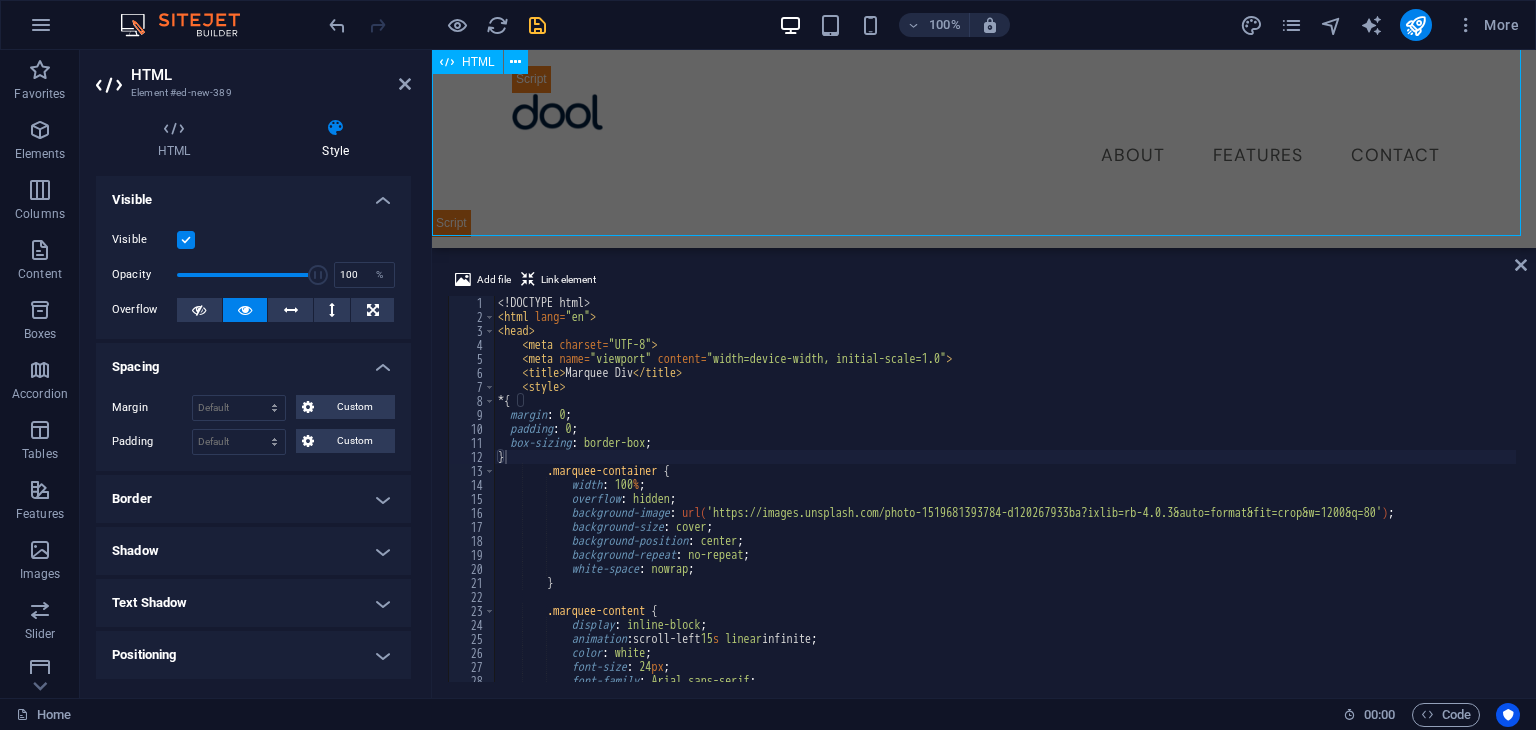 click on "Dool - Business Assistant for Beauticians
$
🌐" at bounding box center [984, 25] 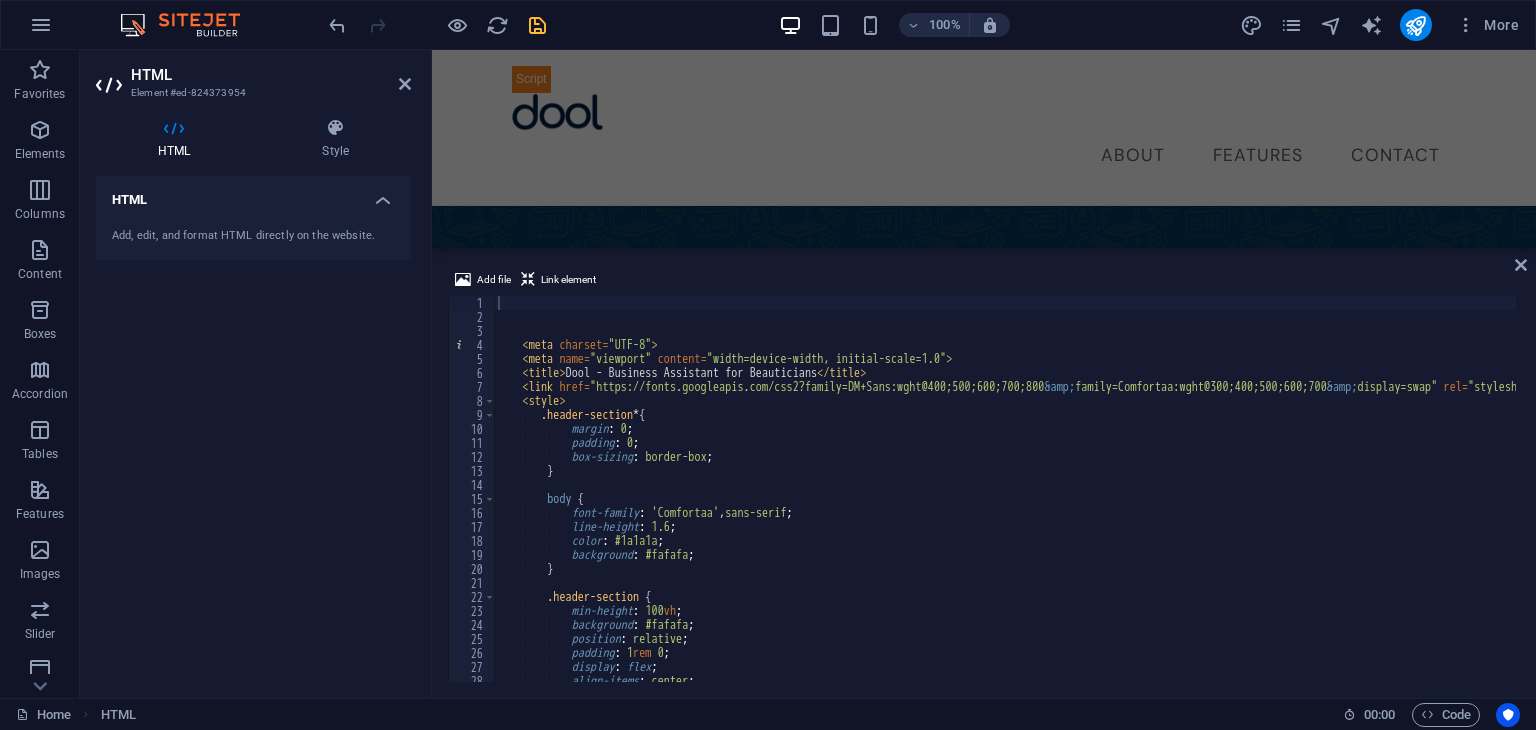scroll, scrollTop: 567, scrollLeft: 0, axis: vertical 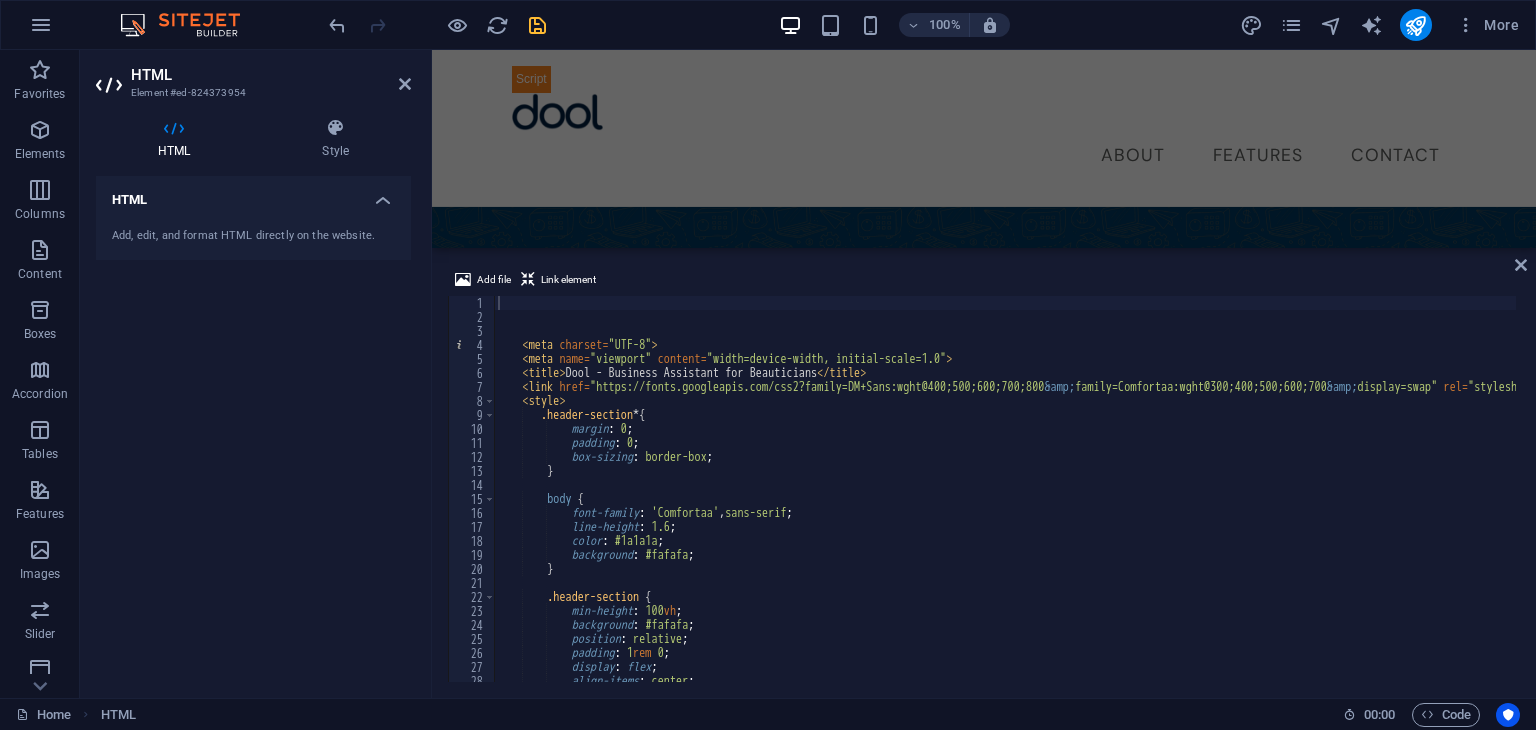 click on "Add file Link element 1 2 3 4 5 6 7 8 9 10 11 12 13 14 15 16 17 18 19 20 21 22 23 24 25 26 27 28 29 30      <meta charset = "UTF-8" >      <meta name = "viewport"   content = "width=device-width, initial-scale=1.0" >      <title> Dool - Business Assistant for Beauticians </title>      <link   href = "https://fonts.googleapis.com/css2?family=DM+Sans:wght@400;500;600;700;800 &amp; family=Comfortaa:wght@300;400;500;600;700 &amp; display=swap"   rel = "stylesheet" >      <style>          .header-section  *  {                margin :   0 ;                padding :   0 ;                box-sizing :   border-box ;           }           body   {                font-family :   ' Comfortaa ' ,  sans-serif ;                line-height :   1.6 ;                color :   #1a1a1a ;                background :   #fafafa ;           }           .header-section   {                min-height :   100 vh ;                background :   #fafafa ;                position :   relative ;                padding :   1 rem" at bounding box center [984, 475] 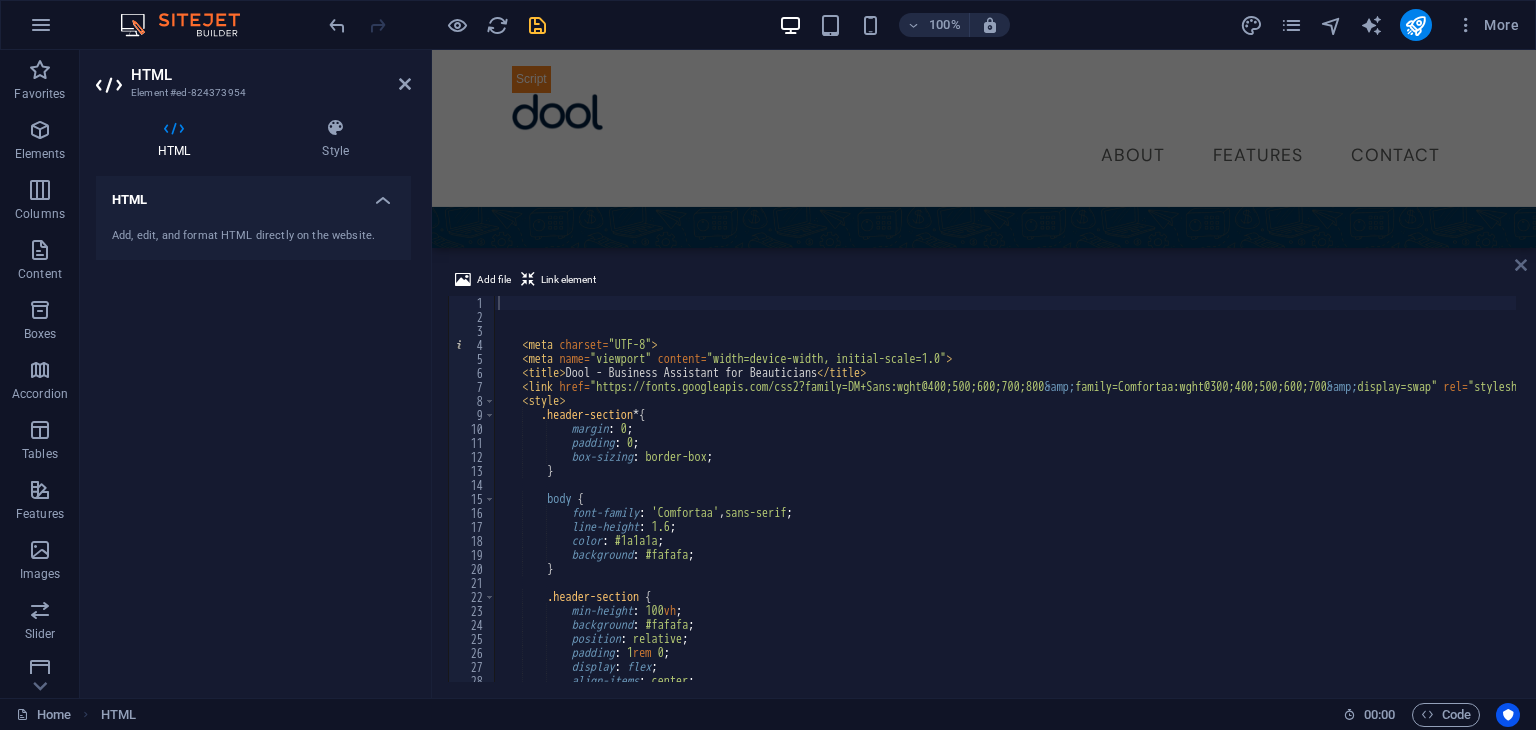 click at bounding box center (1521, 265) 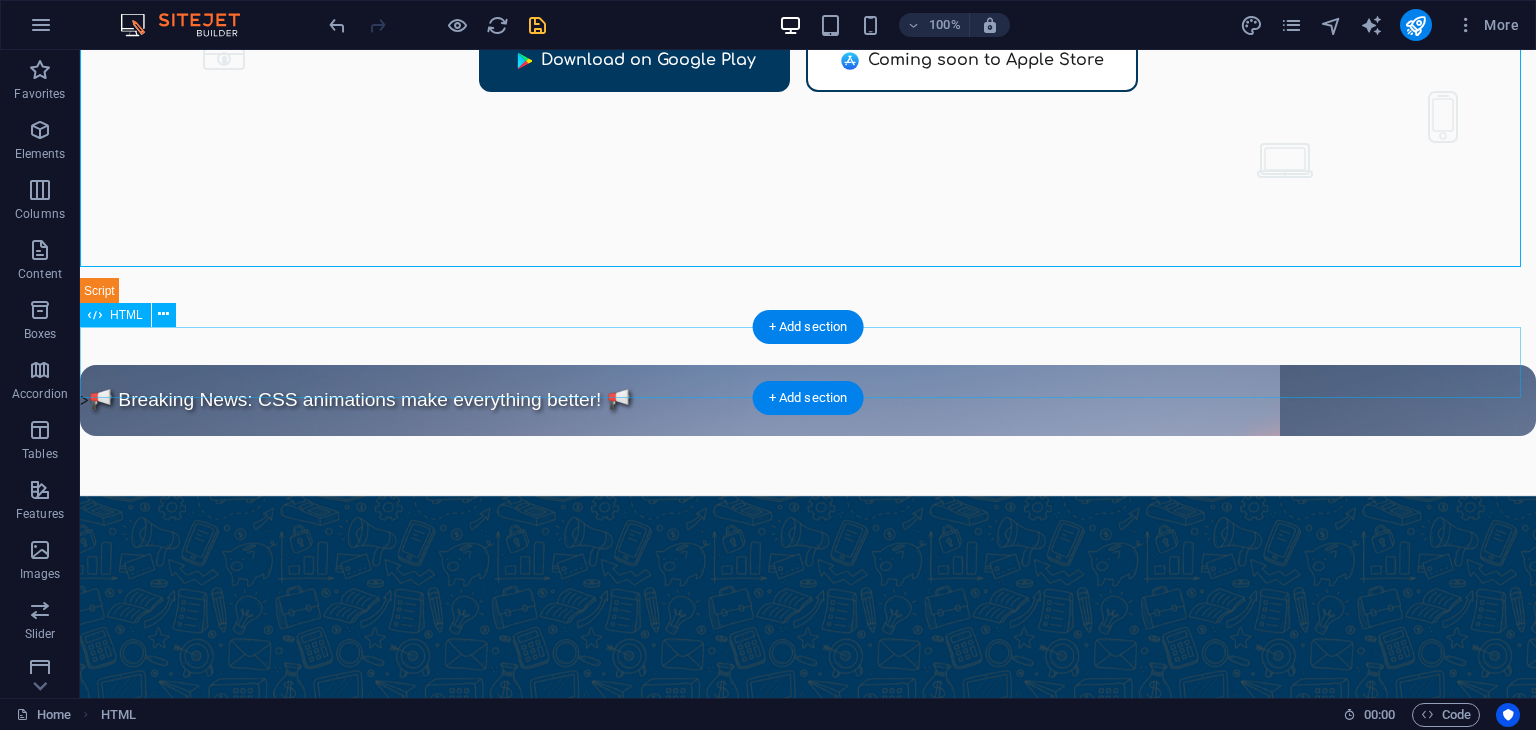 click on "Marquee Div
>
📢 Breaking News: CSS animations make everything better! 📢" at bounding box center [808, 400] 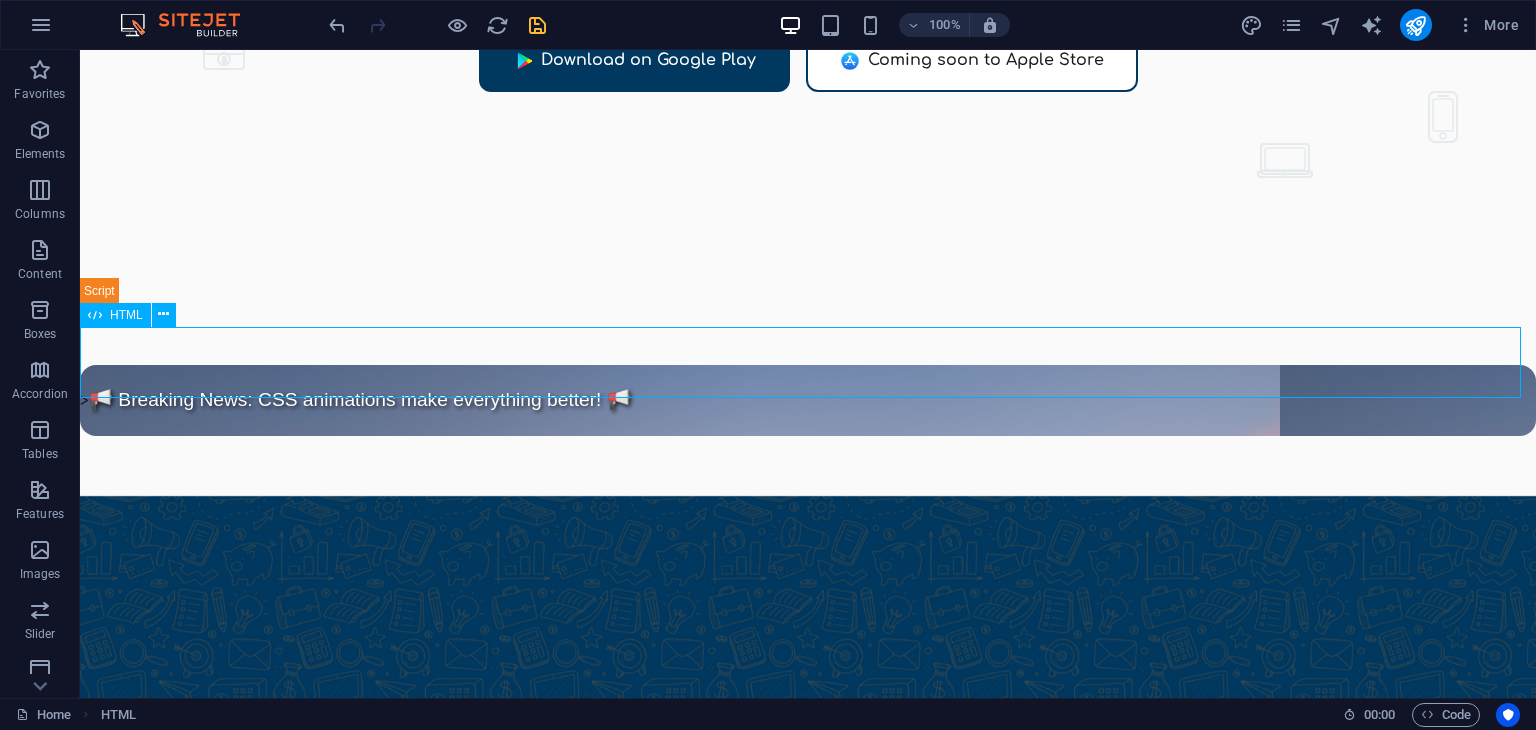 click on "HTML" at bounding box center [126, 315] 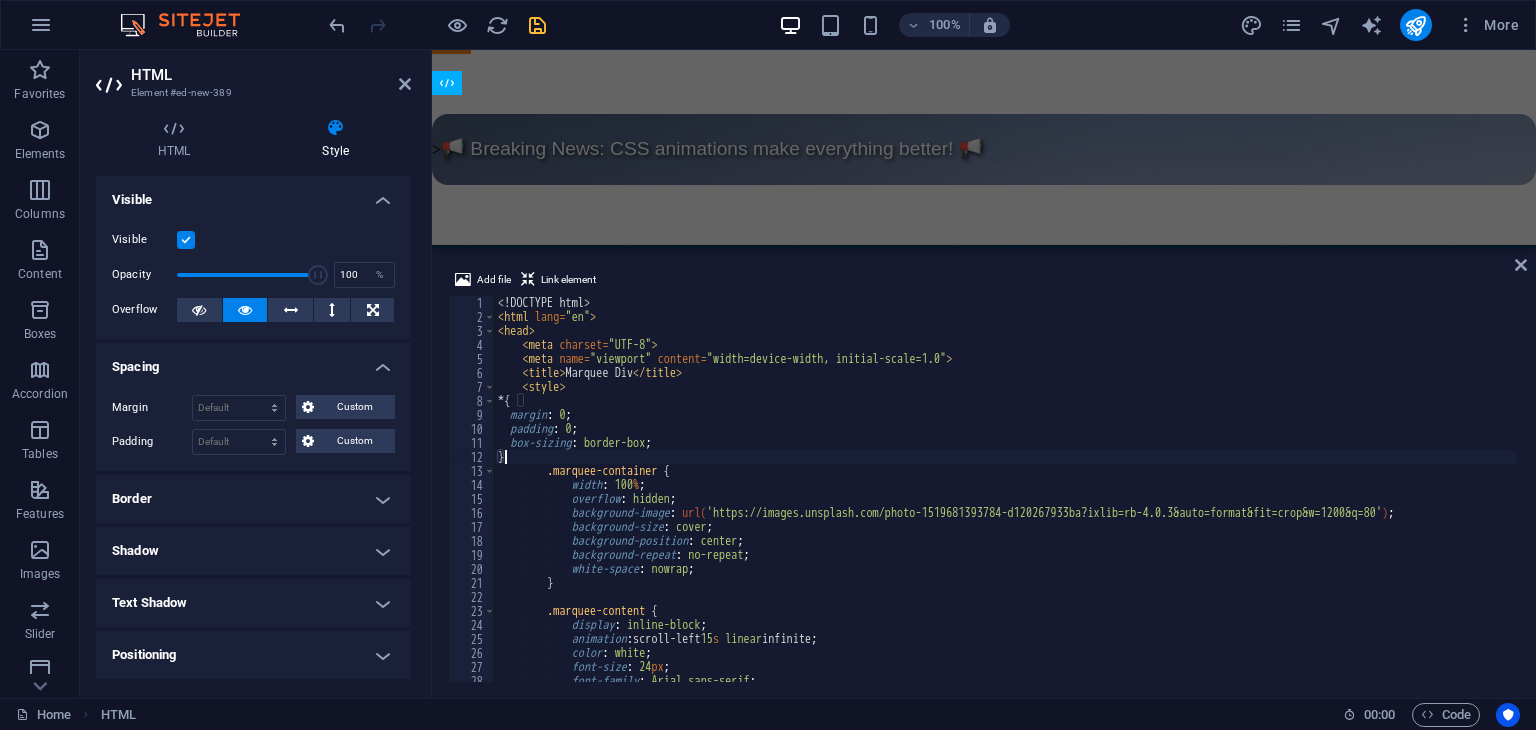 scroll, scrollTop: 547, scrollLeft: 0, axis: vertical 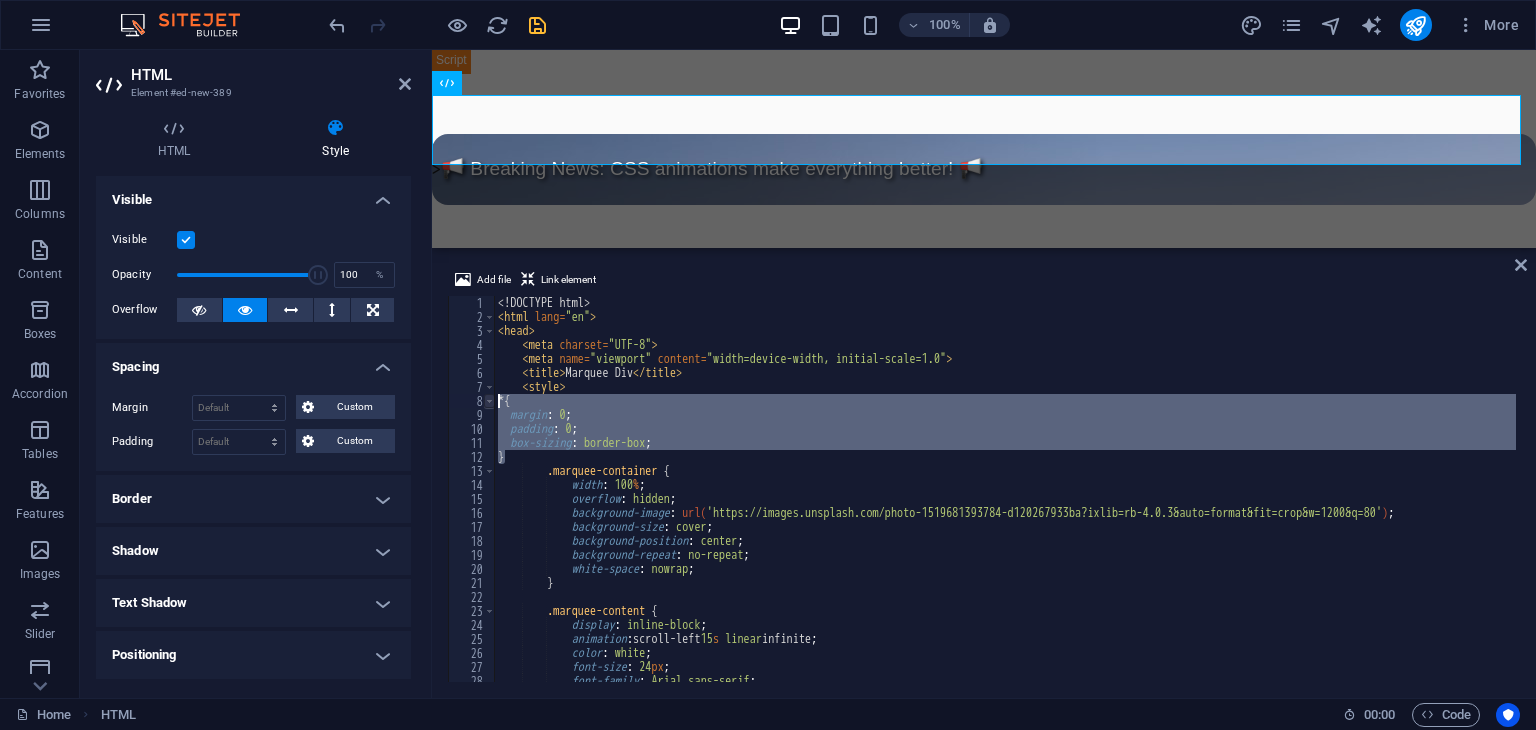 drag, startPoint x: 524, startPoint y: 456, endPoint x: 490, endPoint y: 399, distance: 66.37017 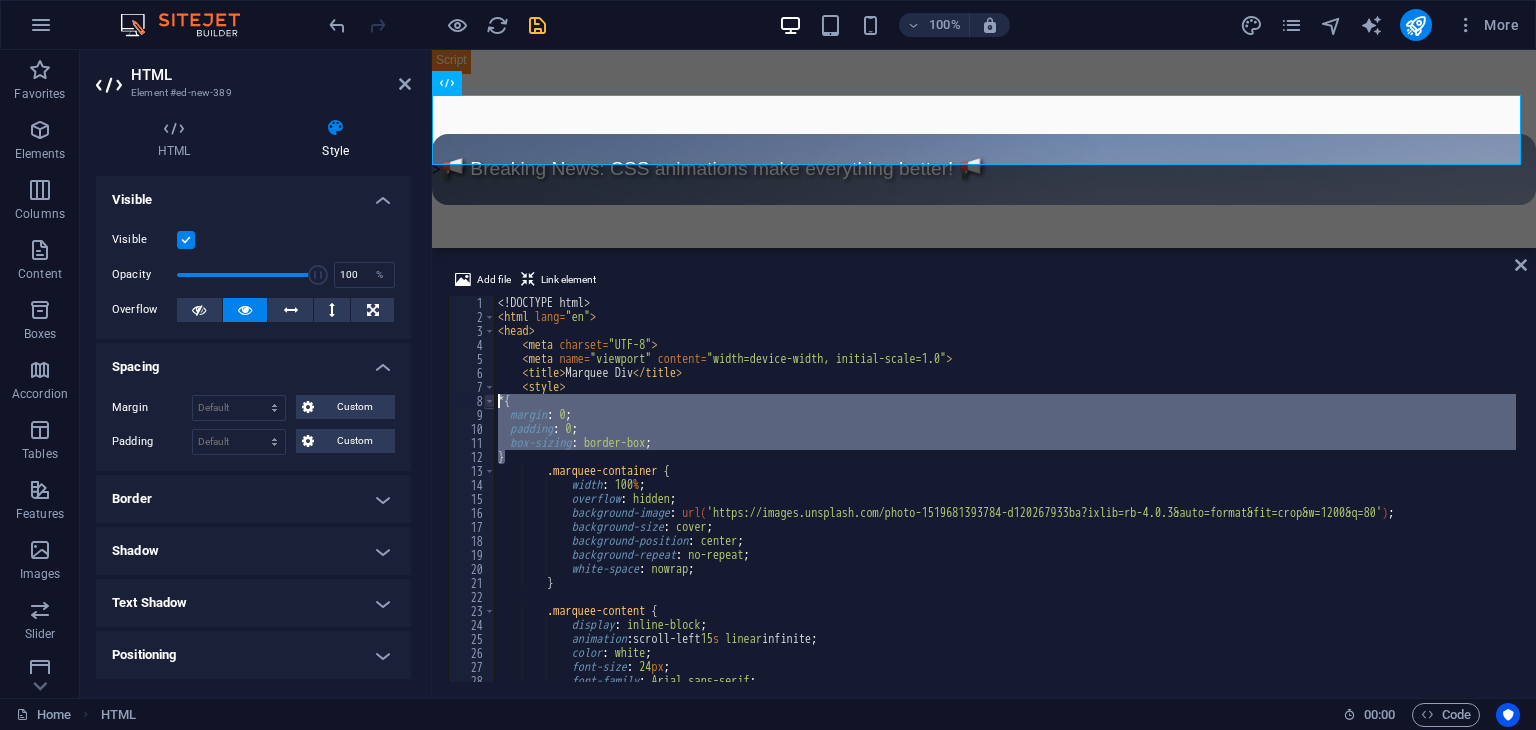 click on "} 1 2 3 4 5 6 7 8 9 10 11 12 13 14 15 16 17 18 19 20 21 22 23 24 25 26 27 28 29 30 <! DOCTYPE   html > < html   lang = "en" > < head >      < meta   charset = "UTF-8" >      < meta   name = "viewport"   content = "width=device-width, initial-scale=1.0" >      < title > Marquee Div </ title >      < style >  *  {    margin :   0 ;    padding :   0 ;    box-sizing :   border-box ; }           .marquee-container   {                width :   100 % ;                overflow :   hidden ;                background-image :   url( 'https://images.unsplash.com/photo-1519681393784-d120267933ba?ixlib=rb-4.0.3&auto=format&fit=crop&w=1200&q=80' ) ;                background-size :   cover ;                background-position :   center ;                background-repeat :   no-repeat ;                white-space :   nowrap ;           }           .marquee-content   {                display :   inline-block ;                animation :  scroll-left  15 s   linear  infinite ;                color :   white ;                :" at bounding box center (984, 489) 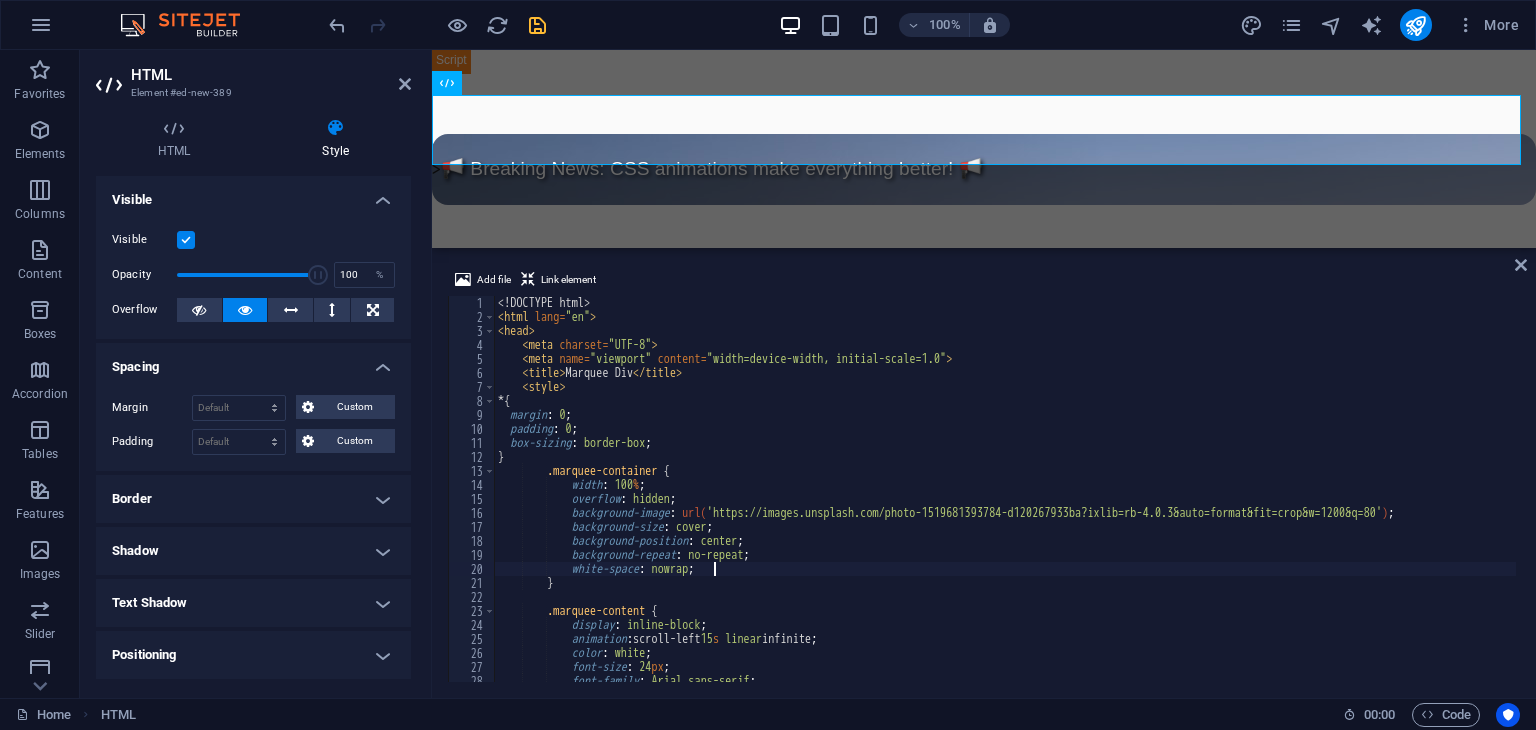 click on "color : white ; font-size : 24 px ; font-family : Arial , sans-serif ;" at bounding box center [1114, 501] 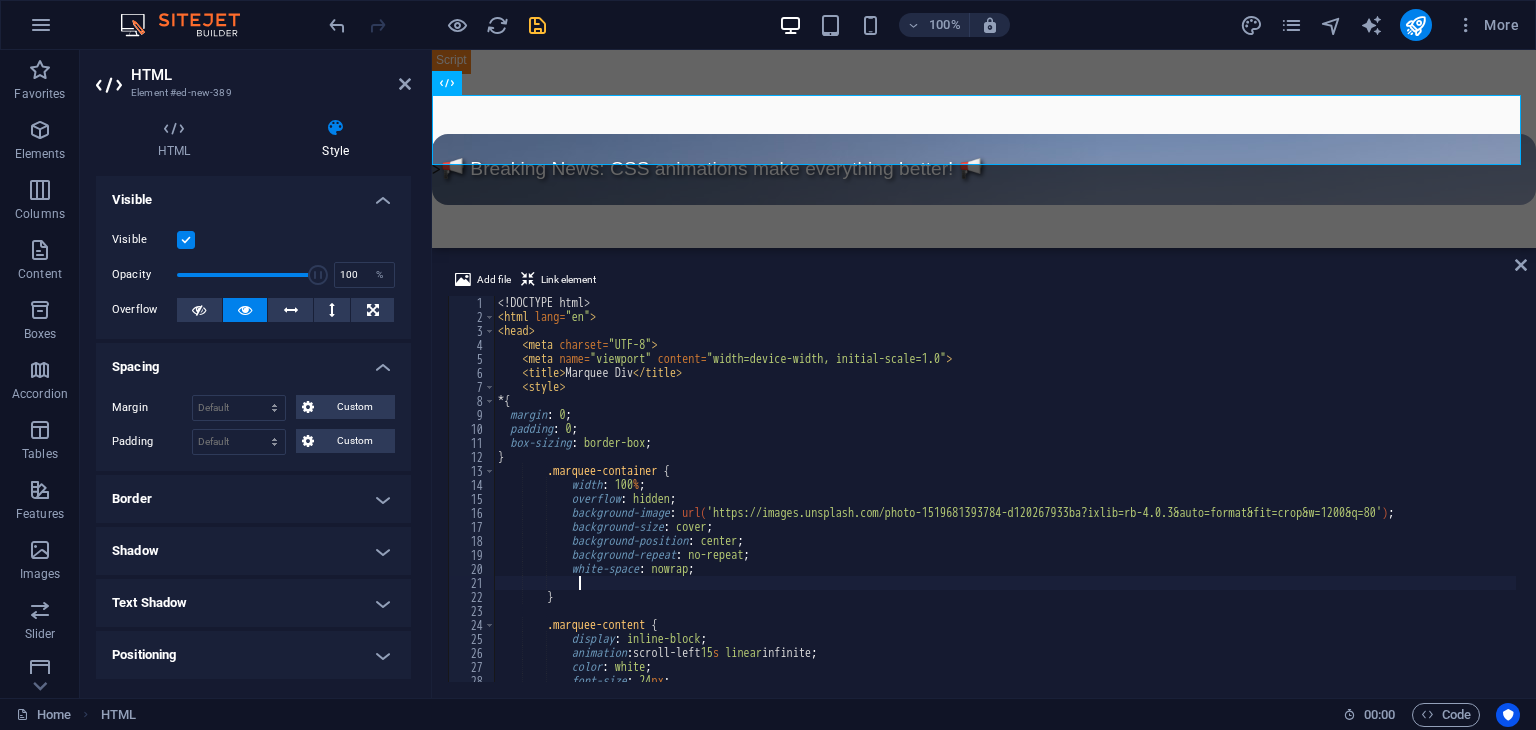 type on "border-radius: 0;" 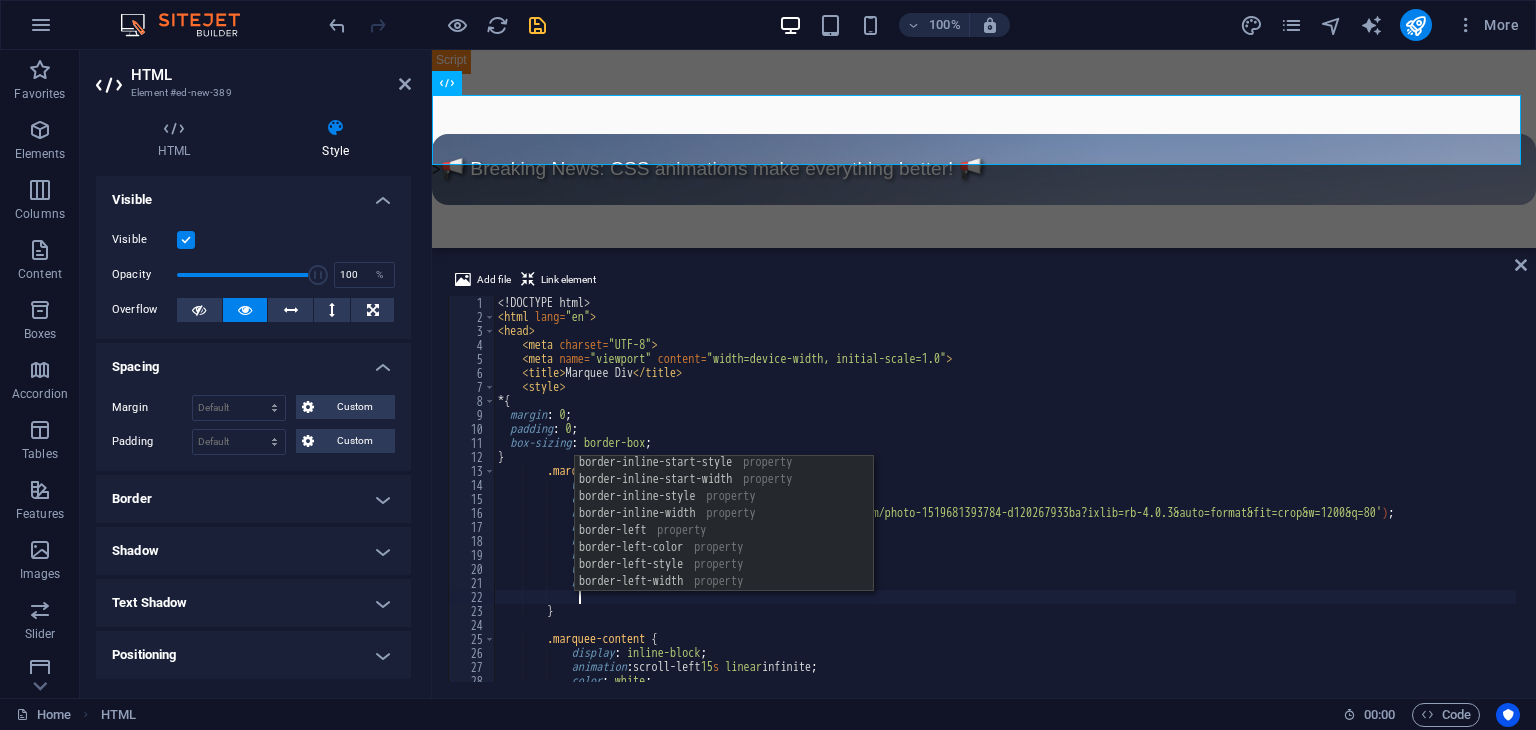 scroll, scrollTop: 0, scrollLeft: 0, axis: both 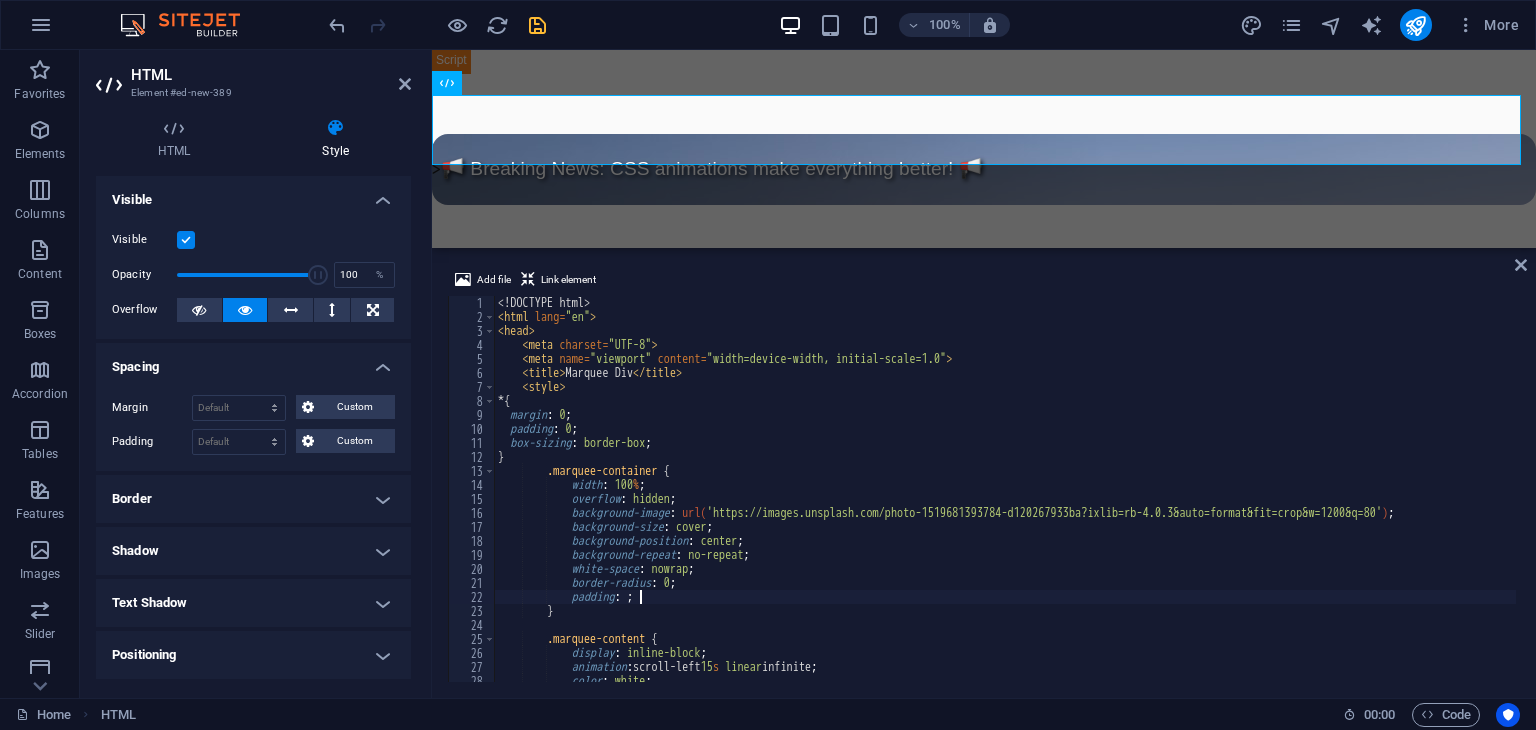 type on "padding: 0;" 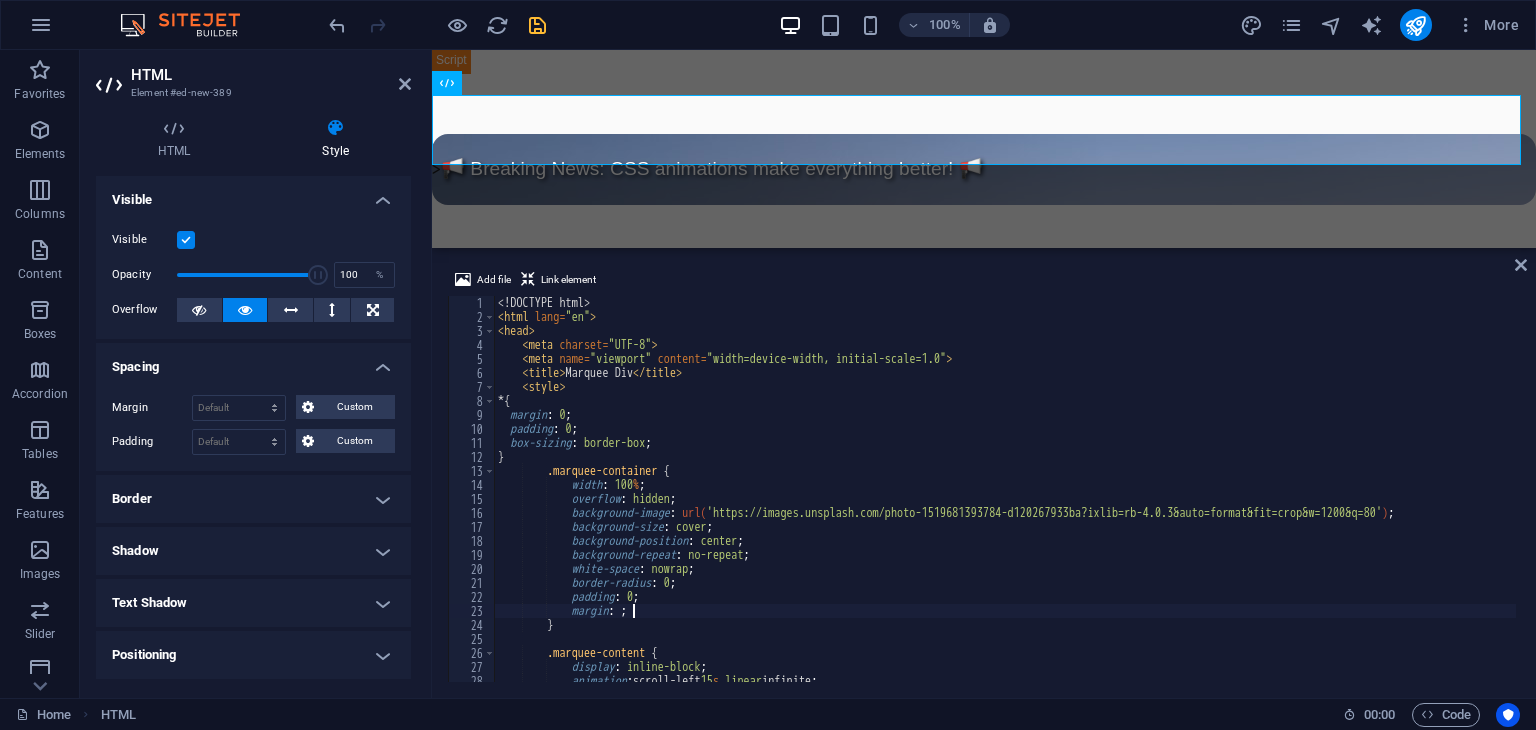 scroll, scrollTop: 0, scrollLeft: 10, axis: horizontal 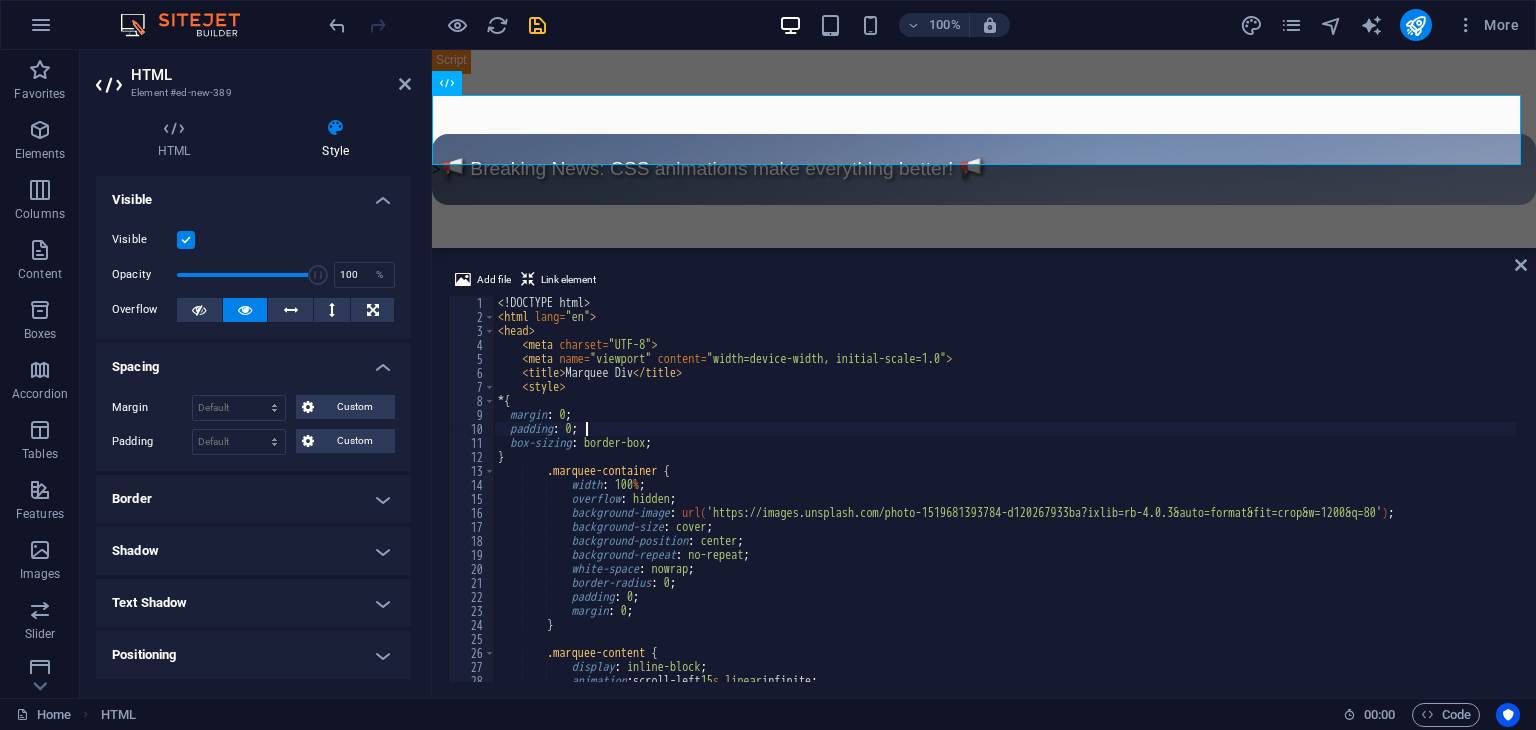 click on "<! DOCTYPE   html > < html   lang = "en" > < head >      < meta   charset = "UTF-8" >      < meta   name = "viewport"   content = "width=device-width, initial-scale=1.0" >      < title > Marquee Div </ title >      < style >  *  {    margin :   0 ;    padding :   0 ;    box-sizing :   border-box ; }           .marquee-container   {                width :   100 % ;                overflow :   hidden ;                background-image :   url( 'https://images.unsplash.com/photo-1519681393784-d120267933ba?ixlib=rb-4.0.3&auto=format&fit=crop&w=1200&q=80' ) ;                background-size :   cover ;                background-position :   center ;                background-repeat :   no-repeat ;                white-space :   nowrap ;                border-radius :   0 ;                padding :   0 ;                margin :   0 ;           }           .marquee-content   {                display :   inline-block ;                animation :  scroll-left  15 s   linear  infinite ;                color :   white ;" at bounding box center [1114, 501] 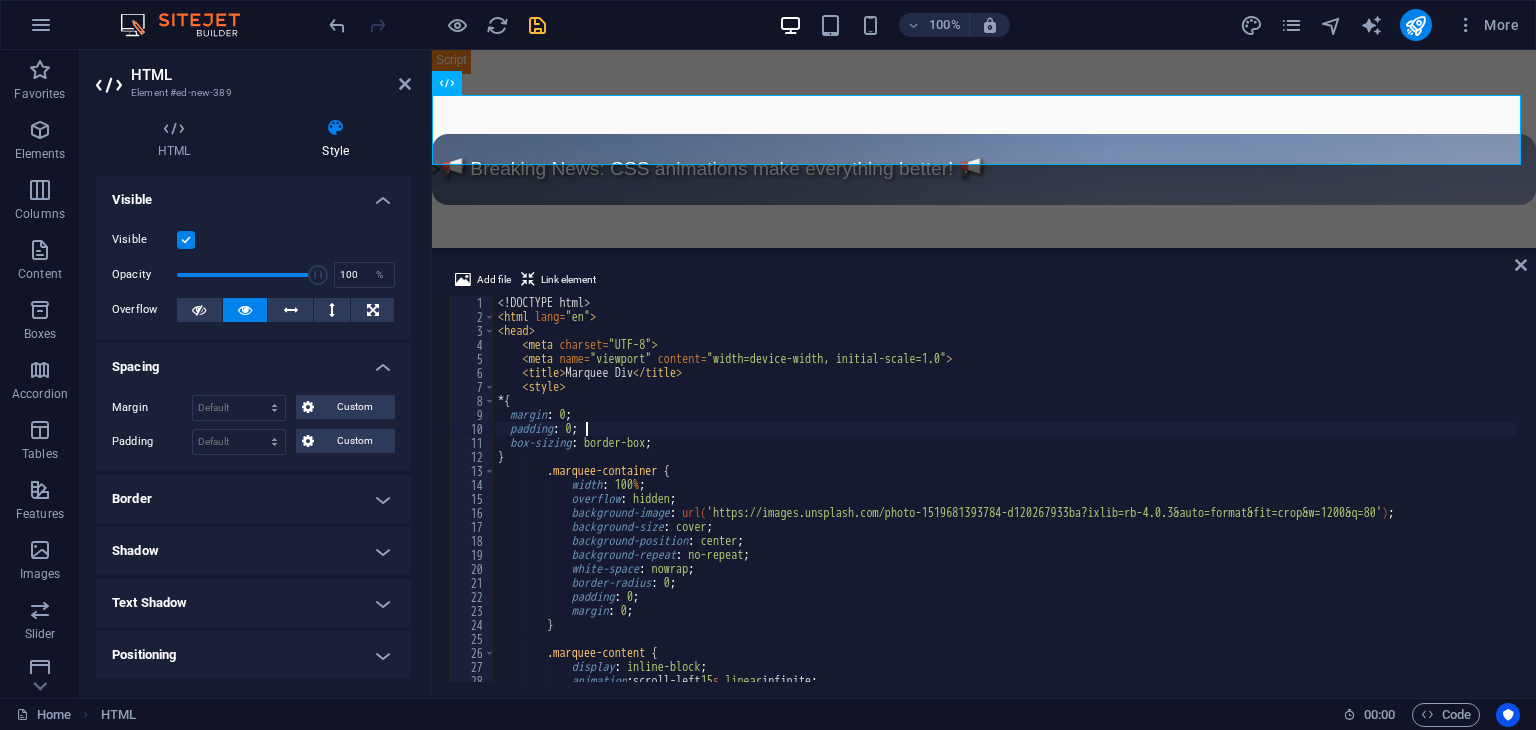 scroll, scrollTop: 0, scrollLeft: 5, axis: horizontal 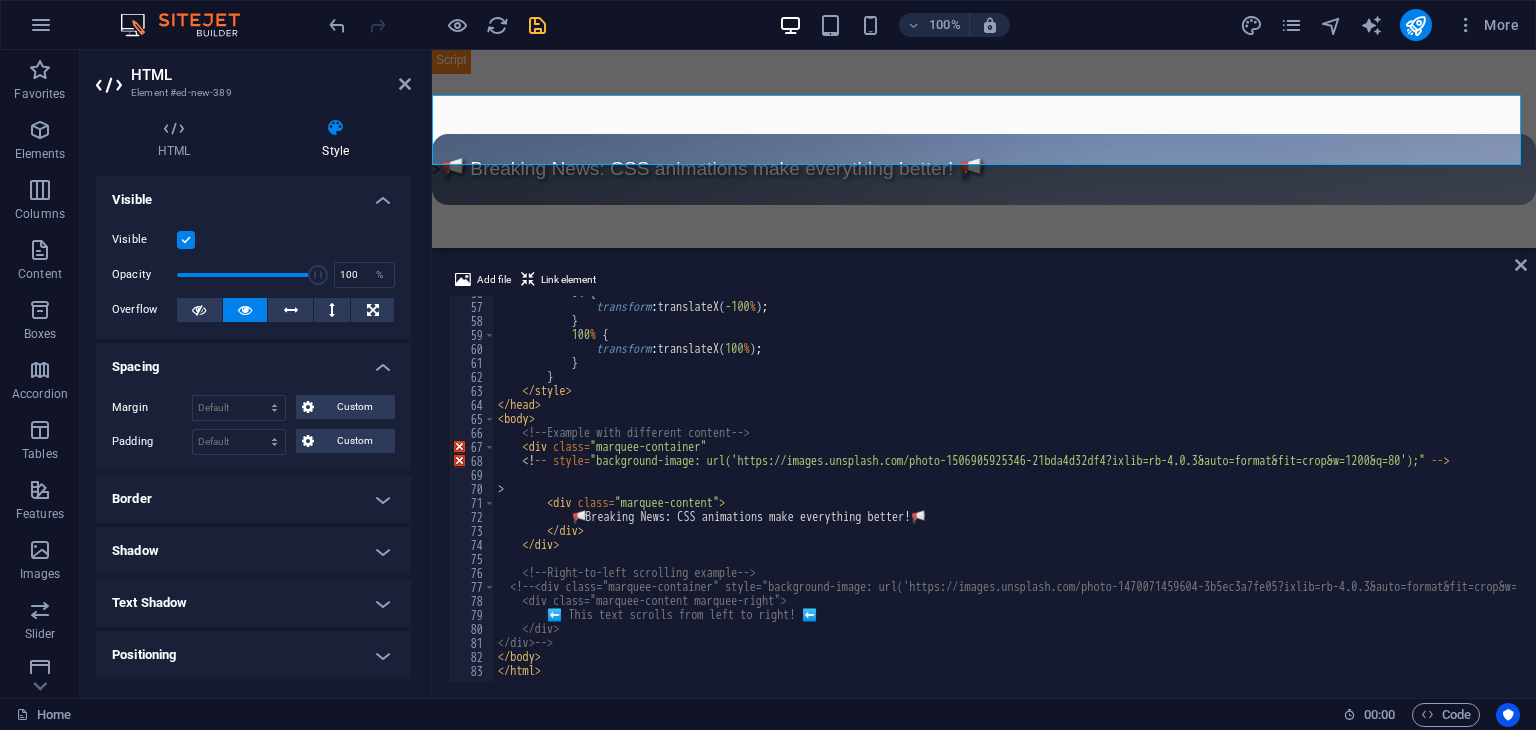 type on ">" 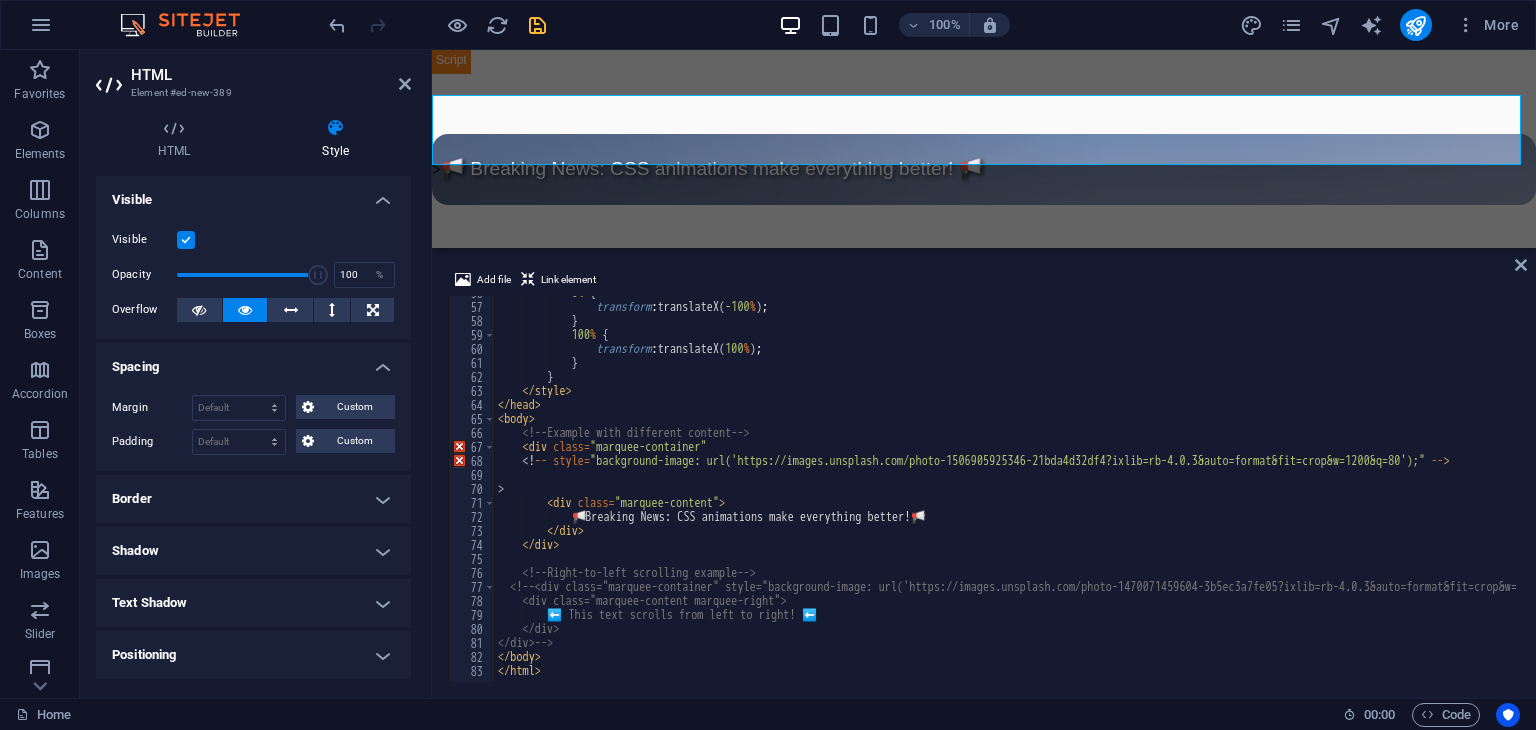 click on "0 %   {                     transform :  translateX( -100 % ) ;                }                100 %   {                     transform :  translateX( 100 % ) ;                }           }      </ style > </ head > < body >      <!--  Example with different content  -->      < div   class = "marquee-container"      <! --   style = "background-image: url('https://images.unsplash.com/photo-1506905925346-21bda4d32df4?ixlib=rb-4.0.3&auto=format&fit=crop&w=1200&q=80');"   -- >          >           < div   class = "marquee-content" >                📢  Breaking News: CSS animations make everything better!  📢           </ div >      </ div >      <!--  Right-to-left scrolling example  -->    <!--    <div class="marquee-container" style="background-image: url('https://images.unsplash.com/photo-1470071459604-3b5ec3a7fe05?ixlib=rb-4.0.3&auto=format&fit=crop&w=1200&q=80');">        <div class="marquee-content marquee-right">             ⬅️ This text scrolls from left to right! ⬅️      --> </" at bounding box center [1114, 491] 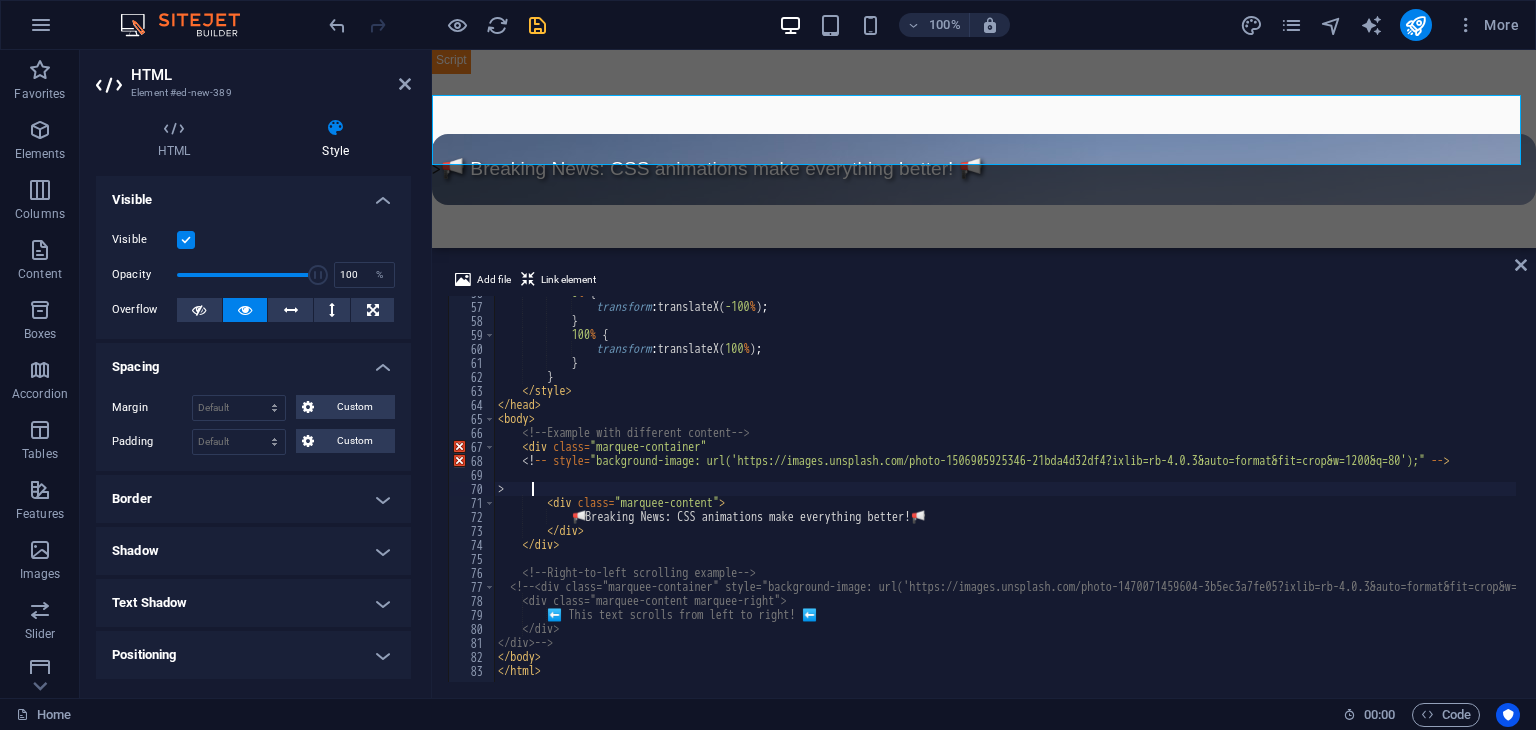 scroll, scrollTop: 0, scrollLeft: 1, axis: horizontal 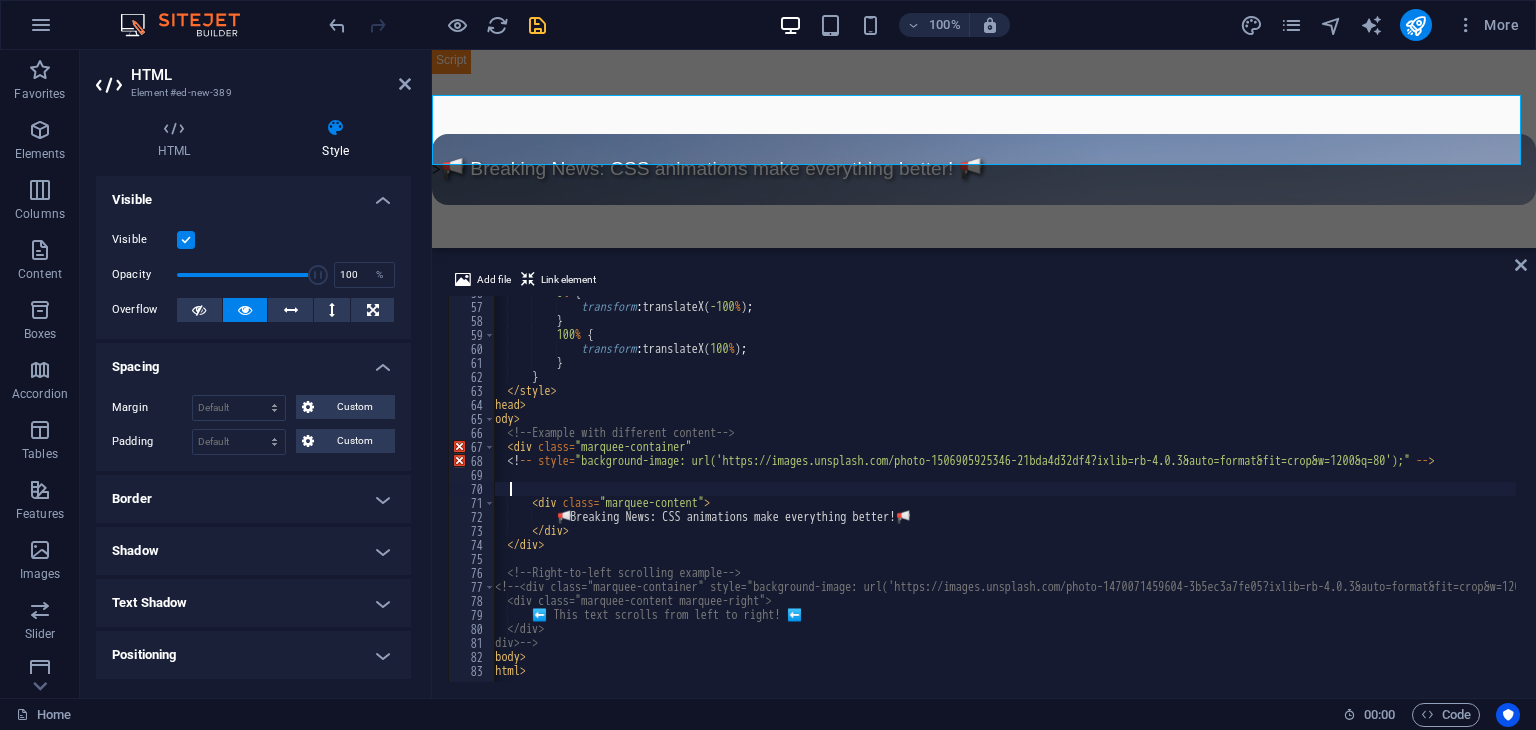click on "0% { transform: translateX( -100% ) ;}
100% { transform: translateX( 100% ) ;}
}      </style>
</head>
<body>
<!--  Example with different content  -->
<div class = "marquee-container"      <!--   style = "background-image: url('https://images.unsplash.com/photo-1506905925346-21bda4d32df4?ixlib=rb-4.0.3&auto=format&fit=crop&w=1200&q=80');"   -->
<div class = "marquee-content" >                📢  Breaking News: CSS animations make everything better!  📢           </div>
</div>
<!--  Right-to-left scrolling example  -->
<!--    <div class="marquee-container" style="background-image: url('https://images.unsplash.com/photo-1470071459604-3b5ec3a7fe05?ixlib=rb-4.0.3&auto=format&fit=crop&w=1200&q=80');">
<div class="marquee-content marquee-right">
⬅️ This text scrolls from left to right! ⬅️        </div>
</div>  -->
<" at bounding box center (1099, 491) 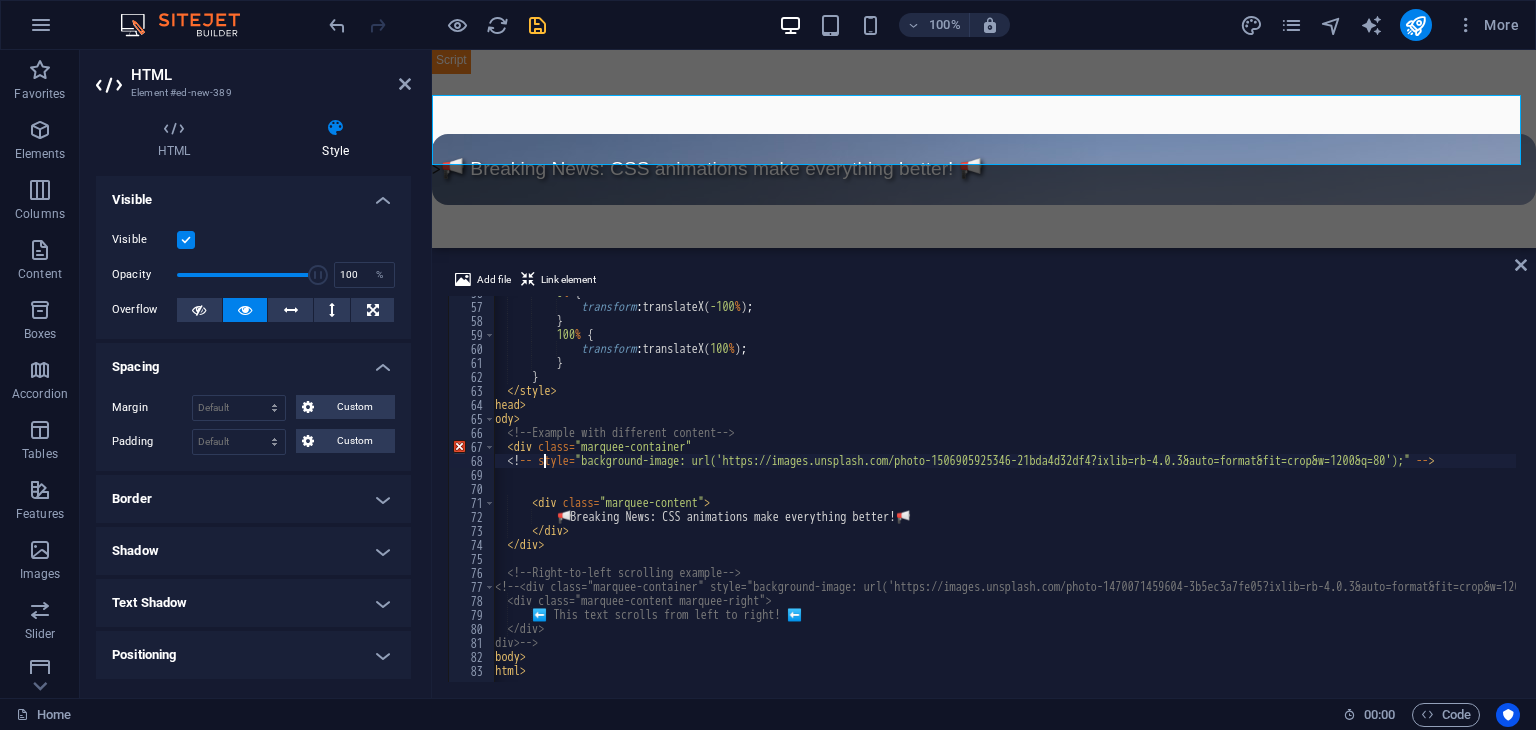 scroll, scrollTop: 0, scrollLeft: 5, axis: horizontal 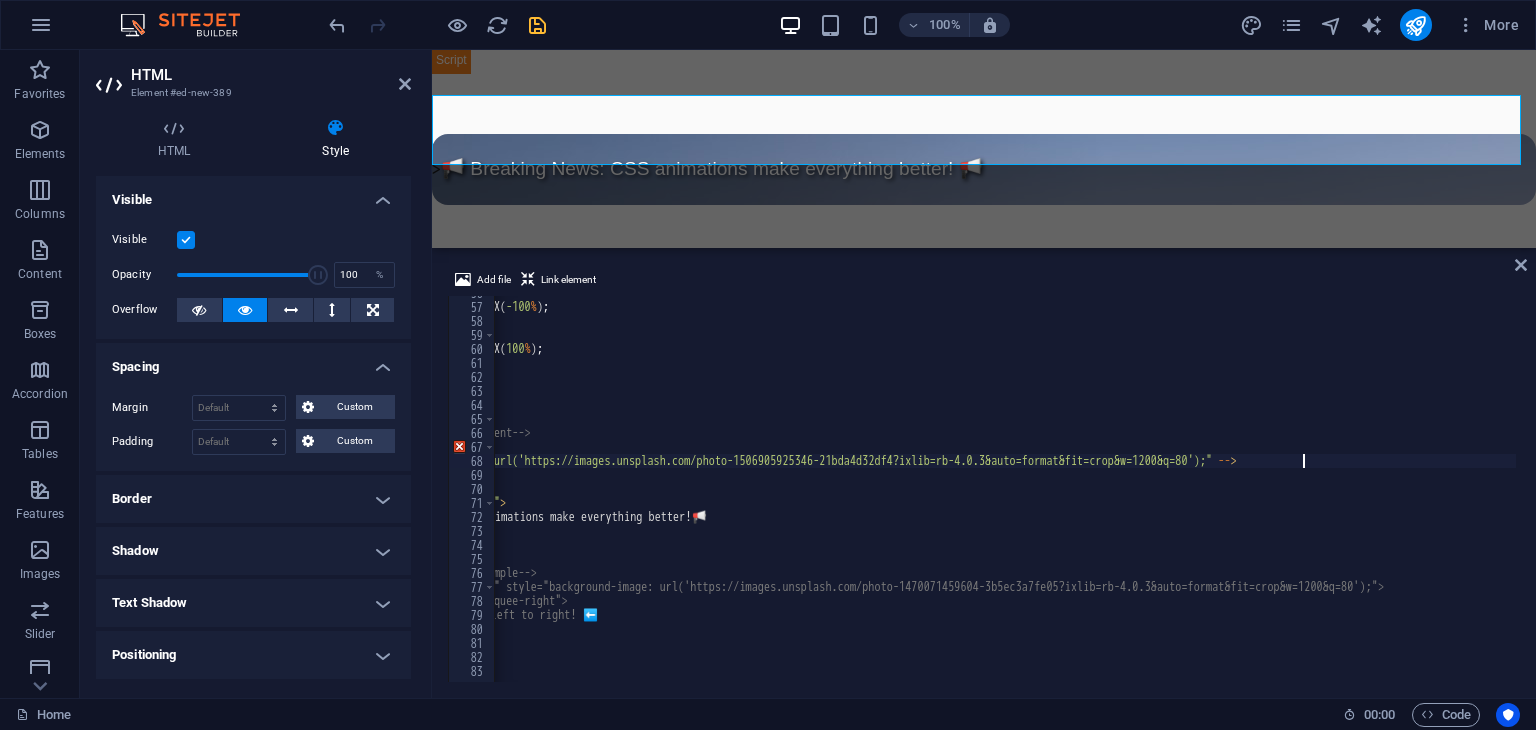 click on "0 % { transform : translateX( -100 % ) ; } 100 % { transform : translateX( 100 % ) ; } } </ style > </ head > < body > < !-- Example with different content --> < div class = "marquee-container" < ! -- < style = "background-image: url('https://images.unsplash.com/photo-1506905925346-21bda4d32df4?ixlib=rb-4.0.3&auto=format&fit=crop&w=1200&q=80');" -- > < div class = "marquee-content" > 📢 Breaking News: CSS animations make everything better! 📢 </ div > </ div > < !-- Right-to-left scrolling example --> < !-- <div class="marquee-container" style="background-image: url('https://images.unsplash.com/photo-1470071459604-3b5ec3a7fe05?ixlib=rb-4.0.3&auto=format&fit=crop&w=1200&q=80');"> <div class="marquee-content marquee-right"> ⬅️ This text scrolls from left to right! ⬅️ --" at bounding box center (895, 491) 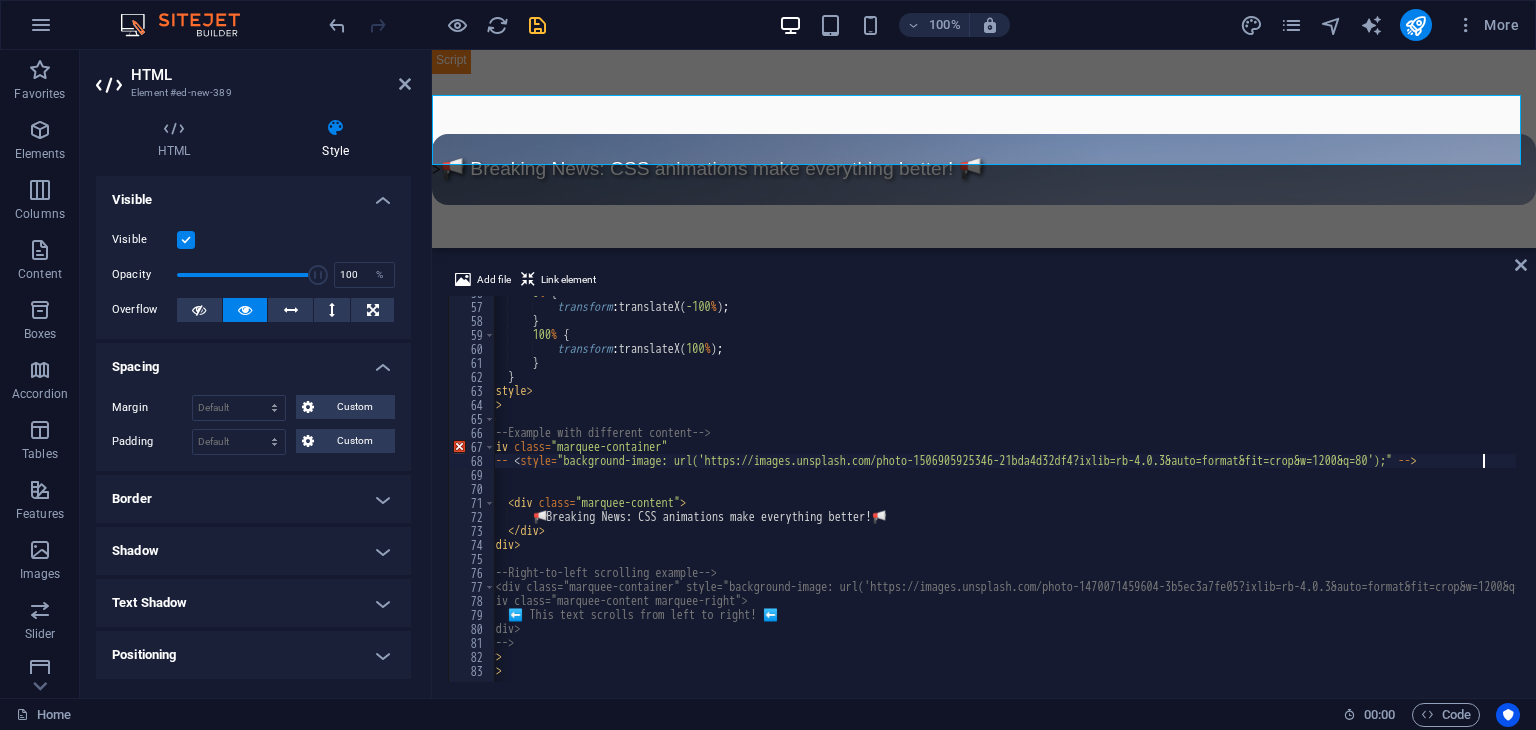 scroll, scrollTop: 0, scrollLeft: 0, axis: both 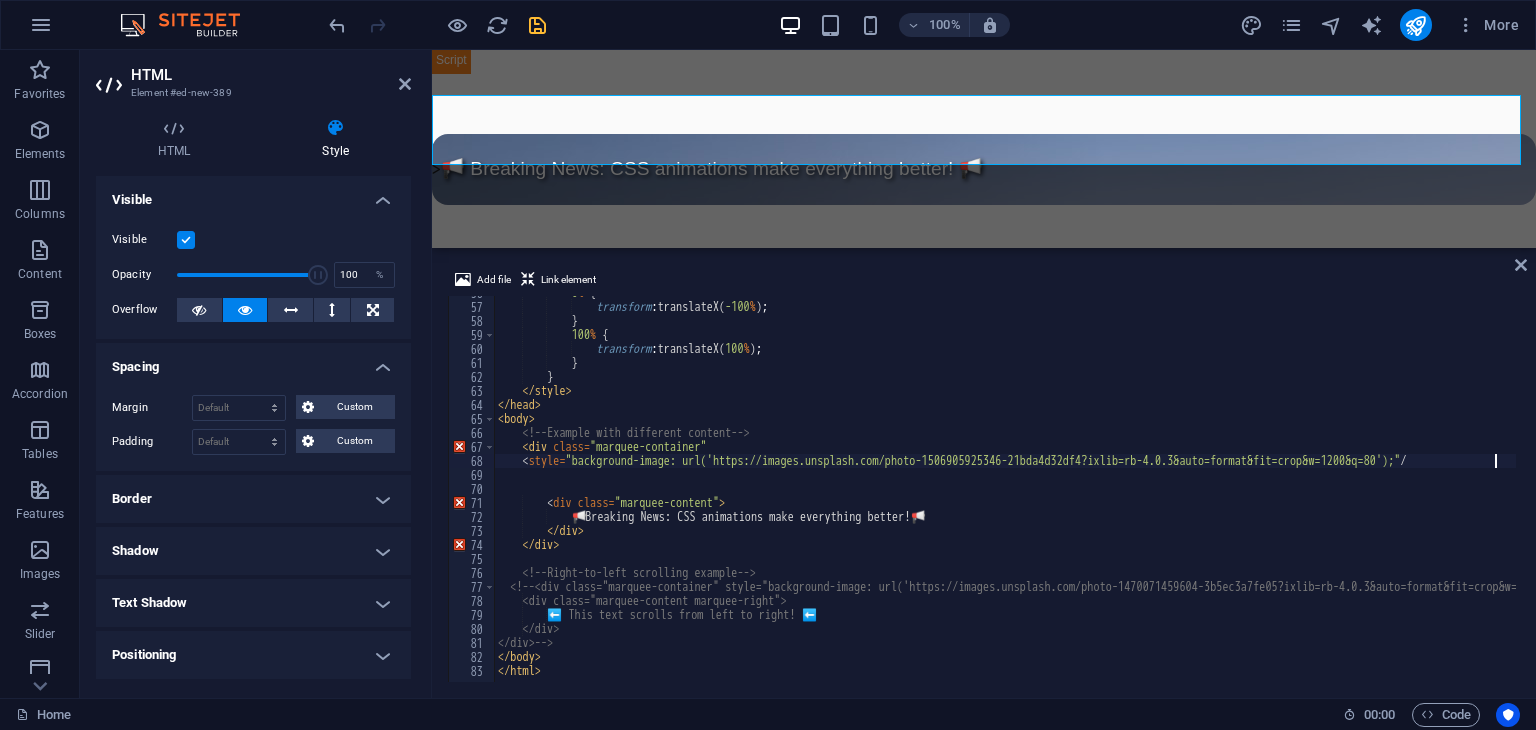 type on "<style type="text/css">.marquee-container { background-image: url('https://images.unsplash.com/photo-1506905925346-21bda4d32df4?ixlib=rb-4.0.3&auto=format&fit=crop&w=1200&q=80'); }</style>" 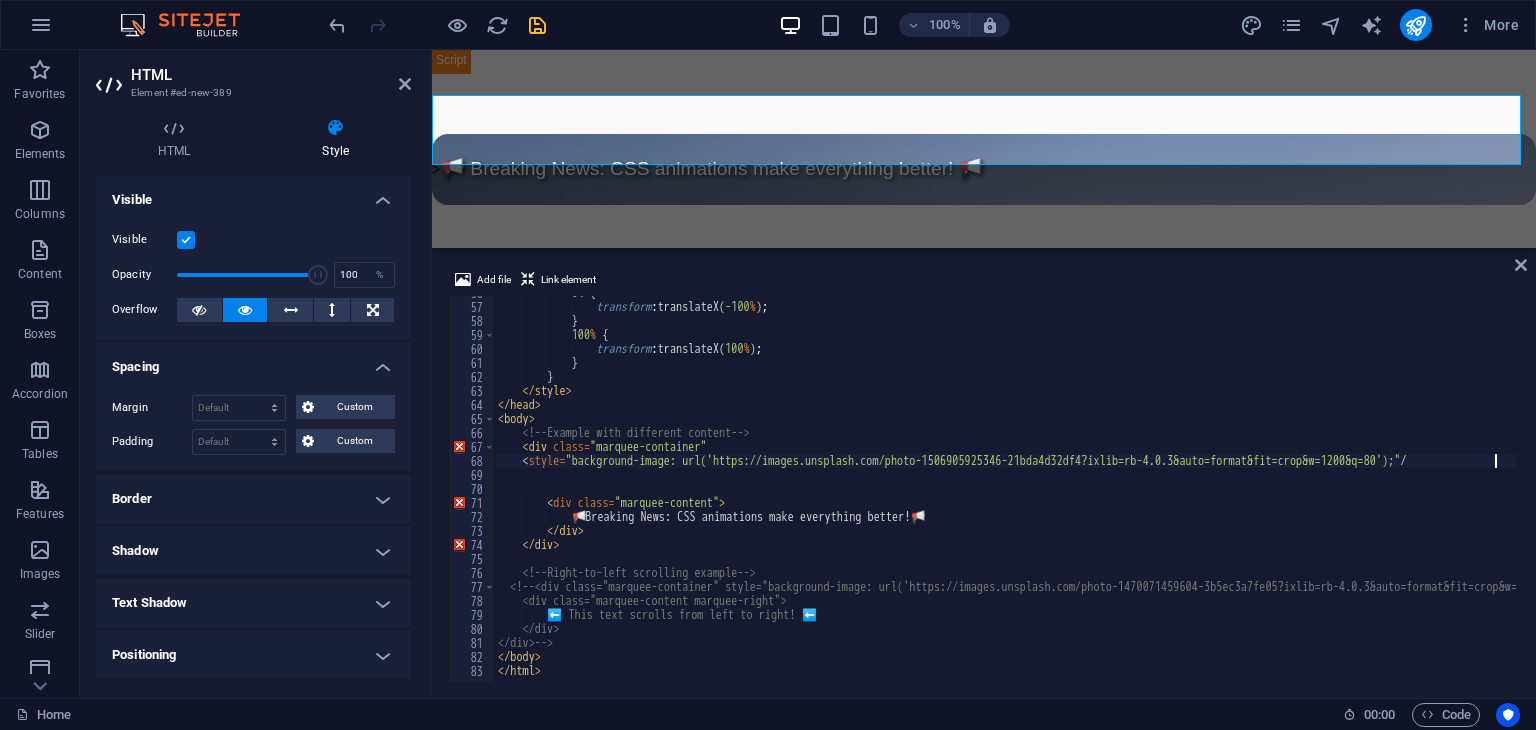 scroll, scrollTop: 0, scrollLeft: 80, axis: horizontal 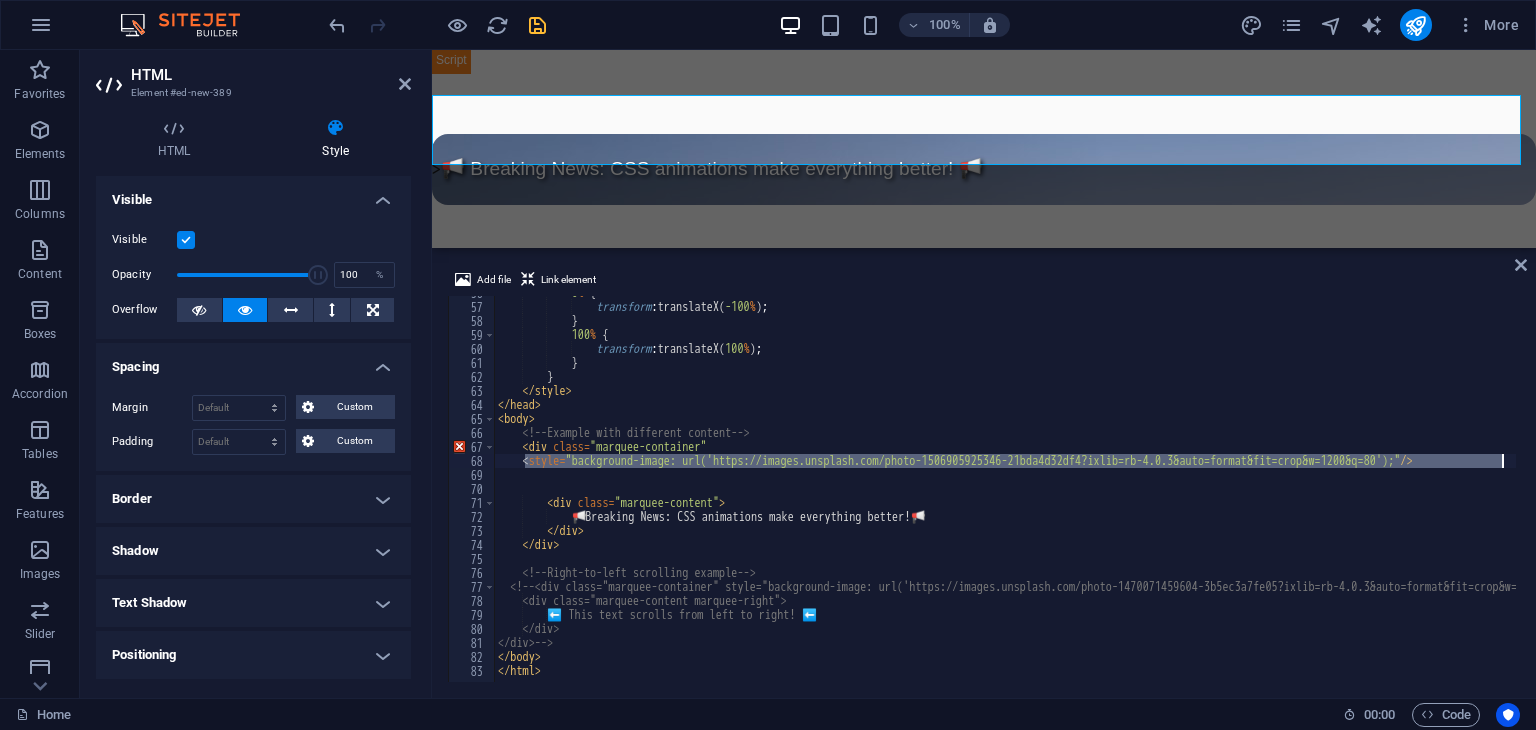 drag, startPoint x: 523, startPoint y: 466, endPoint x: 1501, endPoint y: 457, distance: 978.0414 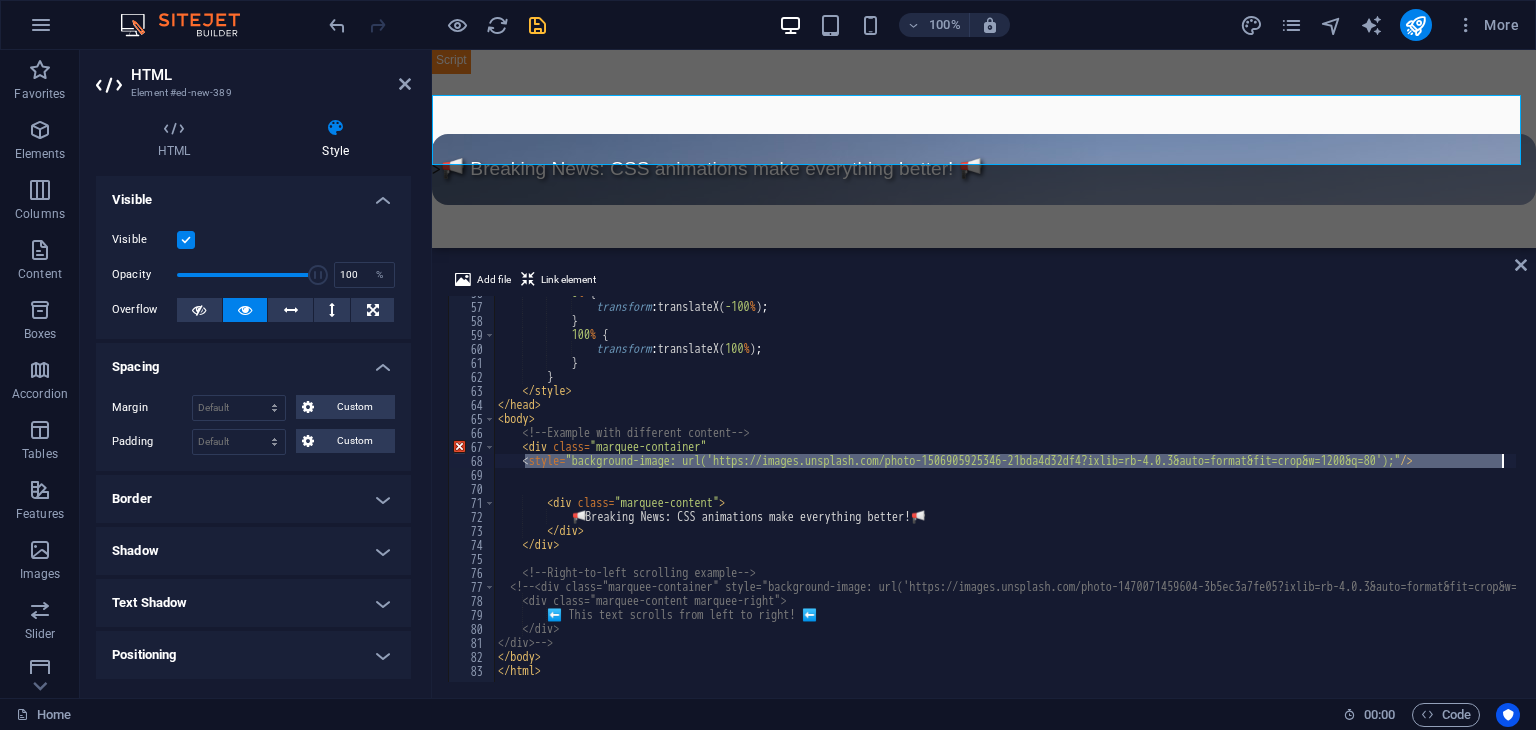 click on "0 % { transform : translateX( -100 % ) ; } 100 % { transform : translateX( 100 % ) ; } } </ style > </ head > < body > < !-- Example with different content --> < div class = "marquee-container" < style = "background-image: url('https://images.unsplash.com/photo-1506905925346-21bda4d32df4?ixlib=rb-4.0.3&auto=format&fit=crop&w=1200&q=80');" /> < div class = "marquee-content" > 📢 Breaking News: CSS animations make everything better! 📢 </ div > </ div > < !-- Right-to-left scrolling example --> < !-- <div class="marquee-container" style="background-image: url('https://images.unsplash.com/photo-1470071459604-3b5ec3a7fe05?ixlib=rb-4.0.3&auto=format&fit=crop&w=1200&q=80');"> <div class="marquee-content marquee-right"> ⬅️ This text scrolls from left to right! ⬅️ </div > --" at bounding box center (1114, 491) 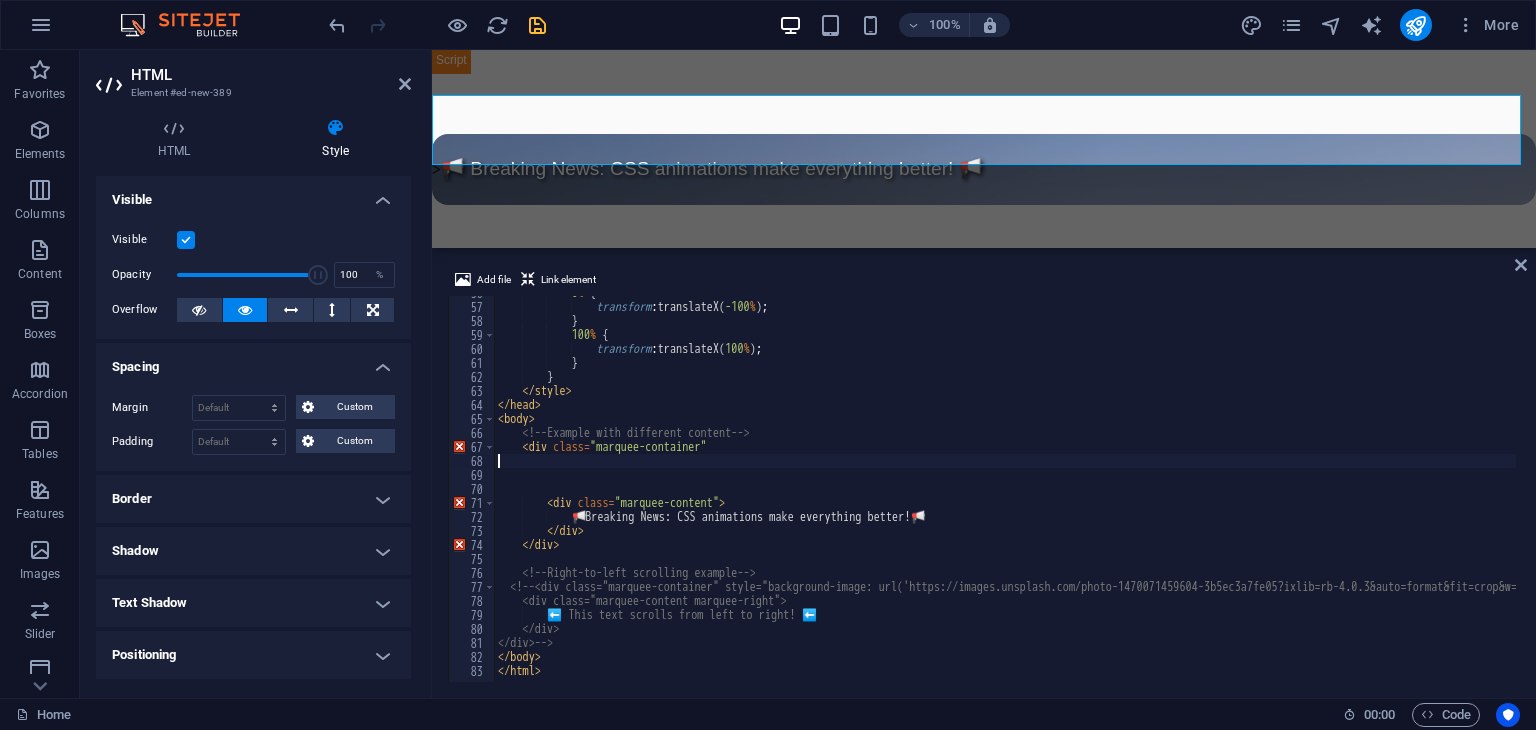 scroll, scrollTop: 0, scrollLeft: 0, axis: both 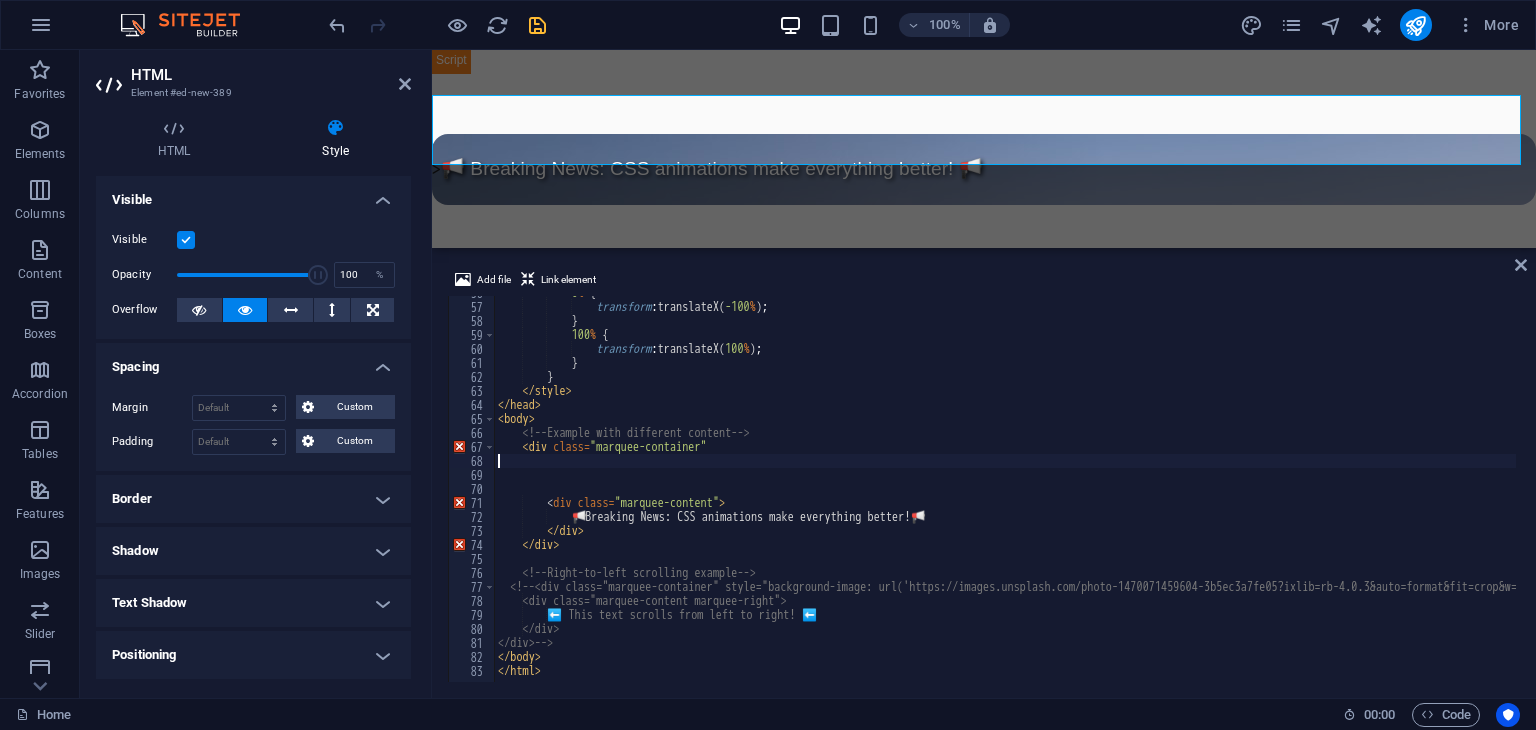 type on "<div class="marquee-container"" 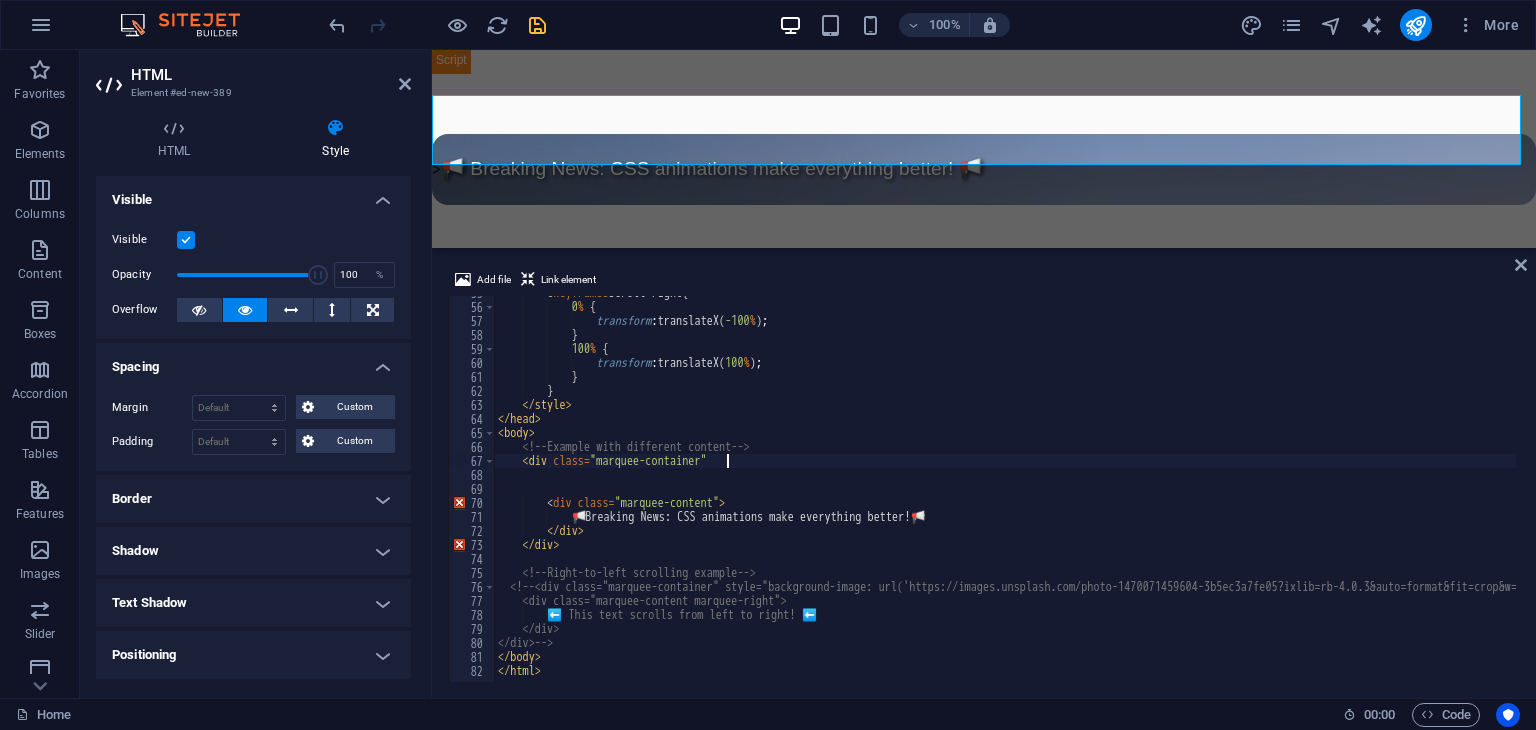 scroll, scrollTop: 765, scrollLeft: 0, axis: vertical 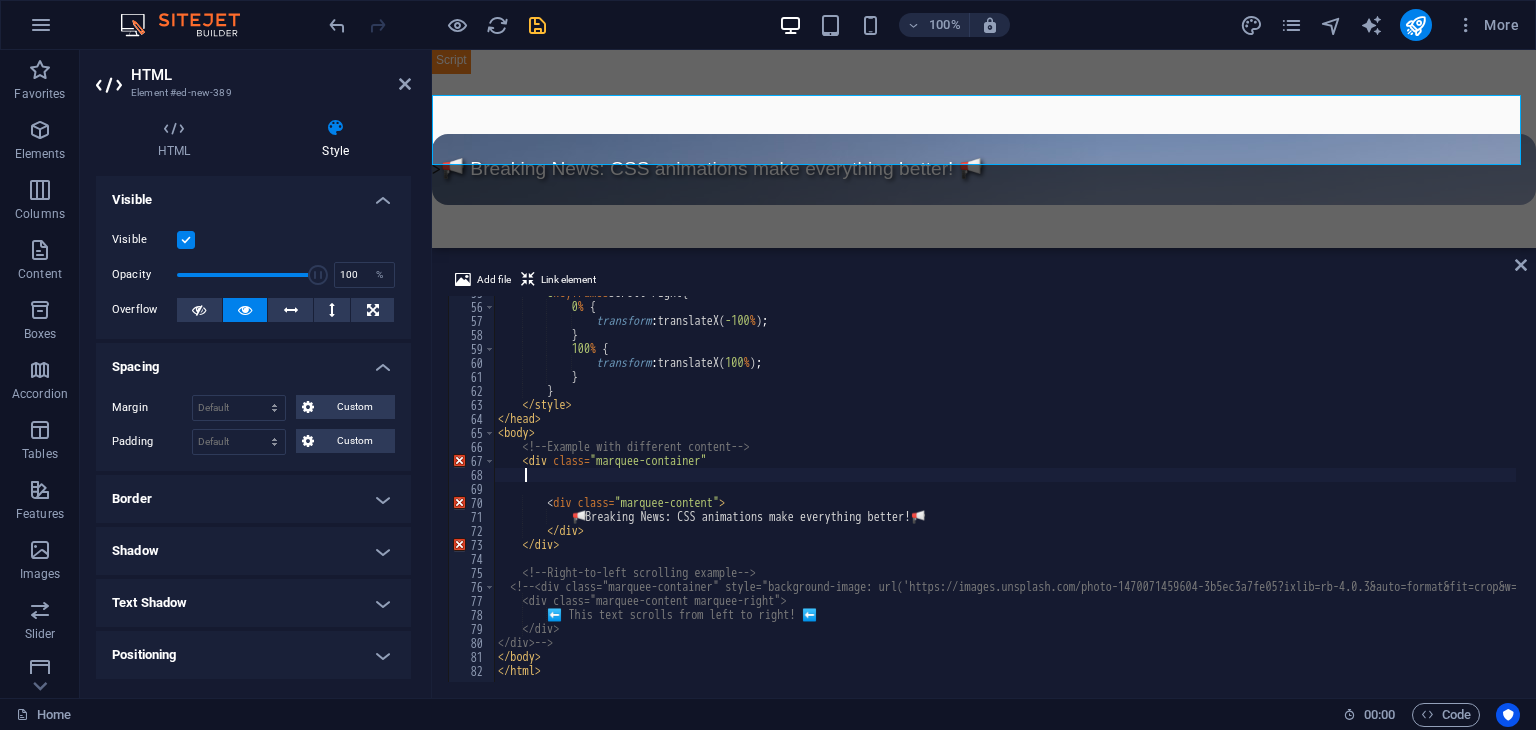 click on "@ keyframes  scroll-right  {                0 %   {                     transform :  translateX( -100 % ) ;                }                100 %   {                     transform :  translateX( 100 % ) ;                }           }      </ style > </ head > < body >      <!--  Example with different content  -->      < div   class = "marquee-container"                     < div   class = "marquee-content" >                📢  Breaking News: CSS animations make everything better!  📢           </ div >      </ div >      <!--  Right-to-left scrolling example  -->    <!--    <div class="marquee-container" style="background-image: url('https://images.unsplash.com/photo-1470071459604-3b5ec3a7fe05?ixlib=rb-4.0.3&auto=format&fit=crop&w=1200&q=80');">        <div class="marquee-content marquee-right">             ⬅️ This text scrolls from left to right! ⬅️        </div>   </div>  --> </ body > </ html >" at bounding box center (1114, 491) 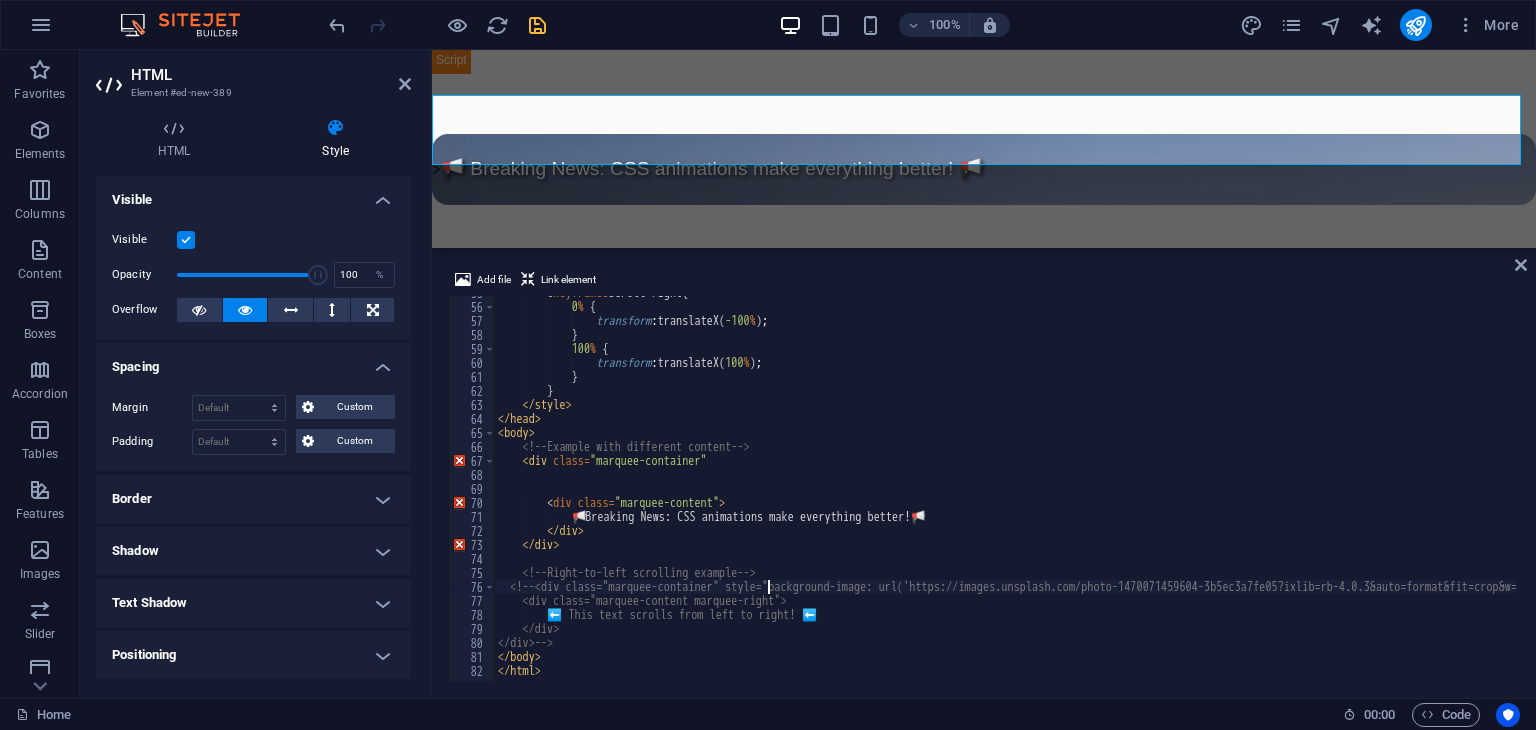 click on "@ keyframes  scroll-right  {                0 %   {                     transform :  translateX( -100 % ) ;                }                100 %   {                     transform :  translateX( 100 % ) ;                }           }      </ style > </ head > < body >      <!--  Example with different content  -->      < div   class = "marquee-container"                     < div   class = "marquee-content" >                📢  Breaking News: CSS animations make everything better!  📢           </ div >      </ div >      <!--  Right-to-left scrolling example  -->    <!--    <div class="marquee-container" style="background-image: url('https://images.unsplash.com/photo-1470071459604-3b5ec3a7fe05?ixlib=rb-4.0.3&auto=format&fit=crop&w=1200&q=80');">        <div class="marquee-content marquee-right">             ⬅️ This text scrolls from left to right! ⬅️        </div>   </div>  --> </ body > </ html >" at bounding box center (1114, 491) 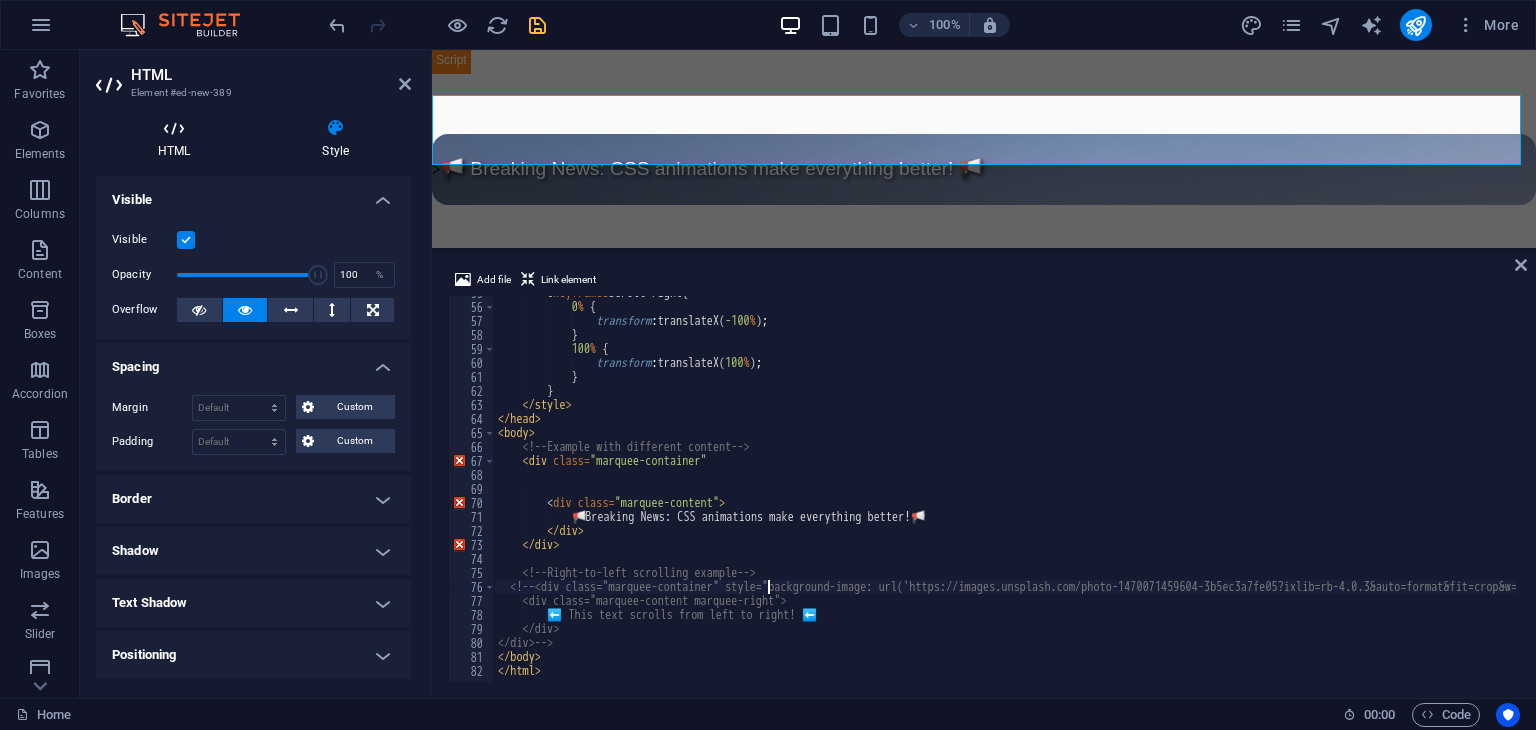 type on "<!--   <div class="marquee-container" style="background-image: url('https://images.unsplash.com/photo-1470071459604-3b5ec3a7fe05?ixlib=rb-4.0.3&auto=format&fit=crop&w=1200&q=80');">" 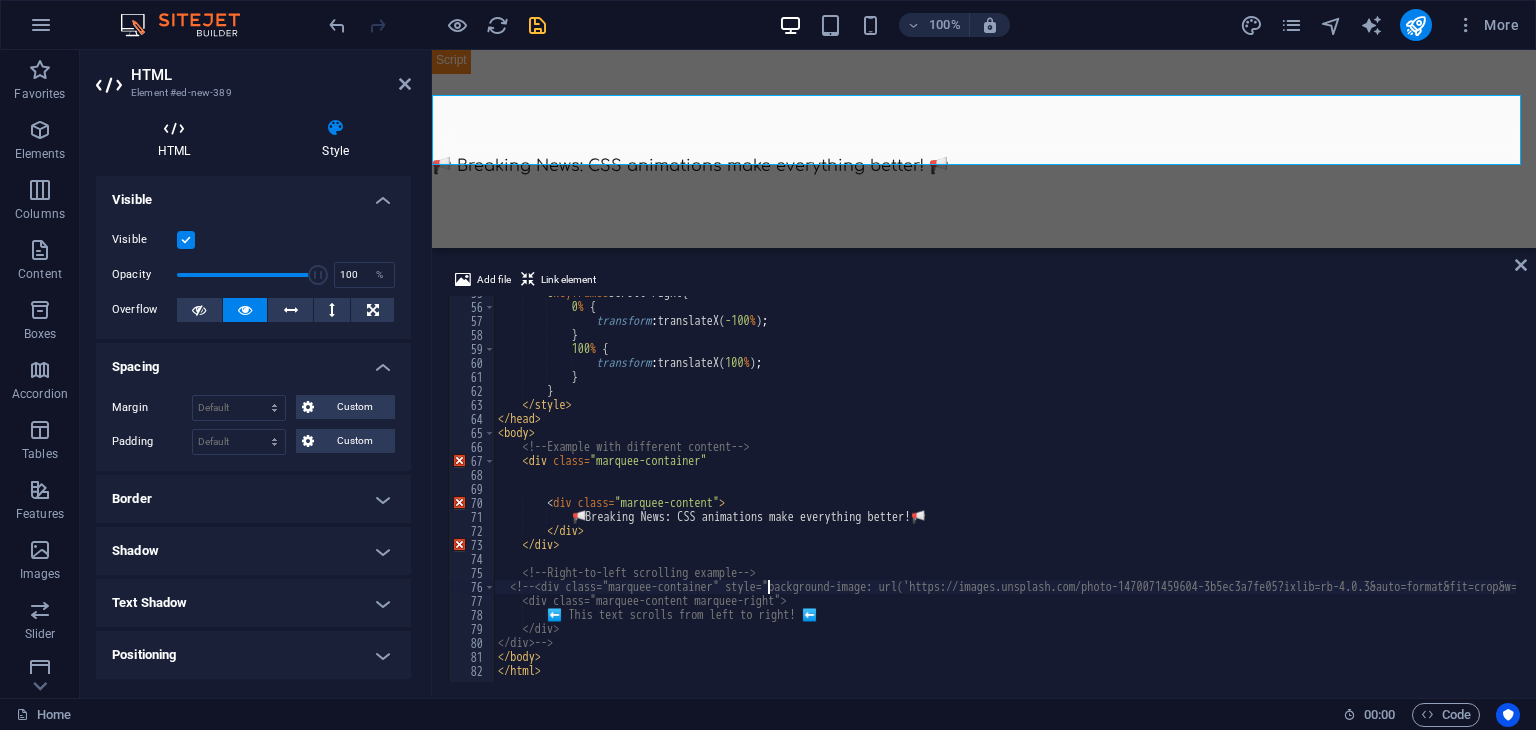 click on "HTML" at bounding box center (178, 139) 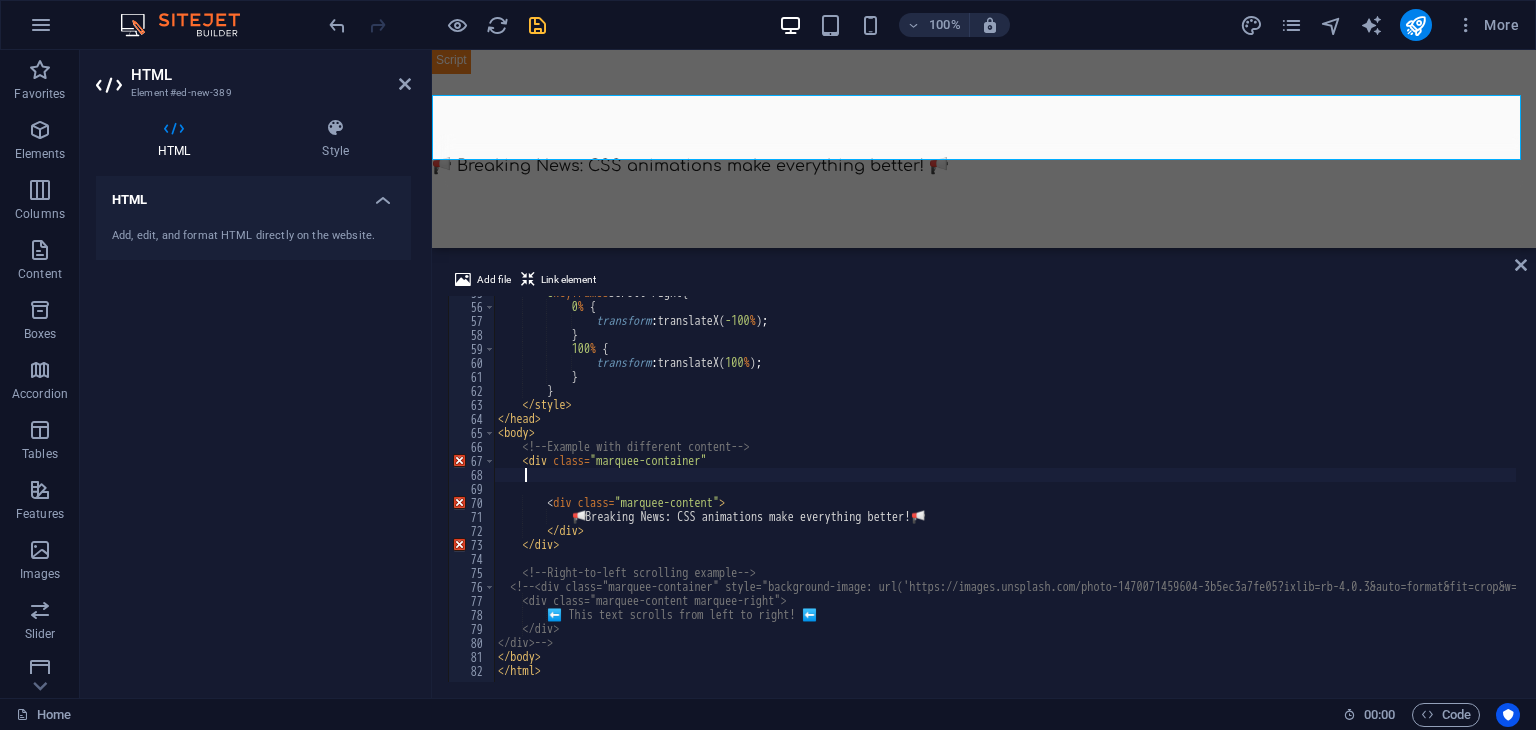click on "@ keyframes  scroll-right  {                0 %   {                     transform :  translateX( -100 % ) ;                }                100 %   {                     transform :  translateX( 100 % ) ;                }           }      </ style > </ head > < body >      <!--  Example with different content  -->      < div   class = "marquee-container"                     < div   class = "marquee-content" >                📢  Breaking News: CSS animations make everything better!  📢           </ div >      </ div >      <!--  Right-to-left scrolling example  -->    <!--    <div class="marquee-container" style="background-image: url('https://images.unsplash.com/photo-1470071459604-3b5ec3a7fe05?ixlib=rb-4.0.3&auto=format&fit=crop&w=1200&q=80');">        <div class="marquee-content marquee-right">             ⬅️ This text scrolls from left to right! ⬅️        </div>   </div>  --> </ body > </ html >" at bounding box center [1114, 491] 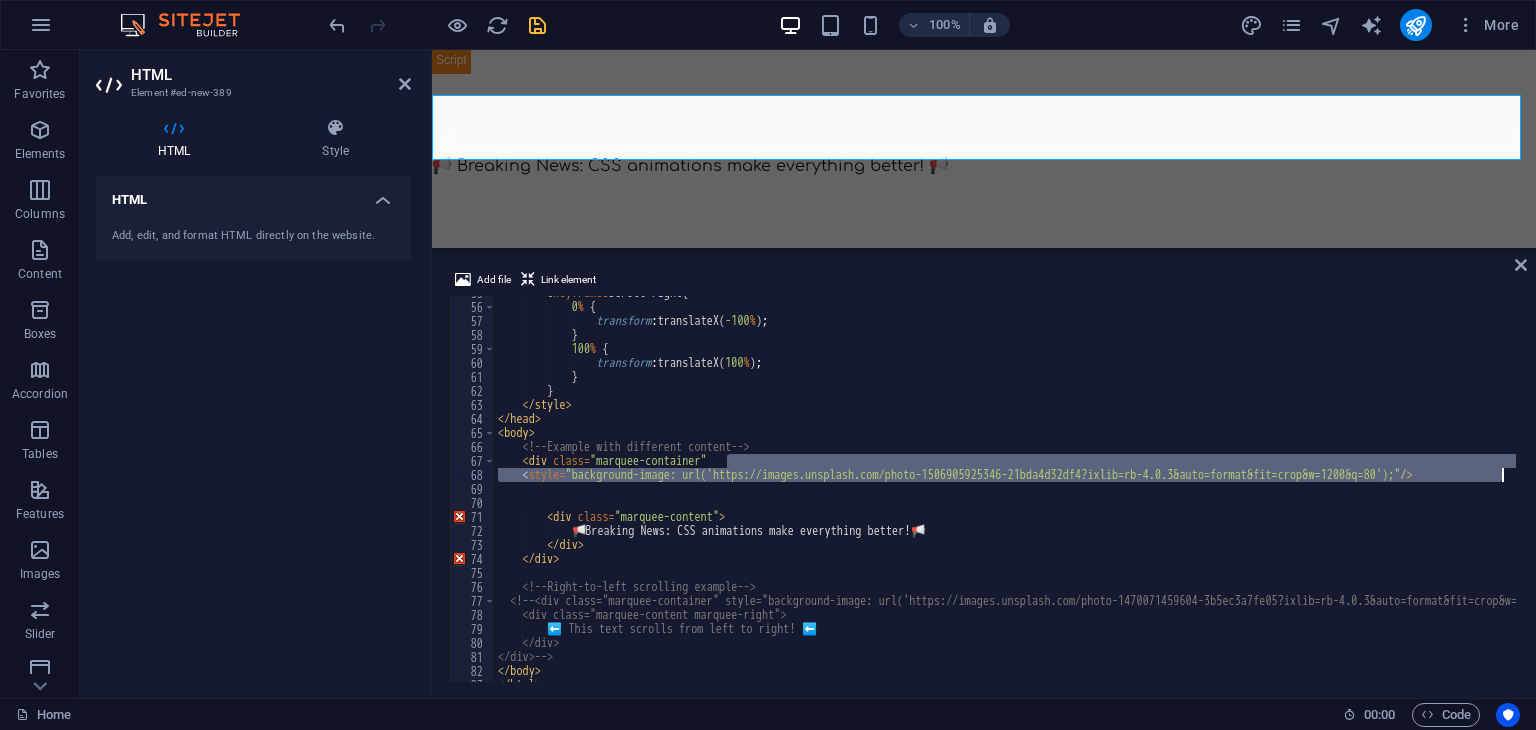 scroll, scrollTop: 766, scrollLeft: 0, axis: vertical 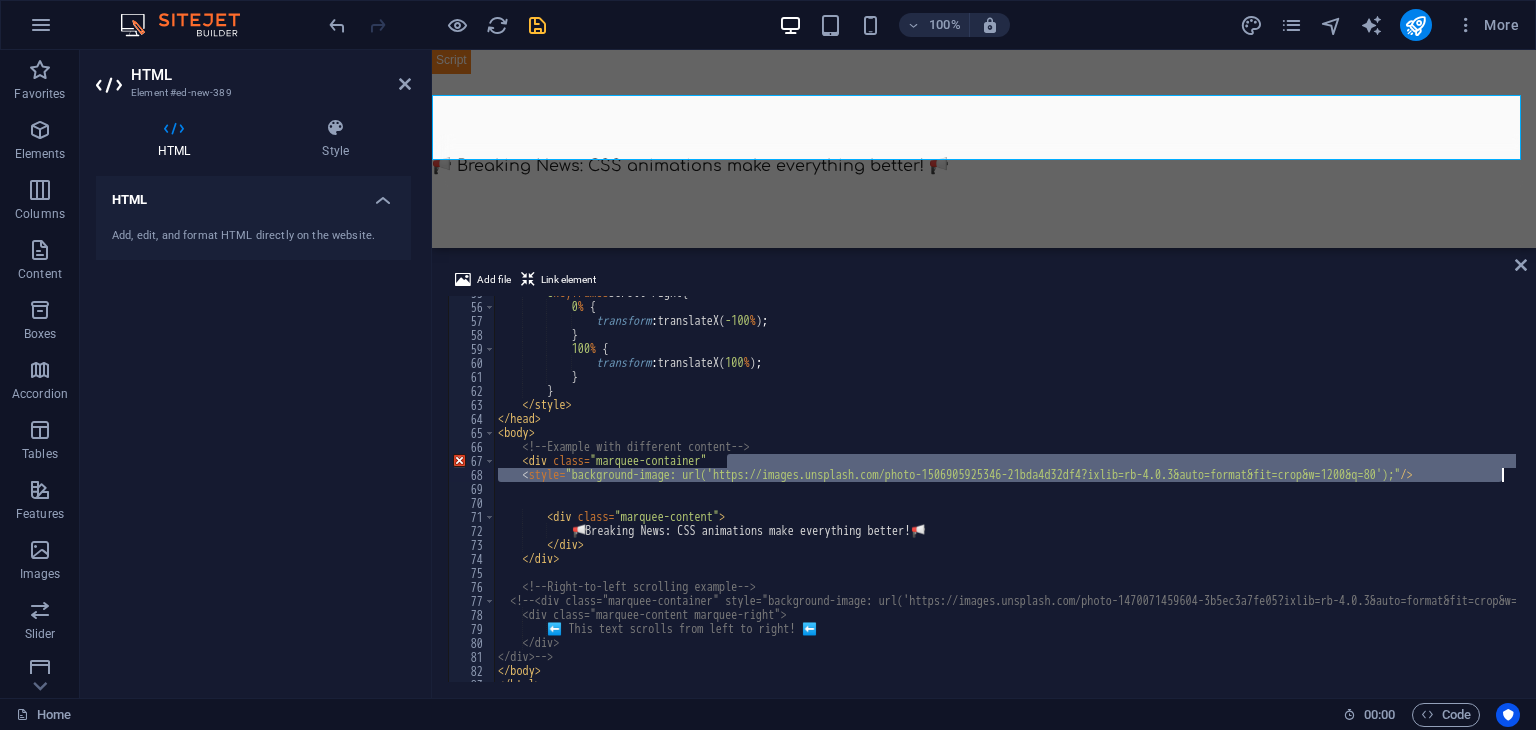 click on "@ keyframes  scroll-right  {                0 %   {                     transform :  translateX( -100 % ) ;                }                100 %   {                     transform :  translateX( 100 % ) ;                }           }      </ style > </ head > < body >      <!--  Example with different content  -->      < div   class = "marquee-container"      < style = "background-image: url('https://images.unsplash.com/photo-1506905925346-21bda4d32df4?ixlib=rb-4.0.3&auto=format&fit=crop&w=1200&q=80');" />                     < div   class = "marquee-content" >                📢  Breaking News: CSS animations make everything better!  📢           </ div >      </ div >      <!--  Right-to-left scrolling example  -->    <!--    <div class="marquee-container" style="background-image: url('https://images.unsplash.com/photo-1470071459604-3b5ec3a7fe05?ixlib=rb-4.0.3&auto=format&fit=crop&w=1200&q=80');">        <div class="marquee-content marquee-right">                  </div>   </div>  --> </ body >" at bounding box center [1114, 491] 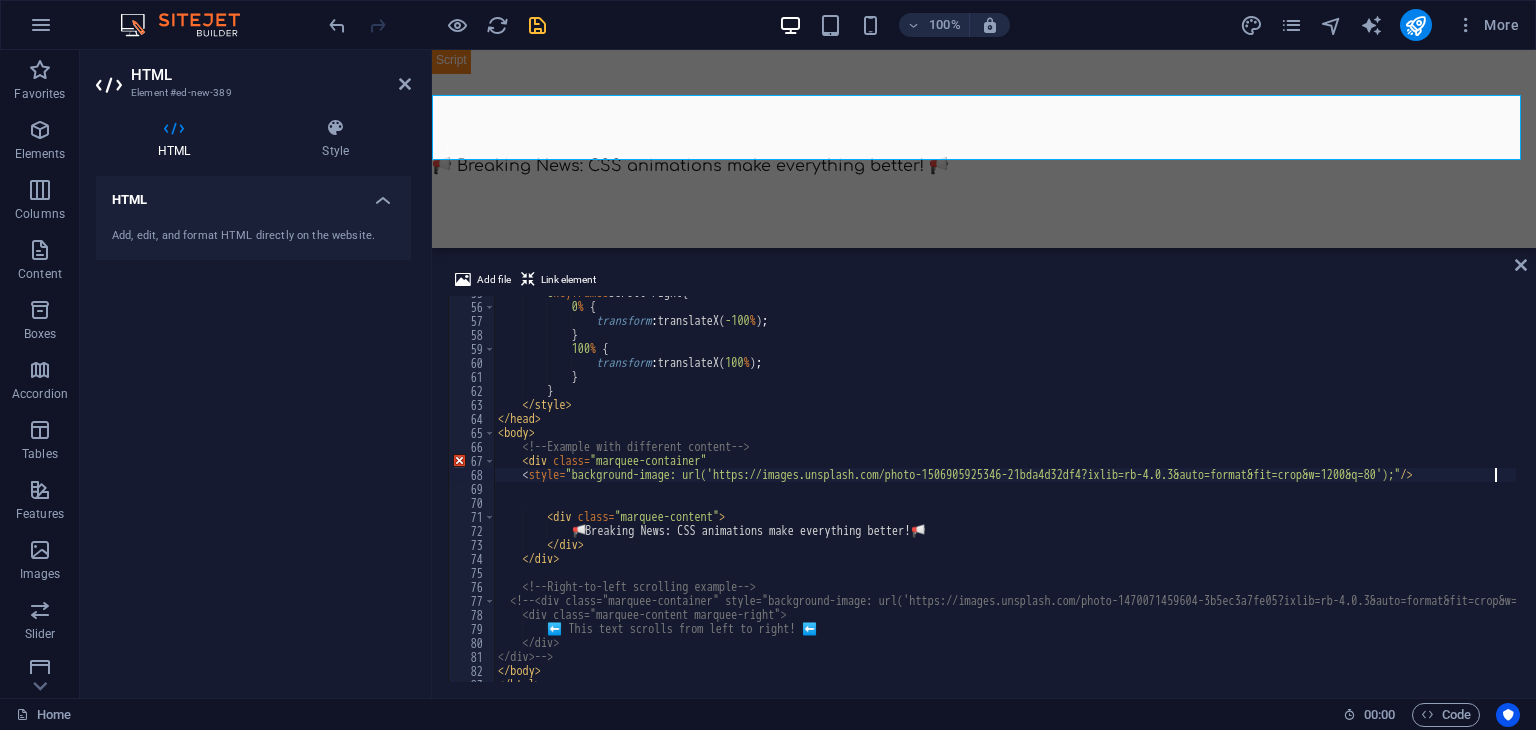 click on "@ keyframes  scroll-right  {                0 %   {                     transform :  translateX( -100 % ) ;                }                100 %   {                     transform :  translateX( 100 % ) ;                }           }      </ style > </ head > < body >      <!--  Example with different content  -->      < div   class = "marquee-container"      < style = "background-image: url('https://images.unsplash.com/photo-1506905925346-21bda4d32df4?ixlib=rb-4.0.3&auto=format&fit=crop&w=1200&q=80');" />                     < div   class = "marquee-content" >                📢  Breaking News: CSS animations make everything better!  📢           </ div >      </ div >      <!--  Right-to-left scrolling example  -->    <!--    <div class="marquee-container" style="background-image: url('https://images.unsplash.com/photo-1470071459604-3b5ec3a7fe05?ixlib=rb-4.0.3&auto=format&fit=crop&w=1200&q=80');">        <div class="marquee-content marquee-right">                  </div>   </div>  --> </ body >" at bounding box center (1114, 491) 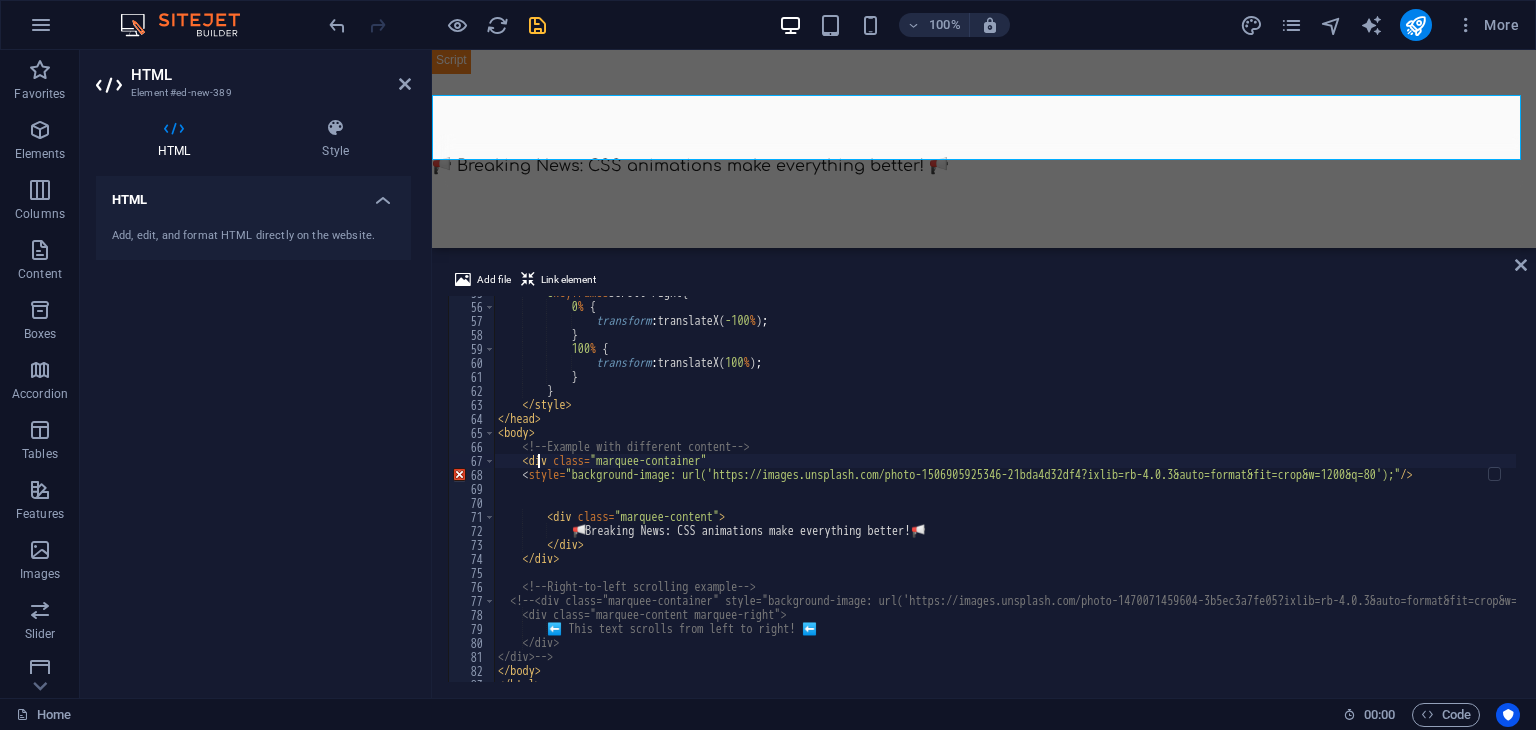 click on "@ keyframes  scroll-right  {                0 %   {                     transform :  translateX( -100 % ) ;                }                100 %   {                     transform :  translateX( 100 % ) ;                }           }      </ style > </ head > < body >      <!--  Example with different content  -->      < div   class = "marquee-container"      < style = "background-image: url('https://images.unsplash.com/photo-1506905925346-21bda4d32df4?ixlib=rb-4.0.3&auto=format&fit=crop&w=1200&q=80');" />                     < div   class = "marquee-content" >                📢  Breaking News: CSS animations make everything better!  📢           </ div >      </ div >      <!--  Right-to-left scrolling example  -->    <!--    <div class="marquee-container" style="background-image: url('https://images.unsplash.com/photo-1470071459604-3b5ec3a7fe05?ixlib=rb-4.0.3&auto=format&fit=crop&w=1200&q=80');">        <div class="marquee-content marquee-right">                  </div>   </div>  --> </ body >" at bounding box center [1114, 491] 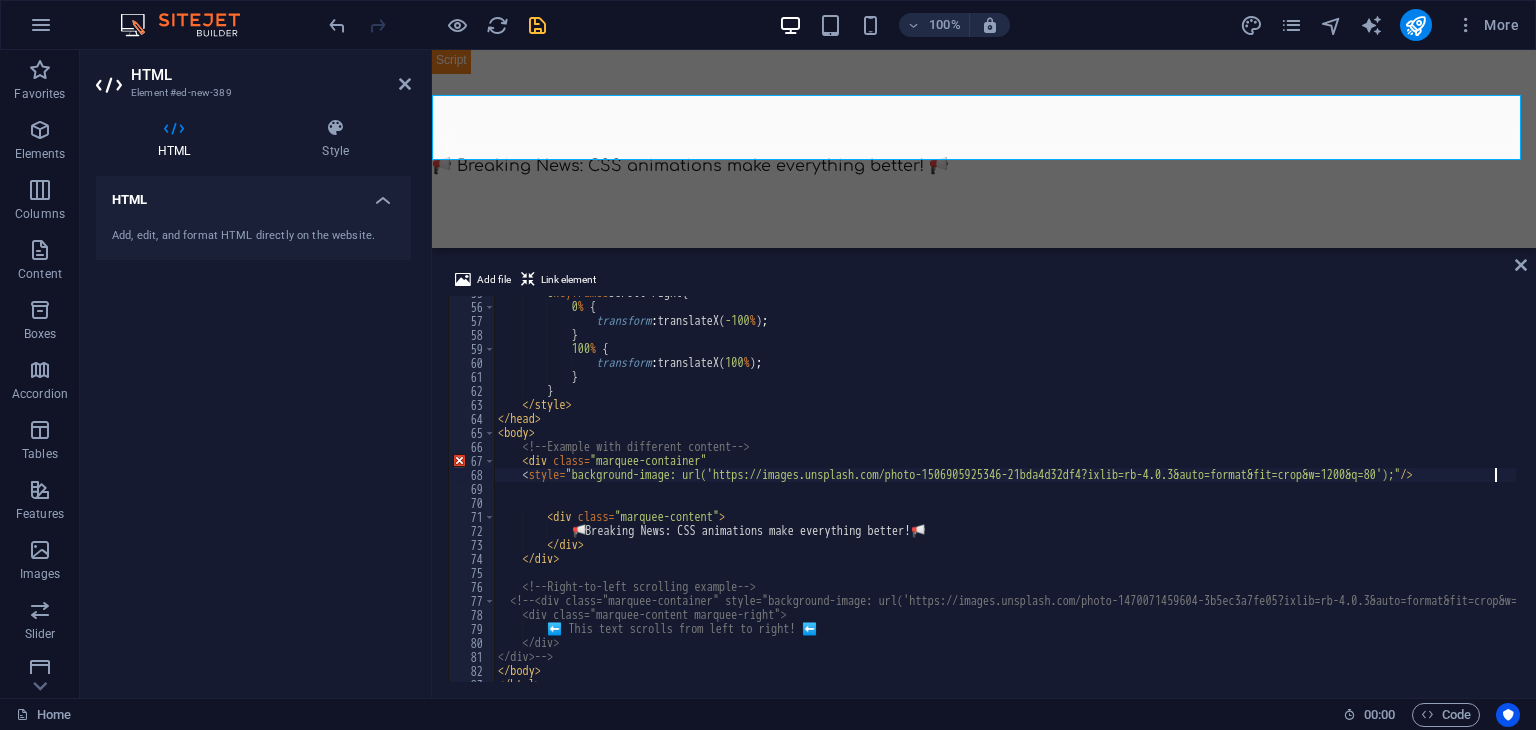 click on "@ keyframes  scroll-right  {                0 %   {                     transform :  translateX( -100 % ) ;                }                100 %   {                     transform :  translateX( 100 % ) ;                }           }      </ style > </ head > < body >      <!--  Example with different content  -->      < div   class = "marquee-container"      < style = "background-image: url('https://images.unsplash.com/photo-1506905925346-21bda4d32df4?ixlib=rb-4.0.3&auto=format&fit=crop&w=1200&q=80');" />                     < div   class = "marquee-content" >                📢  Breaking News: CSS animations make everything better!  📢           </ div >      </ div >      <!--  Right-to-left scrolling example  -->    <!--    <div class="marquee-container" style="background-image: url('https://images.unsplash.com/photo-1470071459604-3b5ec3a7fe05?ixlib=rb-4.0.3&auto=format&fit=crop&w=1200&q=80');">        <div class="marquee-content marquee-right">                  </div>   </div>  --> </ body >" at bounding box center (1114, 491) 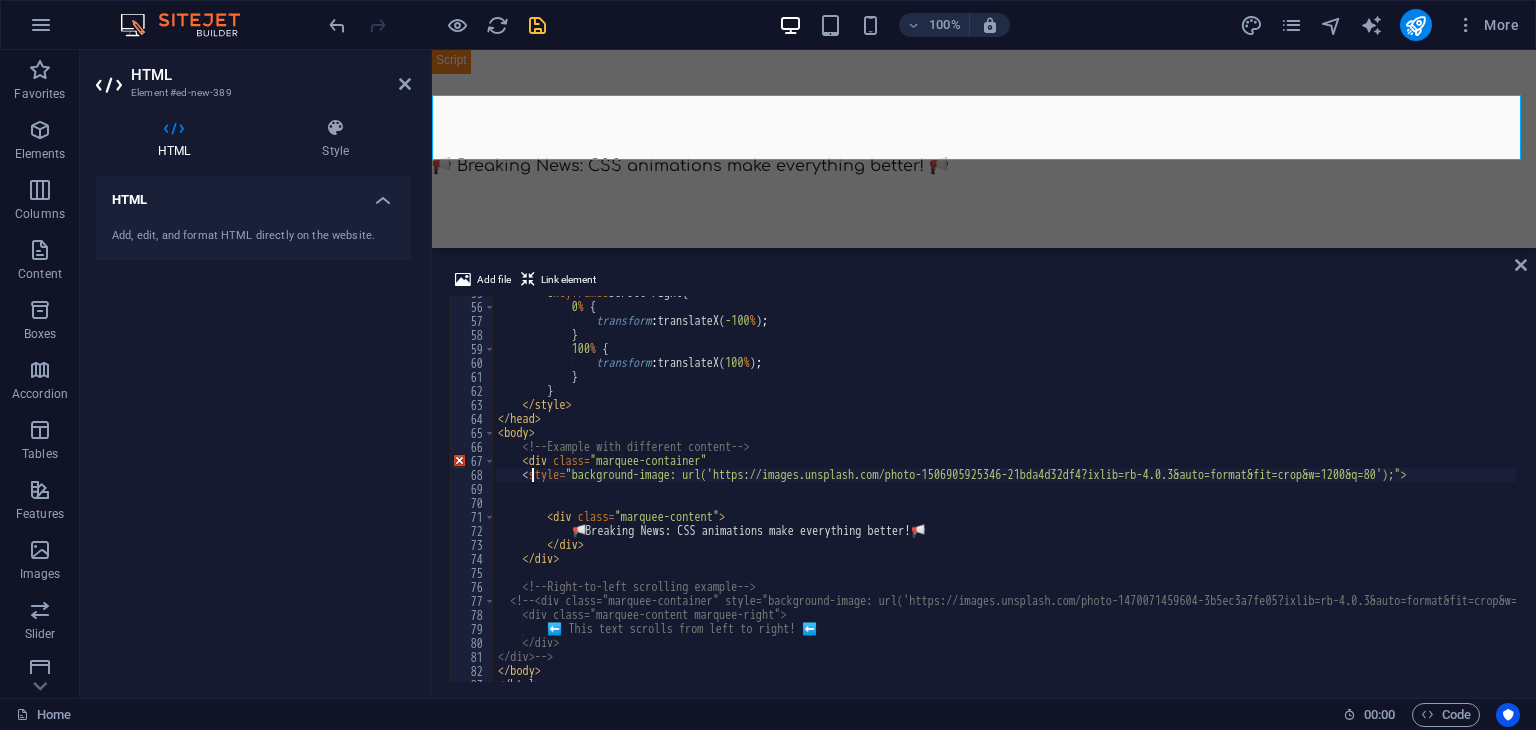 click on "@ keyframes  scroll-right  {                0 %   {                     transform :  translateX( -100 % ) ;                }                100 %   {                     transform :  translateX( 100 % ) ;                }           }      </style> </head> <body>      <!--  Example with different content  -->      < div   class = "marquee-container"      < style = "background-image: url('https://images.unsplash.com/photo-1506905925346-21bda4d32df4?ixlib=rb-4.0.3&auto=format&fit=crop&w=1200&q=80');" >                     < div   class = "marquee-content" >                📢  Breaking News: CSS animations make everything better!  📢           </div>      </div>      <!--  Right-to-left scrolling example  -->    <!--    <div class="marquee-container" style="background-image: url('https://images.unsplash.com/photo-1470071459604-3b5ec3a7fe05?ixlib=rb-4.0.3&auto=format&fit=crop&w=1200&q=80');">        <div class="marquee-content marquee-right">                  </div>   </div>  --> </body></html>" at bounding box center (1114, 491) 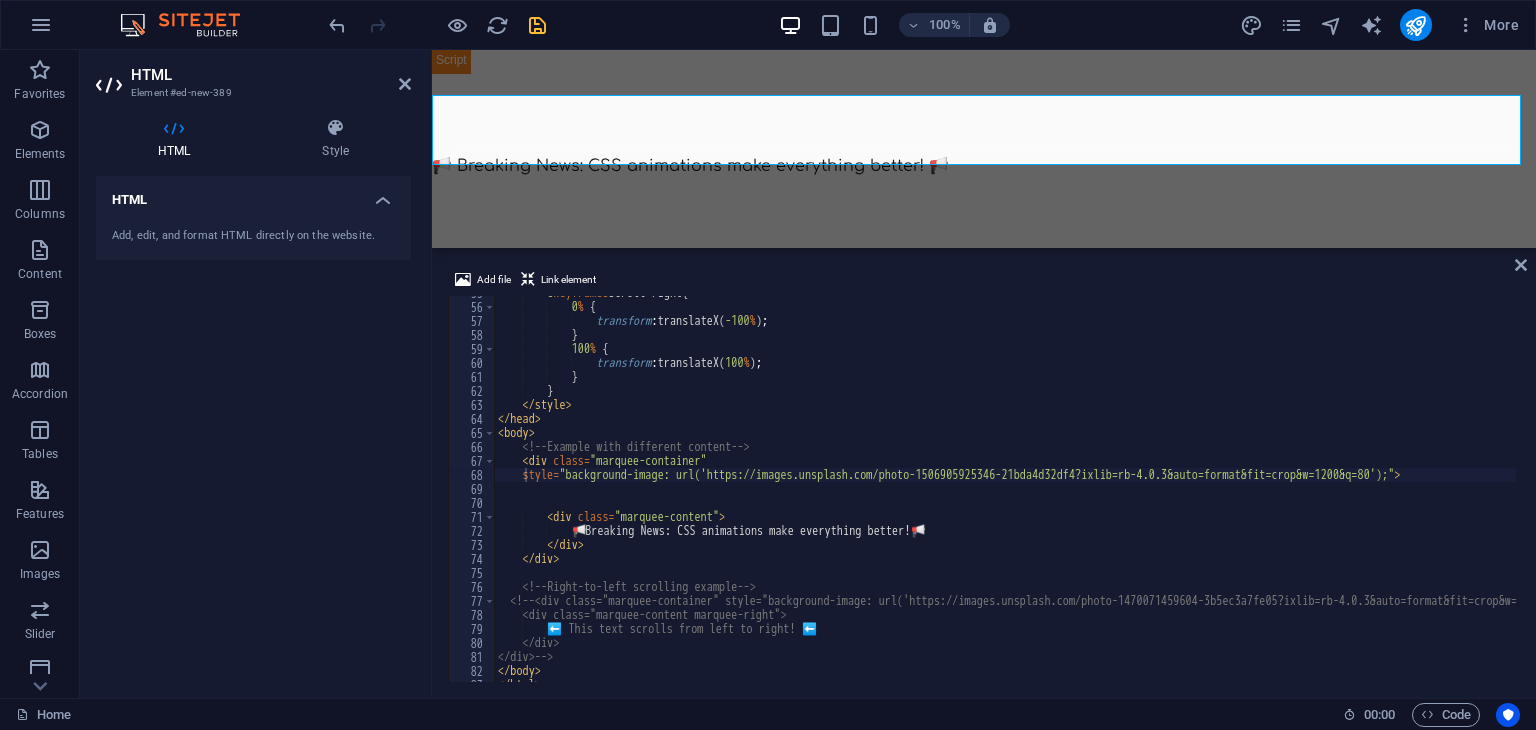 click on "About Features Contact
Dool - Business Assistant for Beauticians
[PHONE]" at bounding box center [984, 5223] 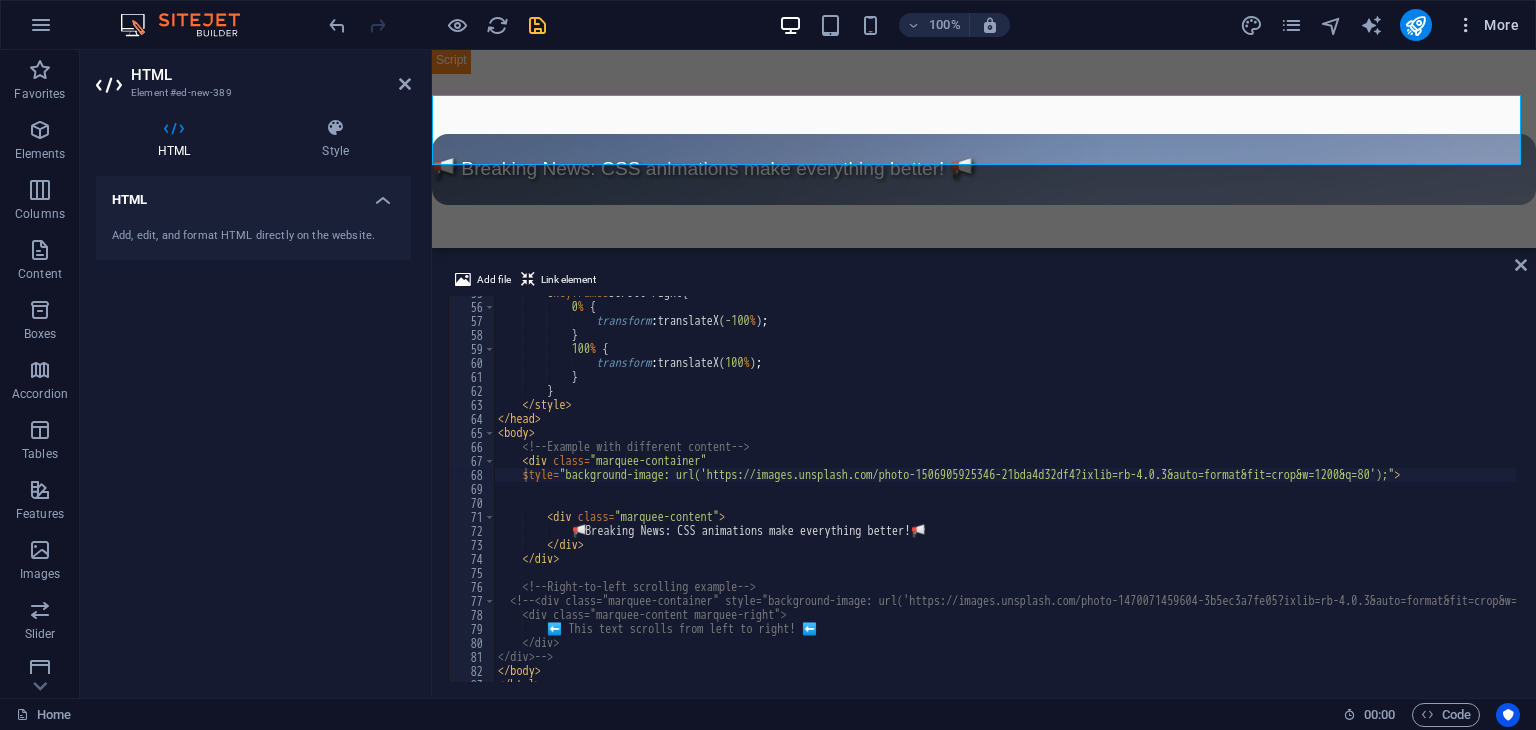 click on "More" at bounding box center (1487, 25) 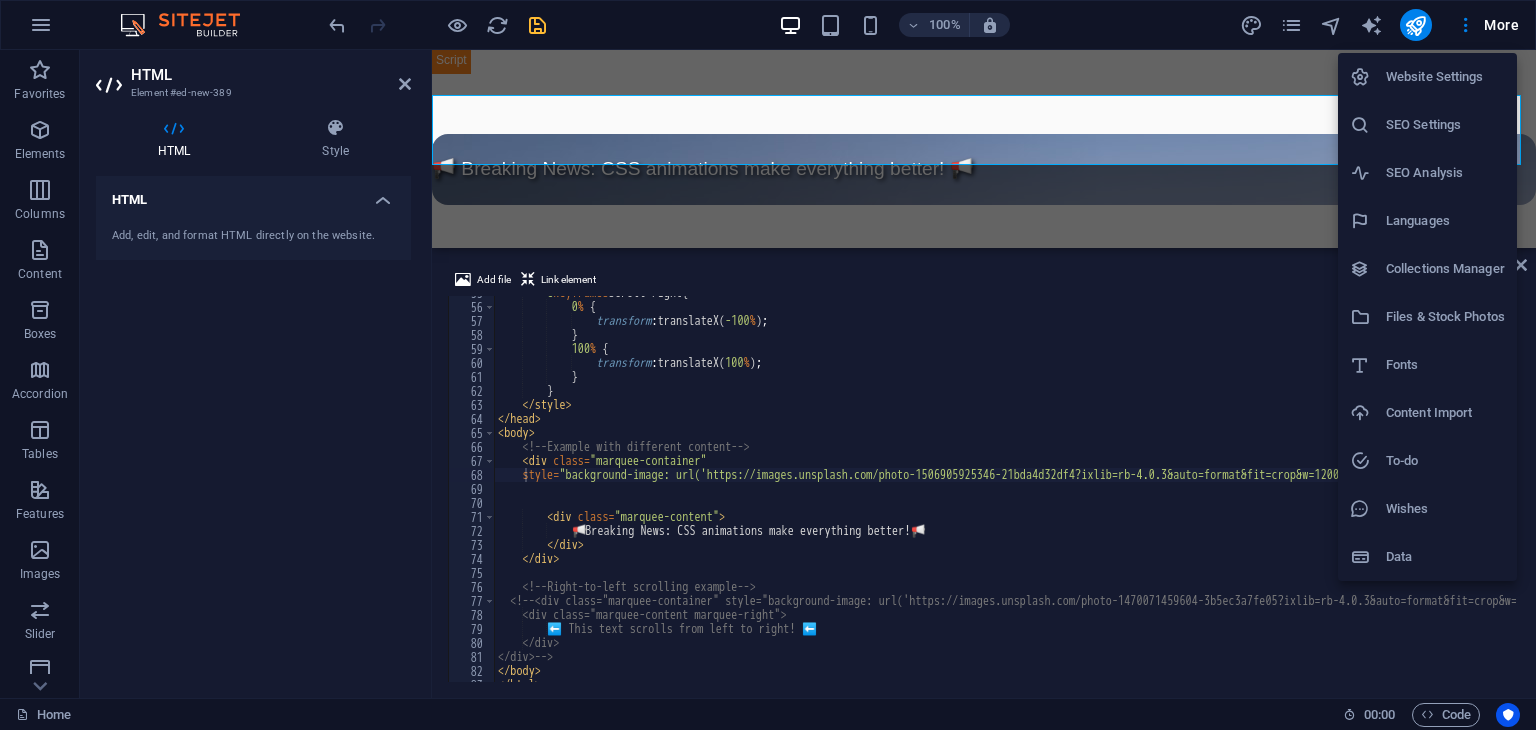 click on "Files & Stock Photos" at bounding box center (1445, 317) 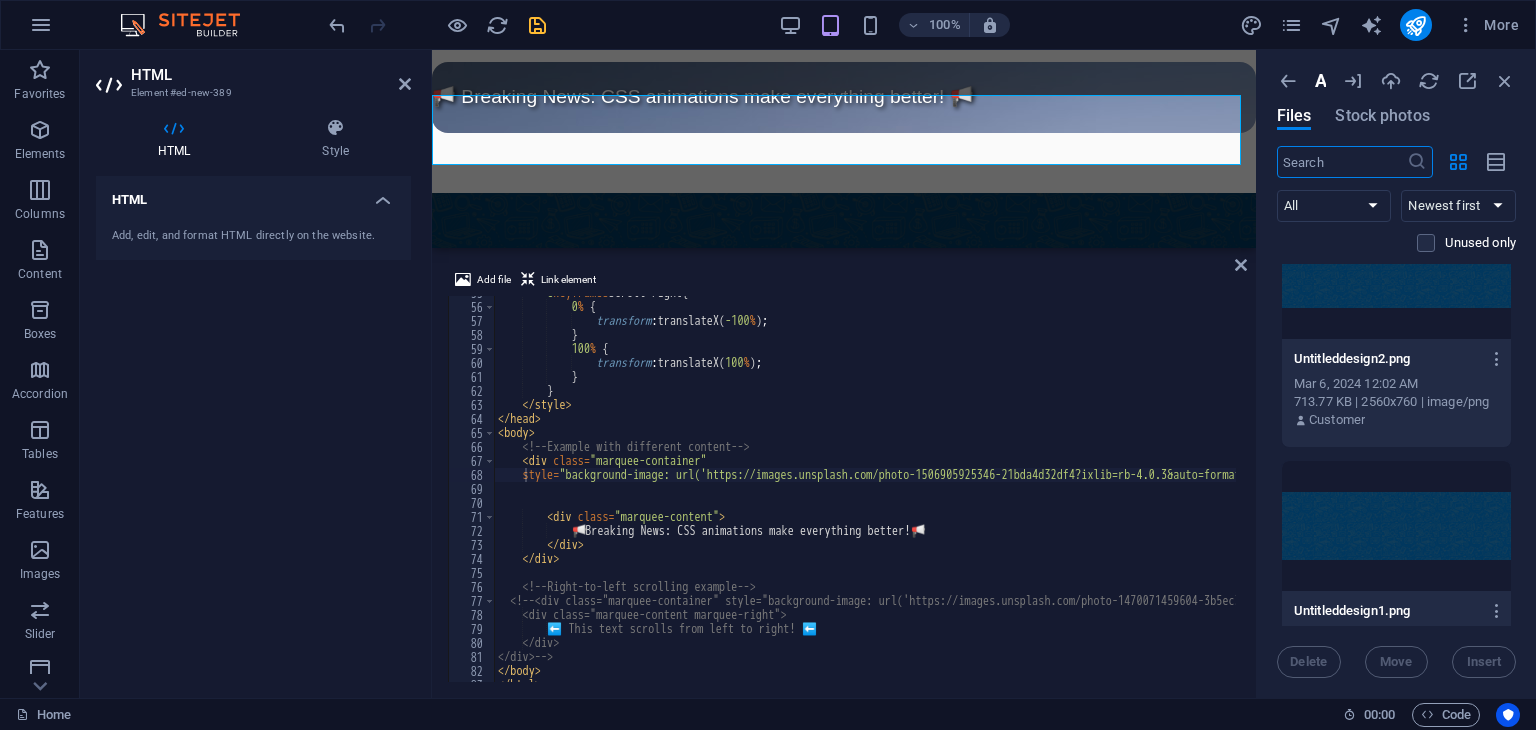 scroll, scrollTop: 7616, scrollLeft: 0, axis: vertical 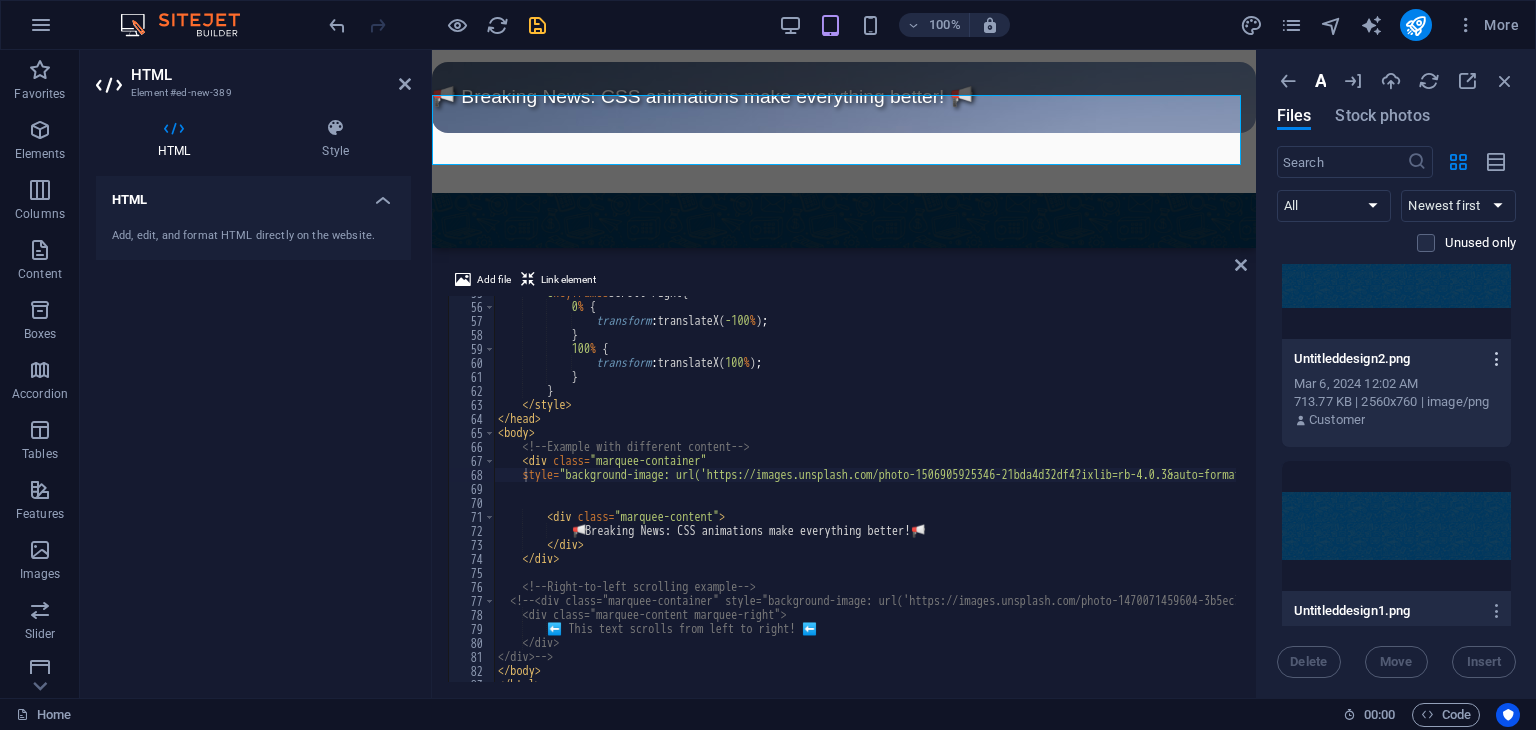 click at bounding box center [1497, 359] 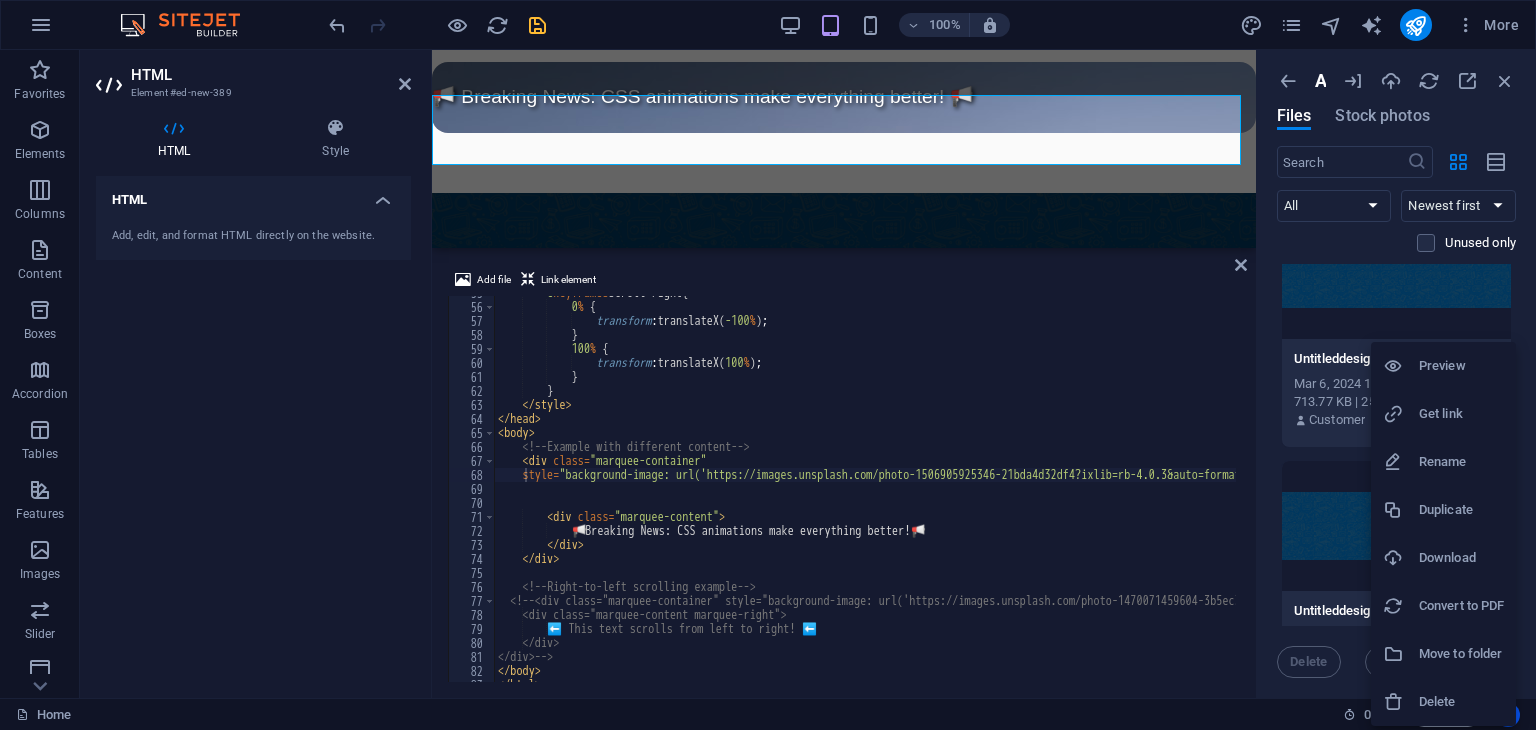 click on "Get link" at bounding box center [1461, 414] 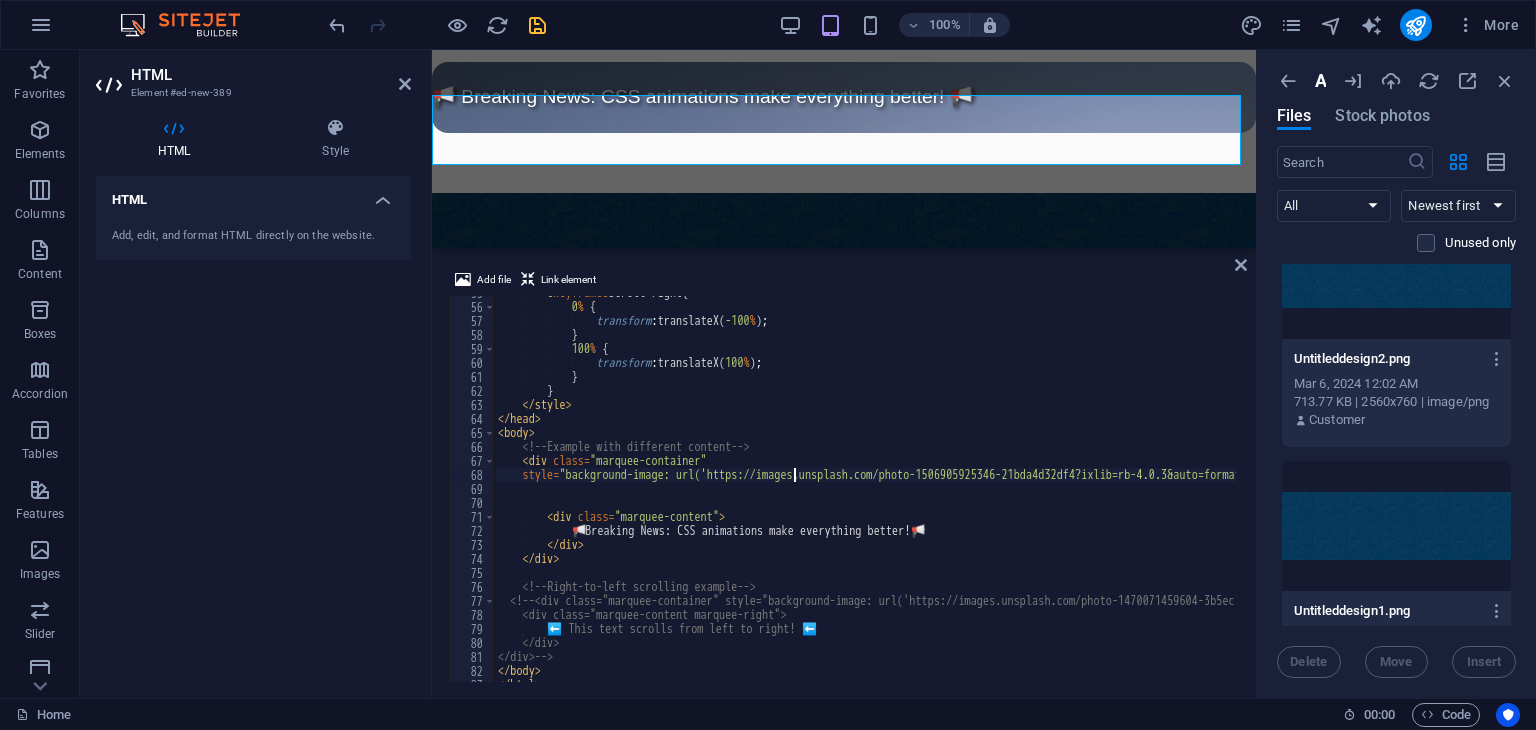 click on "@ keyframes  scroll-right  {                0 %   {                     transform :  translateX( -100 % ) ;                }                100 %   {                     transform :  translateX( 100 % ) ;                }           }      </style> </head> <body>      <!--  Example with different content  -->      < div   class = "marquee-container"      style = "background-image: url('https://images.unsplash.com/photo-1506905925346-21bda4d32df4?ixlib=rb-4.0.3&auto=format&fit=crop&w=1200&q=80');" >                     < div   class = "marquee-content" >                📢  Breaking News: CSS animations make everything better!  📢           </div>      </div>      <!--  Right-to-left scrolling example  -->    <!--    <div class="marquee-container" style="background-image: url('https://images.unsplash.com/photo-1470071459604-3b5ec3a7fe05?ixlib=rb-4.0.3&auto=format&fit=crop&w=1200&q=80');">        <div class="marquee-content marquee-right">                  </div>   </div>  --> </body></html>" at bounding box center (1114, 491) 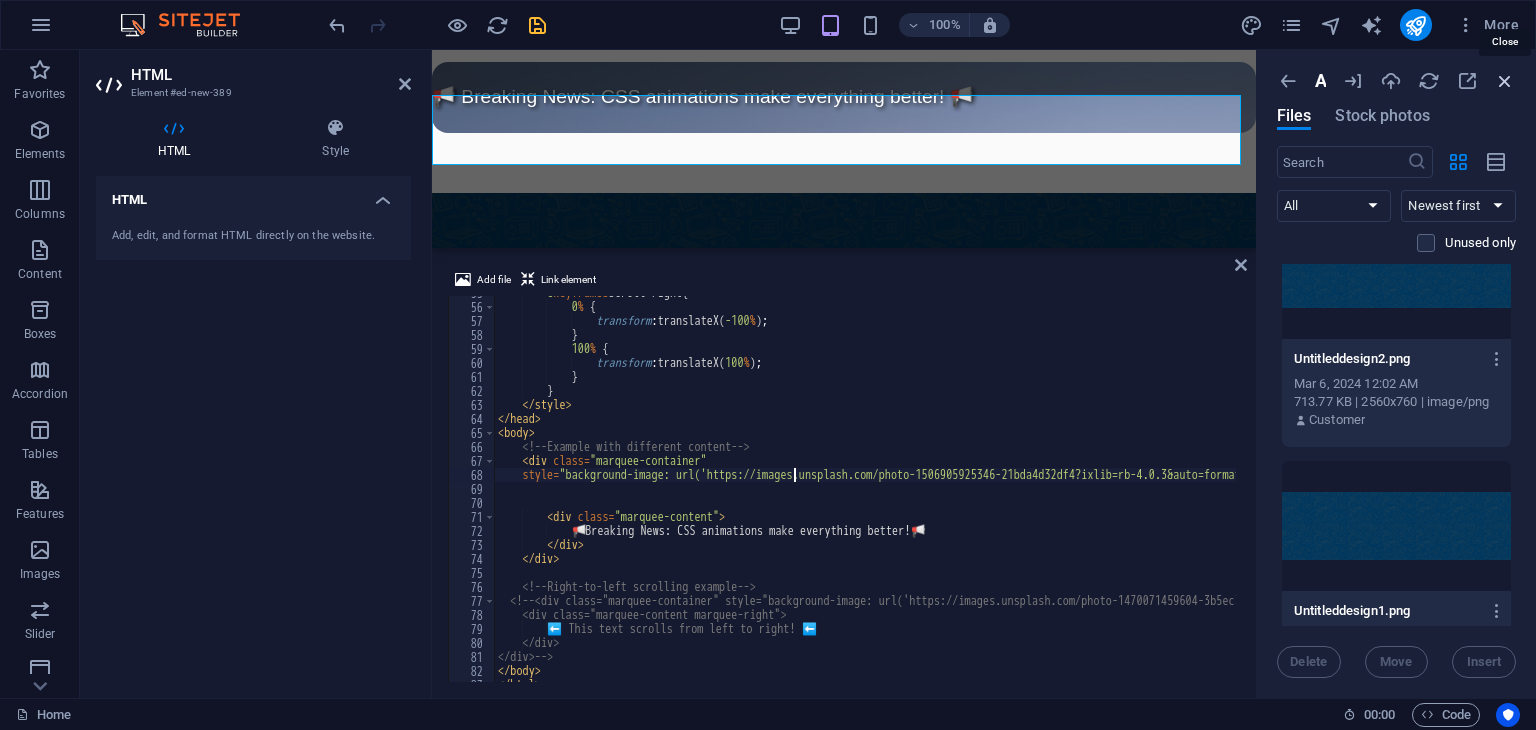 click at bounding box center [1505, 81] 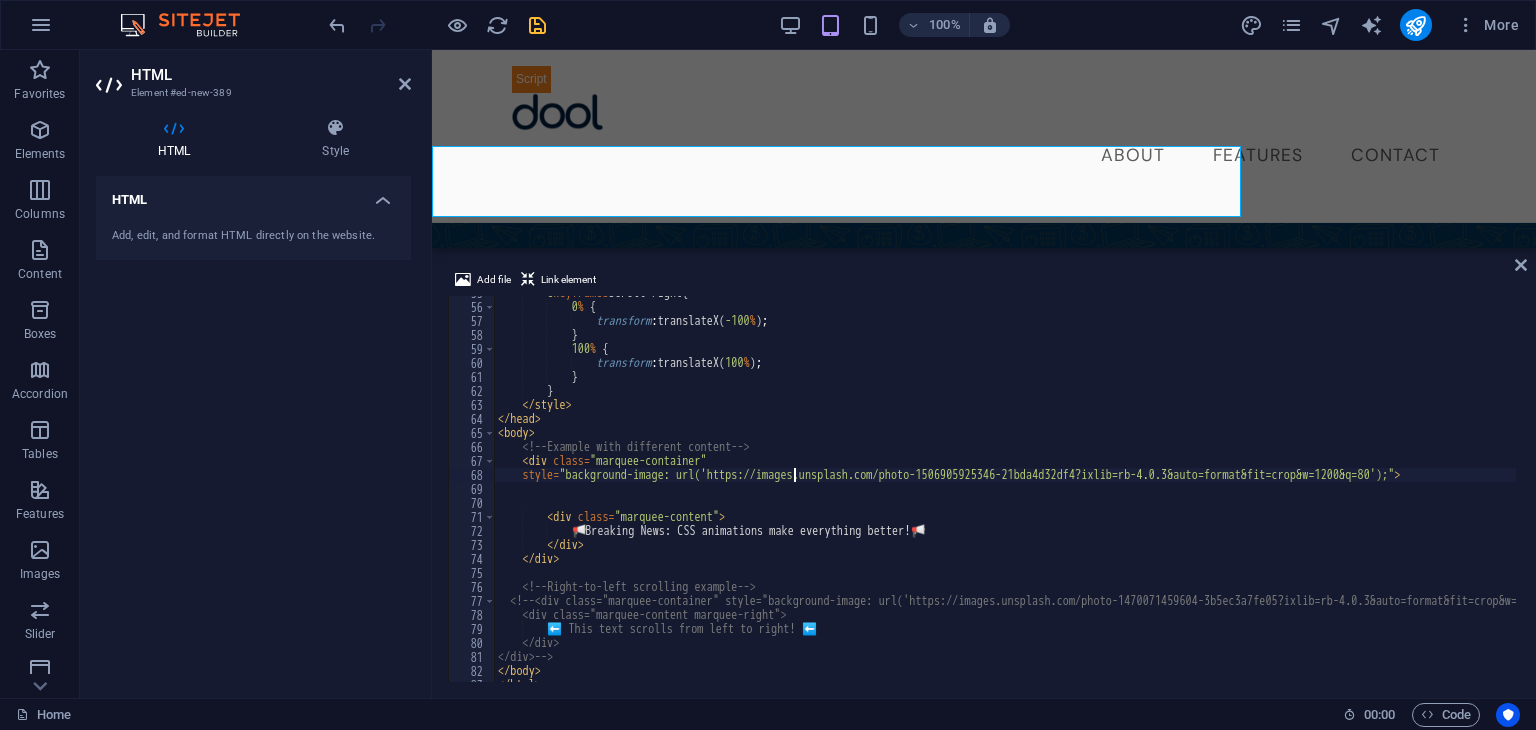 scroll, scrollTop: 549, scrollLeft: 0, axis: vertical 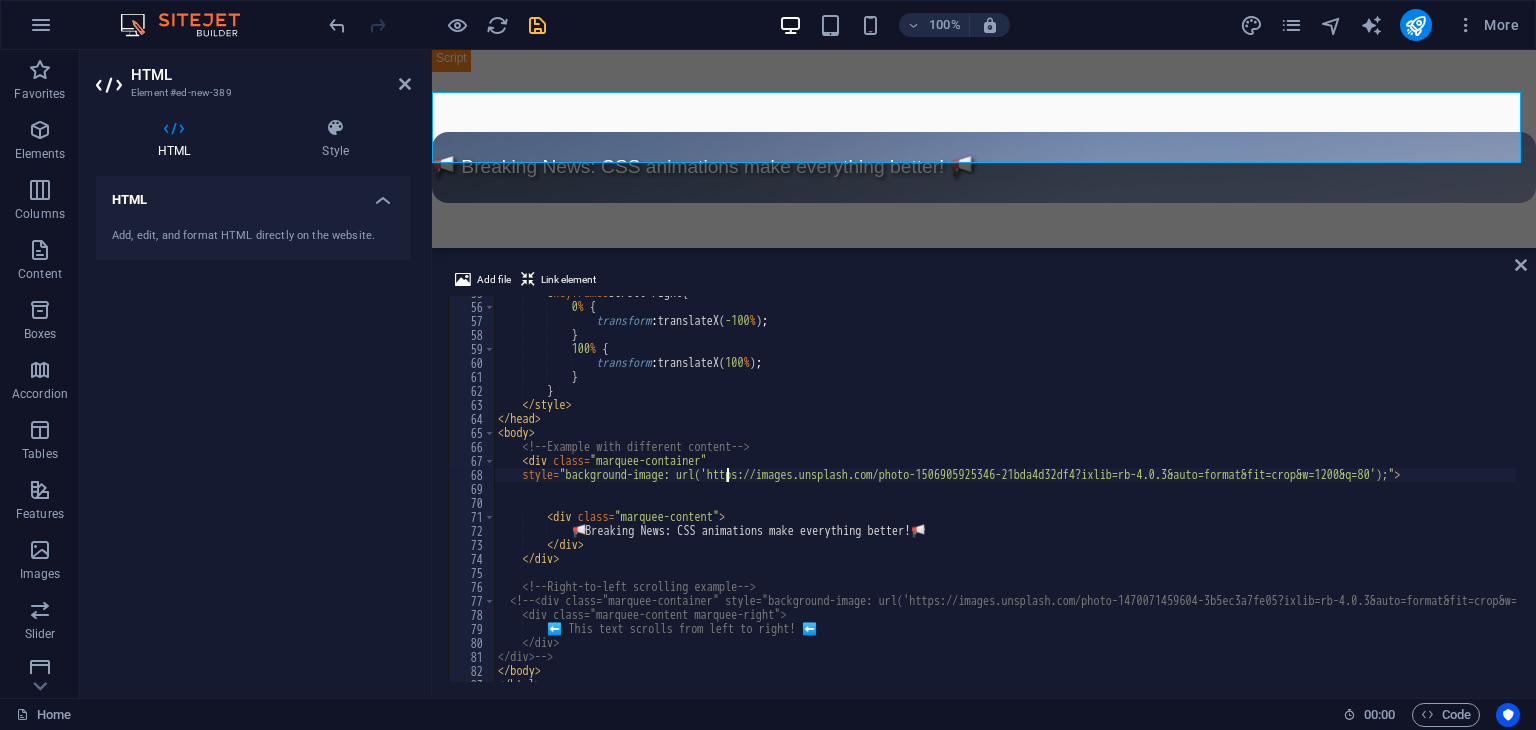 drag, startPoint x: 726, startPoint y: 473, endPoint x: 735, endPoint y: 483, distance: 13.453624 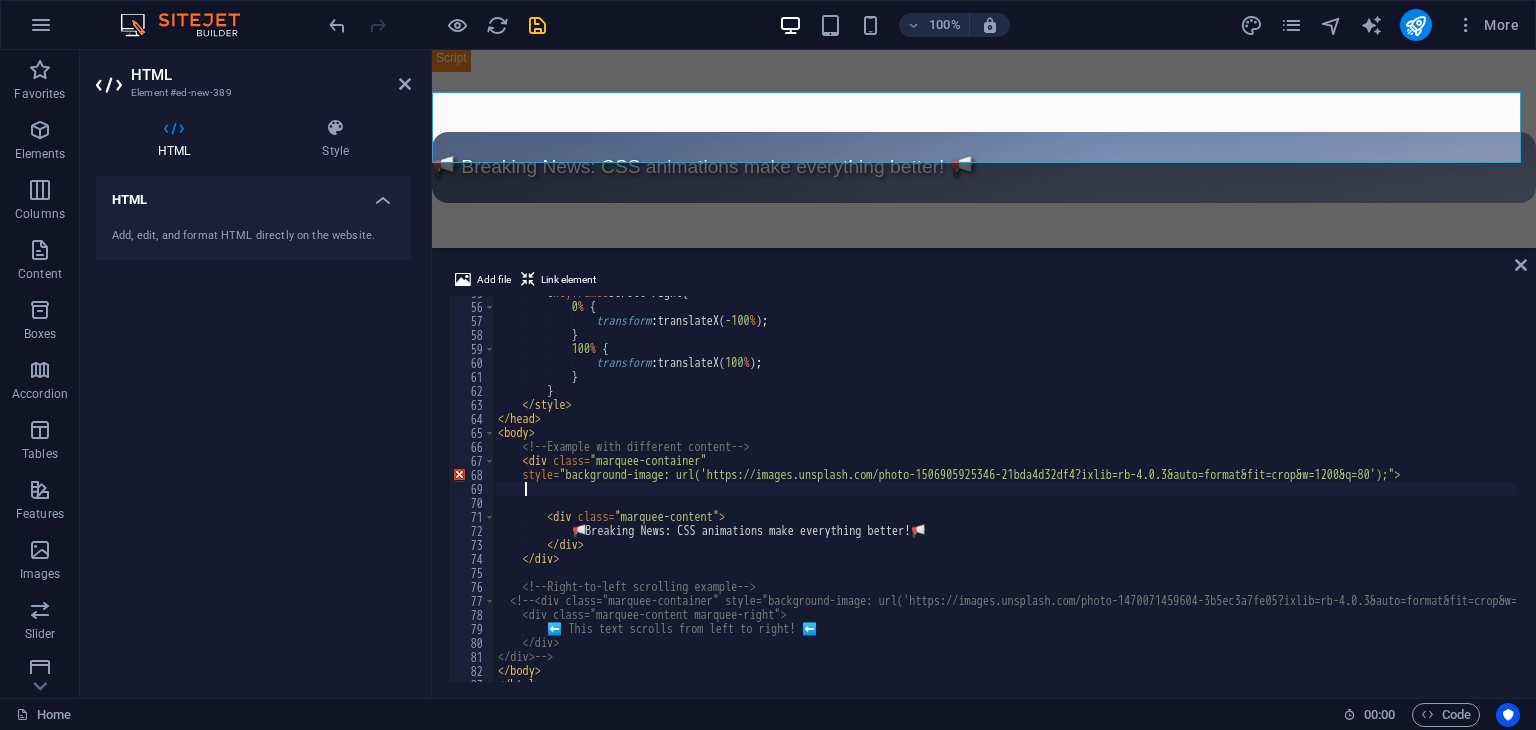 click on "@ keyframes  scroll-right  {                0 %   {                     transform :  translateX( -100 % ) ;                }                100 %   {                     transform :  translateX( 100 % ) ;                }           }      </style> </head> <body>      <!--  Example with different content  -->      < div   class = "marquee-container"      style = "background-image: url('https://images.unsplash.com/photo-1506905925346-21bda4d32df4?ixlib=rb-4.0.3&auto=format&fit=crop&w=1200&q=80');" >                     < div   class = "marquee-content" >                📢  Breaking News: CSS animations make everything better!  📢           </div>      </div>      <!--  Right-to-left scrolling example  -->    <!--    <div class="marquee-container" style="background-image: url('https://images.unsplash.com/photo-1470071459604-3b5ec3a7fe05?ixlib=rb-4.0.3&auto=format&fit=crop&w=1200&q=80');">        <div class="marquee-content marquee-right">                  </div>   </div>  --> </body></html>" at bounding box center (1114, 491) 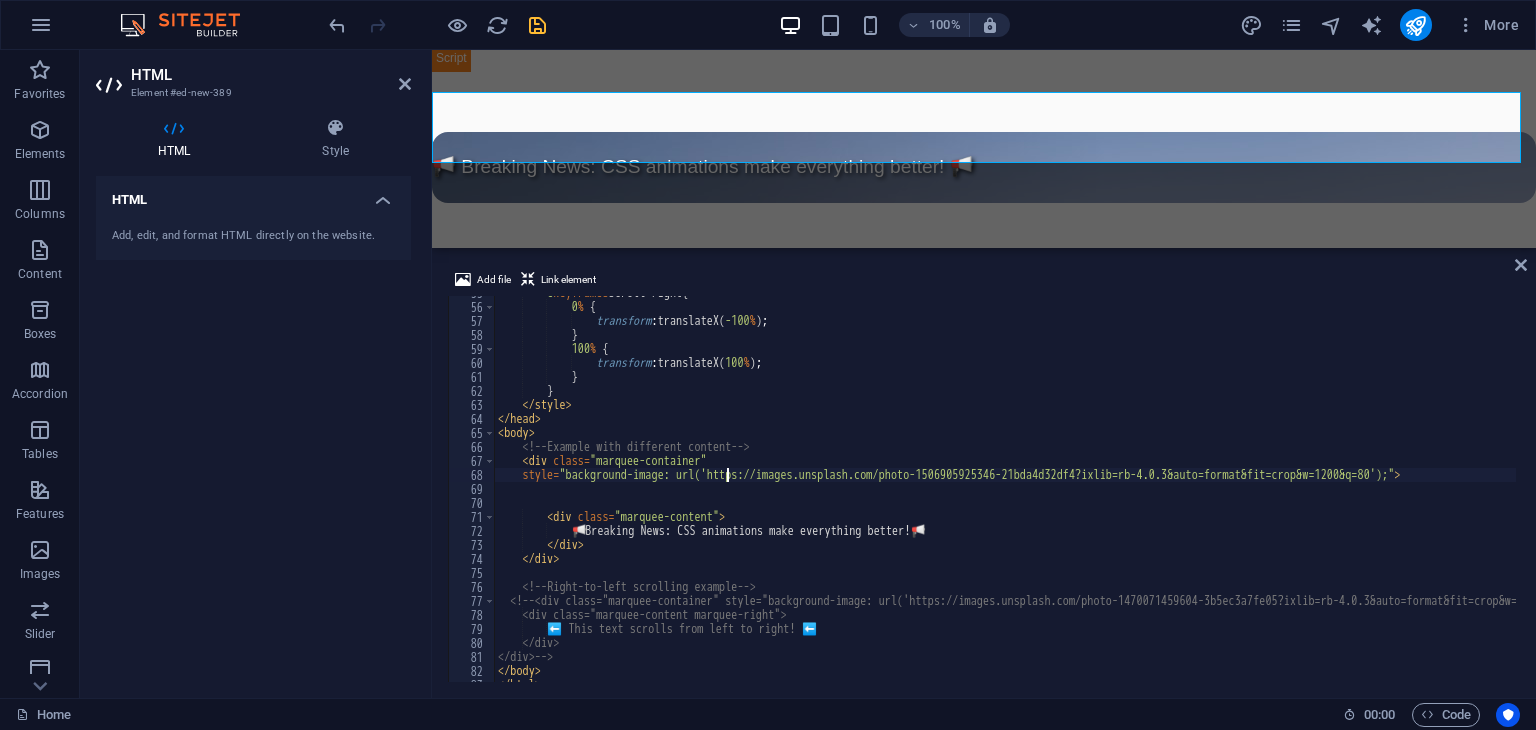 click on "@ keyframes  scroll-right  {                0 %   {                     transform :  translateX( -100 % ) ;                }                100 %   {                     transform :  translateX( 100 % ) ;                }           }      </style> </head> <body>      <!--  Example with different content  -->      < div   class = "marquee-container"      style = "background-image: url('https://images.unsplash.com/photo-1506905925346-21bda4d32df4?ixlib=rb-4.0.3&auto=format&fit=crop&w=1200&q=80');" >                     < div   class = "marquee-content" >                📢  Breaking News: CSS animations make everything better!  📢           </div>      </div>      <!--  Right-to-left scrolling example  -->    <!--    <div class="marquee-container" style="background-image: url('https://images.unsplash.com/photo-1470071459604-3b5ec3a7fe05?ixlib=rb-4.0.3&auto=format&fit=crop&w=1200&q=80');">        <div class="marquee-content marquee-right">                  </div>   </div>  --> </body></html>" at bounding box center (1114, 491) 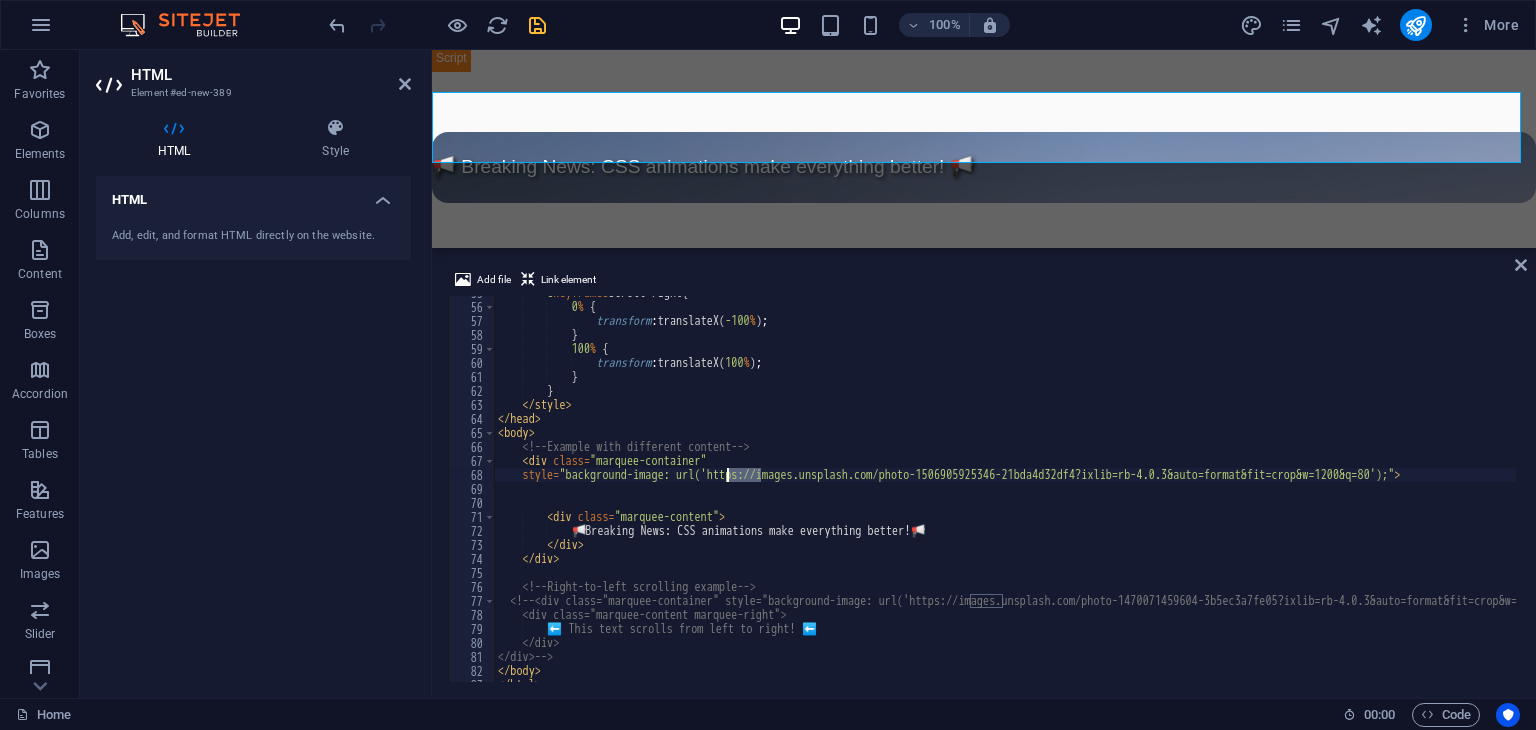 click on "@ keyframes  scroll-right  {                0 %   {                     transform :  translateX( -100 % ) ;                }                100 %   {                     transform :  translateX( 100 % ) ;                }           }      </style> </head> <body>      <!--  Example with different content  -->      < div   class = "marquee-container"      style = "background-image: url('https://images.unsplash.com/photo-1506905925346-21bda4d32df4?ixlib=rb-4.0.3&auto=format&fit=crop&w=1200&q=80');" >                     < div   class = "marquee-content" >                📢  Breaking News: CSS animations make everything better!  📢           </div>      </div>      <!--  Right-to-left scrolling example  -->    <!--    <div class="marquee-container" style="background-image: url('https://images.unsplash.com/photo-1470071459604-3b5ec3a7fe05?ixlib=rb-4.0.3&auto=format&fit=crop&w=1200&q=80');">        <div class="marquee-content marquee-right">                  </div>   </div>  --> </body></html>" at bounding box center [1114, 491] 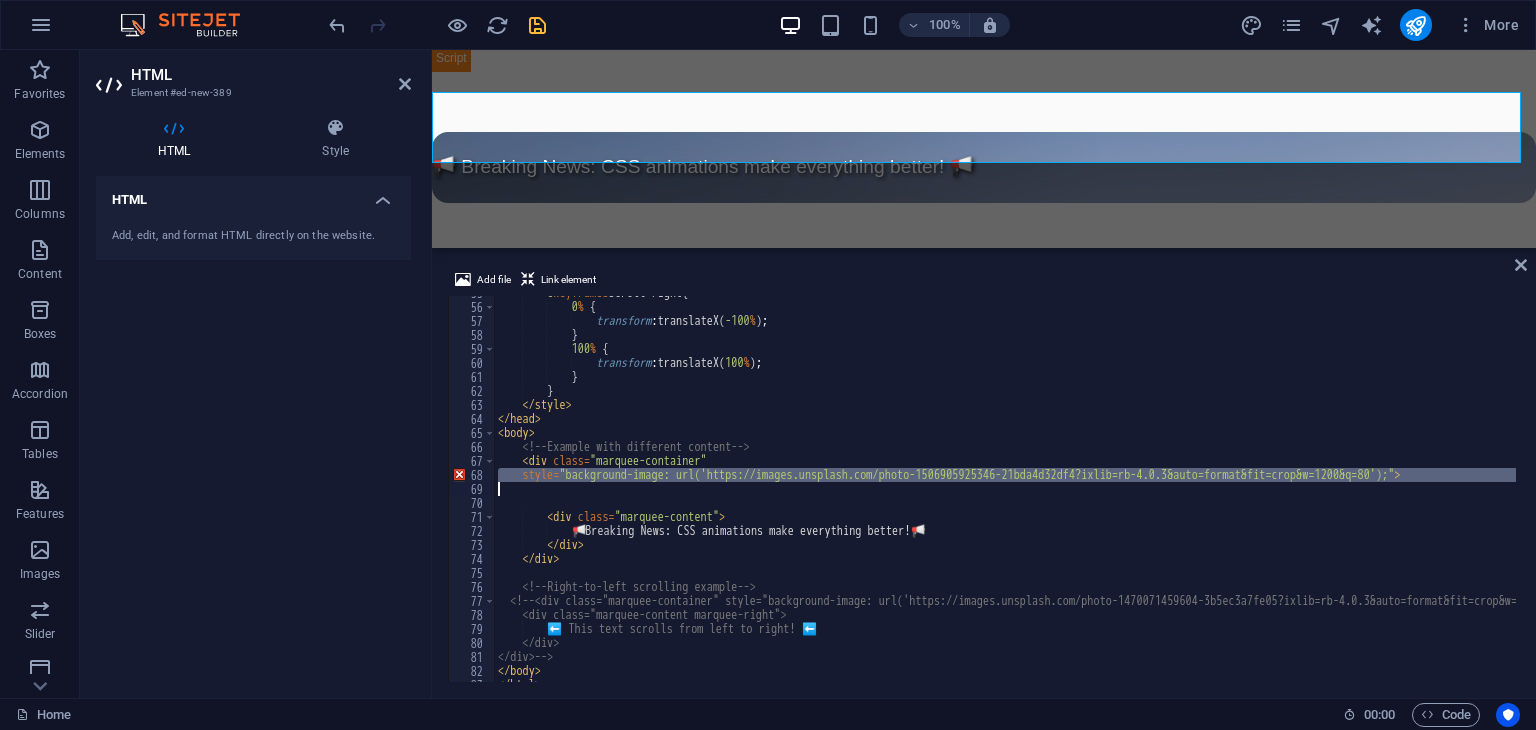 click on "@ keyframes  scroll-right  {                0 %   {                     transform :  translateX( -100 % ) ;                }                100 %   {                     transform :  translateX( 100 % ) ;                }           }      </style> </head> <body>      <!--  Example with different content  -->      < div   class = "marquee-container"      style = "background-image: url('https://images.unsplash.com/photo-1506905925346-21bda4d32df4?ixlib=rb-4.0.3&auto=format&fit=crop&w=1200&q=80');" >                     < div   class = "marquee-content" >                📢  Breaking News: CSS animations make everything better!  📢           </div>      </div>      <!--  Right-to-left scrolling example  -->    <!--    <div class="marquee-container" style="background-image: url('https://images.unsplash.com/photo-1470071459604-3b5ec3a7fe05?ixlib=rb-4.0.3&auto=format&fit=crop&w=1200&q=80');">        <div class="marquee-content marquee-right">                  </div>   </div>  --> </body></html>" at bounding box center (1005, 489) 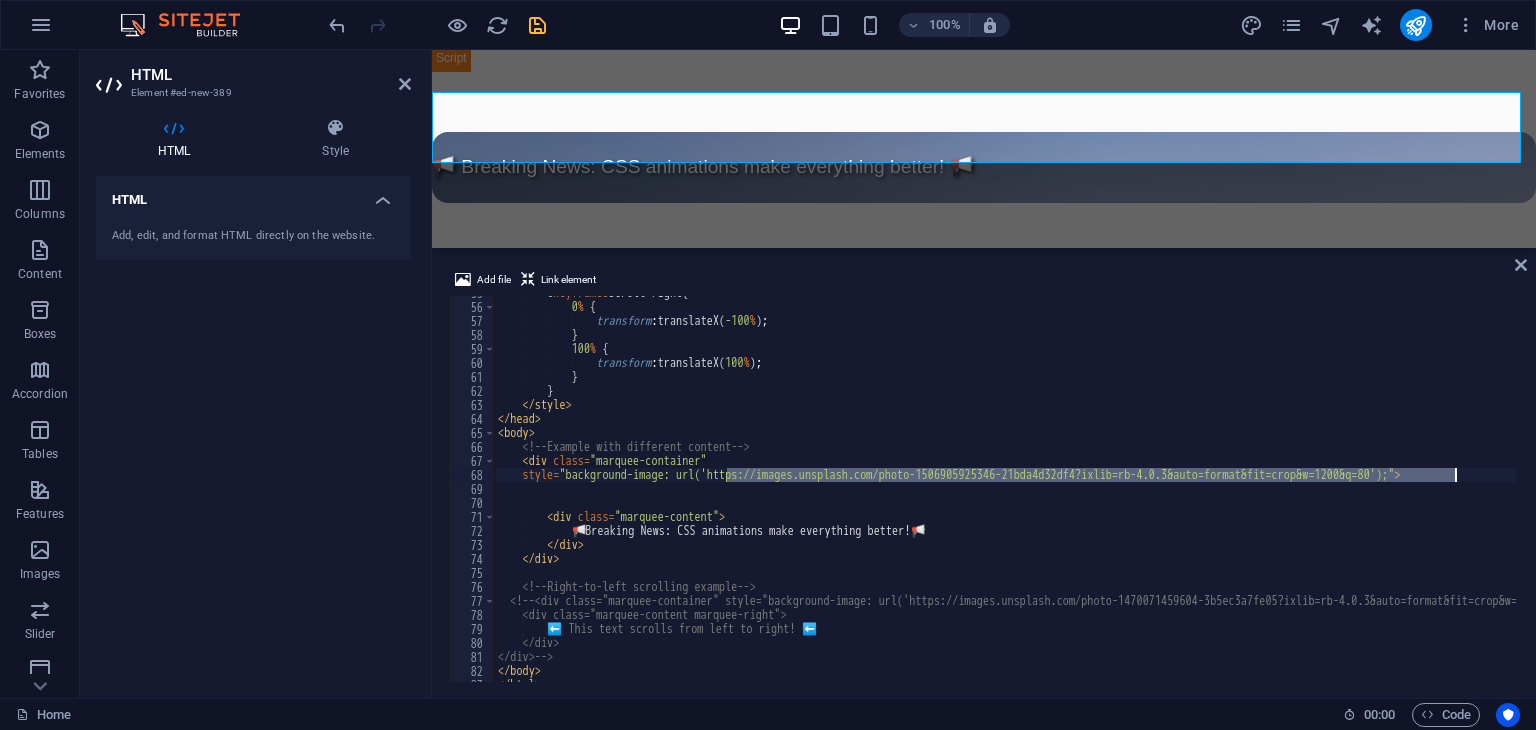 drag, startPoint x: 728, startPoint y: 477, endPoint x: 1455, endPoint y: 473, distance: 727.011 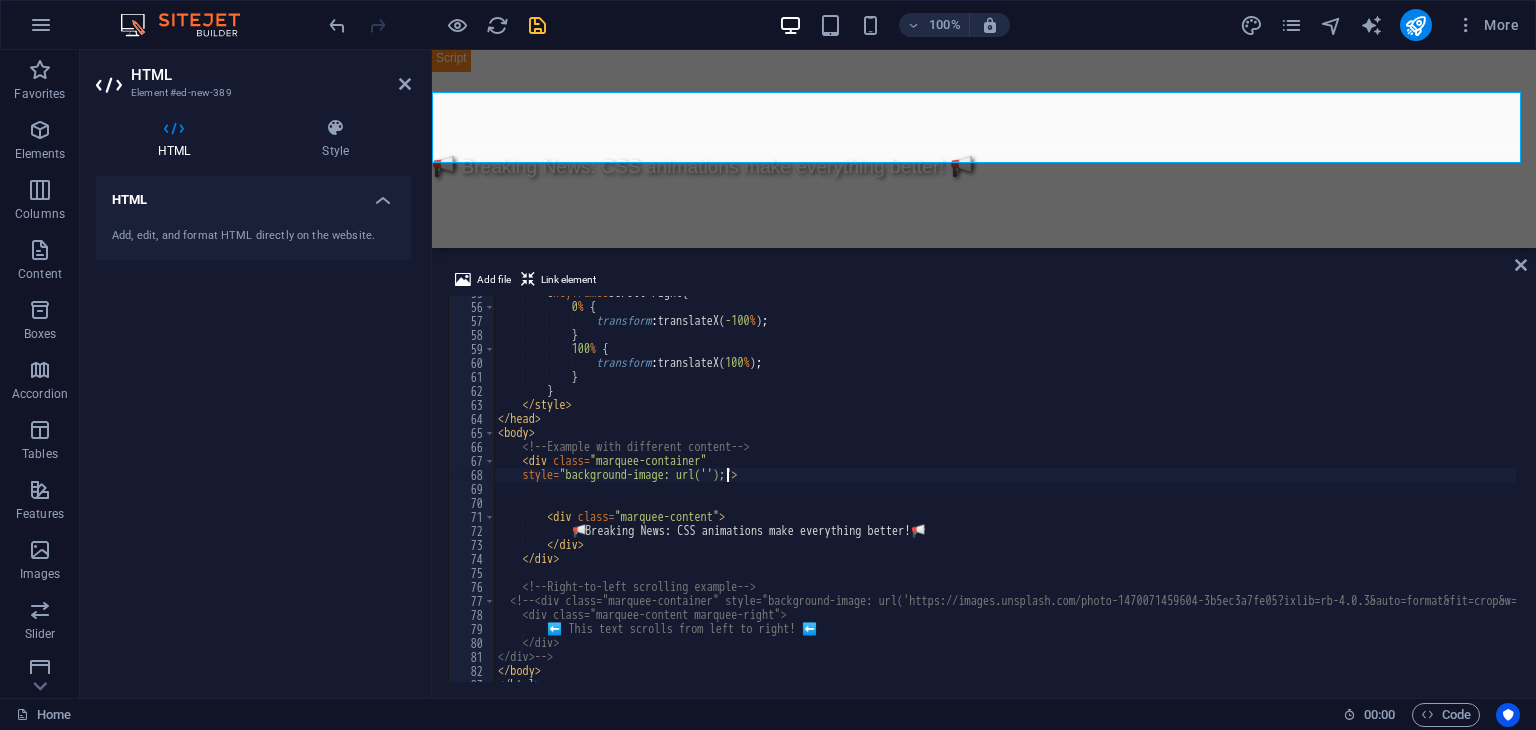 paste on "https://cdn1.site-media.eu/images/0/7870065/Untitleddesign2.png" 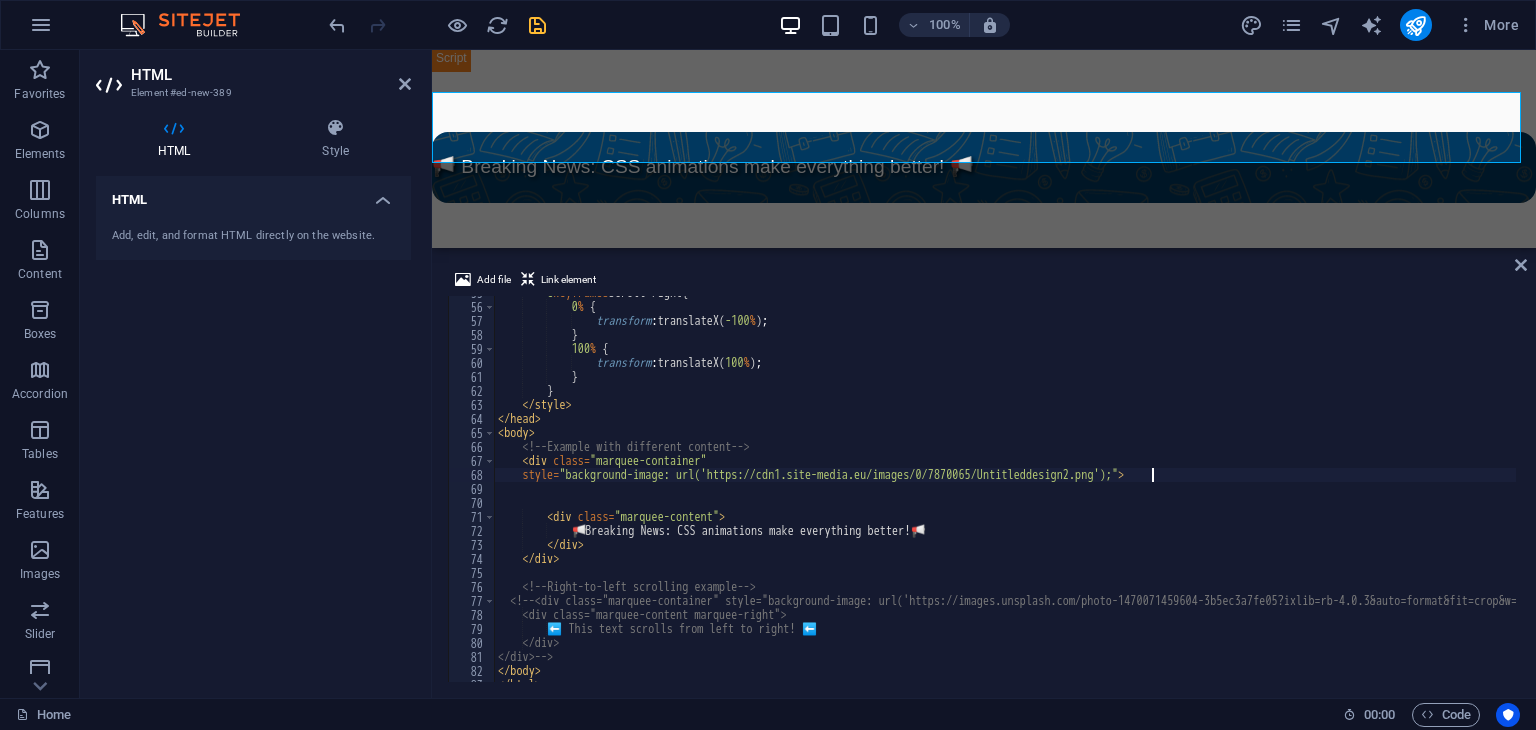 click on "@ keyframes  scroll-right  {                0 %   {                     transform :  translateX( -100 % ) ;                }                100 %   {                     transform :  translateX( 100 % ) ;                }           }      </ style > </ head > < body >      <!--  Example with different content  -->      < div   class = "marquee-container"      style = "background-image: url('https://cdn1.site-media.eu/images/0/7870065/Untitleddesign2.png');" >                     < div   class = "marquee-content" >                📢  Breaking News: CSS animations make everything better!  📢           </ div >      </ div >      <!--  Right-to-left scrolling example  -->    <!--    <div class="marquee-container" style="background-image: url('https://images.unsplash.com/photo-1470071459604-3b5ec3a7fe05?ixlib=rb-4.0.3&auto=format&fit=crop&w=1200&q=80');">        <div class="marquee-content marquee-right">                  </div>   </div>  --> </ body >" at bounding box center (1114, 491) 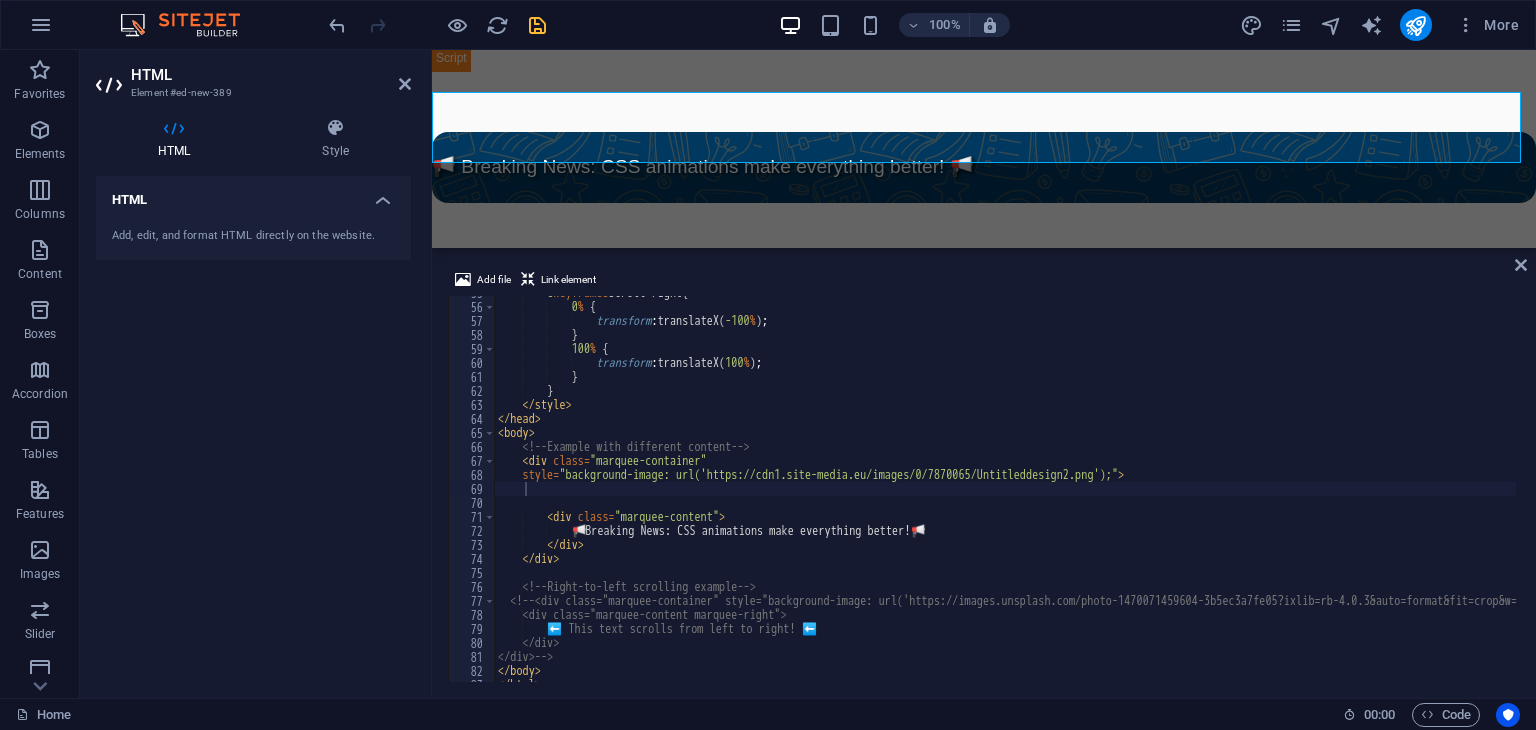 click on "About Features Contact
Dool - Business Assistant for Beauticians
[PHONE]" at bounding box center [984, 5224] 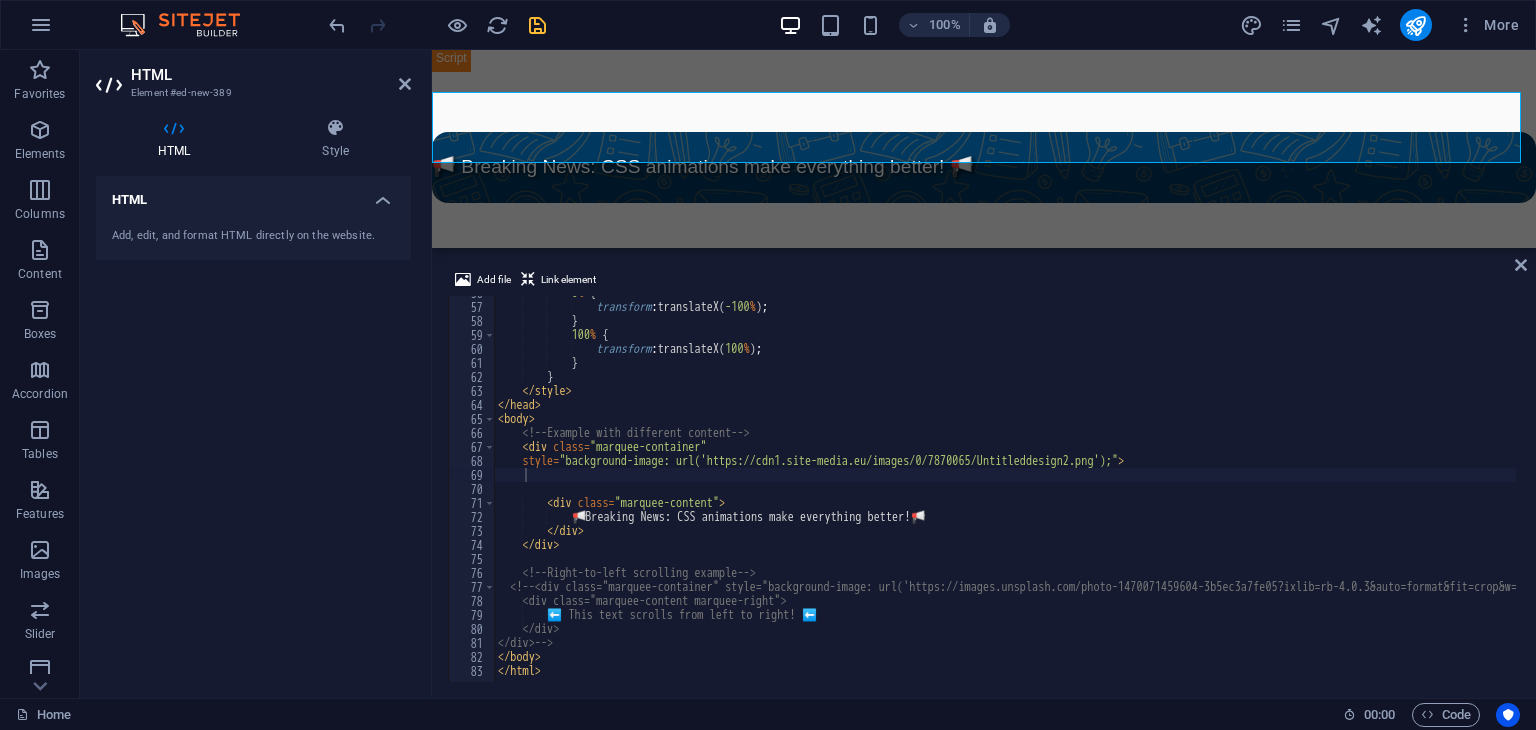 scroll, scrollTop: 780, scrollLeft: 0, axis: vertical 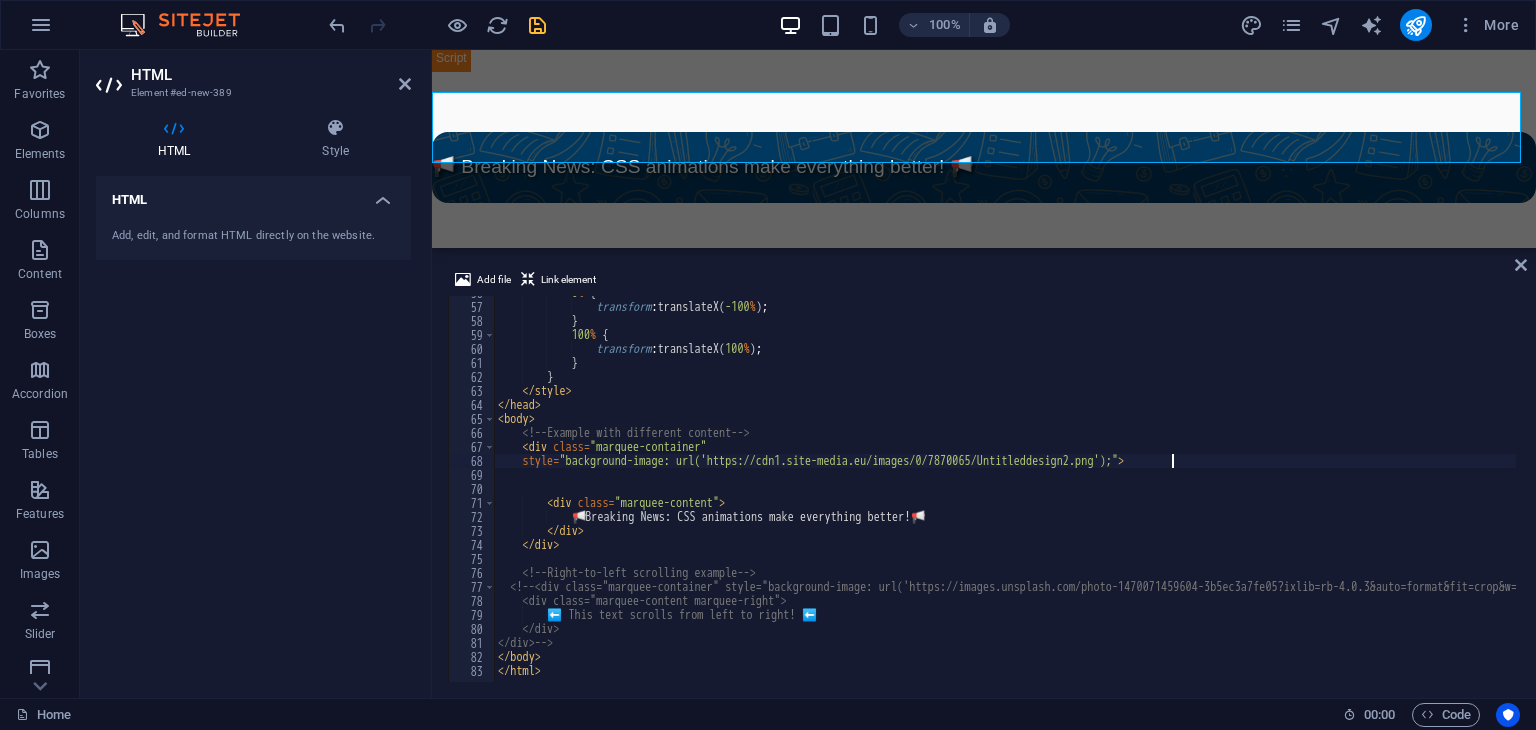 click on "0 % { transform: translateX( 100 % ) ; } 100 % { transform: translateX( 100 % ) ; }" at bounding box center (1114, 491) 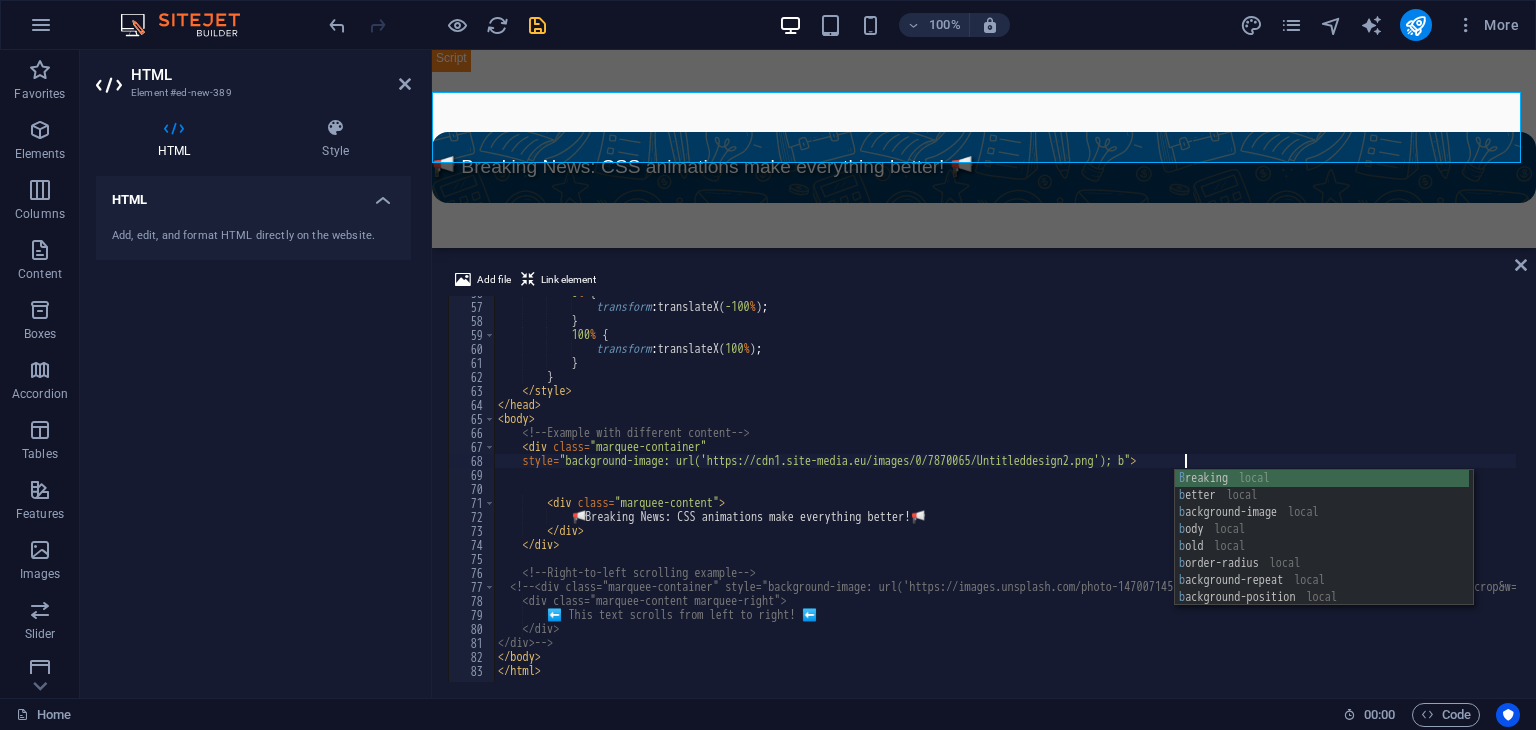 scroll, scrollTop: 0, scrollLeft: 0, axis: both 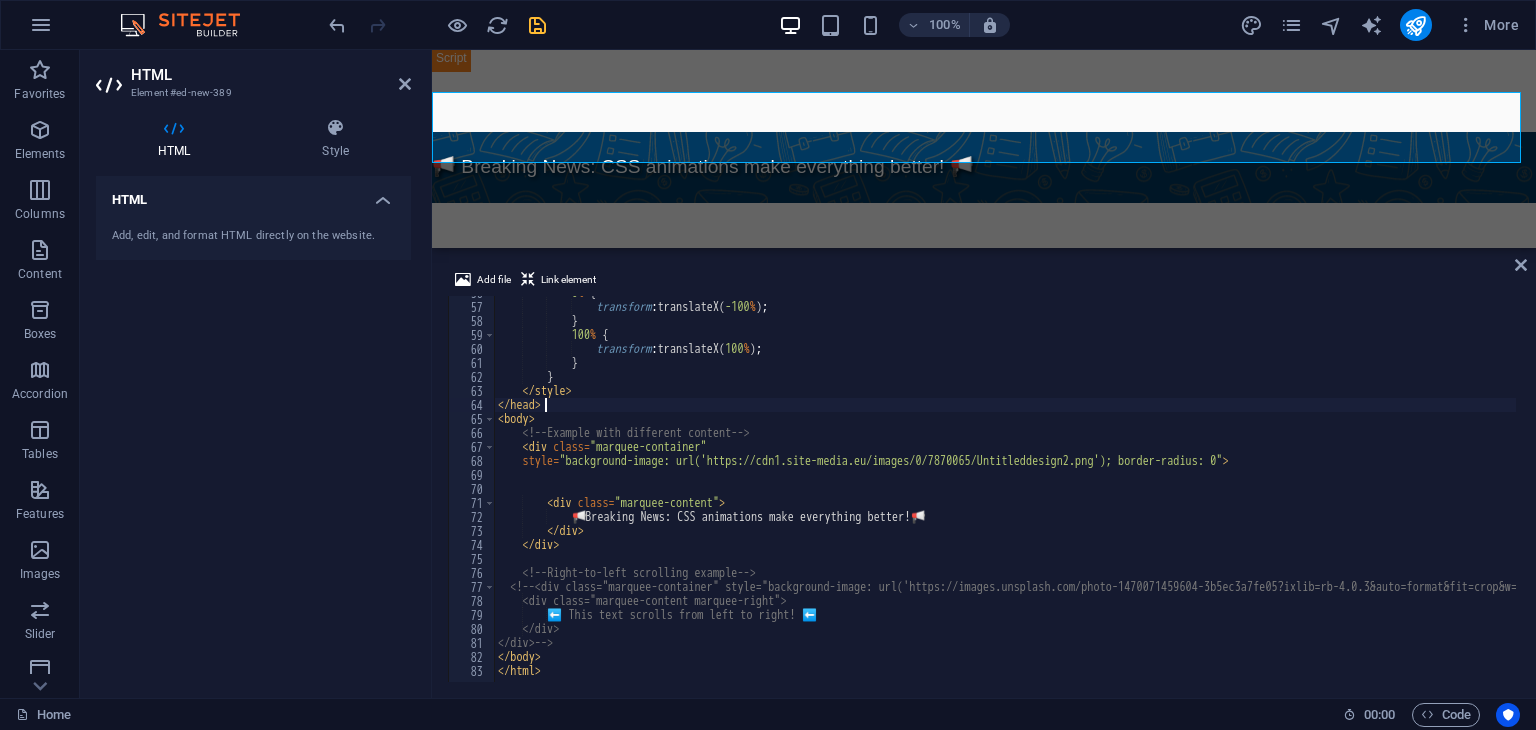 click on "0 % { transform: translateX( 100 % ) ; } 100 % { transform: translateX( 100 % ) ; }" at bounding box center [1114, 491] 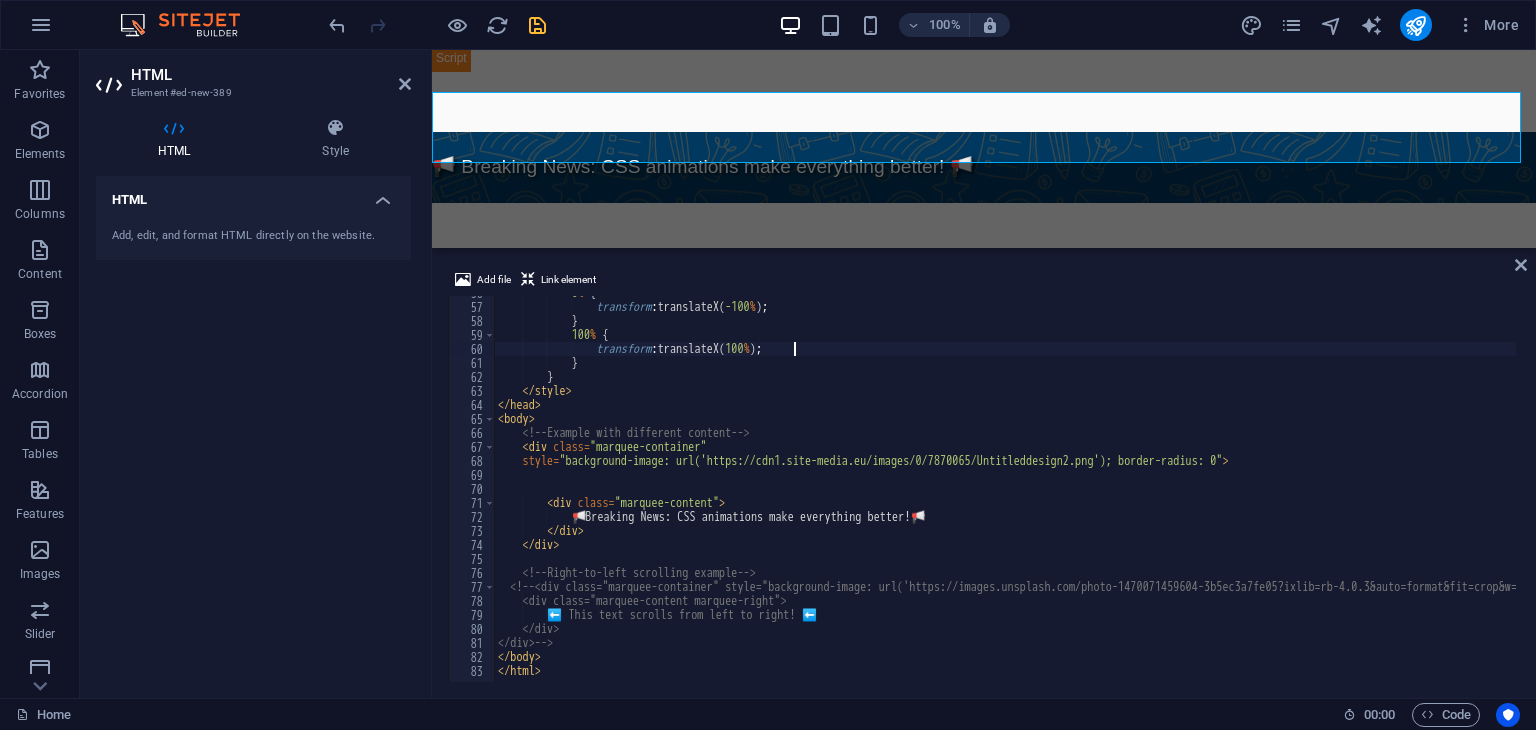 click on "0 % { transform: translateX( 100 % ) ; } 100 % { transform: translateX( 100 % ) ; }" at bounding box center [1114, 491] 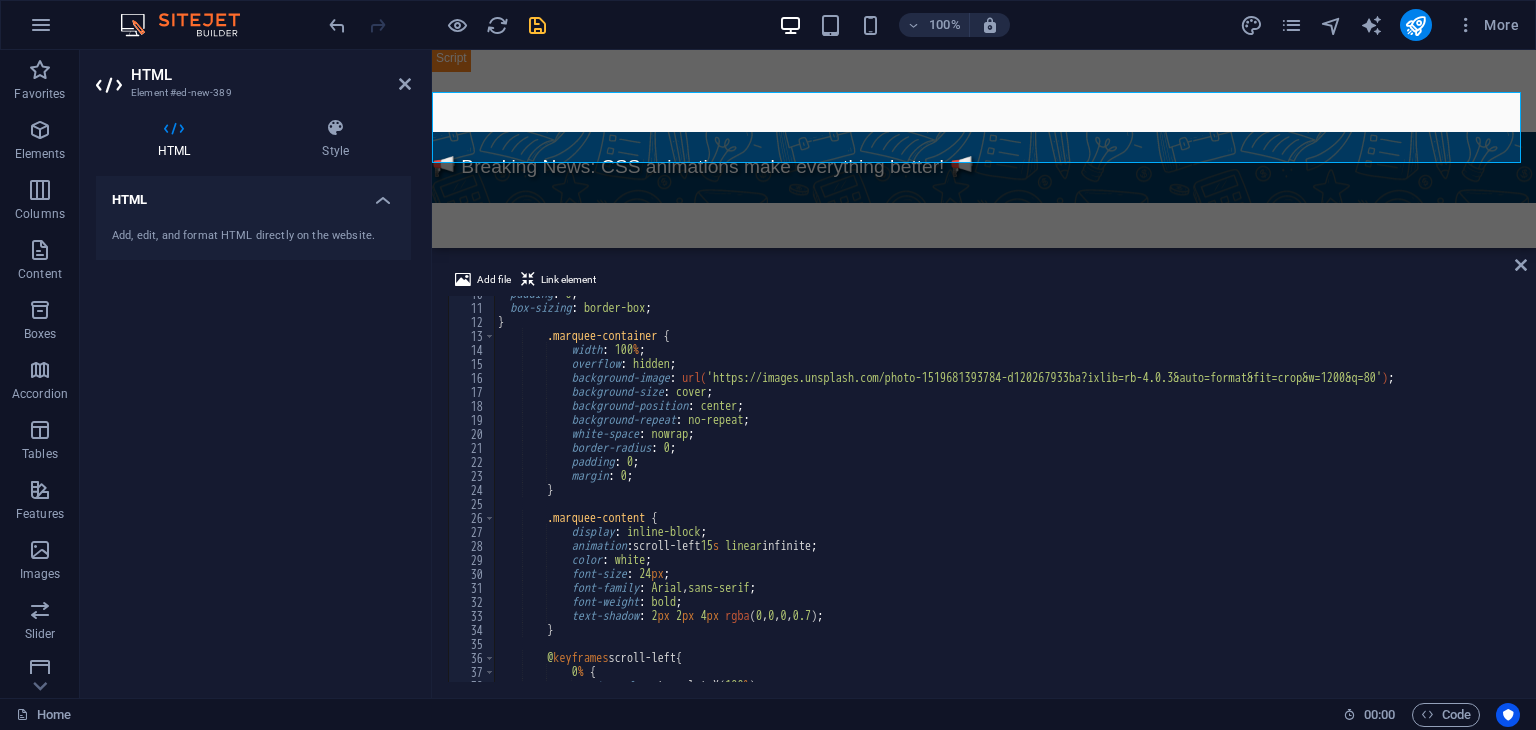scroll, scrollTop: 135, scrollLeft: 0, axis: vertical 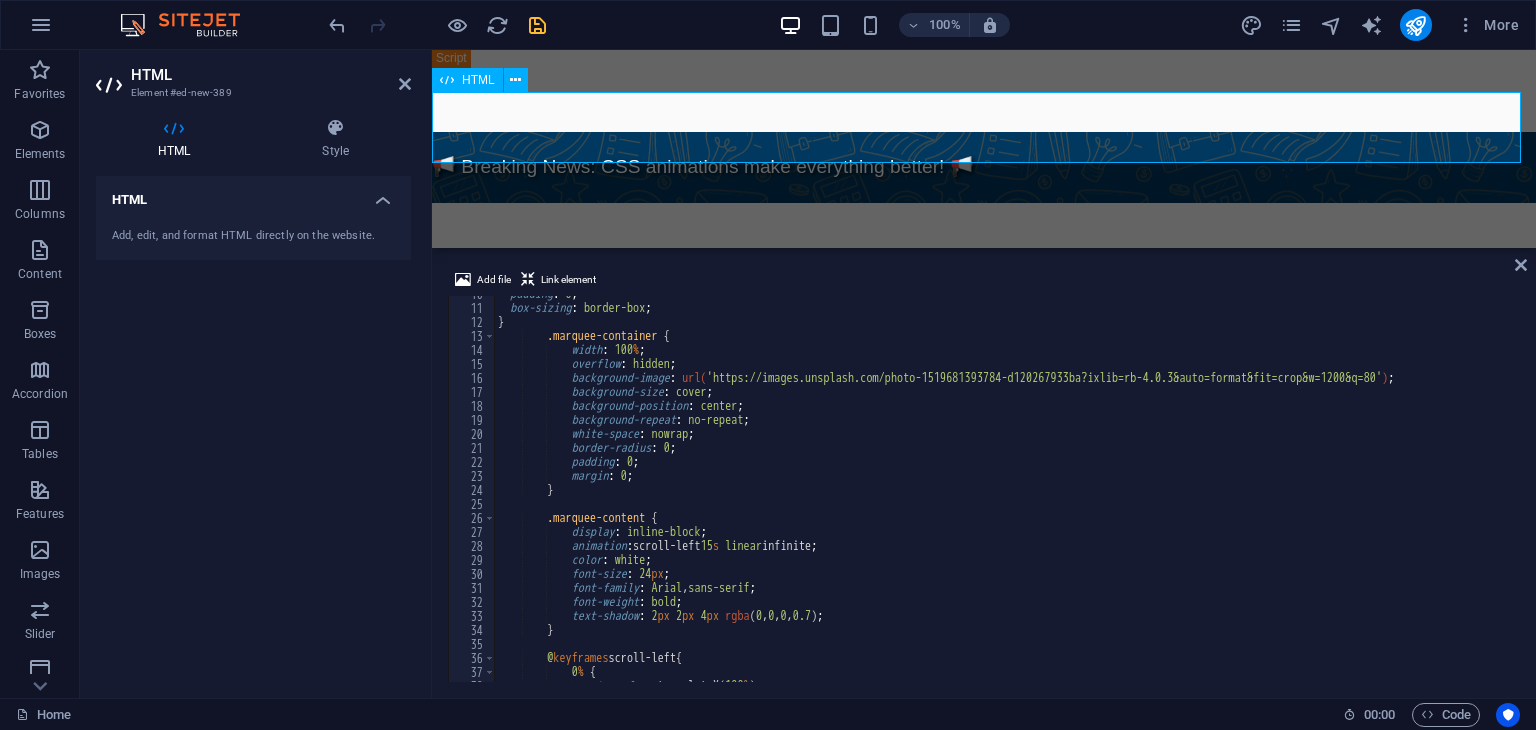 type on "transform: translateX(100%);" 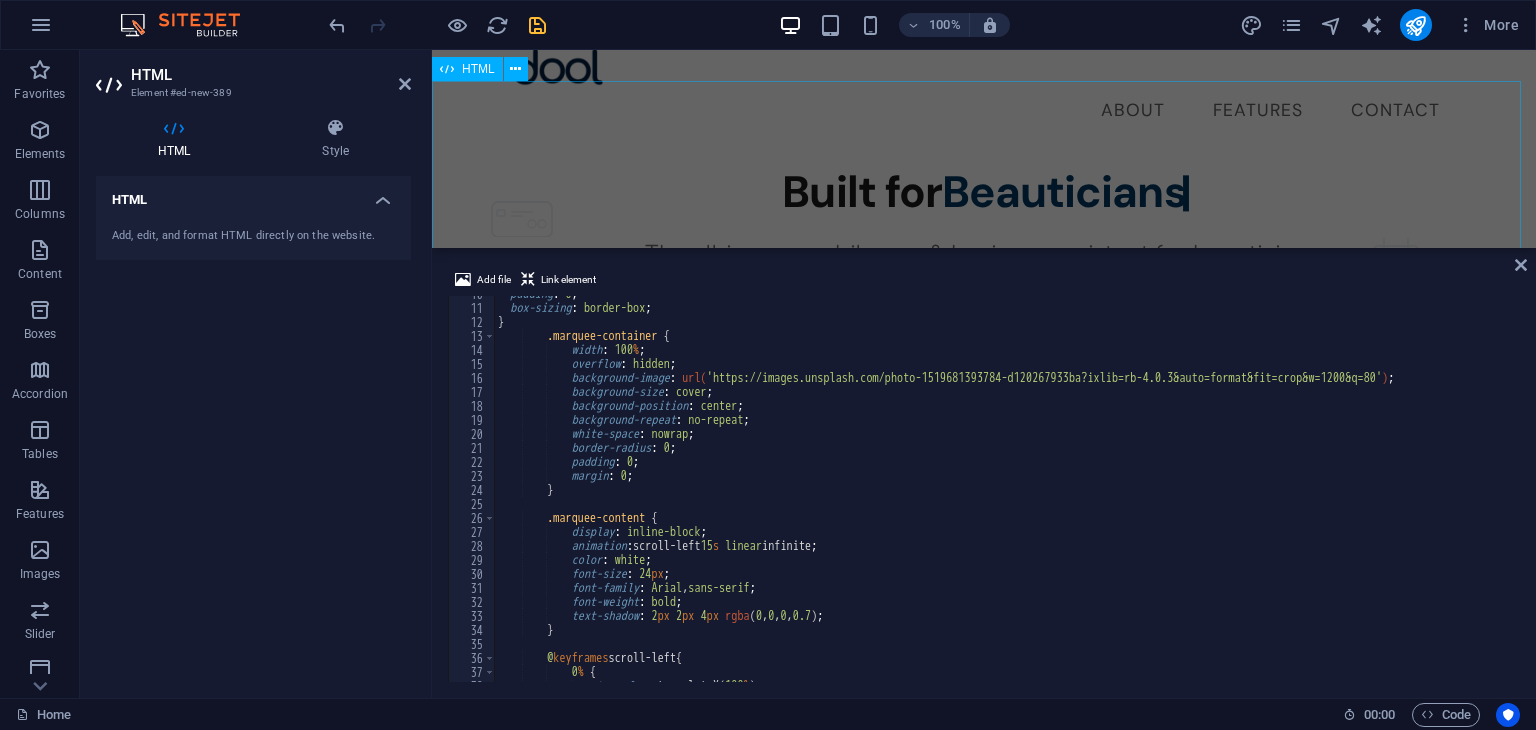 scroll, scrollTop: 84, scrollLeft: 0, axis: vertical 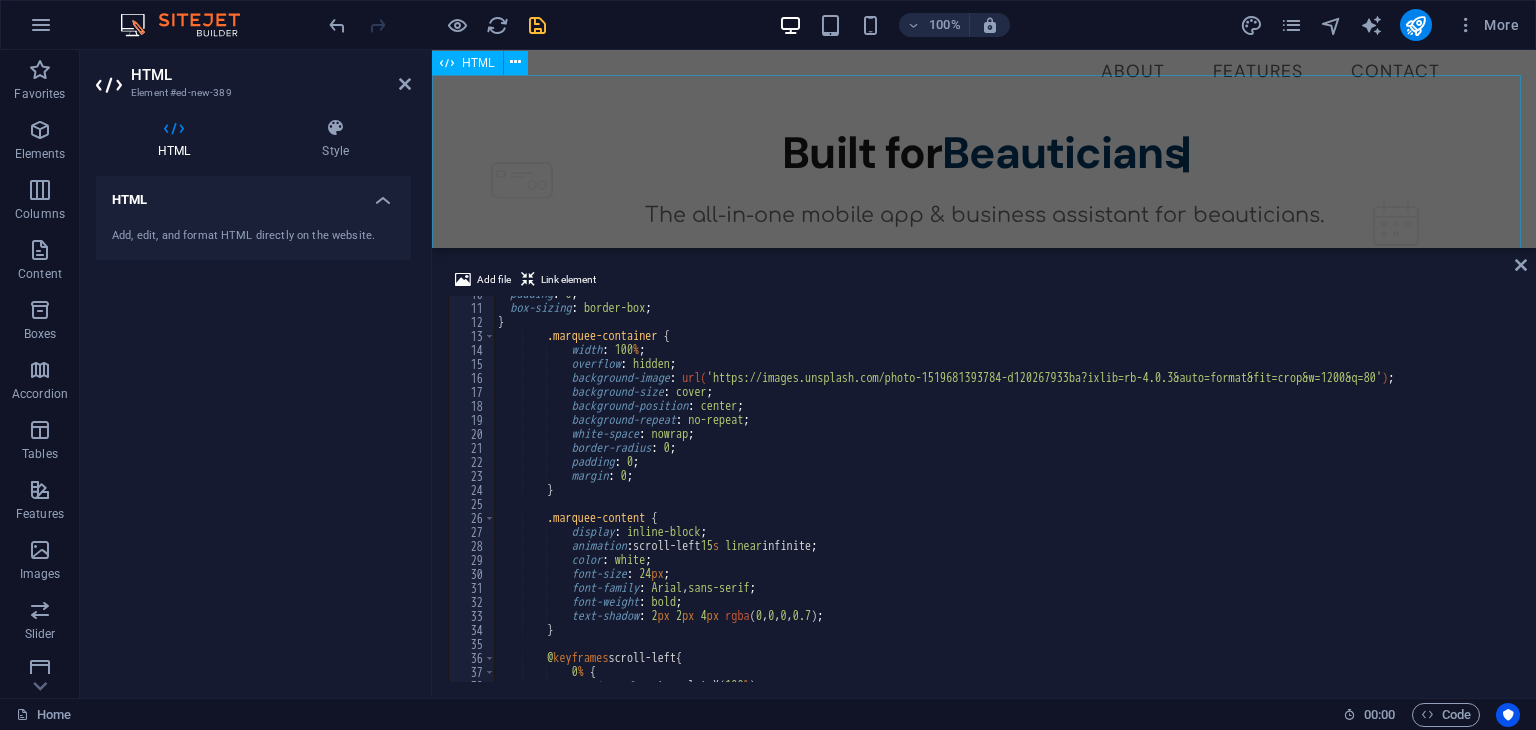 click on "Dool - Business Assistant for Beauticians
$
🌐" at bounding box center (984, 325) 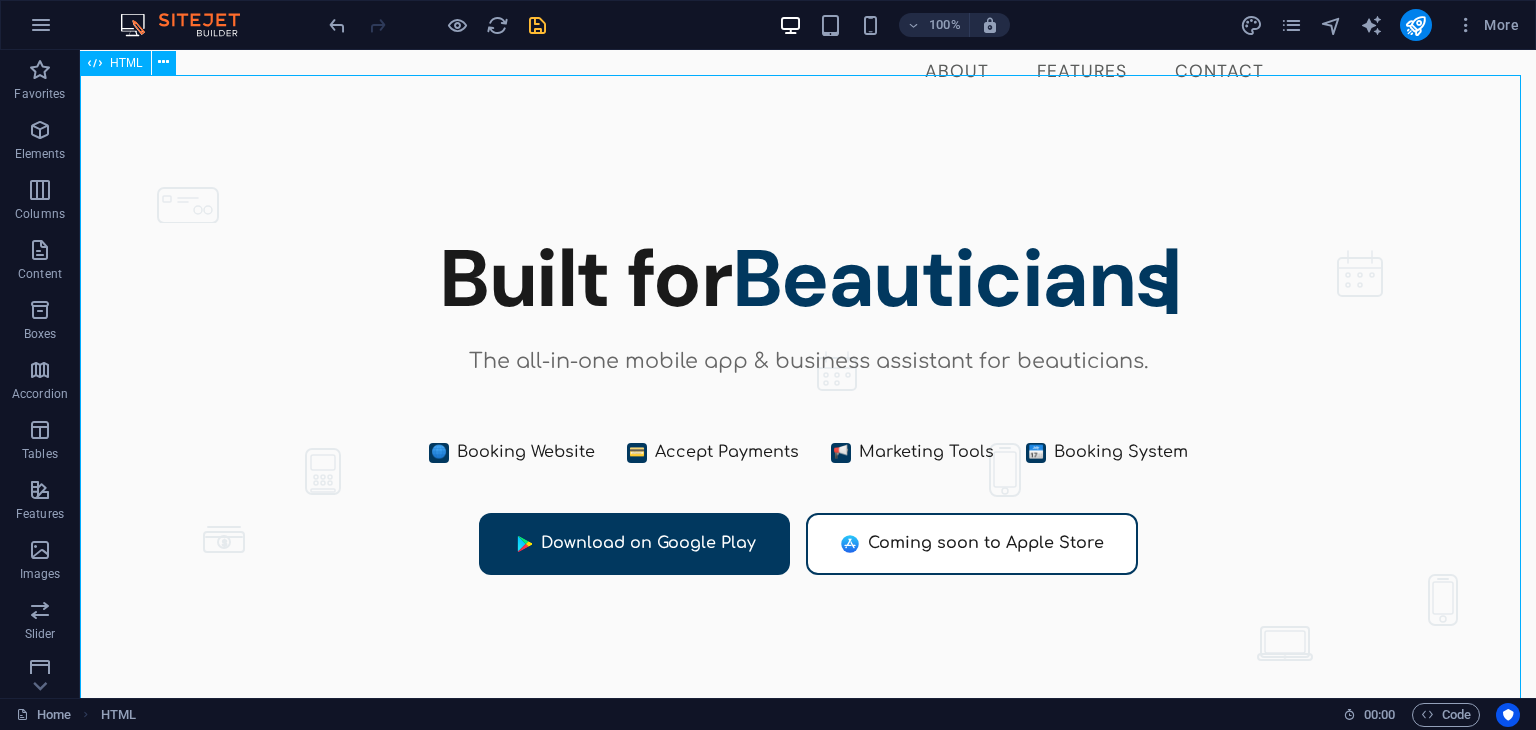 click on "HTML" at bounding box center [126, 63] 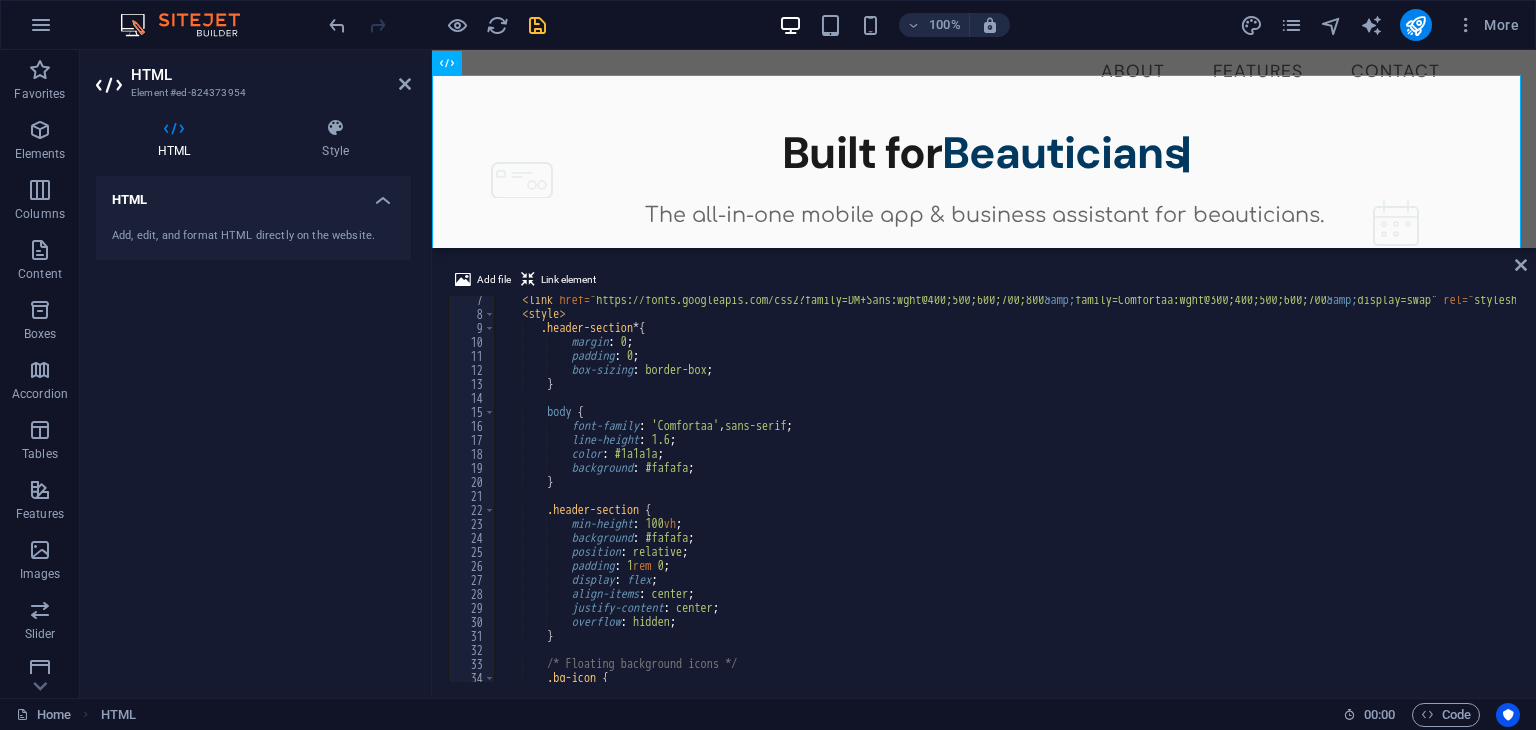 scroll, scrollTop: 87, scrollLeft: 0, axis: vertical 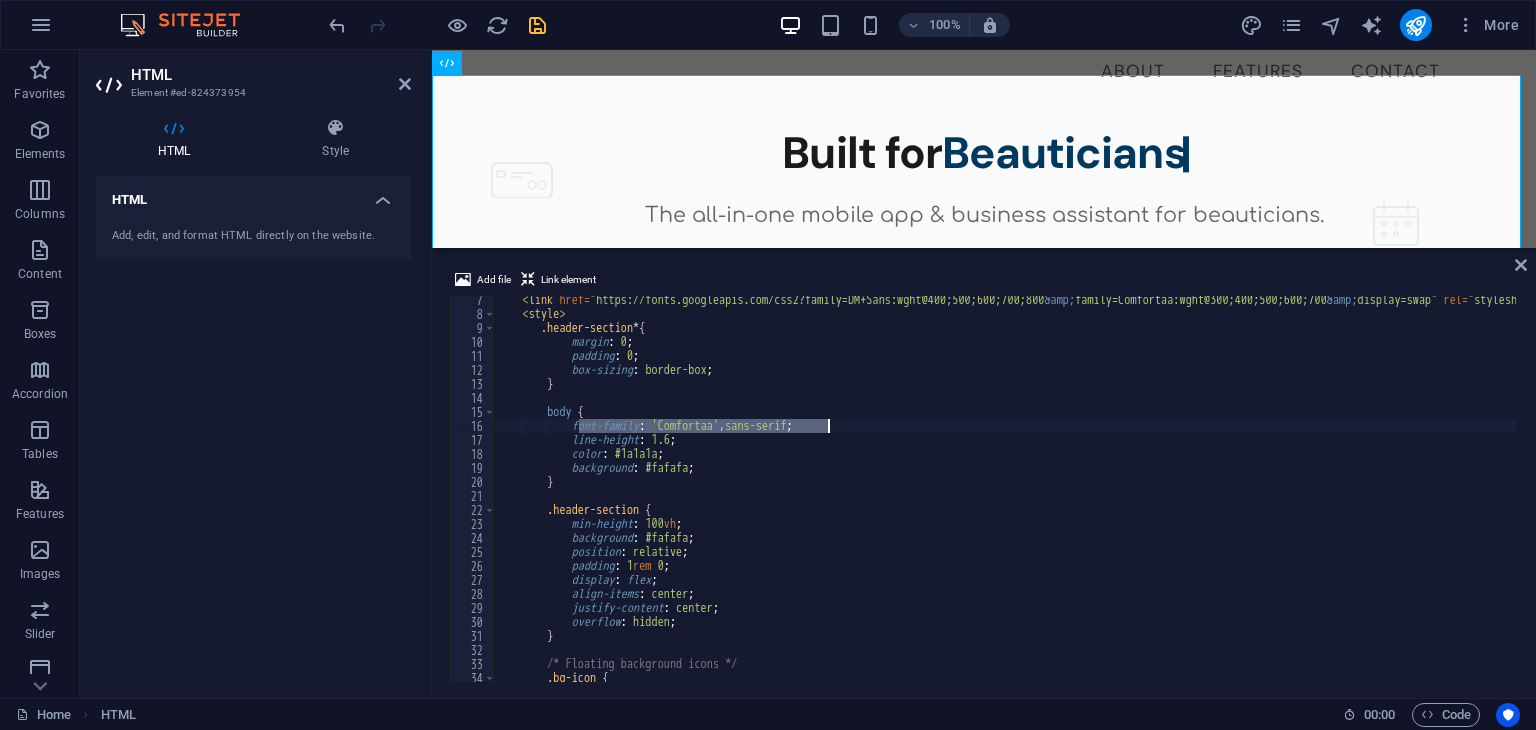 drag, startPoint x: 580, startPoint y: 425, endPoint x: 857, endPoint y: 420, distance: 277.04514 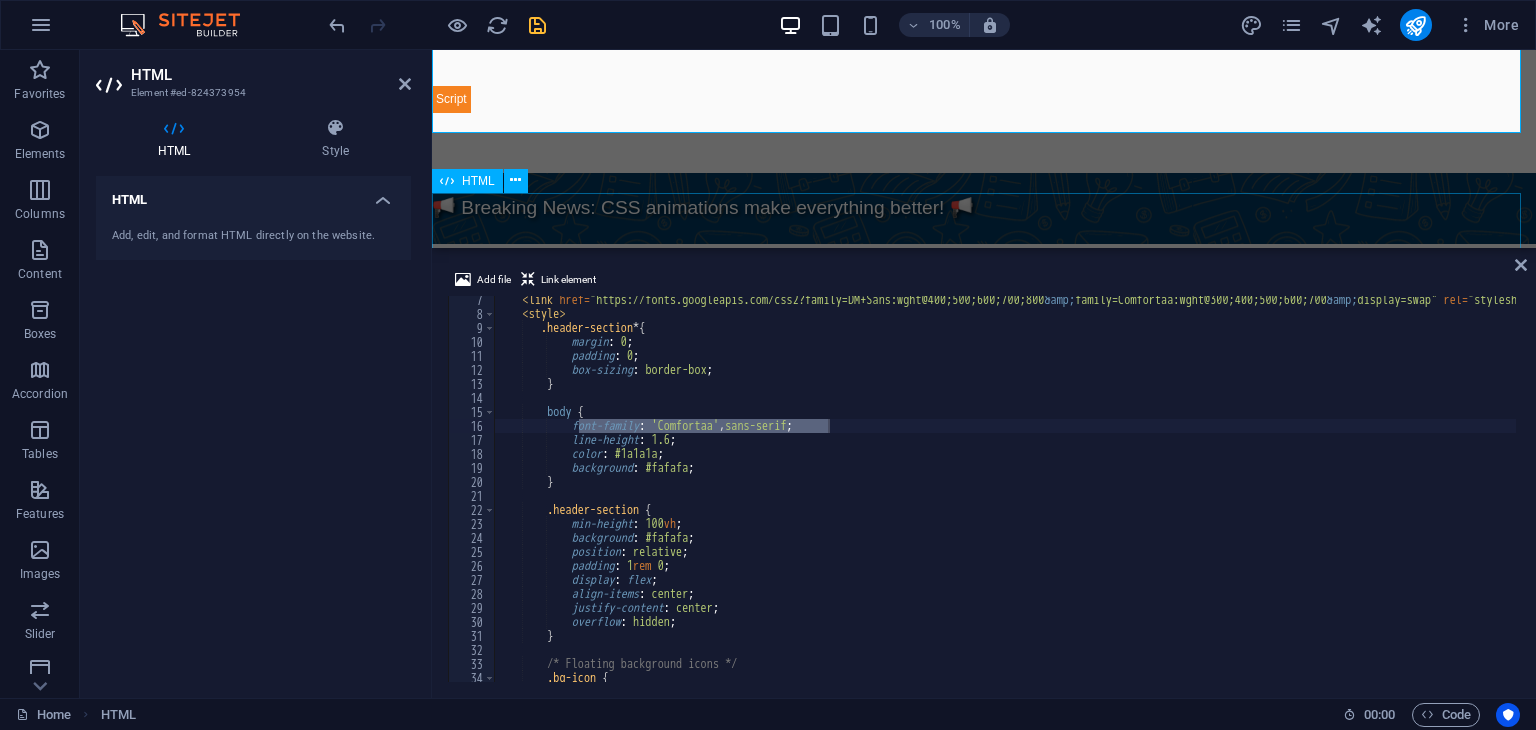 scroll, scrollTop: 516, scrollLeft: 0, axis: vertical 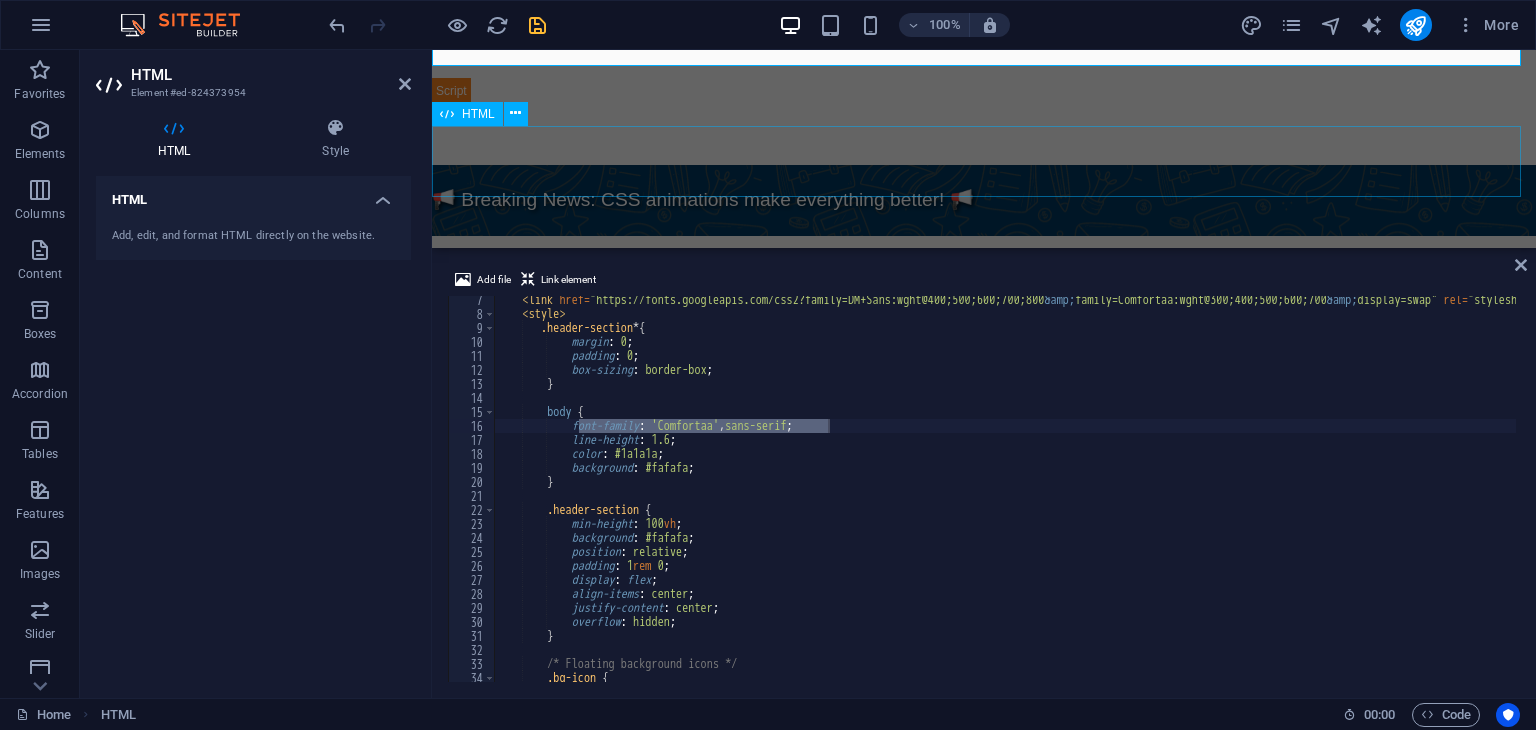 click on "HTML" at bounding box center (478, 114) 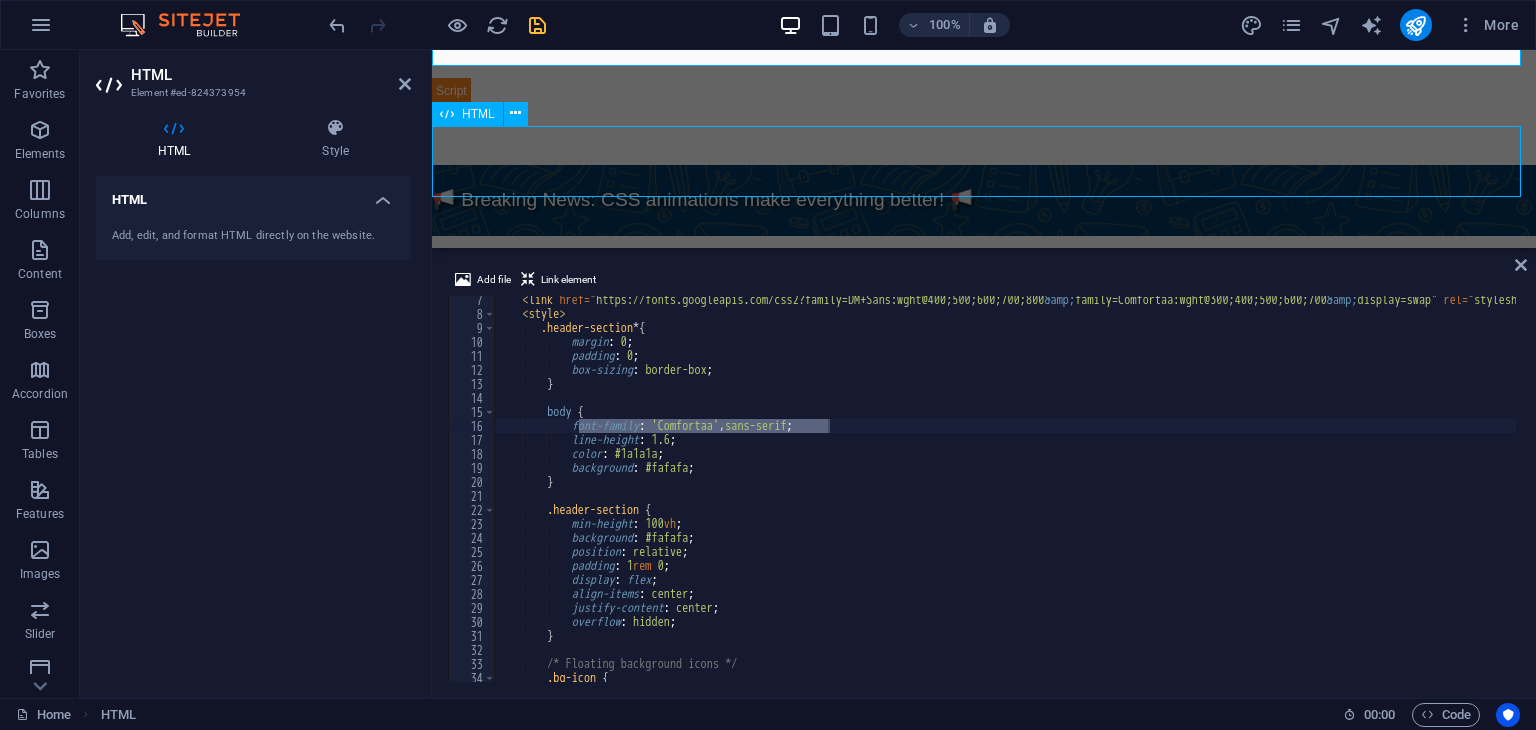 click on "HTML" at bounding box center (478, 114) 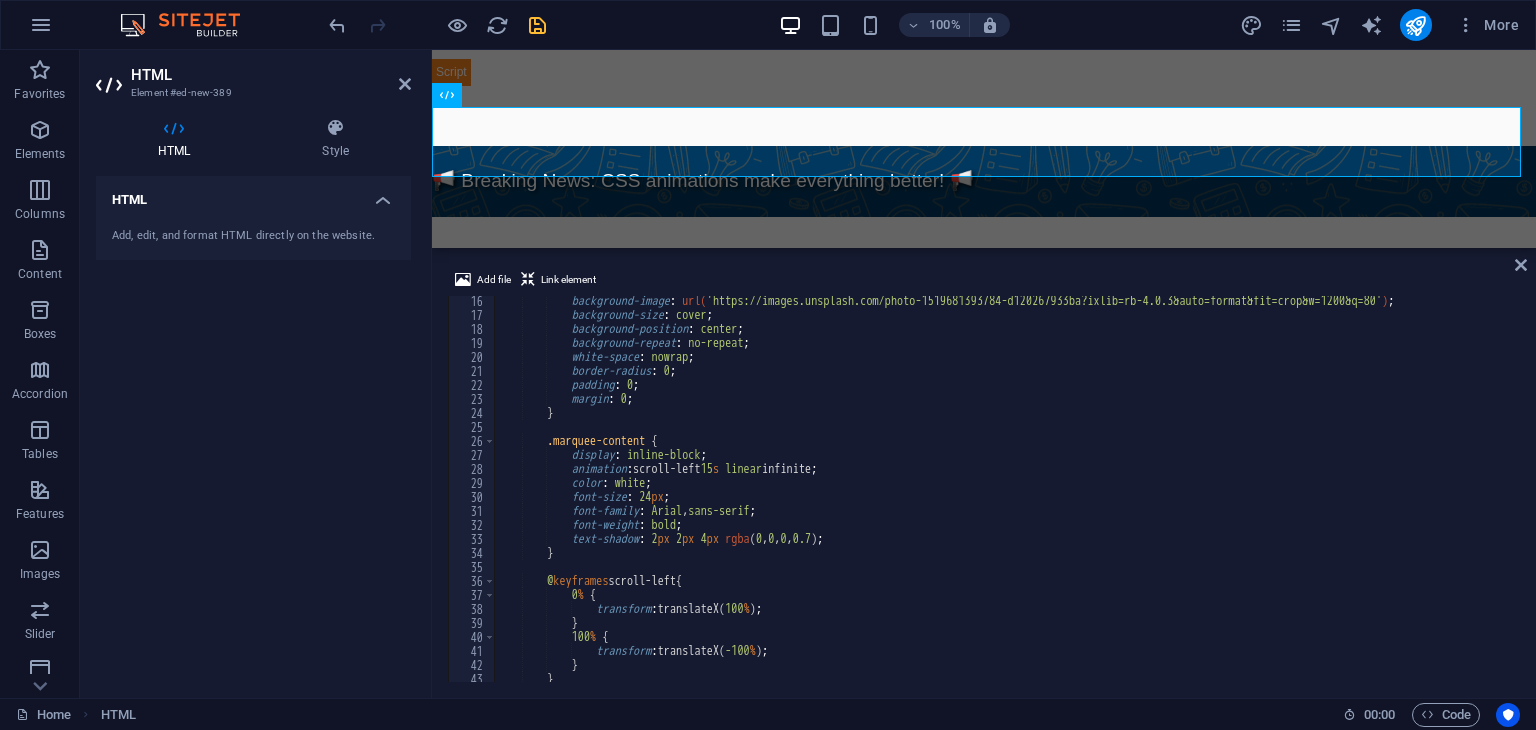 scroll, scrollTop: 214, scrollLeft: 0, axis: vertical 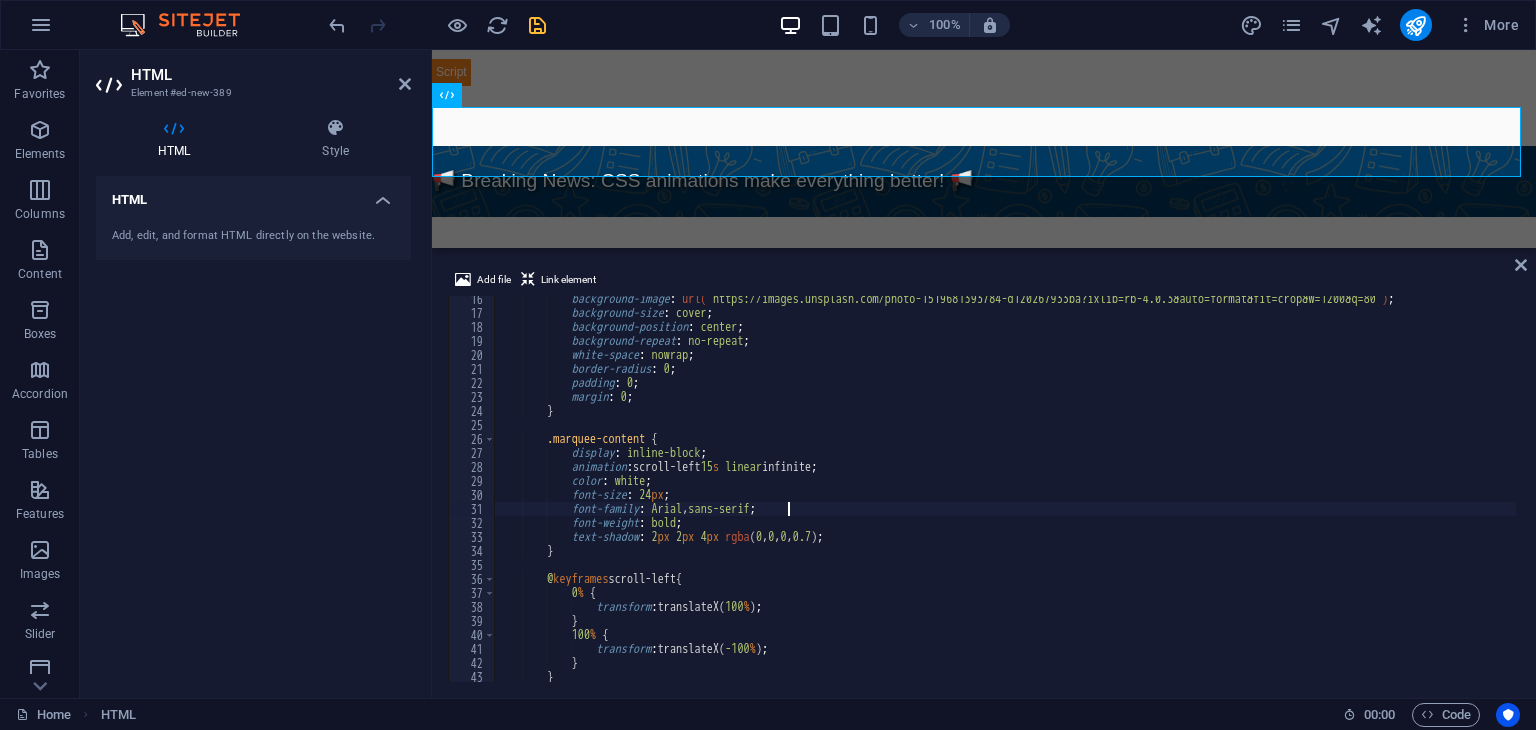 click on "background-image :   url( 'https://images.unsplash.com/photo-1519681393784-d120267933ba?ixlib=rb-4.0.3&auto=format&fit=crop&w=1200&q=80' ) ;                background-size :   cover ;                background-position :   center ;                background-repeat :   no-repeat ;                white-space :   nowrap ;                border-radius :   0 ;                padding :   0 ;                margin :   0 ;           }           .marquee-content   {                display :   inline-block ;                animation :  scroll-left  15 s   linear  infinite ;                color :   white ;                font-size :   24 px ;                font-family :   Arial ,  sans-serif ;                font-weight :   bold ;                text-shadow :   2 px   2 px   4 px   rgba ( 0 , 0 , 0 , 0.7 ) ;           }           @ keyframes  scroll-left  {                0 %   {                     transform :  translateX( 100 % ) ;                }                100 %   {                     : -100 %" at bounding box center (1114, 497) 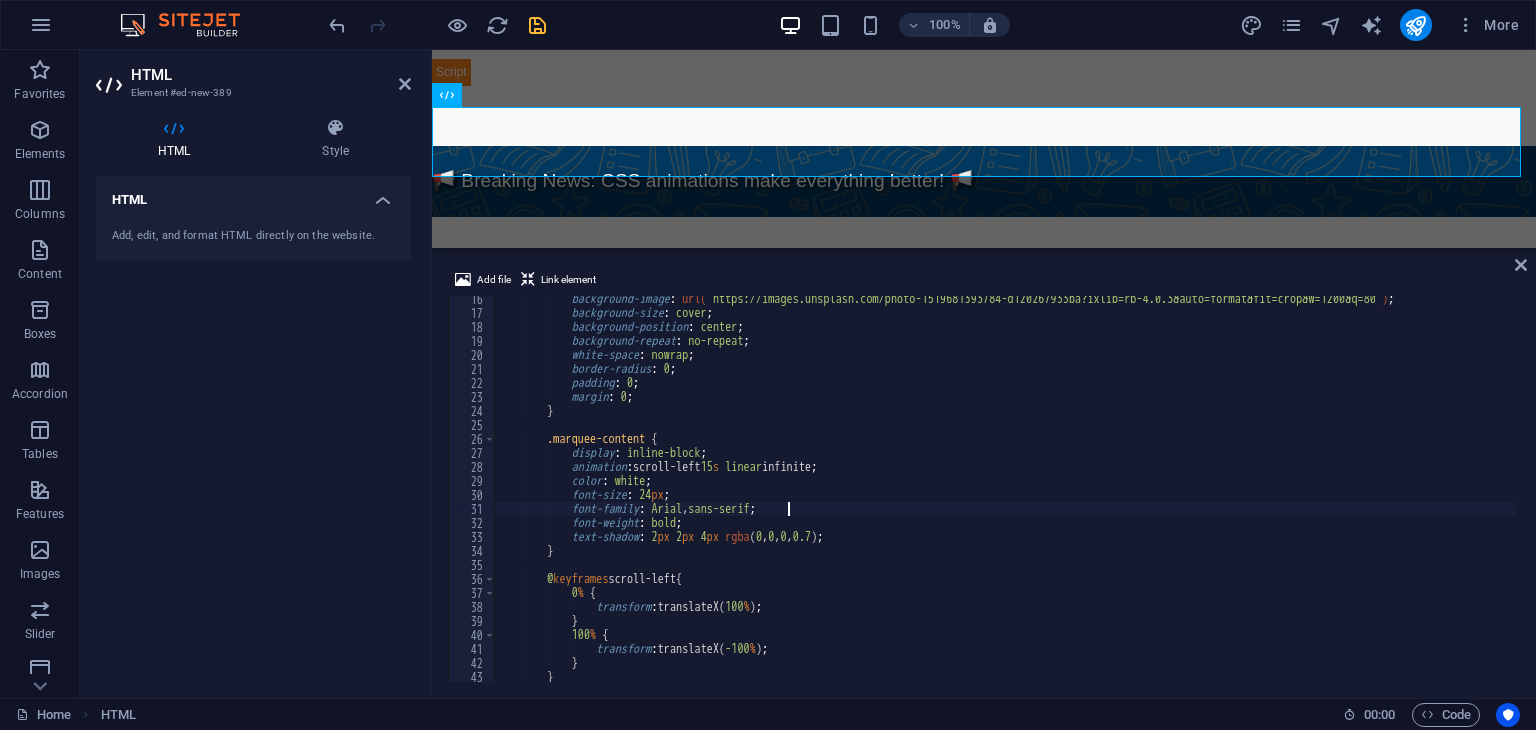 scroll, scrollTop: 0, scrollLeft: 5, axis: horizontal 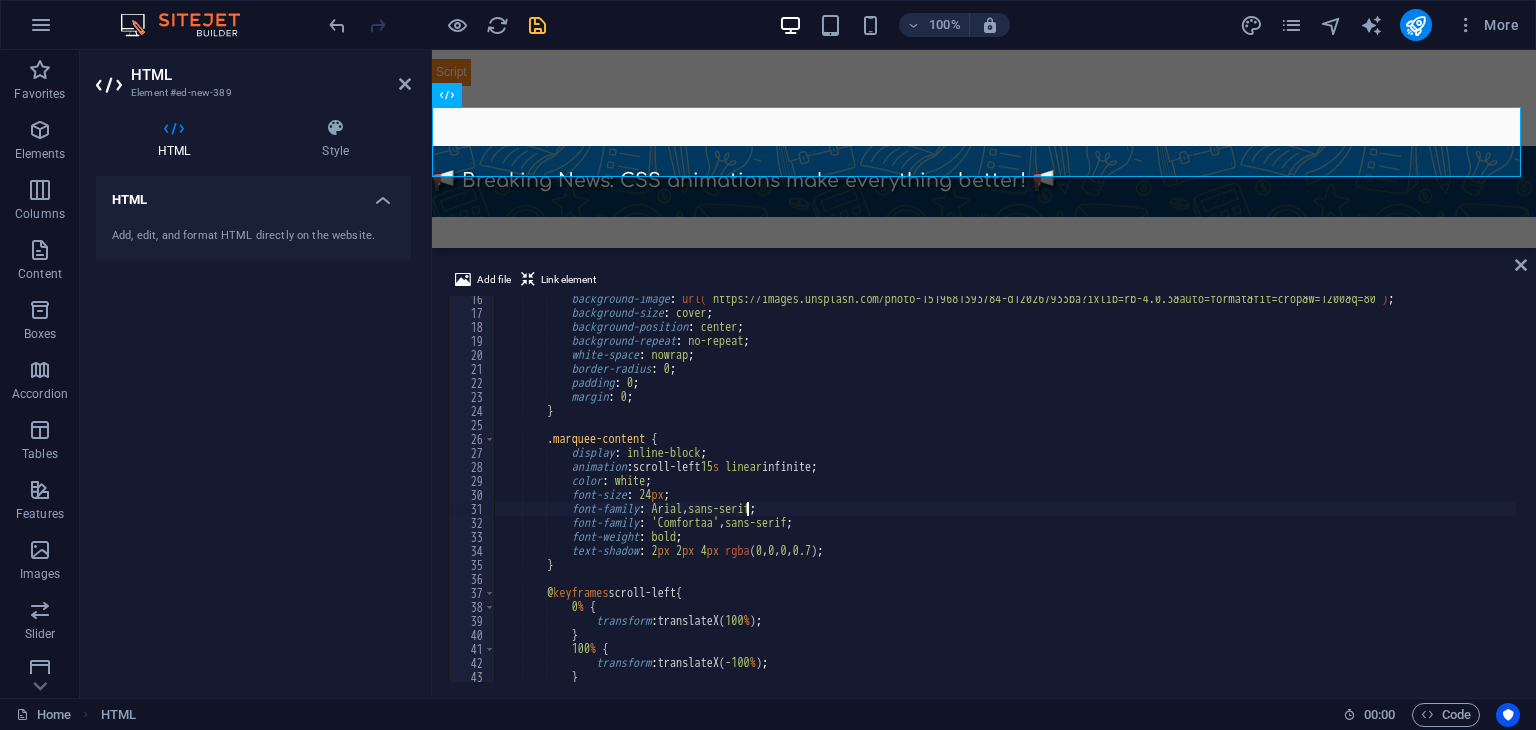 click on "background-image :   url( 'https://images.unsplash.com/photo-1519681393784-d120267933ba?ixlib=rb-4.0.3&auto=format&fit=crop&w=1200&q=80' ) ;                background-size :   cover ;                background-position :   center ;                background-repeat :   no-repeat ;                white-space :   nowrap ;                border-radius :   0 ;                padding :   0 ;                margin :   0 ;           }           .marquee-content   {                display :   inline-block ;                animation :  scroll-left  15 s   linear  infinite ;                color :   white ;                font-size :   24 px ;                font-family :   Arial ,  sans-serif ;                font-family :   ' Comfortaa ' ,  sans-serif ;                font-weight :   bold ;                text-shadow :   2 px   2 px   4 px   rgba ( 0 , 0 , 0 , 0.7 ) ;           }           @ keyframes  scroll-left  {                0 %   {                     transform :  translateX( 100 % ) ;" at bounding box center [1114, 497] 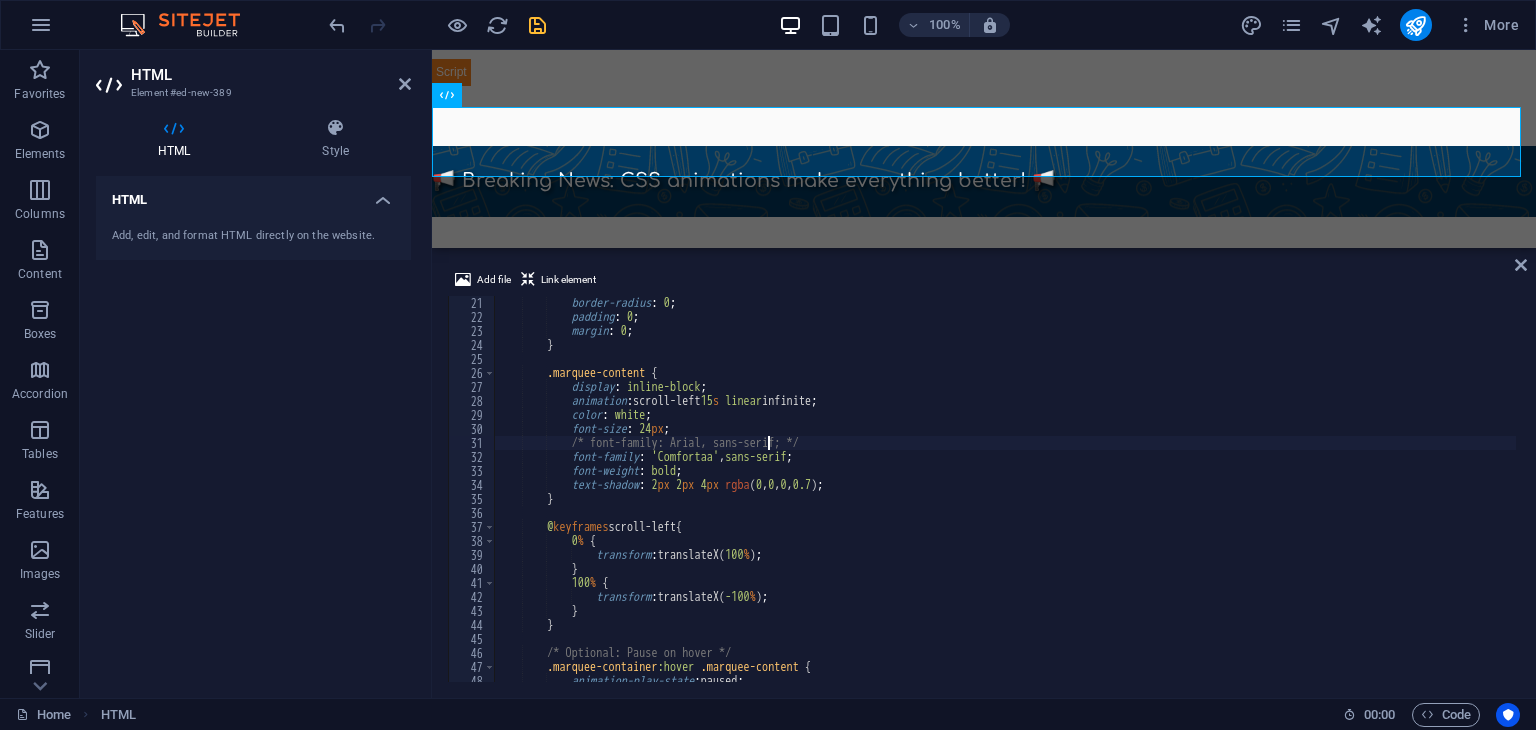 scroll, scrollTop: 280, scrollLeft: 0, axis: vertical 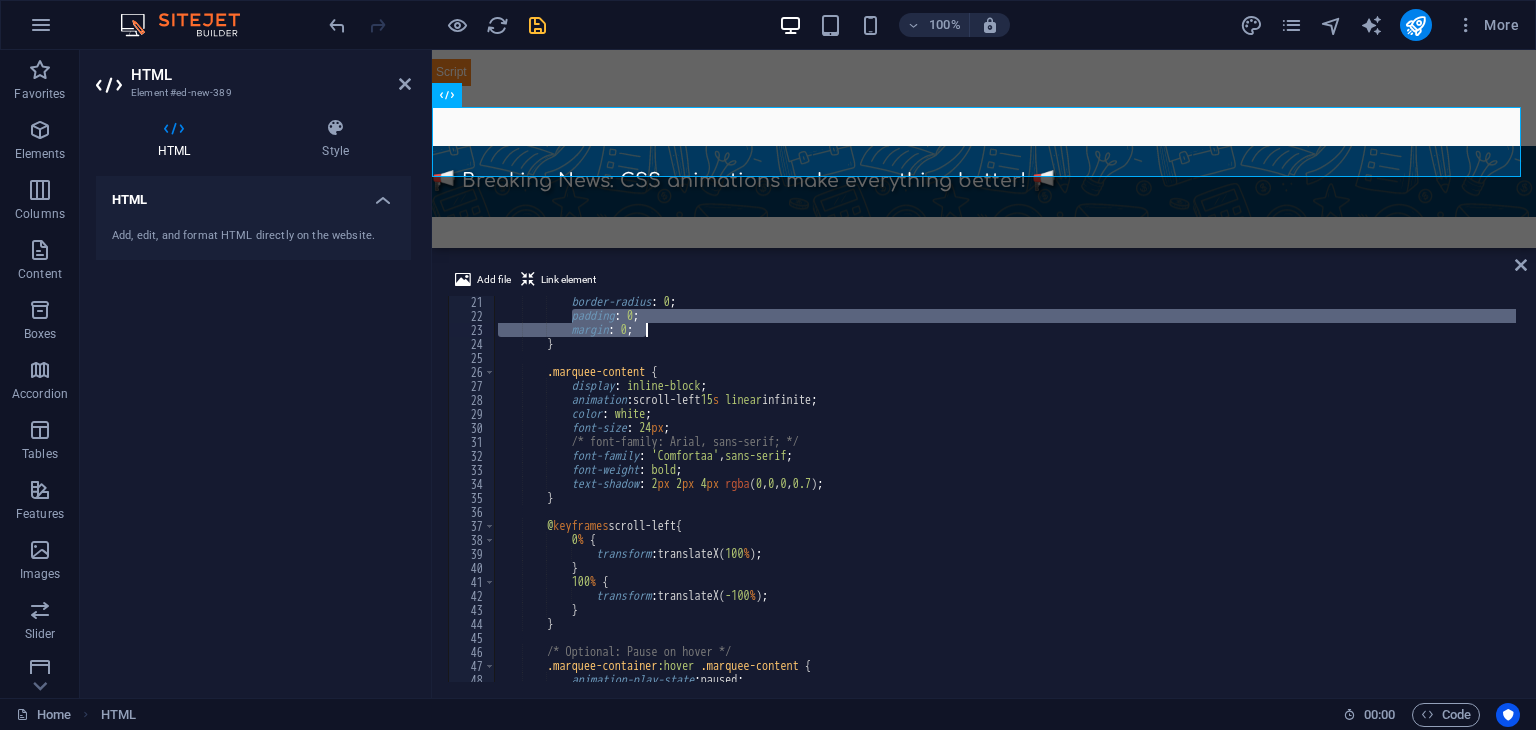 drag, startPoint x: 575, startPoint y: 317, endPoint x: 656, endPoint y: 323, distance: 81.22192 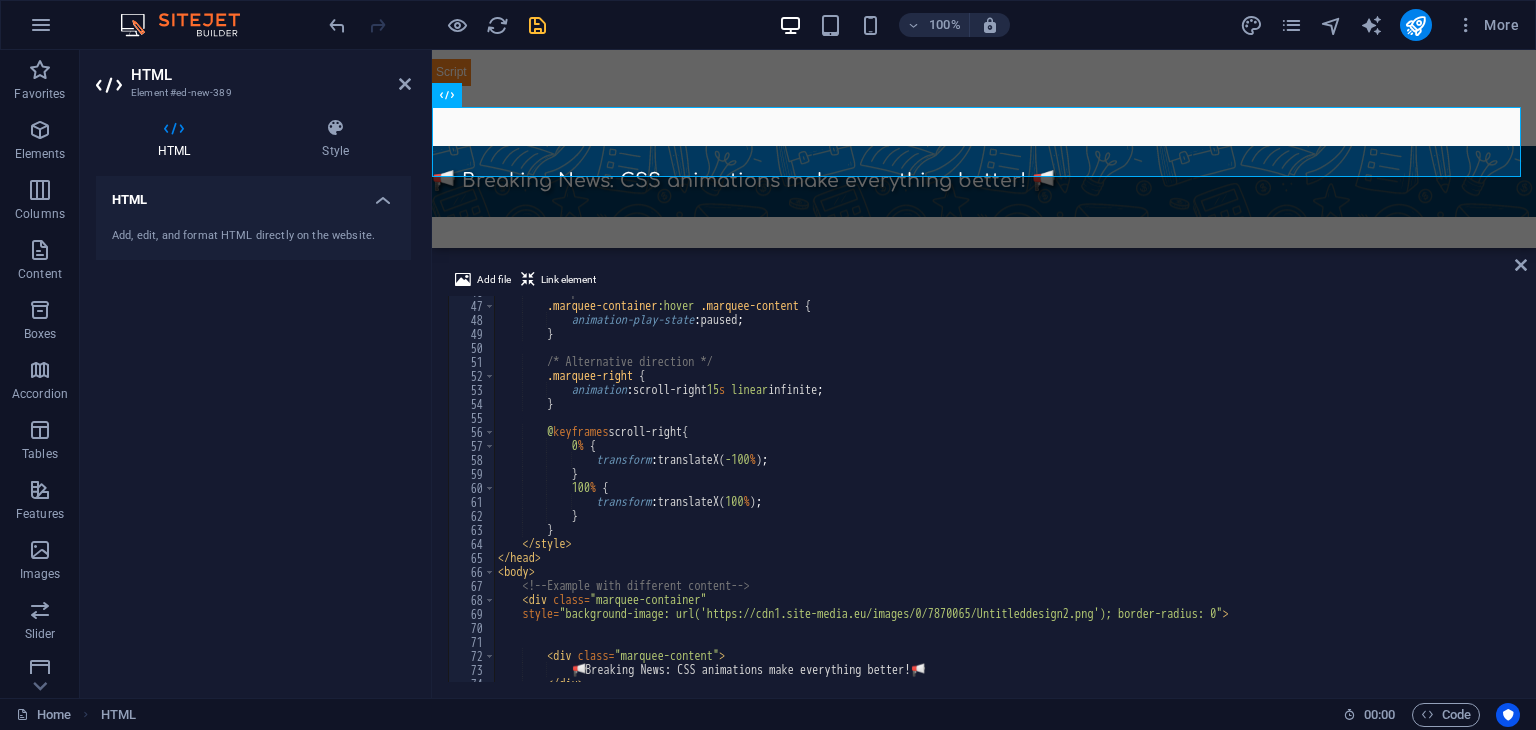 scroll, scrollTop: 793, scrollLeft: 0, axis: vertical 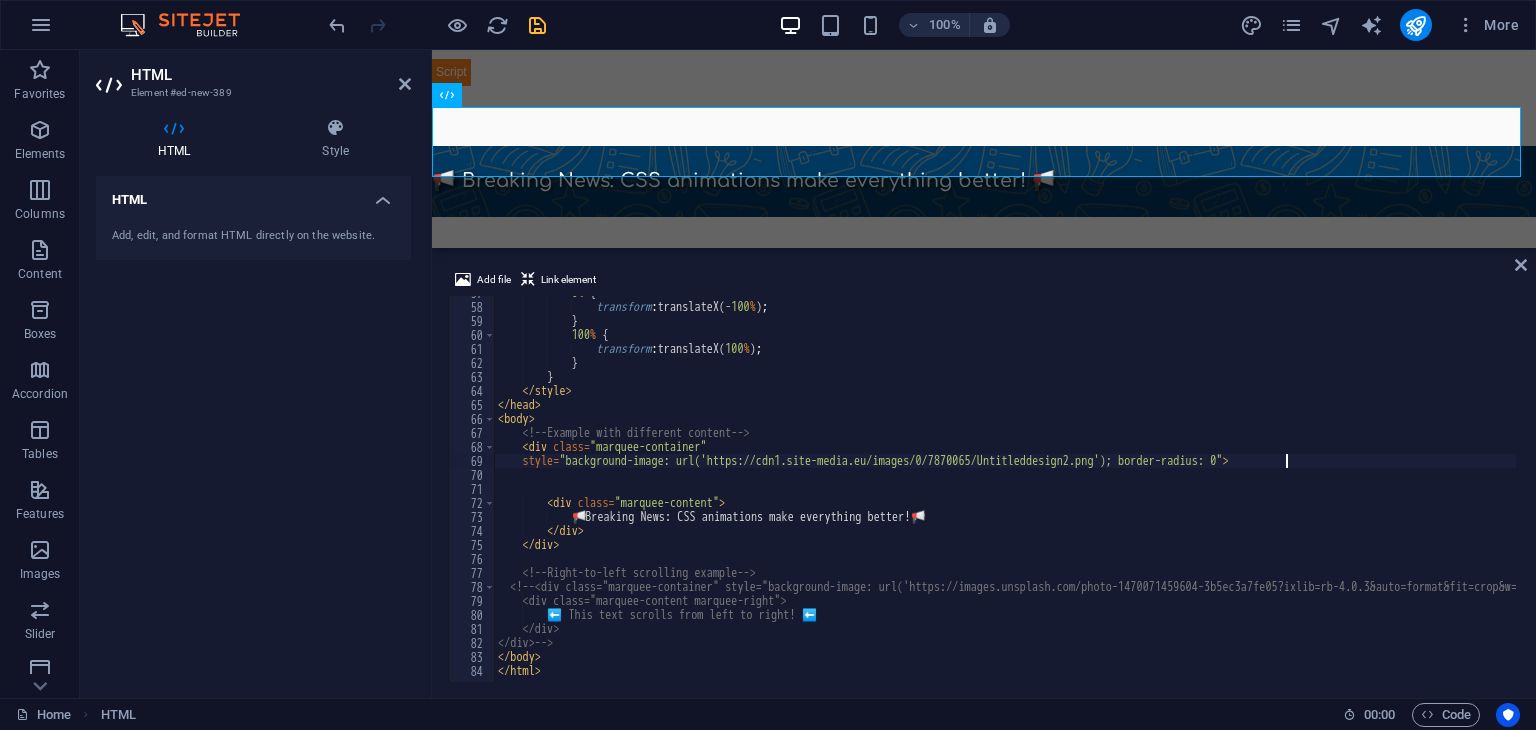 click on "0 % { transform: translateX( 100 % ) ; } 100 % { transform: translateX( 100 % ) ; }" at bounding box center (1114, 491) 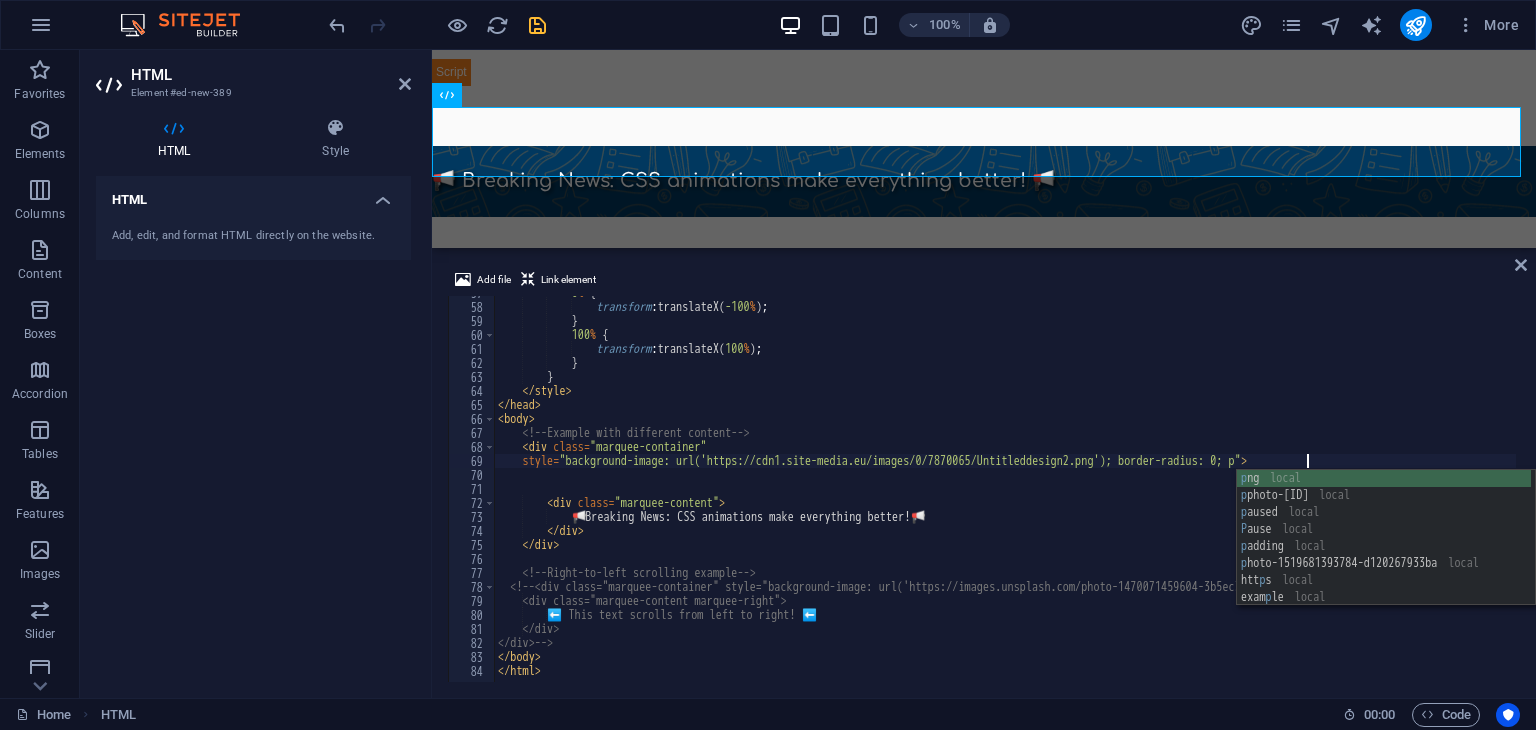 scroll, scrollTop: 0, scrollLeft: 66, axis: horizontal 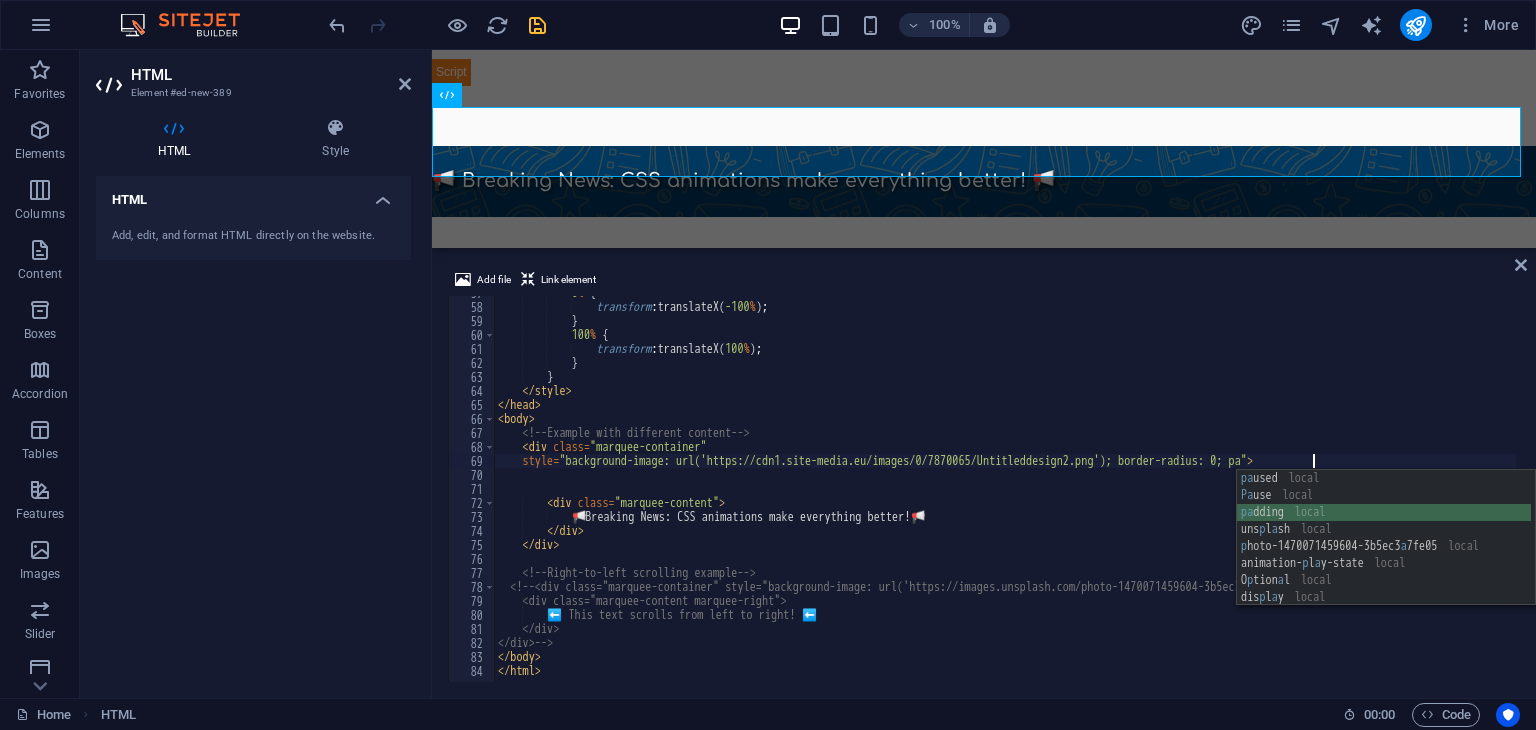 click on "pa used local Pa use local pa dding local uns p l a sh local p hoto-1470071459604-3b5ec3 a 7fe05 local animation- p l a y-state local O p tion a l local dis p l a y local white-s pa ce local" at bounding box center (1384, 555) 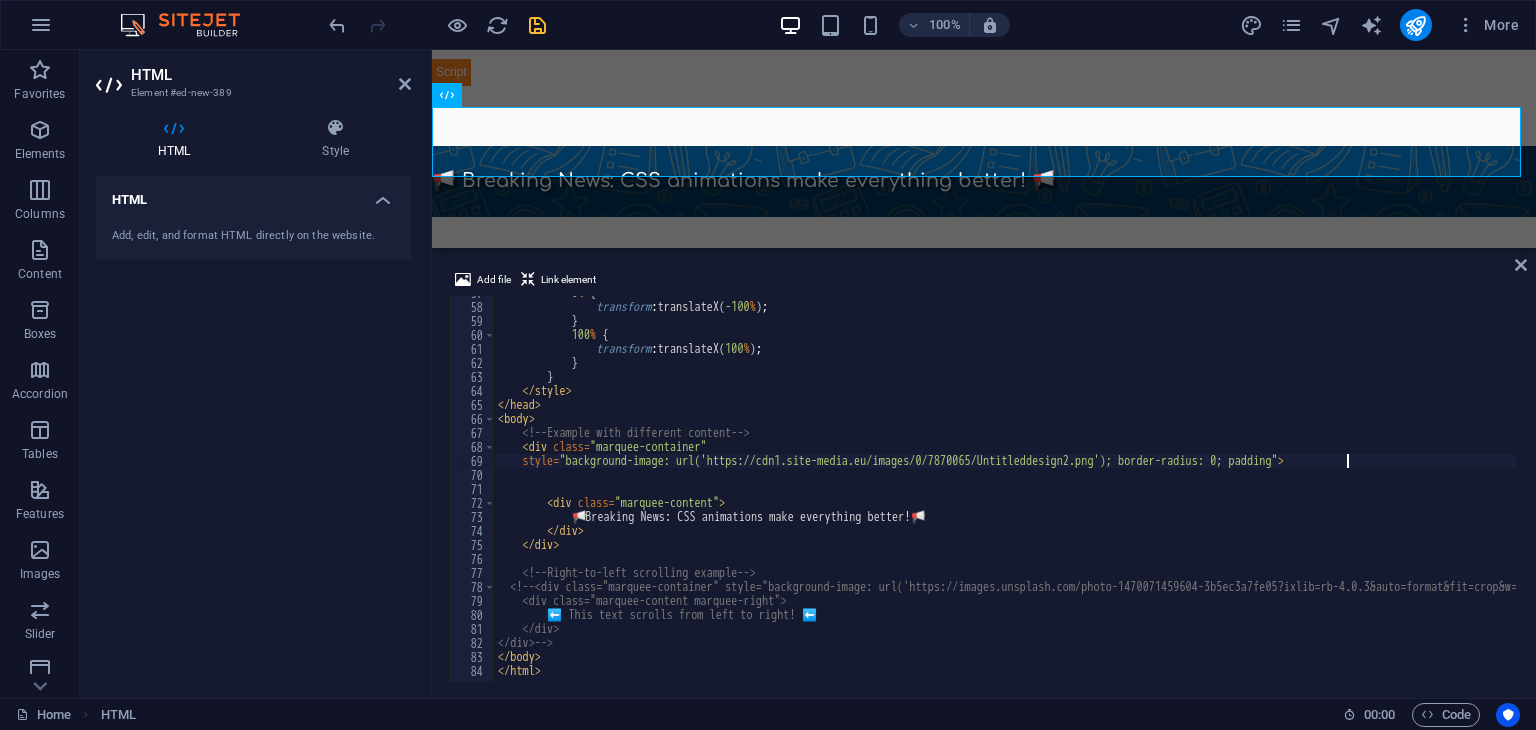 scroll, scrollTop: 0, scrollLeft: 69, axis: horizontal 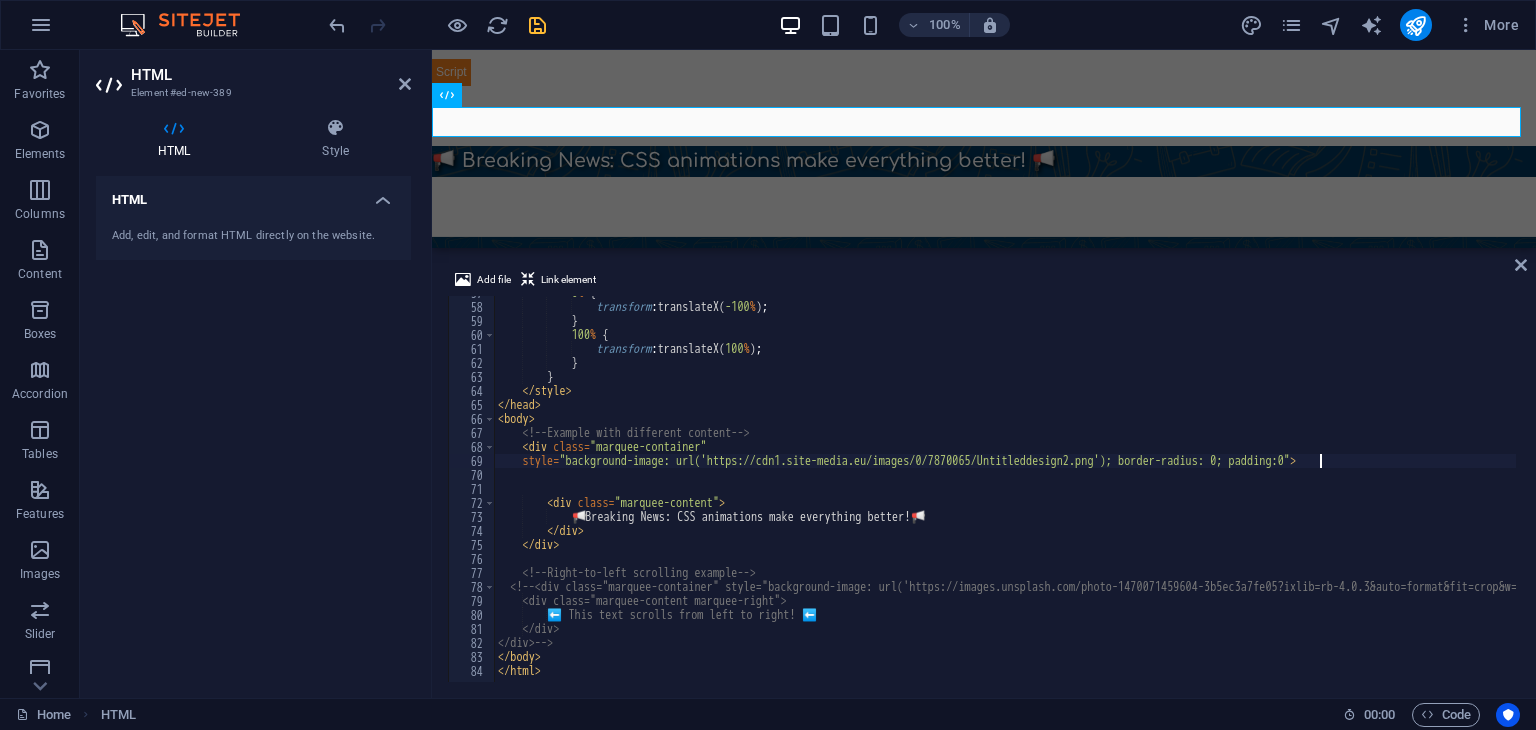 click on "0 %   {                     transform :  translateX( -100 % ) ;
}
100 %   {                     transform :  translateX( 100 % ) ;
}
}      </style>
</head>
<body>
<!--  Example with different content  -->
<div class = "marquee-container"      style = "background-image: url('https://cdn1.site-media.eu/images/0/7870065/Untitleddesign2.png'); border-radius: 0; padding:0" >
<div class = "marquee-content" >                📢  Breaking News: CSS animations make everything better!  📢           </div>
</div>
<!--  Right-to-left scrolling example  -->
<!--    <div class="marquee-container" style="background-image: url('https://images.unsplash.com/photo-1470071459604-3b5ec3a7fe05?ixlib=rb-4.0.3&auto=format&fit=crop&w=1200&q=80');">
<div class="marquee-content marquee-right">
⬅️ This text scrolls from left to right! ⬅️        </div>
</div>  -->
</body>
<" at bounding box center (1114, 491) 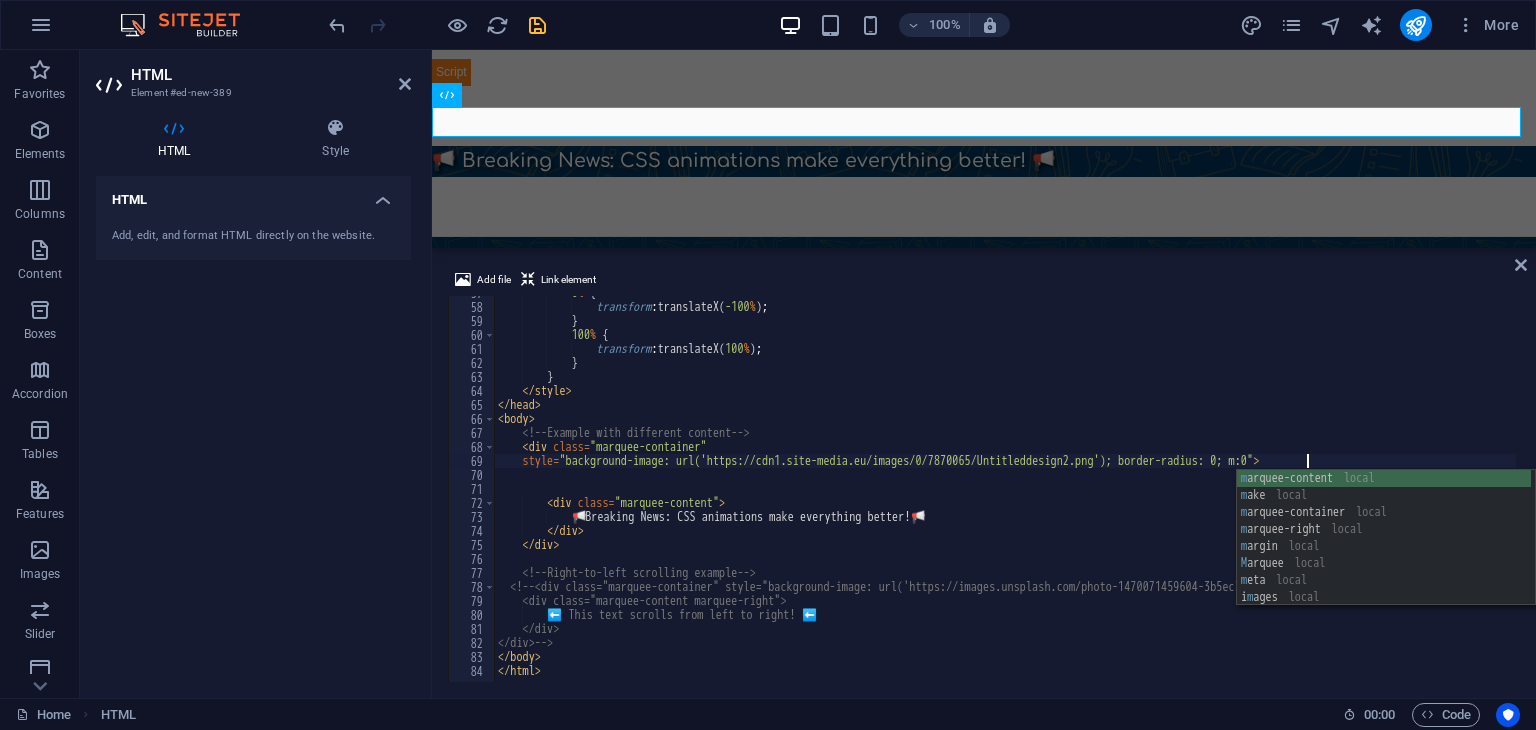 scroll, scrollTop: 0, scrollLeft: 66, axis: horizontal 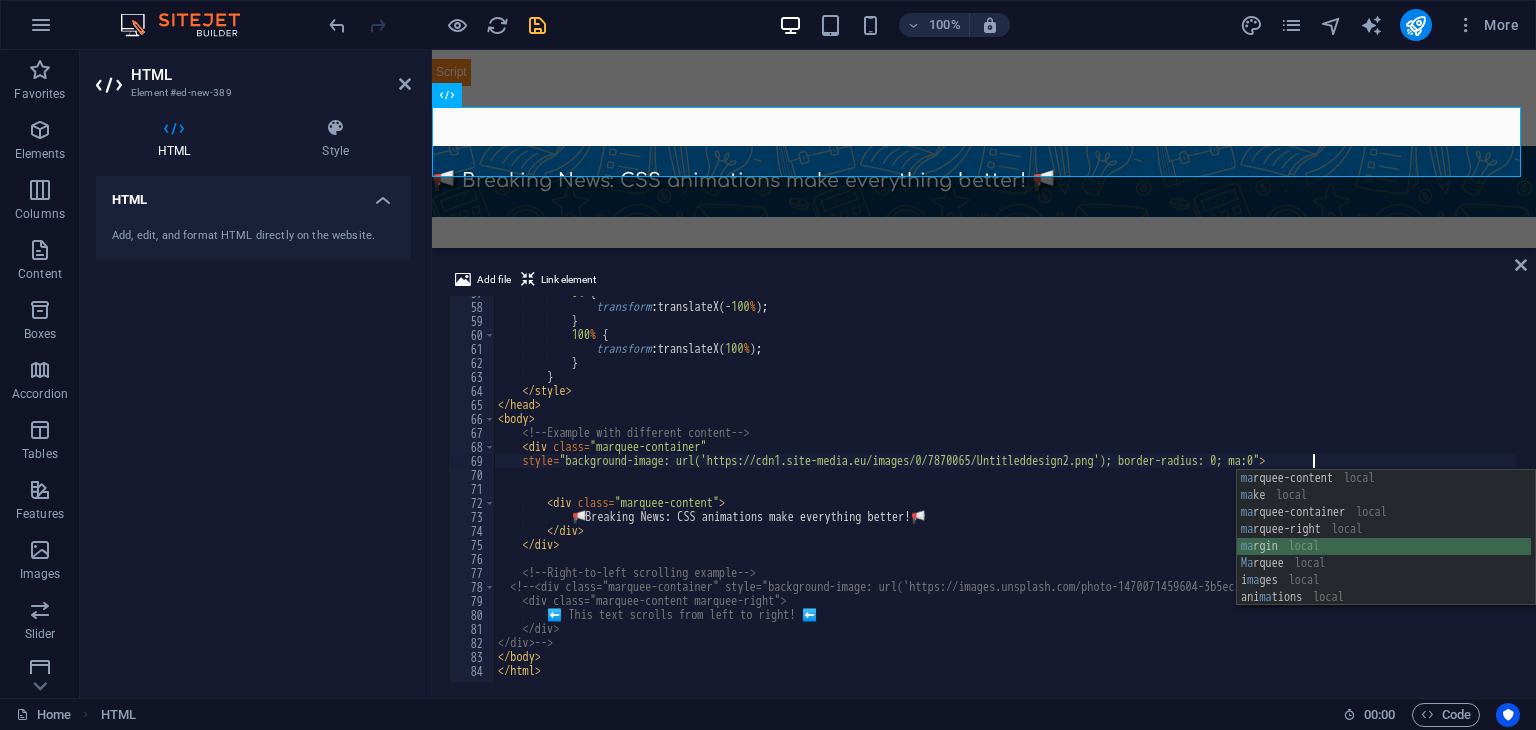click on "ma rquee-content local ma ke local ma rquee-container local ma rquee-right local ma rgin local Ma rquee local i ma ges local ani ma tions local background-i ma ge local" at bounding box center (1384, 555) 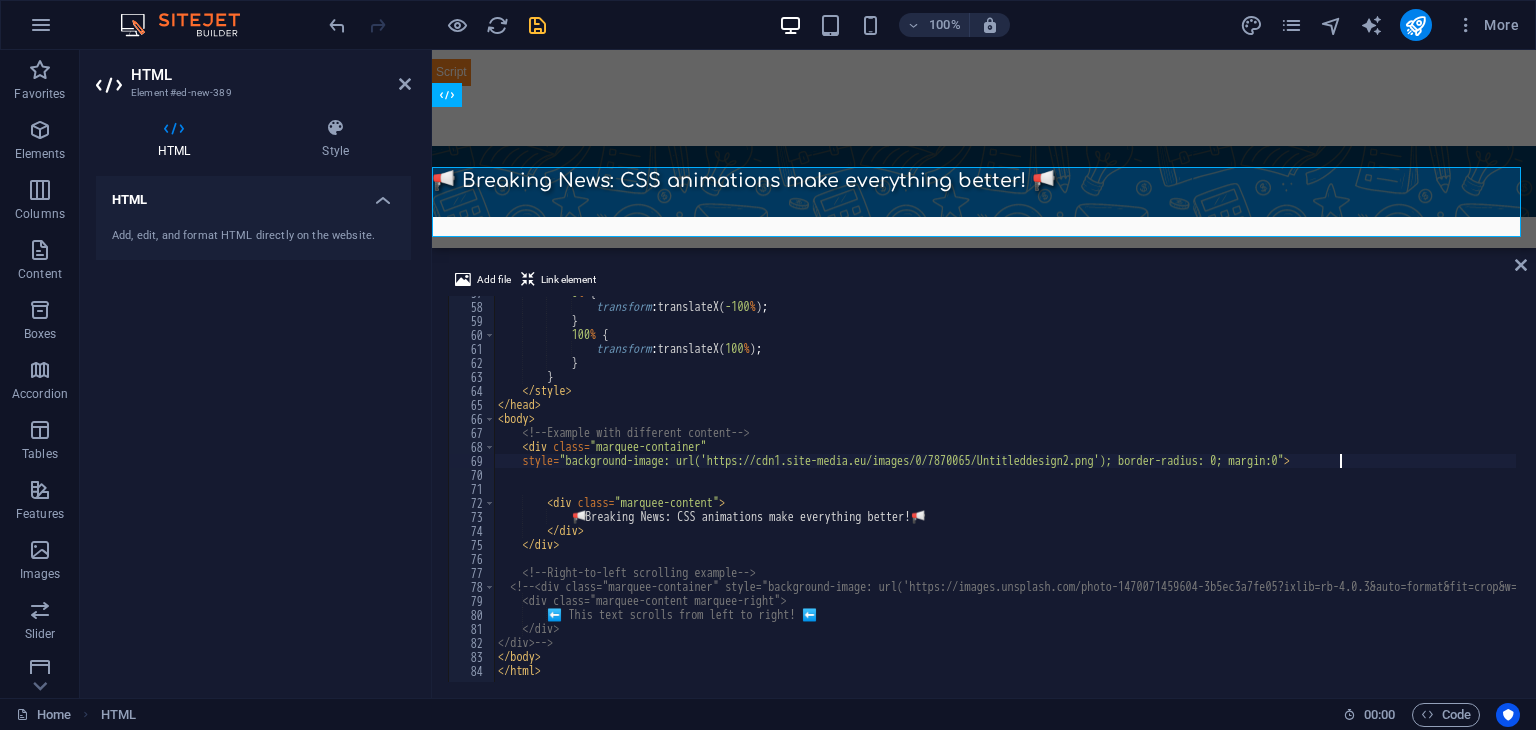 scroll, scrollTop: 475, scrollLeft: 0, axis: vertical 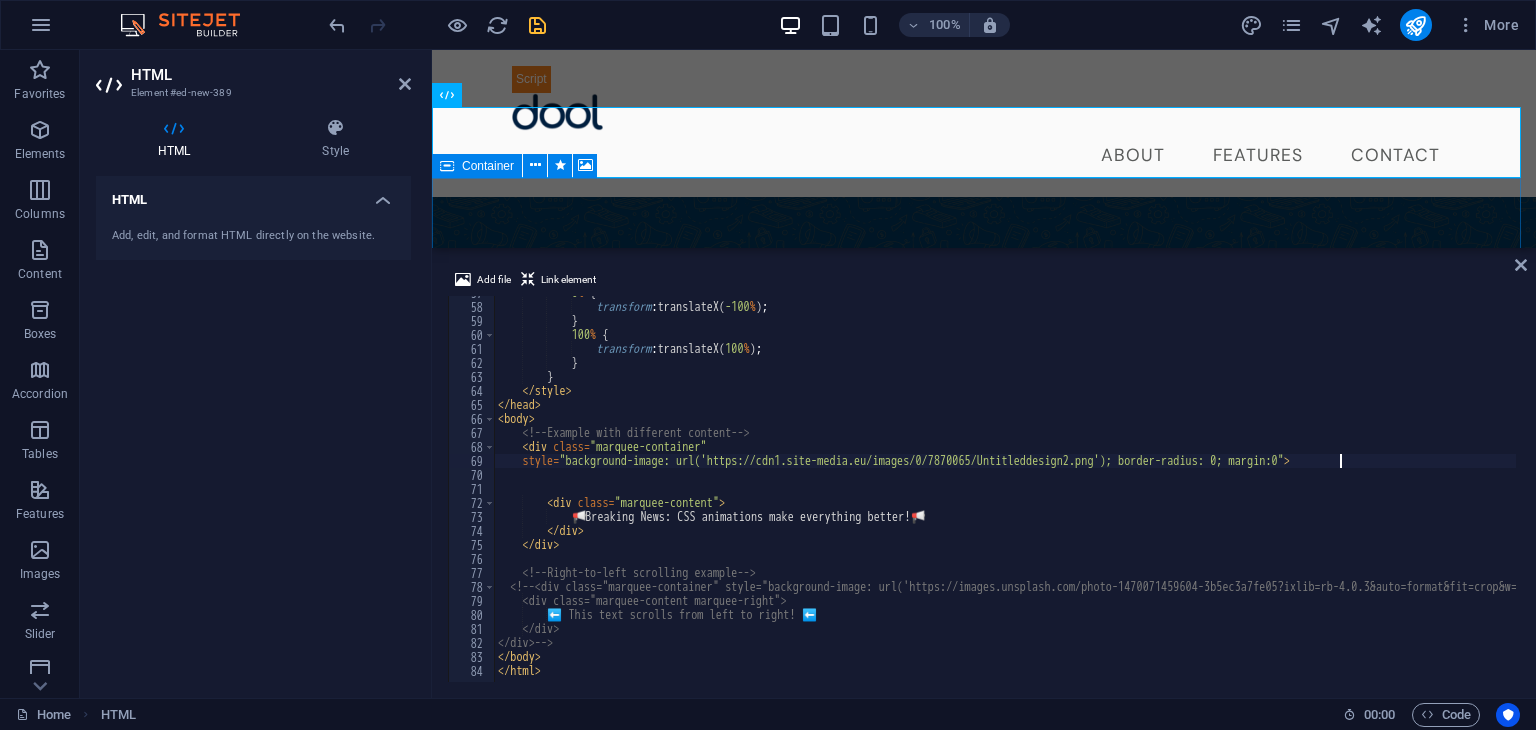 type on "style="background-image: url('https://cdn1.site-media.eu/images/0/7870065/Untitleddesign2.png'); border-radius: 0; margin:0"" 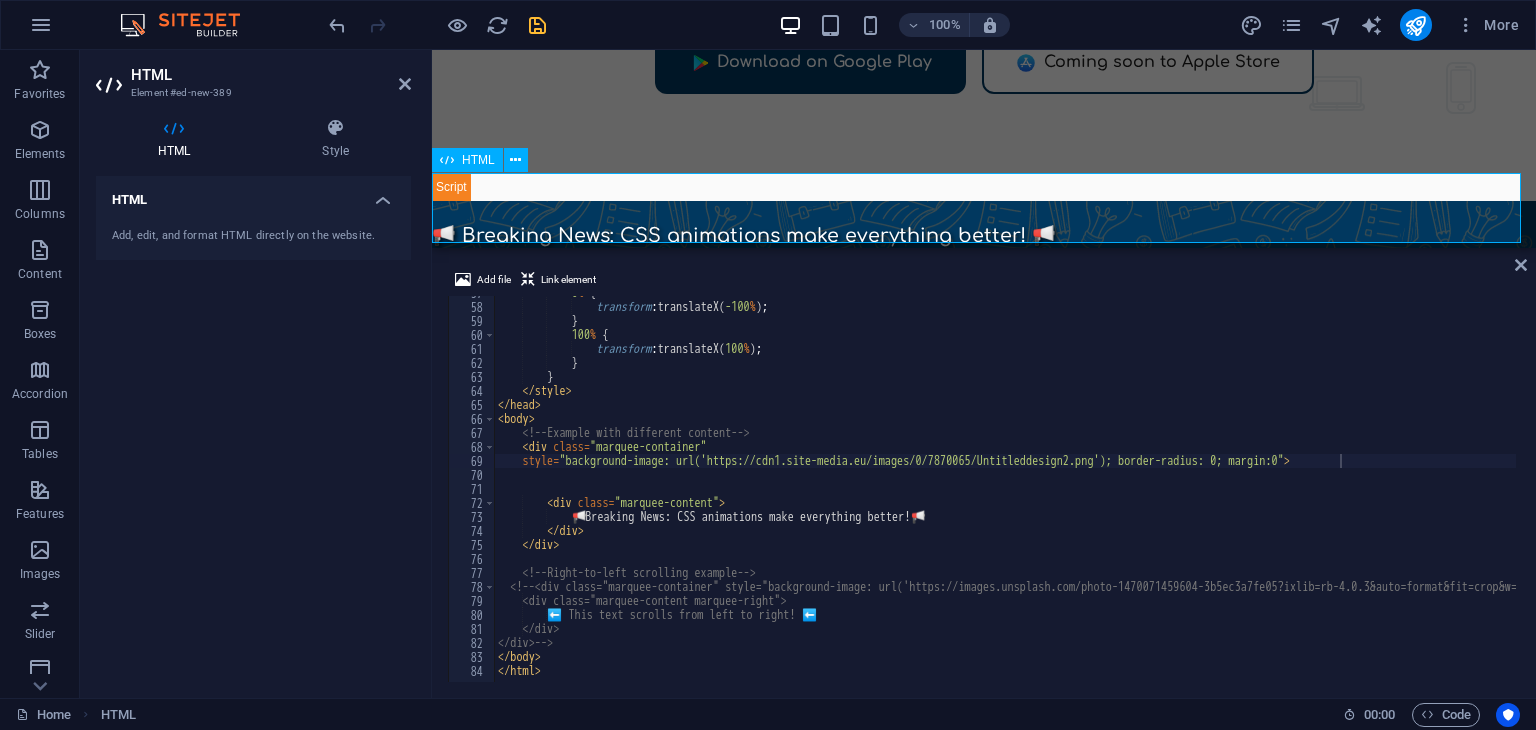 scroll, scrollTop: 453, scrollLeft: 0, axis: vertical 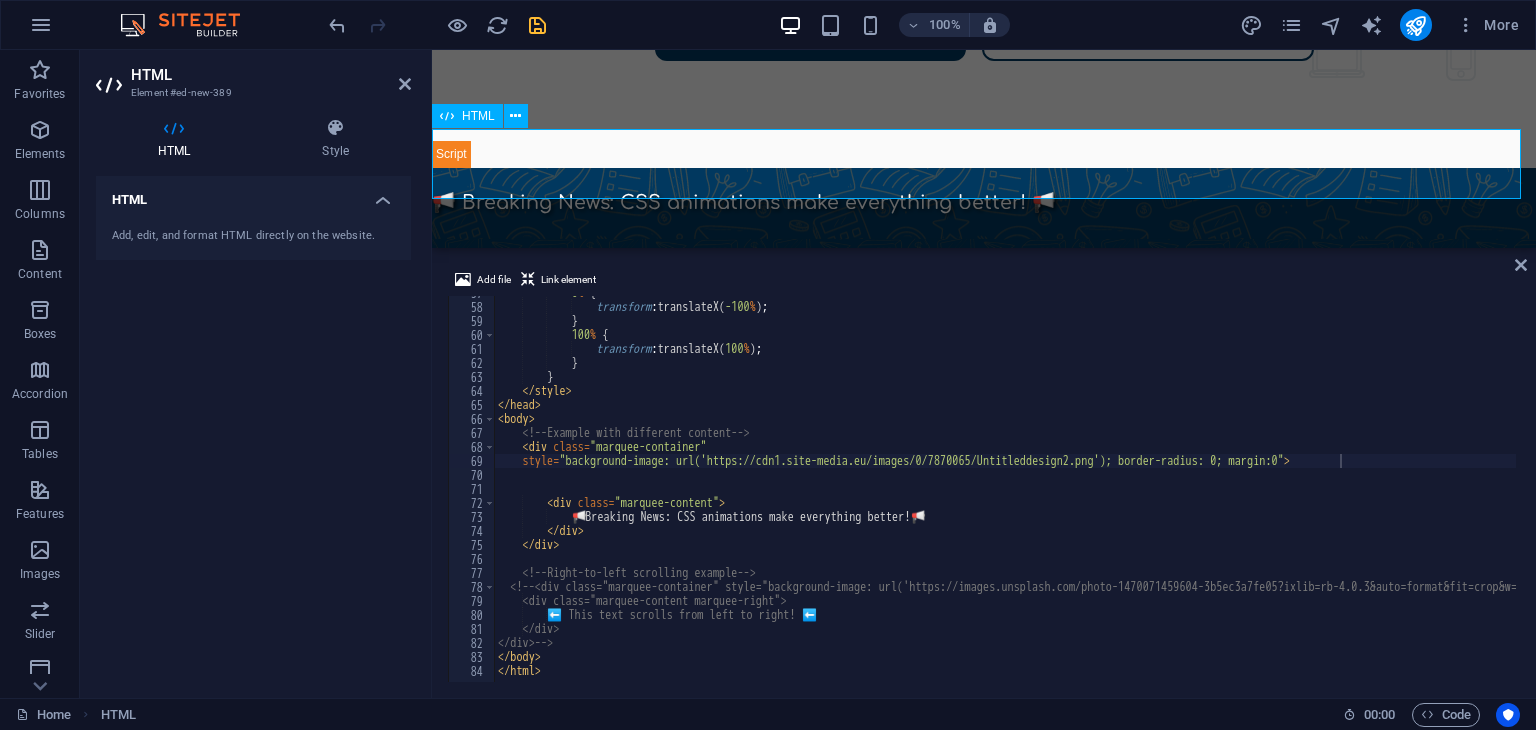 click on "Marquee Div
📢 Breaking News: CSS animations make everything better! 📢" at bounding box center [984, 203] 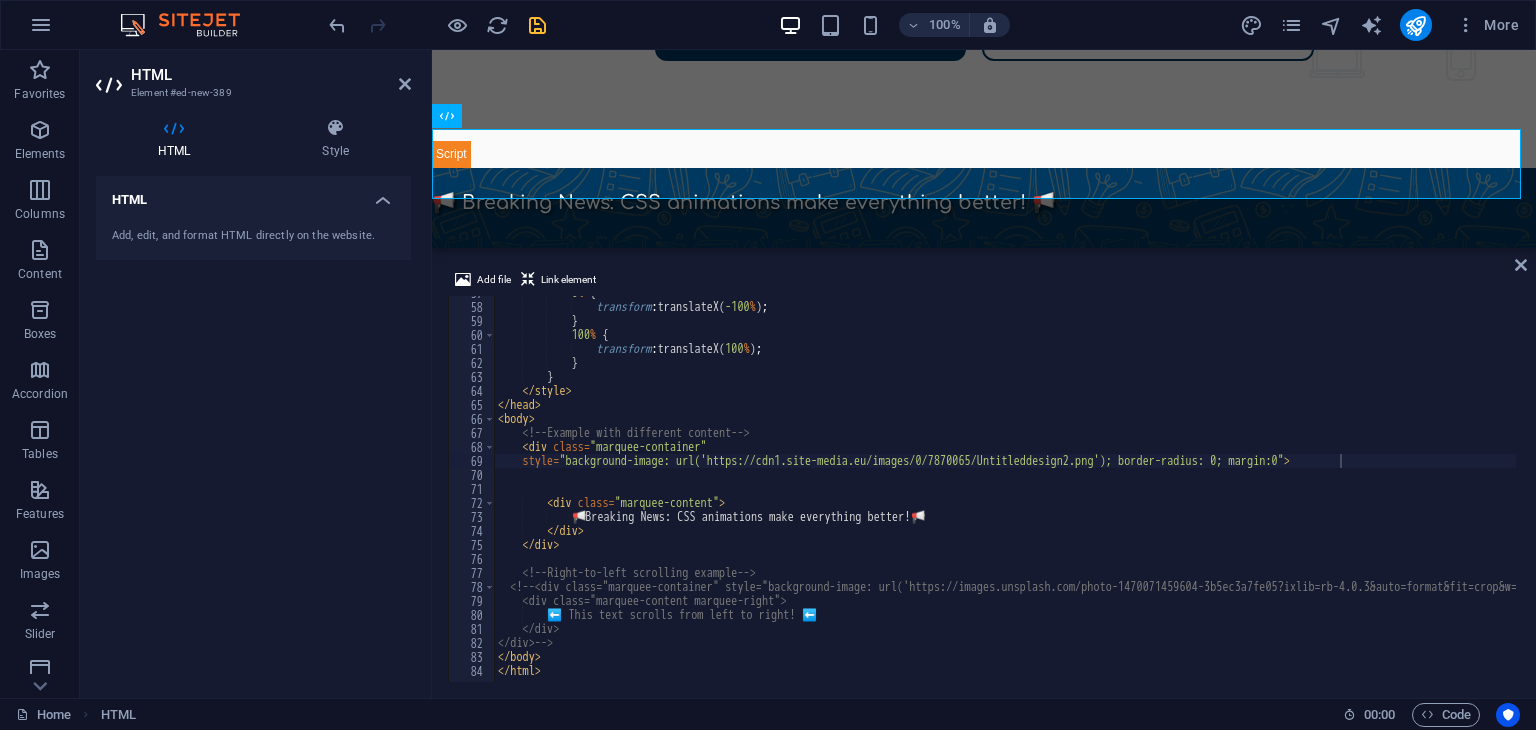 click on "Add file Link element" at bounding box center (984, 282) 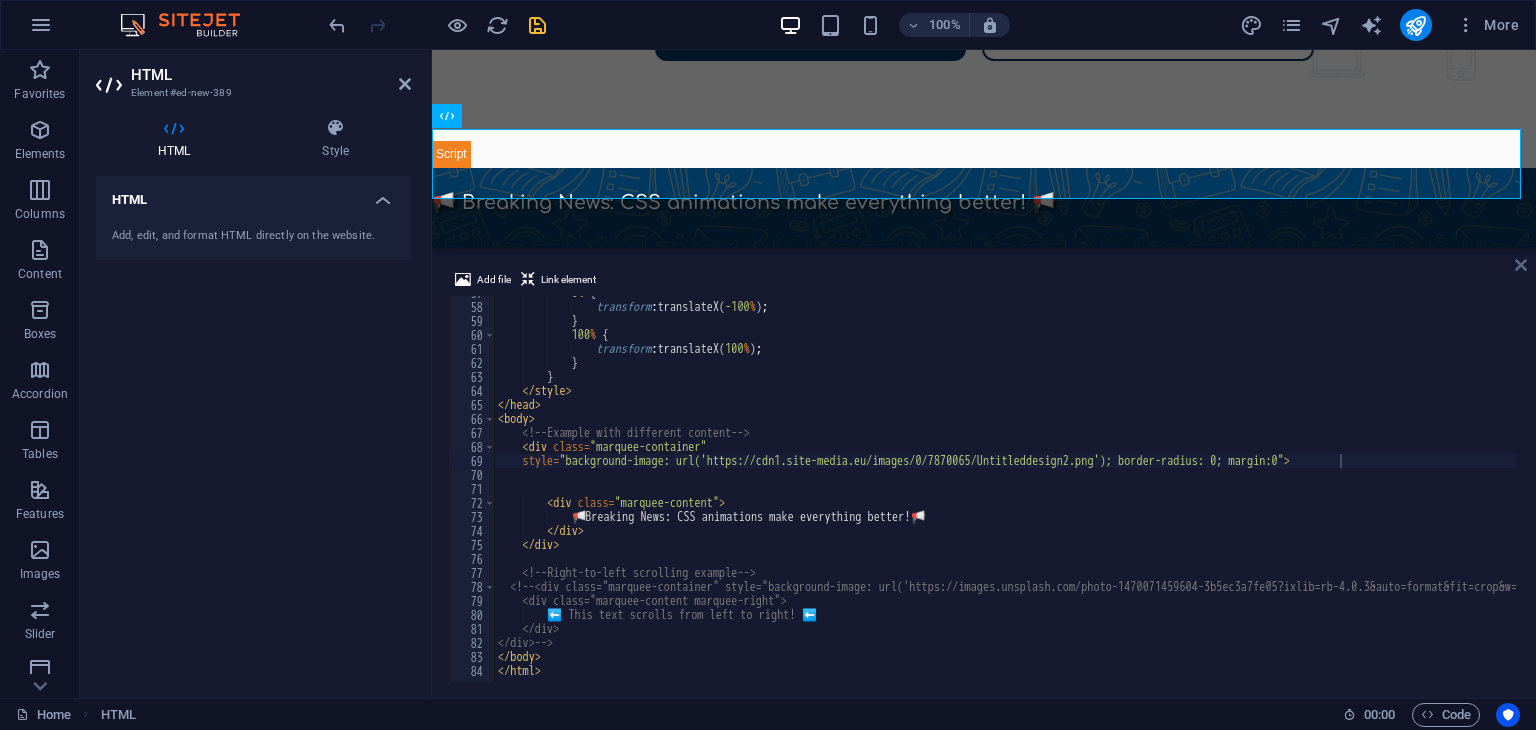 click at bounding box center (1521, 265) 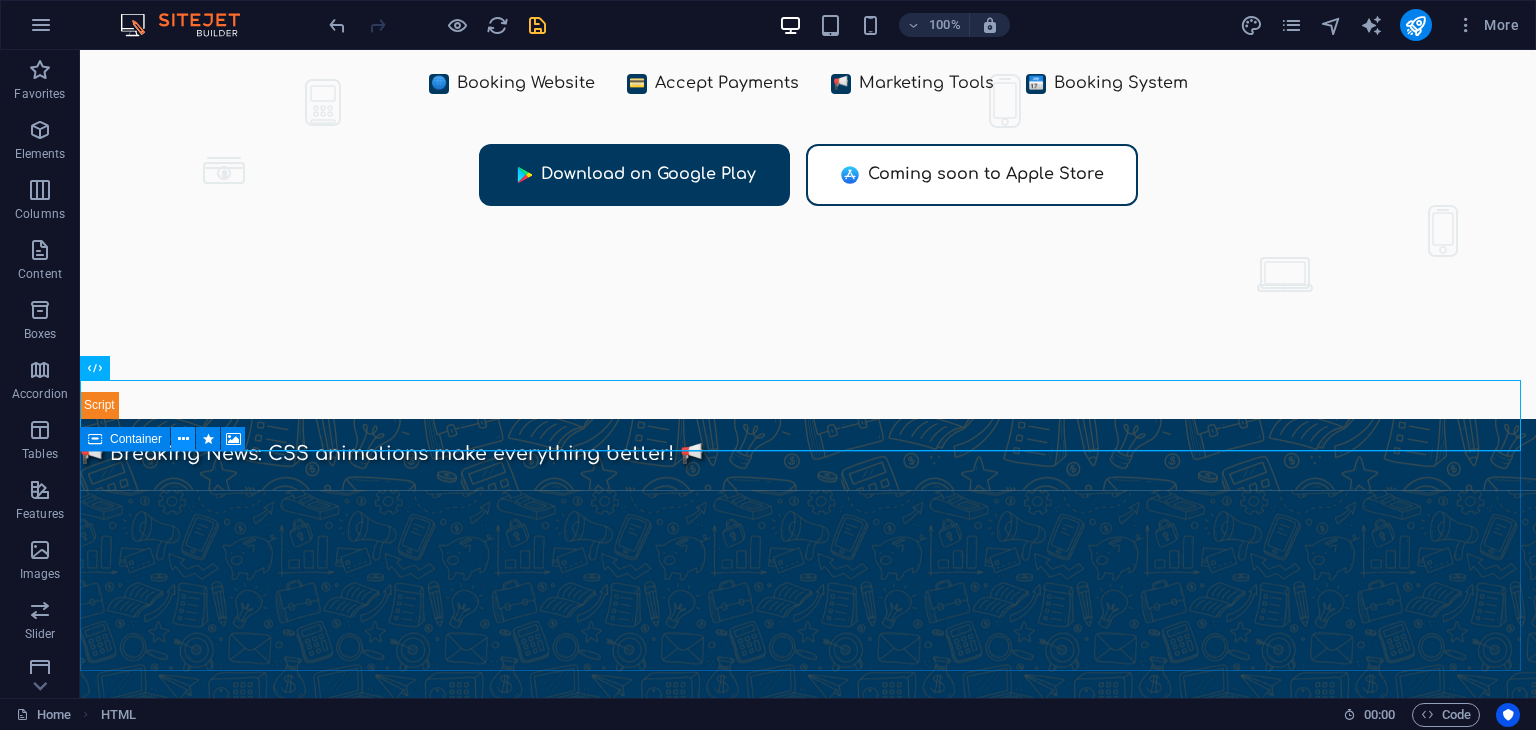 click at bounding box center [183, 439] 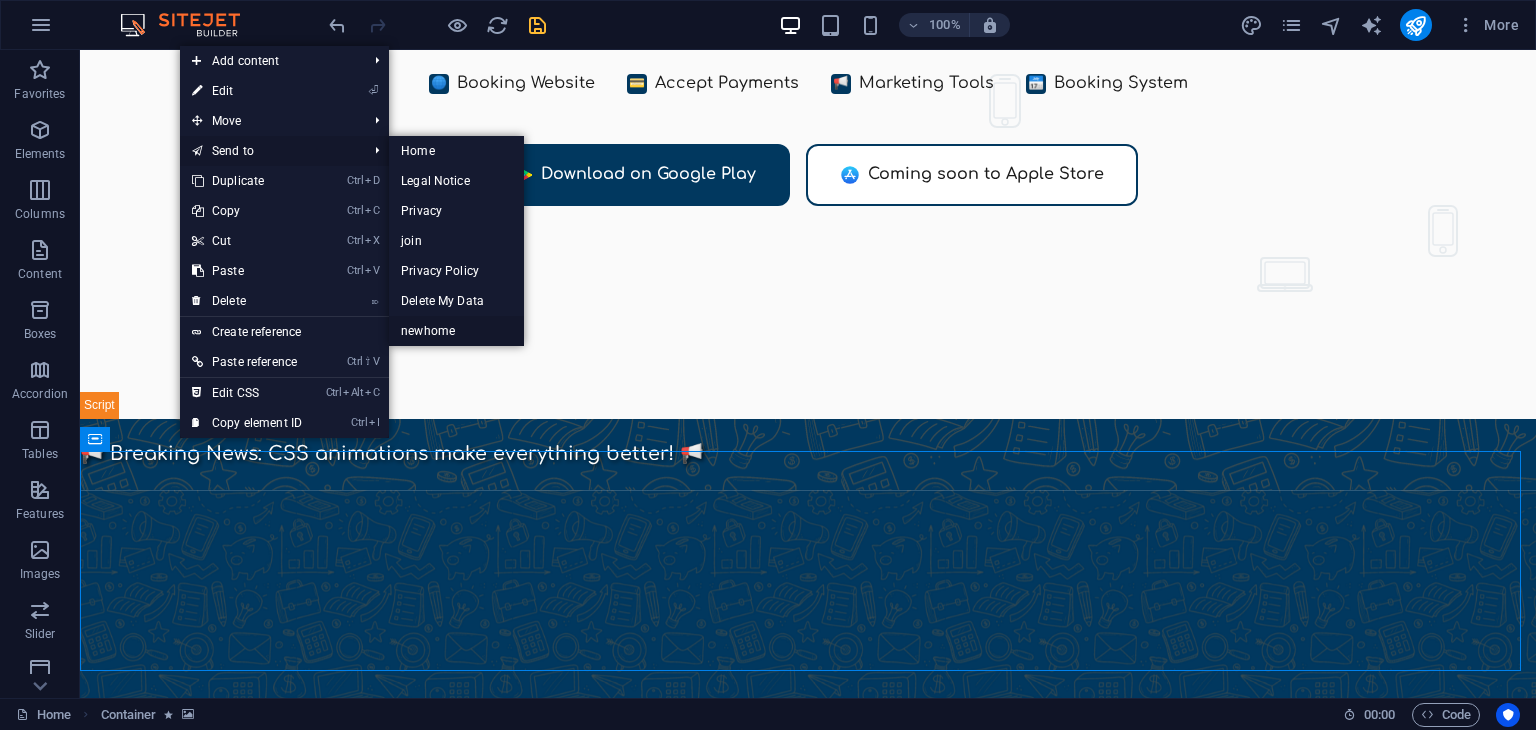 click on "newhome" at bounding box center [456, 331] 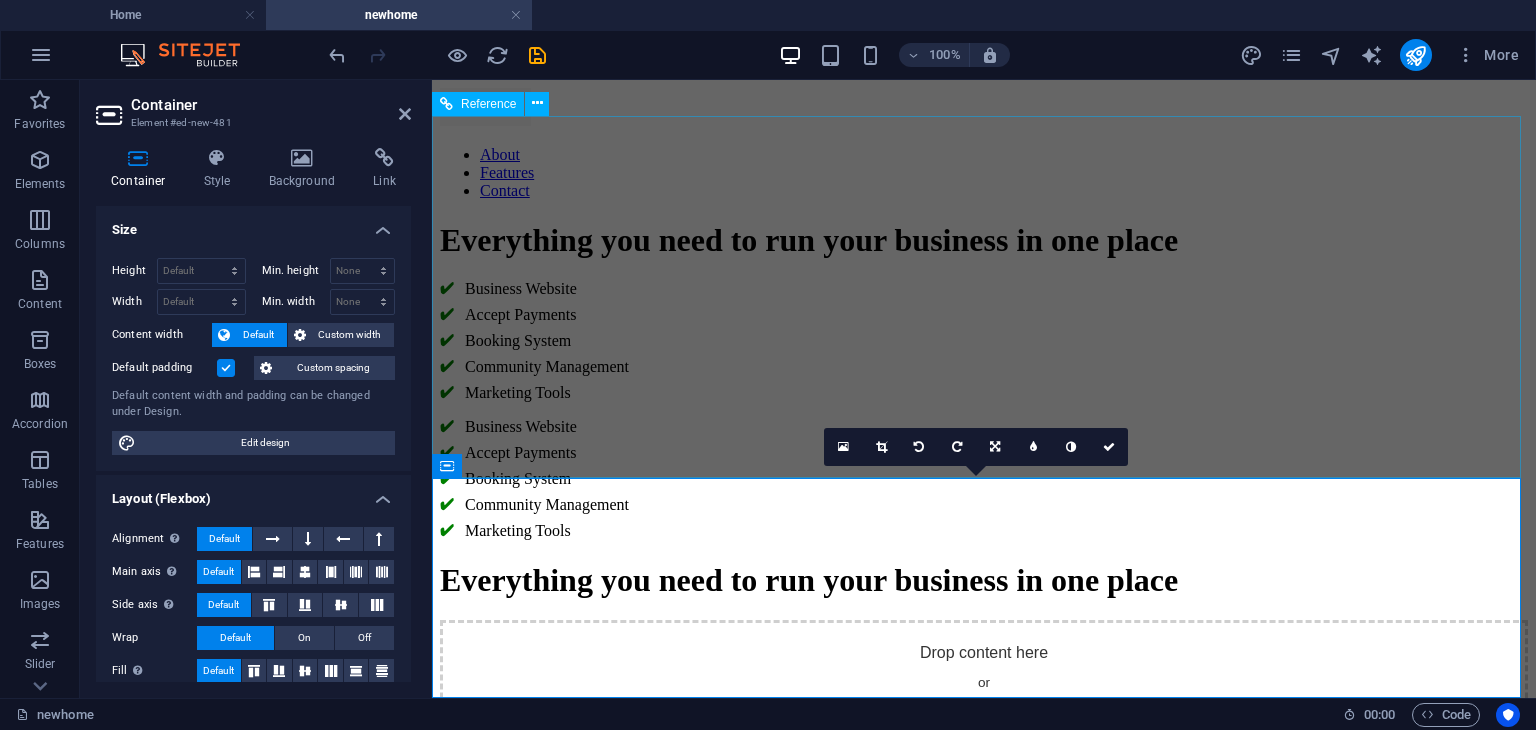 scroll, scrollTop: 824, scrollLeft: 0, axis: vertical 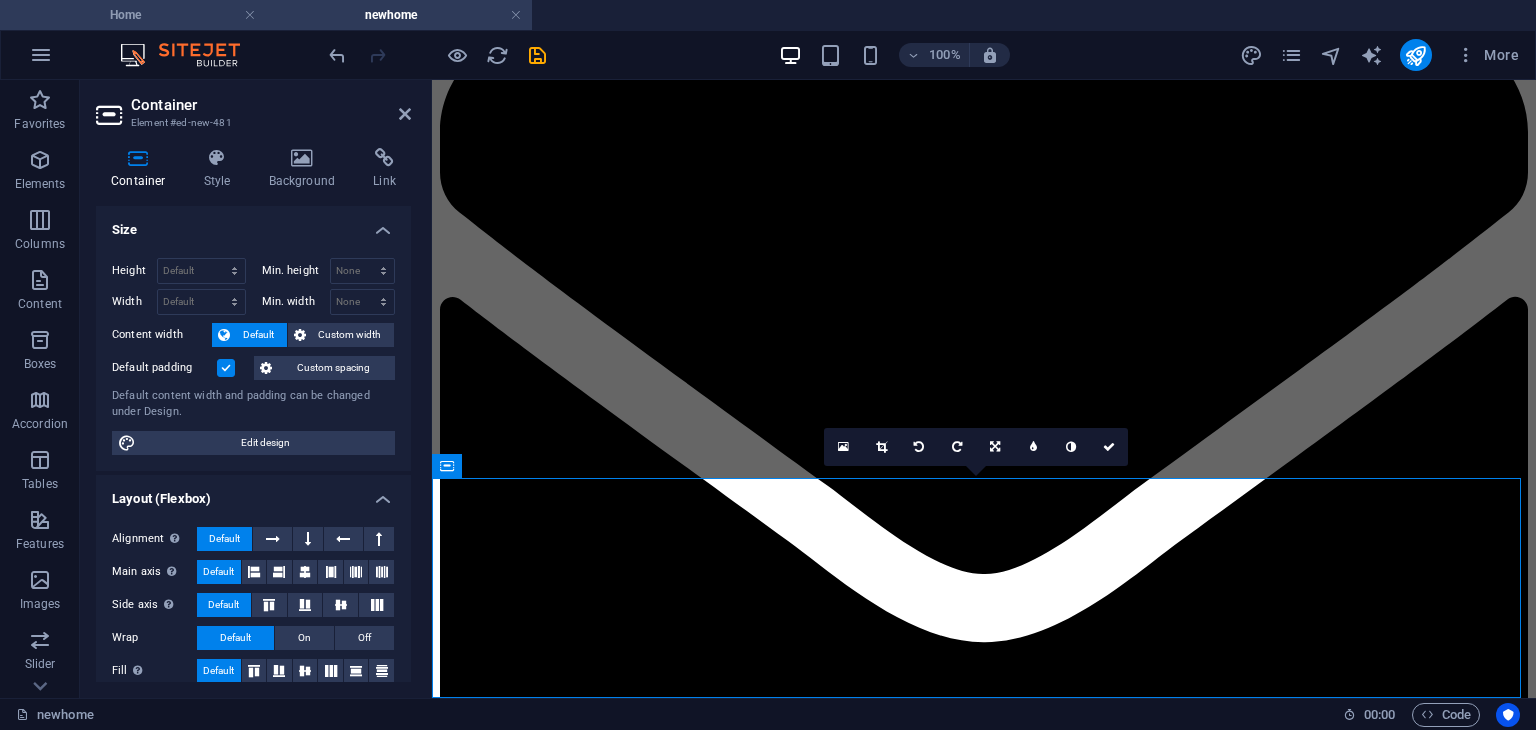 click on "Home" at bounding box center (133, 15) 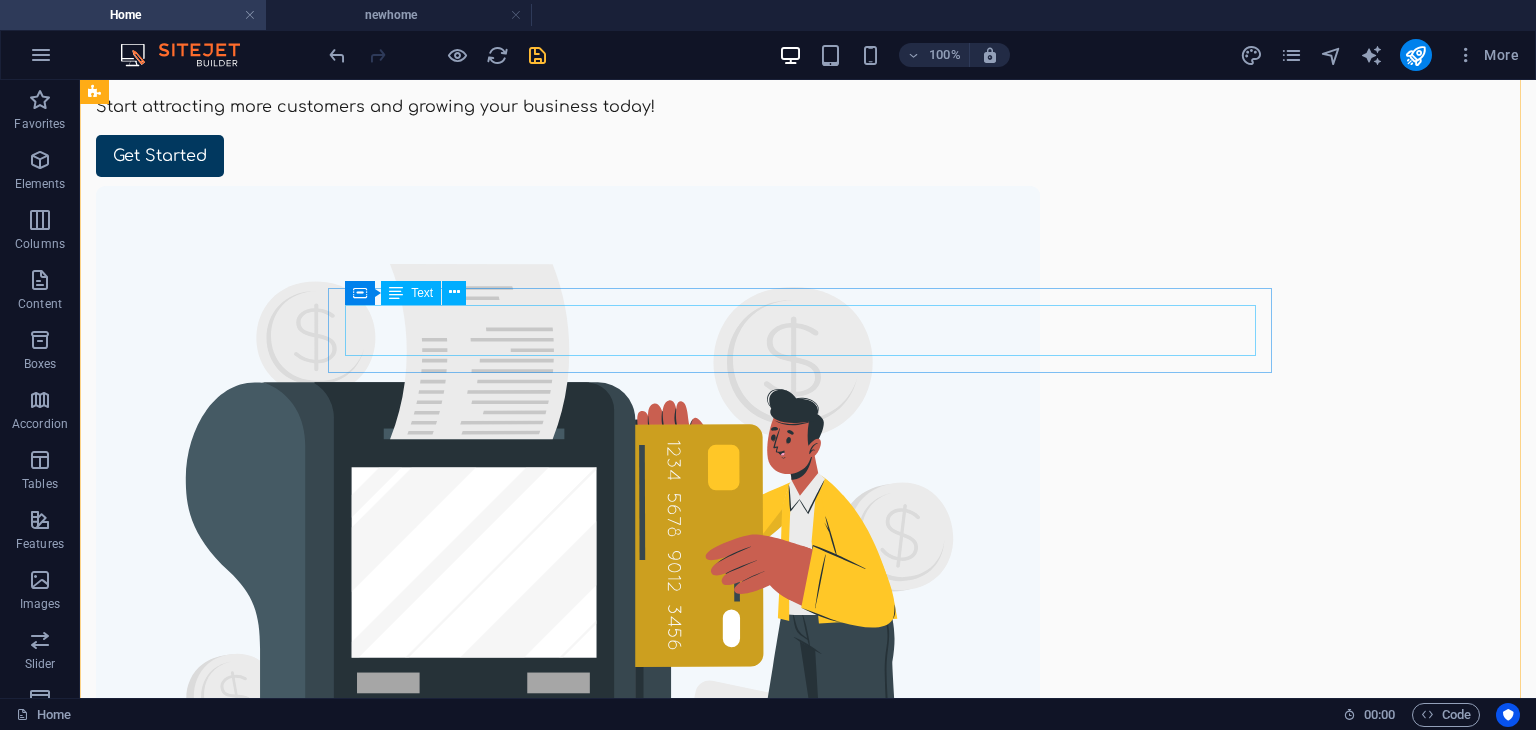 scroll, scrollTop: 5325, scrollLeft: 0, axis: vertical 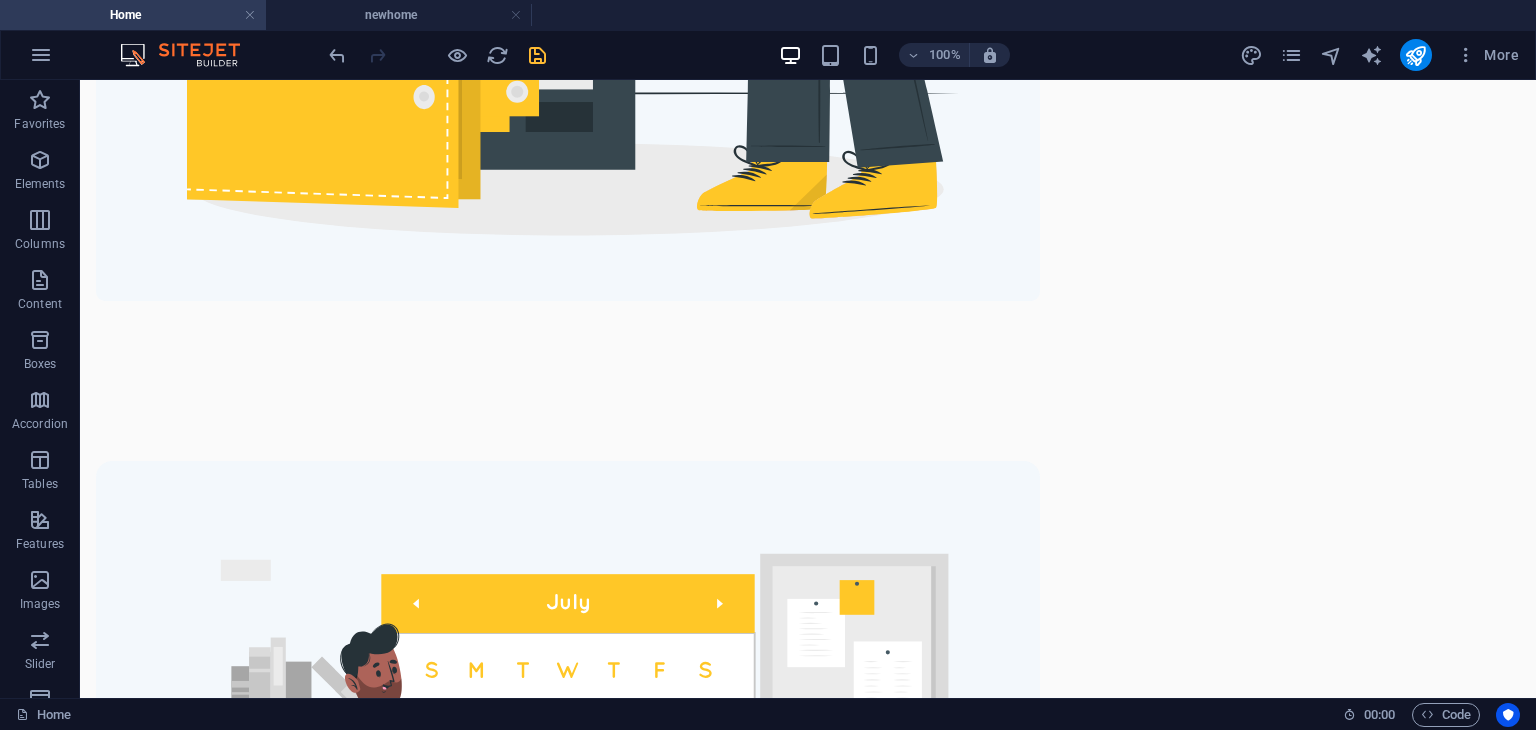 click on "Home" at bounding box center [133, 15] 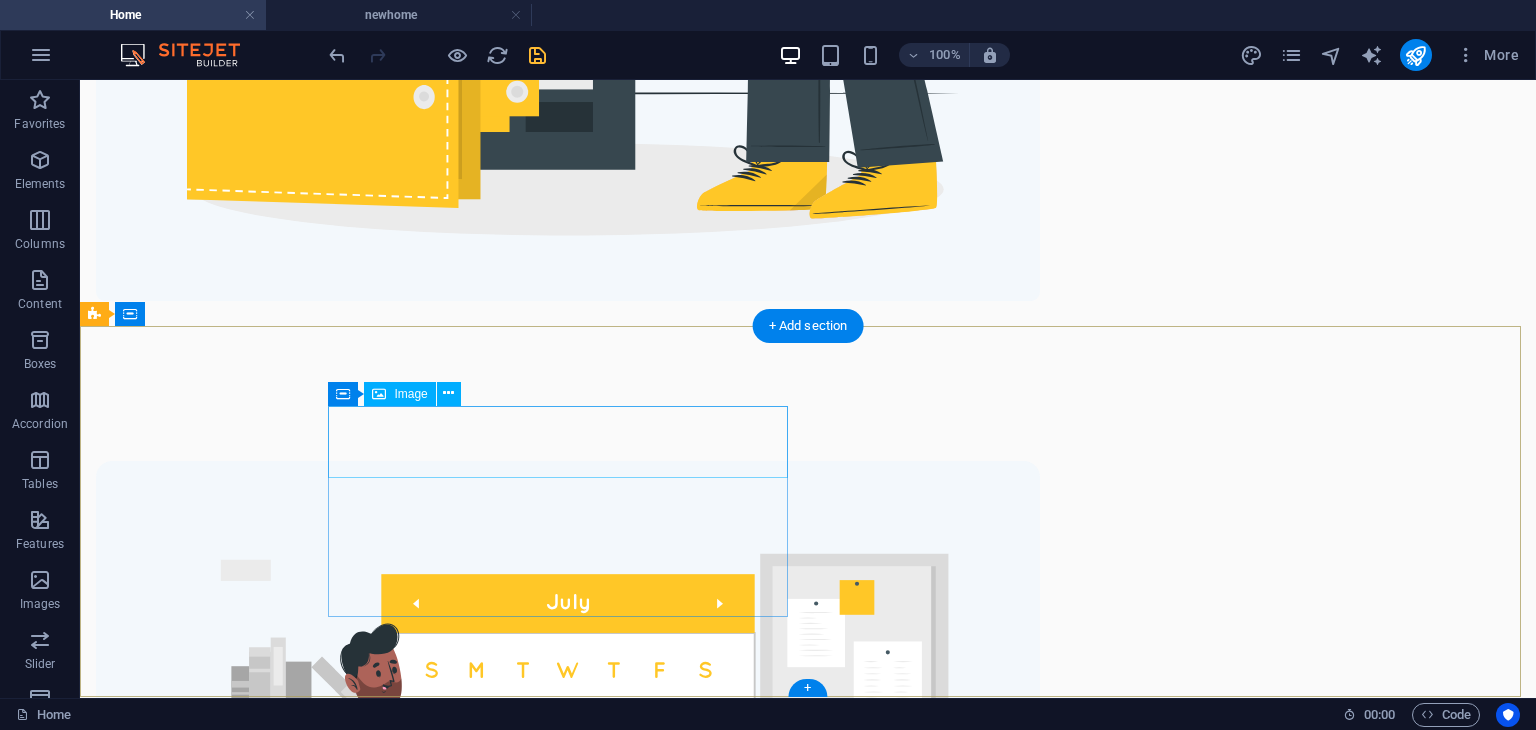 click at bounding box center [568, 4214] 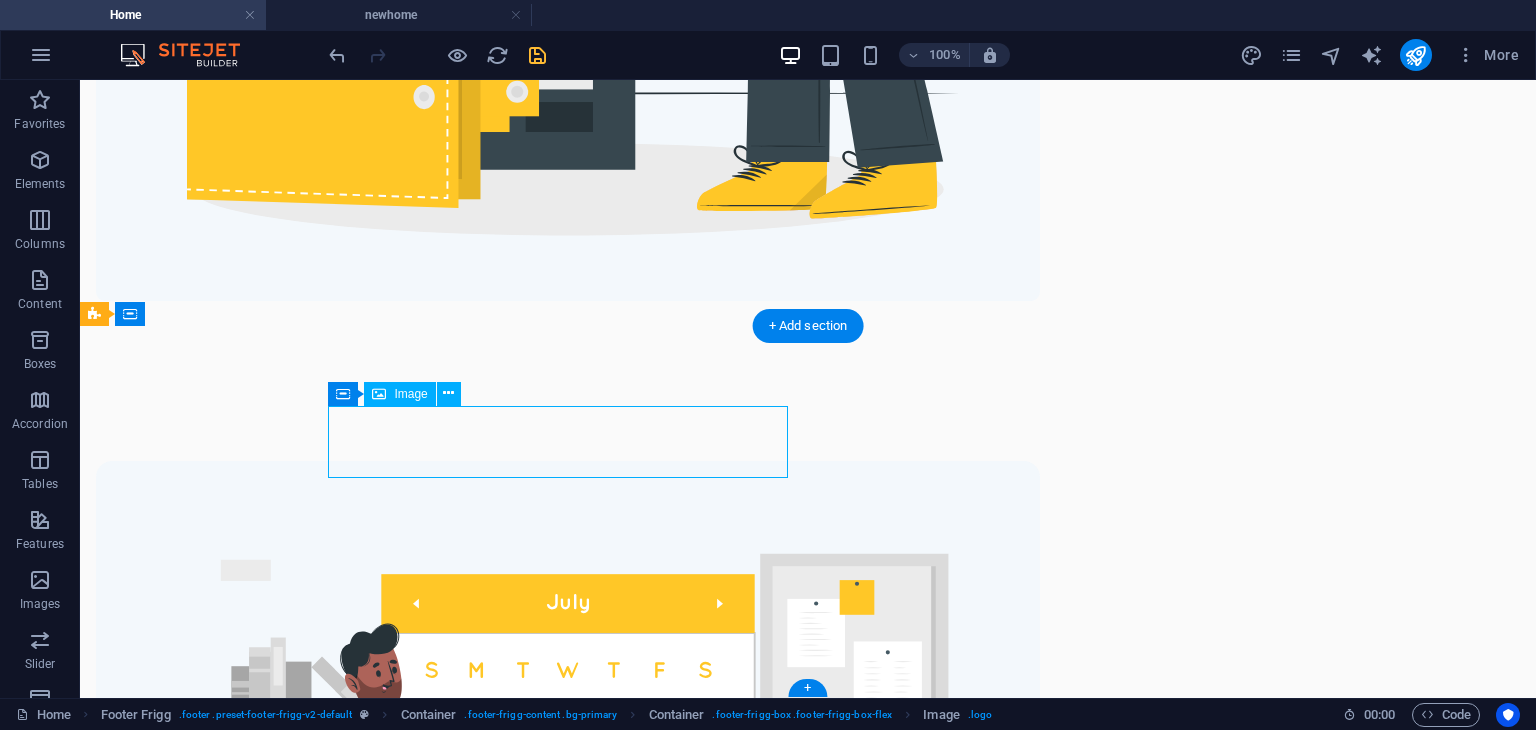 click at bounding box center (568, 4214) 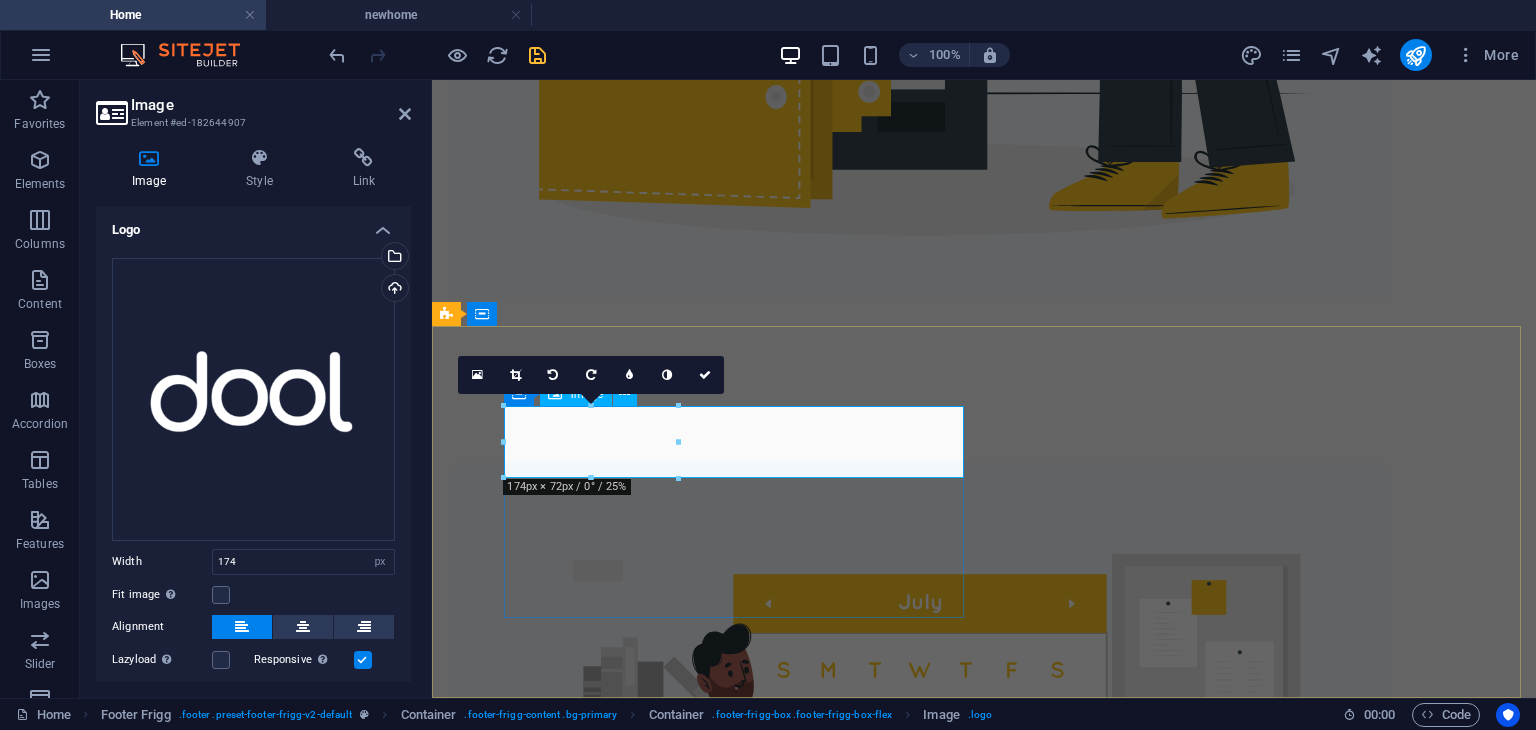 scroll, scrollTop: 5432, scrollLeft: 0, axis: vertical 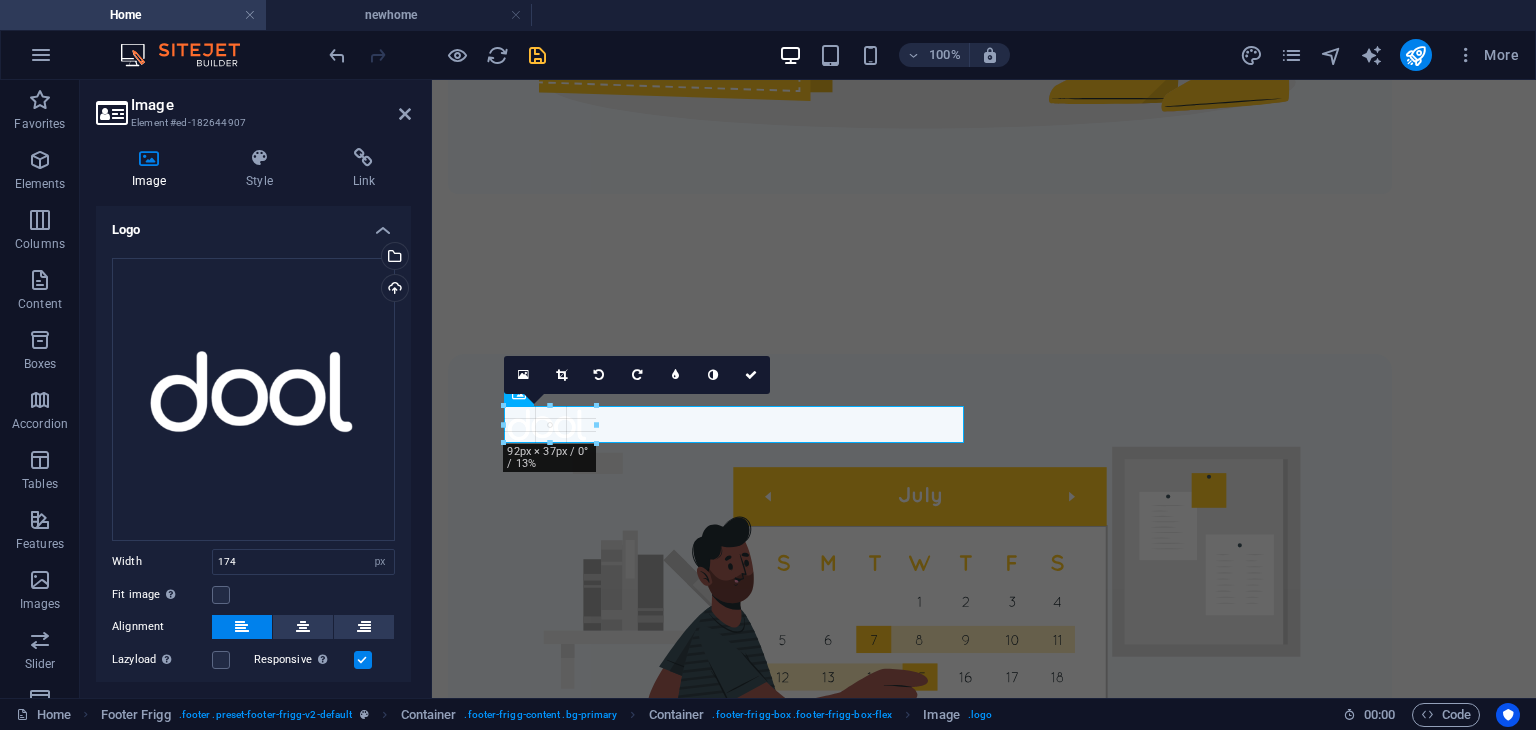 drag, startPoint x: 680, startPoint y: 477, endPoint x: 589, endPoint y: 442, distance: 97.49872 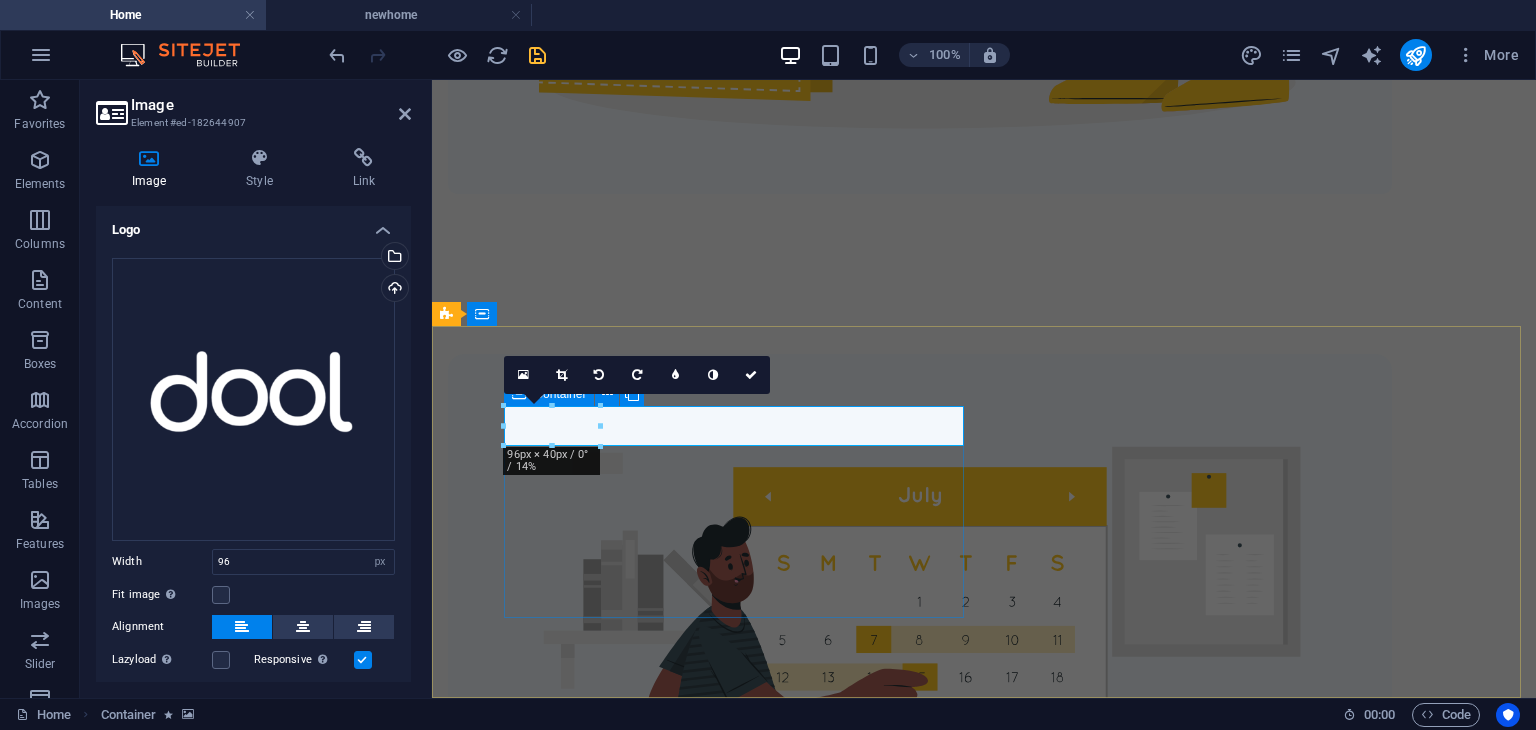 click on "hello@[DOMAIN] support@[DOMAIN]" at bounding box center [920, 4150] 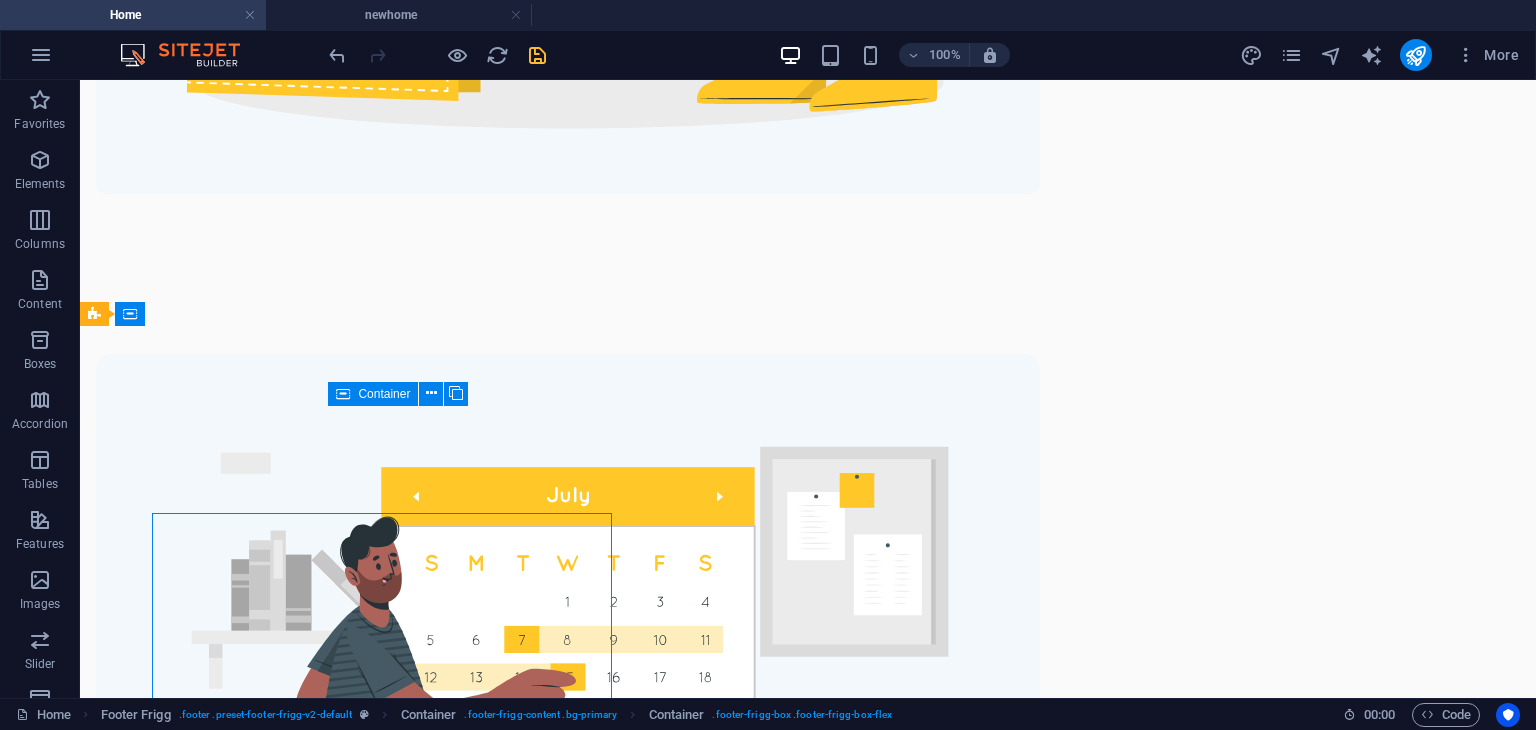 scroll, scrollTop: 5325, scrollLeft: 0, axis: vertical 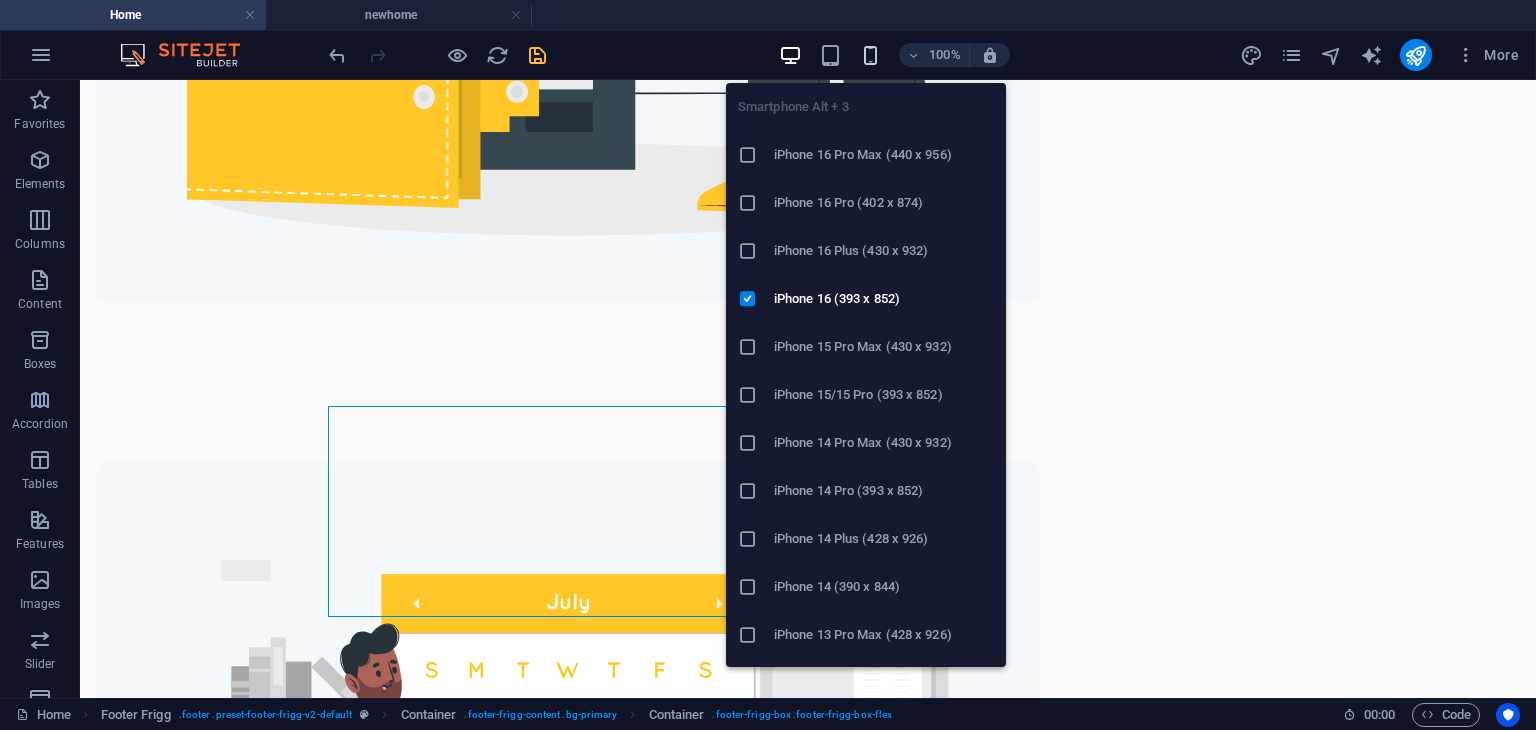 click at bounding box center (870, 55) 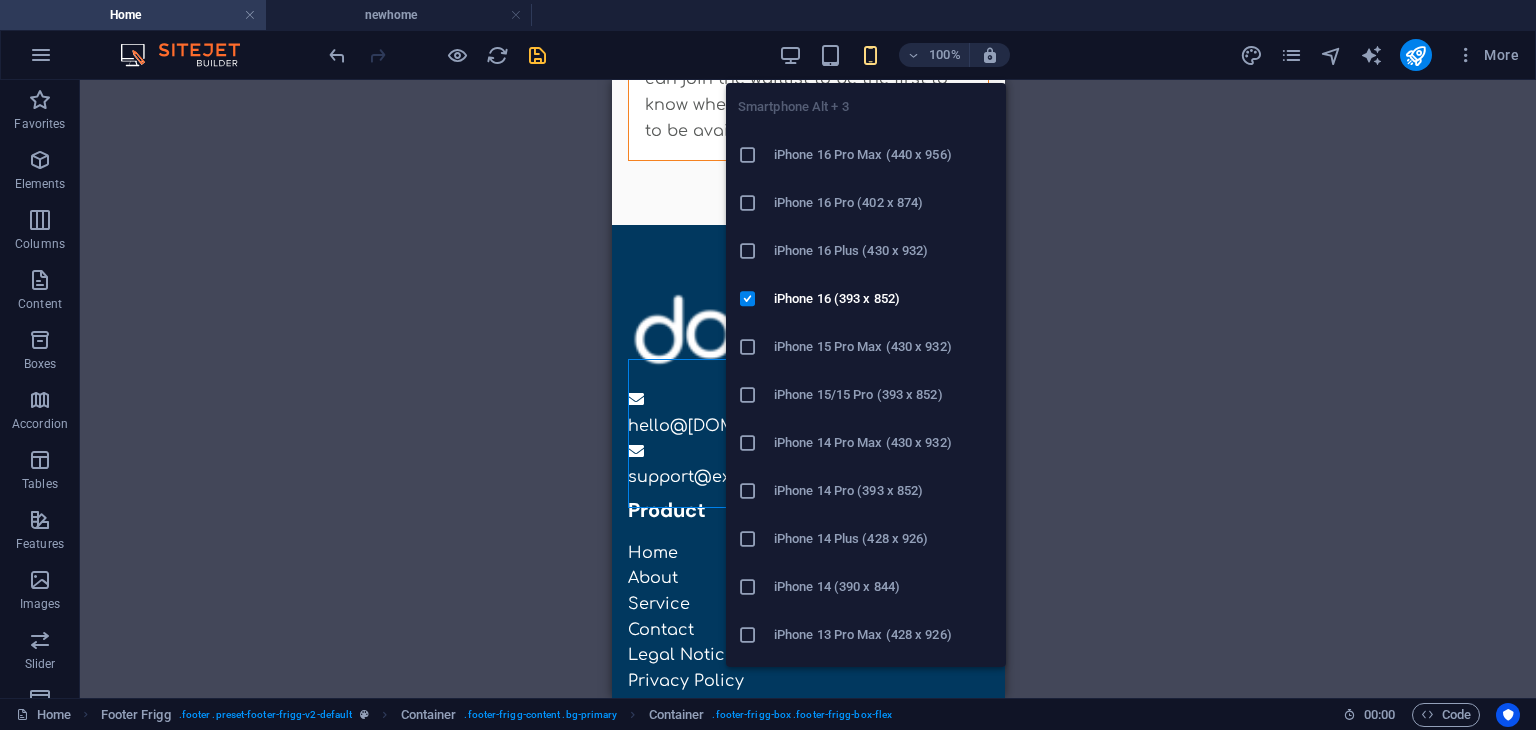scroll, scrollTop: 8688, scrollLeft: 0, axis: vertical 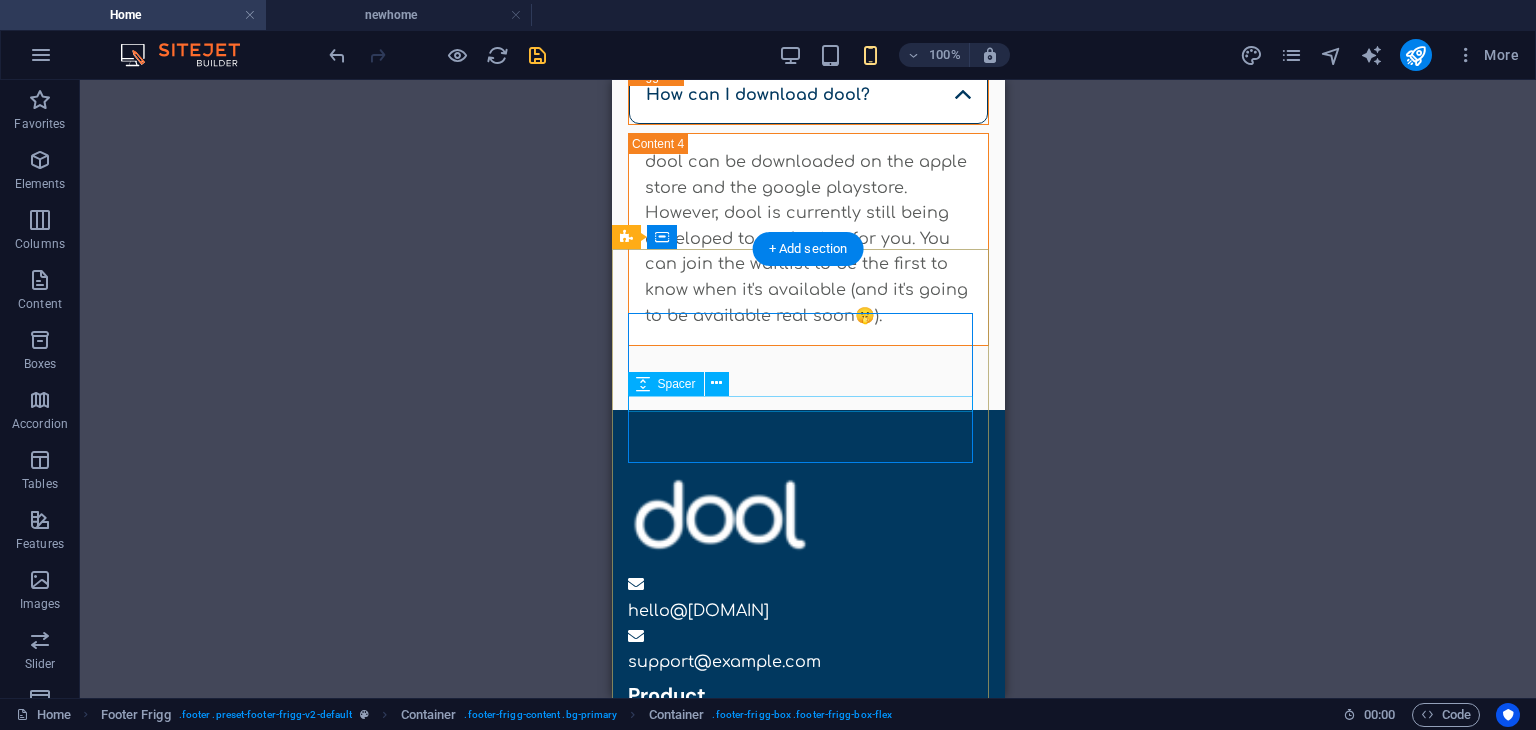 click at bounding box center (807, 515) 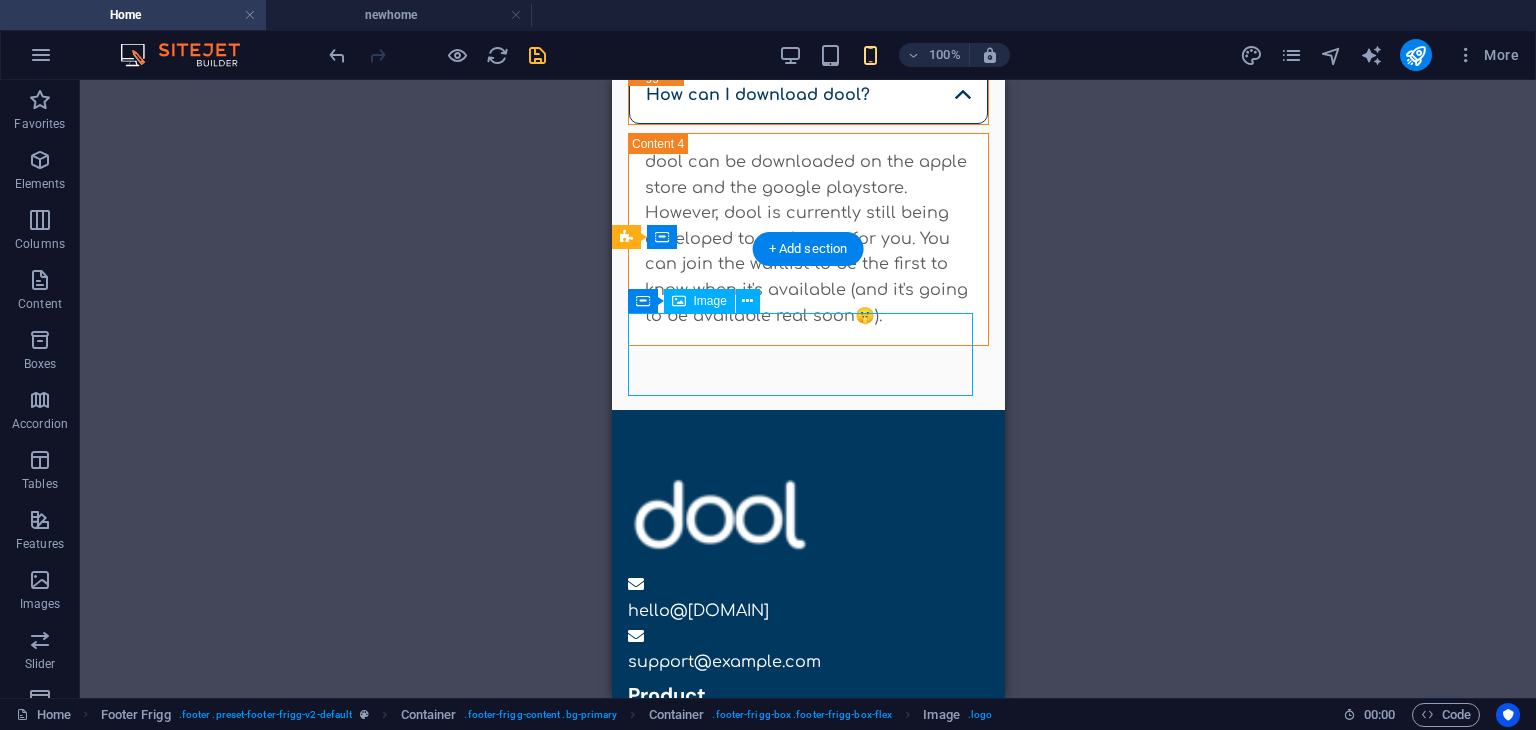 click at bounding box center (807, 515) 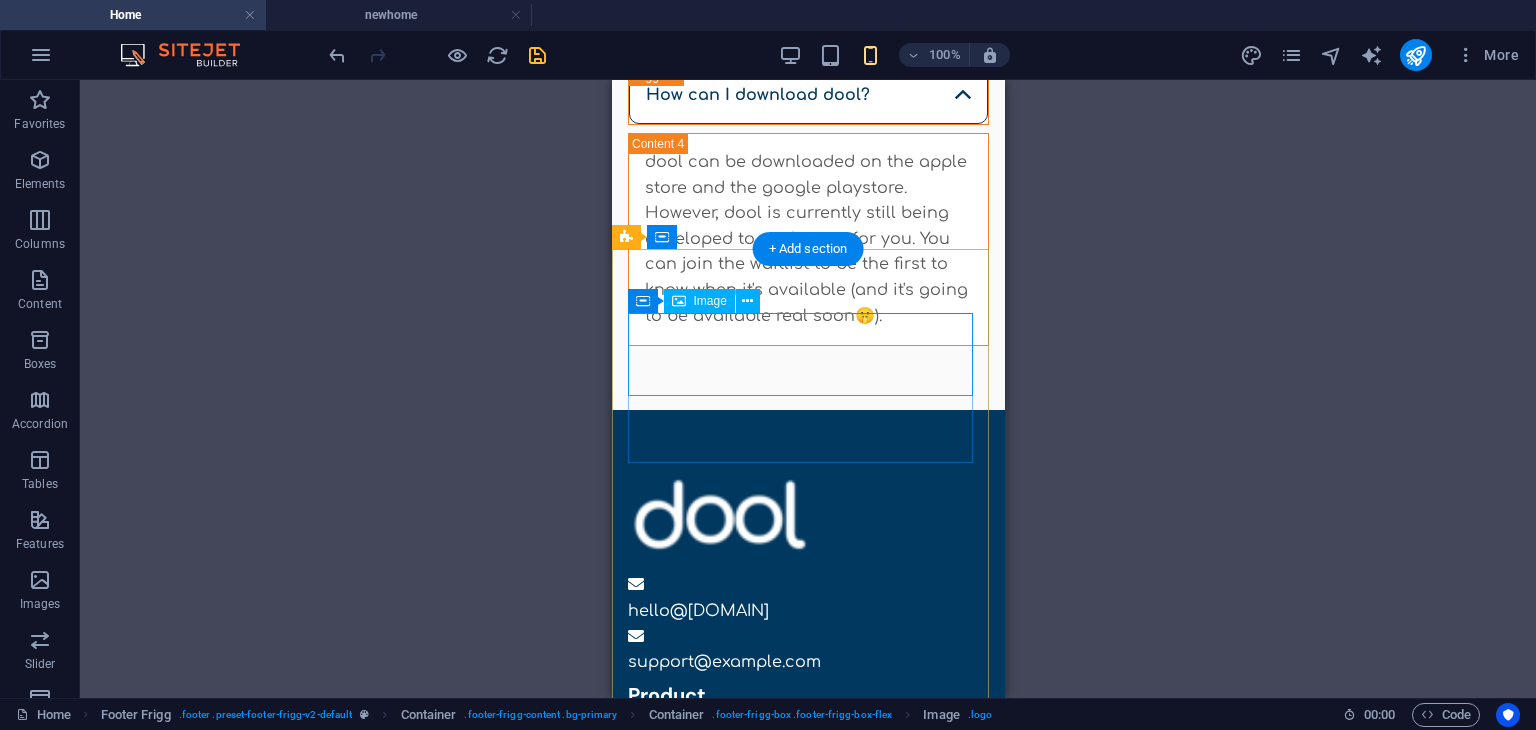 click at bounding box center (807, 515) 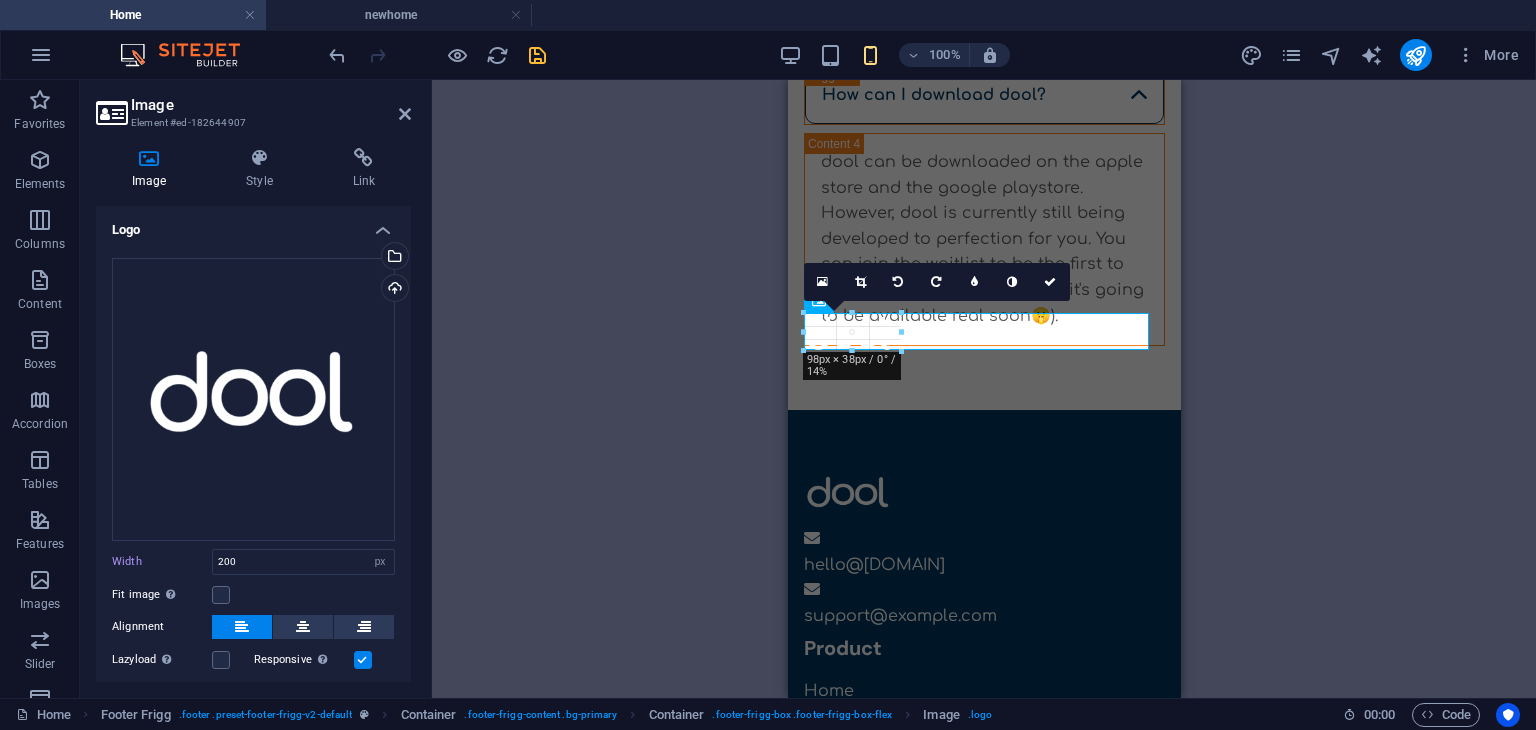 drag, startPoint x: 1004, startPoint y: 395, endPoint x: 845, endPoint y: 352, distance: 164.71187 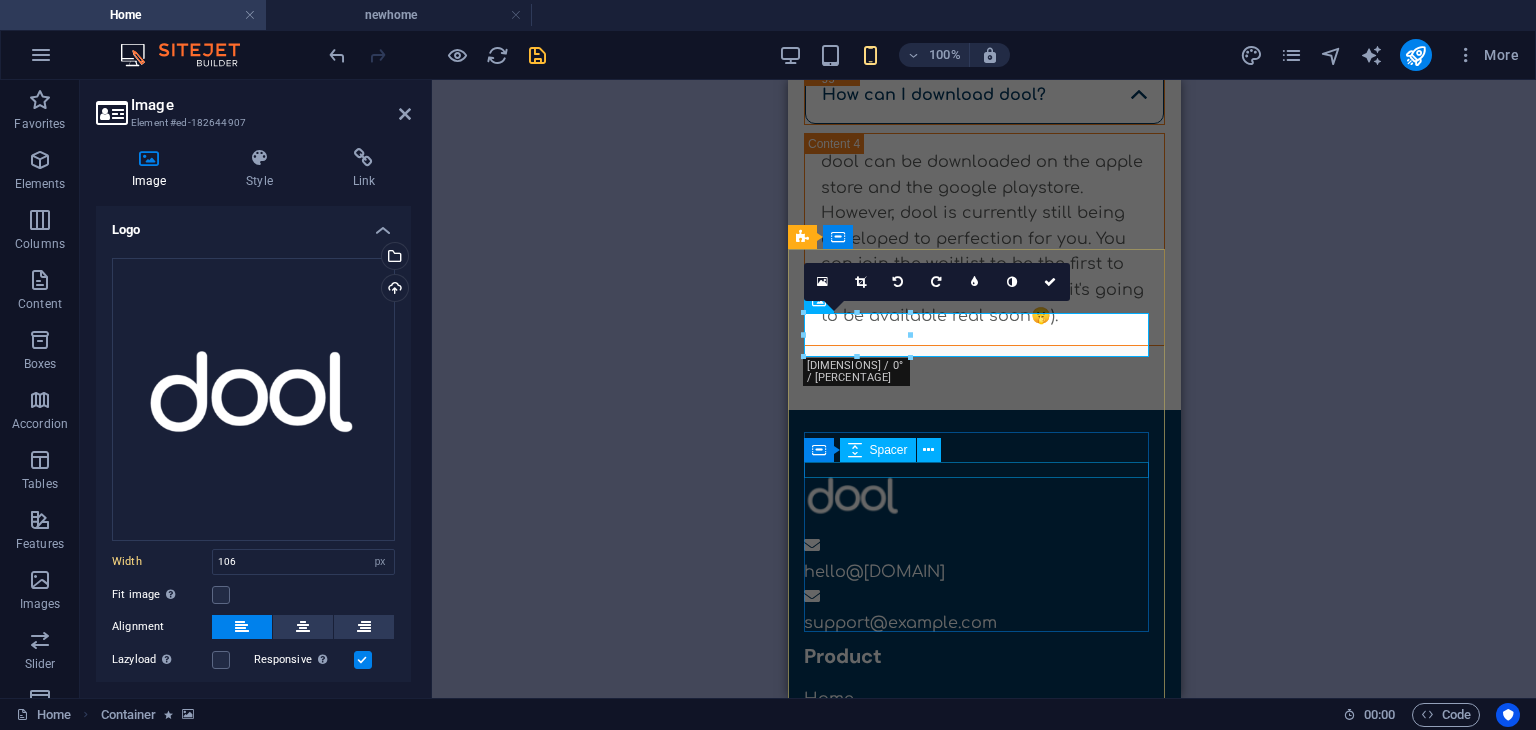 click on "Home About Service Contact" at bounding box center (983, 738) 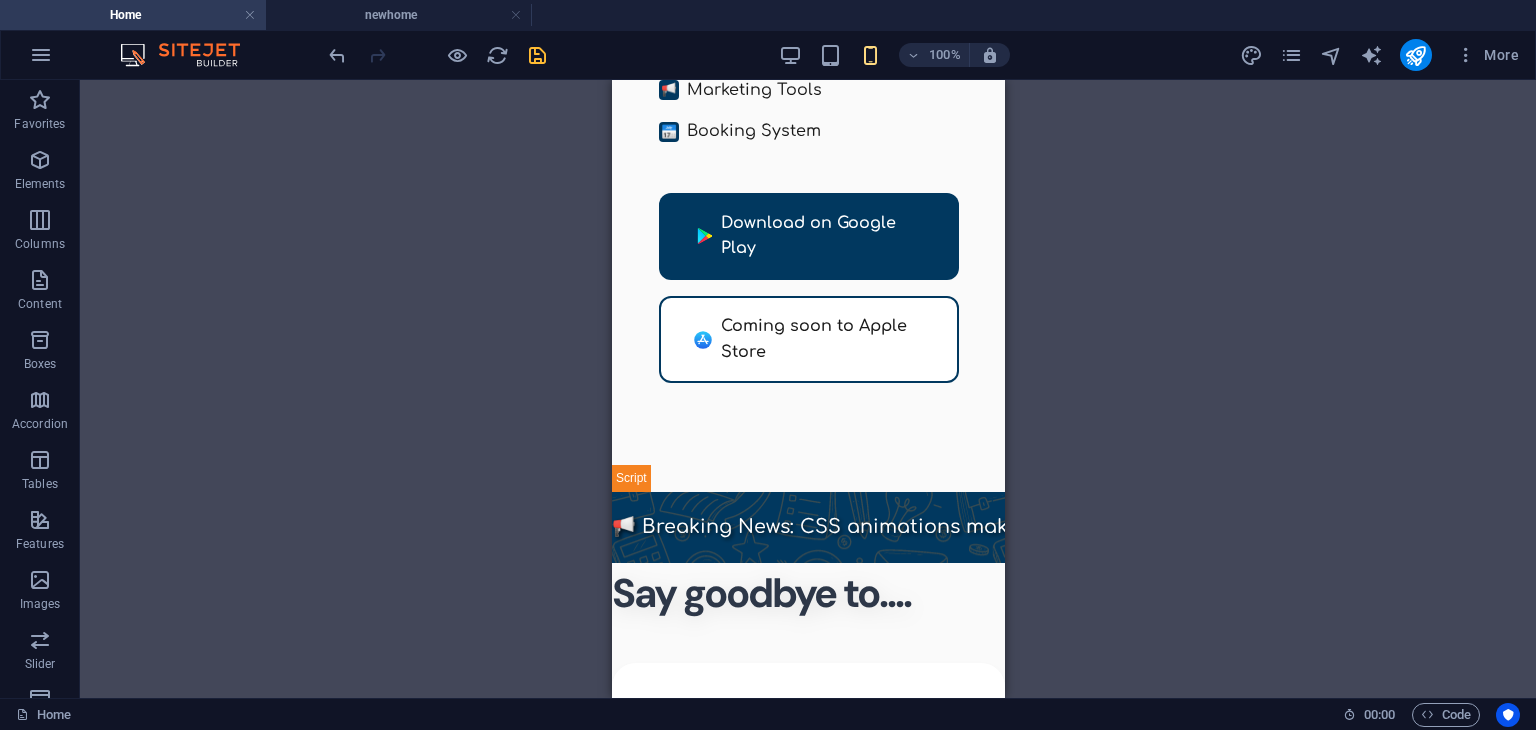 scroll, scrollTop: 455, scrollLeft: 0, axis: vertical 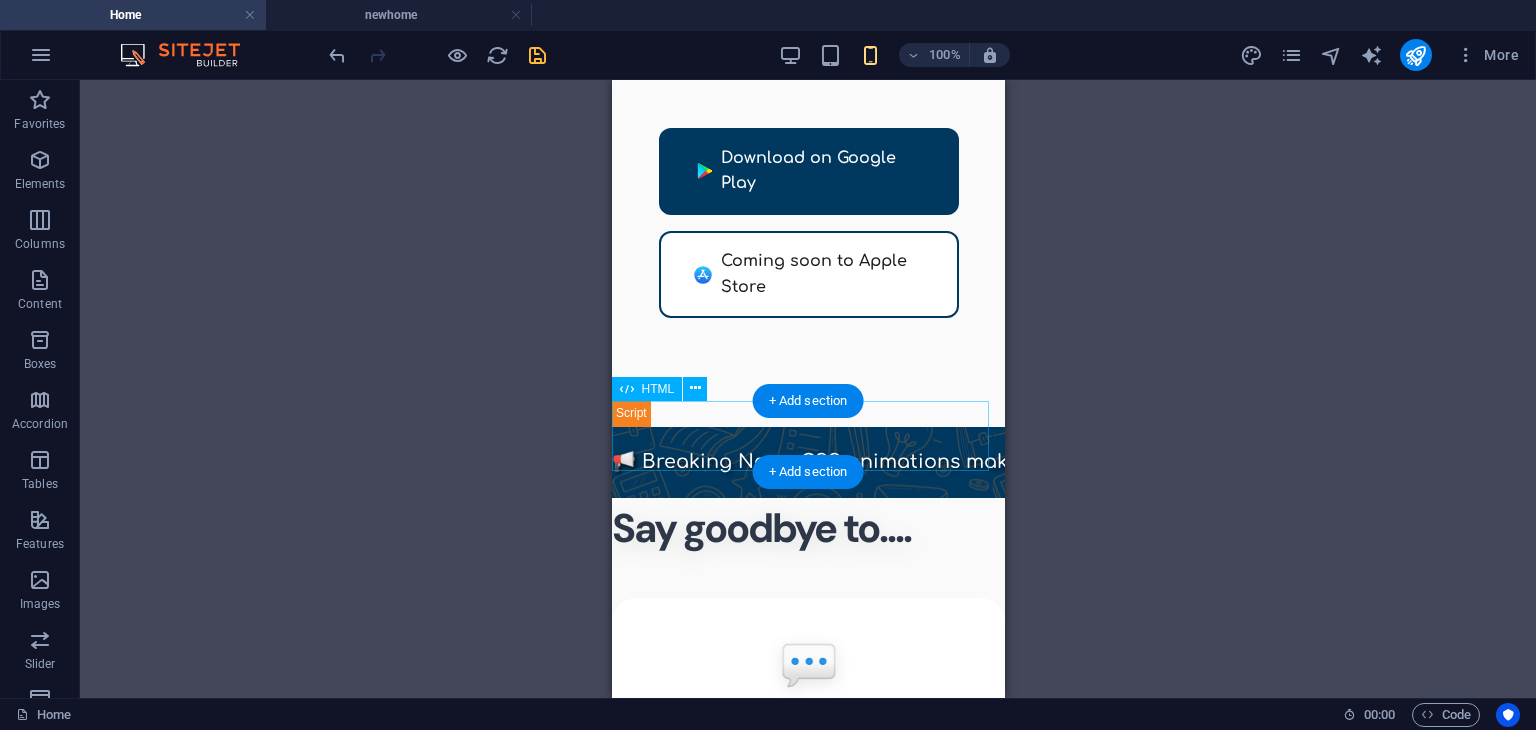 click on "Marquee Div
📢 Breaking News: CSS animations make everything better! 📢" at bounding box center (807, 462) 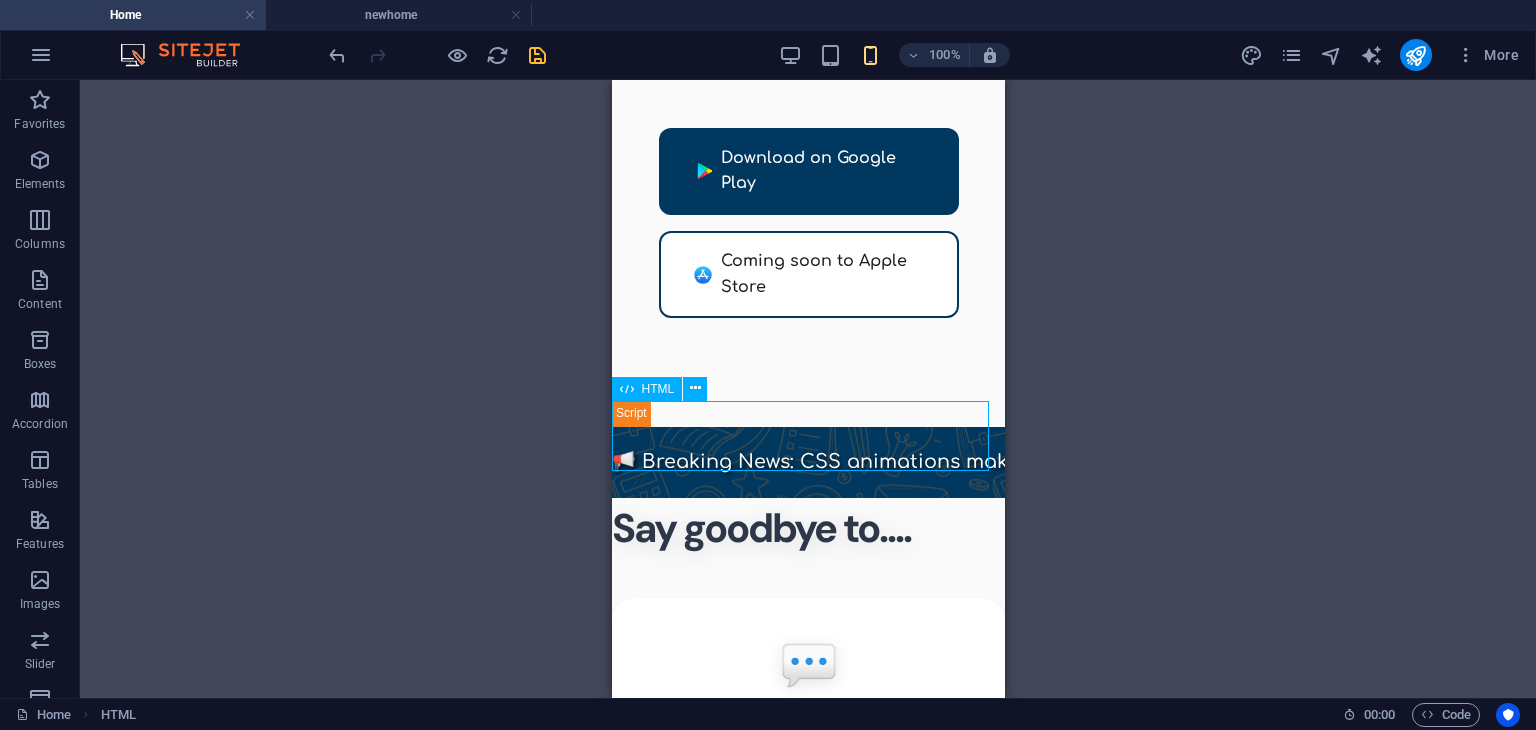 click on "HTML" at bounding box center (658, 389) 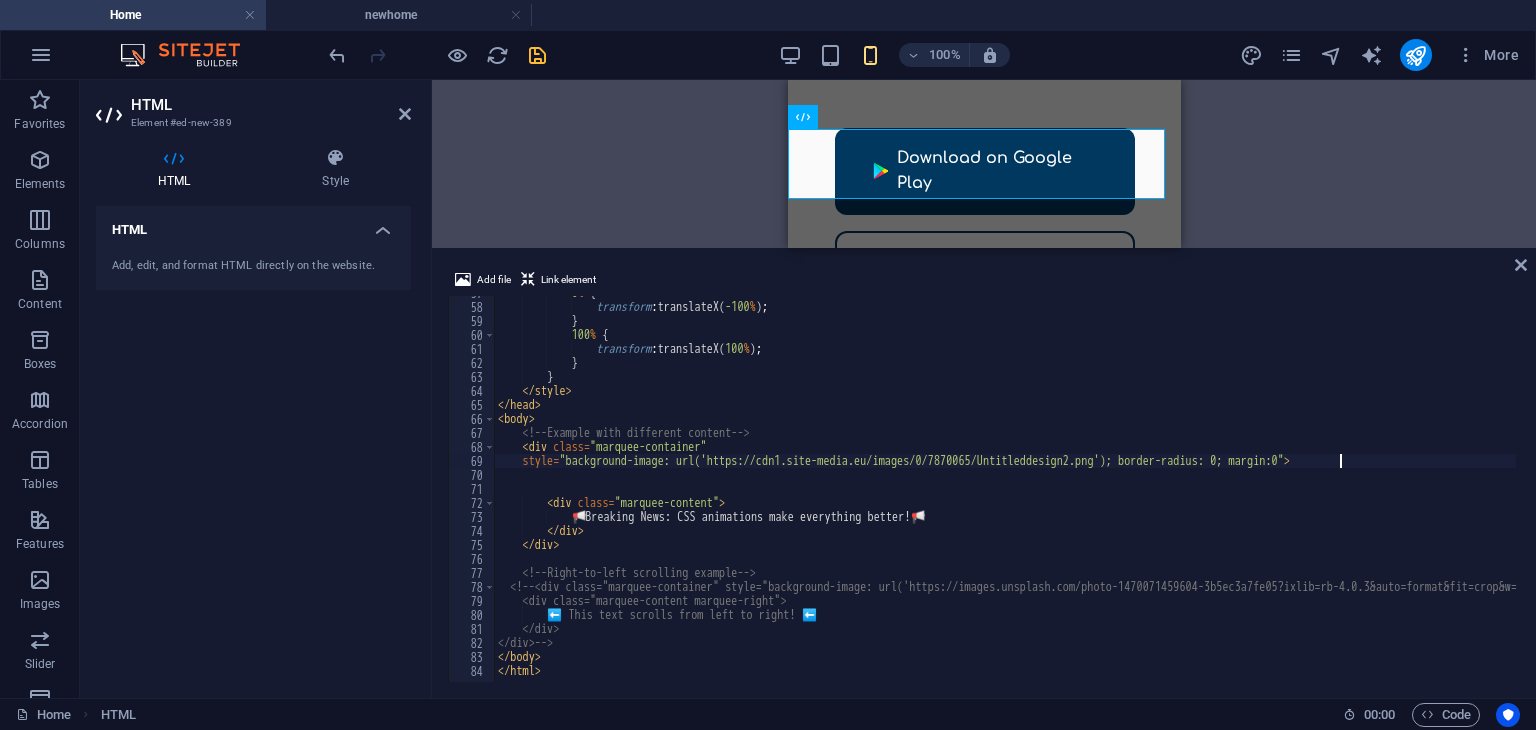 scroll, scrollTop: 727, scrollLeft: 0, axis: vertical 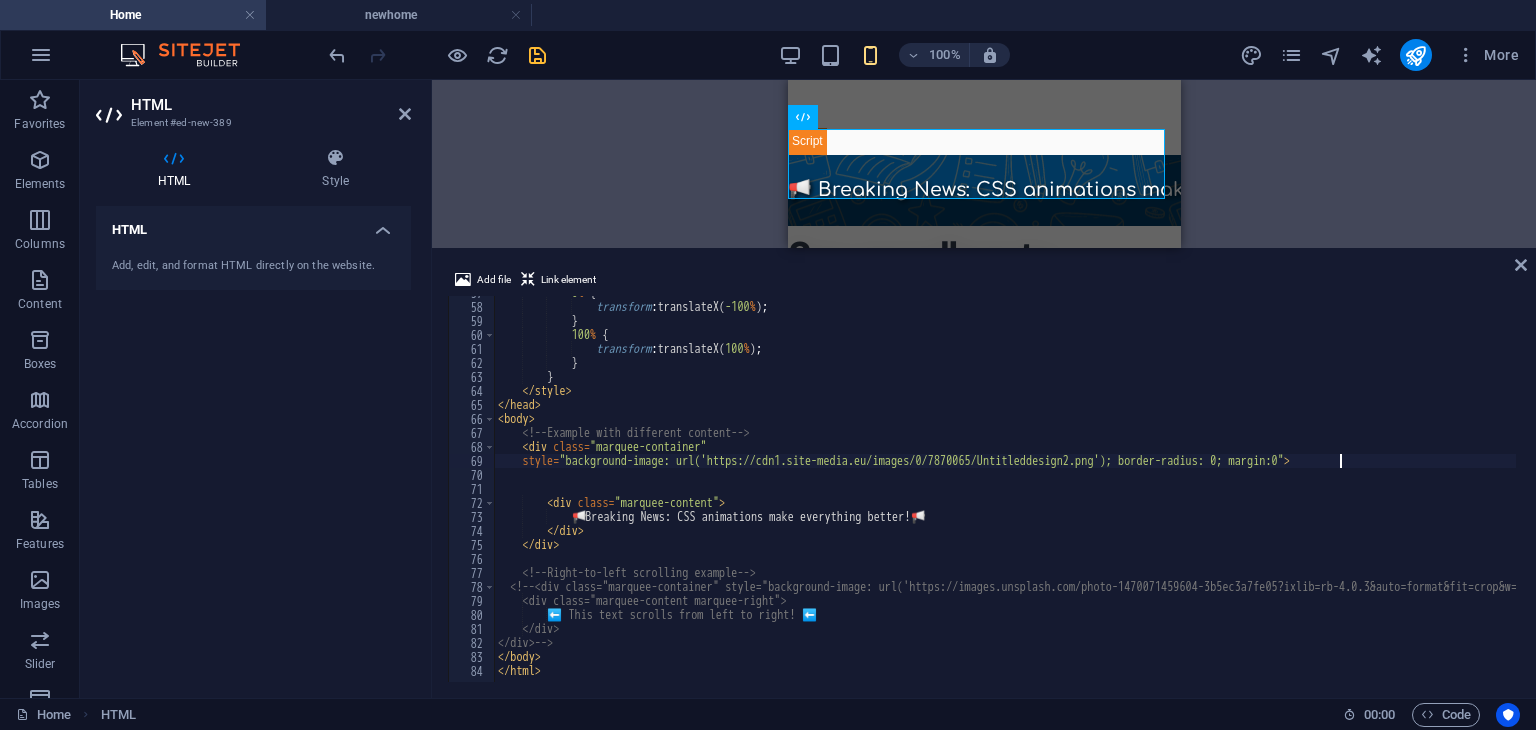 click on "0 % { transform : translateX( -100 % ) ; } 100 % { transform : translateX( 100 % ) ; } } </ style > </ head > < body > < !-- Example with different content --> < div class = "marquee-container" style = "background-image: url('https://cdn1.site-media.eu/images/0/7870065/Untitleddesign2.png'); border-radius: 0; margin:0" > < div class = "marquee-content" > 📢 Breaking News: CSS animations make everything better! 📢 </ div > </ div > < !-- Right-to-left scrolling example --> < !-- <div class="marquee-container" style="background-image: url('https://images.unsplash.com/photo-1470071459604-3b5ec3a7fe05?ixlib=rb-4.0.3&auto=format&fit=crop&w=1200&q=80');"> <div class="marquee-content marquee-right"> ⬅️ This text scrolls from left to right! ⬅️ </div > </ div > --" at bounding box center [1114, 491] 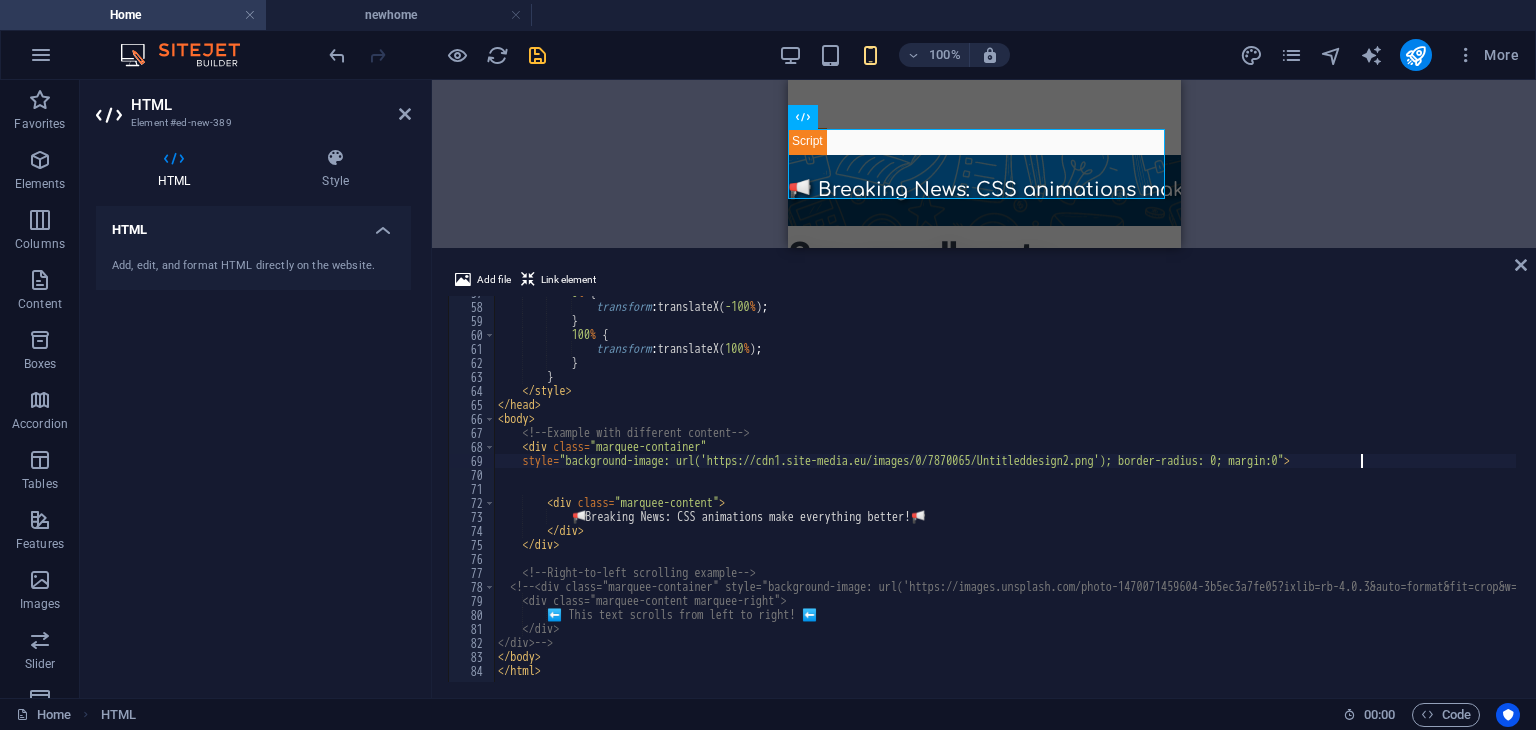 click on "0 % { transform : translateX( -100 % ) ; } 100 % { transform : translateX( 100 % ) ; } } </ style > </ head > < body > < !-- Example with different content --> < div class = "marquee-container" style = "background-image: url('https://cdn1.site-media.eu/images/0/7870065/Untitleddesign2.png'); border-radius: 0; margin:0" > < div class = "marquee-content" > 📢 Breaking News: CSS animations make everything better! 📢 </ div > </ div > < !-- Right-to-left scrolling example --> < !-- <div class="marquee-container" style="background-image: url('https://images.unsplash.com/photo-1470071459604-3b5ec3a7fe05?ixlib=rb-4.0.3&auto=format&fit=crop&w=1200&q=80');"> <div class="marquee-content marquee-right"> ⬅️ This text scrolls from left to right! ⬅️ </div > </ div > --" at bounding box center [1114, 491] 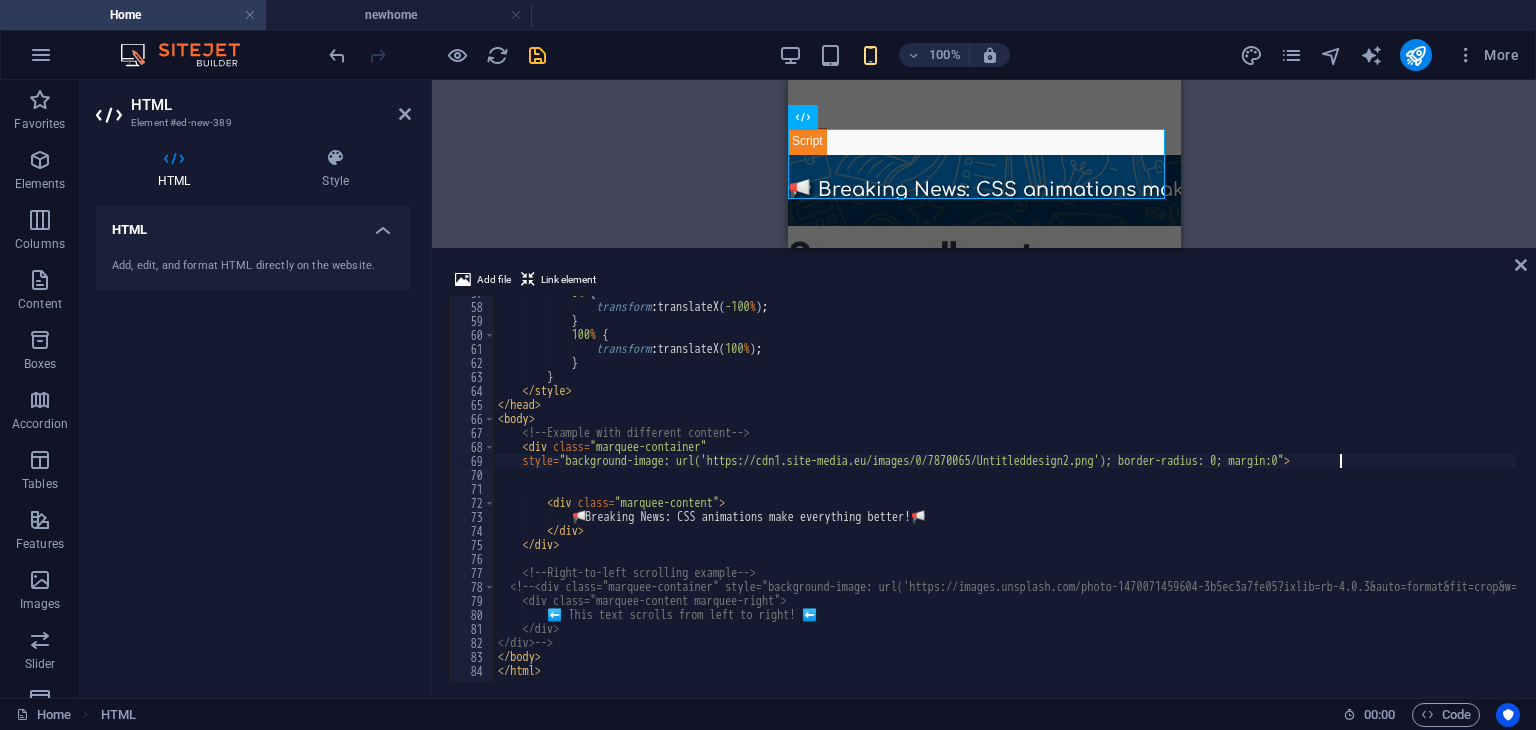 scroll, scrollTop: 0, scrollLeft: 69, axis: horizontal 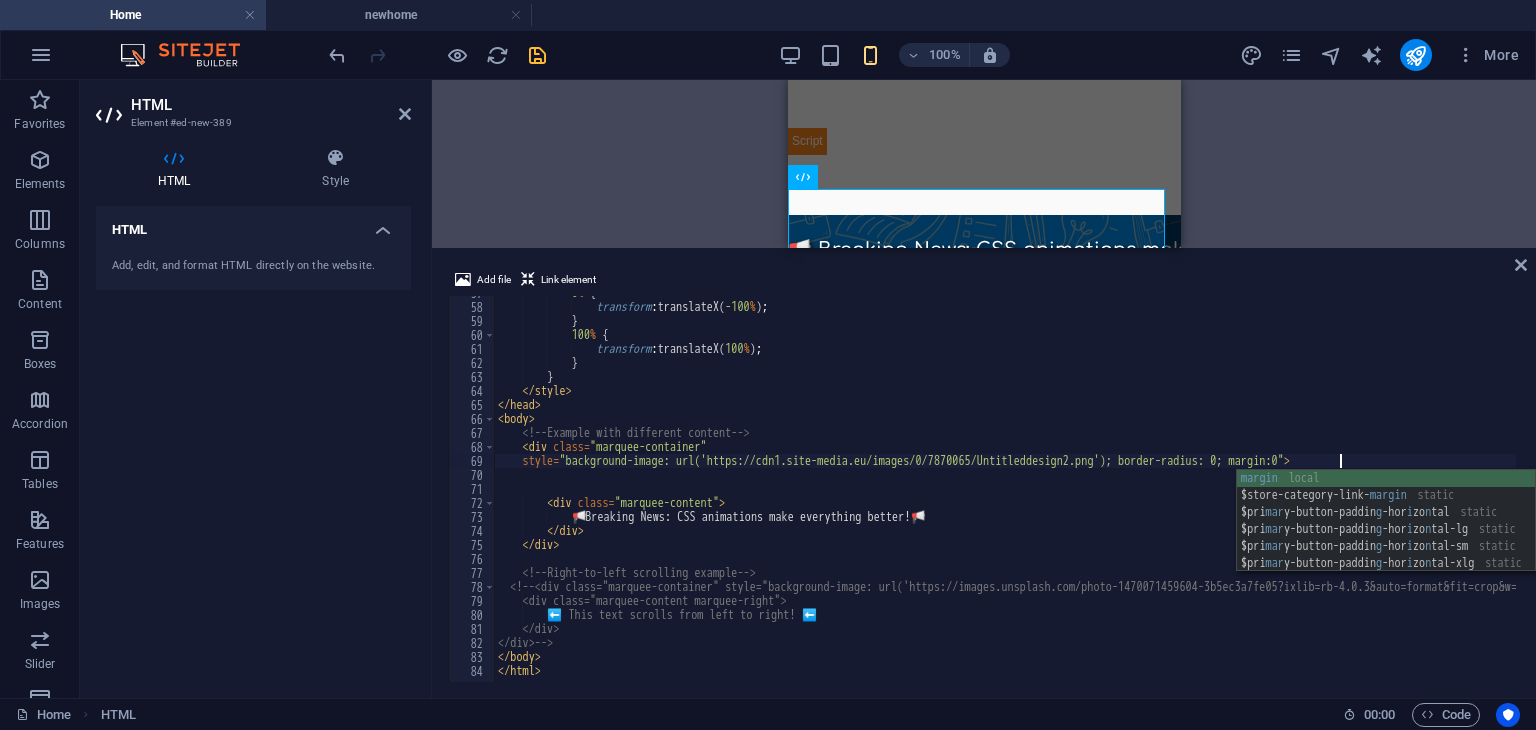click on "0 % { transform : translateX( -100 % ) ; } 100 % { transform : translateX( 100 % ) ; } } </ style > </ head > < body > < !-- Example with different content --> < div class = "marquee-container" style = "background-image: url('https://cdn1.site-media.eu/images/0/7870065/Untitleddesign2.png'); border-radius: 0; margin:0" > < div class = "marquee-content" > 📢 Breaking News: CSS animations make everything better! 📢 </ div > </ div > < !-- Right-to-left scrolling example --> < !-- <div class="marquee-container" style="background-image: url('https://images.unsplash.com/photo-1470071459604-3b5ec3a7fe05?ixlib=rb-4.0.3&auto=format&fit=crop&w=1200&q=80');"> <div class="marquee-content marquee-right"> ⬅️ This text scrolls from left to right! ⬅️ </div > </ div > --" at bounding box center [1114, 491] 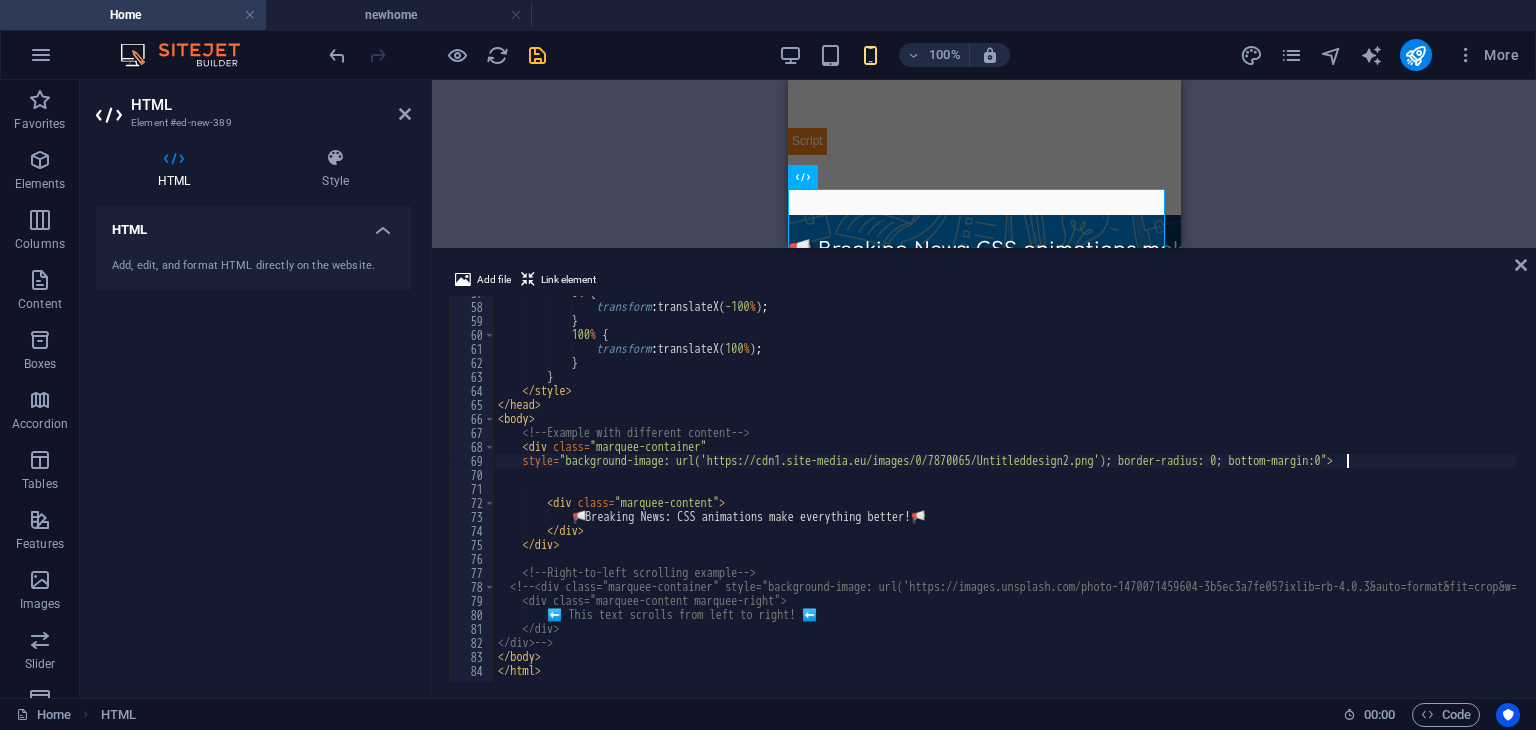 scroll, scrollTop: 0, scrollLeft: 69, axis: horizontal 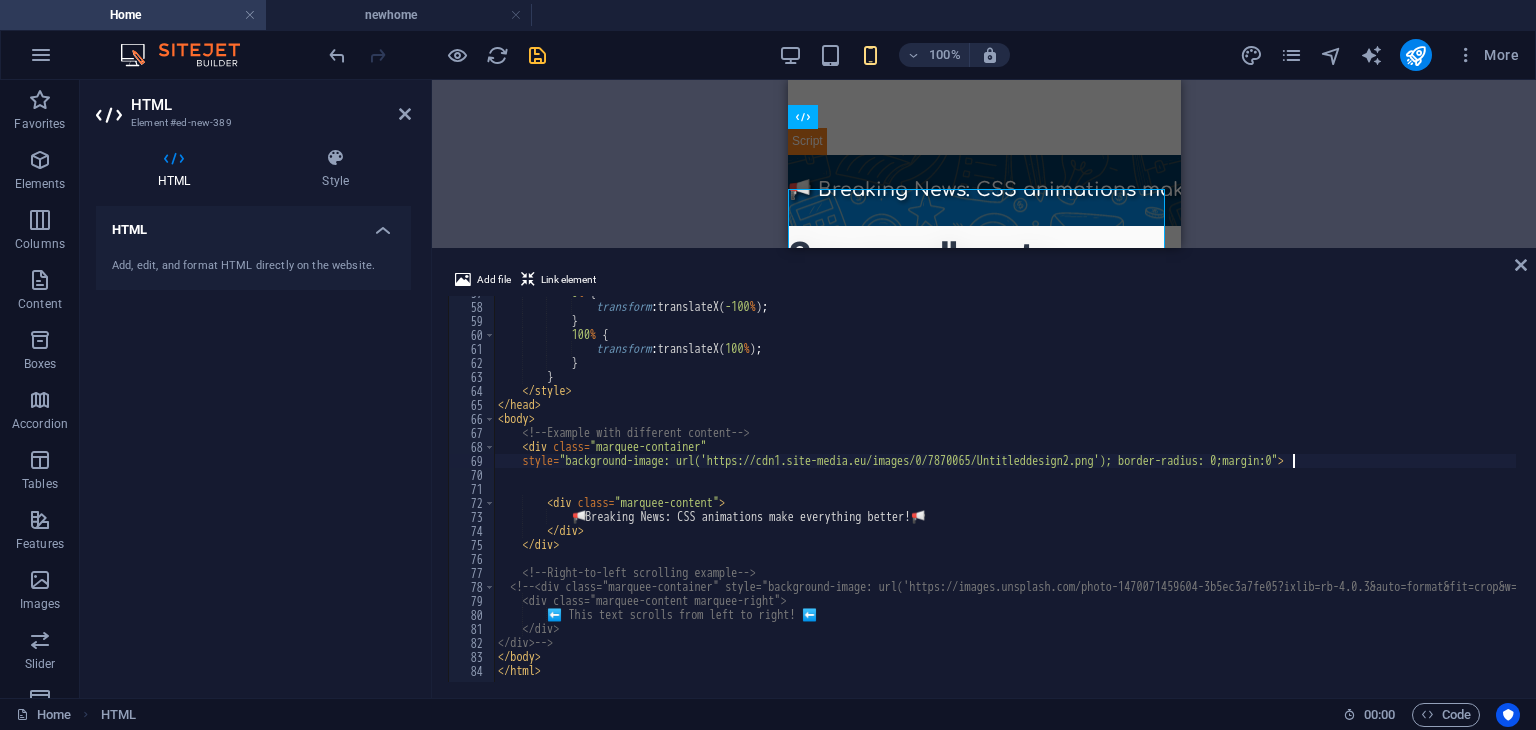 type on "style="background-image: url('https://cdn1.site-media.eu/images/0/7870065/Untitleddesign2.png'); border-radius: 0; margin:0"" 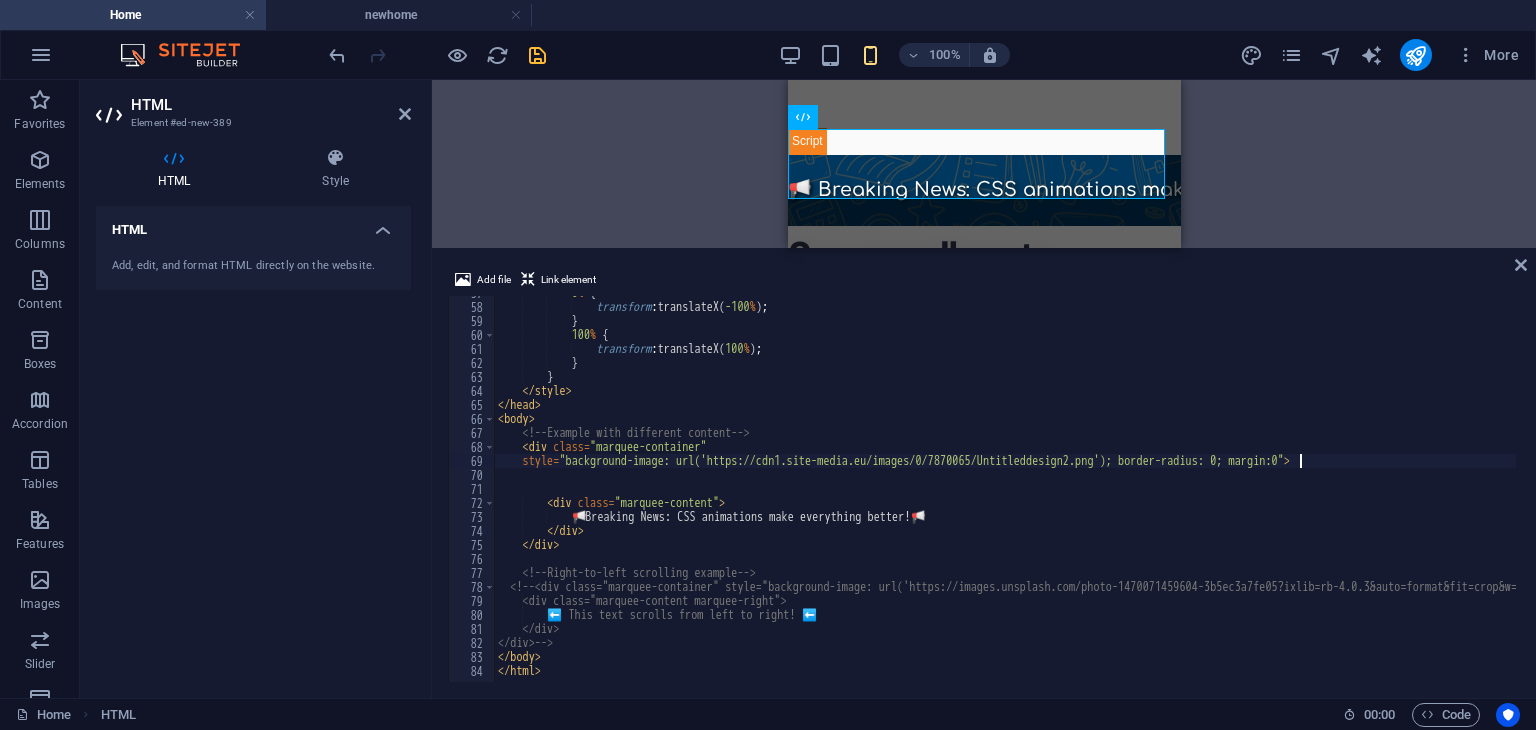scroll, scrollTop: 0, scrollLeft: 65, axis: horizontal 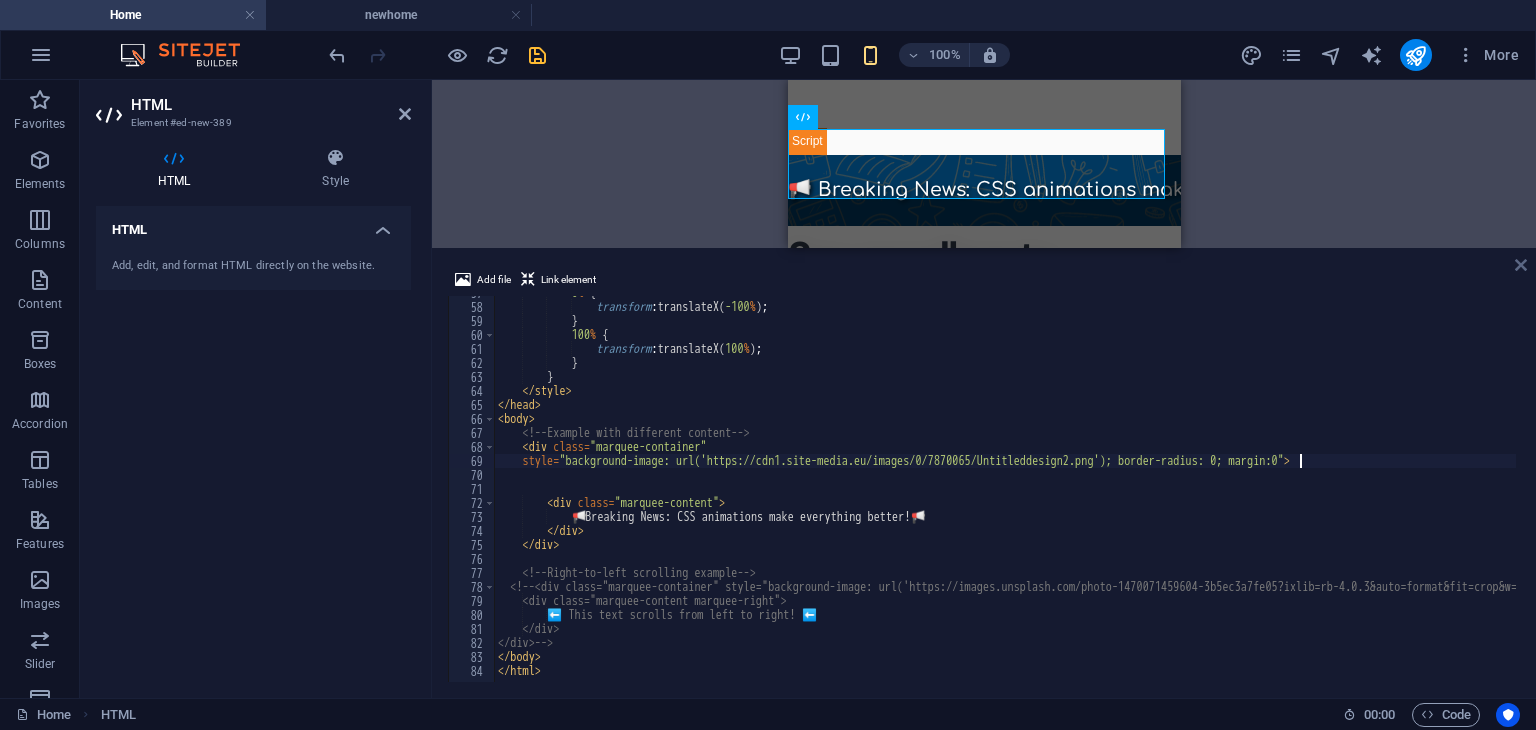 click at bounding box center [1521, 265] 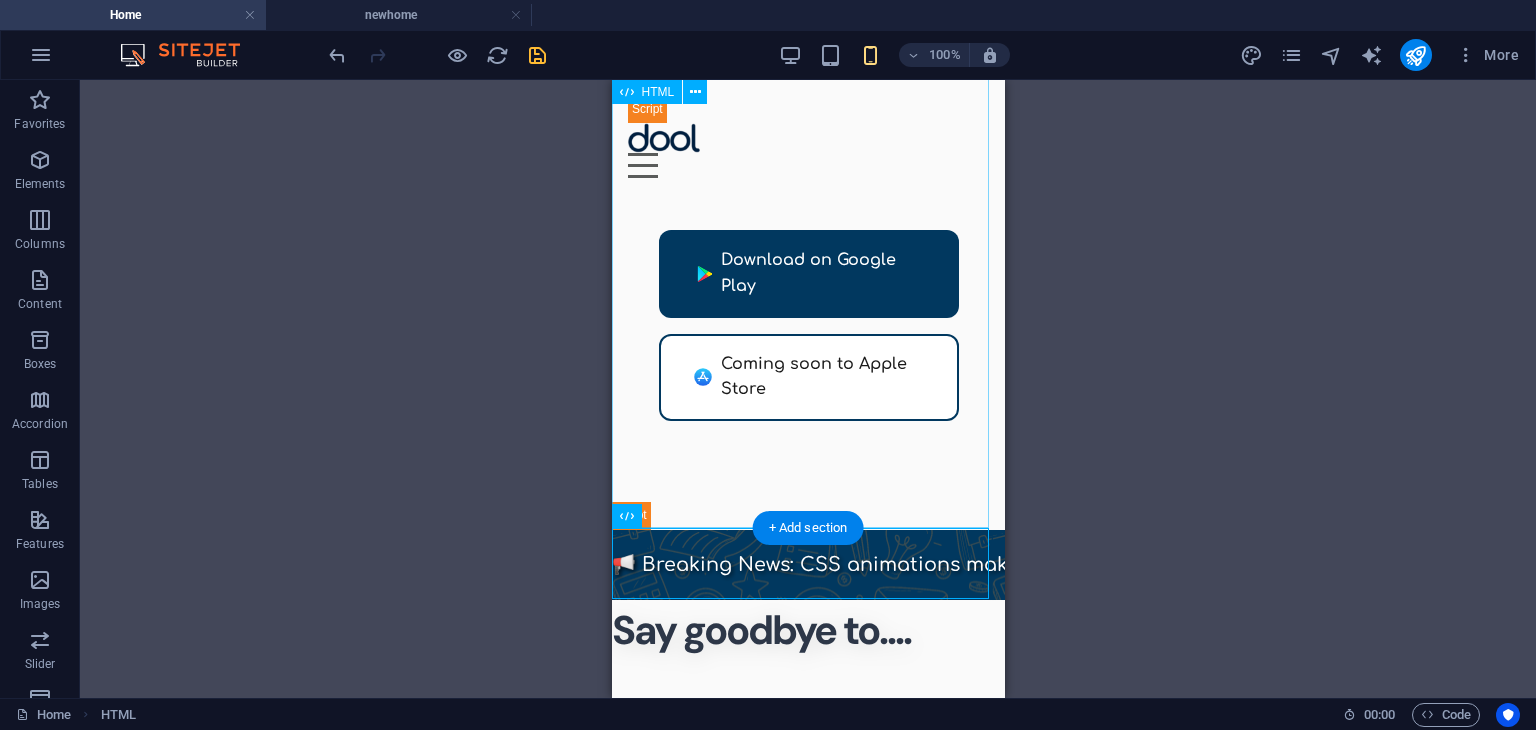 scroll, scrollTop: 327, scrollLeft: 0, axis: vertical 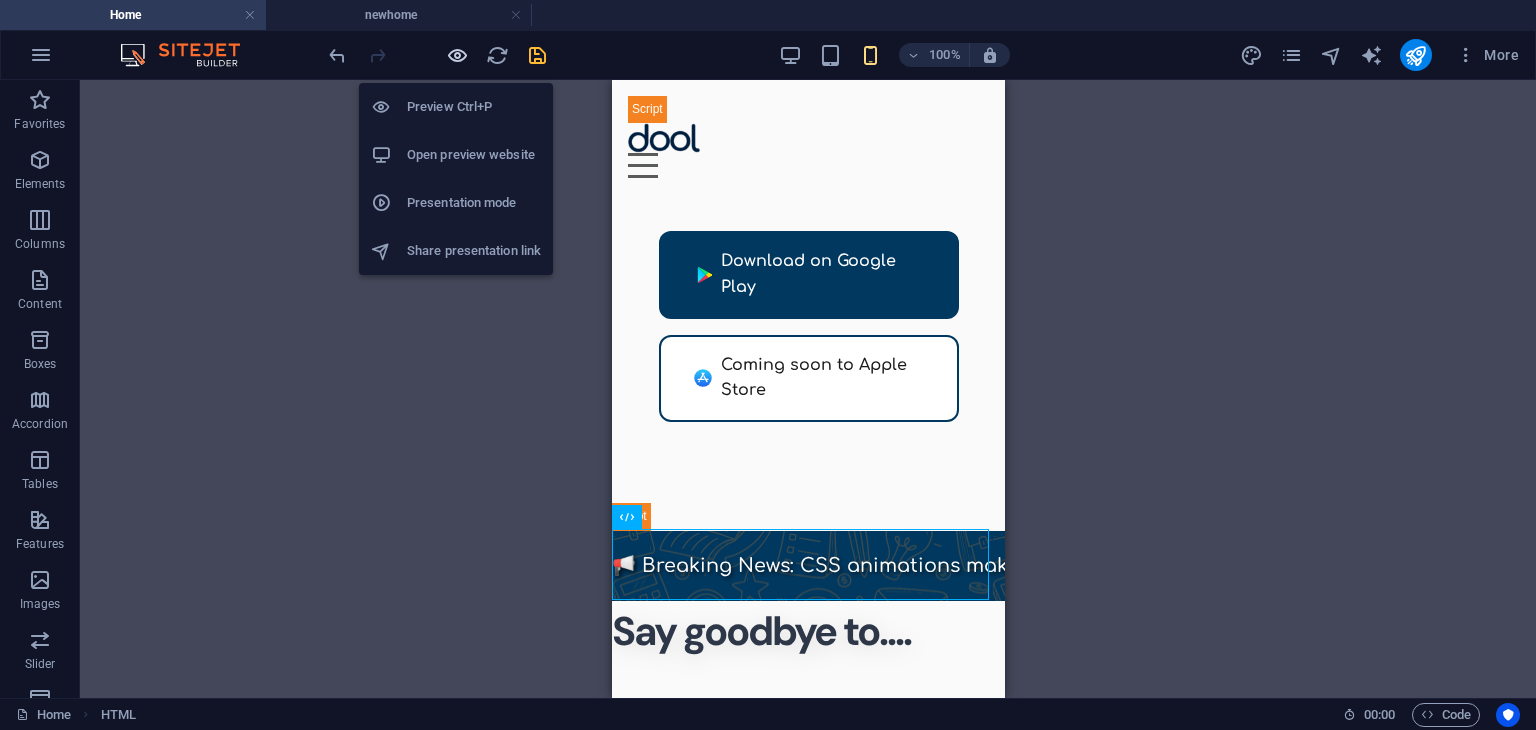 click at bounding box center [457, 55] 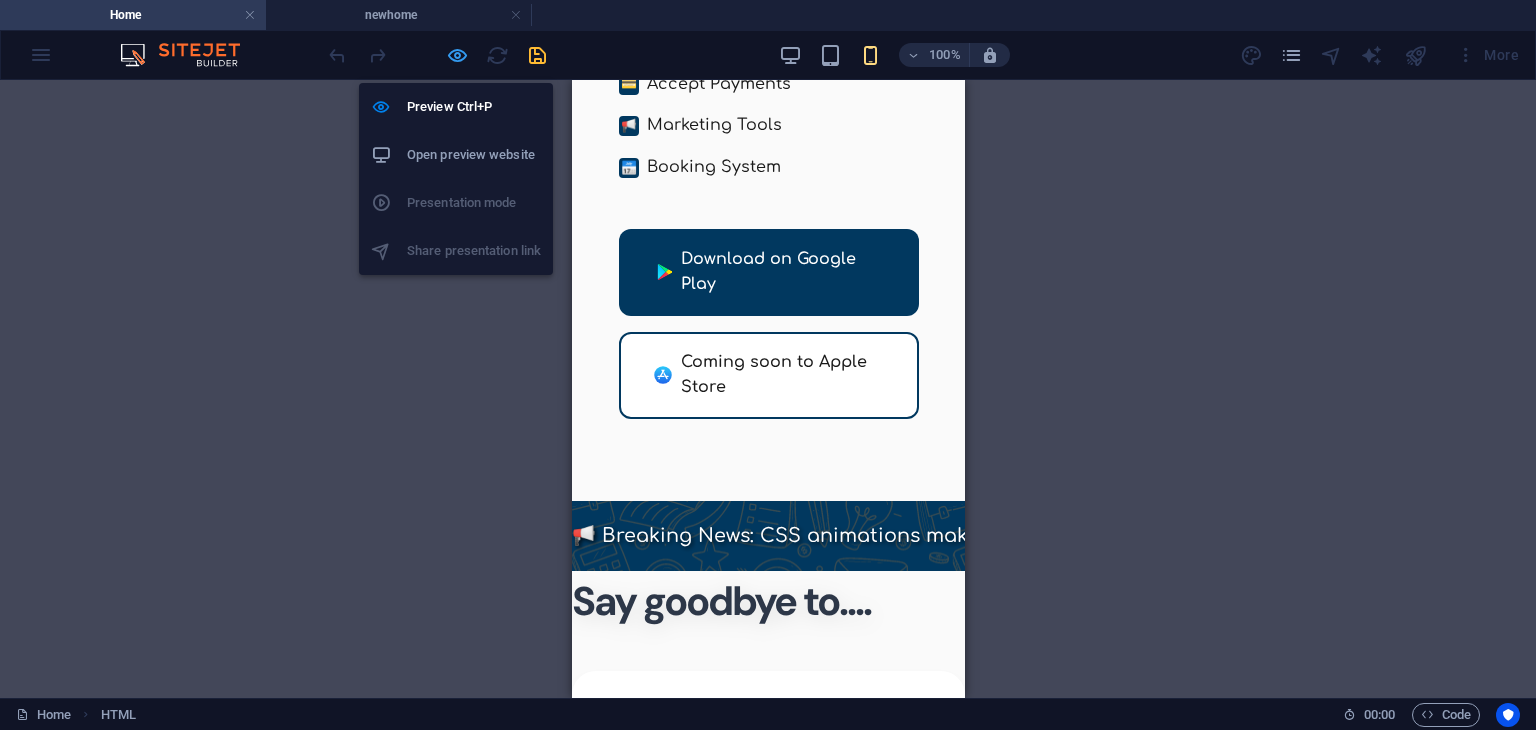 click at bounding box center (457, 55) 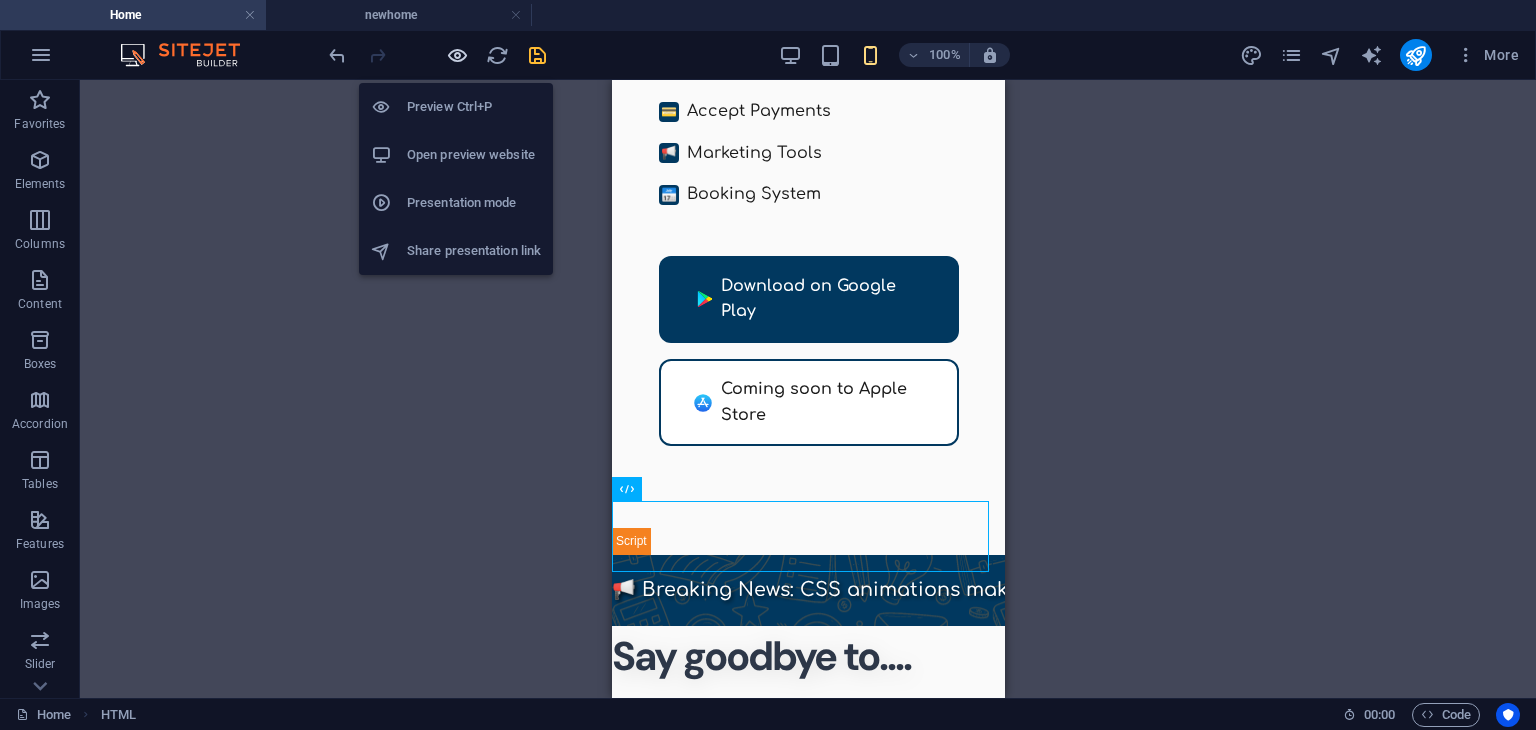 scroll, scrollTop: 354, scrollLeft: 0, axis: vertical 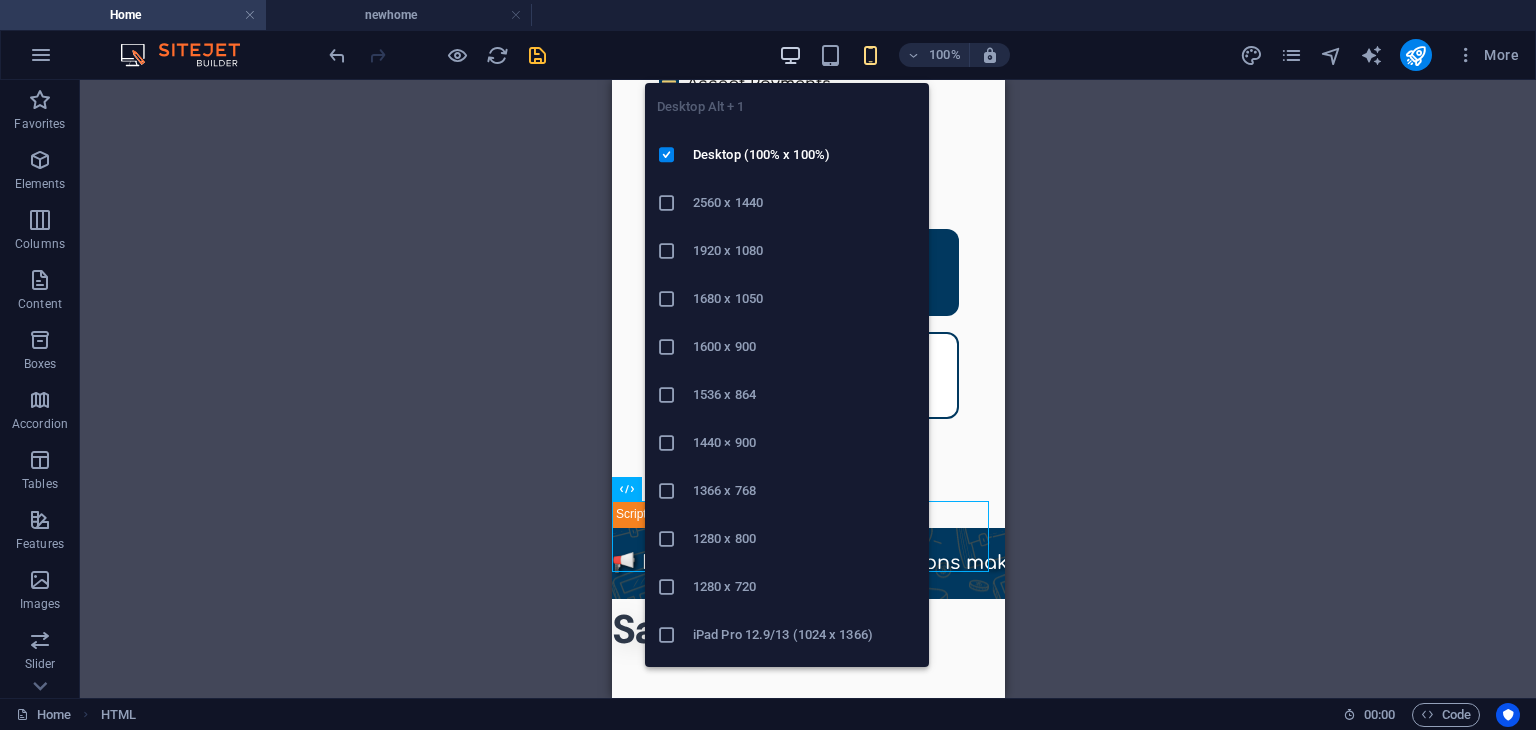 click at bounding box center [790, 55] 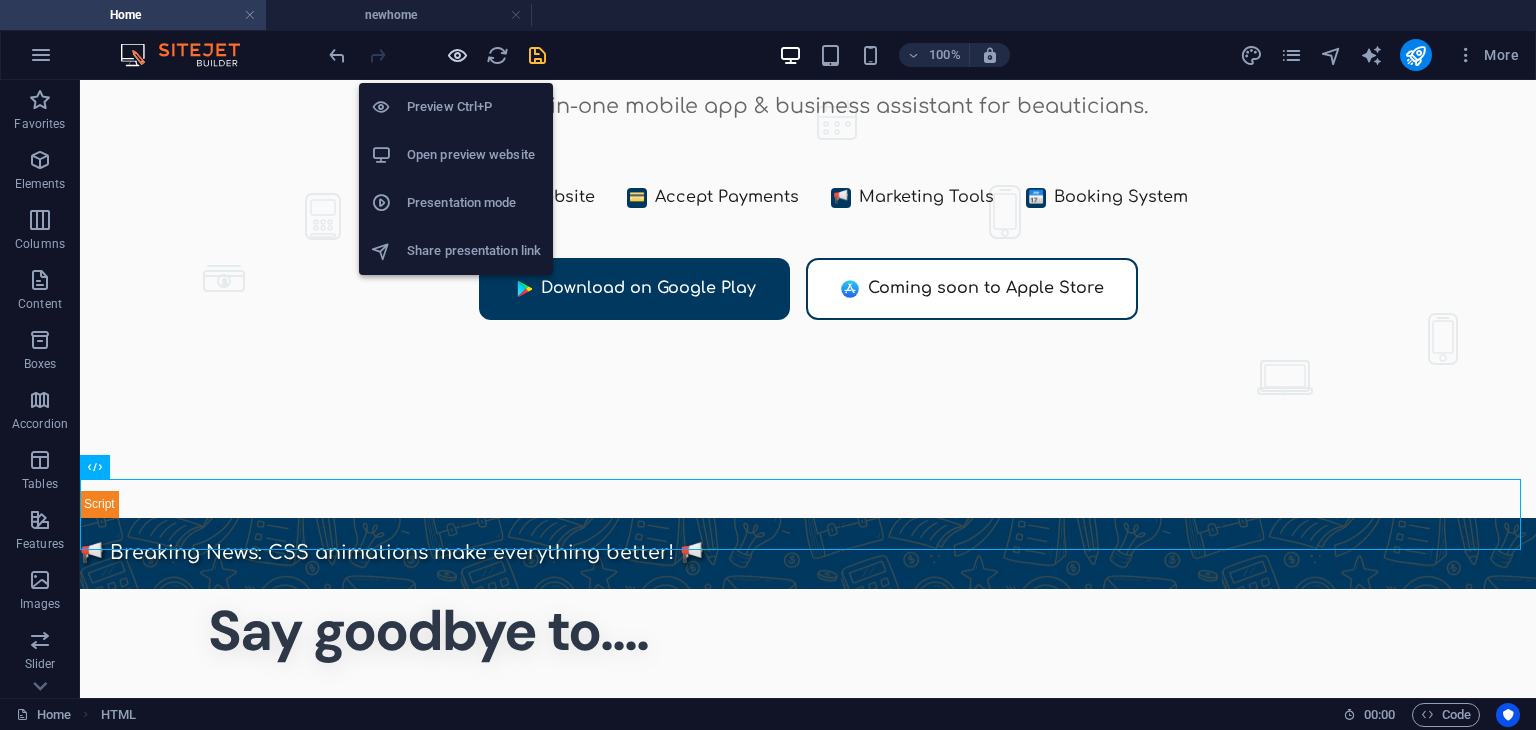 click at bounding box center (457, 55) 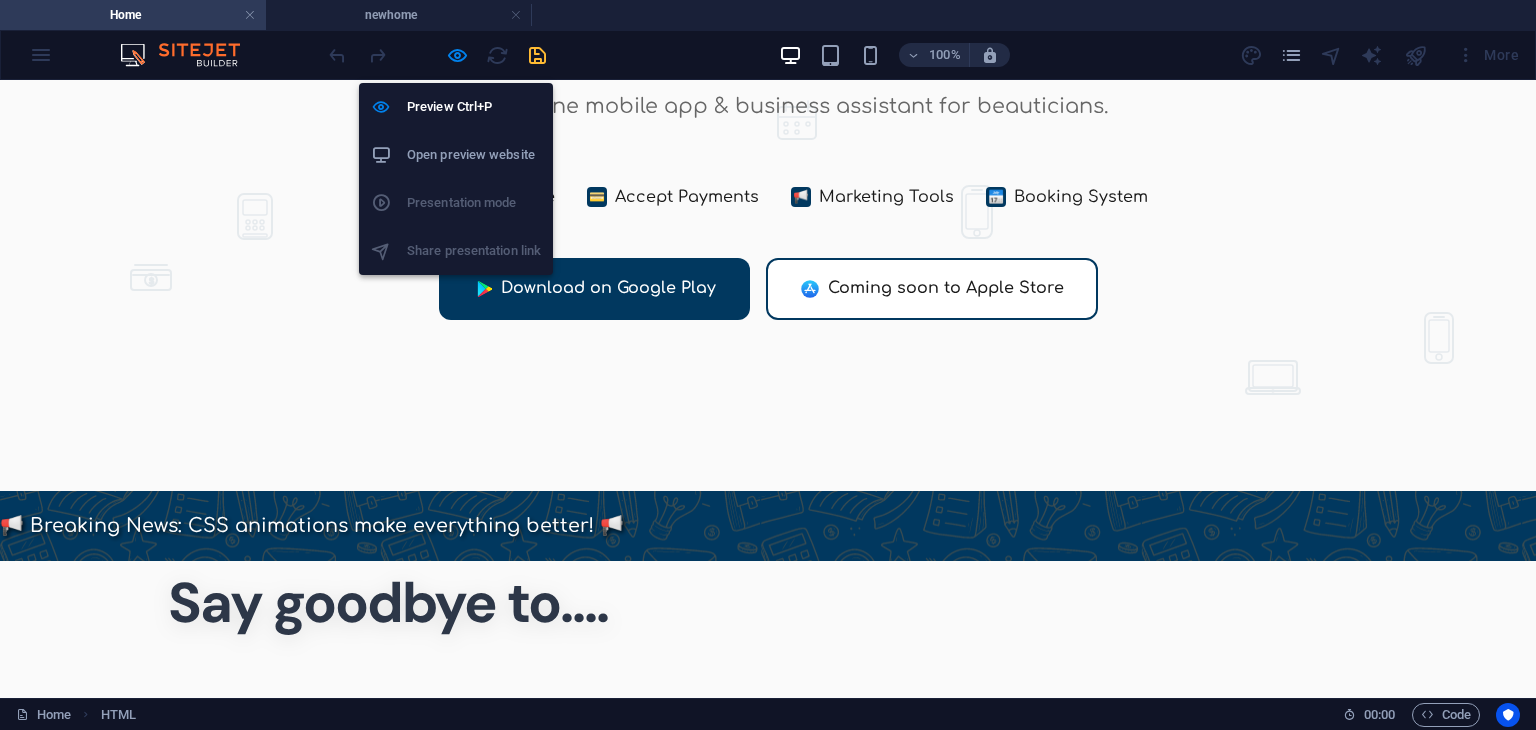click on "Open preview website" at bounding box center [456, 155] 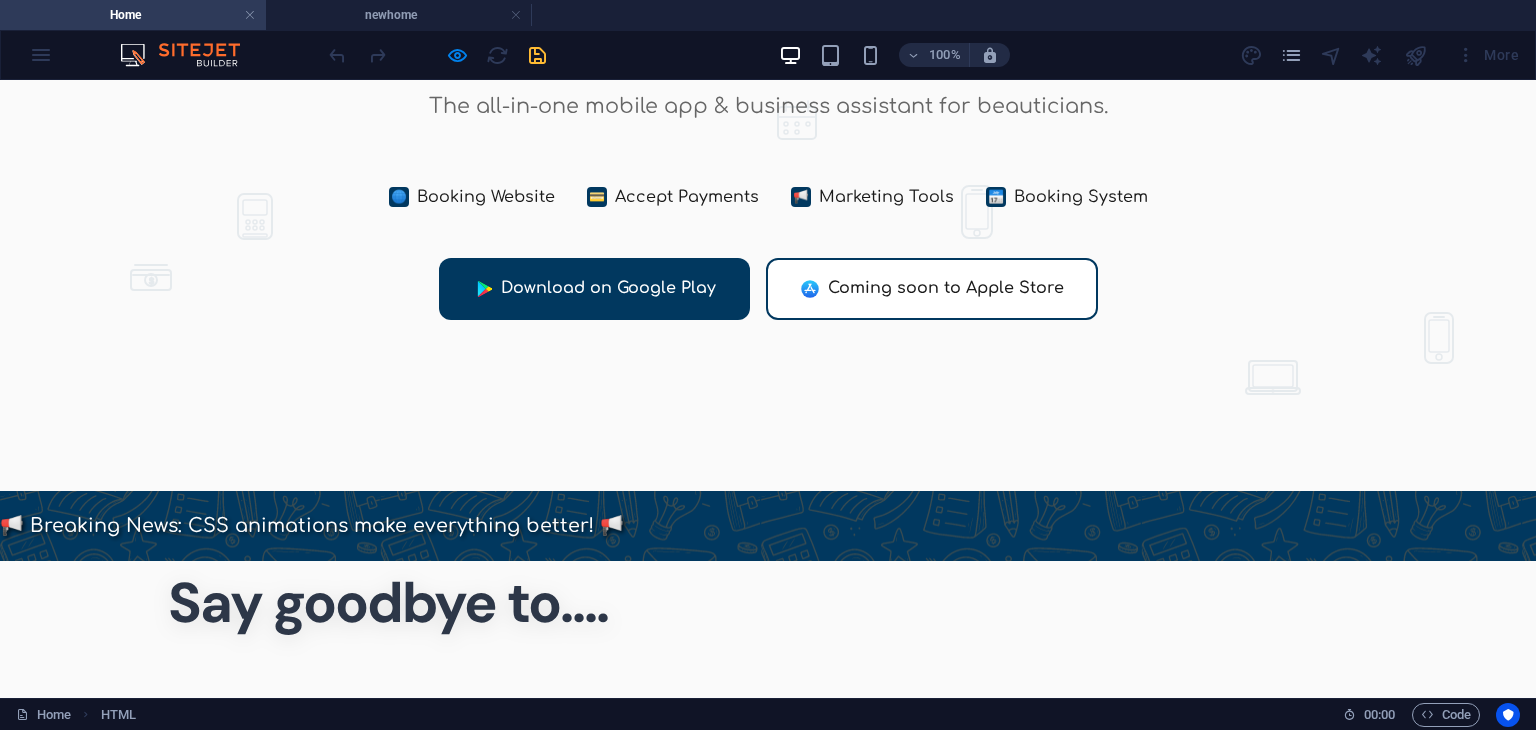 click at bounding box center (437, 55) 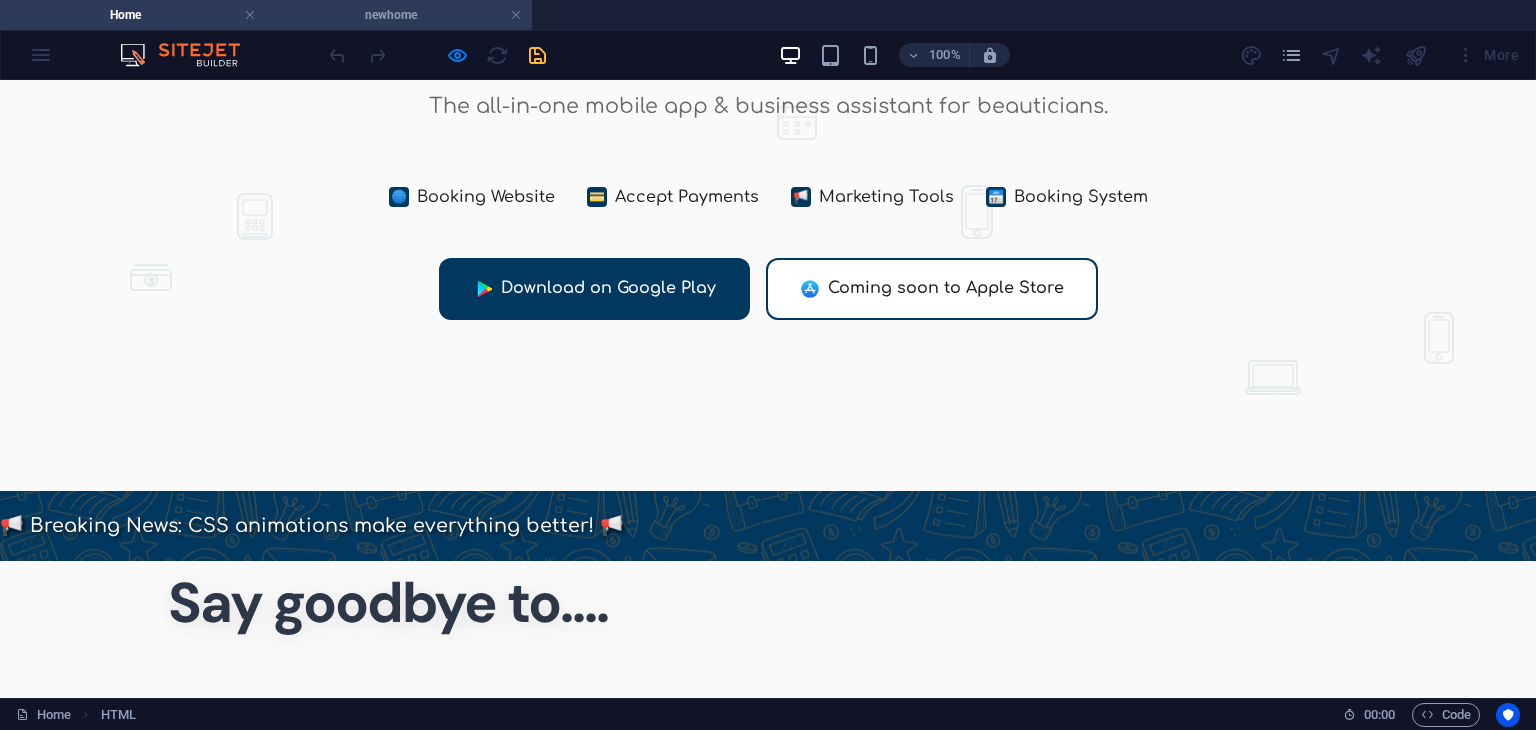 click on "newhome" at bounding box center [399, 15] 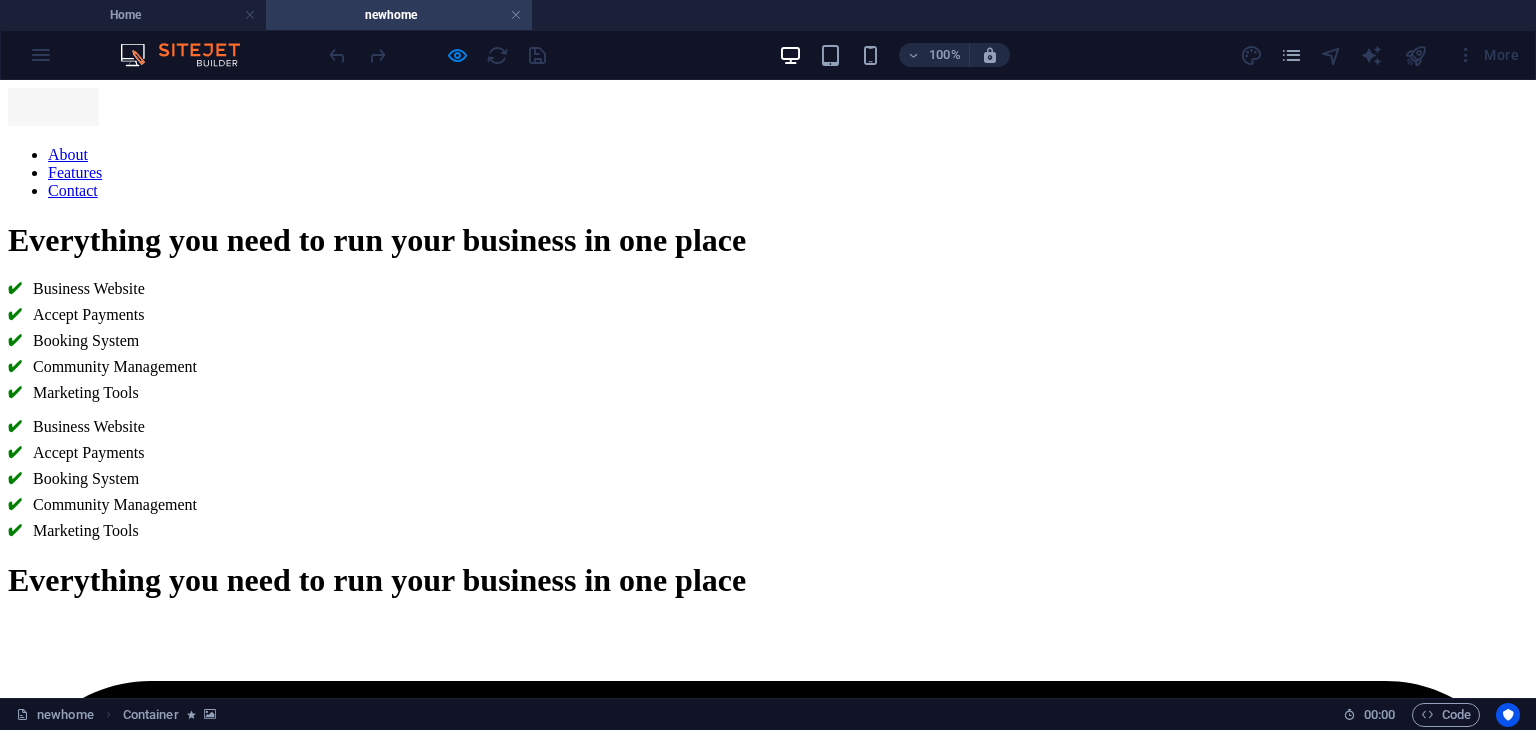 scroll, scrollTop: 790, scrollLeft: 0, axis: vertical 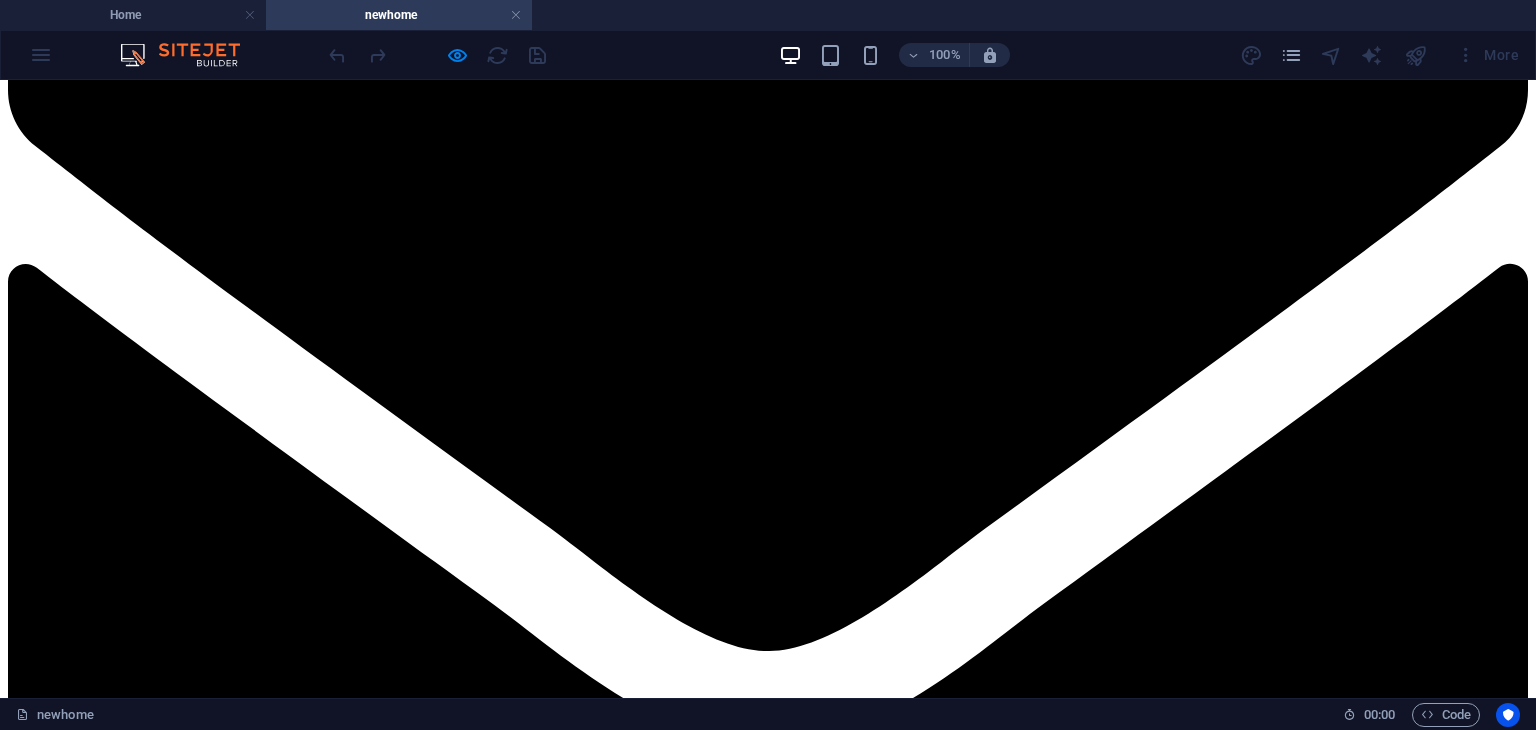 click at bounding box center (437, 55) 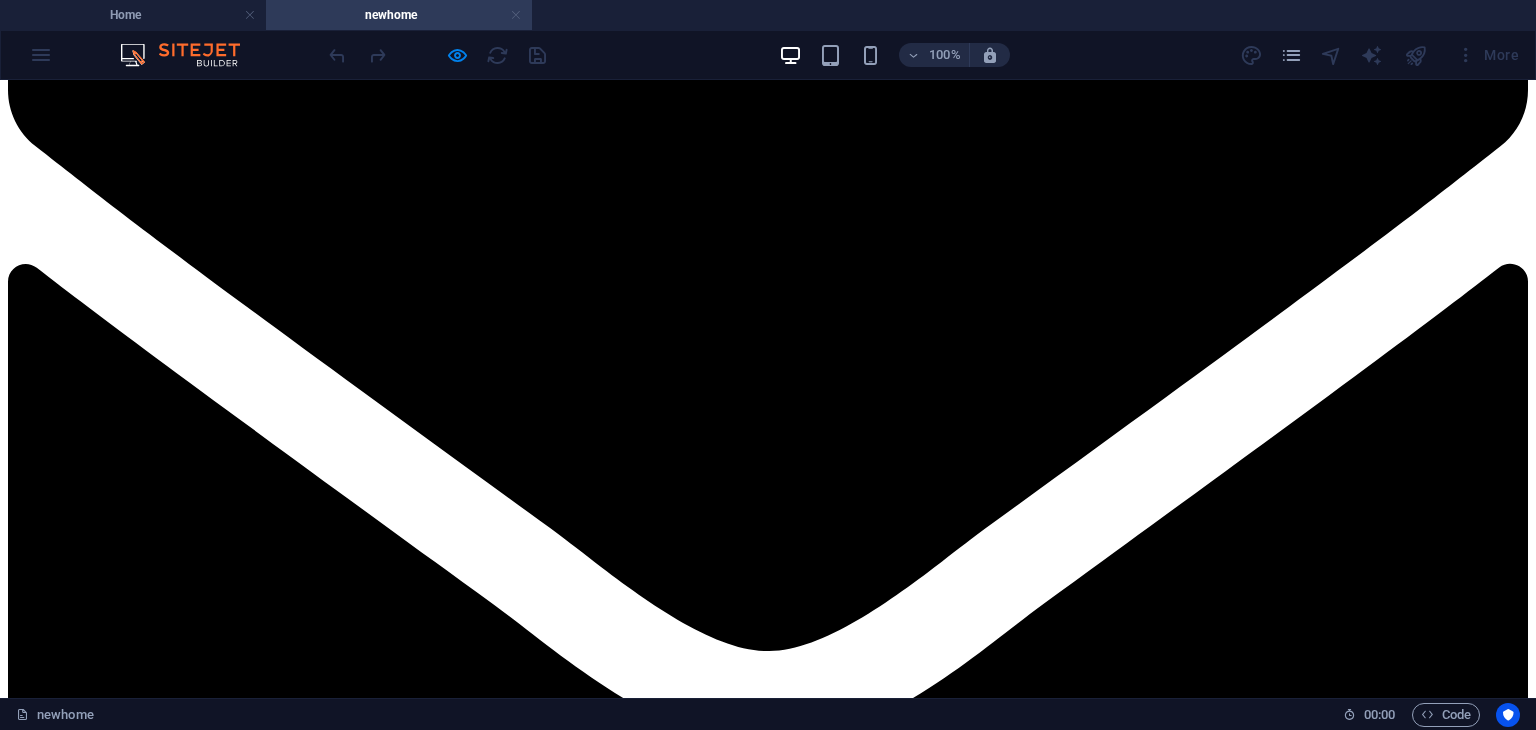 click at bounding box center [516, 15] 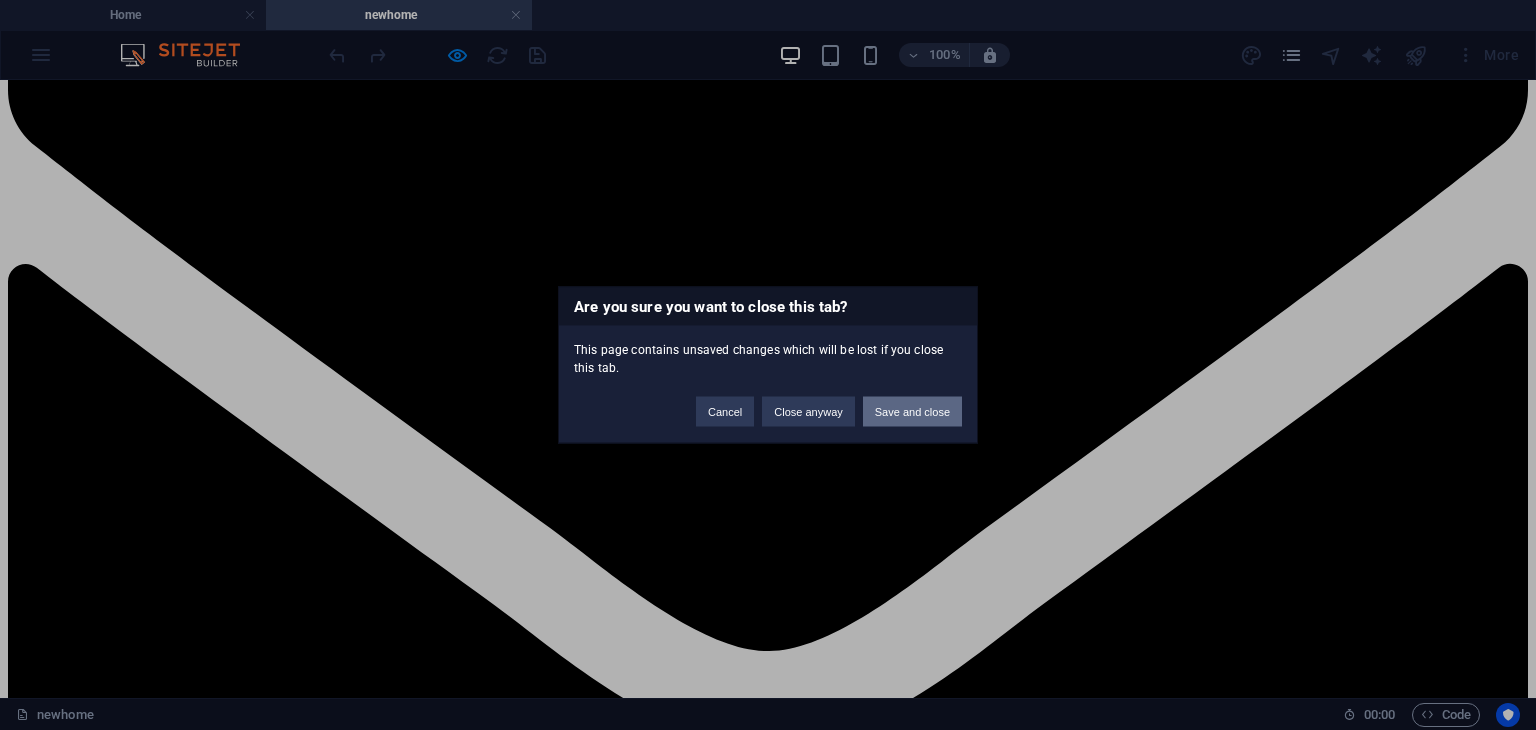 click on "Save and close" at bounding box center [912, 412] 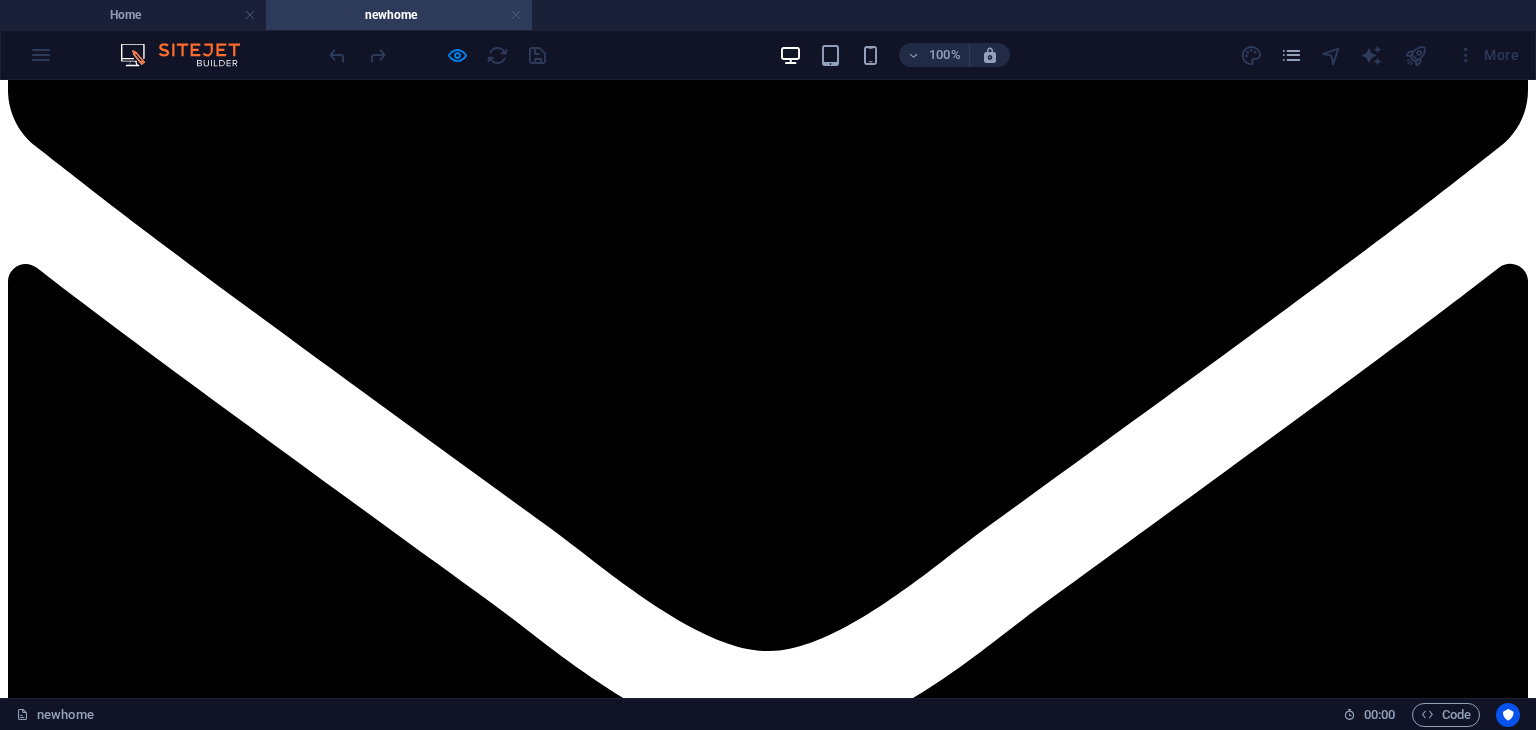 click at bounding box center [516, 15] 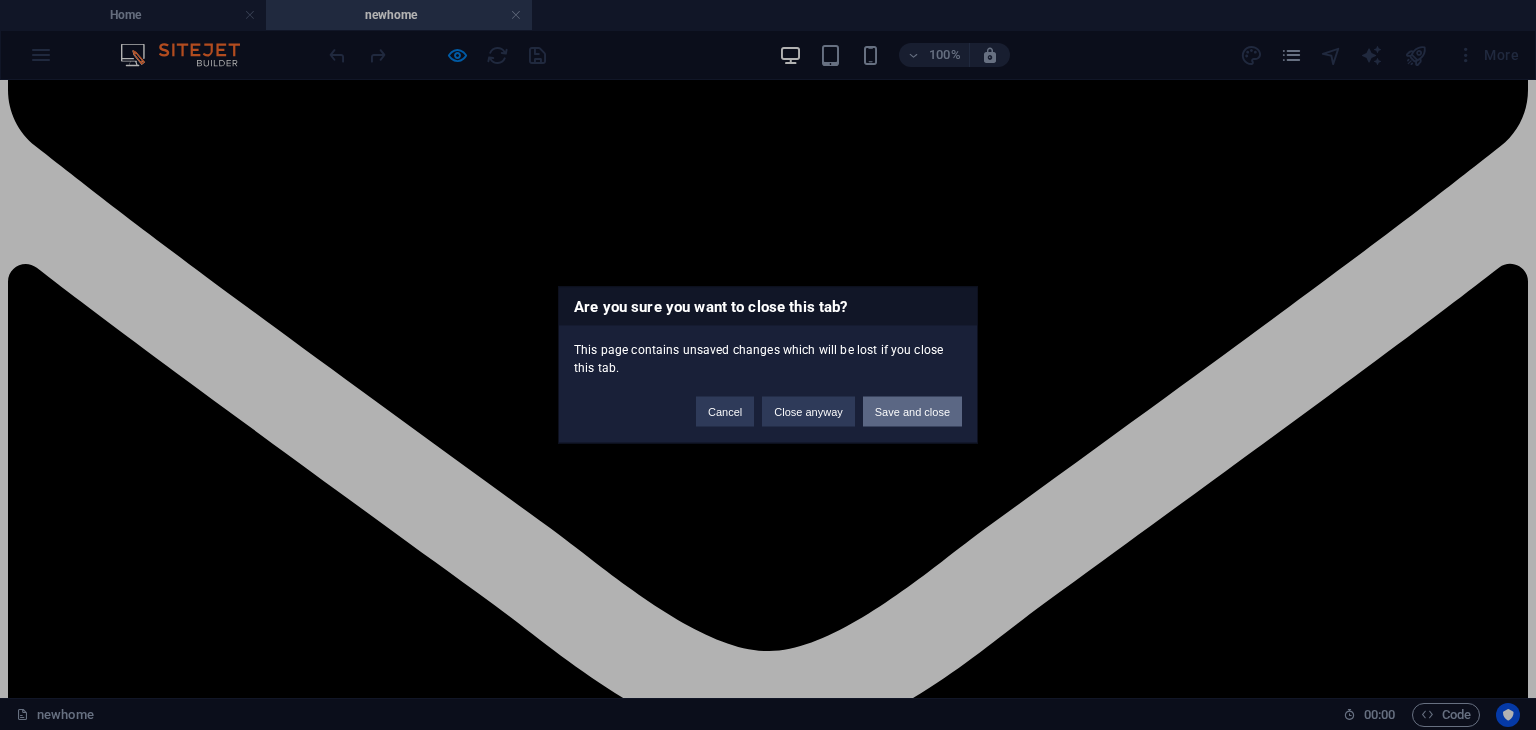 click on "Save and close" at bounding box center (912, 412) 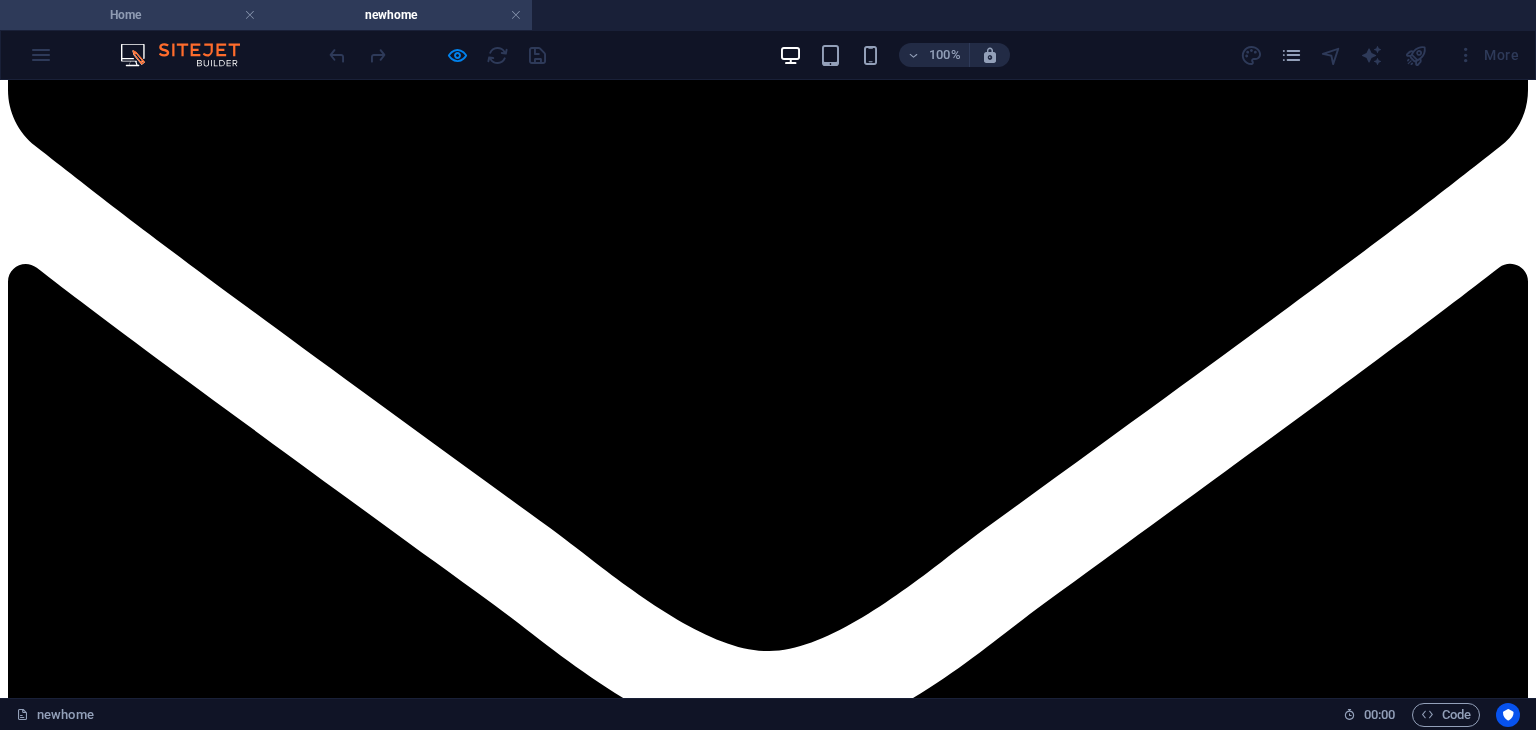 click on "Home" at bounding box center [133, 15] 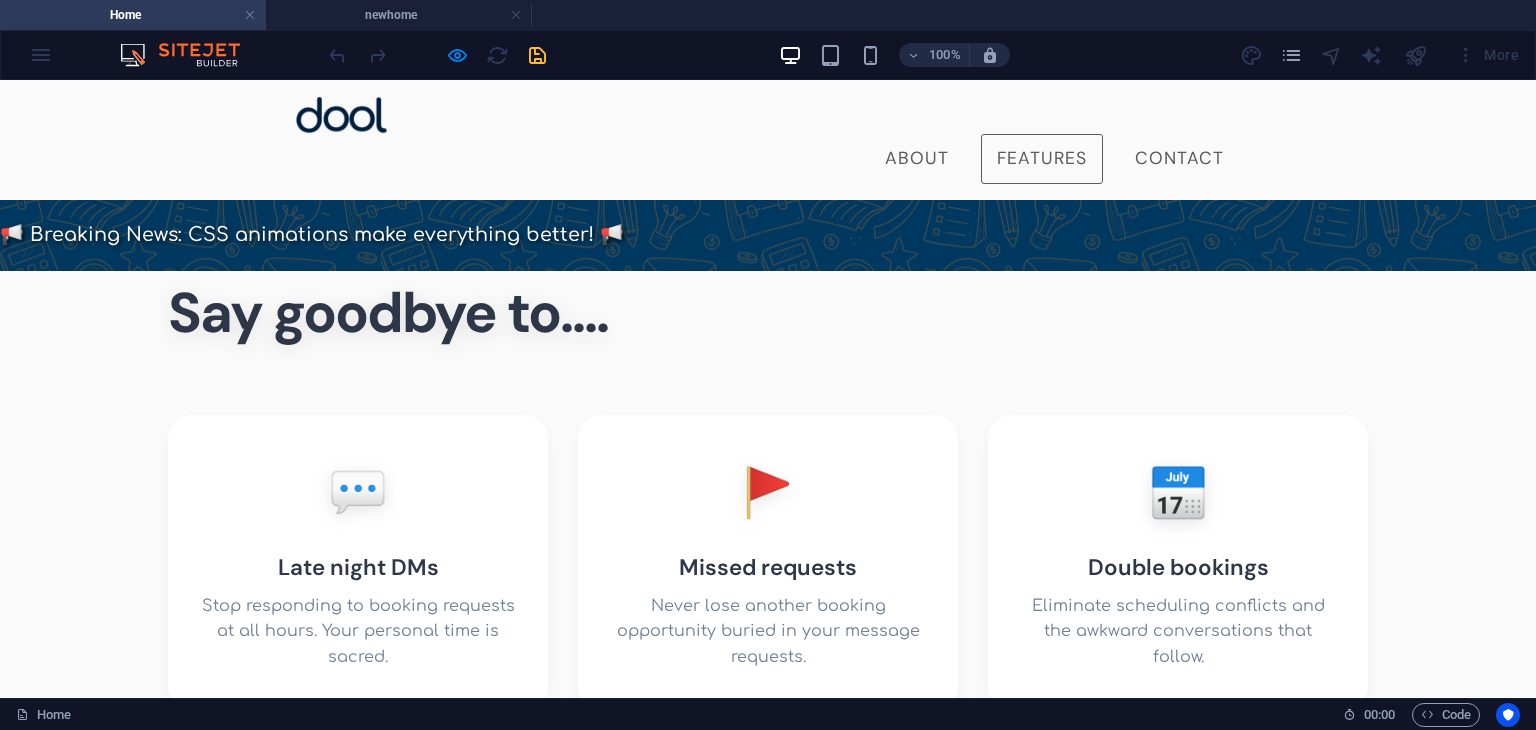 scroll, scrollTop: 574, scrollLeft: 0, axis: vertical 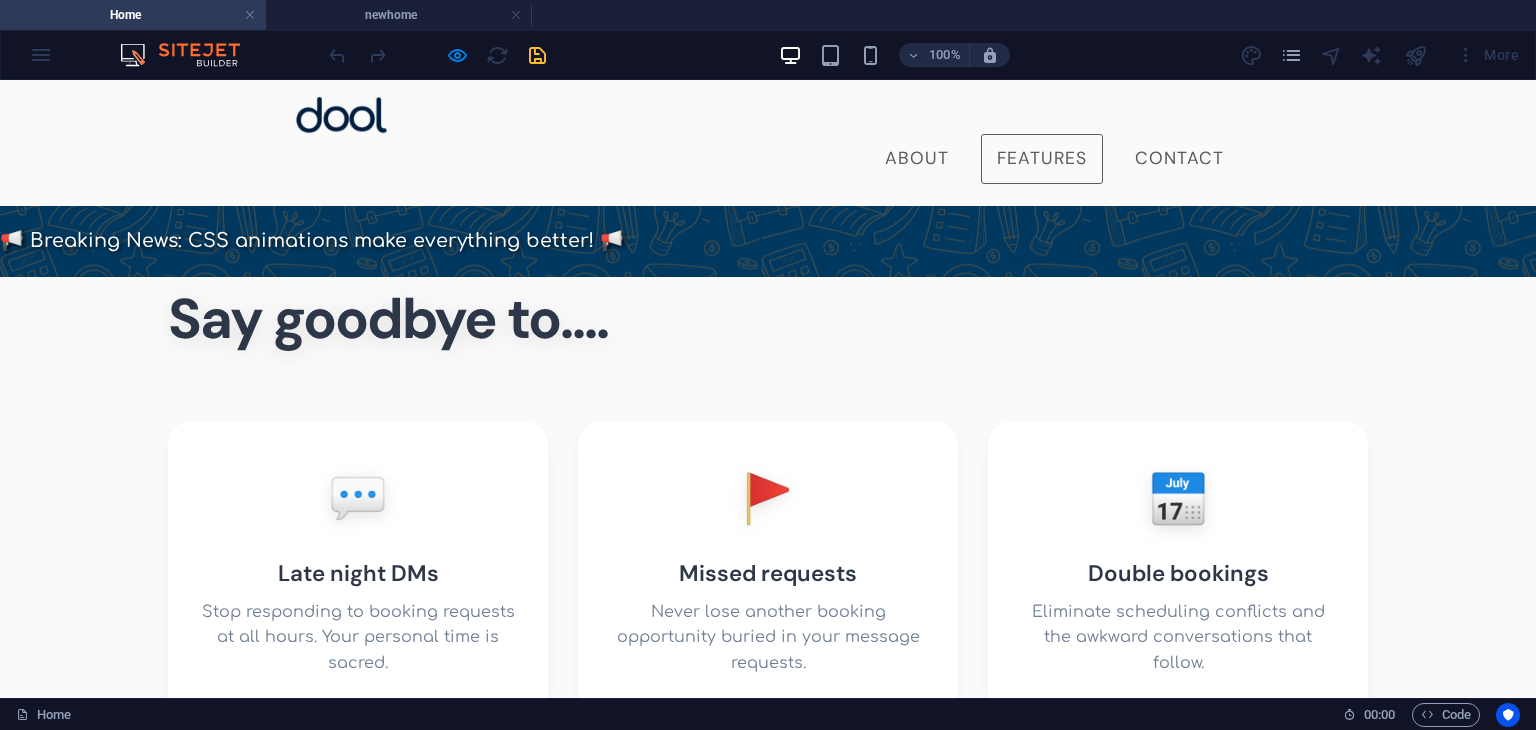 click on "$" at bounding box center (768, -103) 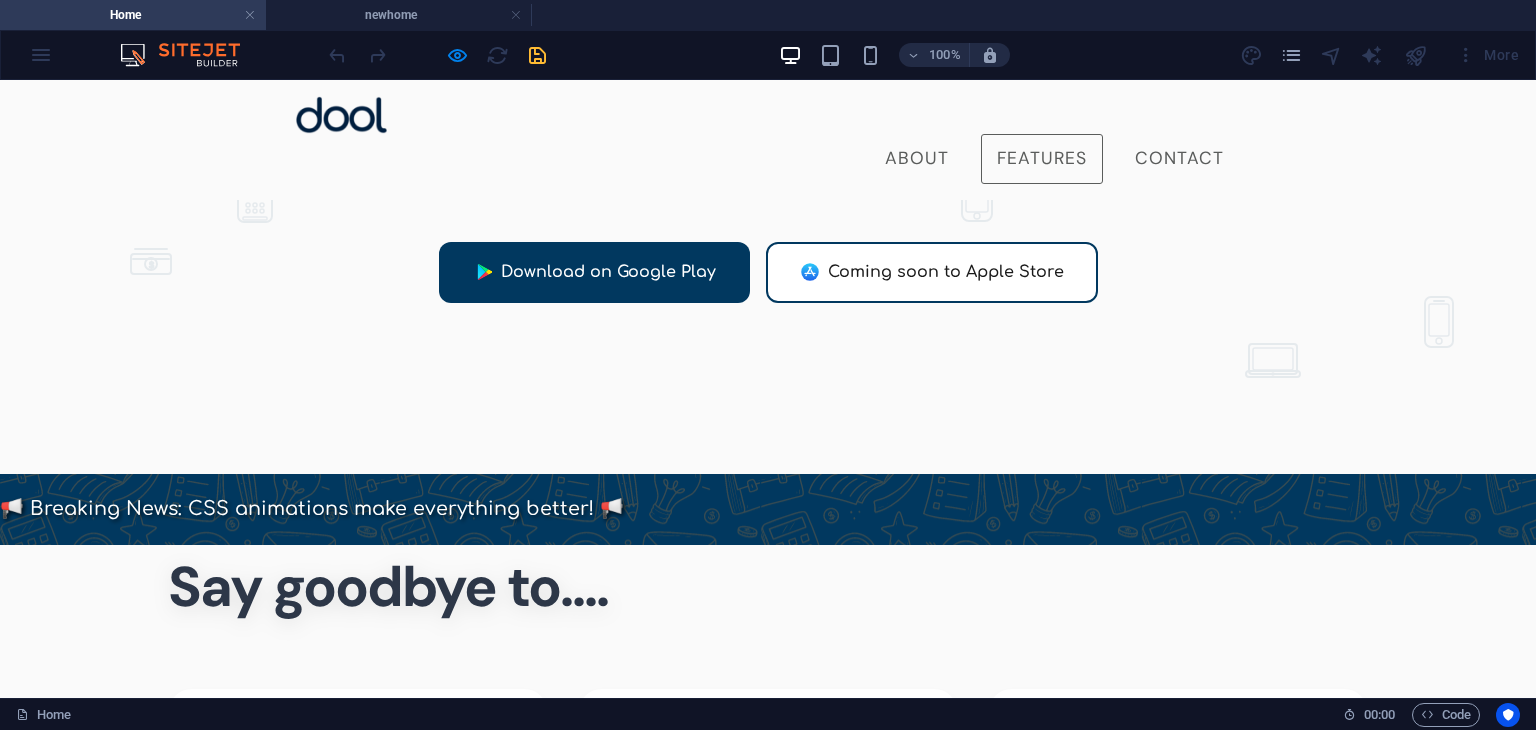 scroll, scrollTop: 0, scrollLeft: 0, axis: both 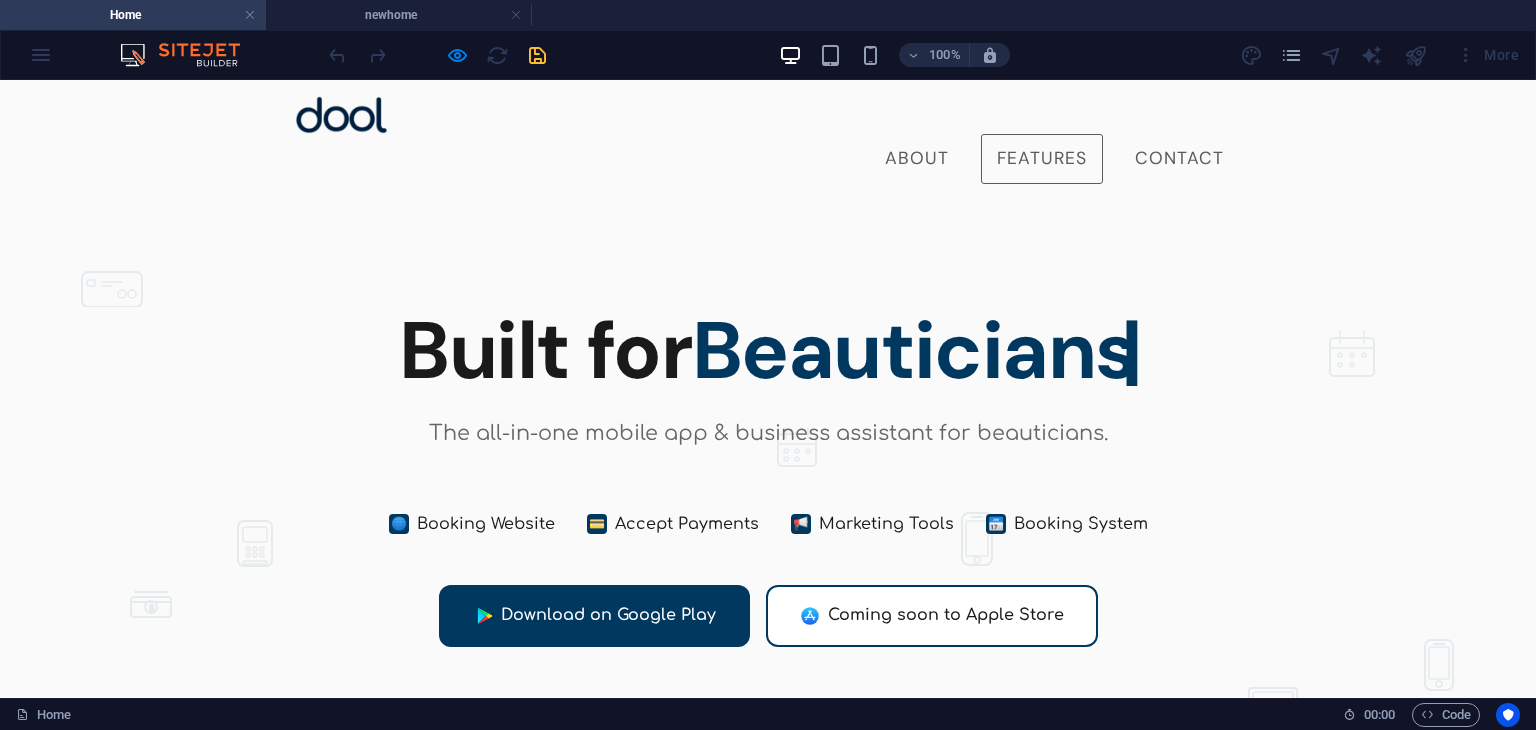 click on "$" at bounding box center [768, 509] 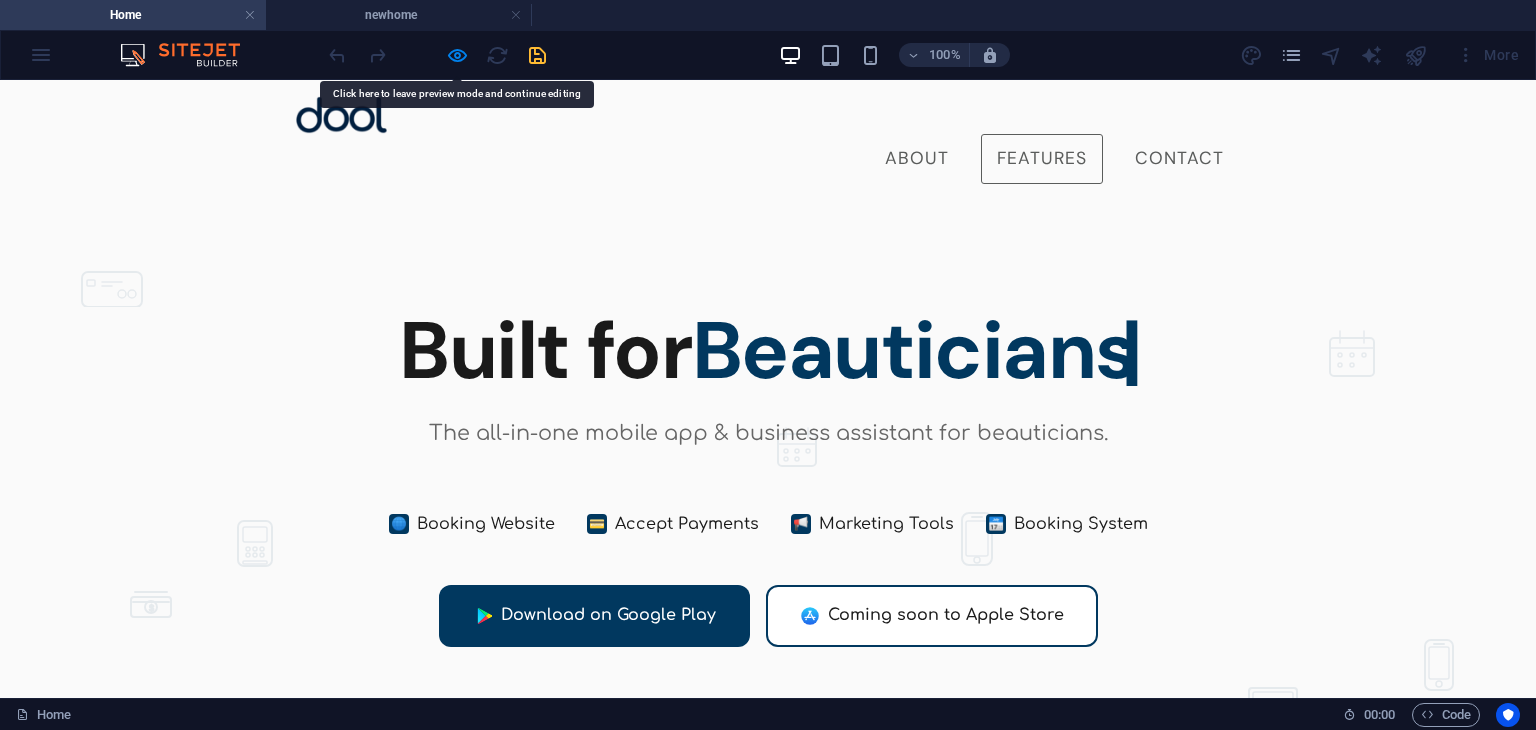 click at bounding box center (437, 55) 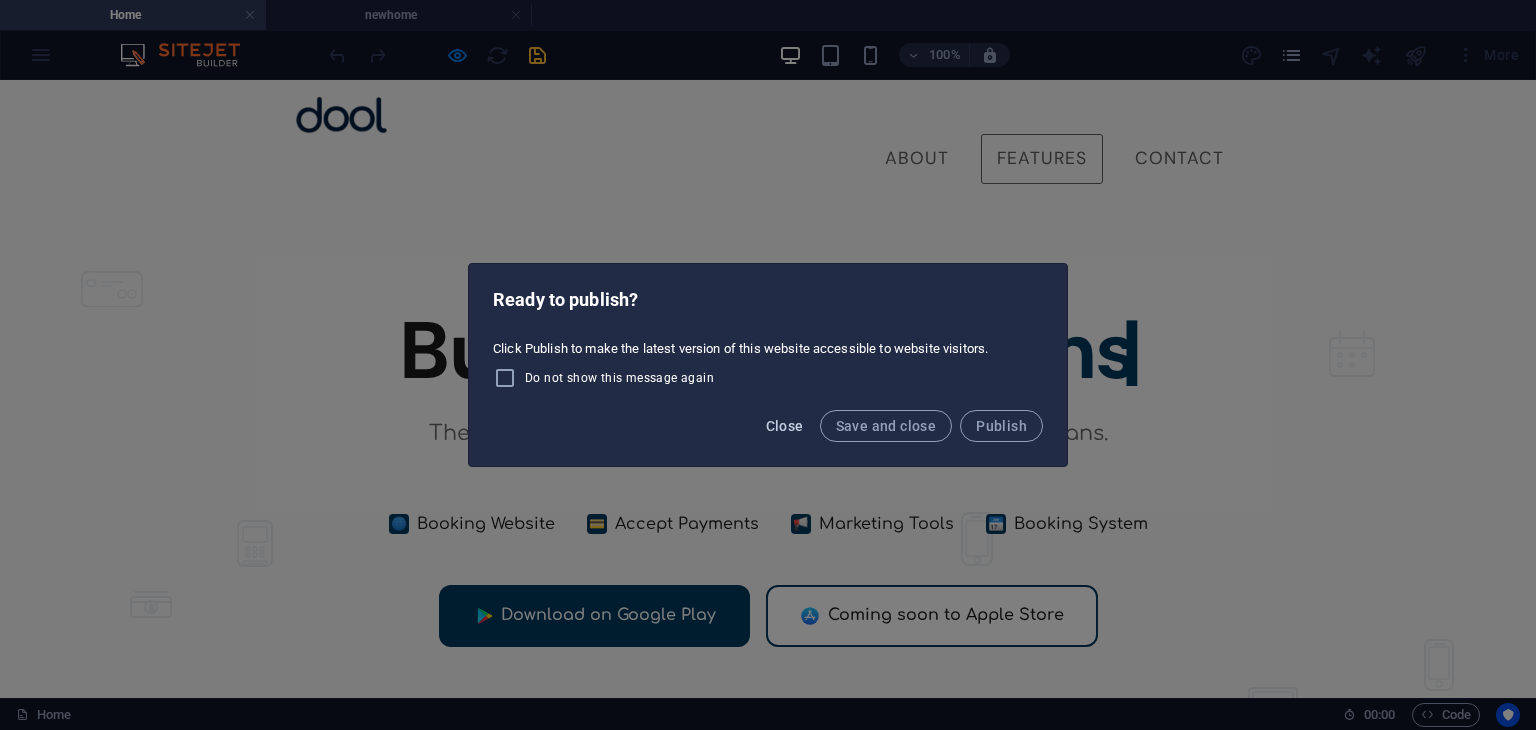 click on "Close" at bounding box center [785, 426] 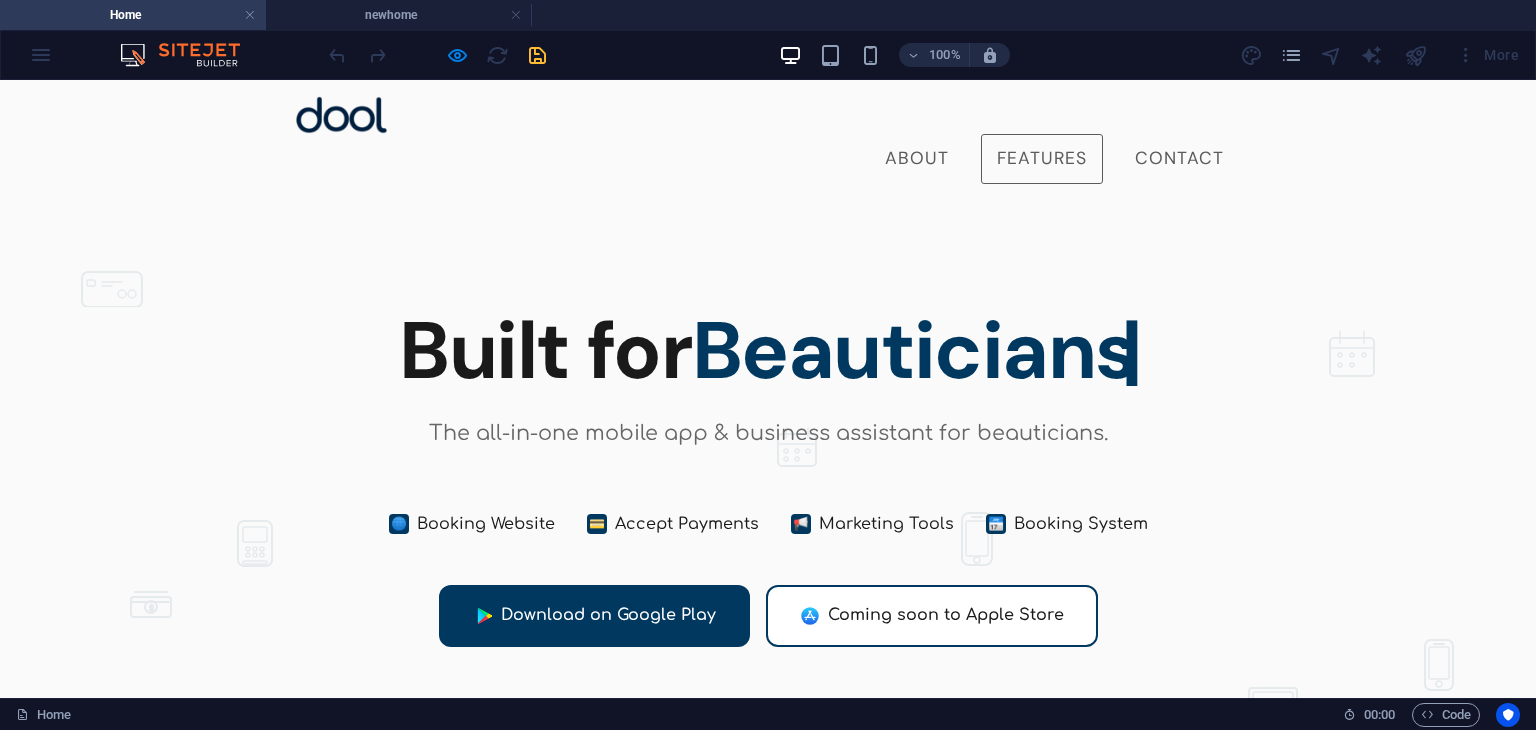 click at bounding box center (437, 55) 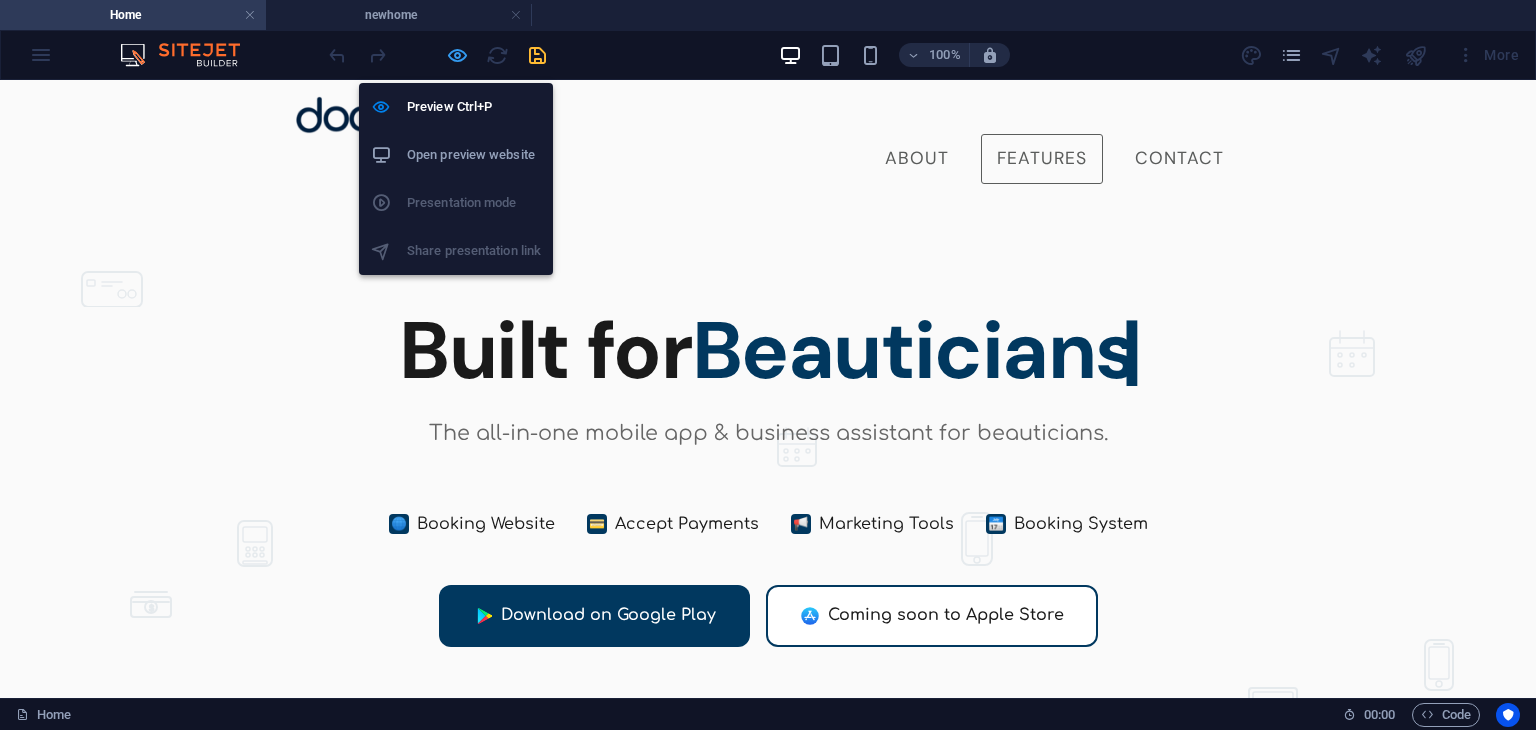 click at bounding box center [457, 55] 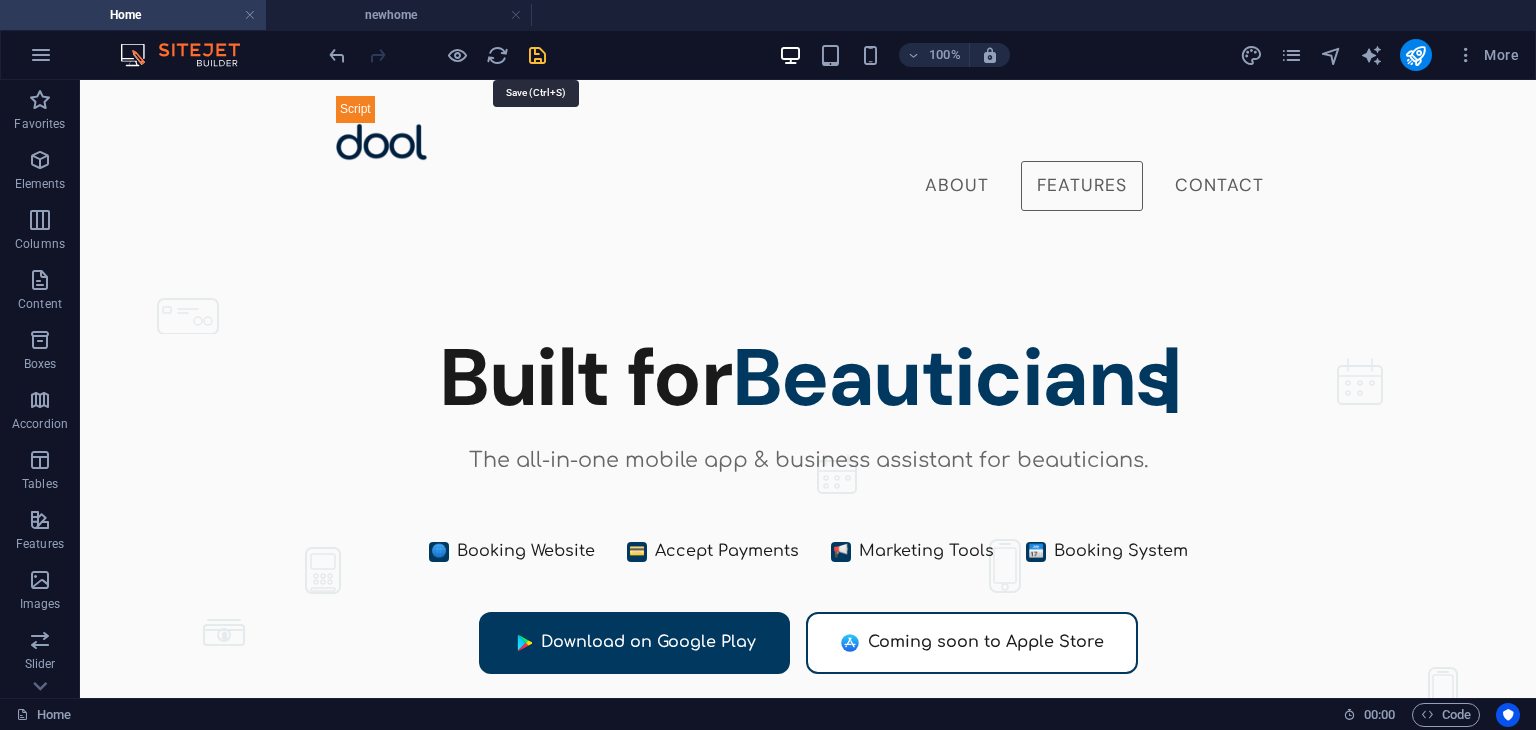 click at bounding box center (537, 55) 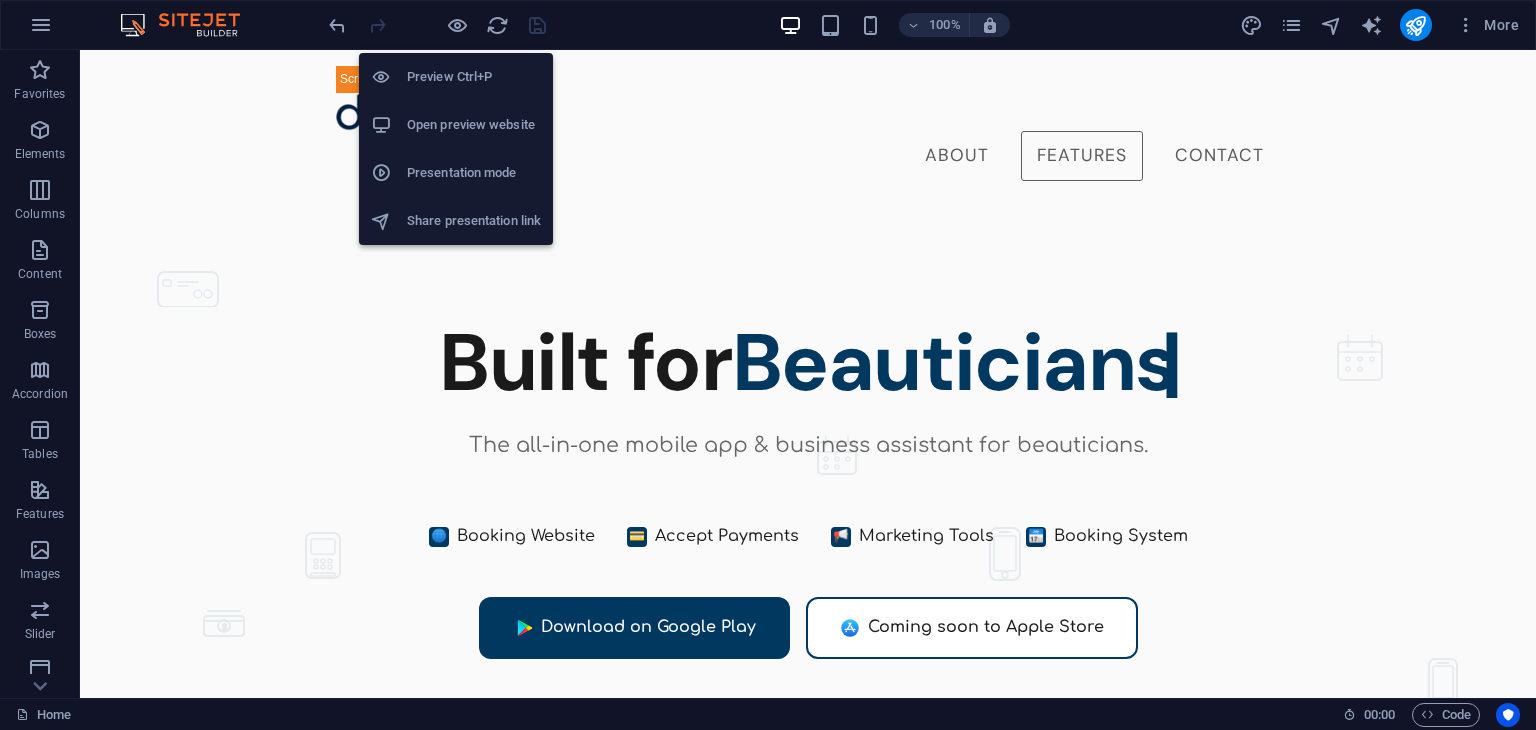 click on "Open preview website" at bounding box center [474, 125] 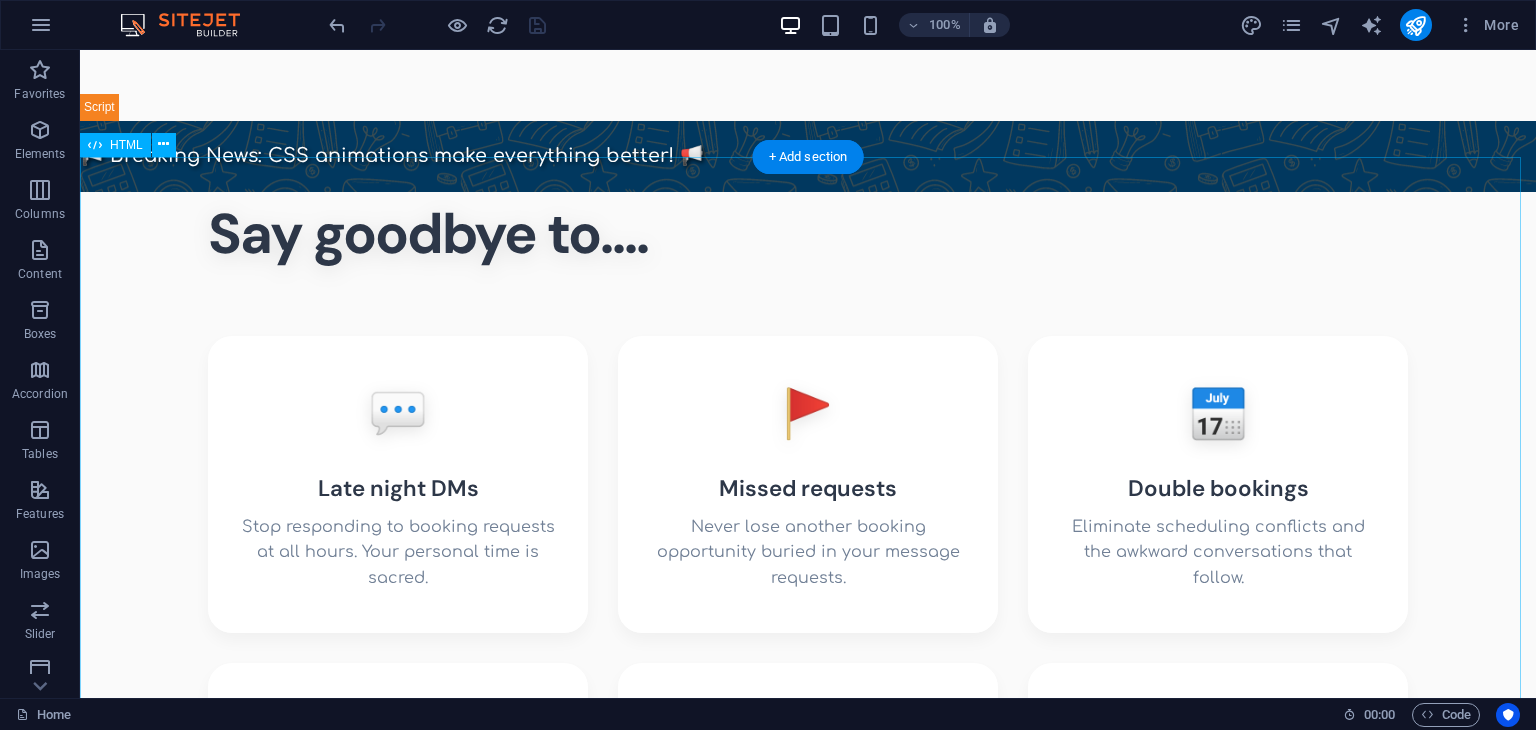 scroll, scrollTop: 752, scrollLeft: 0, axis: vertical 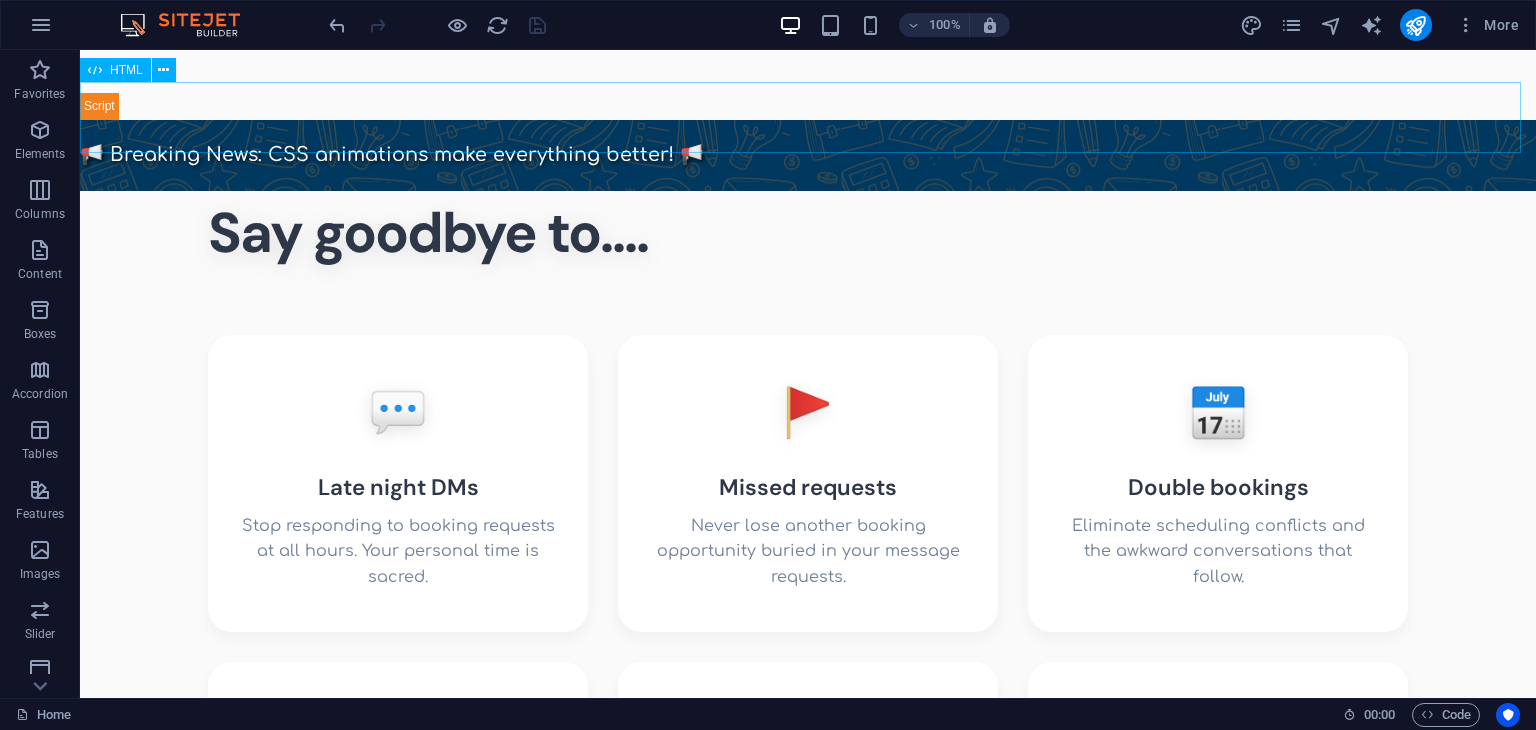 click on "HTML" at bounding box center [126, 70] 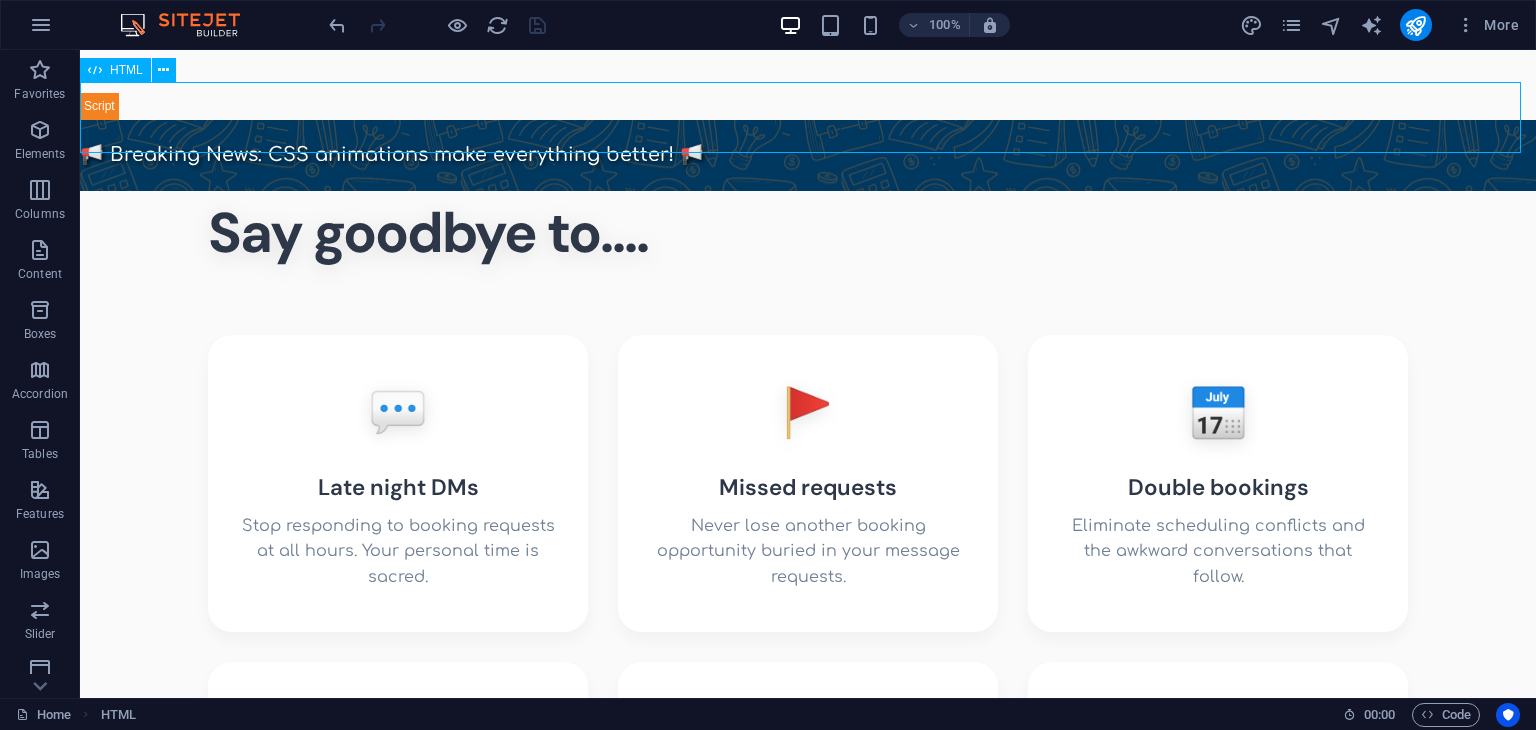 click on "HTML" at bounding box center [126, 70] 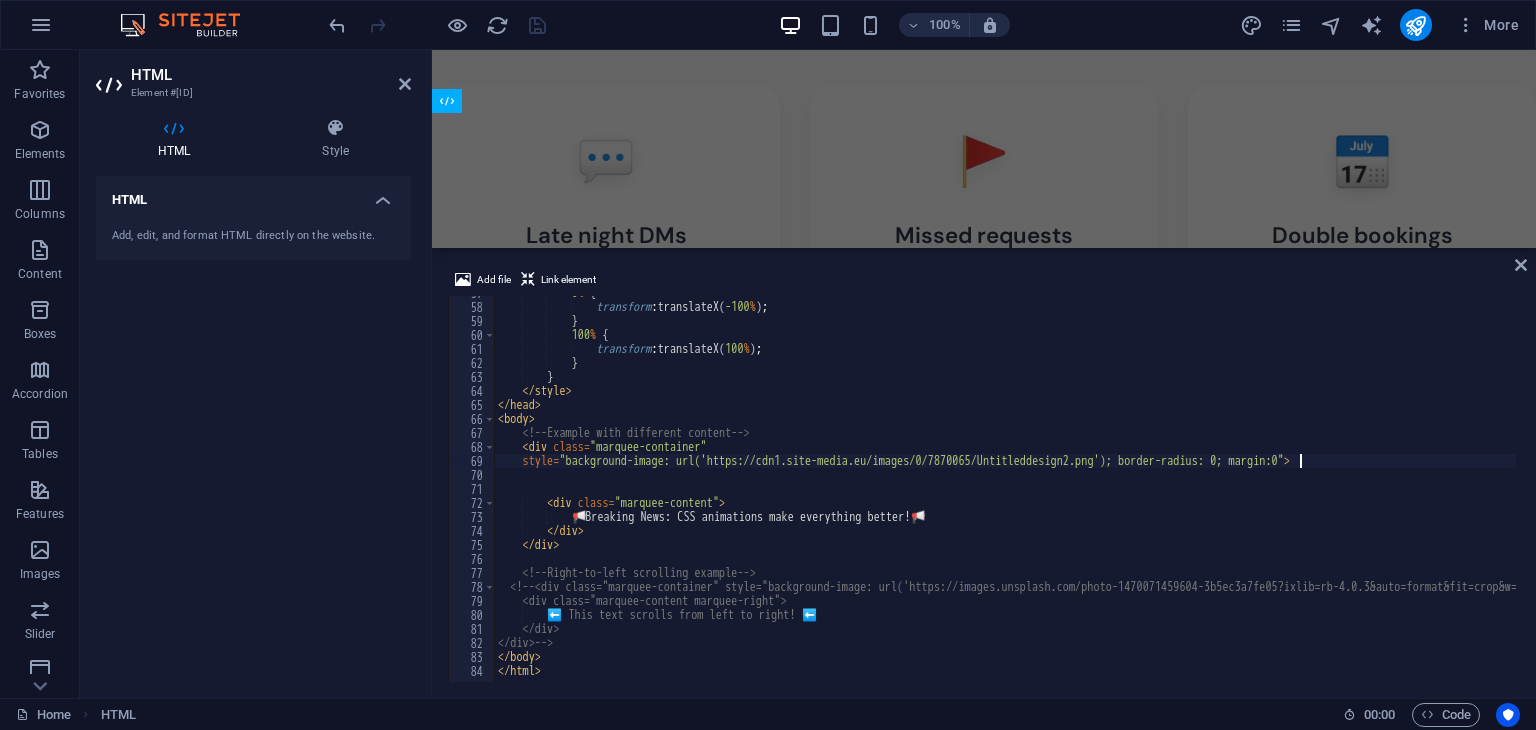 scroll, scrollTop: 468, scrollLeft: 0, axis: vertical 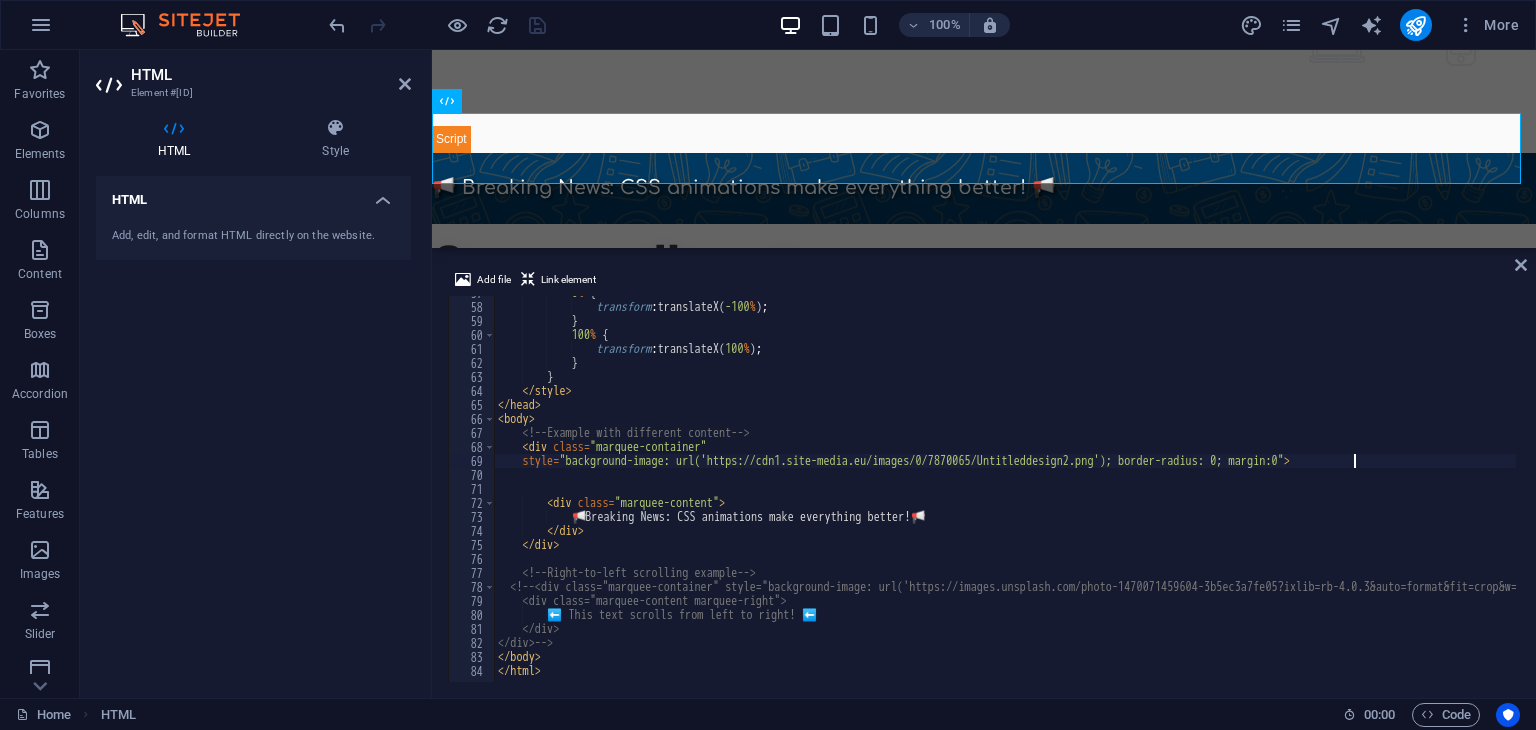 click on "0 % { transform : translateX( -100 % ) ; } 100 % { transform : translateX( 100 % ) ; } } </ style > </ head > < body > < !-- Example with different content --> < div class = "marquee-container" style = "background-image: url('https://cdn1.site-media.eu/images/0/7870065/Untitleddesign2.png'); border-radius: 0; margin:0" > < div class = "marquee-content" > 📢 Breaking News: CSS animations make everything better! 📢 </ div > </ div > < !-- Right-to-left scrolling example --> < !-- <div class="marquee-container" style="background-image: url('https://images.unsplash.com/photo-1470071459604-3b5ec3a7fe05?ixlib=rb-4.0.3&auto=format&fit=crop&w=1200&q=80');"> <div class="marquee-content marquee-right"> ⬅️ This text scrolls from left to right! ⬅️ </div > </ div > --" at bounding box center (1114, 491) 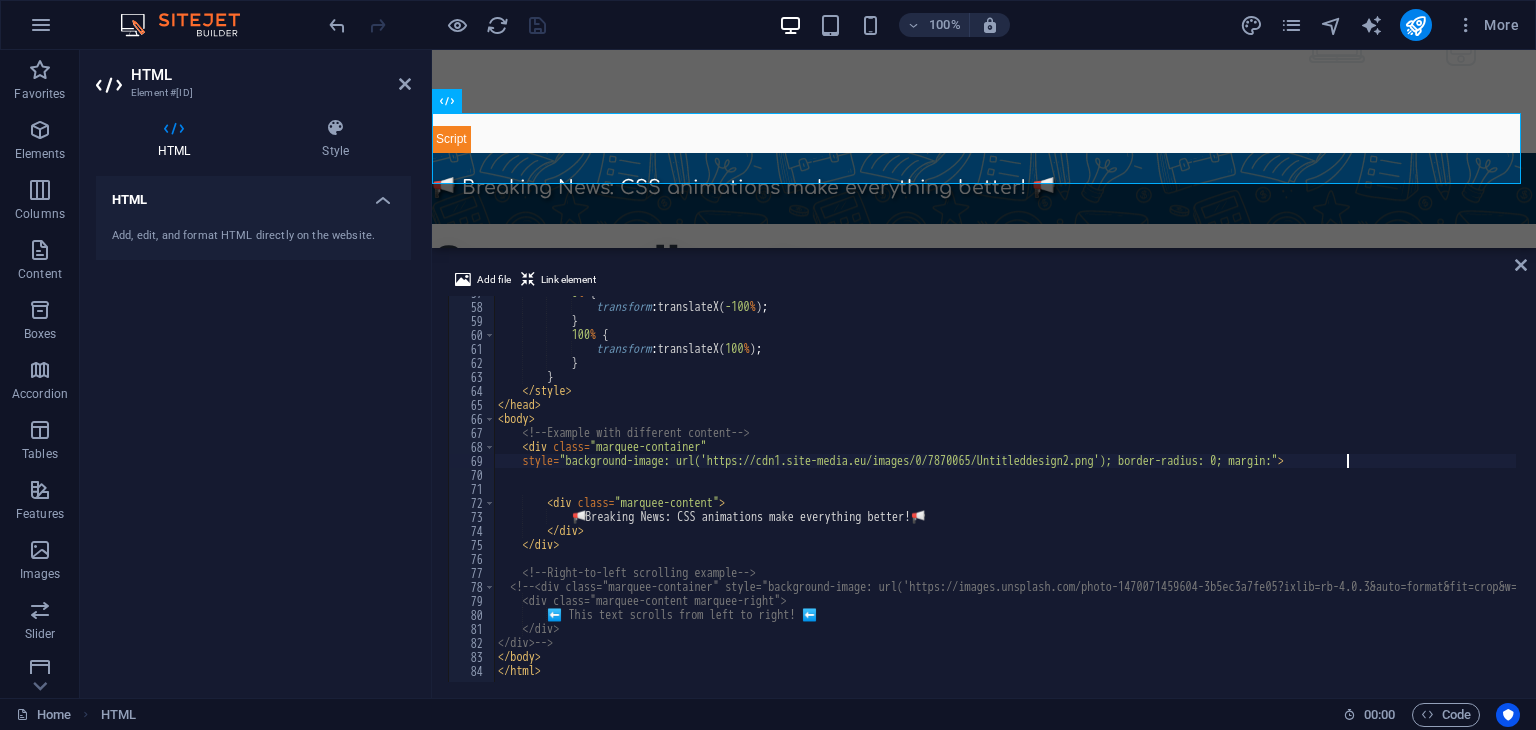 scroll, scrollTop: 793, scrollLeft: 0, axis: vertical 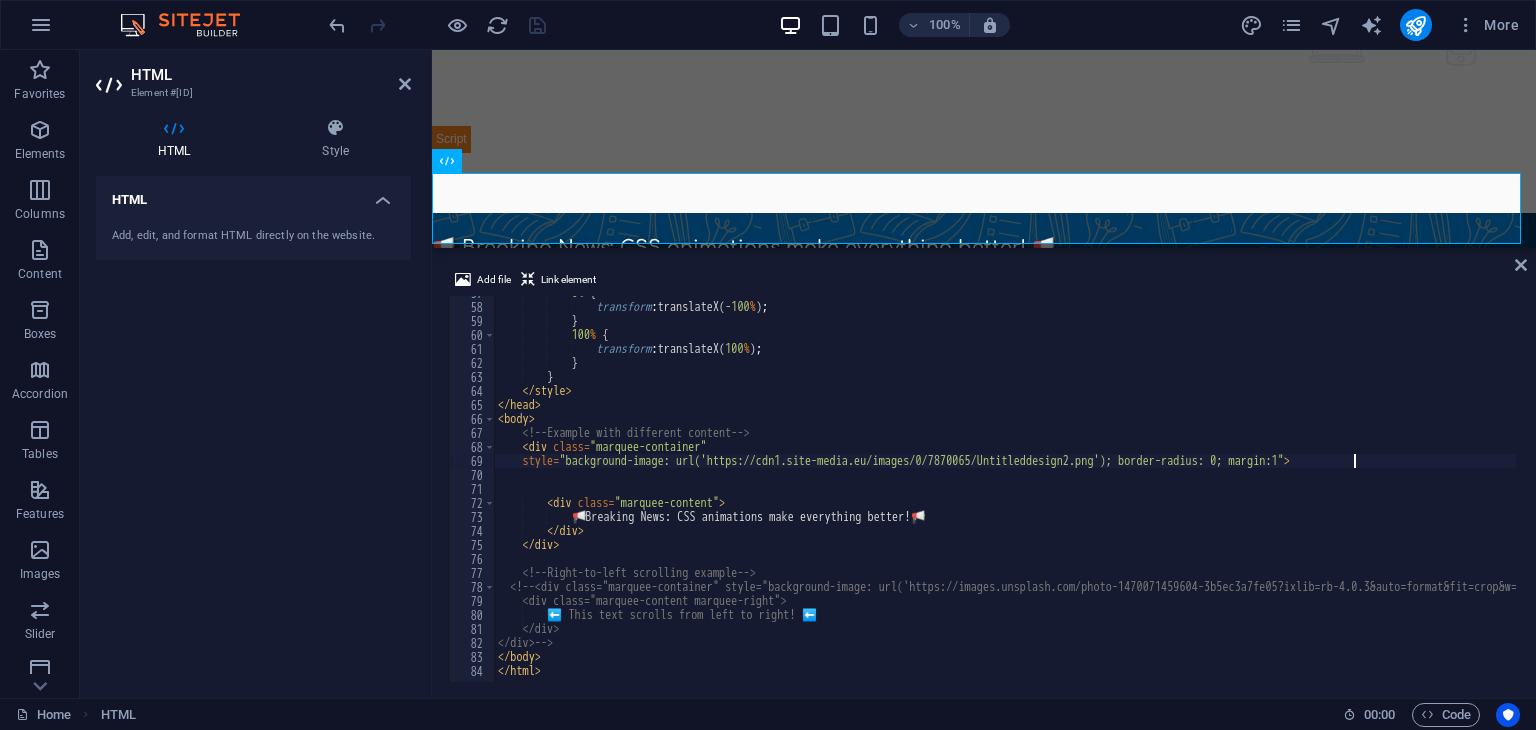 type on "style="background-image: url('https://cdn1.site-media.eu/images/0/7870065/Untitleddesign2.png'); border-radius: 0; margin:1"" 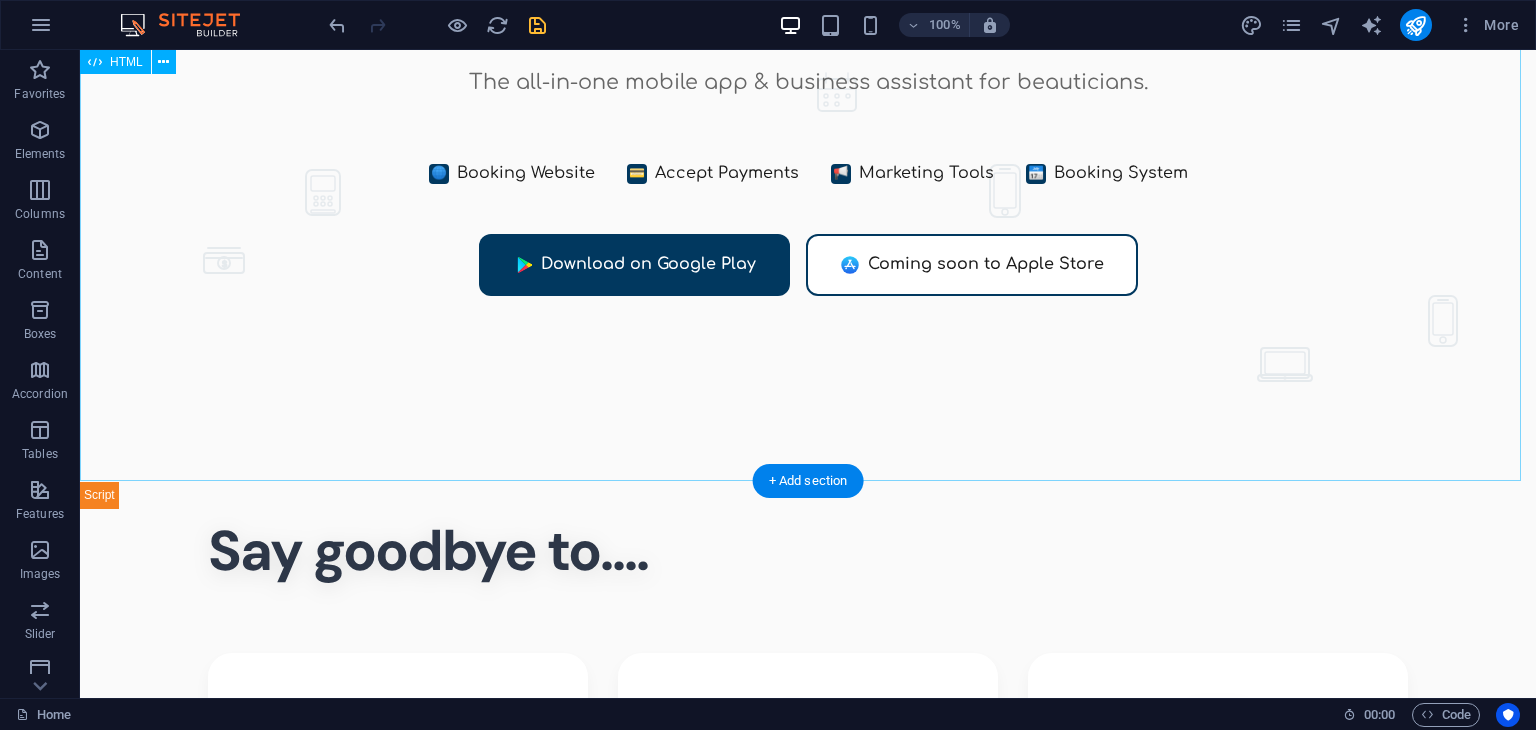 scroll, scrollTop: 364, scrollLeft: 0, axis: vertical 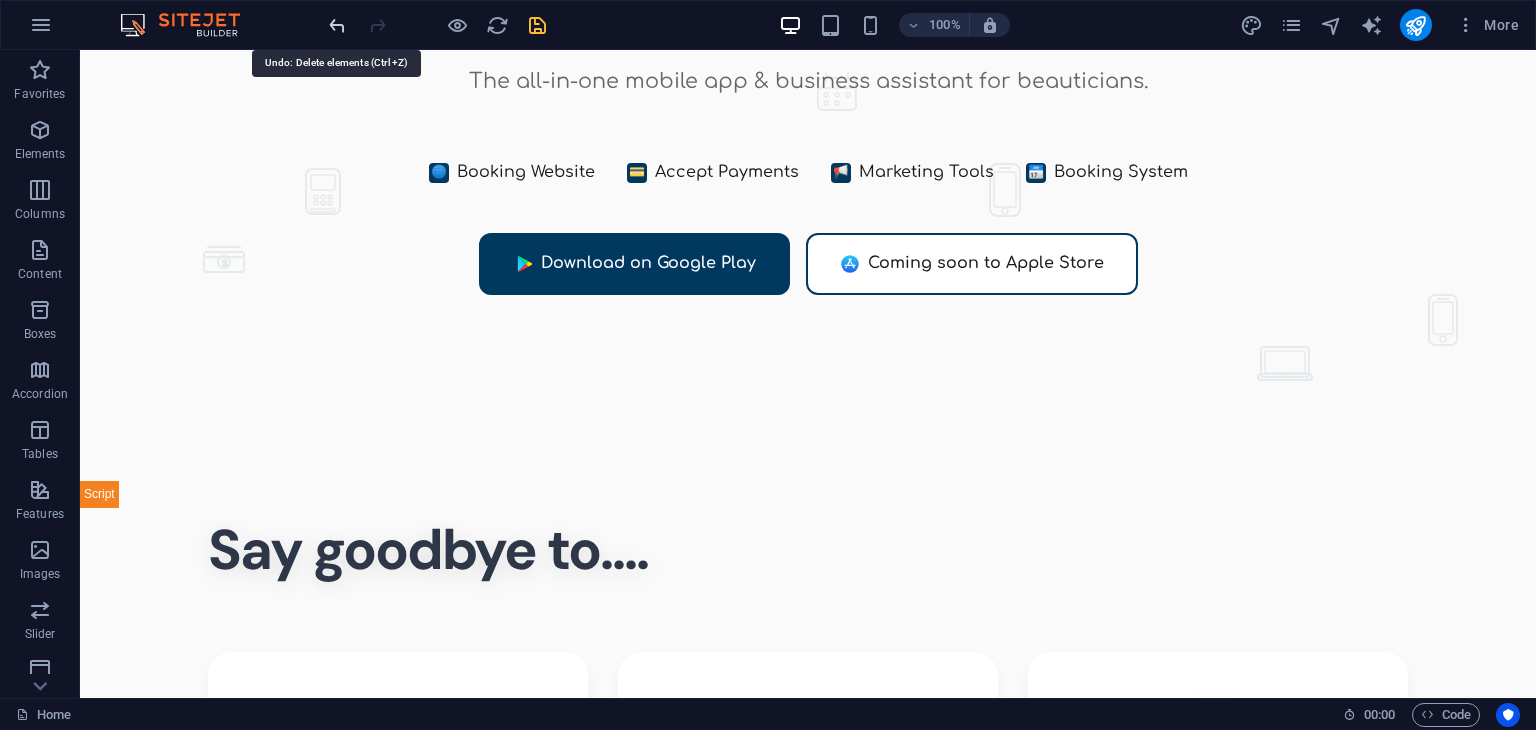 click at bounding box center (337, 25) 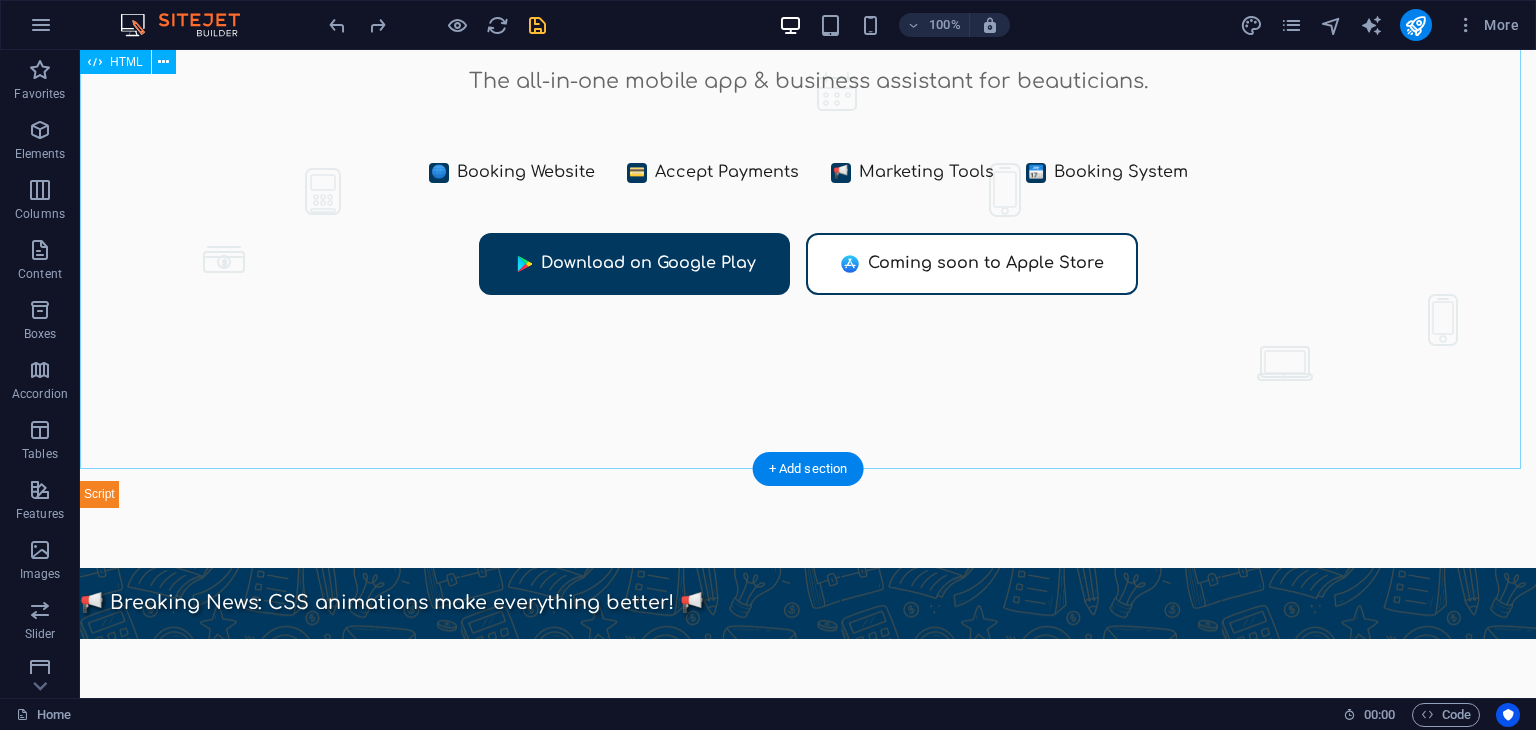 click on "Dool - Business Assistant for Beauticians
$
🌐" at bounding box center (808, 170) 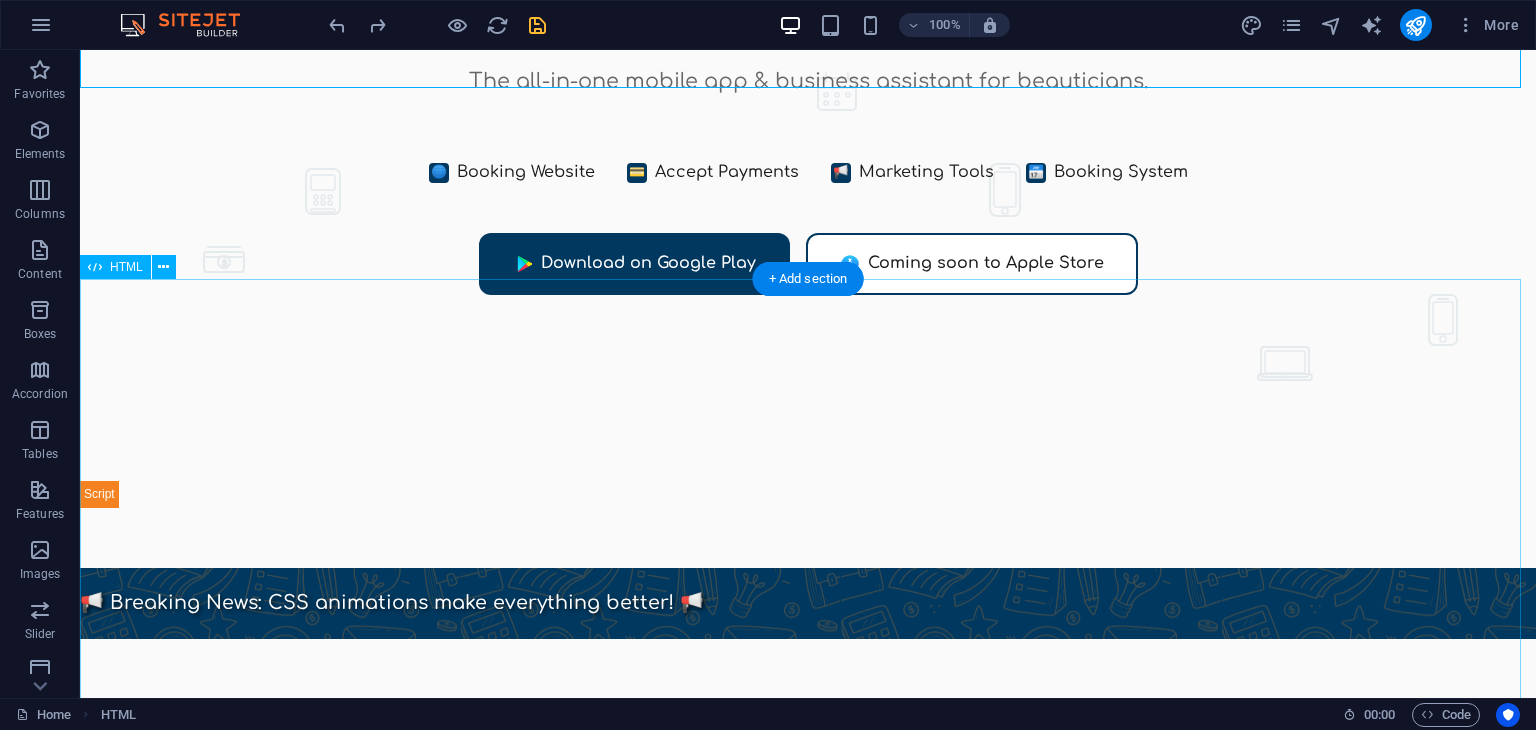 scroll, scrollTop: 745, scrollLeft: 0, axis: vertical 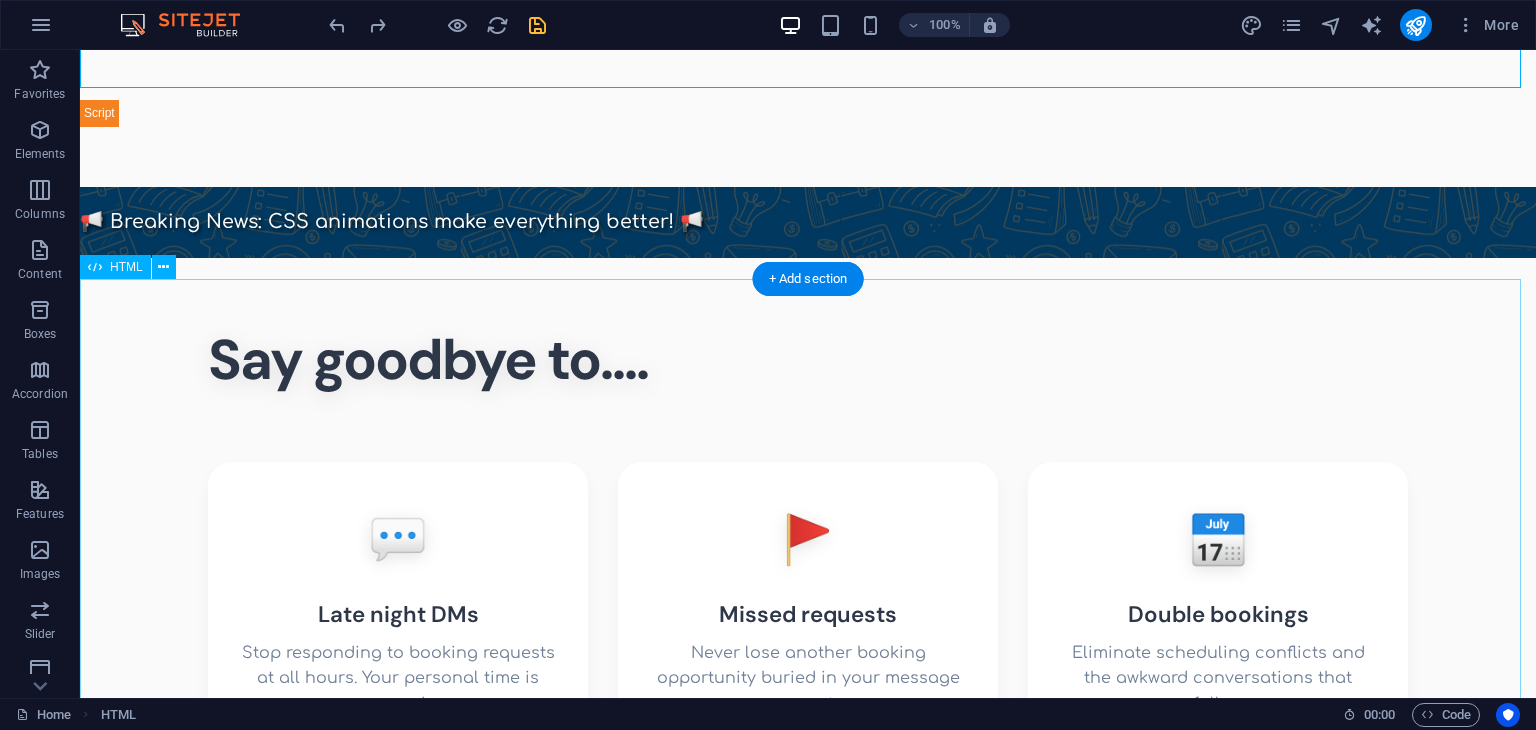 click on "Say Goodbye To Section
Say goodbye to....
💬
Late night DMs
Stop responding to booking requests at all hours. Your personal time is sacred.
🚩
Missed requests
Never lose another booking opportunity buried in your message requests.
📅
Double bookings
Eliminate scheduling conflicts and the awkward conversations that follow.
📄
Endless paperwork
Ditch the filing cabinets and lost forms. Everything digital, everything organized.
💵
Hidden fees" at bounding box center (808, 701) 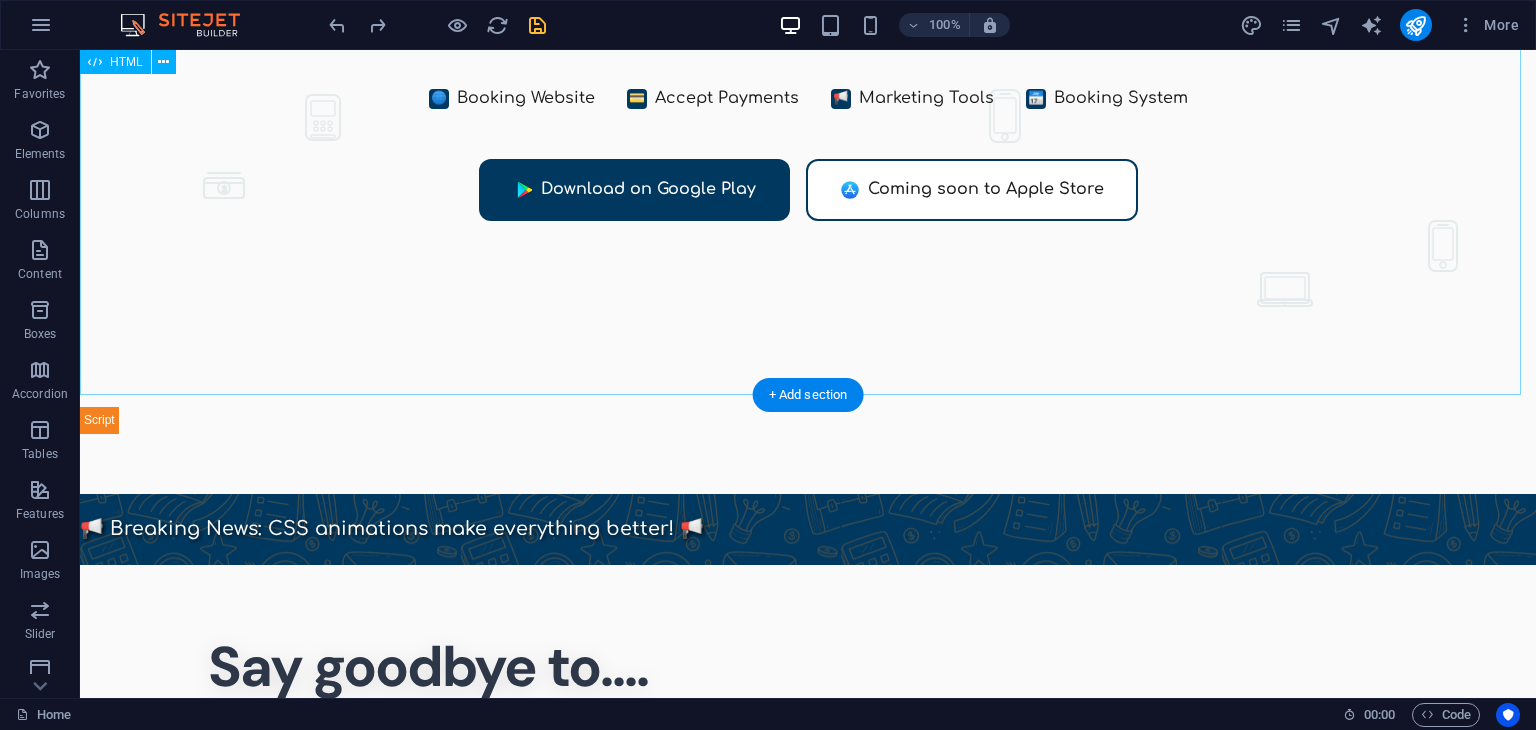 scroll, scrollTop: 439, scrollLeft: 0, axis: vertical 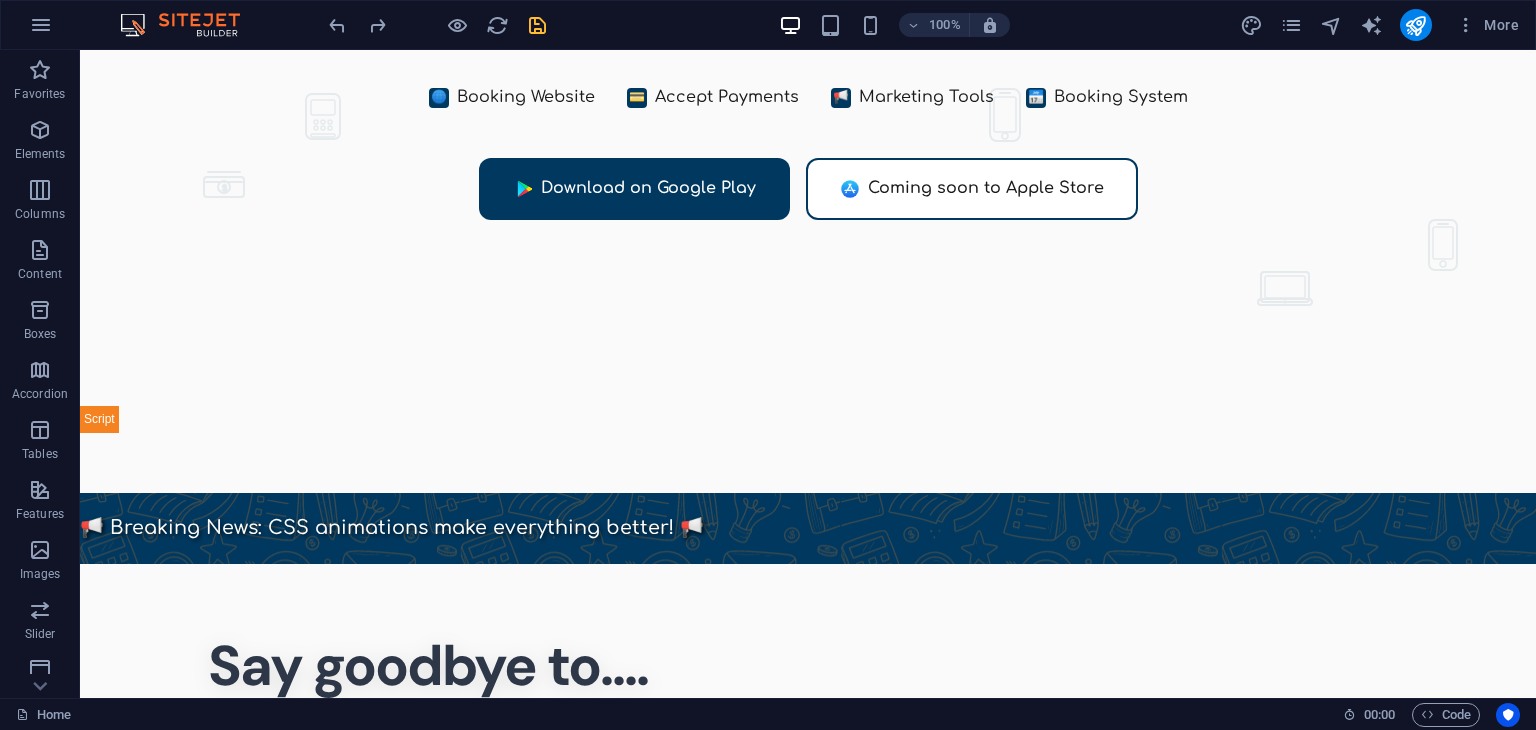 click on "About Features Contact
Dool - Business Assistant for Beauticians
[PHONE]" at bounding box center [808, 4732] 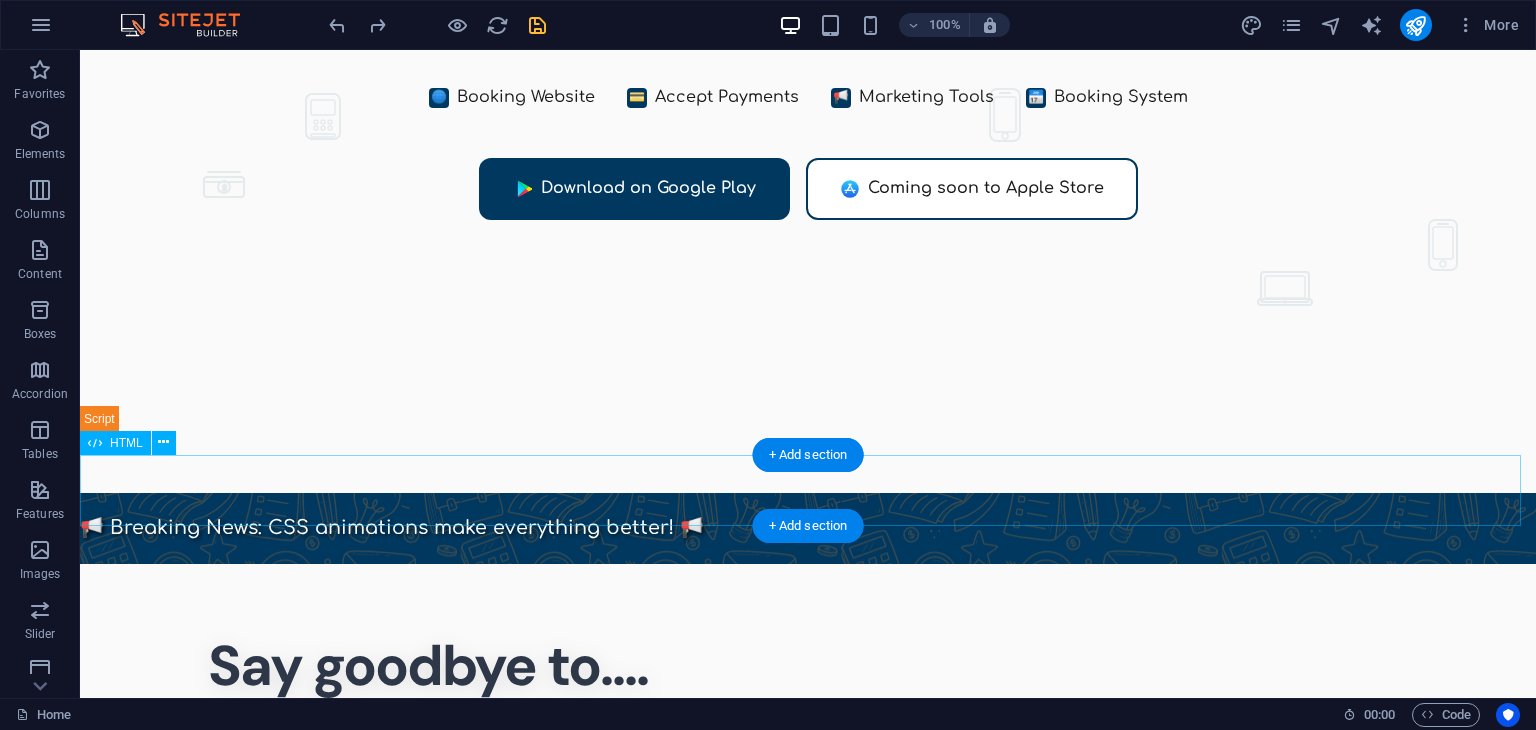 click on "Marquee Div
📢 Breaking News: CSS animations make everything better! 📢" at bounding box center (808, 528) 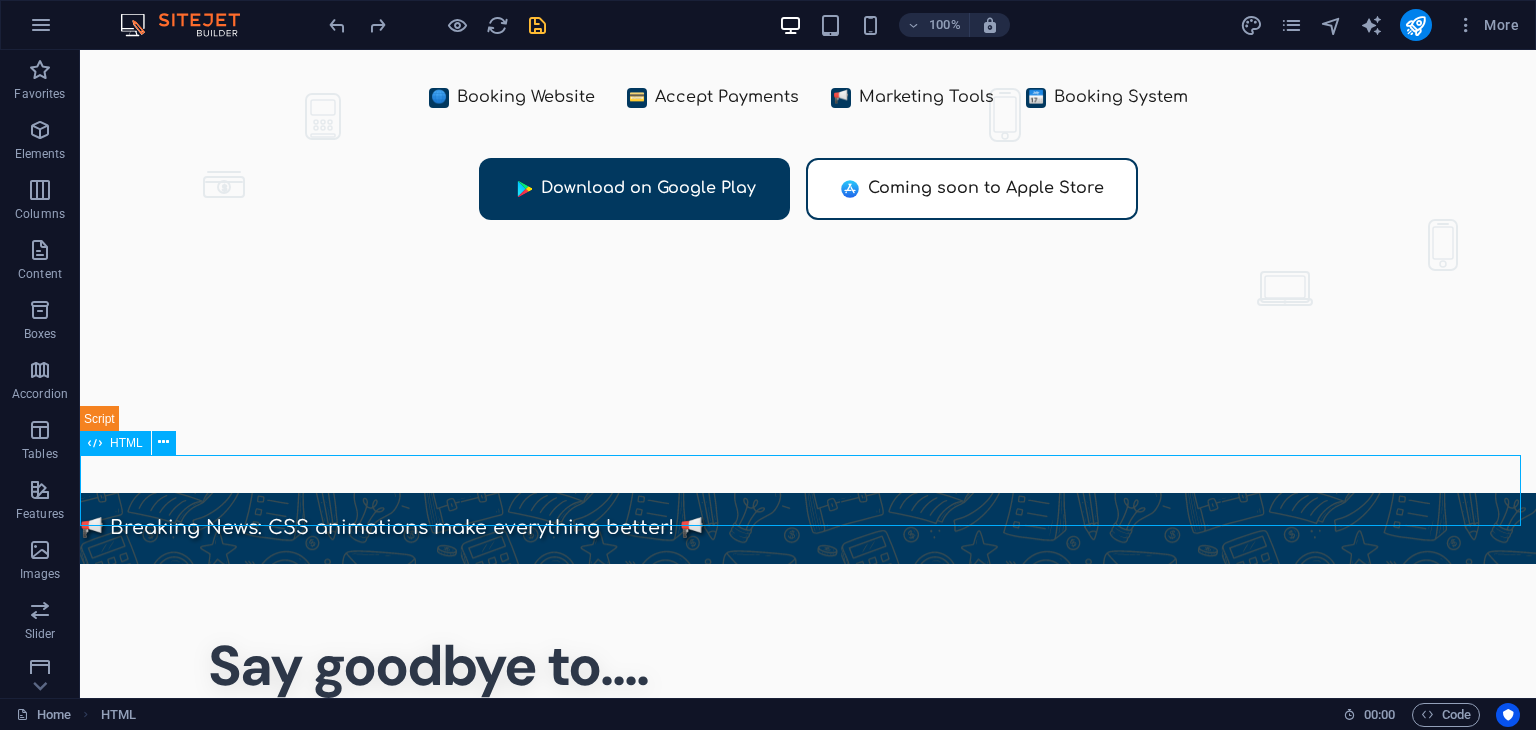 click on "HTML" at bounding box center [126, 443] 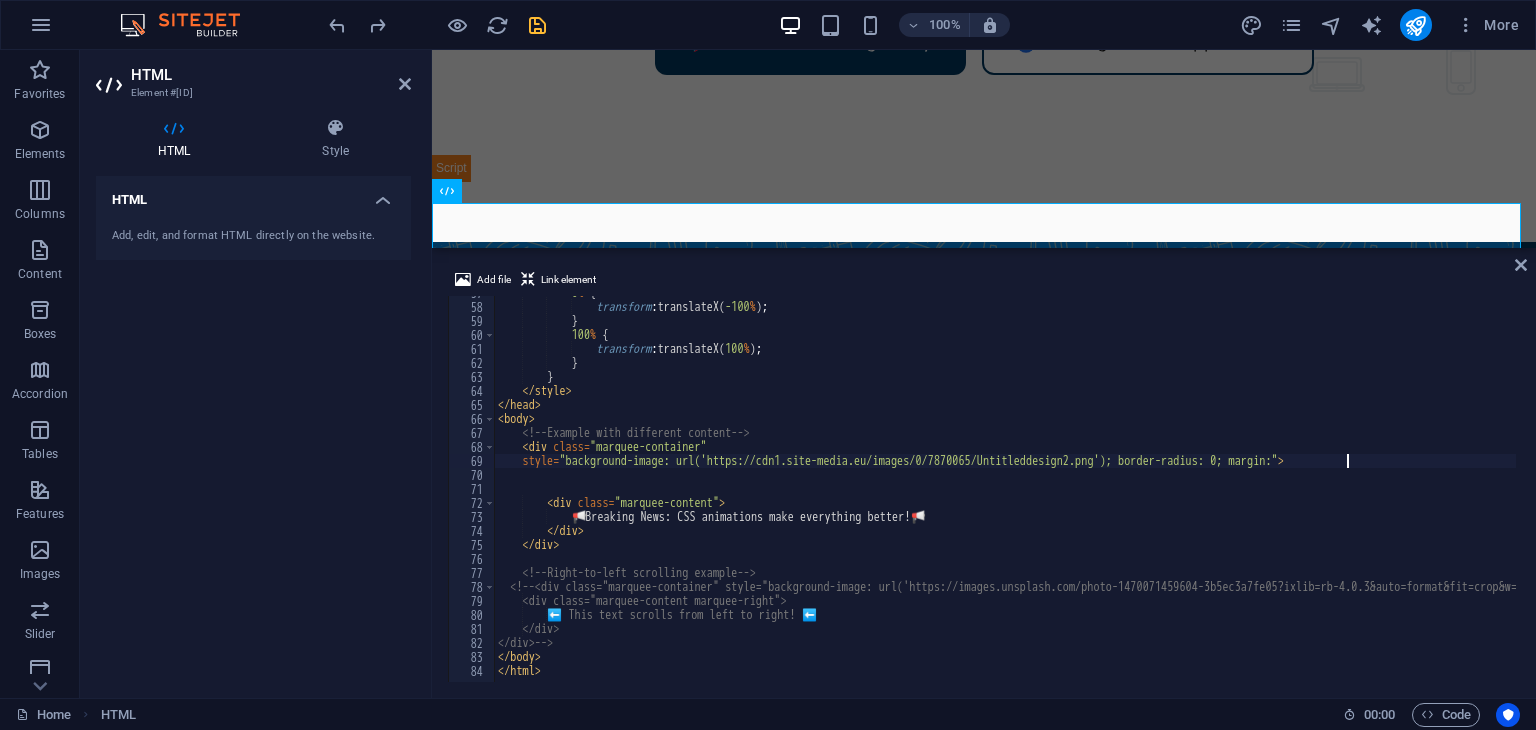 scroll, scrollTop: 793, scrollLeft: 0, axis: vertical 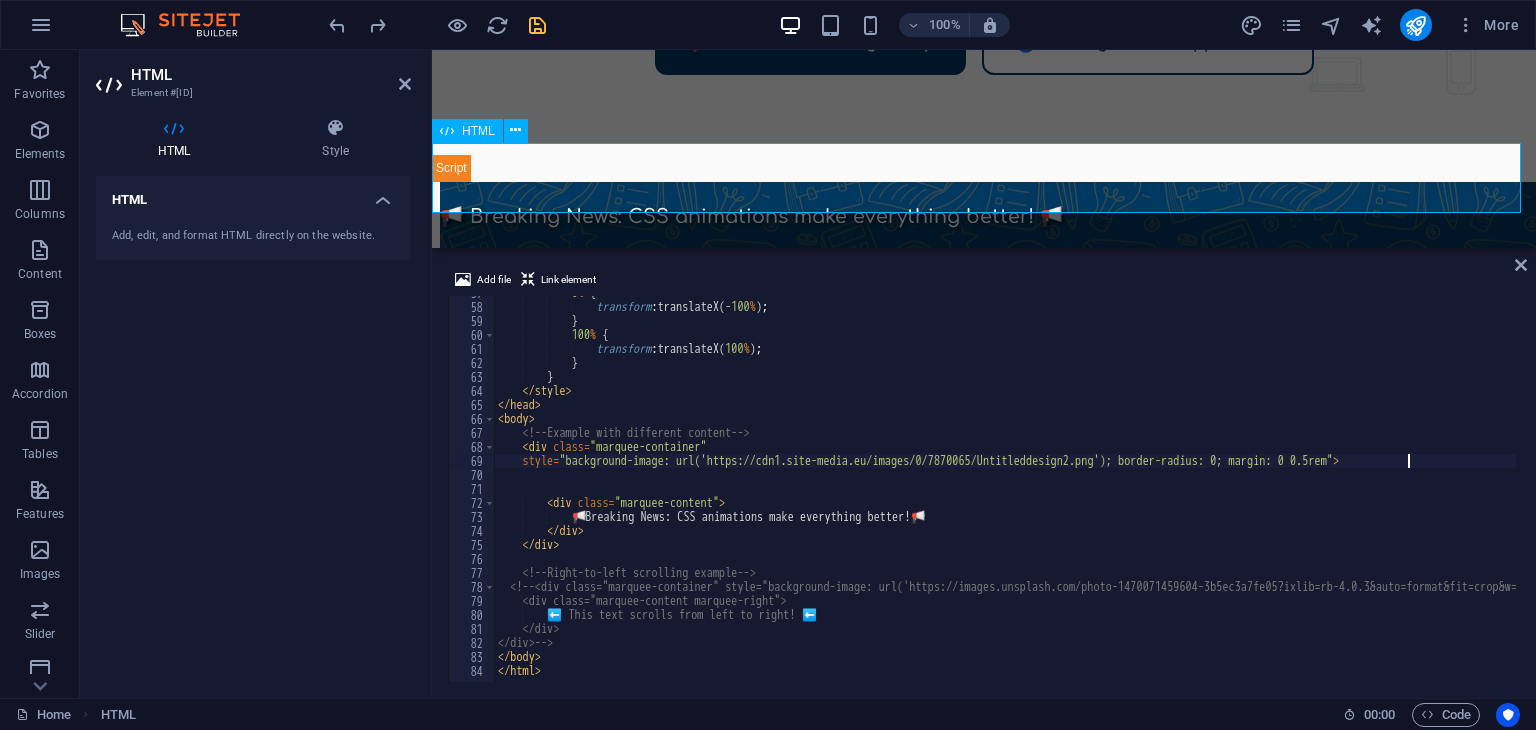 type on "style="background-image: url('https://cdn1.site-media.eu/images/0/7870065/Untitleddesign2.png'); border-radius: 0; margin: 0 0.5rem">" 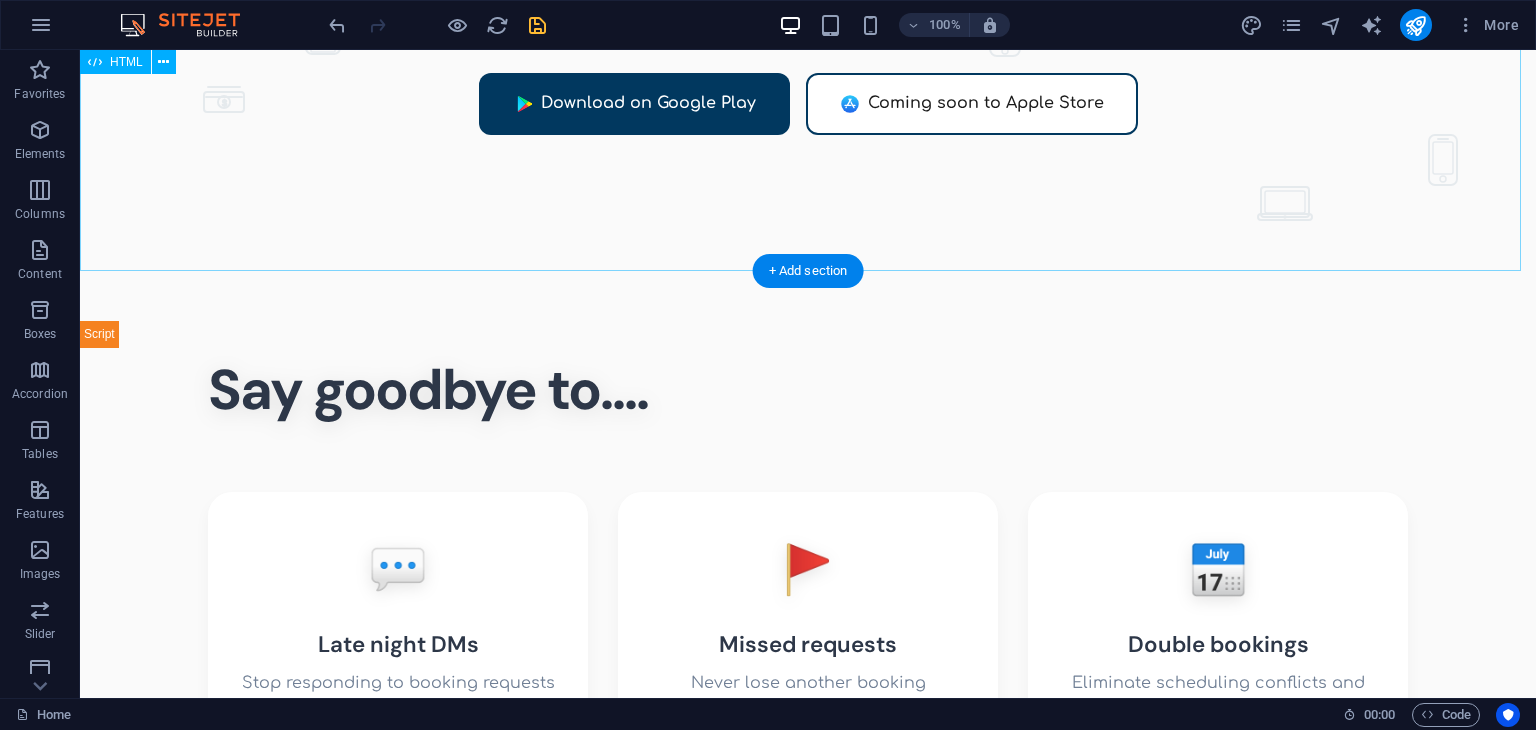 scroll, scrollTop: 563, scrollLeft: 0, axis: vertical 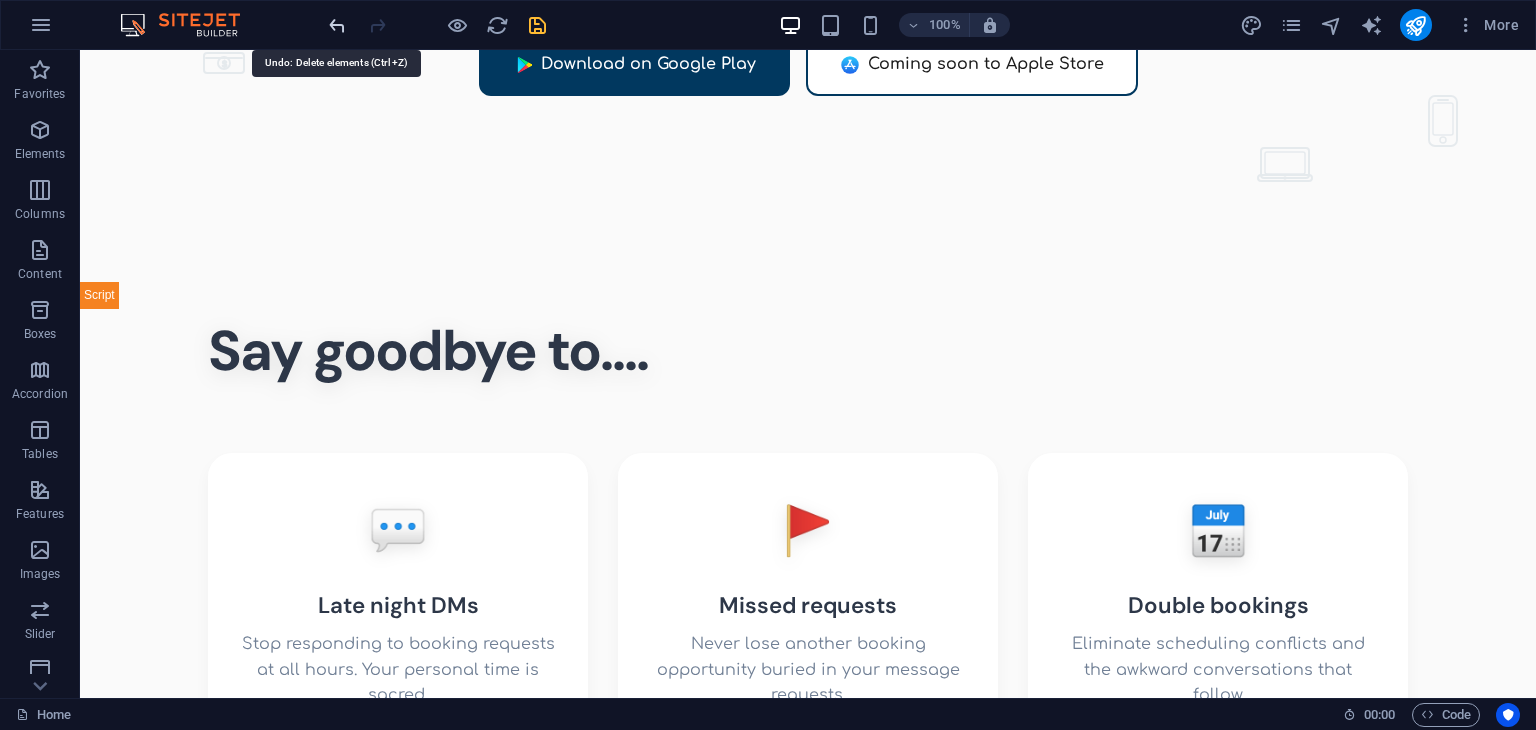 click at bounding box center (337, 25) 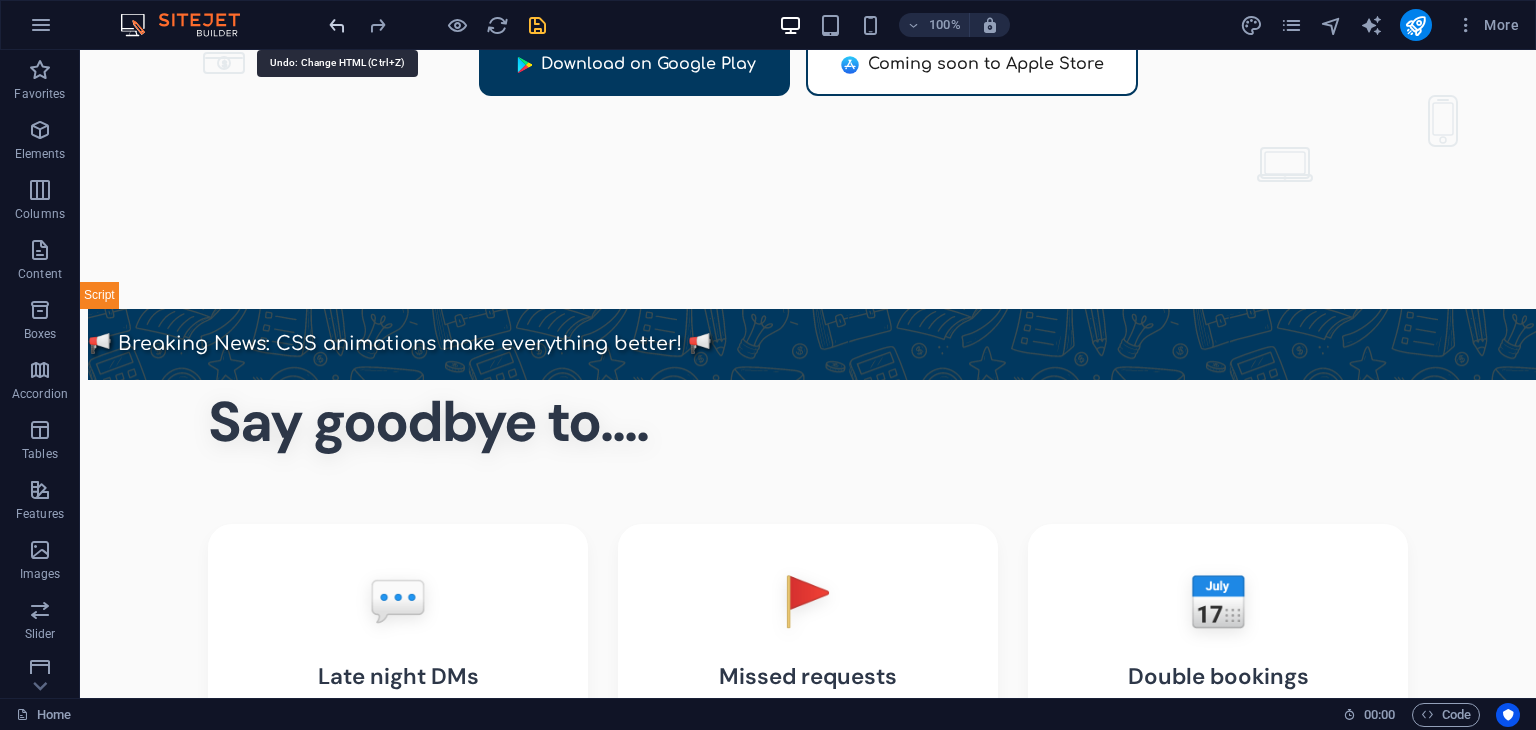 click at bounding box center [337, 25] 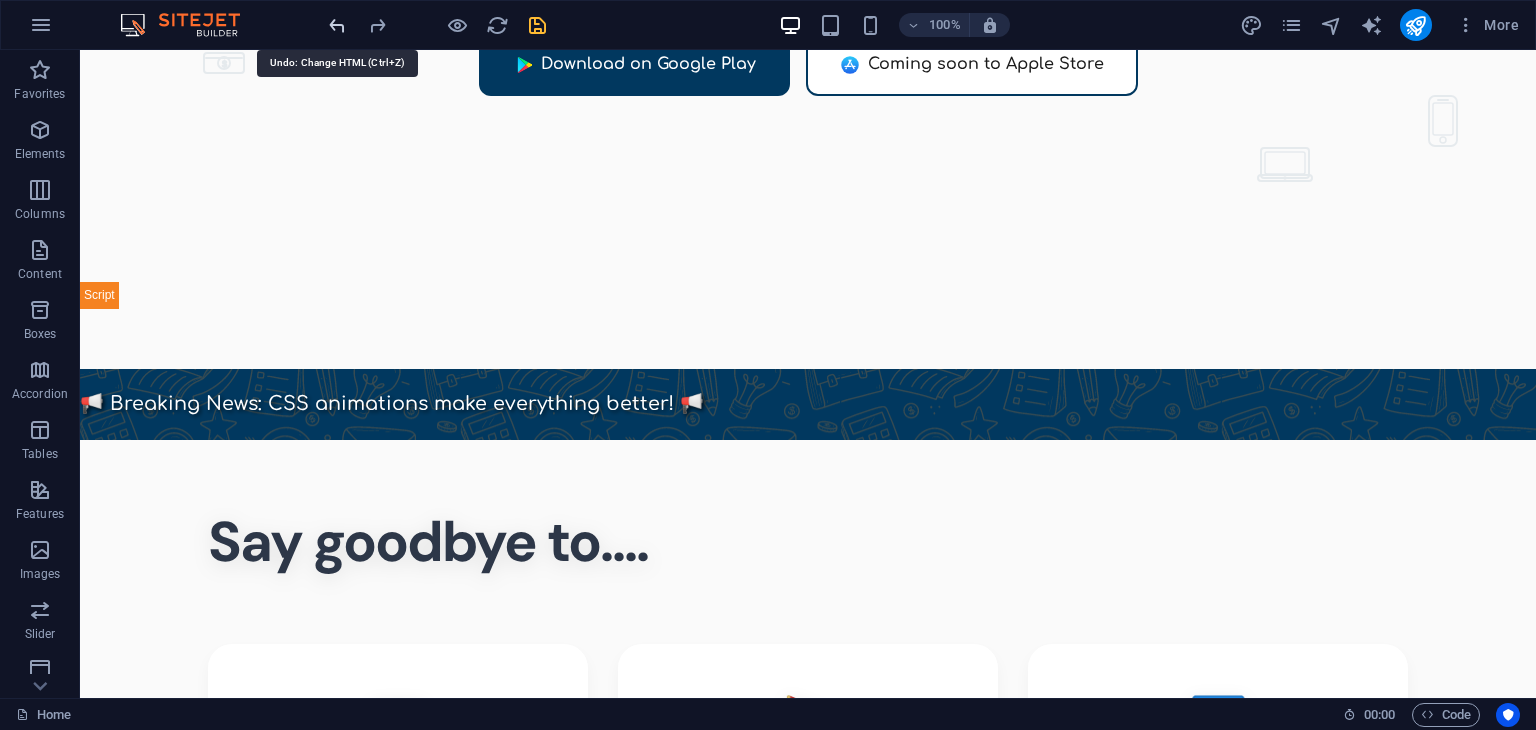 click at bounding box center [337, 25] 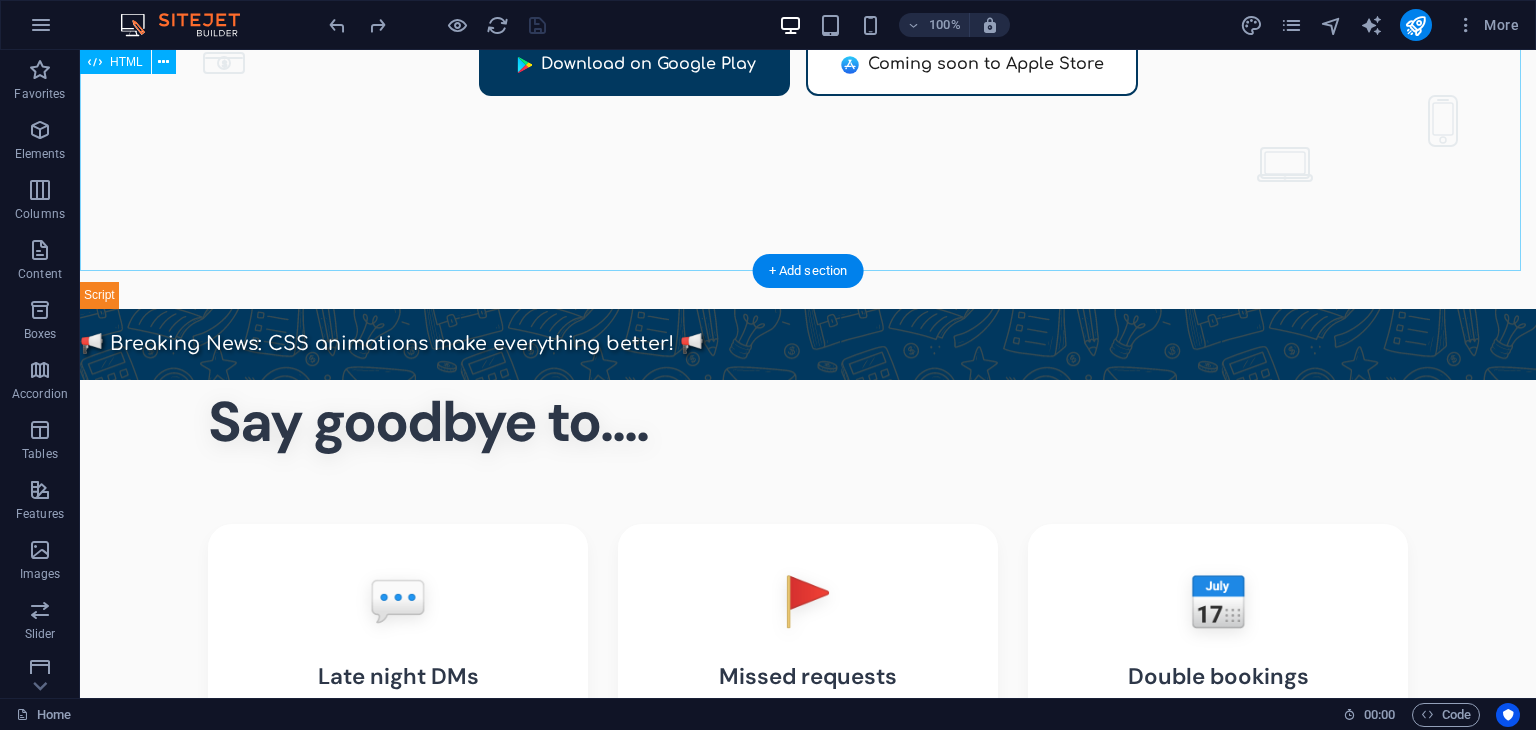click on "Dool - Business Assistant for Beauticians
$
🌐" at bounding box center [808, -29] 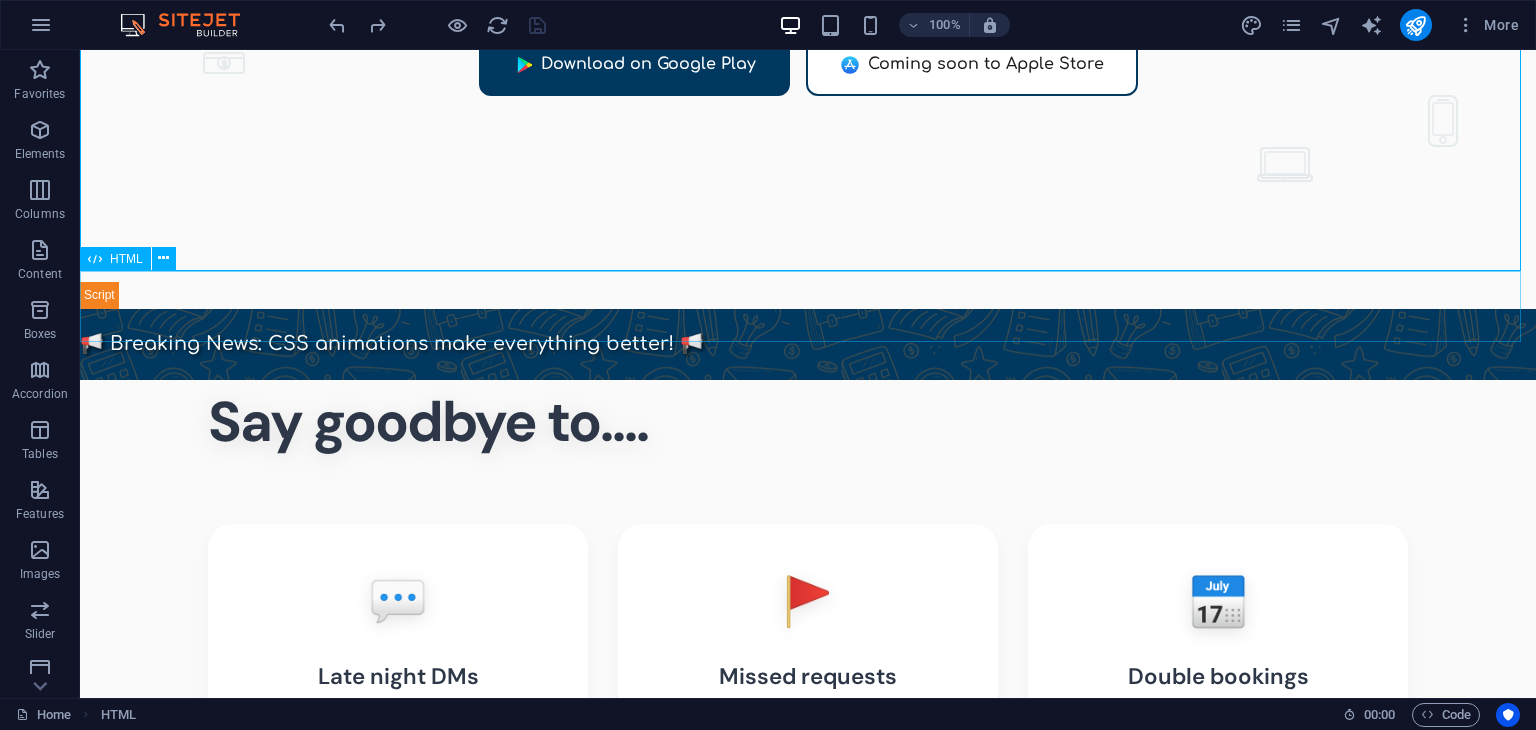 click on "HTML" at bounding box center (115, 259) 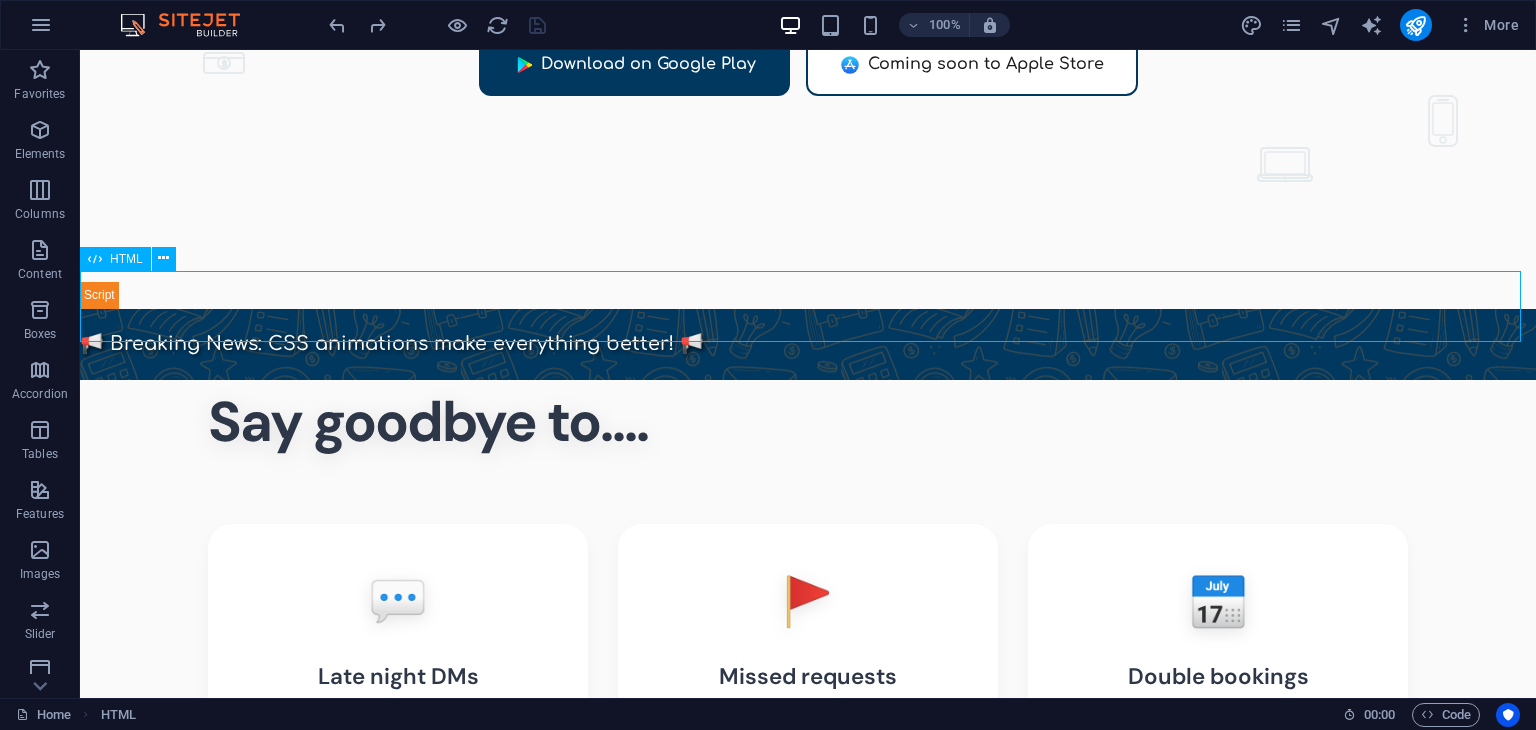 click on "HTML" at bounding box center (115, 259) 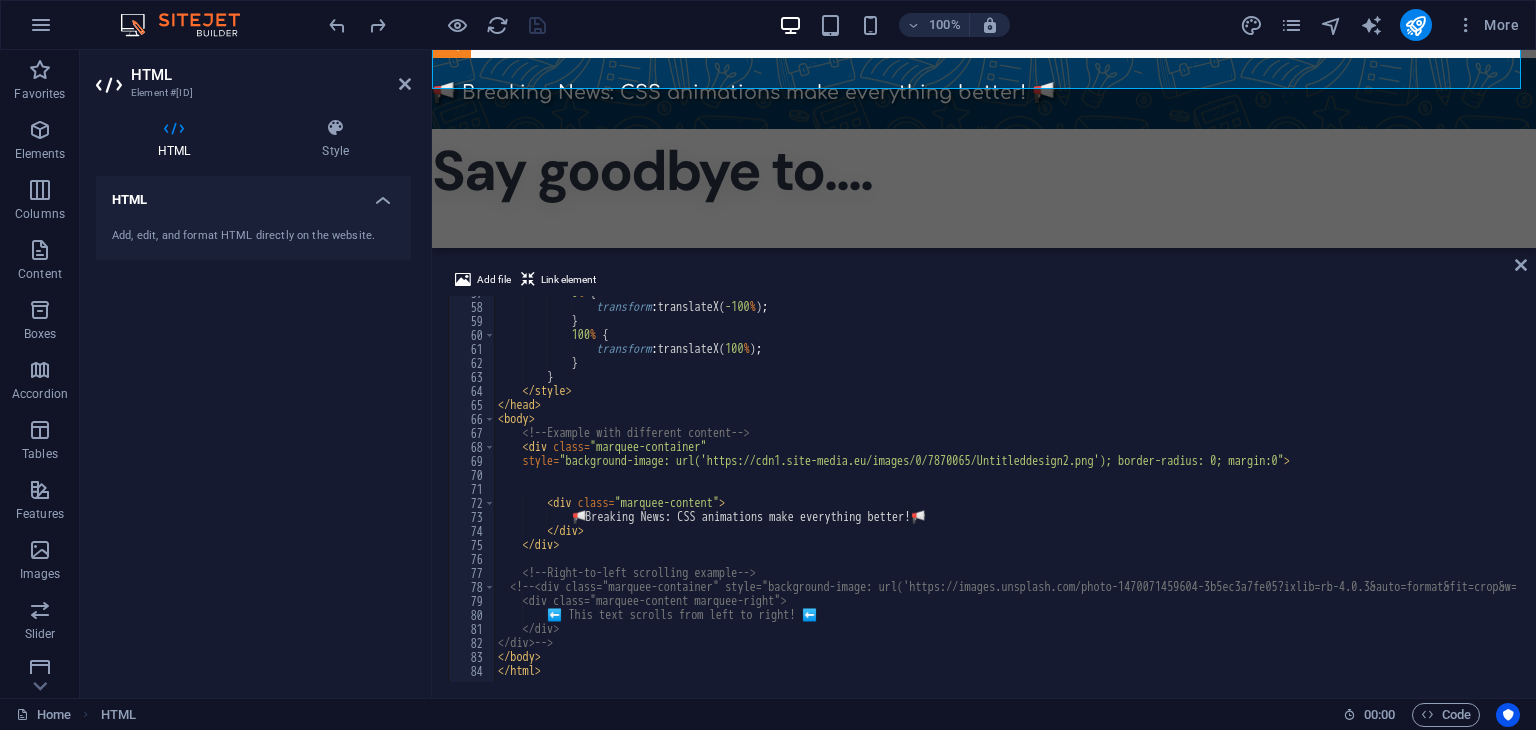scroll, scrollTop: 793, scrollLeft: 0, axis: vertical 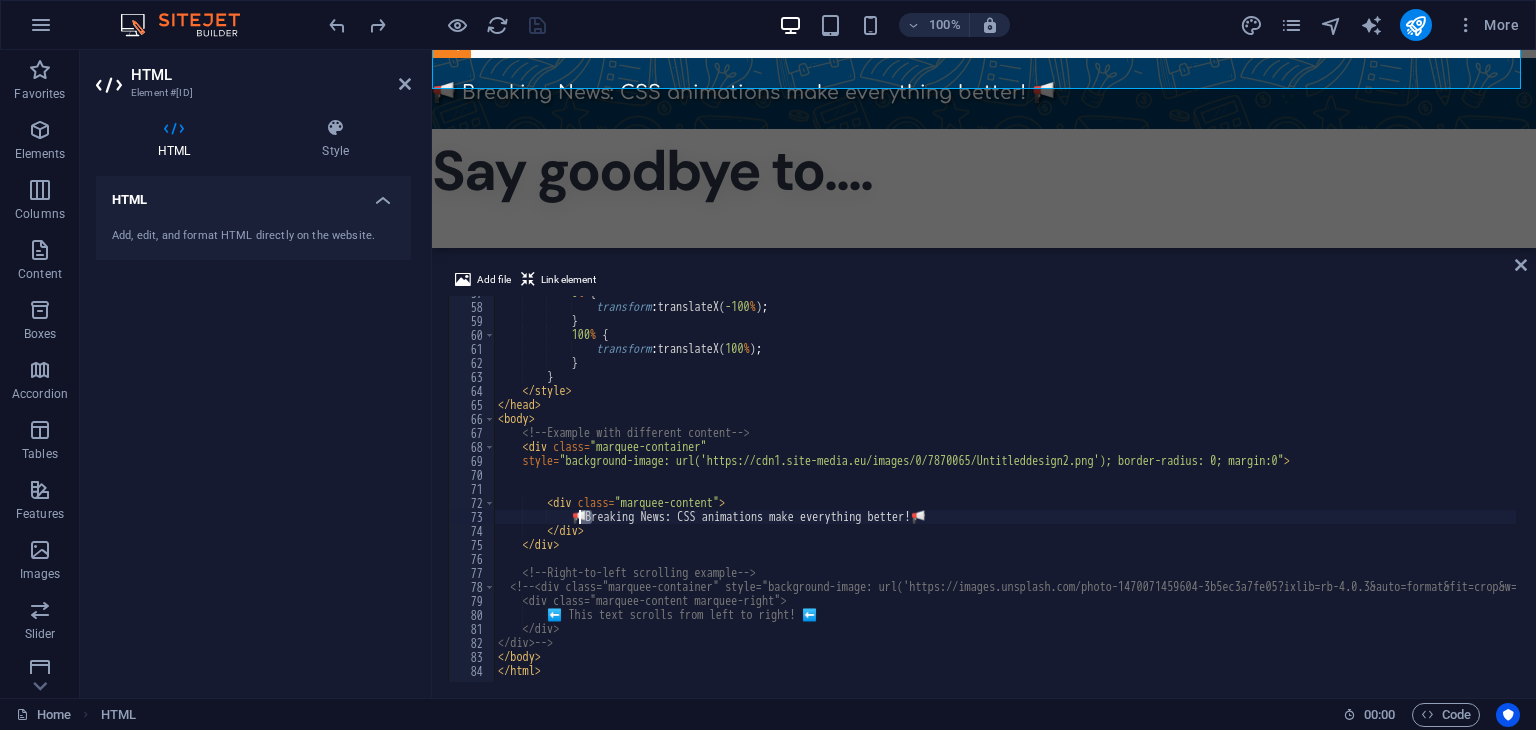 click on "0 % { transform : translateX( -100 % ) ; } 100 % { transform : translateX( 100 % ) ; } } </ style > </ head > < body > < !-- Example with different content --> < div class = "marquee-container" style = "background-image: url('https://cdn1.site-media.eu/images/0/7870065/Untitleddesign2.png'); border-radius: 0; margin:0" > < div class = "marquee-content" > 📢 Breaking News: CSS animations make everything better! 📢 </ div > </ div > < !-- Right-to-left scrolling example --> < !-- <div class="marquee-container" style="background-image: url('https://images.unsplash.com/photo-1470071459604-3b5ec3a7fe05?ixlib=rb-4.0.3&auto=format&fit=crop&w=1200&q=80');"> <div class="marquee-content marquee-right"> ⬅️ This text scrolls from left to right! ⬅️ </div > </ div > --" at bounding box center [1114, 491] 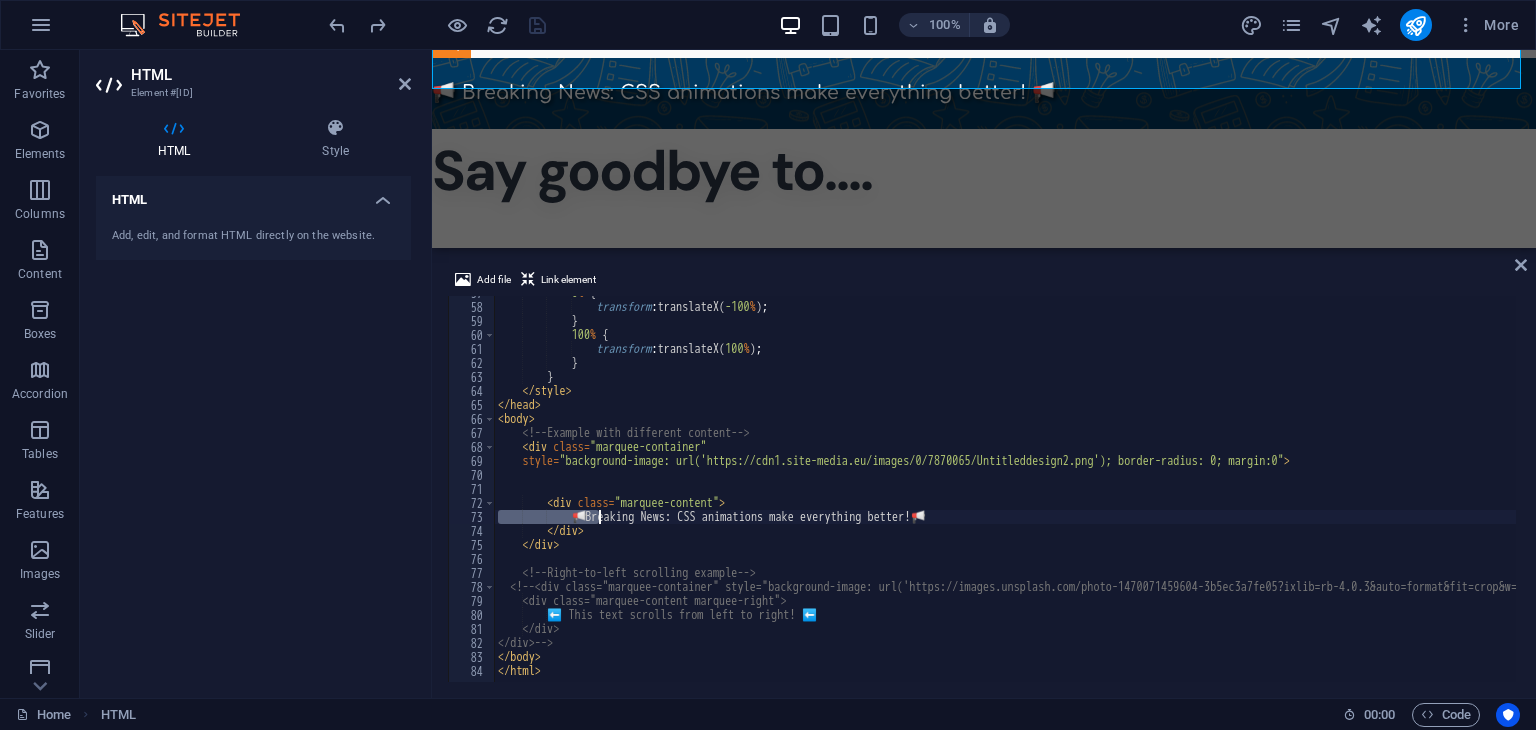 click on "0 % { transform : translateX( -100 % ) ; } 100 % { transform : translateX( 100 % ) ; } } </ style > </ head > < body > < !-- Example with different content --> < div class = "marquee-container" style = "background-image: url('https://cdn1.site-media.eu/images/0/7870065/Untitleddesign2.png'); border-radius: 0; margin:0" > < div class = "marquee-content" > 📢 Breaking News: CSS animations make everything better! 📢 </ div > </ div > < !-- Right-to-left scrolling example --> < !-- <div class="marquee-container" style="background-image: url('https://images.unsplash.com/photo-1470071459604-3b5ec3a7fe05?ixlib=rb-4.0.3&auto=format&fit=crop&w=1200&q=80');"> <div class="marquee-content marquee-right"> ⬅️ This text scrolls from left to right! ⬅️ </div > </ div > --" at bounding box center [1005, 489] 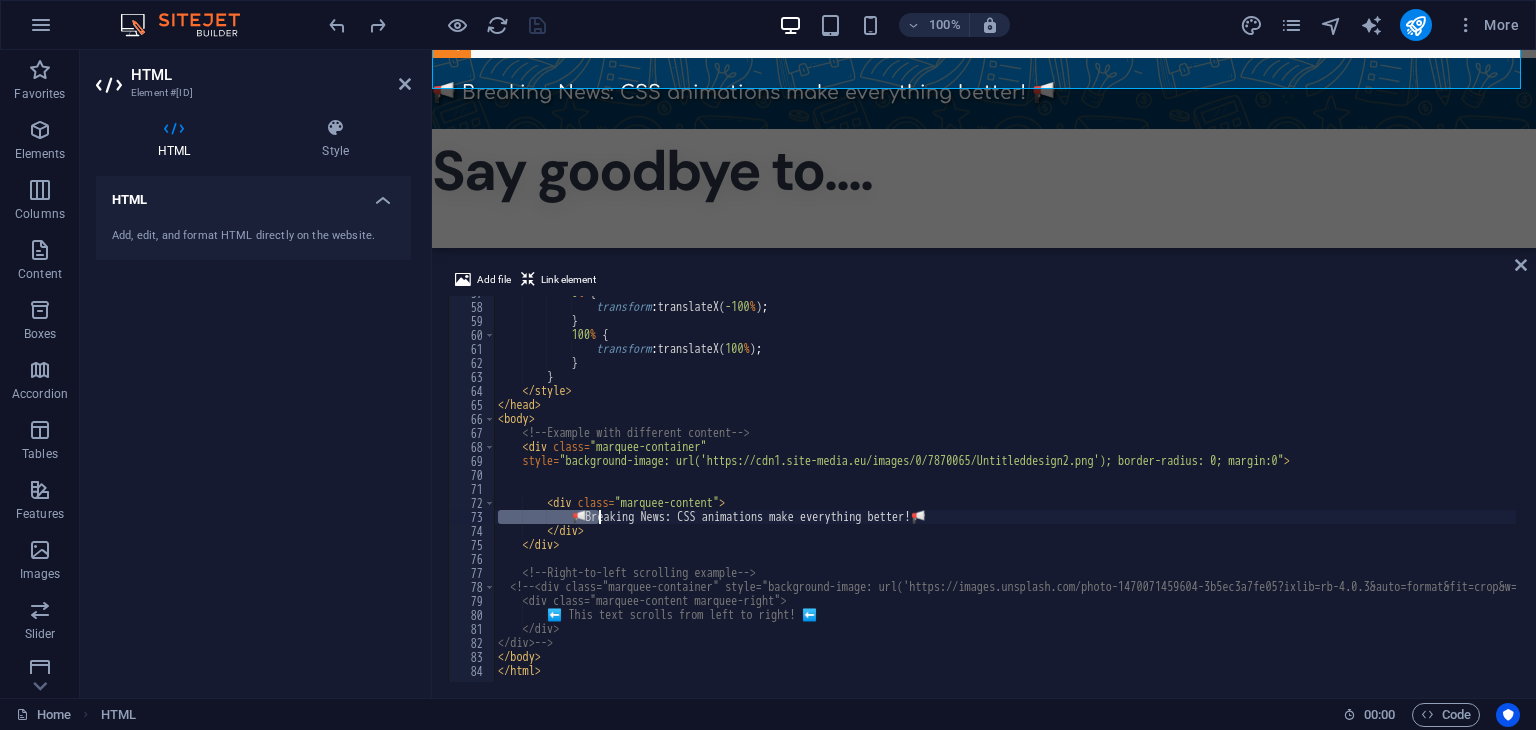 click on "0 % { transform : translateX( -100 % ) ; } 100 % { transform : translateX( 100 % ) ; } } </ style > </ head > < body > < !-- Example with different content --> < div class = "marquee-container" style = "background-image: url('https://cdn1.site-media.eu/images/0/7870065/Untitleddesign2.png'); border-radius: 0; margin:0" > < div class = "marquee-content" > 📢 Breaking News: CSS animations make everything better! 📢 </ div > </ div > < !-- Right-to-left scrolling example --> < !-- <div class="marquee-container" style="background-image: url('https://images.unsplash.com/photo-1470071459604-3b5ec3a7fe05?ixlib=rb-4.0.3&auto=format&fit=crop&w=1200&q=80');"> <div class="marquee-content marquee-right"> ⬅️ This text scrolls from left to right! ⬅️ </div > </ div > --" at bounding box center (1005, 489) 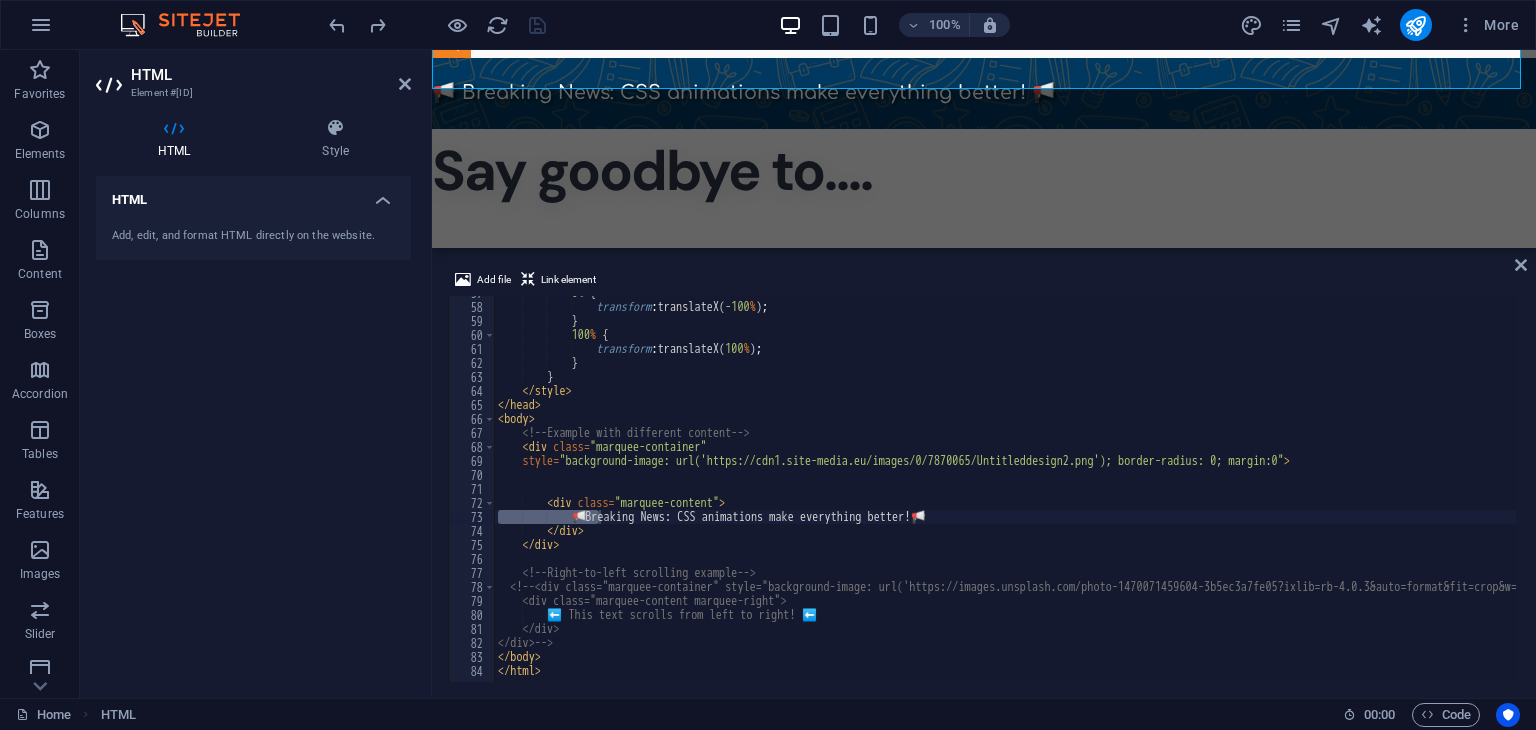 click on "0 % { transform : translateX( -100 % ) ; } 100 % { transform : translateX( 100 % ) ; } } </ style > </ head > < body > < !-- Example with different content --> < div class = "marquee-container" style = "background-image: url('https://cdn1.site-media.eu/images/0/7870065/Untitleddesign2.png'); border-radius: 0; margin:0" > < div class = "marquee-content" > 📢 Breaking News: CSS animations make everything better! 📢 </ div > </ div > < !-- Right-to-left scrolling example --> < !-- <div class="marquee-container" style="background-image: url('https://images.unsplash.com/photo-1470071459604-3b5ec3a7fe05?ixlib=rb-4.0.3&auto=format&fit=crop&w=1200&q=80');"> <div class="marquee-content marquee-right"> ⬅️ This text scrolls from left to right! ⬅️ </div > </ div > --" at bounding box center [1005, 489] 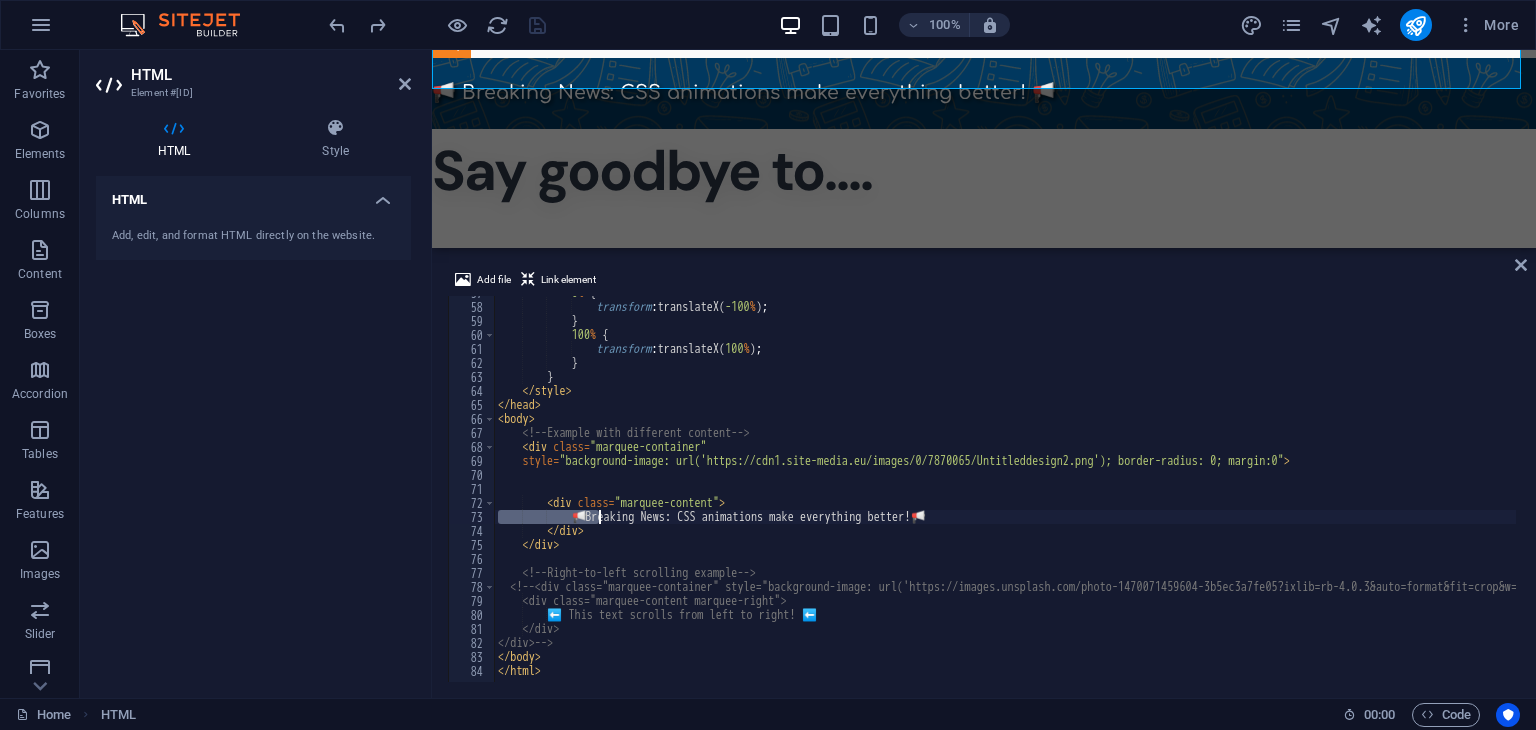 click on "0 % { transform : translateX( -100 % ) ; } 100 % { transform : translateX( 100 % ) ; } } </ style > </ head > < body > < !-- Example with different content --> < div class = "marquee-container" style = "background-image: url('https://cdn1.site-media.eu/images/0/7870065/Untitleddesign2.png'); border-radius: 0; margin:0" > < div class = "marquee-content" > 📢 Breaking News: CSS animations make everything better! 📢 </ div > </ div > < !-- Right-to-left scrolling example --> < !-- <div class="marquee-container" style="background-image: url('https://images.unsplash.com/photo-1470071459604-3b5ec3a7fe05?ixlib=rb-4.0.3&auto=format&fit=crop&w=1200&q=80');"> <div class="marquee-content marquee-right"> ⬅️ This text scrolls from left to right! ⬅️ </div > </ div > --" at bounding box center (1005, 489) 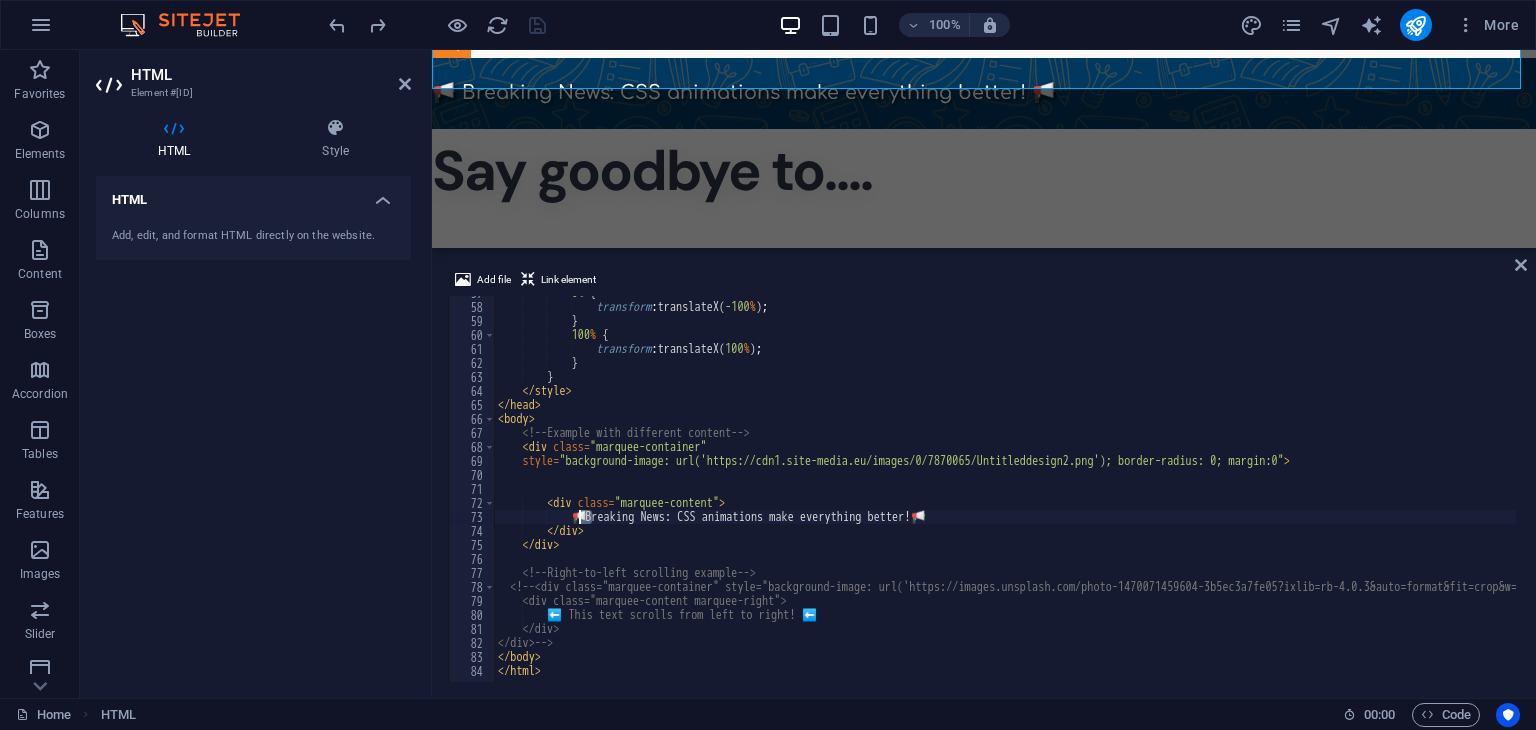 type on "Breaking News: CSS animations make everything better! 📢" 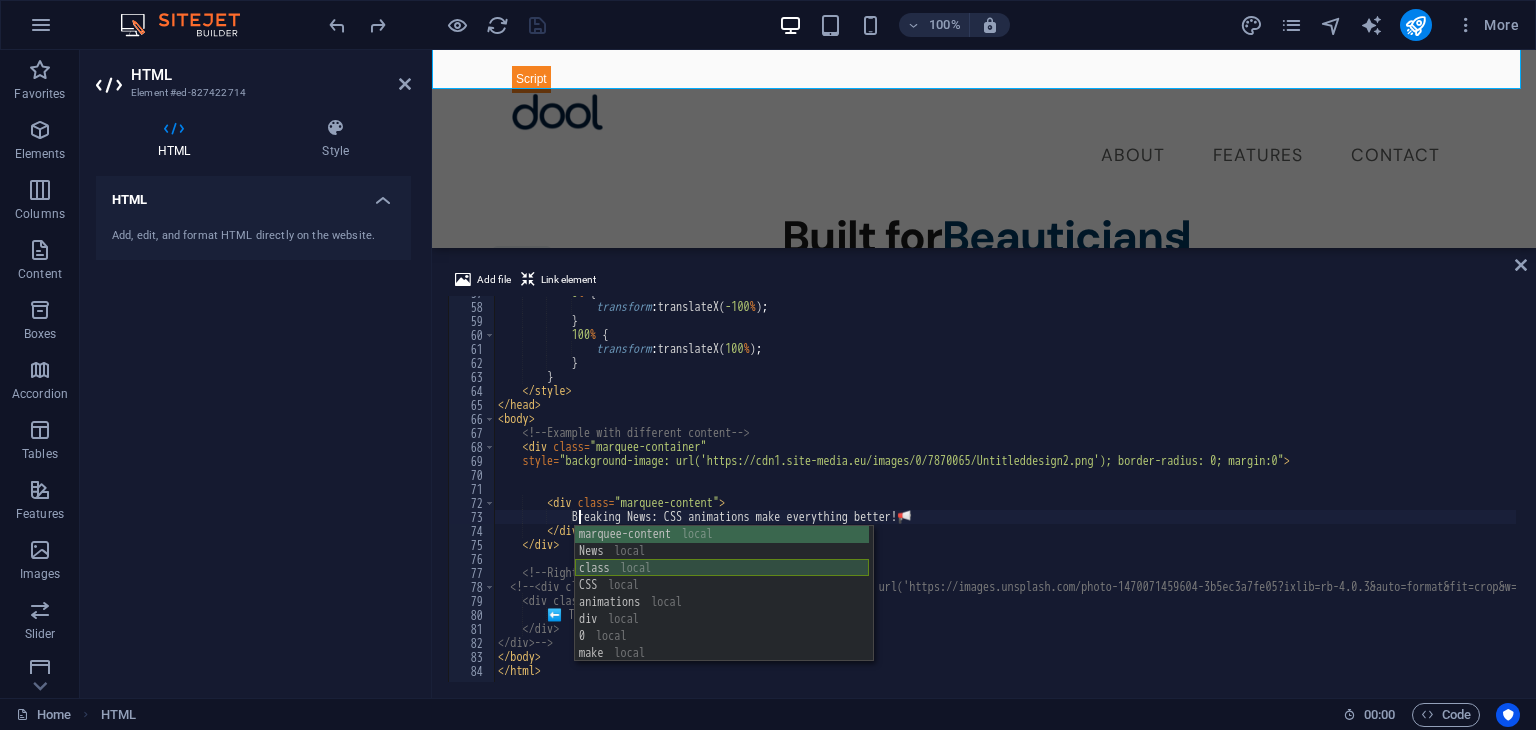 scroll, scrollTop: 563, scrollLeft: 0, axis: vertical 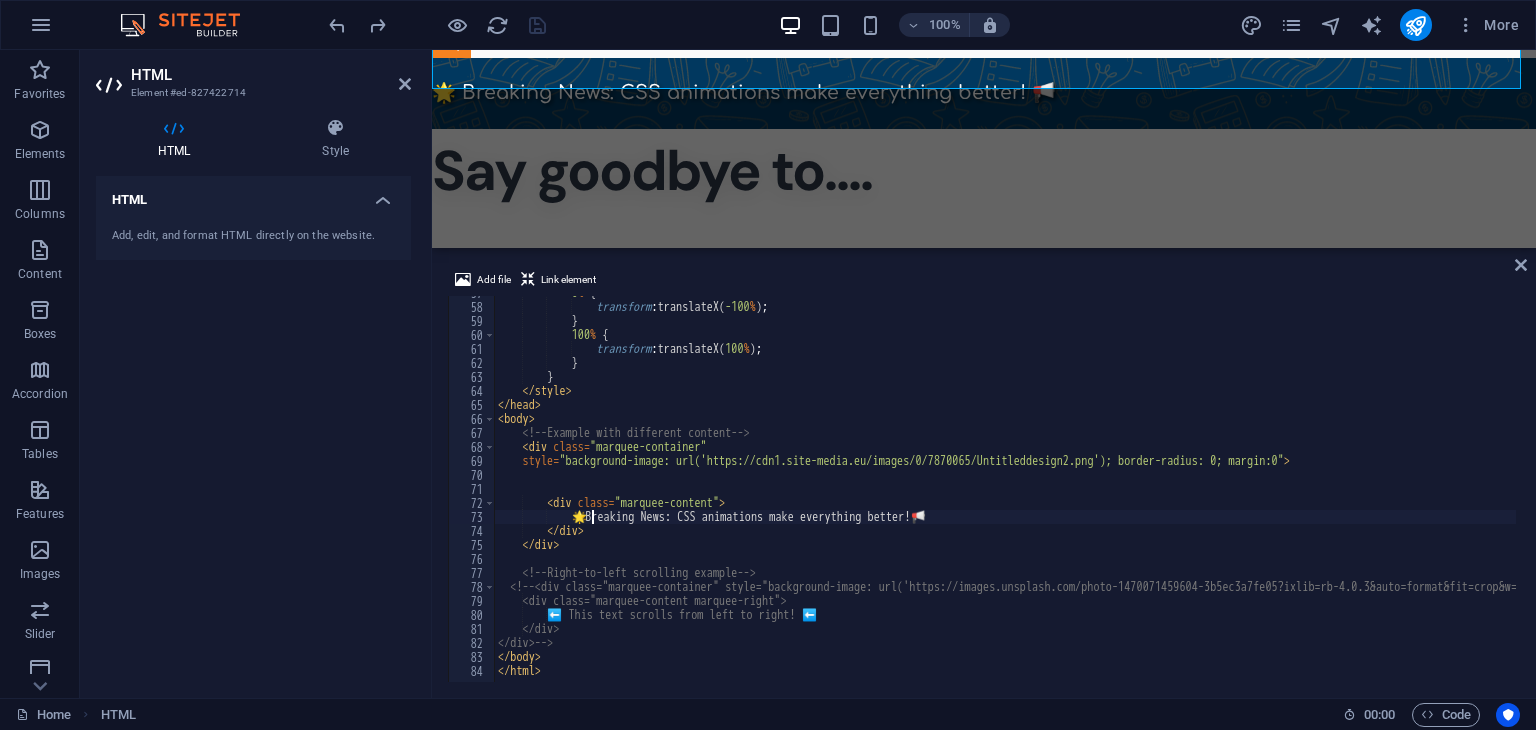 click on "0 %   {                     transform :  translateX( -100 % ) ;                }                100 %   {                     transform :  translateX( 100 % ) ;                }           }      </ style > </ head > < body >      <!--  Example with different content  -->      < div   class = "marquee-container"      style = "background-image: url('https://cdn1.site-media.eu/images/0/7870065/Untitleddesign2.png'); border-radius: 0; margin:0" >                     < div   class = "marquee-content" >                🌟  Breaking News: CSS animations make everything better!  📢           </ div >      </ div >      <!--  Right-to-left scrolling example  -->    <!--    <div class="marquee-container" style="background-image: url('https://images.unsplash.com/photo-1470071459604-3b5ec3a7fe05?ixlib=rb-4.0.3&auto=format&fit=crop&w=1200&q=80');">        <div class="marquee-content marquee-right">             ⬅️ This text scrolls from left to right! ⬅️        </div>   </div>  --> </ body > </ >" at bounding box center (1114, 491) 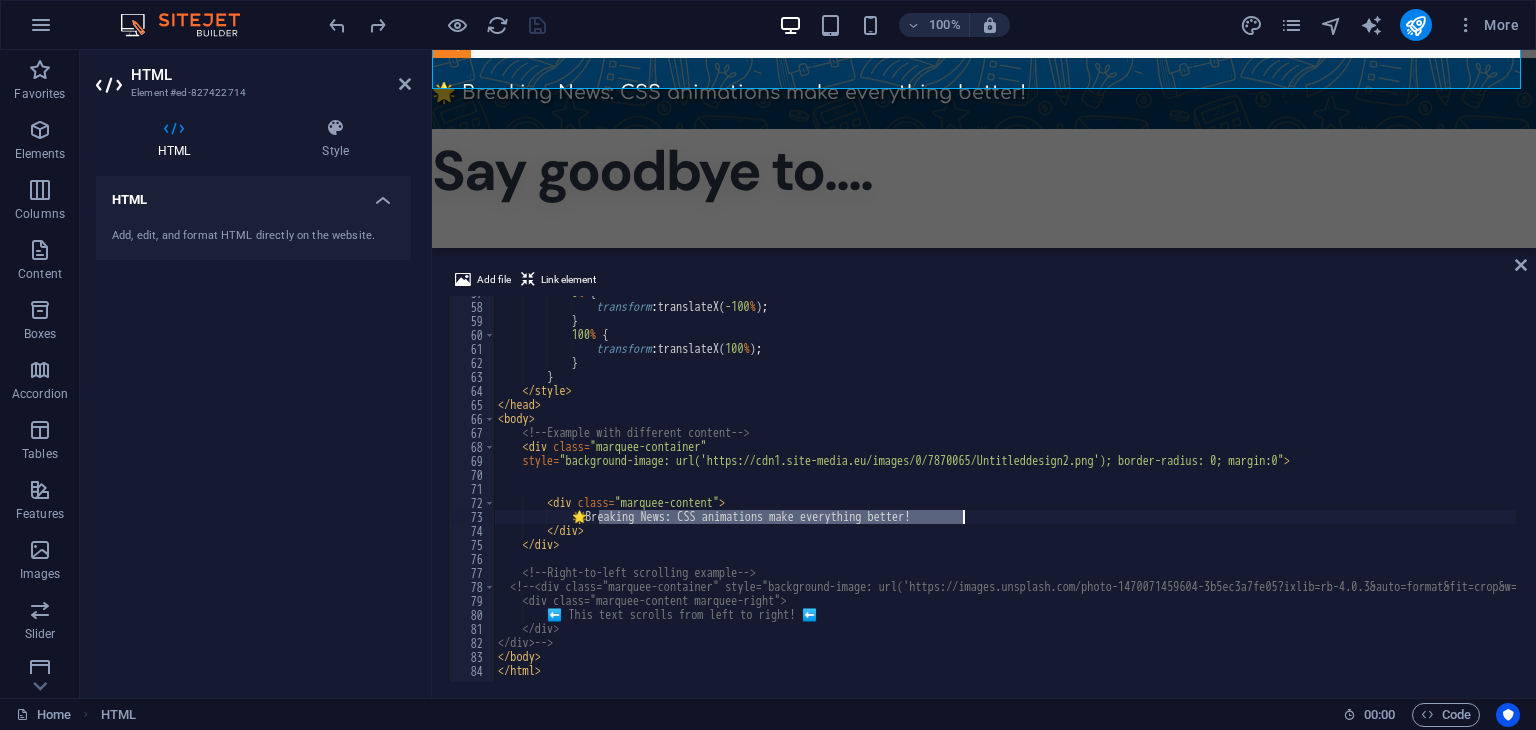 drag, startPoint x: 598, startPoint y: 517, endPoint x: 965, endPoint y: 516, distance: 367.00137 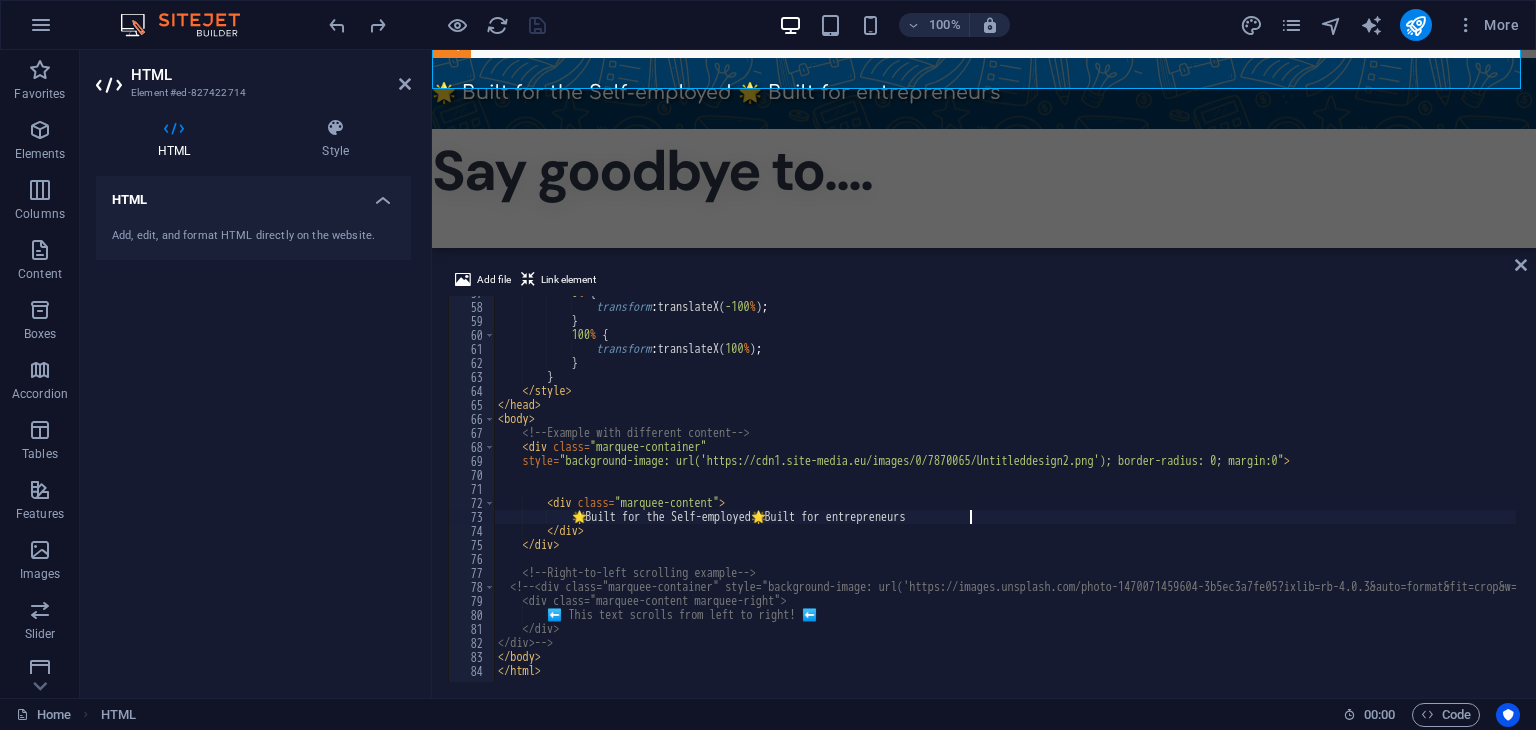 scroll, scrollTop: 0, scrollLeft: 0, axis: both 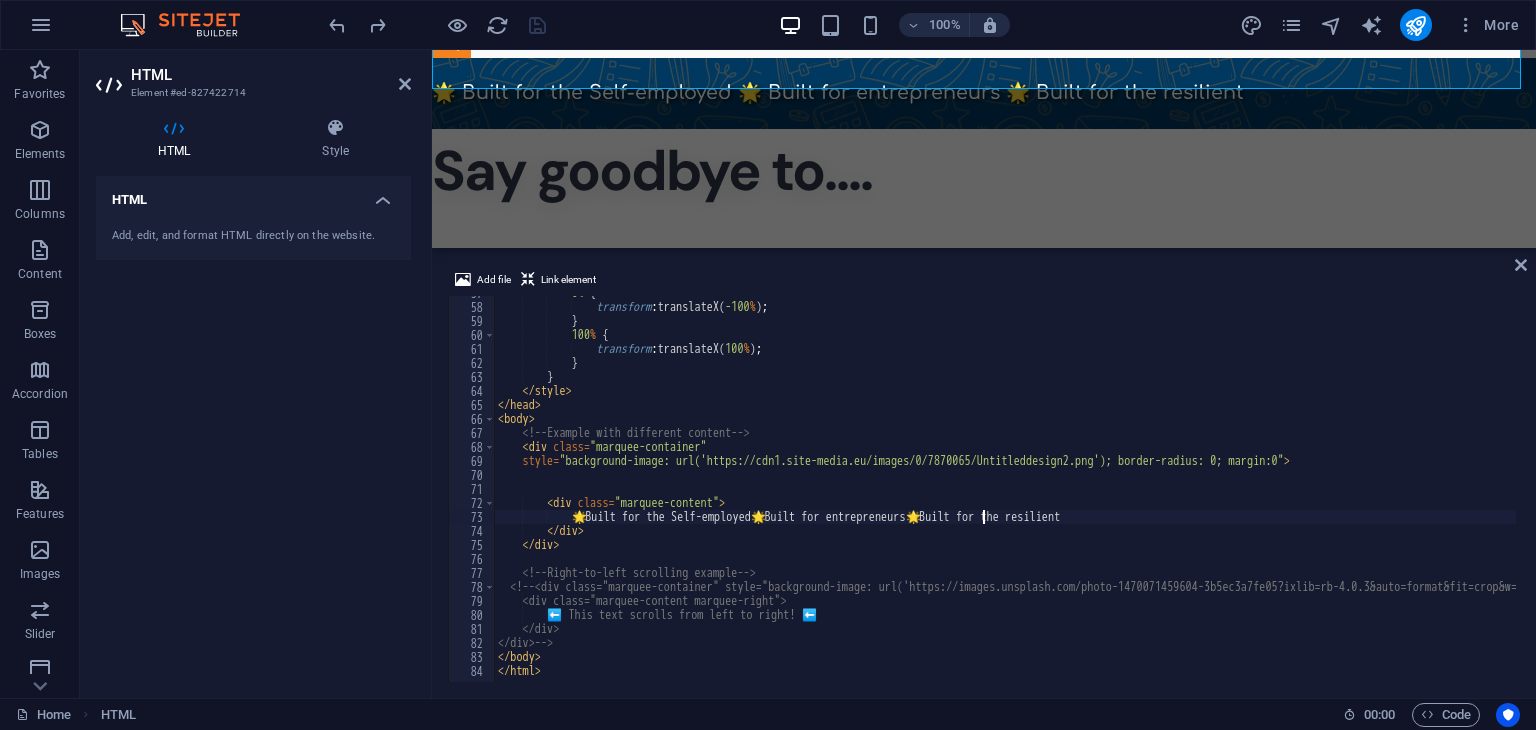 click on "0 %   {                     transform :  translateX( -100 % ) ;                }                100 %   {                     transform :  translateX( 100 % ) ;                }           }      </ style > </ head > < body >      <!--  Example with different content  -->      < div   class = "marquee-container"      style = "background-image: url('https://cdn1.site-media.eu/images/0/7870065/Untitleddesign2.png'); border-radius: 0; margin:0" >                     < div   class = "marquee-content" >                🌟  Built for the Self-employed  🌟  Built for entrepreneurs  🌟  Built for the resilient            </ div >      </ div >      <!--  Right-to-left scrolling example  -->    <!--    <div class="marquee-container" style="background-image: url('https://images.unsplash.com/photo-1470071459604-3b5ec3a7fe05?ixlib=rb-4.0.3&auto=format&fit=crop&w=1200&q=80');">        <div class="marquee-content marquee-right">             ⬅️ This text scrolls from left to right! ⬅️      --> </" at bounding box center [1114, 491] 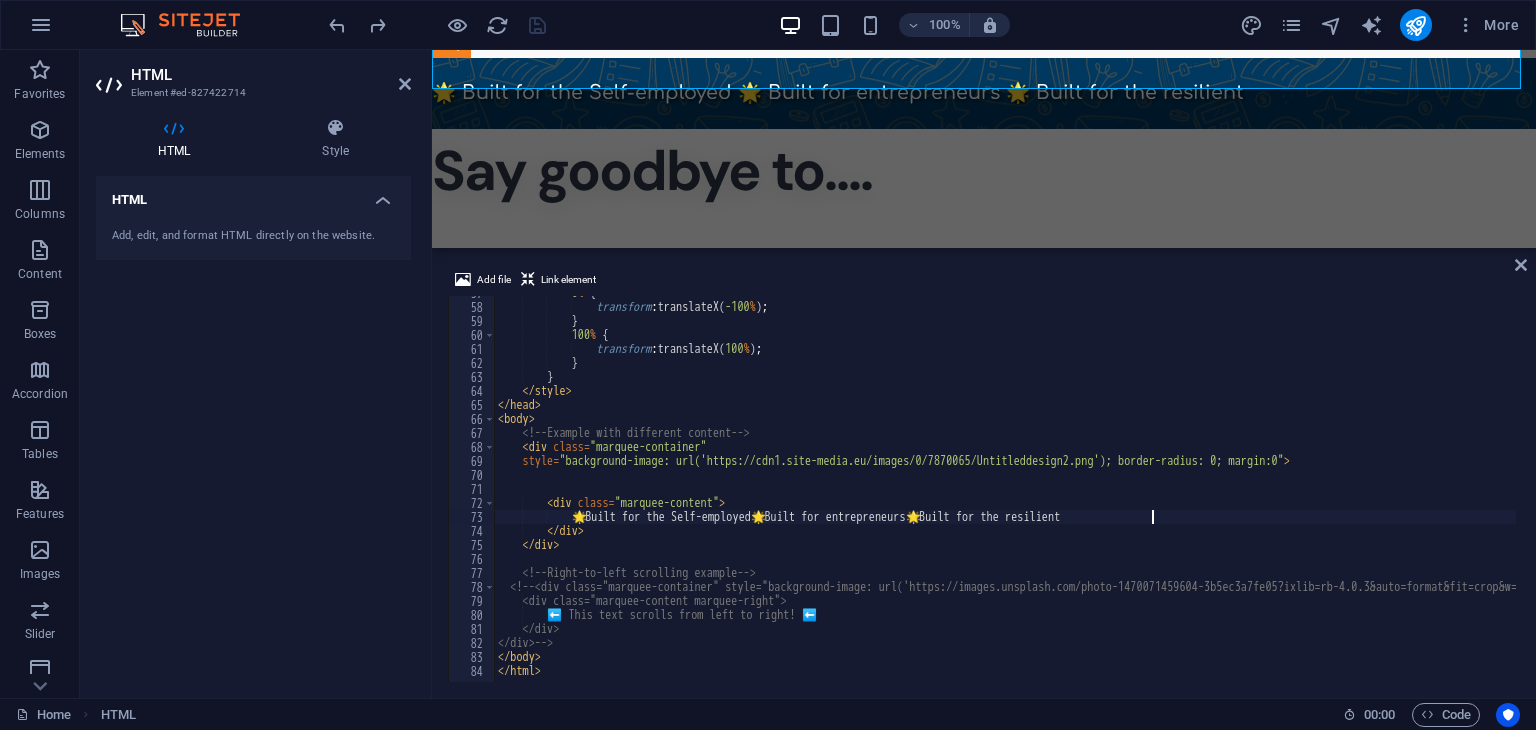 click on "0 %   {                     transform :  translateX( -100 % ) ;                }                100 %   {                     transform :  translateX( 100 % ) ;                }           }      </ style > </ head > < body >      <!--  Example with different content  -->      < div   class = "marquee-container"      style = "background-image: url('https://cdn1.site-media.eu/images/0/7870065/Untitleddesign2.png'); border-radius: 0; margin:0" >                     < div   class = "marquee-content" >                🌟  Built for the Self-employed  🌟  Built for entrepreneurs  🌟  Built for the resilient            </ div >      </ div >      <!--  Right-to-left scrolling example  -->    <!--    <div class="marquee-container" style="background-image: url('https://images.unsplash.com/photo-1470071459604-3b5ec3a7fe05?ixlib=rb-4.0.3&auto=format&fit=crop&w=1200&q=80');">        <div class="marquee-content marquee-right">             ⬅️ This text scrolls from left to right! ⬅️      --> </" at bounding box center (1114, 491) 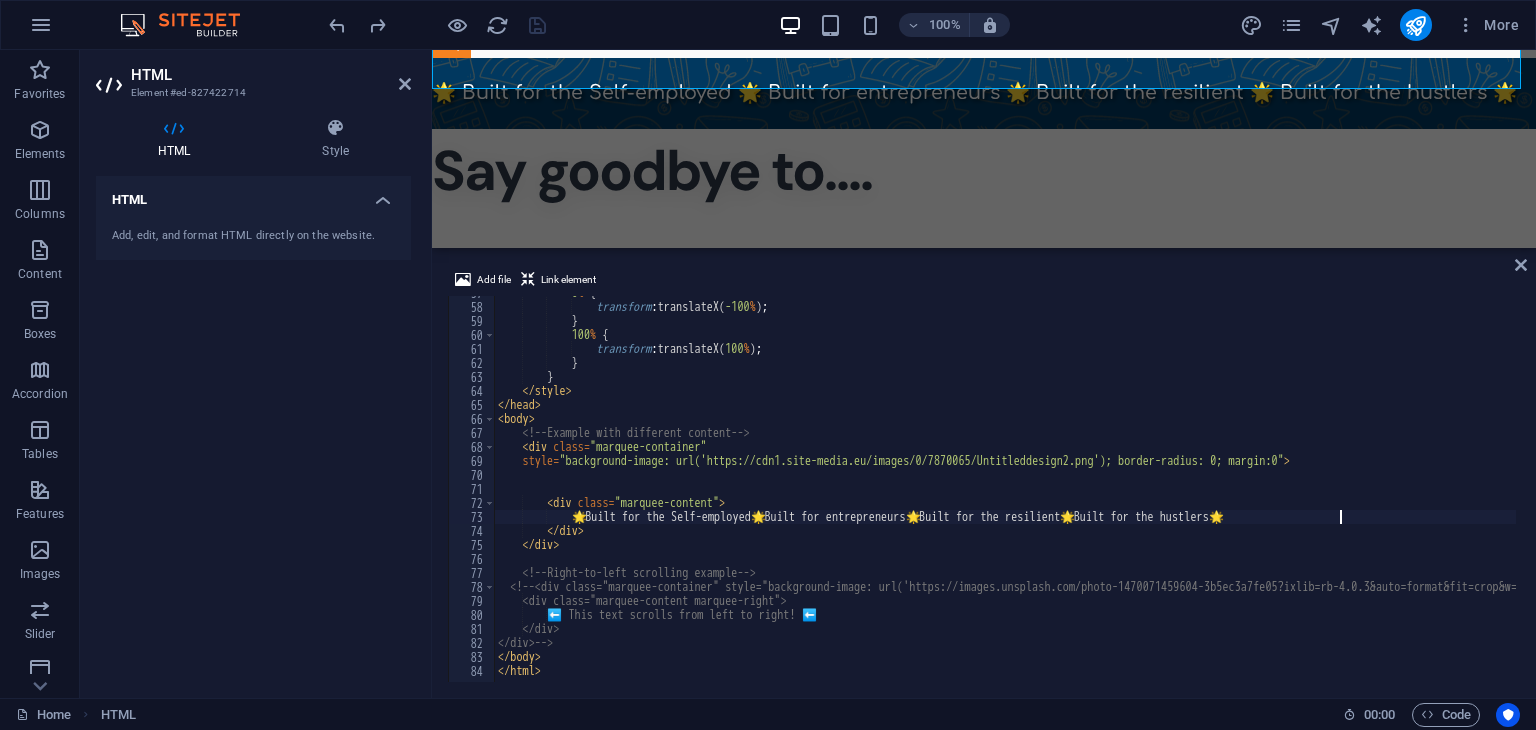 scroll, scrollTop: 0, scrollLeft: 69, axis: horizontal 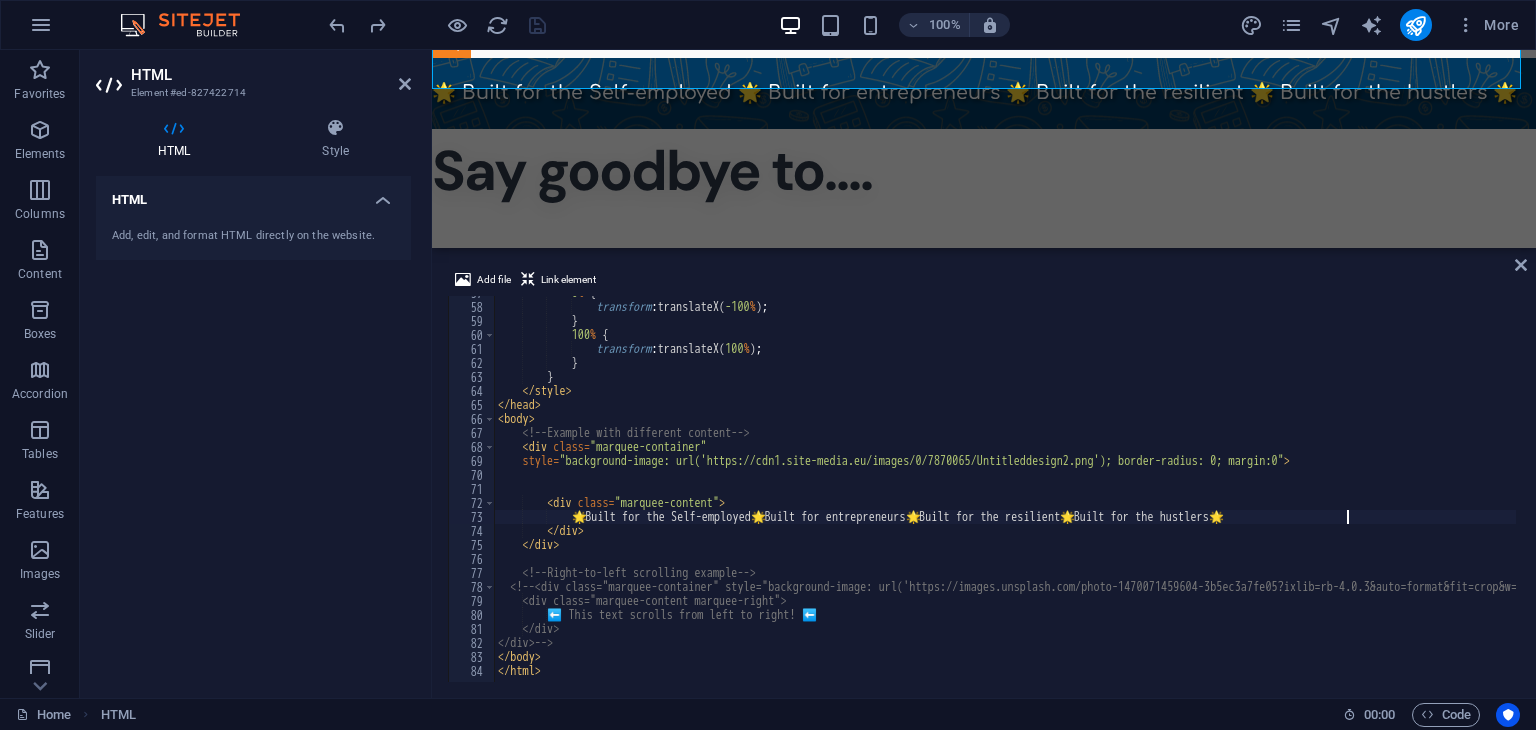 click on "0 %   {                     transform :  translateX( -100 % ) ;                }                100 %   {                     transform :  translateX( 100 % ) ;                }           }      </ style > </ head > < body >      <!--  Example with different content  -->      < div   class = "marquee-container"      style = "background-image: url('https://cdn1.site-media.eu/images/0/7870065/Untitleddesign2.png'); border-radius: 0; margin:0" >                     < div   class = "marquee-content" >                🌟  Built for the Self-employed  🌟  Built for entrepreneurs  🌟  Built for the resilient  🌟  Built for the hustlers  🌟             </ div >      </ div >      <!--  Right-to-left scrolling example  -->    <!--    <div class="marquee-container" style="background-image: url('https://images.unsplash.com/photo-1470071459604-3b5ec3a7fe05?ixlib=rb-4.0.3&auto=format&fit=crop&w=1200&q=80');">        <div class="marquee-content marquee-right">                  </div>   </div>  --> >" at bounding box center (1114, 491) 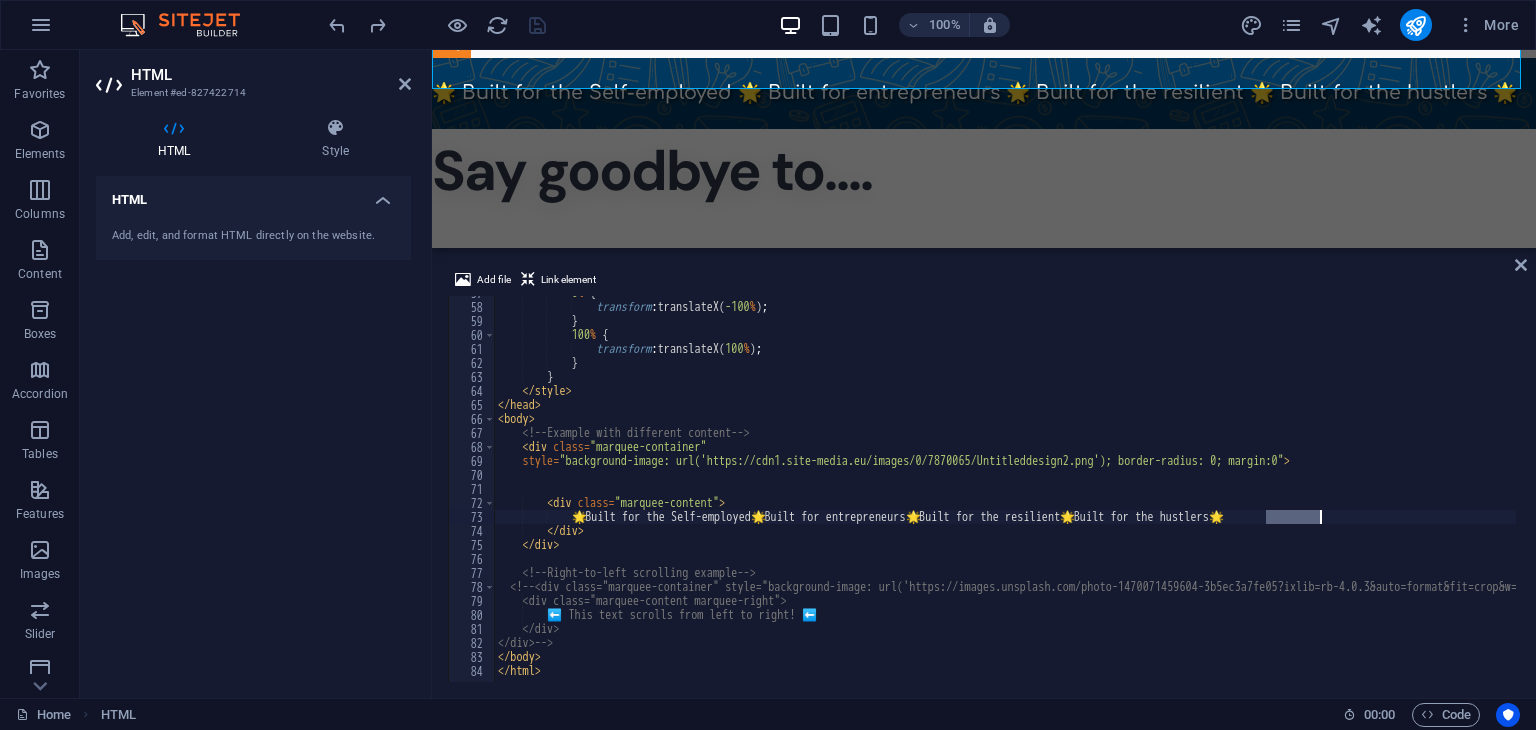 click on "0 %   {                     transform :  translateX( -100 % ) ;                }                100 %   {                     transform :  translateX( 100 % ) ;                }           }      </ style > </ head > < body >      <!--  Example with different content  -->      < div   class = "marquee-container"      style = "background-image: url('https://cdn1.site-media.eu/images/0/7870065/Untitleddesign2.png'); border-radius: 0; margin:0" >                     < div   class = "marquee-content" >                🌟  Built for the Self-employed  🌟  Built for entrepreneurs  🌟  Built for the resilient  🌟  Built for the hustlers  🌟             </ div >      </ div >      <!--  Right-to-left scrolling example  -->    <!--    <div class="marquee-container" style="background-image: url('https://images.unsplash.com/photo-1470071459604-3b5ec3a7fe05?ixlib=rb-4.0.3&auto=format&fit=crop&w=1200&q=80');">        <div class="marquee-content marquee-right">                  </div>   </div>  --> >" at bounding box center [1114, 491] 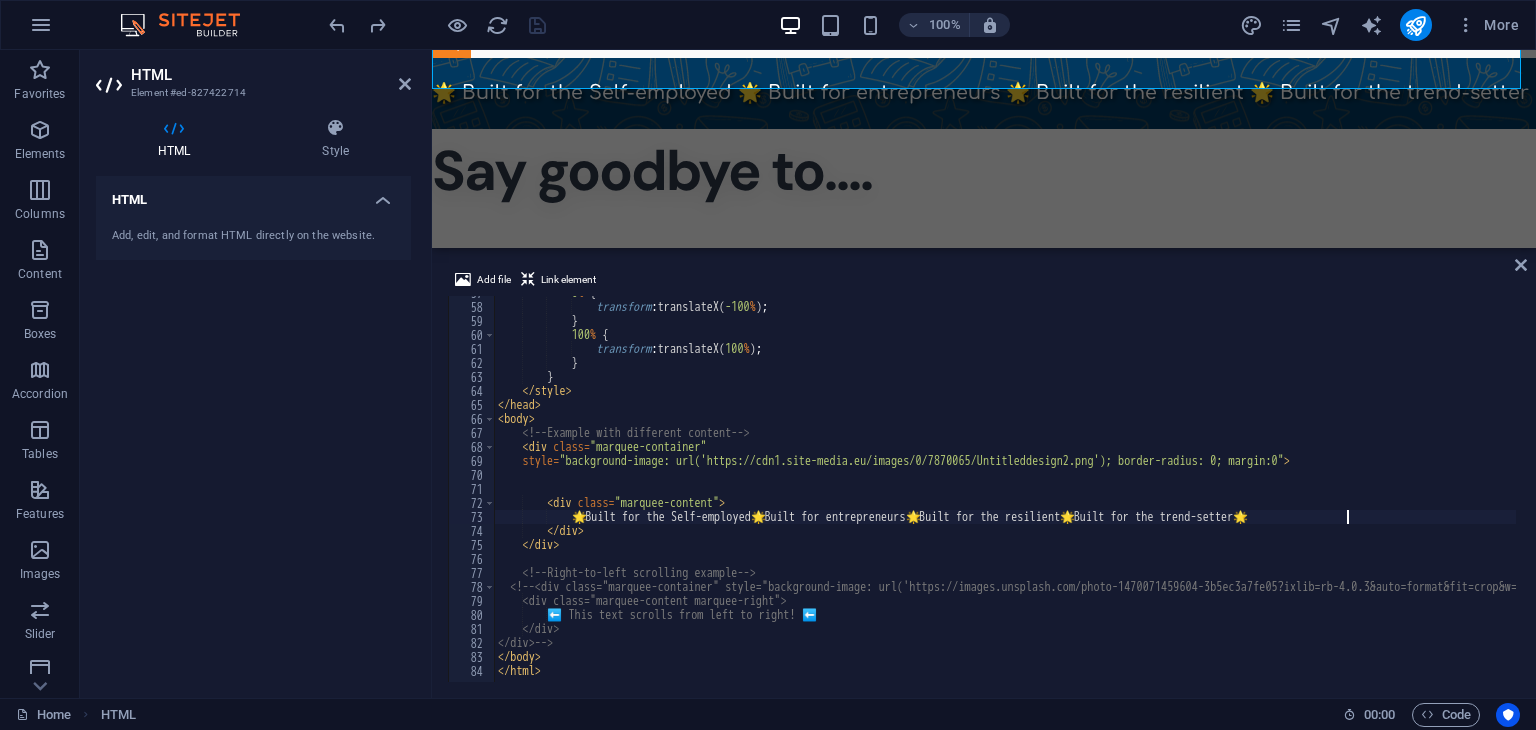 scroll, scrollTop: 0, scrollLeft: 71, axis: horizontal 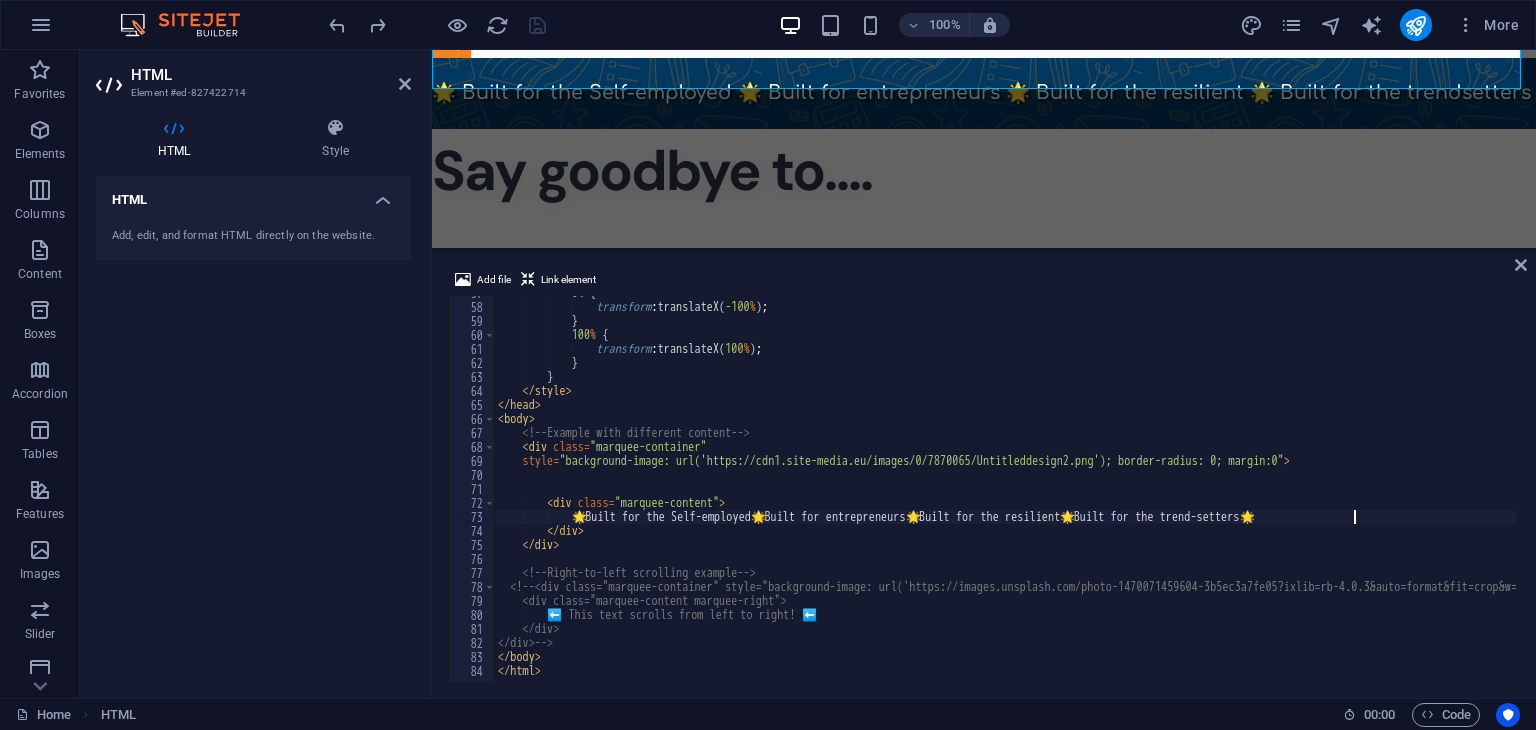 click on "0 %   {                     transform :  translateX( -100 % ) ;                }                100 %   {                     transform :  translateX( 100 % ) ;                }           }      </ style > </ head > < body >      <!--  Example with different content  -->      < div   class = "marquee-container"      style = "background-image: url('https://cdn1.site-media.eu/images/0/7870065/Untitleddesign2.png'); border-radius: 0; margin:0" >                     < div   class = "marquee-content" >                🌟  Built for the Self-employed  🌟  Built for entrepreneurs  🌟  Built for the resilient  🌟  Built for the trend-setters  🌟             </ div >      </ div >      <!--  Right-to-left scrolling example  -->    <!--    <div class="marquee-container" style="background-image: url('https://images.unsplash.com/photo-1470071459604-3b5ec3a7fe05?ixlib=rb-4.0.3&auto=format&fit=crop&w=1200&q=80');">        <div class="marquee-content marquee-right">                  </div>   </div>" at bounding box center [1114, 491] 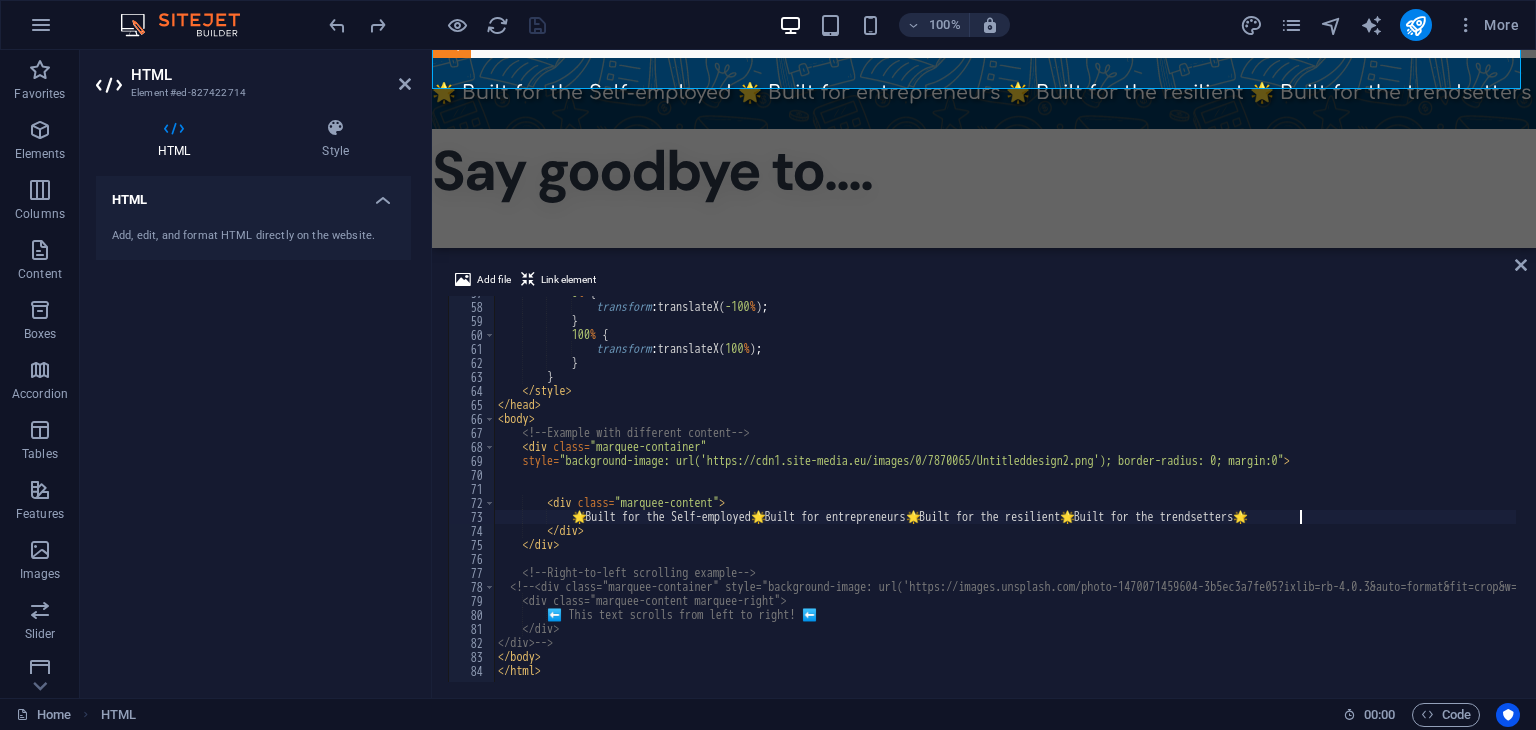 click on "0 %   {                     transform :  translateX( -100 % ) ;                }                100 %   {                     transform :  translateX( 100 % ) ;                }           }      </ style > </ head > < body >      <!--  Example with different content  -->      < div   class = "marquee-container"      style = "background-image: url('https://cdn1.site-media.eu/images/0/7870065/Untitleddesign2.png'); border-radius: 0; margin:0" >                     < div   class = "marquee-content" >                🌟  Built for the Self-employed  🌟  Built for entrepreneurs  🌟  Built for the resilient  🌟  Built for the trendsetters  🌟             </ div >      </ div >      <!--  Right-to-left scrolling example  -->    <!--    <div class="marquee-container" style="background-image: url('https://images.unsplash.com/photo-1470071459604-3b5ec3a7fe05?ixlib=rb-4.0.3&auto=format&fit=crop&w=1200&q=80');">        <div class="marquee-content marquee-right">                  </div>   </div>  >" at bounding box center (1114, 491) 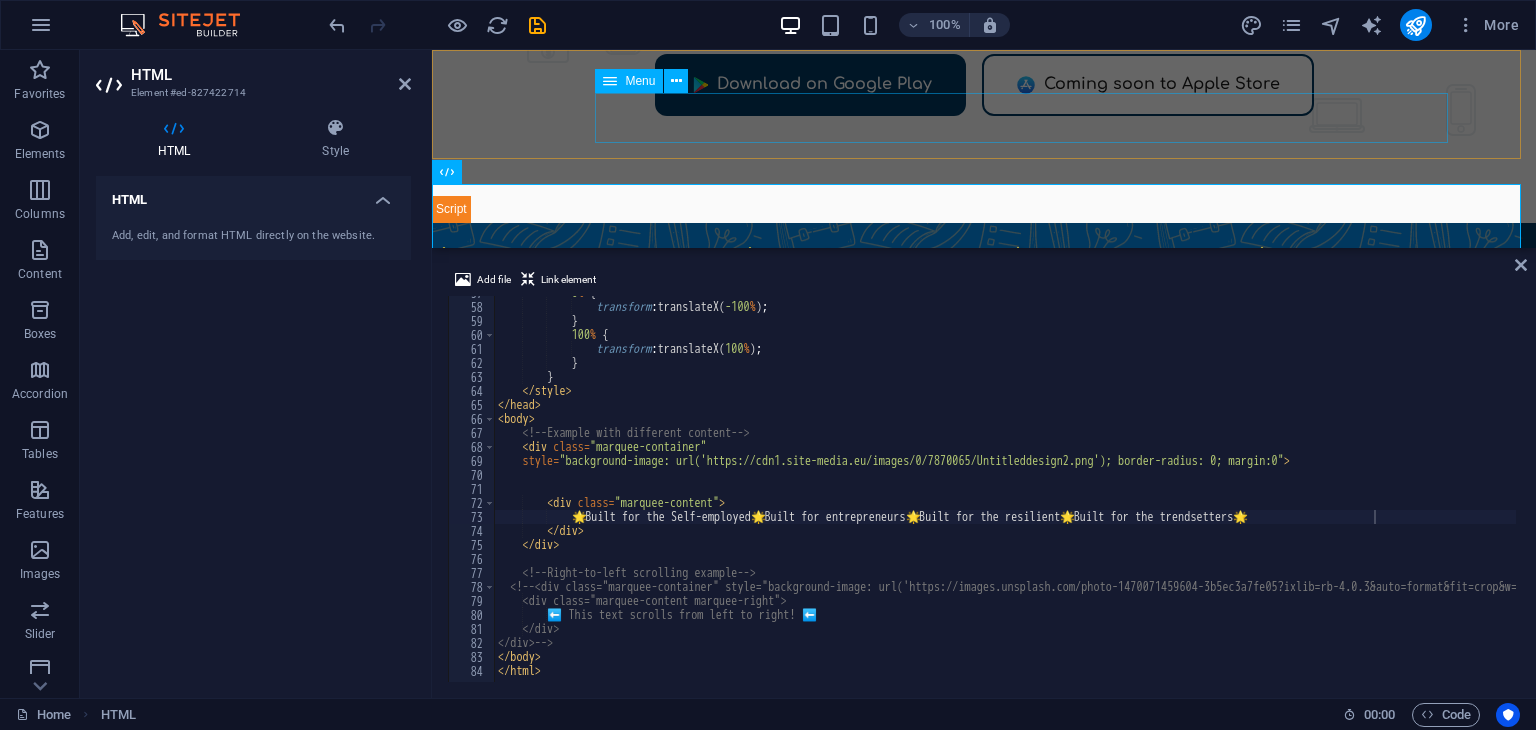 scroll, scrollTop: 464, scrollLeft: 0, axis: vertical 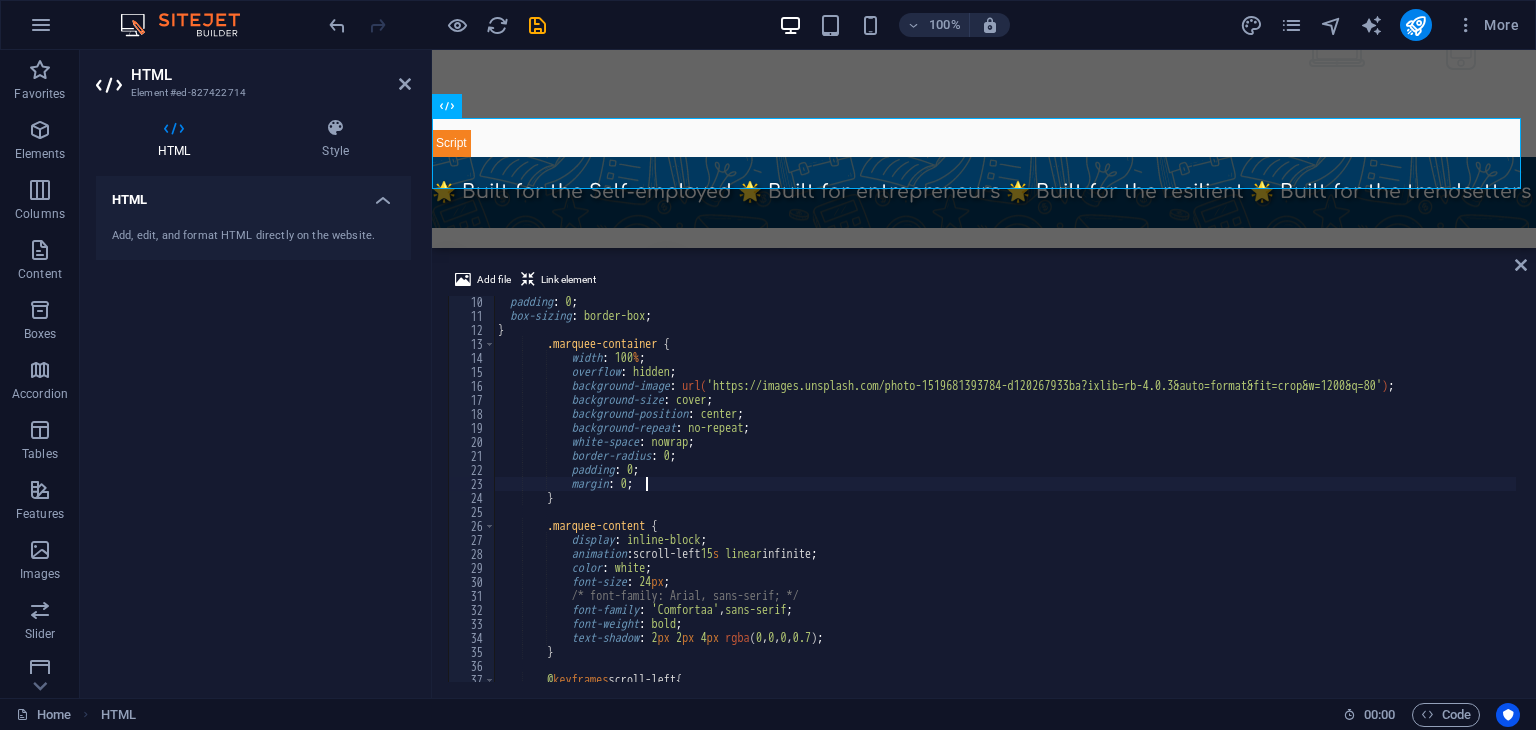 click on "padding :   0 ;    box-sizing :   border-box ; }           .marquee-container   {                width :   100 % ;                overflow :   hidden ;                background-image :   url( 'https://images.unsplash.com/photo-1519681393784-d120267933ba?ixlib=rb-4.0.3&auto=format&fit=crop&w=1200&q=80' ) ;                background-size :   cover ;                background-position :   center ;                background-repeat :   no-repeat ;                white-space :   nowrap ;                border-radius :   0 ;                padding :   0 ;                margin :   0 ;           }           .marquee-content   {                display :   inline-block ;                animation :  scroll-left  15 s   linear  infinite ;                color :   white ;                font-size :   24 px ;                /* font-family: Arial, sans-serif; */                font-family :   ' Comfortaa ' ,  sans-serif ;                font-weight :   bold ;                text-shadow :   2 px   2 px   4 px   rgba ( 0" at bounding box center (1114, 500) 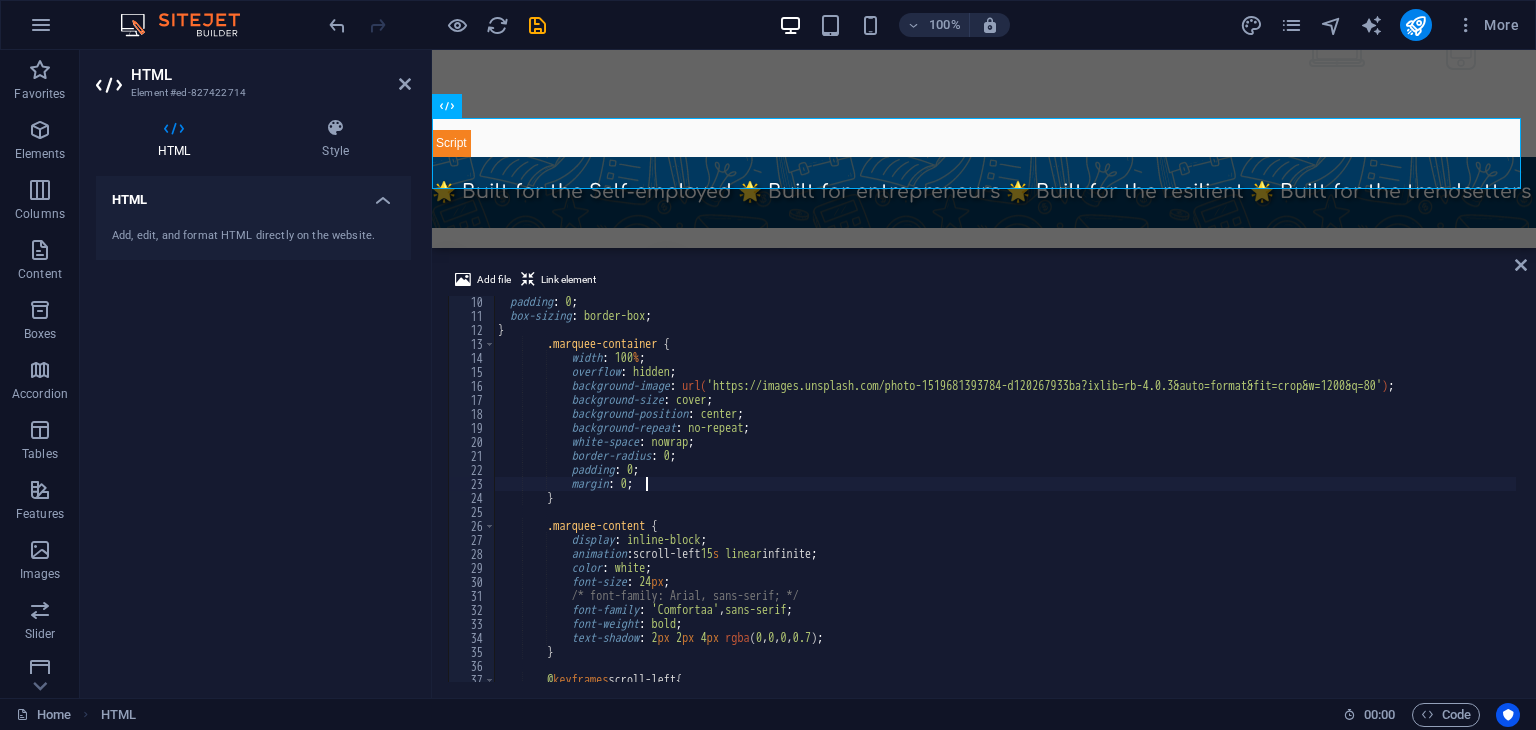 scroll, scrollTop: 0, scrollLeft: 10, axis: horizontal 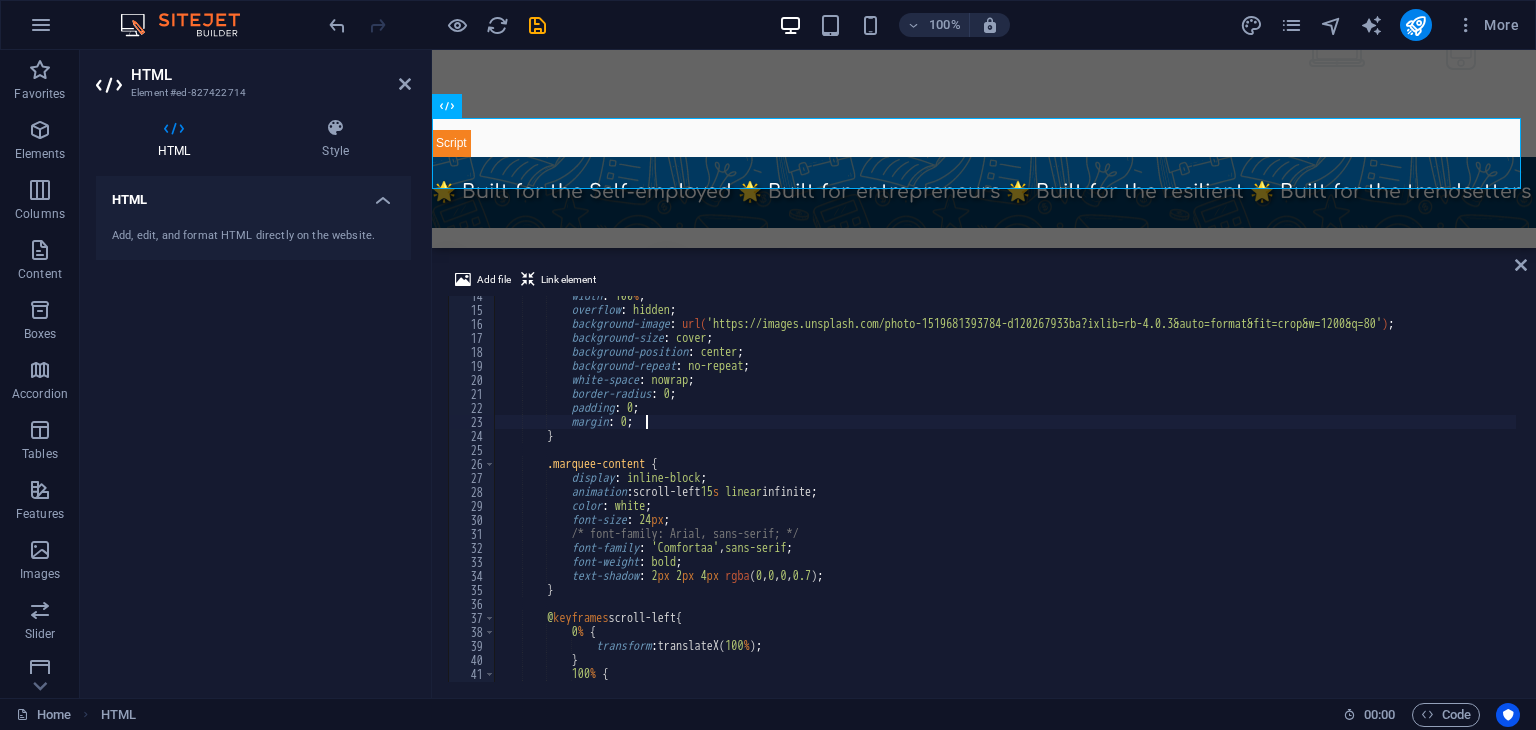 click on "width :   100 % ;                overflow :   hidden ;                background-image :   url( 'https://images.unsplash.com/photo-1519681393784-d120267933ba?ixlib=rb-4.0.3&auto=format&fit=crop&w=1200&q=80' ) ;                background-size :   cover ;                background-position :   center ;                background-repeat :   no-repeat ;                white-space :   nowrap ;                border-radius :   0 ;                padding :   0 ;                margin :   0 ;           }           .marquee-content   {                display :   inline-block ;                animation :  scroll-left  15 s   linear  infinite ;                color :   white ;                font-size :   24 px ;                /* font-family: Arial, sans-serif; */                font-family :   ' Comfortaa ' ,  sans-serif ;                font-weight :   bold ;                text-shadow :   2 px   2 px   4 px   rgba ( 0 , 0 , 0 , 0.7 ) ;           }           @ keyframes  scroll-left  {                0" at bounding box center (1114, 494) 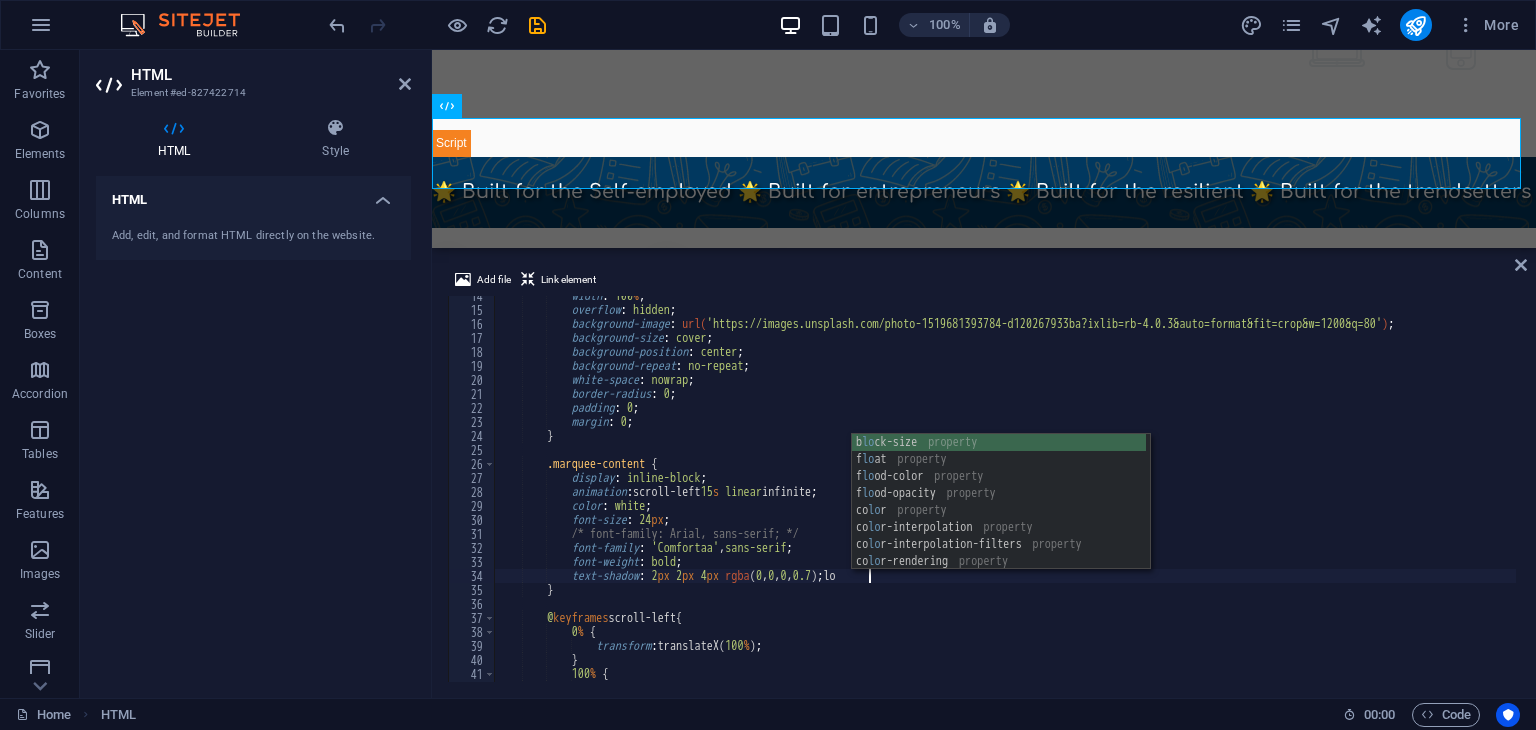 scroll, scrollTop: 0, scrollLeft: 28, axis: horizontal 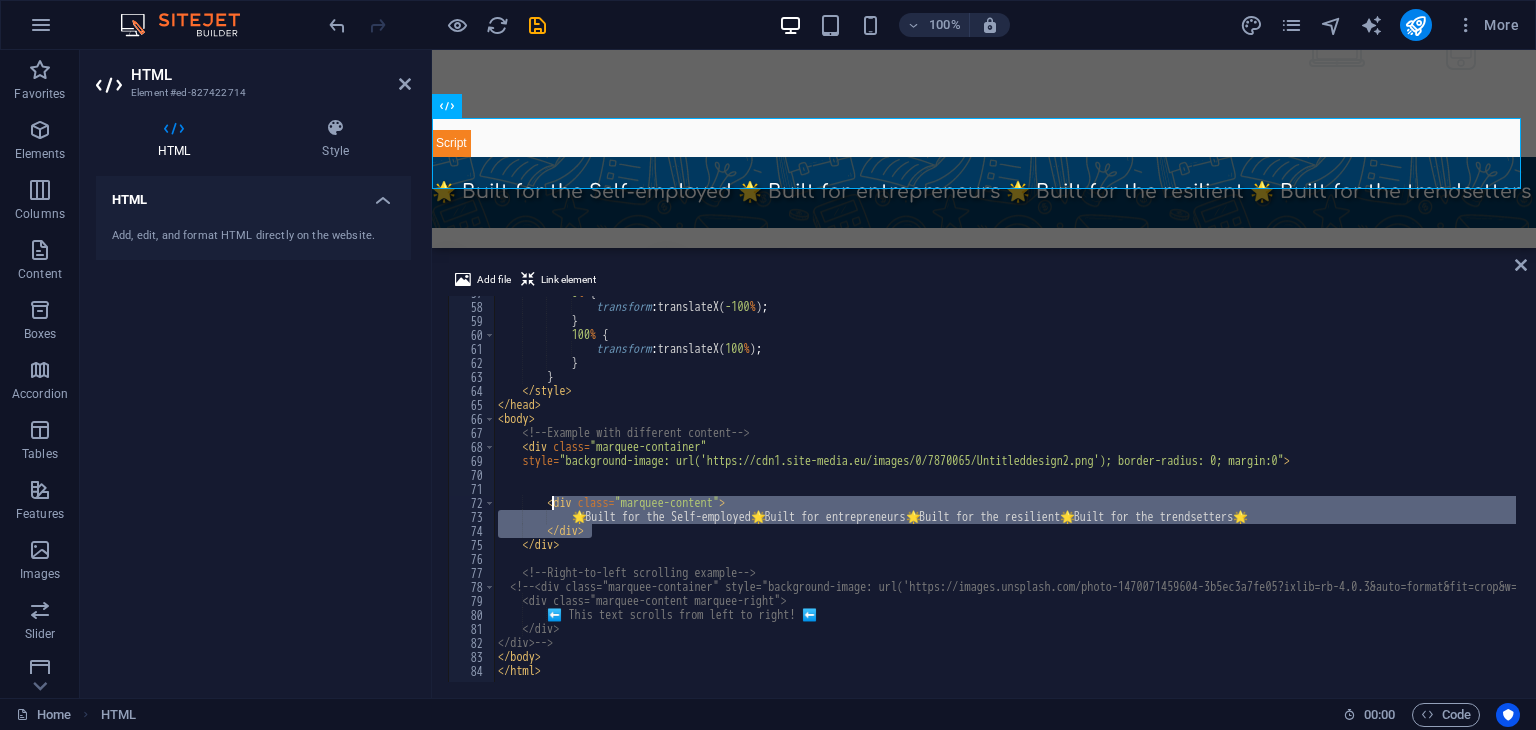 drag, startPoint x: 612, startPoint y: 533, endPoint x: 552, endPoint y: 507, distance: 65.39113 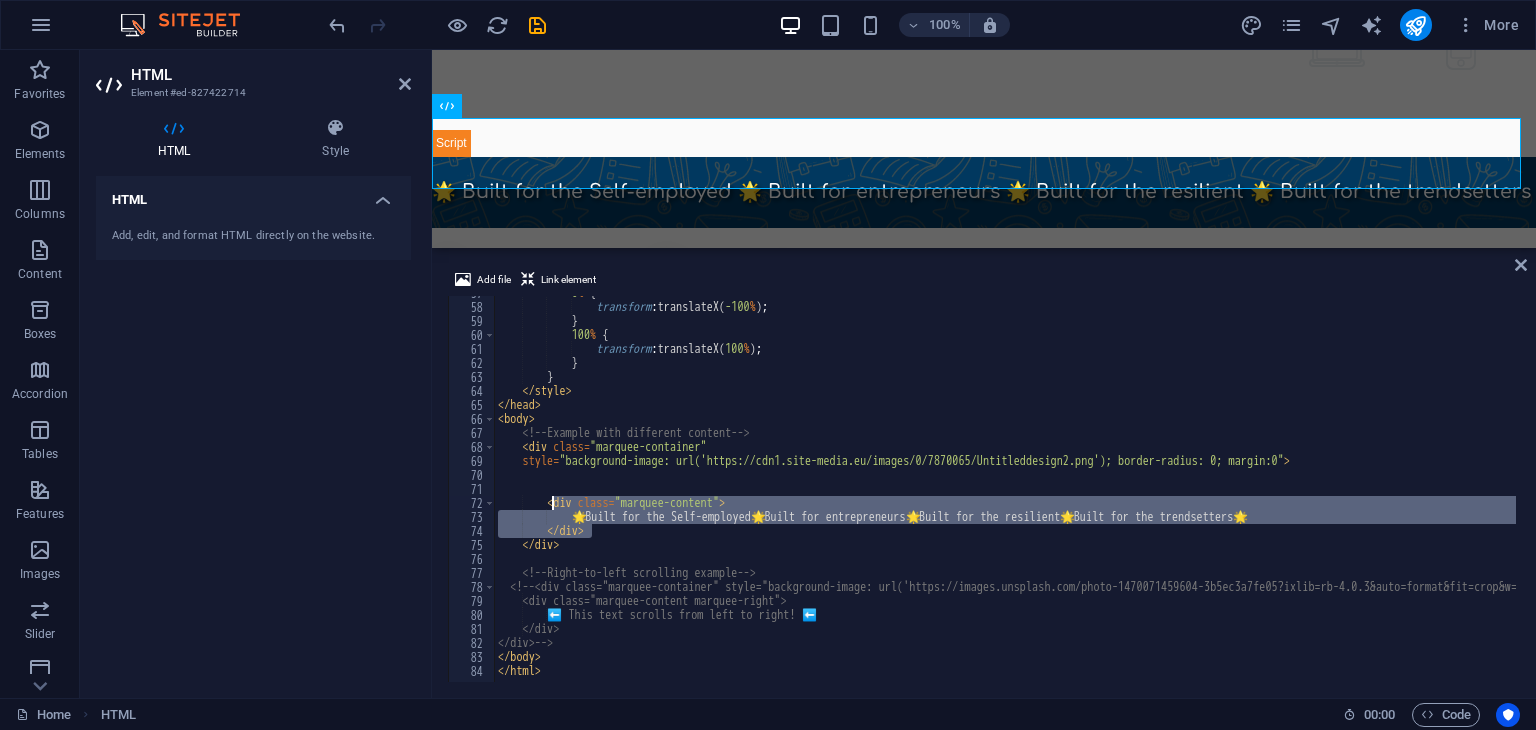 paste on "🌟" 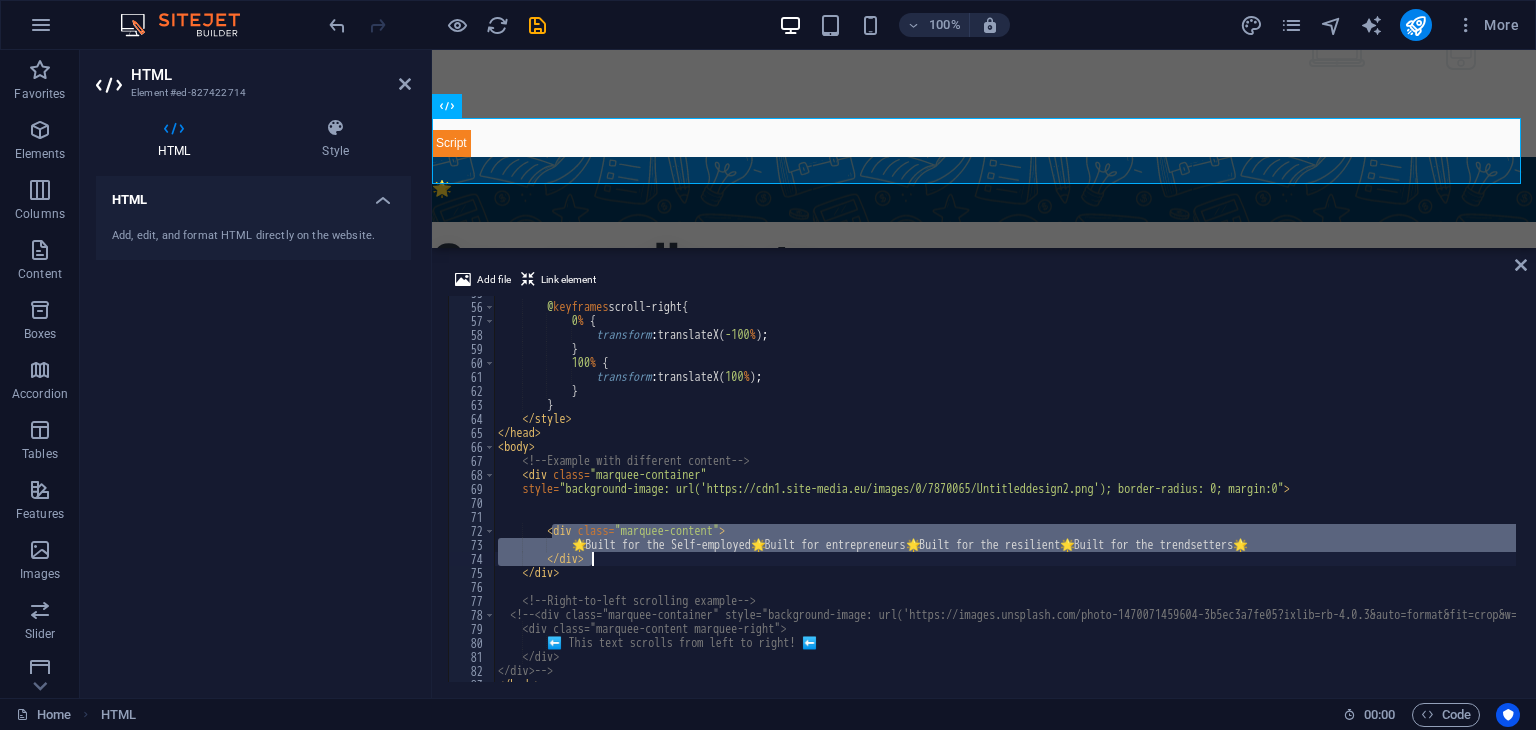 type on "</div>" 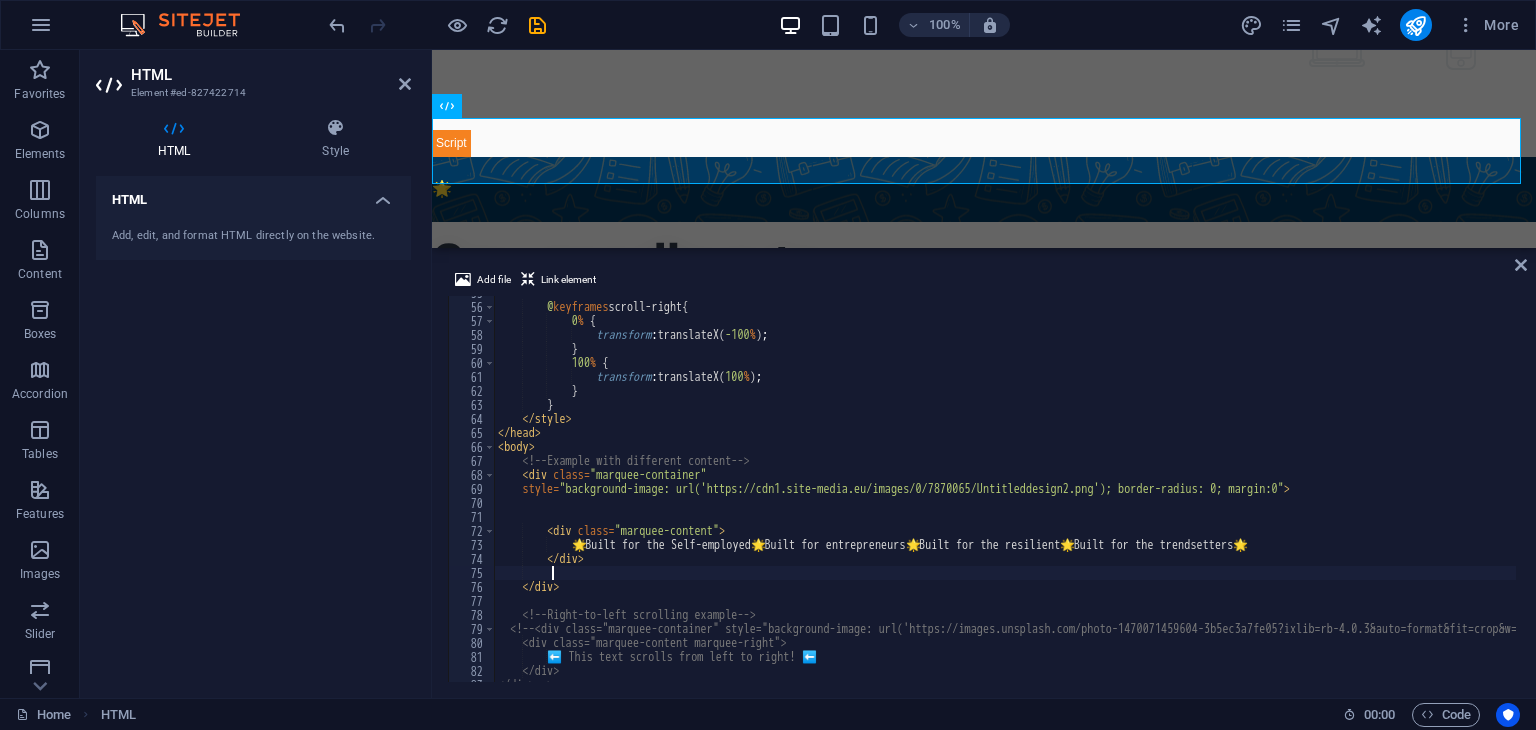scroll, scrollTop: 0, scrollLeft: 3, axis: horizontal 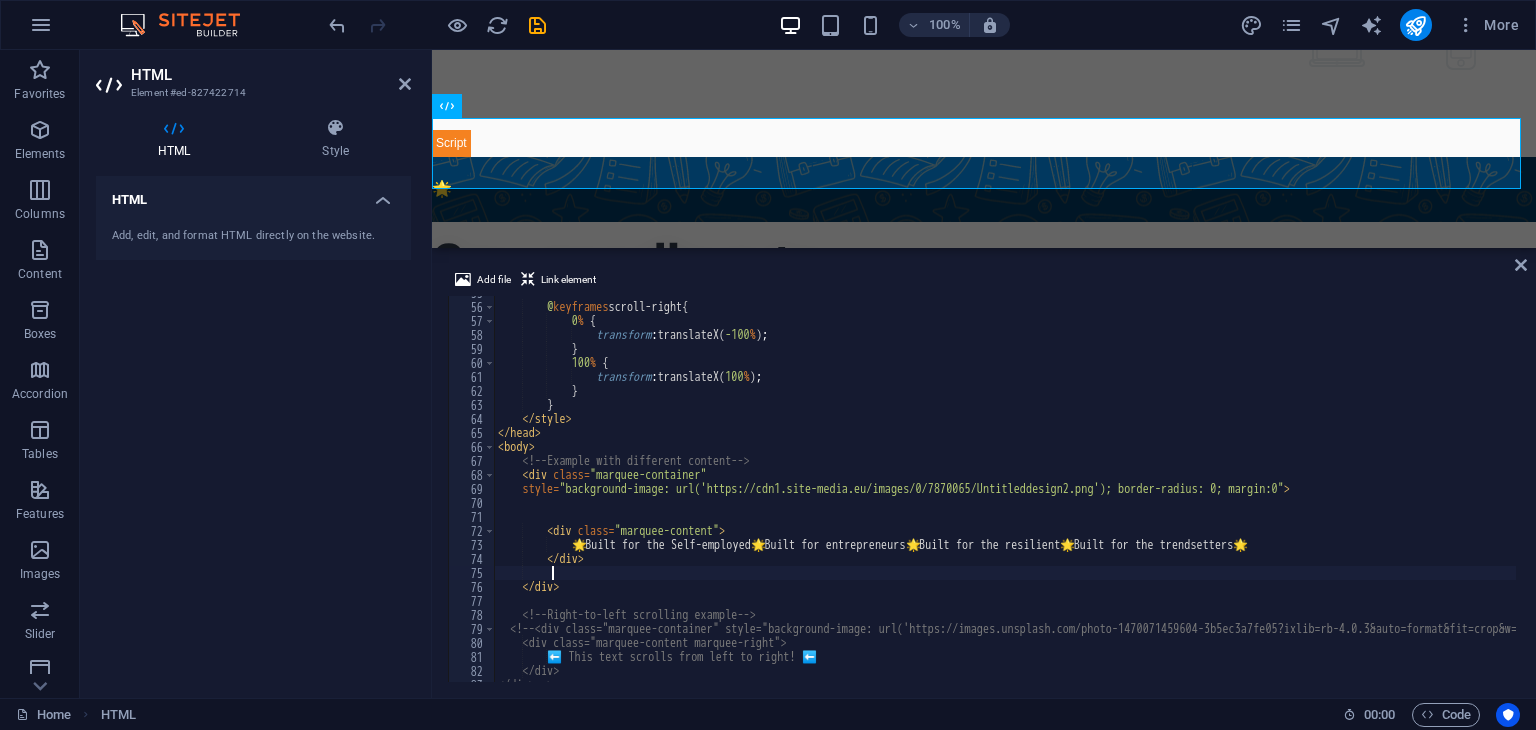 paste on "</div>" 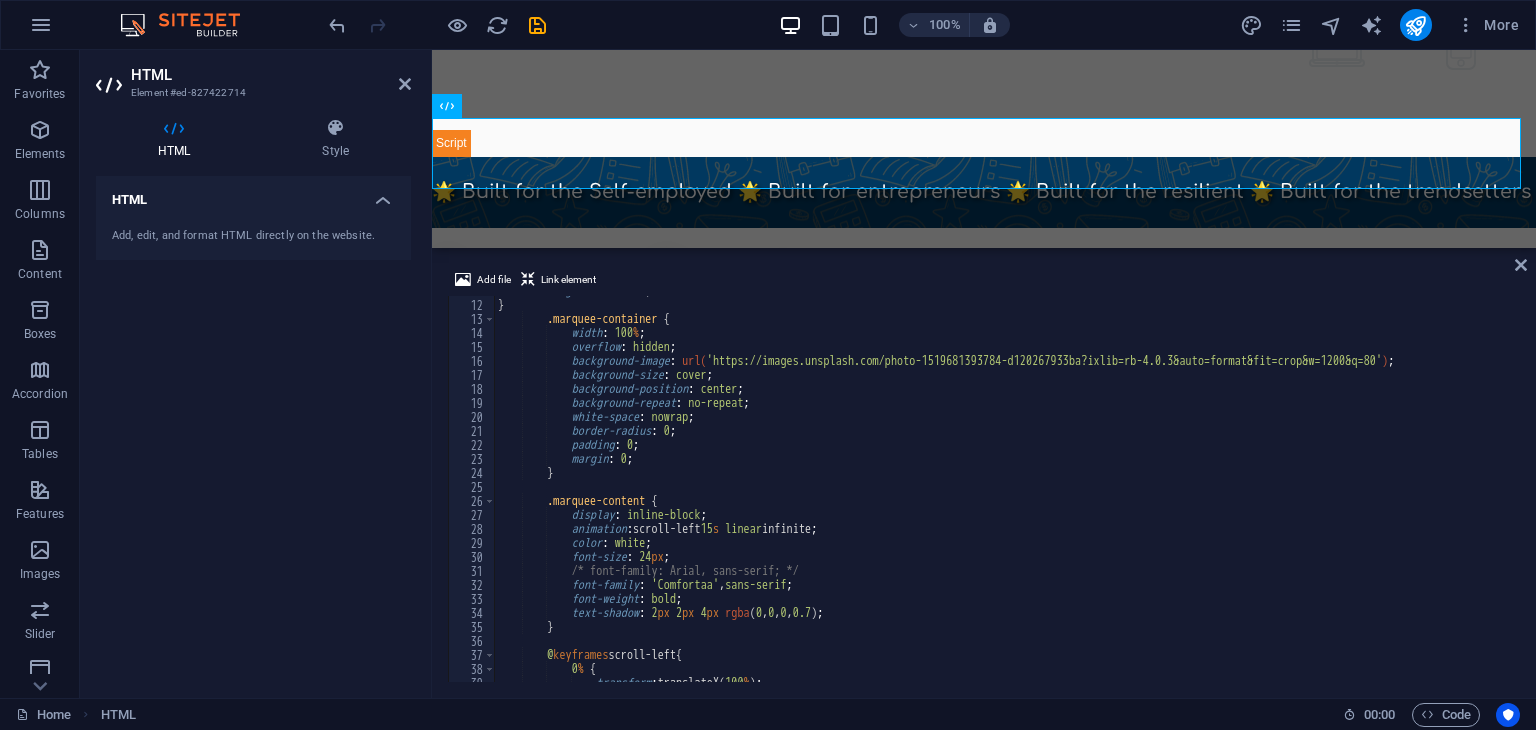 scroll, scrollTop: 150, scrollLeft: 0, axis: vertical 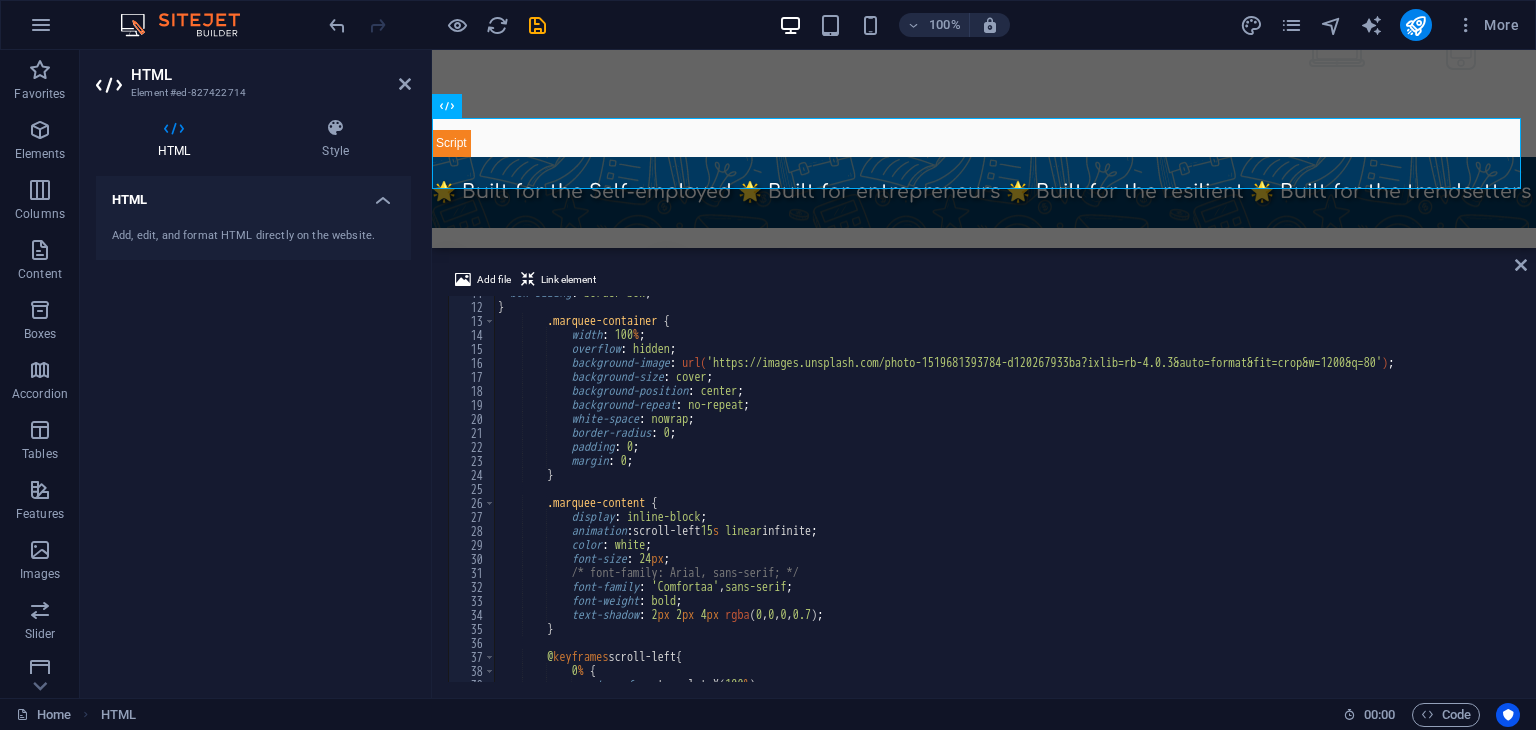 click on "box-sizing :   border-box ; }           .marquee-container   {                width :   100 % ;                overflow :   hidden ;                background-image :   url( 'https://images.unsplash.com/photo-1519681393784-d120267933ba?ixlib=rb-4.0.3&auto=format&fit=crop&w=1200&q=80' ) ;                background-size :   cover ;                background-position :   center ;                background-repeat :   no-repeat ;                white-space :   nowrap ;                border-radius :   0 ;                padding :   0 ;                margin :   0 ;           }           .marquee-content   {                display :   inline-block ;                animation :  scroll-left  15 s   linear  infinite ;                color :   white ;                font-size :   24 px ;                /* font-family: Arial, sans-serif; */                font-family :   ' Comfortaa ' ,  sans-serif ;                font-weight :   bold ;                text-shadow :   2 px   2 px   4 px   rgba ( 0 , 0 , 0 , 0.7 ) ; }" at bounding box center (1114, 491) 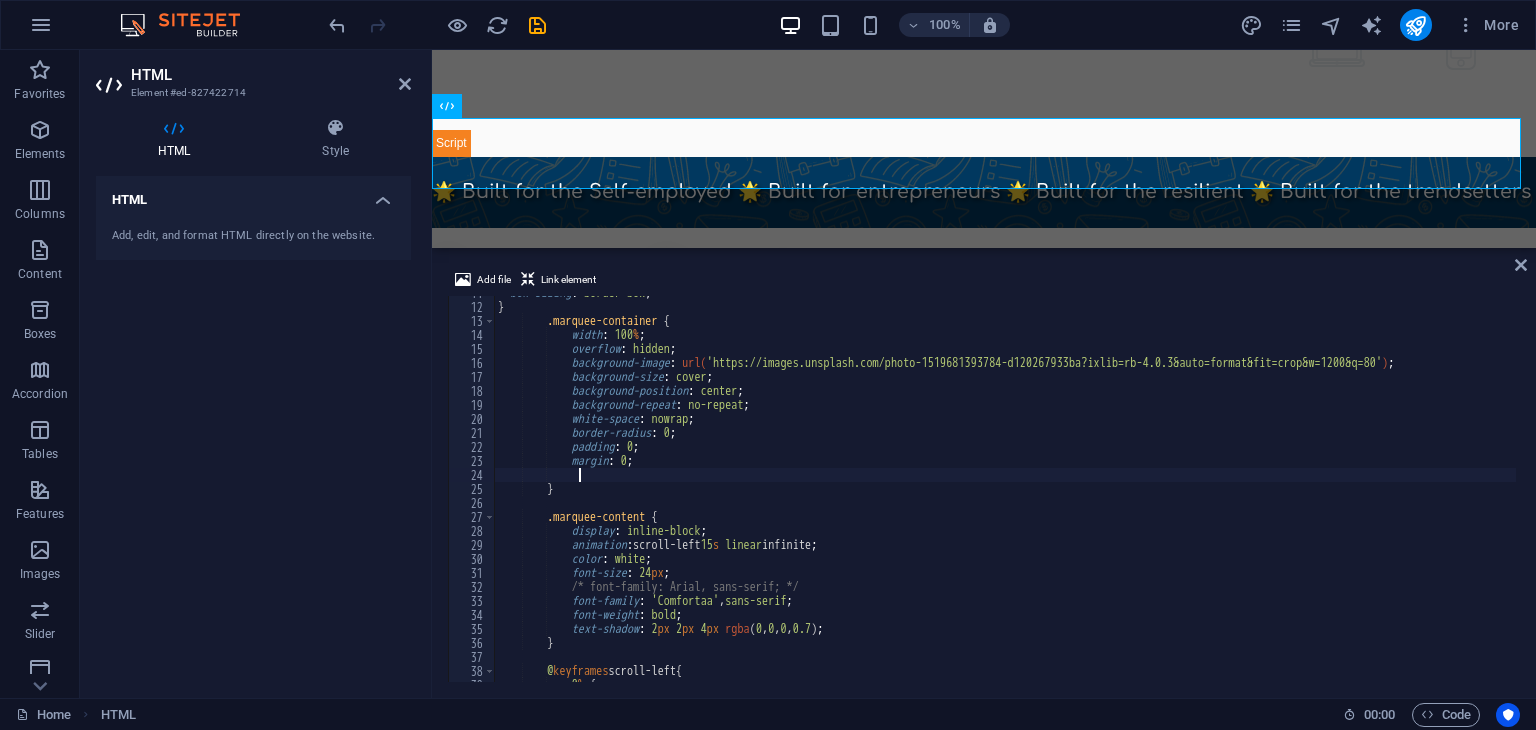 scroll, scrollTop: 0, scrollLeft: 5, axis: horizontal 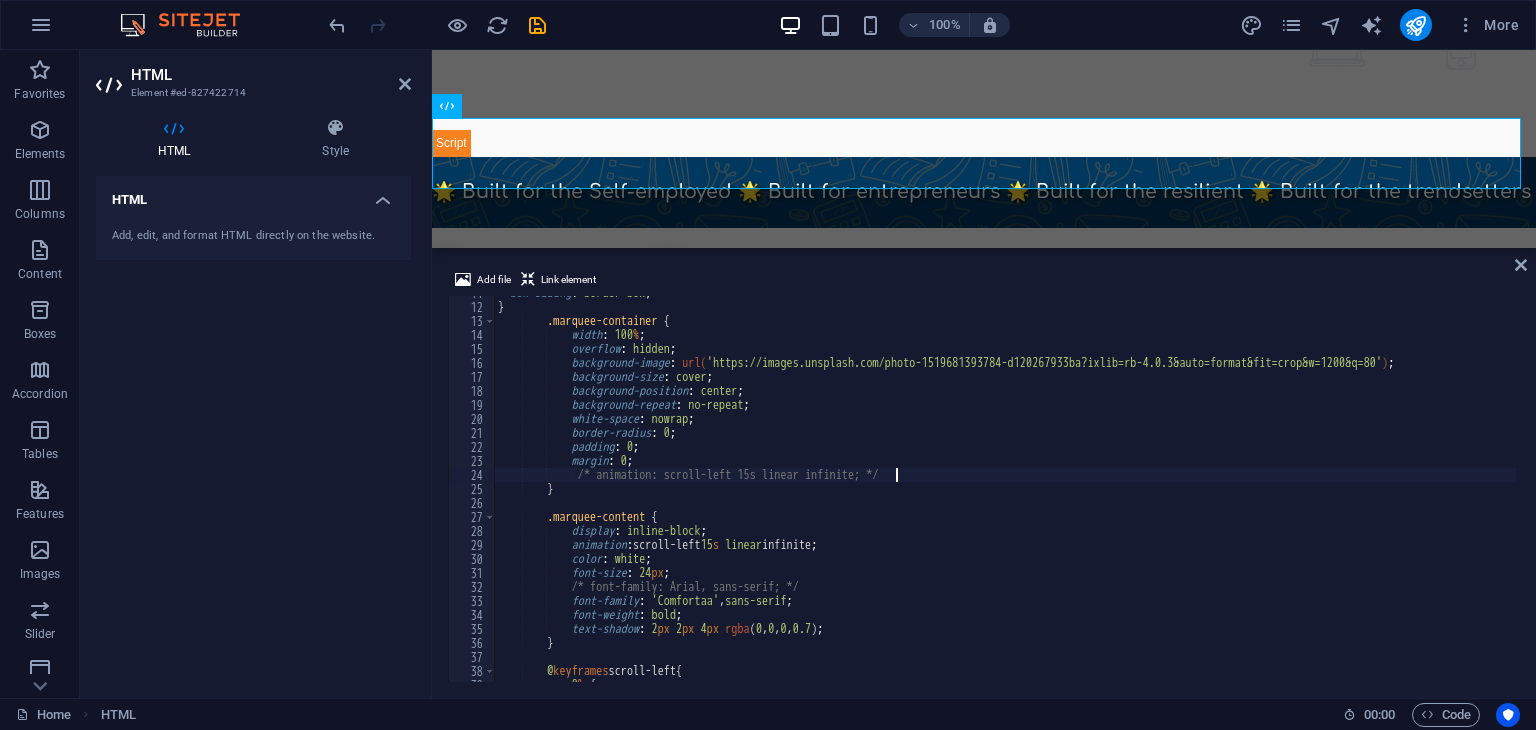 click on "box-sizing :   border-box ; }           .marquee-container   {                width :   100 % ;                overflow :   hidden ;                background-image :   url( 'https://images.unsplash.com/photo-1519681393784-d120267933ba?ixlib=rb-4.0.3&auto=format&fit=crop&w=1200&q=80' ) ;                background-size :   cover ;                background-position :   center ;                background-repeat :   no-repeat ;                white-space :   nowrap ;                border-radius :   0 ;                padding :   0 ;                margin :   0 ;                  /* animation: scroll-left 15s linear infinite; */           }           .marquee-content   {                display :   inline-block ;                animation :  scroll-left  15 s   linear  infinite ;                color :   white ;                font-size :   24 px ;                /* font-family: Arial, sans-serif; */                font-family :   ' Comfortaa ' ,  sans-serif ;                font-weight :   bold ;           :" at bounding box center (1114, 491) 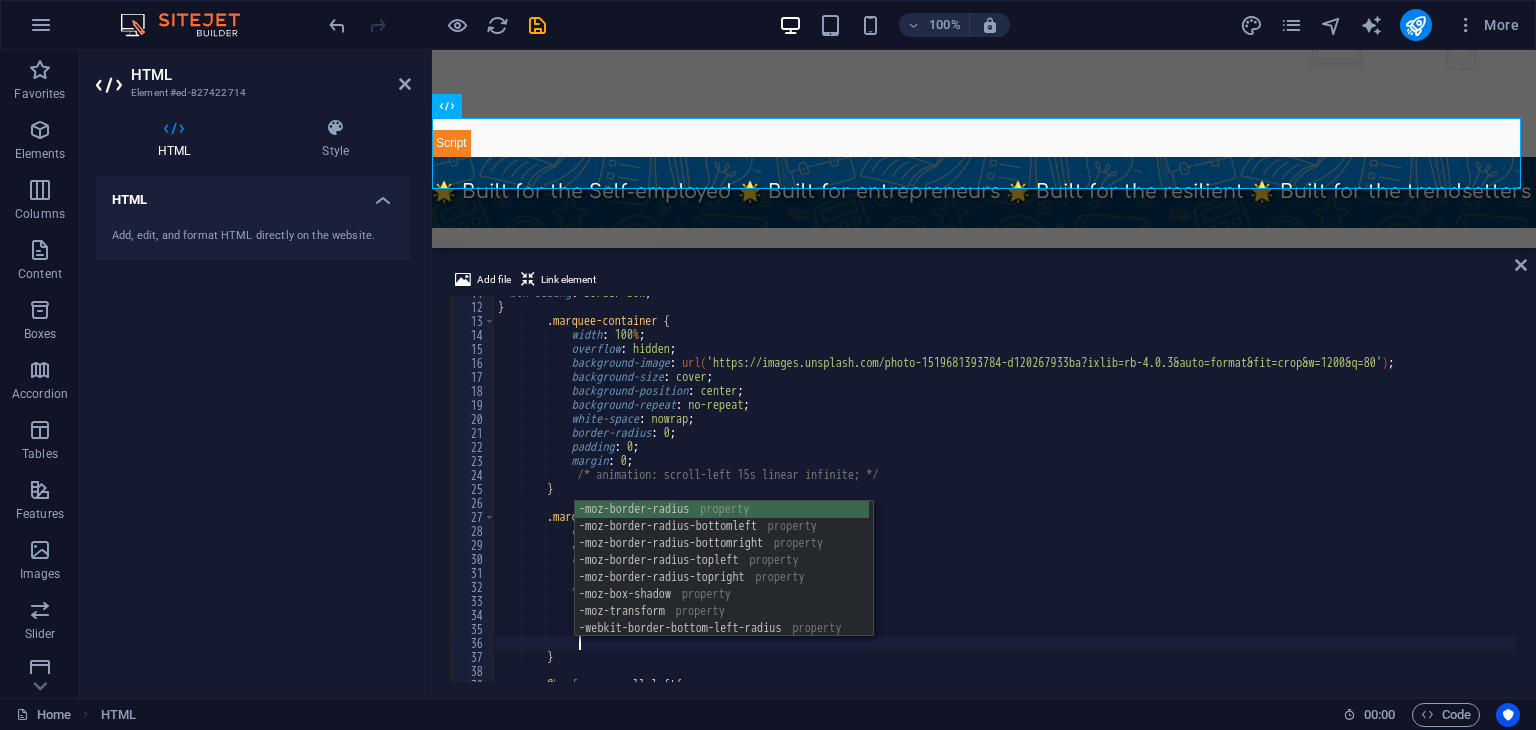 scroll, scrollTop: 0, scrollLeft: 6, axis: horizontal 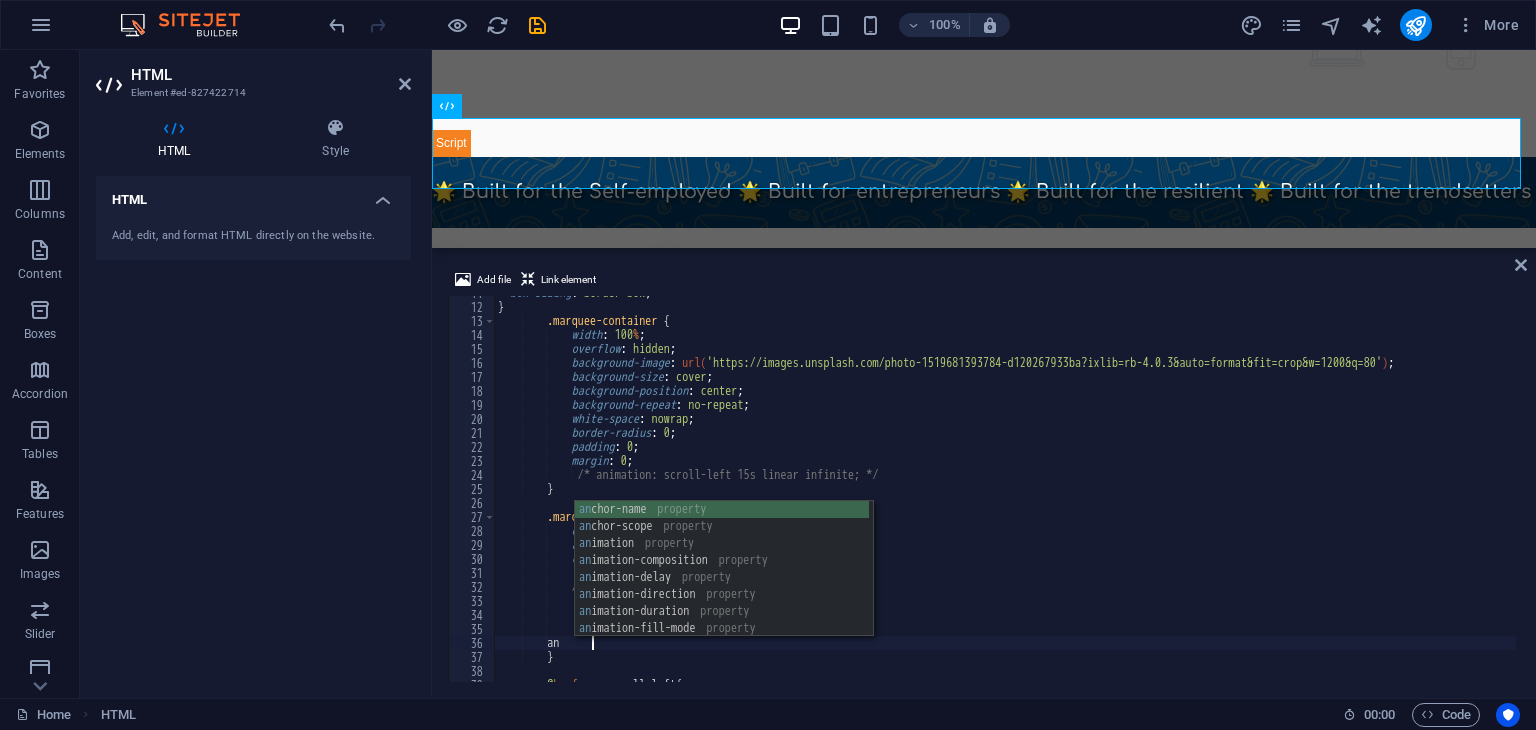 type on "a" 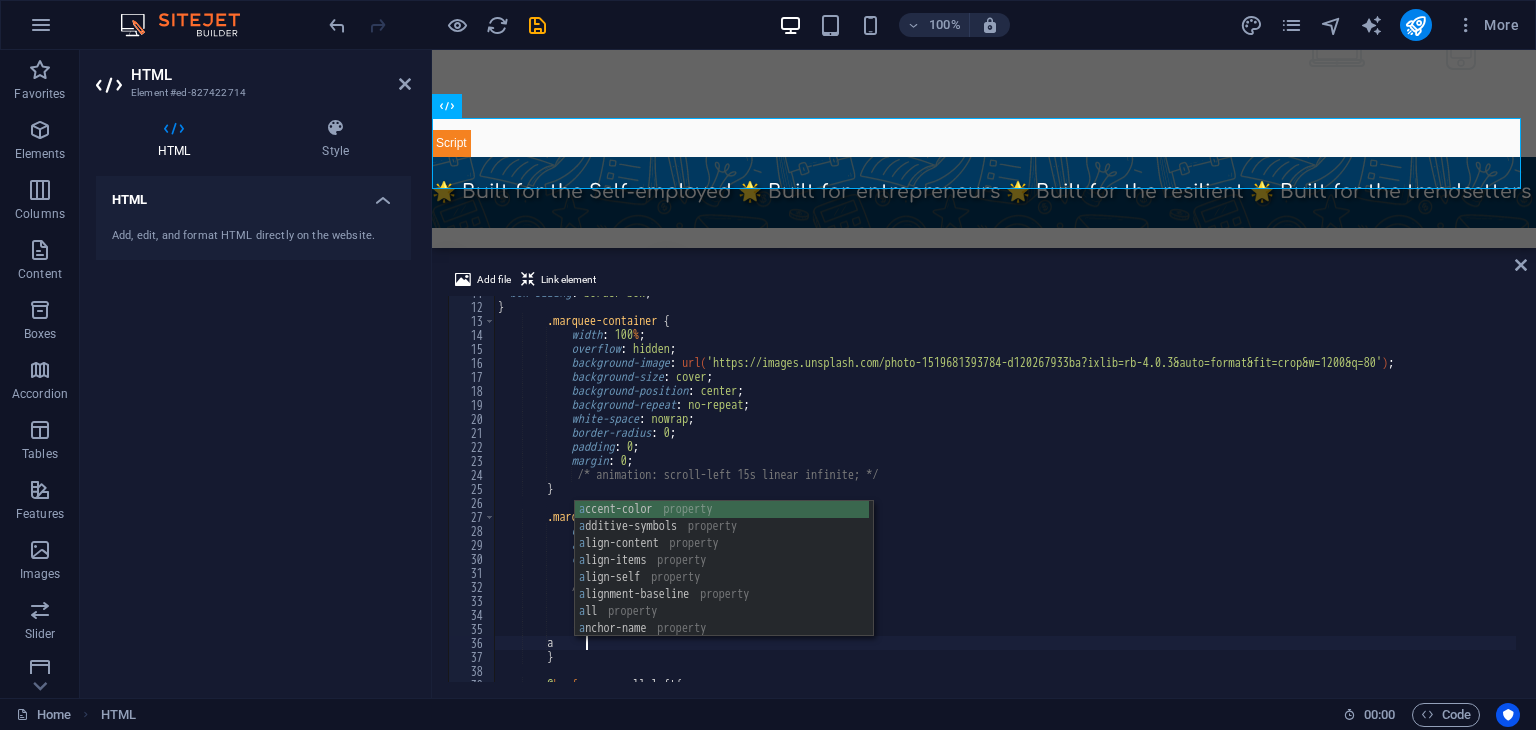 scroll, scrollTop: 0, scrollLeft: 5, axis: horizontal 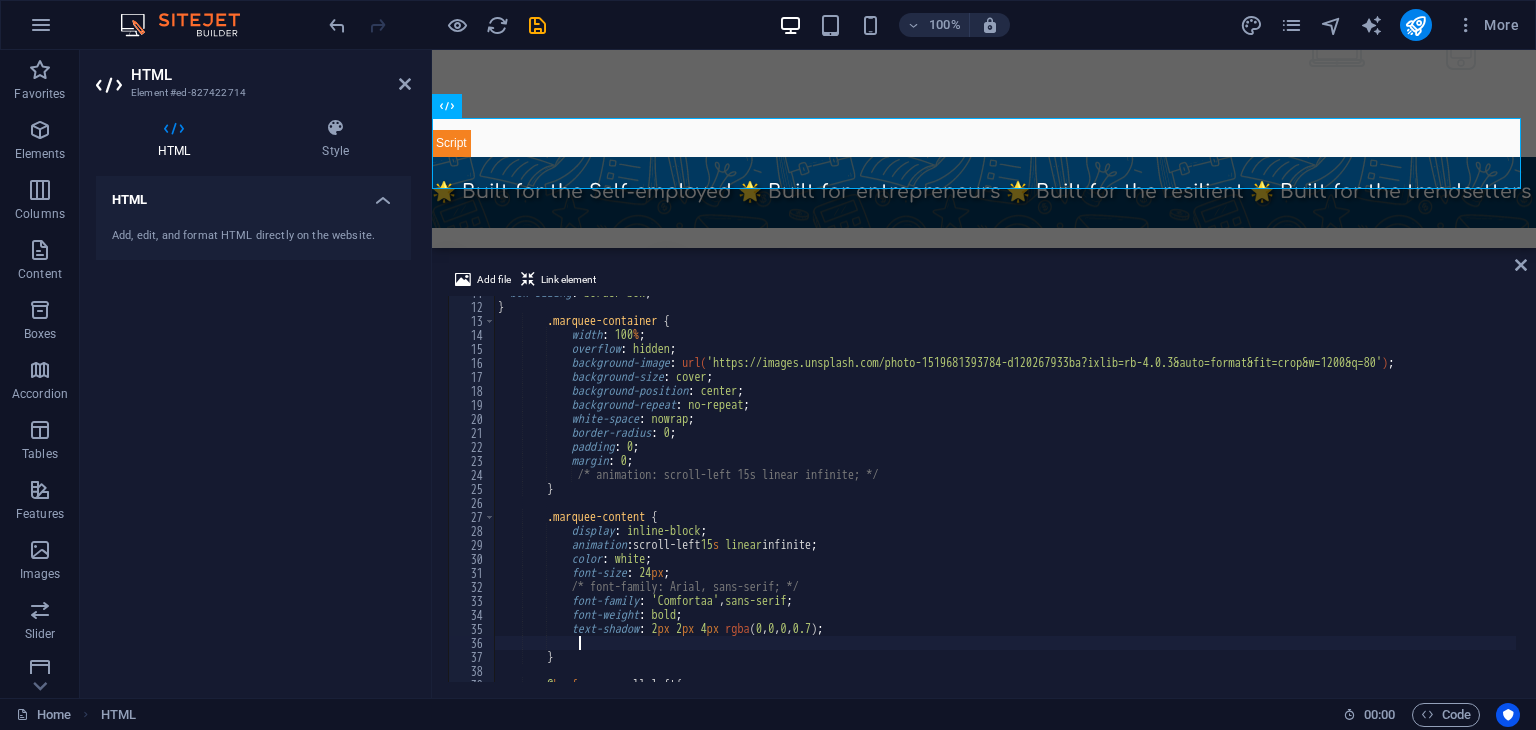 paste on "animation: scroll-left 15s linear infinite;" 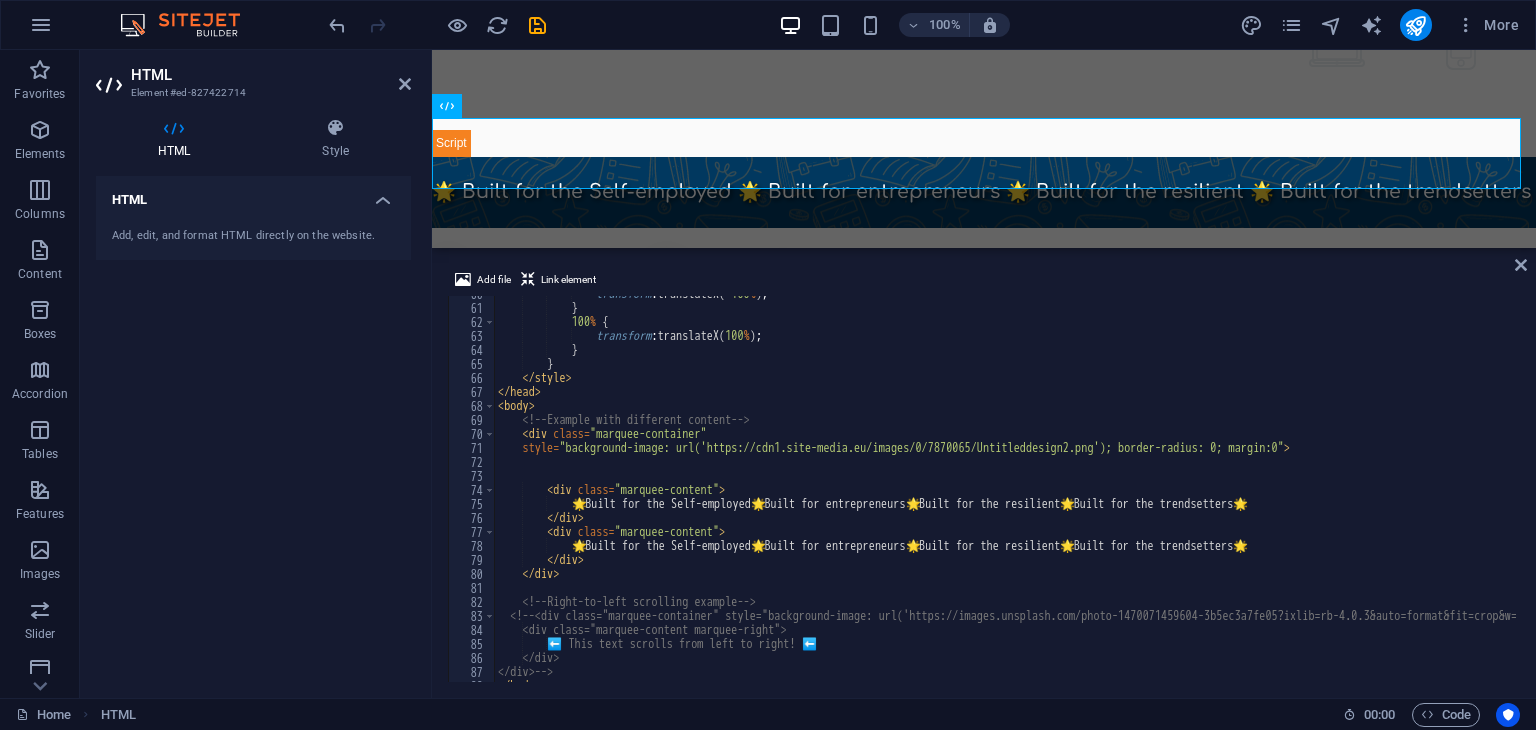 scroll, scrollTop: 864, scrollLeft: 0, axis: vertical 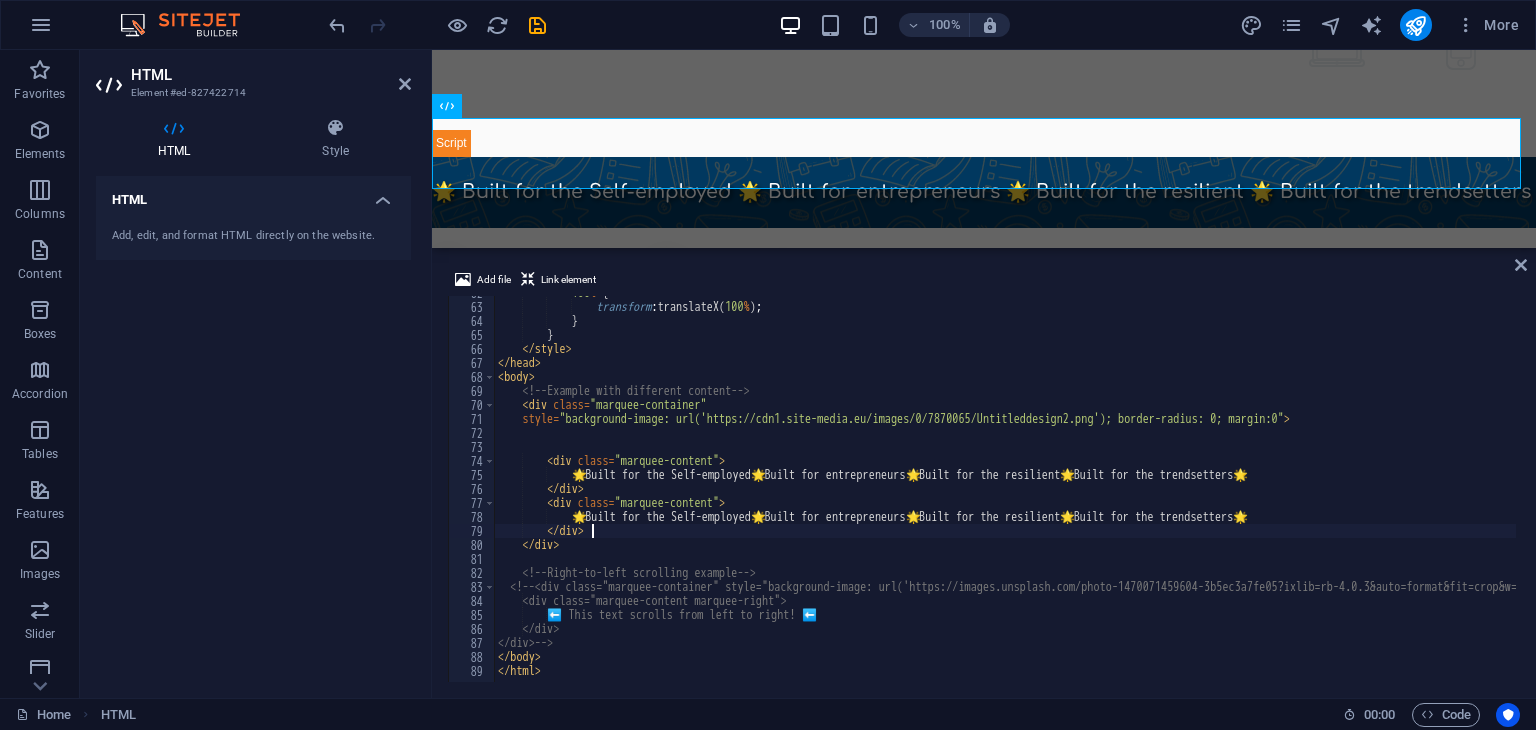 click on "100 %   {                     transform :  translateX( 100 % ) ;                }           }      </ style > </ head > < body >      <!--  Example with different content  -->      < div   class = "marquee-container"      style = "background-image: url('https://cdn1.site-media.eu/images/0/7870065/Untitleddesign2.png'); border-radius: 0; margin:0" >                     < div   class = "marquee-content" >                🌟  Built for the Self-employed  🌟  Built for entrepreneurs  🌟  Built for the resilient  🌟  Built for the trendsetters  🌟             </ div >           < div   class = "marquee-content" >                🌟  Built for the Self-employed  🌟  Built for entrepreneurs  🌟  Built for the resilient  🌟  Built for the trendsetters  🌟             </ div >      </ div >      <!--  Right-to-left scrolling example  -->    <!--        <div class="marquee-content marquee-right">             ⬅️ This text scrolls from left to right! ⬅️        </div>   </div>  -->" at bounding box center (1114, 491) 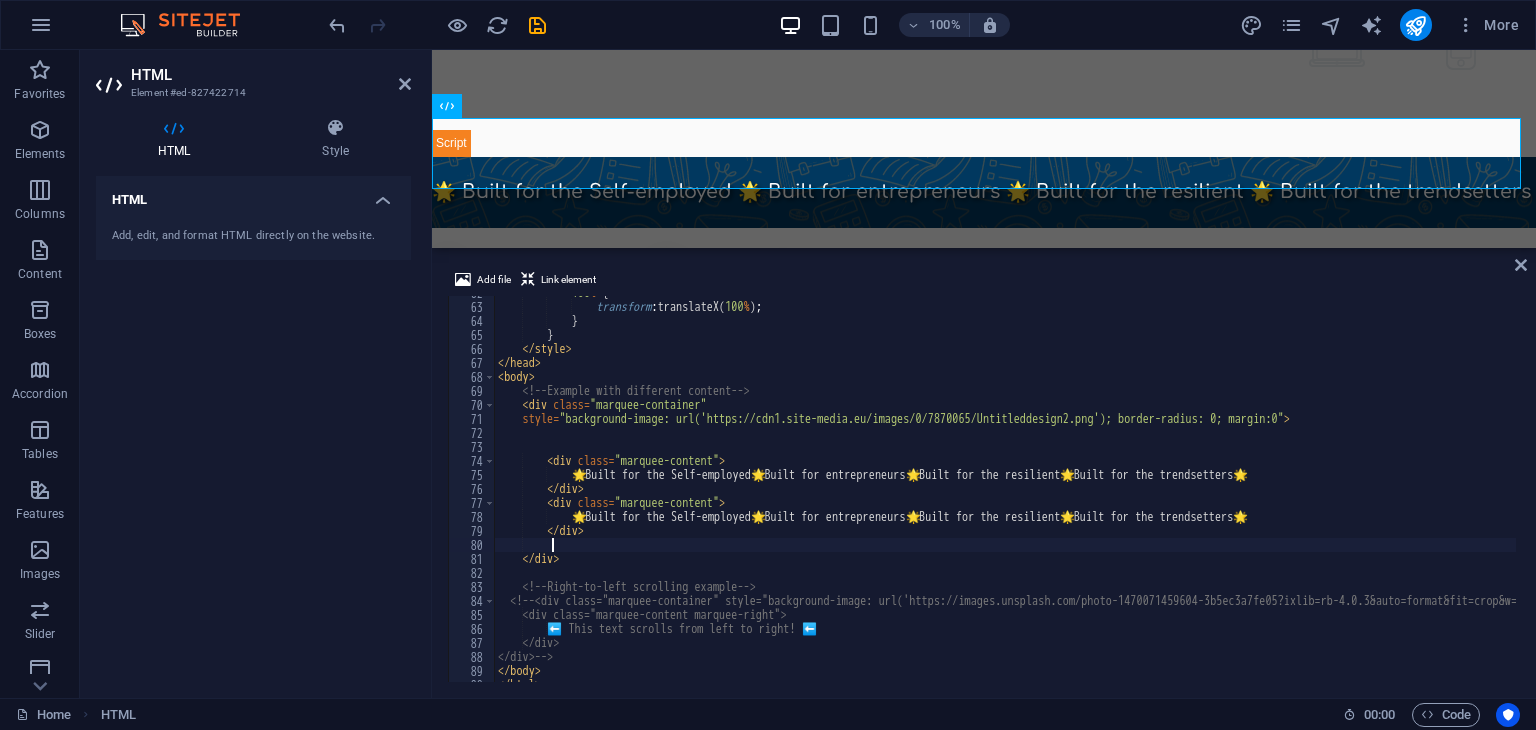 scroll, scrollTop: 0, scrollLeft: 3, axis: horizontal 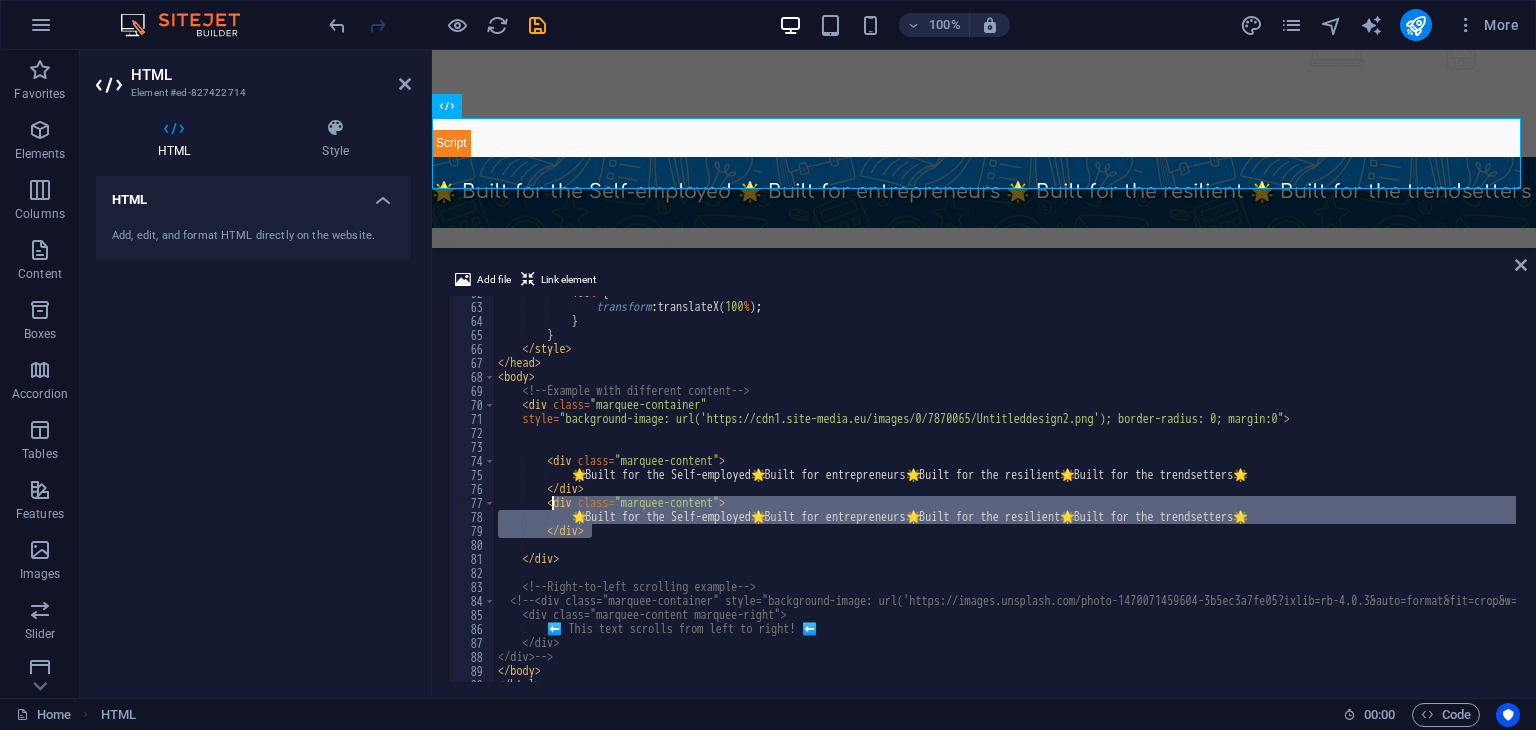drag, startPoint x: 594, startPoint y: 537, endPoint x: 552, endPoint y: 507, distance: 51.613953 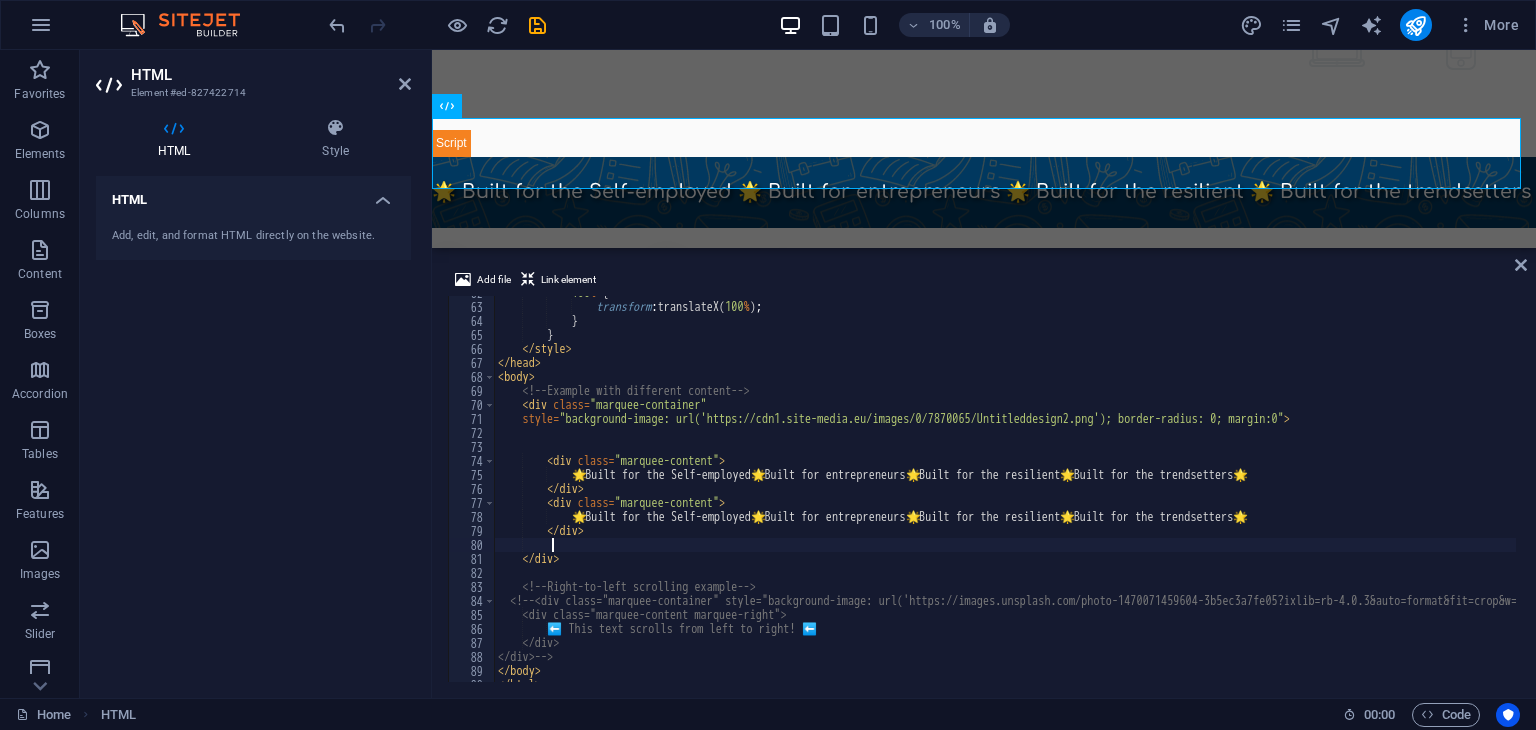 paste on "</div>" 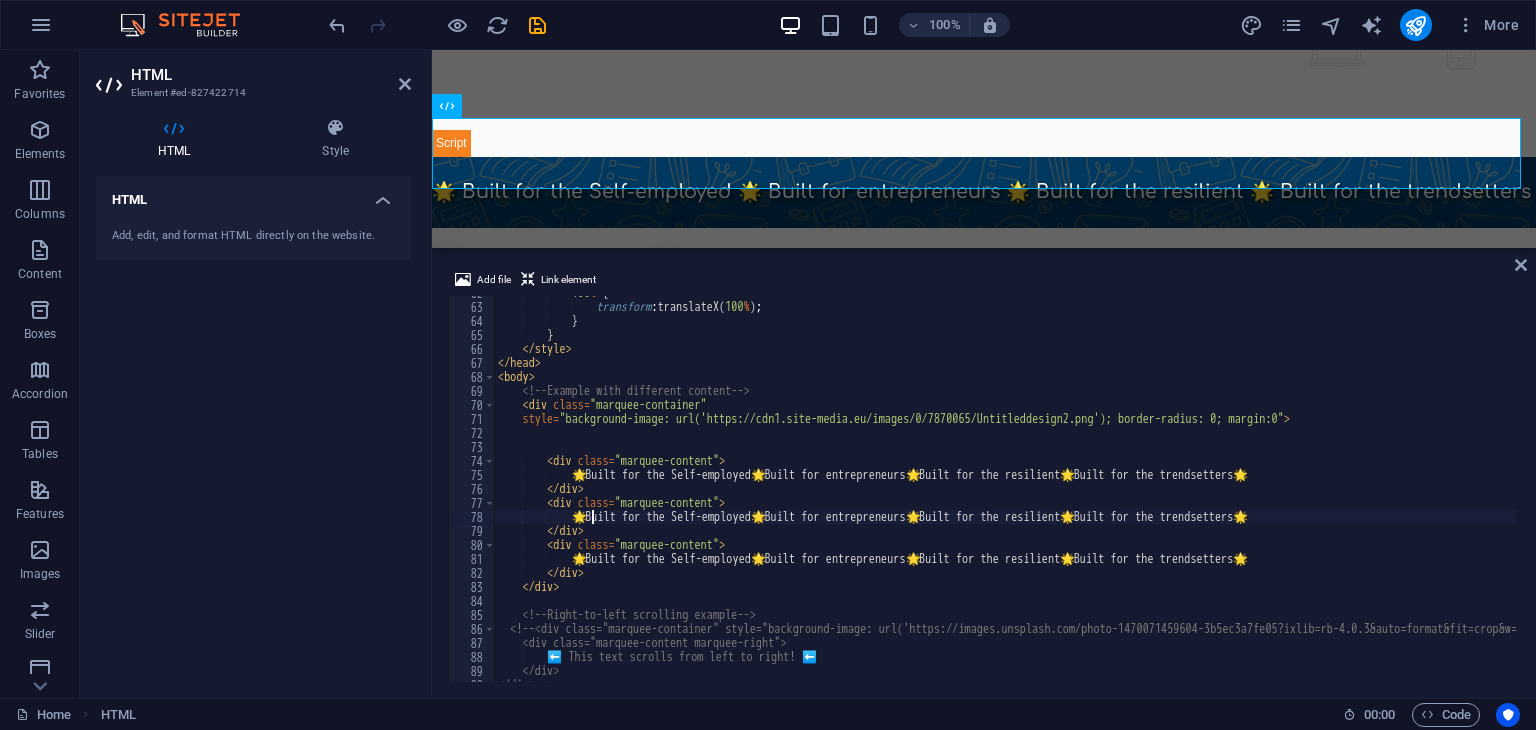 click on "100 %   {                     transform :  translateX( 100 % ) ;                }           }      </ style > </ head > < body >      <!--  Example with different content  -->      < div   class = "marquee-container"      style = "background-image: url('https://cdn1.site-media.eu/images/0/7870065/Untitleddesign2.png'); border-radius: 0; margin:0" >                     < div   class = "marquee-content" >                🌟  Built for the Self-employed  🌟  Built for entrepreneurs  🌟  Built for the resilient  🌟  Built for the trendsetters  🌟             </ div >           < div   class = "marquee-content" >                🌟  Built for the Self-employed  🌟  Built for entrepreneurs  🌟  Built for the resilient  🌟  Built for the trendsetters  🌟             </ div >           < div   class = "marquee-content" >                🌟  Built for the Self-employed  🌟  Built for entrepreneurs  🌟  Built for the resilient  🌟  Built for the trendsetters  🌟             </" at bounding box center (1114, 491) 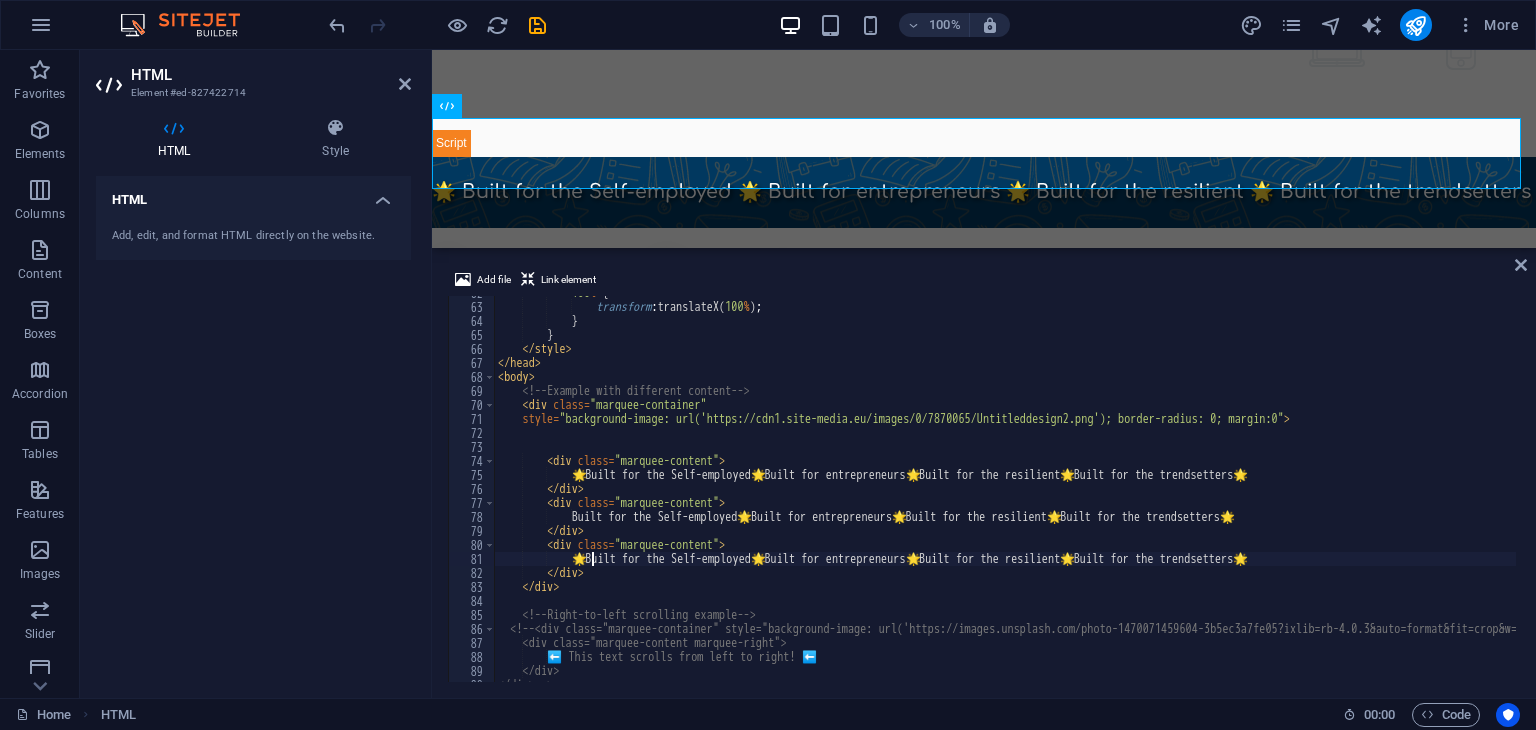 click on "100 %   {                     transform :  translateX( 100 % ) ;                }           }      </ style > </ head > < body >      <!--  Example with different content  -->      < div   class = "marquee-container"      style = "background-image: url('https://cdn1.site-media.eu/images/0/7870065/Untitleddesign2.png'); border-radius: 0; margin:0" >                     < div   class = "marquee-content" >                🌟  Built for the Self-employed  🌟  Built for entrepreneurs  🌟  Built for the resilient  🌟  Built for the trendsetters  🌟             </ div >           < div   class = "marquee-content" >                 Built for the Self-employed  🌟  Built for entrepreneurs  🌟  Built for the resilient  🌟  Built for the trendsetters  🌟             </ div >           < div   class = "marquee-content" >                🌟  Built for the Self-employed  🌟  Built for entrepreneurs  🌟  Built for the resilient  🌟  Built for the trendsetters  🌟             </ div >" at bounding box center [1114, 491] 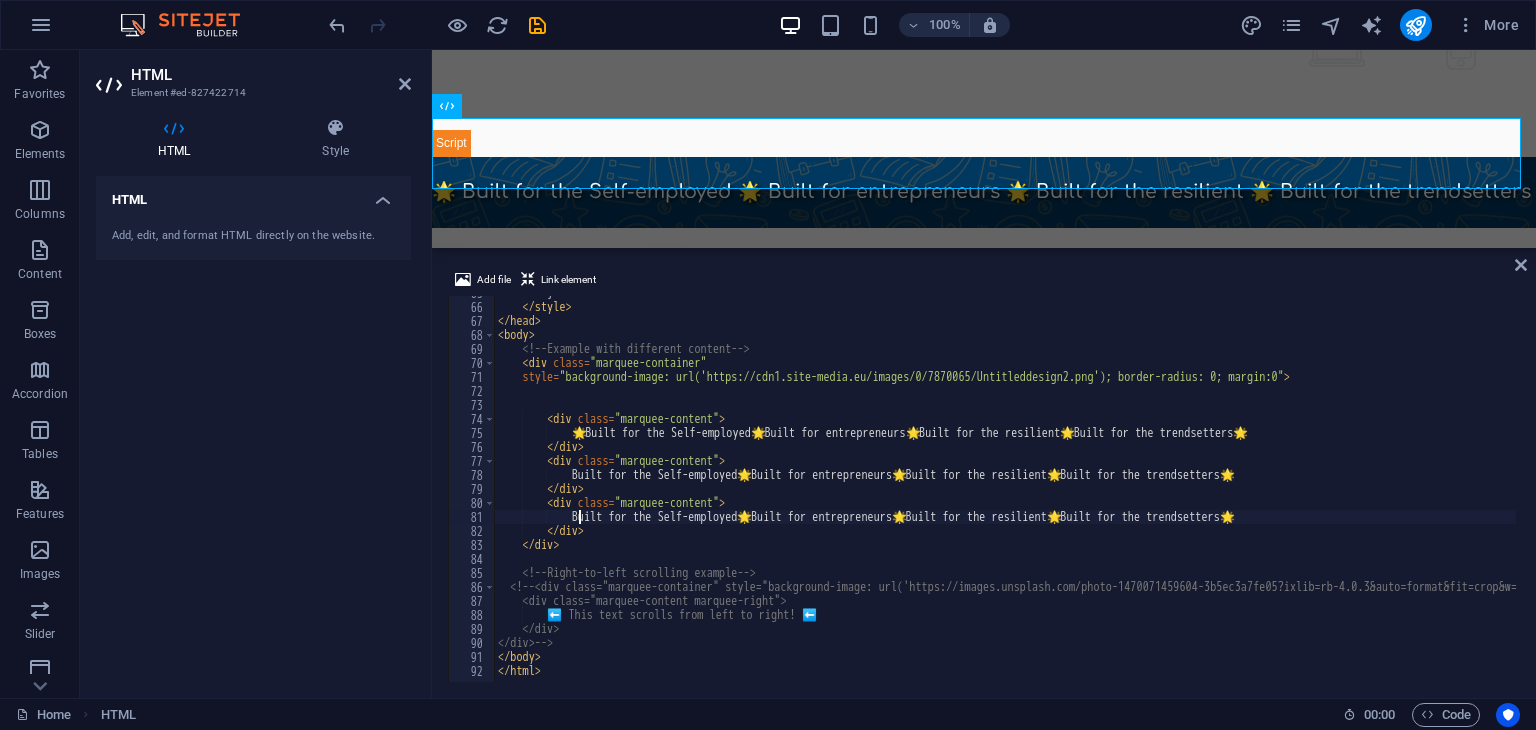scroll, scrollTop: 905, scrollLeft: 0, axis: vertical 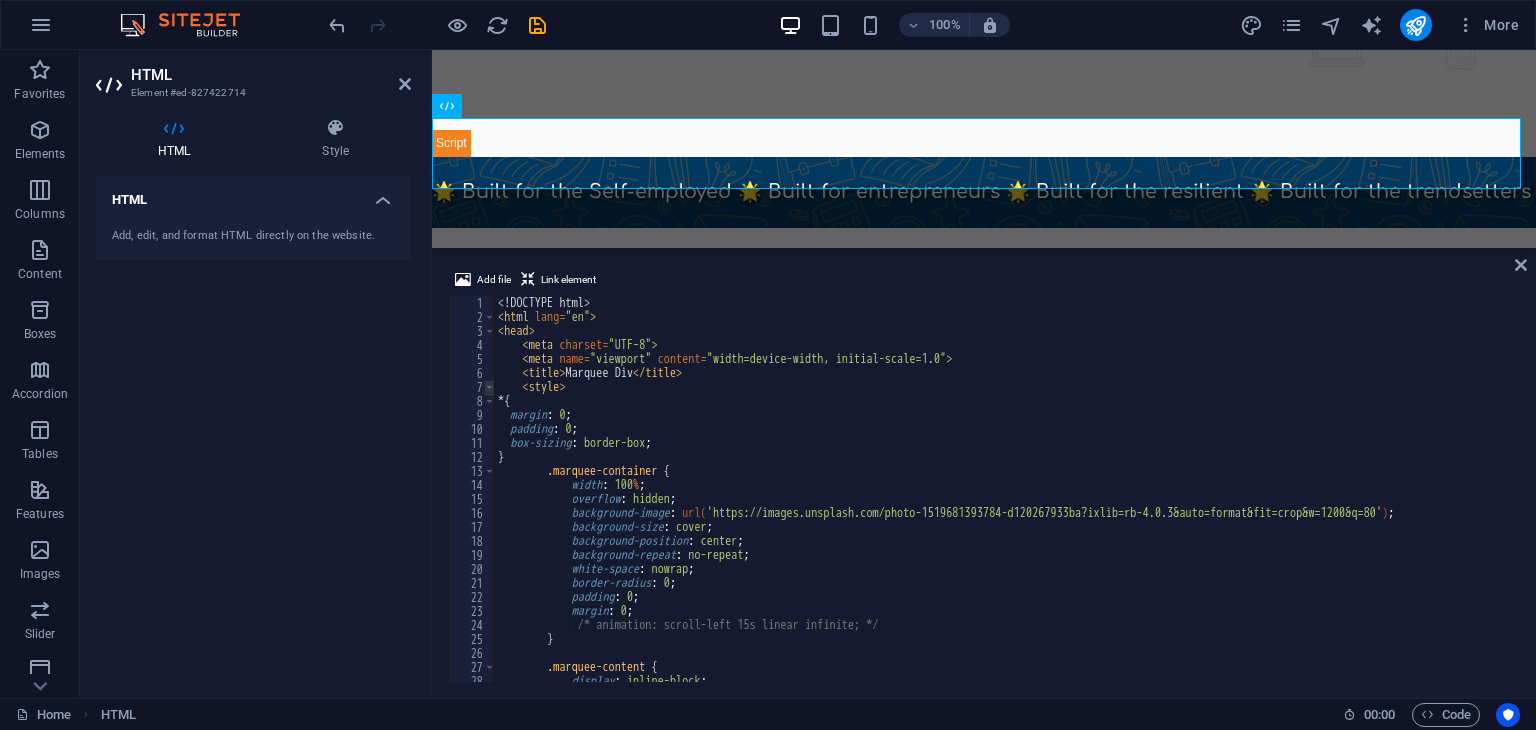 click at bounding box center [489, 387] 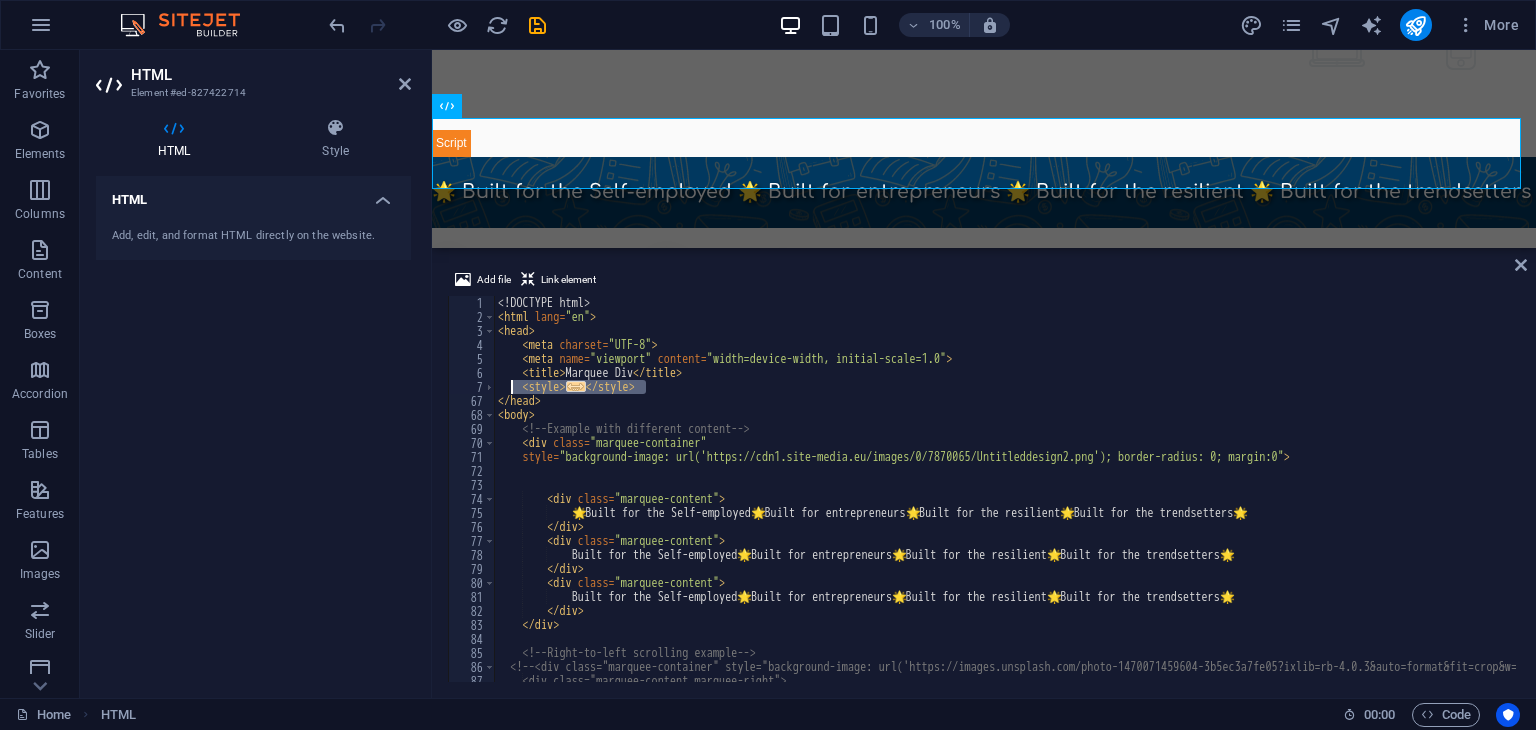 drag, startPoint x: 664, startPoint y: 382, endPoint x: 514, endPoint y: 389, distance: 150.16324 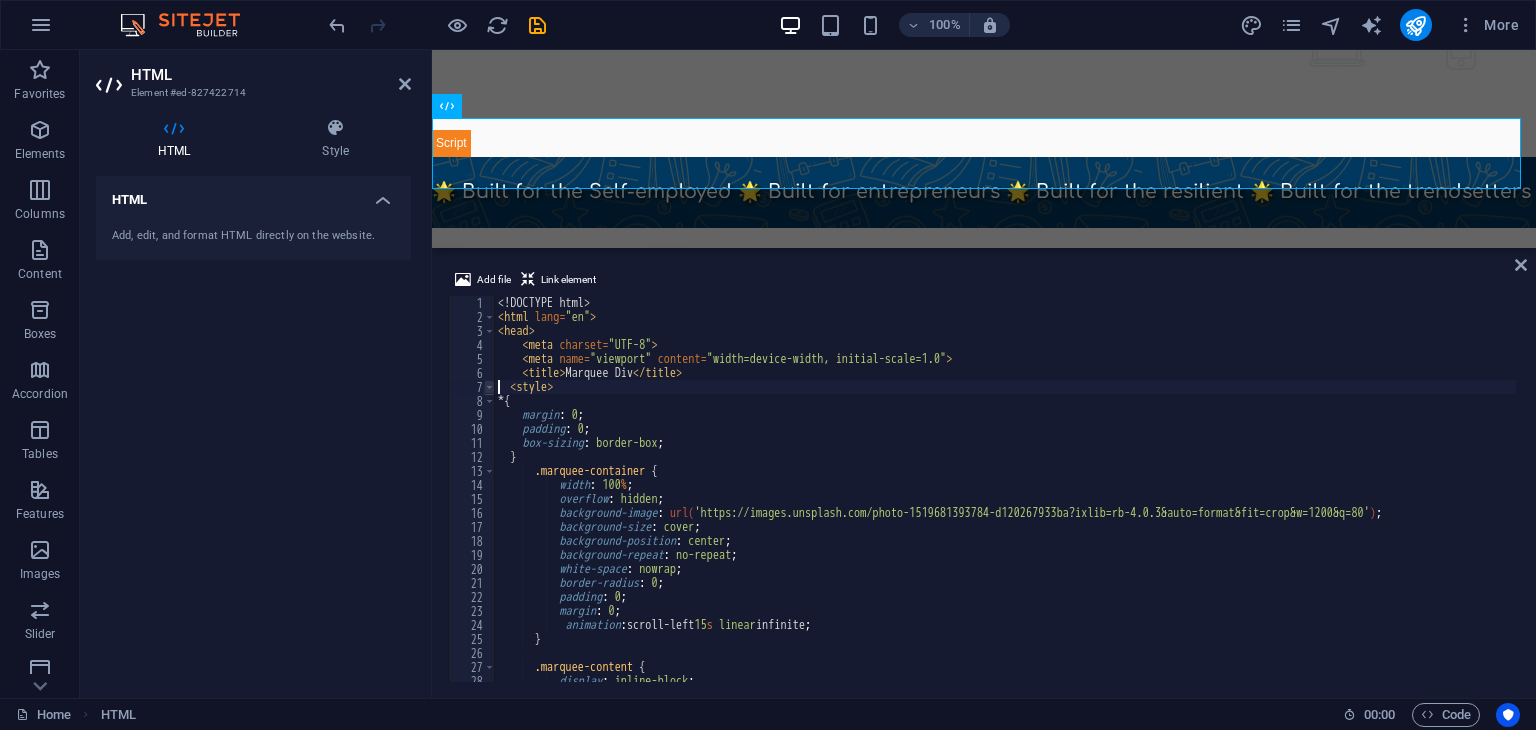 click at bounding box center (489, 387) 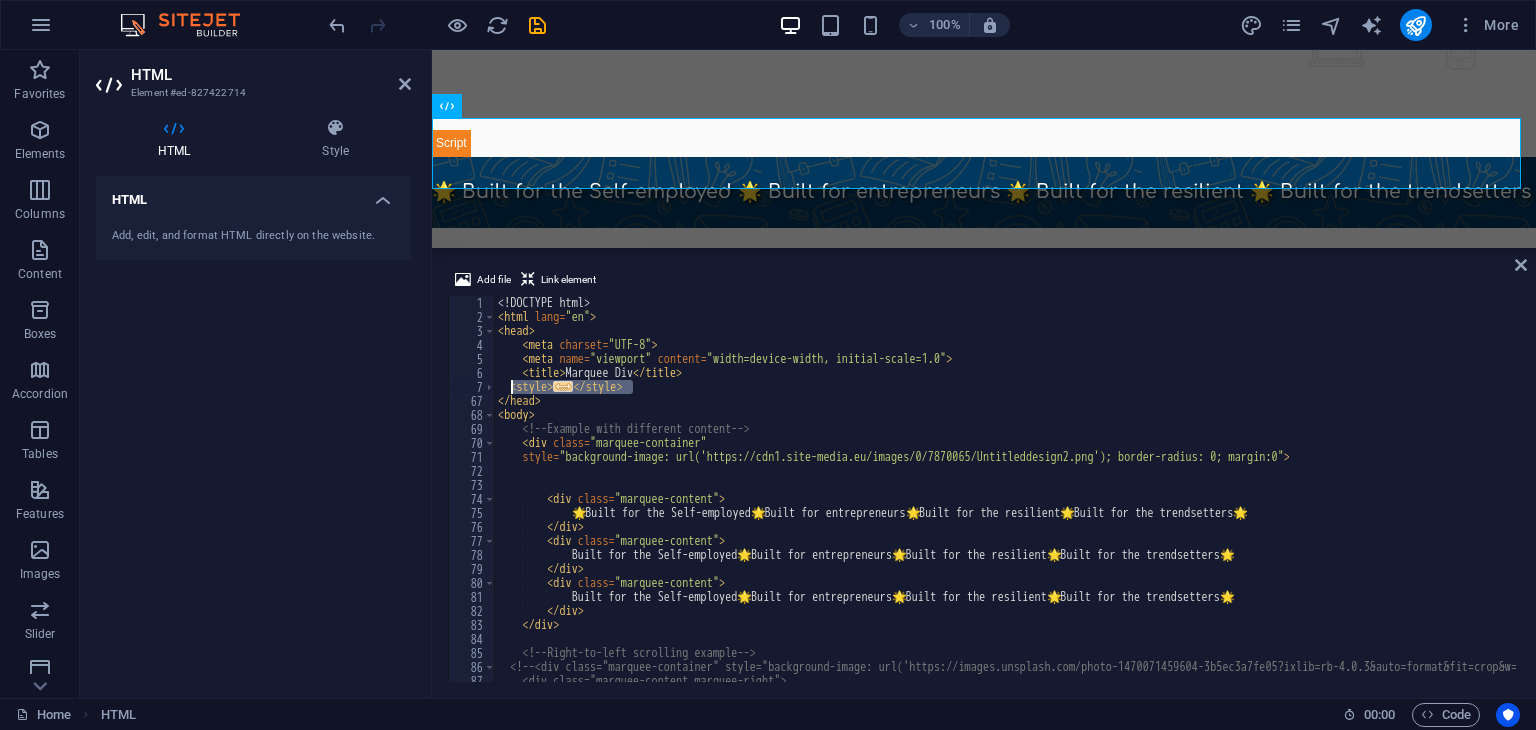 drag, startPoint x: 640, startPoint y: 385, endPoint x: 508, endPoint y: 387, distance: 132.01515 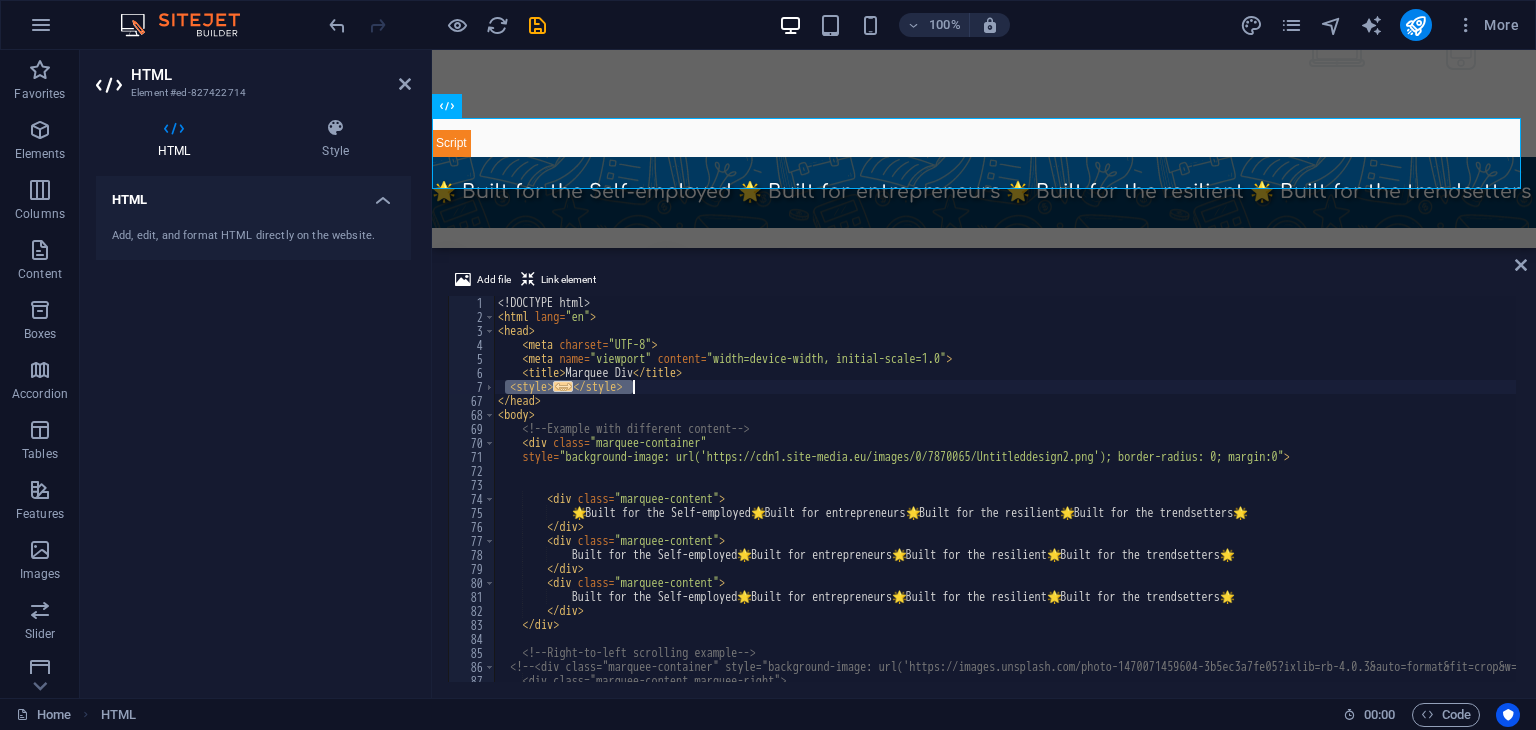 click on "<! DOCTYPE   html > < html   lang = "en" > < head >      < meta   charset = "UTF-8" >      < meta   name = "viewport"   content = "width=device-width, initial-scale=1.0" >      < title > Marquee Div </ title >    < style > ... </ style > </ head > < body >      <!--  Example with different content  -->      < div   class = "marquee-container"      style = "background-image: url('https://cdn1.site-media.eu/images/0/7870065/Untitleddesign2.png'); border-radius: 0; margin:0" >                     < div   class = "marquee-content" >                🌟  Built for the Self-employed  🌟  Built for entrepreneurs  🌟  Built for the resilient  🌟  Built for the trendsetters  🌟             </ div >           < div   class = "marquee-content" >                 Built for the Self-employed  🌟  Built for entrepreneurs  🌟  Built for the resilient  🌟  Built for the trendsetters  🌟             </ div >           < div   class = "marquee-content" >                 Built for the Self-employed  🌟 🌟   >" at bounding box center [1005, 489] 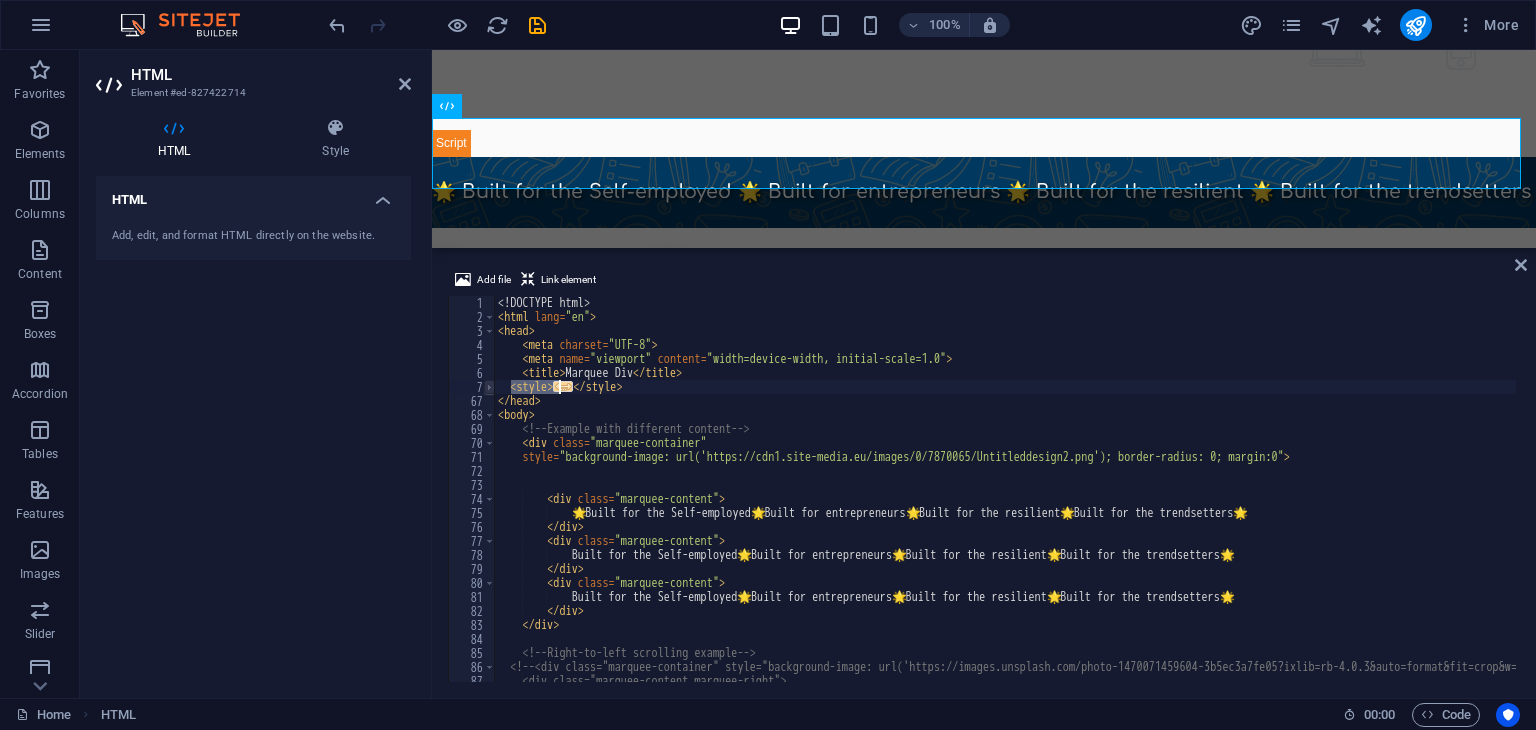 click at bounding box center [489, 387] 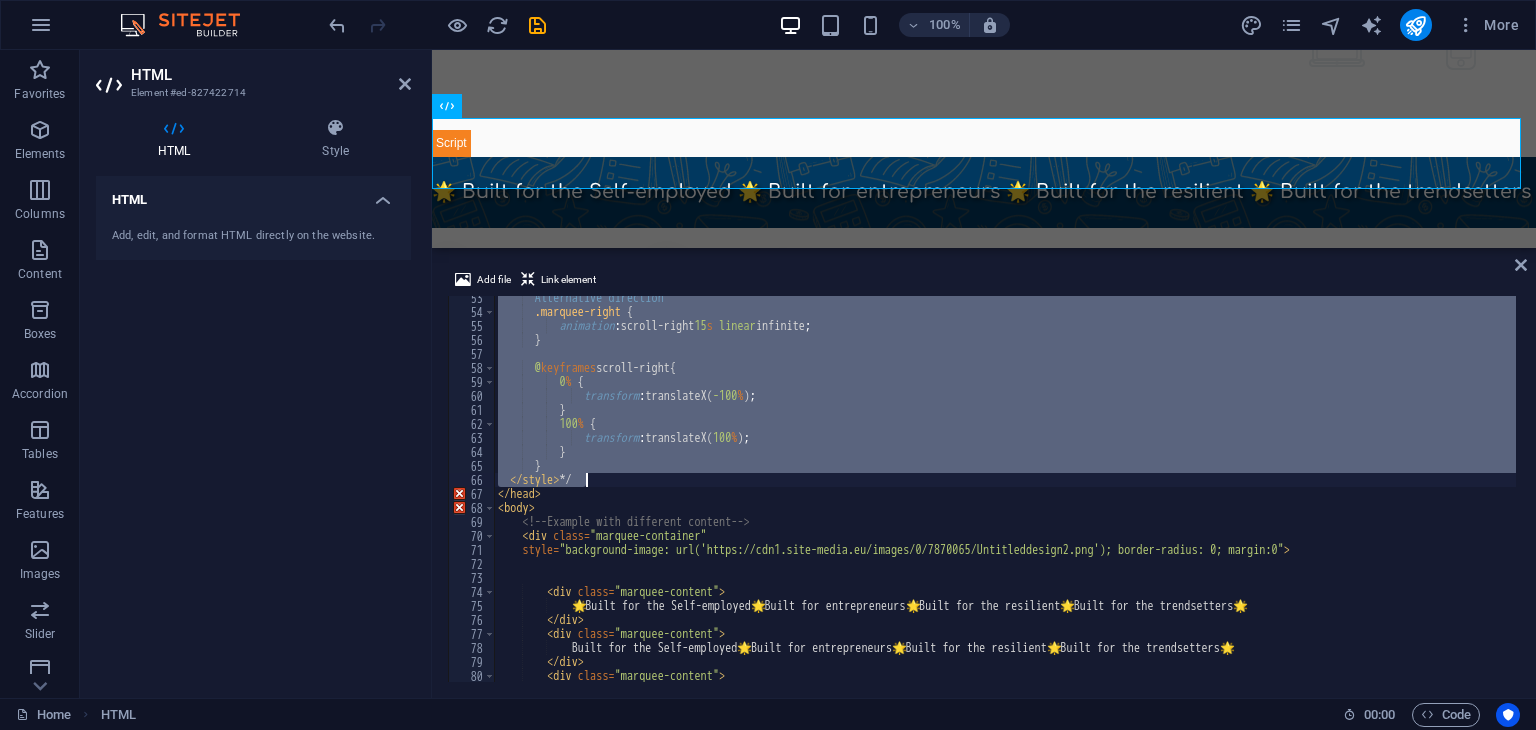 scroll, scrollTop: 0, scrollLeft: 0, axis: both 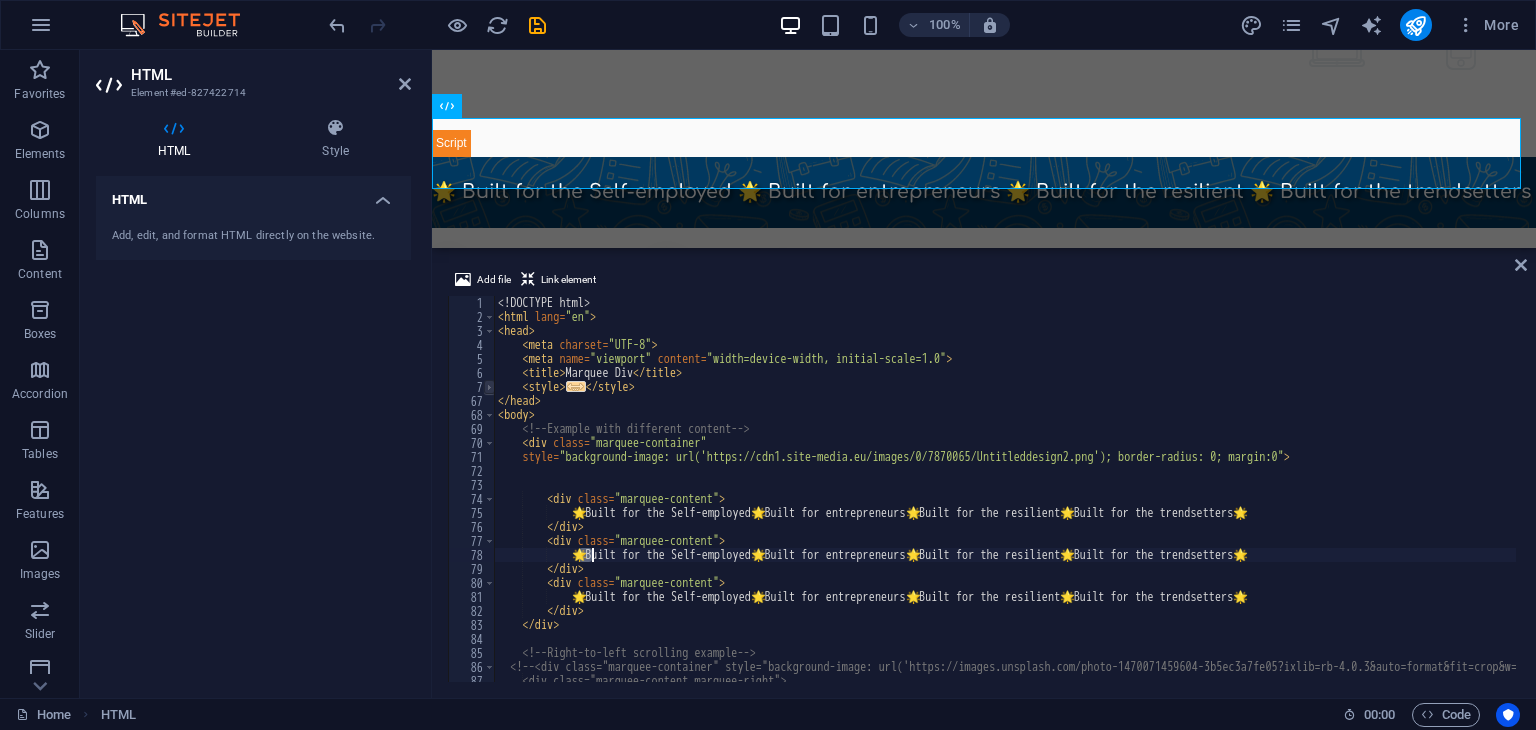 click at bounding box center (489, 387) 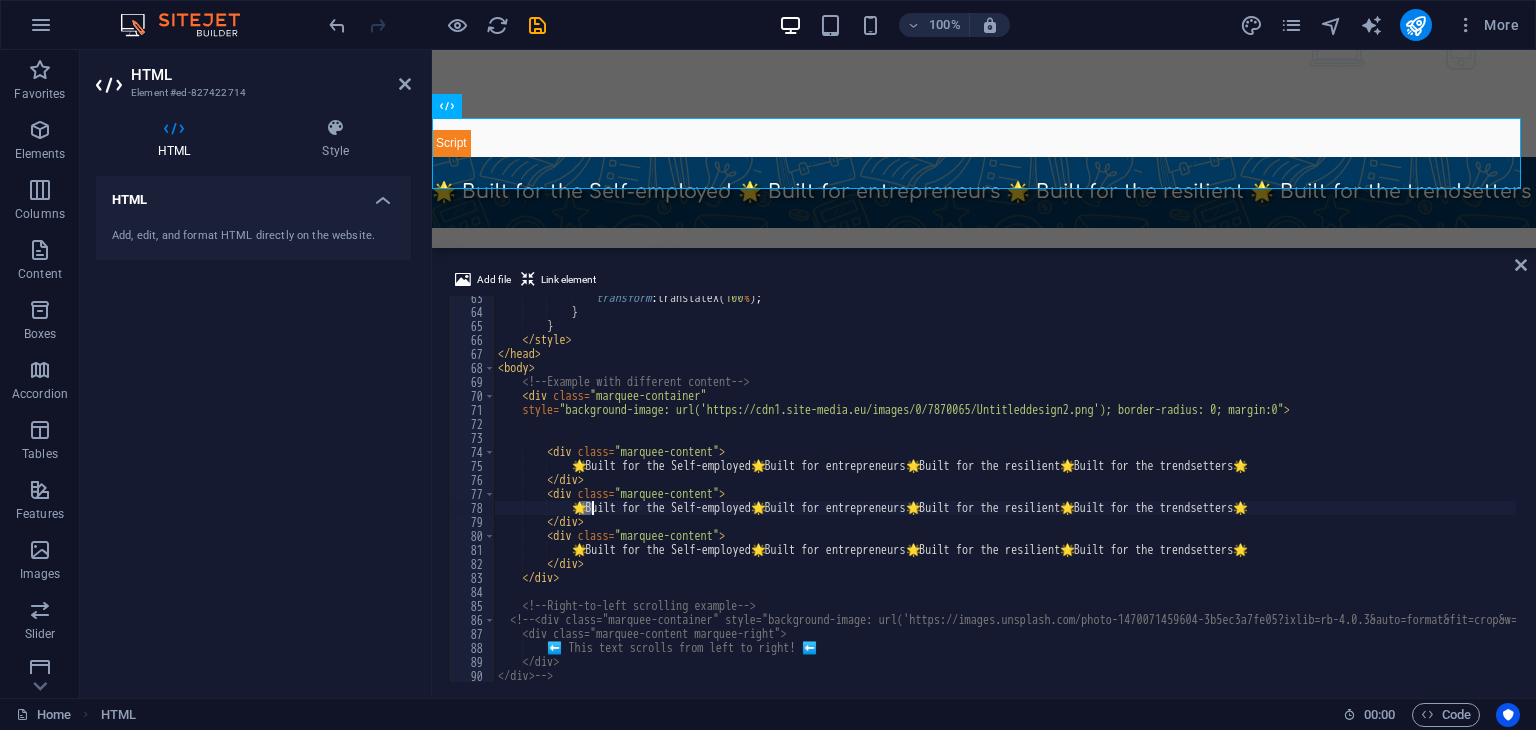 scroll, scrollTop: 896, scrollLeft: 0, axis: vertical 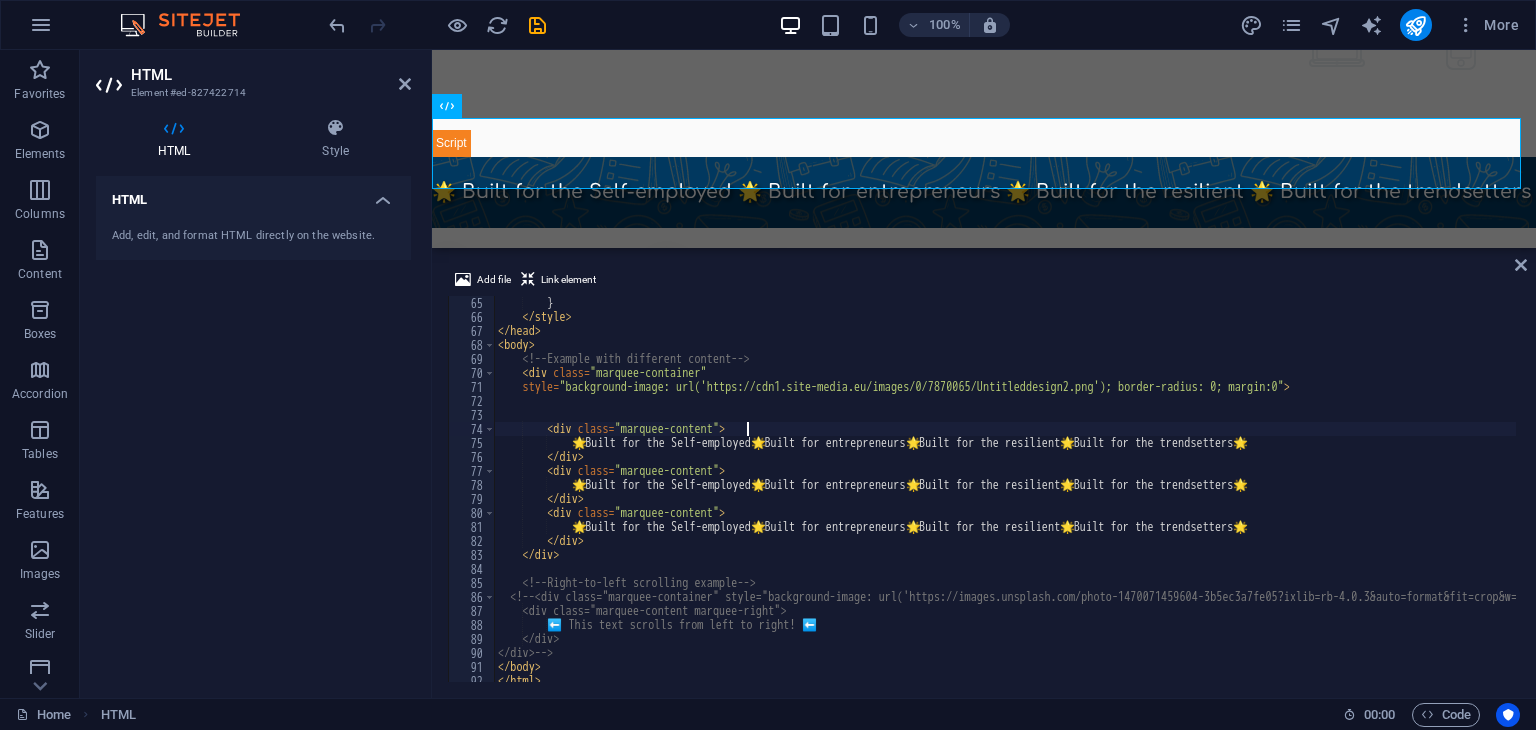 click on "}      </ style > </ head > < body >      <!--  Example with different content  -->      < div   class = "marquee-container"      style = "background-image: url('https://cdn1.site-media.eu/images/0/7870065/Untitleddesign2.png'); border-radius: 0; margin:0" >                     < div   class = "marquee-content" >                🌟  Built for the Self-employed  🌟  Built for entrepreneurs  🌟  Built for the resilient  🌟  Built for the trendsetters  🌟             </ div >           < div   class = "marquee-content" >                🌟  Built for the Self-employed  🌟  Built for entrepreneurs  🌟  Built for the resilient  🌟  Built for the trendsetters  🌟             </ div >           < div   class = "marquee-content" >                🌟  Built for the Self-employed  🌟  Built for entrepreneurs  🌟  Built for the resilient  🌟  Built for the trendsetters  🌟             </ div >      </ div >      <!--  Right-to-left scrolling example  -->    <!--                     >" at bounding box center (1114, 501) 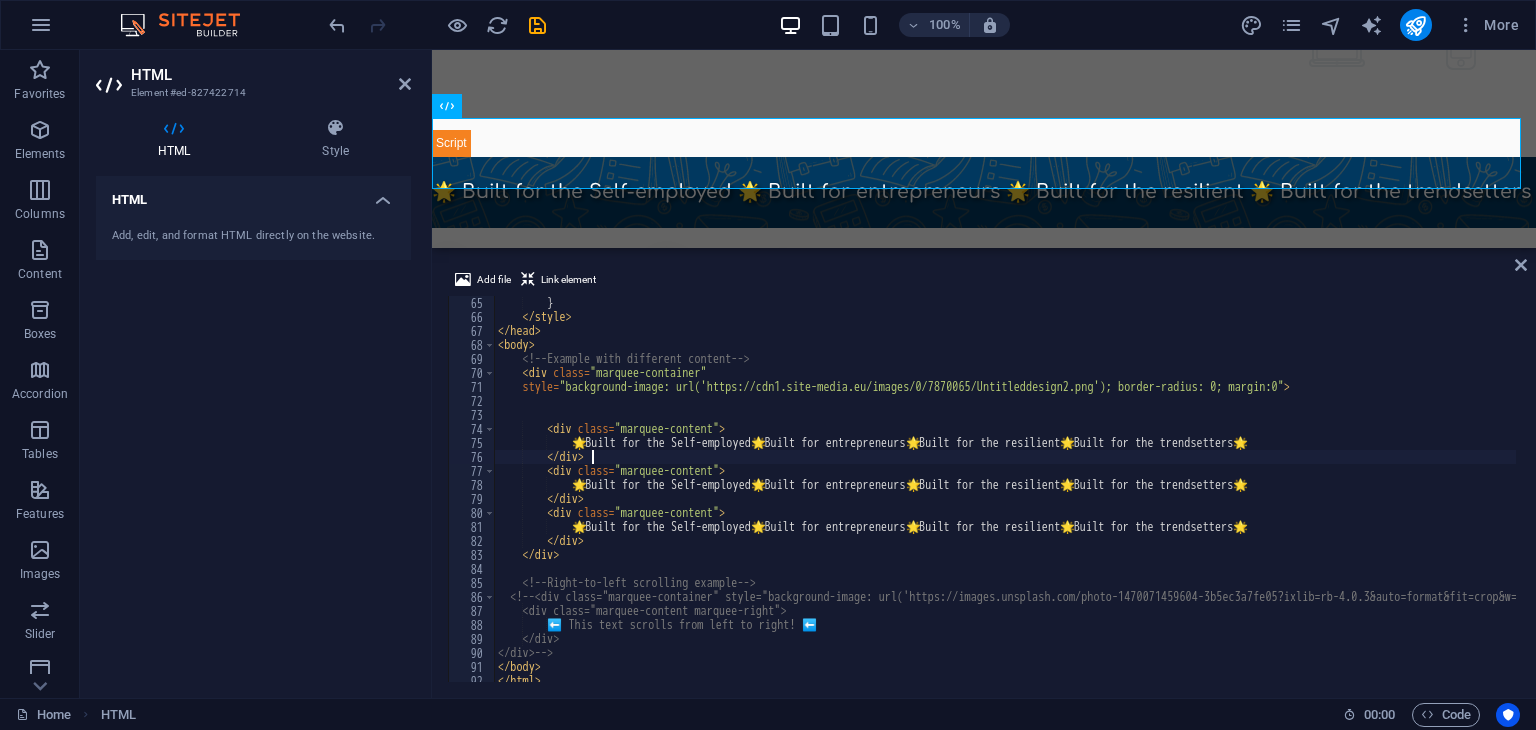 click on "}      </ style > </ head > < body >      <!--  Example with different content  -->      < div   class = "marquee-container"      style = "background-image: url('https://cdn1.site-media.eu/images/0/7870065/Untitleddesign2.png'); border-radius: 0; margin:0" >                     < div   class = "marquee-content" >                🌟  Built for the Self-employed  🌟  Built for entrepreneurs  🌟  Built for the resilient  🌟  Built for the trendsetters  🌟             </ div >           < div   class = "marquee-content" >                🌟  Built for the Self-employed  🌟  Built for entrepreneurs  🌟  Built for the resilient  🌟  Built for the trendsetters  🌟             </ div >           < div   class = "marquee-content" >                🌟  Built for the Self-employed  🌟  Built for entrepreneurs  🌟  Built for the resilient  🌟  Built for the trendsetters  🌟             </ div >      </ div >      <!--  Right-to-left scrolling example  -->    <!--                     >" at bounding box center (1114, 501) 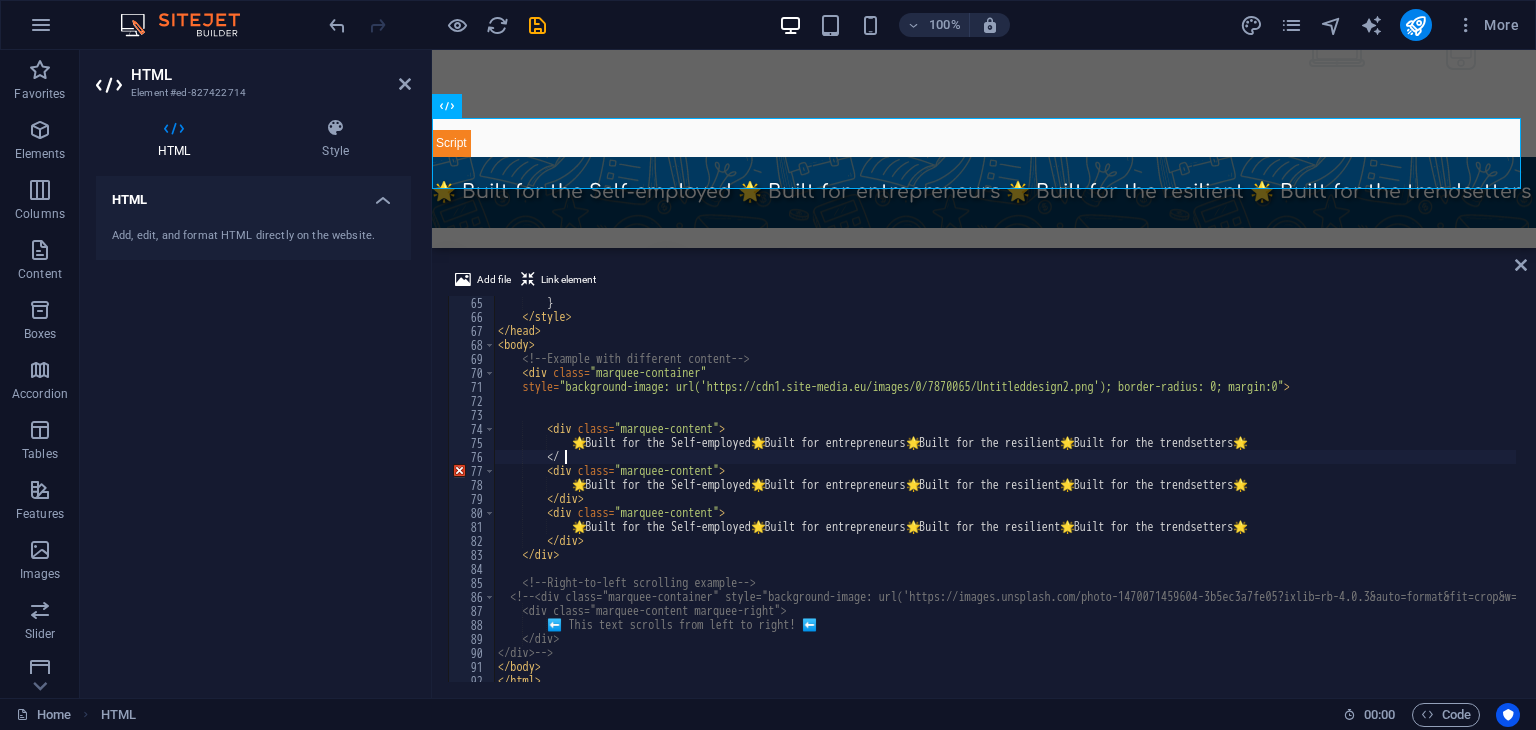 type on "<" 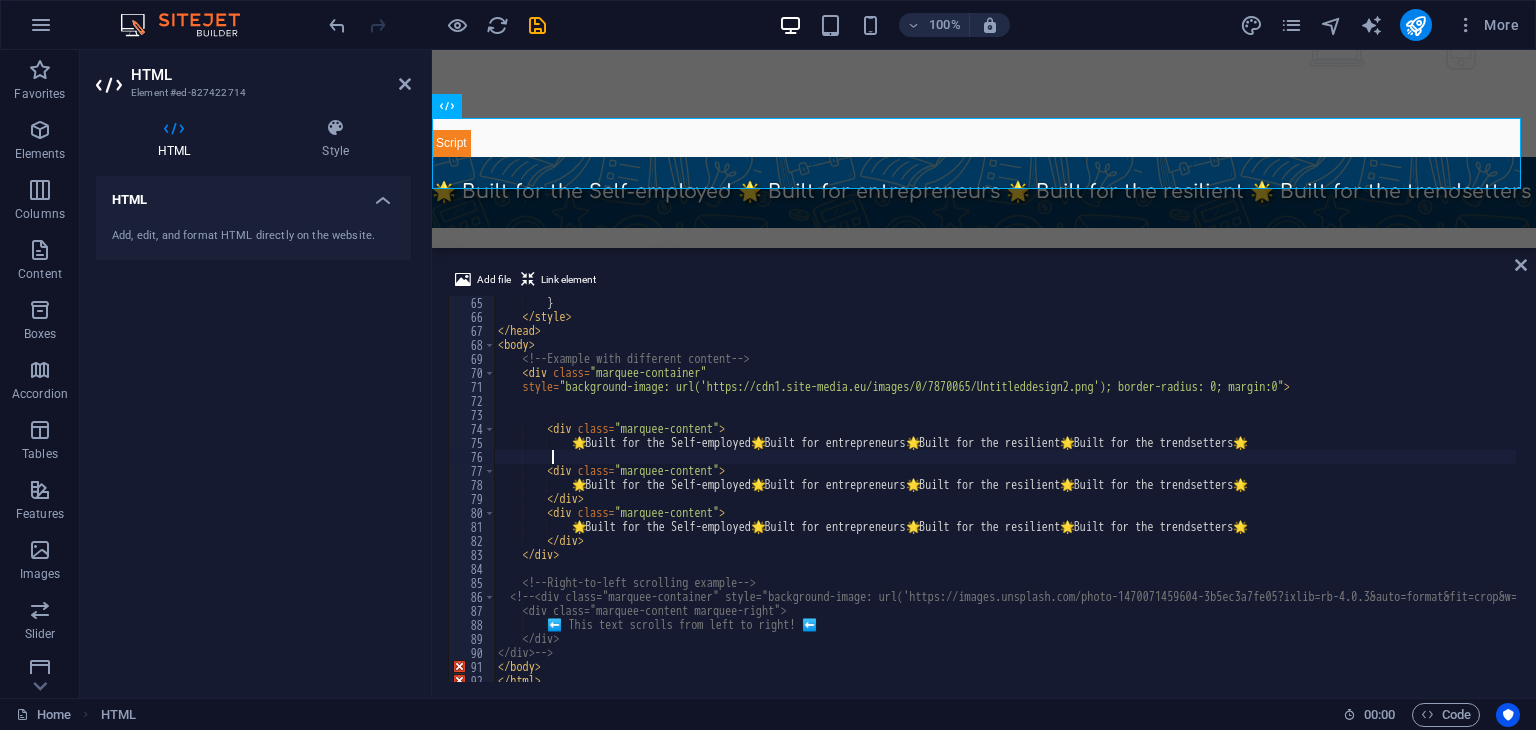 click on "}      </ style > </ head > < body >      <!--  Example with different content  -->      < div   class = "marquee-container"      style = "background-image: url('https://cdn1.site-media.eu/images/0/7870065/Untitleddesign2.png'); border-radius: 0; margin:0" >                     < div   class = "marquee-content" >                🌟  Built for the Self-employed  🌟  Built for entrepreneurs  🌟  Built for the resilient  🌟  Built for the trendsetters  🌟                       < div   class = "marquee-content" >                🌟  Built for the Self-employed  🌟  Built for entrepreneurs  🌟  Built for the resilient  🌟  Built for the trendsetters  🌟             </ div >           < div   class = "marquee-content" >                🌟  Built for the Self-employed  🌟  Built for entrepreneurs  🌟  Built for the resilient  🌟  Built for the trendsetters  🌟             </ div >      </ div >      <!--  Right-to-left scrolling example  -->    <!--                       </div> >" at bounding box center [1114, 501] 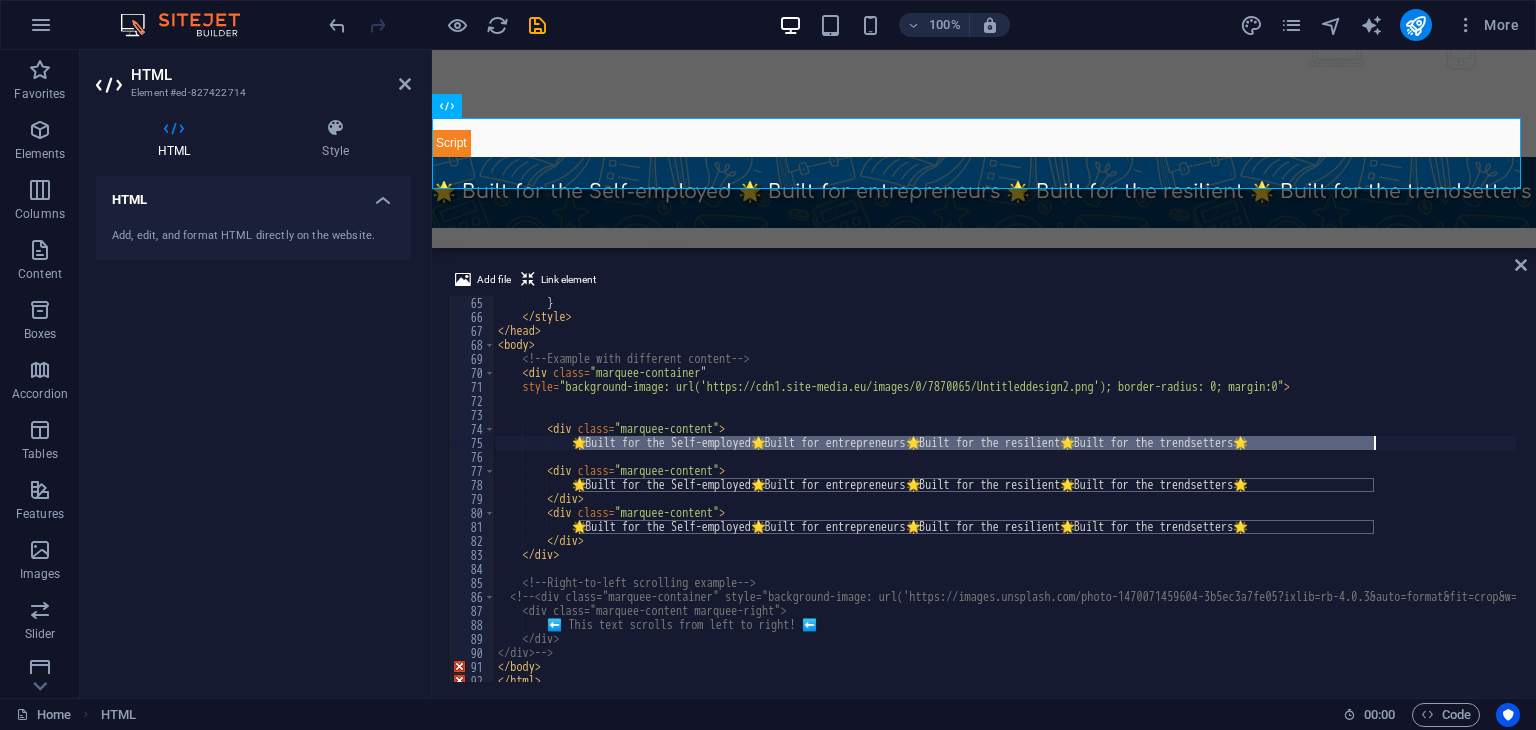 drag, startPoint x: 577, startPoint y: 449, endPoint x: 1454, endPoint y: 444, distance: 877.0143 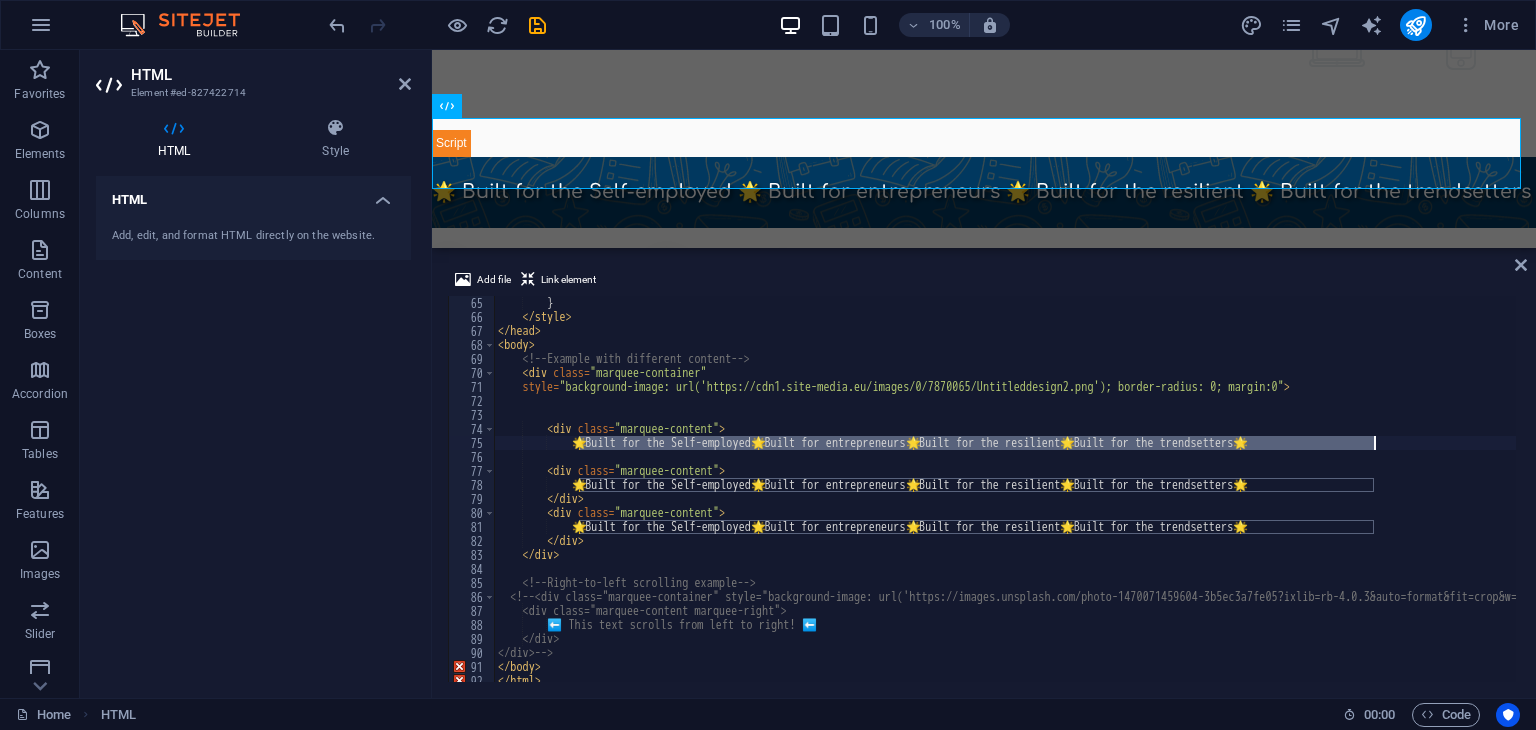 drag, startPoint x: 1197, startPoint y: 443, endPoint x: 1425, endPoint y: 445, distance: 228.00877 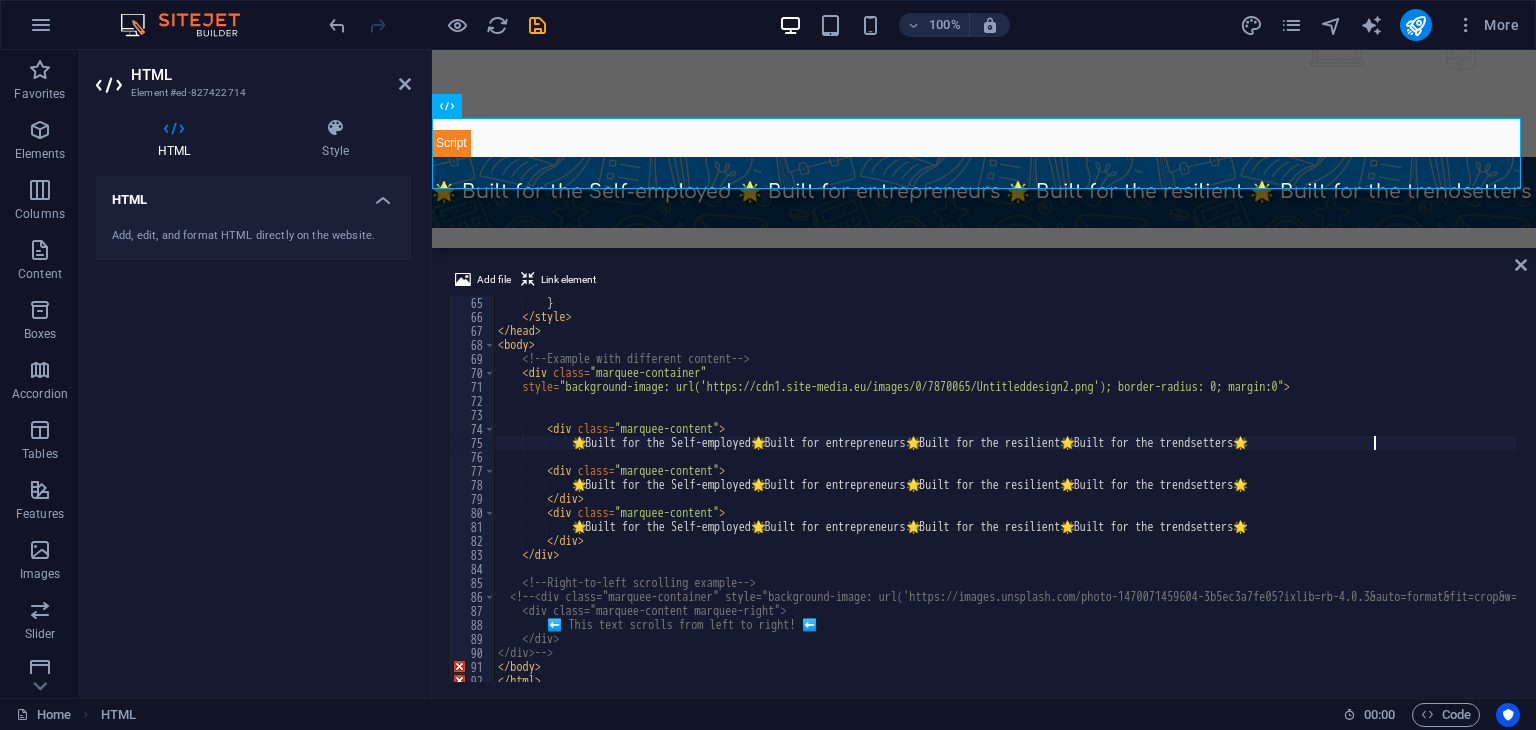 click on "}      </ style > </ head > < body >      <!--  Example with different content  -->      < div   class = "marquee-container"      style = "background-image: url('https://cdn1.site-media.eu/images/0/7870065/Untitleddesign2.png'); border-radius: 0; margin:0" >                     < div   class = "marquee-content" >                🌟  Built for the Self-employed  🌟  Built for entrepreneurs  🌟  Built for the resilient  🌟  Built for the trendsetters  🌟                       < div   class = "marquee-content" >                🌟  Built for the Self-employed  🌟  Built for entrepreneurs  🌟  Built for the resilient  🌟  Built for the trendsetters  🌟             </ div >           < div   class = "marquee-content" >                🌟  Built for the Self-employed  🌟  Built for entrepreneurs  🌟  Built for the resilient  🌟  Built for the trendsetters  🌟             </ div >      </ div >      <!--  Right-to-left scrolling example  -->    <!--                       </div> >" at bounding box center [1114, 501] 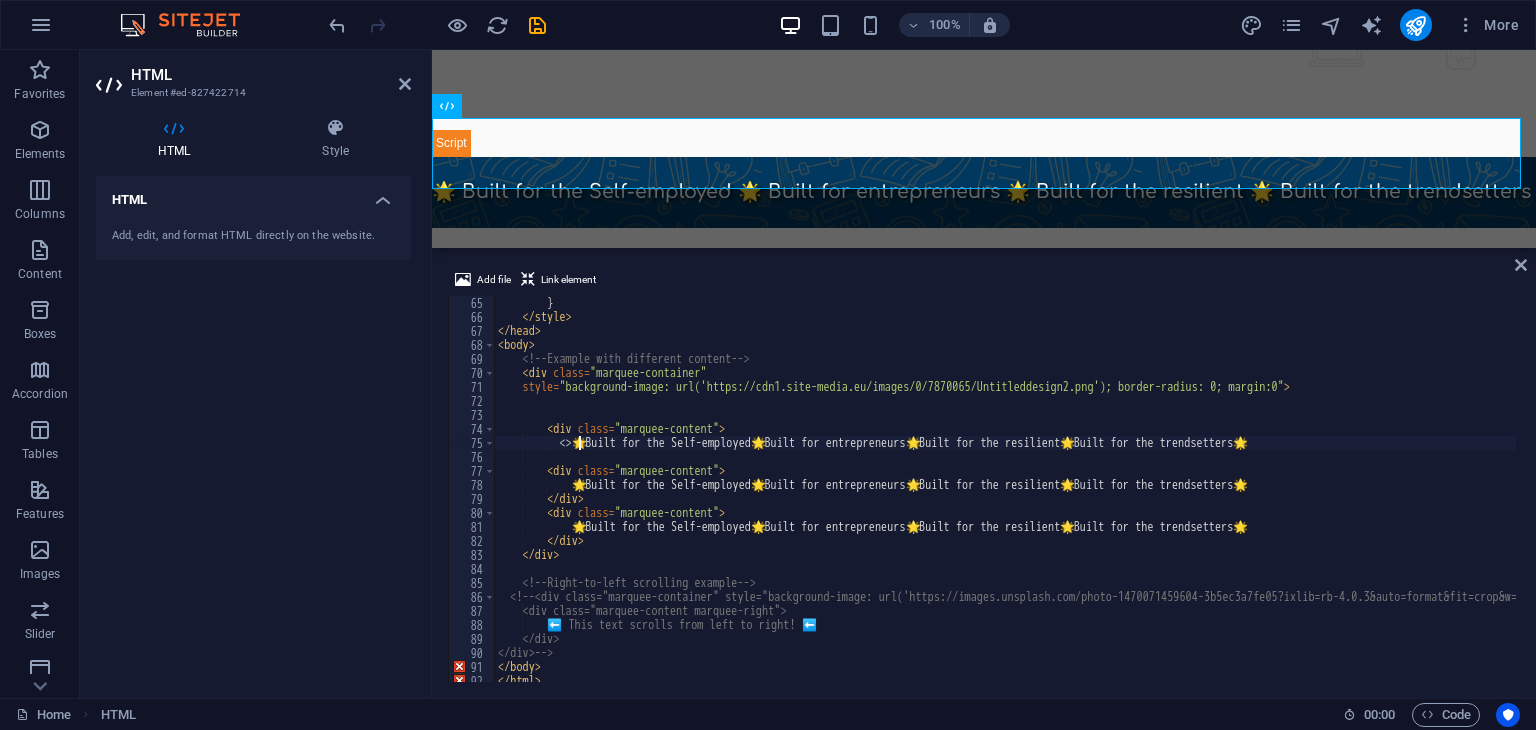 scroll, scrollTop: 0, scrollLeft: 7, axis: horizontal 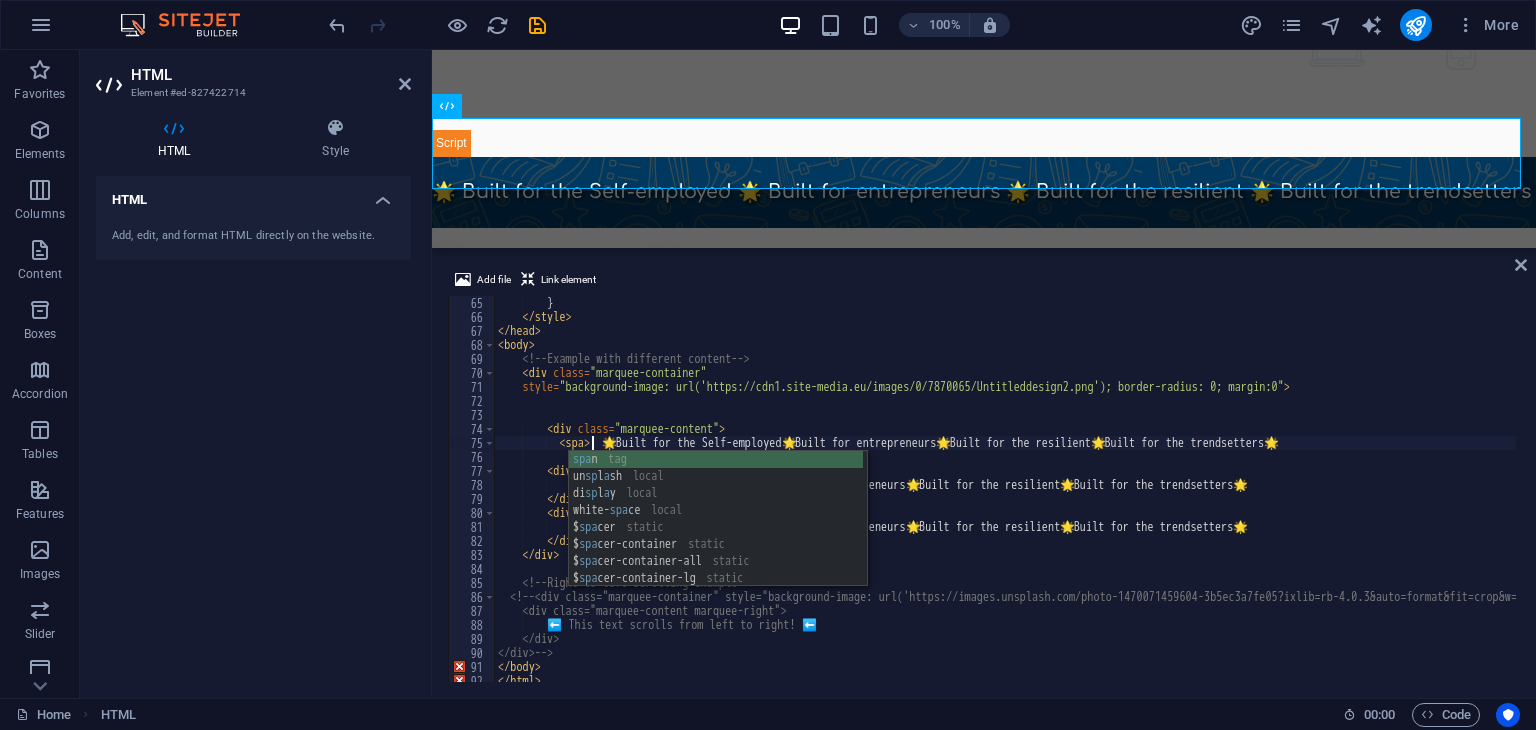 type on "<span>  🌟 Built for the Self-employed 🌟 Built for entrepreneurs 🌟 Built for the resilient 🌟 Built for the trendsetters 🌟" 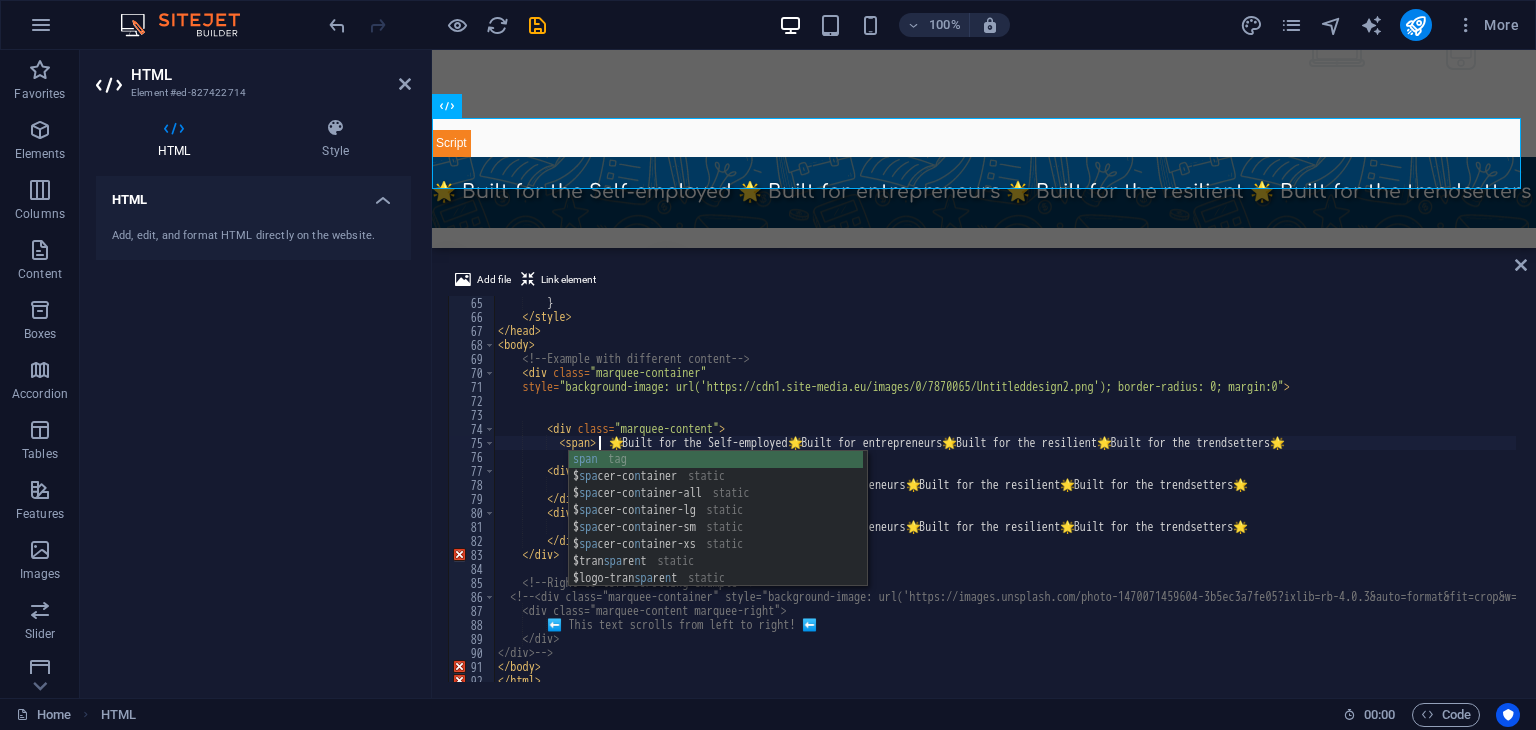 scroll, scrollTop: 0, scrollLeft: 8, axis: horizontal 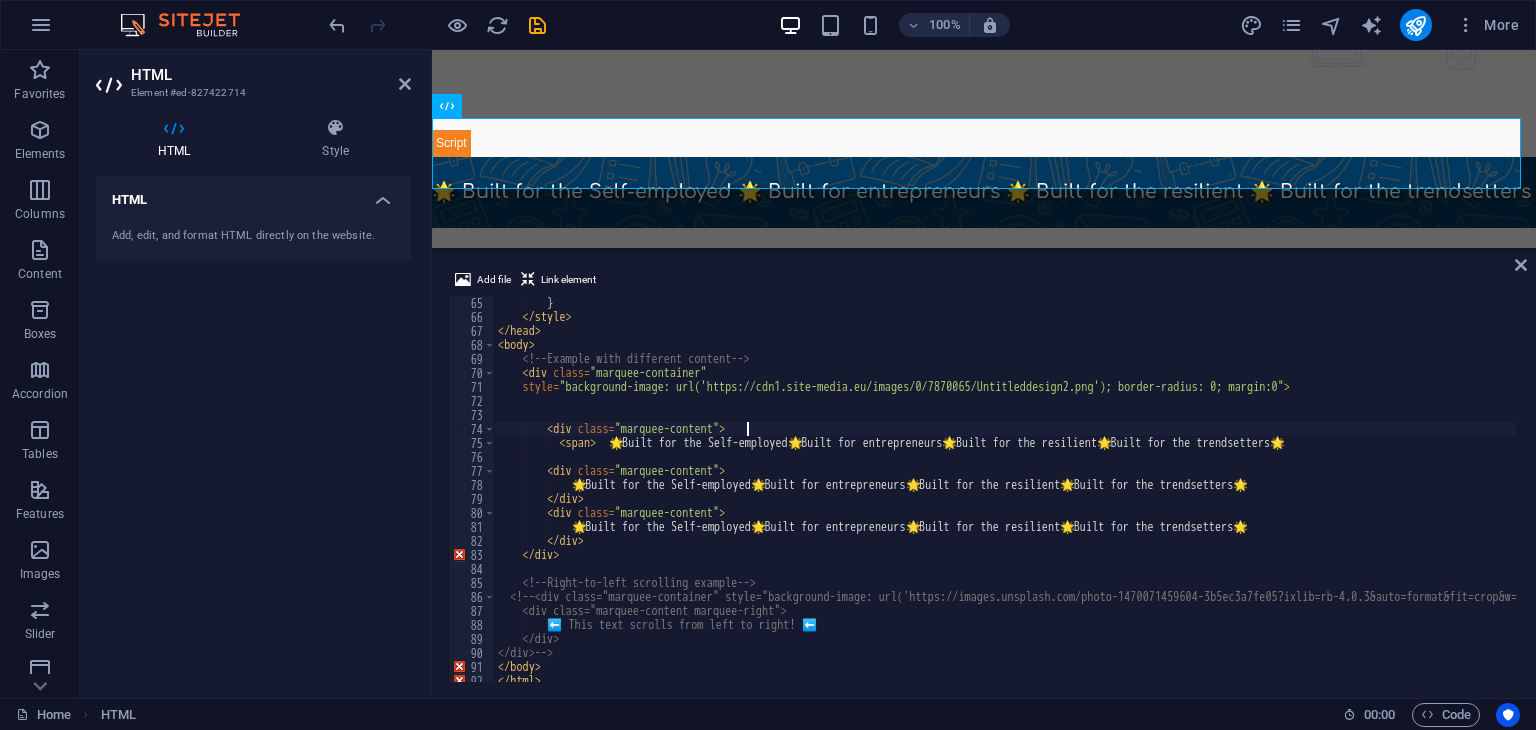 click on "}      </ style > </ head > < body >      <!--  Example with different content  -->      < div   class = "marquee-container"      style = "background-image: url('https://cdn1.site-media.eu/images/0/7870065/Untitleddesign2.png'); border-radius: 0; margin:0" >                     < div   class = "marquee-content" >              < span >    🌟  Built for the Self-employed  🌟  Built for entrepreneurs  🌟  Built for the resilient  🌟  Built for the trendsetters  🌟                       < div   class = "marquee-content" >                🌟  Built for the Self-employed  🌟  Built for entrepreneurs  🌟  Built for the resilient  🌟  Built for the trendsetters  🌟             </ div >           < div   class = "marquee-content" >                🌟  Built for the Self-employed  🌟  Built for entrepreneurs  🌟  Built for the resilient  🌟  Built for the trendsetters  🌟             </ div >      </ div >      <!--  Right-to-left scrolling example  -->    <!--" at bounding box center [1114, 501] 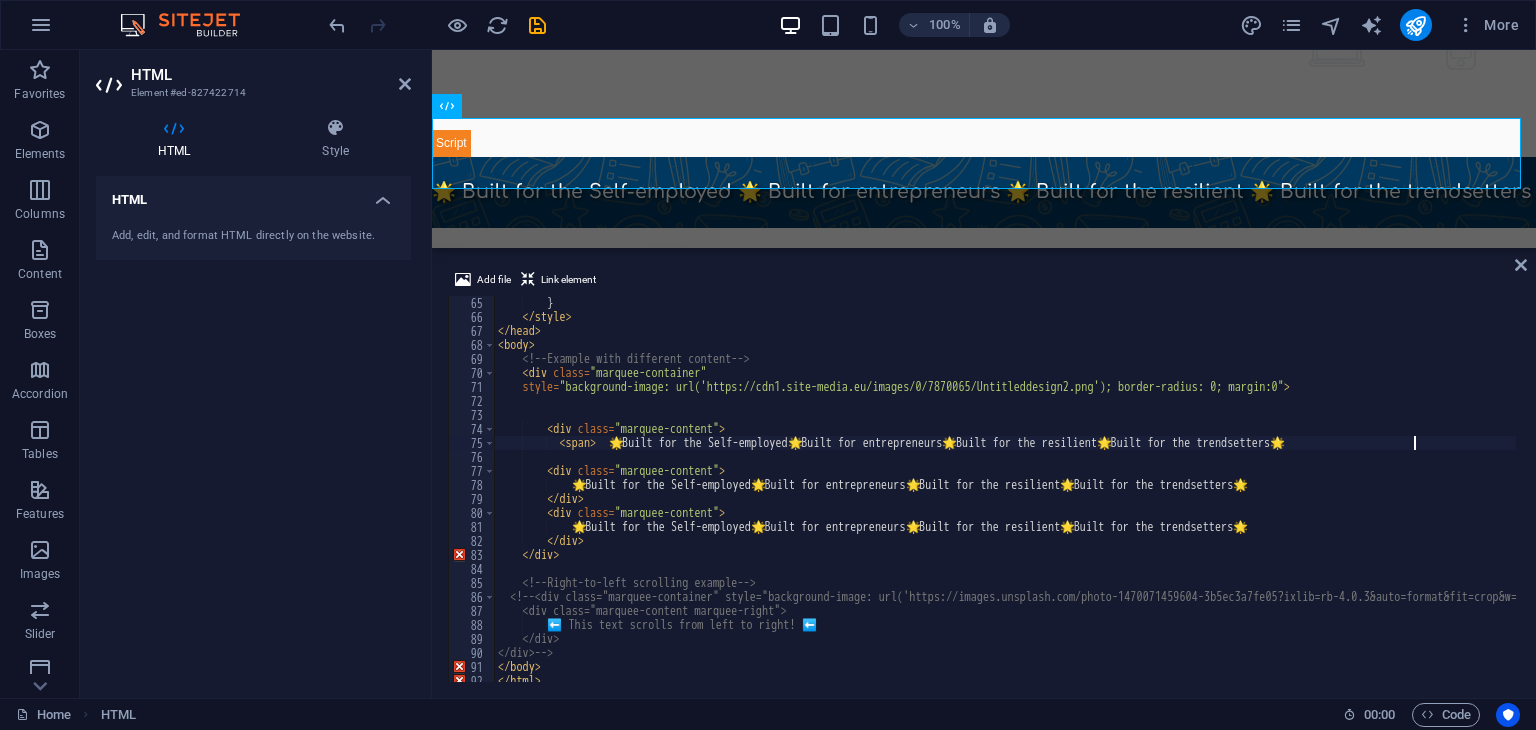 click on "}      </ style > </ head > < body >      <!--  Example with different content  -->      < div   class = "marquee-container"      style = "background-image: url('https://cdn1.site-media.eu/images/0/7870065/Untitleddesign2.png'); border-radius: 0; margin:0" >                     < div   class = "marquee-content" >              < span >    🌟  Built for the Self-employed  🌟  Built for entrepreneurs  🌟  Built for the resilient  🌟  Built for the trendsetters  🌟                       < div   class = "marquee-content" >                🌟  Built for the Self-employed  🌟  Built for entrepreneurs  🌟  Built for the resilient  🌟  Built for the trendsetters  🌟             </ div >           < div   class = "marquee-content" >                🌟  Built for the Self-employed  🌟  Built for entrepreneurs  🌟  Built for the resilient  🌟  Built for the trendsetters  🌟             </ div >      </ div >      <!--  Right-to-left scrolling example  -->    <!--" at bounding box center (1114, 501) 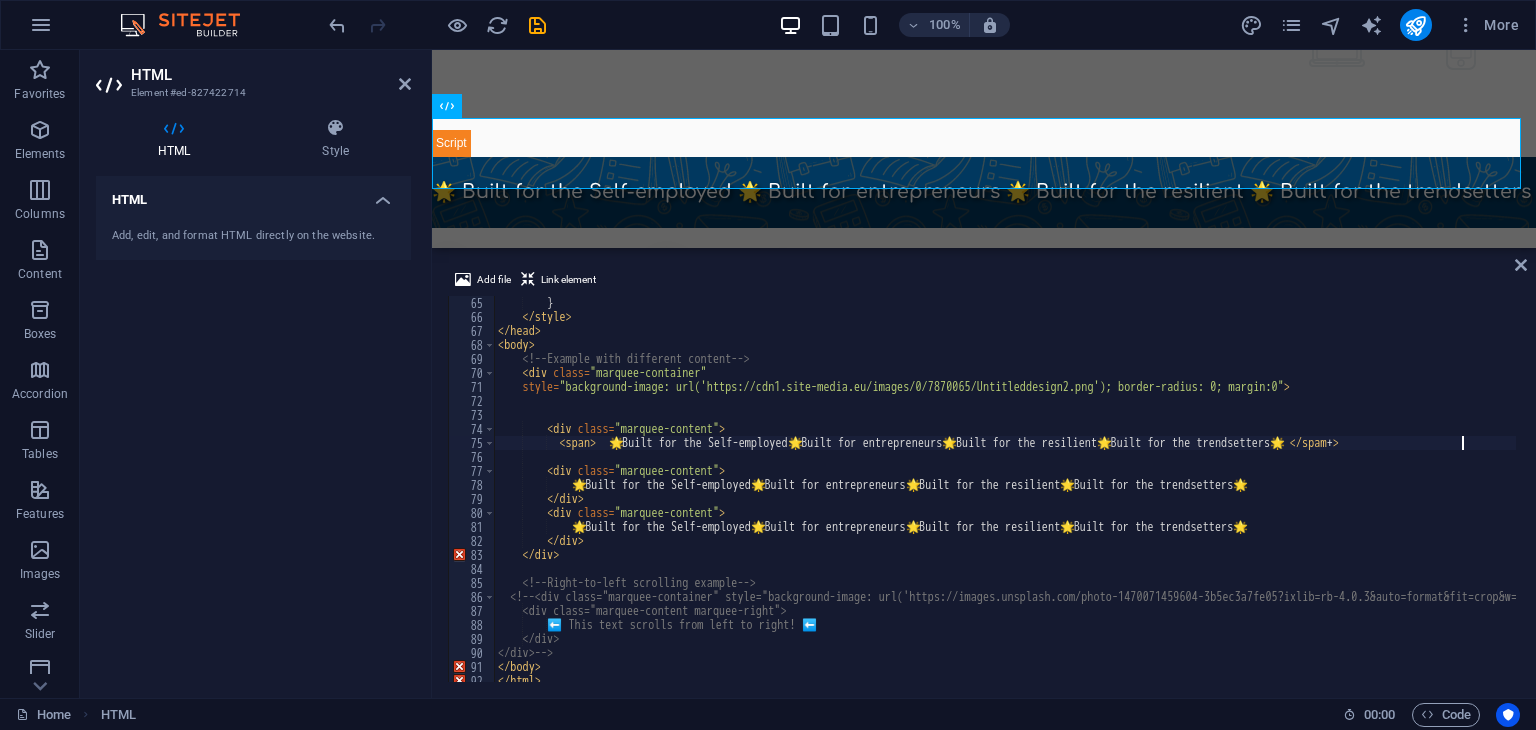 scroll, scrollTop: 0, scrollLeft: 78, axis: horizontal 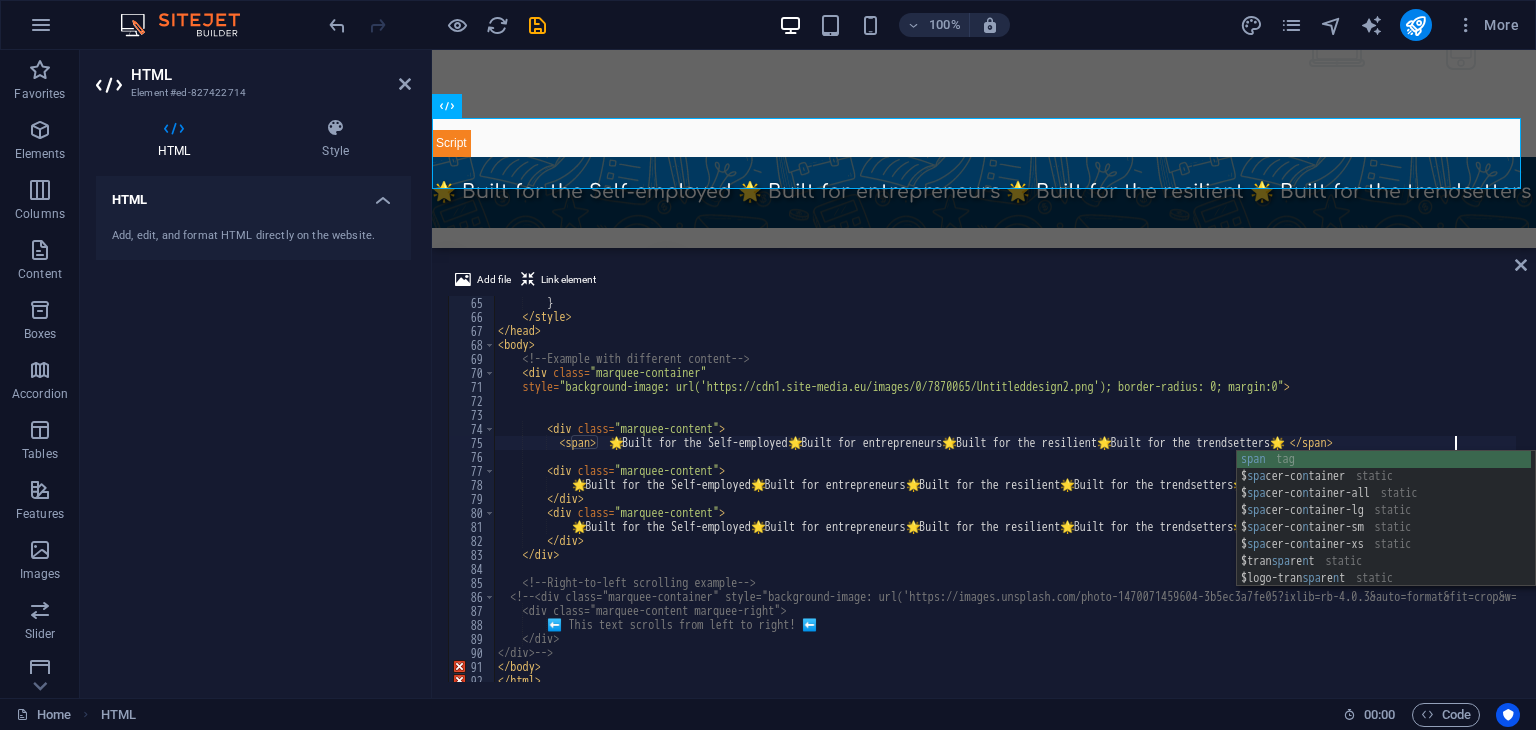 click on "}      </ style > </ head > < body >      <!--  Example with different content  -->      < div   class = "marquee-container"      style = "background-image: url('https://cdn1.site-media.eu/images/0/7870065/Untitleddesign2.png'); border-radius: 0; margin:0" >                     < div   class = "marquee-content" >              < span >    🌟  Built for the Self-employed  🌟  Built for entrepreneurs  🌟  Built for the resilient  🌟  Built for the trendsetters  🌟   </ span >                     < div   class = "marquee-content" >                🌟  Built for the Self-employed  🌟  Built for entrepreneurs  🌟  Built for the resilient  🌟  Built for the trendsetters  🌟             </ div >           < div   class = "marquee-content" >                🌟  Built for the Self-employed  🌟  Built for entrepreneurs  🌟  Built for the resilient  🌟  Built for the trendsetters  🌟             </ div >      </ div >      <!--  Right-to-left scrolling example  -->    <!--" at bounding box center [1114, 501] 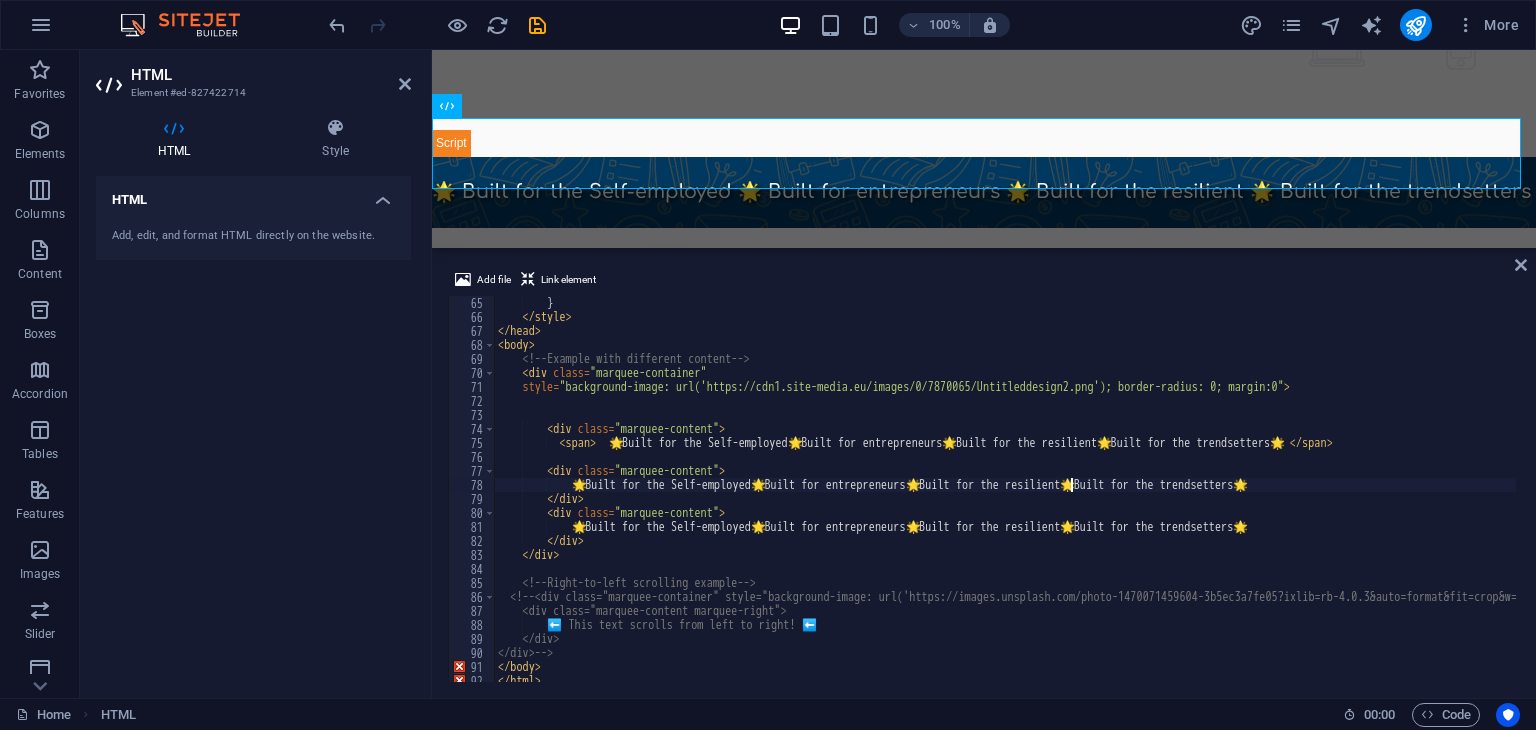 scroll, scrollTop: 0, scrollLeft: 71, axis: horizontal 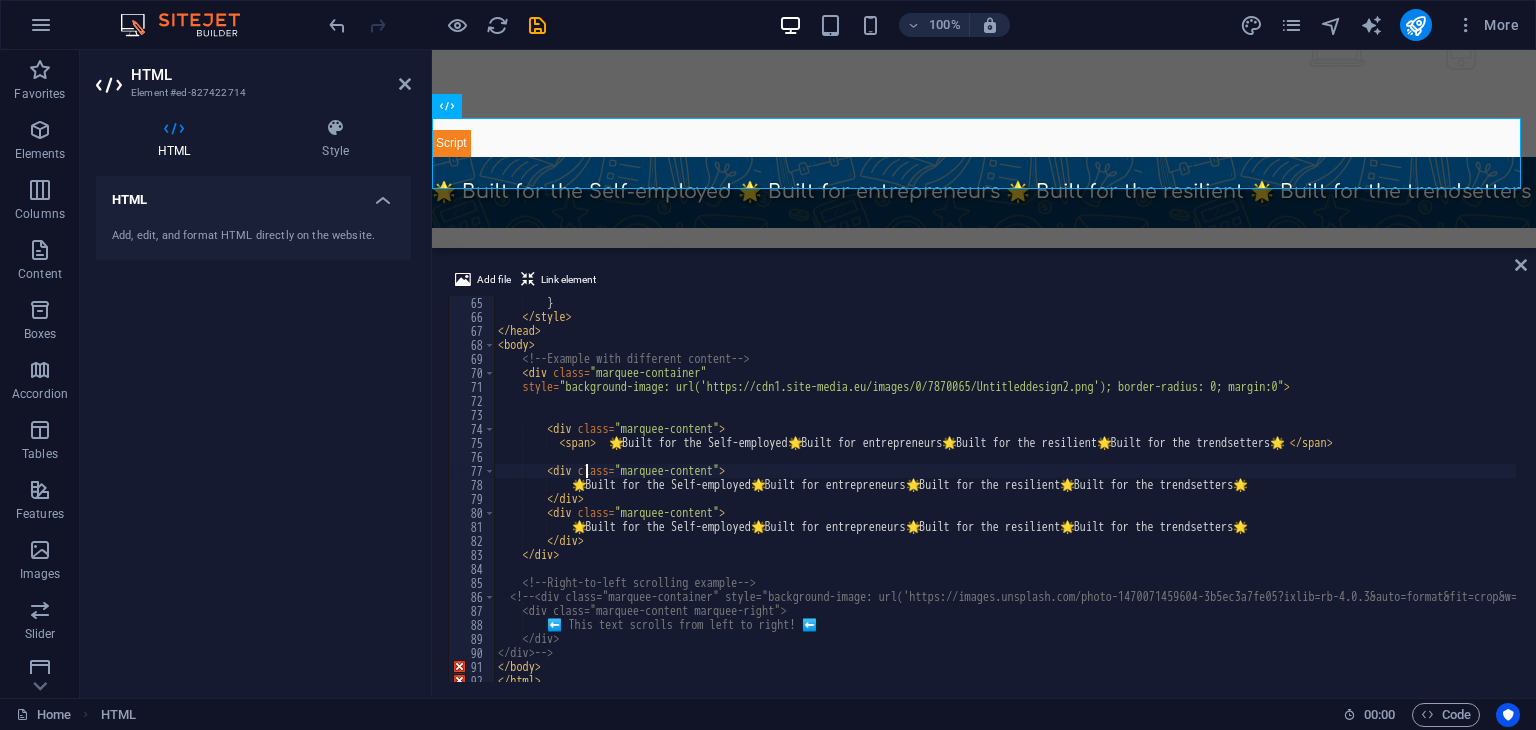 click on "}      </ style > </ head > < body >      <!--  Example with different content  -->      < div   class = "marquee-container"      style = "background-image: url('https://cdn1.site-media.eu/images/0/7870065/Untitleddesign2.png'); border-radius: 0; margin:0" >                     < div   class = "marquee-content" >              < span >    🌟  Built for the Self-employed  🌟  Built for entrepreneurs  🌟  Built for the resilient  🌟  Built for the trendsetters  🌟   </ span >                     < div   class = "marquee-content" >                🌟  Built for the Self-employed  🌟  Built for entrepreneurs  🌟  Built for the resilient  🌟  Built for the trendsetters  🌟             </ div >           < div   class = "marquee-content" >                🌟  Built for the Self-employed  🌟  Built for entrepreneurs  🌟  Built for the resilient  🌟  Built for the trendsetters  🌟             </ div >      </ div >      <!--  Right-to-left scrolling example  -->    <!--" at bounding box center (1114, 501) 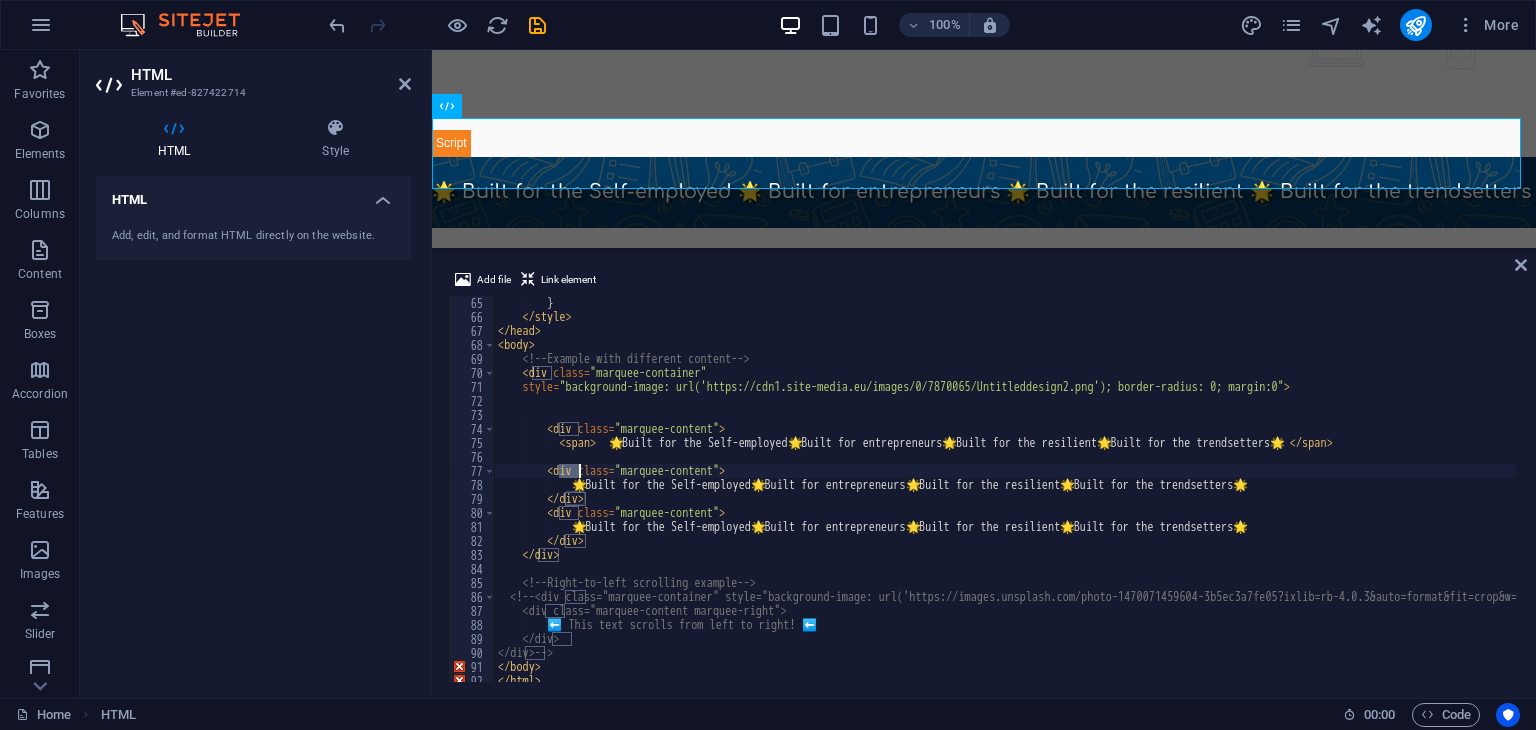 click on "}      </ style > </ head > < body >      <!--  Example with different content  -->      < div   class = "marquee-container"      style = "background-image: url('https://cdn1.site-media.eu/images/0/7870065/Untitleddesign2.png'); border-radius: 0; margin:0" >                     < div   class = "marquee-content" >              < span >    🌟  Built for the Self-employed  🌟  Built for entrepreneurs  🌟  Built for the resilient  🌟  Built for the trendsetters  🌟   </ span >                     < div   class = "marquee-content" >                🌟  Built for the Self-employed  🌟  Built for entrepreneurs  🌟  Built for the resilient  🌟  Built for the trendsetters  🌟             </ div >           < div   class = "marquee-content" >                🌟  Built for the Self-employed  🌟  Built for entrepreneurs  🌟  Built for the resilient  🌟  Built for the trendsetters  🌟             </ div >      </ div >      <!--  Right-to-left scrolling example  -->    <!--" at bounding box center (1114, 501) 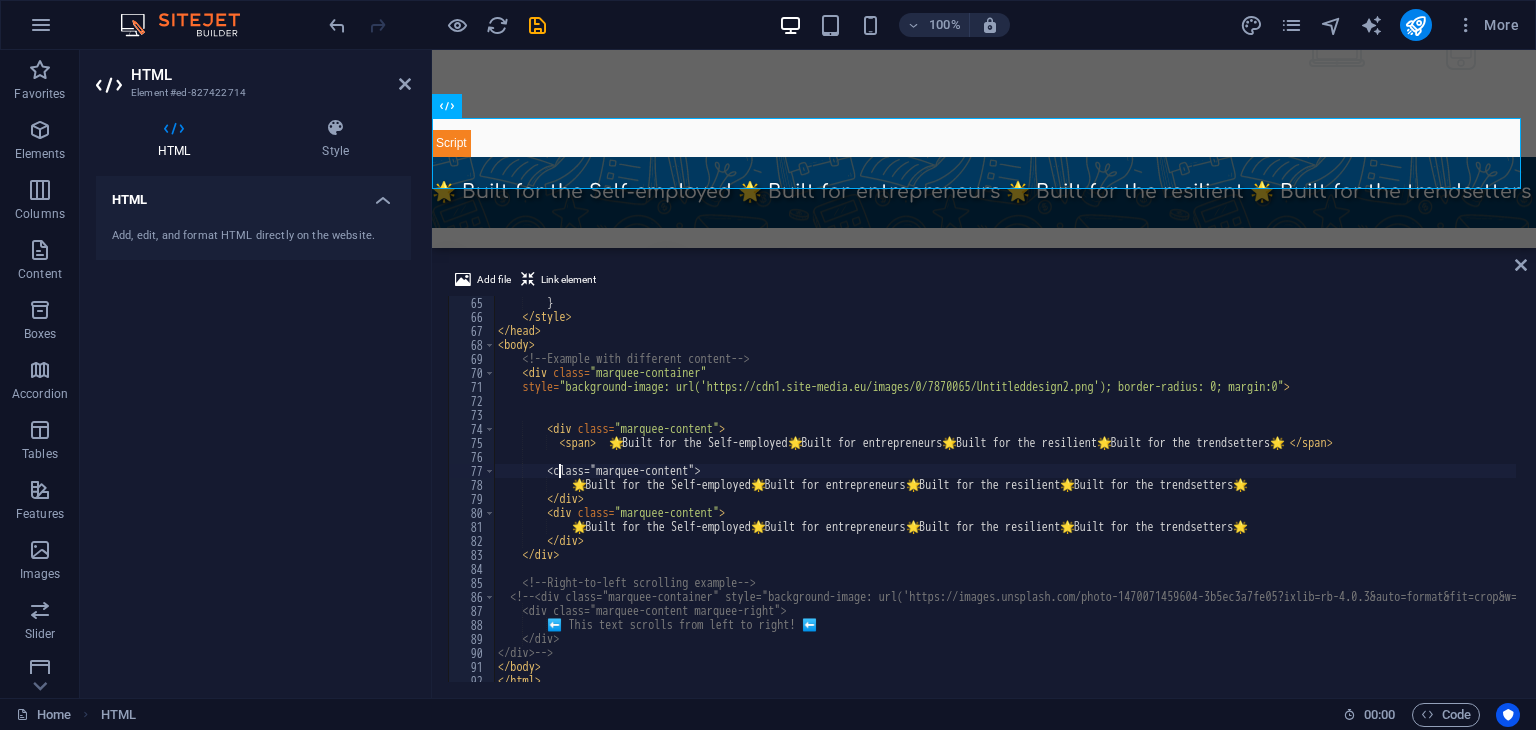scroll, scrollTop: 0, scrollLeft: 5, axis: horizontal 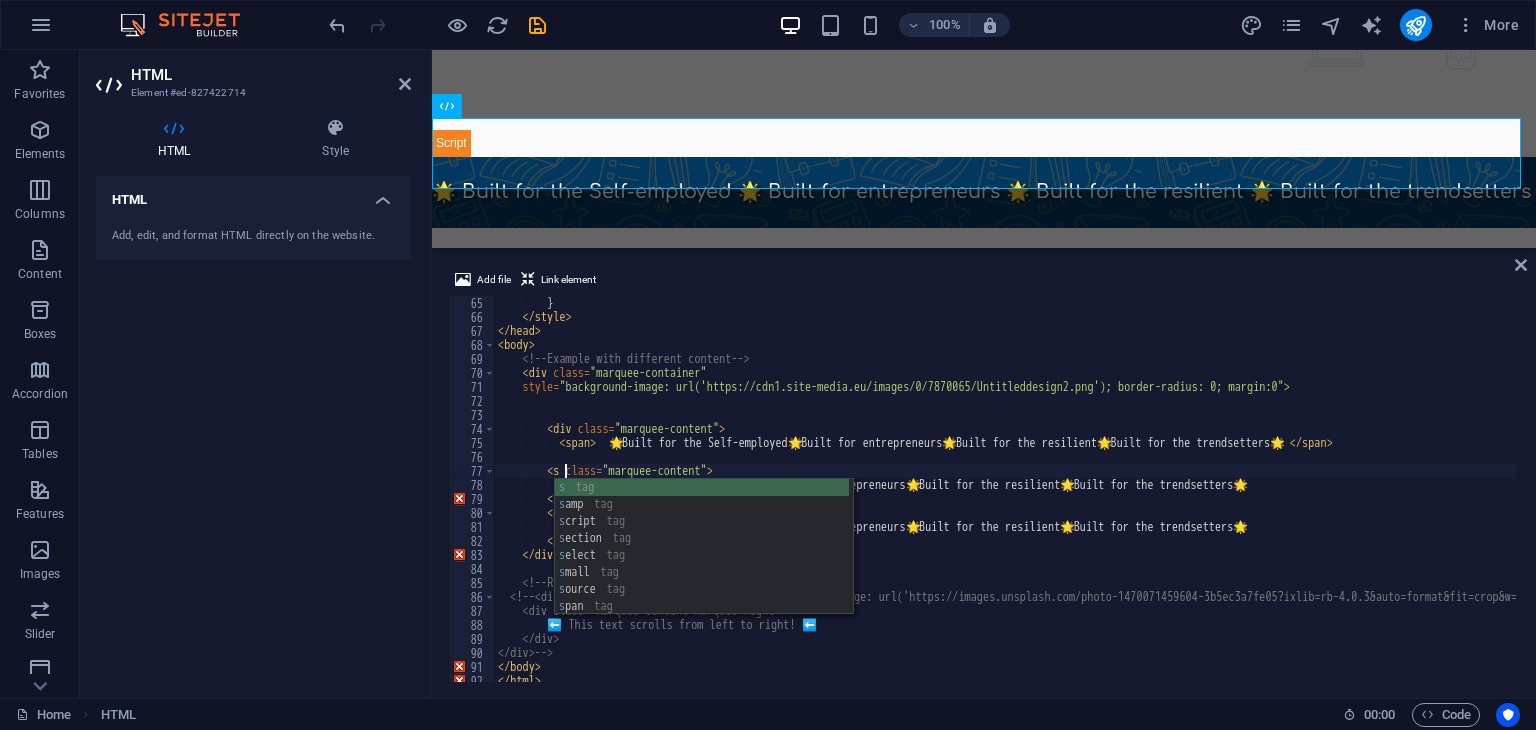 type on "< class="marquee-content">" 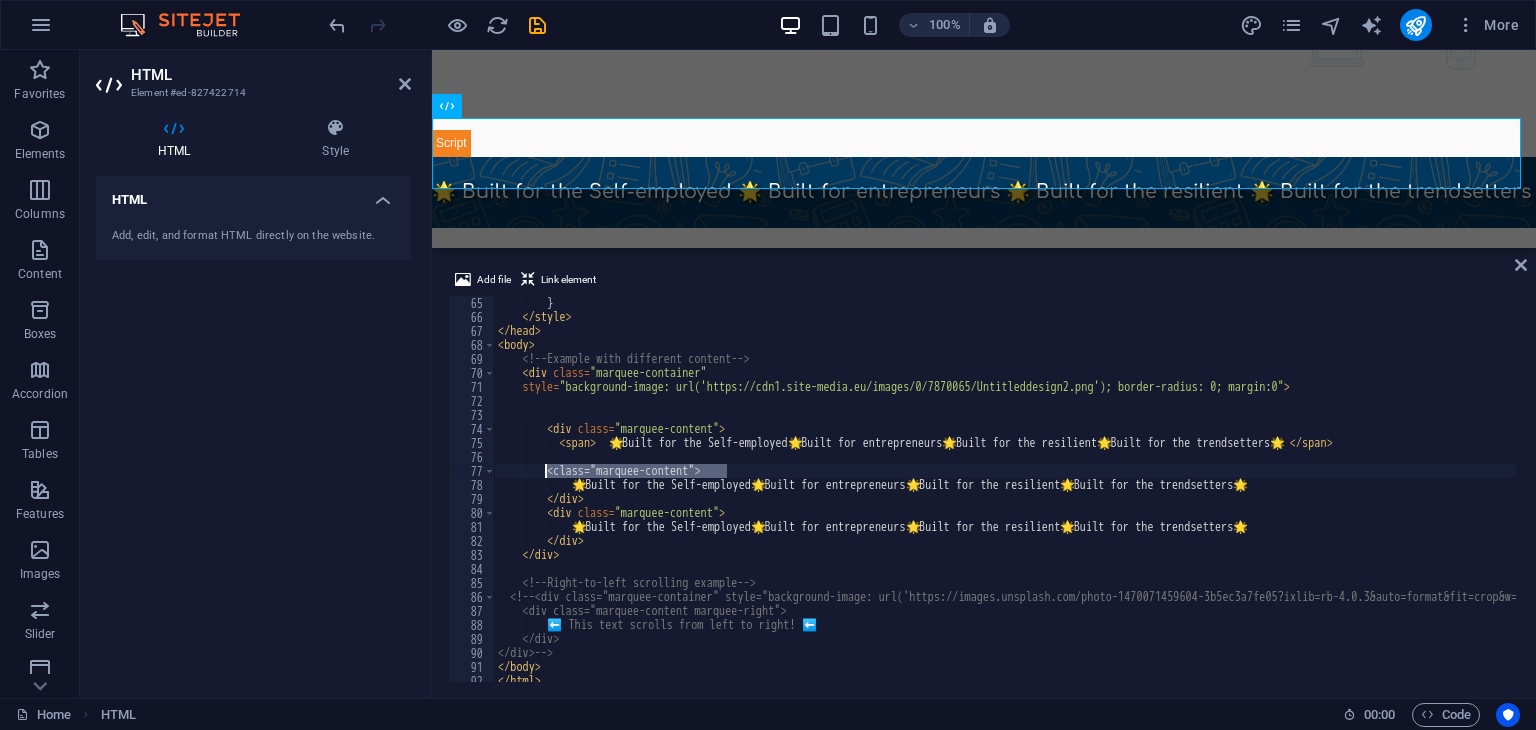drag, startPoint x: 740, startPoint y: 469, endPoint x: 548, endPoint y: 477, distance: 192.1666 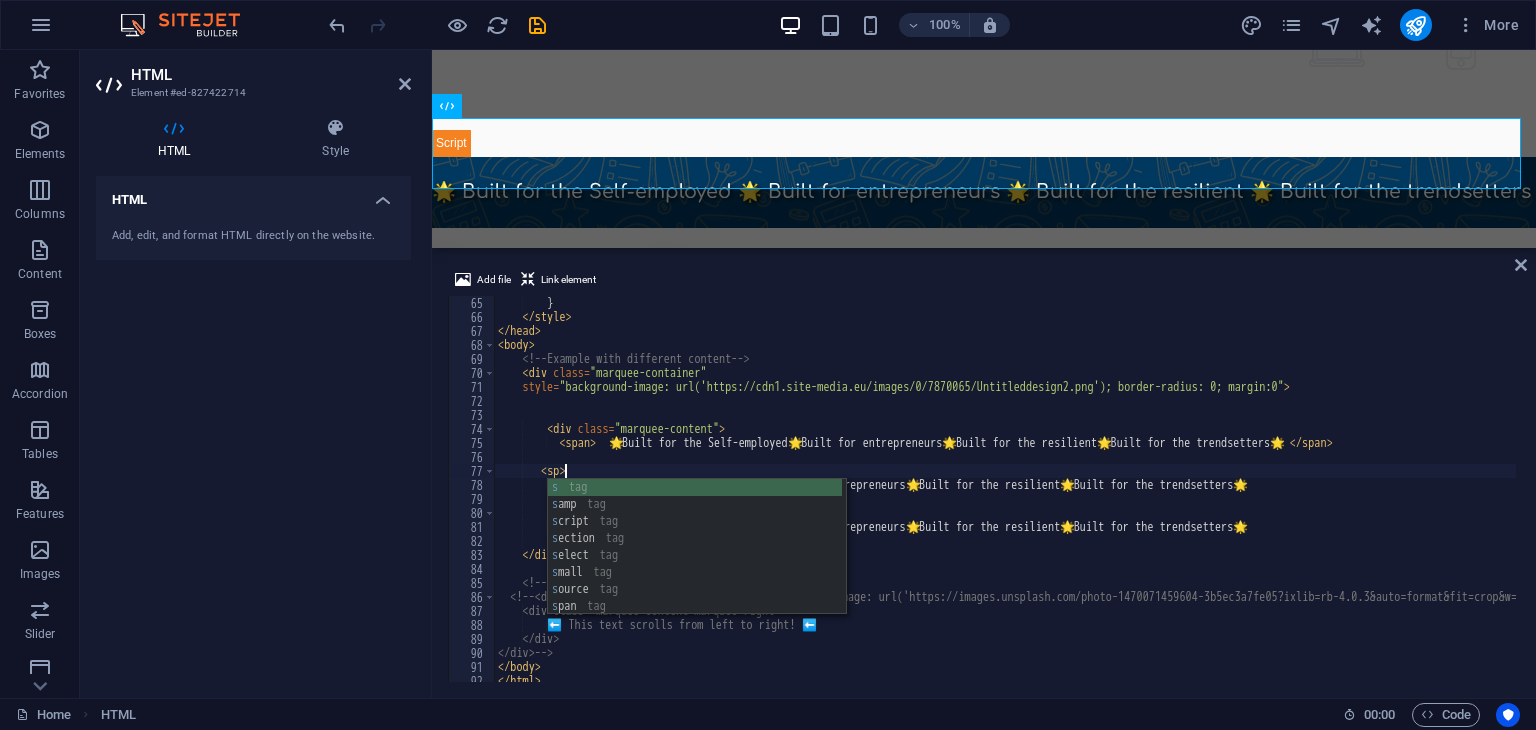scroll, scrollTop: 0, scrollLeft: 5, axis: horizontal 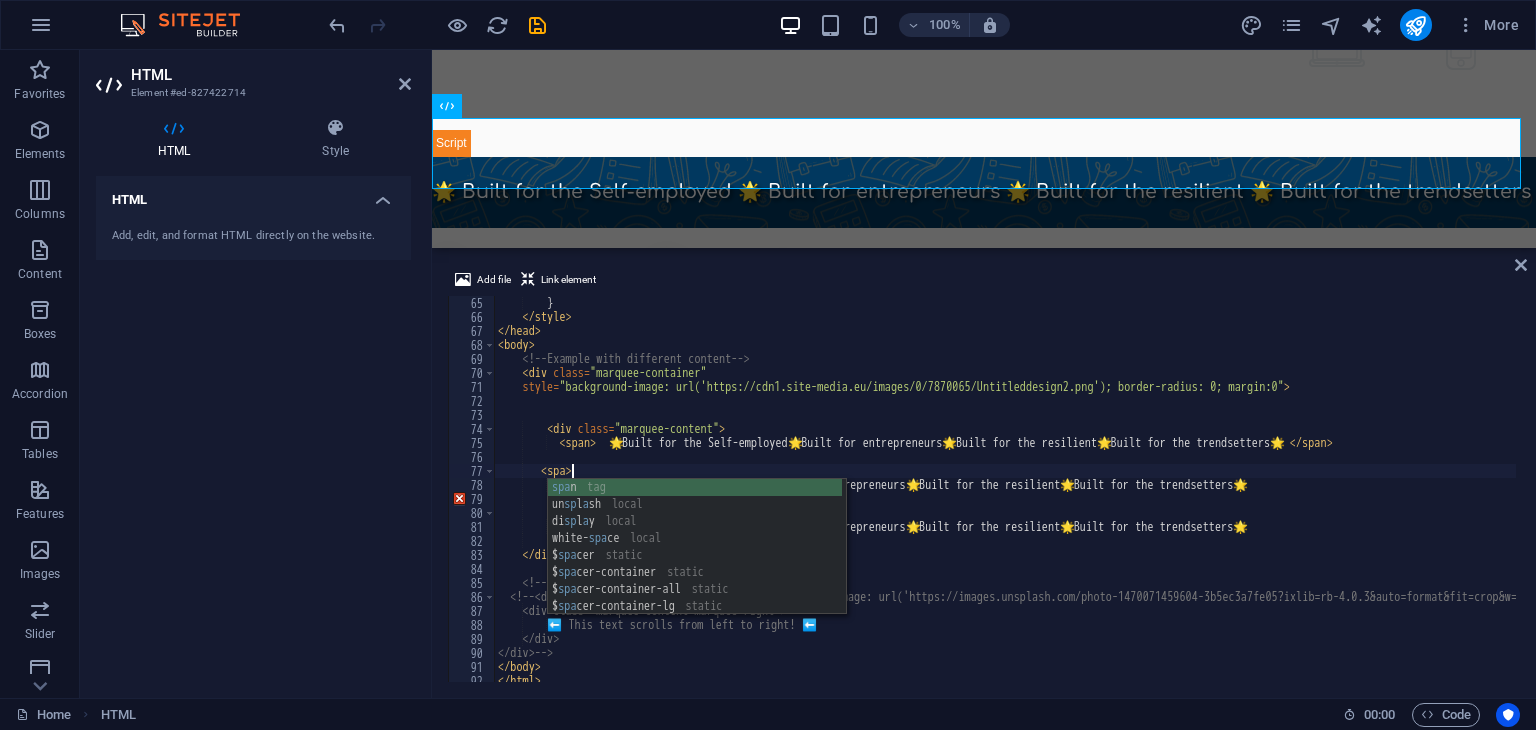 type on "<span>" 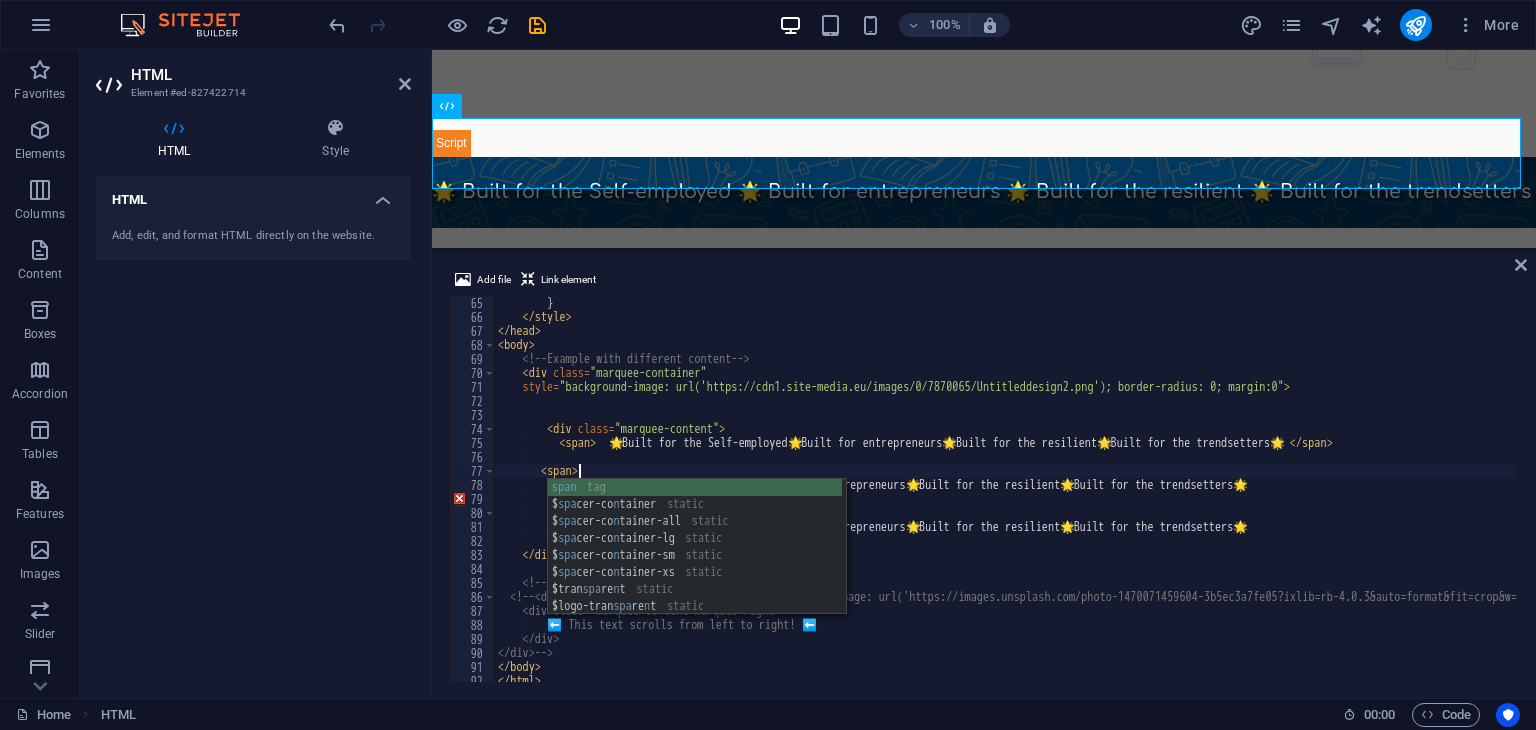 click on "}      </ style > </ head > < body >      <!--  Example with different content  -->      < div   class = "marquee-container"      style = "background-image: url('https://cdn1.site-media.eu/images/0/7870065/Untitleddesign2.png'); border-radius: 0; margin:0" >                     < div   class = "marquee-content" >              < span >    🌟  Built for the Self-employed  🌟  Built for entrepreneurs  🌟  Built for the resilient  🌟  Built for the trendsetters  🌟   </ span >                    < span >                🌟  Built for the Self-employed  🌟  Built for entrepreneurs  🌟  Built for the resilient  🌟  Built for the trendsetters  🌟             </ div >           < div   class = "marquee-content" >                🌟  Built for the Self-employed  🌟  Built for entrepreneurs  🌟  Built for the resilient  🌟  Built for the trendsetters  🌟             </ div >      </ div >      <!--  Right-to-left scrolling example  -->    <!--                       </div>   </div>" at bounding box center (1114, 501) 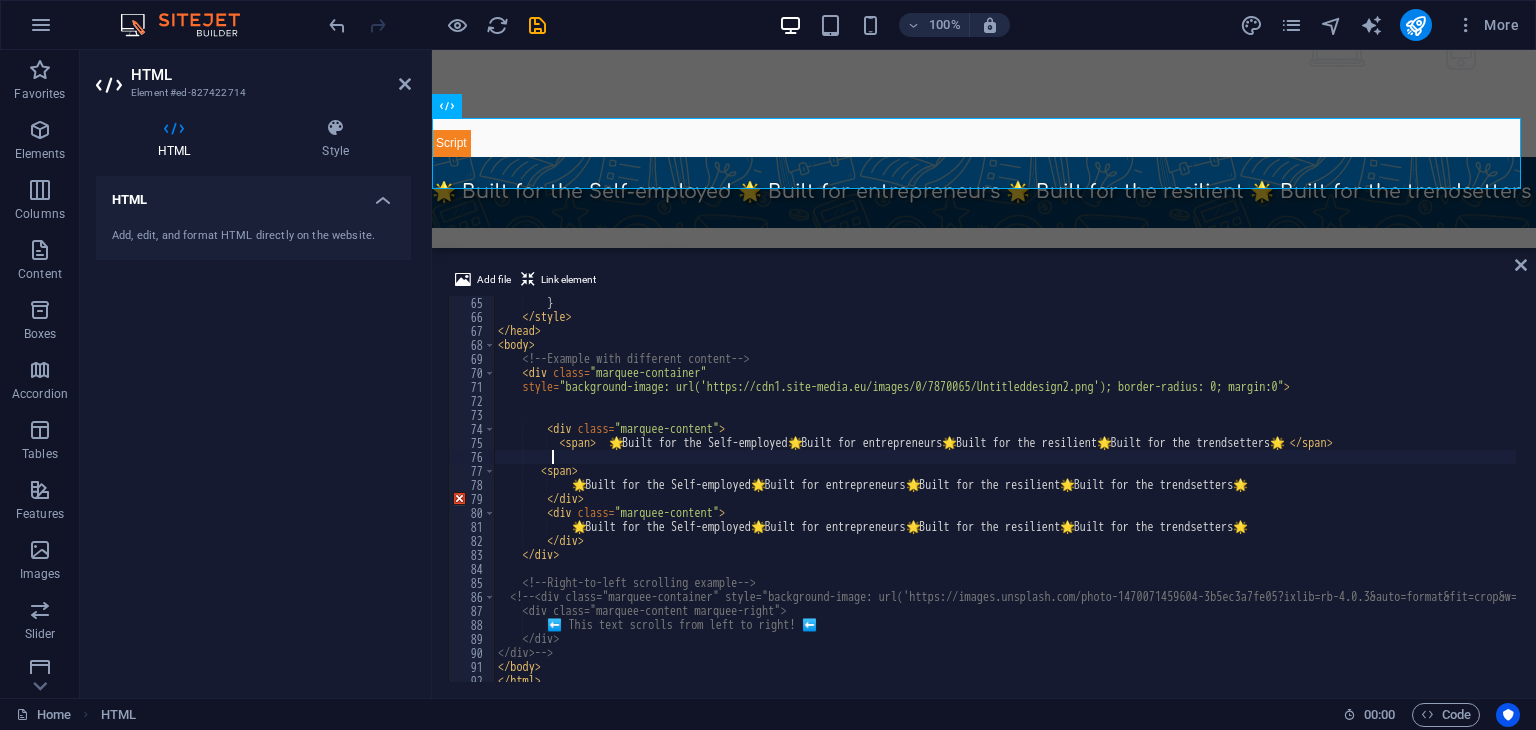 scroll, scrollTop: 0, scrollLeft: 3, axis: horizontal 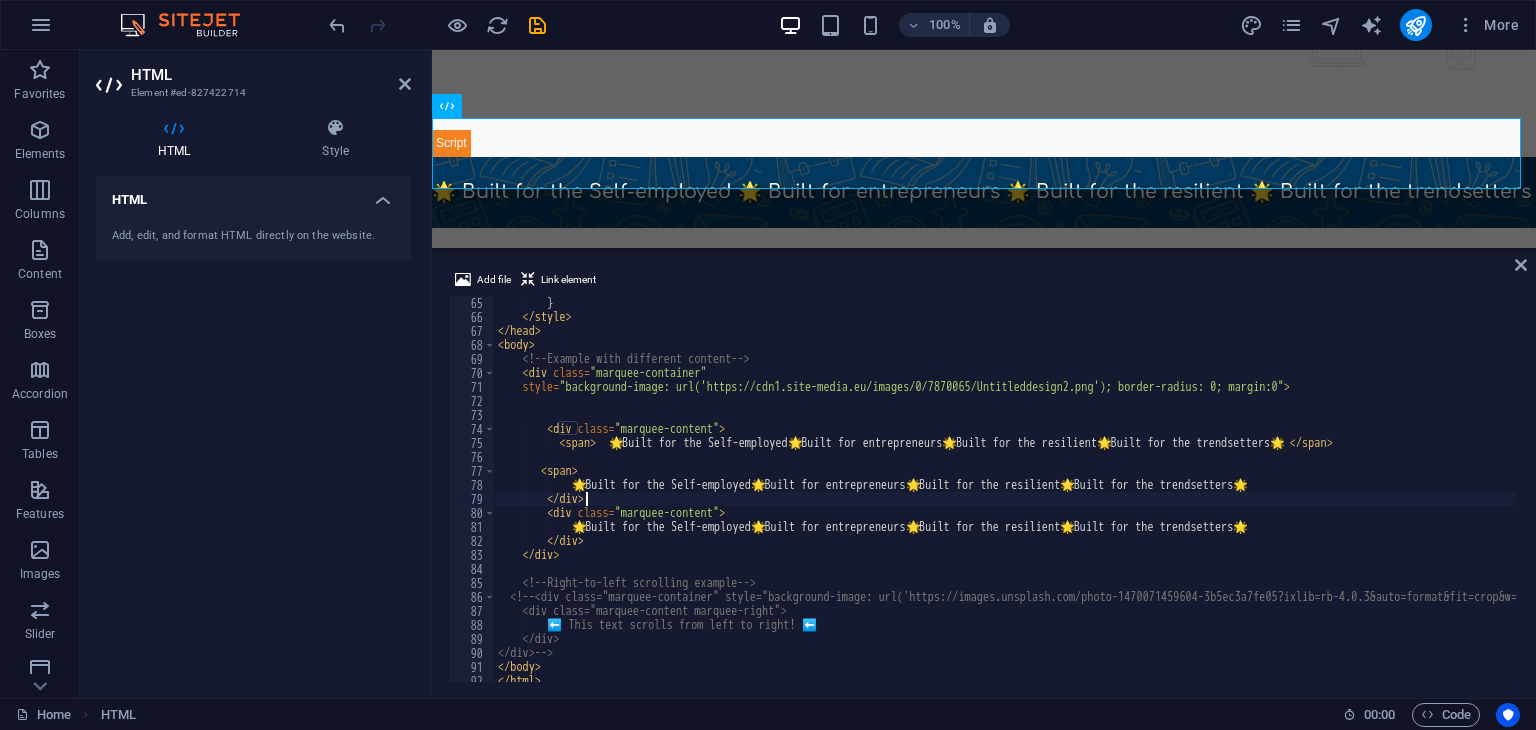 click on "}      </ style > </ head > < body >      <!--  Example with different content  -->      < div   class = "marquee-container"      style = "background-image: url('https://cdn1.site-media.eu/images/0/7870065/Untitleddesign2.png'); border-radius: 0; margin:0" >                     < div   class = "marquee-content" >              < span >    🌟  Built for the Self-employed  🌟  Built for entrepreneurs  🌟  Built for the resilient  🌟  Built for the trendsetters  🌟   </ span >                    < span >                🌟  Built for the Self-employed  🌟  Built for entrepreneurs  🌟  Built for the resilient  🌟  Built for the trendsetters  🌟             </ div >           < div   class = "marquee-content" >                🌟  Built for the Self-employed  🌟  Built for entrepreneurs  🌟  Built for the resilient  🌟  Built for the trendsetters  🌟             </ div >      </ div >      <!--  Right-to-left scrolling example  -->    <!--                       </div>   </div>" at bounding box center (1114, 501) 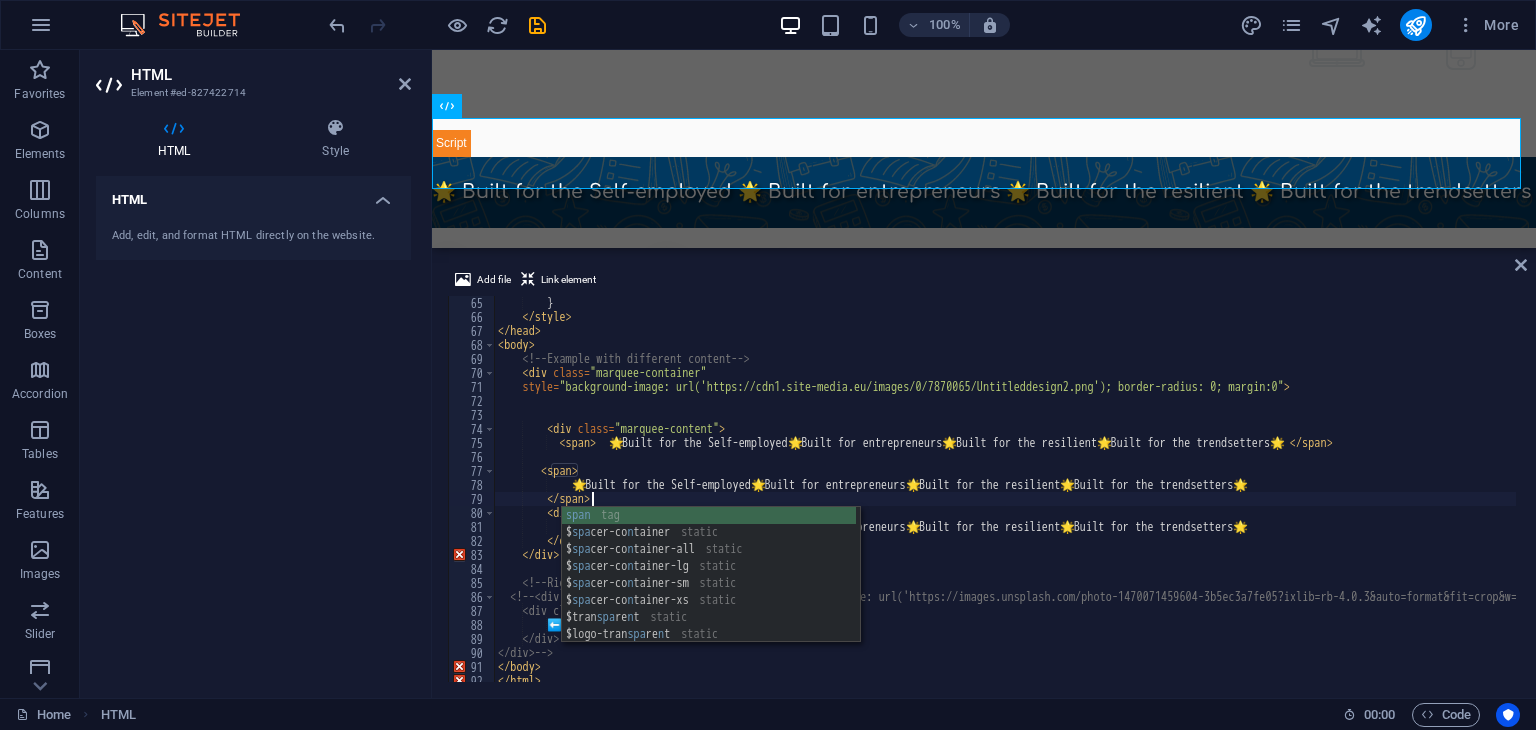 scroll, scrollTop: 0, scrollLeft: 7, axis: horizontal 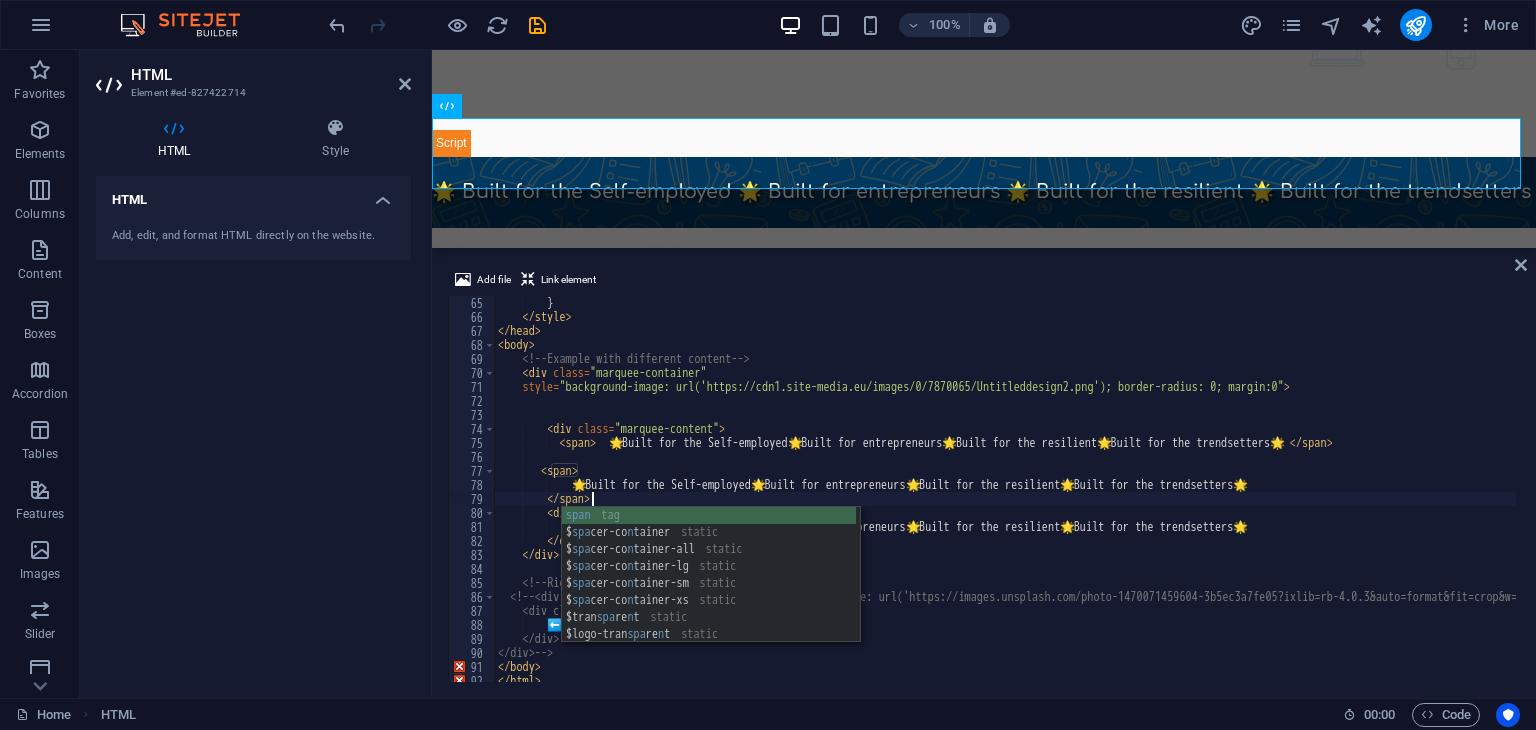 click on "}      </ style > </ head > < body >      <!--  Example with different content  -->      < div   class = "marquee-container"      style = "background-image: url('https://cdn1.site-media.eu/images/0/7870065/Untitleddesign2.png'); border-radius: 0; margin:0" >                     < div   class = "marquee-content" >              < span >    🌟  Built for the Self-employed  🌟  Built for entrepreneurs  🌟  Built for the resilient  🌟  Built for the trendsetters  🌟   </ span >                    < span >                🌟  Built for the Self-employed  🌟  Built for entrepreneurs  🌟  Built for the resilient  🌟  Built for the trendsetters  🌟             </ span >           < div   class = "marquee-content" >                🌟  Built for the Self-employed  🌟  Built for entrepreneurs  🌟  Built for the resilient  🌟  Built for the trendsetters  🌟             </ div >      </ div >      <!--  Right-to-left scrolling example  -->    <!--                       </div> --> </ >" at bounding box center [1114, 501] 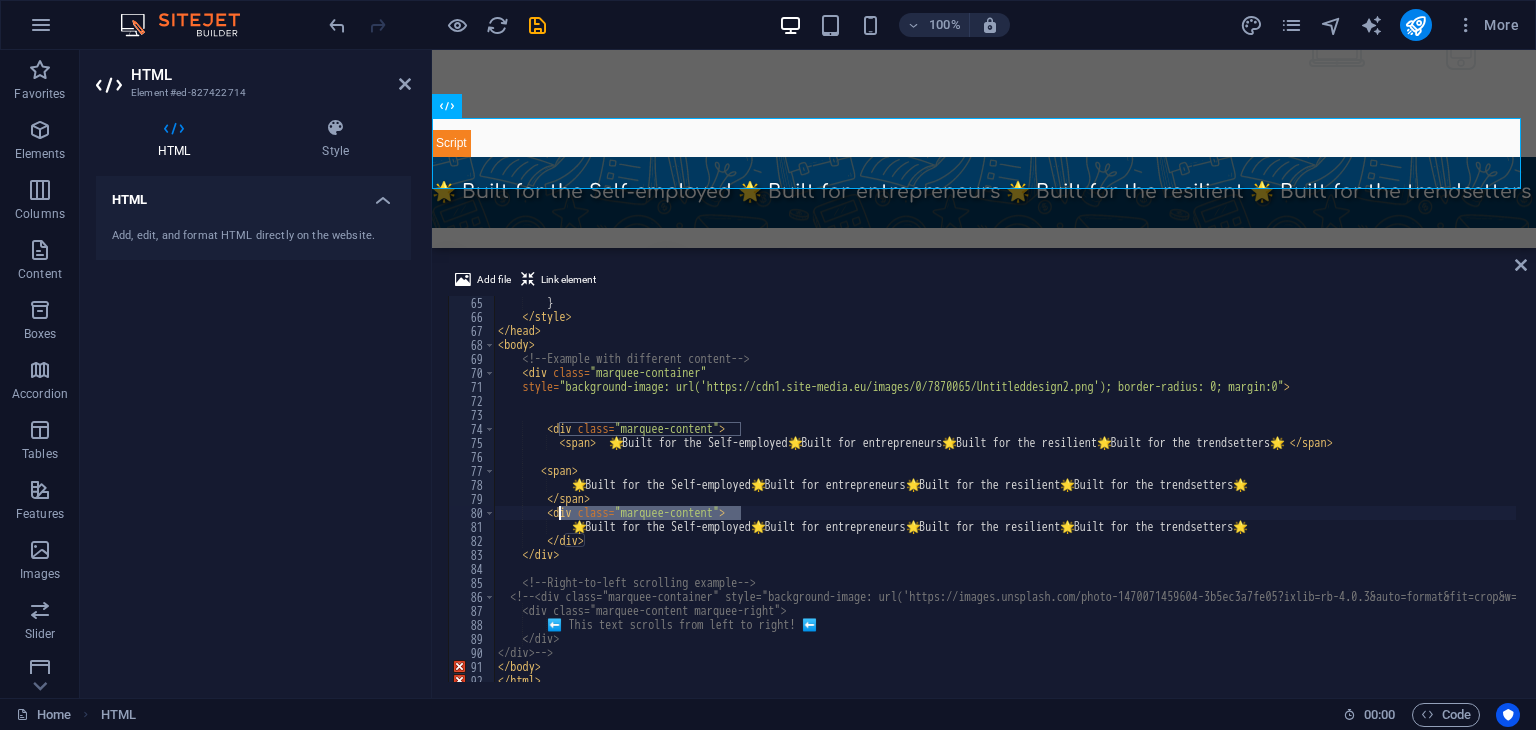 drag, startPoint x: 740, startPoint y: 513, endPoint x: 556, endPoint y: 515, distance: 184.01086 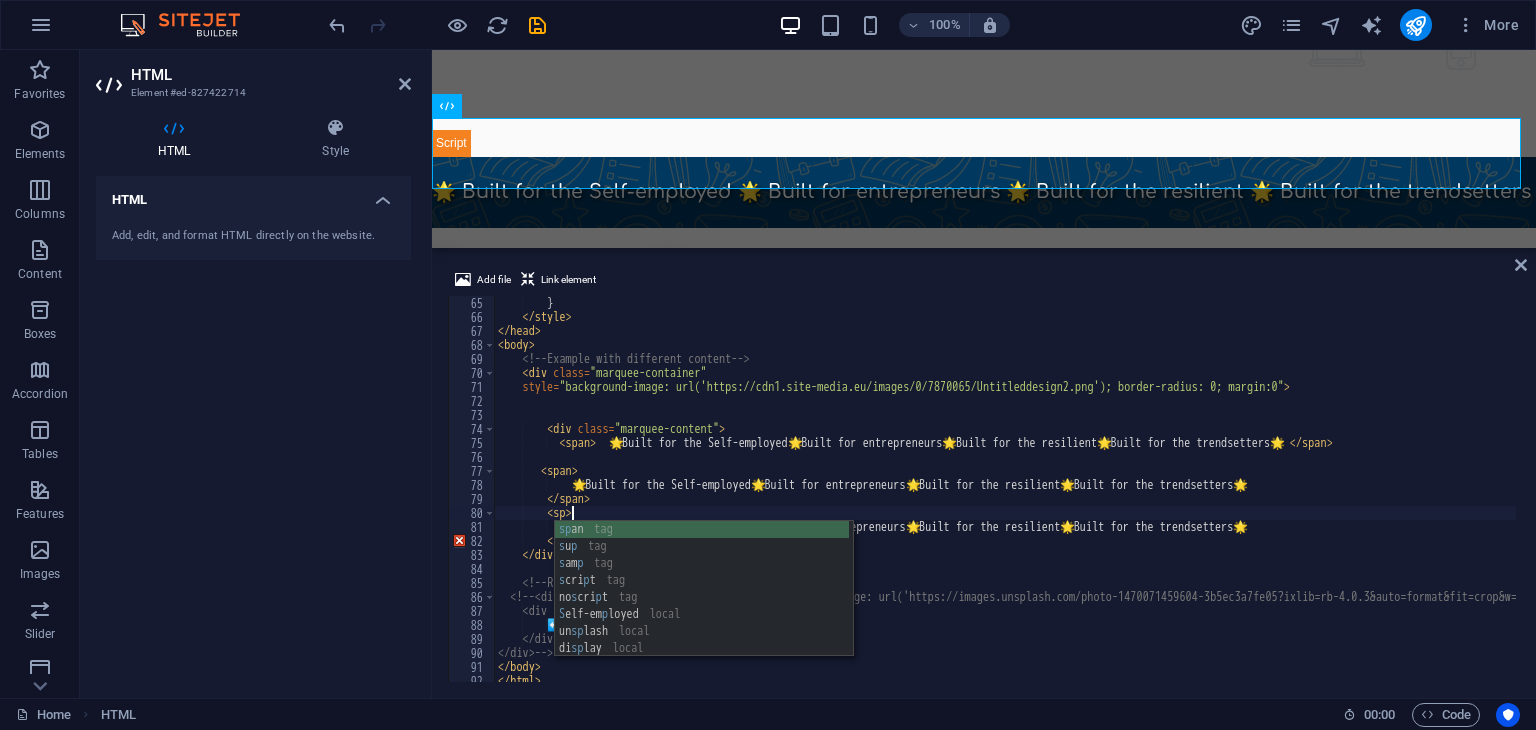 type on "<span>" 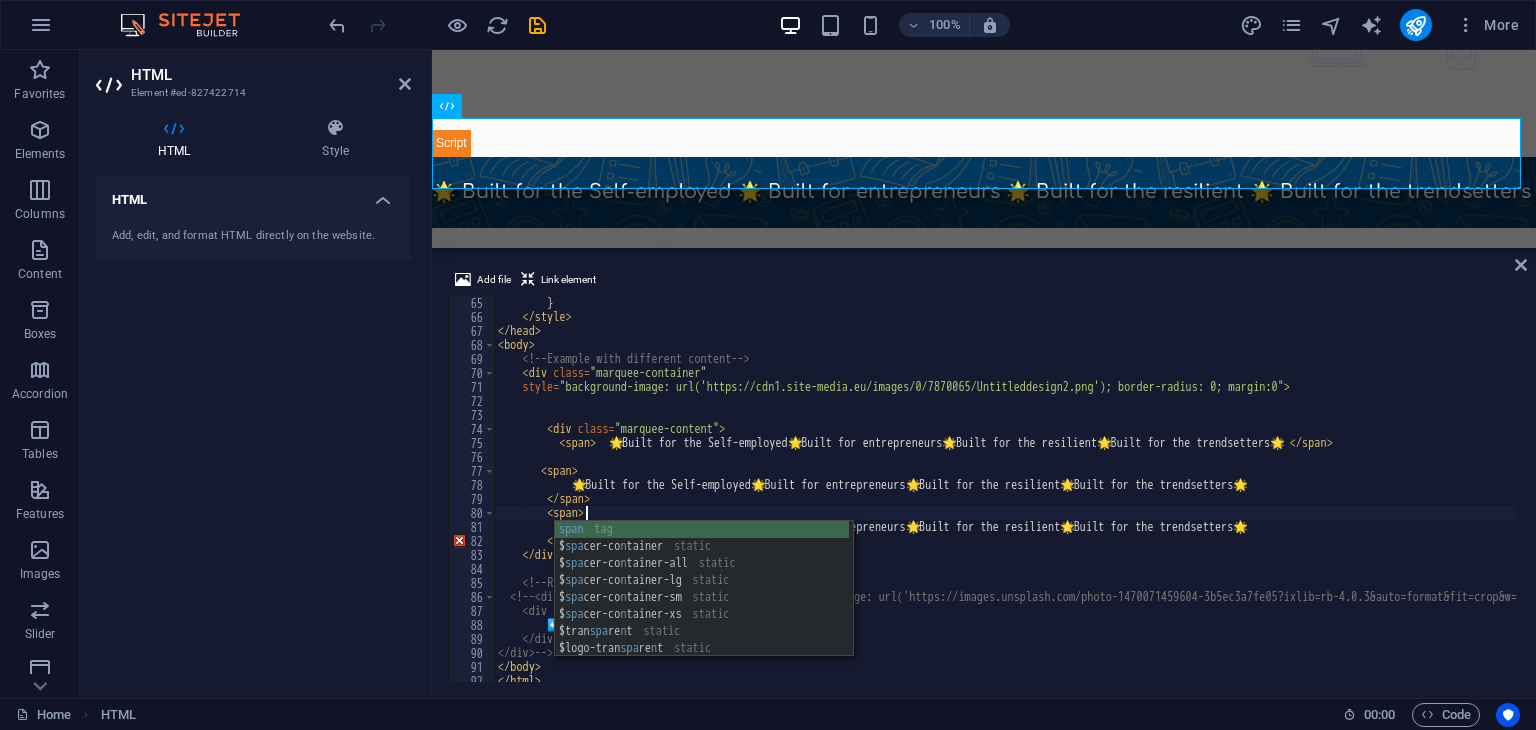click on "}      </ style > </ head > < body >      <!--  Example with different content  -->      < div   class = "marquee-container"      style = "background-image: url('https://cdn1.site-media.eu/images/0/7870065/Untitleddesign2.png'); border-radius: 0; margin:0" >                     < div   class = "marquee-content" >              < span >    🌟  Built for the Self-employed  🌟  Built for entrepreneurs  🌟  Built for the resilient  🌟  Built for the trendsetters  🌟   </ span >                    < span >                🌟  Built for the Self-employed  🌟  Built for entrepreneurs  🌟  Built for the resilient  🌟  Built for the trendsetters  🌟             </ span >           < span >                🌟  Built for the Self-employed  🌟  Built for entrepreneurs  🌟  Built for the resilient  🌟  Built for the trendsetters  🌟             </ div >      </ div >      <!--  Right-to-left scrolling example  -->    <!--        <div class="marquee-content marquee-right">           -->" at bounding box center (1114, 501) 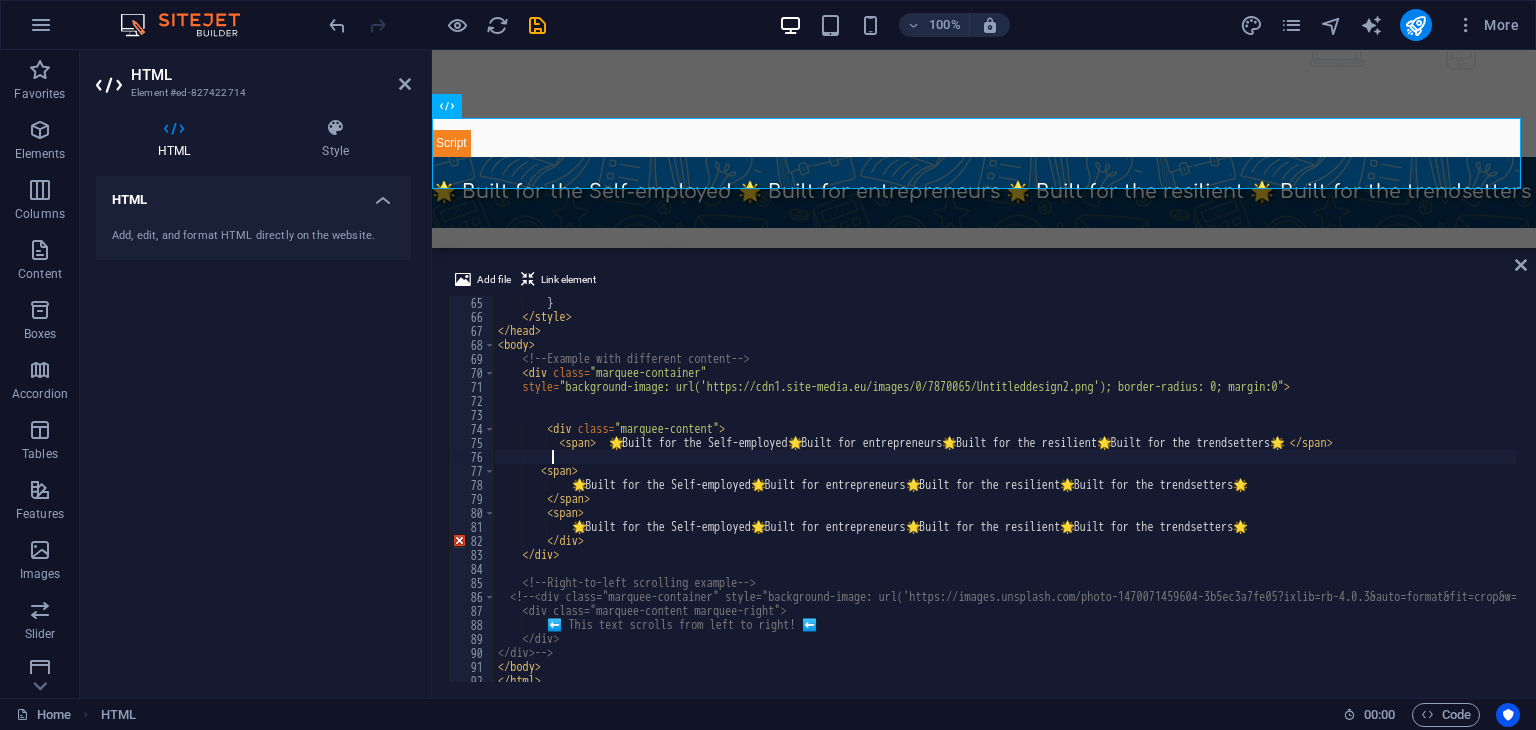 scroll, scrollTop: 0, scrollLeft: 3, axis: horizontal 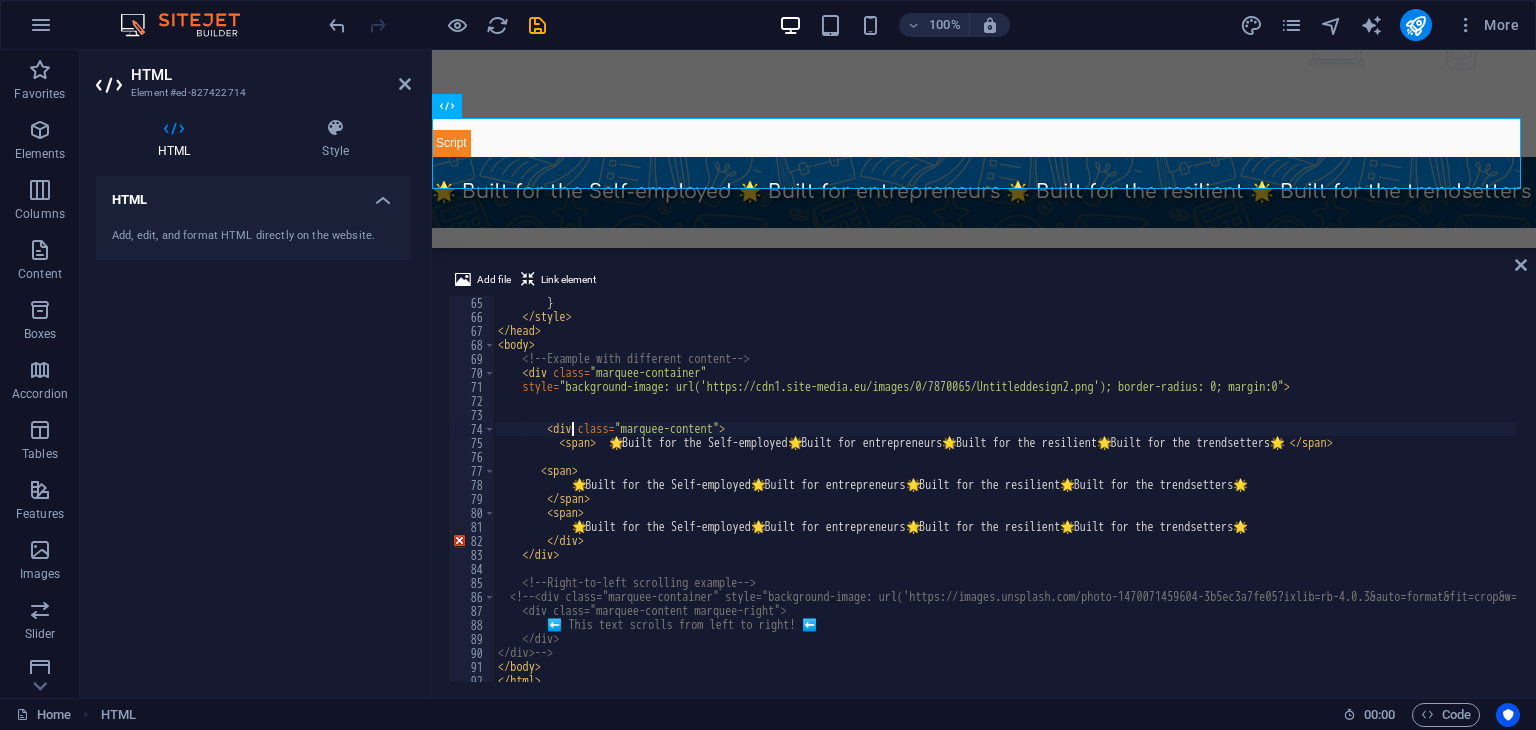 click on "}      </ style > </ head > < body >      <!--  Example with different content  -->      < div   class = "marquee-container"      style = "background-image: url('https://cdn1.site-media.eu/images/0/7870065/Untitleddesign2.png'); border-radius: 0; margin:0" >                     < div   class = "marquee-content" >              < span >    🌟  Built for the Self-employed  🌟  Built for entrepreneurs  🌟  Built for the resilient  🌟  Built for the trendsetters  🌟   </ span >                    < span >                🌟  Built for the Self-employed  🌟  Built for entrepreneurs  🌟  Built for the resilient  🌟  Built for the trendsetters  🌟             </ span >           < span >                🌟  Built for the Self-employed  🌟  Built for entrepreneurs  🌟  Built for the resilient  🌟  Built for the trendsetters  🌟             </ div >      </ div >      <!--  Right-to-left scrolling example  -->    <!--        <div class="marquee-content marquee-right">           -->" at bounding box center (1114, 501) 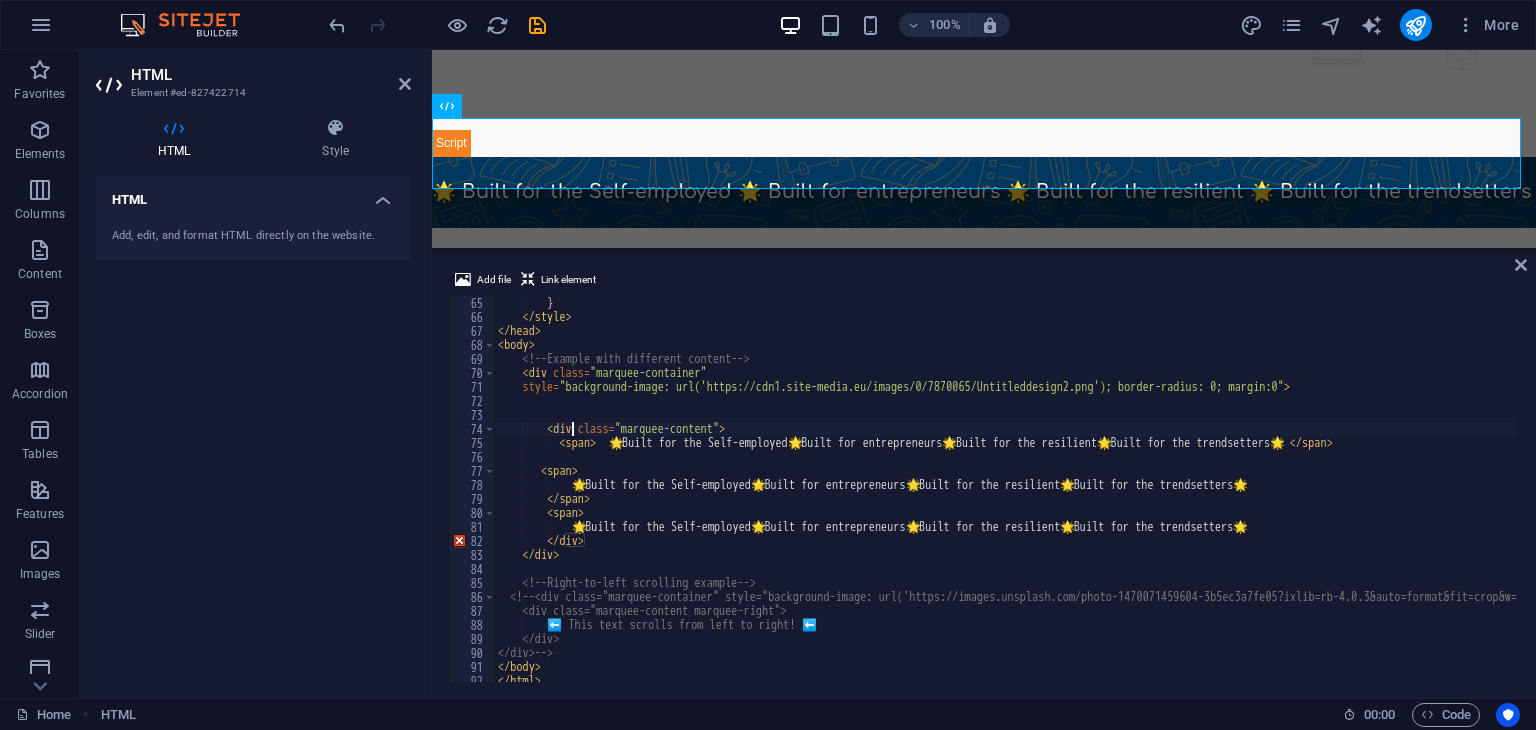 click on "}      </ style > </ head > < body >      <!--  Example with different content  -->      < div   class = "marquee-container"      style = "background-image: url('https://cdn1.site-media.eu/images/0/7870065/Untitleddesign2.png'); border-radius: 0; margin:0" >                     < div   class = "marquee-content" >              < span >    🌟  Built for the Self-employed  🌟  Built for entrepreneurs  🌟  Built for the resilient  🌟  Built for the trendsetters  🌟   </ span >                    < span >                🌟  Built for the Self-employed  🌟  Built for entrepreneurs  🌟  Built for the resilient  🌟  Built for the trendsetters  🌟             </ span >           < span >                🌟  Built for the Self-employed  🌟  Built for entrepreneurs  🌟  Built for the resilient  🌟  Built for the trendsetters  🌟             </ div >      </ div >      <!--  Right-to-left scrolling example  -->    <!--        <div class="marquee-content marquee-right">           -->" at bounding box center [1114, 501] 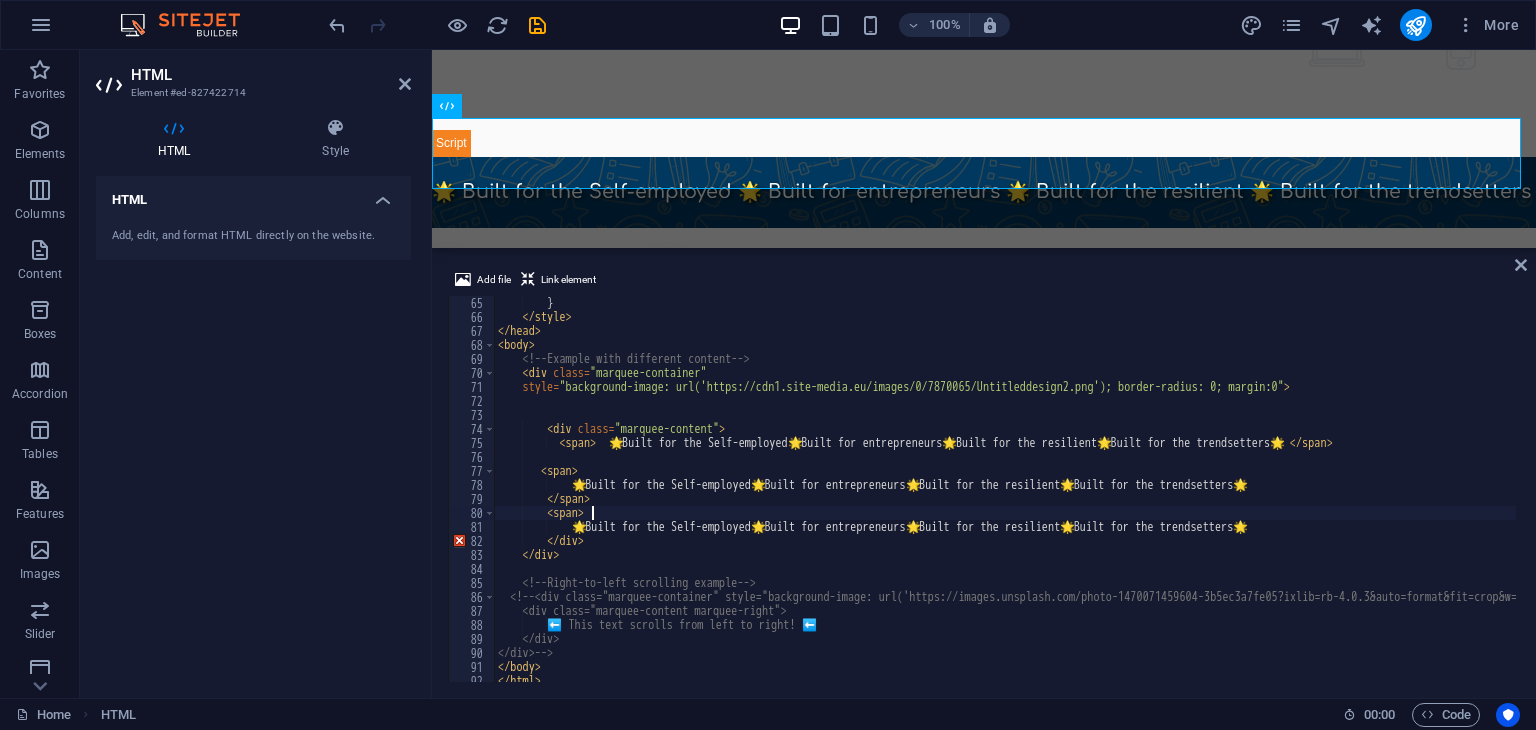 click on "}      </ style > </ head > < body >      <!--  Example with different content  -->      < div   class = "marquee-container"      style = "background-image: url('https://cdn1.site-media.eu/images/0/7870065/Untitleddesign2.png'); border-radius: 0; margin:0" >                     < div   class = "marquee-content" >              < span >    🌟  Built for the Self-employed  🌟  Built for entrepreneurs  🌟  Built for the resilient  🌟  Built for the trendsetters  🌟   </ span >                    < span >                🌟  Built for the Self-employed  🌟  Built for entrepreneurs  🌟  Built for the resilient  🌟  Built for the trendsetters  🌟             </ span >           < span >                🌟  Built for the Self-employed  🌟  Built for entrepreneurs  🌟  Built for the resilient  🌟  Built for the trendsetters  🌟             </ div >      </ div >      <!--  Right-to-left scrolling example  -->    <!--        <div class="marquee-content marquee-right">           -->" at bounding box center (1114, 501) 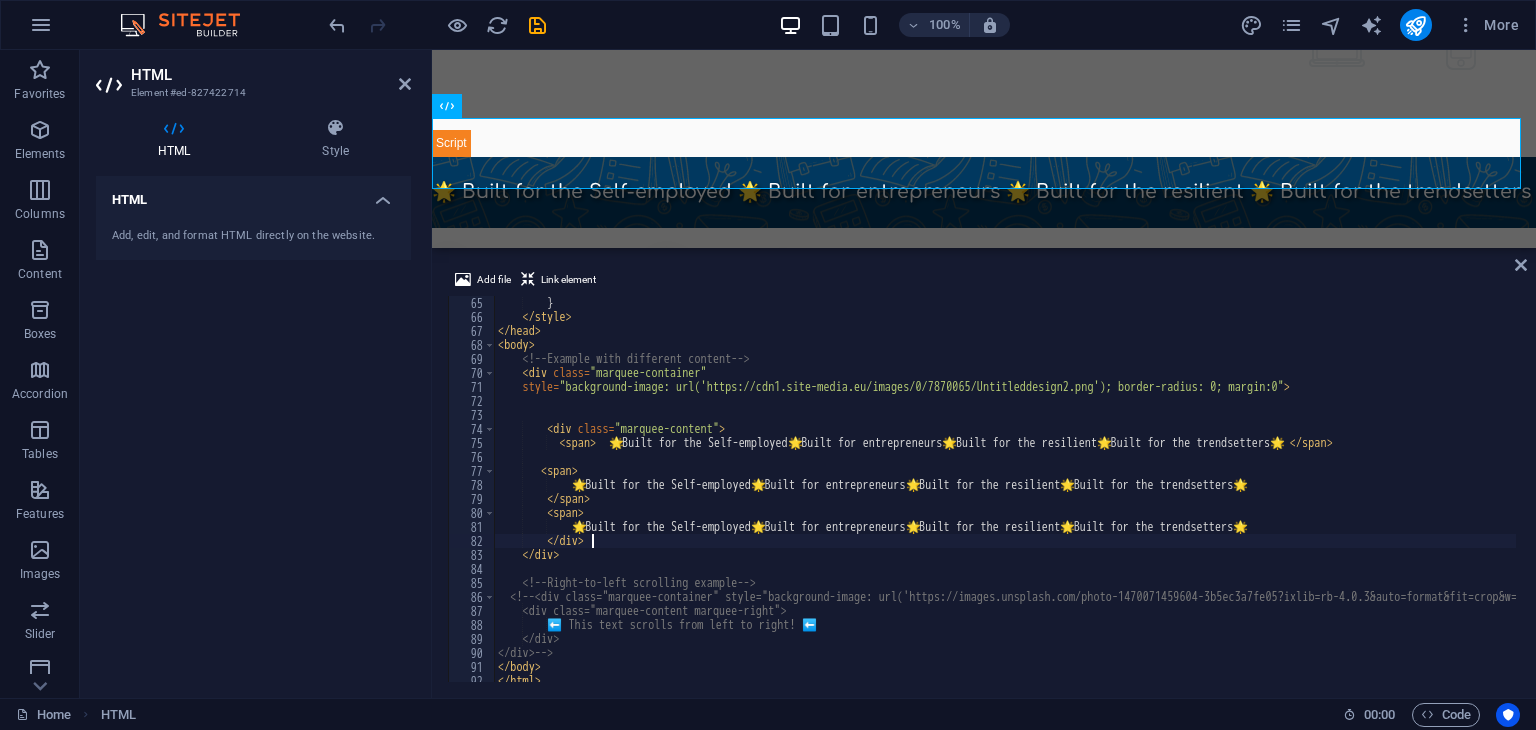 click on "}      </ style > </ head > < body >      <!--  Example with different content  -->      < div   class = "marquee-container"      style = "background-image: url('https://cdn1.site-media.eu/images/0/7870065/Untitleddesign2.png'); border-radius: 0; margin:0" >                     < div   class = "marquee-content" >              < span >    🌟  Built for the Self-employed  🌟  Built for entrepreneurs  🌟  Built for the resilient  🌟  Built for the trendsetters  🌟   </ span >                    < span >                🌟  Built for the Self-employed  🌟  Built for entrepreneurs  🌟  Built for the resilient  🌟  Built for the trendsetters  🌟             </ span >           < span >                🌟  Built for the Self-employed  🌟  Built for entrepreneurs  🌟  Built for the resilient  🌟  Built for the trendsetters  🌟             </ div >      </ div >      <!--  Right-to-left scrolling example  -->    <!--        <div class="marquee-content marquee-right">           -->" at bounding box center (1114, 501) 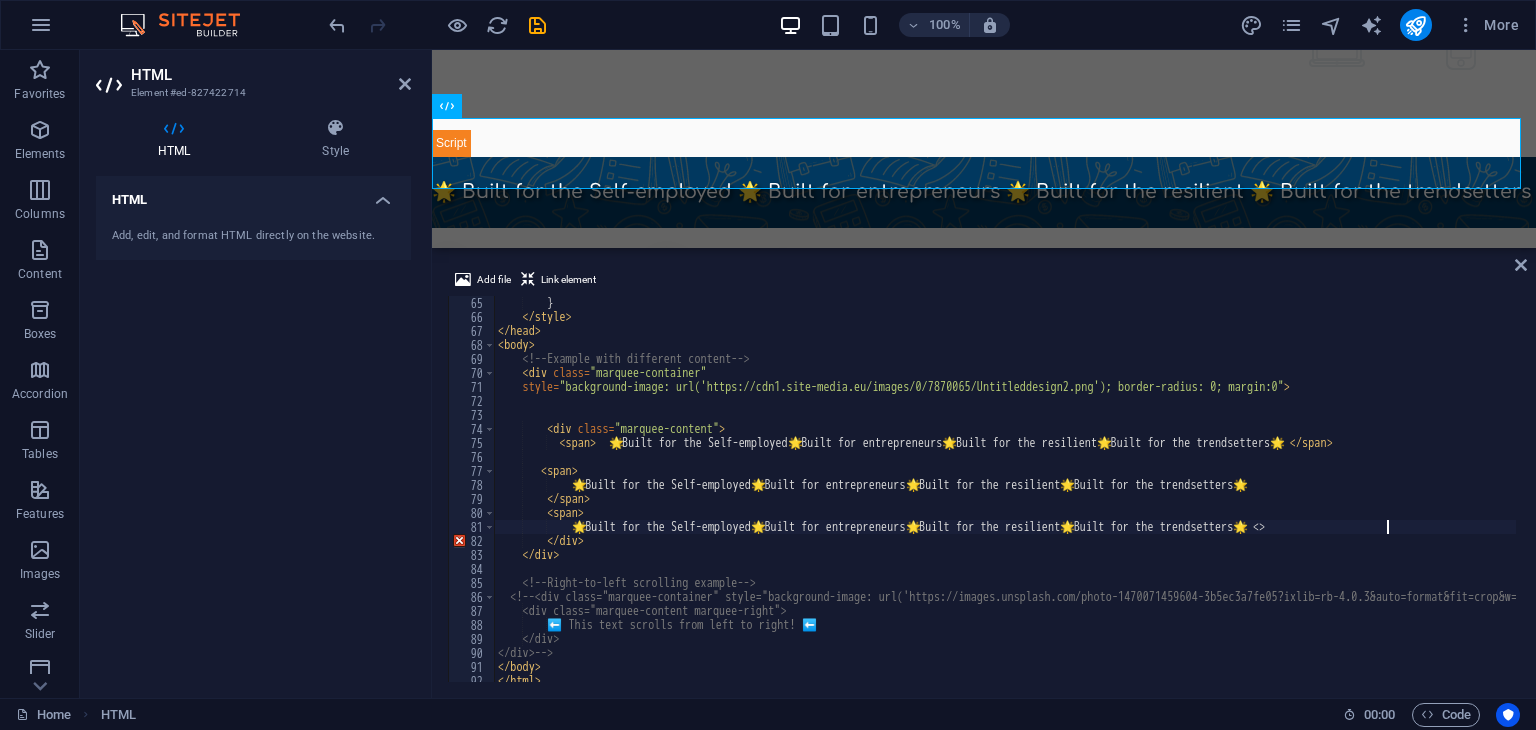 scroll, scrollTop: 0, scrollLeft: 72, axis: horizontal 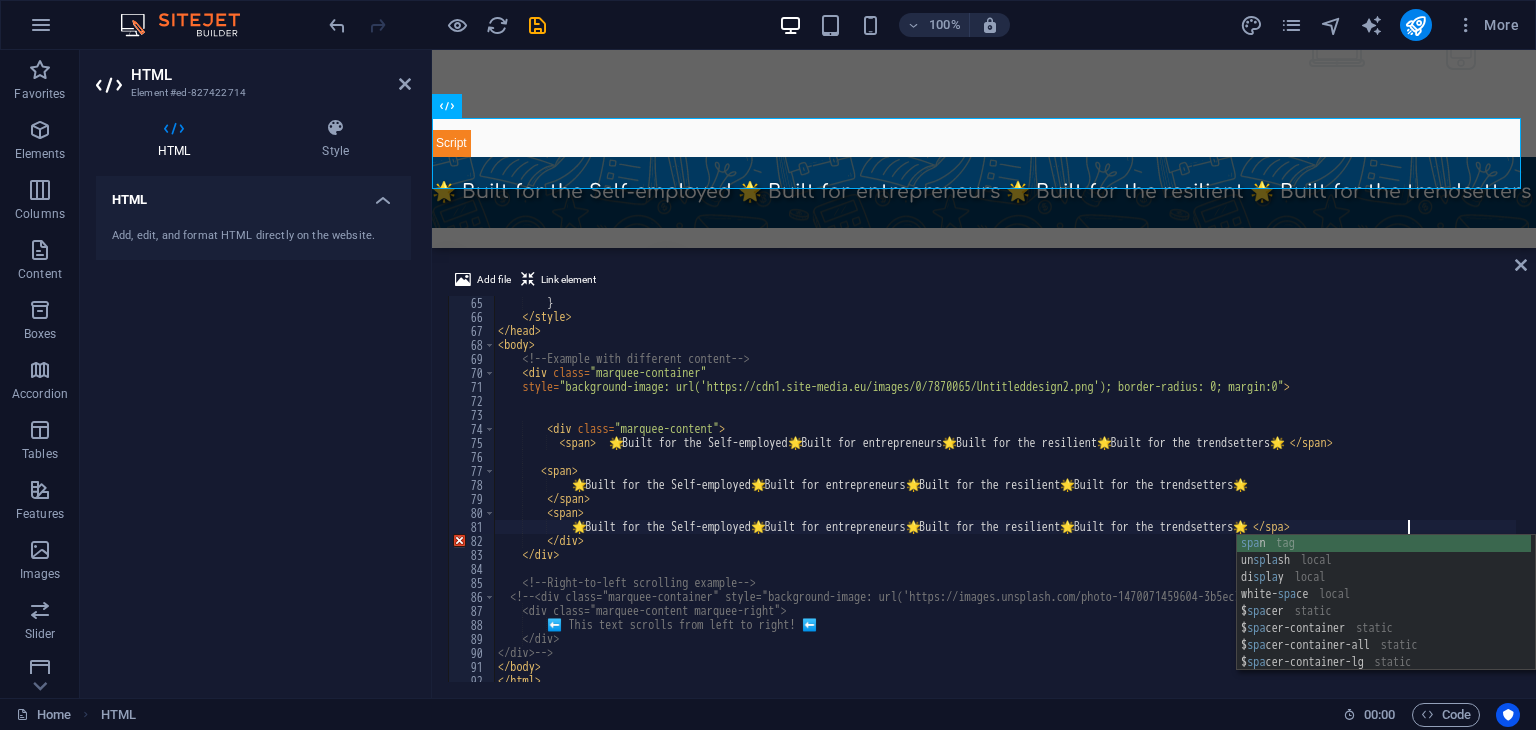type on "🌟 Built for the Self-employed 🌟 Built for entrepreneurs 🌟 Built for the resilient 🌟 Built for the trendsetters 🌟 </span>" 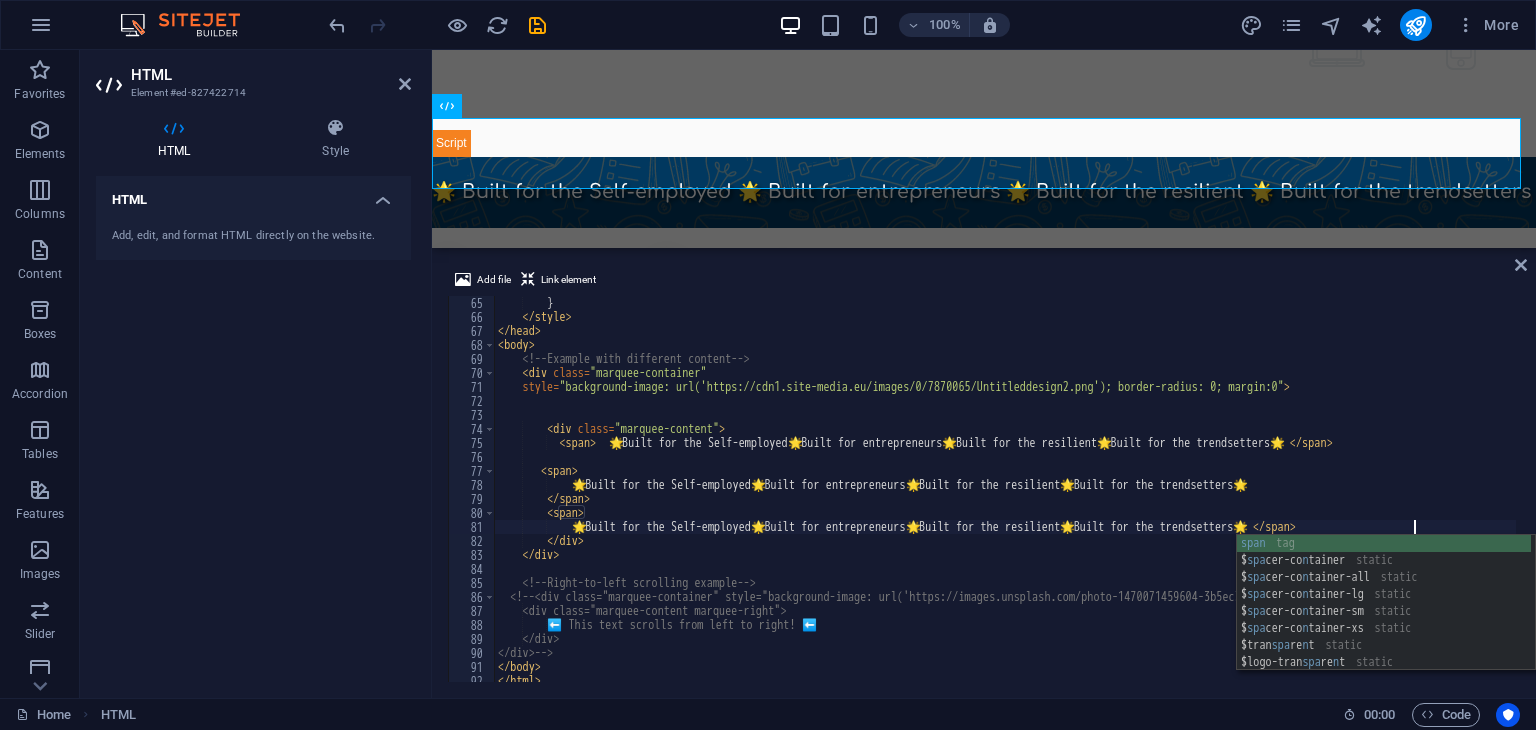 click on "}      </ style > </ head > < body >      <!--  Example with different content  -->      < div   class = "marquee-container"      style = "background-image: url('https://cdn1.site-media.eu/images/0/7870065/Untitleddesign2.png'); border-radius: 0; margin:0" >                     < div   class = "marquee-content" >              < span >    🌟  Built for the Self-employed  🌟  Built for entrepreneurs  🌟  Built for the resilient  🌟  Built for the trendsetters  🌟   </ span >                    < span >                🌟  Built for the Self-employed  🌟  Built for entrepreneurs  🌟  Built for the resilient  🌟  Built for the trendsetters  🌟             </ span >           < span >                🌟  Built for the Self-employed  🌟  Built for entrepreneurs  🌟  Built for the resilient  🌟  Built for the trendsetters  🌟   </ span >           </ div >      </ div >      <!--  Right-to-left scrolling example  -->    <!--        <div class="marquee-content marquee-right"> -->" at bounding box center (1114, 501) 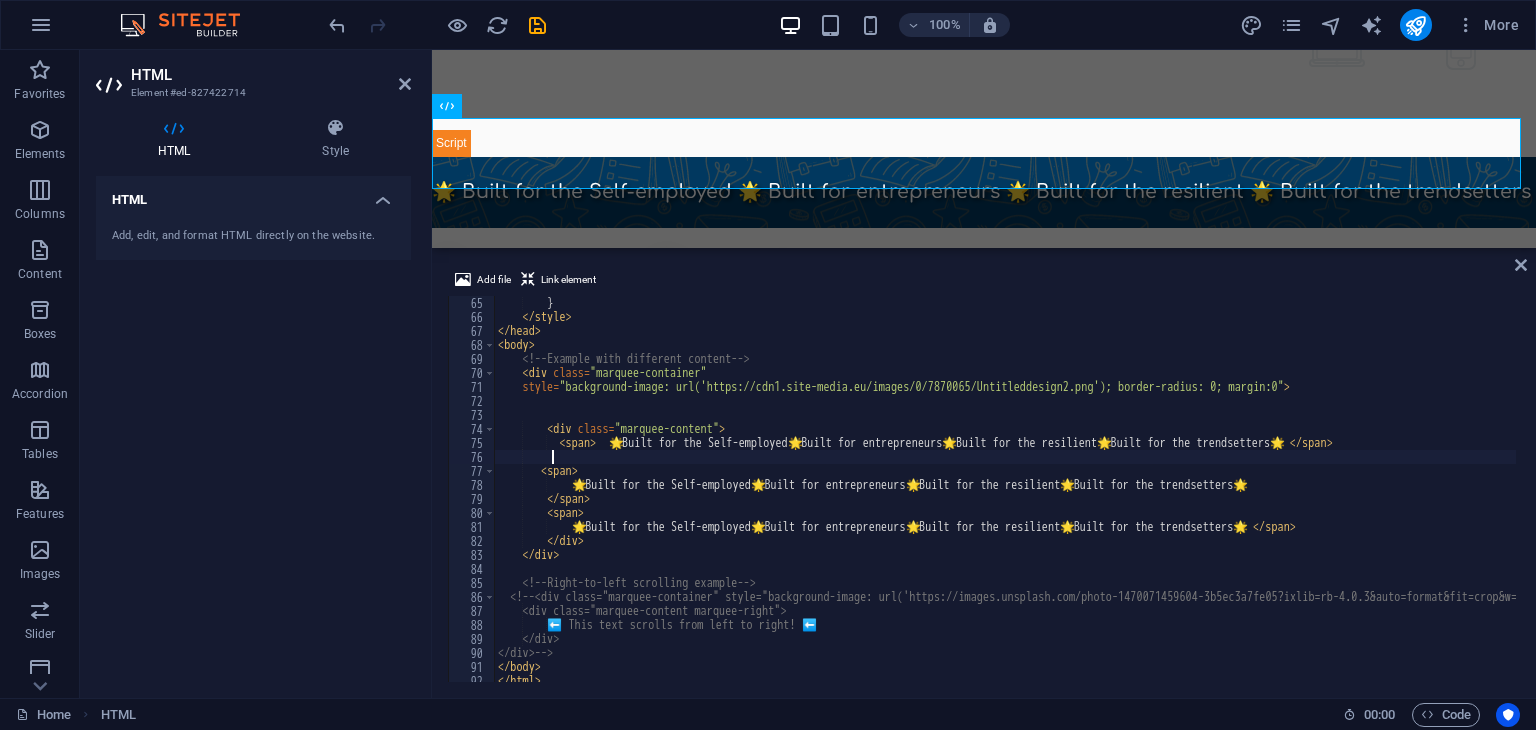 scroll, scrollTop: 0, scrollLeft: 3, axis: horizontal 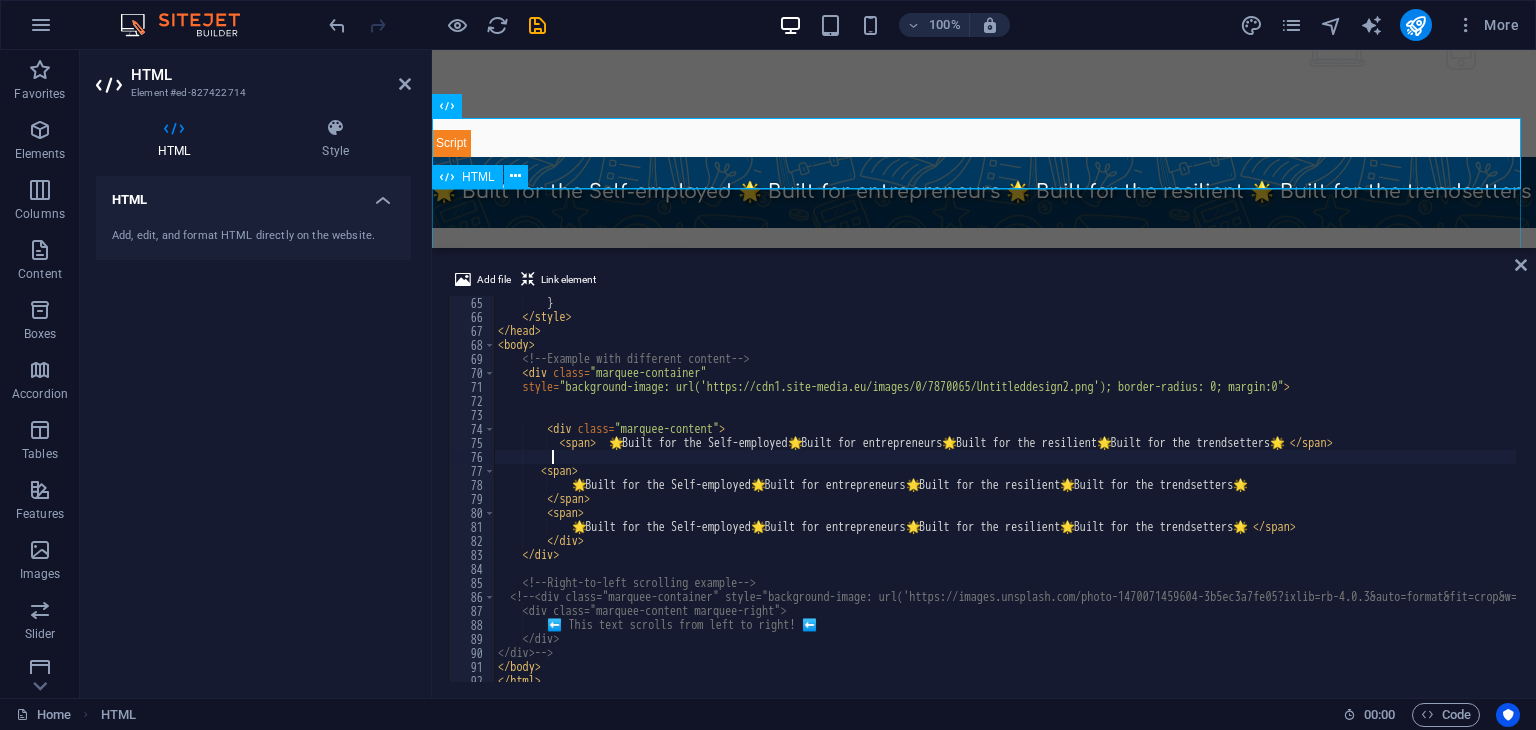 type 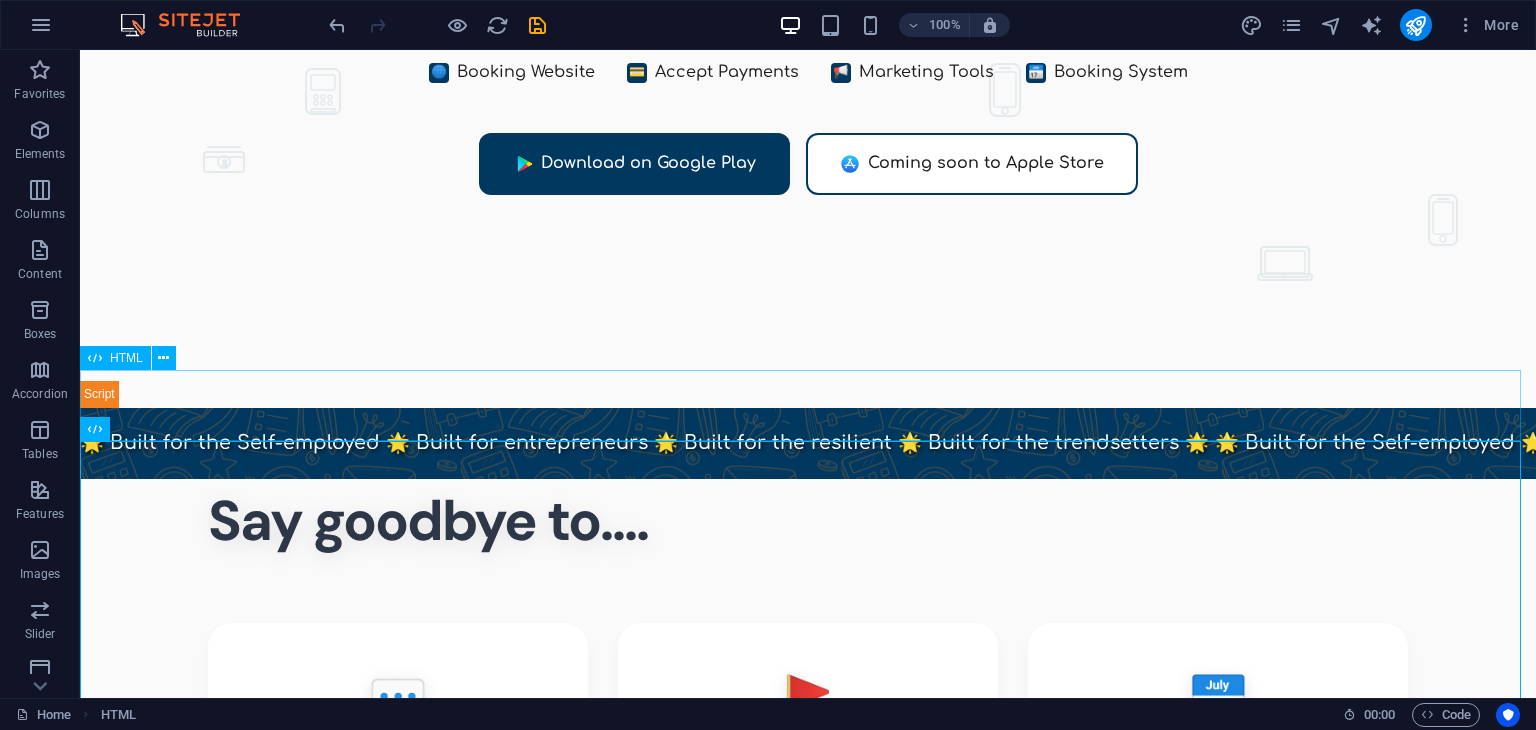 click on "HTML" at bounding box center [126, 358] 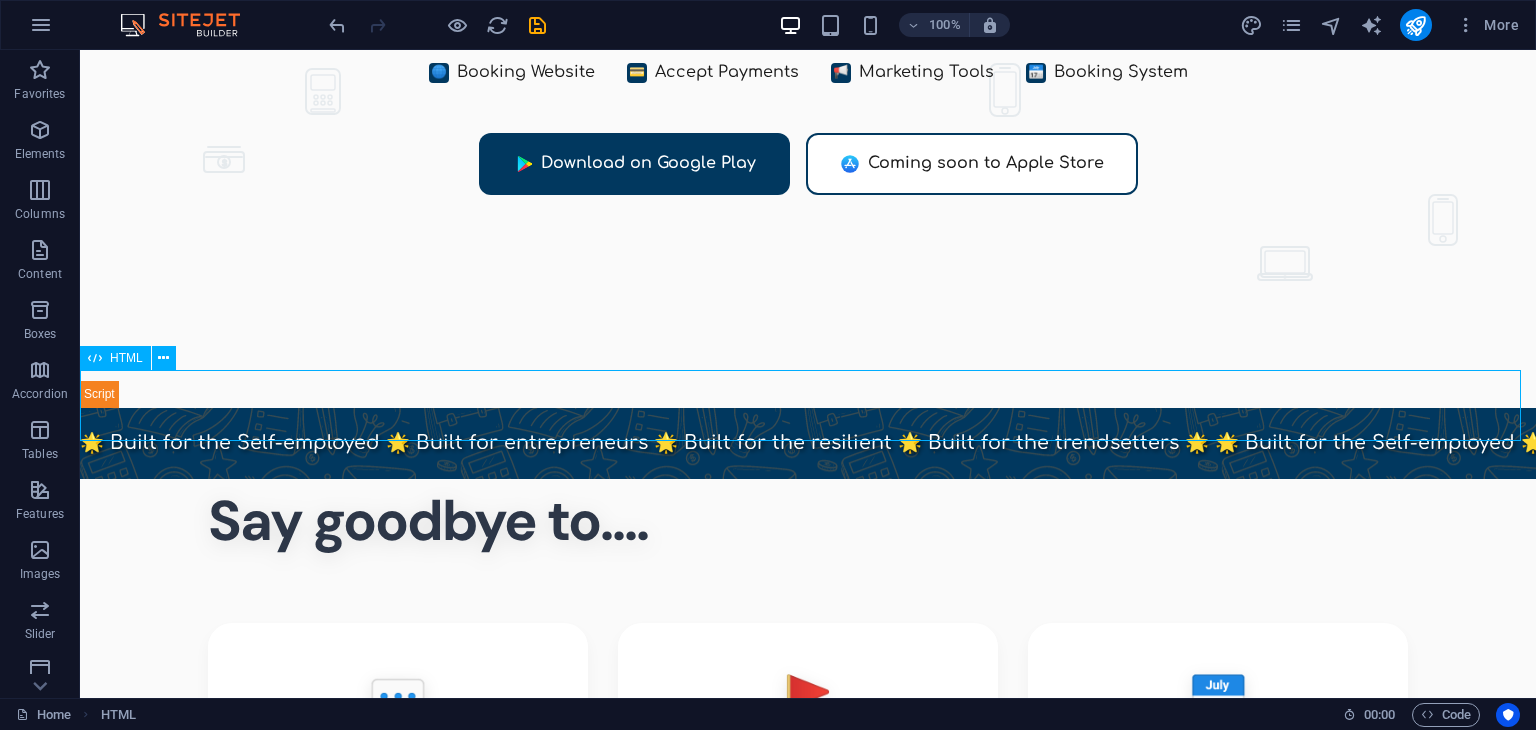 click on "HTML" at bounding box center (126, 358) 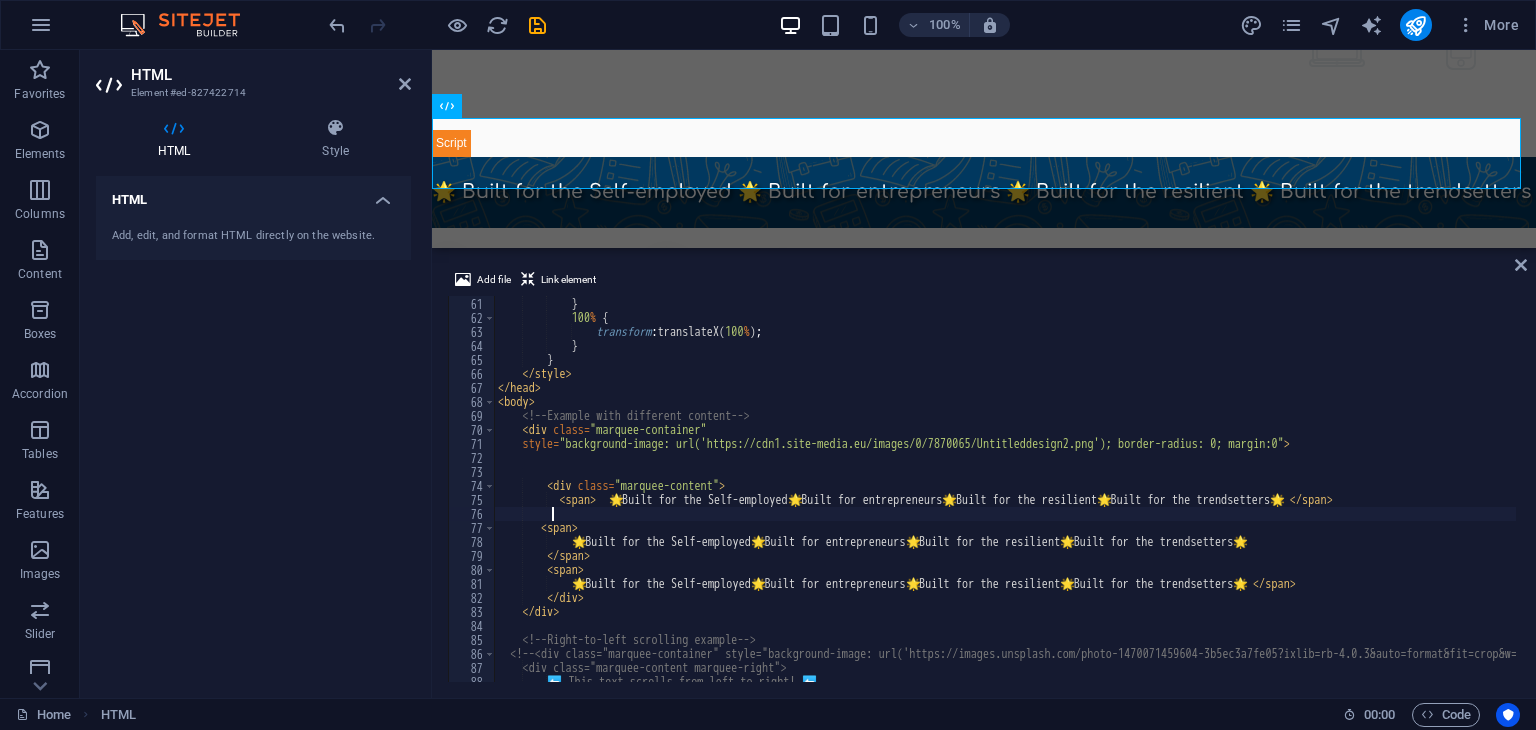 scroll, scrollTop: 842, scrollLeft: 0, axis: vertical 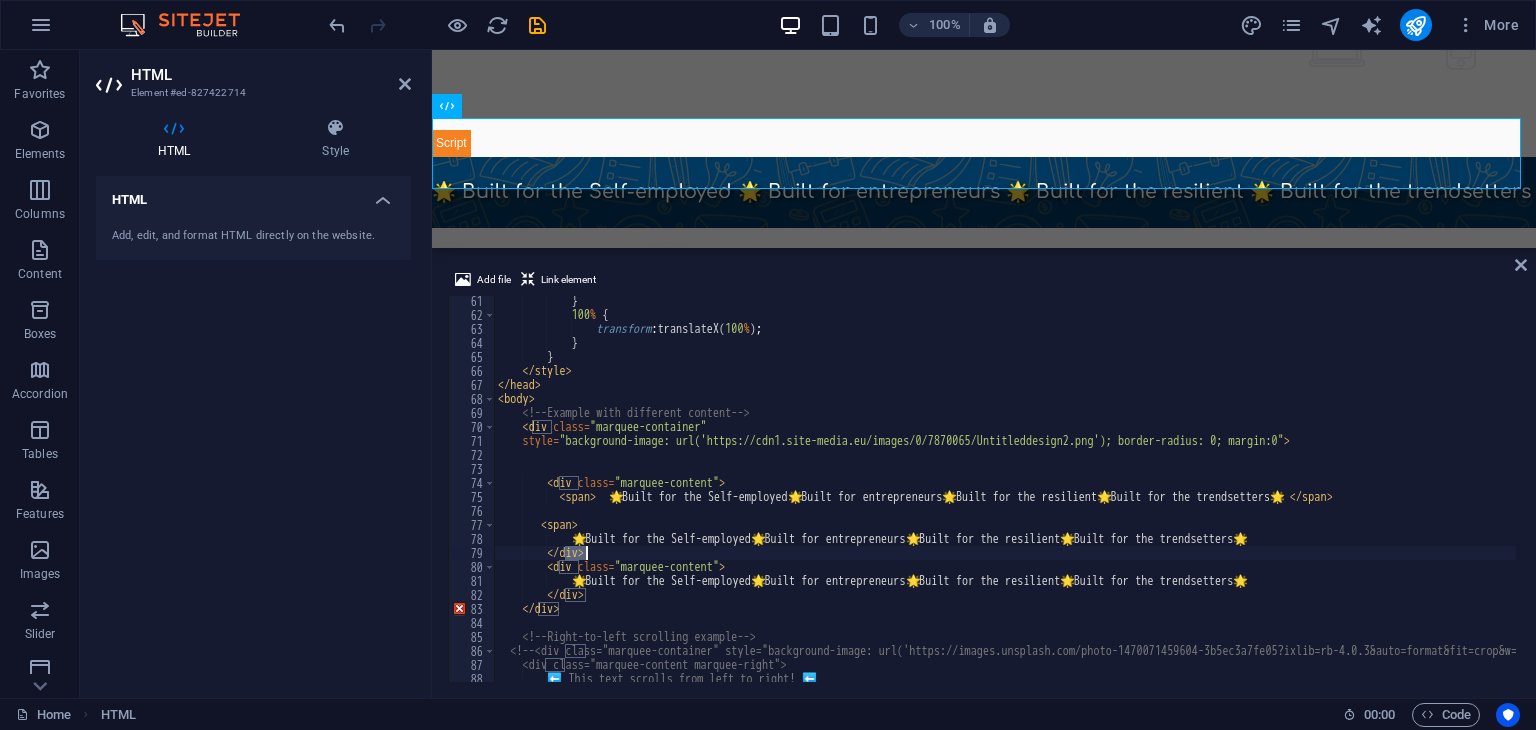 type on "<>" 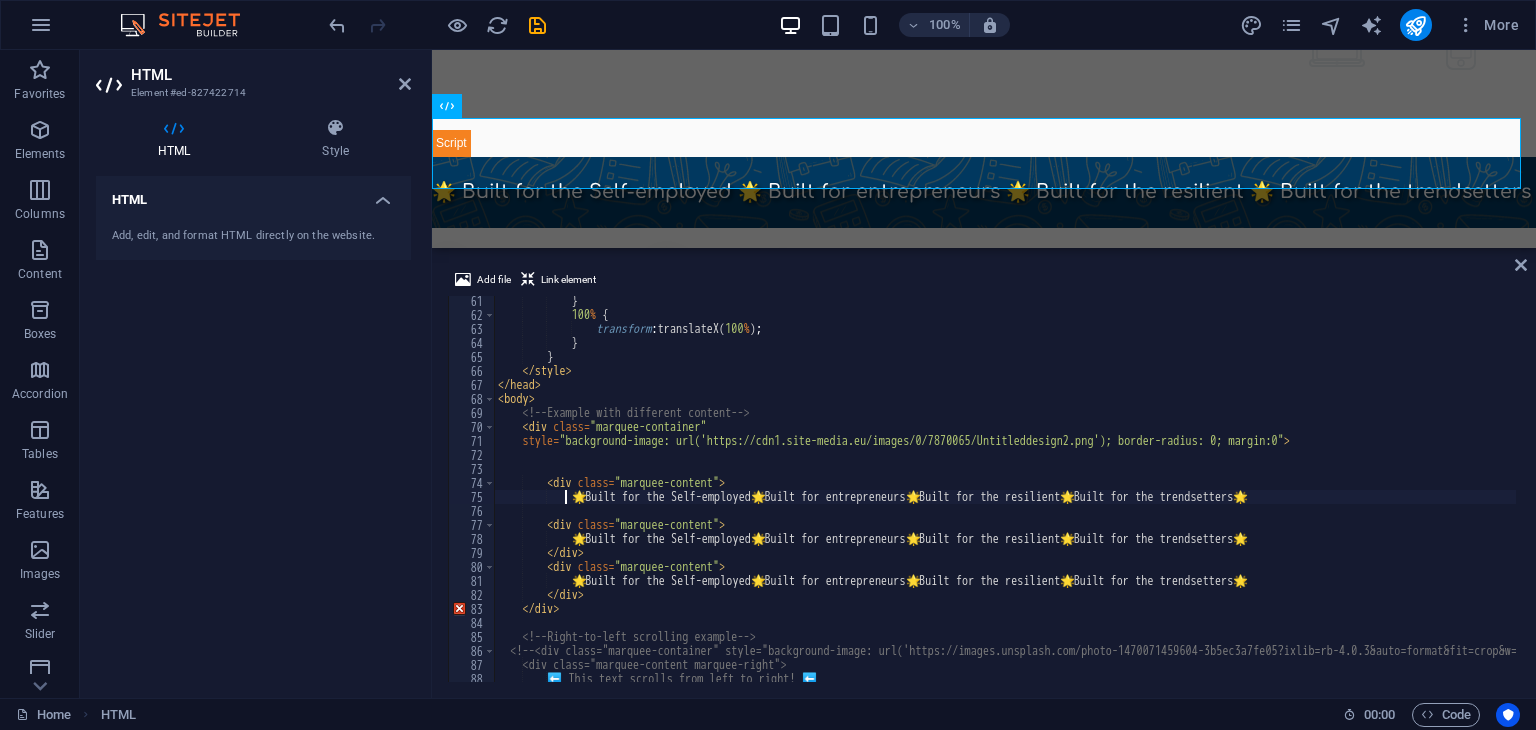 type on "</div>" 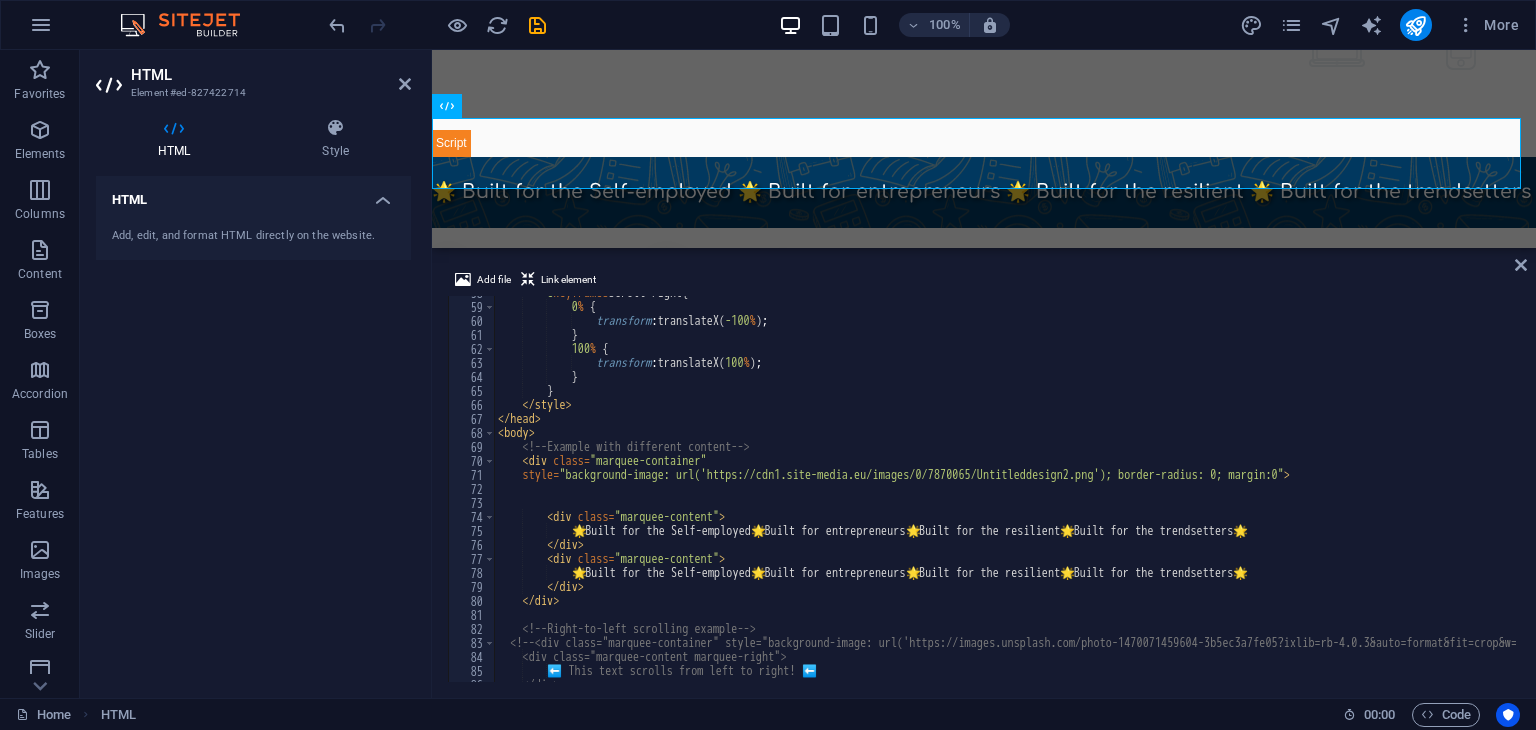 scroll, scrollTop: 864, scrollLeft: 0, axis: vertical 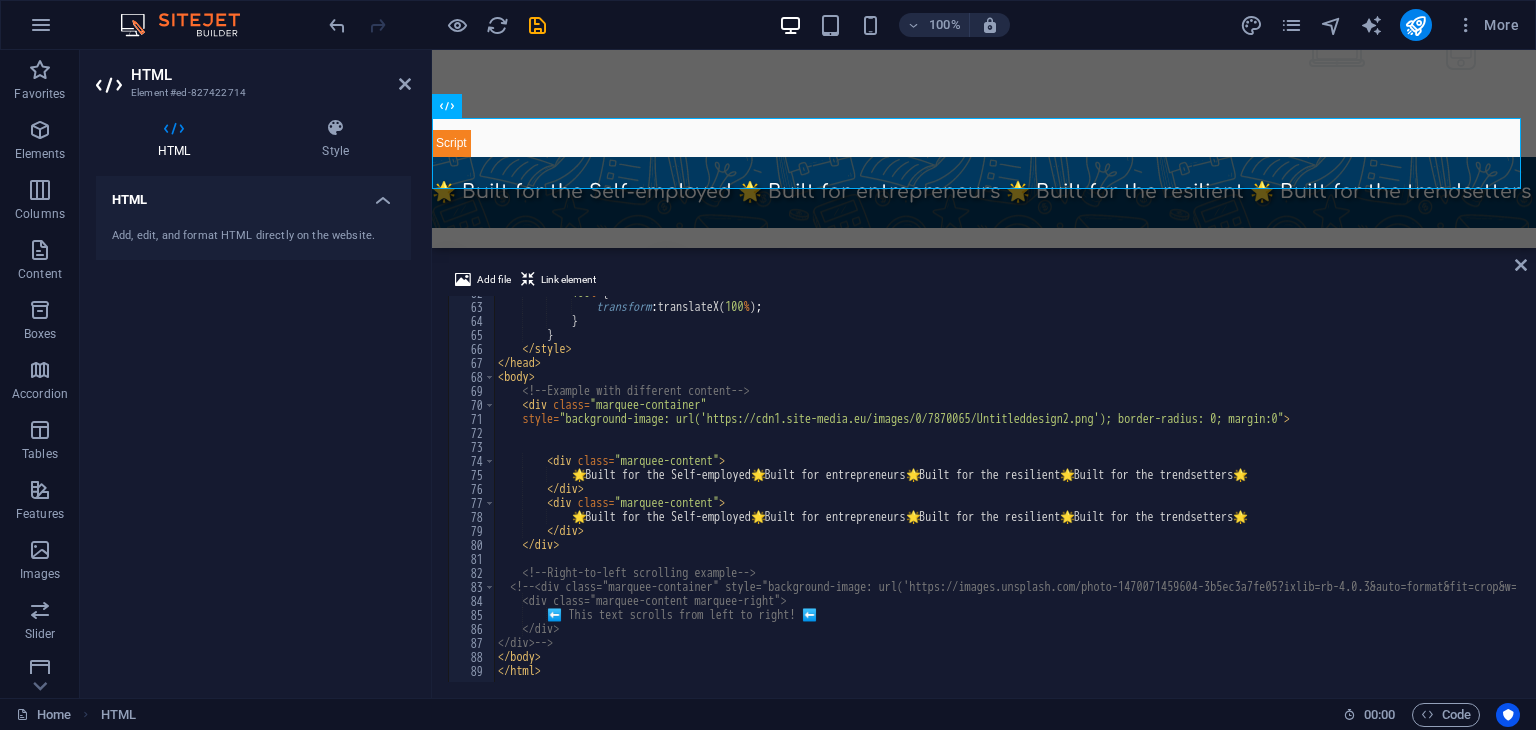click on "100 %   {                     transform :  translateX( 100 % ) ;                }           }      </ style > </ head > < body >      <!--  Example with different content  -->      < div   class = "marquee-container"      style = "background-image: url('https://cdn1.site-media.eu/images/0/7870065/Untitleddesign2.png'); border-radius: 0; margin:0" >                     < div   class = "marquee-content" >                🌟  Built for the Self-employed  🌟  Built for entrepreneurs  🌟  Built for the resilient  🌟  Built for the trendsetters  🌟             </ div >           < div   class = "marquee-content" >                🌟  Built for the Self-employed  🌟  Built for entrepreneurs  🌟  Built for the resilient  🌟  Built for the trendsetters  🌟             </ div >      </ div >      <!--  Right-to-left scrolling example  -->    <!--        <div class="marquee-content marquee-right">             ⬅️ This text scrolls from left to right! ⬅️        </div>   </div>  -->" at bounding box center [1114, 491] 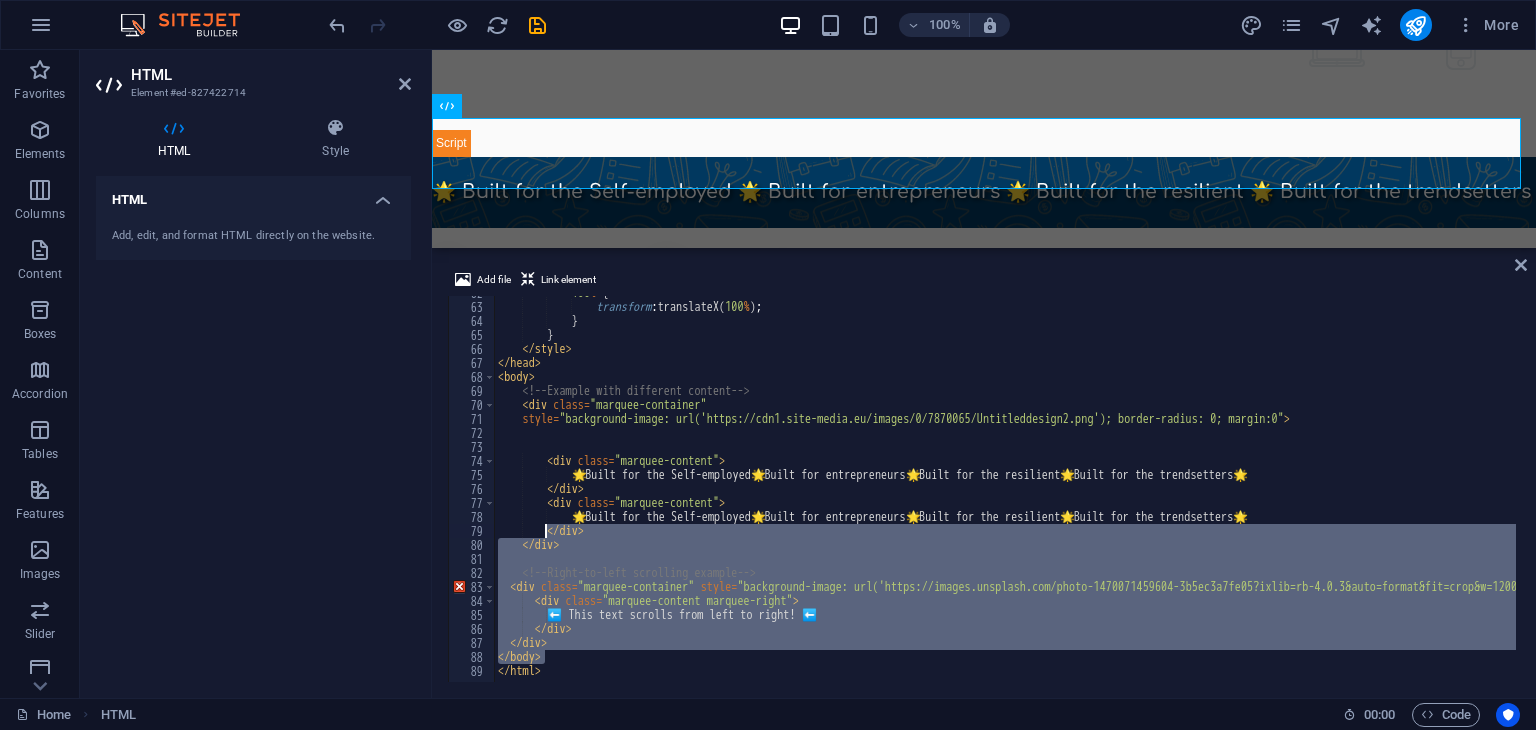 type on "<div class="marquee-content">" 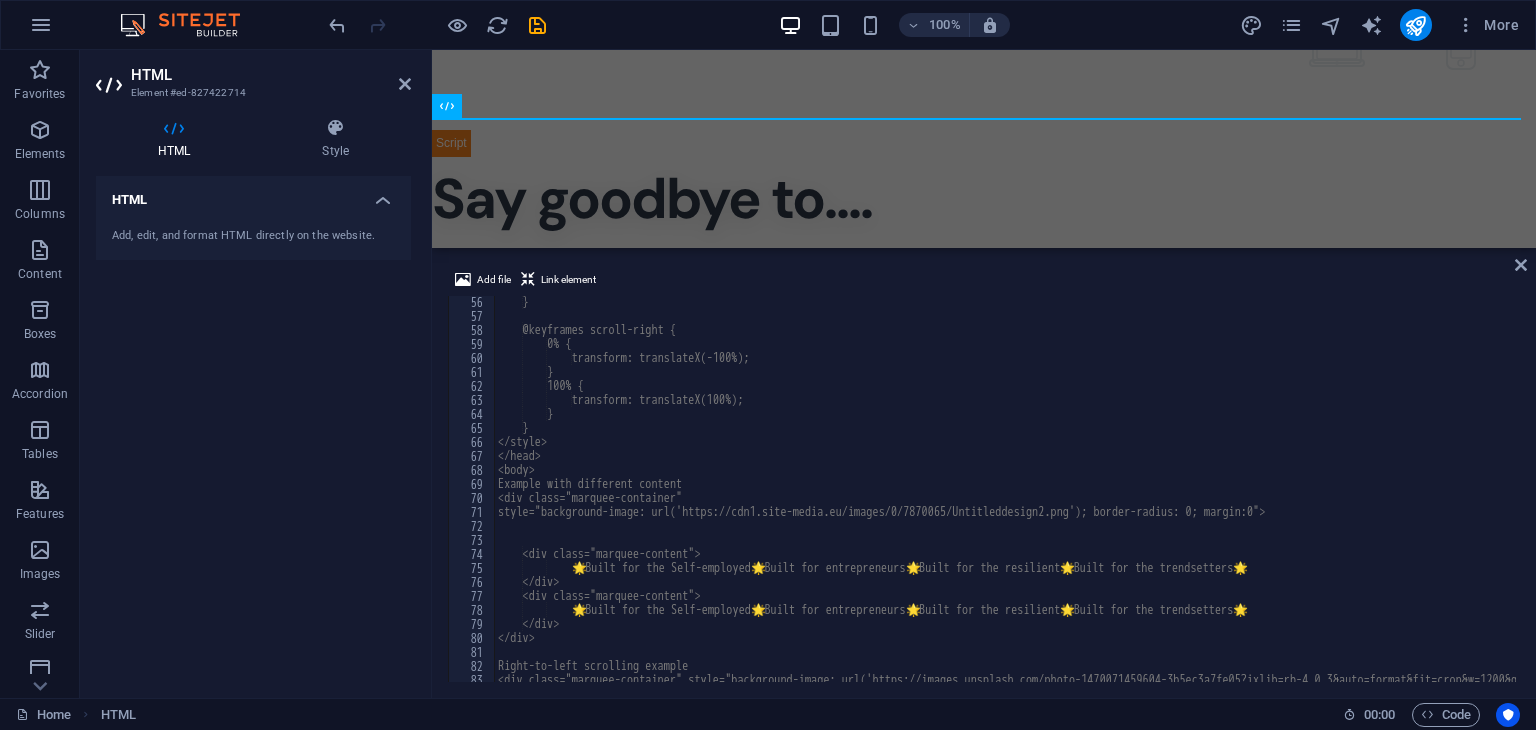 scroll, scrollTop: 864, scrollLeft: 0, axis: vertical 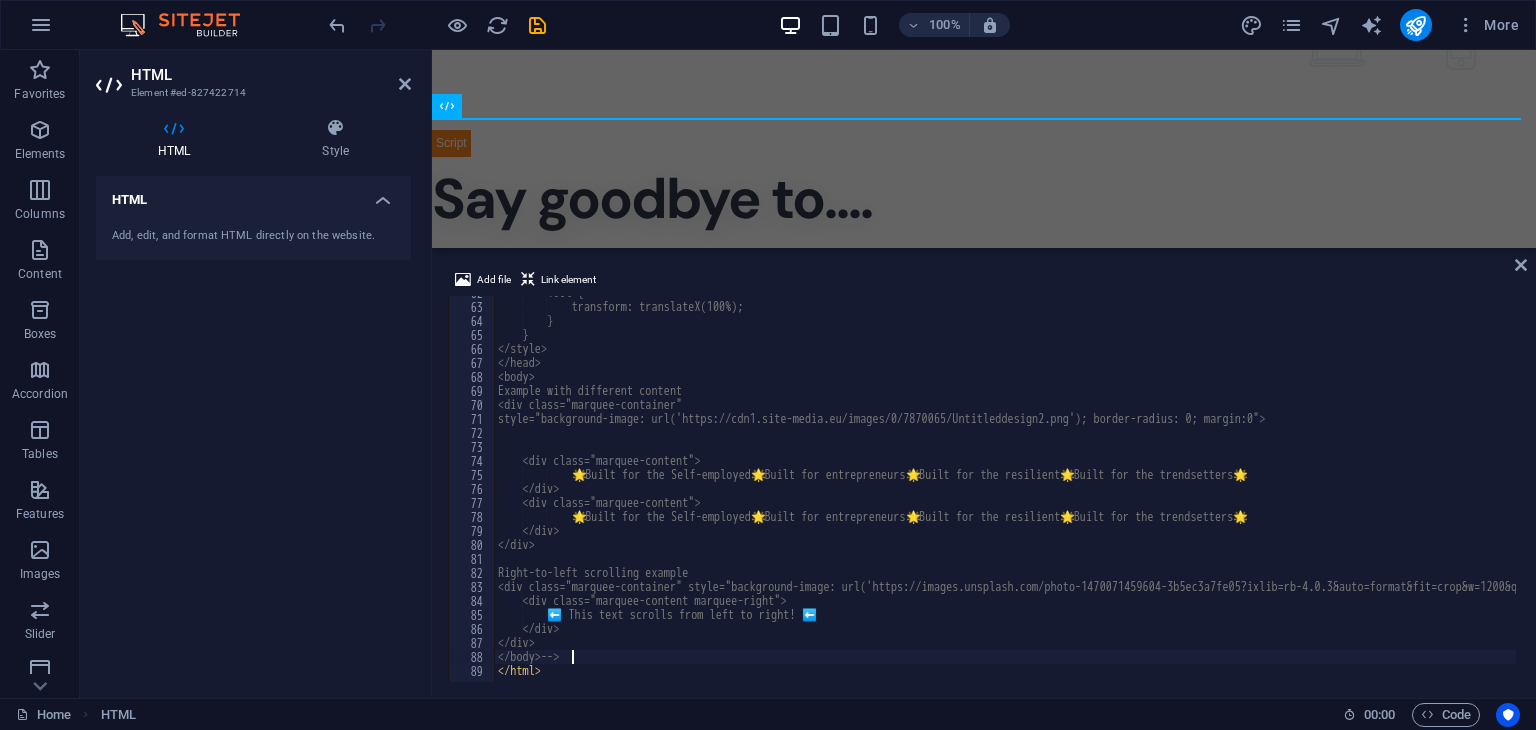 click on "100% {                    transform: translateX(100%);               }          }     </style> </head> <body>     Example with different content     <div class="marquee-container"     style="background-image: url('https://cdn1.site-media.eu/images/0/7870065/Untitleddesign2.png'); border-radius: 0; margin:0">                    <div class="marquee-content">                🌟  Built for the Self-employed  🌟  Built for entrepreneurs  🌟  Built for the resilient  🌟  Built for the trendsetters  🌟            </div>          <div class="marquee-content">                🌟  Built for the Self-employed  🌟  Built for entrepreneurs  🌟  Built for the resilient  🌟  Built for the trendsetters  🌟            </div>     </div>     Right-to-left scrolling example   <div class="marquee-container" style="background-image: url('https://images.unsplash.com/photo-1470071459604-3b5ec3a7fe05?ixlib=rb-4.0.3&auto=format&fit=crop&w=1200&q=80');">        <div class="marquee-content marquee-right">" at bounding box center [1091, 491] 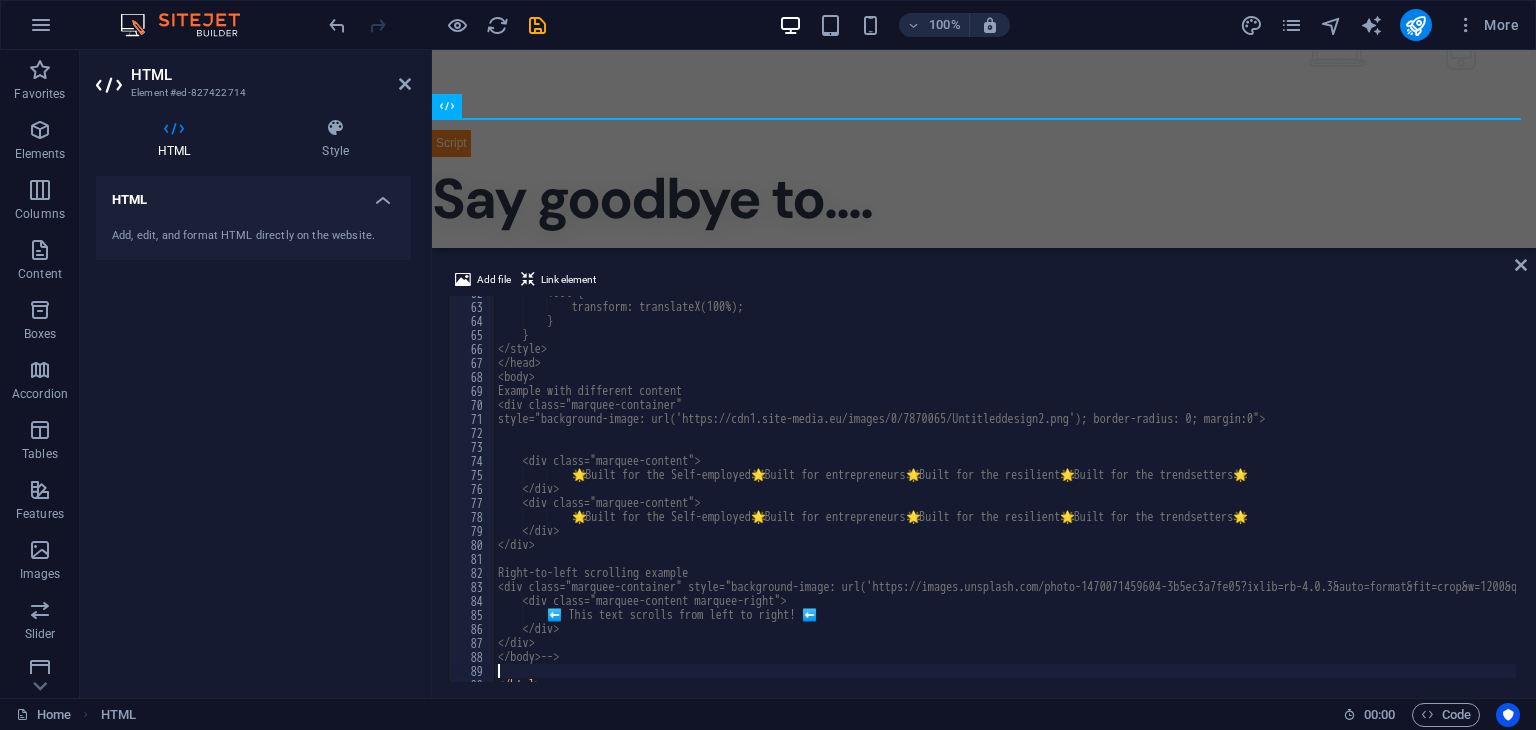 scroll, scrollTop: 877, scrollLeft: 0, axis: vertical 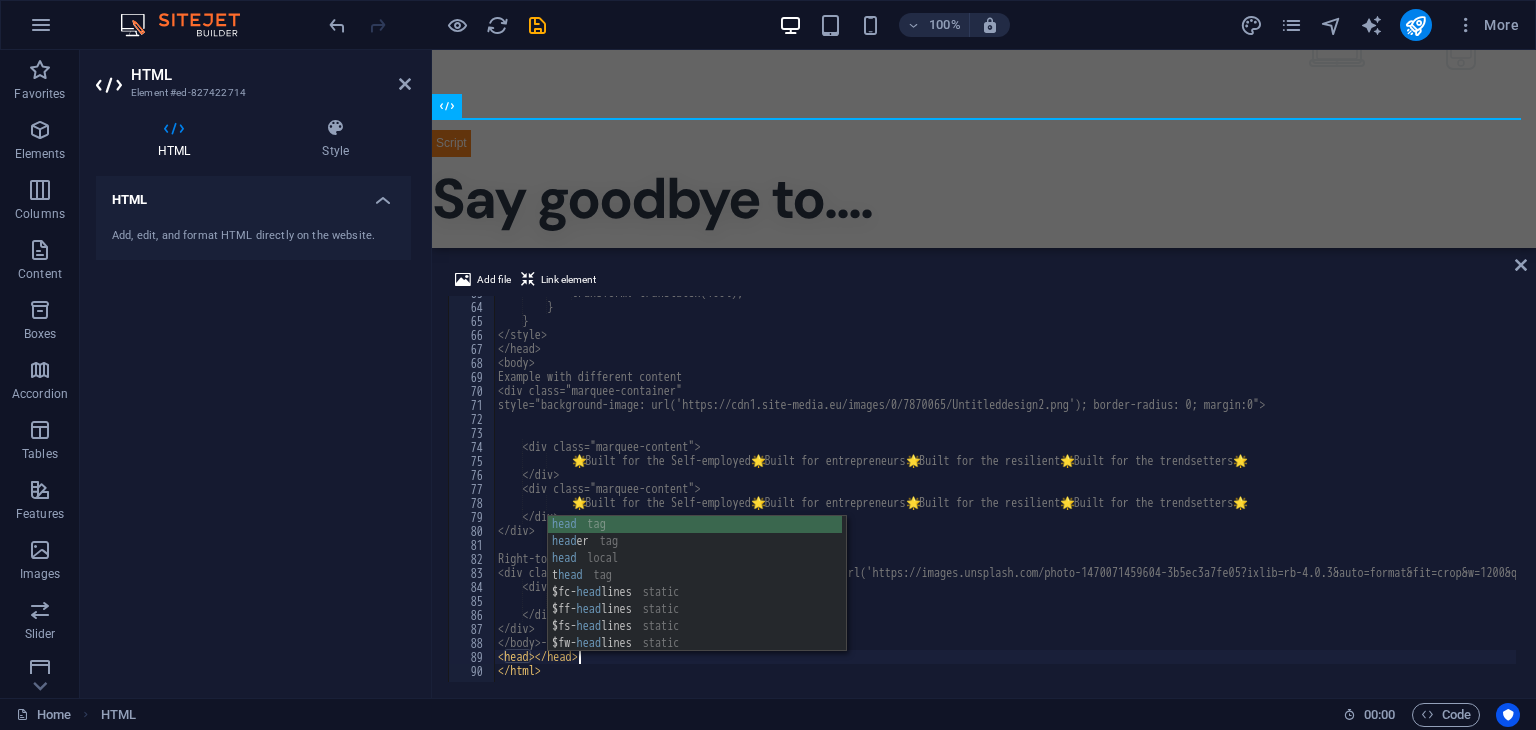 click on "transform: translateX(100%);               }          }     </style> </head> <body>     Example with different content     <div class="marquee-container"     style="background-image: url('https://cdn1.site-media.eu/images/0/7870065/Untitleddesign2.png'); border-radius: 0; margin:0">                    <div class="marquee-content">                🌟  Built for the Self-employed  🌟  Built for entrepreneurs  🌟  Built for the resilient  🌟  Built for the trendsetters  🌟            </div>          <div class="marquee-content">                🌟  Built for the Self-employed  🌟  Built for entrepreneurs  🌟  Built for the resilient  🌟  Built for the trendsetters  🌟            </div>     </div>     Right-to-left scrolling example   <div class="marquee-container" style="background-image: url('https://images.unsplash.com/photo-1470071459604-3b5ec3a7fe05?ixlib=rb-4.0.3&auto=format&fit=crop&w=1200&q=80');">        <div class="marquee-content marquee-right">                --> <" at bounding box center (1091, 491) 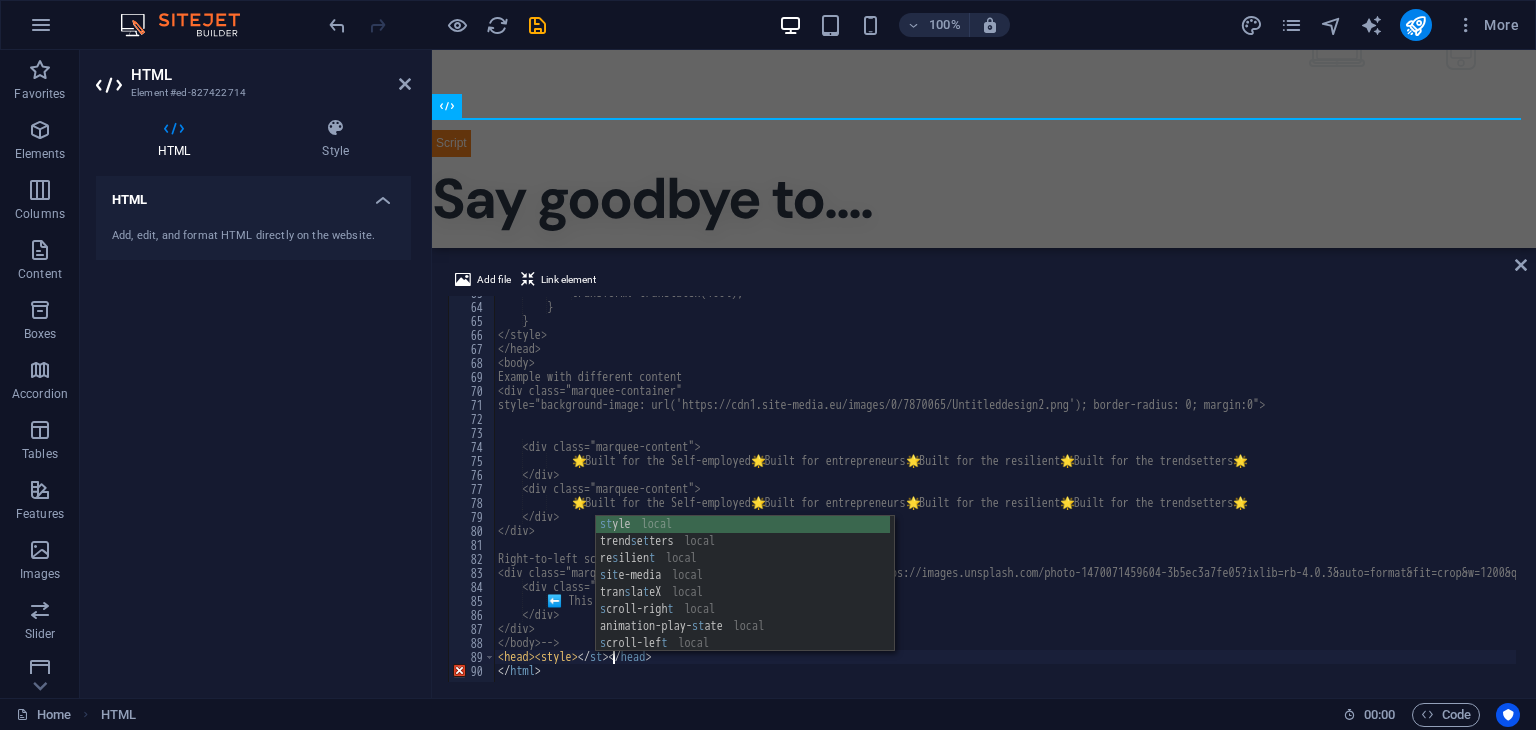 scroll, scrollTop: 0, scrollLeft: 10, axis: horizontal 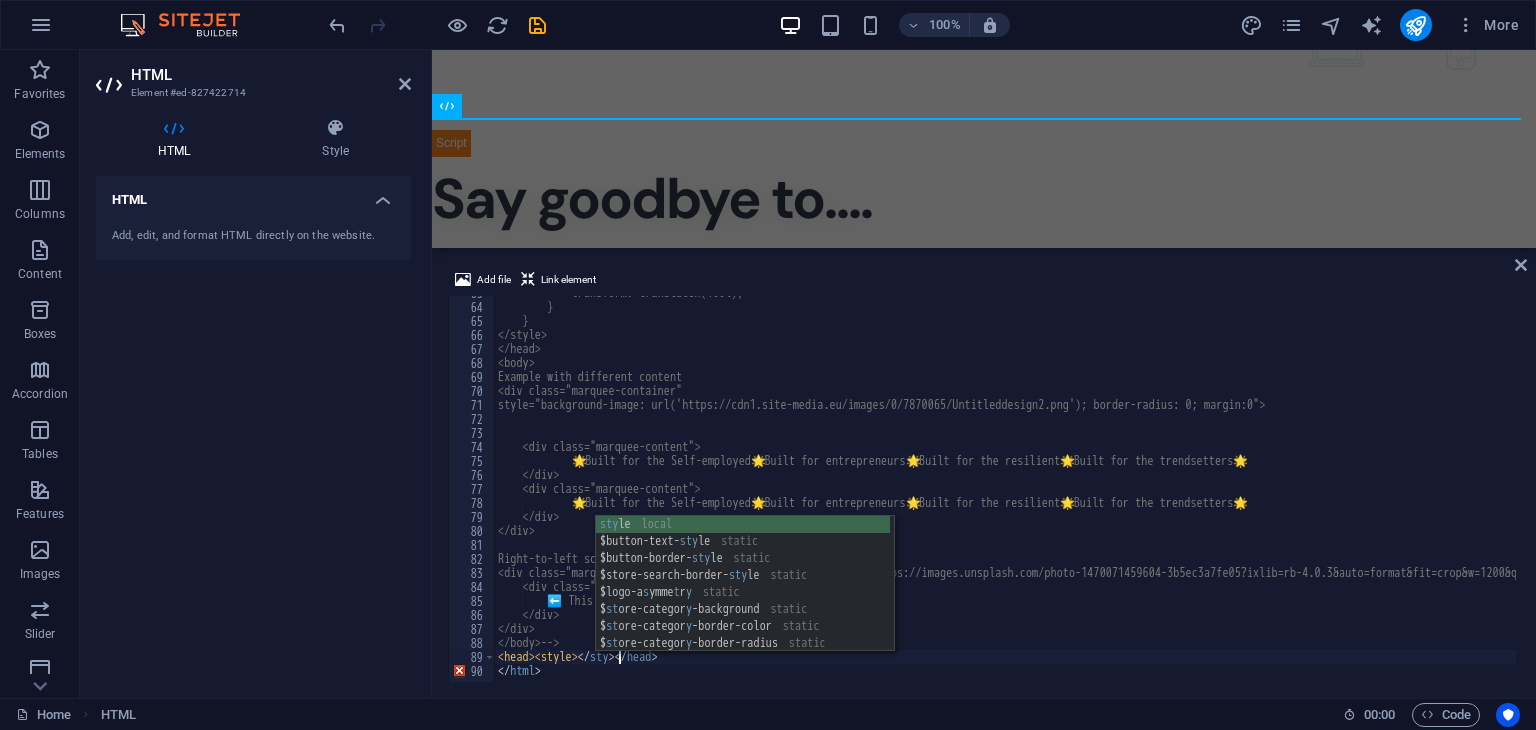 type on "<head><style></style></head>" 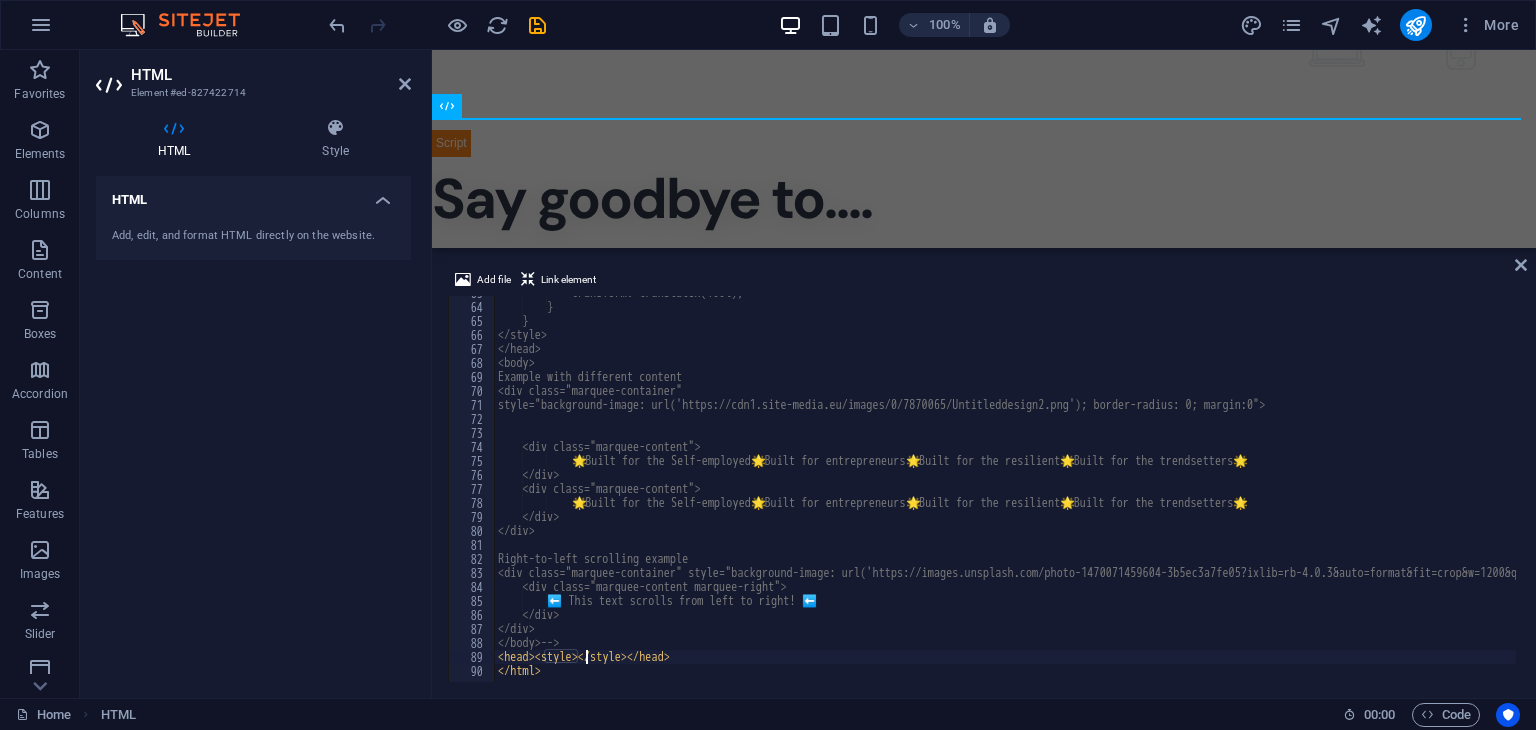 click on "transform: translateX(100%);               }          }     </style> </head> <body>     Example with different content     <div class="marquee-container"     style="background-image: url('https://cdn1.site-media.eu/images/0/7870065/Untitleddesign2.png'); border-radius: 0; margin:0">                    <div class="marquee-content">                🌟  Built for the Self-employed  🌟  Built for entrepreneurs  🌟  Built for the resilient  🌟  Built for the trendsetters  🌟            </div>          <div class="marquee-content">                🌟  Built for the Self-employed  🌟  Built for entrepreneurs  🌟  Built for the resilient  🌟  Built for the trendsetters  🌟            </div>     </div>     Right-to-left scrolling example   <div class="marquee-container" style="background-image: url('https://images.unsplash.com/photo-1470071459604-3b5ec3a7fe05?ixlib=rb-4.0.3&auto=format&fit=crop&w=1200&q=80');">        <div class="marquee-content marquee-right">                --> <" at bounding box center [1091, 491] 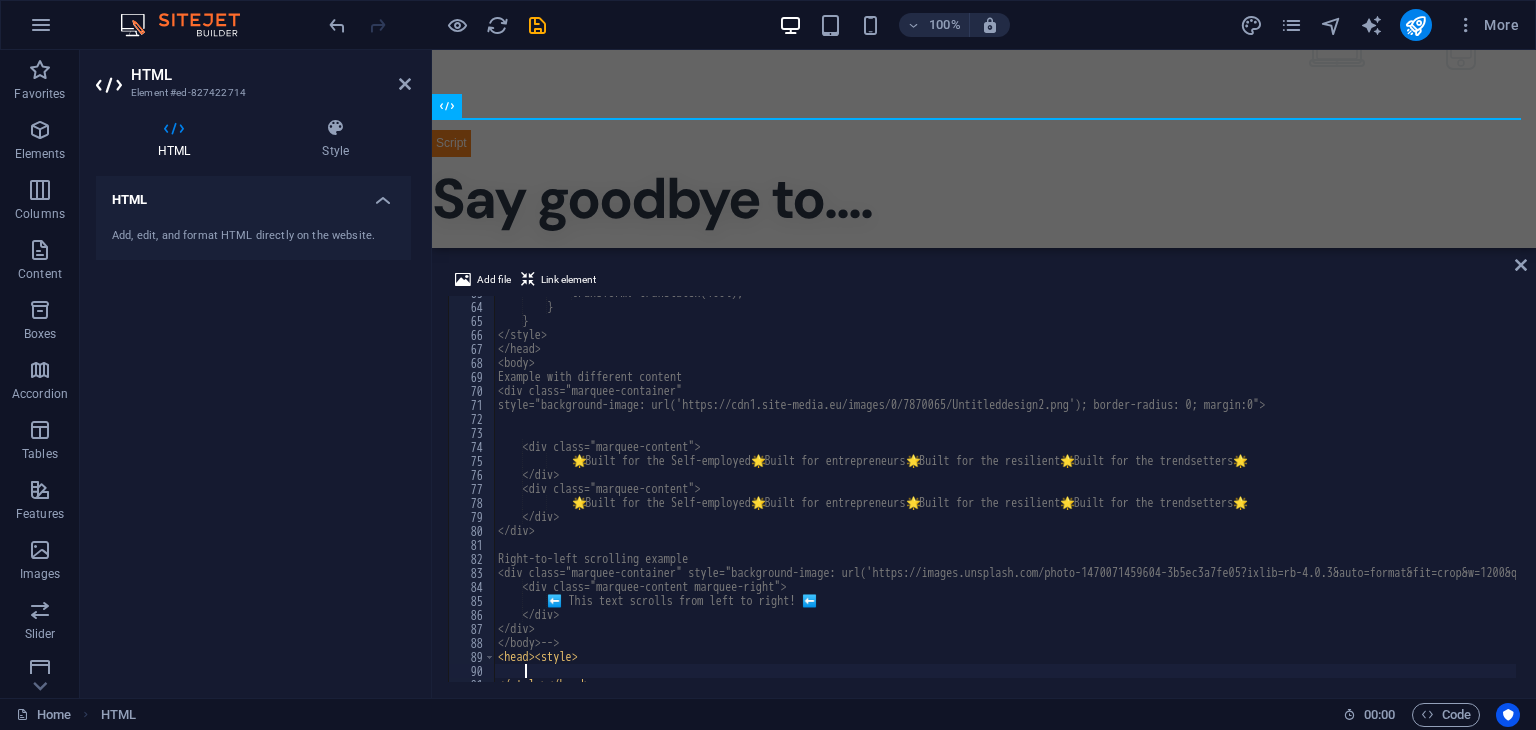 paste 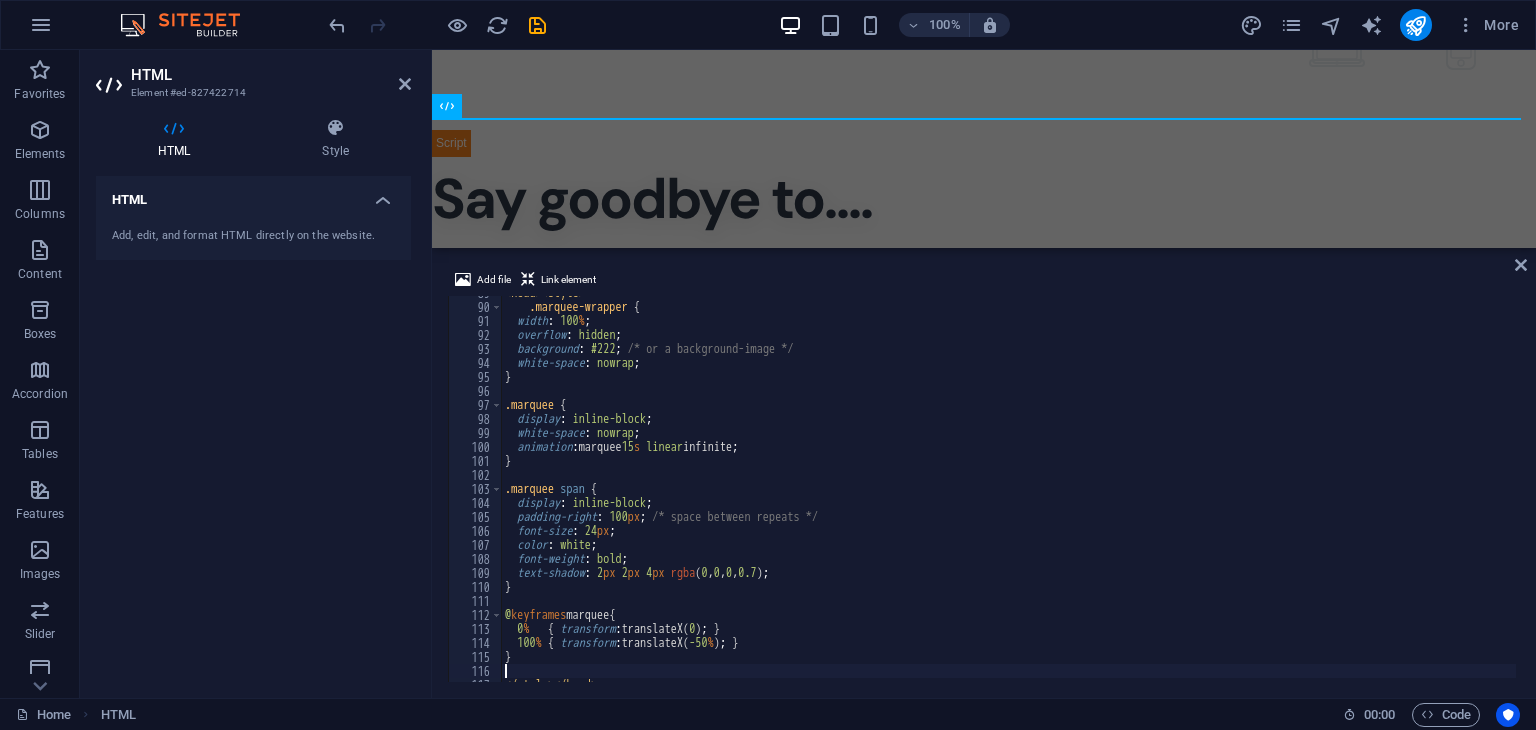 scroll, scrollTop: 0, scrollLeft: 0, axis: both 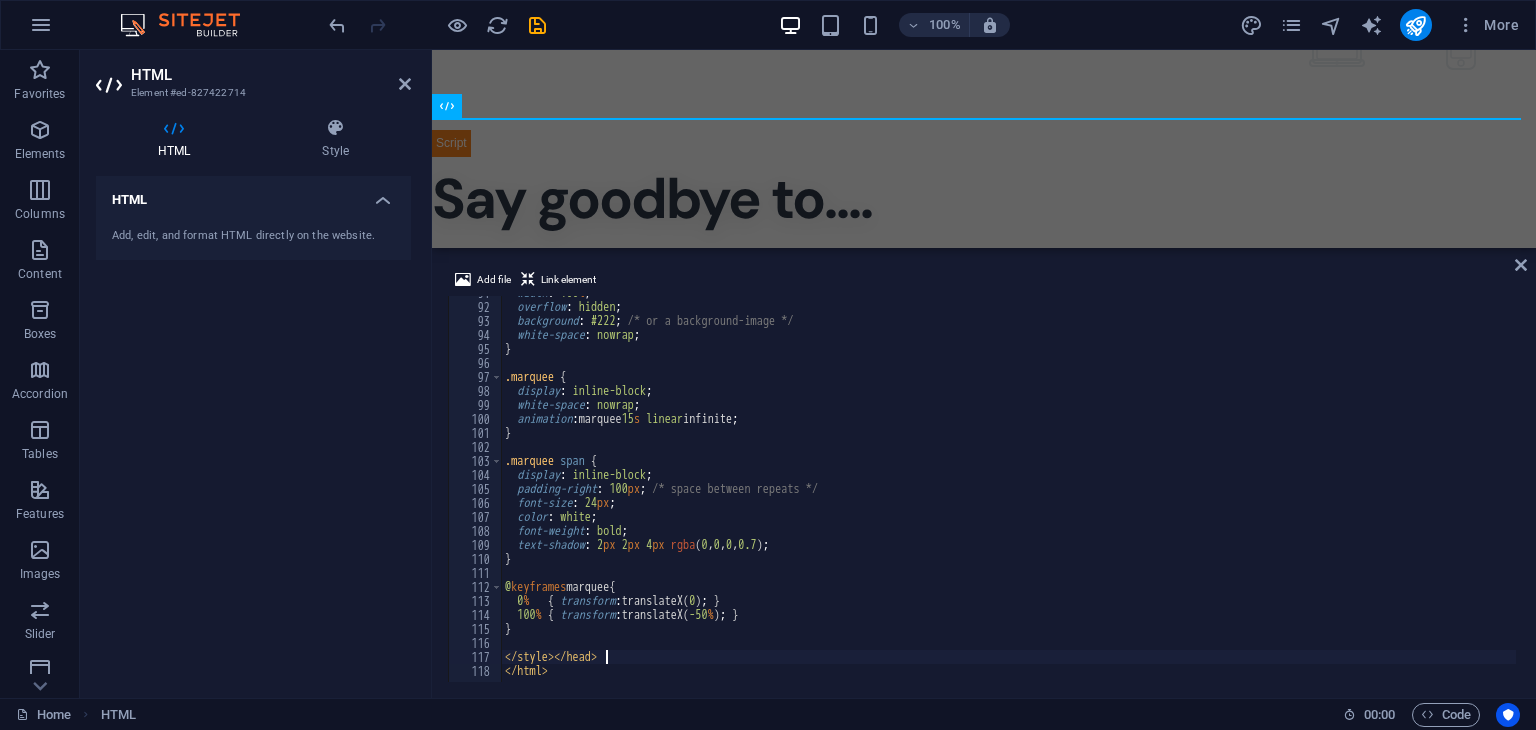 click on "width :   100 % ;    overflow :   hidden ;    background :   #222 ;   /* or a background-image */    white-space :   nowrap ; } .marquee   {    display :   inline-block ;    white-space :   nowrap ;    animation :  marquee  15 s   linear  infinite ; } .marquee   span   {    display :   inline-block ;    padding-right :   100 px ;   /* space between repeats */    font-size :   24 px ;    color :   white ;    font-weight :   bold ;    text-shadow :   2 px   2 px   4 px   rgba ( 0 , 0 , 0 , 0.7 ) ; } @ keyframes  marquee  {    0 %     {   transform :  translateX( 0 ) ;   }    100 %   {   transform :  translateX( -50 % ) ;   } } </ style > </ head > </ html >" at bounding box center [1098, 491] 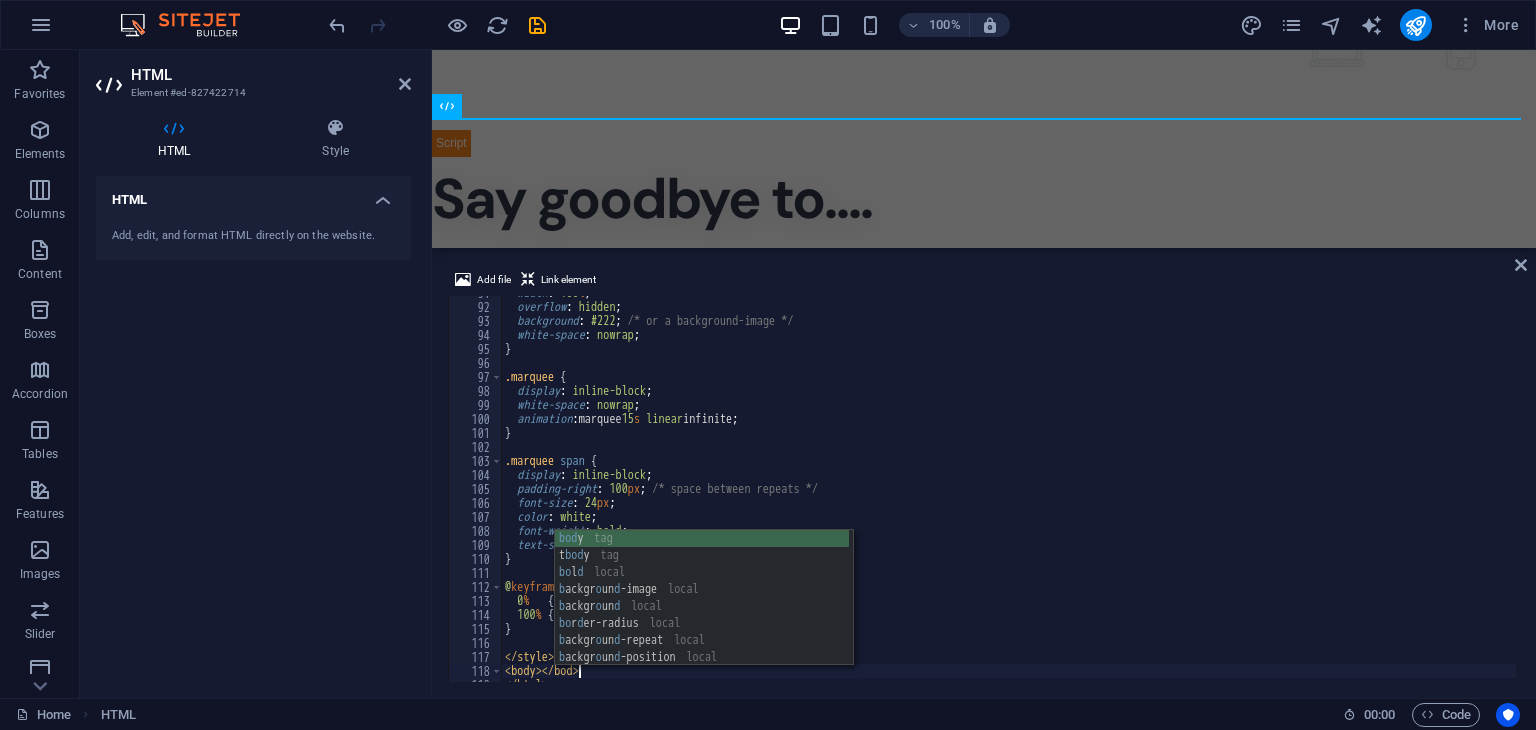 scroll, scrollTop: 0, scrollLeft: 5, axis: horizontal 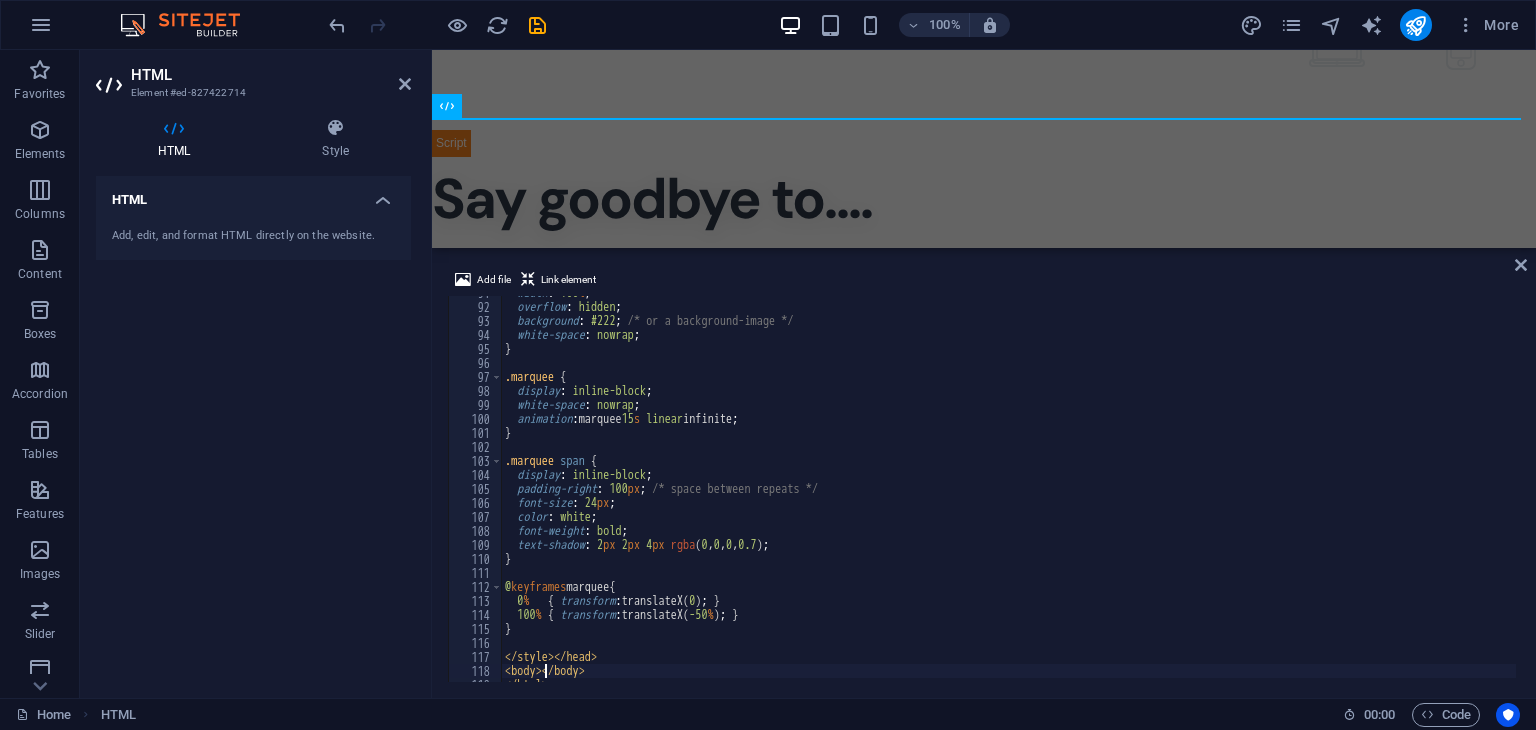 paste 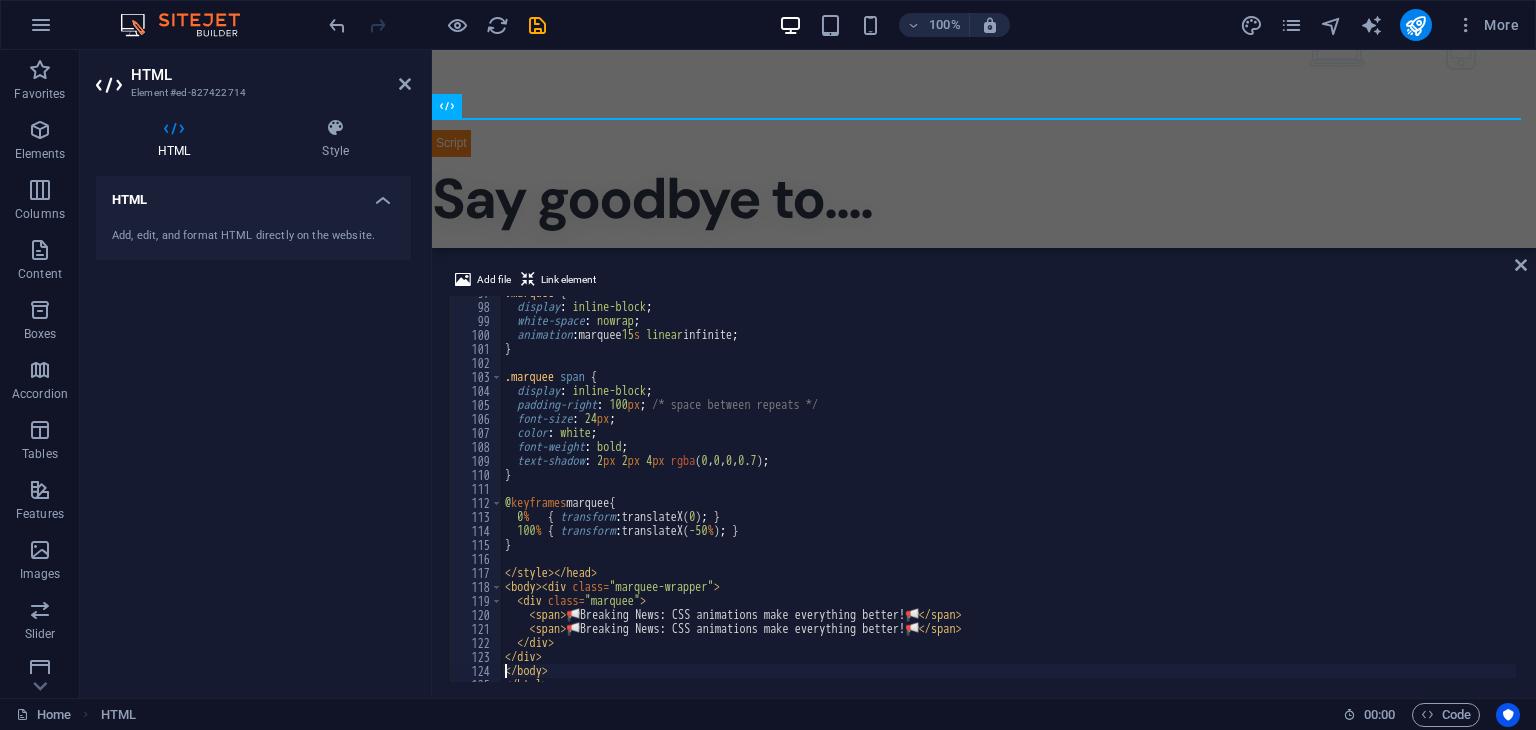 scroll, scrollTop: 0, scrollLeft: 2, axis: horizontal 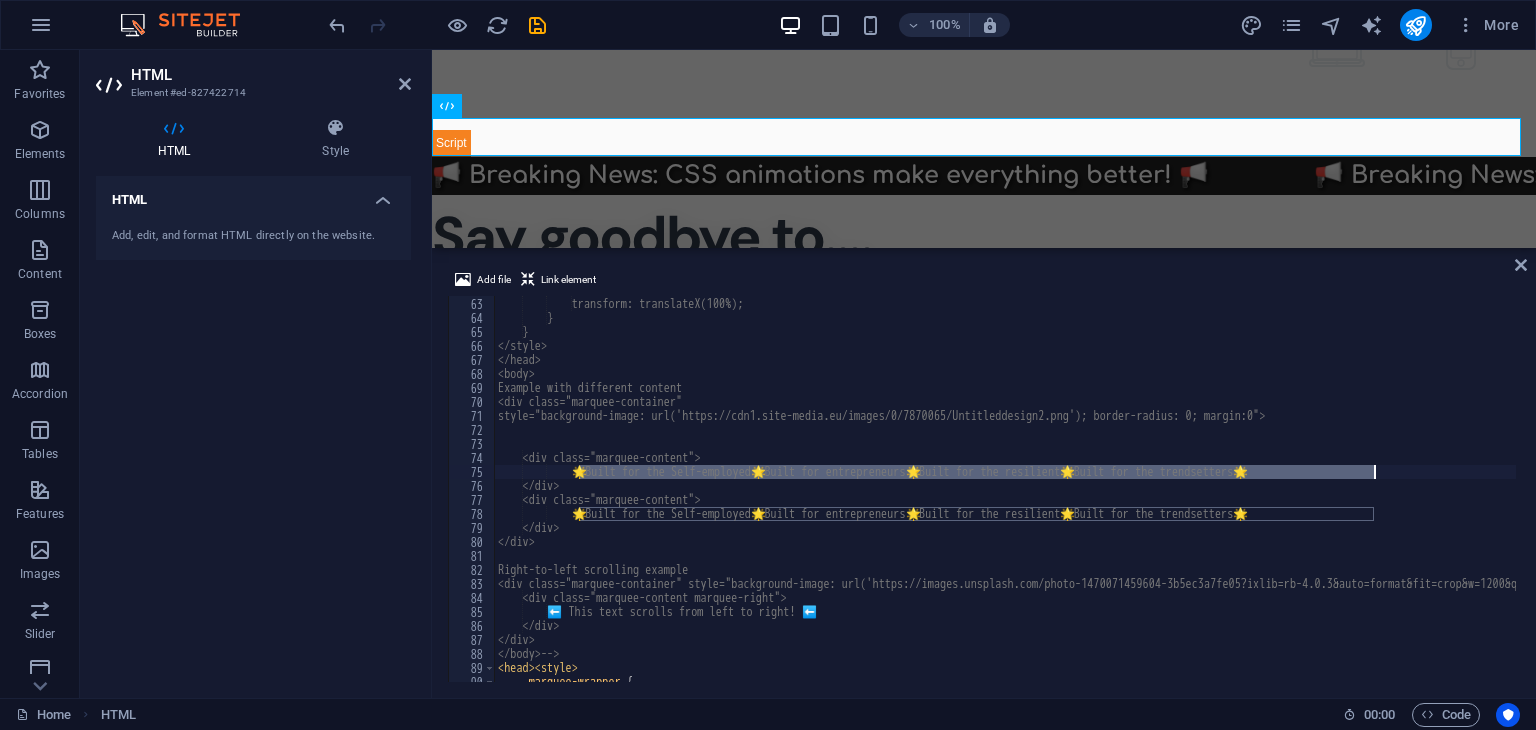 drag, startPoint x: 582, startPoint y: 473, endPoint x: 1373, endPoint y: 465, distance: 791.04047 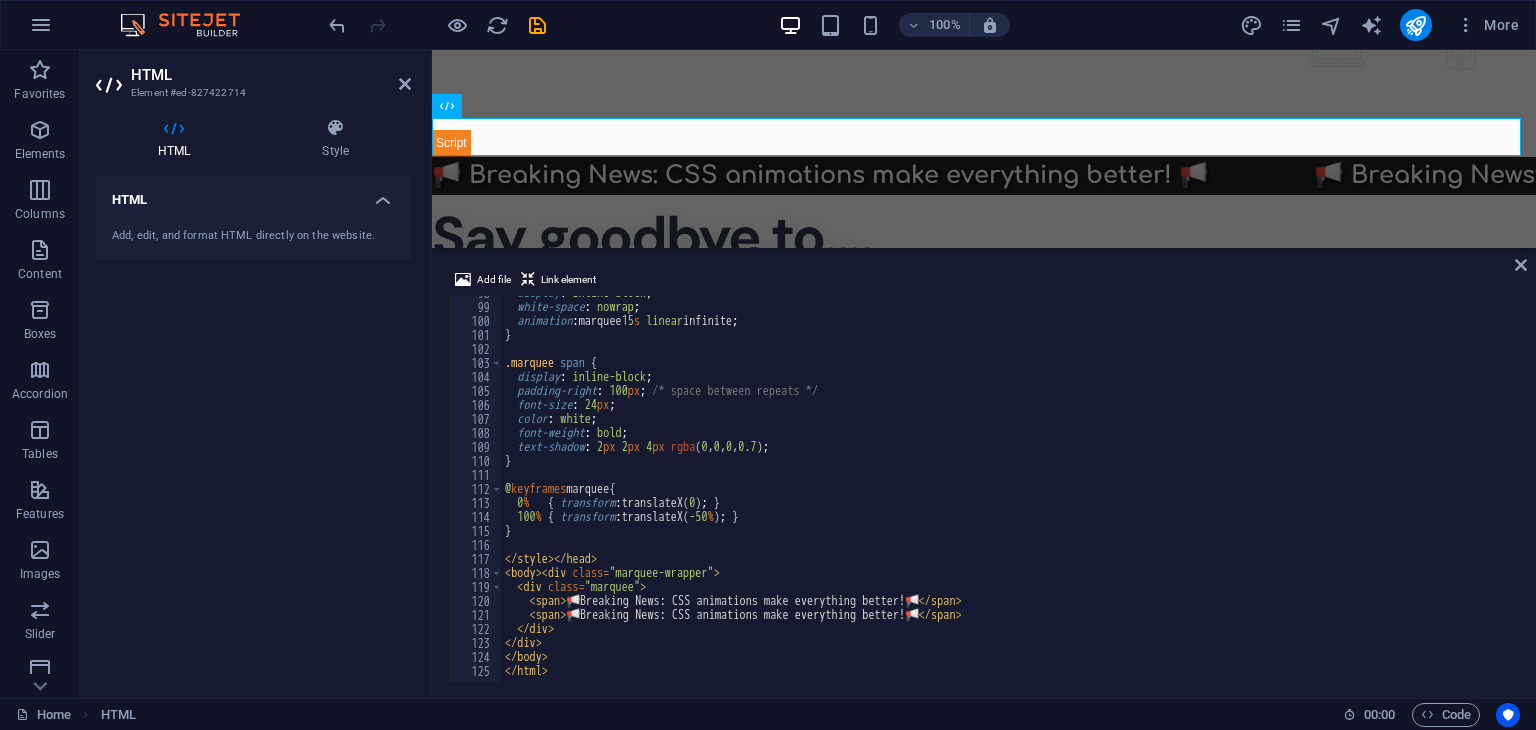 scroll, scrollTop: 1368, scrollLeft: 0, axis: vertical 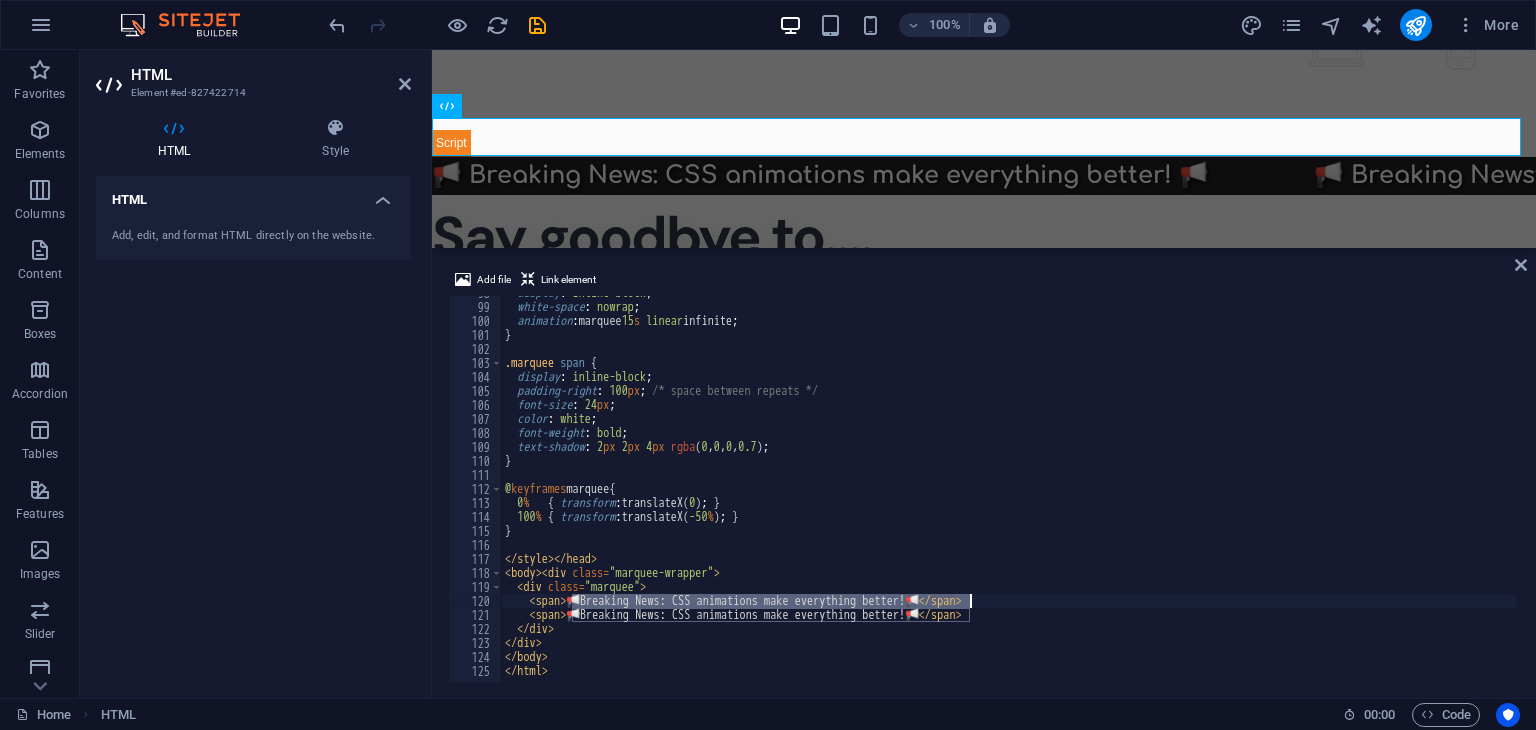 drag, startPoint x: 572, startPoint y: 598, endPoint x: 972, endPoint y: 602, distance: 400.02 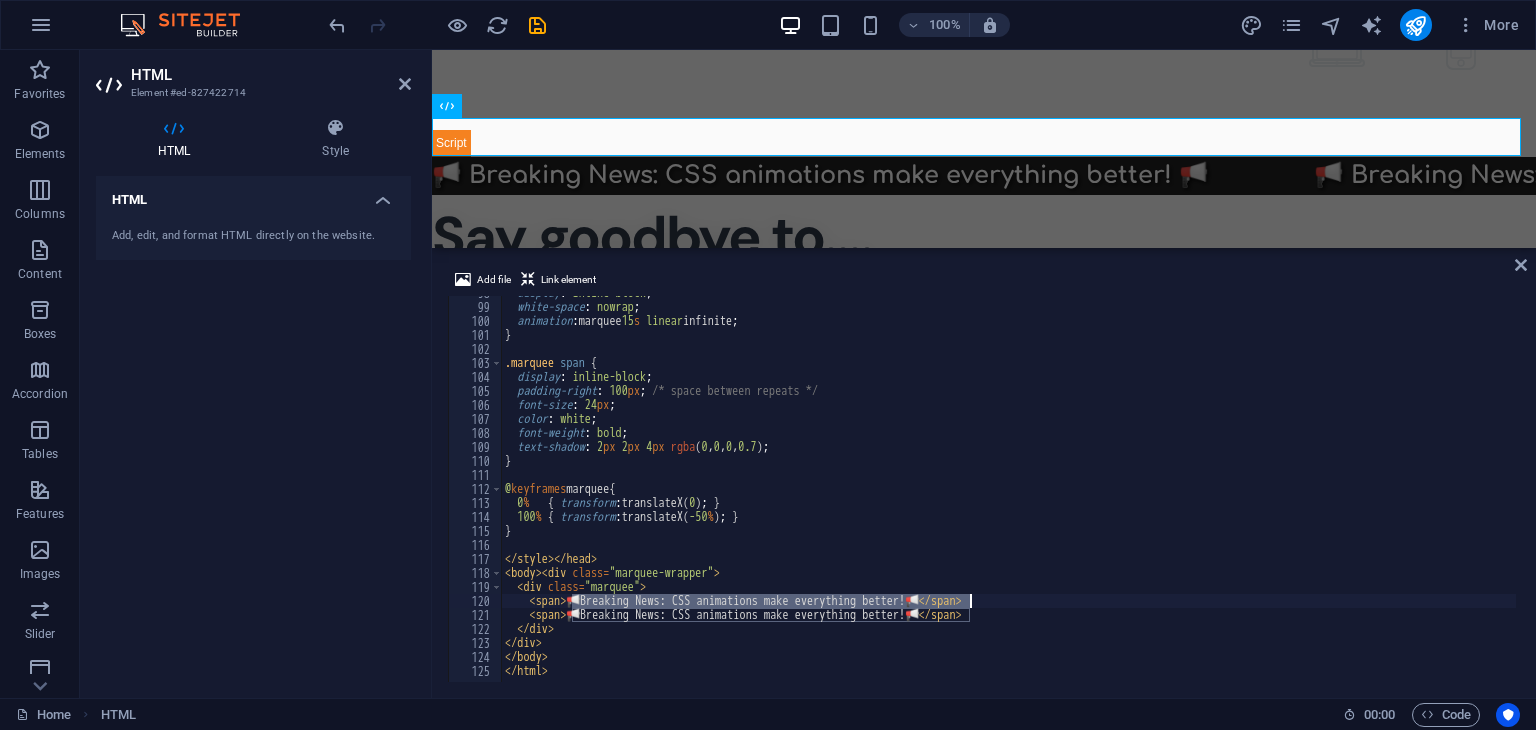 paste on "Built for the Self-employed 🌟 Built for entrepreneurs 🌟 Built for the resilient 🌟 Built for the trendsetters 🌟" 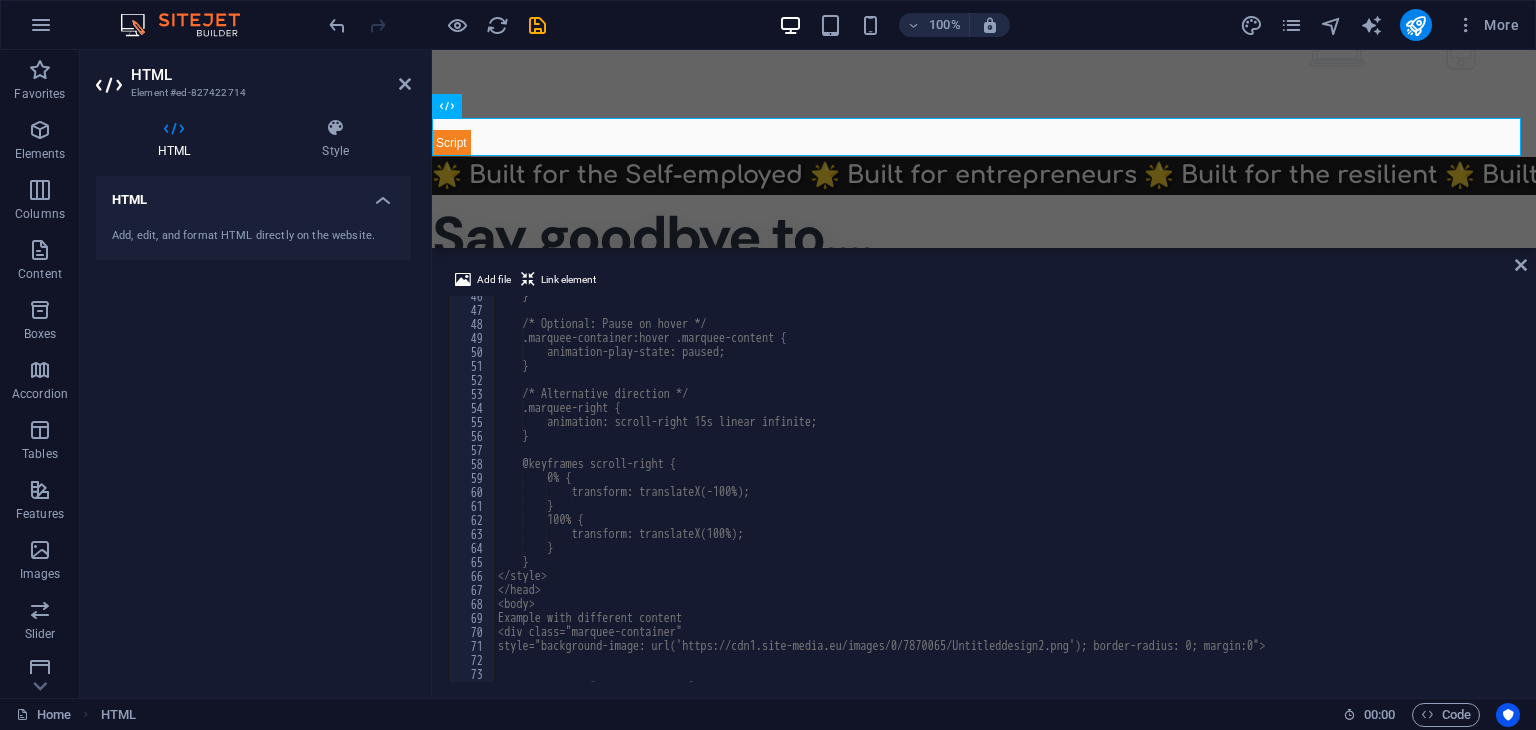 scroll, scrollTop: 636, scrollLeft: 0, axis: vertical 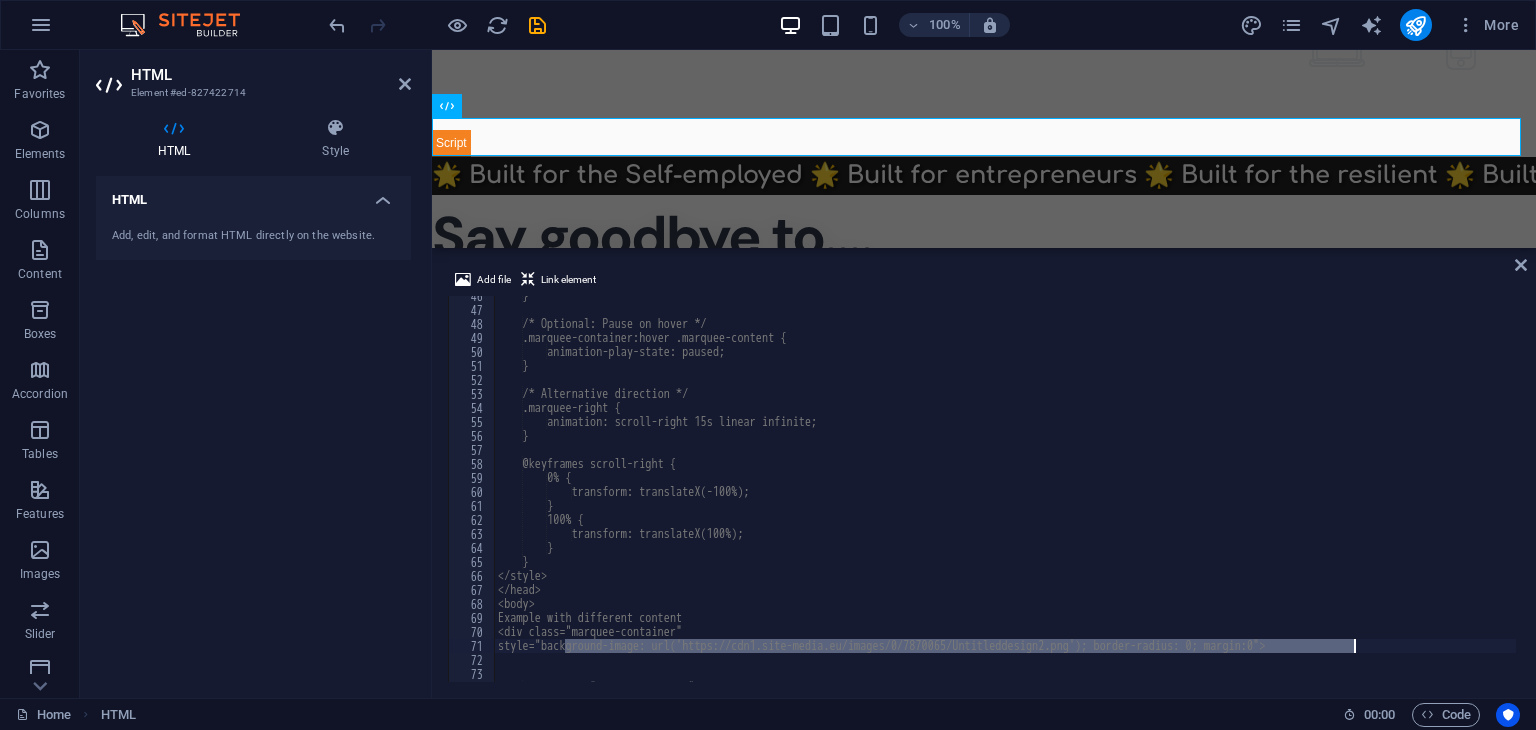 drag, startPoint x: 568, startPoint y: 641, endPoint x: 1357, endPoint y: 644, distance: 789.0057 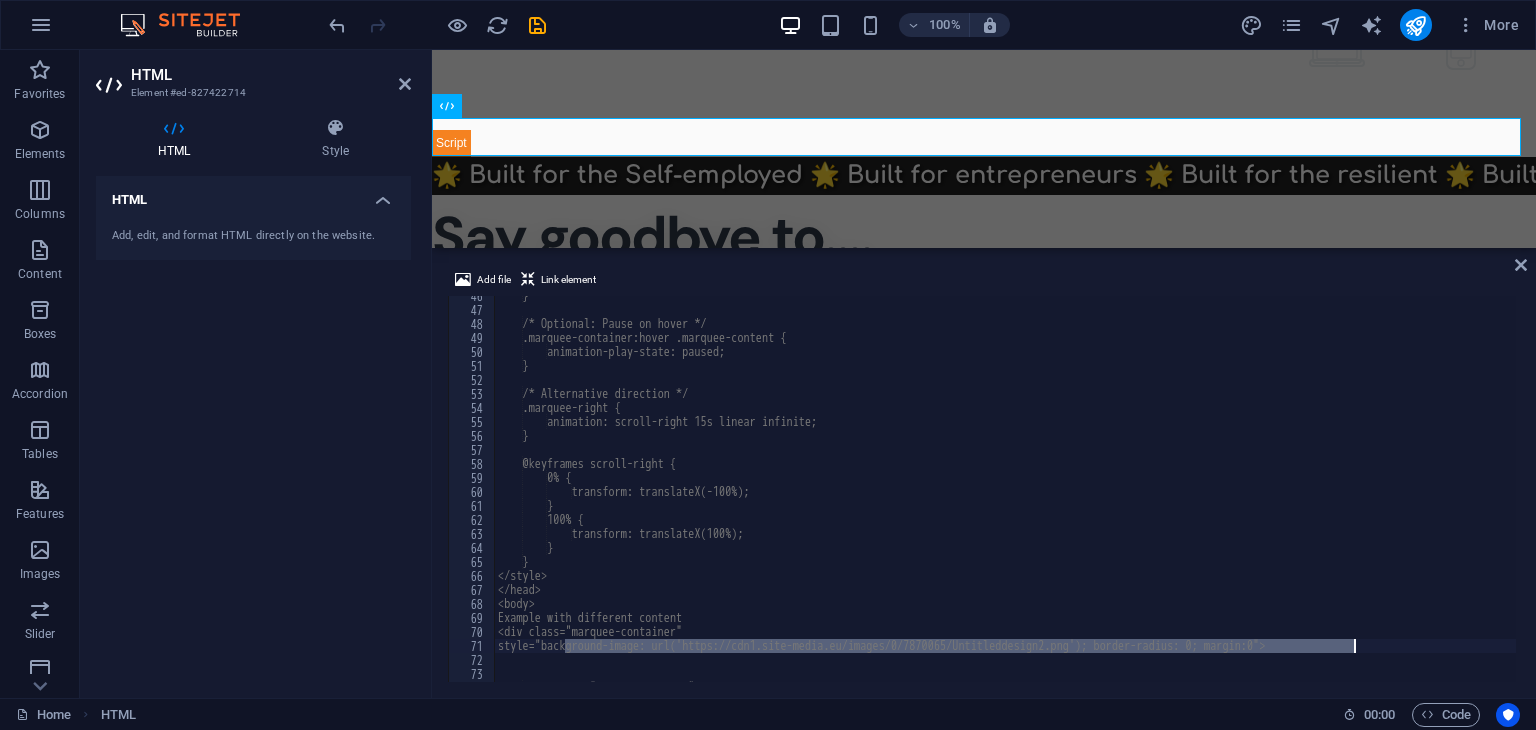 click on "}          /* Optional: Pause on hover */          .marquee-container:hover .marquee-content {               animation-play-state: paused;          }          /* Alternative direction */          .marquee-right {               animation: scroll-right 15s linear infinite;          }          @keyframes scroll-right {               0% {                    transform: translateX(-100%);               }               100% {                    transform: translateX(100%);               }          }     </style> </head> <body>     Example with different content     <div class="marquee-container"     style="background-image: url('https://cdn1.site-media.eu/images/0/7870065/Untitleddesign2.png'); border-radius: 0; margin:0">                    <div class="marquee-content">" at bounding box center [1005, 489] 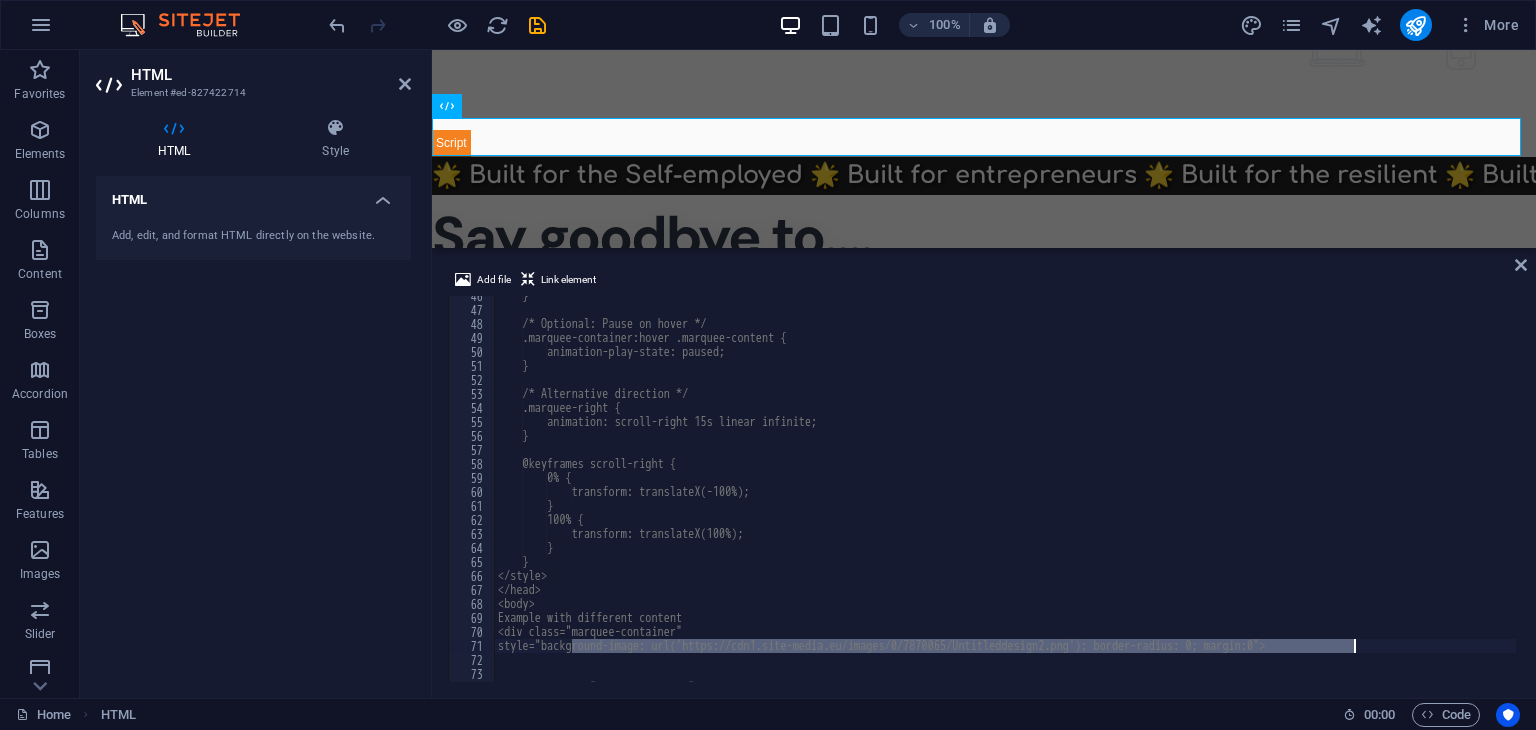drag, startPoint x: 571, startPoint y: 651, endPoint x: 1356, endPoint y: 647, distance: 785.0102 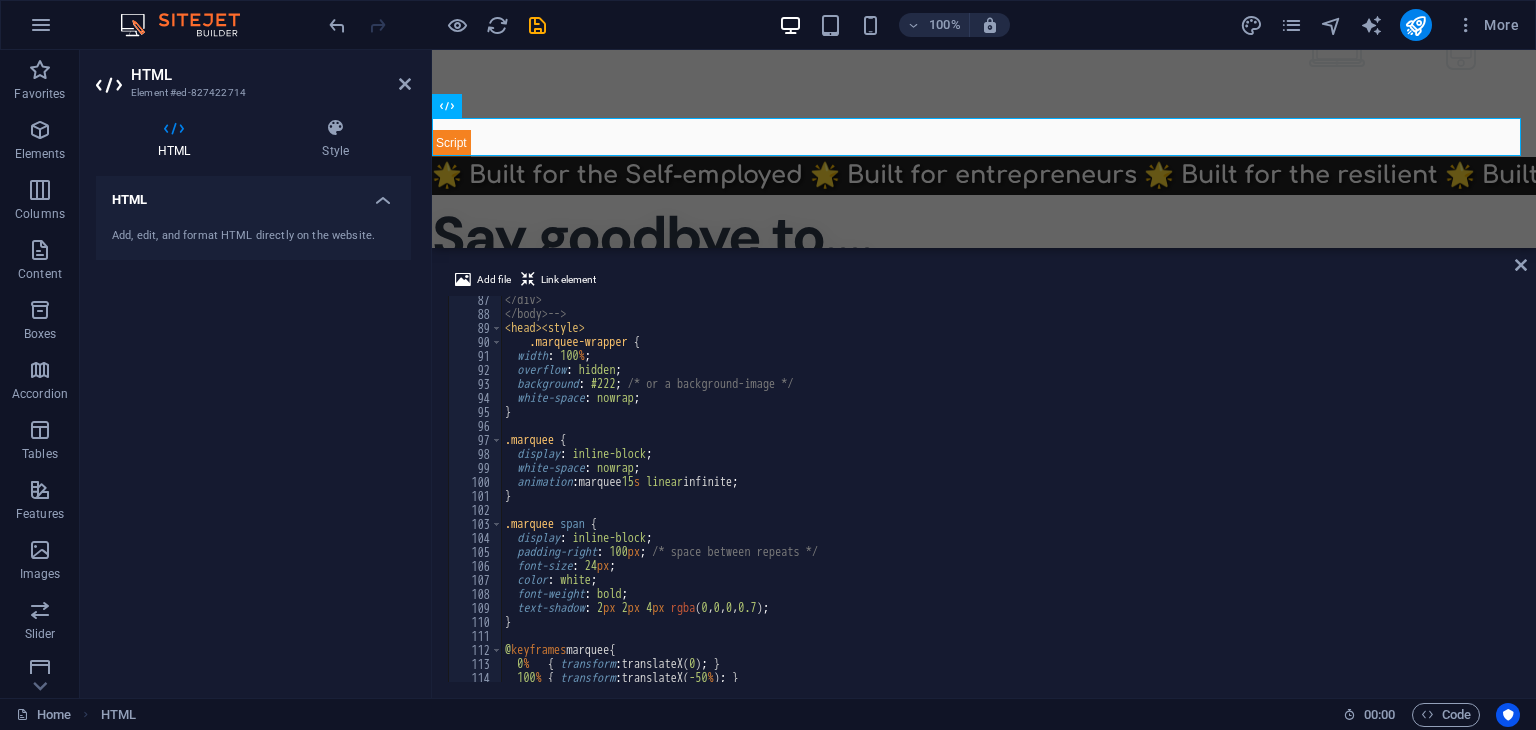 scroll, scrollTop: 1206, scrollLeft: 0, axis: vertical 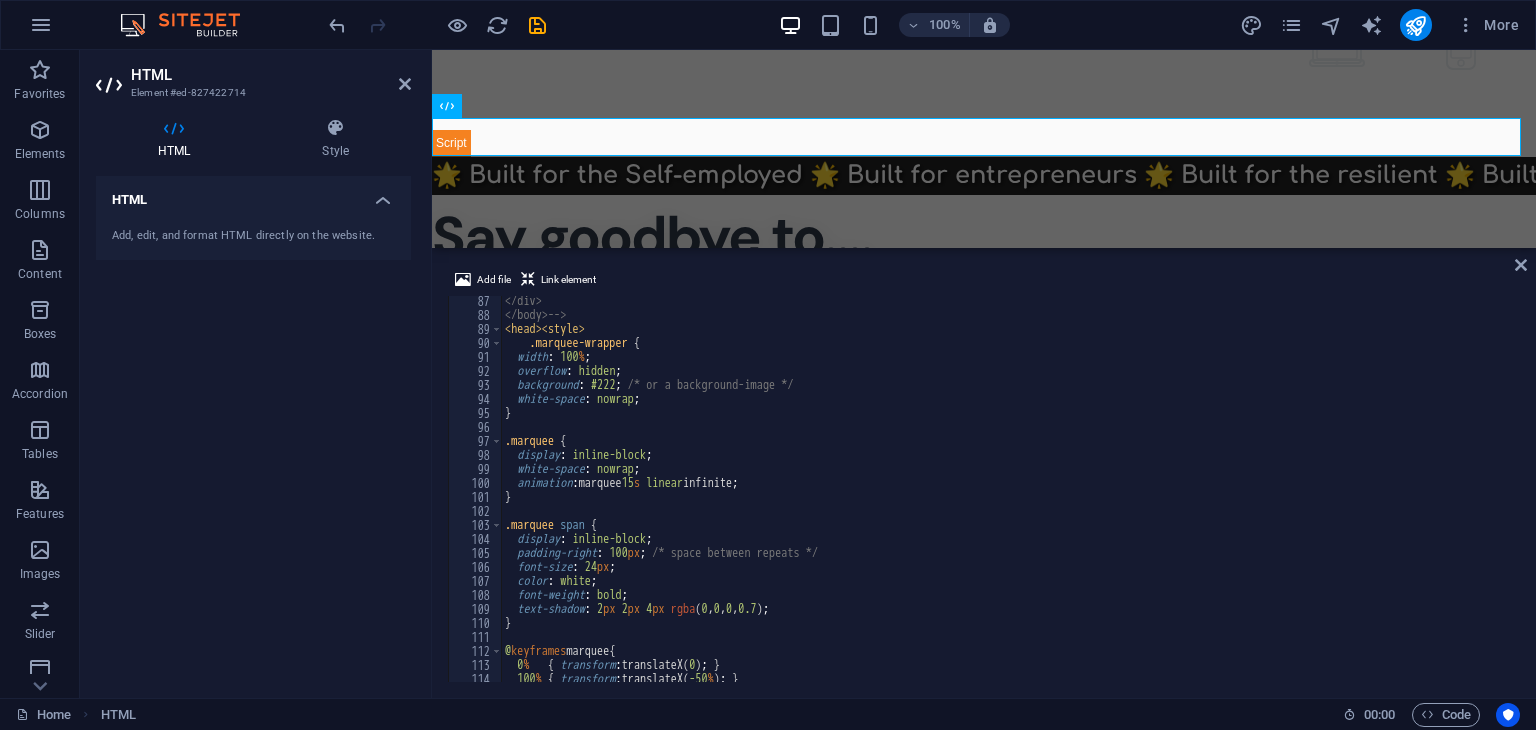 click on "</div> </body>  --> < head > < style >      .marquee-wrapper   {    width :   100 % ;    overflow :   hidden ;    background :   #222 ;   /* or a background-image */    white-space :   nowrap ; } .marquee   {    display :   inline-block ;    white-space :   nowrap ;    animation :  marquee  15 s   linear  infinite ; } .marquee   span   {    display :   inline-block ;    padding-right :   100 px ;   /* space between repeats */    font-size :   24 px ;    color :   white ;    font-weight :   bold ;    text-shadow :   2 px   2 px   4 px   rgba ( 0 , 0 , 0 , 0.7 ) ; } @ keyframes  marquee  {    0 %     {   transform :  translateX( 0 ) ;   }    100 %   {   transform :  translateX( -50 % ) ;   } }" at bounding box center (1098, 499) 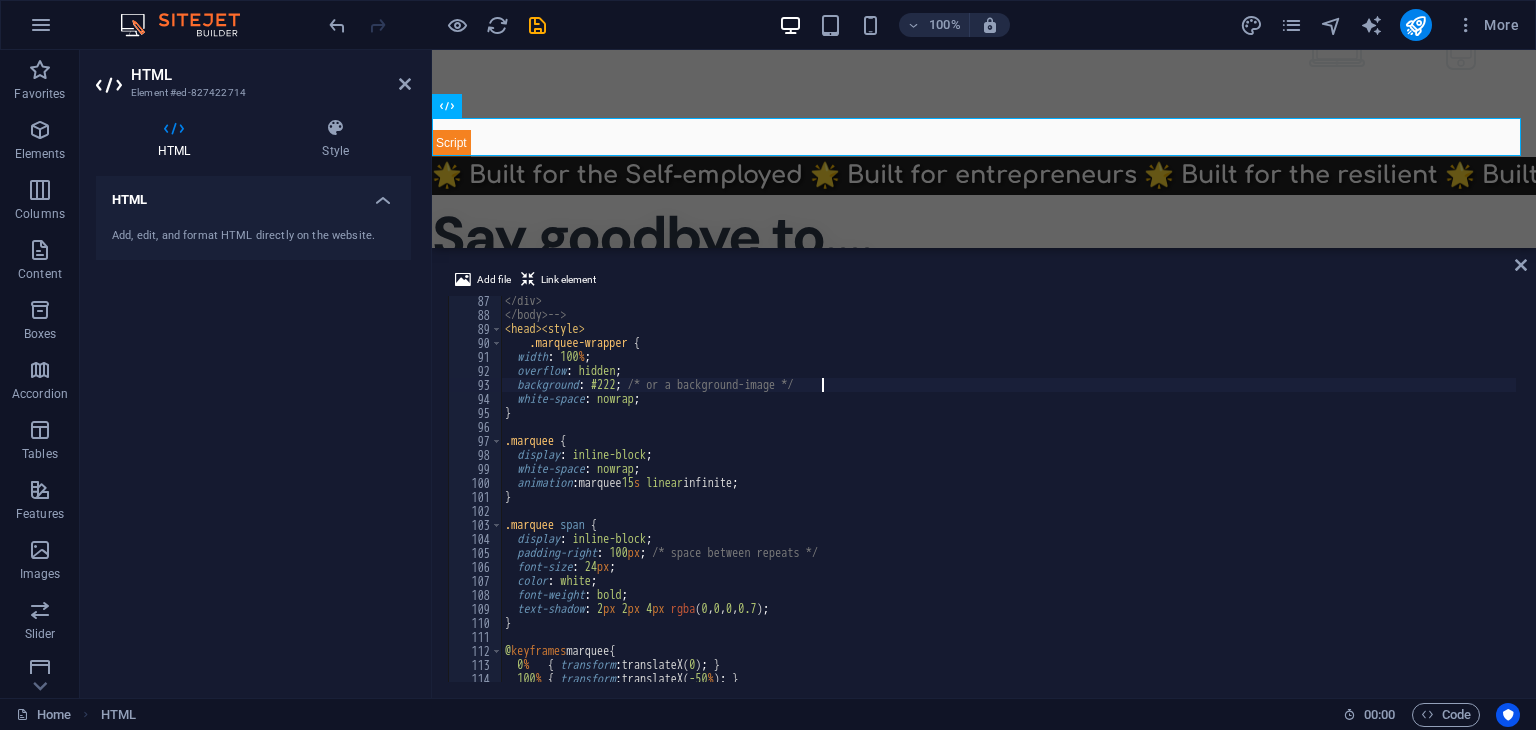 scroll, scrollTop: 0, scrollLeft: 0, axis: both 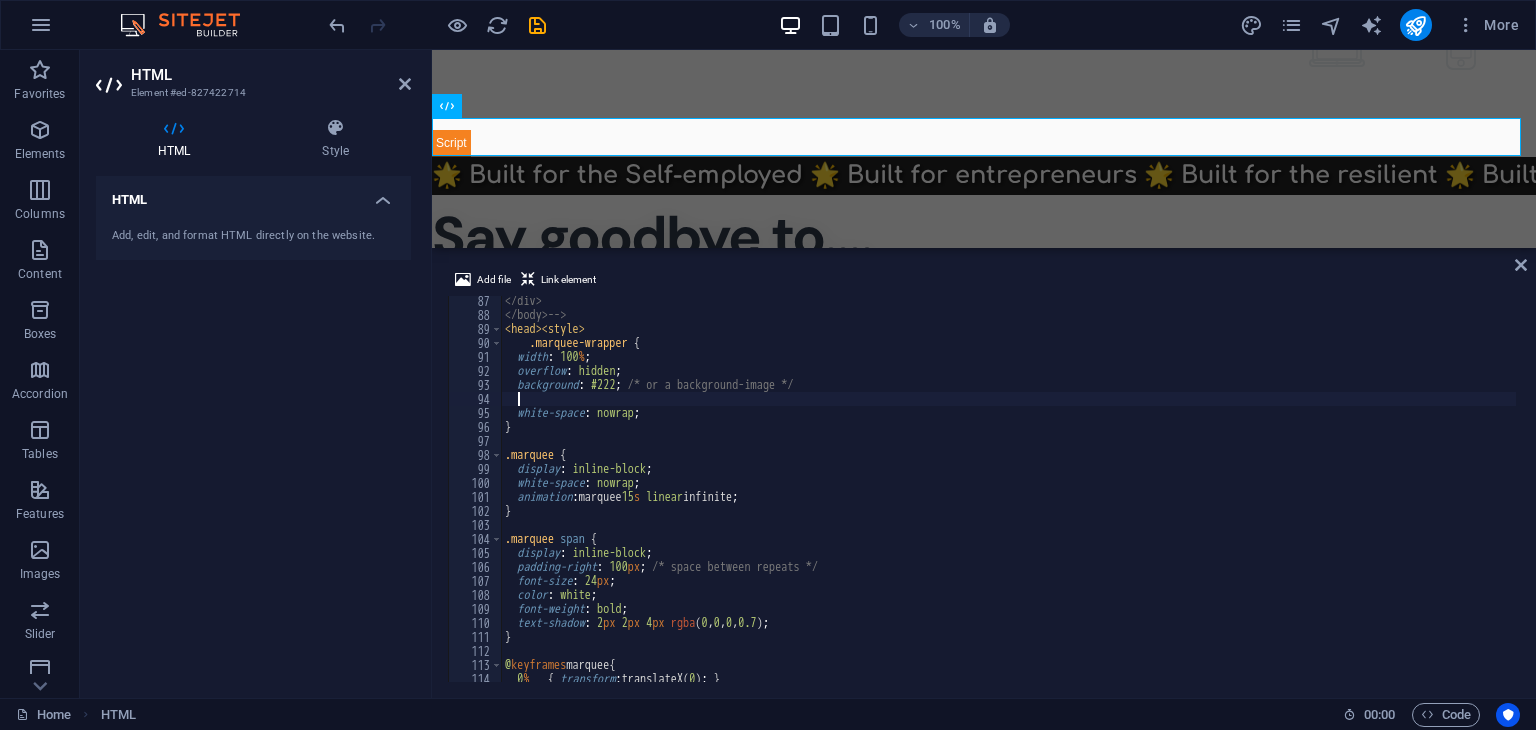 paste on "background-image: url('https://cdn1.site-media.eu/images/0/7870065/Untitleddesign2.png'); border-radius: 0; margin:0" 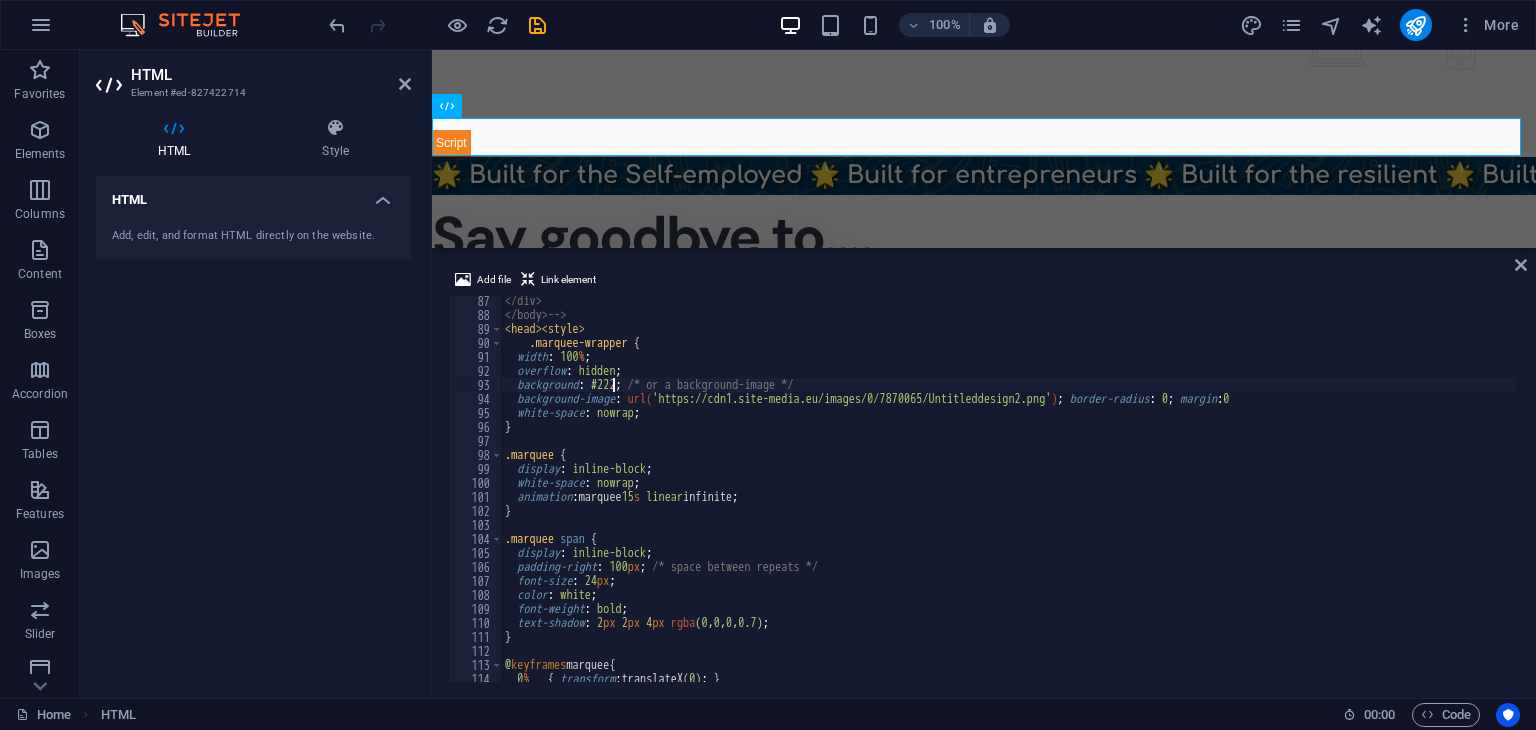 click on "</div> </body>  --> < head > < style >      .marquee-wrapper   {    width :   100 % ;    overflow :   hidden ;    background :   #222 ;   /* or a background-image */    background-image :   url( 'https://cdn1.site-media.eu/images/0/7870065/Untitleddesign2.png' ) ;   border-radius :   0 ;   margin : 0    white-space :   nowrap ; } .marquee   {    display :   inline-block ;    white-space :   nowrap ;    animation :  marquee  15 s   linear  infinite ; } .marquee   span   {    display :   inline-block ;    padding-right :   100 px ;   /* space between repeats */    font-size :   24 px ;    color :   white ;    font-weight :   bold ;    text-shadow :   2 px   2 px   4 px   rgba ( 0 , 0 , 0 , 0.7 ) ; } @ keyframes  marquee  {    0 %     {   transform :  translateX( 0 ) ;   }    100 %   {   transform :  translateX( -50 % ) ;   }" at bounding box center [1098, 499] 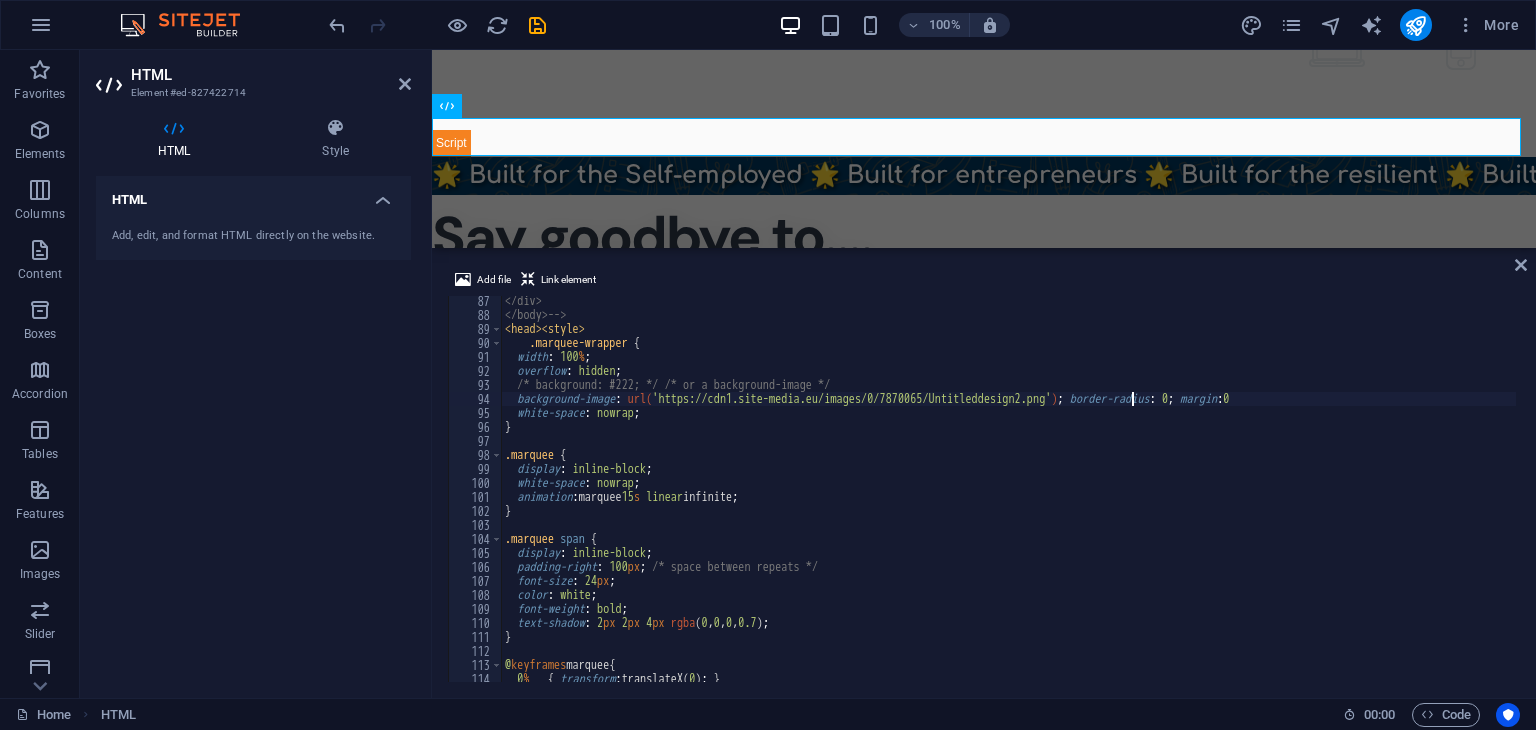 click on "</div> </body>  --> < head > < style >      .marquee-wrapper   {    width :   100 % ;    overflow :   hidden ;    /* background: #222; */   /* or a background-image */    background-image :   url( 'https://cdn1.site-media.eu/images/0/7870065/Untitleddesign2.png' ) ;   border-radius :   0 ;   margin : 0    white-space :   nowrap ; } .marquee   {    display :   inline-block ;    white-space :   nowrap ;    animation :  marquee  15 s   linear  infinite ; } .marquee   span   {    display :   inline-block ;    padding-right :   100 px ;   /* space between repeats */    font-size :   24 px ;    color :   white ;    font-weight :   bold ;    text-shadow :   2 px   2 px   4 px   rgba ( 0 , 0 , 0 , 0.7 ) ; } @ keyframes  marquee  {    0 %     {   transform :  translateX( 0 ) ;   }    100 %   {   transform :  translateX( -50 % ) ;   }" at bounding box center [1098, 499] 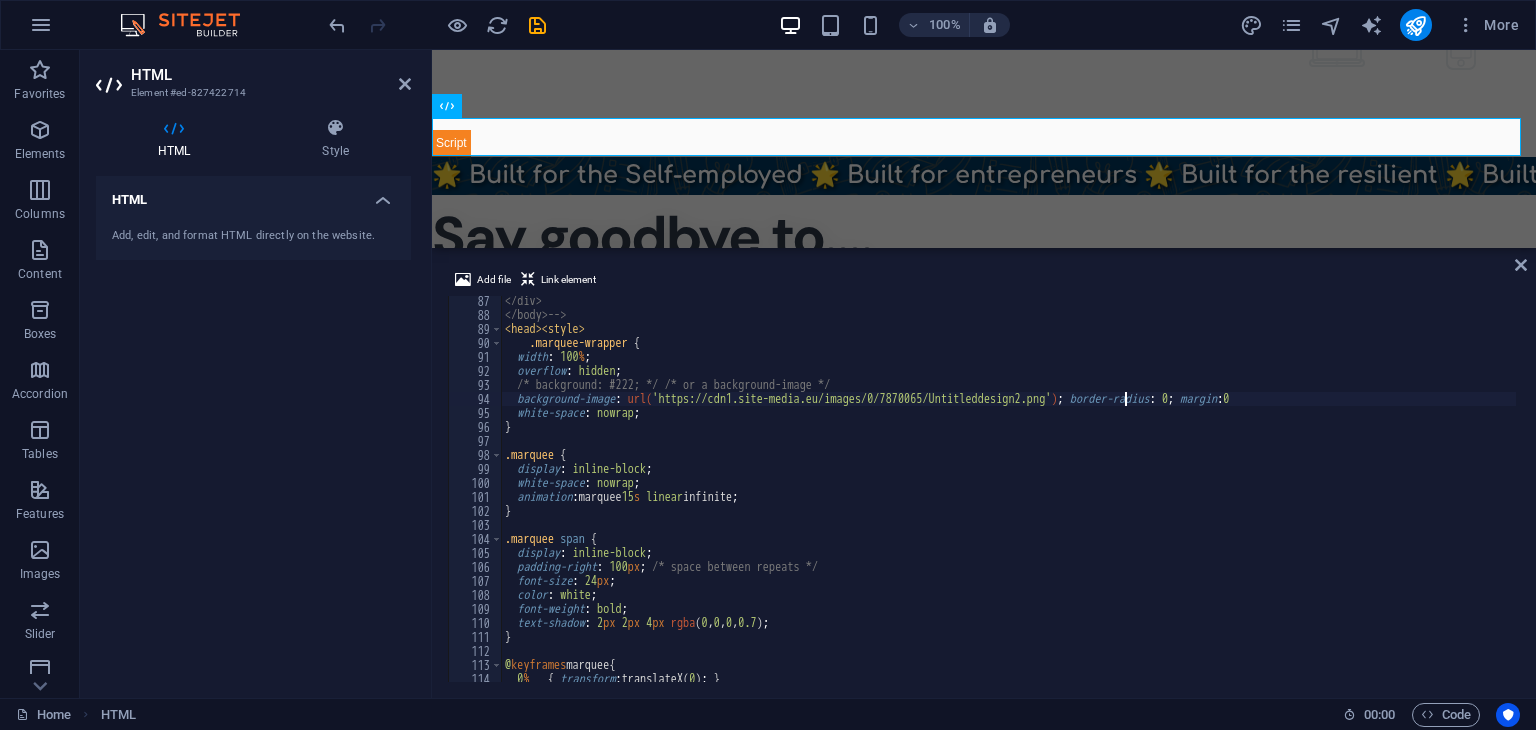 scroll, scrollTop: 0, scrollLeft: 1, axis: horizontal 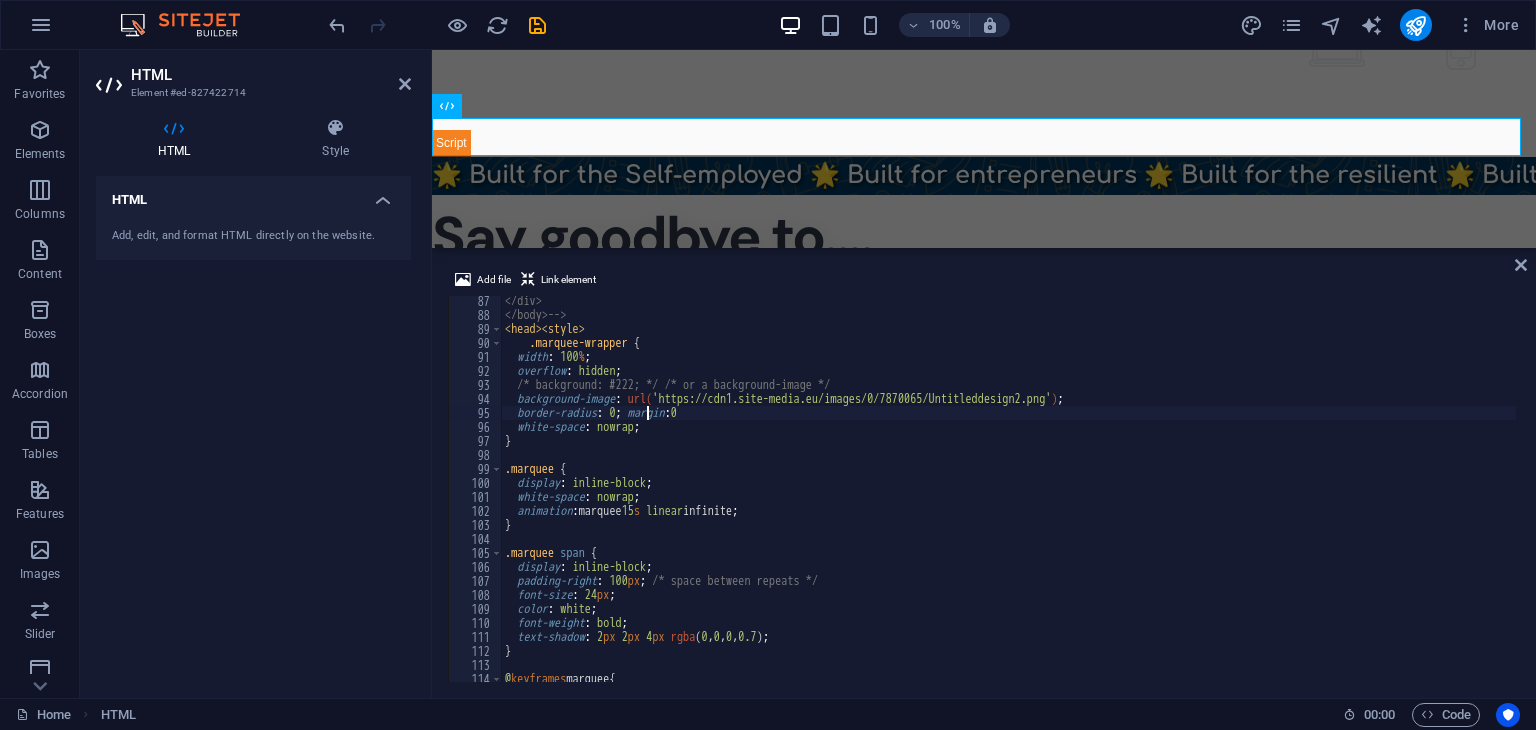 click on "</div> </body>  --> < head > < style >      .marquee-wrapper   {    width :   100 % ;    overflow :   hidden ;    /* background: #222; */   /* or a background-image */    background-image :   url( 'https://cdn1.site-media.eu/images/0/7870065/Untitleddesign2.png' ) ;      border-radius :   0 ;   margin : 0    white-space :   nowrap ; } .marquee   {    display :   inline-block ;    white-space :   nowrap ;    animation :  marquee  15 s   linear  infinite ; } .marquee   span   {    display :   inline-block ;    padding-right :   100 px ;   /* space between repeats */    font-size :   24 px ;    color :   white ;    font-weight :   bold ;    text-shadow :   2 px   2 px   4 px   rgba ( 0 , 0 , 0 , 0.7 ) ; } @ keyframes  marquee  {    0 %     {   transform :  translateX( 0 ) ;   }" at bounding box center [1098, 499] 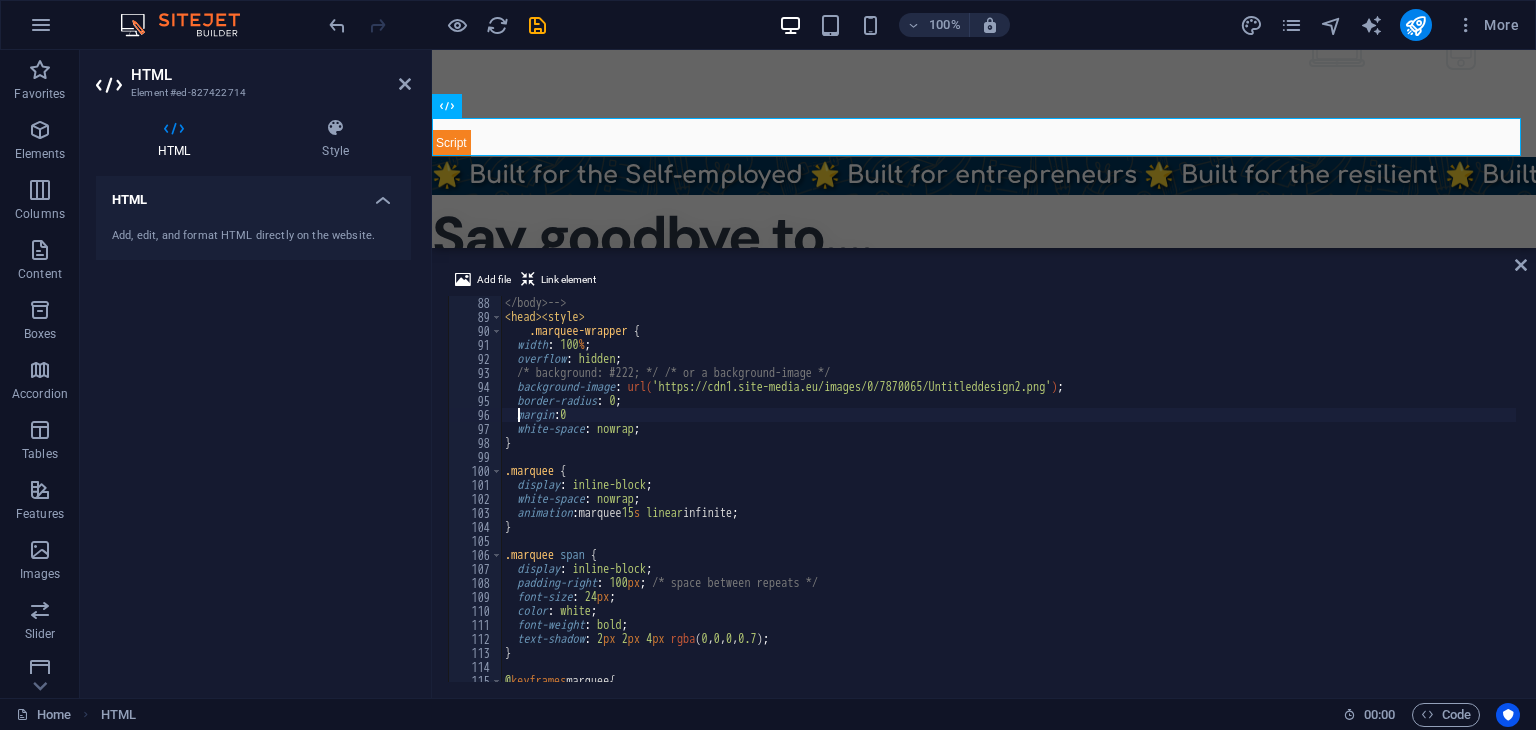 scroll, scrollTop: 1159, scrollLeft: 0, axis: vertical 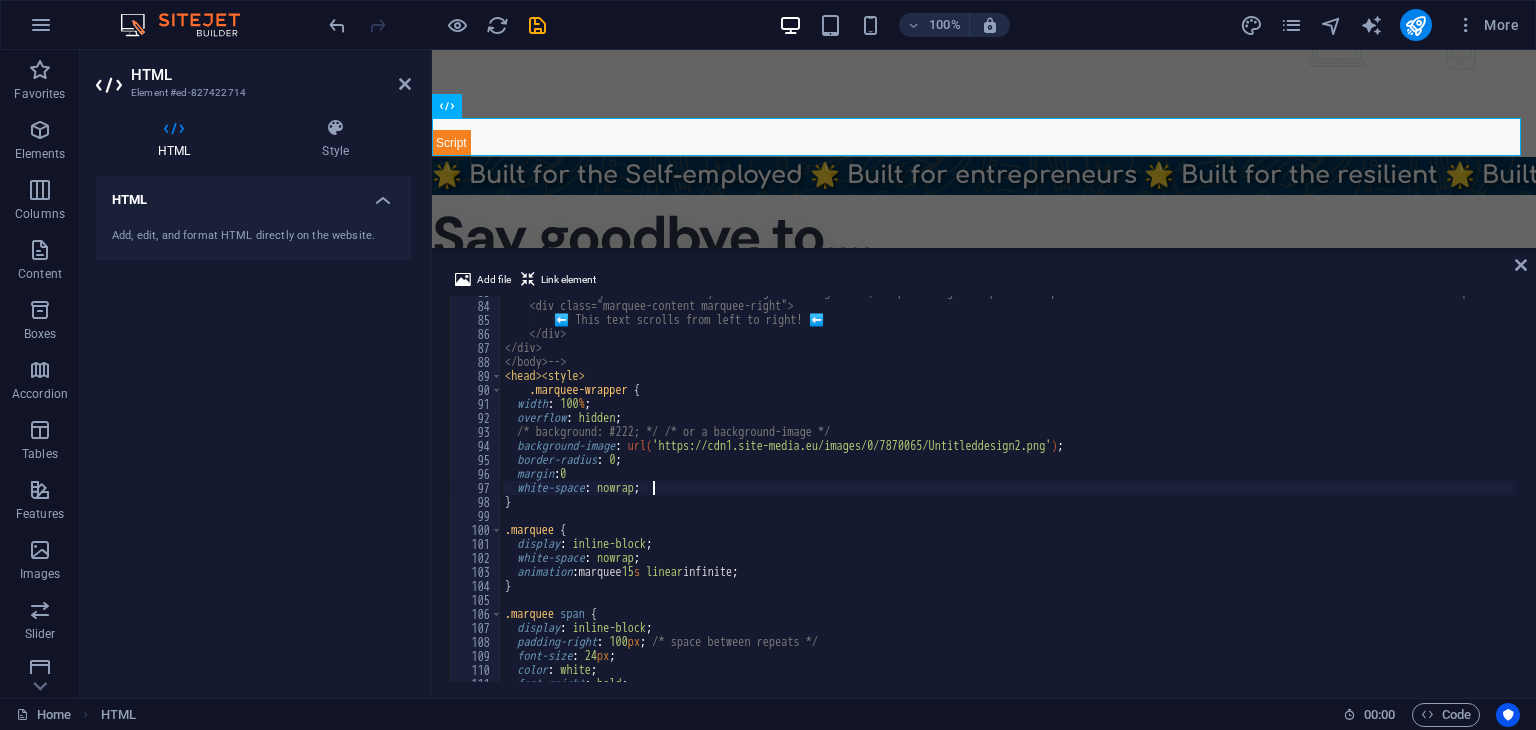 click on "<div class="marquee-container" style="background-image: url('https://images.unsplash.com/photo-1470071459604-3b5ec3a7fe05?ixlib=rb-4.0.3&auto=format&fit=crop&w=1200&q=80');">        <div class="marquee-content marquee-right">             ⬅️ This text scrolls from left to right! ⬅️        </div>   </div> </body>  --> < head > < style >      .marquee-wrapper   {    width :   100 % ;    overflow :   hidden ;    /* background: #222; */   /* or a background-image */    background-image :   url( 'https://cdn1.site-media.eu/images/0/7870065/Untitleddesign2.png' ) ;      border-radius :   0 ;      margin : 0    white-space :   nowrap ; } .marquee   {    display :   inline-block ;    white-space :   nowrap ;    animation :  marquee  15 s   linear  infinite ; } .marquee   span   {    display :   inline-block ;    padding-right :   100 px ;   /* space between repeats */    font-size :   24 px ;    color :   white ;    font-weight :   bold ;" at bounding box center (1098, 490) 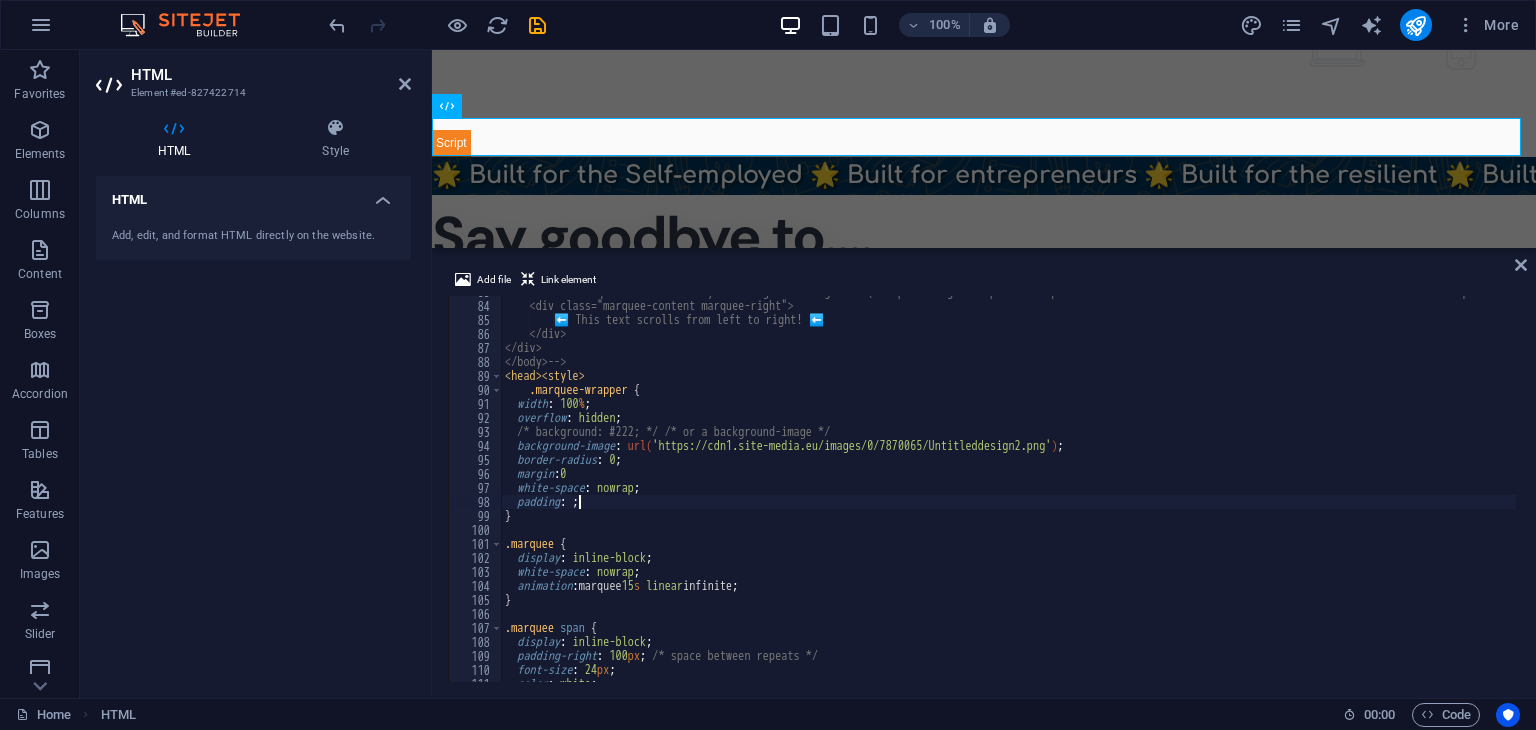 scroll, scrollTop: 0, scrollLeft: 5, axis: horizontal 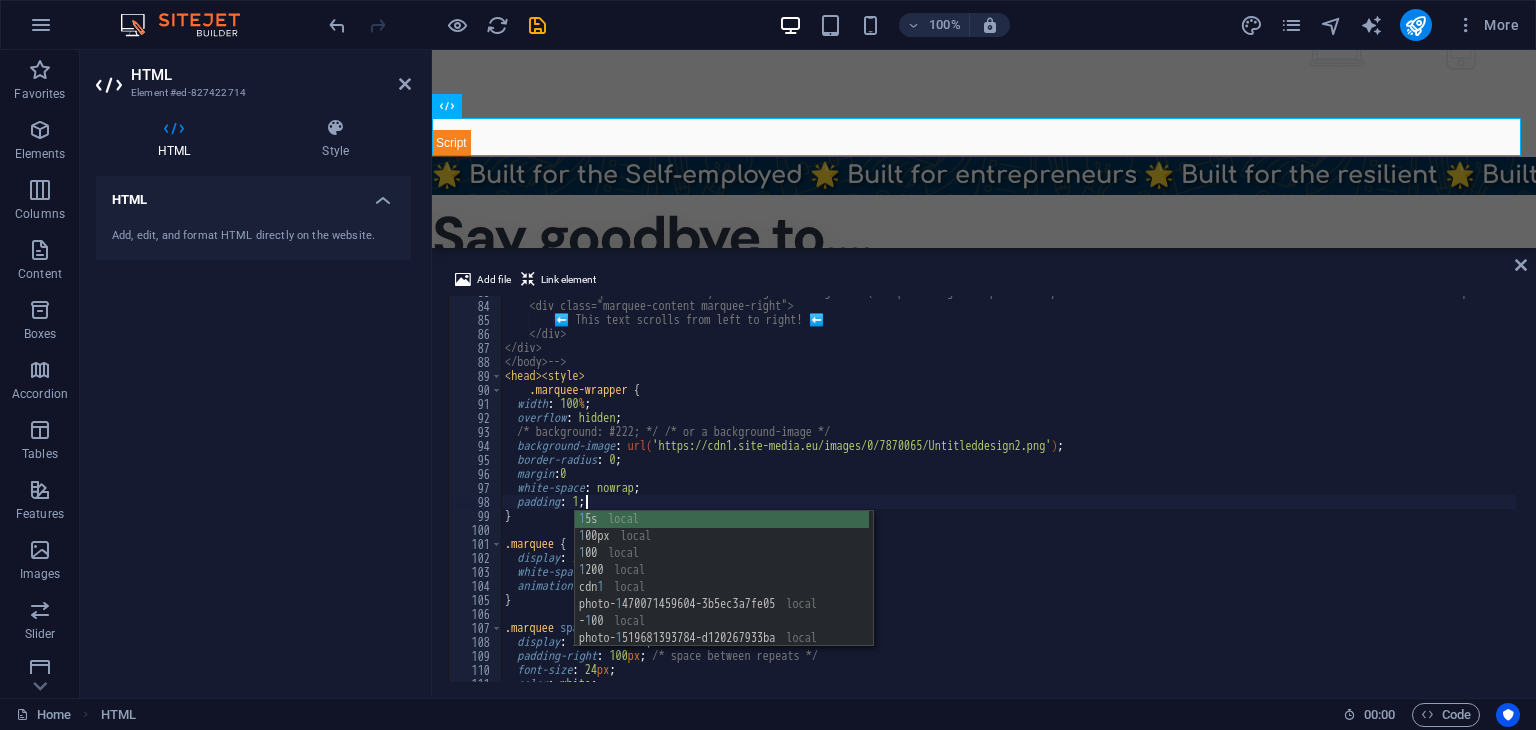 click on "<div class="marquee-container" style="background-image: url('https://images.unsplash.com/photo-1470071459604-3b5ec3a7fe05?ixlib=rb-4.0.3&auto=format&fit=crop&w=1200&q=80');">        <div class="marquee-content marquee-right">             ⬅️ This text scrolls from left to right! ⬅️        </div>   </div> </body>  --> < head > < style >      .marquee-wrapper   {    width :   100 % ;    overflow :   hidden ;    /* background: #222; */   /* or a background-image */    background-image :   url( 'https://cdn1.site-media.eu/images/0/7870065/Untitleddesign2.png' ) ;      border-radius :   0 ;      margin : 0    white-space :   nowrap ;    padding :   1 ; } .marquee   {    display :   inline-block ;    white-space :   nowrap ;    animation :  marquee  15 s   linear  infinite ; } .marquee   span   {    display :   inline-block ;    padding-right :   100 px ;   /* space between repeats */    font-size :   24 px ;    color :   white ;" at bounding box center [1098, 490] 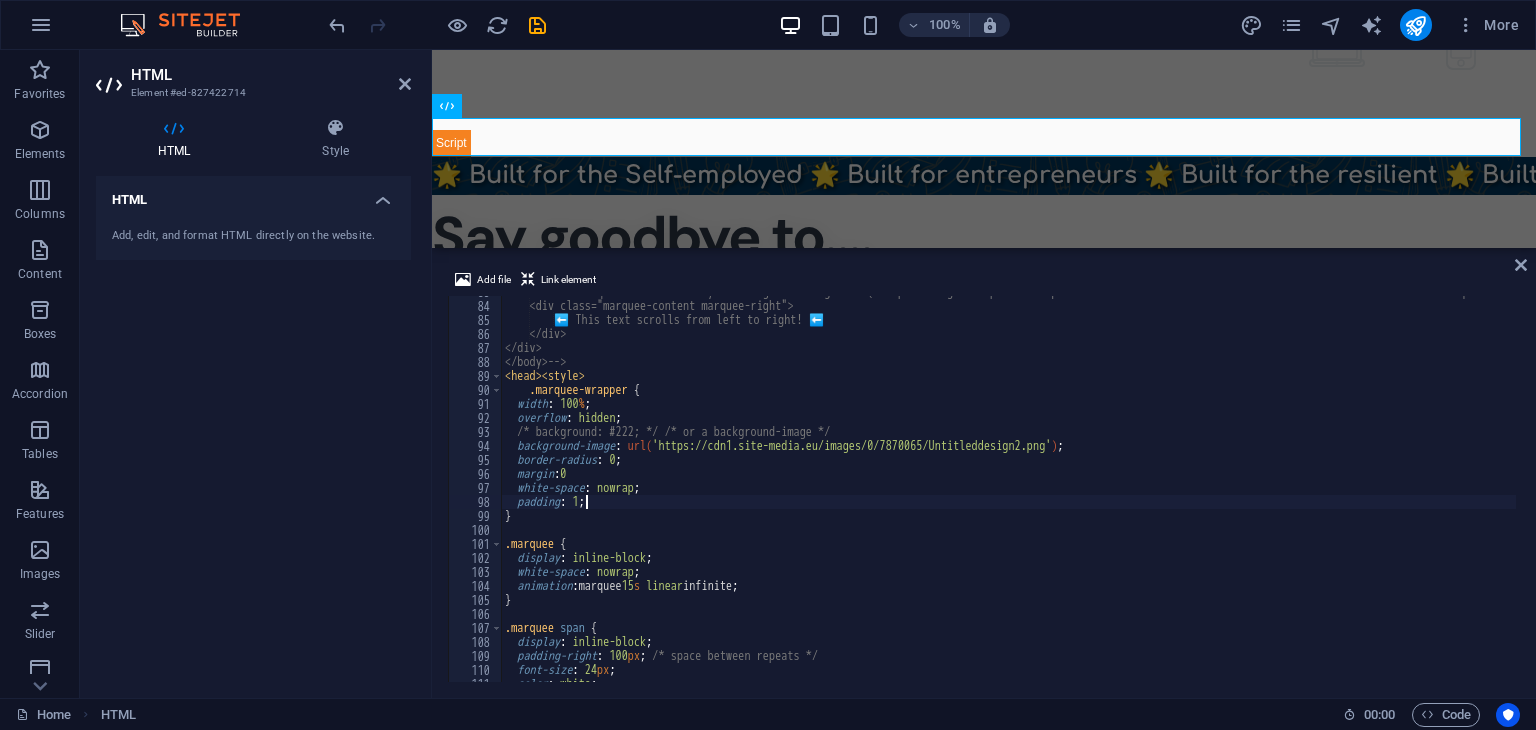 click on "<div class="marquee-container" style="background-image: url('https://images.unsplash.com/photo-1470071459604-3b5ec3a7fe05?ixlib=rb-4.0.3&auto=format&fit=crop&w=1200&q=80');">        <div class="marquee-content marquee-right">             ⬅️ This text scrolls from left to right! ⬅️        </div>   </div> </body>  --> < head > < style >      .marquee-wrapper   {    width :   100 % ;    overflow :   hidden ;    /* background: #222; */   /* or a background-image */    background-image :   url( 'https://cdn1.site-media.eu/images/0/7870065/Untitleddesign2.png' ) ;      border-radius :   0 ;      margin : 0    white-space :   nowrap ;    padding :   1 ; } .marquee   {    display :   inline-block ;    white-space :   nowrap ;    animation :  marquee  15 s   linear  infinite ; } .marquee   span   {    display :   inline-block ;    padding-right :   100 px ;   /* space between repeats */    font-size :   24 px ;    color :   white ;" at bounding box center [1098, 490] 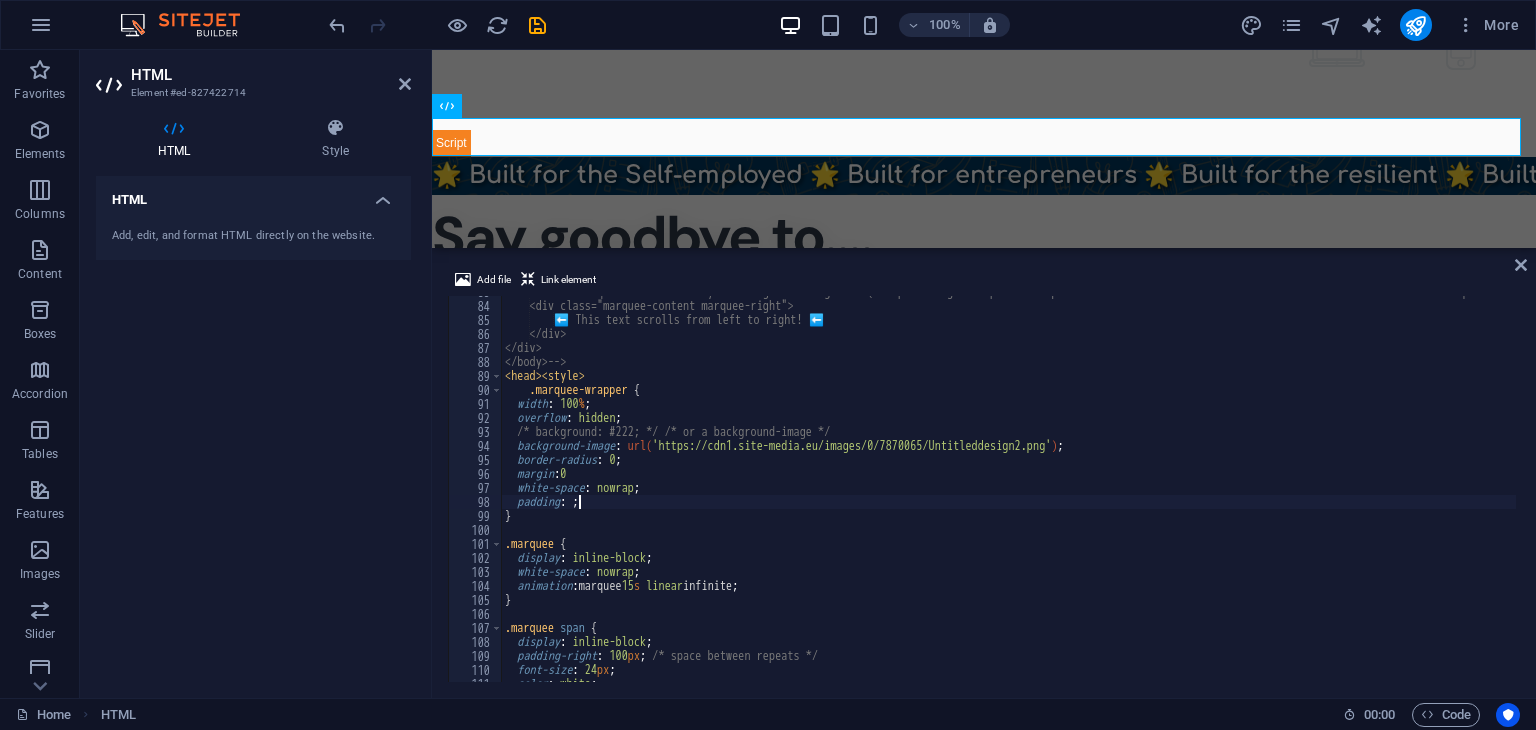 click on "<div class="marquee-container" style="background-image: url('https://images.unsplash.com/photo-1470071459604-3b5ec3a7fe05?ixlib=rb-4.0.3&auto=format&fit=crop&w=1200&q=80');">        <div class="marquee-content marquee-right">             ⬅️ This text scrolls from left to right! ⬅️        </div>   </div> </body>  --> < head > < style >      .marquee-wrapper   {    width :   100 % ;    overflow :   hidden ;    /* background: #222; */   /* or a background-image */    background-image :   url( 'https://cdn1.site-media.eu/images/0/7870065/Untitleddesign2.png' ) ;      border-radius :   0 ;      margin : 0    white-space :   nowrap ;    padding :   ; } .marquee   {    display :   inline-block ;    white-space :   nowrap ;    animation :  marquee  15 s   linear  infinite ; } .marquee   span   {    display :   inline-block ;    padding-right :   100 px ;   /* space between repeats */    font-size :   24 px ;    color :   white ;" at bounding box center [1098, 490] 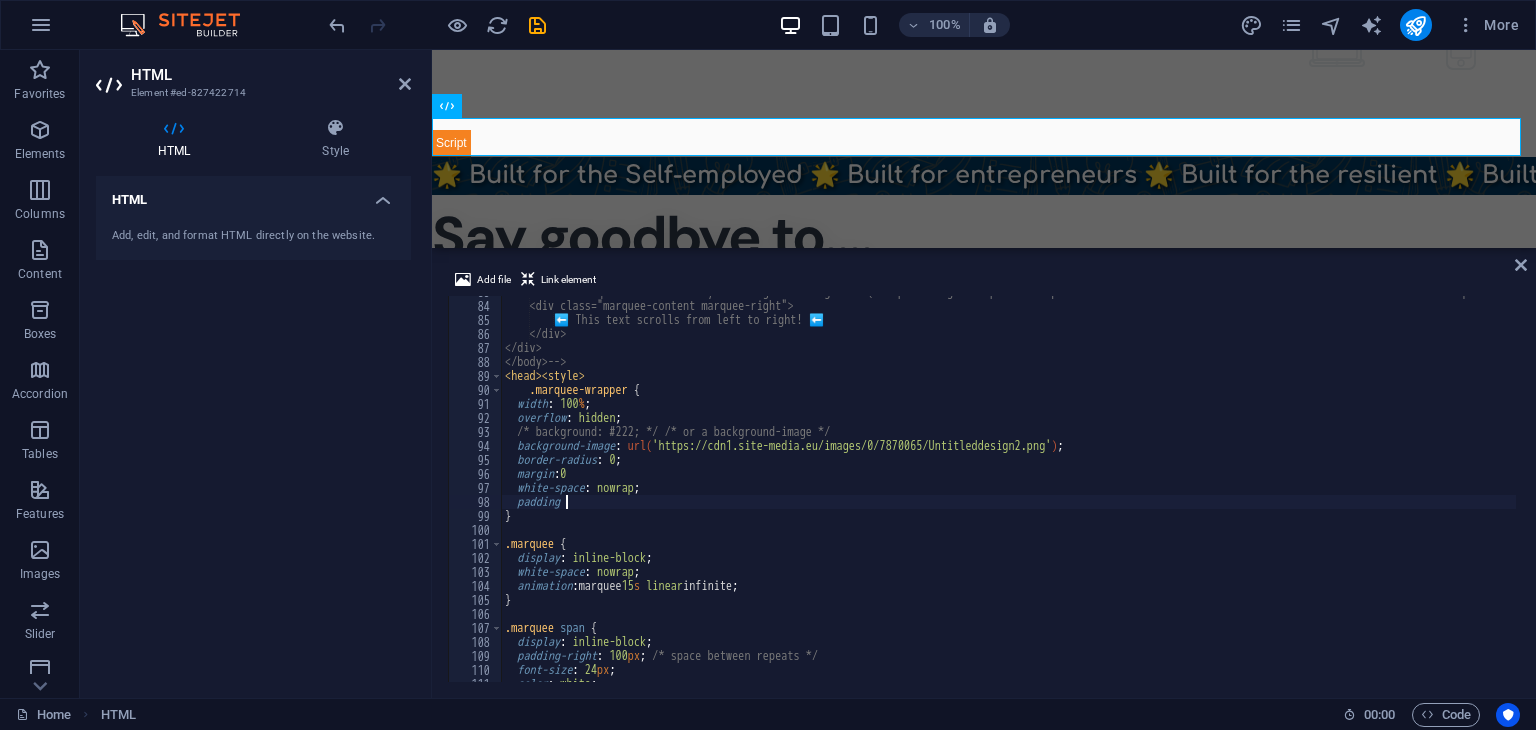 scroll, scrollTop: 0, scrollLeft: 1, axis: horizontal 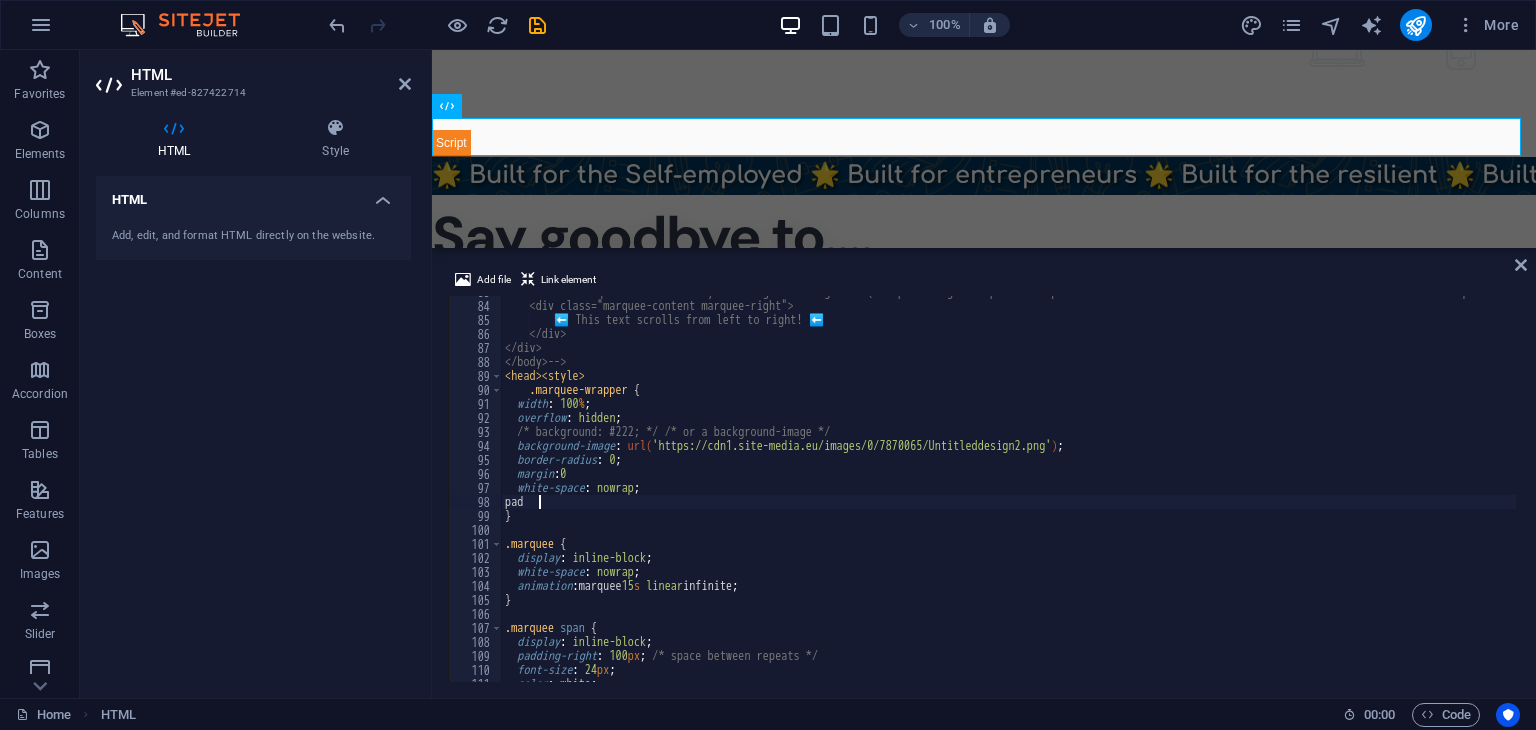 type on "p" 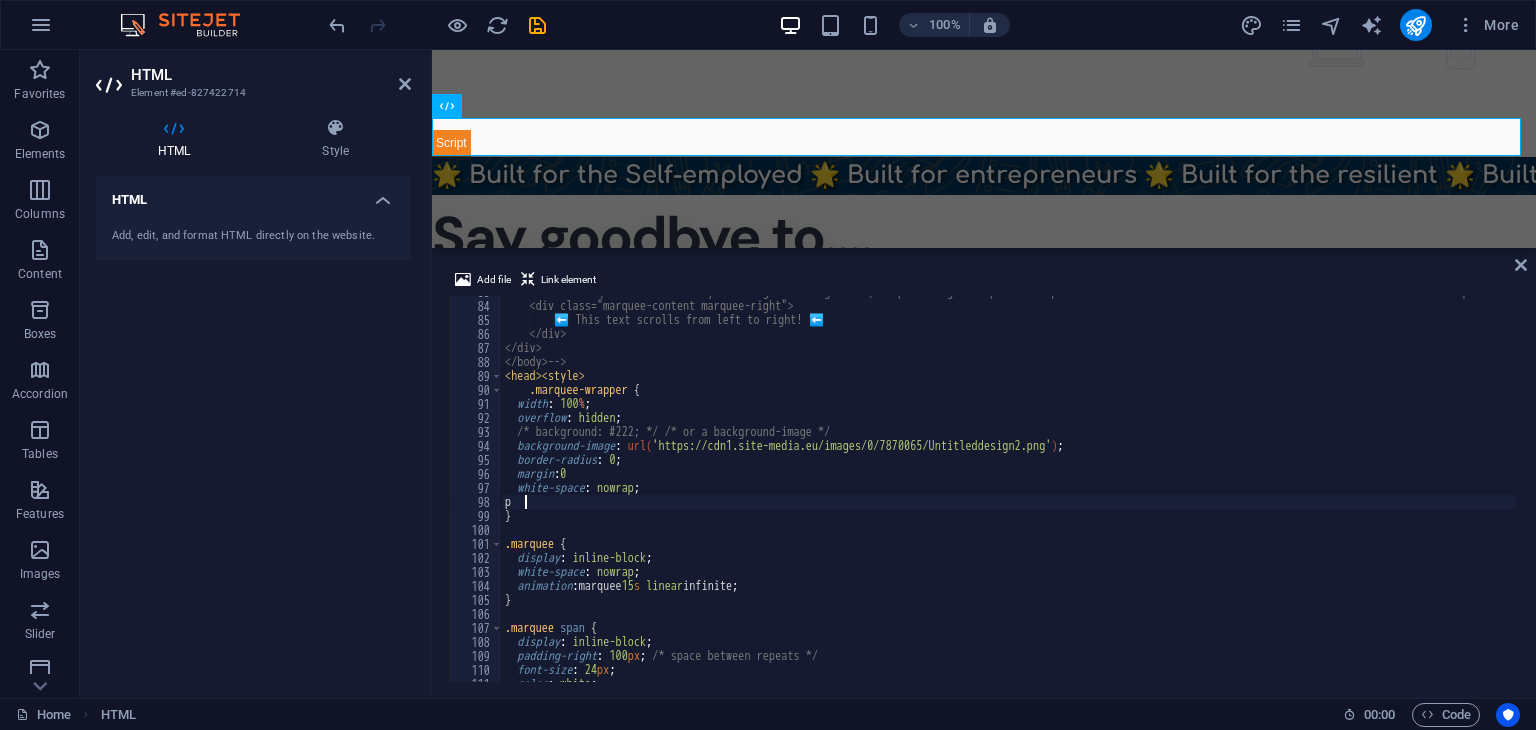 scroll, scrollTop: 0, scrollLeft: 0, axis: both 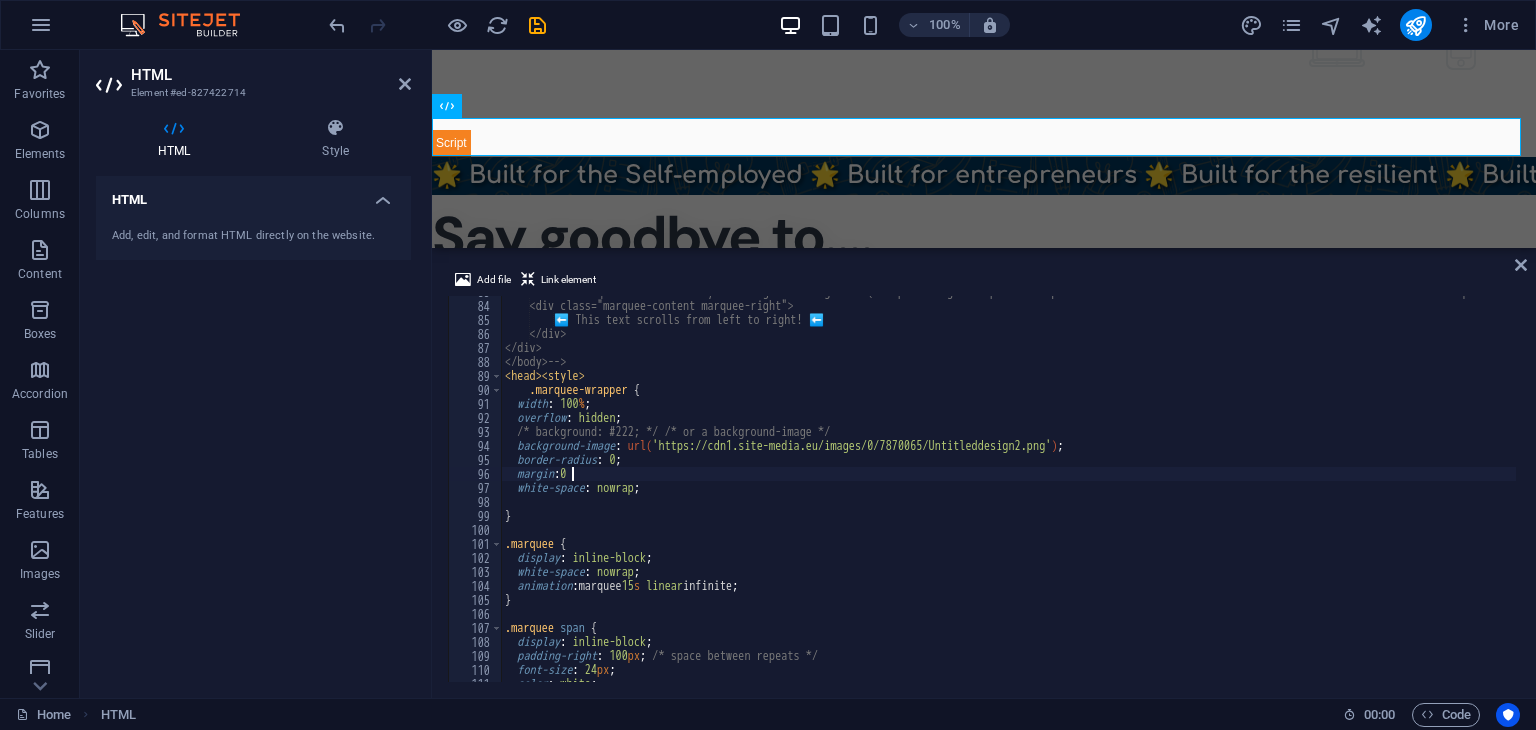 click on "<div class="marquee-container" style="background-image: url('https://images.unsplash.com/photo-1470071459604-3b5ec3a7fe05?ixlib=rb-4.0.3&auto=format&fit=crop&w=1200&q=80');">        <div class="marquee-content marquee-right">             ⬅️ This text scrolls from left to right! ⬅️        </div>   </div> </body>  --> < head > < style >      .marquee-wrapper   {    width :   100 % ;    overflow :   hidden ;    /* background: #222; */   /* or a background-image */    background-image :   url( 'https://cdn1.site-media.eu/images/0/7870065/Untitleddesign2.png' ) ;      border-radius :   0 ;      margin : 0    white-space :   nowrap ;    } .marquee   {    display :   inline-block ;    white-space :   nowrap ;    animation :  marquee  15 s   linear  infinite ; } .marquee   span   {    display :   inline-block ;    padding-right :   100 px ;   /* space between repeats */    font-size :   24 px ;    color :   white ;" at bounding box center (1098, 490) 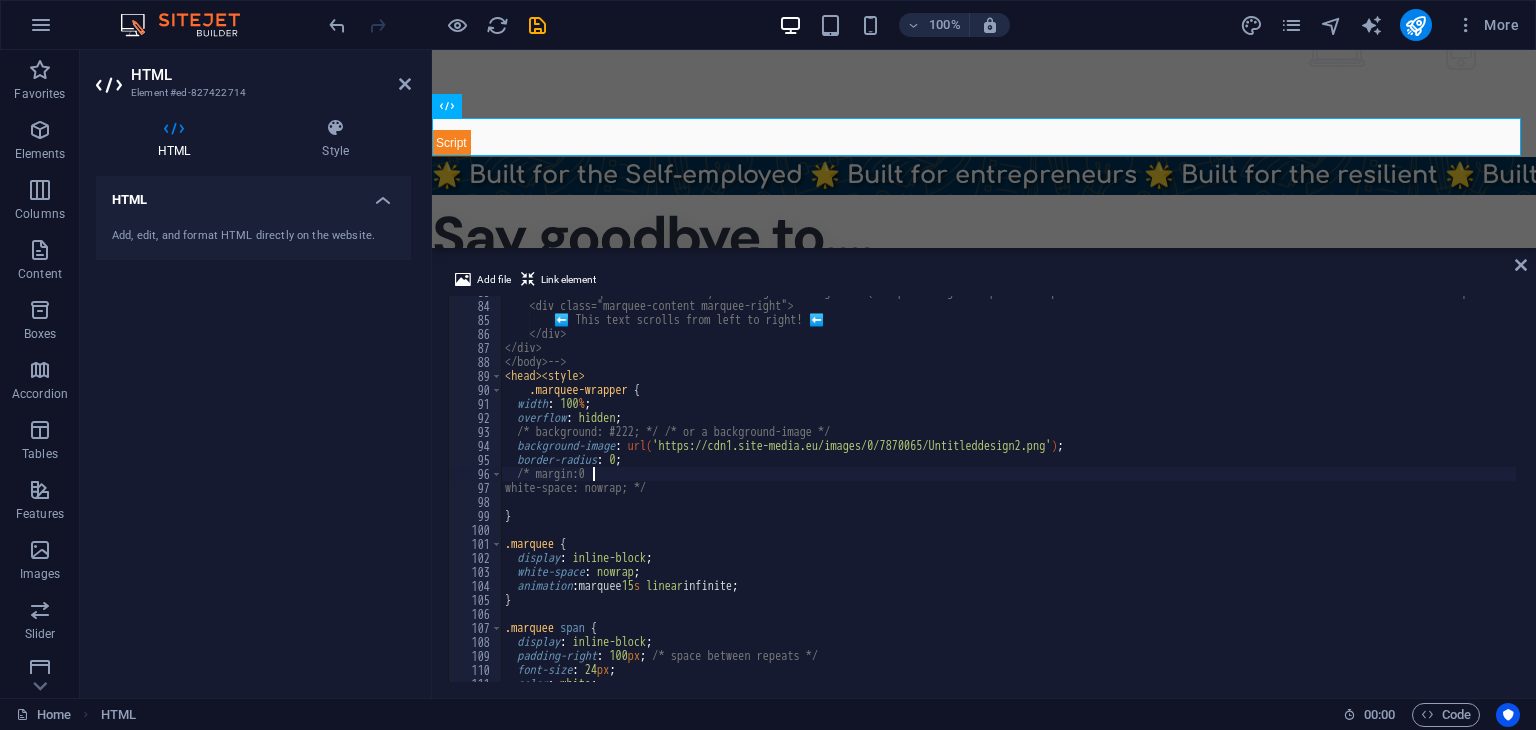 type on "/* margin:0" 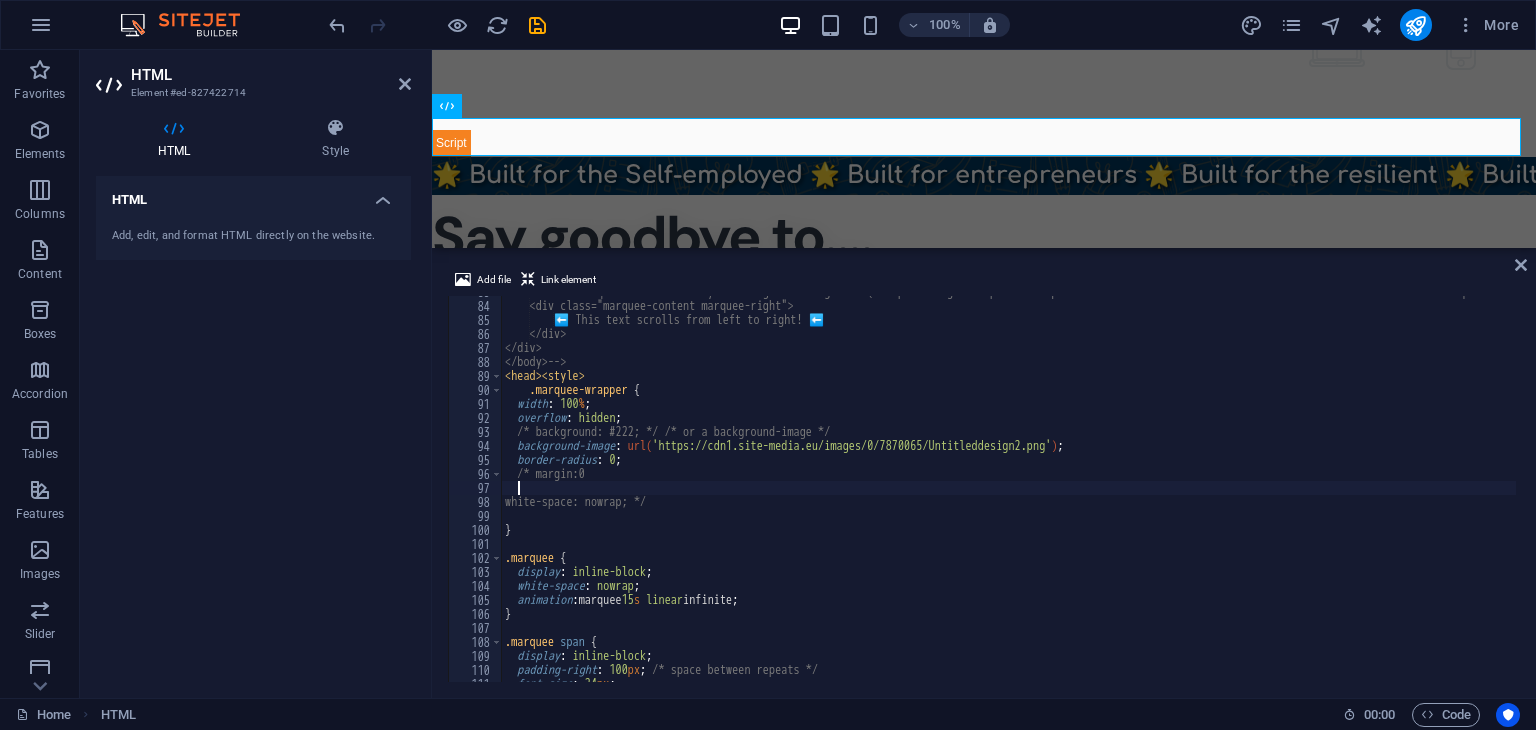 paste on "padding: 1rem" 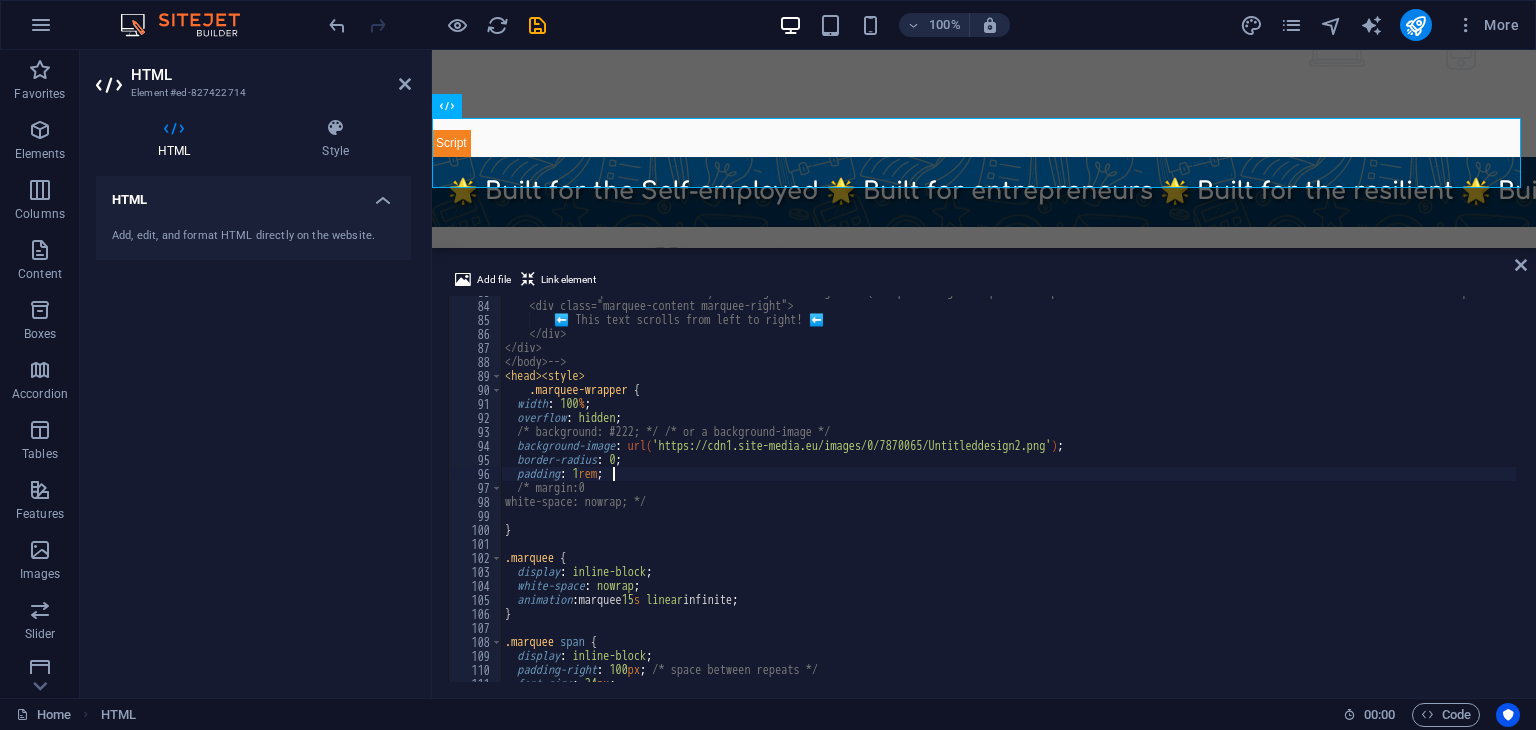 scroll, scrollTop: 0, scrollLeft: 7, axis: horizontal 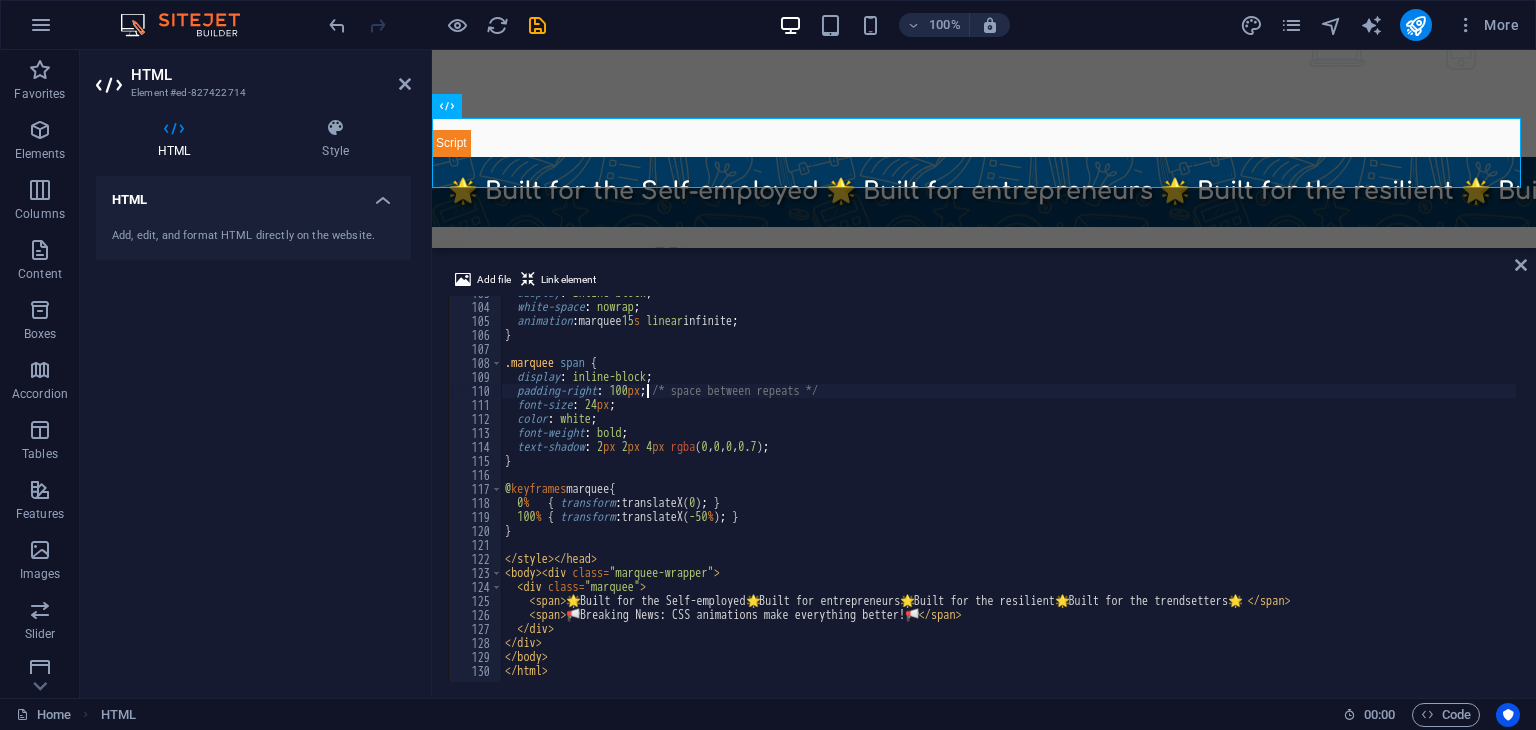 click on "display :   inline-block ;    white-space :   nowrap ;    animation :  marquee  15 s   linear  infinite ; } .marquee   span   {    display :   inline-block ;    padding-right :   100 px ;   /* space between repeats */    font-size :   24 px ;    color :   white ;    font-weight :   bold ;    text-shadow :   2 px   2 px   4 px   rgba ( 0 , 0 , 0 , 0.7 ) ; } @ keyframes  marquee  {    0 %     {   transform :  translateX( 0 ) ;   }    100 %   {   transform :  translateX( -50 % ) ;   } } </ style > </ head > < body > < div   class = "marquee-wrapper" >    < div   class = "marquee" >      < span > 🌟  Built for the Self-employed  🌟  Built for entrepreneurs  🌟  Built for the resilient  🌟  Built for the trendsetters  🌟   </ span >      < span > 📢  Breaking News: CSS animations make everything better!  📢 </ span >    </ div > </ div > </ body > </ html >" at bounding box center [1098, 491] 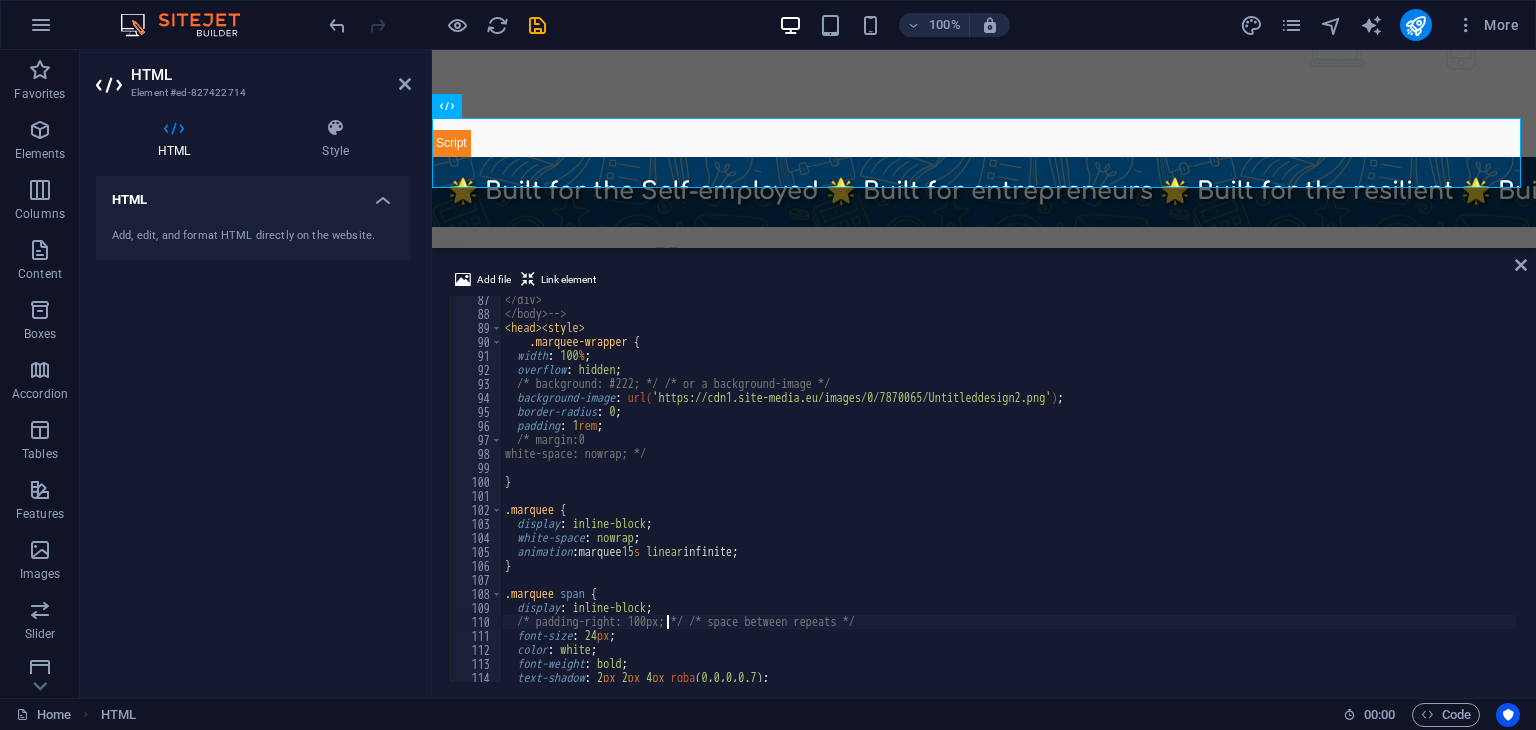 scroll, scrollTop: 1207, scrollLeft: 0, axis: vertical 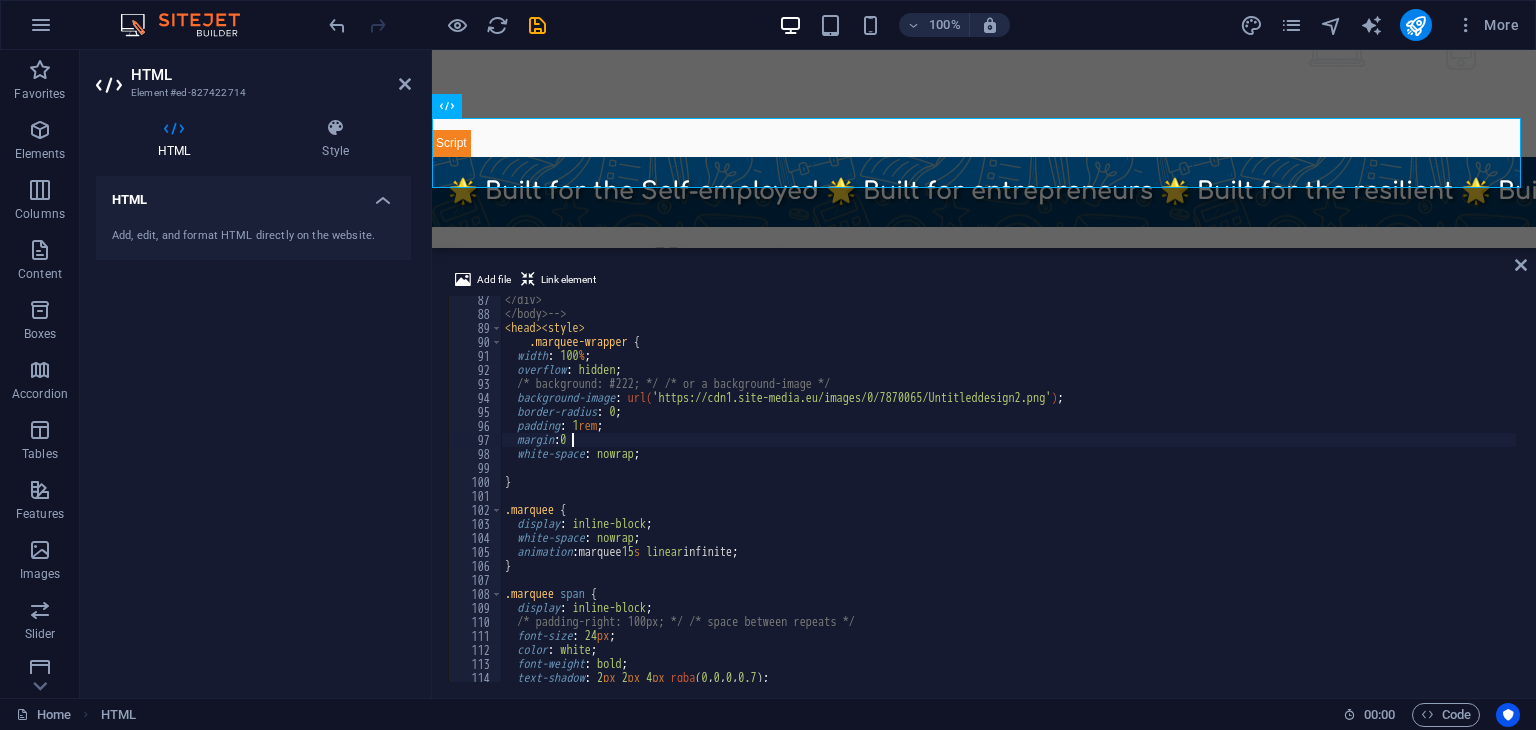 click on "</div> </body>  --> < head > < style >      .marquee-wrapper   {    width :   100 % ;    overflow :   hidden ;    /* background: #222; */   /* or a background-image */    background-image :   url( 'https://cdn1.site-media.eu/images/0/7870065/Untitleddesign2.png' ) ;      border-radius :   0 ;      padding :   1 rem ;    margin : 0    white-space :   nowrap ;      } .marquee   {    display :   inline-block ;    white-space :   nowrap ;    animation :  marquee  15 s   linear  infinite ; } .marquee   span   {    display :   inline-block ;    /* padding-right: 100px; */   /* space between repeats */    font-size :   24 px ;    color :   white ;    font-weight :   bold ;    text-shadow :   2 px   2 px   4 px   rgba ( 0 , 0 , 0 , 0.7 ) ; }" at bounding box center (1098, 498) 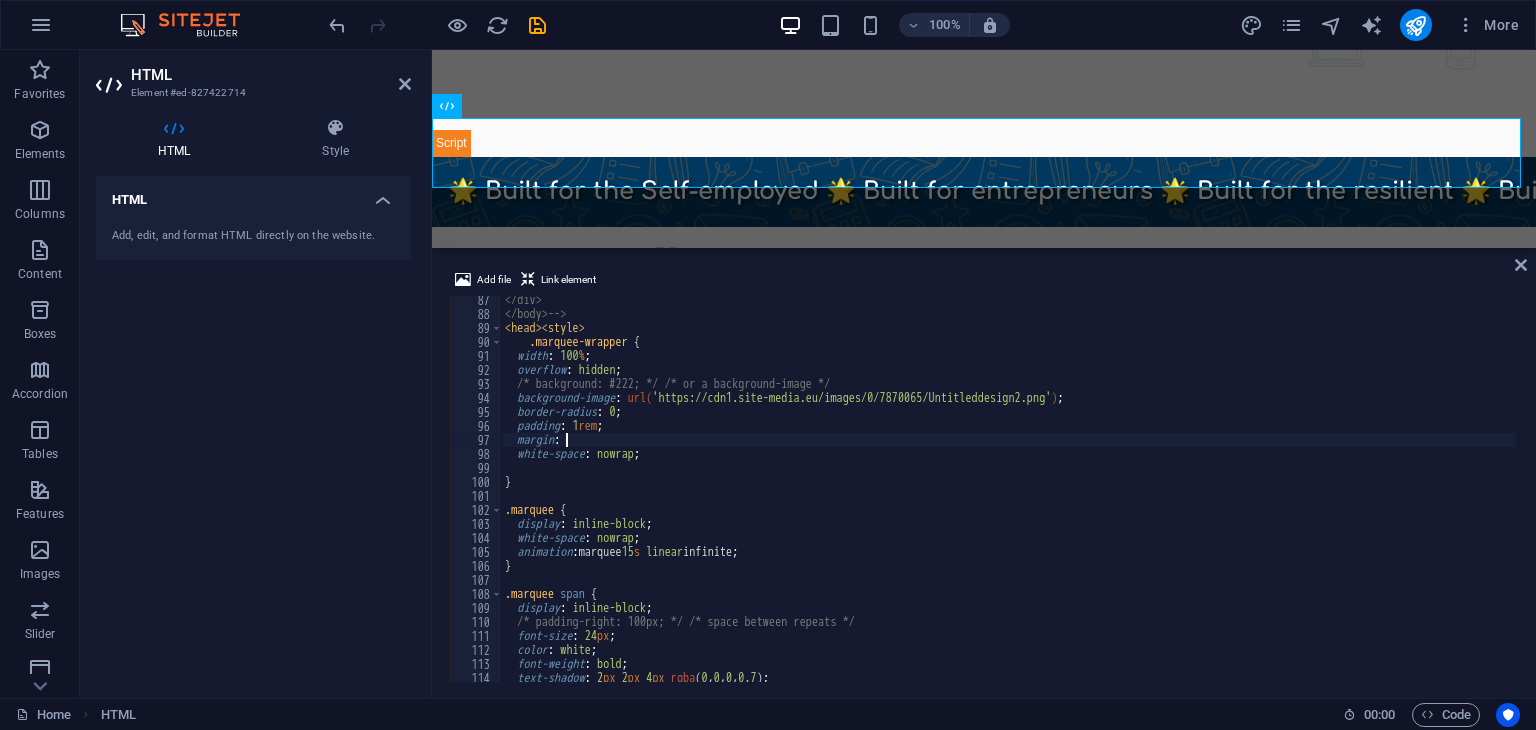 scroll, scrollTop: 0, scrollLeft: 3, axis: horizontal 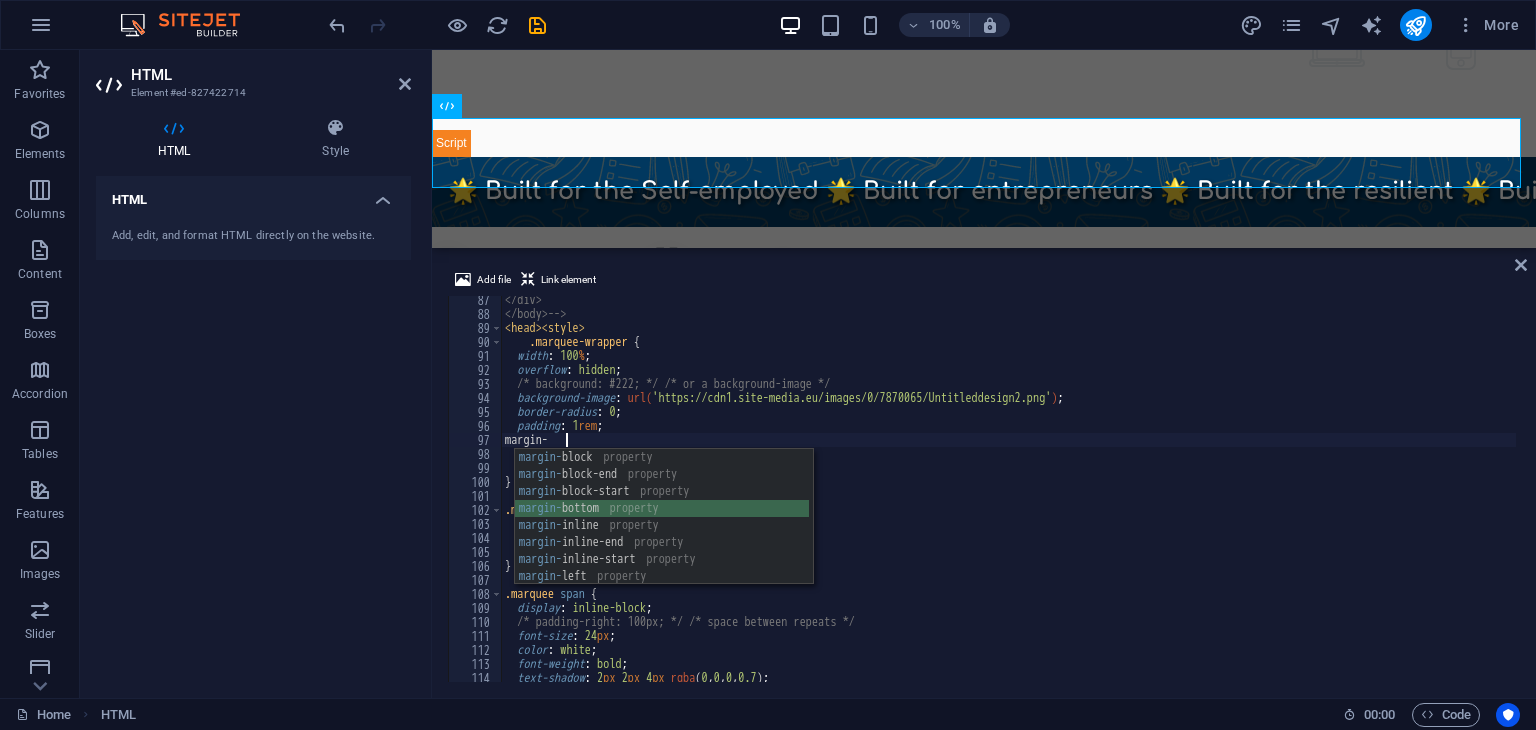 click on "margin- block property margin- block-end property margin- block-start property margin- bottom property margin- inline property margin- inline-end property margin- inline-start property margin- left property margin- right property" at bounding box center [662, 534] 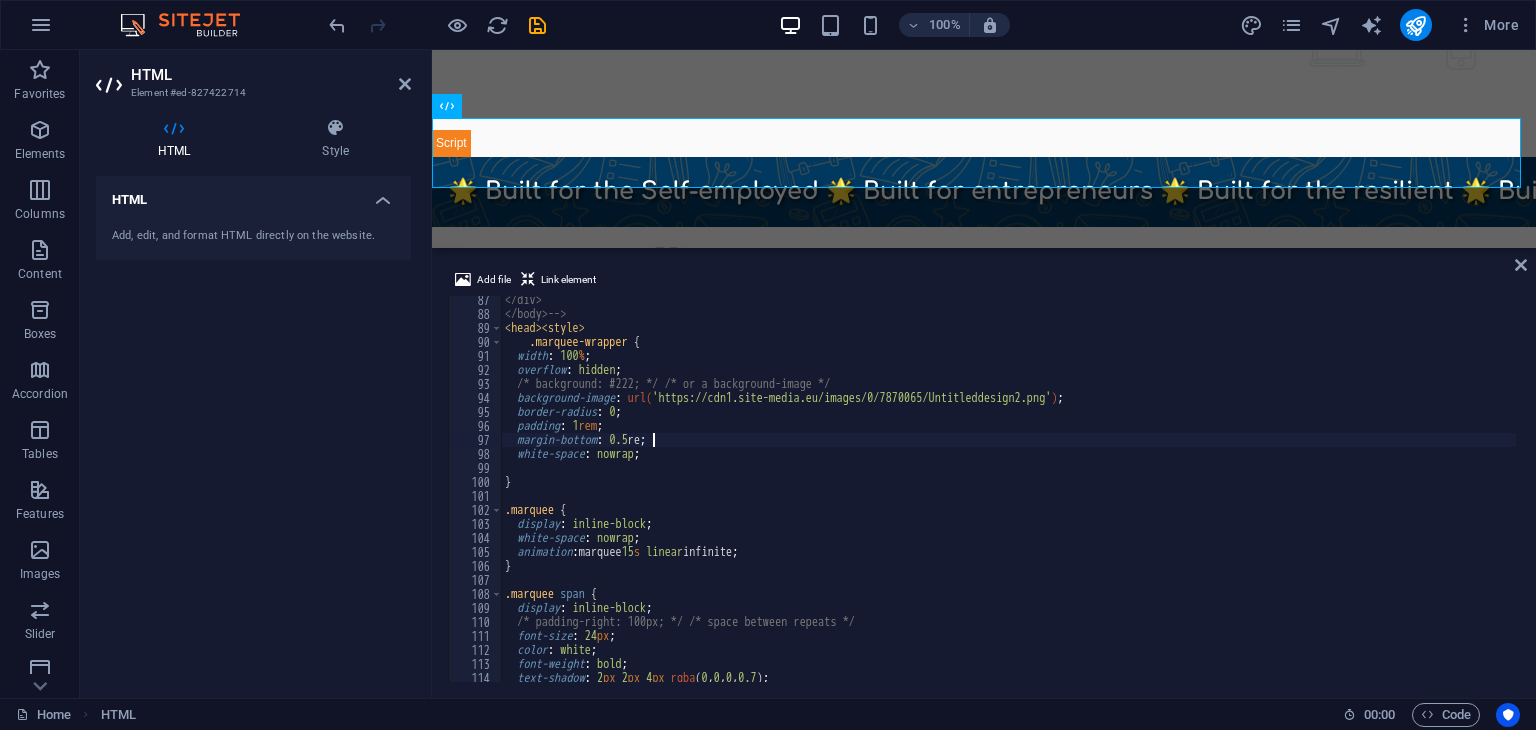 scroll, scrollTop: 0, scrollLeft: 12, axis: horizontal 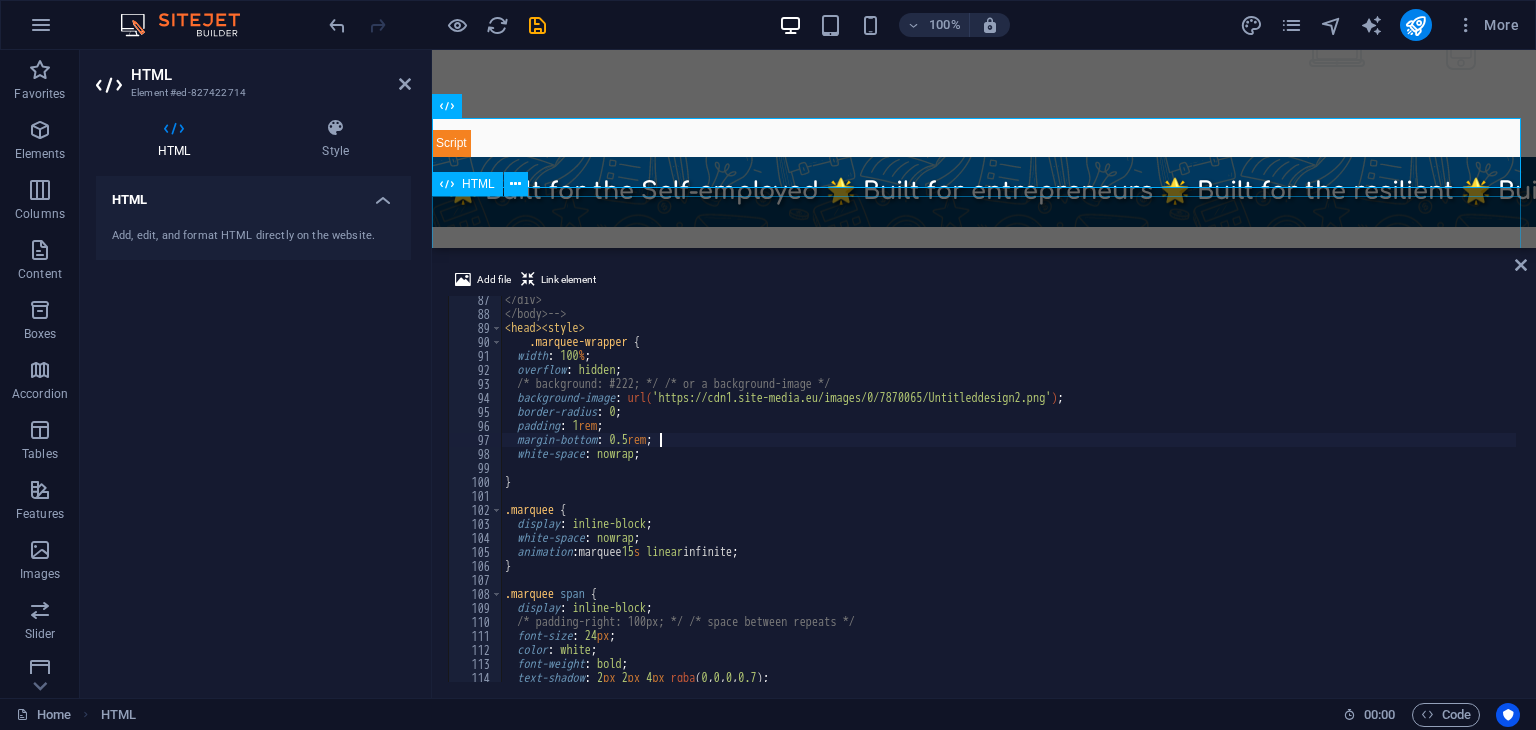 type on "margin-bottom: 0.5rem;" 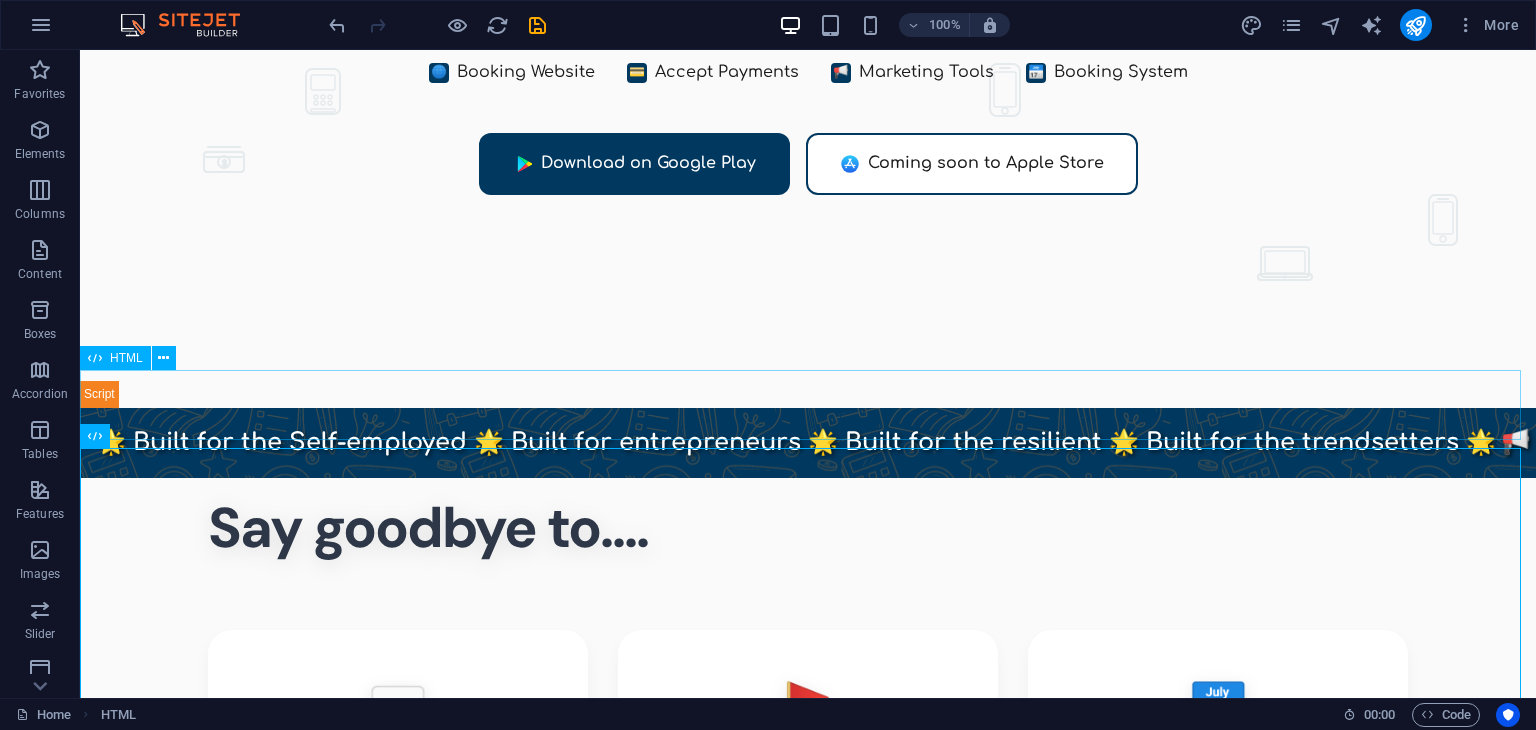 click on "HTML" at bounding box center (126, 358) 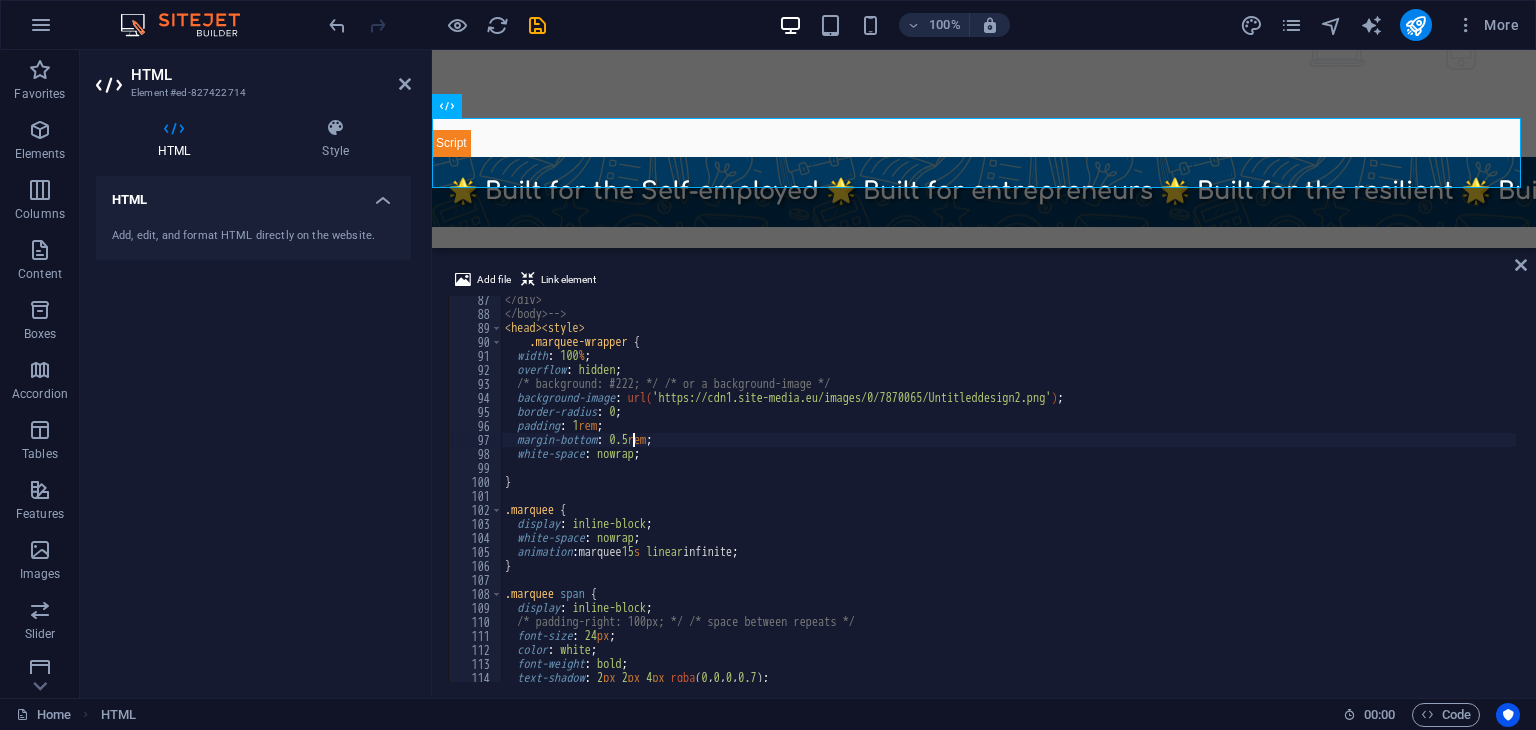 click on "</div> </body>  --> < head > < style >      .marquee-wrapper   {    width :   100 % ;    overflow :   hidden ;    /* background: #222; */   /* or a background-image */    background-image :   url( 'https://cdn1.site-media.eu/images/0/7870065/Untitleddesign2.png' ) ;      border-radius :   0 ;      padding :   1 rem ;    margin-bottom :   0.5 rem ;    white-space :   nowrap ;      } .marquee   {    display :   inline-block ;    white-space :   nowrap ;    animation :  marquee  15 s   linear  infinite ; } .marquee   span   {    display :   inline-block ;    /* padding-right: 100px; */   /* space between repeats */    font-size :   24 px ;    color :   white ;    font-weight :   bold ;    text-shadow :   2 px   2 px   4 px   rgba ( 0 , 0 , 0 , 0.7 ) ; }" at bounding box center (1098, 498) 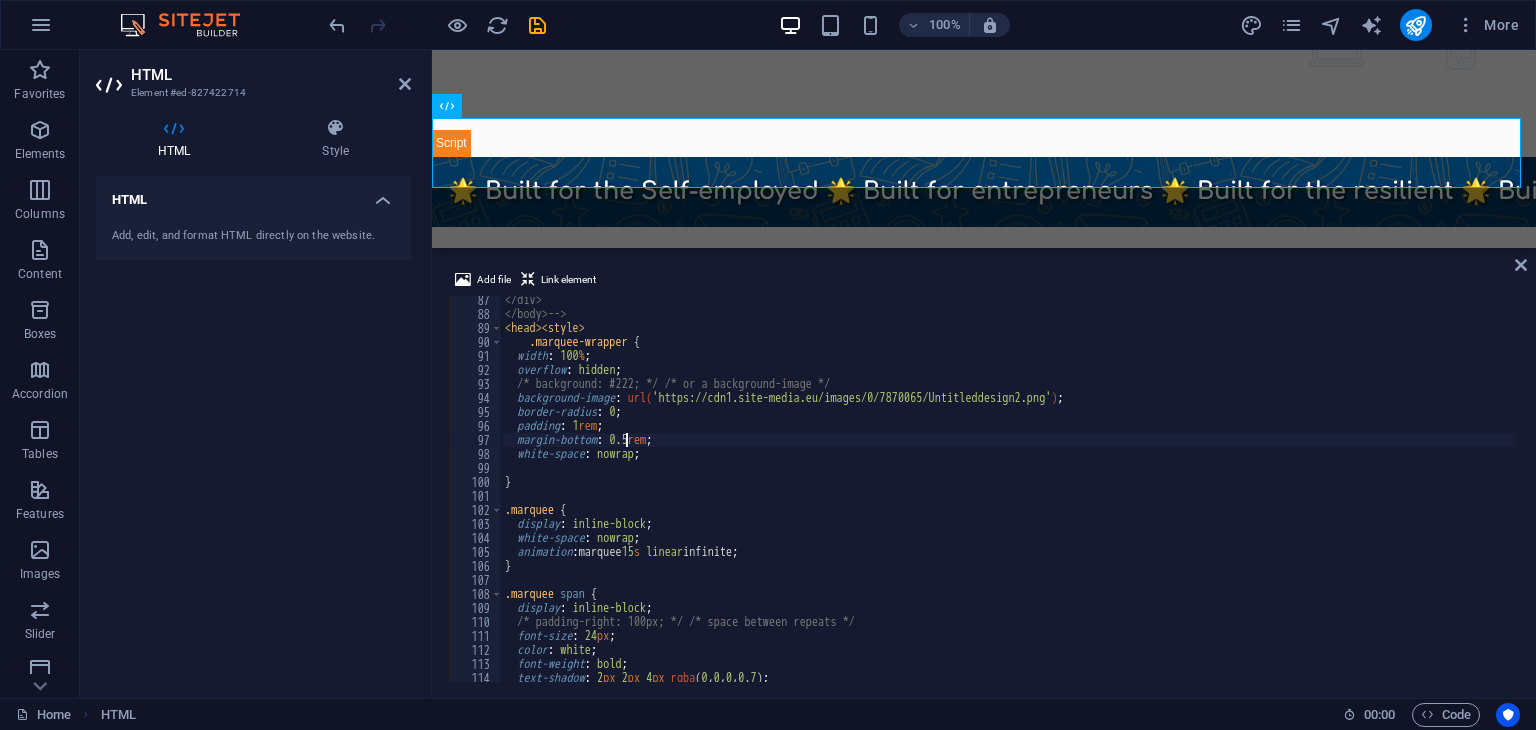 scroll, scrollTop: 1207, scrollLeft: 0, axis: vertical 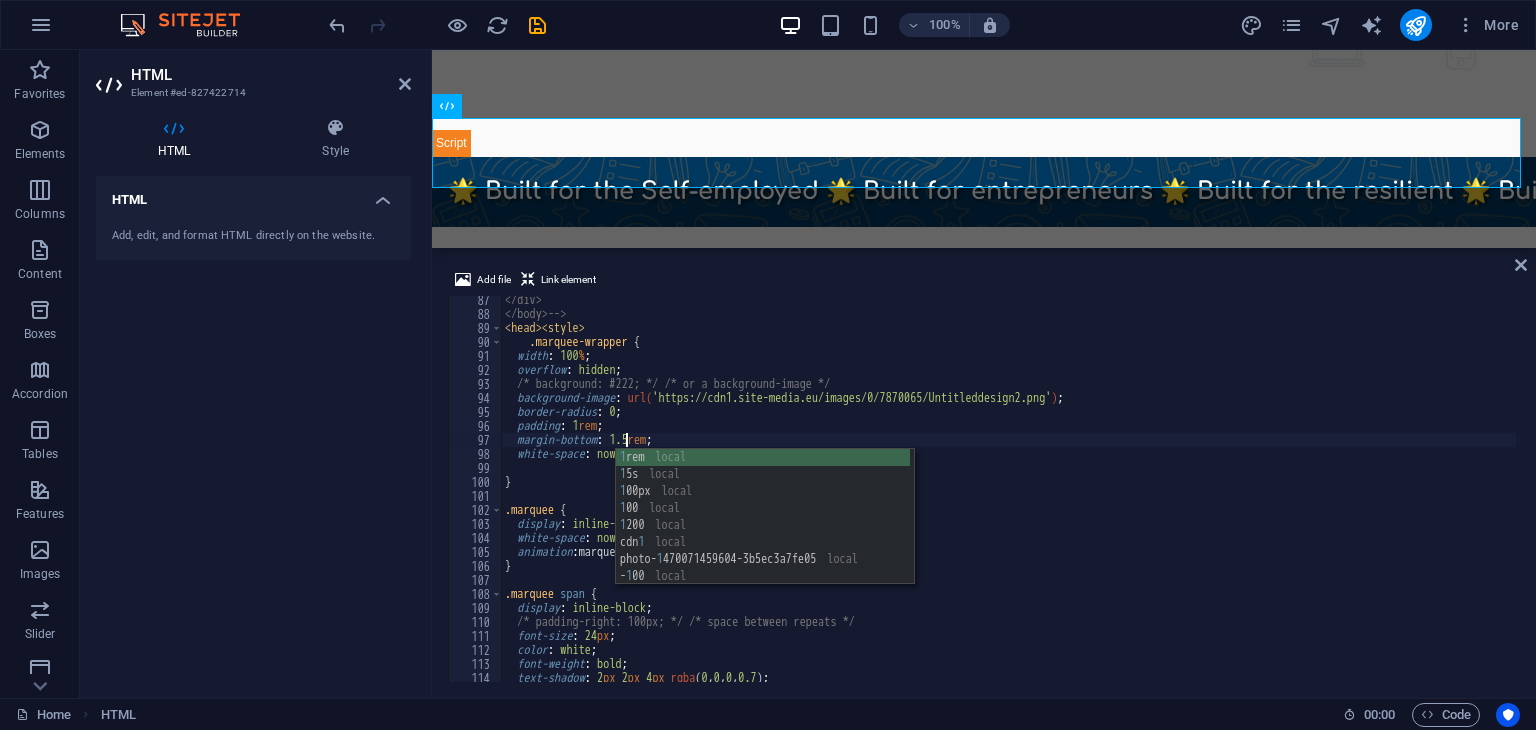 click on "</div> </body>  --> < head > < style >      .marquee-wrapper   {    width :   100 % ;    overflow :   hidden ;    /* background: #222; */   /* or a background-image */    background-image :   url( 'https://cdn1.site-media.eu/images/0/7870065/Untitleddesign2.png' ) ;      border-radius :   0 ;      padding :   1 rem ;    margin-bottom :   1.5 rem ;    white-space :   nowrap ;      } .marquee   {    display :   inline-block ;    white-space :   nowrap ;    animation :  marquee  15 s   linear  infinite ; } .marquee   span   {    display :   inline-block ;    /* padding-right: 100px; */   /* space between repeats */    font-size :   24 px ;    color :   white ;    font-weight :   bold ;    text-shadow :   2 px   2 px   4 px   rgba ( 0 , 0 , 0 , 0.7 ) ; }" at bounding box center [1098, 498] 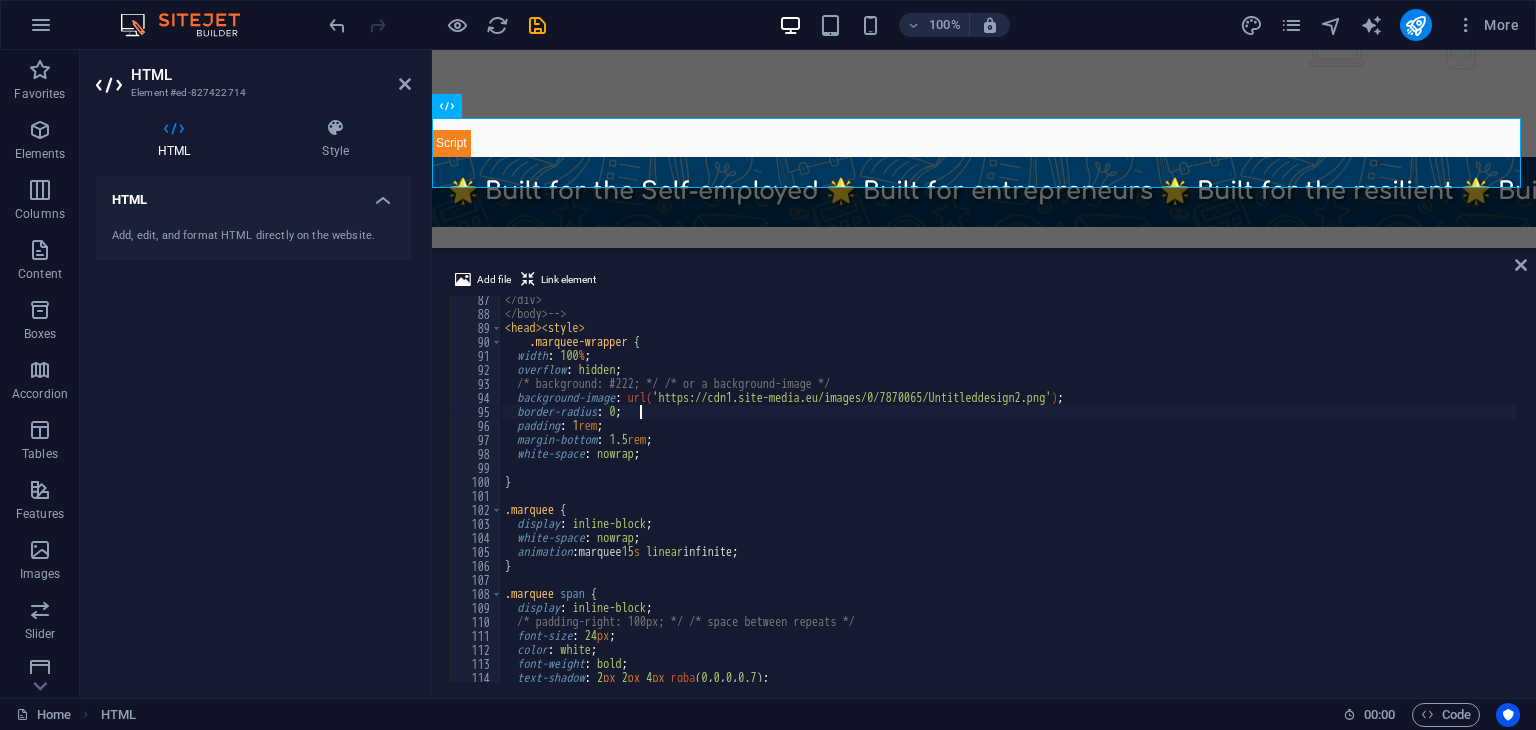 scroll, scrollTop: 0, scrollLeft: 9, axis: horizontal 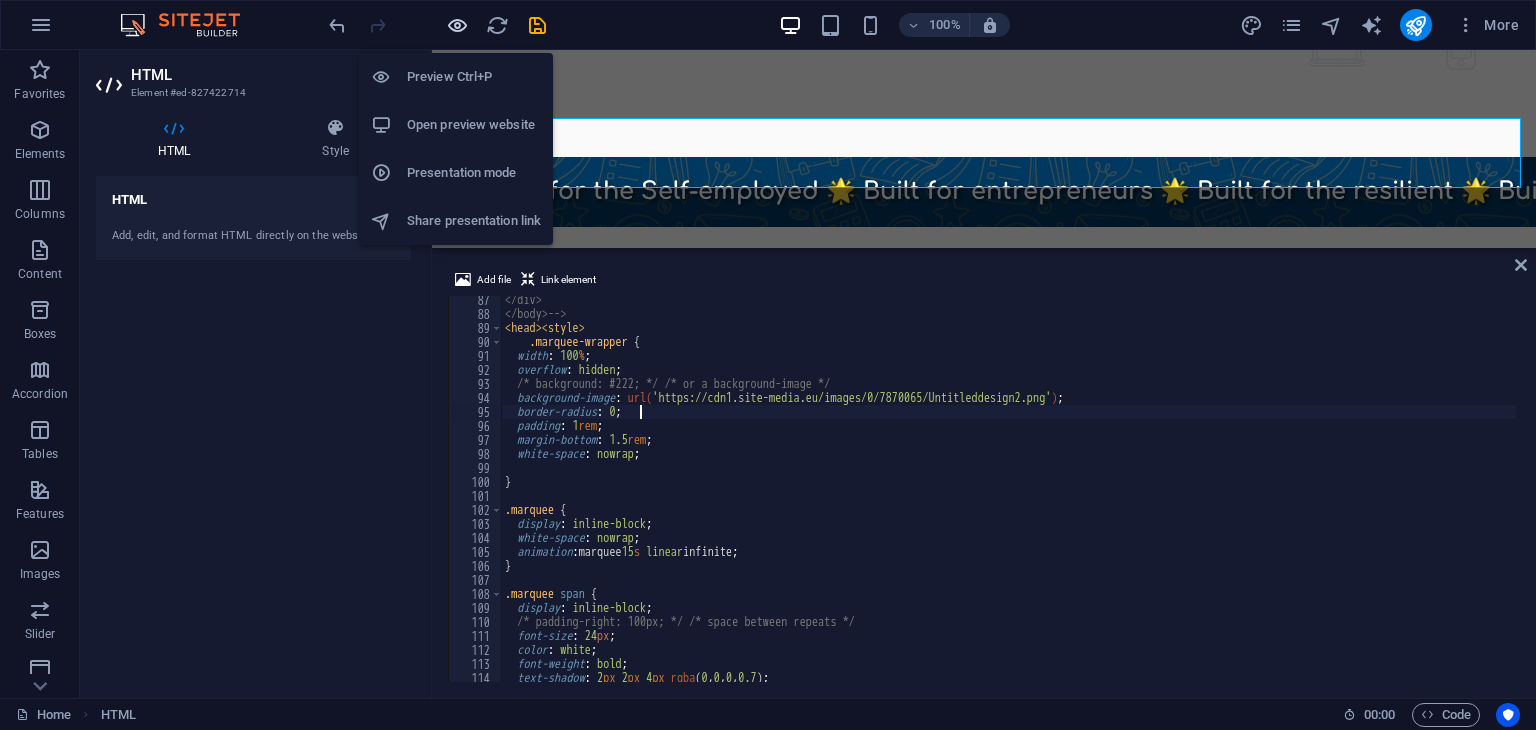 type on "border-radius: 0;" 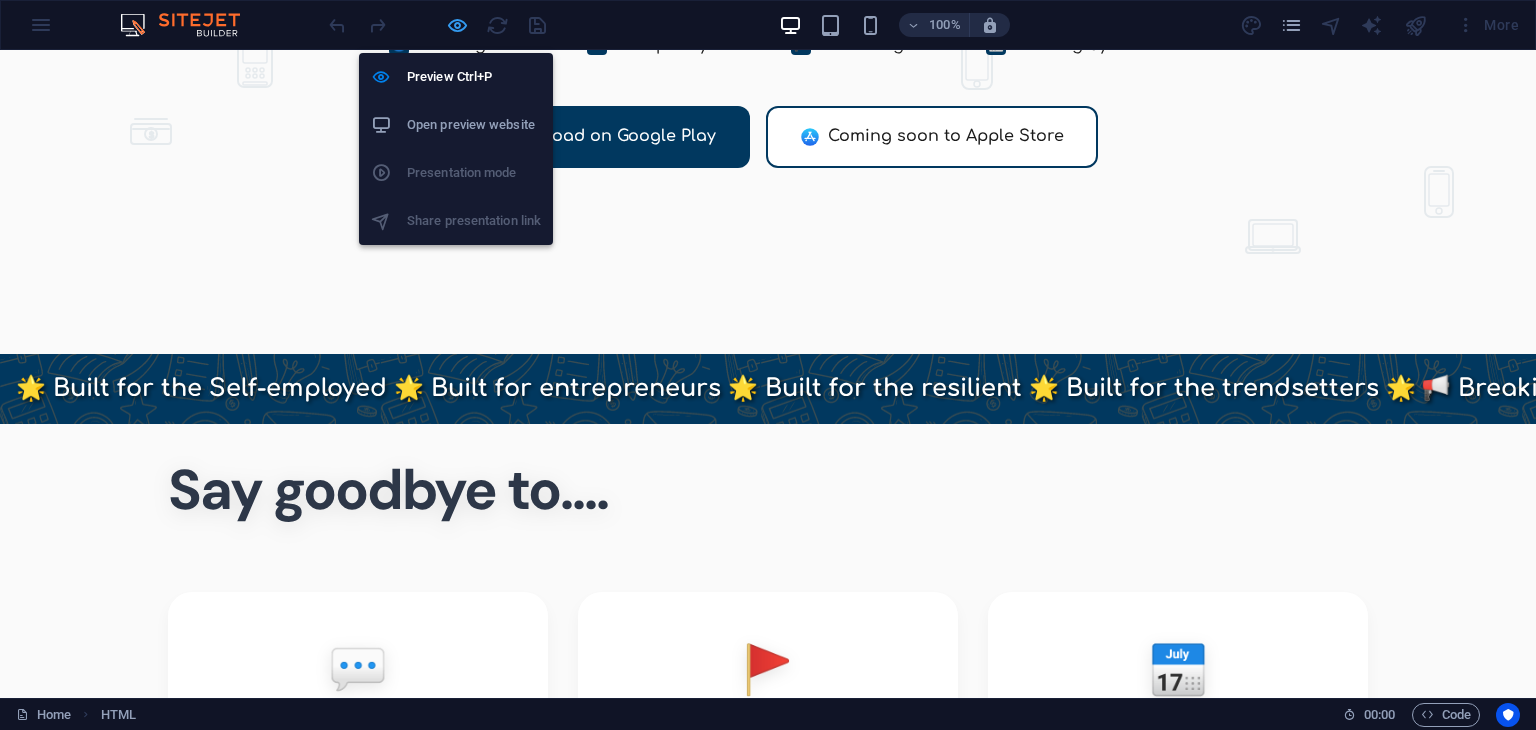 scroll, scrollTop: 436, scrollLeft: 0, axis: vertical 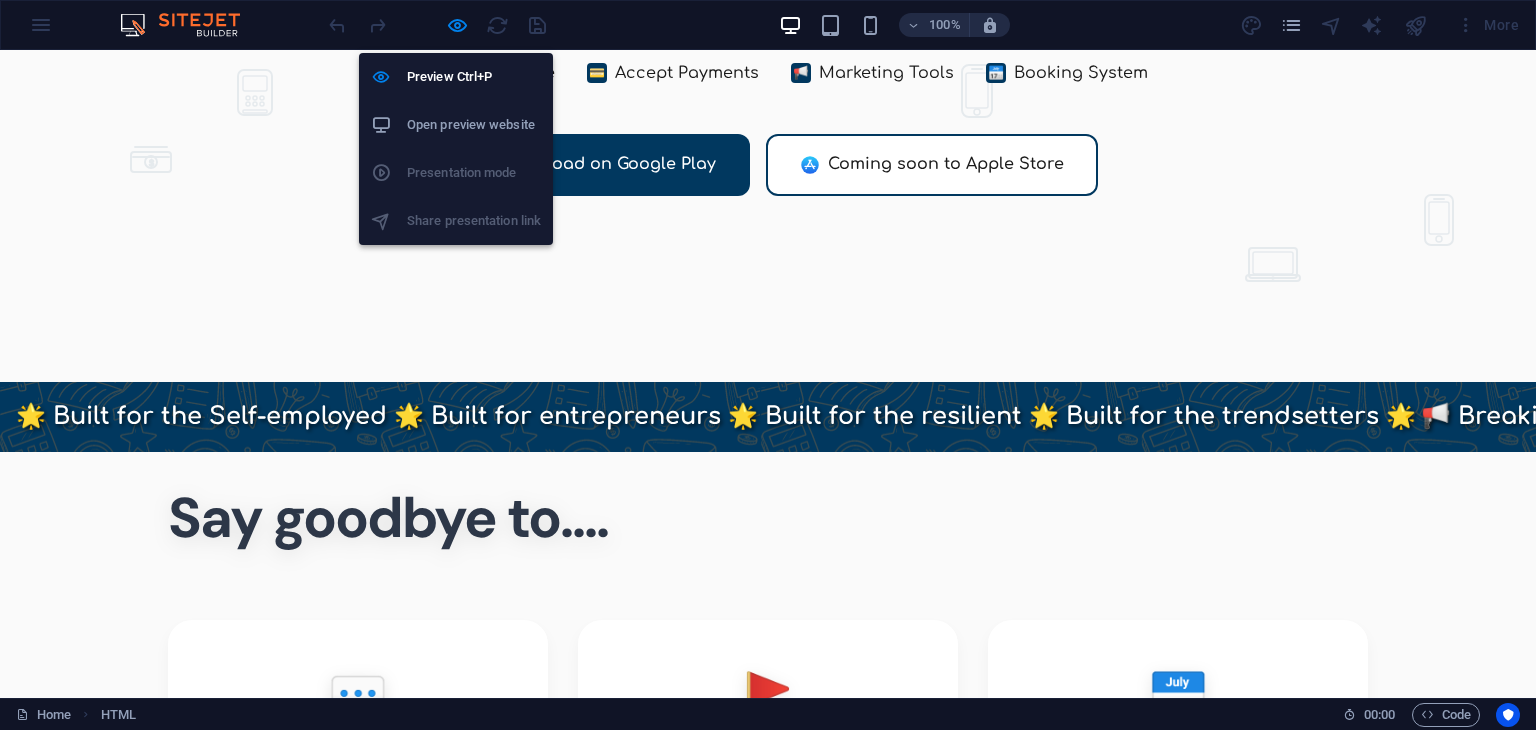 click on "Open preview website" at bounding box center [474, 125] 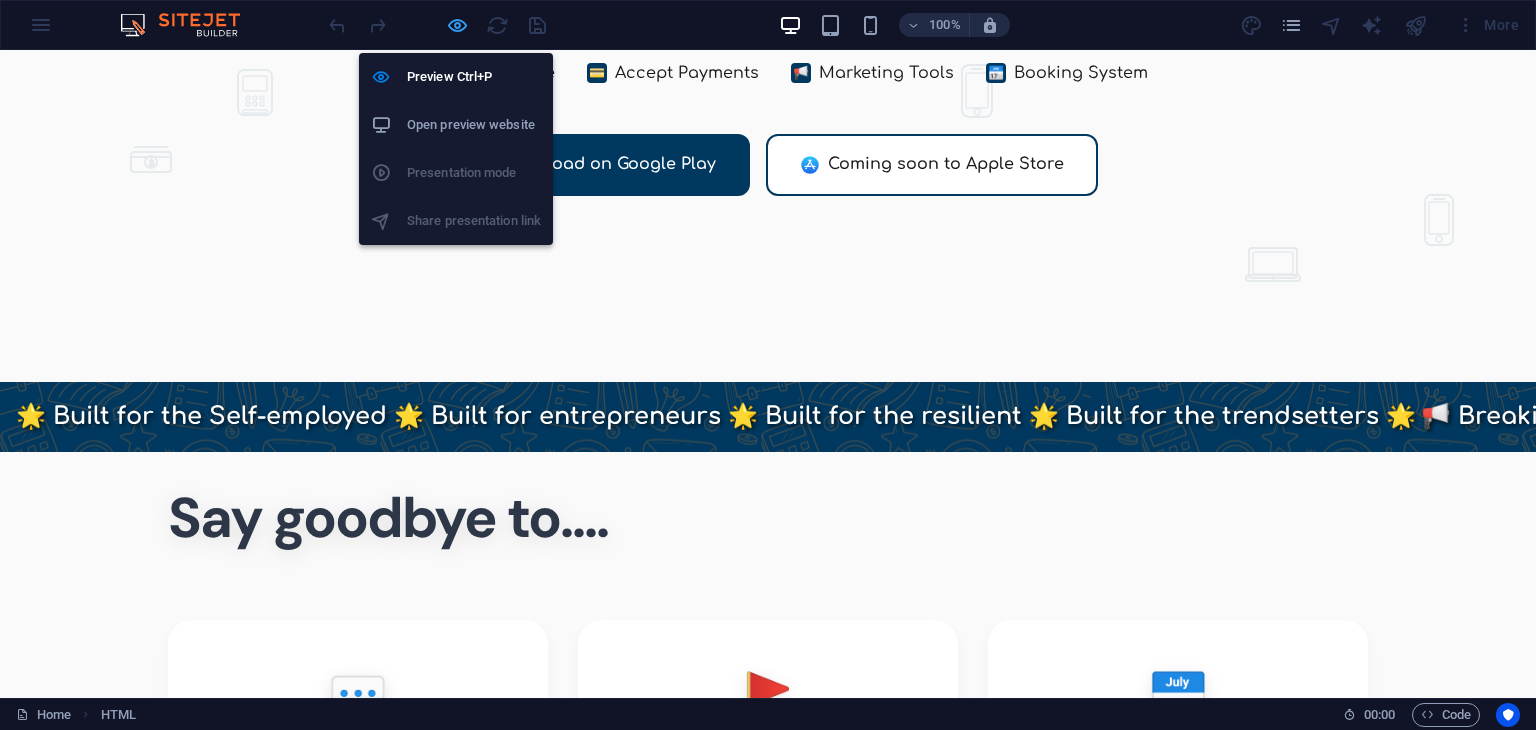 click at bounding box center [457, 25] 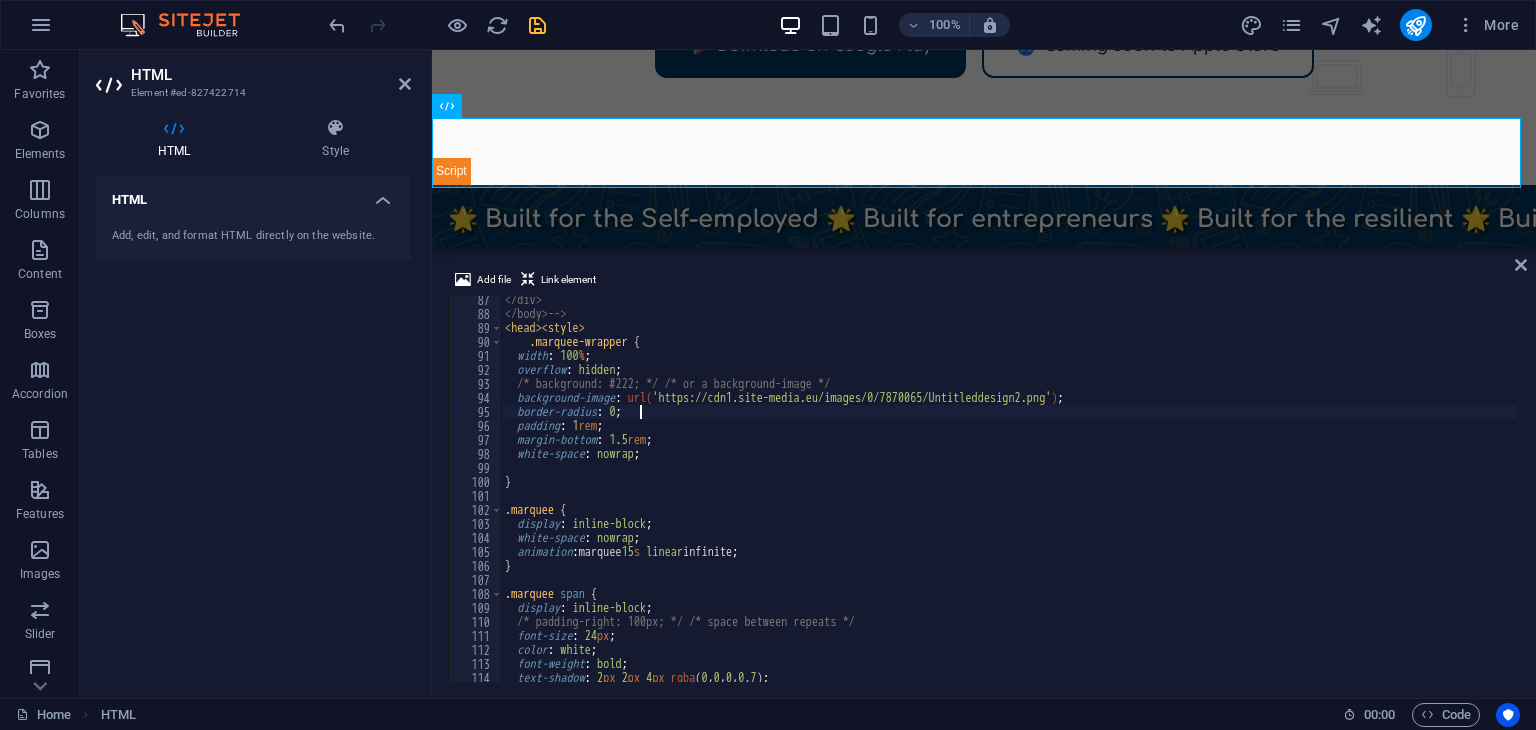 scroll, scrollTop: 464, scrollLeft: 0, axis: vertical 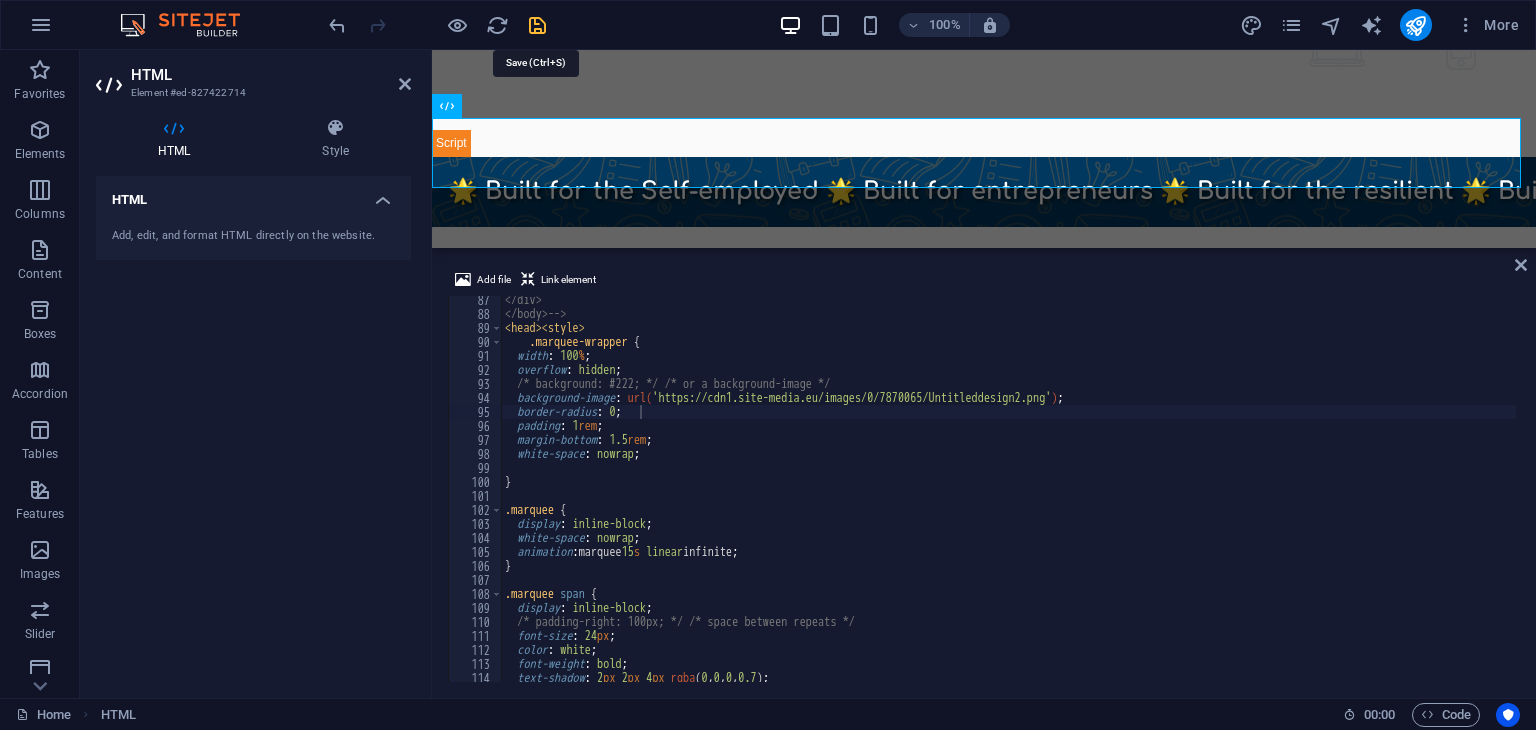 click at bounding box center [537, 25] 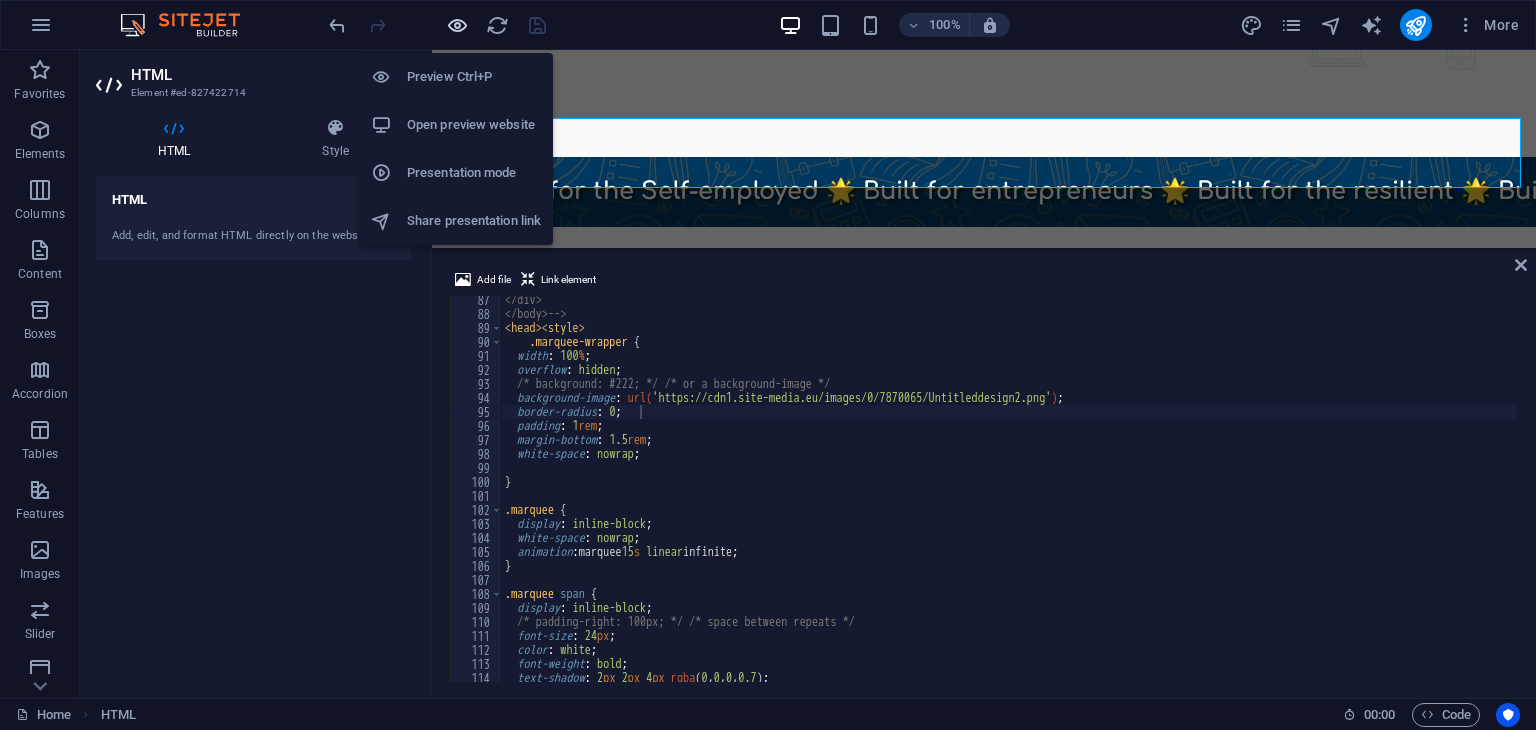 click at bounding box center [457, 25] 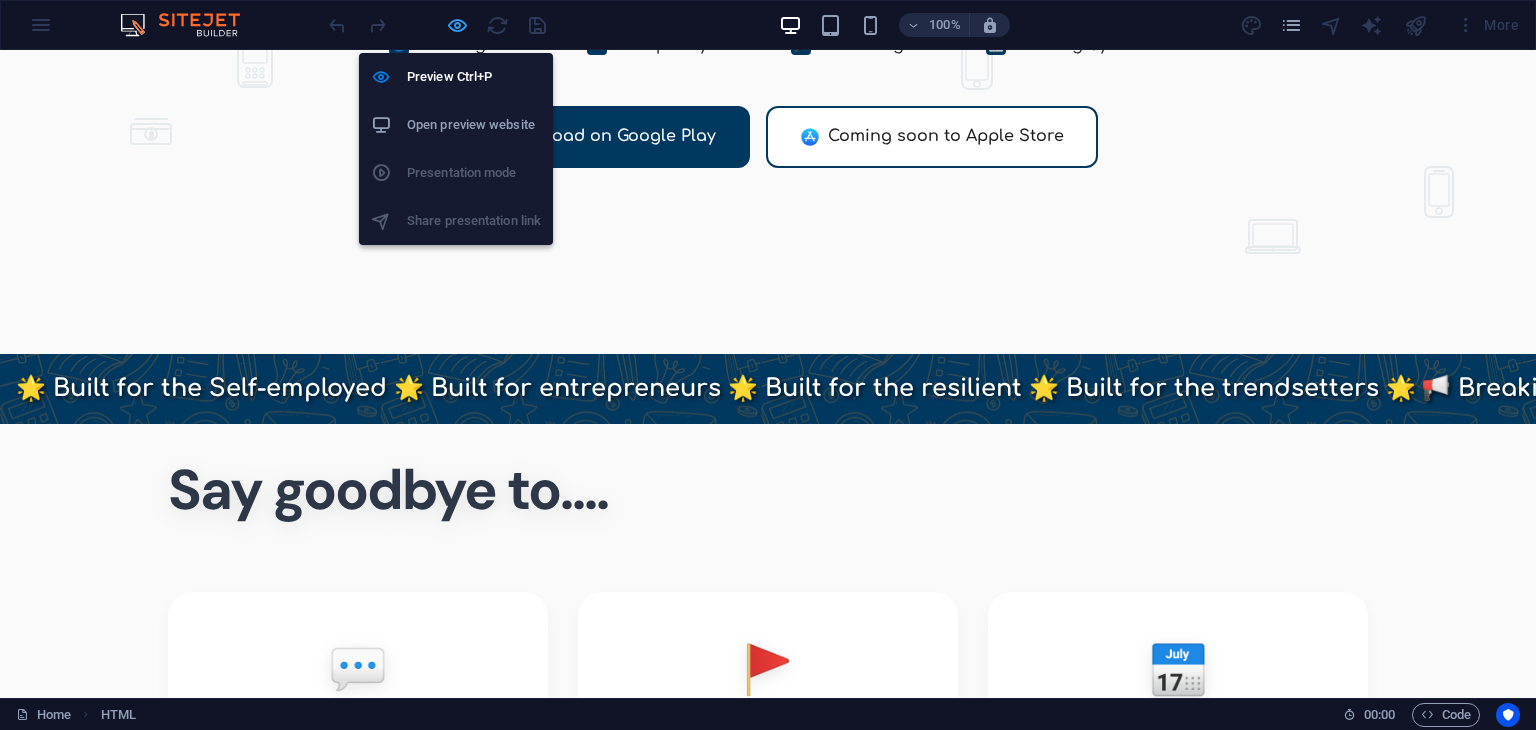 scroll, scrollTop: 436, scrollLeft: 0, axis: vertical 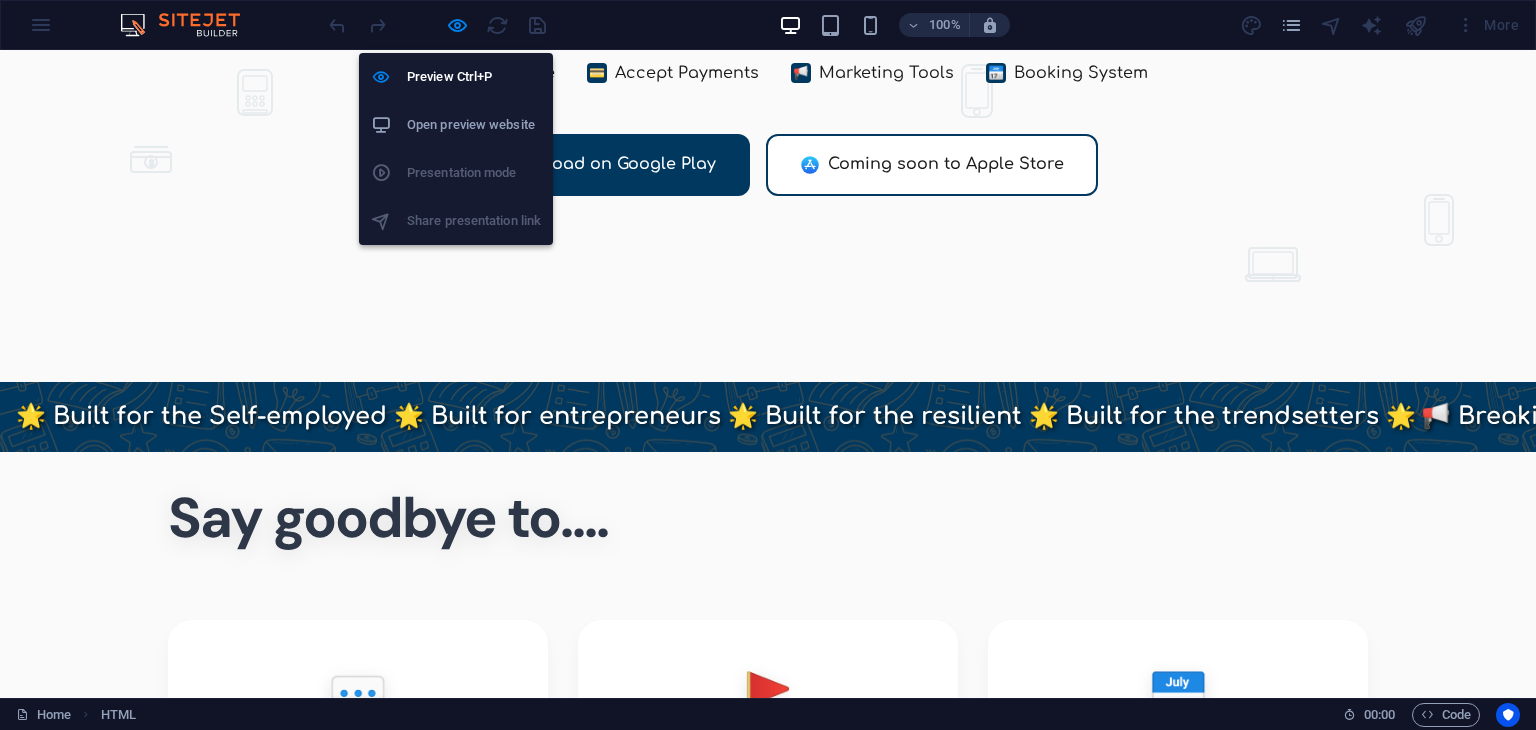 click on "Preview Ctrl+P Open preview website Presentation mode Share presentation link" at bounding box center (456, 141) 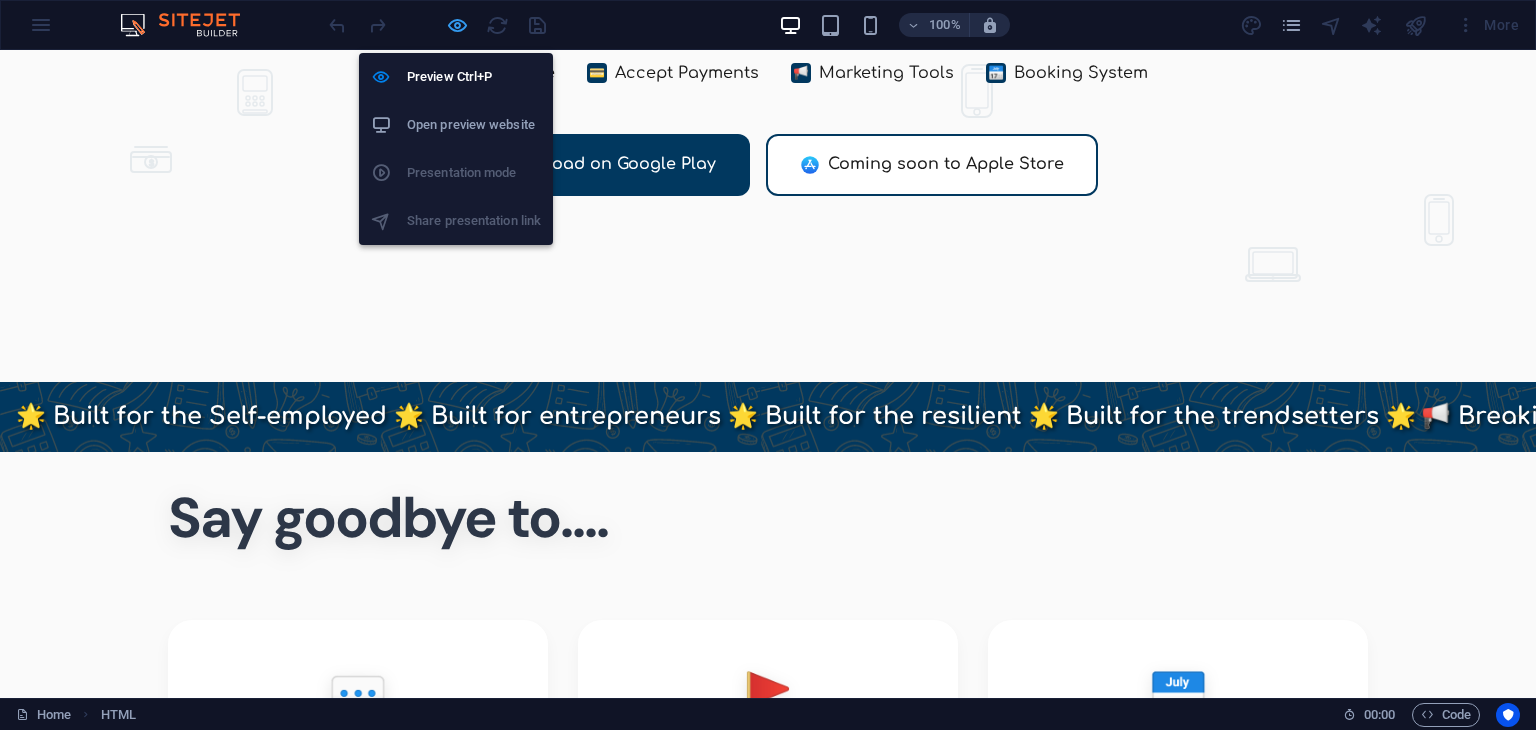 click at bounding box center (457, 25) 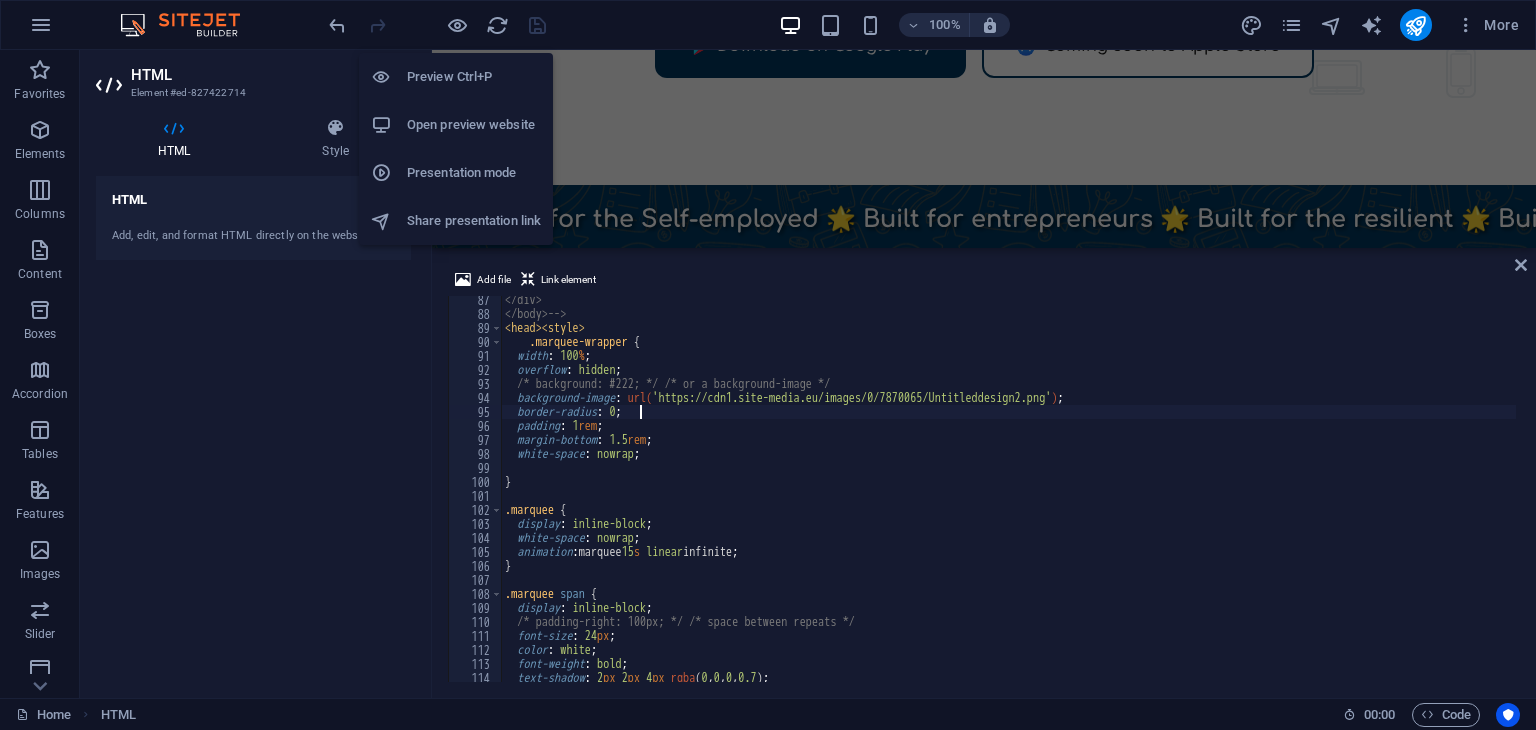 scroll, scrollTop: 464, scrollLeft: 0, axis: vertical 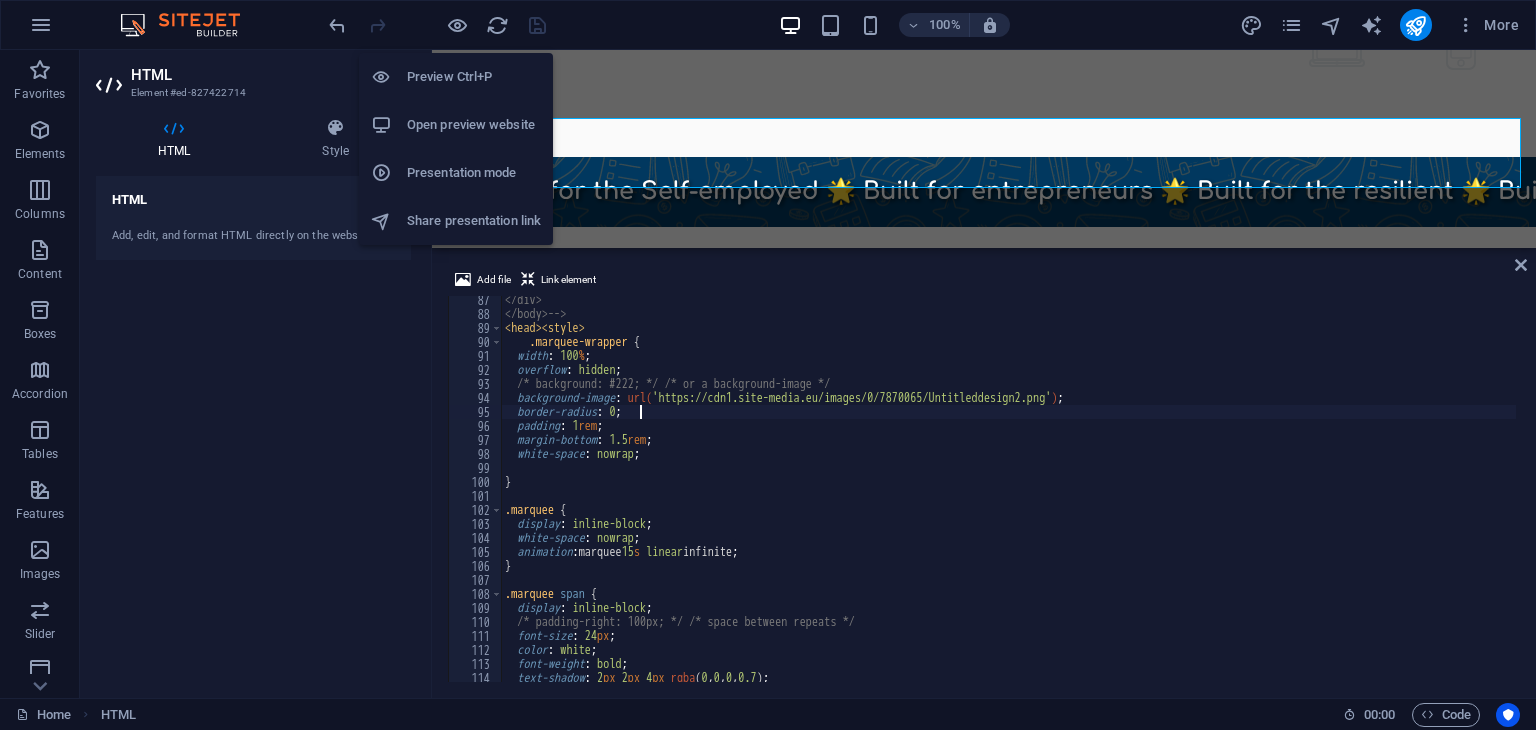 click on "Open preview website" at bounding box center (456, 125) 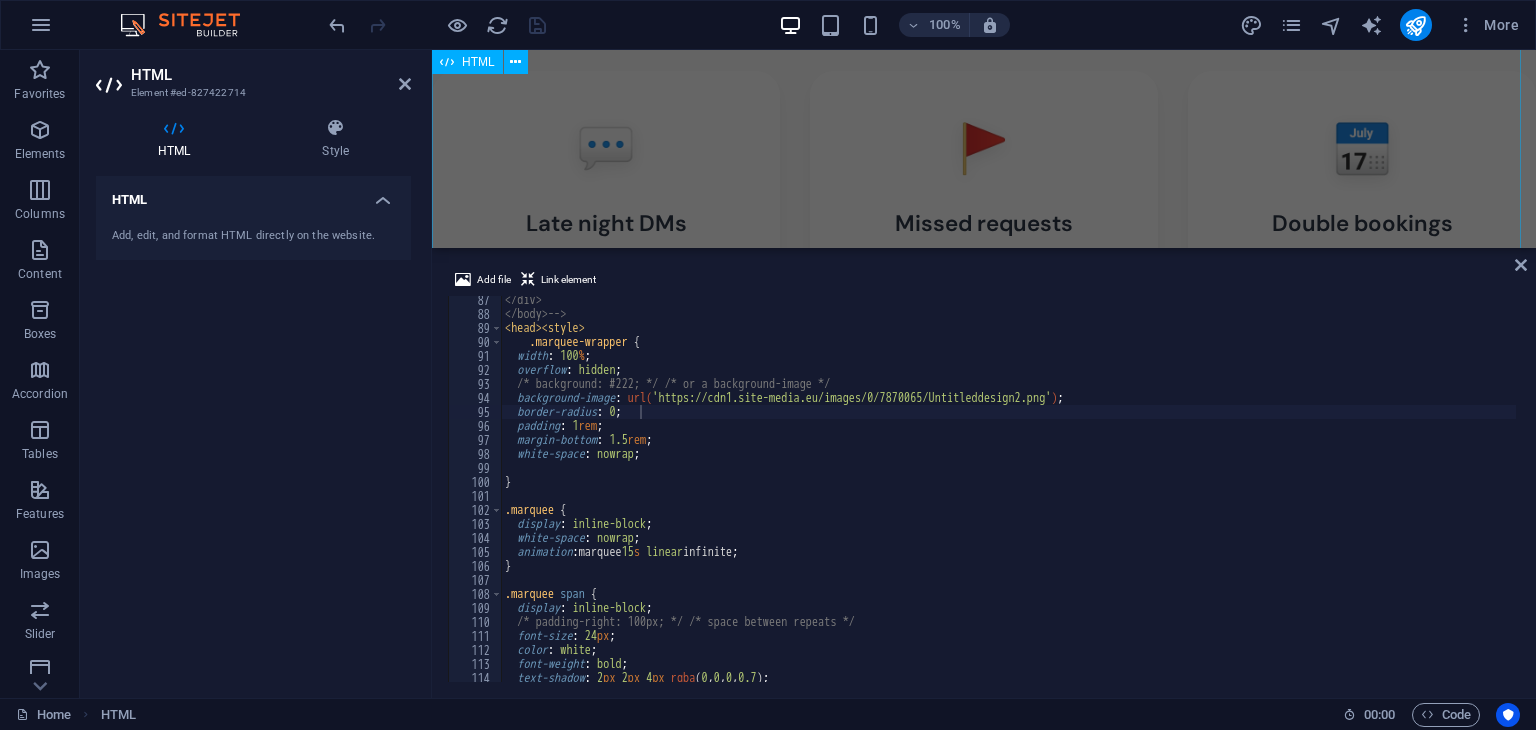 click on "Say Goodbye To Section
Say goodbye to....
💬
Late night DMs
Stop responding to booking requests at all hours. Your personal time is sacred.
🚩
Missed requests
Never lose another booking opportunity buried in your message requests.
📅
Double bookings
Eliminate scheduling conflicts and the awkward conversations that follow.
📄
Endless paperwork
Ditch the filing cabinets and lost forms. Everything digital, everything organized.
💵
Hidden fees" at bounding box center [984, 310] 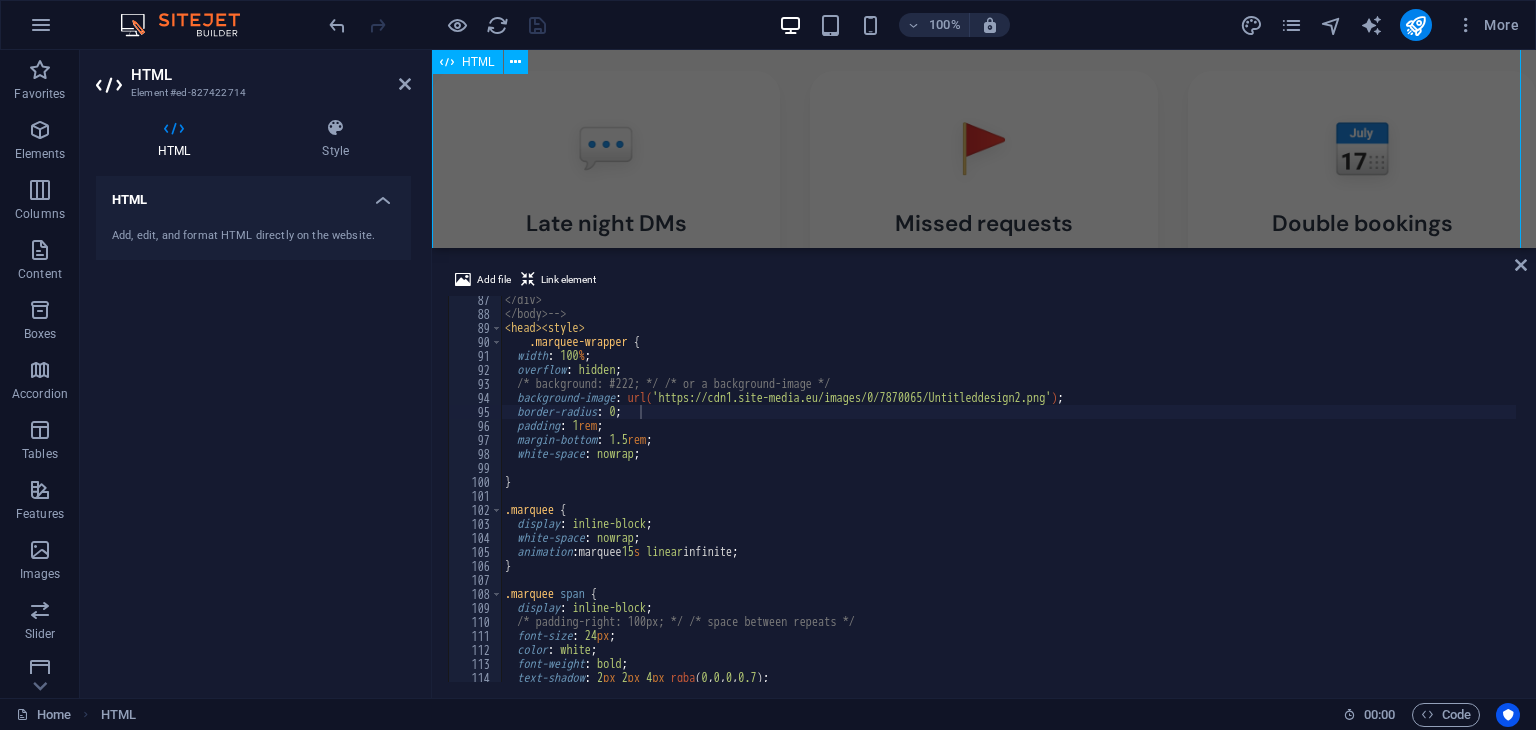 scroll, scrollTop: 827, scrollLeft: 0, axis: vertical 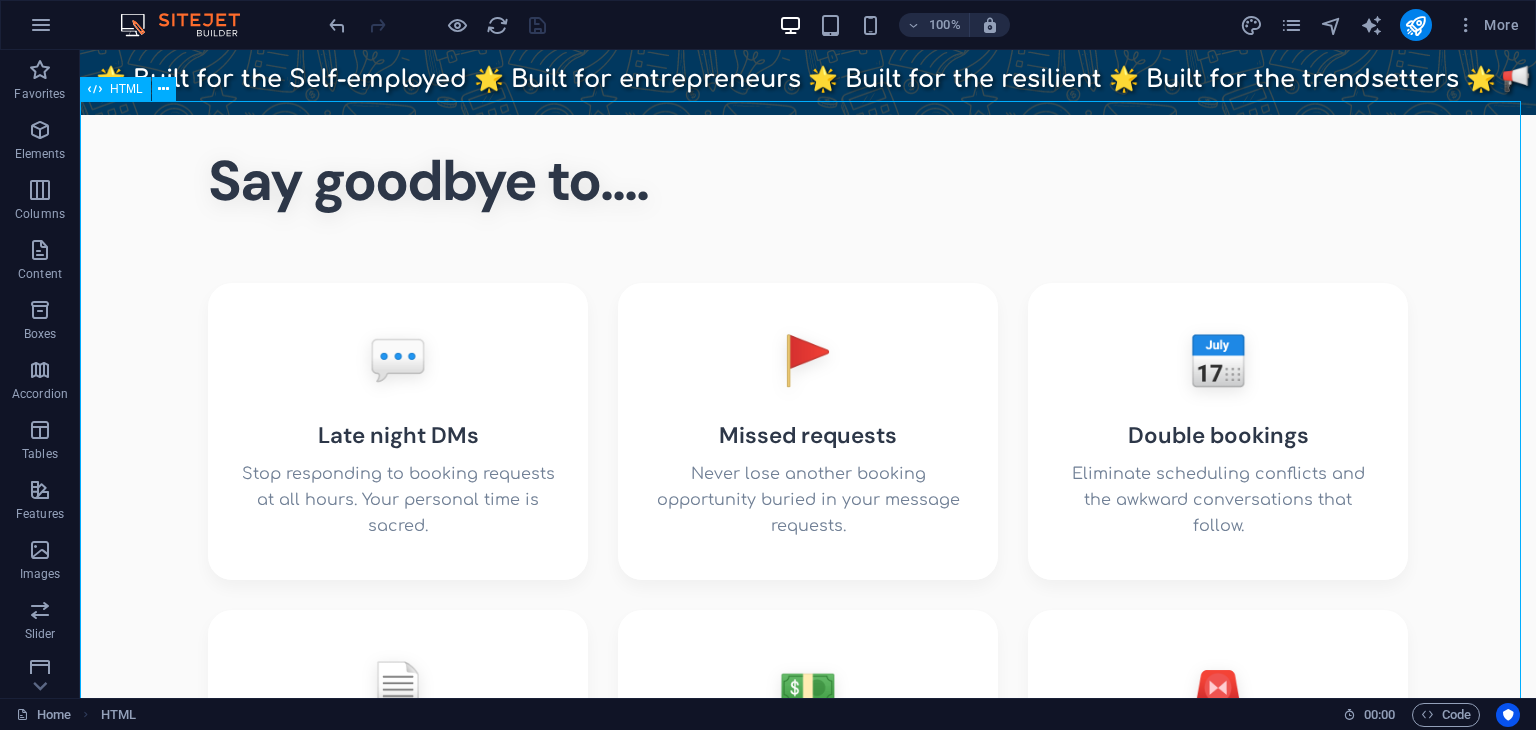 click on "HTML" at bounding box center (126, 89) 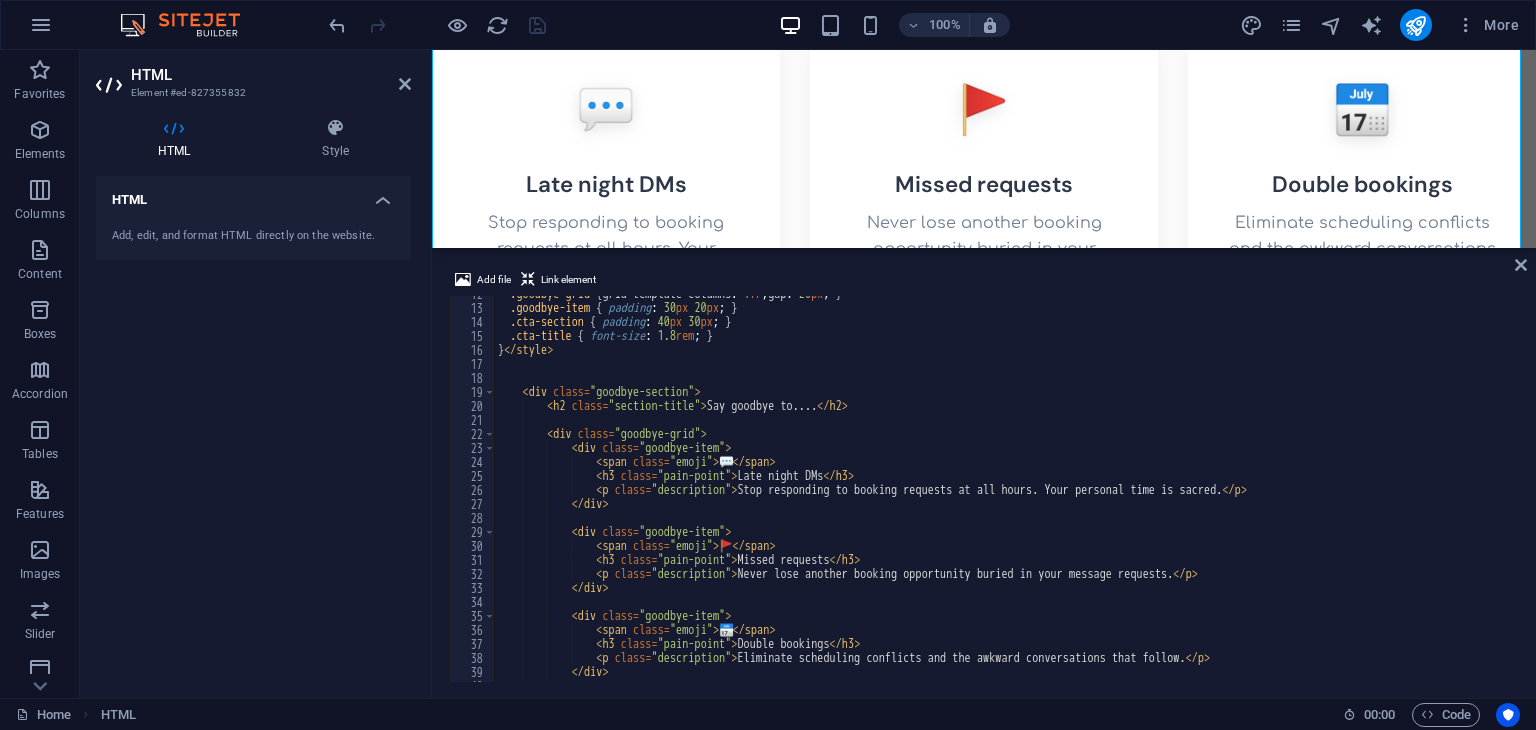 scroll, scrollTop: 167, scrollLeft: 0, axis: vertical 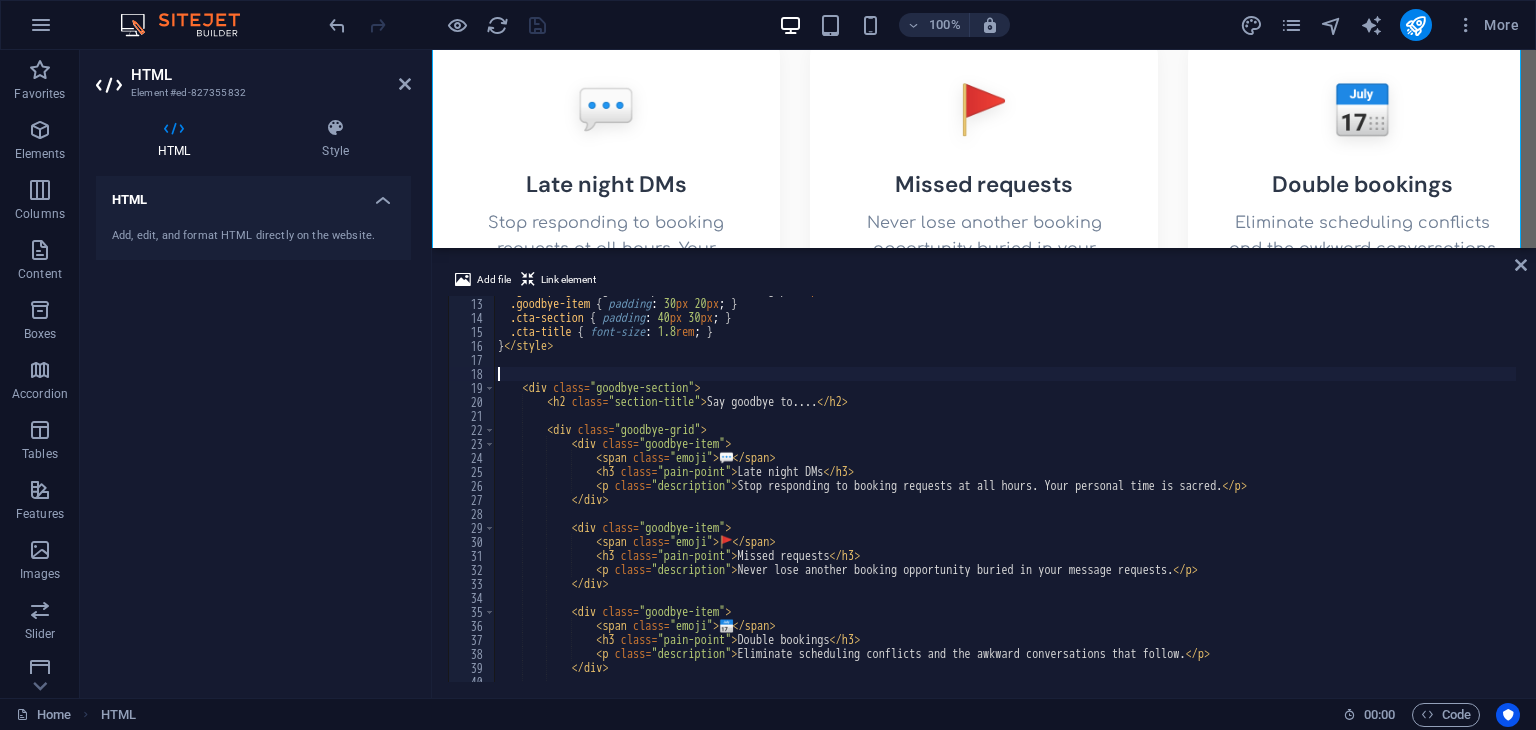 click on ".goodbye-grid   {  grid-template-columns :   1 fr ;  gap :   20 px ;   }    .goodbye-item   {   padding :   30 px   20 px ;   }    .cta-section   {   padding :   40 px   30 px ;   }    .cta-title   {   font-size :   1.8 rem ;   } } </ style >      < div   class = "goodbye-section" >           < h2   class = "section-title" > Say goodbye to.... </ h2 >                     < div   class = "goodbye-grid" >                < div   class = "goodbye-item" >                     < span   class = "emoji" > 💬 </ span >                     < h3   class = "pain-point" > Late night DMs </ h3 >                     < p   class = "description" > Stop responding to booking requests at all hours. Your personal time is sacred. </ p >                </ div >                               < div   class = "goodbye-item" >                     < span   class = "emoji" > 🚩 </ span >                     < h3   class = "pain-point" > Missed requests </ h3 >                     < p   class = "description" > </ p >" at bounding box center [7718, 488] 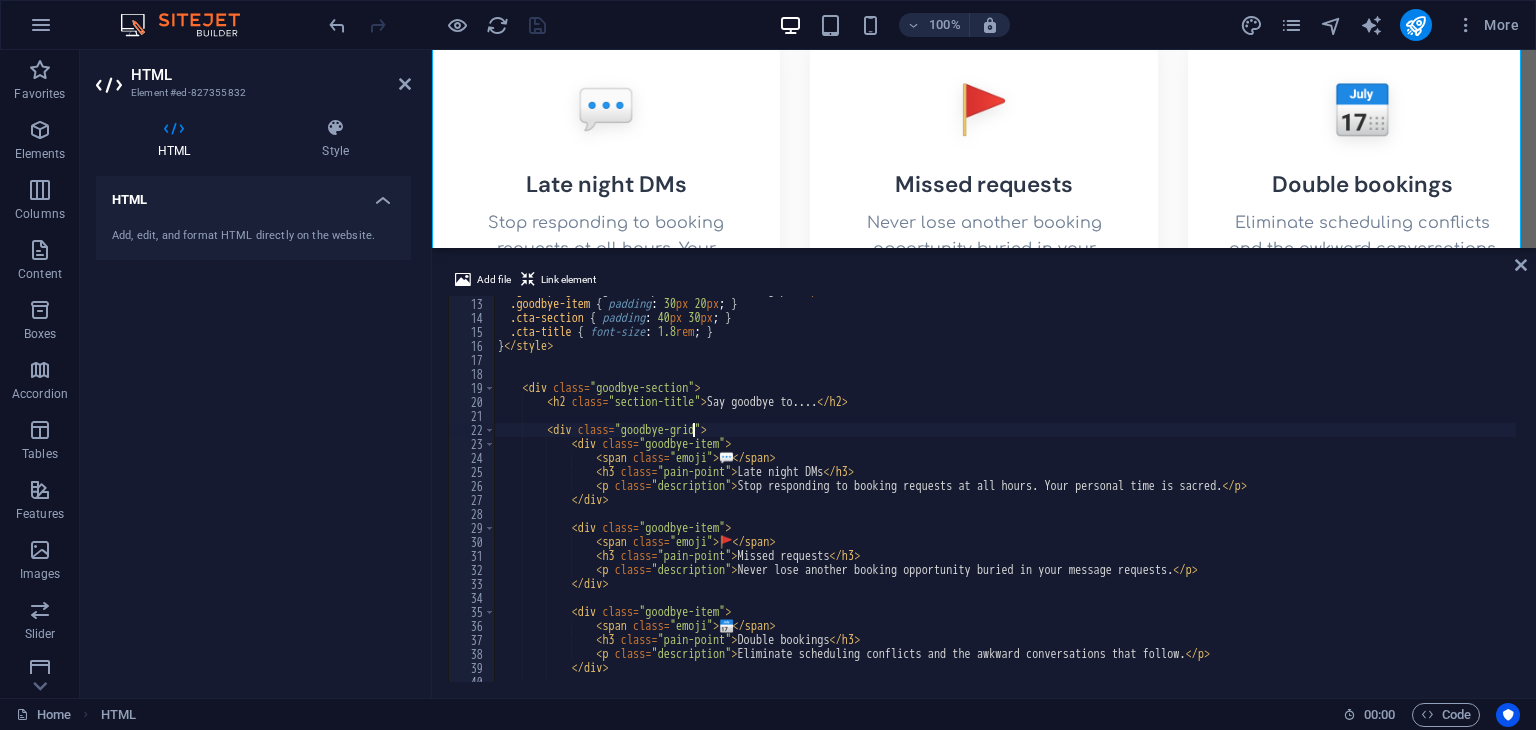 click on ".goodbye-grid   {  grid-template-columns :   1 fr ;  gap :   20 px ;   }    .goodbye-item   {   padding :   30 px   20 px ;   }    .cta-section   {   padding :   40 px   30 px ;   }    .cta-title   {   font-size :   1.8 rem ;   } } </ style >      < div   class = "goodbye-section" >           < h2   class = "section-title" > Say goodbye to.... </ h2 >                     < div   class = "goodbye-grid" >                < div   class = "goodbye-item" >                     < span   class = "emoji" > 💬 </ span >                     < h3   class = "pain-point" > Late night DMs </ h3 >                     < p   class = "description" > Stop responding to booking requests at all hours. Your personal time is sacred. </ p >                </ div >                               < div   class = "goodbye-item" >                     < span   class = "emoji" > 🚩 </ span >                     < h3   class = "pain-point" > Missed requests </ h3 >                     < p   class = "description" > </ p >" at bounding box center [7718, 488] 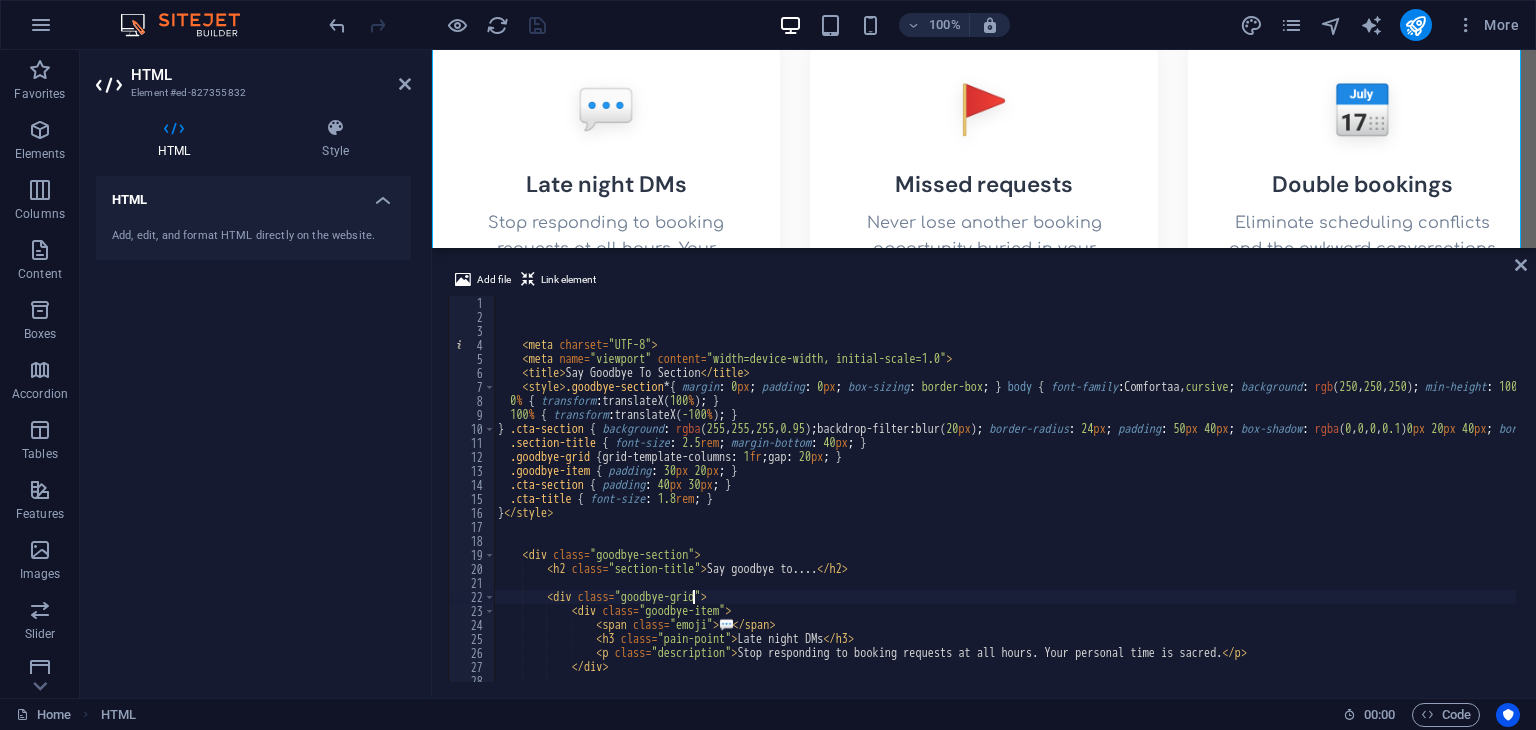 scroll, scrollTop: 0, scrollLeft: 0, axis: both 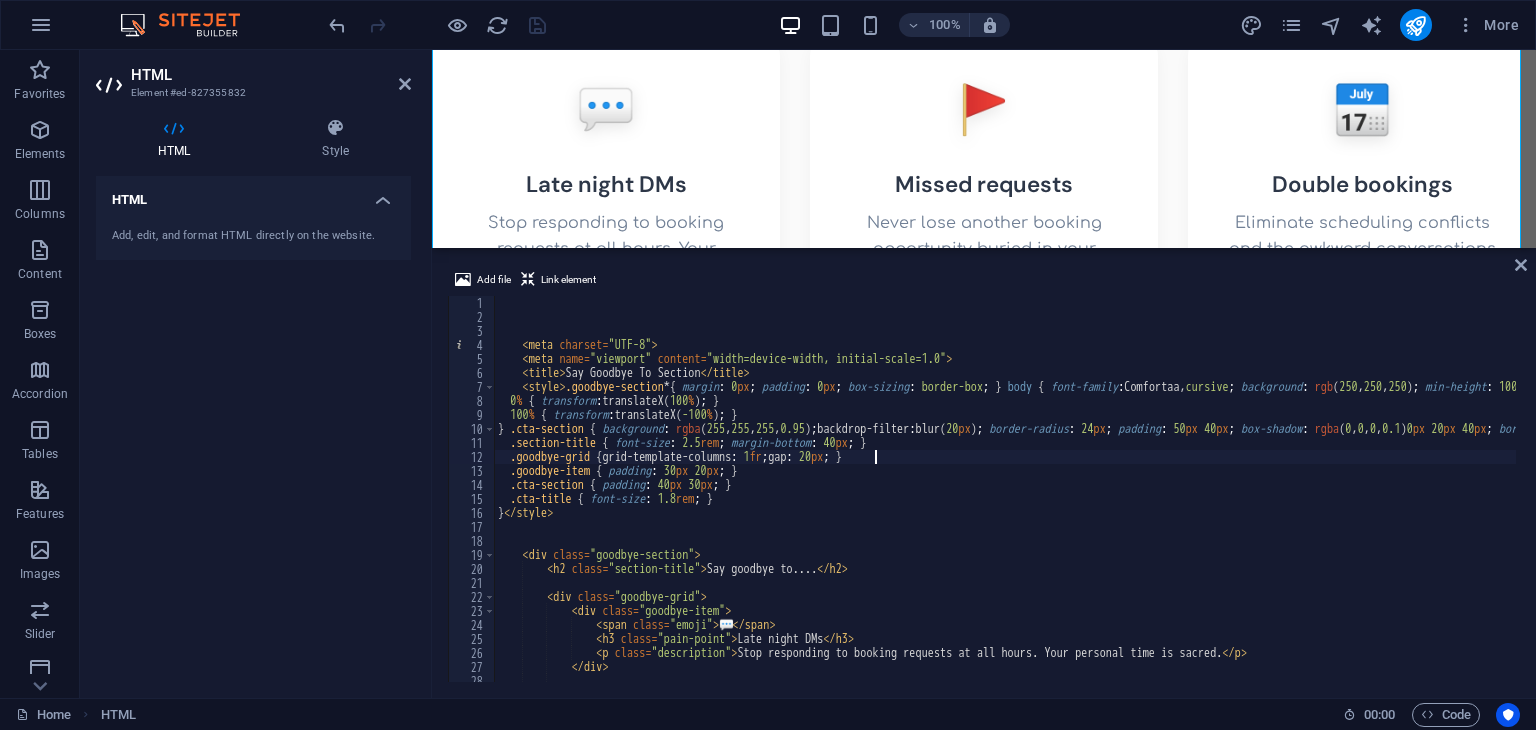 click on "<meta charset = "UTF-8" >
<meta name = "viewport"   content = "width=device-width, initial-scale=1.0" >
<title> Say Goodbye To Section </title>
<style> .goodbye-section  *  {   margin :   0 px ;   padding :   0 px ;   box-sizing :   border-box ;   }
body   {   font-family :  Comfortaa,  cursive ;   background :   rgb ( 250 ,  250 ,  250 ) ;   min-height :   100 vh ;   /* padding: 40px 20px; */   }
.goodbye-section   {   max-width :   1200 px ;   margin :   0 px   auto ;   text-align :   center ;
}
.section-title   {   font-family :   " DM Sans " ,  sans-serif ;   font-size :   3.5 rem ;   font-weight :   700 ;   color :   rgb ( 45 ,  55 ,  72 ) ;   margin-bottom :   60 px ;   text-shadow :   rgba ( 0 ,  0 ,  0 ,  0.1 )  0 px   4 px   20 px ;   letter-spacing :   -2 px ;
}
.goodbye-grid   {   display : grid ;  grid-template-columns :   repeat (auto-fit, minmax( 300 px ,  1 fr )) ;  gap :   30 px ;   margin-bottom :   80 px ;
}
.goodbye-item   {   background :" at bounding box center [7718, 501] 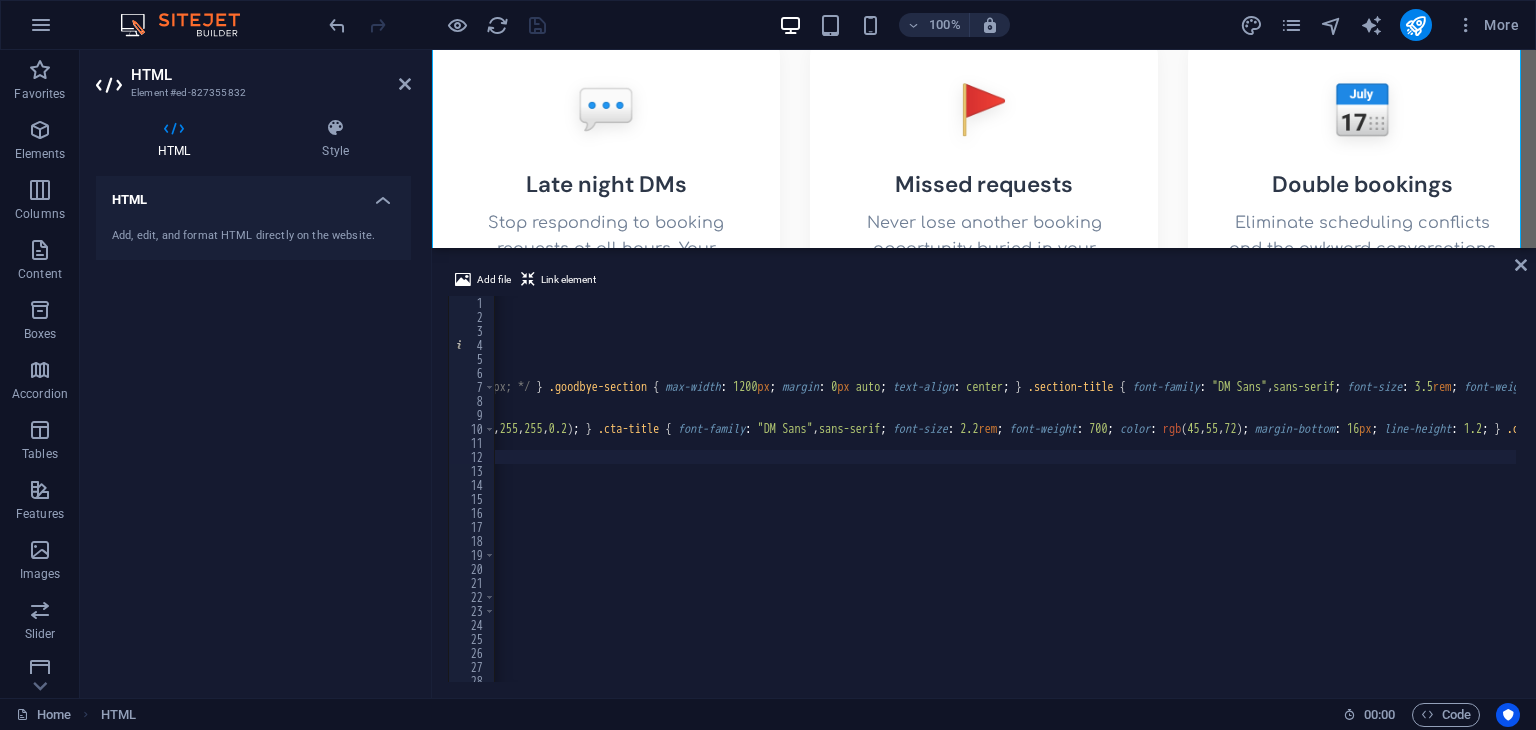 scroll, scrollTop: 0, scrollLeft: 1165, axis: horizontal 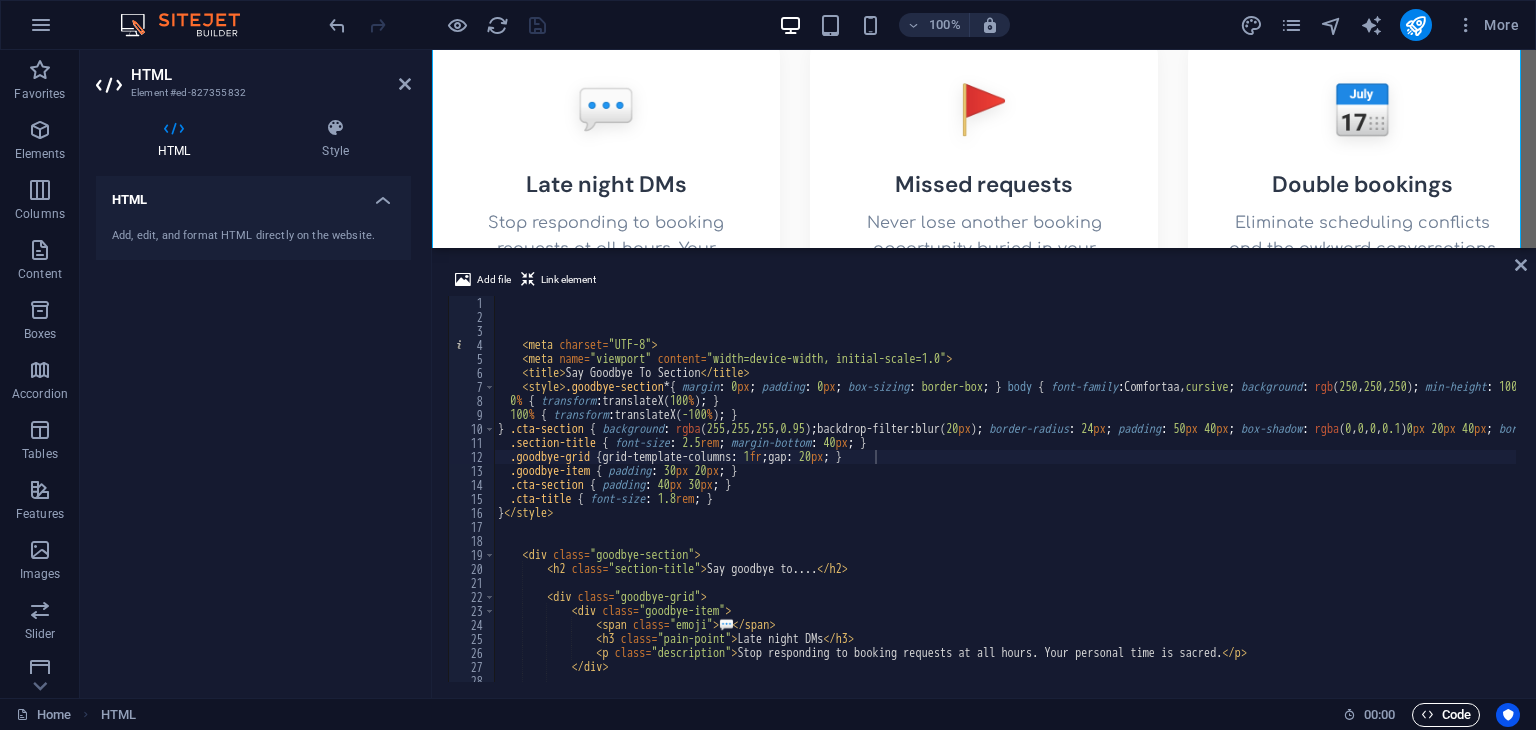 click at bounding box center [1427, 714] 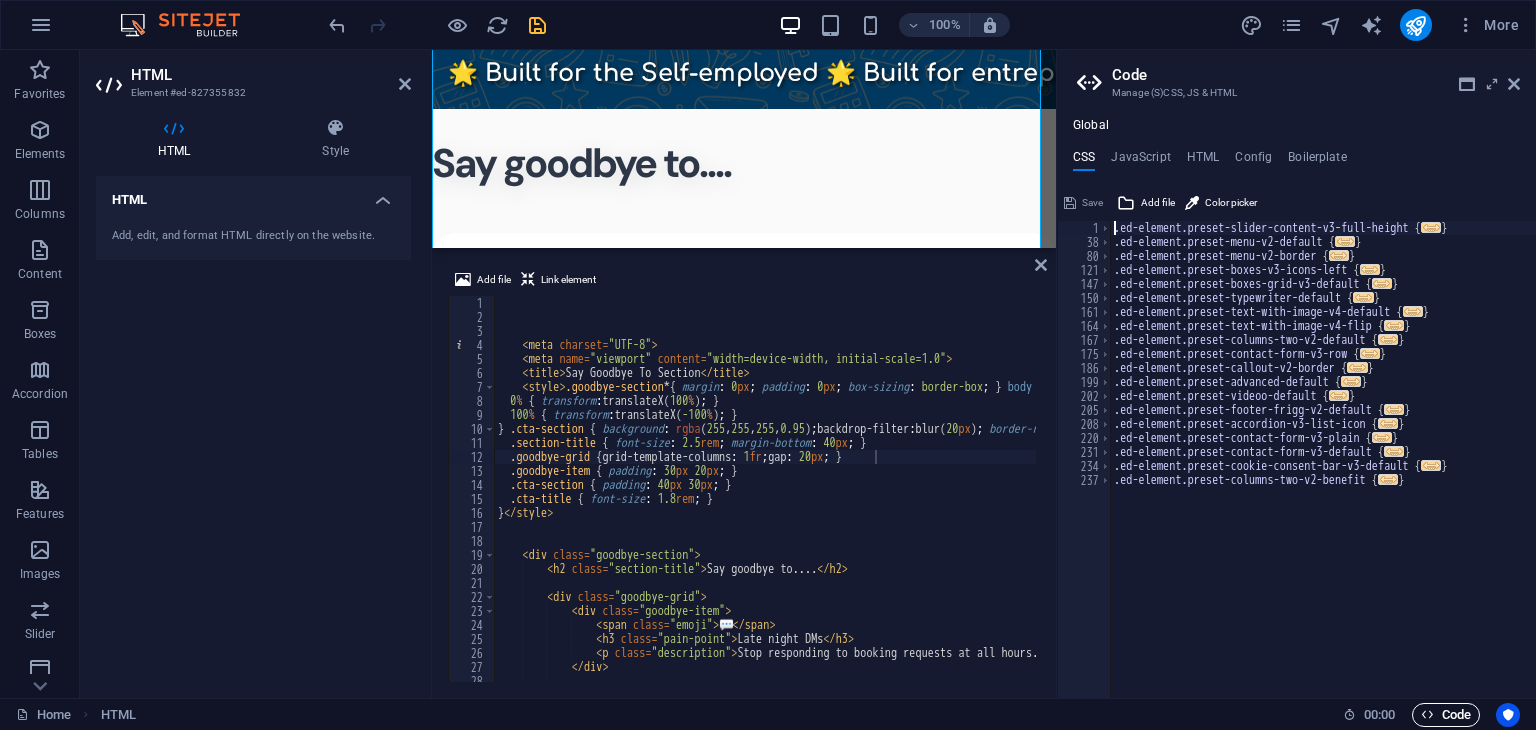 scroll, scrollTop: 1040, scrollLeft: 0, axis: vertical 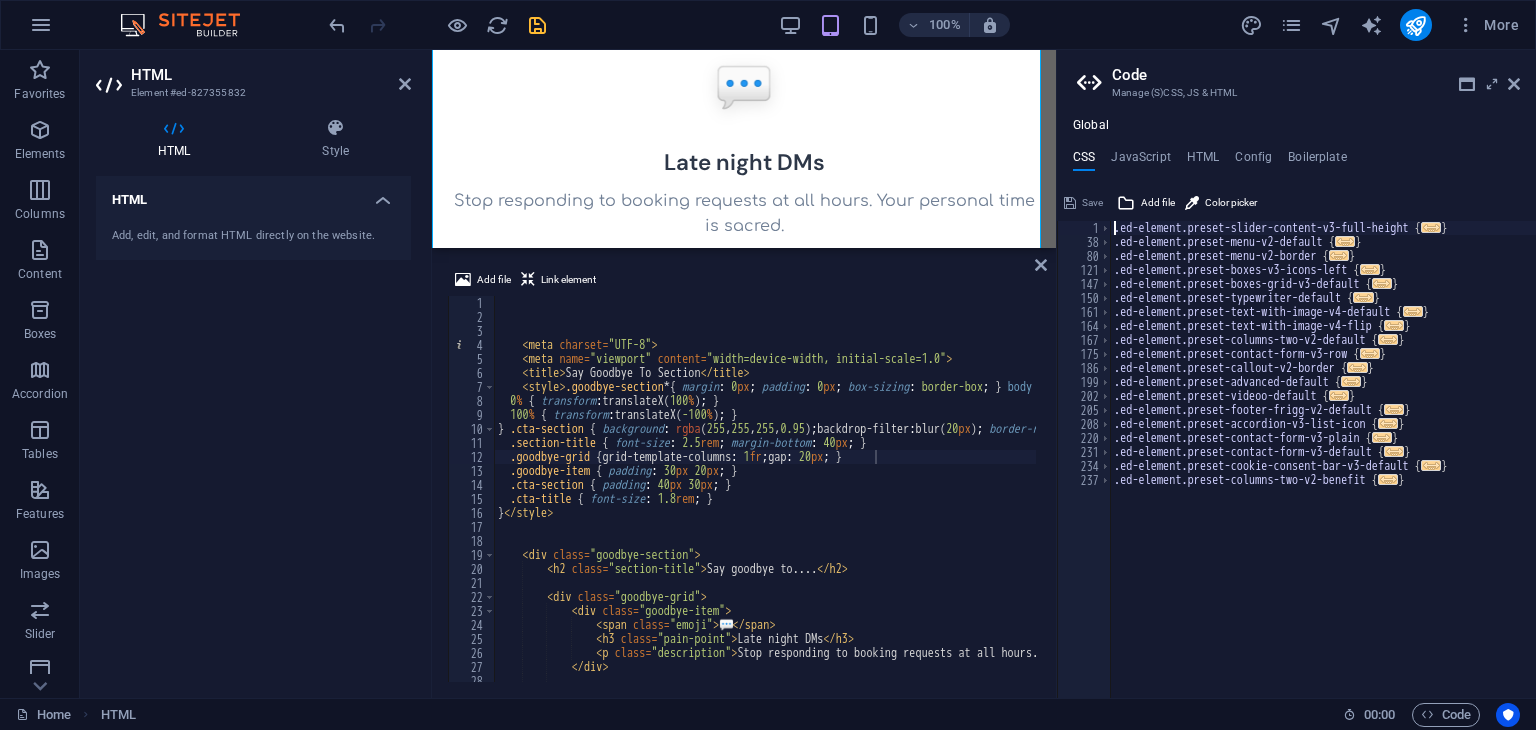 click on "Global CSS JavaScript HTML Config Boilerplate .ed-element.preset-slider-content-v3-full-height { 1 38 80 121 147 150 161 164 167 175 186 199 202 205 208 220 231 234 237 .ed-element.preset-slider-content-v3-full-height   { ... } .ed-element.preset-menu-v2-default   { ... } .ed-element.preset-menu-v2-border   { ... } .ed-element.preset-boxes-v3-icons-left   { ... } .ed-element.preset-boxes-grid-v3-default   { ... } .ed-element.preset-typewriter-default   { ... } .ed-element.preset-text-with-image-v4-default   { ... } .ed-element.preset-text-with-image-v4-flip   { ... } .ed-element.preset-columns-two-v2-default   { ... } .ed-element.preset-contact-form-v3-row   { ... } .ed-element.preset-callout-v2-border   { ... } .ed-element.preset-advanced-default   { ... } .ed-element.preset-videoo-default   { ... } .ed-element.preset-footer-frigg-v2-default   { ... } .ed-element.preset-accordion-v3-list-icon   { ... } .ed-element.preset-contact-form-v3-plain   { ... } .ed-element.preset-contact-form-v3-default   { ... }   {" at bounding box center [1296, 408] 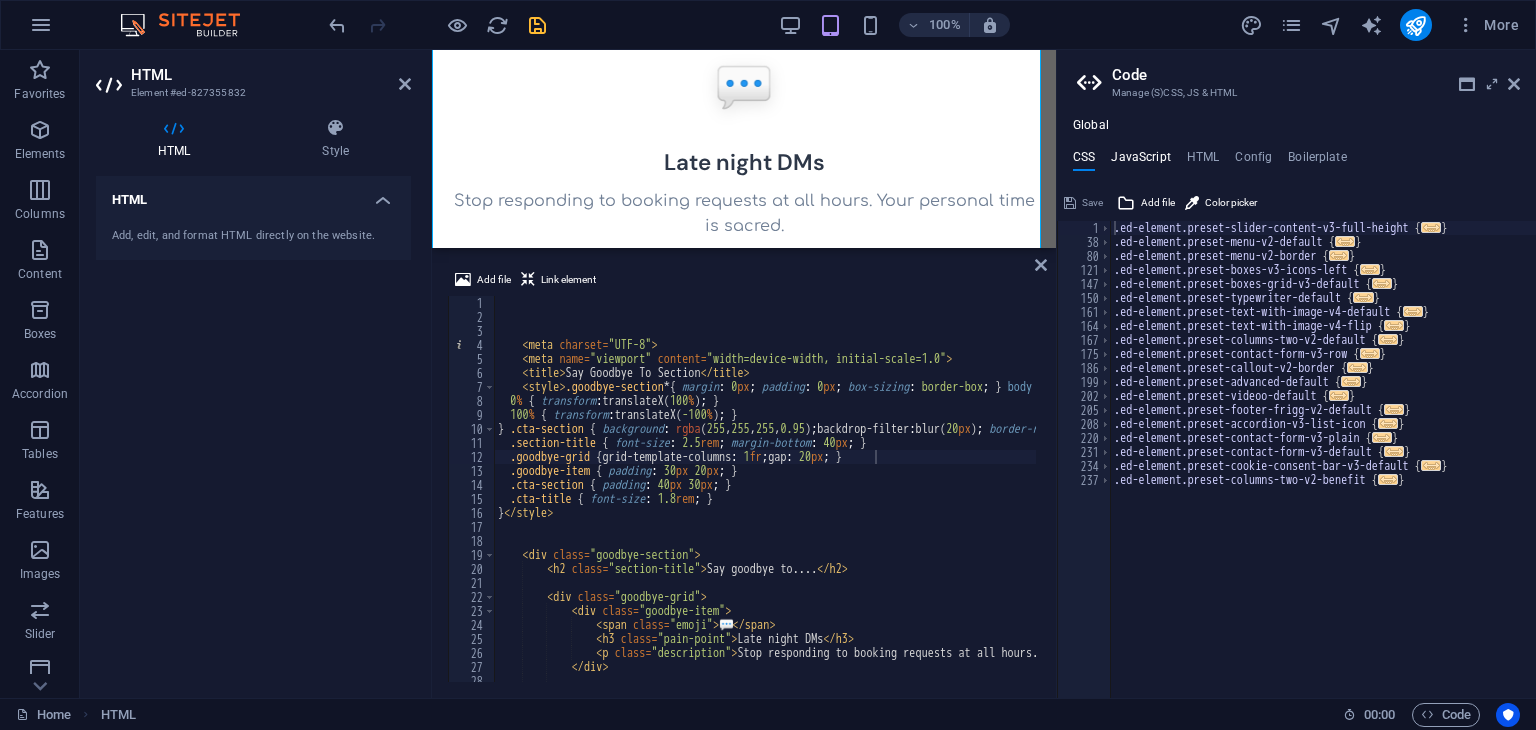 click on "JavaScript" at bounding box center [1140, 161] 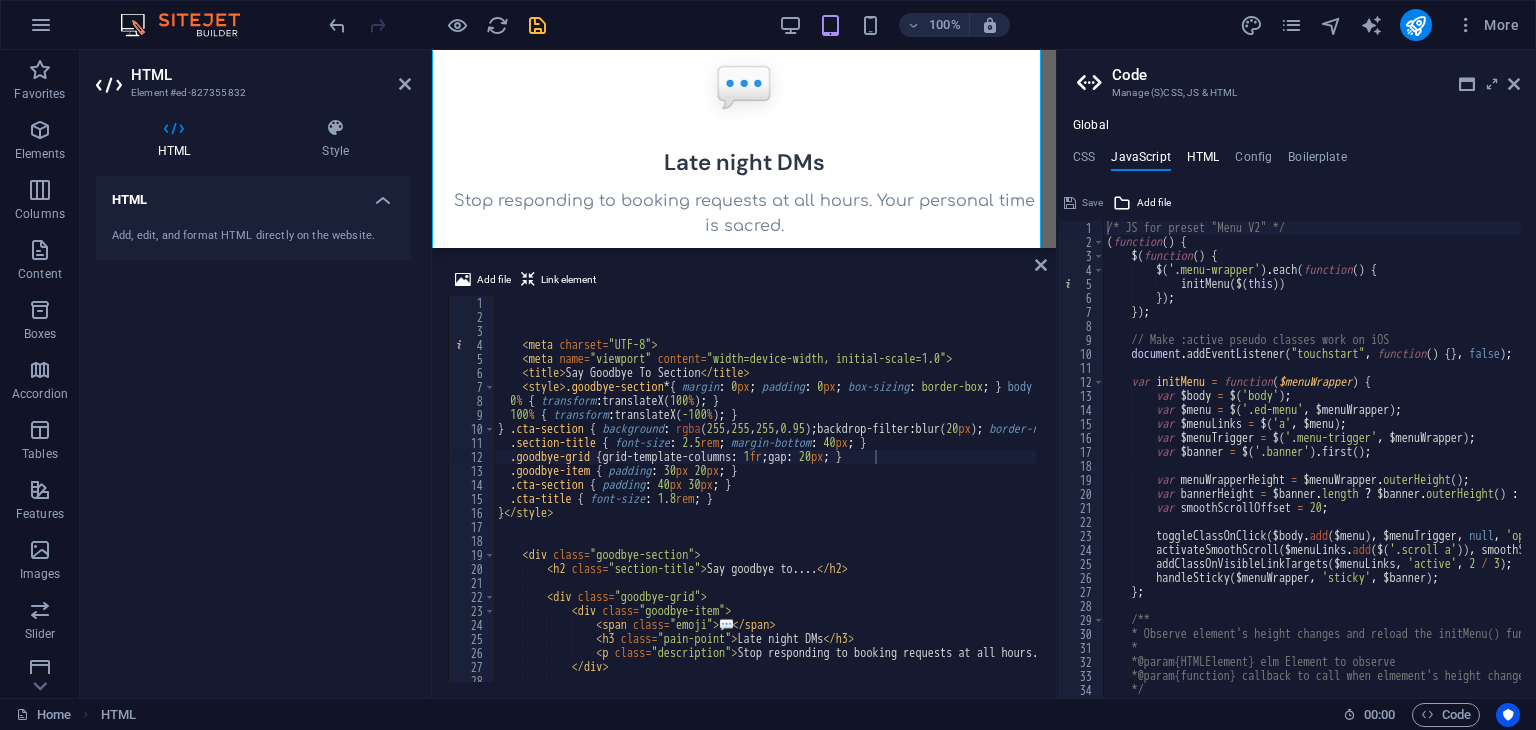 click on "HTML" at bounding box center (1203, 161) 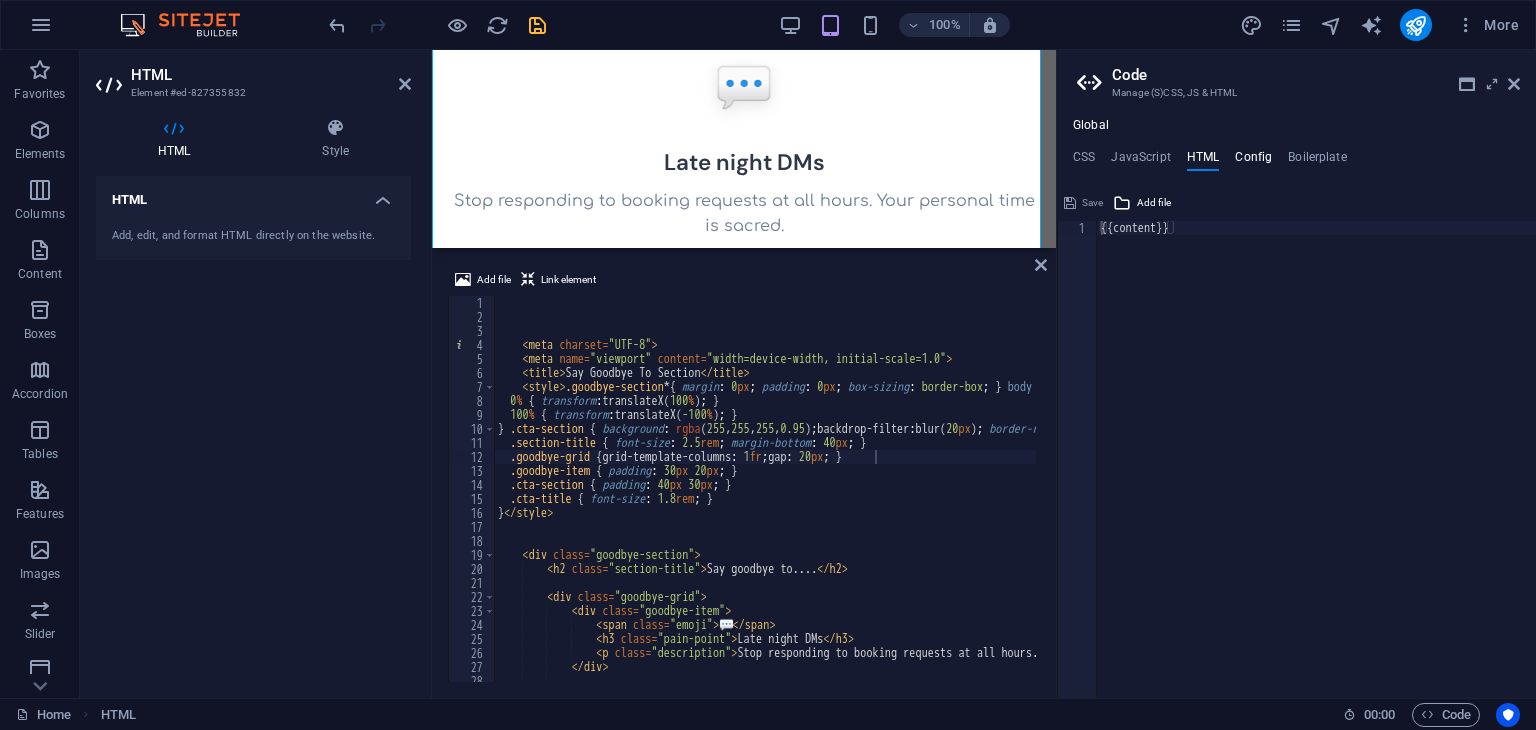 click on "Config" at bounding box center [1253, 161] 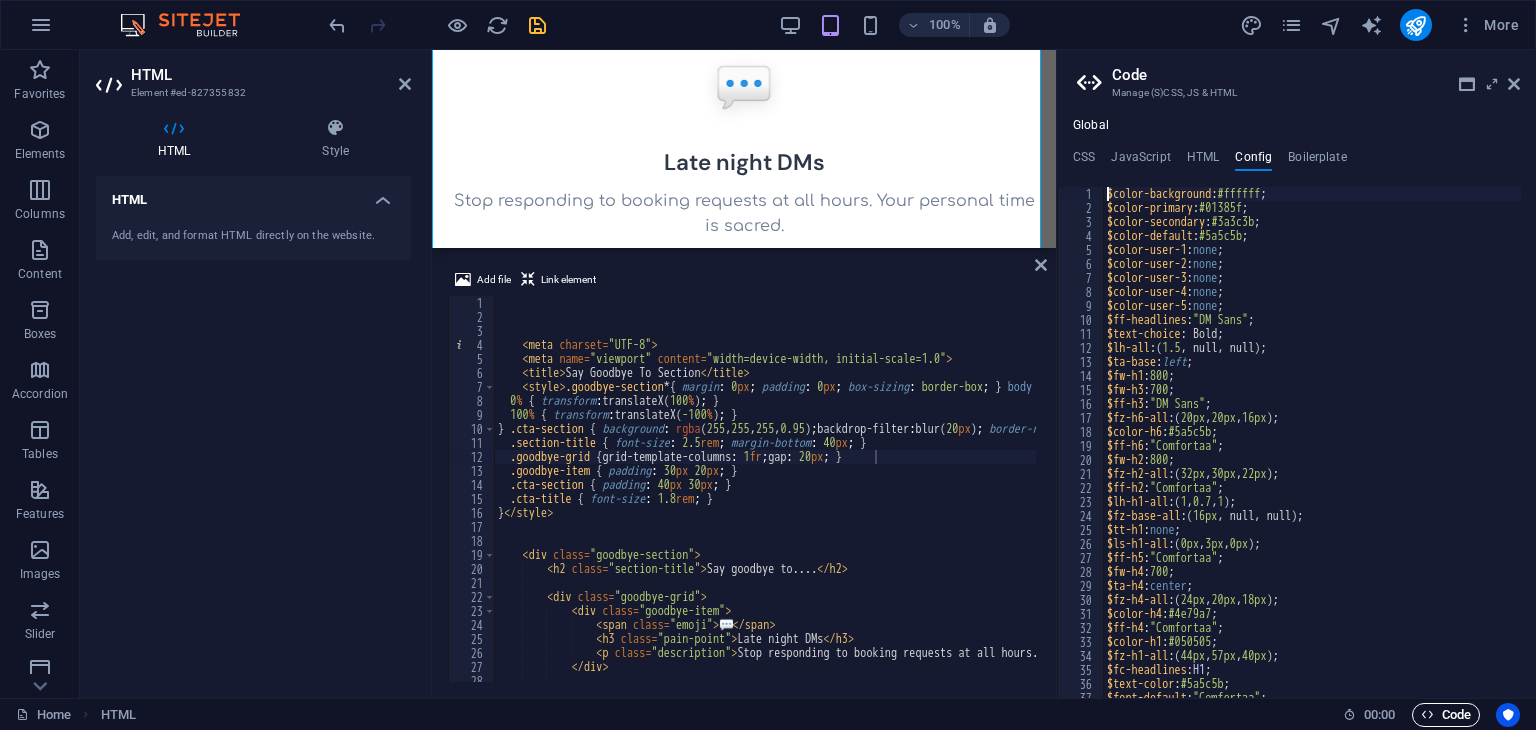 click on "Code" at bounding box center [1446, 715] 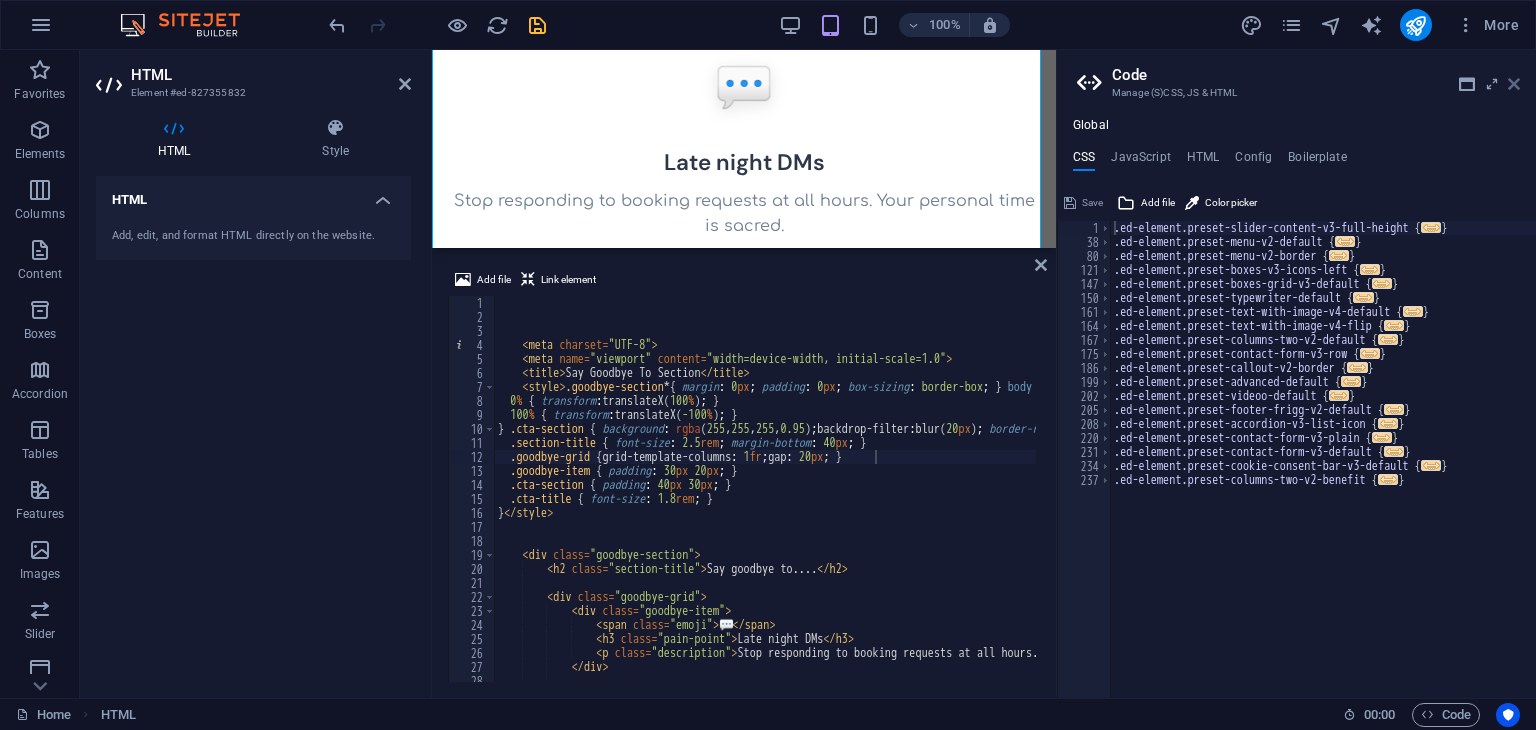 click at bounding box center (1514, 84) 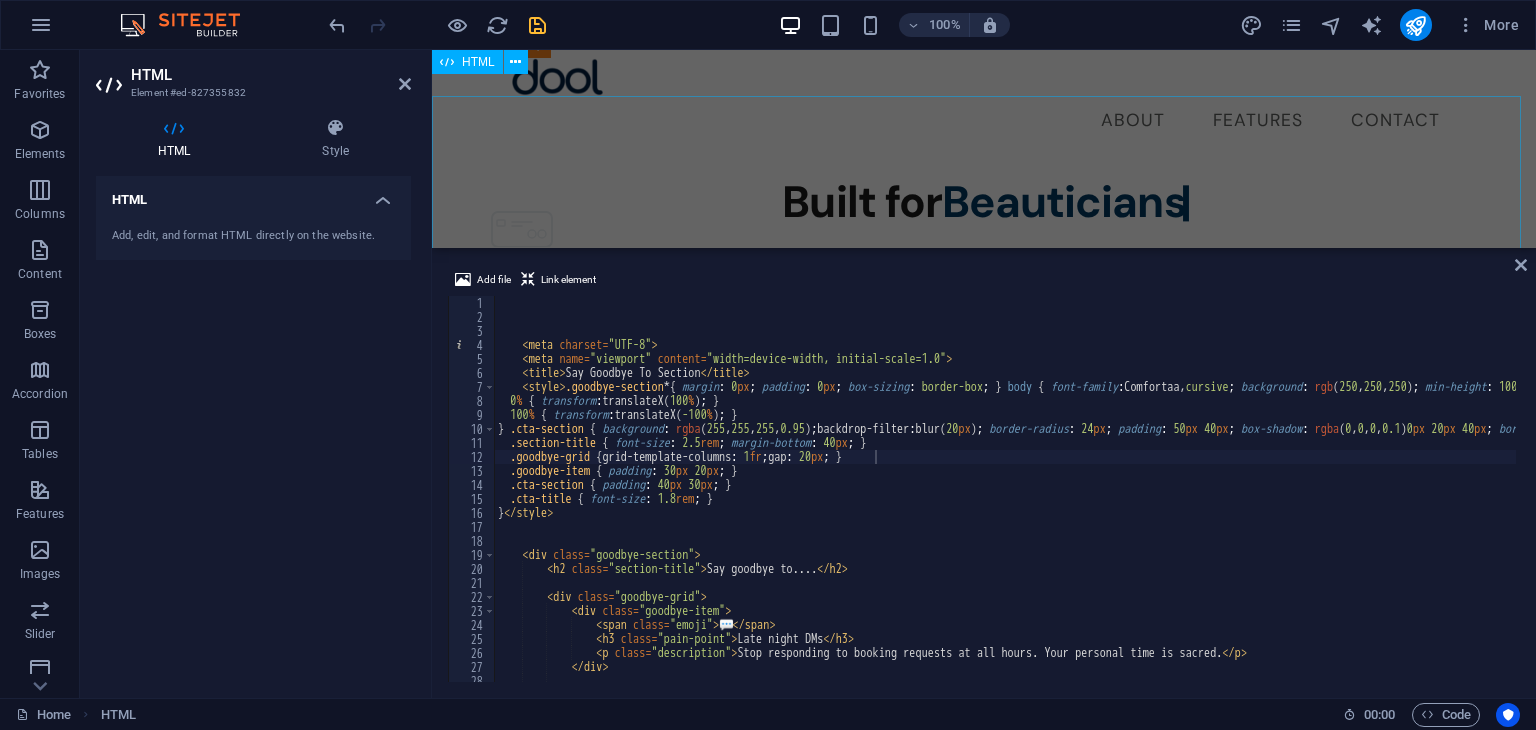 scroll, scrollTop: 0, scrollLeft: 0, axis: both 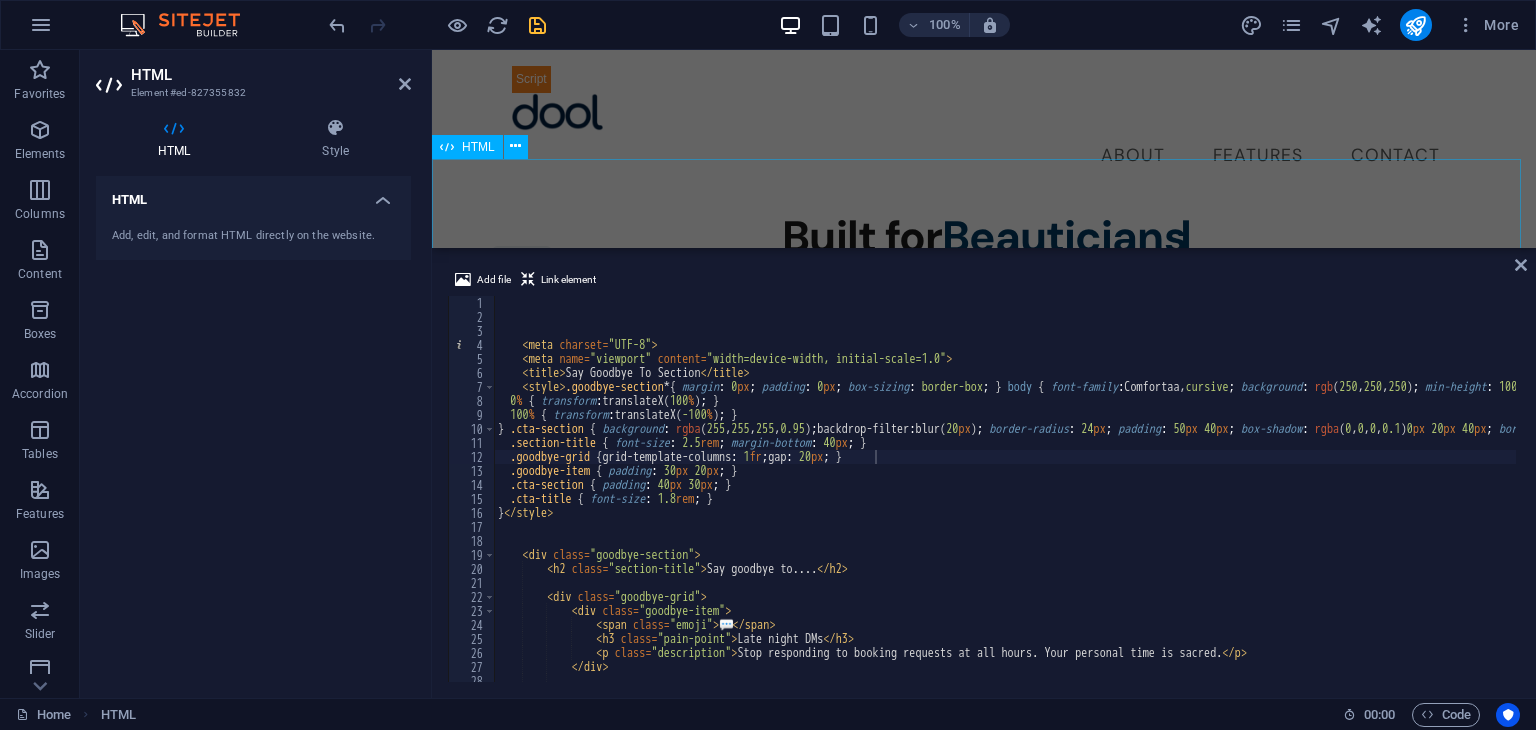 click on "Dool - Business Assistant for Beauticians
$
🌐" at bounding box center (984, 409) 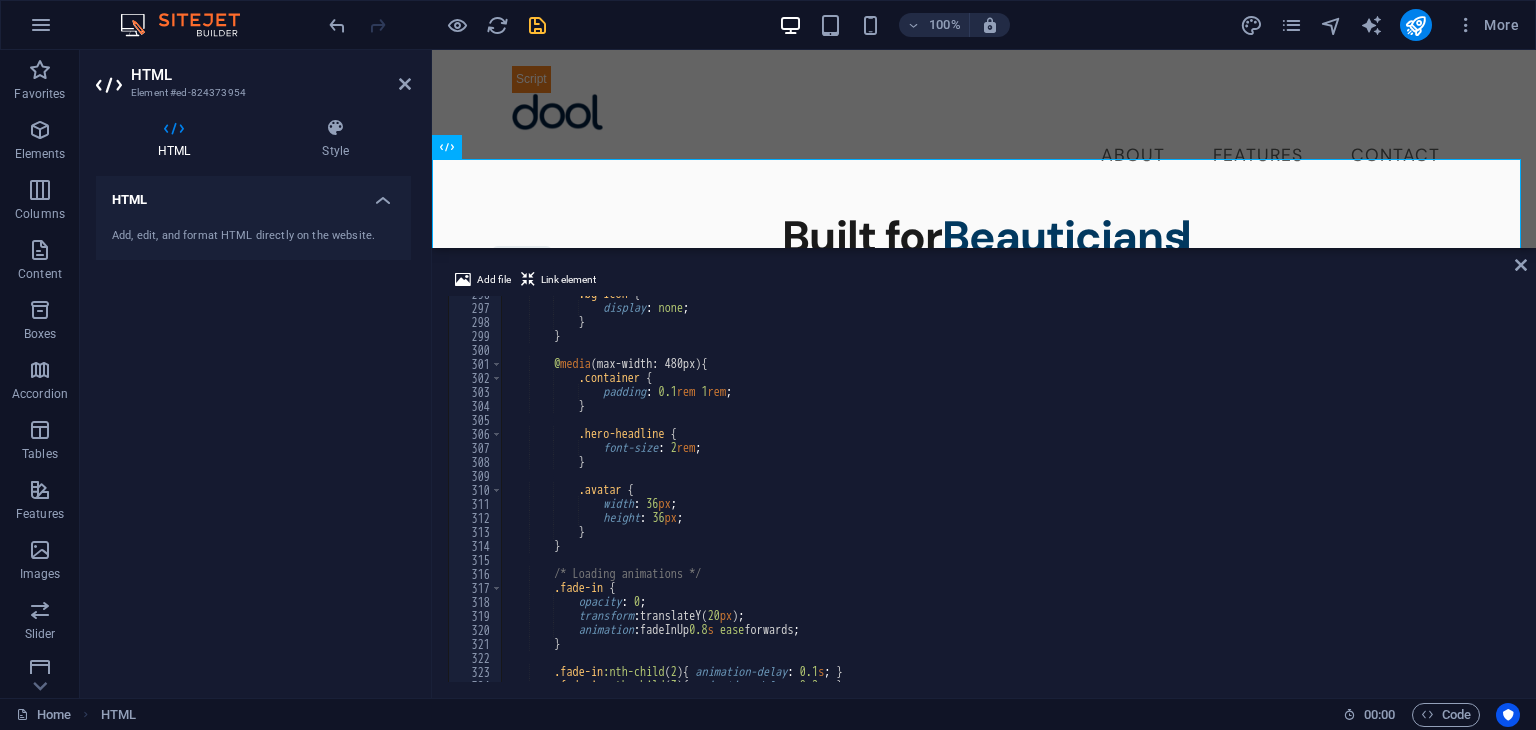 scroll, scrollTop: 4140, scrollLeft: 0, axis: vertical 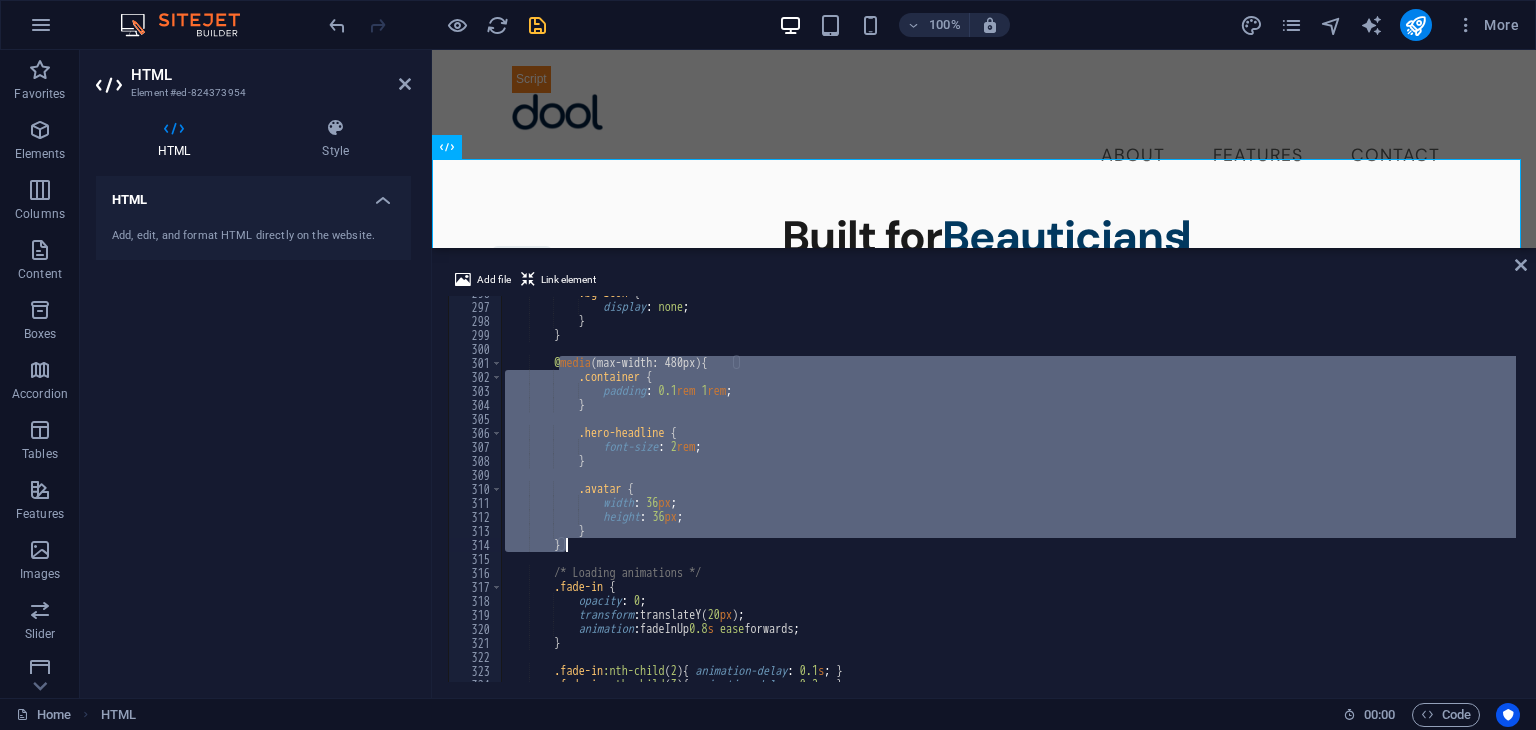 drag, startPoint x: 556, startPoint y: 362, endPoint x: 576, endPoint y: 543, distance: 182.10162 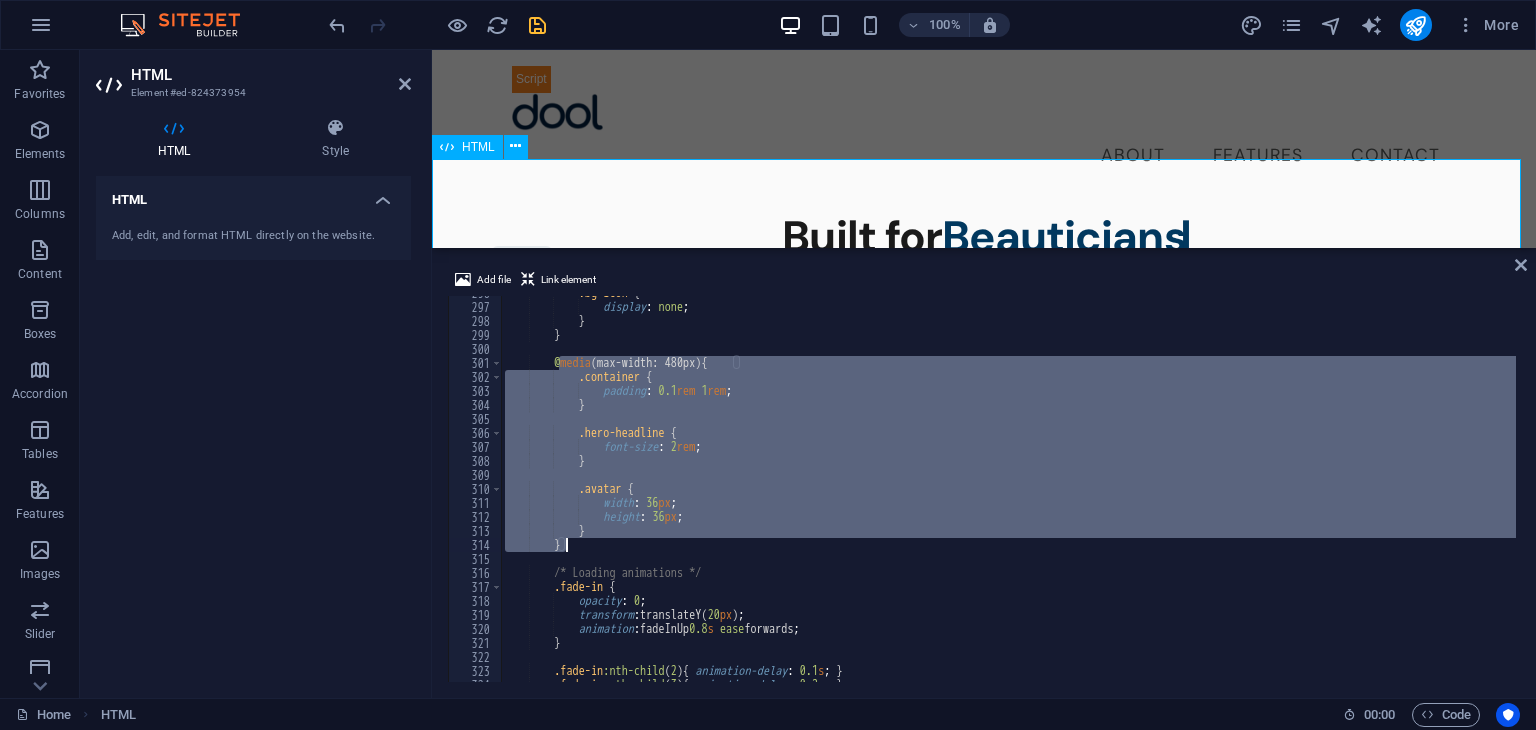 click on "Dool - Business Assistant for Beauticians
$
🌐" at bounding box center [984, 409] 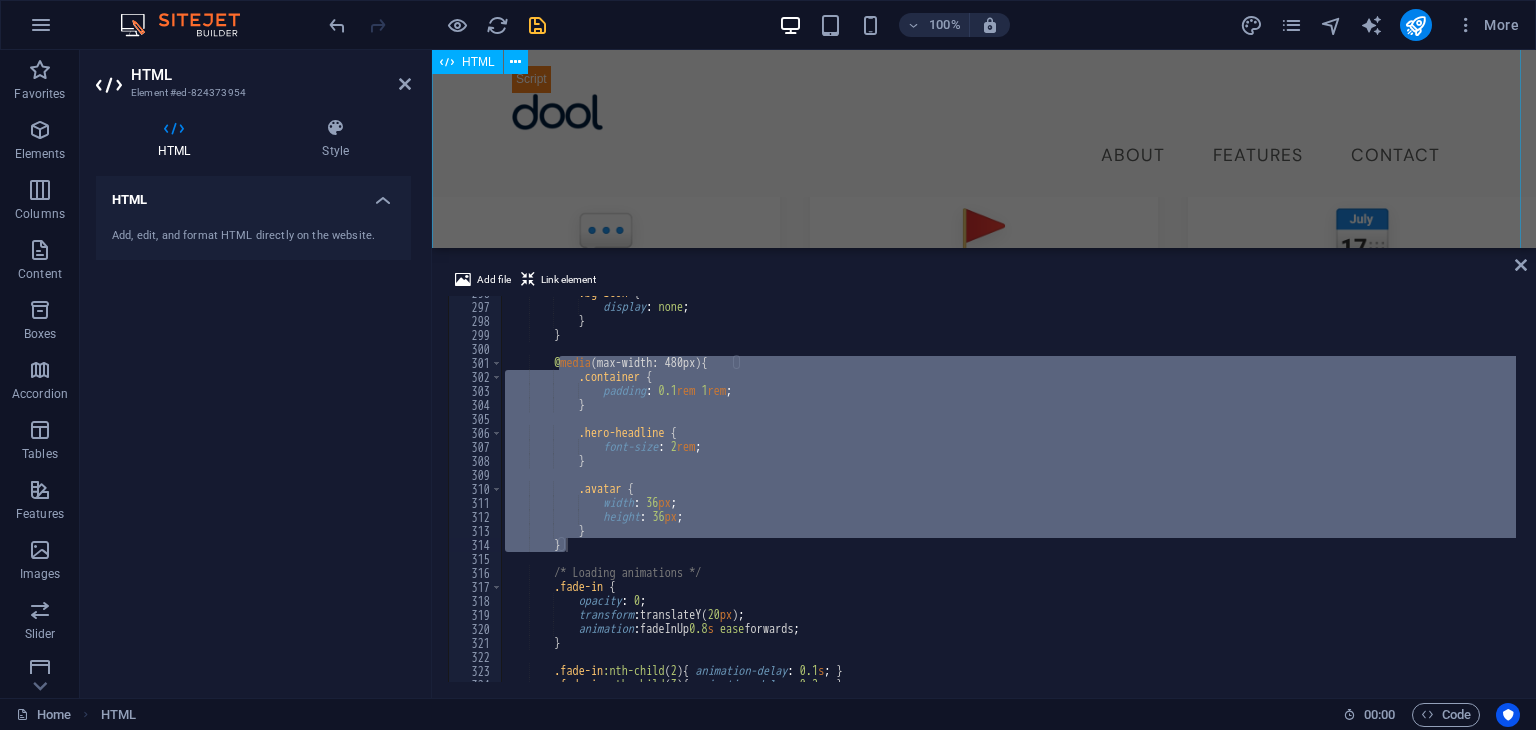 scroll, scrollTop: 631, scrollLeft: 0, axis: vertical 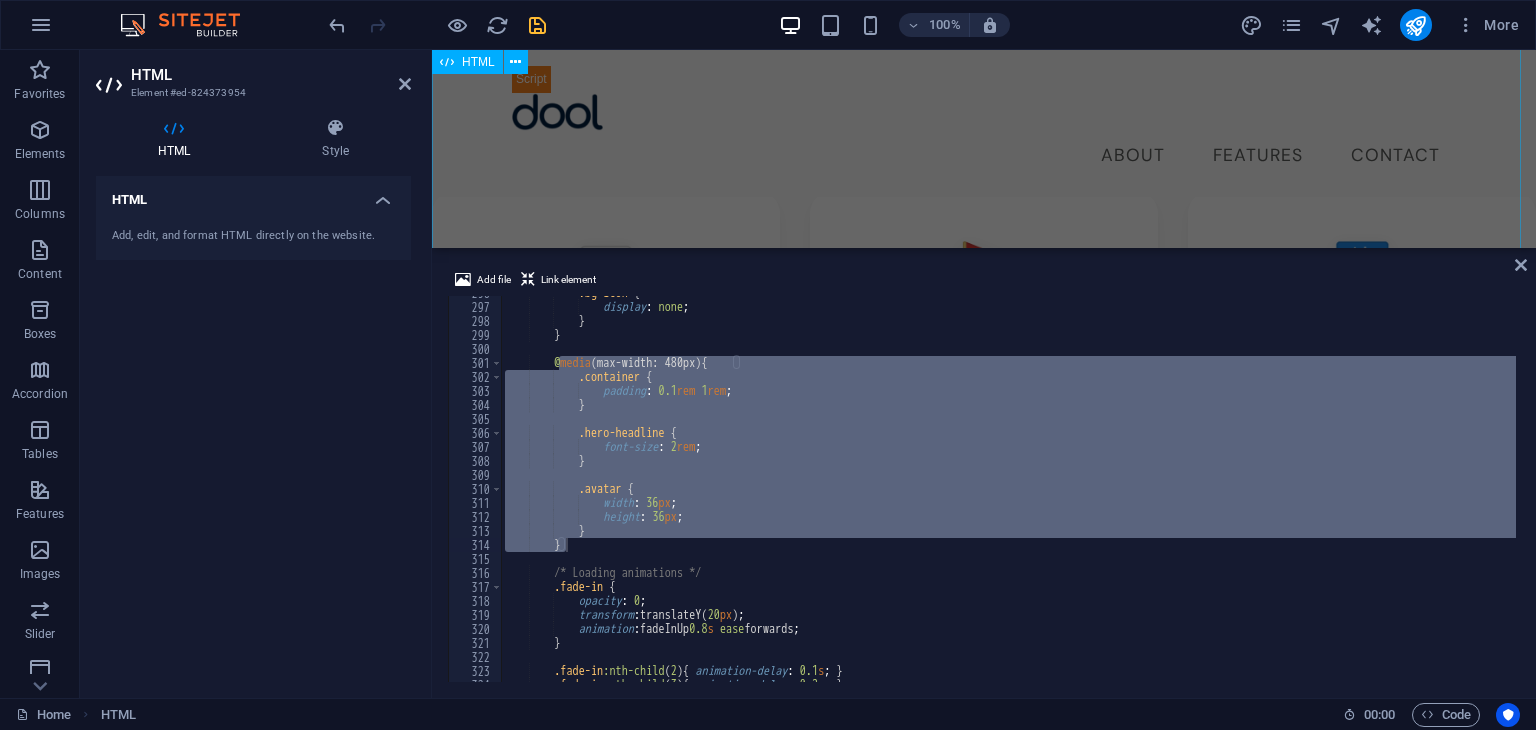 click on "Say Goodbye To Section
Say goodbye to....
💬
Late night DMs
Stop responding to booking requests at all hours. Your personal time is sacred.
🚩
Missed requests
Never lose another booking opportunity buried in your message requests.
📅
Double bookings
Eliminate scheduling conflicts and the awkward conversations that follow.
📄
Endless paperwork
Ditch the filing cabinets and lost forms. Everything digital, everything organized.
💵
Hidden fees" at bounding box center [984, 429] 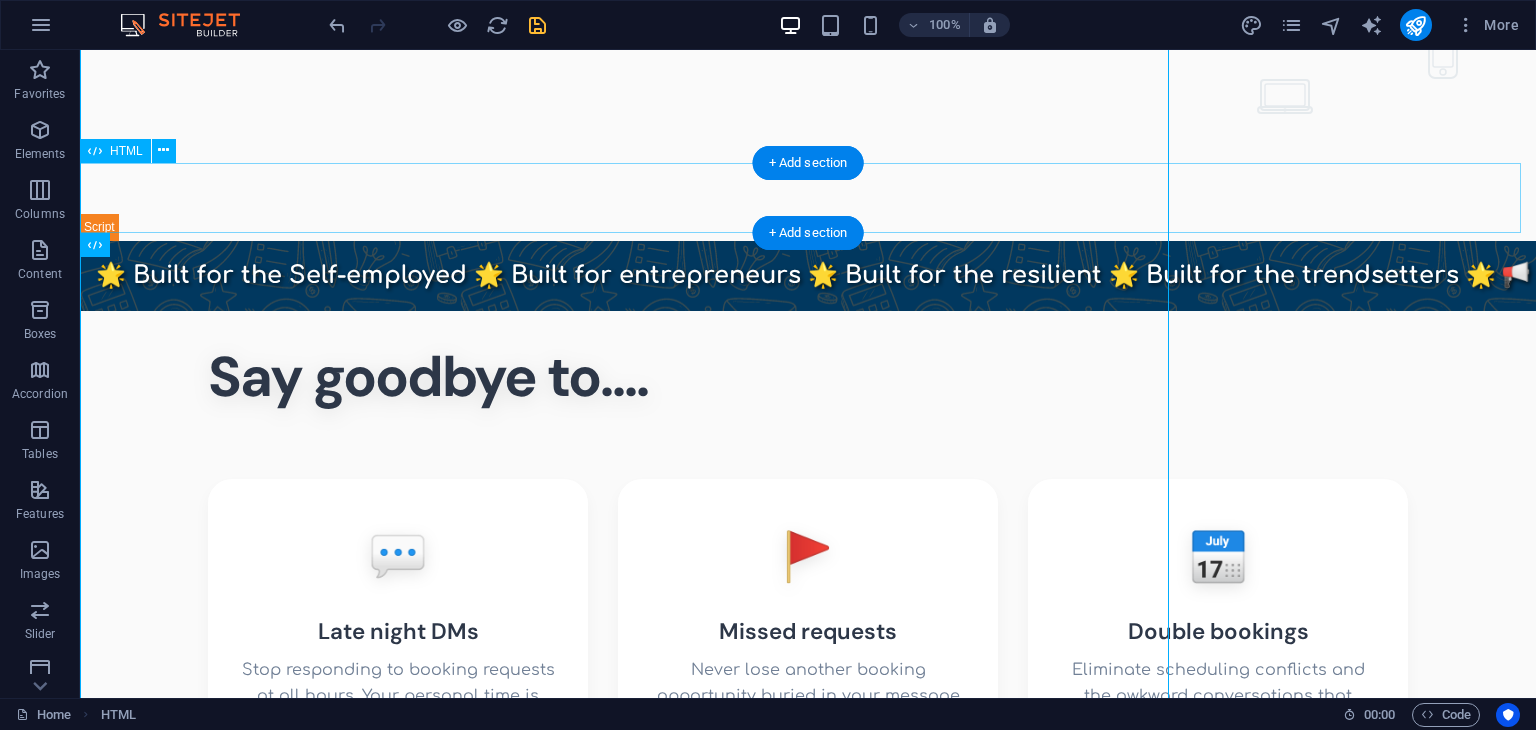 scroll, scrollTop: 671, scrollLeft: 0, axis: vertical 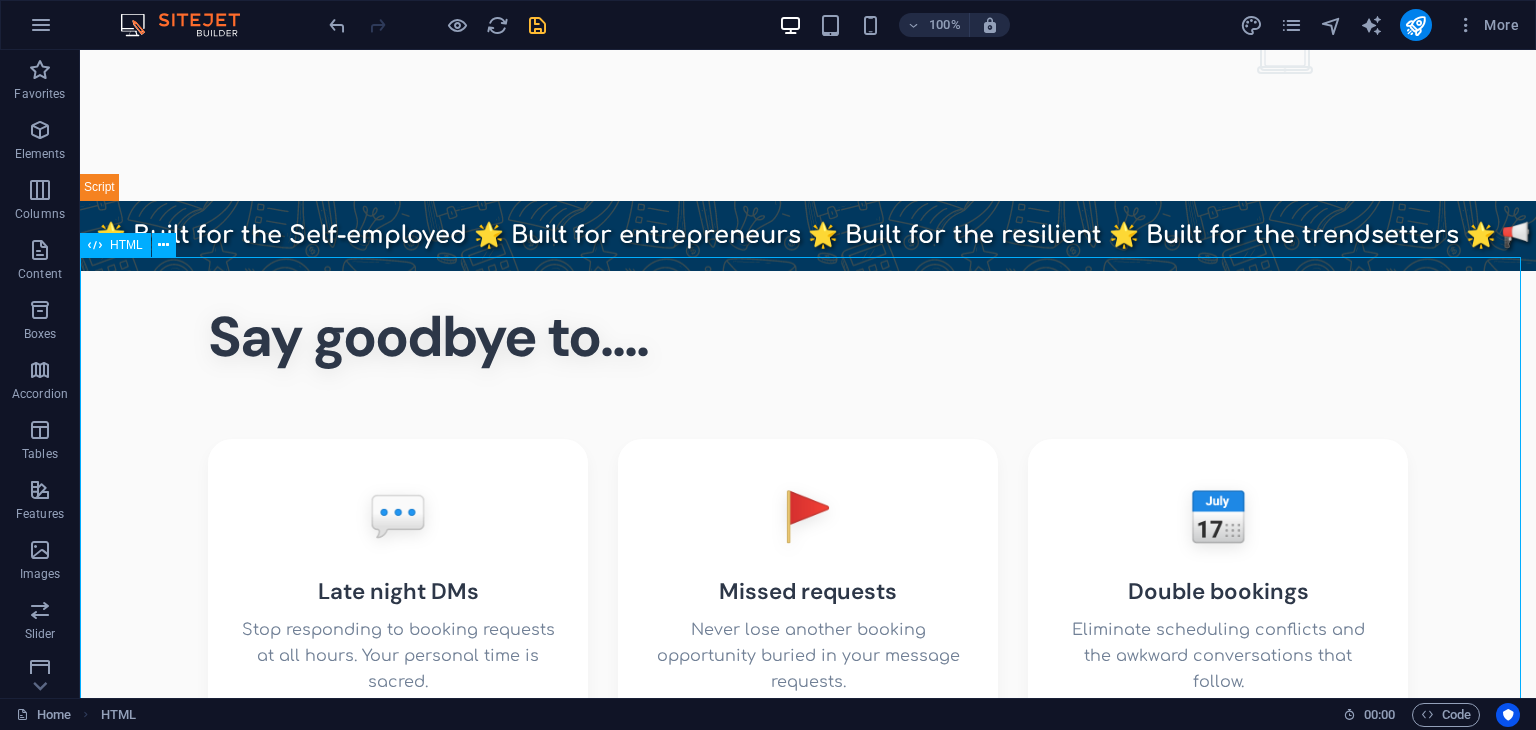 click on "HTML" at bounding box center (126, 245) 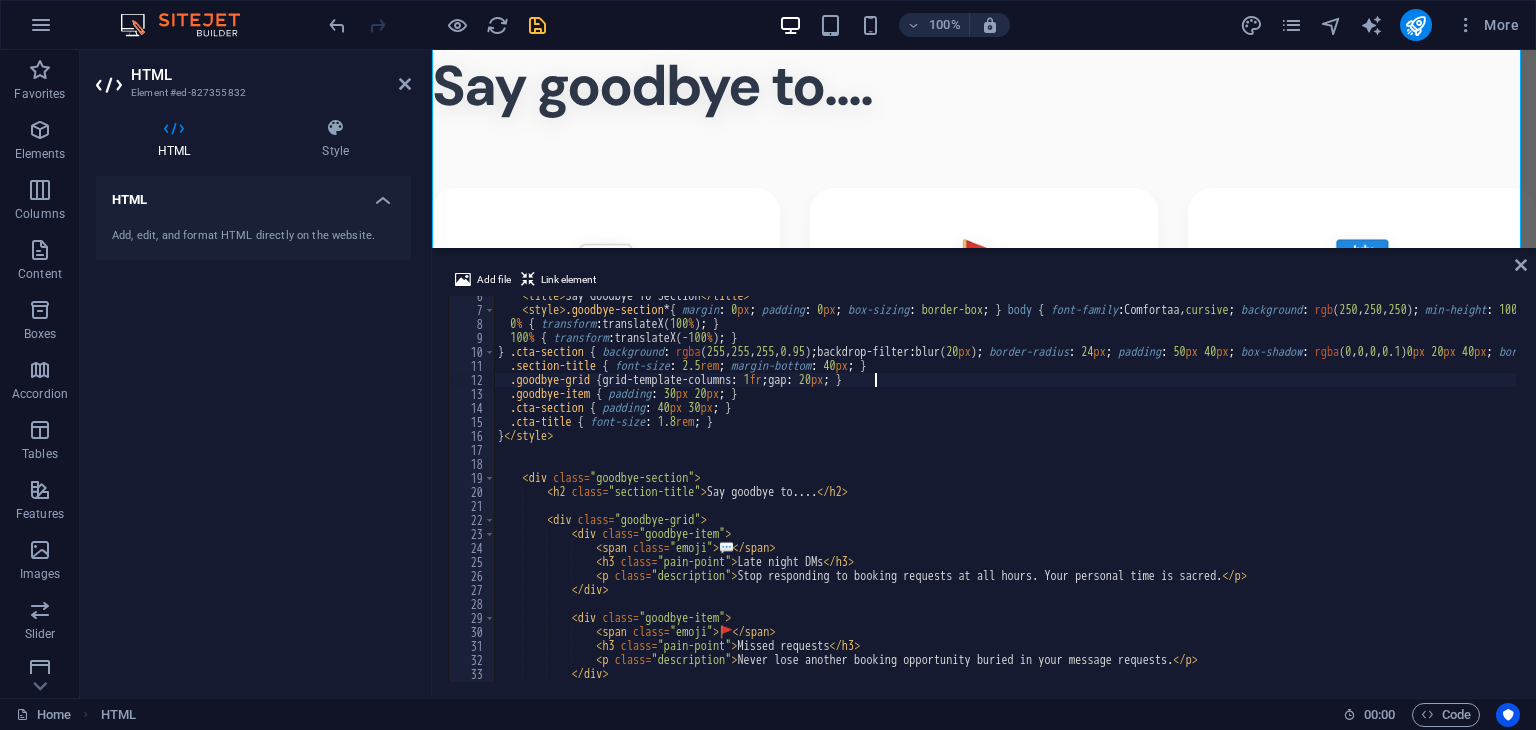 scroll, scrollTop: 76, scrollLeft: 0, axis: vertical 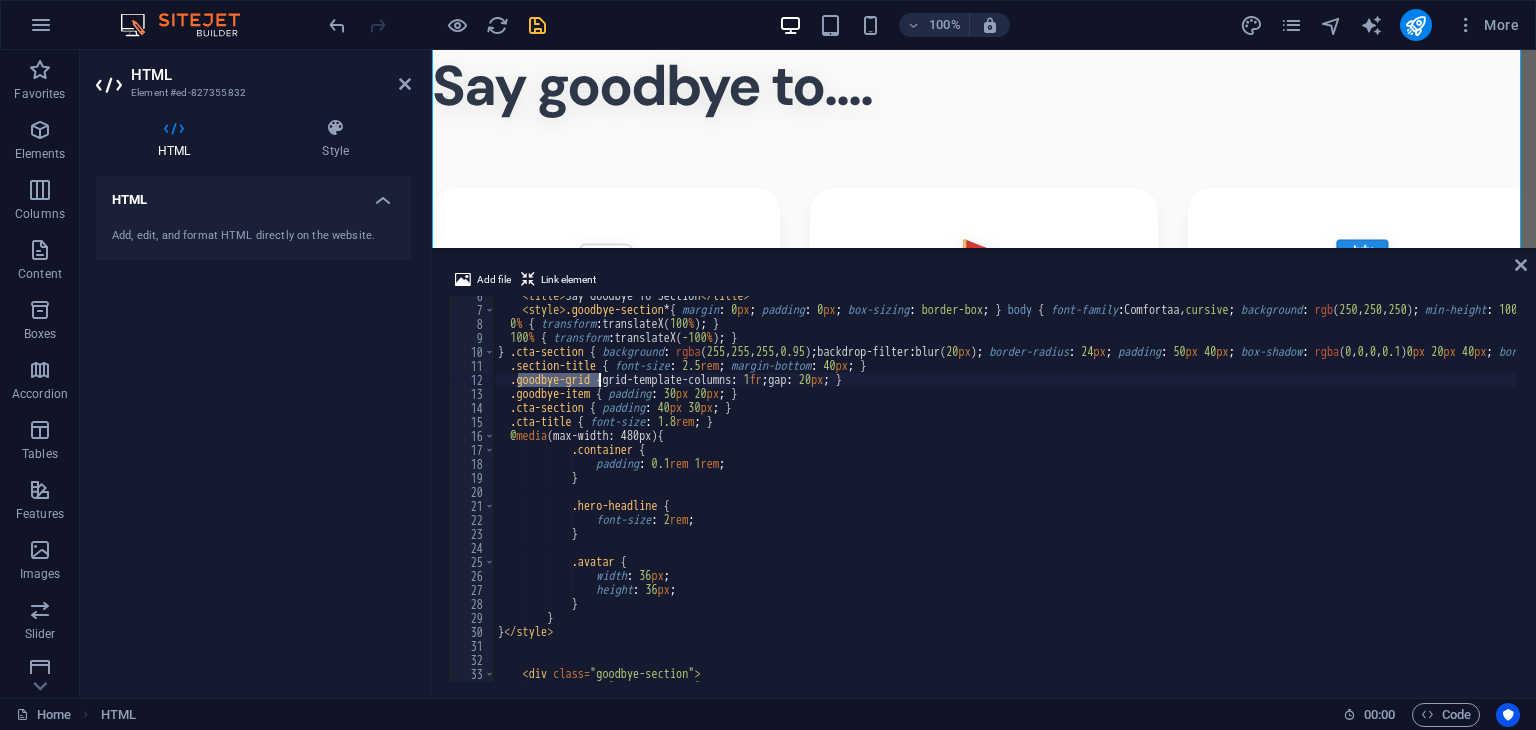 drag, startPoint x: 516, startPoint y: 379, endPoint x: 598, endPoint y: 381, distance: 82.02438 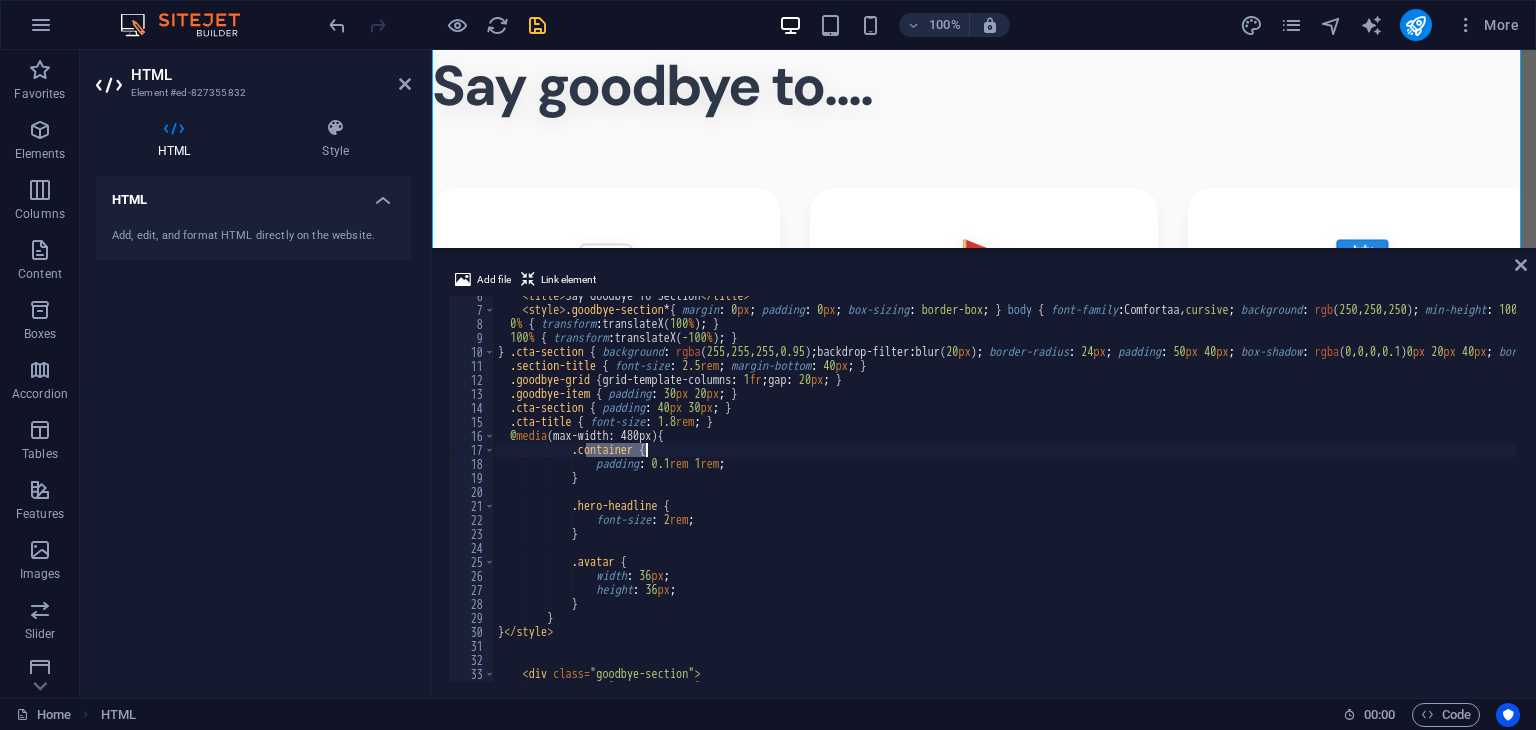 drag, startPoint x: 584, startPoint y: 453, endPoint x: 648, endPoint y: 449, distance: 64.12488 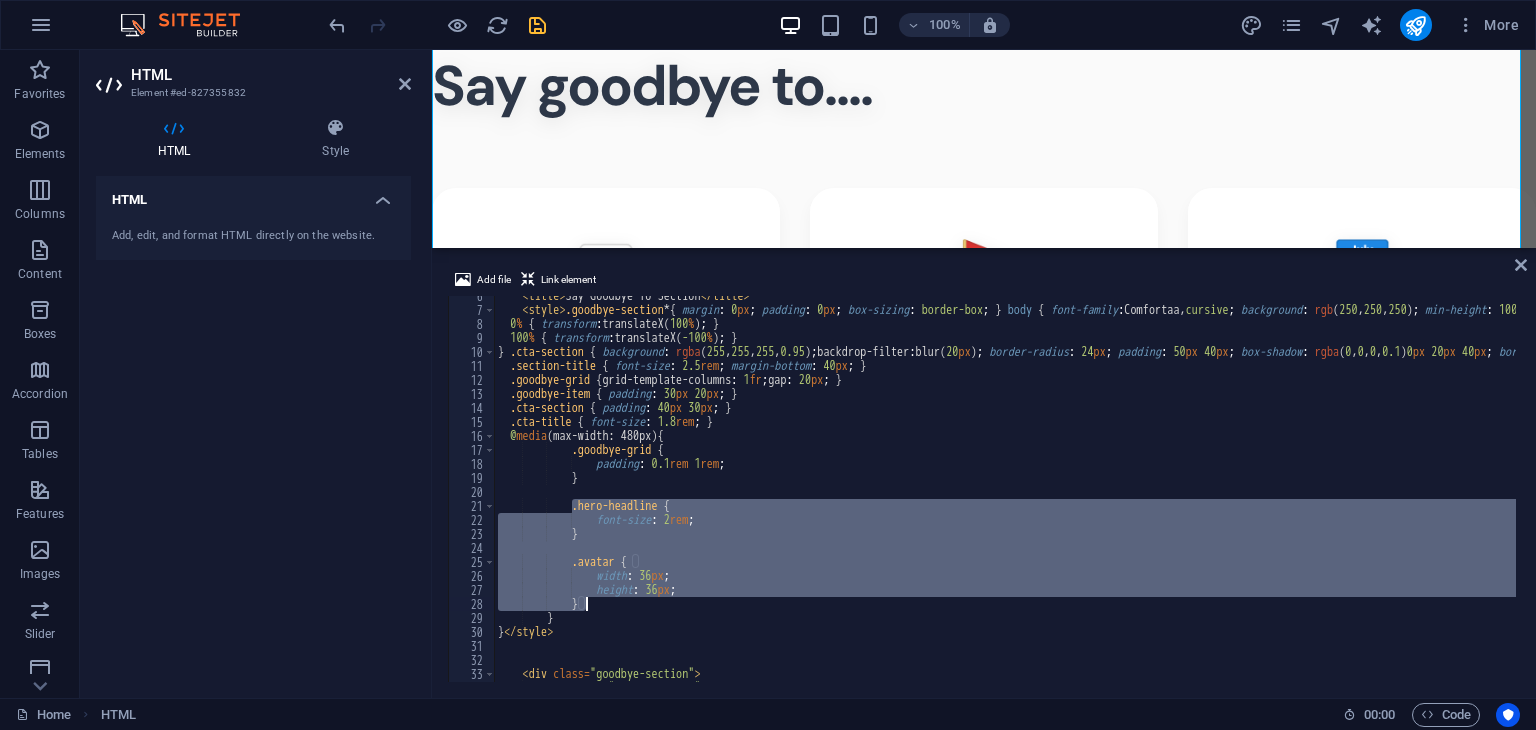 drag, startPoint x: 570, startPoint y: 501, endPoint x: 649, endPoint y: 606, distance: 131.40015 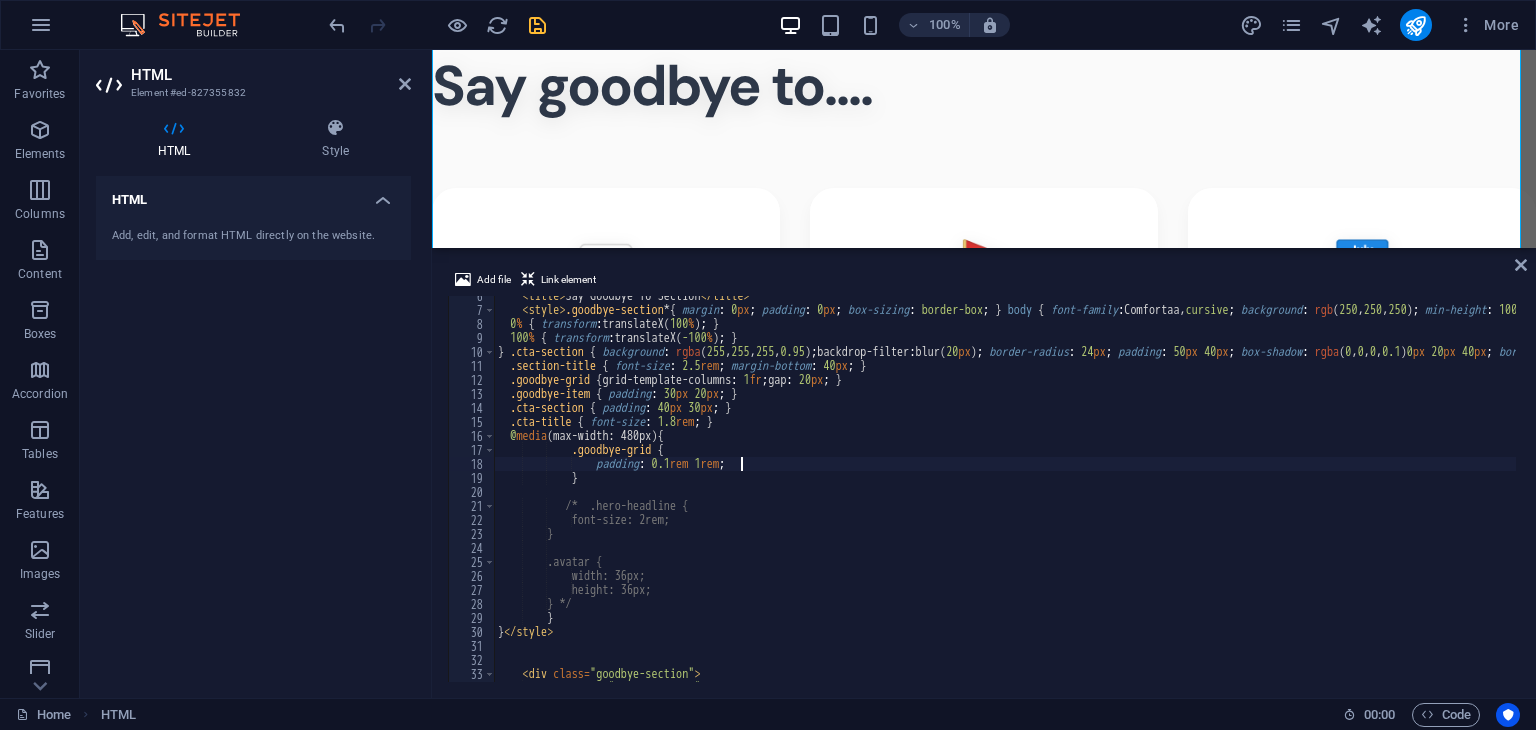 click on "< title > Say Goodbye To Section </ title >      < style > .goodbye-section  *  {   margin :   0 px ;   padding :   0 px ;   box-sizing :   border-box ;   }   body   {   font-family :  Comfortaa,  cursive ;   background :   rgb ( 250 ,  250 ,  250 ) ;   min-height :   100 vh ;   /* padding: 40px 20px; */   }   .goodbye-section   {   max-width :   1200 px ;   margin :   0 px   auto ;   text-align :   center ;   }   .section-title   {   font-family :   " DM Sans " ,  sans-serif ;   font-size :   3.5 rem ;   font-weight :   700 ;   color :   rgb ( 45 ,  55 ,  72 ) ;   margin-bottom :   60 px ;   text-shadow :   rgba ( 0 ,  0 ,  0 ,  0.1 )  0 px   4 px   20 px ;   letter-spacing :   -2 px ;   }   .goodbye-grid   {   display :  grid ;  grid-template-columns :   repeat (auto-fit, minmax( 300 px ,  1 fr )) ;  gap :   30 px ;   margin-bottom :   80 px ;   }   .goodbye-item   {   background :   rgba ( 255 ,  255 ,  255 ,  0.95 ) ;  backdrop-filter :  blur( 20 px ) ;   border-radius :   24 px ;   padding :   40 px" at bounding box center (7718, 494) 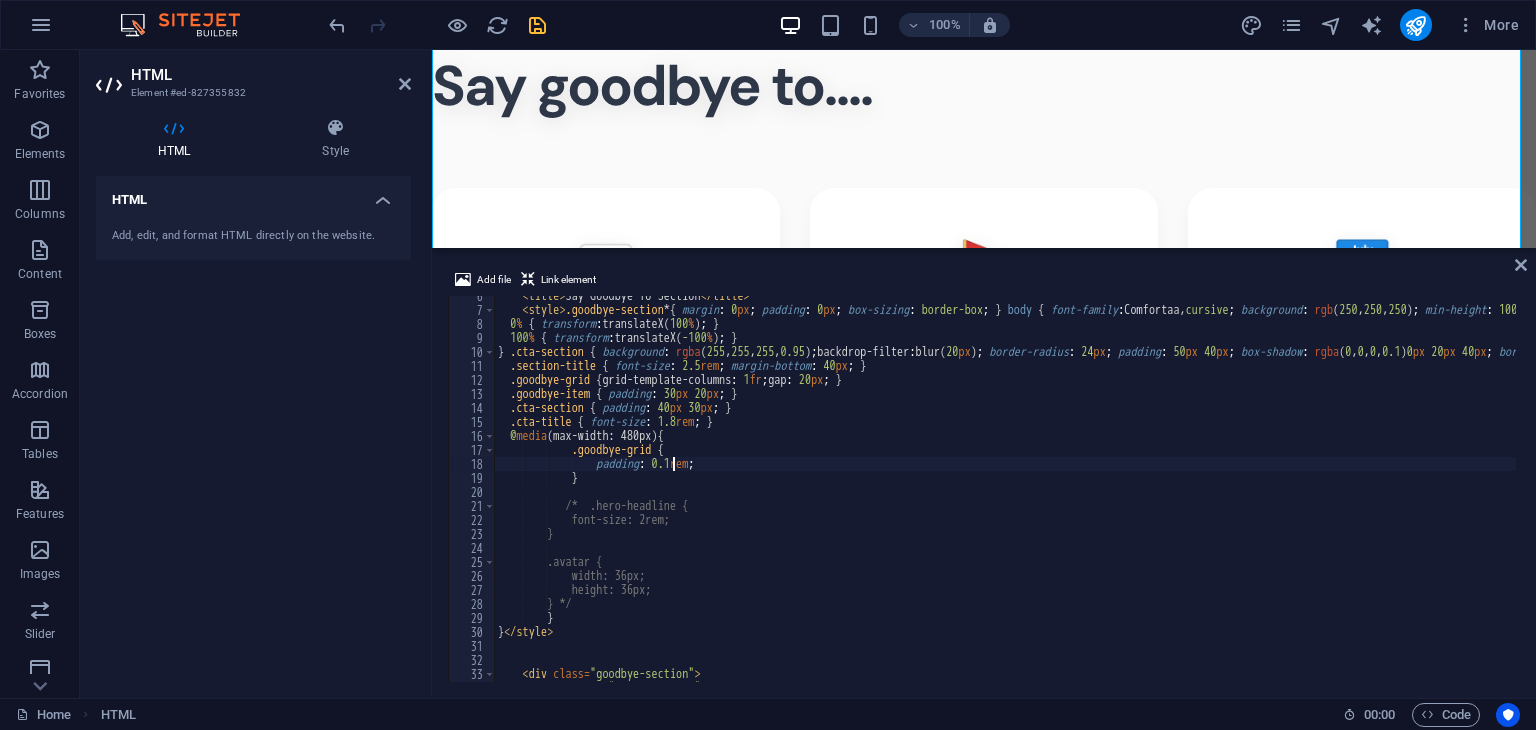click on "< title > Say Goodbye To Section </ title >      < style > .goodbye-section  *  {   margin :   0 px ;   padding :   0 px ;   box-sizing :   border-box ;   }   body   {   font-family :  Comfortaa,  cursive ;   background :   rgb ( 250 ,  250 ,  250 ) ;   min-height :   100 vh ;   /* padding: 40px 20px; */   }   .goodbye-section   {   max-width :   1200 px ;   margin :   0 px   auto ;   text-align :   center ;   }   .section-title   {   font-family :   " DM Sans " ,  sans-serif ;   font-size :   3.5 rem ;   font-weight :   700 ;   color :   rgb ( 45 ,  55 ,  72 ) ;   margin-bottom :   60 px ;   text-shadow :   rgba ( 0 ,  0 ,  0 ,  0.1 )  0 px   4 px   20 px ;   letter-spacing :   -2 px ;   }   .goodbye-grid   {   display :  grid ;  grid-template-columns :   repeat (auto-fit, minmax( 300 px ,  1 fr )) ;  gap :   30 px ;   margin-bottom :   80 px ;   }   .goodbye-item   {   background :   rgba ( 255 ,  255 ,  255 ,  0.95 ) ;  backdrop-filter :  blur( 20 px ) ;   border-radius :   24 px ;   padding :   40 px" at bounding box center [7718, 494] 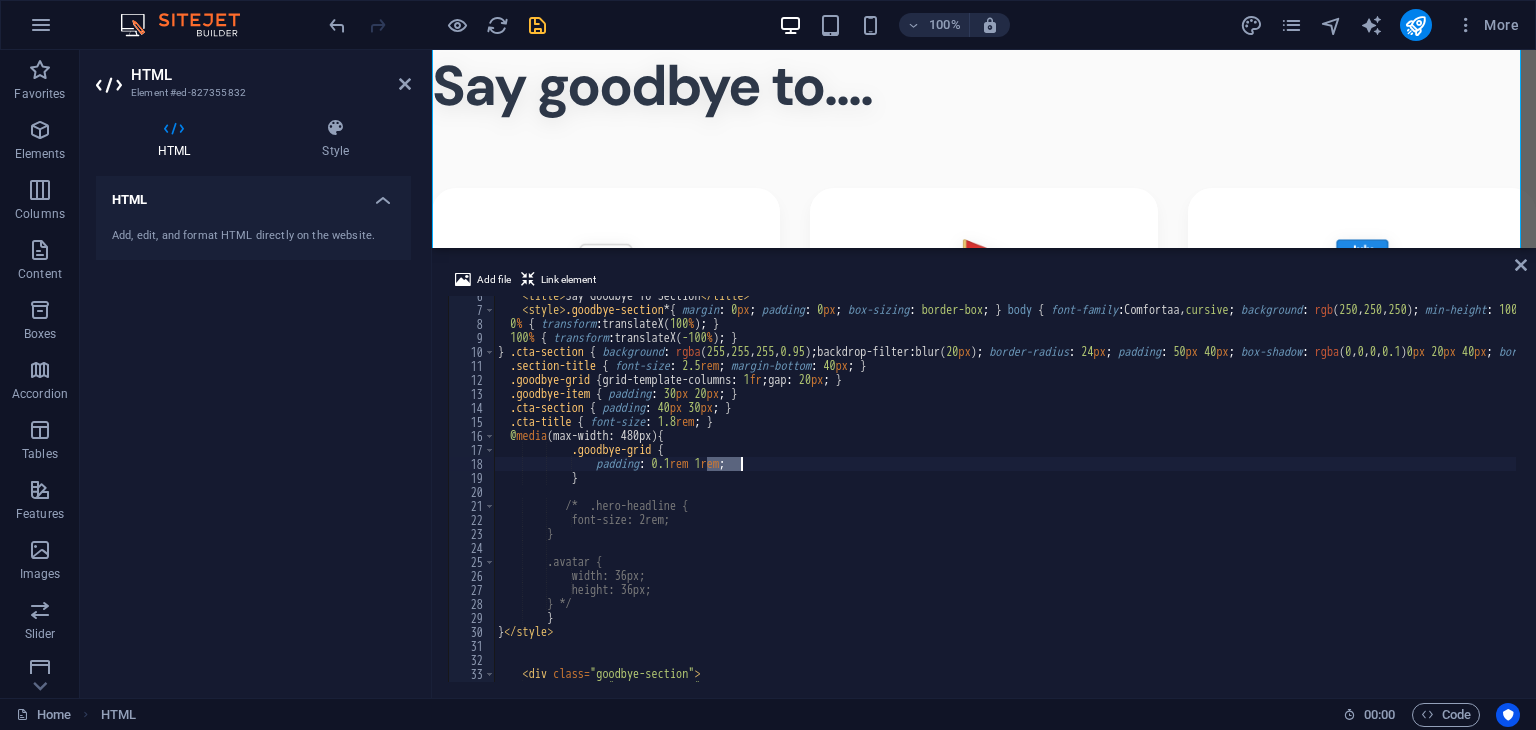 click on "< title > Say Goodbye To Section </ title >      < style > .goodbye-section  *  {   margin :   0 px ;   padding :   0 px ;   box-sizing :   border-box ;   }   body   {   font-family :  Comfortaa,  cursive ;   background :   rgb ( 250 ,  250 ,  250 ) ;   min-height :   100 vh ;   /* padding: 40px 20px; */   }   .goodbye-section   {   max-width :   1200 px ;   margin :   0 px   auto ;   text-align :   center ;   }   .section-title   {   font-family :   " DM Sans " ,  sans-serif ;   font-size :   3.5 rem ;   font-weight :   700 ;   color :   rgb ( 45 ,  55 ,  72 ) ;   margin-bottom :   60 px ;   text-shadow :   rgba ( 0 ,  0 ,  0 ,  0.1 )  0 px   4 px   20 px ;   letter-spacing :   -2 px ;   }   .goodbye-grid   {   display :  grid ;  grid-template-columns :   repeat (auto-fit, minmax( 300 px ,  1 fr )) ;  gap :   30 px ;   margin-bottom :   80 px ;   }   .goodbye-item   {   background :   rgba ( 255 ,  255 ,  255 ,  0.95 ) ;  backdrop-filter :  blur( 20 px ) ;   border-radius :   24 px ;   padding :   40 px" at bounding box center (7718, 494) 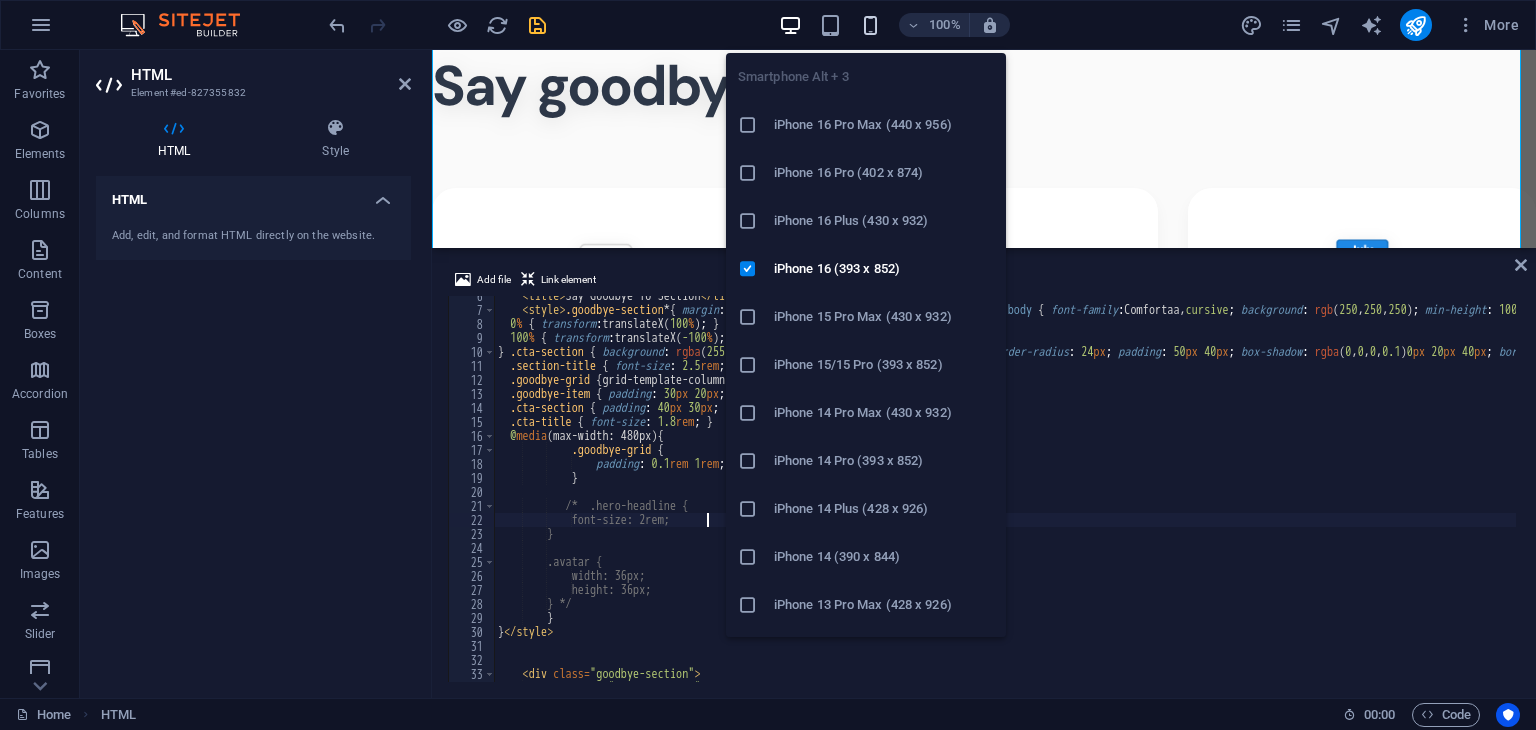 type on "font-size: 2rem;" 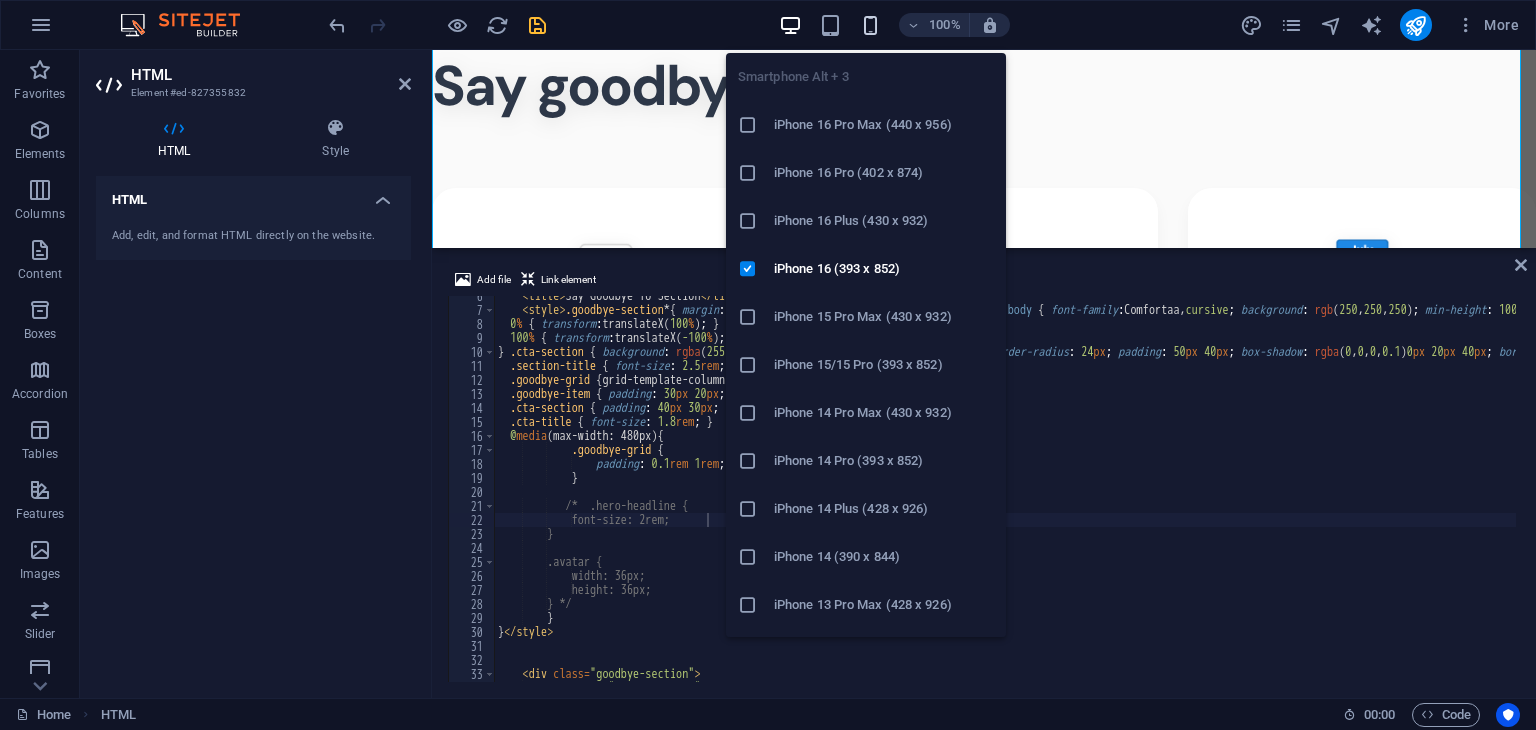 click at bounding box center [870, 25] 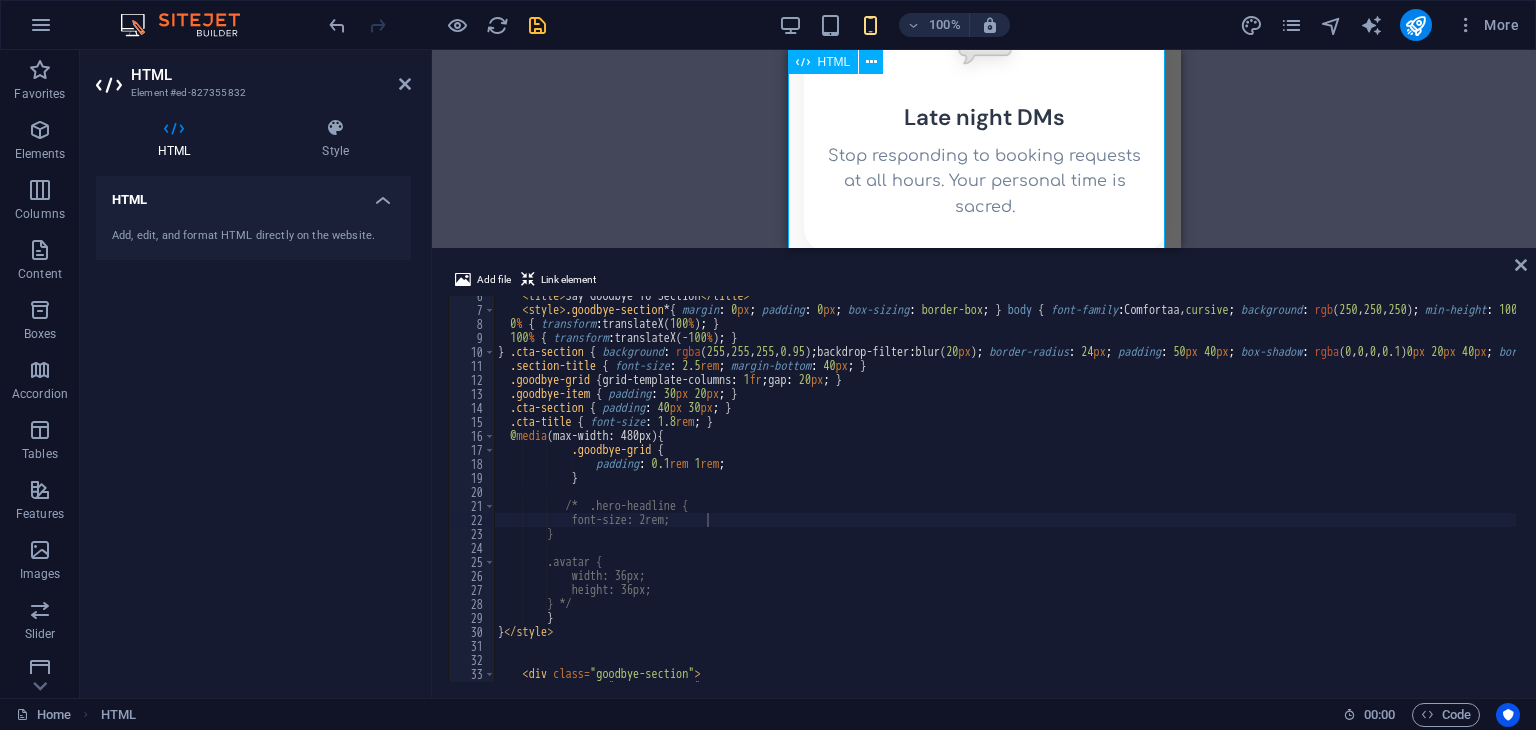scroll, scrollTop: 1092, scrollLeft: 0, axis: vertical 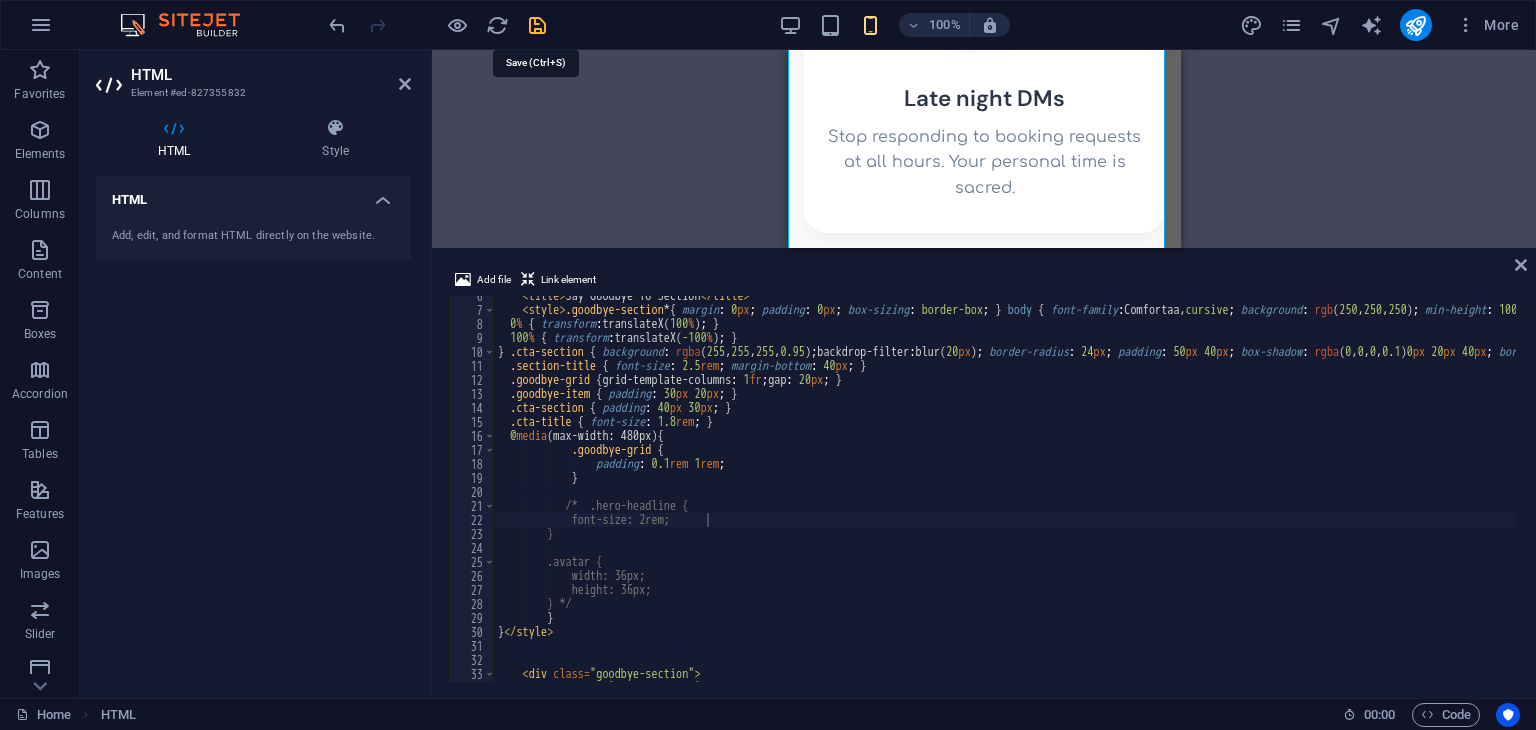 click at bounding box center [537, 25] 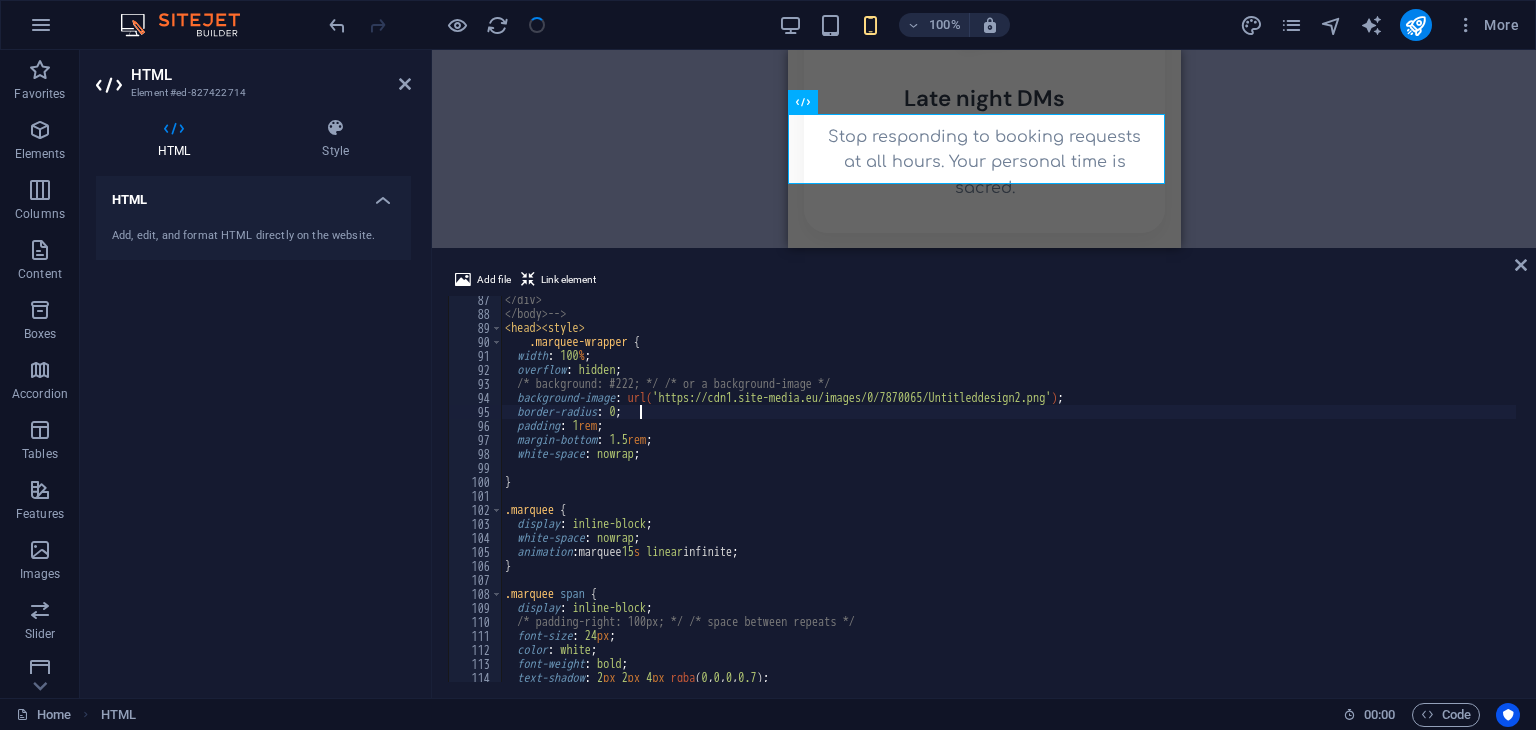 scroll, scrollTop: 712, scrollLeft: 0, axis: vertical 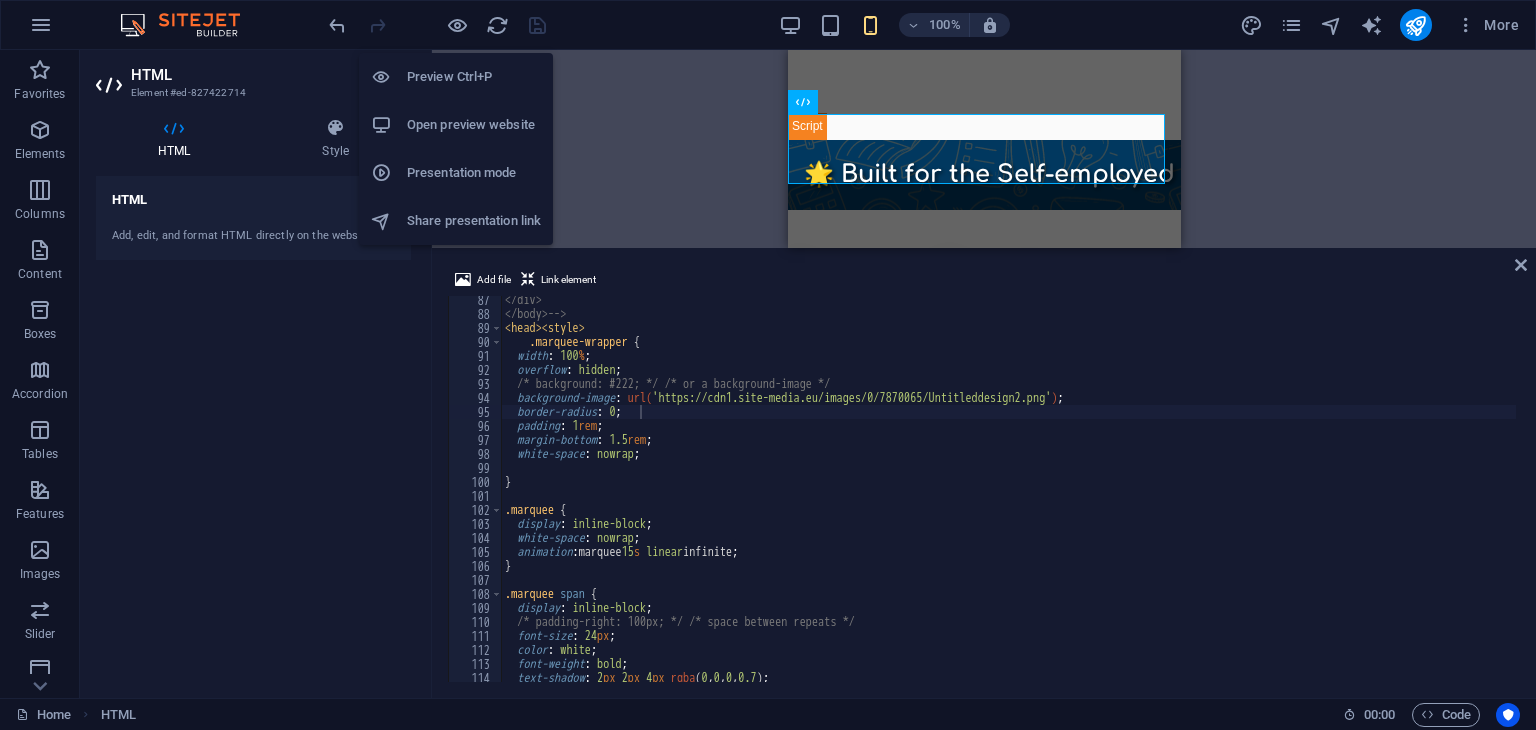 click on "Open preview website" at bounding box center [456, 125] 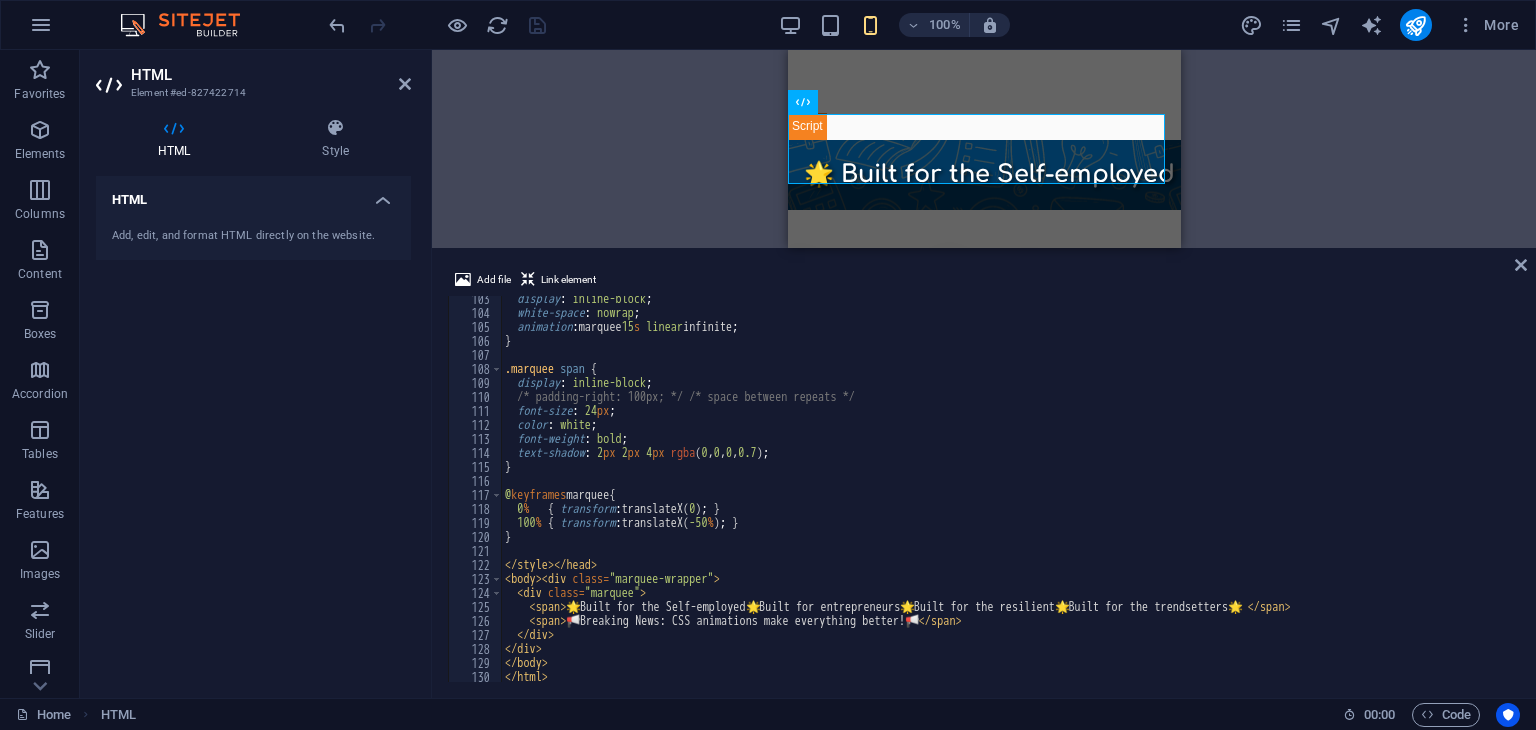 scroll, scrollTop: 1430, scrollLeft: 0, axis: vertical 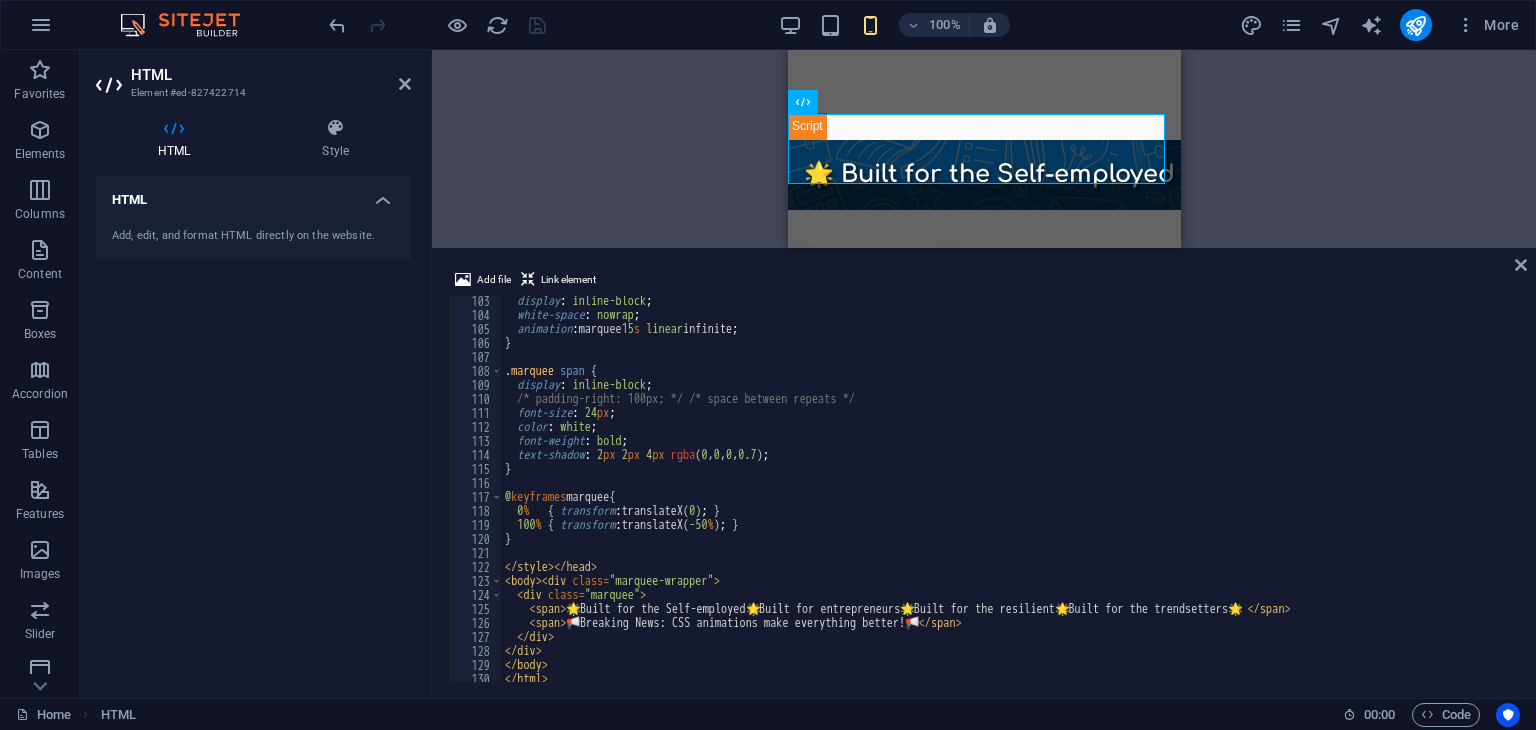 type on "}" 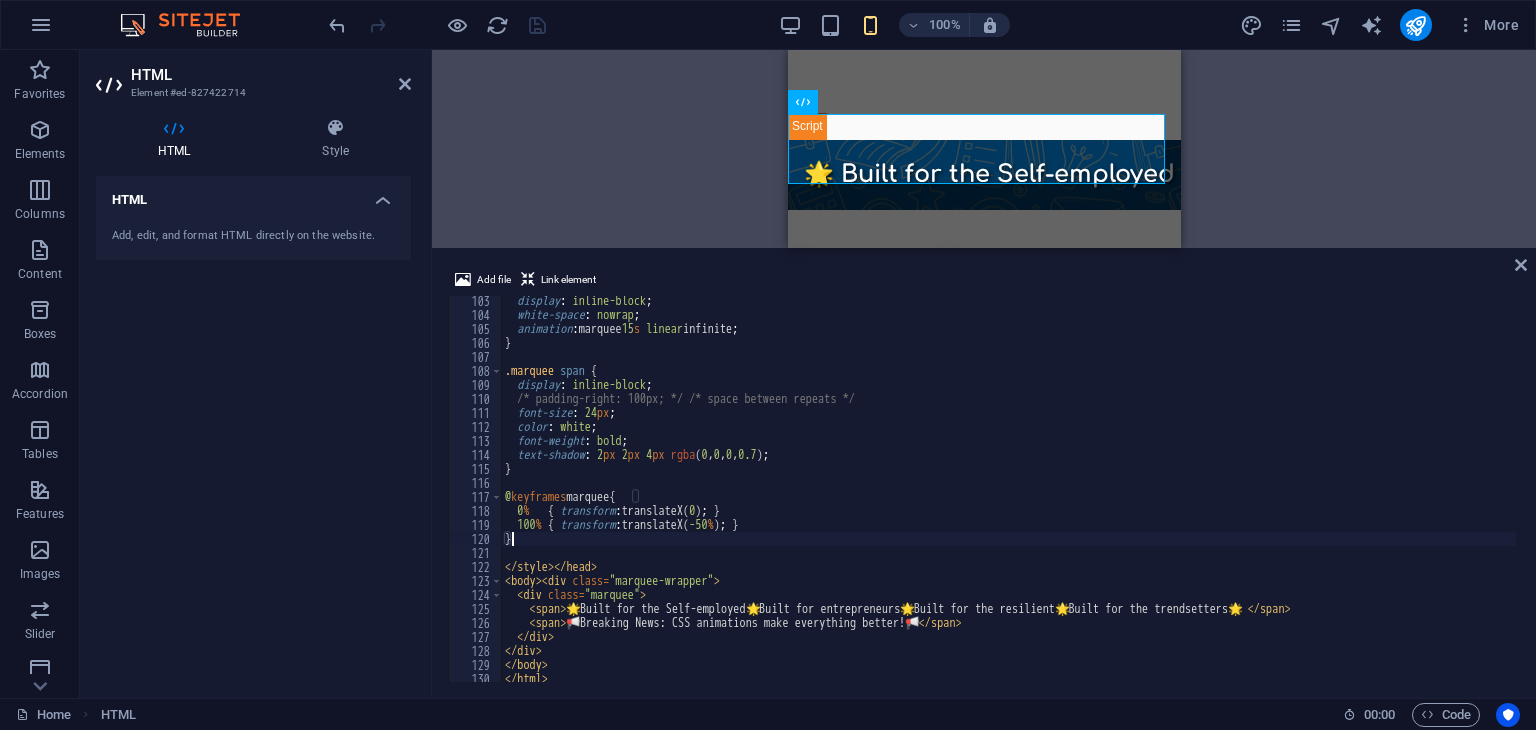 click on "display :   inline-block ;    white-space :   nowrap ;    animation :  marquee  15 s   linear  infinite ; } .marquee   span   {    display :   inline-block ;    /* padding-right: 100px; */   /* space between repeats */    font-size :   24 px ;    color :   white ;    font-weight :   bold ;    text-shadow :   2 px   2 px   4 px   rgba ( 0 , 0 , 0 , 0.7 ) ; } @ keyframes  marquee  {    0 %     {   transform :  translateX( 0 ) ;   }    100 %   {   transform :  translateX( -50 % ) ;   } } </ style > </ head > < body > < div   class = "marquee-wrapper" >    < div   class = "marquee" >      < span > 🌟  Built for the Self-employed  🌟  Built for entrepreneurs  🌟  Built for the resilient  🌟  Built for the trendsetters  🌟   </ span >      < span > 📢  Breaking News: CSS animations make everything better!  📢 </ span >    </ div > </ div > </ body > </ html >" at bounding box center [1098, 499] 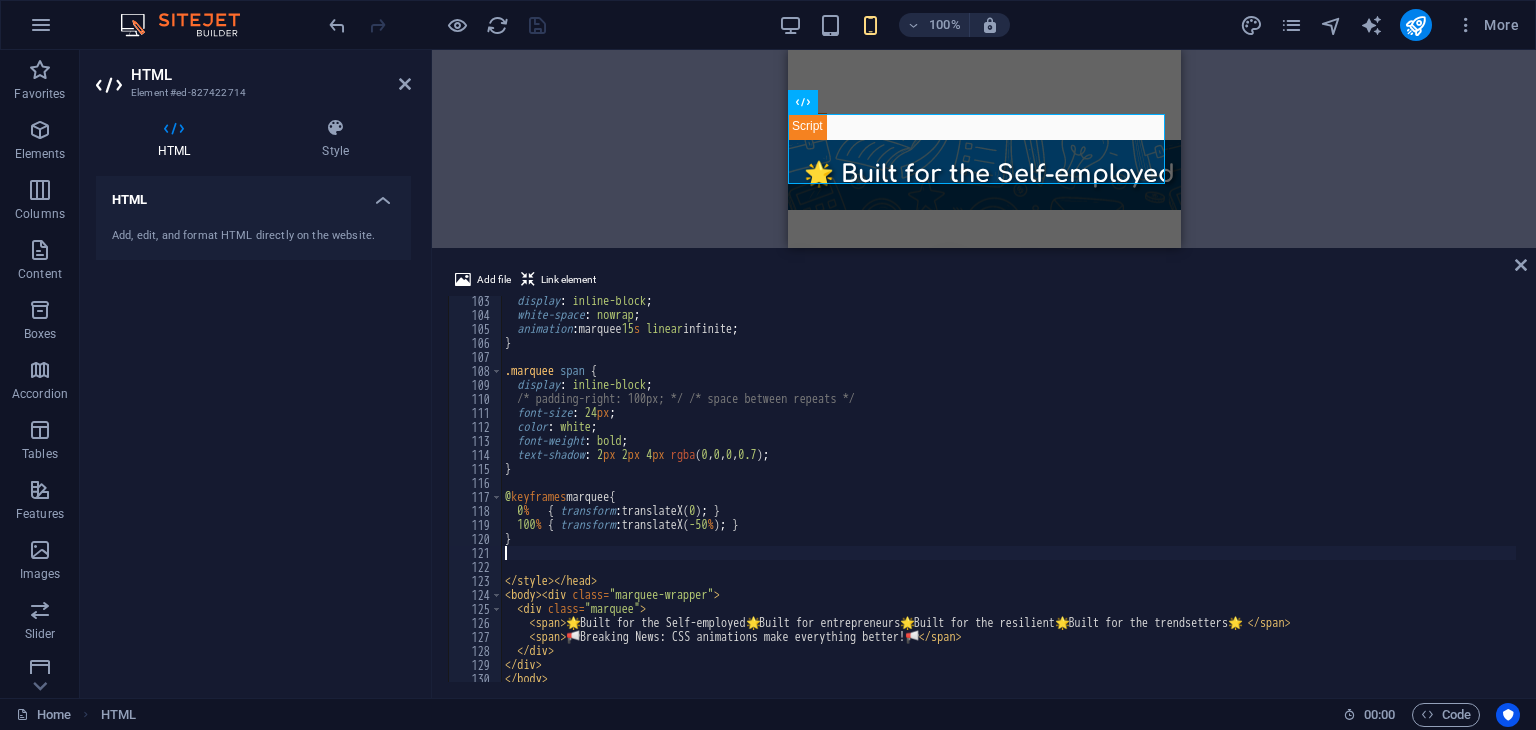 paste on "goodbye-grid" 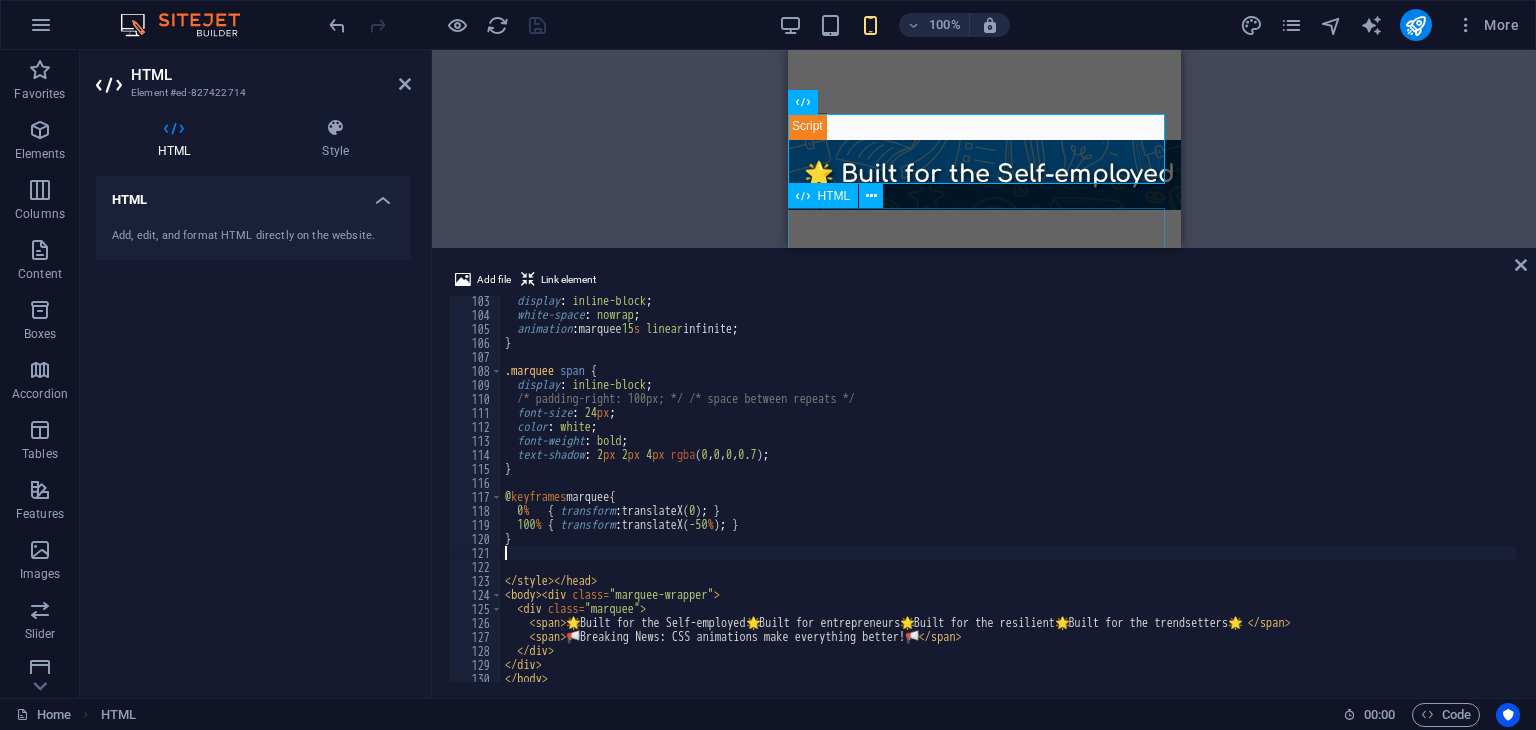 type 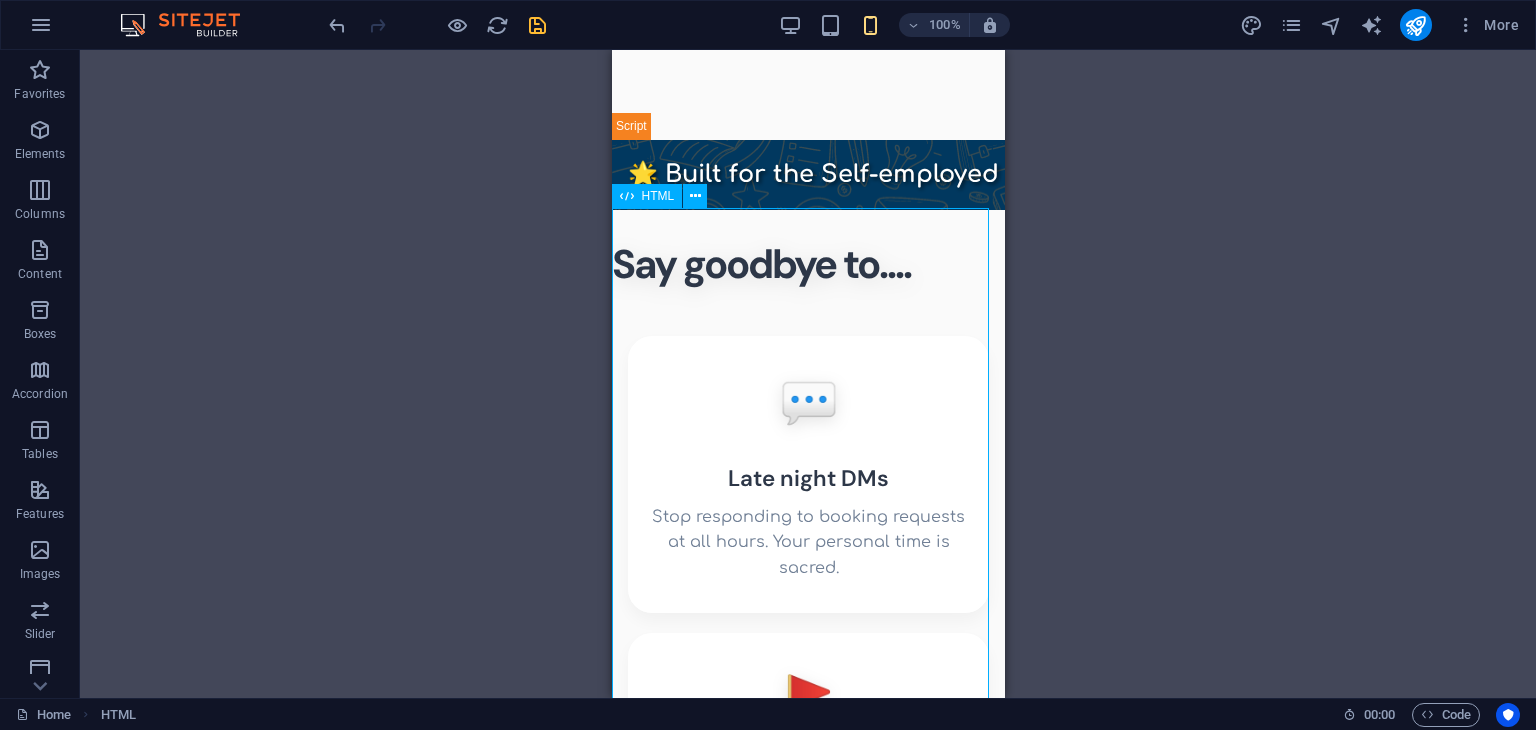 click on "HTML" at bounding box center (647, 196) 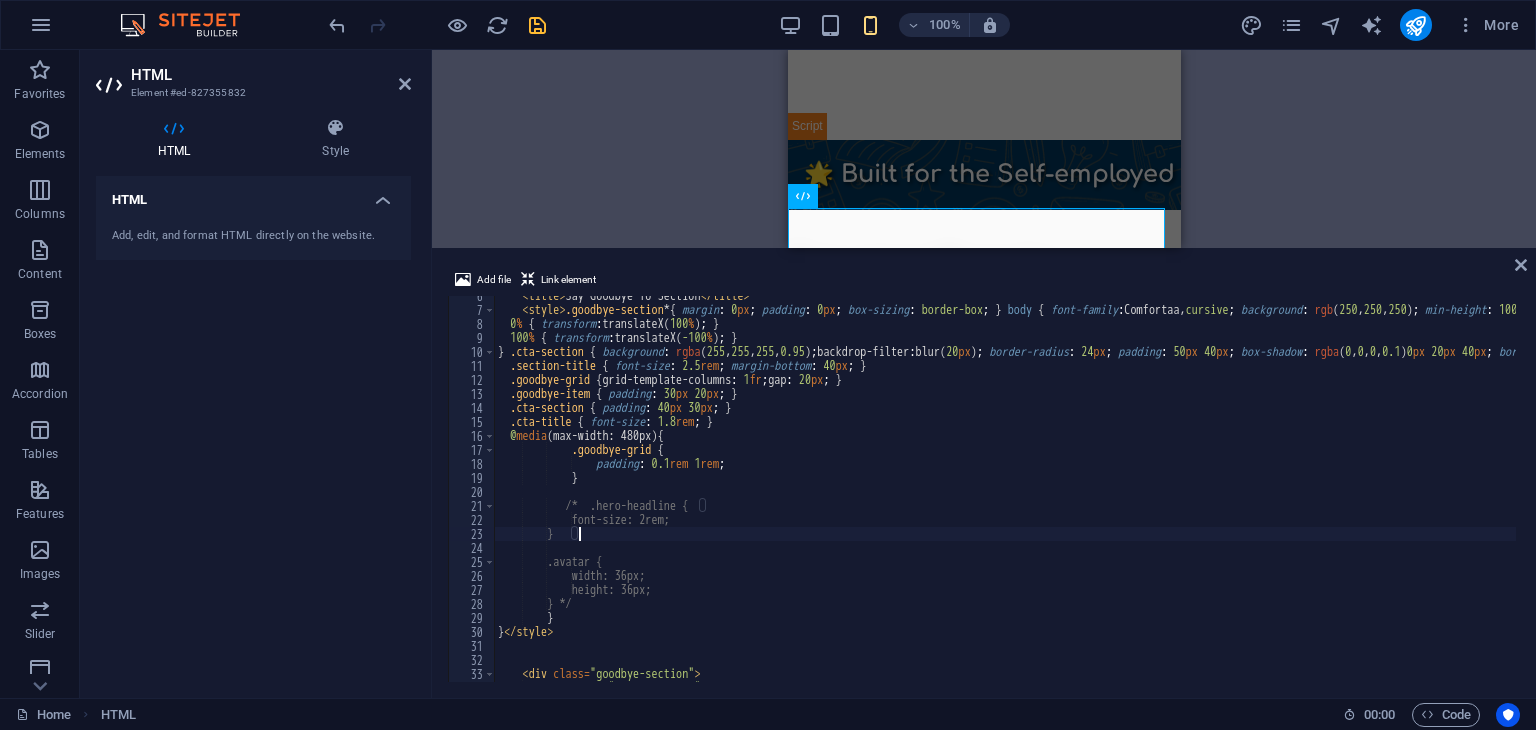 click on "< title > Say Goodbye To Section </ title >      < style > .goodbye-section  *  {   margin :   0 px ;   padding :   0 px ;   box-sizing :   border-box ;   }   body   {   font-family :  Comfortaa,  cursive ;   background :   rgb ( 250 ,  250 ,  250 ) ;   min-height :   100 vh ;   /* padding: 40px 20px; */   }   .goodbye-section   {   max-width :   1200 px ;   margin :   0 px   auto ;   text-align :   center ;   }   .section-title   {   font-family :   " DM Sans " ,  sans-serif ;   font-size :   3.5 rem ;   font-weight :   700 ;   color :   rgb ( 45 ,  55 ,  72 ) ;   margin-bottom :   60 px ;   text-shadow :   rgba ( 0 ,  0 ,  0 ,  0.1 )  0 px   4 px   20 px ;   letter-spacing :   -2 px ;   }   .goodbye-grid   {   display :  grid ;  grid-template-columns :   repeat (auto-fit, minmax( 300 px ,  1 fr )) ;  gap :   30 px ;   margin-bottom :   80 px ;   }   .goodbye-item   {   background :   rgba ( 255 ,  255 ,  255 ,  0.95 ) ;  backdrop-filter :  blur( 20 px ) ;   border-radius :   24 px ;   padding :   40 px" at bounding box center (7718, 494) 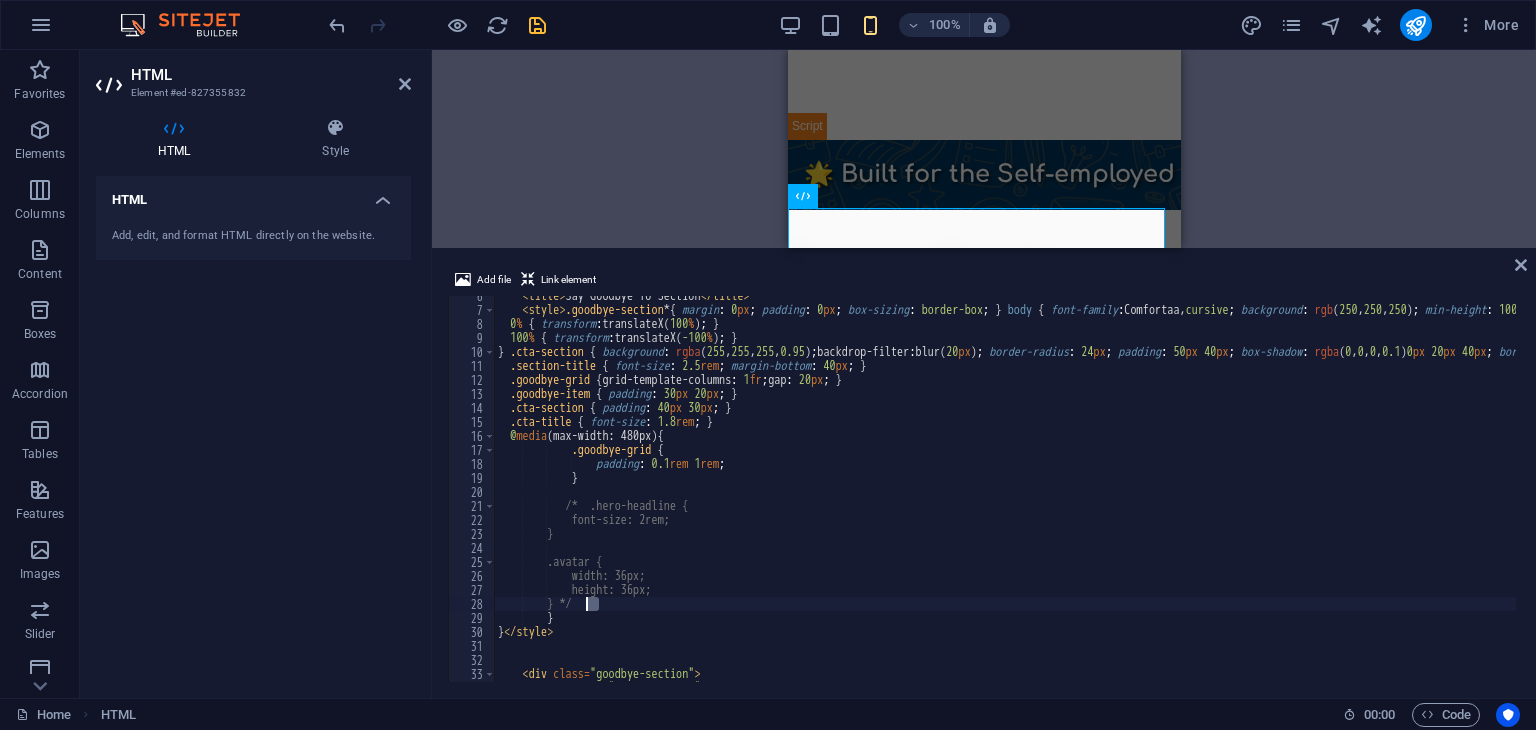 drag, startPoint x: 613, startPoint y: 607, endPoint x: 586, endPoint y: 608, distance: 27.018513 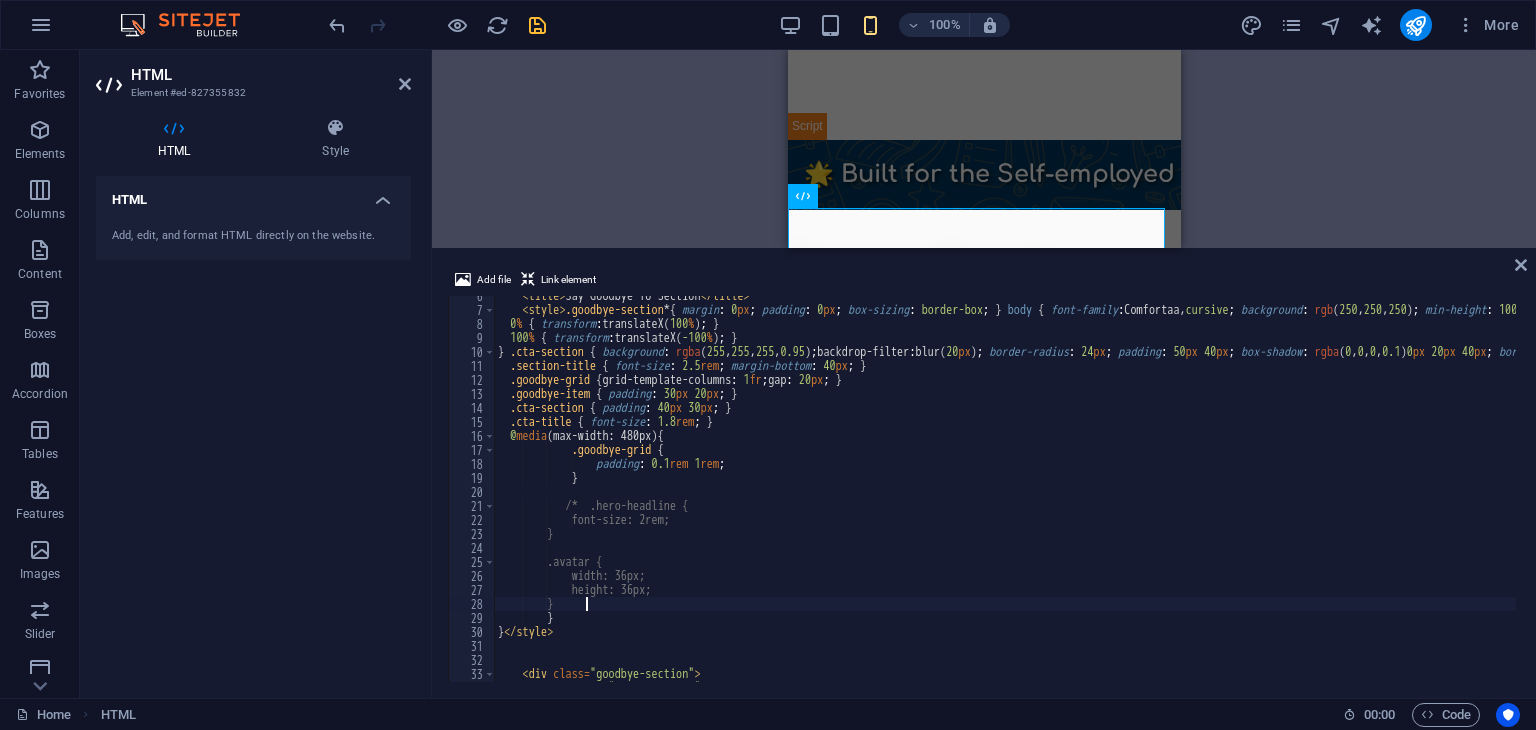 scroll, scrollTop: 76, scrollLeft: 0, axis: vertical 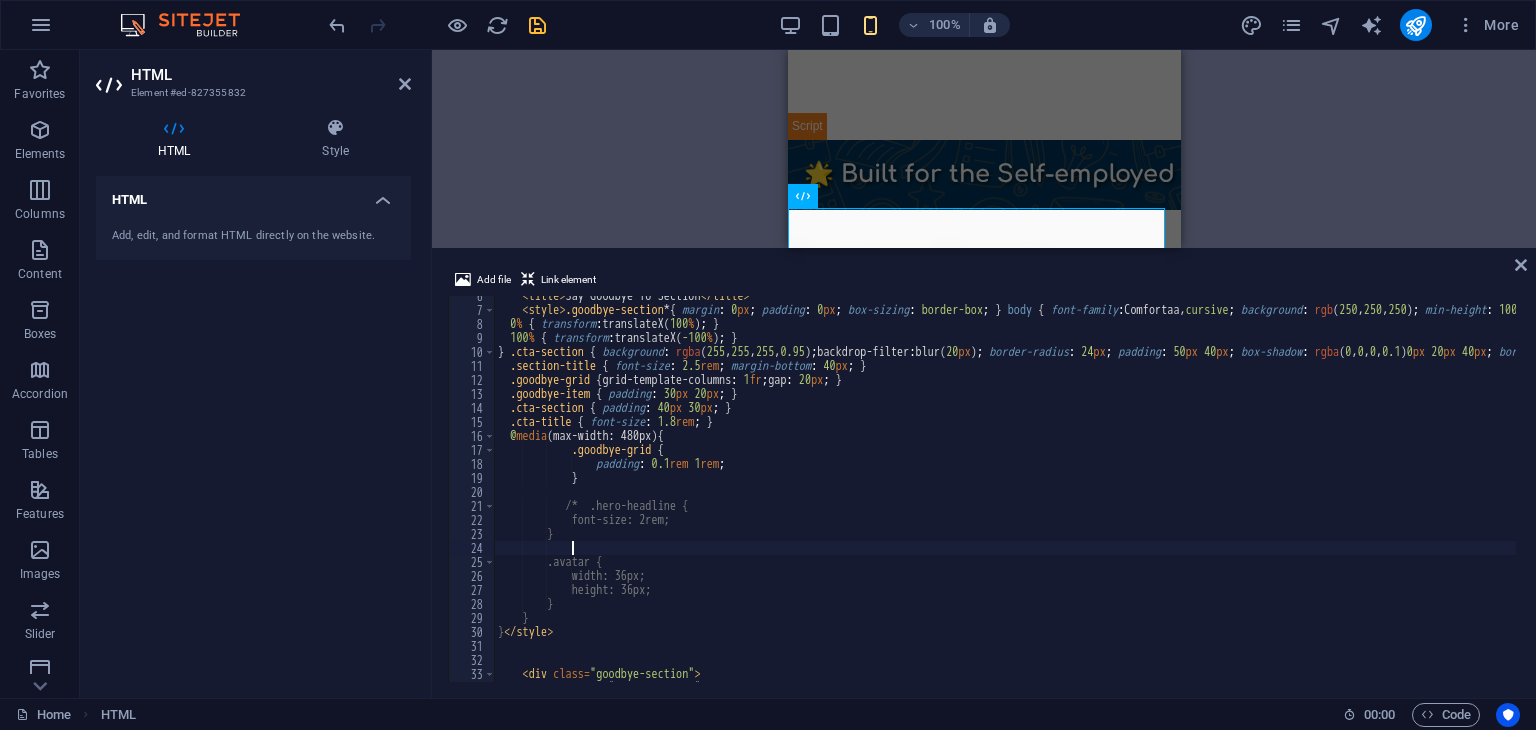 click on "< title > Say Goodbye To Section </ title >      < style > .goodbye-section  *  {   margin :   0 px ;   padding :   0 px ;   box-sizing :   border-box ;   }   body   {   font-family :  Comfortaa,  cursive ;   background :   rgb ( 250 ,  250 ,  250 ) ;   min-height :   100 vh ;   /* padding: 40px 20px; */   }   .goodbye-section   {   max-width :   1200 px ;   margin :   0 px   auto ;   text-align :   center ;   }   .section-title   {   font-family :   " DM Sans " ,  sans-serif ;   font-size :   3.5 rem ;   font-weight :   700 ;   color :   rgb ( 45 ,  55 ,  72 ) ;   margin-bottom :   60 px ;   text-shadow :   rgba ( 0 ,  0 ,  0 ,  0.1 )  0 px   4 px   20 px ;   letter-spacing :   -2 px ;   }   .goodbye-grid   {   display :  grid ;  grid-template-columns :   repeat (auto-fit, minmax( 300 px ,  1 fr )) ;  gap :   30 px ;   margin-bottom :   80 px ;   }   .goodbye-item   {   background :   rgba ( 255 ,  255 ,  255 ,  0.95 ) ;  backdrop-filter :  blur( 20 px ) ;   border-radius :   24 px ;   padding :   40 px" at bounding box center (7718, 494) 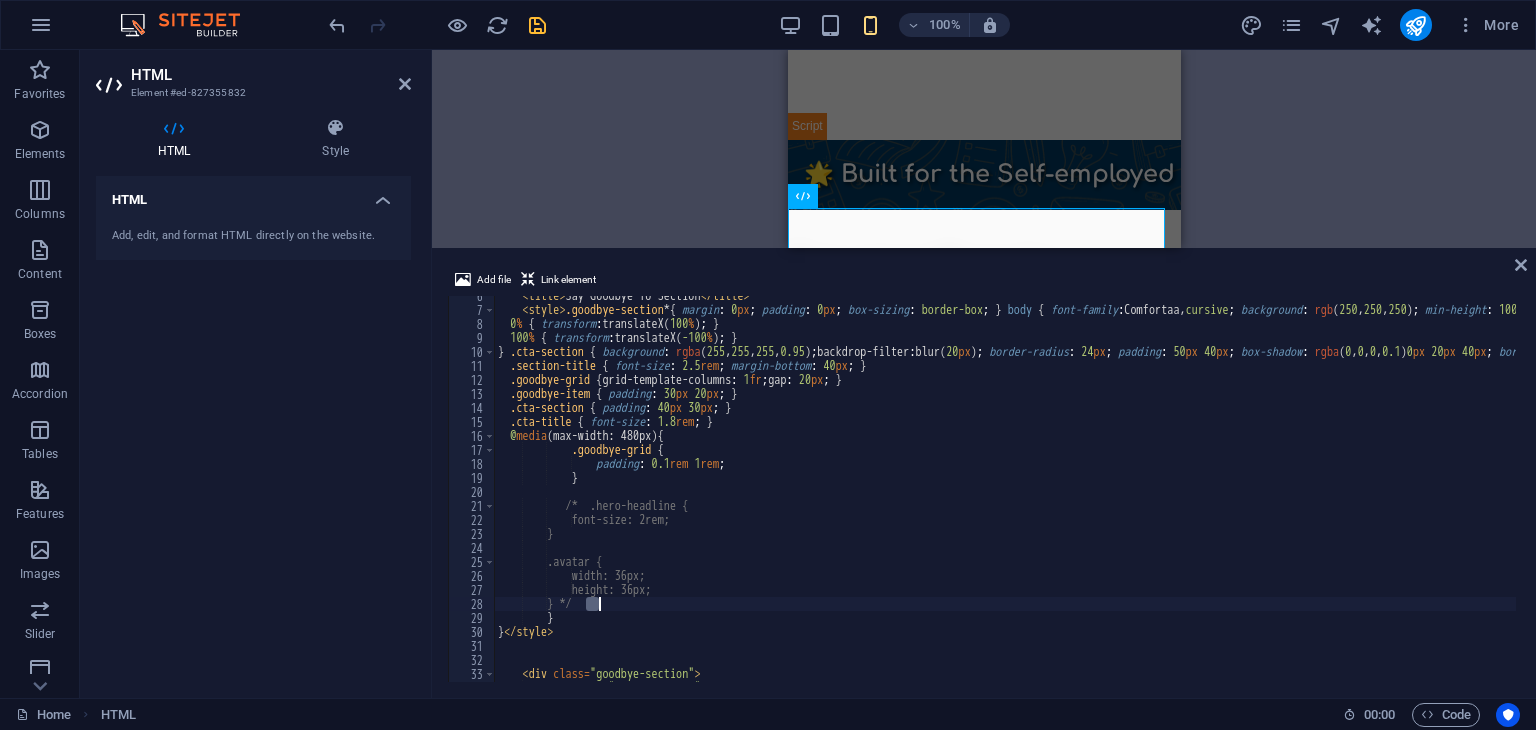 click on "< title > Say Goodbye To Section </ title >      < style > .goodbye-section  *  {   margin :   0 px ;   padding :   0 px ;   box-sizing :   border-box ;   }   body   {   font-family :  Comfortaa,  cursive ;   background :   rgb ( 250 ,  250 ,  250 ) ;   min-height :   100 vh ;   /* padding: 40px 20px; */   }   .goodbye-section   {   max-width :   1200 px ;   margin :   0 px   auto ;   text-align :   center ;   }   .section-title   {   font-family :   " DM Sans " ,  sans-serif ;   font-size :   3.5 rem ;   font-weight :   700 ;   color :   rgb ( 45 ,  55 ,  72 ) ;   margin-bottom :   60 px ;   text-shadow :   rgba ( 0 ,  0 ,  0 ,  0.1 )  0 px   4 px   20 px ;   letter-spacing :   -2 px ;   }   .goodbye-grid   {   display :  grid ;  grid-template-columns :   repeat (auto-fit, minmax( 300 px ,  1 fr )) ;  gap :   30 px ;   margin-bottom :   80 px ;   }   .goodbye-item   {   background :   rgba ( 255 ,  255 ,  255 ,  0.95 ) ;  backdrop-filter :  blur( 20 px ) ;   border-radius :   24 px ;   padding :   40 px" at bounding box center [7718, 494] 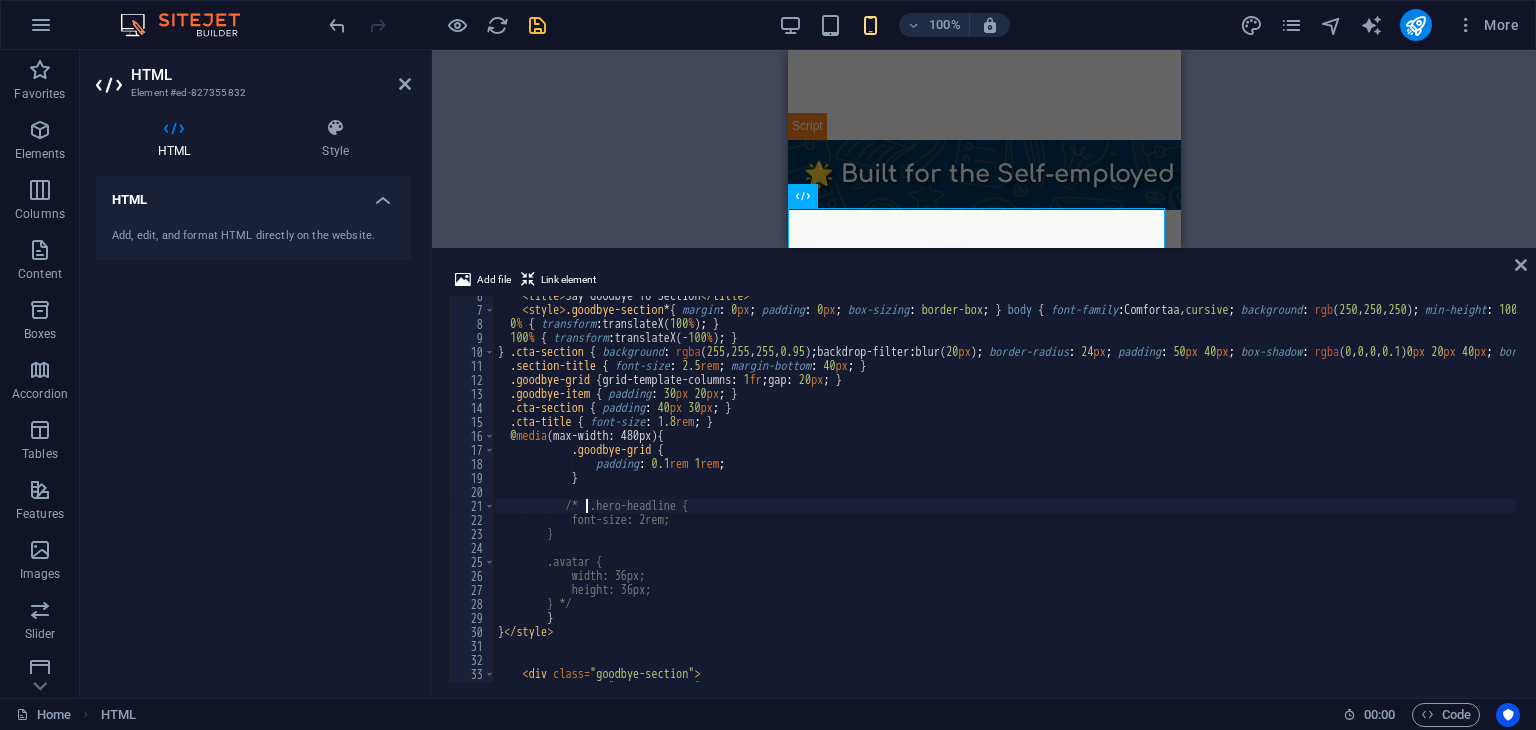 scroll, scrollTop: 0, scrollLeft: 5, axis: horizontal 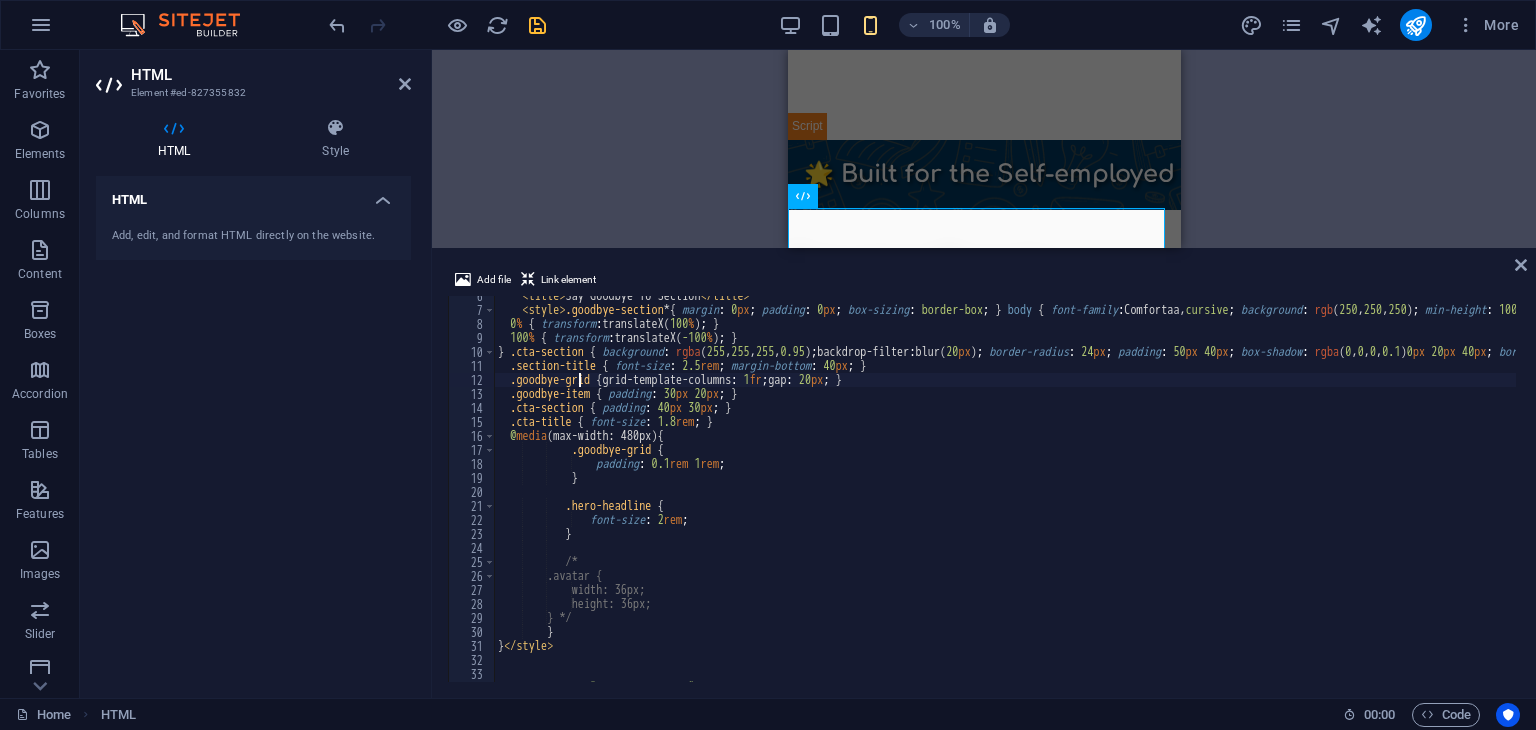 click on "< title > Say Goodbye To Section </ title >      < style > .goodbye-section  *  {   margin :   0 px ;   padding :   0 px ;   box-sizing :   border-box ;   }   body   {   font-family :  Comfortaa,  cursive ;   background :   rgb ( 250 ,  250 ,  250 ) ;   min-height :   100 vh ;   /* padding: 40px 20px; */   }   .goodbye-section   {   max-width :   1200 px ;   margin :   0 px   auto ;   text-align :   center ;   }   .section-title   {   font-family :   " DM Sans " ,  sans-serif ;   font-size :   3.5 rem ;   font-weight :   700 ;   color :   rgb ( 45 ,  55 ,  72 ) ;   margin-bottom :   60 px ;   text-shadow :   rgba ( 0 ,  0 ,  0 ,  0.1 )  0 px   4 px   20 px ;   letter-spacing :   -2 px ;   }   .goodbye-grid   {   display :  grid ;  grid-template-columns :   repeat (auto-fit, minmax( 300 px ,  1 fr )) ;  gap :   30 px ;   margin-bottom :   80 px ;   }   .goodbye-item   {   background :   rgba ( 255 ,  255 ,  255 ,  0.95 ) ;  backdrop-filter :  blur( 20 px ) ;   border-radius :   24 px ;   padding :   40 px" at bounding box center (7718, 494) 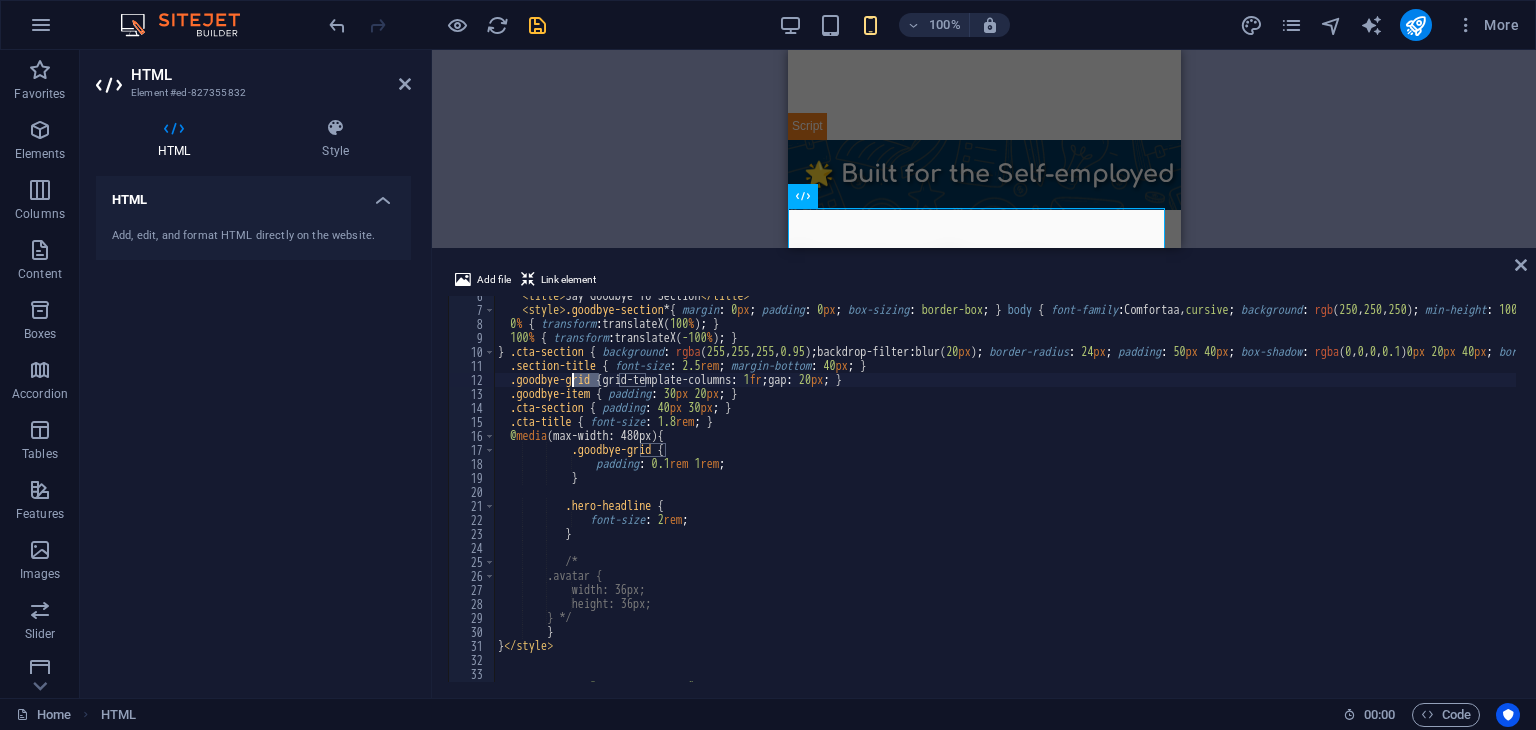 click on "< title > Say Goodbye To Section </ title >      < style > .goodbye-section  *  {   margin :   0 px ;   padding :   0 px ;   box-sizing :   border-box ;   }   body   {   font-family :  Comfortaa,  cursive ;   background :   rgb ( 250 ,  250 ,  250 ) ;   min-height :   100 vh ;   /* padding: 40px 20px; */   }   .goodbye-section   {   max-width :   1200 px ;   margin :   0 px   auto ;   text-align :   center ;   }   .section-title   {   font-family :   " DM Sans " ,  sans-serif ;   font-size :   3.5 rem ;   font-weight :   700 ;   color :   rgb ( 45 ,  55 ,  72 ) ;   margin-bottom :   60 px ;   text-shadow :   rgba ( 0 ,  0 ,  0 ,  0.1 )  0 px   4 px   20 px ;   letter-spacing :   -2 px ;   }   .goodbye-grid   {   display :  grid ;  grid-template-columns :   repeat (auto-fit, minmax( 300 px ,  1 fr )) ;  gap :   30 px ;   margin-bottom :   80 px ;   }   .goodbye-item   {   background :   rgba ( 255 ,  255 ,  255 ,  0.95 ) ;  backdrop-filter :  blur( 20 px ) ;   border-radius :   24 px ;   padding :   40 px" at bounding box center [7718, 494] 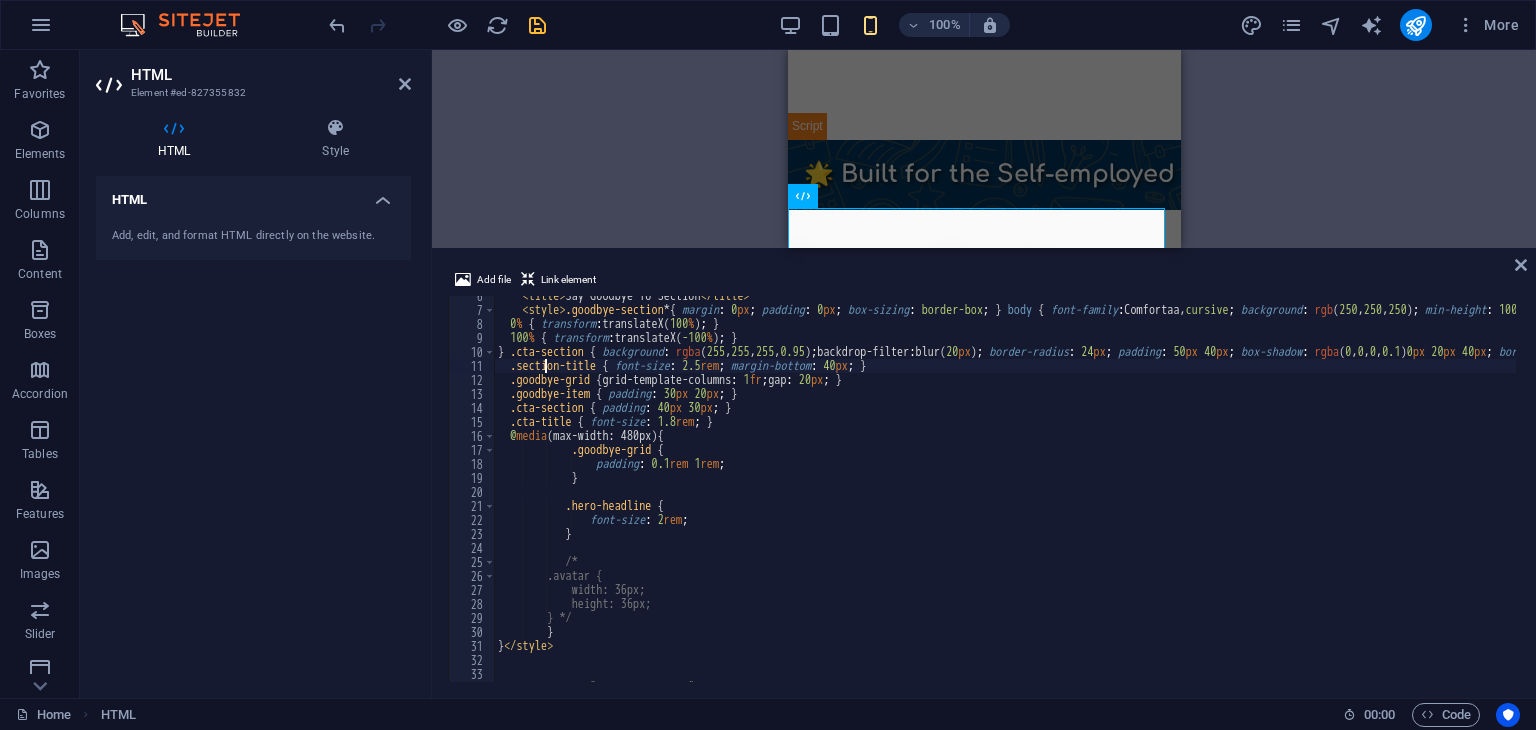 click on "< title > Say Goodbye To Section </ title >      < style > .goodbye-section  *  {   margin :   0 px ;   padding :   0 px ;   box-sizing :   border-box ;   }   body   {   font-family :  Comfortaa,  cursive ;   background :   rgb ( 250 ,  250 ,  250 ) ;   min-height :   100 vh ;   /* padding: 40px 20px; */   }   .goodbye-section   {   max-width :   1200 px ;   margin :   0 px   auto ;   text-align :   center ;   }   .section-title   {   font-family :   " DM Sans " ,  sans-serif ;   font-size :   3.5 rem ;   font-weight :   700 ;   color :   rgb ( 45 ,  55 ,  72 ) ;   margin-bottom :   60 px ;   text-shadow :   rgba ( 0 ,  0 ,  0 ,  0.1 )  0 px   4 px   20 px ;   letter-spacing :   -2 px ;   }   .goodbye-grid   {   display :  grid ;  grid-template-columns :   repeat (auto-fit, minmax( 300 px ,  1 fr )) ;  gap :   30 px ;   margin-bottom :   80 px ;   }   .goodbye-item   {   background :   rgba ( 255 ,  255 ,  255 ,  0.95 ) ;  backdrop-filter :  blur( 20 px ) ;   border-radius :   24 px ;   padding :   40 px" at bounding box center [7718, 494] 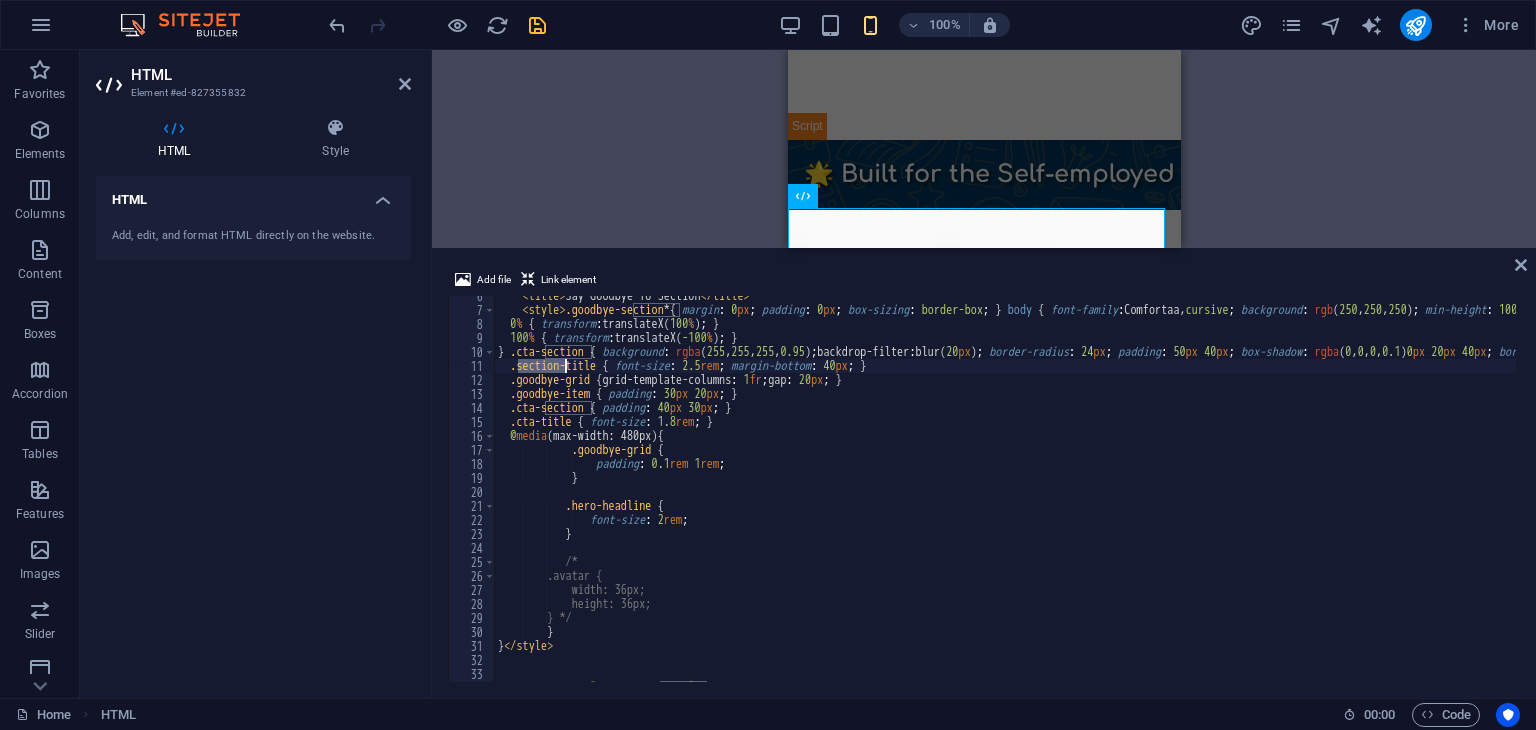 click on "< title > Say Goodbye To Section </ title >      < style > .goodbye-section  *  {   margin :   0 px ;   padding :   0 px ;   box-sizing :   border-box ;   }   body   {   font-family :  Comfortaa,  cursive ;   background :   rgb ( 250 ,  250 ,  250 ) ;   min-height :   100 vh ;   /* padding: 40px 20px; */   }   .goodbye-section   {   max-width :   1200 px ;   margin :   0 px   auto ;   text-align :   center ;   }   .section-title   {   font-family :   " DM Sans " ,  sans-serif ;   font-size :   3.5 rem ;   font-weight :   700 ;   color :   rgb ( 45 ,  55 ,  72 ) ;   margin-bottom :   60 px ;   text-shadow :   rgba ( 0 ,  0 ,  0 ,  0.1 )  0 px   4 px   20 px ;   letter-spacing :   -2 px ;   }   .goodbye-grid   {   display :  grid ;  grid-template-columns :   repeat (auto-fit, minmax( 300 px ,  1 fr )) ;  gap :   30 px ;   margin-bottom :   80 px ;   }   .goodbye-item   {   background :   rgba ( 255 ,  255 ,  255 ,  0.95 ) ;  backdrop-filter :  blur( 20 px ) ;   border-radius :   24 px ;   padding :   40 px" at bounding box center [7718, 494] 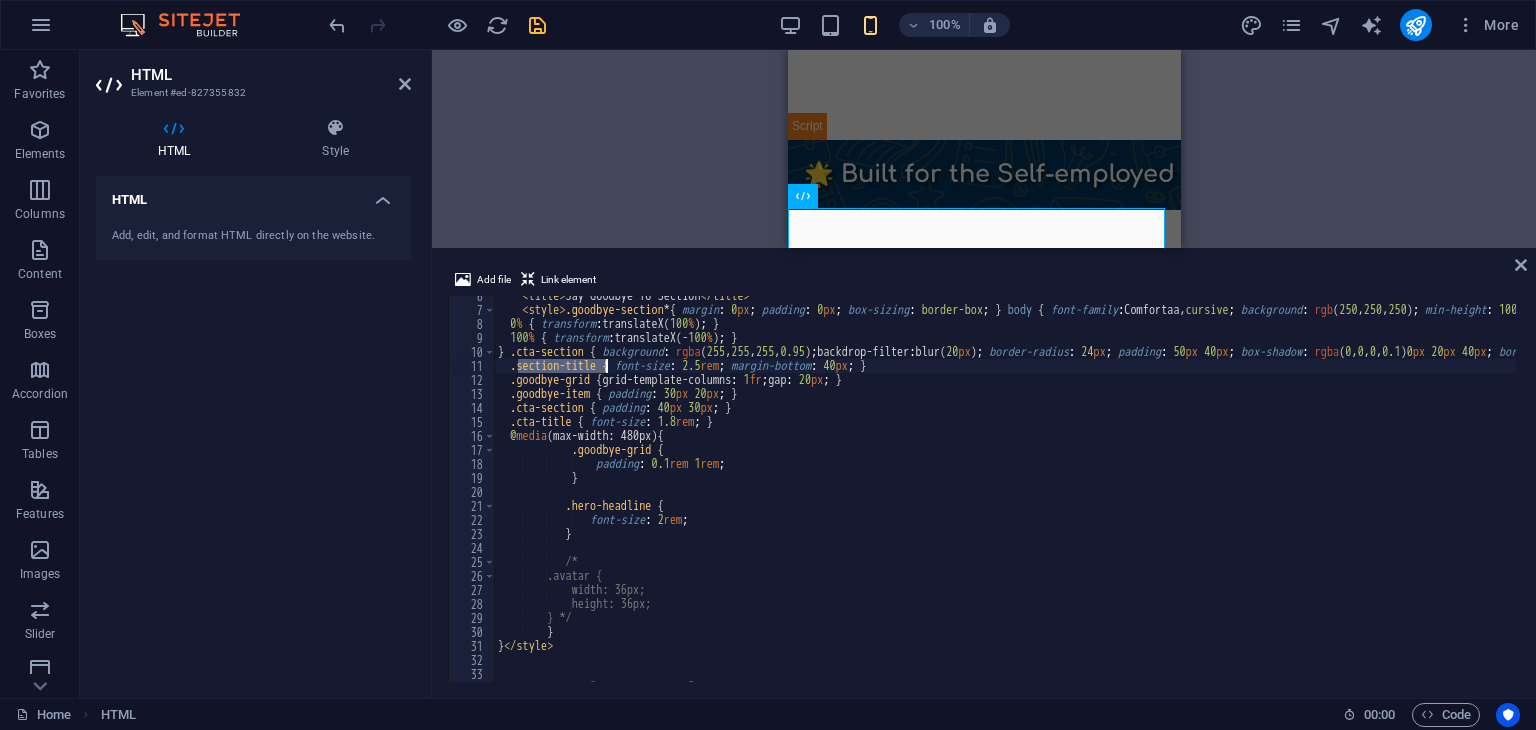 drag, startPoint x: 516, startPoint y: 367, endPoint x: 608, endPoint y: 369, distance: 92.021736 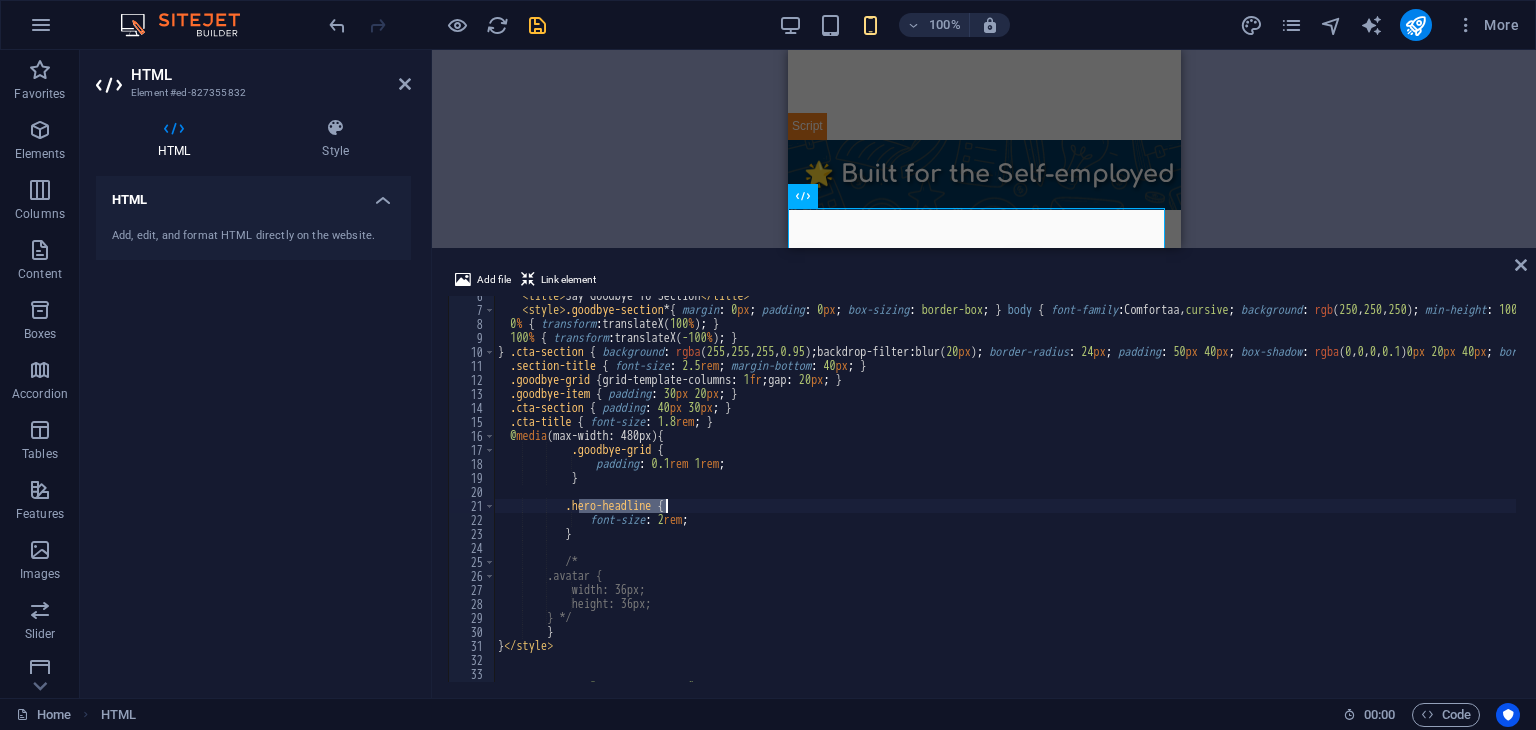 drag, startPoint x: 580, startPoint y: 505, endPoint x: 666, endPoint y: 502, distance: 86.05231 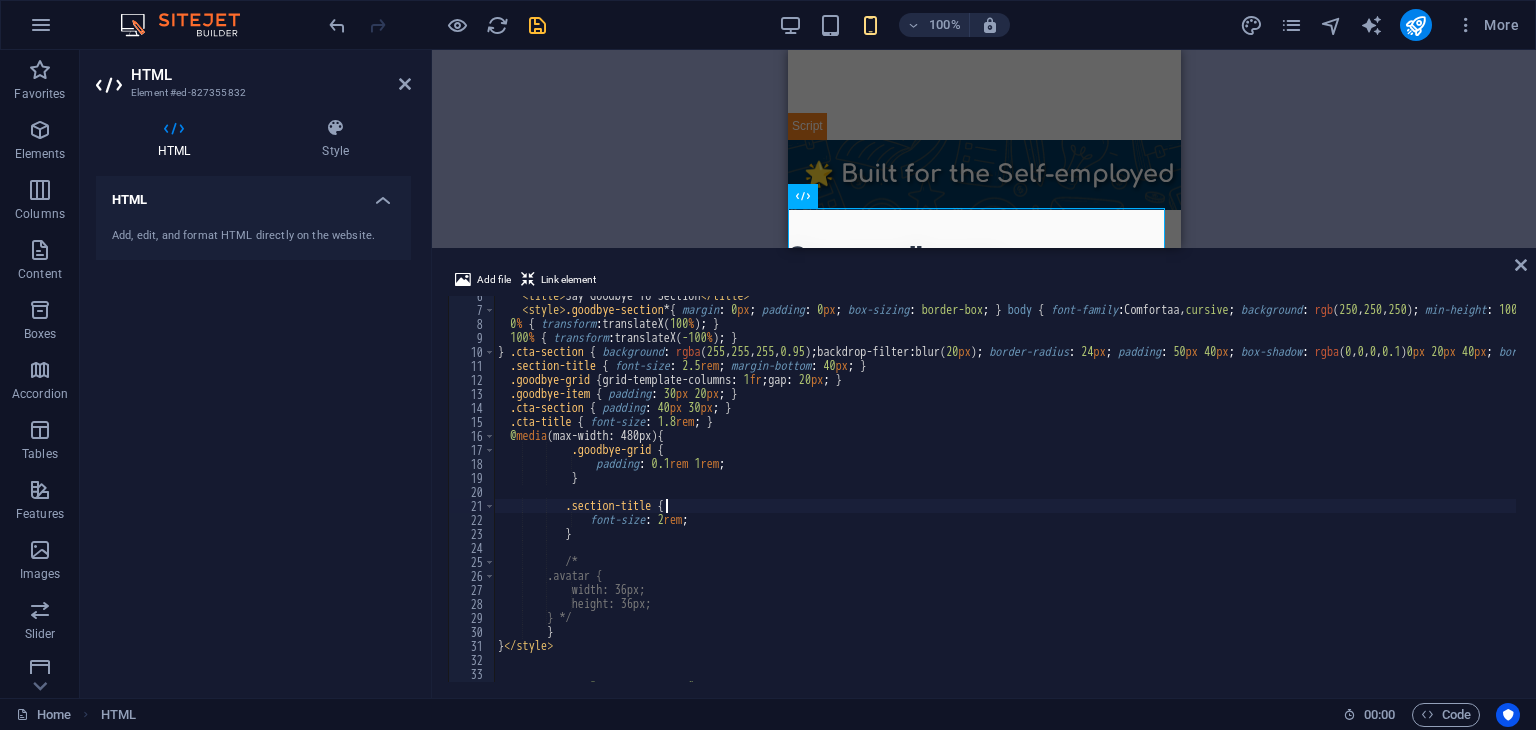 click on "< title > Say Goodbye To Section </ title >      < style > .goodbye-section  *  {   margin :   0 px ;   padding :   0 px ;   box-sizing :   border-box ;   }   body   {   font-family :  Comfortaa,  cursive ;   background :   rgb ( 250 ,  250 ,  250 ) ;   min-height :   100 vh ;   /* padding: 40px 20px; */   }   .goodbye-section   {   max-width :   1200 px ;   margin :   0 px   auto ;   text-align :   center ;   }   .section-title   {   font-family :   " DM Sans " ,  sans-serif ;   font-size :   3.5 rem ;   font-weight :   700 ;   color :   rgb ( 45 ,  55 ,  72 ) ;   margin-bottom :   60 px ;   text-shadow :   rgba ( 0 ,  0 ,  0 ,  0.1 )  0 px   4 px   20 px ;   letter-spacing :   -2 px ;   }   .goodbye-grid   {   display :  grid ;  grid-template-columns :   repeat (auto-fit, minmax( 300 px ,  1 fr )) ;  gap :   30 px ;   margin-bottom :   80 px ;   }   .goodbye-item   {   background :   rgba ( 255 ,  255 ,  255 ,  0.95 ) ;  backdrop-filter :  blur( 20 px ) ;   border-radius :   24 px ;   padding :   40 px" at bounding box center [7718, 494] 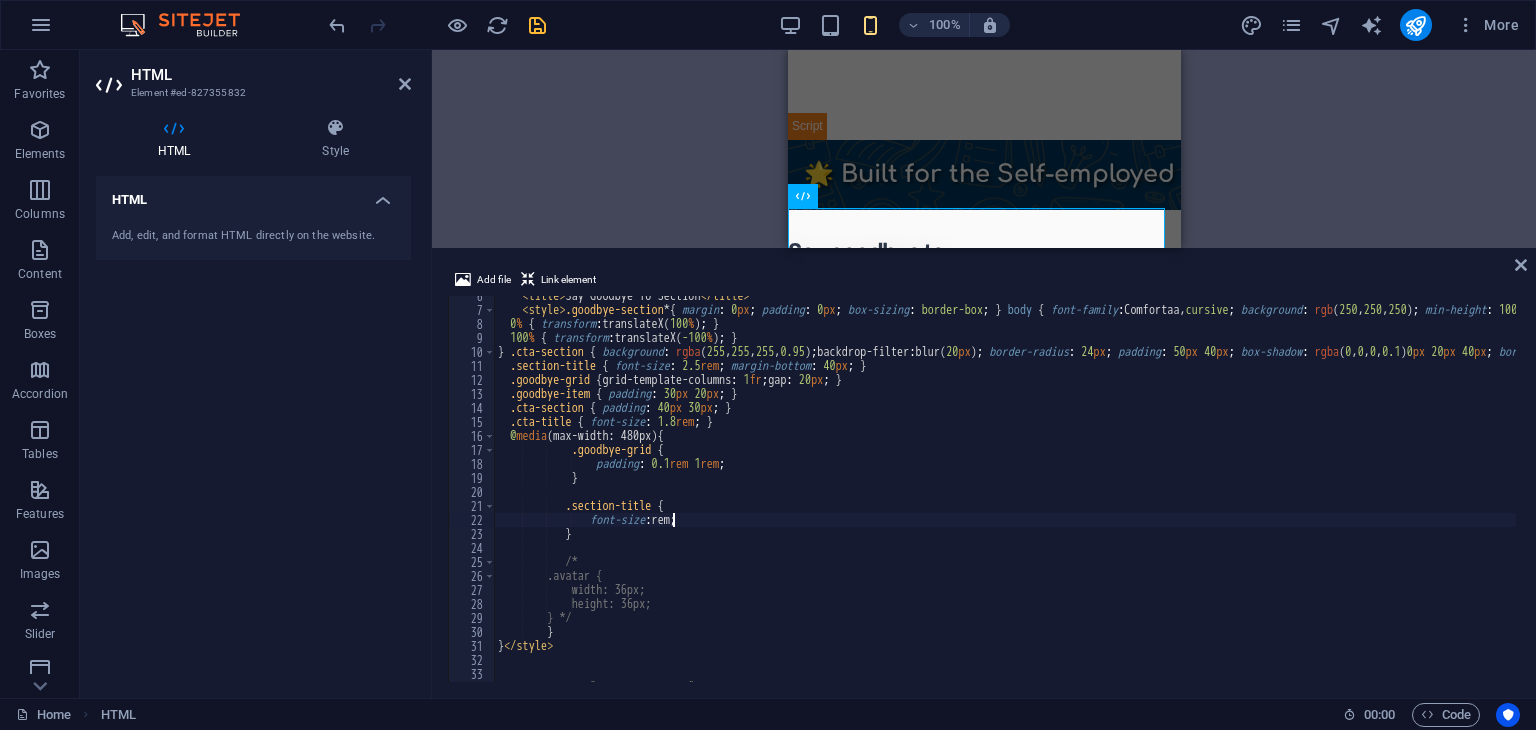 scroll, scrollTop: 0, scrollLeft: 15, axis: horizontal 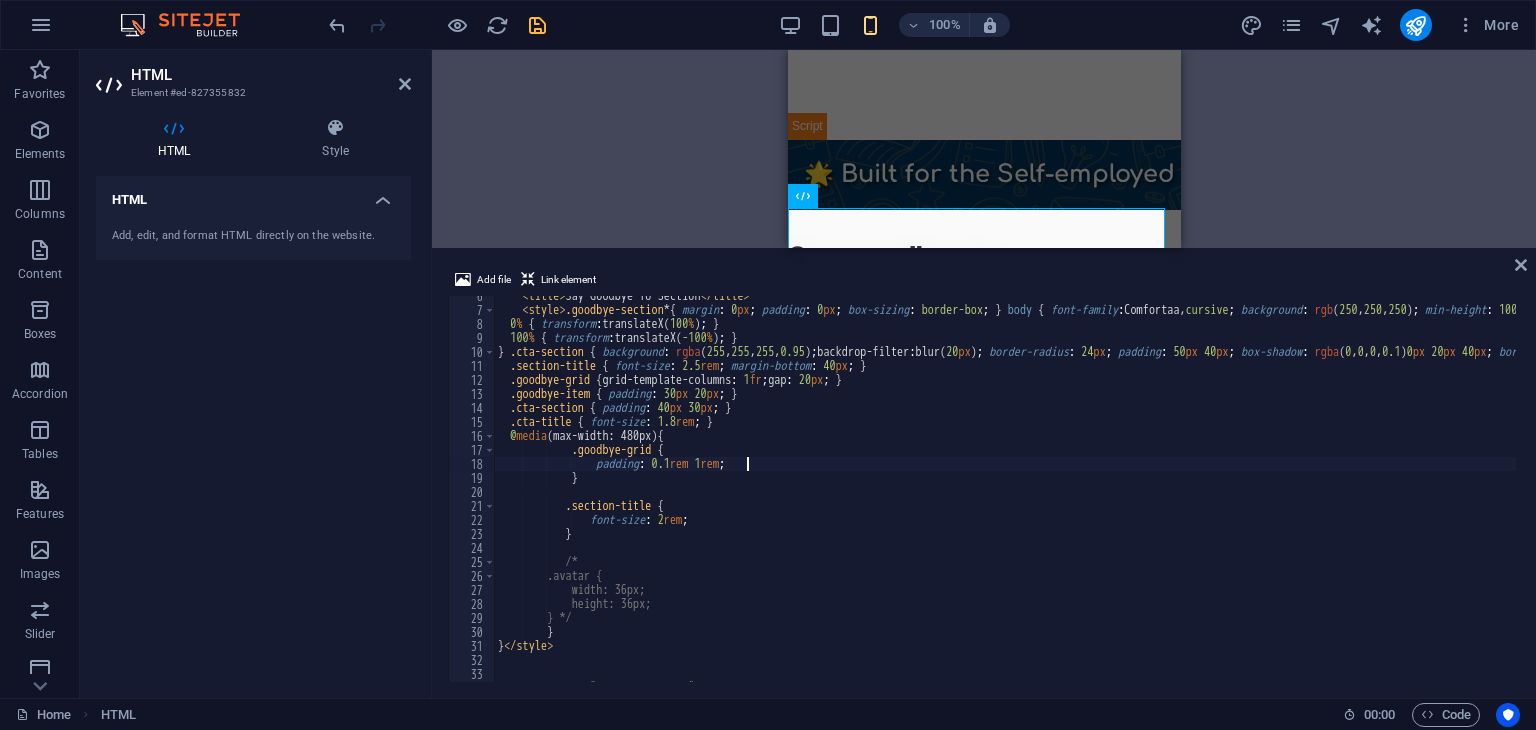 click on "< title > Say Goodbye To Section </ title >      < style > .goodbye-section  *  {   margin :   0 px ;   padding :   0 px ;   box-sizing :   border-box ;   }   body   {   font-family :  Comfortaa,  cursive ;   background :   rgb ( 250 ,  250 ,  250 ) ;   min-height :   100 vh ;   /* padding: 40px 20px; */   }   .goodbye-section   {   max-width :   1200 px ;   margin :   0 px   auto ;   text-align :   center ;   }   .section-title   {   font-family :   " DM Sans " ,  sans-serif ;   font-size :   3.5 rem ;   font-weight :   700 ;   color :   rgb ( 45 ,  55 ,  72 ) ;   margin-bottom :   60 px ;   text-shadow :   rgba ( 0 ,  0 ,  0 ,  0.1 )  0 px   4 px   20 px ;   letter-spacing :   -2 px ;   }   .goodbye-grid   {   display :  grid ;  grid-template-columns :   repeat (auto-fit, minmax( 300 px ,  1 fr )) ;  gap :   30 px ;   margin-bottom :   80 px ;   }   .goodbye-item   {   background :   rgba ( 255 ,  255 ,  255 ,  0.95 ) ;  backdrop-filter :  blur( 20 px ) ;   border-radius :   24 px ;   padding :   40 px" at bounding box center (7718, 494) 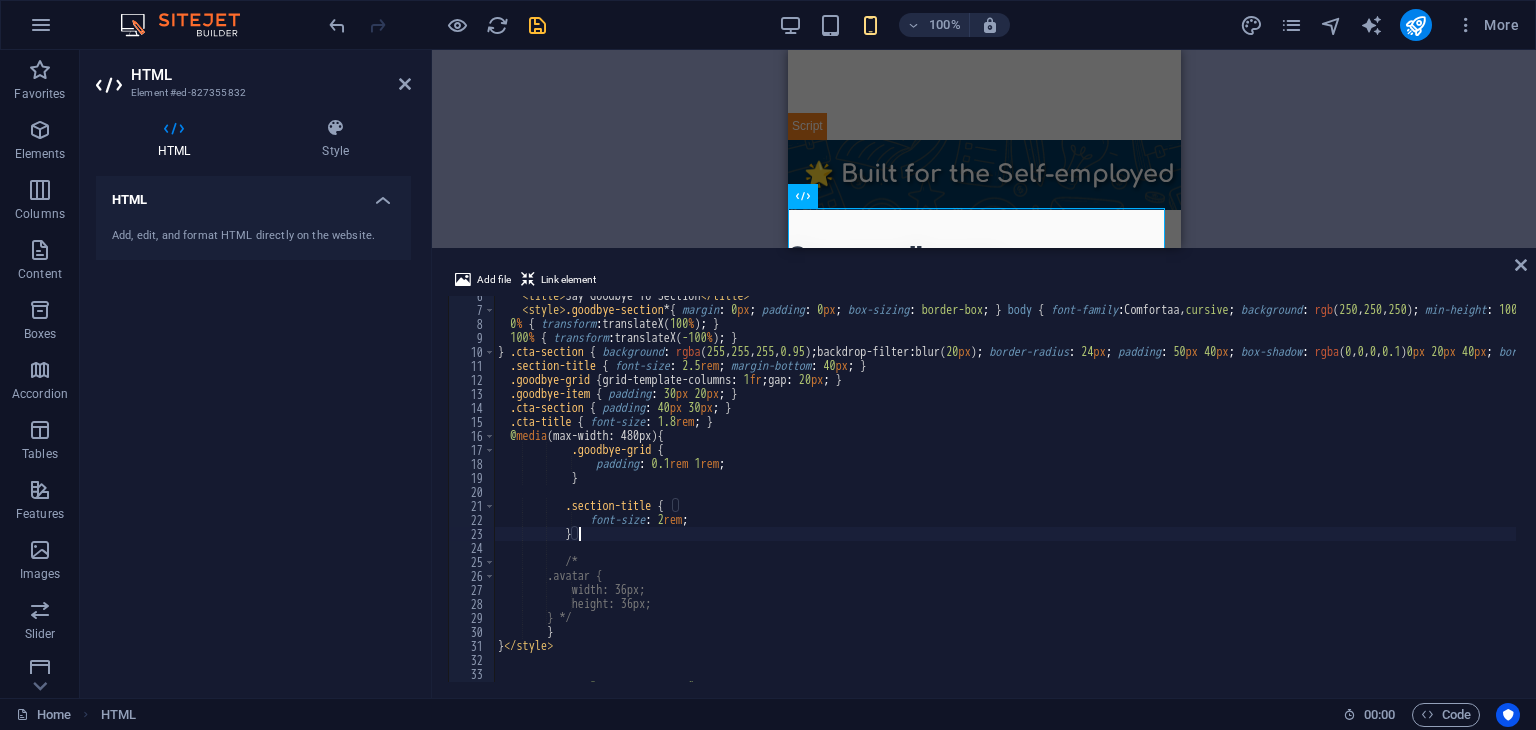 scroll, scrollTop: 0, scrollLeft: 5, axis: horizontal 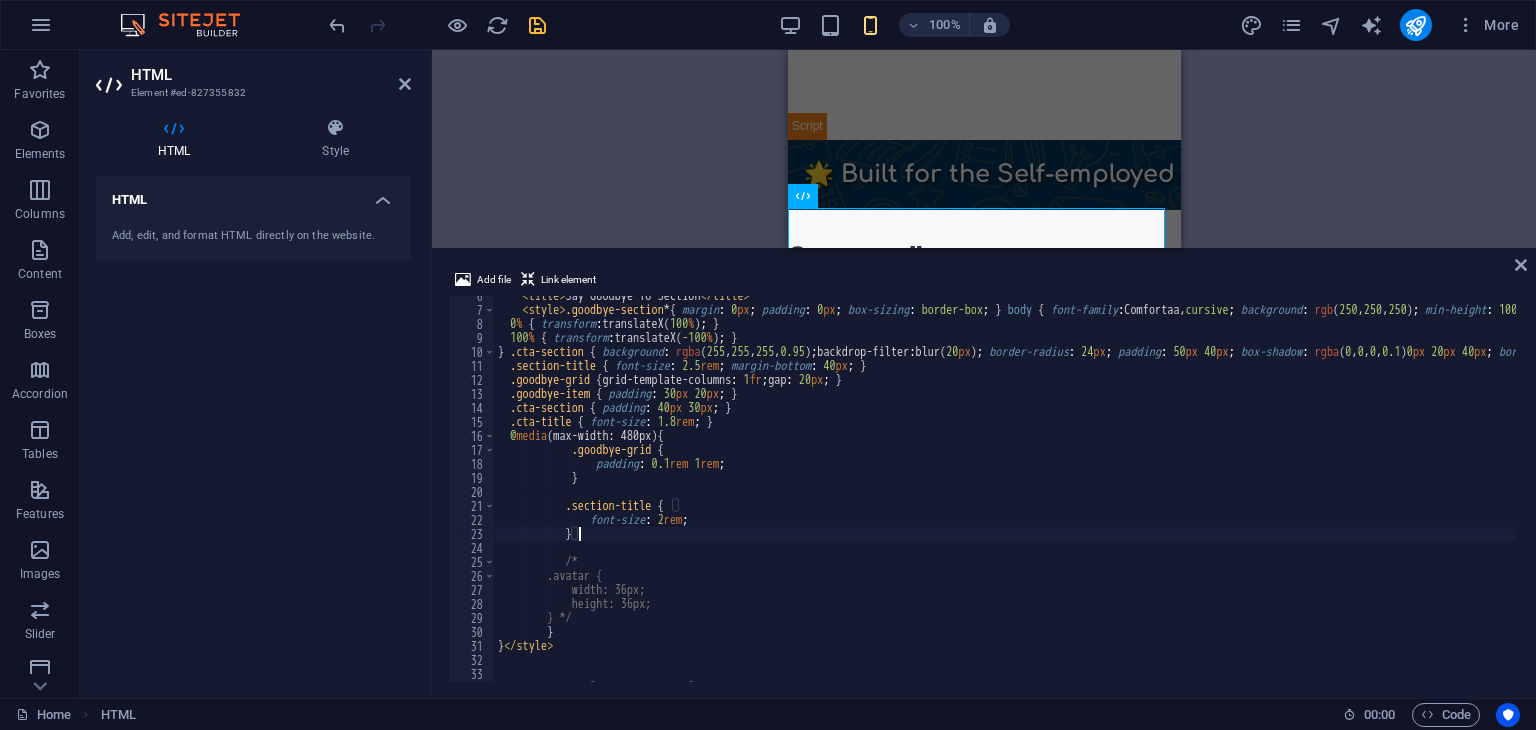 type on "font-size: 2rem;" 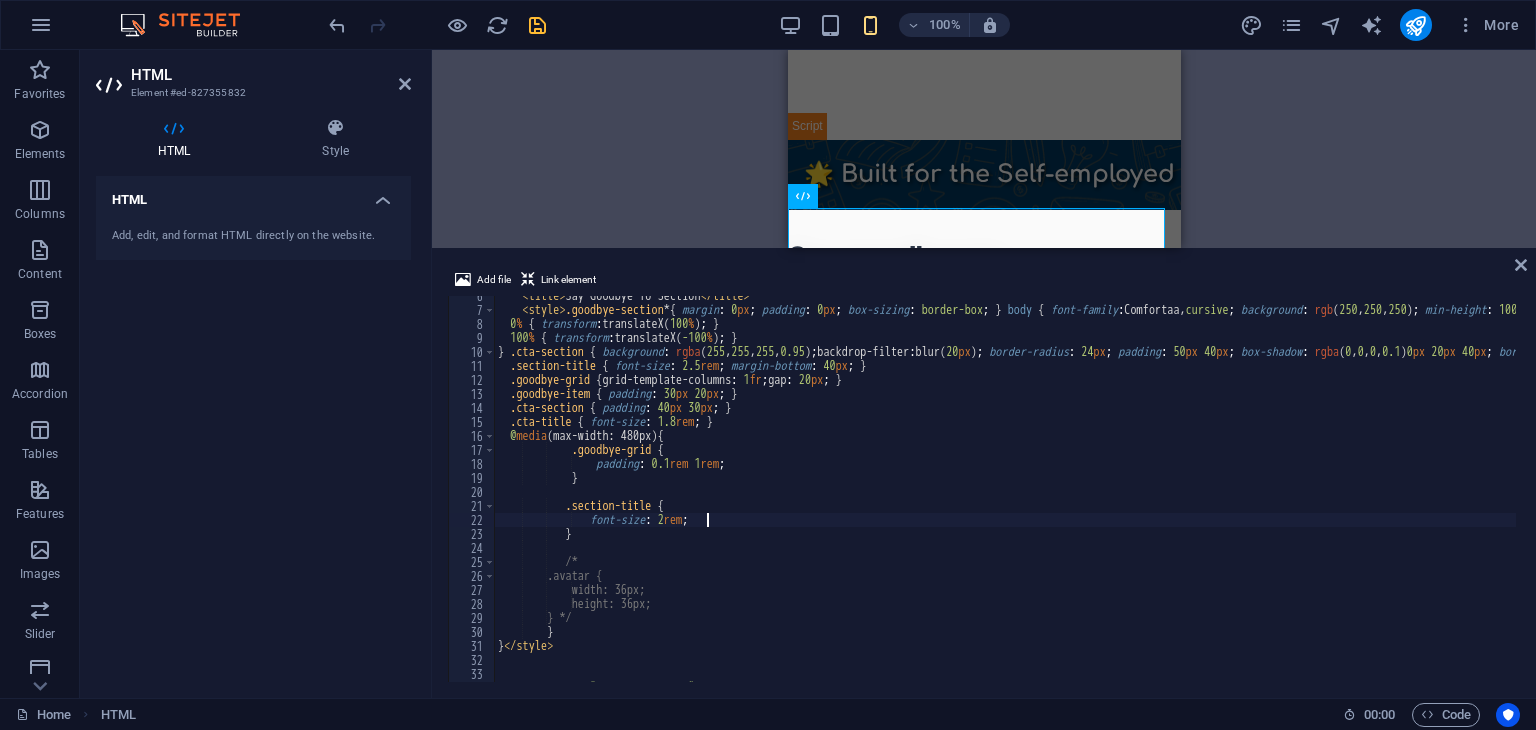 scroll, scrollTop: 0, scrollLeft: 7, axis: horizontal 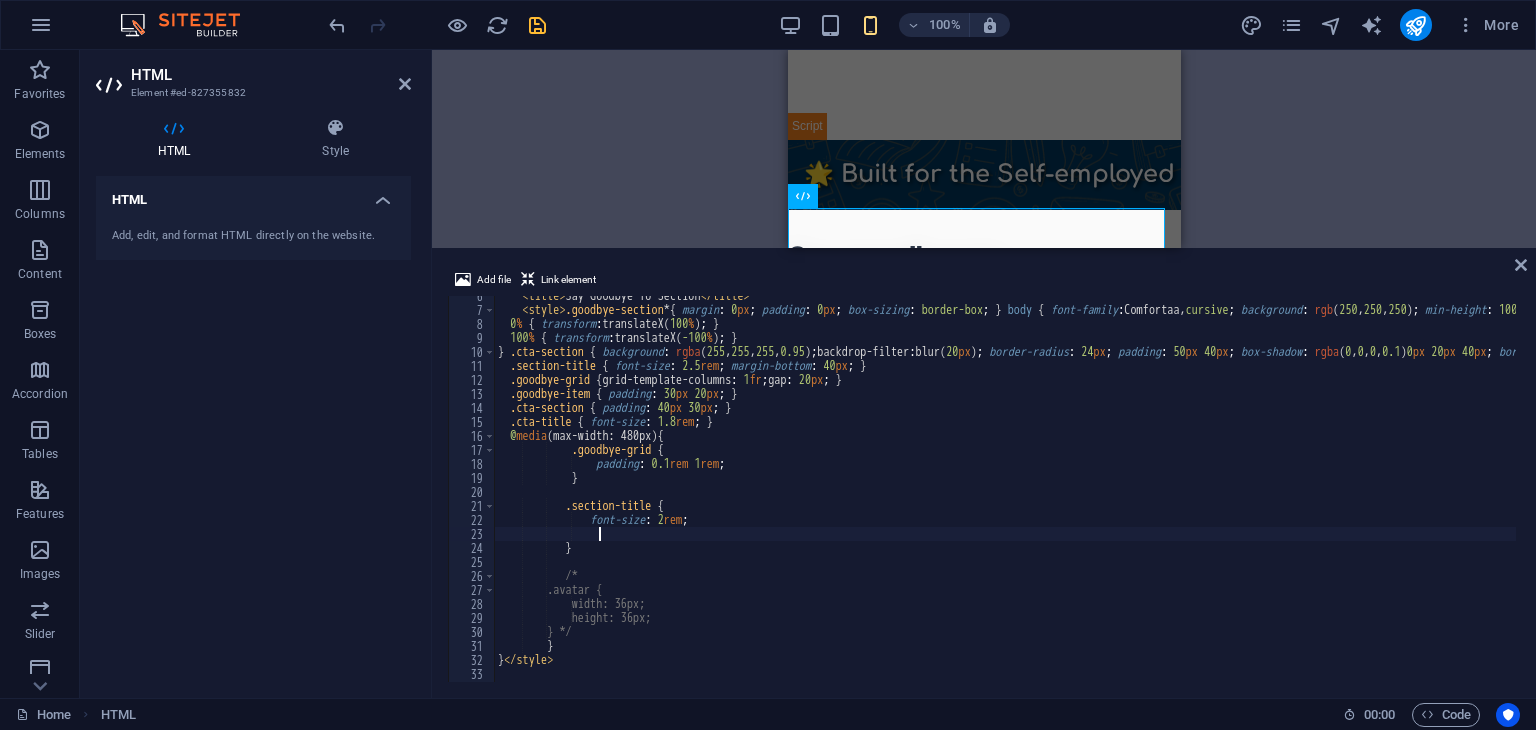 paste on "section-title" 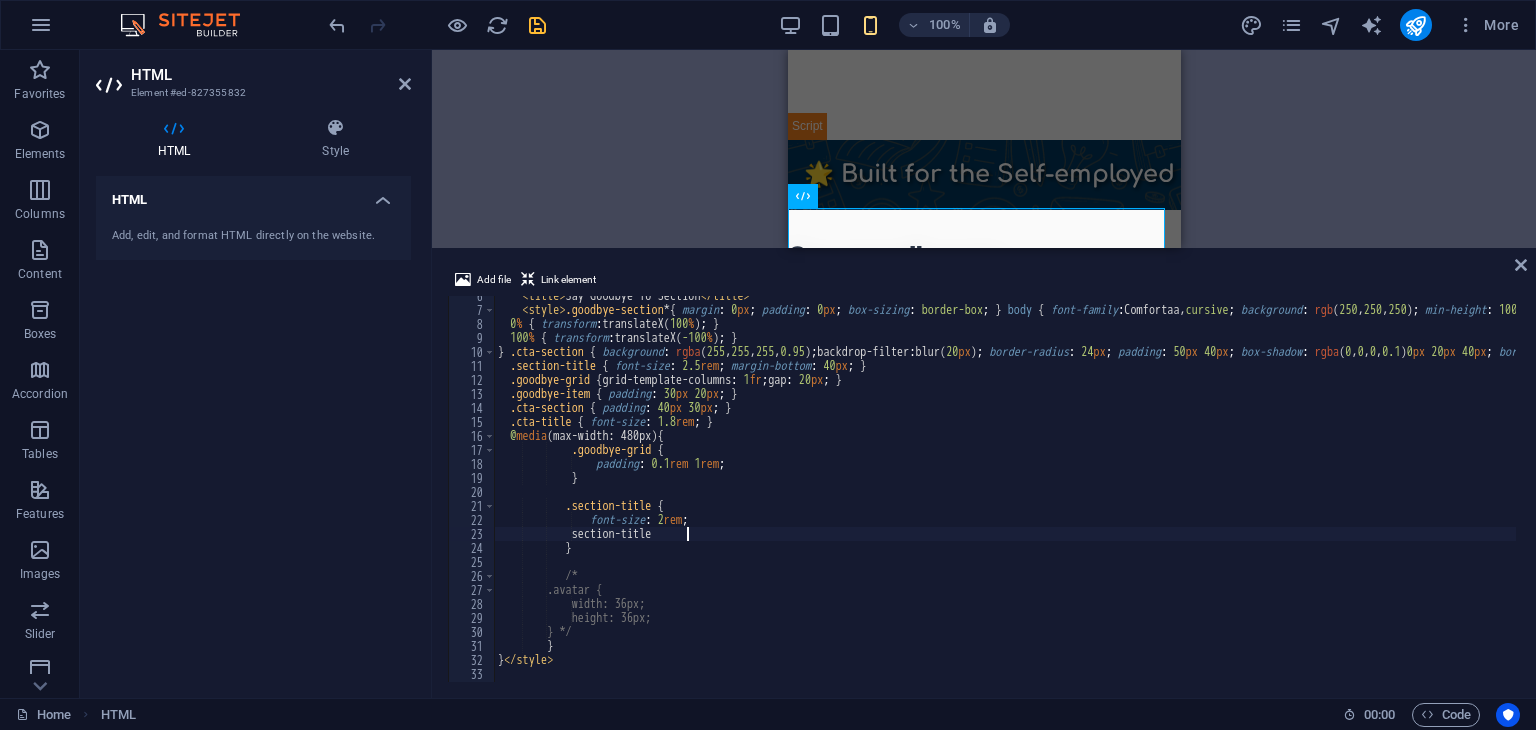 click on "< title > Say Goodbye To Section </ title >      < style > .goodbye-section  *  {   margin :   0 px ;   padding :   0 px ;   box-sizing :   border-box ;   }   body   {   font-family :  Comfortaa,  cursive ;   background :   rgb ( 250 ,  250 ,  250 ) ;   min-height :   100 vh ;   /* padding: 40px 20px; */   }   .goodbye-section   {   max-width :   1200 px ;   margin :   0 px   auto ;   text-align :   center ;   }   .section-title   {   font-family :   " DM Sans " ,  sans-serif ;   font-size :   3.5 rem ;   font-weight :   700 ;   color :   rgb ( 45 ,  55 ,  72 ) ;   margin-bottom :   60 px ;   text-shadow :   rgba ( 0 ,  0 ,  0 ,  0.1 )  0 px   4 px   20 px ;   letter-spacing :   -2 px ;   }   .goodbye-grid   {   display :  grid ;  grid-template-columns :   repeat (auto-fit, minmax( 300 px ,  1 fr )) ;  gap :   30 px ;   margin-bottom :   80 px ;   }   .goodbye-item   {   background :   rgba ( 255 ,  255 ,  255 ,  0.95 ) ;  backdrop-filter :  blur( 20 px ) ;   border-radius :   24 px ;   padding :   40 px" at bounding box center (7718, 494) 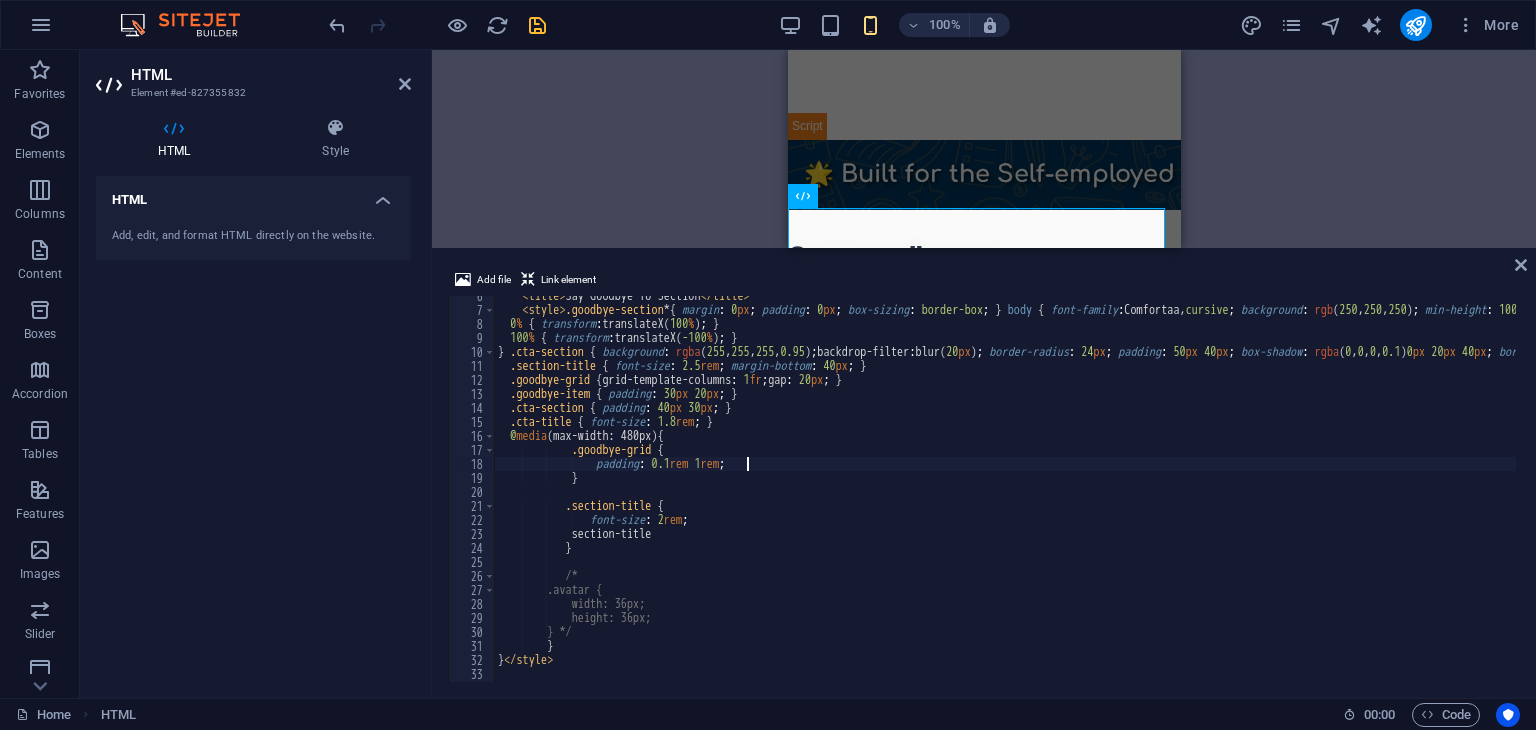 click on "< title > Say Goodbye To Section </ title >      < style > .goodbye-section  *  {   margin :   0 px ;   padding :   0 px ;   box-sizing :   border-box ;   }   body   {   font-family :  Comfortaa,  cursive ;   background :   rgb ( 250 ,  250 ,  250 ) ;   min-height :   100 vh ;   /* padding: 40px 20px; */   }   .goodbye-section   {   max-width :   1200 px ;   margin :   0 px   auto ;   text-align :   center ;   }   .section-title   {   font-family :   " DM Sans " ,  sans-serif ;   font-size :   3.5 rem ;   font-weight :   700 ;   color :   rgb ( 45 ,  55 ,  72 ) ;   margin-bottom :   60 px ;   text-shadow :   rgba ( 0 ,  0 ,  0 ,  0.1 )  0 px   4 px   20 px ;   letter-spacing :   -2 px ;   }   .goodbye-grid   {   display :  grid ;  grid-template-columns :   repeat (auto-fit, minmax( 300 px ,  1 fr )) ;  gap :   30 px ;   margin-bottom :   80 px ;   }   .goodbye-item   {   background :   rgba ( 255 ,  255 ,  255 ,  0.95 ) ;  backdrop-filter :  blur( 20 px ) ;   border-radius :   24 px ;   padding :   40 px" at bounding box center (7718, 494) 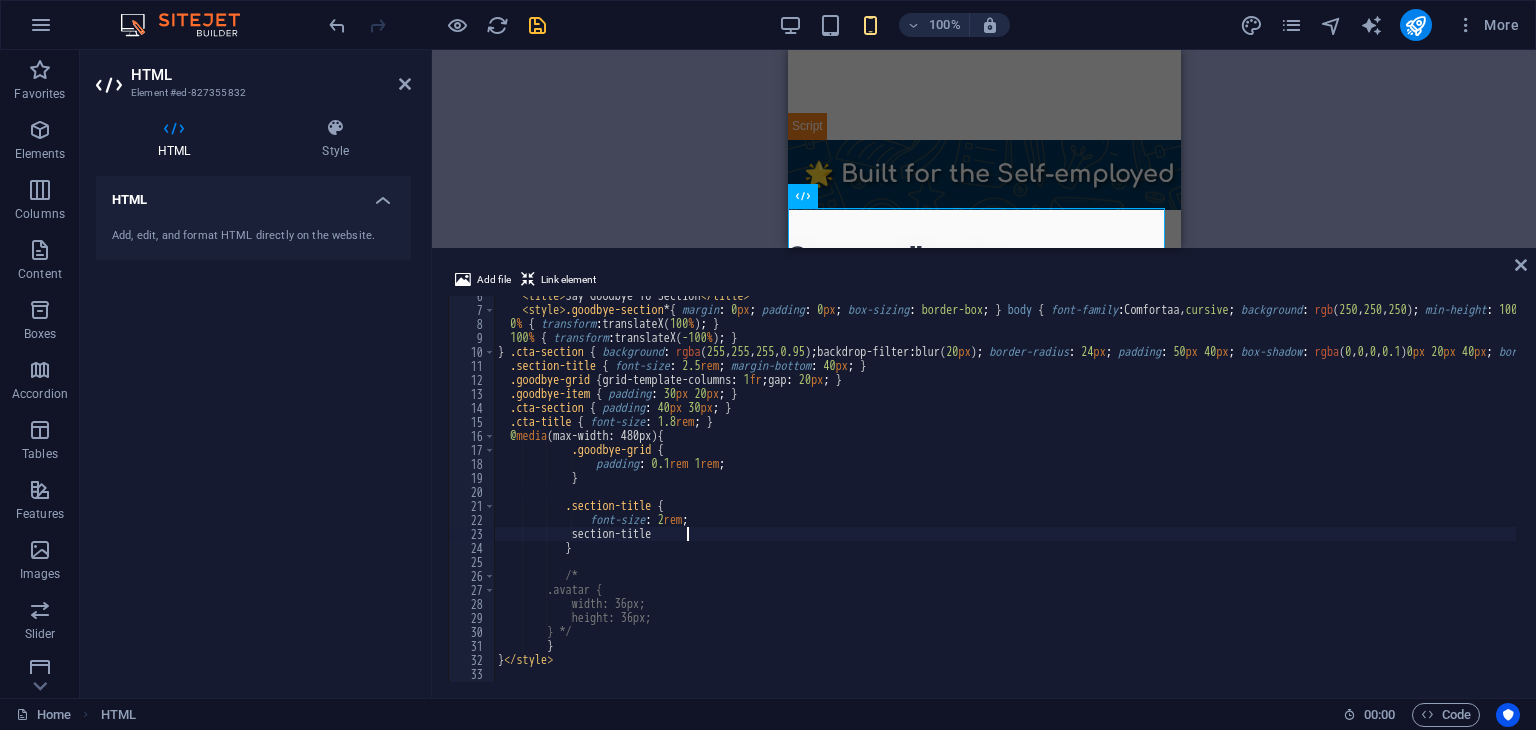 paste on "section-title" 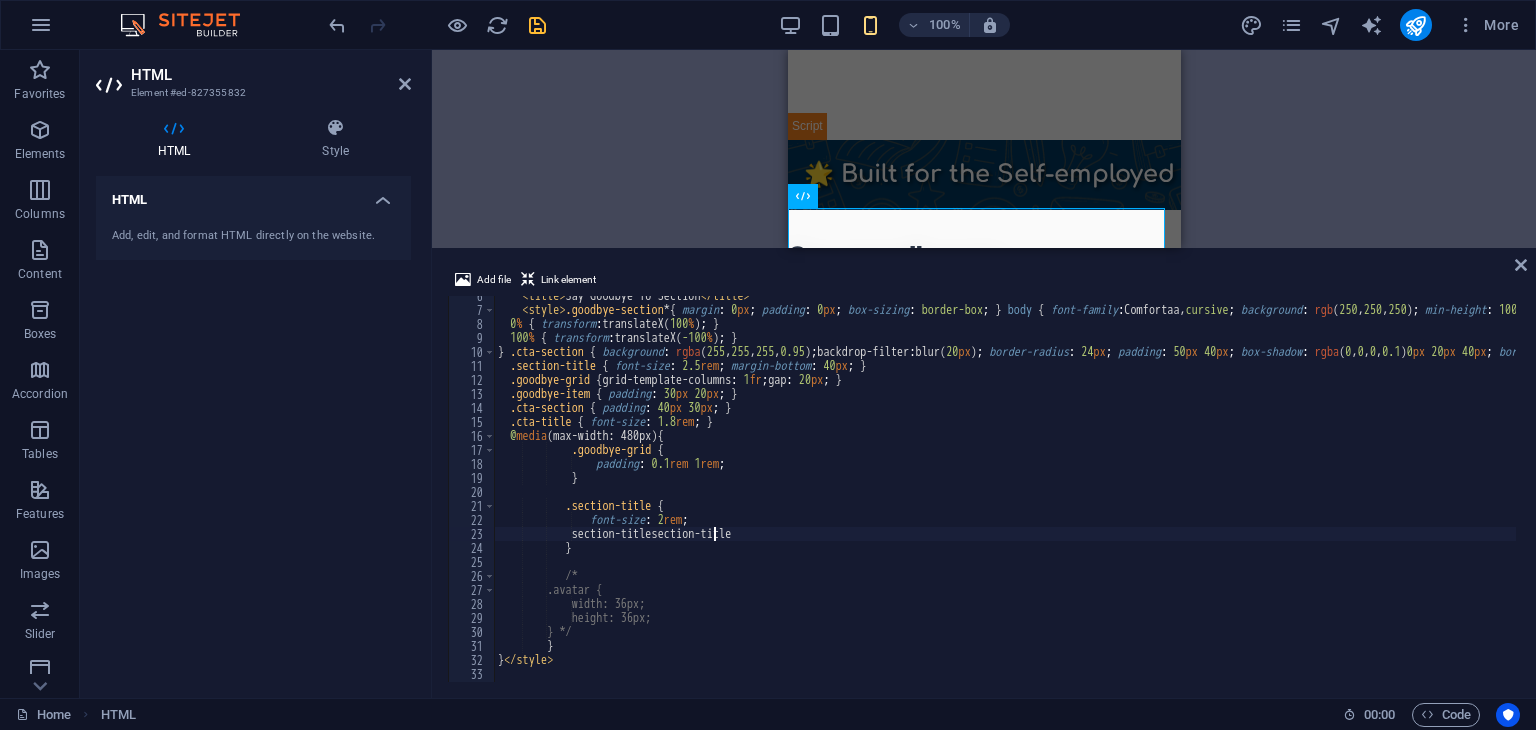 click on "< title > Say Goodbye To Section </ title >      < style > .goodbye-section  *  {   margin :   0 px ;   padding :   0 px ;   box-sizing :   border-box ;   }   body   {   font-family :  Comfortaa,  cursive ;   background :   rgb ( 250 ,  250 ,  250 ) ;   min-height :   100 vh ;   /* padding: 40px 20px; */   }   .goodbye-section   {   max-width :   1200 px ;   margin :   0 px   auto ;   text-align :   center ;   }   .section-title   {   font-family :   " DM Sans " ,  sans-serif ;   font-size :   3.5 rem ;   font-weight :   700 ;   color :   rgb ( 45 ,  55 ,  72 ) ;   margin-bottom :   60 px ;   text-shadow :   rgba ( 0 ,  0 ,  0 ,  0.1 )  0 px   4 px   20 px ;   letter-spacing :   -2 px ;   }   .goodbye-grid   {   display :  grid ;  grid-template-columns :   repeat (auto-fit, minmax( 300 px ,  1 fr )) ;  gap :   30 px ;   margin-bottom :   80 px ;   }   .goodbye-item   {   background :   rgba ( 255 ,  255 ,  255 ,  0.95 ) ;  backdrop-filter :  blur( 20 px ) ;   border-radius :   24 px ;   padding :   40 px" at bounding box center [7718, 494] 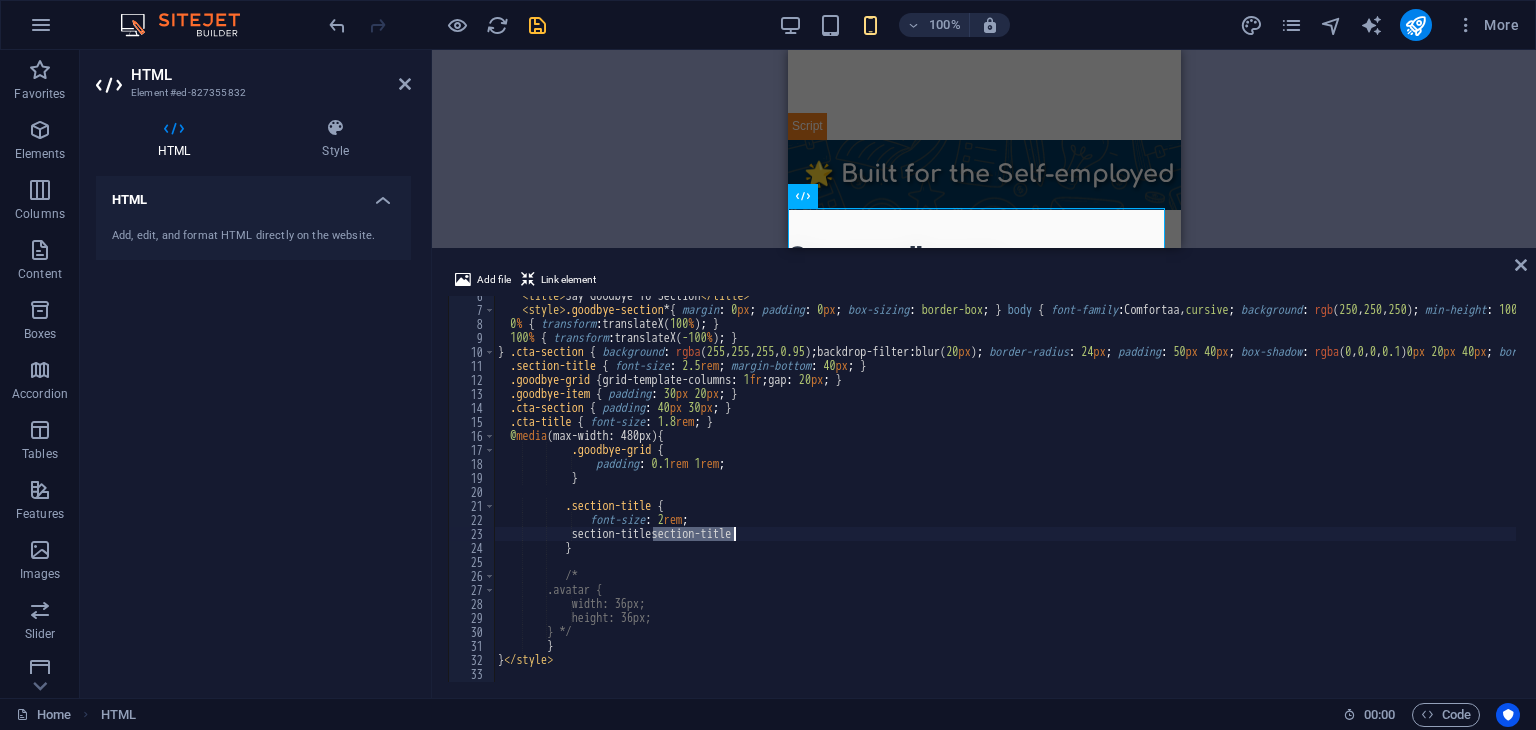 click on "< title > Say Goodbye To Section </ title >      < style > .goodbye-section  *  {   margin :   0 px ;   padding :   0 px ;   box-sizing :   border-box ;   }   body   {   font-family :  Comfortaa,  cursive ;   background :   rgb ( 250 ,  250 ,  250 ) ;   min-height :   100 vh ;   /* padding: 40px 20px; */   }   .goodbye-section   {   max-width :   1200 px ;   margin :   0 px   auto ;   text-align :   center ;   }   .section-title   {   font-family :   " DM Sans " ,  sans-serif ;   font-size :   3.5 rem ;   font-weight :   700 ;   color :   rgb ( 45 ,  55 ,  72 ) ;   margin-bottom :   60 px ;   text-shadow :   rgba ( 0 ,  0 ,  0 ,  0.1 )  0 px   4 px   20 px ;   letter-spacing :   -2 px ;   }   .goodbye-grid   {   display :  grid ;  grid-template-columns :   repeat (auto-fit, minmax( 300 px ,  1 fr )) ;  gap :   30 px ;   margin-bottom :   80 px ;   }   .goodbye-item   {   background :   rgba ( 255 ,  255 ,  255 ,  0.95 ) ;  backdrop-filter :  blur( 20 px ) ;   border-radius :   24 px ;   padding :   40 px" at bounding box center [7718, 494] 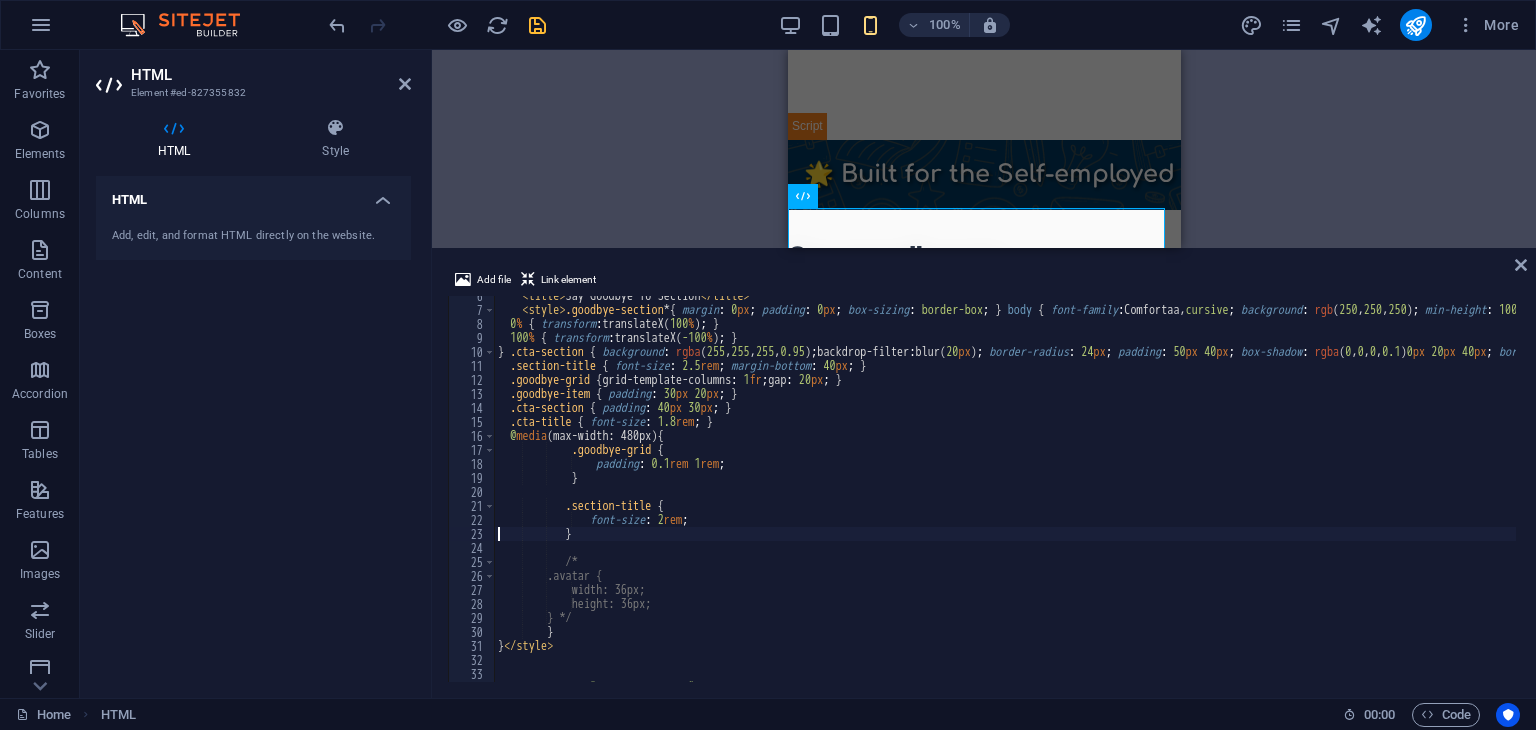 scroll, scrollTop: 0, scrollLeft: 5, axis: horizontal 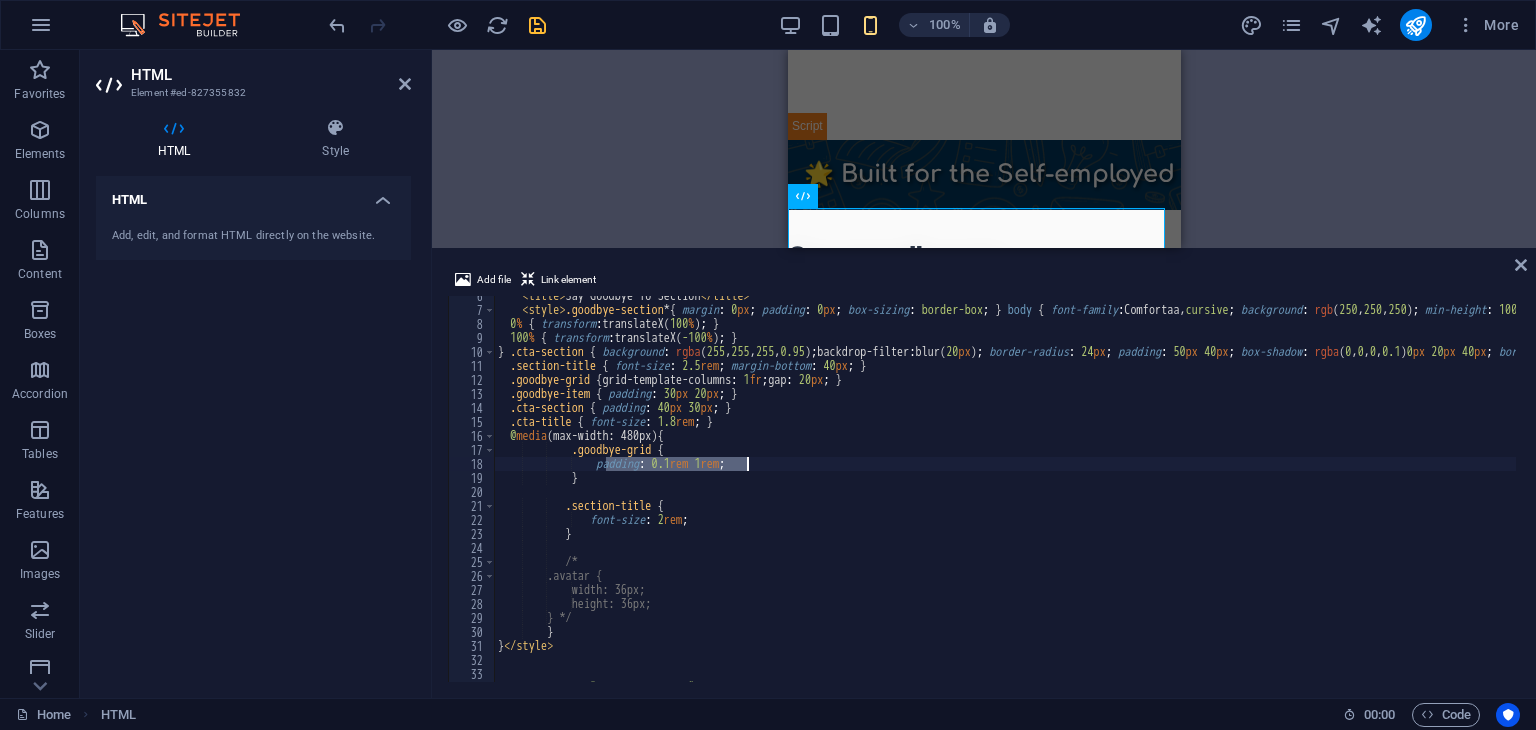 drag, startPoint x: 604, startPoint y: 468, endPoint x: 751, endPoint y: 461, distance: 147.16656 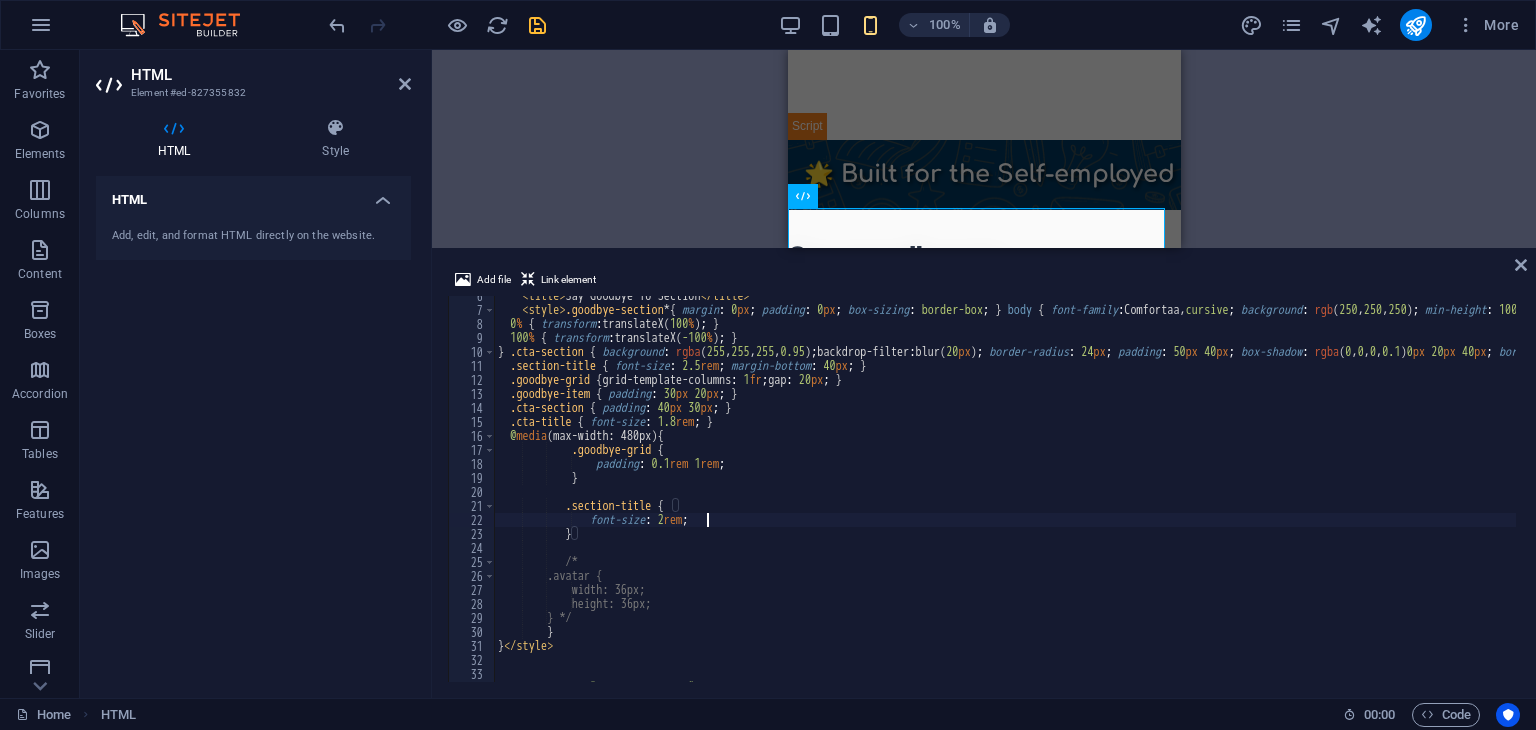 click on "< title > Say Goodbye To Section </ title >      < style > .goodbye-section  *  {   margin :   0 px ;   padding :   0 px ;   box-sizing :   border-box ;   }   body   {   font-family :  Comfortaa,  cursive ;   background :   rgb ( 250 ,  250 ,  250 ) ;   min-height :   100 vh ;   /* padding: 40px 20px; */   }   .goodbye-section   {   max-width :   1200 px ;   margin :   0 px   auto ;   text-align :   center ;   }   .section-title   {   font-family :   " DM Sans " ,  sans-serif ;   font-size :   3.5 rem ;   font-weight :   700 ;   color :   rgb ( 45 ,  55 ,  72 ) ;   margin-bottom :   60 px ;   text-shadow :   rgba ( 0 ,  0 ,  0 ,  0.1 )  0 px   4 px   20 px ;   letter-spacing :   -2 px ;   }   .goodbye-grid   {   display :  grid ;  grid-template-columns :   repeat (auto-fit, minmax( 300 px ,  1 fr )) ;  gap :   30 px ;   margin-bottom :   80 px ;   }   .goodbye-item   {   background :   rgba ( 255 ,  255 ,  255 ,  0.95 ) ;  backdrop-filter :  blur( 20 px ) ;   border-radius :   24 px ;   padding :   40 px" at bounding box center (7718, 494) 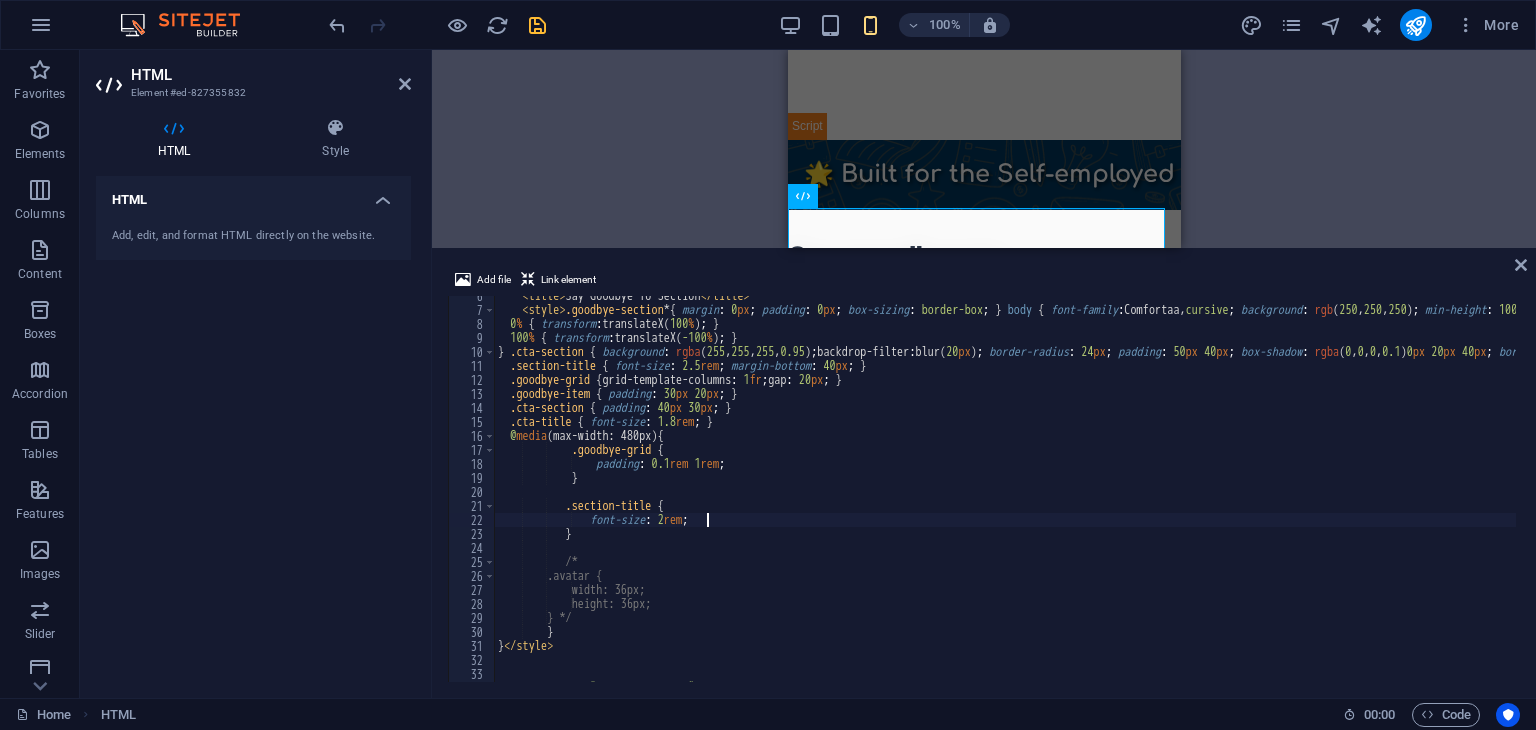 scroll, scrollTop: 0, scrollLeft: 7, axis: horizontal 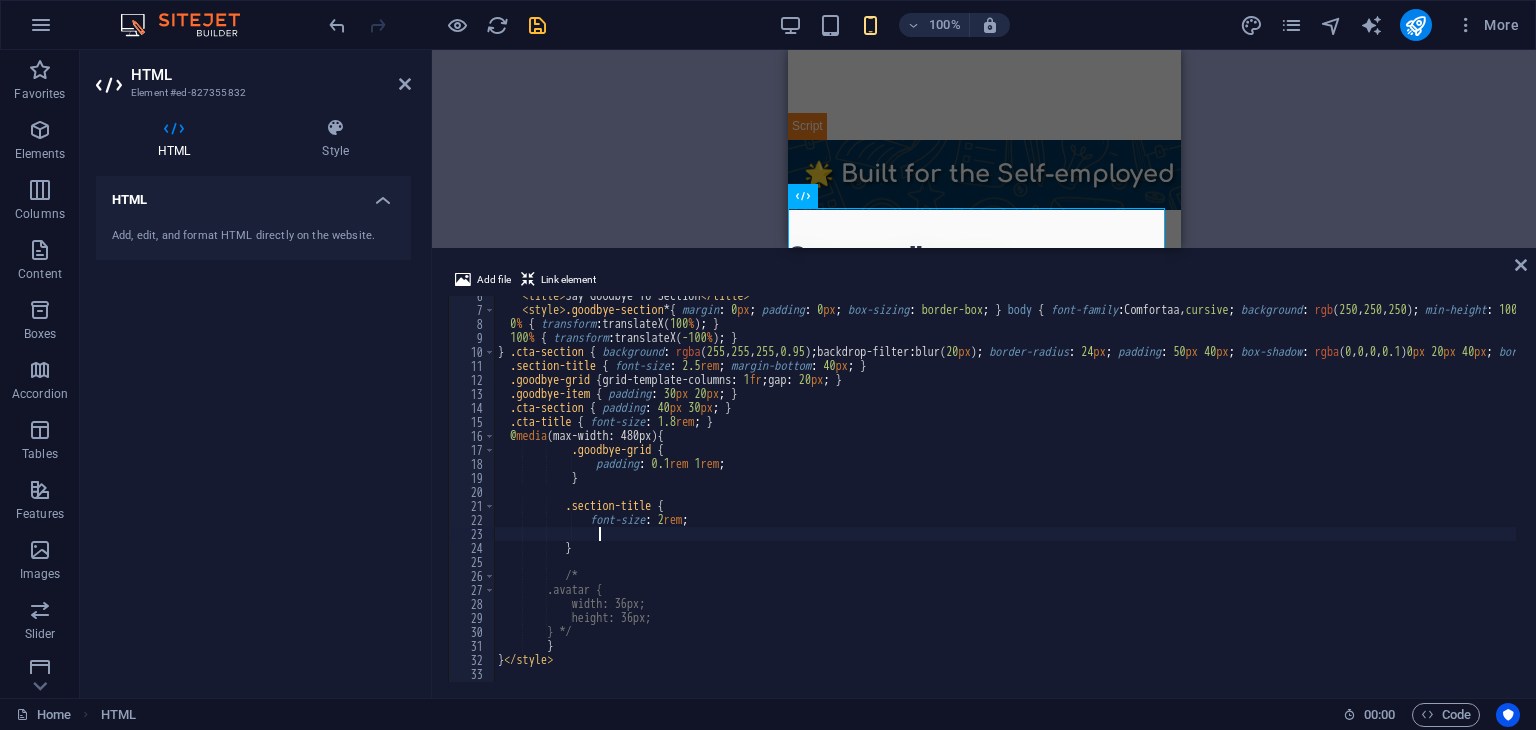 paste on "padding: 0.1rem 1rem;" 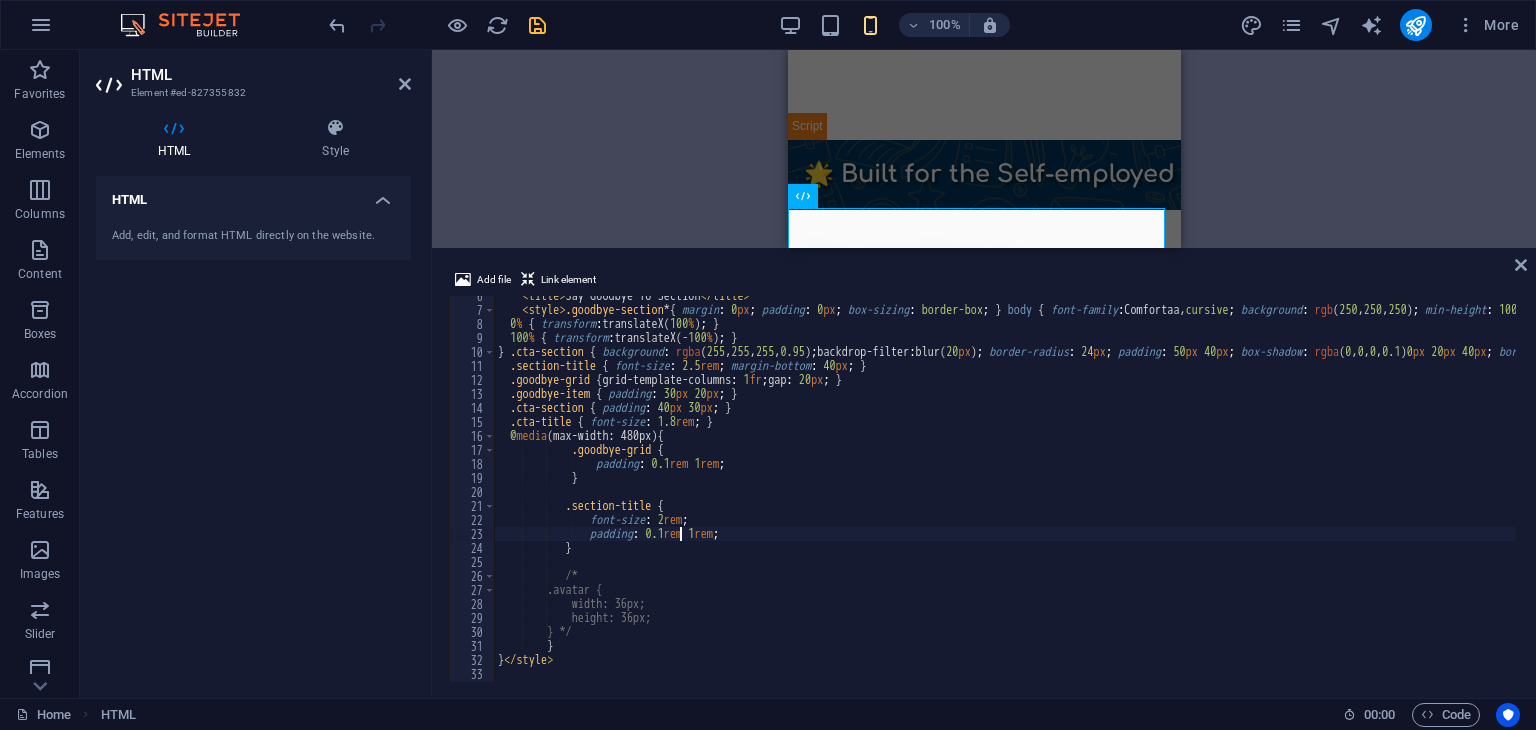 click on "< title > Say Goodbye To Section </ title >      < style > .goodbye-section  *  {   margin :   0 px ;   padding :   0 px ;   box-sizing :   border-box ;   }   body   {   font-family :  Comfortaa,  cursive ;   background :   rgb ( 250 ,  250 ,  250 ) ;   min-height :   100 vh ;   /* padding: 40px 20px; */   }   .goodbye-section   {   max-width :   1200 px ;   margin :   0 px   auto ;   text-align :   center ;   }   .section-title   {   font-family :   " DM Sans " ,  sans-serif ;   font-size :   3.5 rem ;   font-weight :   700 ;   color :   rgb ( 45 ,  55 ,  72 ) ;   margin-bottom :   60 px ;   text-shadow :   rgba ( 0 ,  0 ,  0 ,  0.1 )  0 px   4 px   20 px ;   letter-spacing :   -2 px ;   }   .goodbye-grid   {   display :  grid ;  grid-template-columns :   repeat (auto-fit, minmax( 300 px ,  1 fr )) ;  gap :   30 px ;   margin-bottom :   80 px ;   }   .goodbye-item   {   background :   rgba ( 255 ,  255 ,  255 ,  0.95 ) ;  backdrop-filter :  blur( 20 px ) ;   border-radius :   24 px ;   padding :   40 px" at bounding box center (7718, 494) 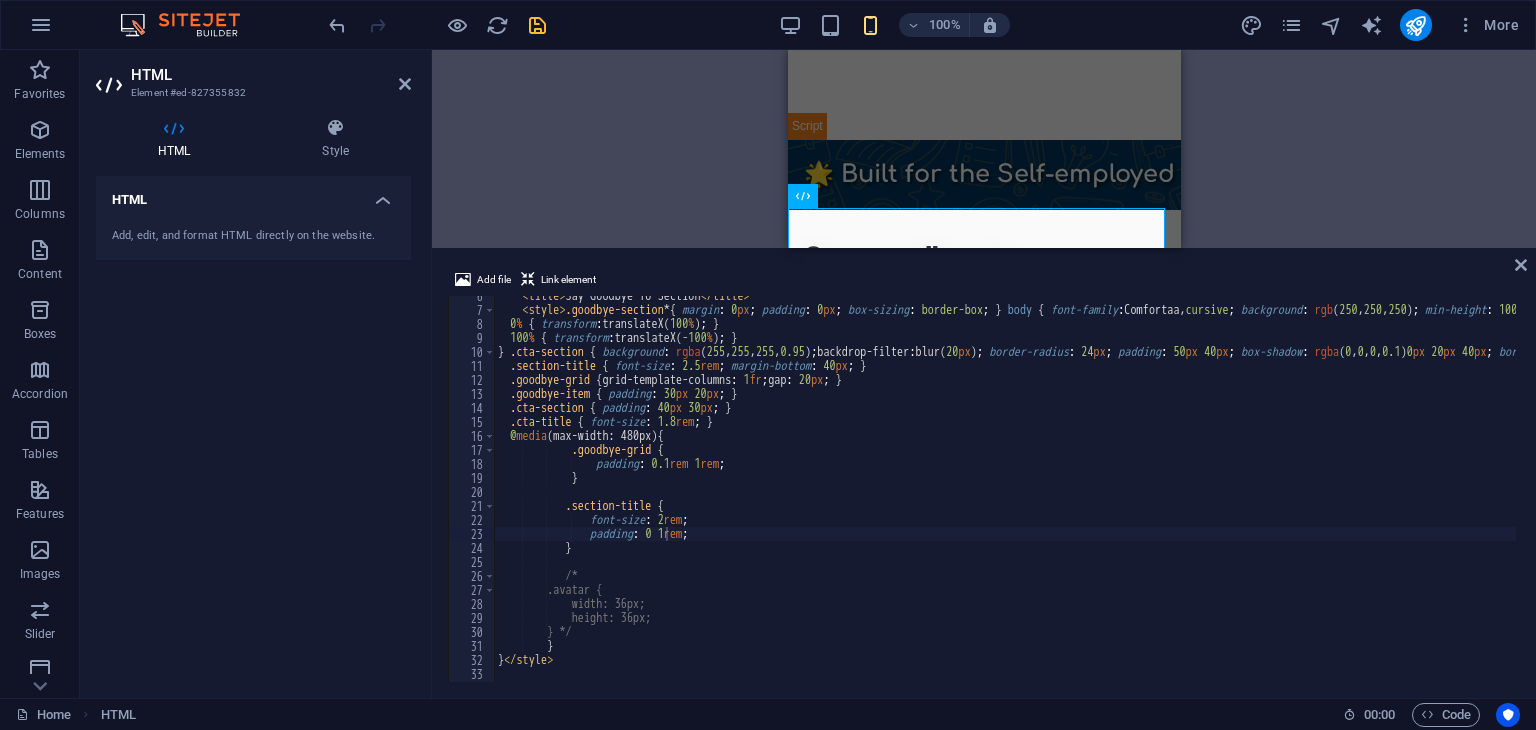 click on "About Features Contact
Dool - Business Assistant for Beauticians
[PHONE]" at bounding box center (983, 4267) 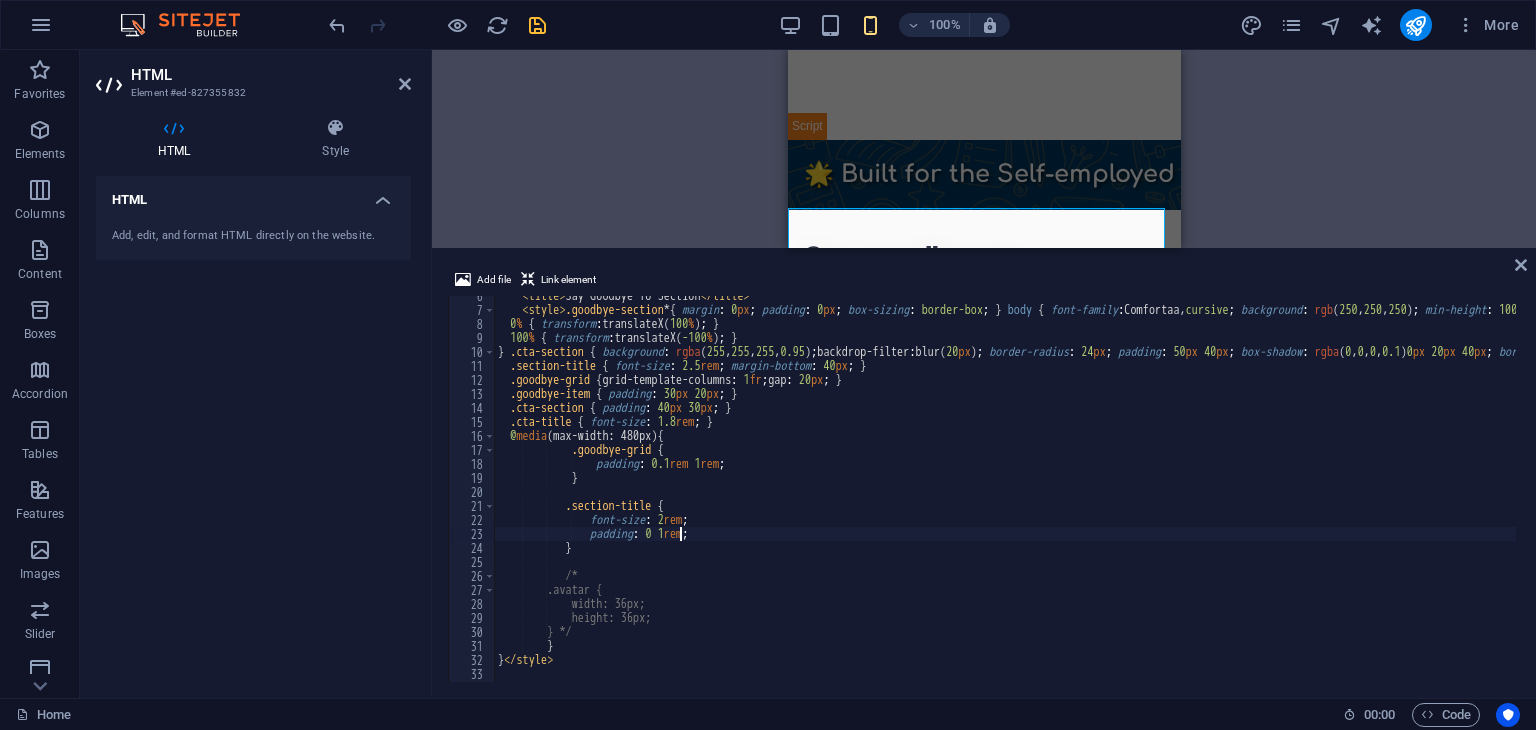 click on "< title > Say Goodbye To Section </ title >      < style > .goodbye-section  *  {   margin :   0 px ;   padding :   0 px ;   box-sizing :   border-box ;   }   body   {   font-family :  Comfortaa,  cursive ;   background :   rgb ( 250 ,  250 ,  250 ) ;   min-height :   100 vh ;   /* padding: 40px 20px; */   }   .goodbye-section   {   max-width :   1200 px ;   margin :   0 px   auto ;   text-align :   center ;   }   .section-title   {   font-family :   " DM Sans " ,  sans-serif ;   font-size :   3.5 rem ;   font-weight :   700 ;   color :   rgb ( 45 ,  55 ,  72 ) ;   margin-bottom :   60 px ;   text-shadow :   rgba ( 0 ,  0 ,  0 ,  0.1 )  0 px   4 px   20 px ;   letter-spacing :   -2 px ;   }   .goodbye-grid   {   display :  grid ;  grid-template-columns :   repeat (auto-fit, minmax( 300 px ,  1 fr )) ;  gap :   30 px ;   margin-bottom :   80 px ;   }   .goodbye-item   {   background :   rgba ( 255 ,  255 ,  255 ,  0.95 ) ;  backdrop-filter :  blur( 20 px ) ;   border-radius :   24 px ;   padding :   40 px" at bounding box center (7718, 494) 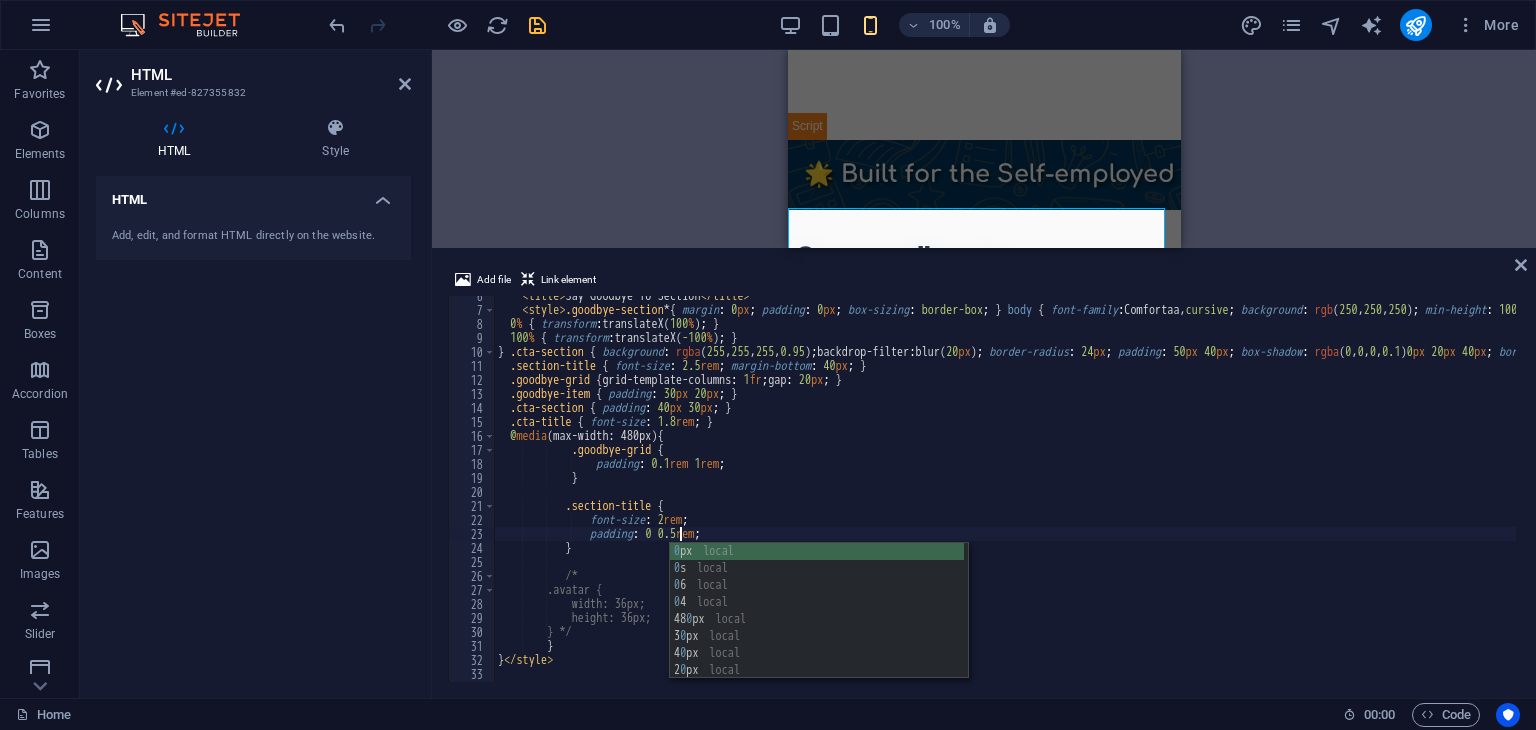 scroll, scrollTop: 0, scrollLeft: 15, axis: horizontal 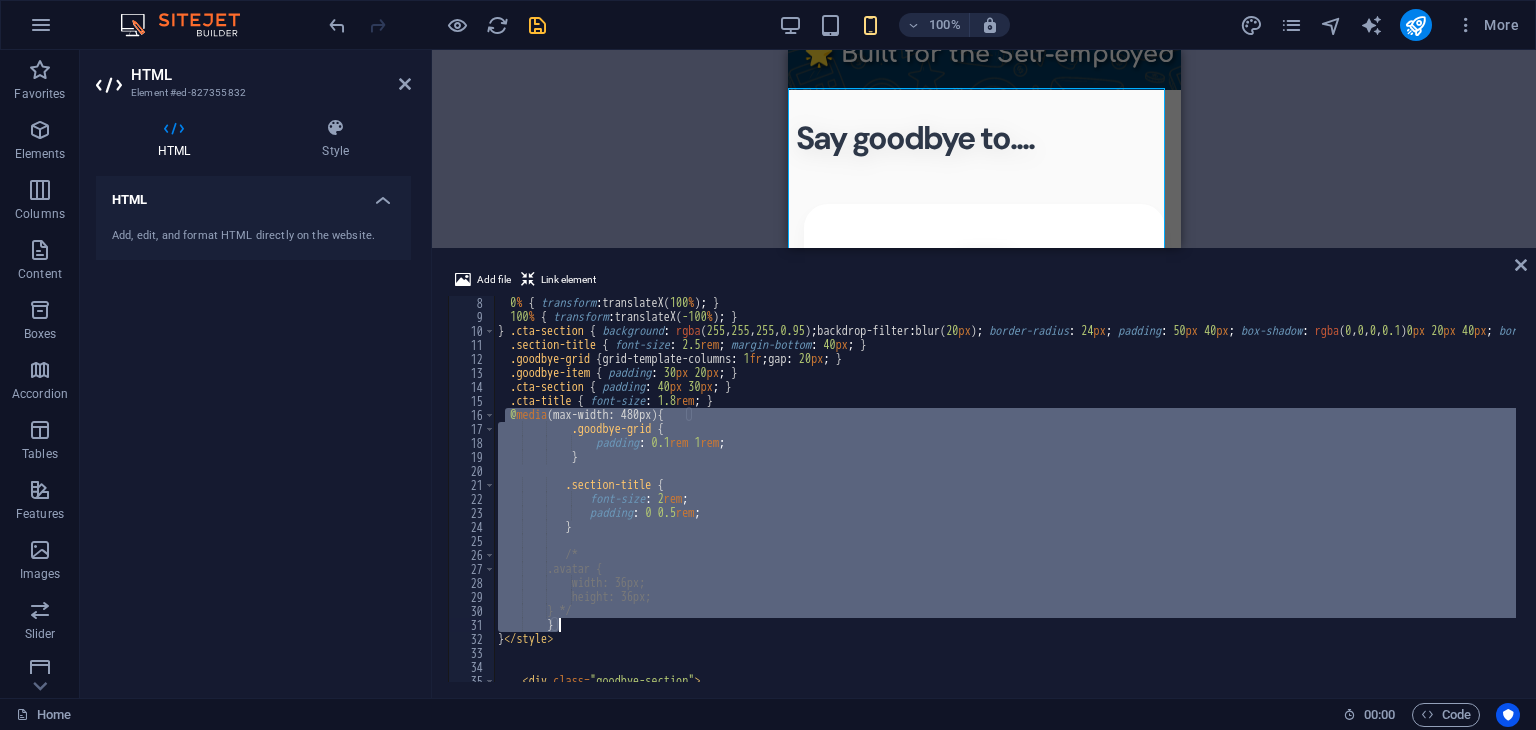 drag, startPoint x: 504, startPoint y: 439, endPoint x: 579, endPoint y: 624, distance: 199.62465 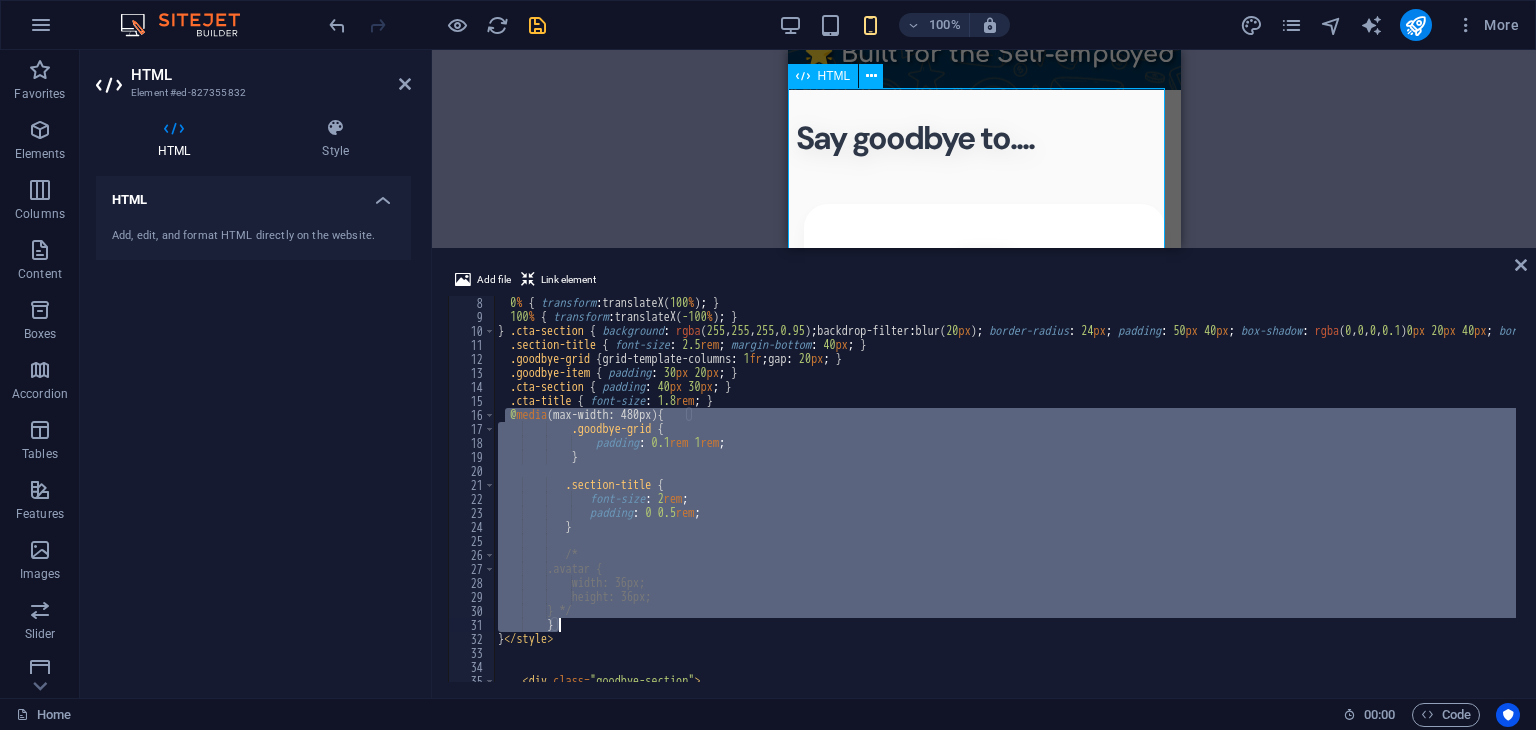 click on "Say Goodbye To Section
Say goodbye to....
💬
Late night DMs
Stop responding to booking requests at all hours. Your personal time is sacred.
🚩
Missed requests
Never lose another booking opportunity buried in your message requests.
📅
Double bookings
Eliminate scheduling conflicts and the awkward conversations that follow.
📄
Endless paperwork
Ditch the filing cabinets and lost forms. Everything digital, everything organized.
💵
Hidden fees" at bounding box center [983, 1027] 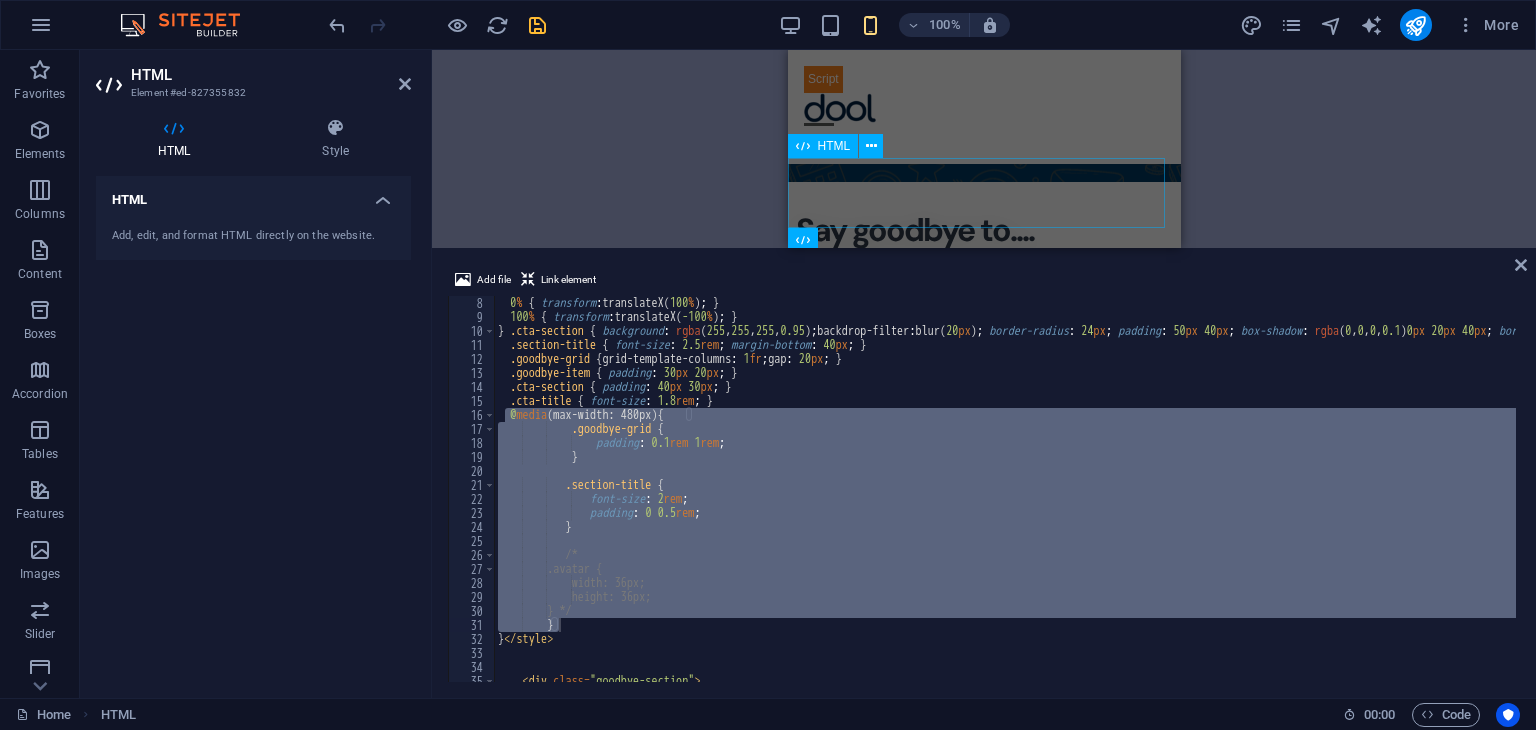 scroll, scrollTop: 668, scrollLeft: 0, axis: vertical 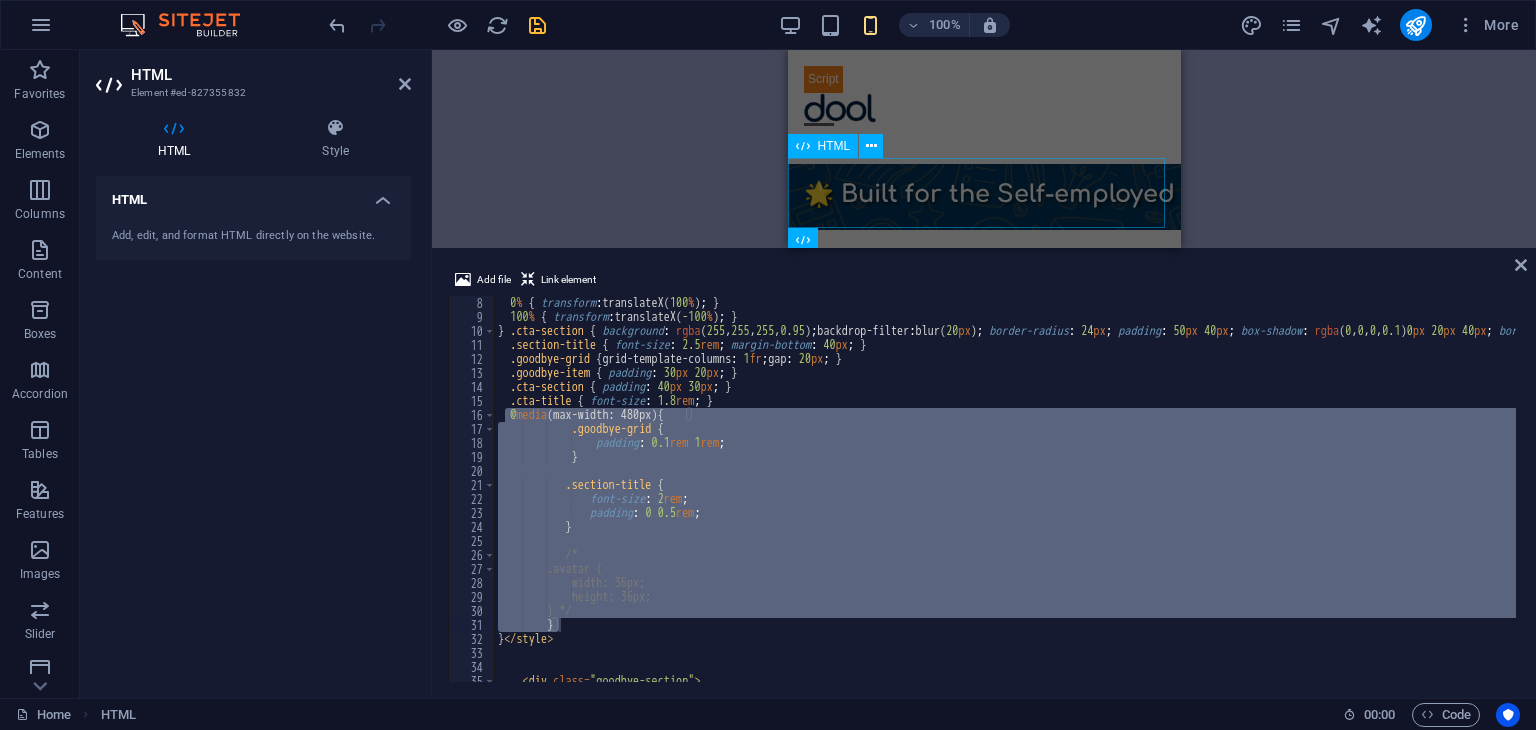 click on "🌟 Built for the Self-employed 🌟 Built for entrepreneurs 🌟 Built for the resilient 🌟 Built for the trendsetters 🌟
📢 Breaking News: CSS animations make everything better! 📢" at bounding box center [983, 195] 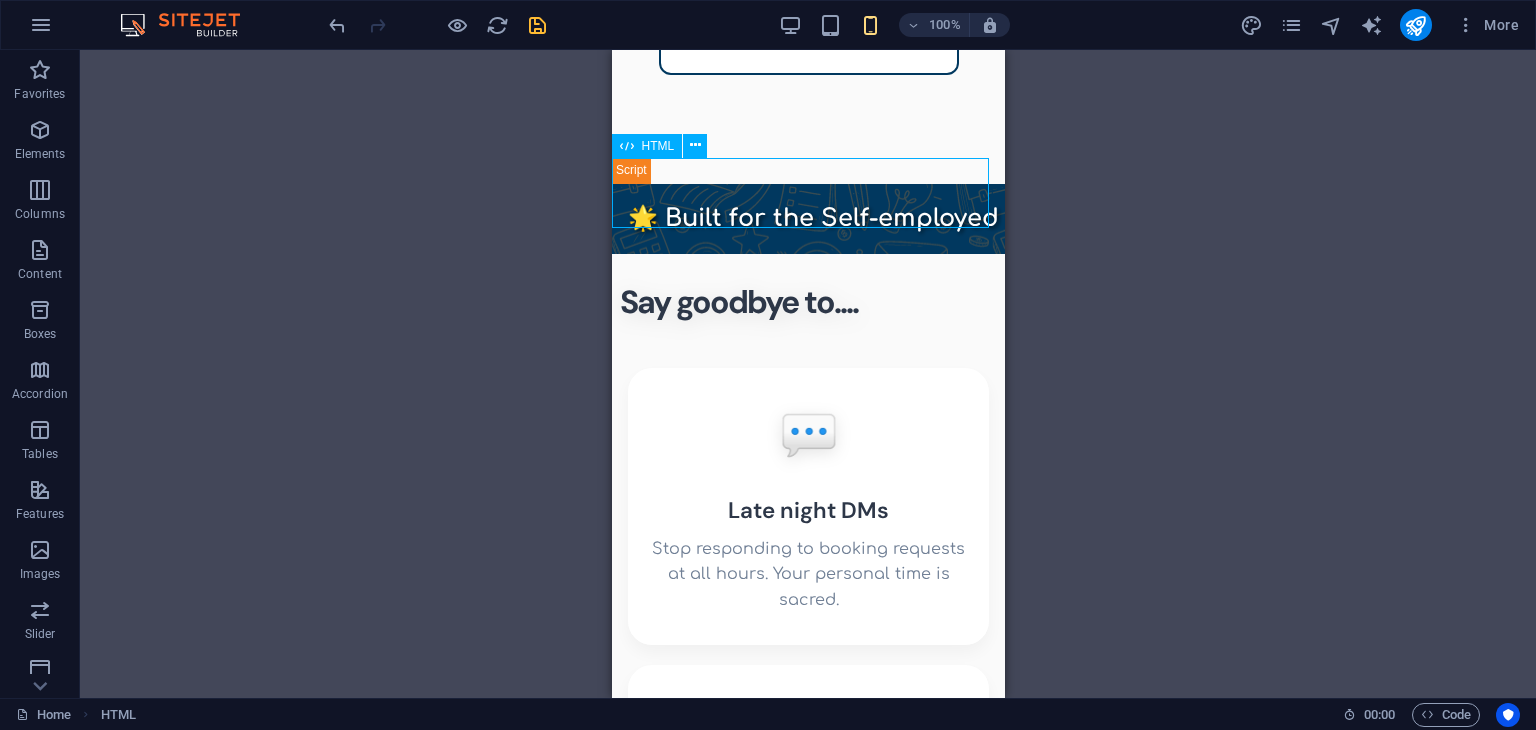 click on "HTML" at bounding box center (658, 146) 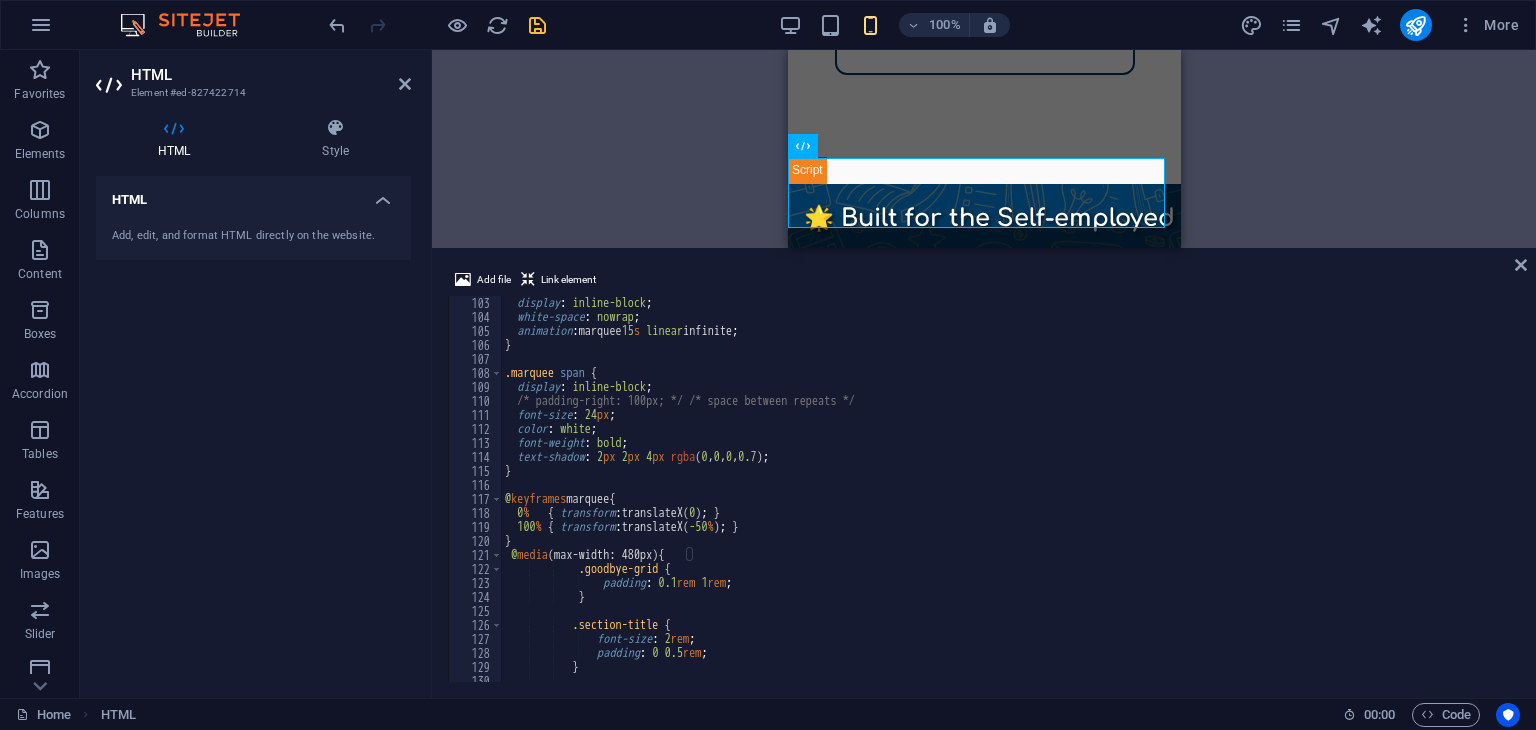 scroll, scrollTop: 1428, scrollLeft: 0, axis: vertical 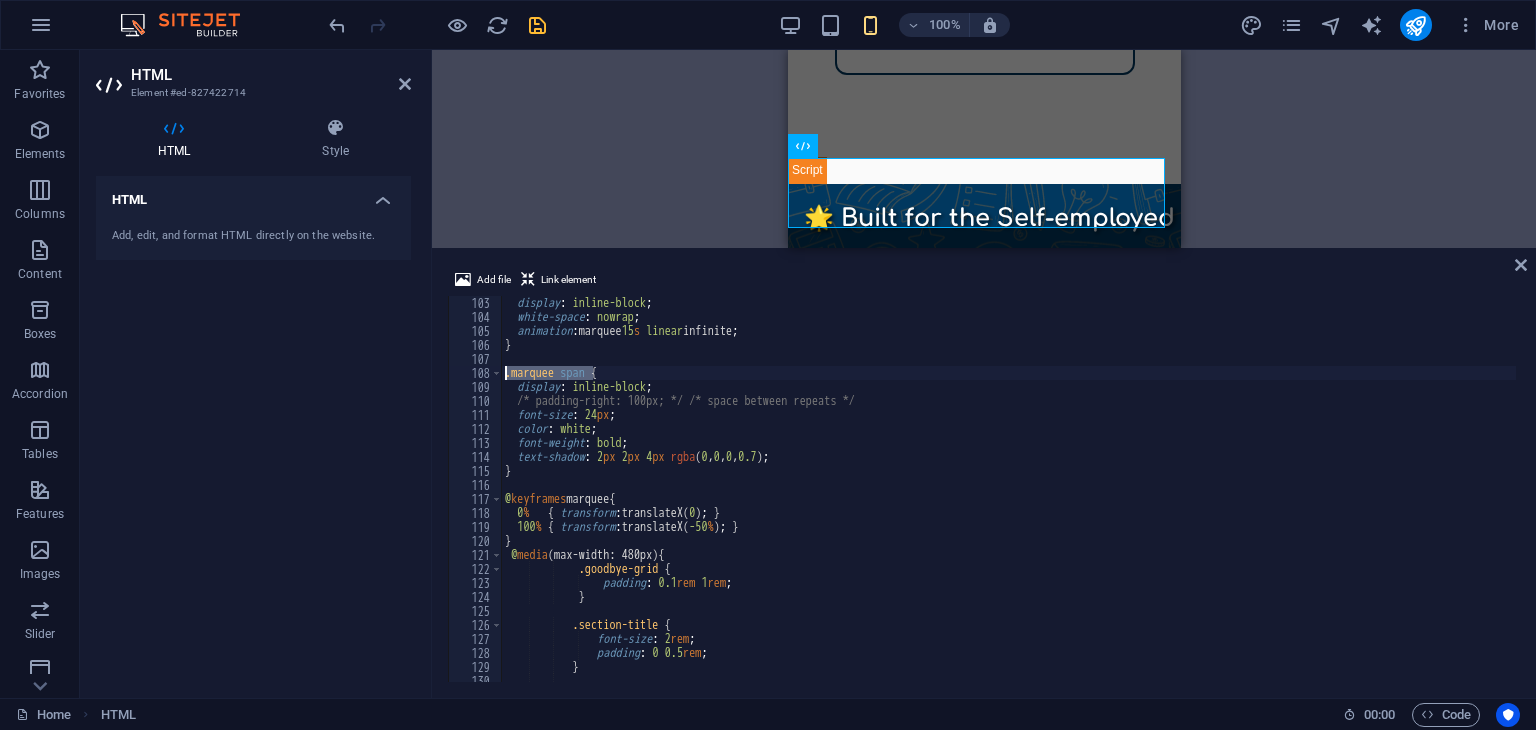 drag, startPoint x: 592, startPoint y: 370, endPoint x: 508, endPoint y: 373, distance: 84.05355 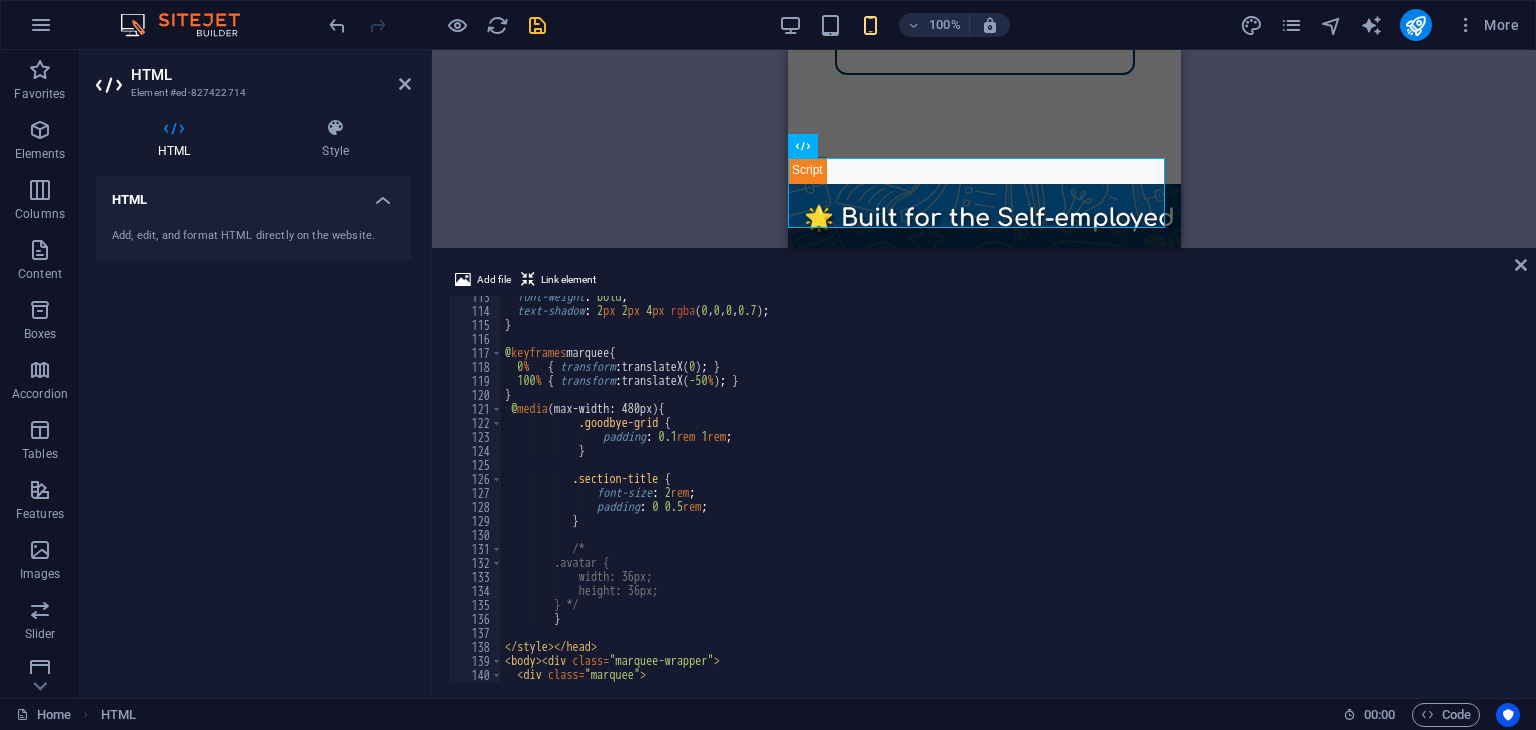 scroll, scrollTop: 1579, scrollLeft: 0, axis: vertical 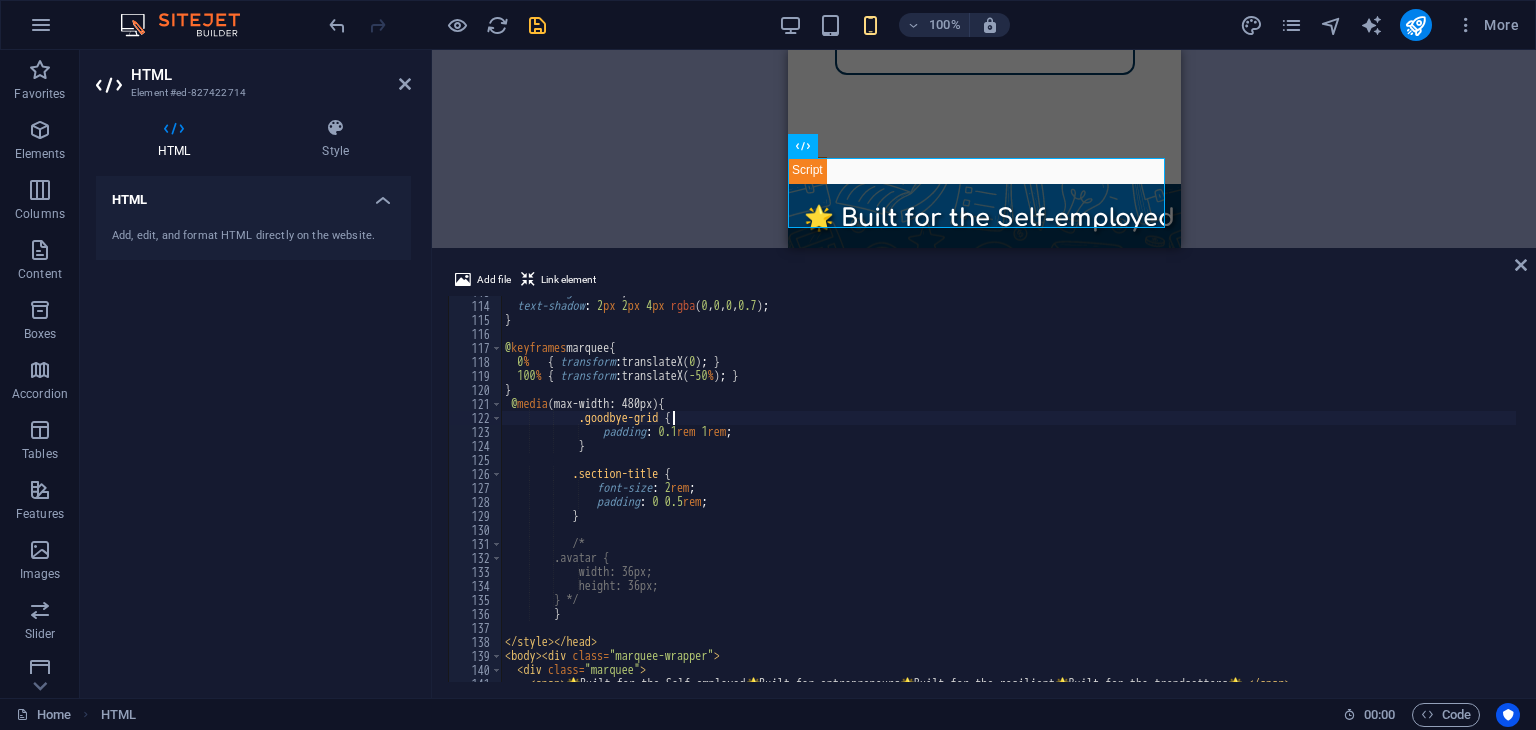 click on "font-weight :   bold ;    text-shadow :   2 px   2 px   4 px   rgba ( 0 , 0 , 0 , 0.7 ) ; } @ keyframes  marquee  {    0 %     {   transform :  translateX( 0 ) ;   }    100 %   {   transform :  translateX( -50 % ) ;   } }   @ media  (max-width: 480px)  {                .goodbye-grid   {                     padding :   0.1 rem   1 rem ;                }               .section-title   {                    font-size :   2 rem ;                    padding :   0   0.5 rem ;               }                             /*              .avatar {                   width: 36px;                   height: 36px;              } */           } </ style > </ head > < body > < div   class = "marquee-wrapper" >    < div   class = "marquee" >      < span > 🌟  Built for the Self-employed  🌟  Built for entrepreneurs  🌟  Built for the resilient  🌟  Built for the trendsetters  🌟   </ span >" at bounding box center (1098, 490) 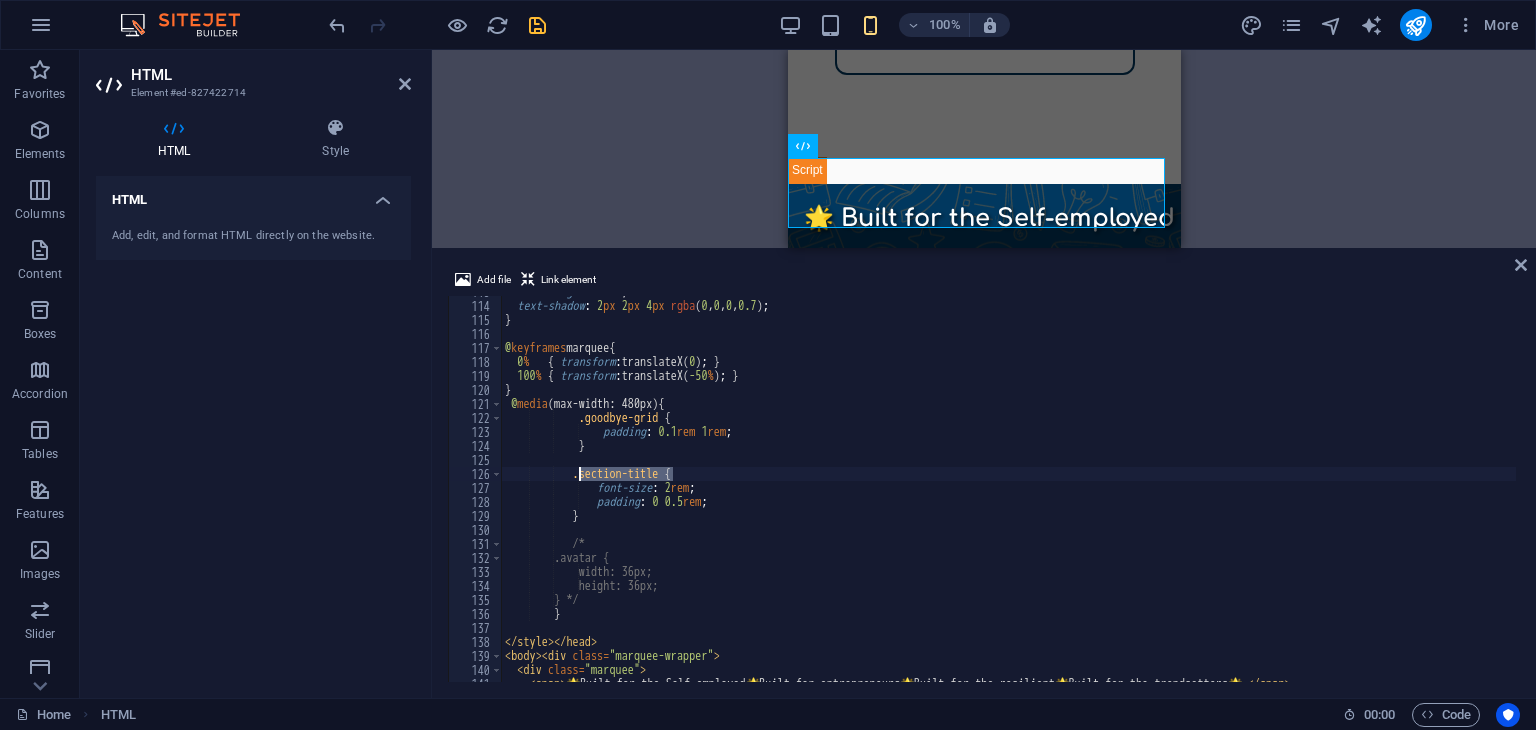 drag, startPoint x: 676, startPoint y: 472, endPoint x: 581, endPoint y: 474, distance: 95.02105 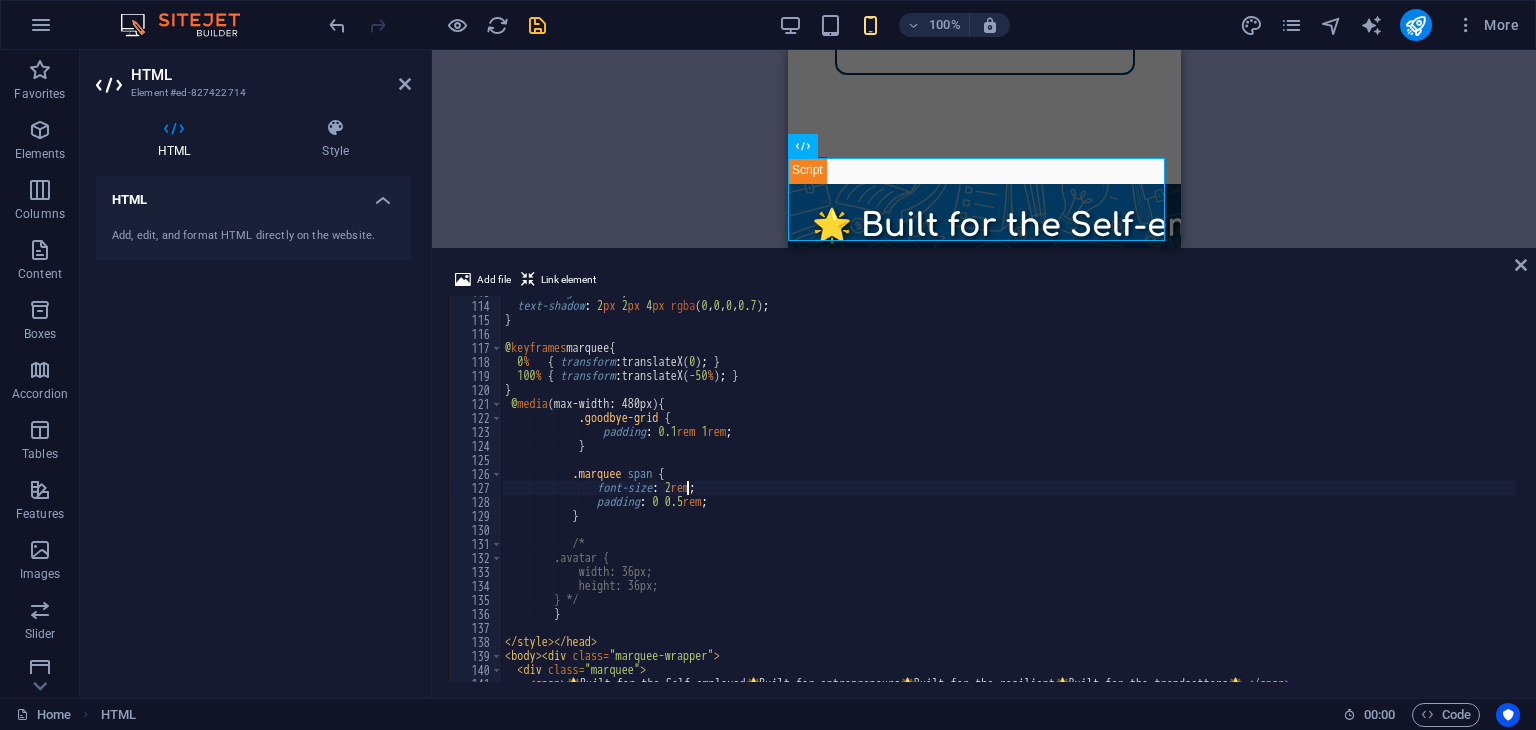 click on "font-weight :   bold ;    text-shadow :   2 px   2 px   4 px   rgba ( 0 , 0 , 0 , 0.7 ) ; } @ keyframes  marquee  {    0 %     {   transform :  translateX( 0 ) ;   }    100 %   {   transform :  translateX( -50 % ) ;   } }   @ media  (max-width: 480px)  {                .goodbye-grid   {                     padding :   0.1 rem   1 rem ;                }               .marquee   span   {                    font-size :   2 rem ;                    padding :   0   0.5 rem ;               }                             /*              .avatar {                   width: 36px;                   height: 36px;              } */           } </ style > </ head > < body > < div   class = "marquee-wrapper" >    < div   class = "marquee" >      < span > 🌟  Built for the Self-employed  🌟  Built for entrepreneurs  🌟  Built for the resilient  🌟  Built for the trendsetters  🌟   </ span >" at bounding box center (1098, 490) 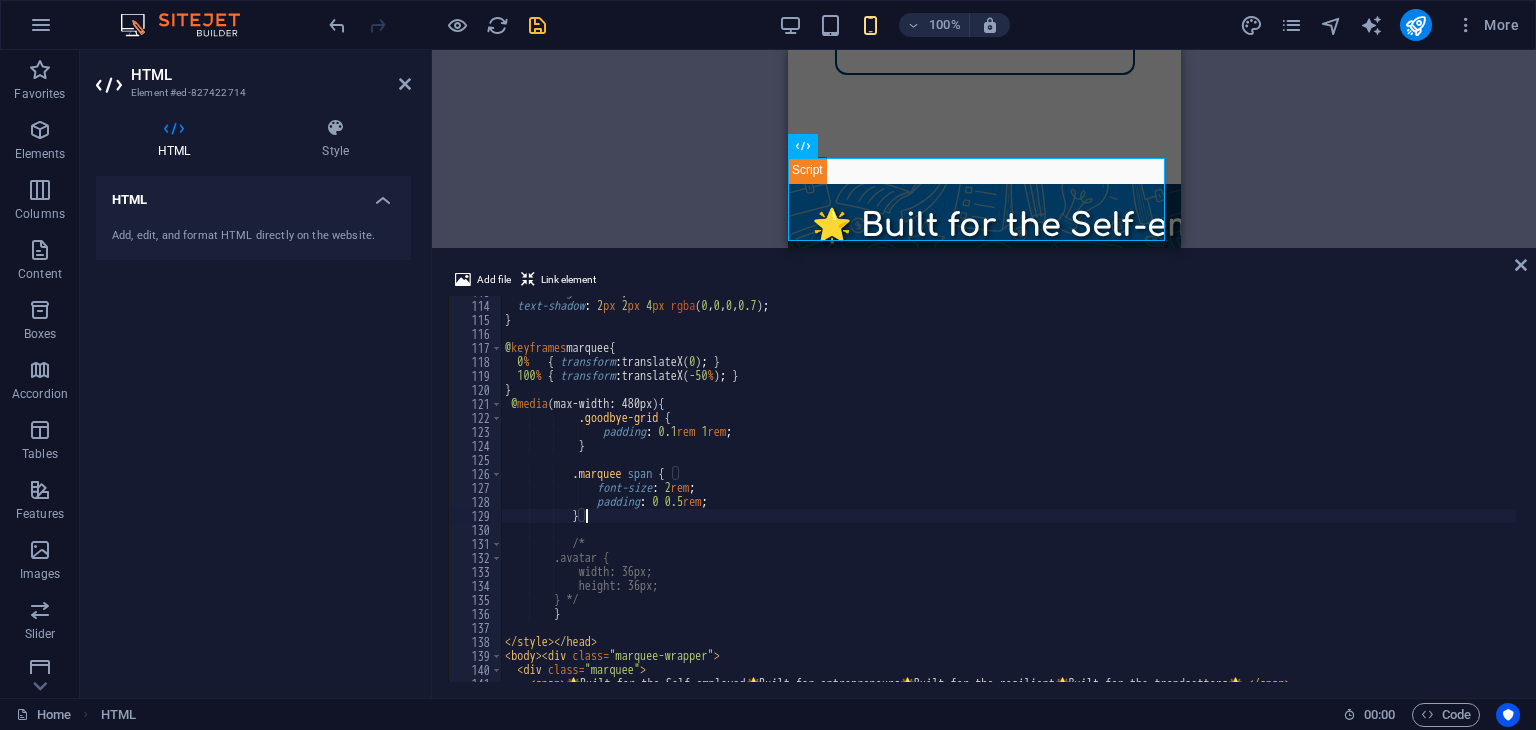 click on "font-weight :   bold ;    text-shadow :   2 px   2 px   4 px   rgba ( 0 , 0 , 0 , 0.7 ) ; } @ keyframes  marquee  {    0 %     {   transform :  translateX( 0 ) ;   }    100 %   {   transform :  translateX( -50 % ) ;   } }   @ media  (max-width: 480px)  {                .goodbye-grid   {                     padding :   0.1 rem   1 rem ;                }               .marquee   span   {                    font-size :   2 rem ;                    padding :   0   0.5 rem ;               }                             /*              .avatar {                   width: 36px;                   height: 36px;              } */           } </ style > </ head > < body > < div   class = "marquee-wrapper" >    < div   class = "marquee" >      < span > 🌟  Built for the Self-employed  🌟  Built for entrepreneurs  🌟  Built for the resilient  🌟  Built for the trendsetters  🌟   </ span >" at bounding box center [1098, 490] 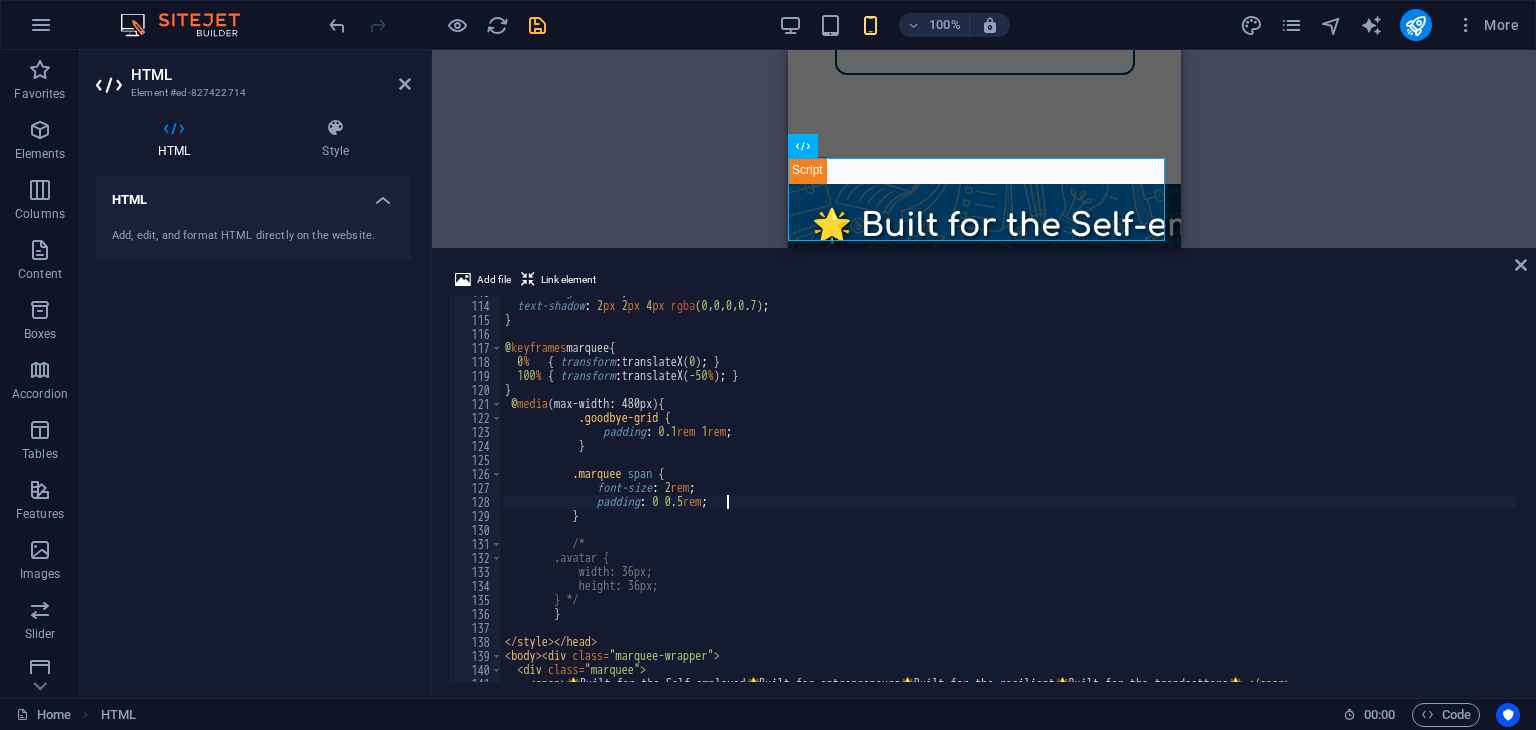 click on "font-weight :   bold ;    text-shadow :   2 px   2 px   4 px   rgba ( 0 , 0 , 0 , 0.7 ) ; } @ keyframes  marquee  {    0 %     {   transform :  translateX( 0 ) ;   }    100 %   {   transform :  translateX( -50 % ) ;   } }   @ media  (max-width: 480px)  {                .goodbye-grid   {                     padding :   0.1 rem   1 rem ;                }               .marquee   span   {                    font-size :   2 rem ;                    padding :   0   0.5 rem ;               }                             /*              .avatar {                   width: 36px;                   height: 36px;              } */           } </ style > </ head > < body > < div   class = "marquee-wrapper" >    < div   class = "marquee" >      < span > 🌟  Built for the Self-employed  🌟  Built for entrepreneurs  🌟  Built for the resilient  🌟  Built for the trendsetters  🌟   </ span >" at bounding box center (1098, 490) 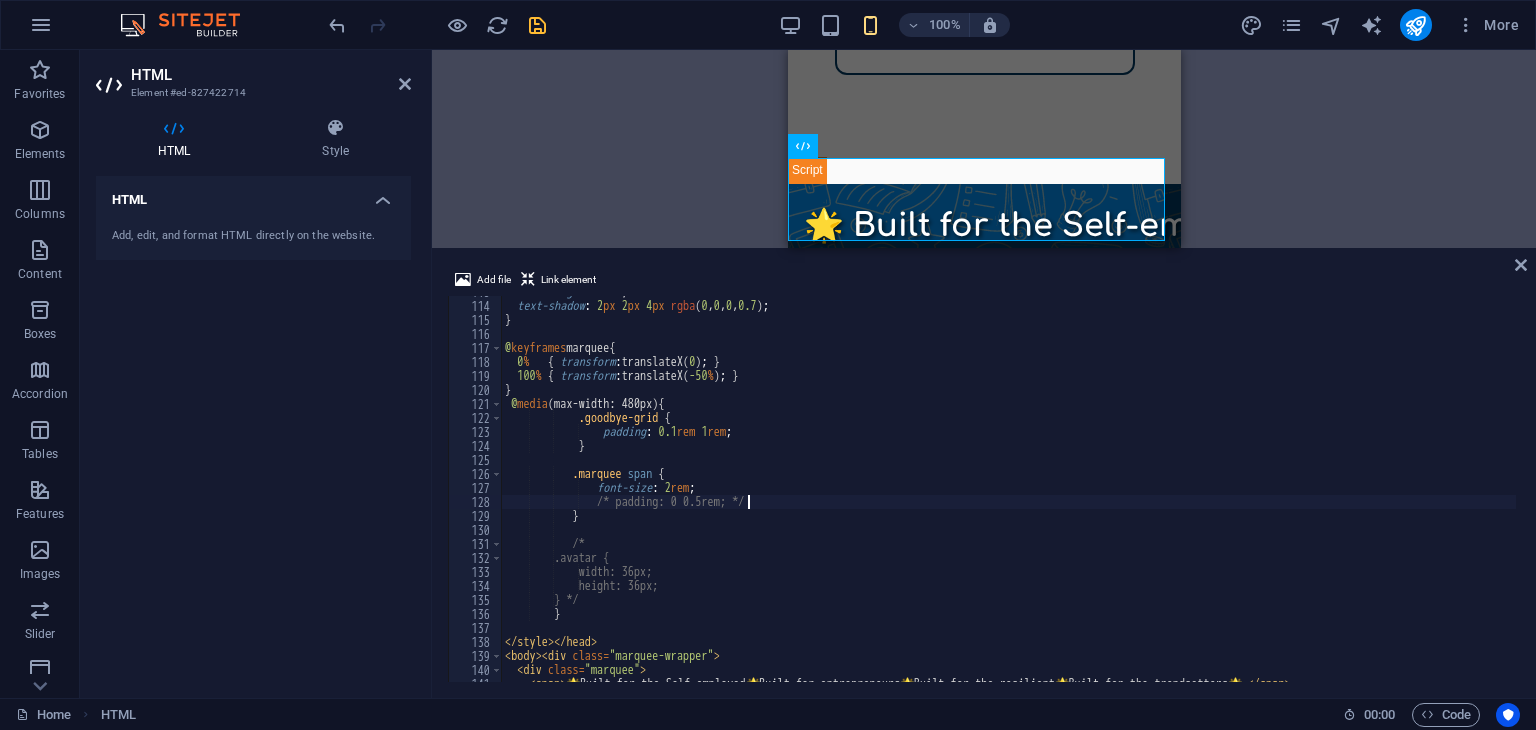 click on "font-weight :   bold ;    text-shadow :   2 px   2 px   4 px   rgba ( 0 , 0 , 0 , 0.7 ) ; } @ keyframes  marquee  {    0 %     {   transform :  translateX( 0 ) ;   }    100 %   {   transform :  translateX( -50 % ) ;   } }   @ media  (max-width: 480px)  {                .goodbye-grid   {                     padding :   0.1 rem   1 rem ;                }               .marquee   span   {                    font-size :   2 rem ;                    /* padding: 0 0.5rem; */               }                             /*              .avatar {                   width: 36px;                   height: 36px;              } */           } </ style > </ head > < body > < div   class = "marquee-wrapper" >    < div   class = "marquee" >      < span > 🌟  Built for the Self-employed  🌟  Built for entrepreneurs  🌟  Built for the resilient  🌟  Built for the trendsetters  🌟   </ span >" at bounding box center (1098, 490) 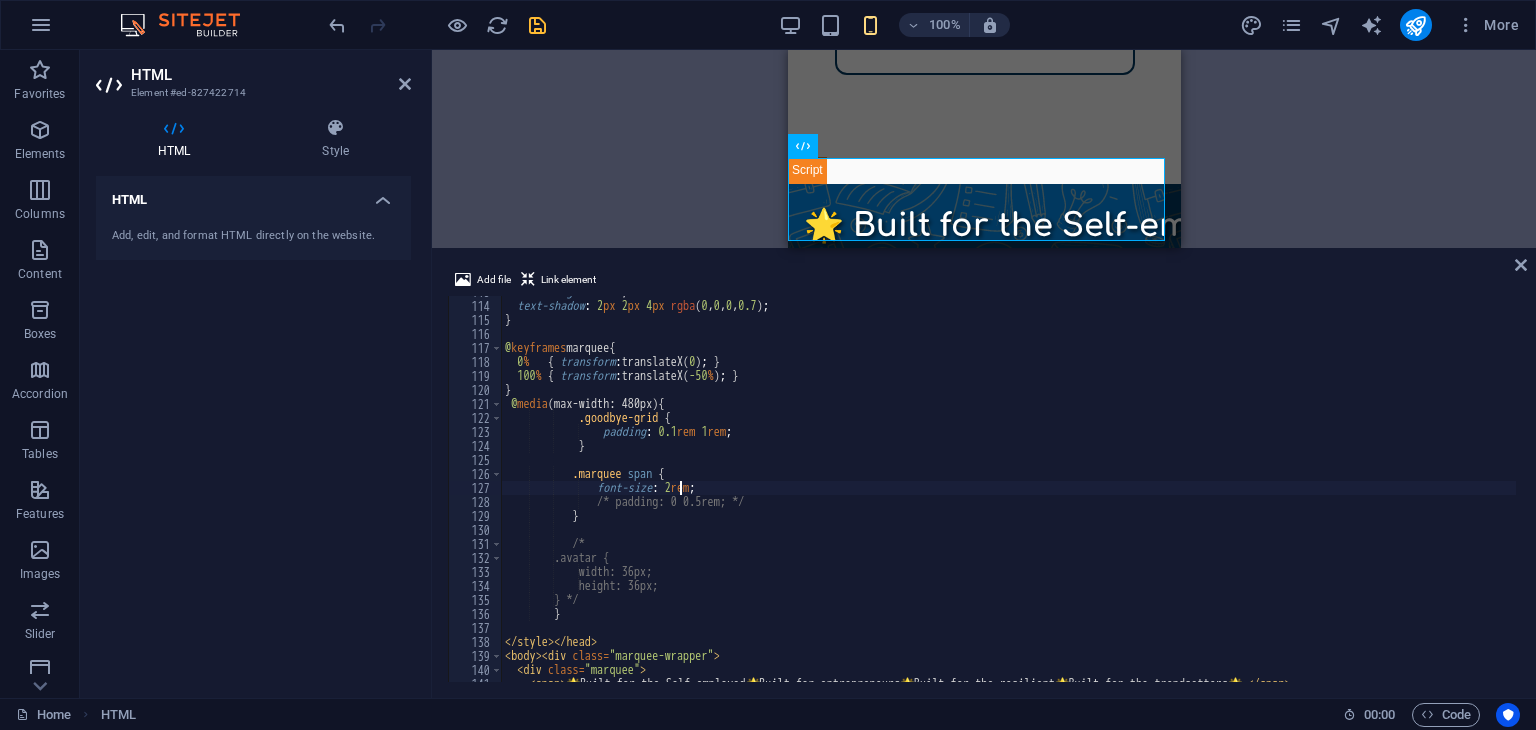 scroll, scrollTop: 0, scrollLeft: 15, axis: horizontal 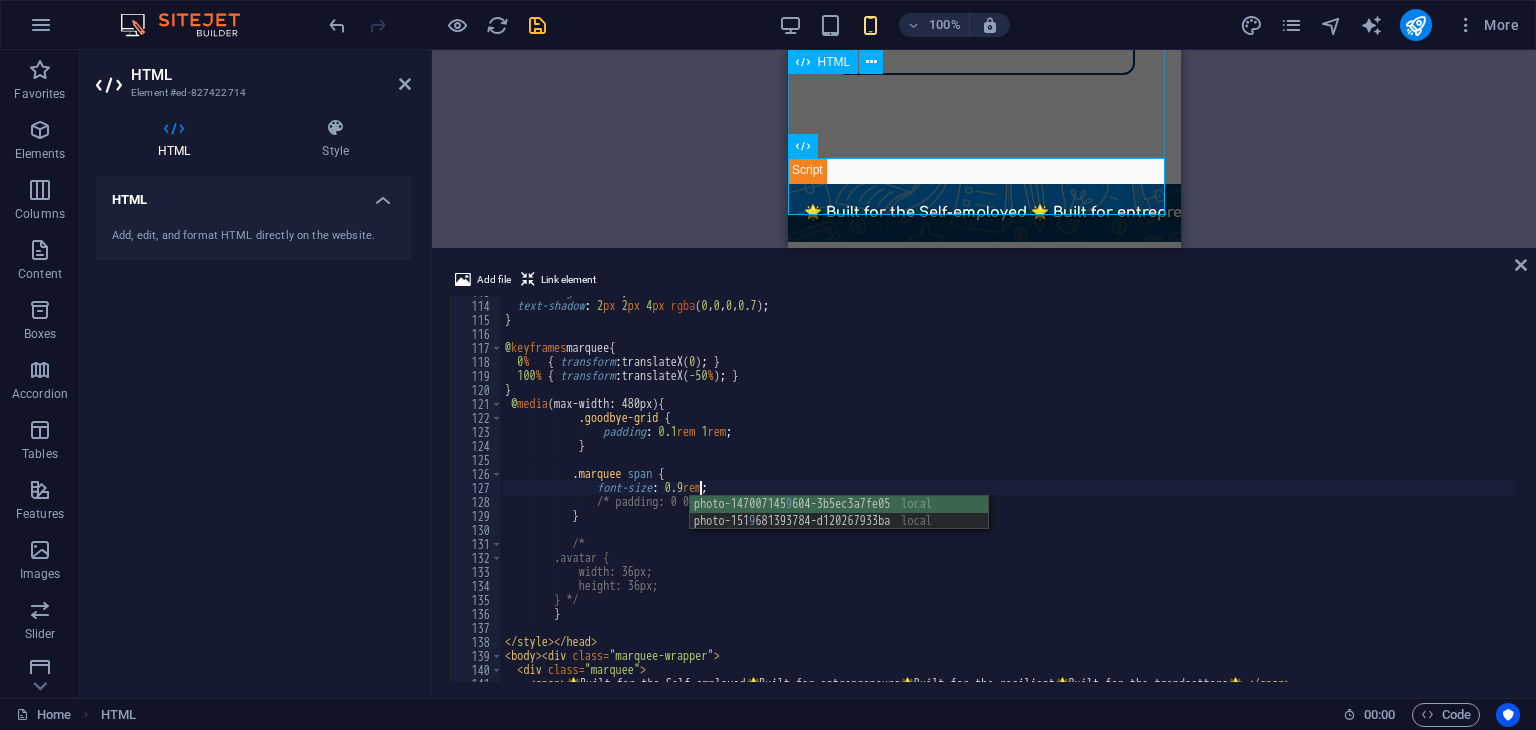 type on "font-size: 0.9rem;" 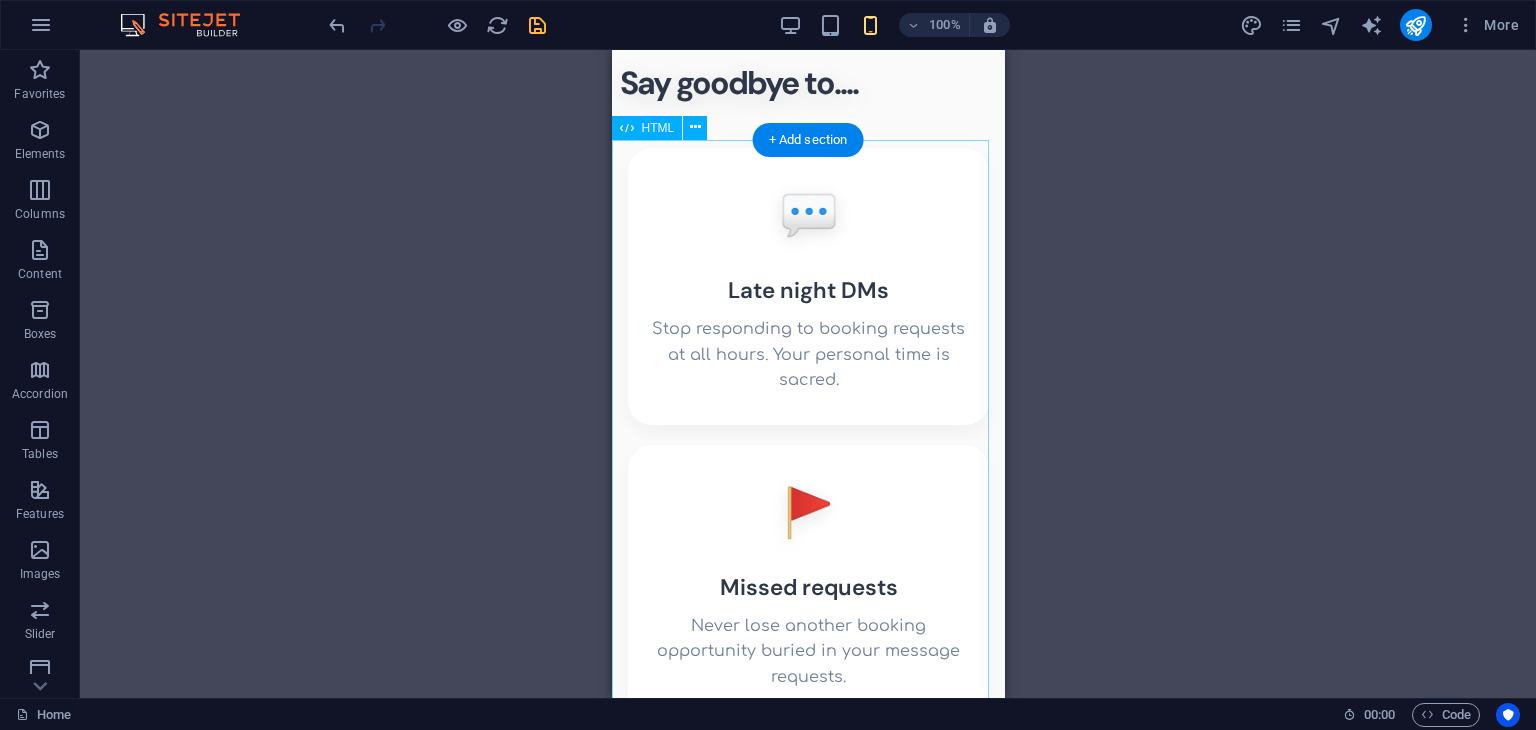 scroll, scrollTop: 0, scrollLeft: 0, axis: both 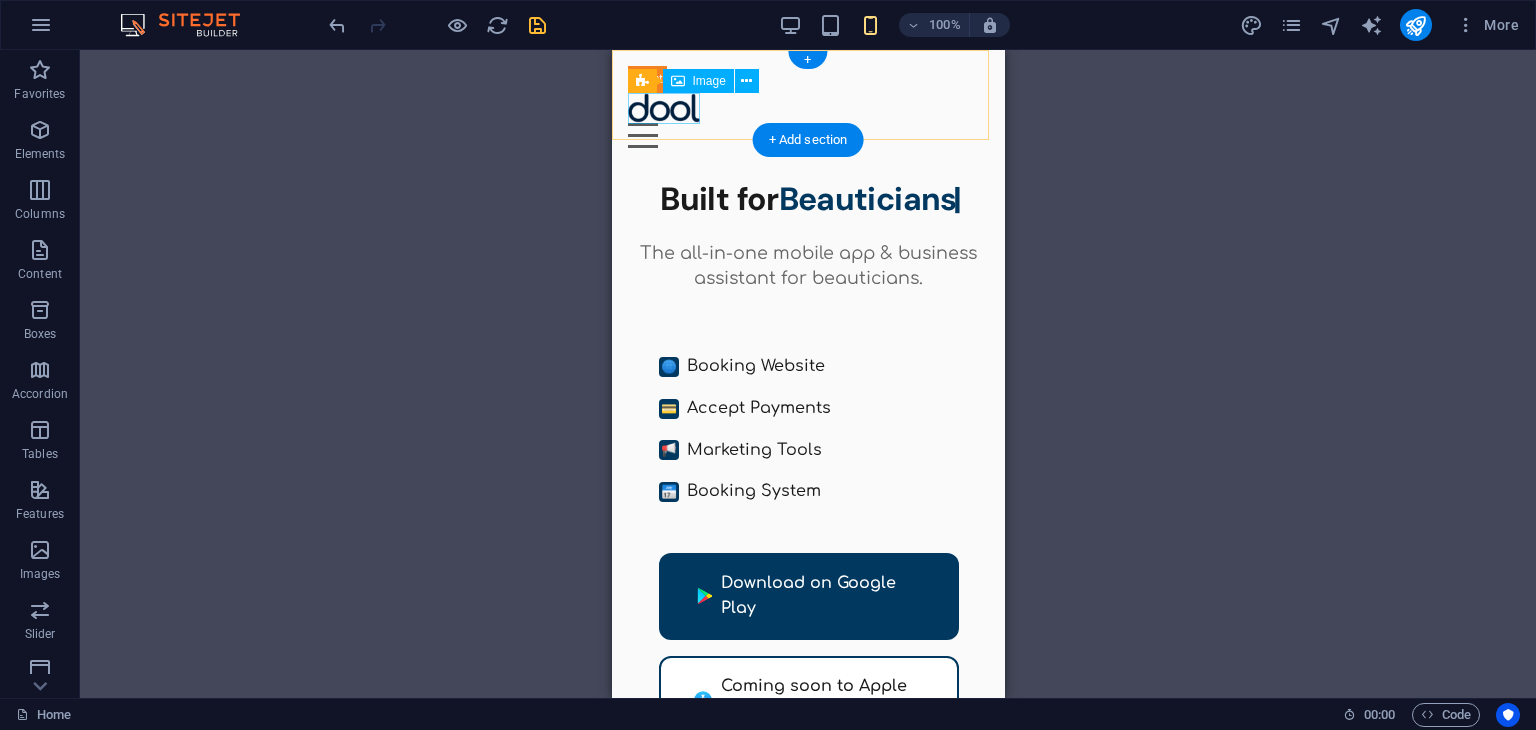 click at bounding box center (807, 108) 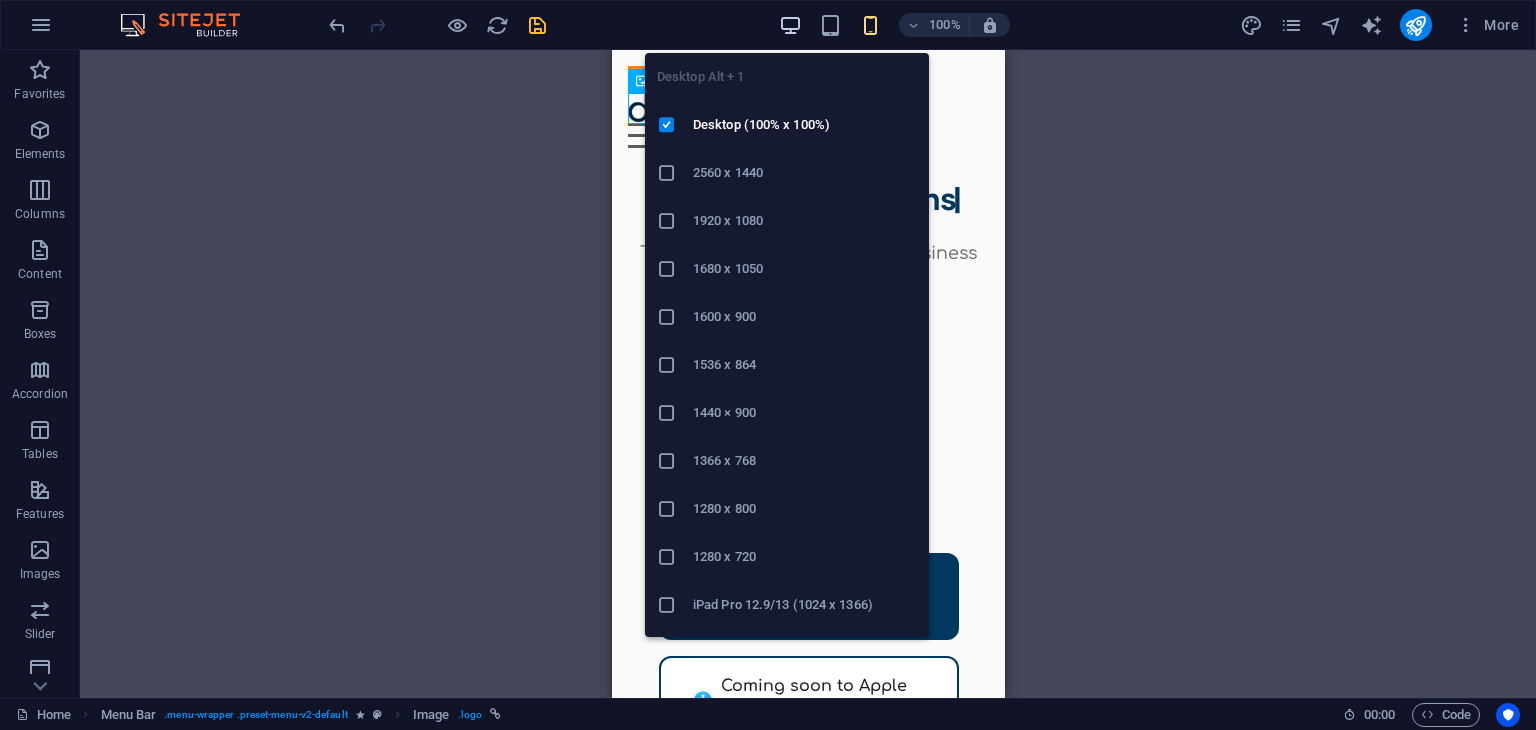 click at bounding box center [790, 25] 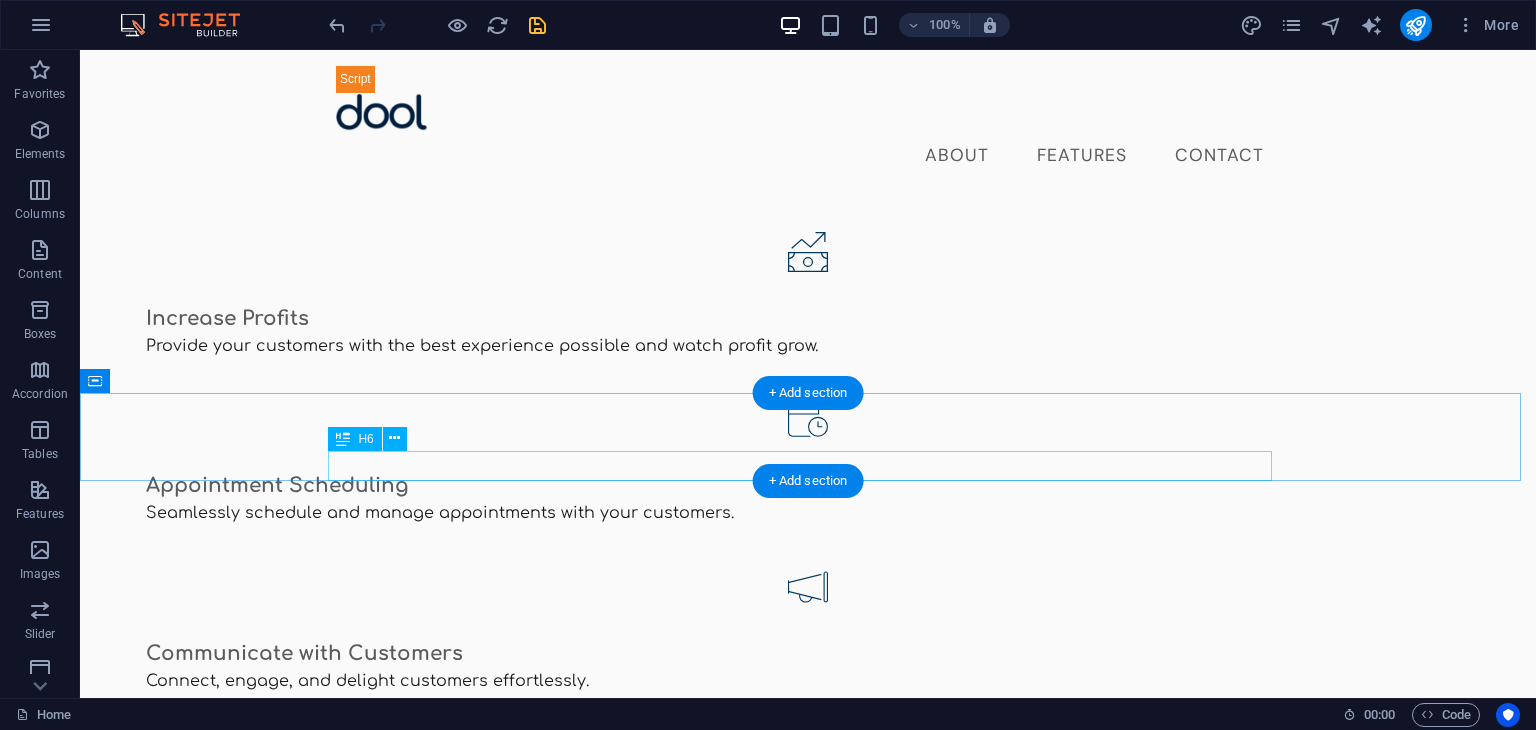 scroll, scrollTop: 1775, scrollLeft: 0, axis: vertical 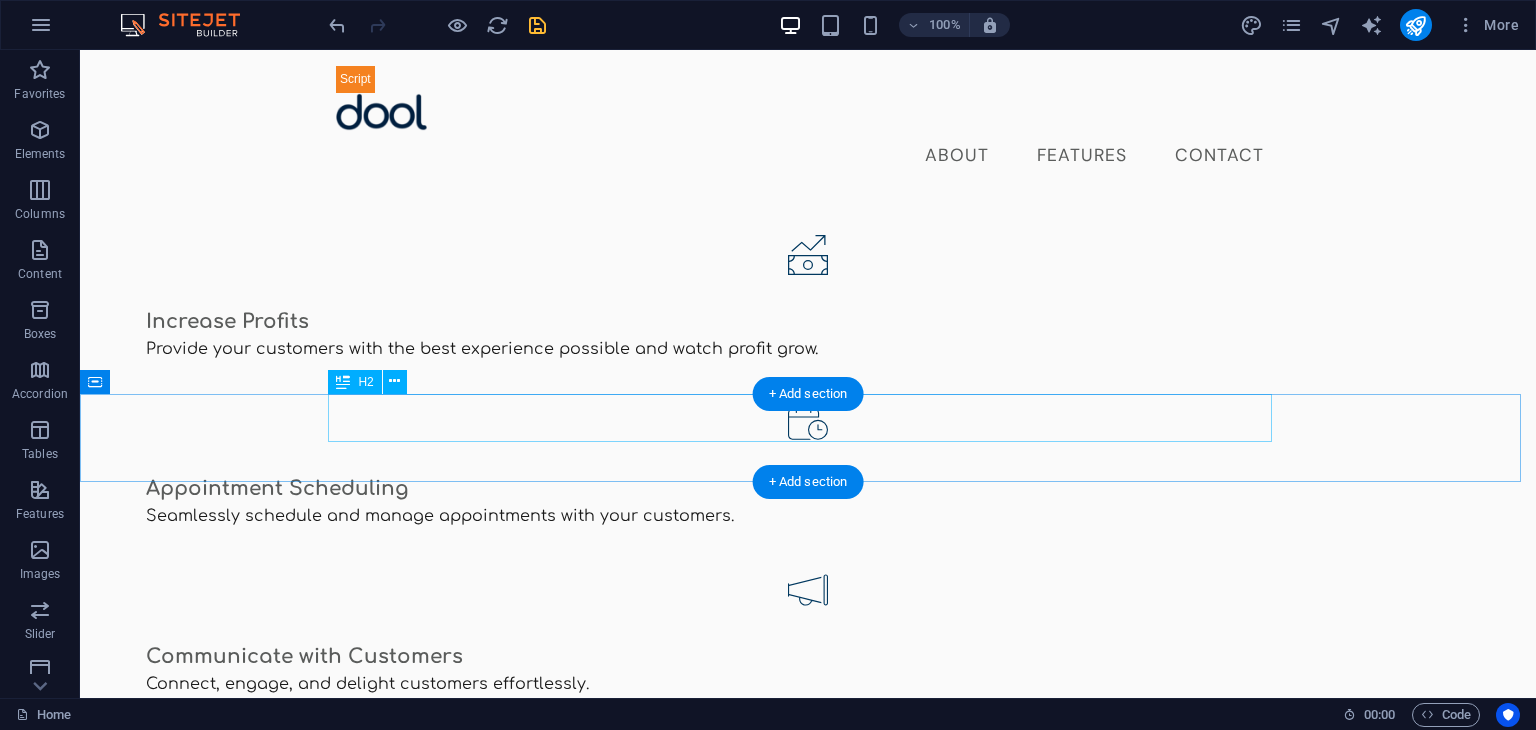 click on "What is dool?" at bounding box center (808, 1123) 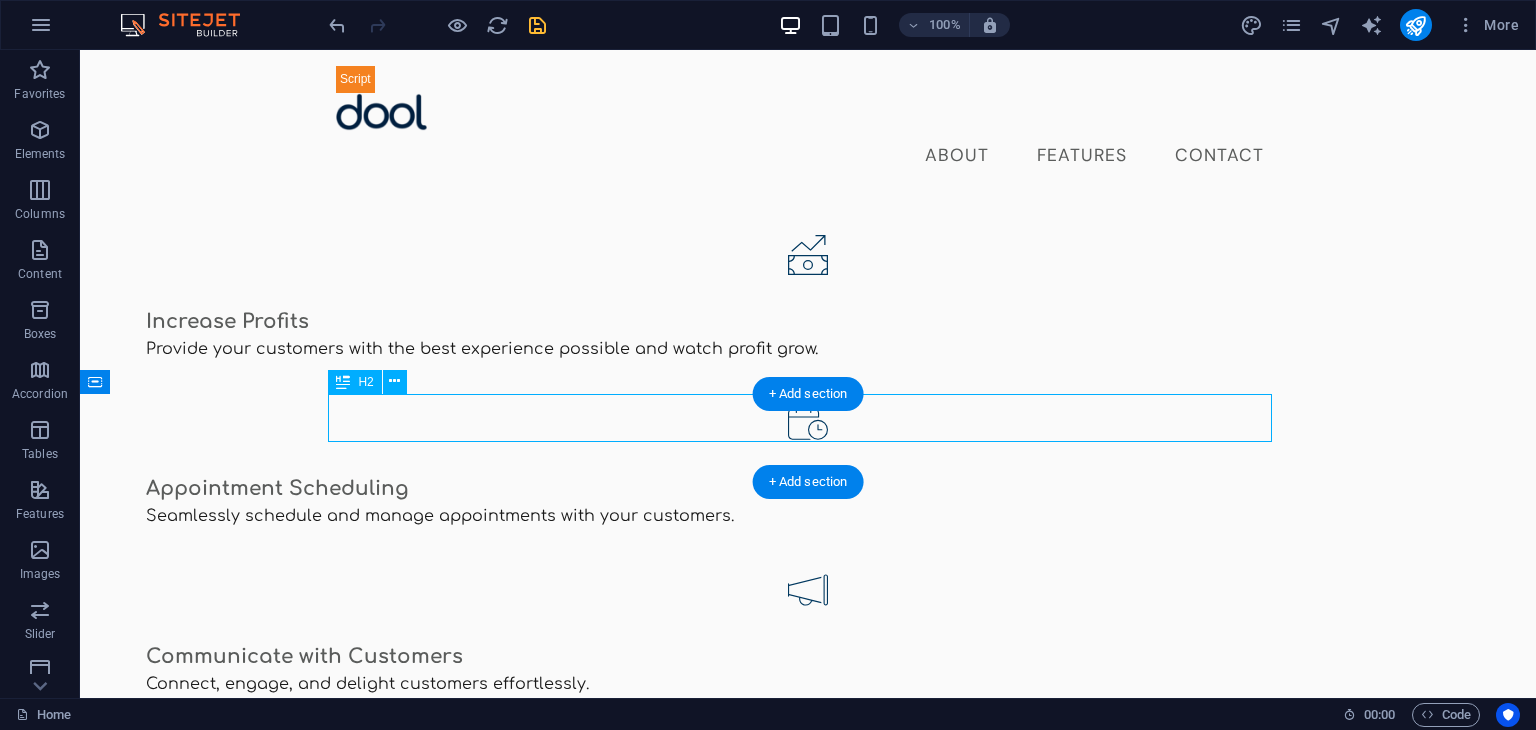 click on "What is dool?" at bounding box center [808, 1123] 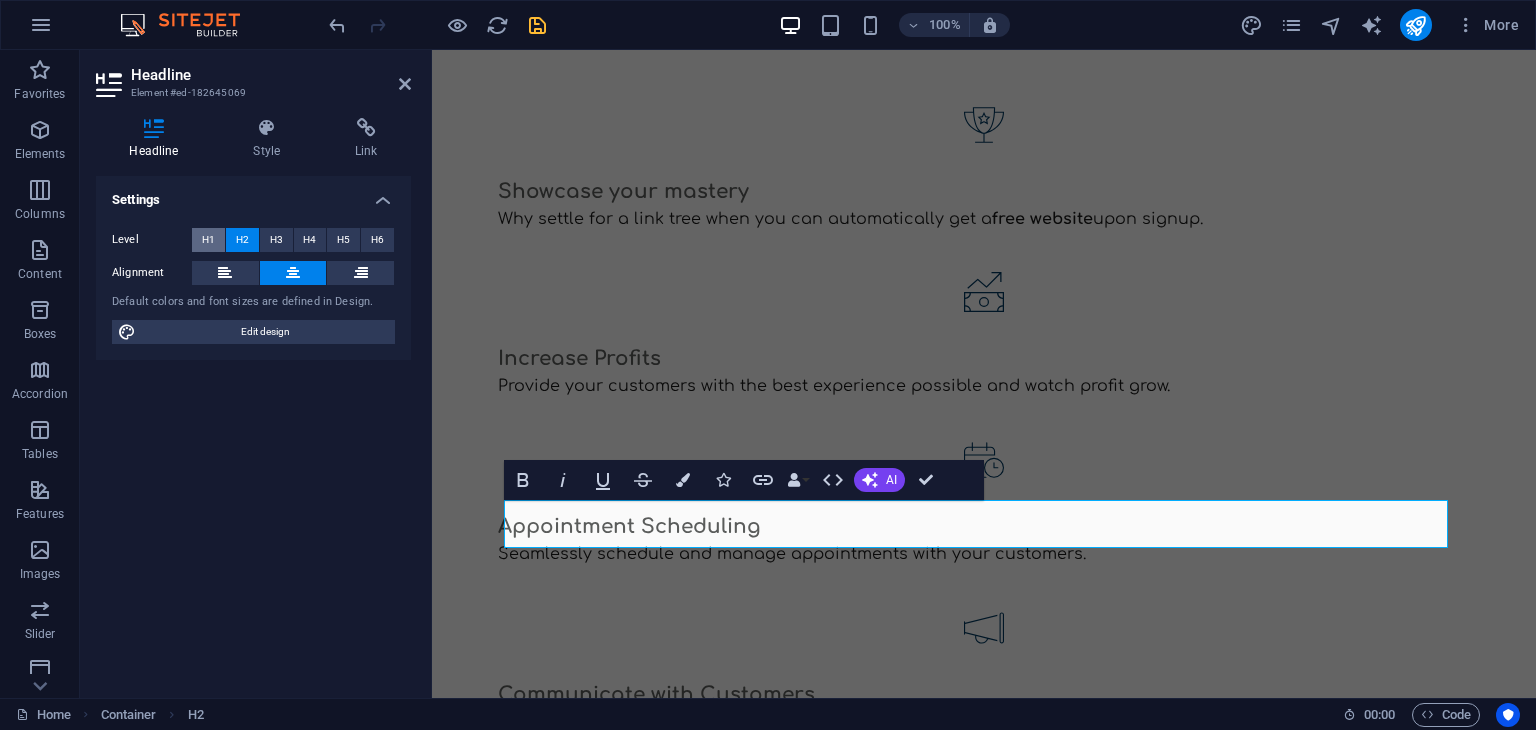 click on "H1" at bounding box center (208, 240) 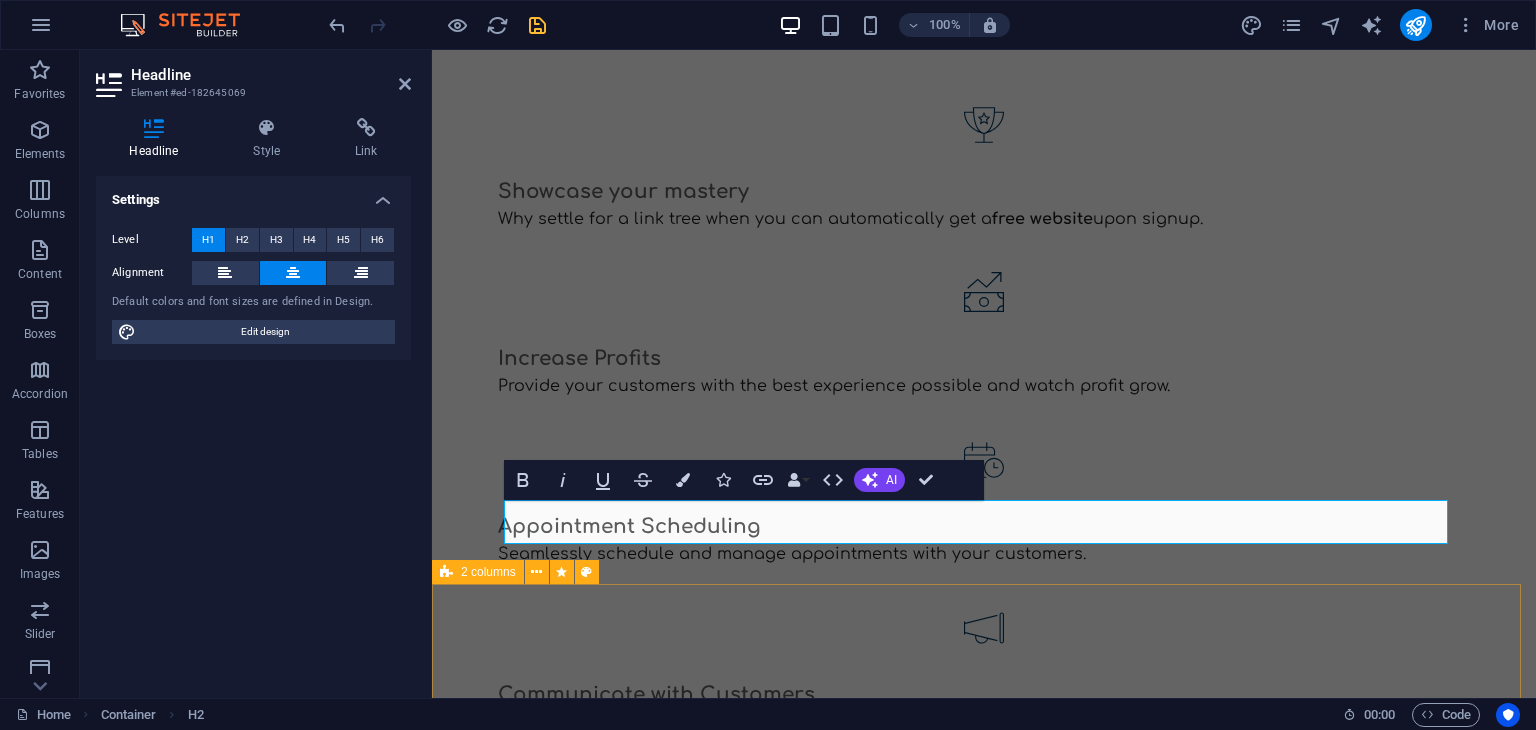 click on "Free Automatic Website Transform your online presence with a free AI generated website.  Showcase your services and prices with clarity, transparency, and style. Let clients book appointments seamlessly, while showcasing glowing reviews and answering FAQs instantly.  Simplify your business journey and skyrocket your success today! Get Started" at bounding box center [984, 1895] 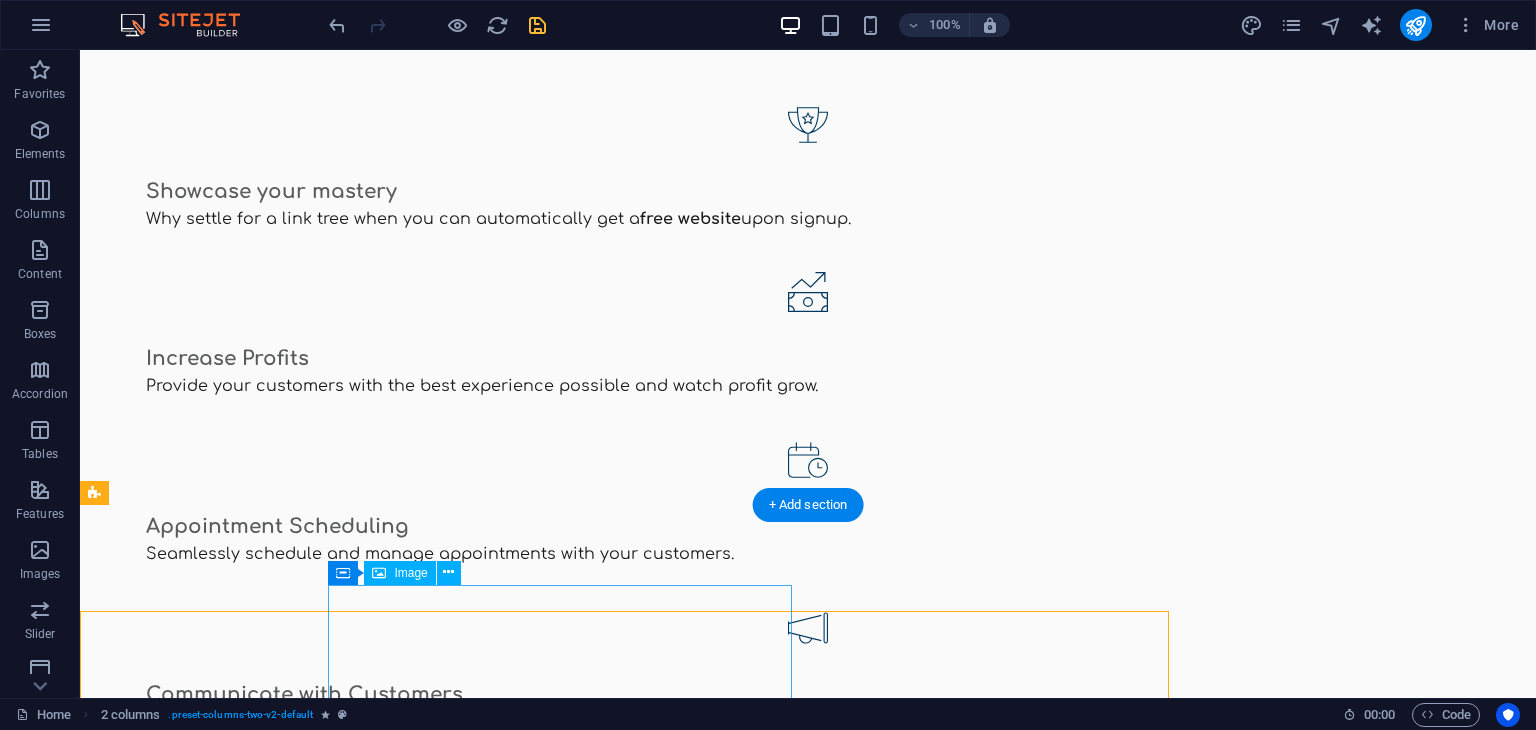 scroll, scrollTop: 1748, scrollLeft: 0, axis: vertical 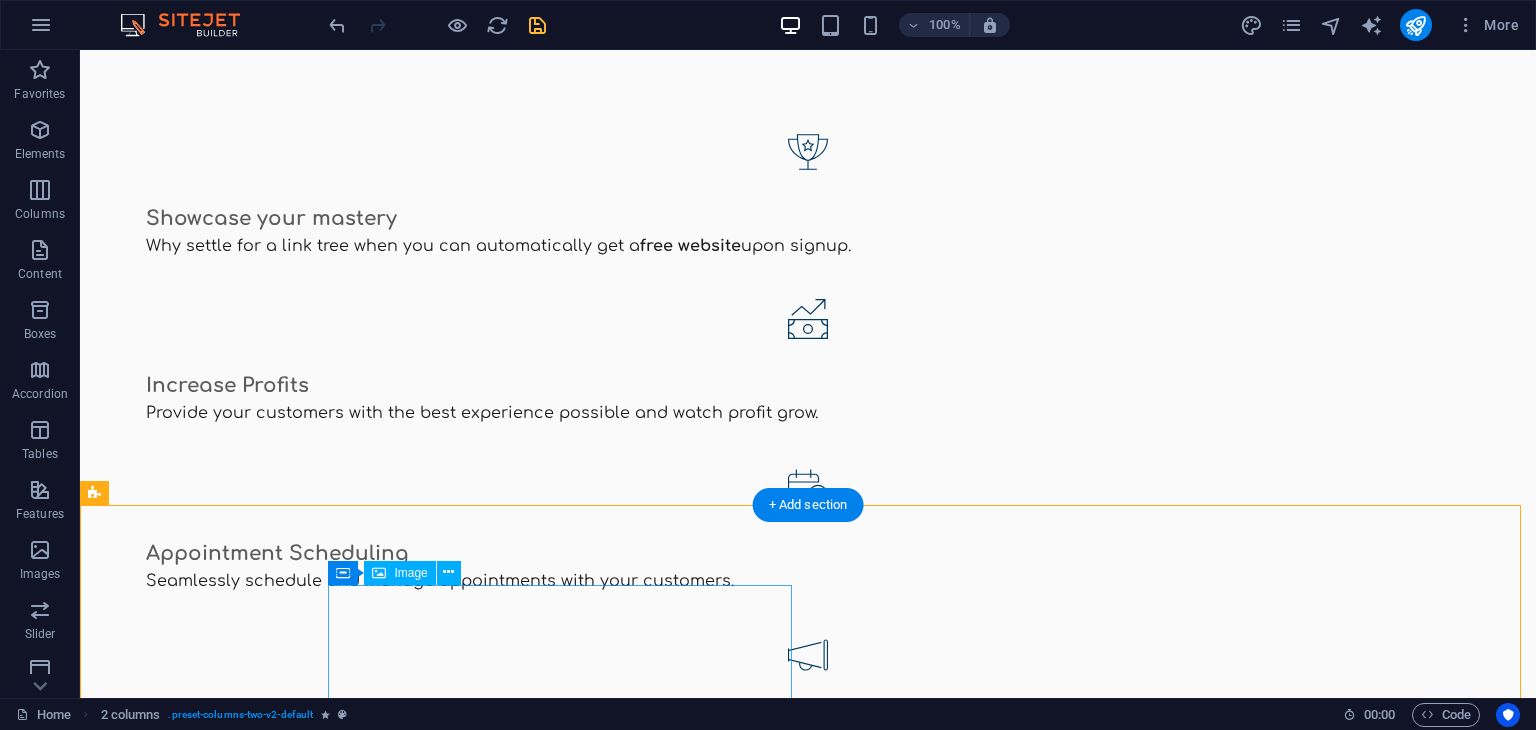 click at bounding box center [568, 1799] 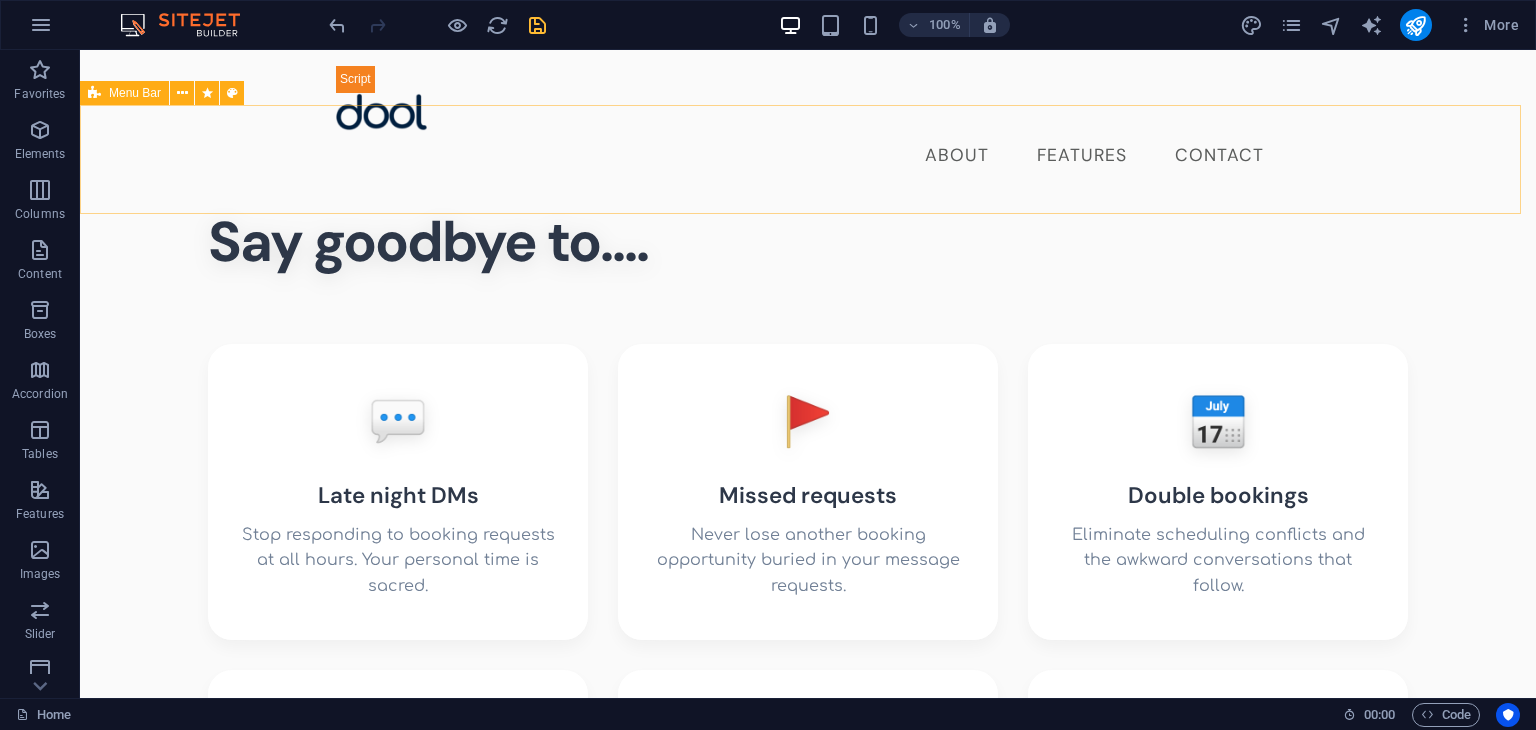 scroll, scrollTop: 728, scrollLeft: 0, axis: vertical 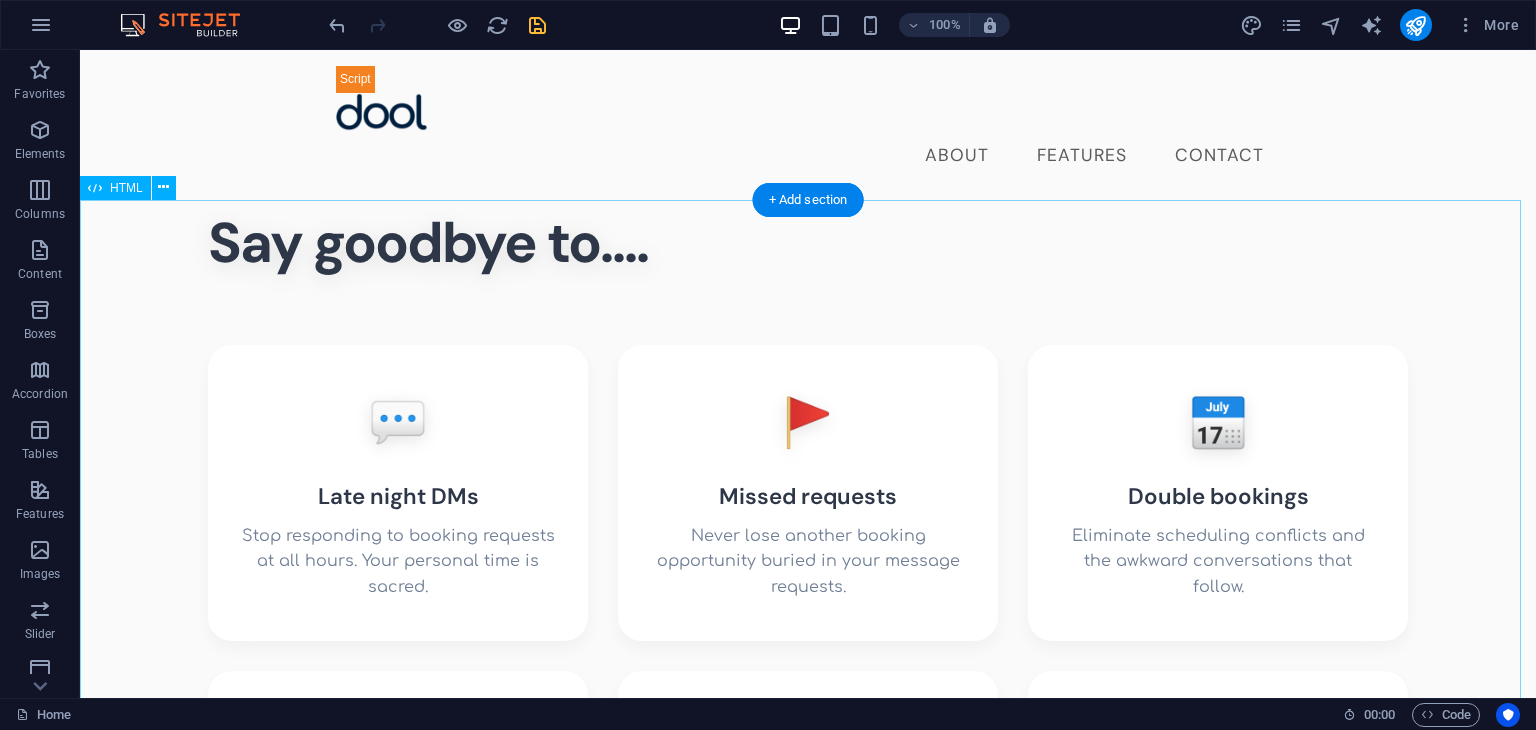 click on "Say Goodbye To Section
Say goodbye to....
💬
Late night DMs
Stop responding to booking requests at all hours. Your personal time is sacred.
🚩
Missed requests
Never lose another booking opportunity buried in your message requests.
📅
Double bookings
Eliminate scheduling conflicts and the awkward conversations that follow.
📄
Endless paperwork
Ditch the filing cabinets and lost forms. Everything digital, everything organized.
💵
Hidden fees" at bounding box center [808, 584] 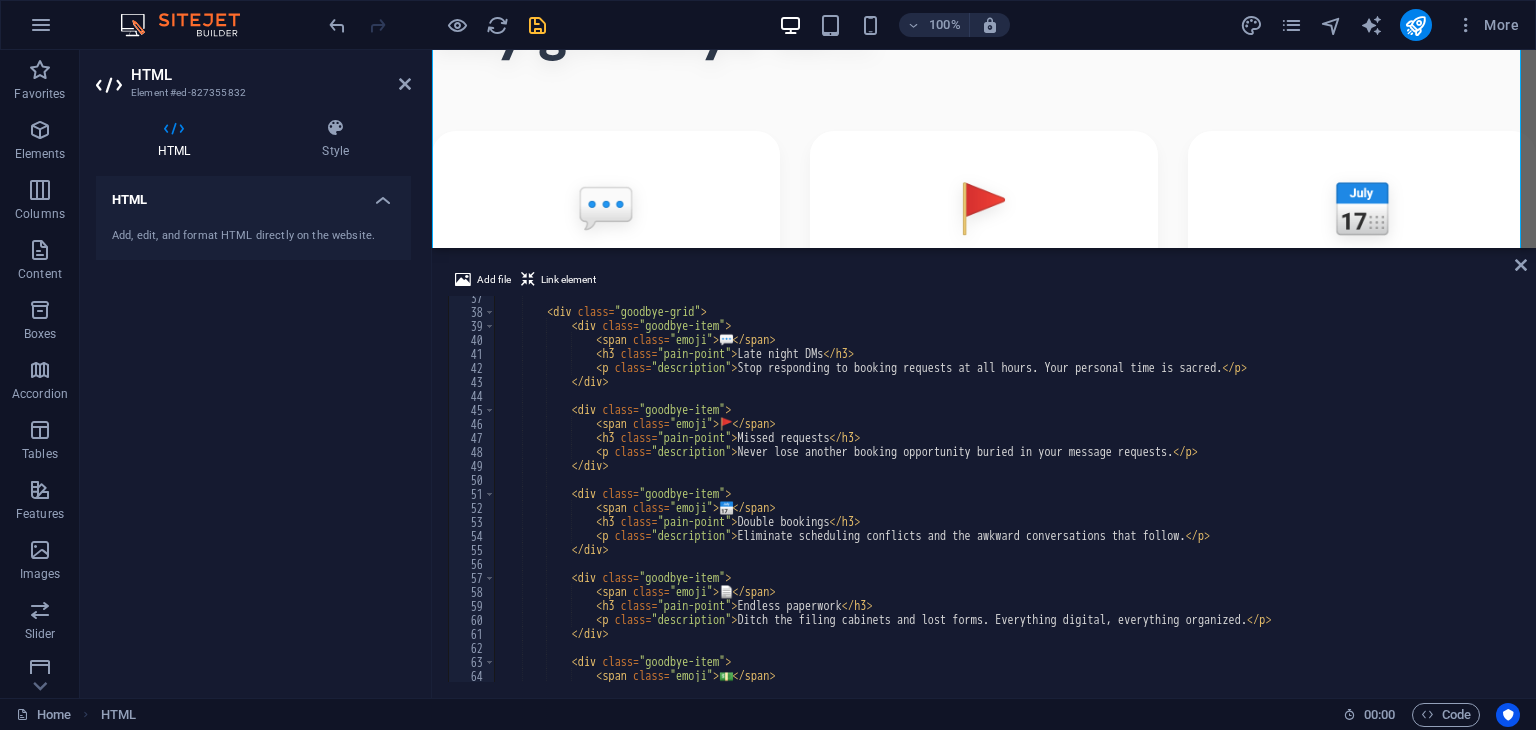 scroll, scrollTop: 515, scrollLeft: 0, axis: vertical 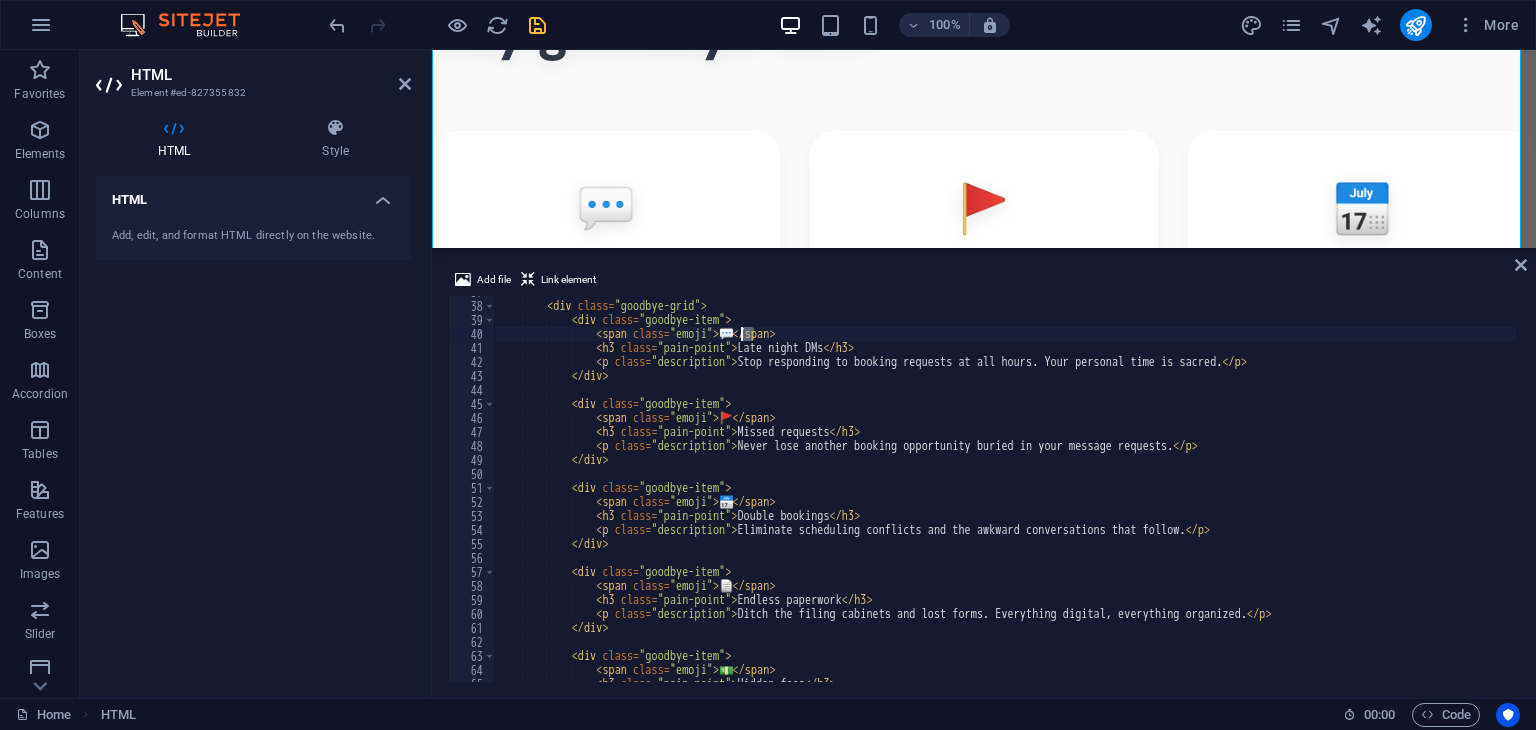 click on "< div   class = "goodbye-grid" >                < div   class = "goodbye-item" >                     < span   class = "emoji" > 💬 </ span >                     < h3   class = "pain-point" > Late night DMs </ h3 >                     < p   class = "description" > Stop responding to booking requests at all hours. Your personal time is sacred. </ p >                </ div >                               < div   class = "goodbye-item" >                     < span   class = "emoji" > 🚩 </ span >                     < h3   class = "pain-point" > Missed requests </ h3 >                     < p   class = "description" > Never lose another booking opportunity buried in your message requests. </ p >                </ div >                               < div   class = "goodbye-item" >                     < span   class = "emoji" > 📅 </ span >                     < h3   class = "pain-point" > Double bookings </ h3 >                     < p   class = "description" > </ p >                </ >" at bounding box center (7718, 490) 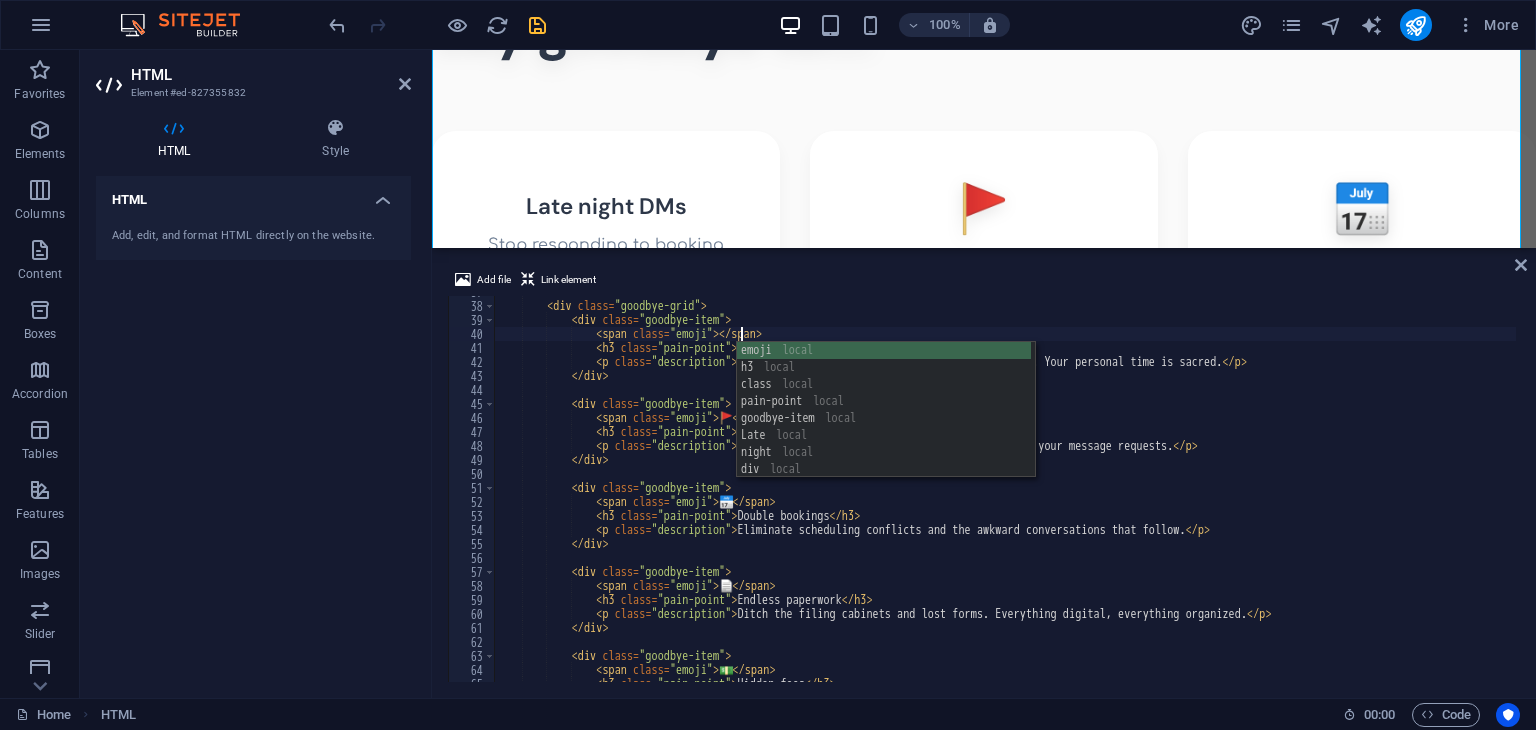 scroll, scrollTop: 0, scrollLeft: 0, axis: both 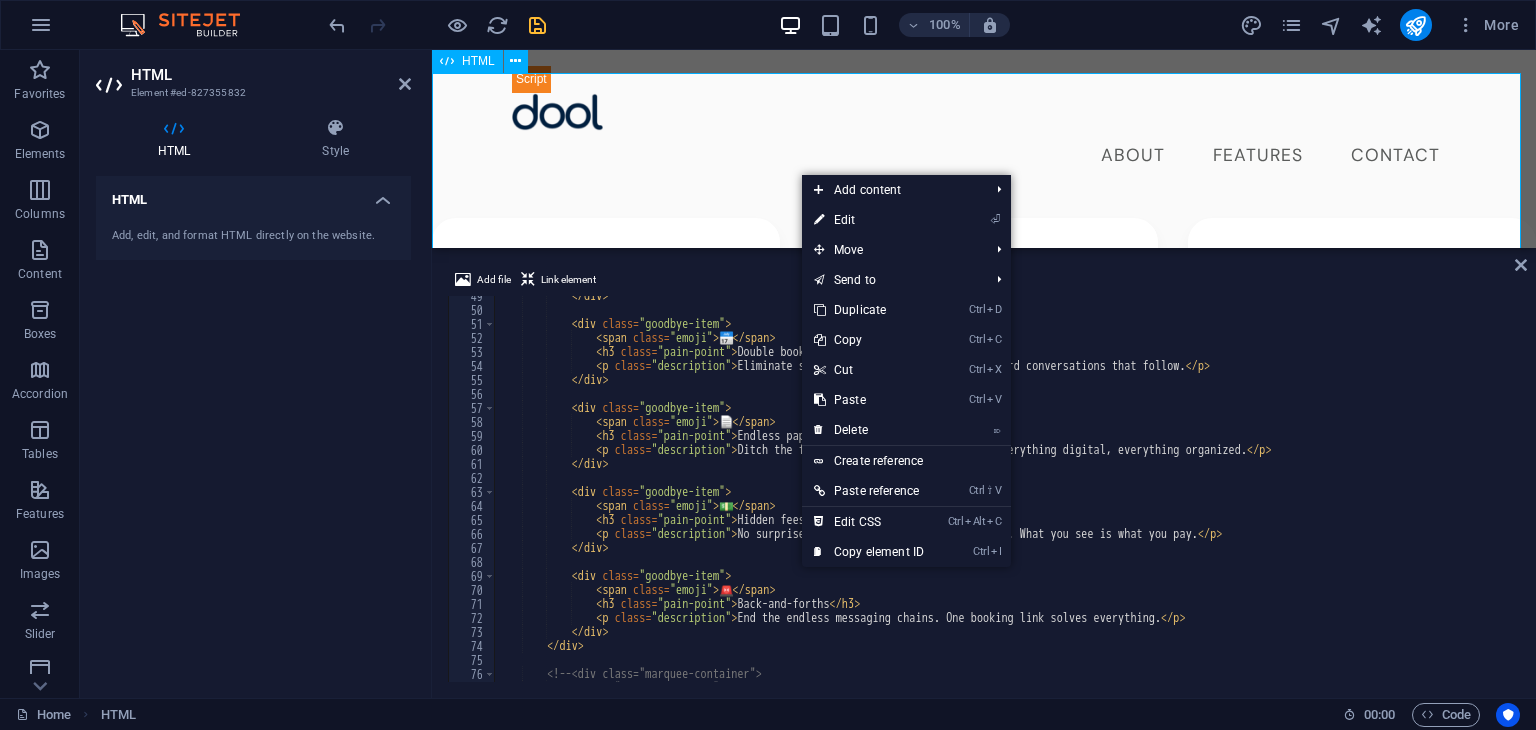 click on "Say Goodbye To Section
Say goodbye to....
Late night DMs
Stop responding to booking requests at all hours. Your personal time is sacred.
🚩
Missed requests
Never lose another booking opportunity buried in your message requests.
📅
Double bookings
Eliminate scheduling conflicts and the awkward conversations that follow.
📄
Endless paperwork
Ditch the filing cabinets and lost forms. Everything digital, everything organized.
💵
Hidden fees
🚨" at bounding box center [984, 457] 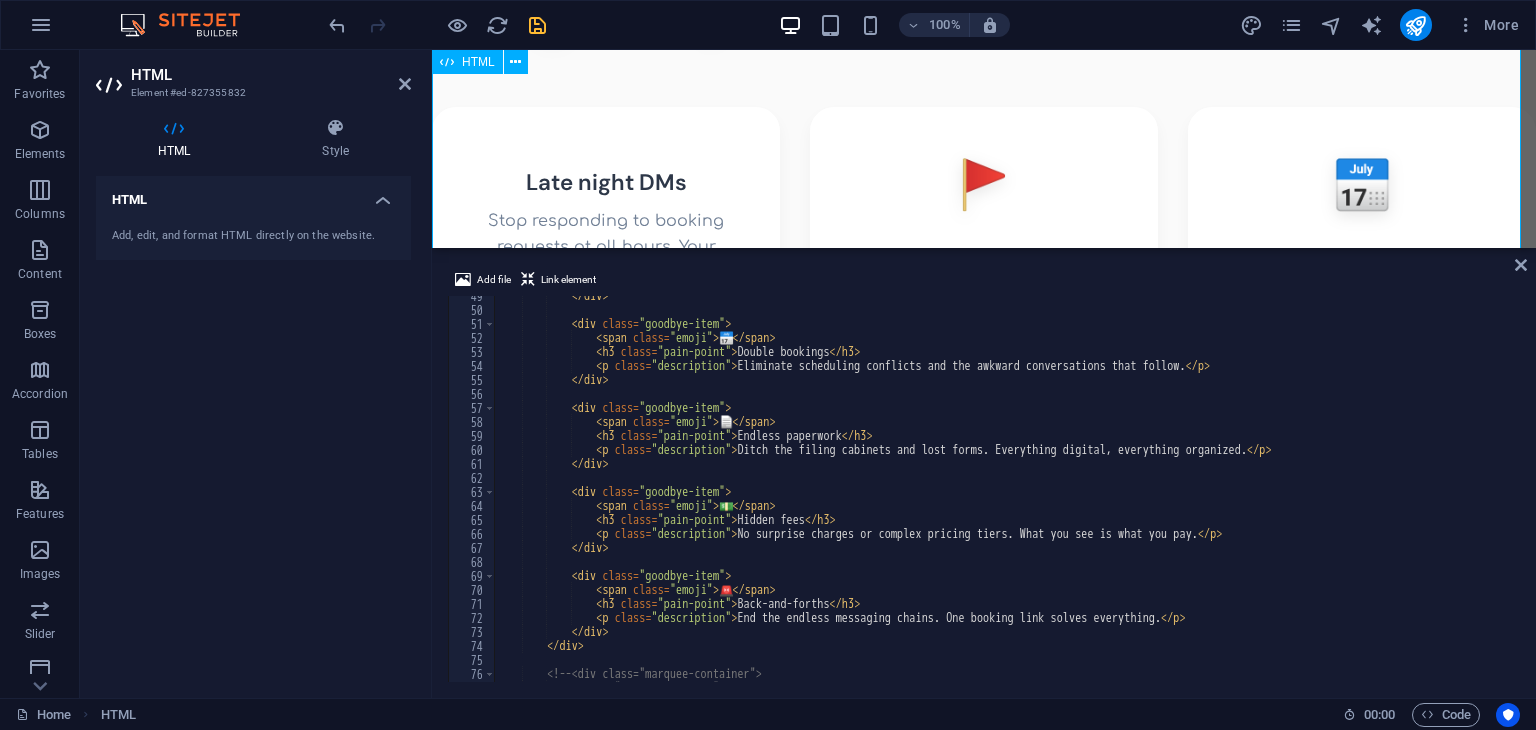 scroll, scrollTop: 752, scrollLeft: 0, axis: vertical 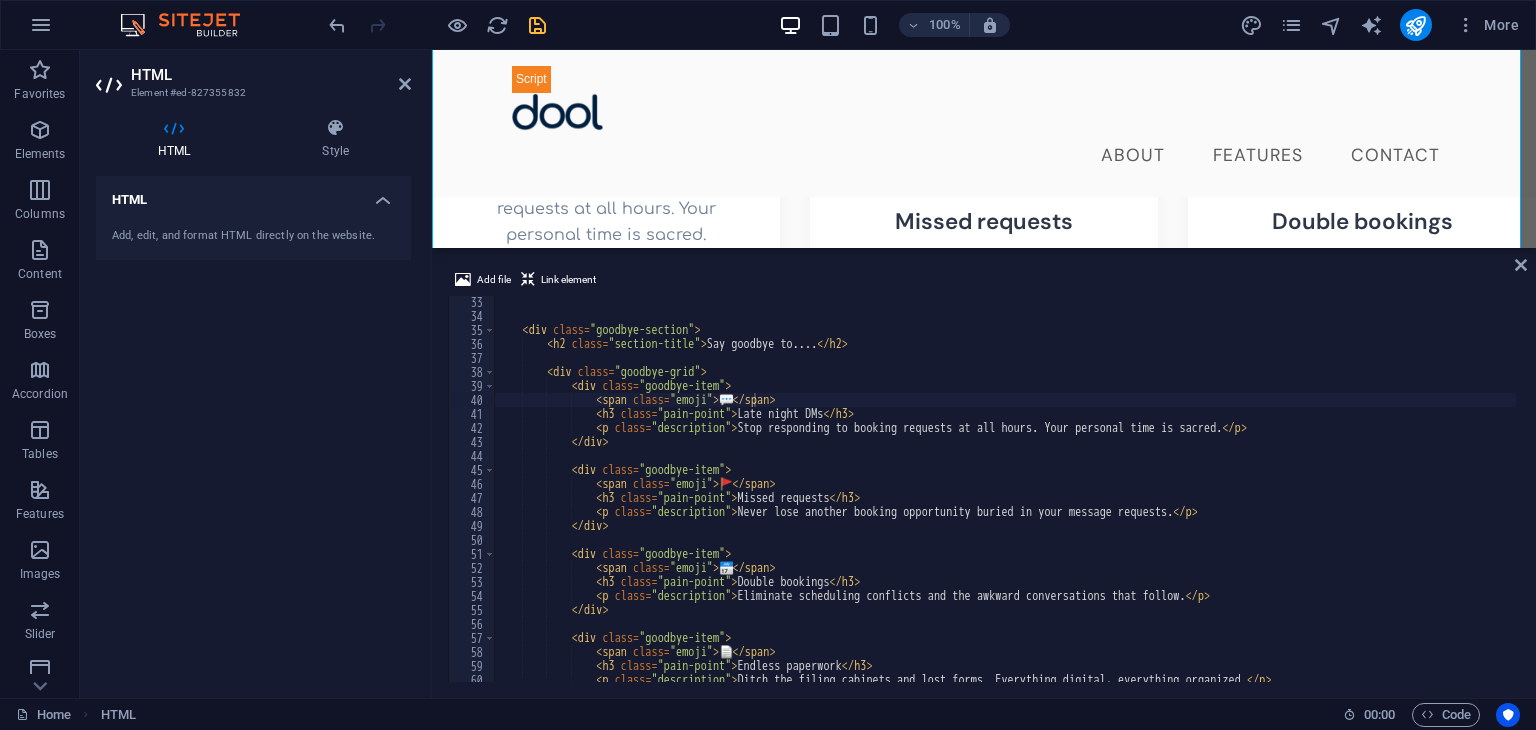 type on "<div class="goodbye-grid">" 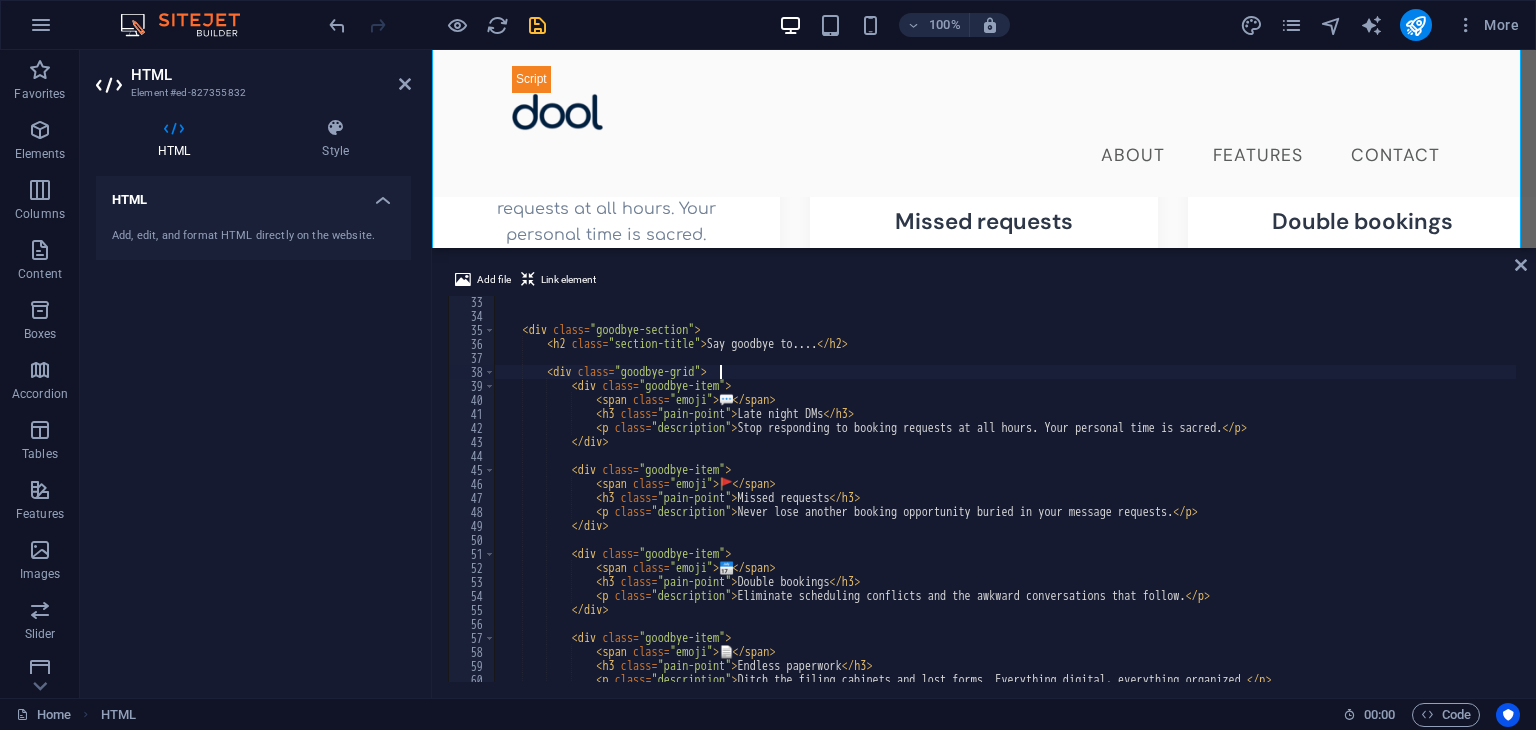 drag, startPoint x: 1156, startPoint y: 421, endPoint x: 620, endPoint y: 181, distance: 587.27844 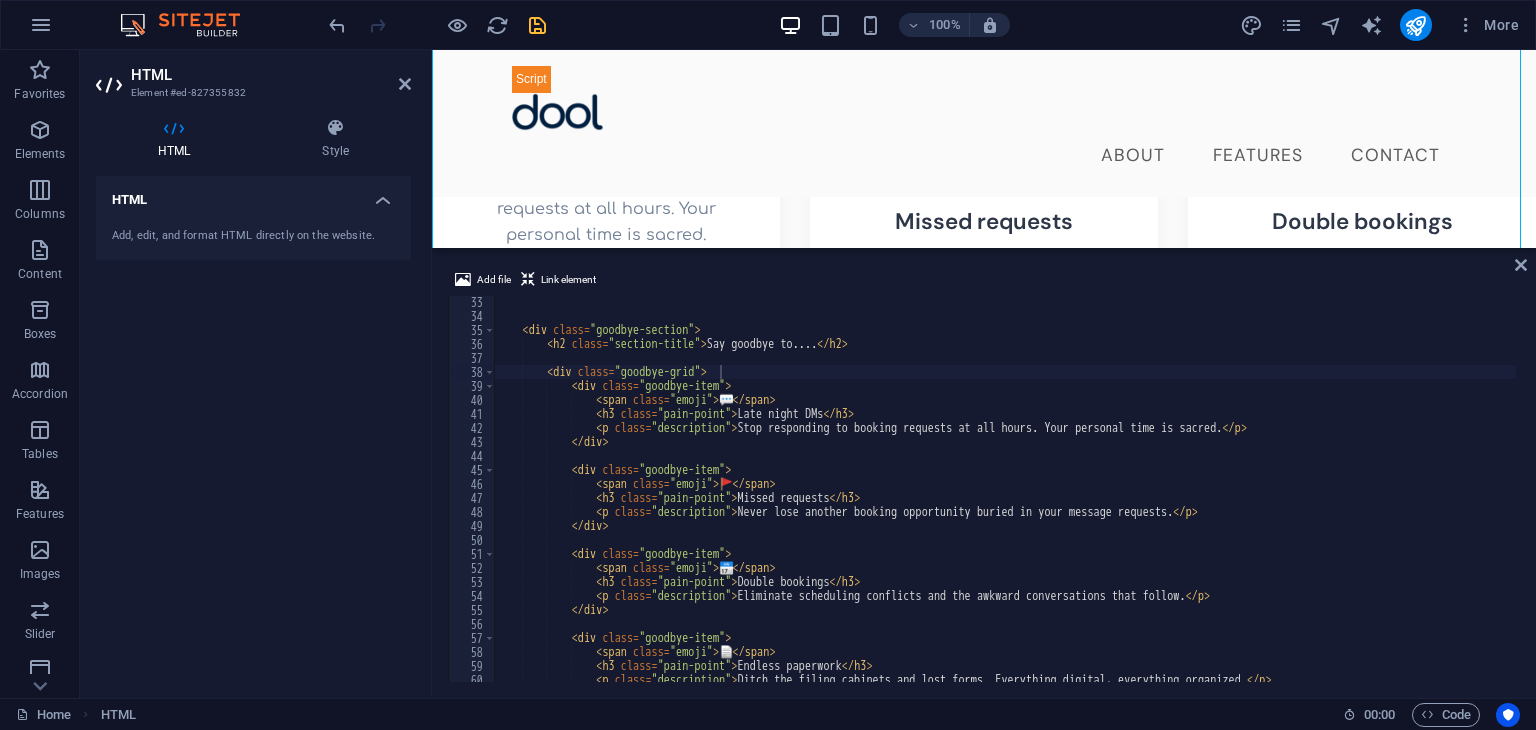 drag, startPoint x: 712, startPoint y: 247, endPoint x: 666, endPoint y: 441, distance: 199.37904 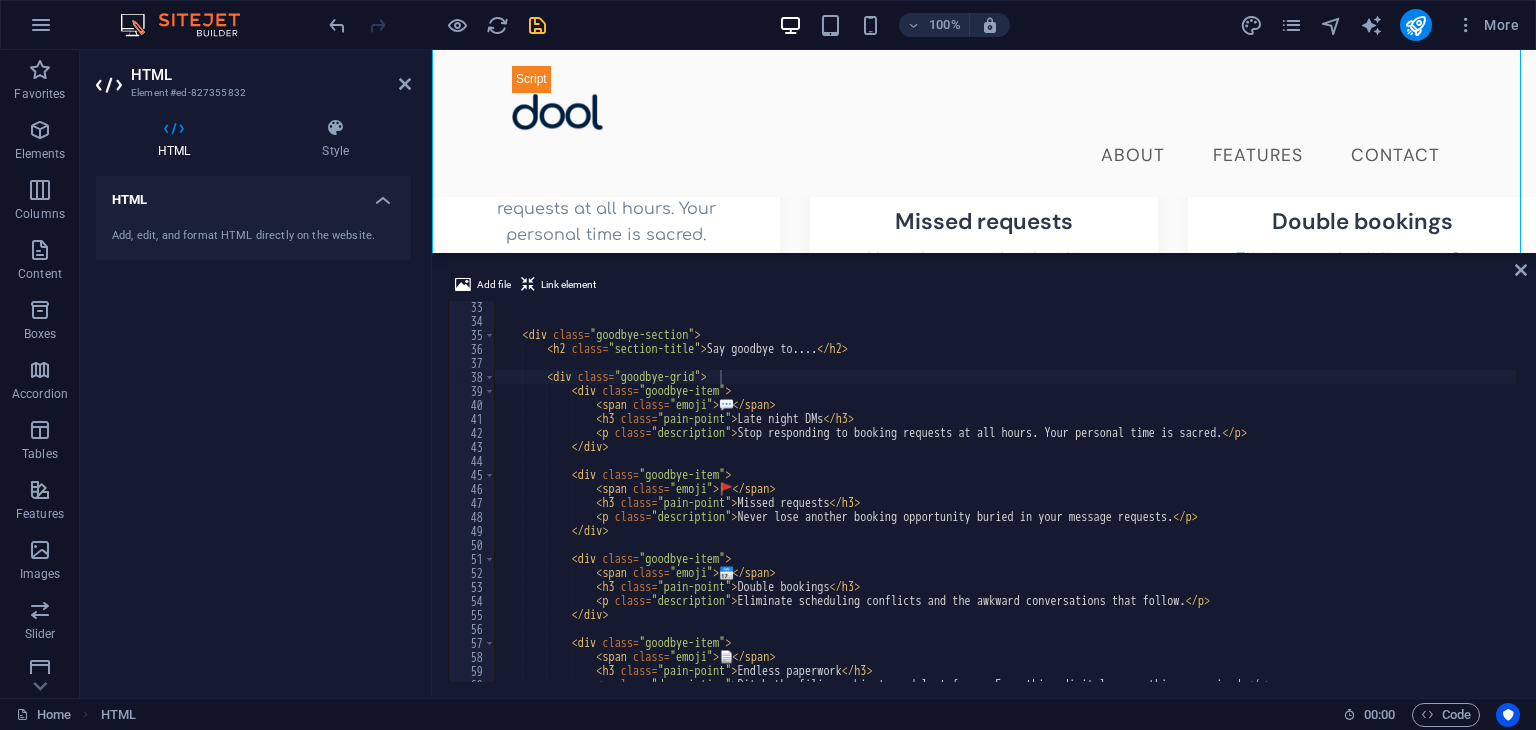 drag, startPoint x: 666, startPoint y: 441, endPoint x: 664, endPoint y: 201, distance: 240.00833 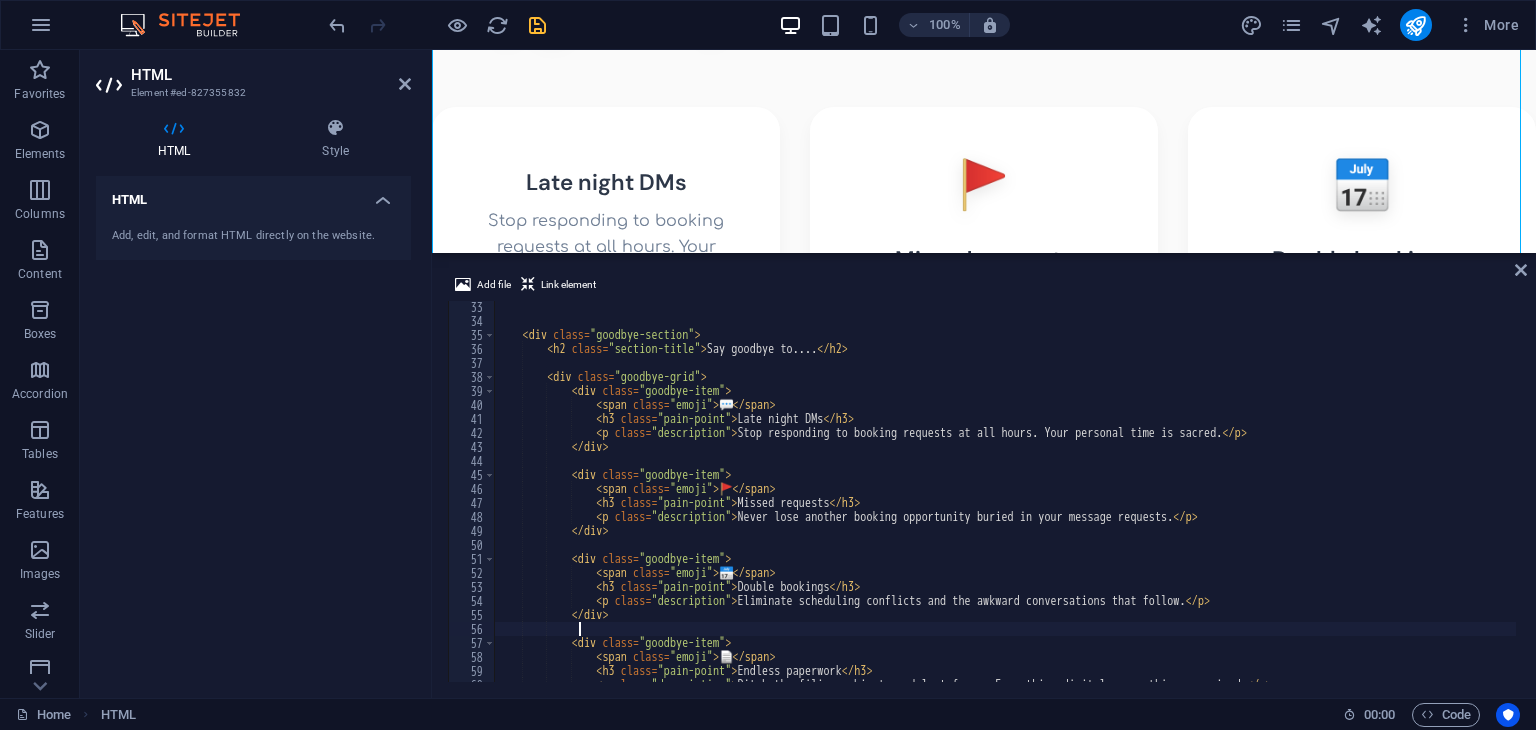 drag, startPoint x: 641, startPoint y: 464, endPoint x: 944, endPoint y: 634, distance: 347.432 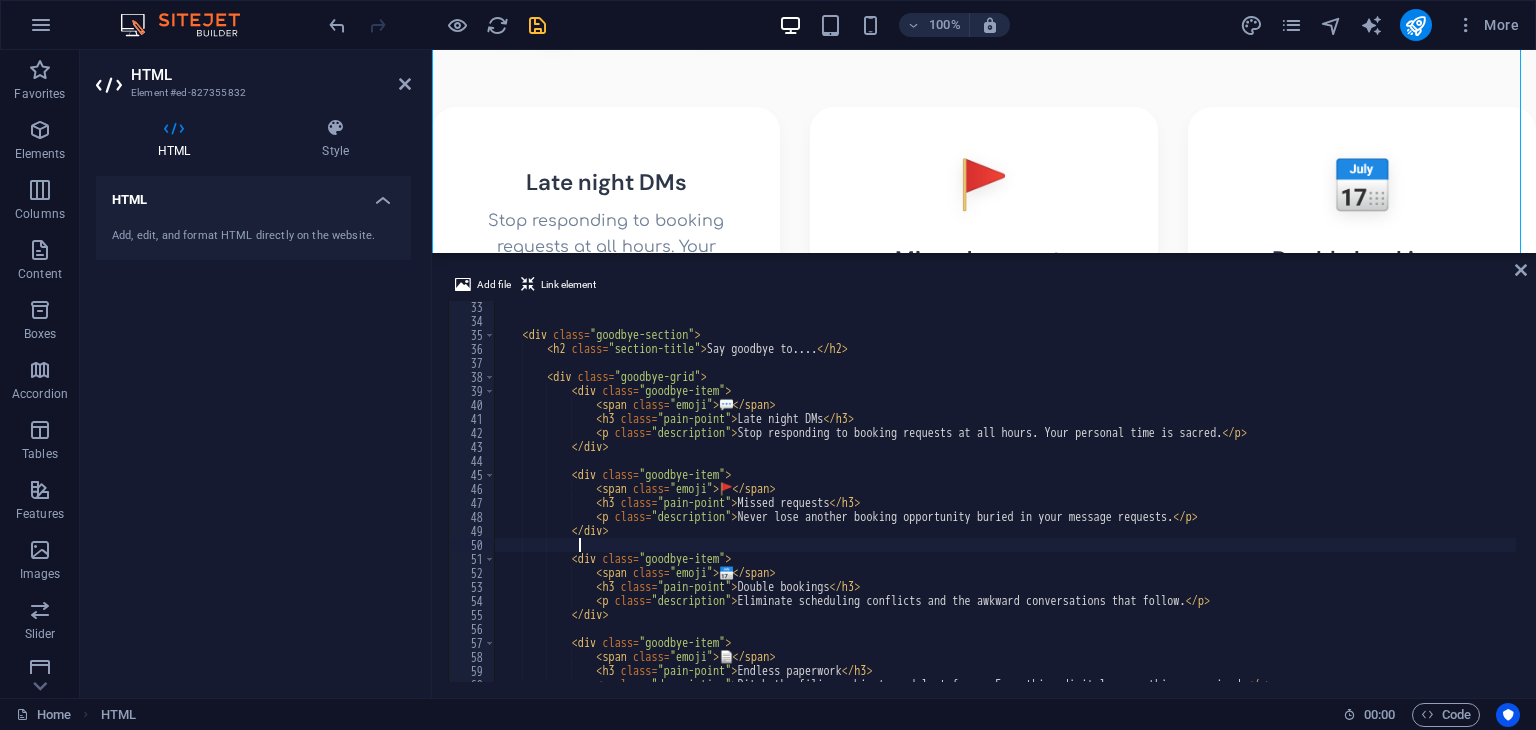 drag, startPoint x: 944, startPoint y: 634, endPoint x: 710, endPoint y: 545, distance: 250.35374 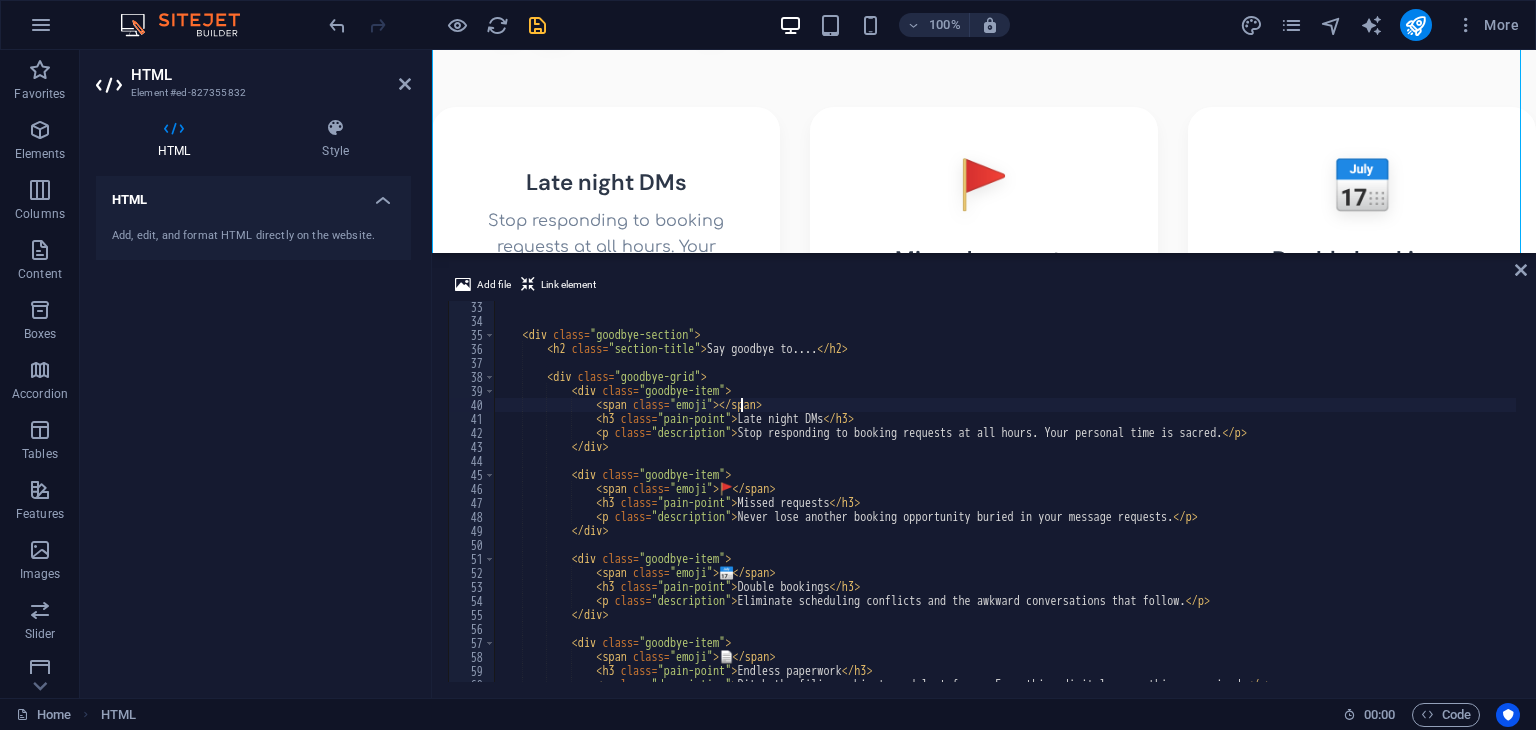 type on "<span class="emoji">💬</span>" 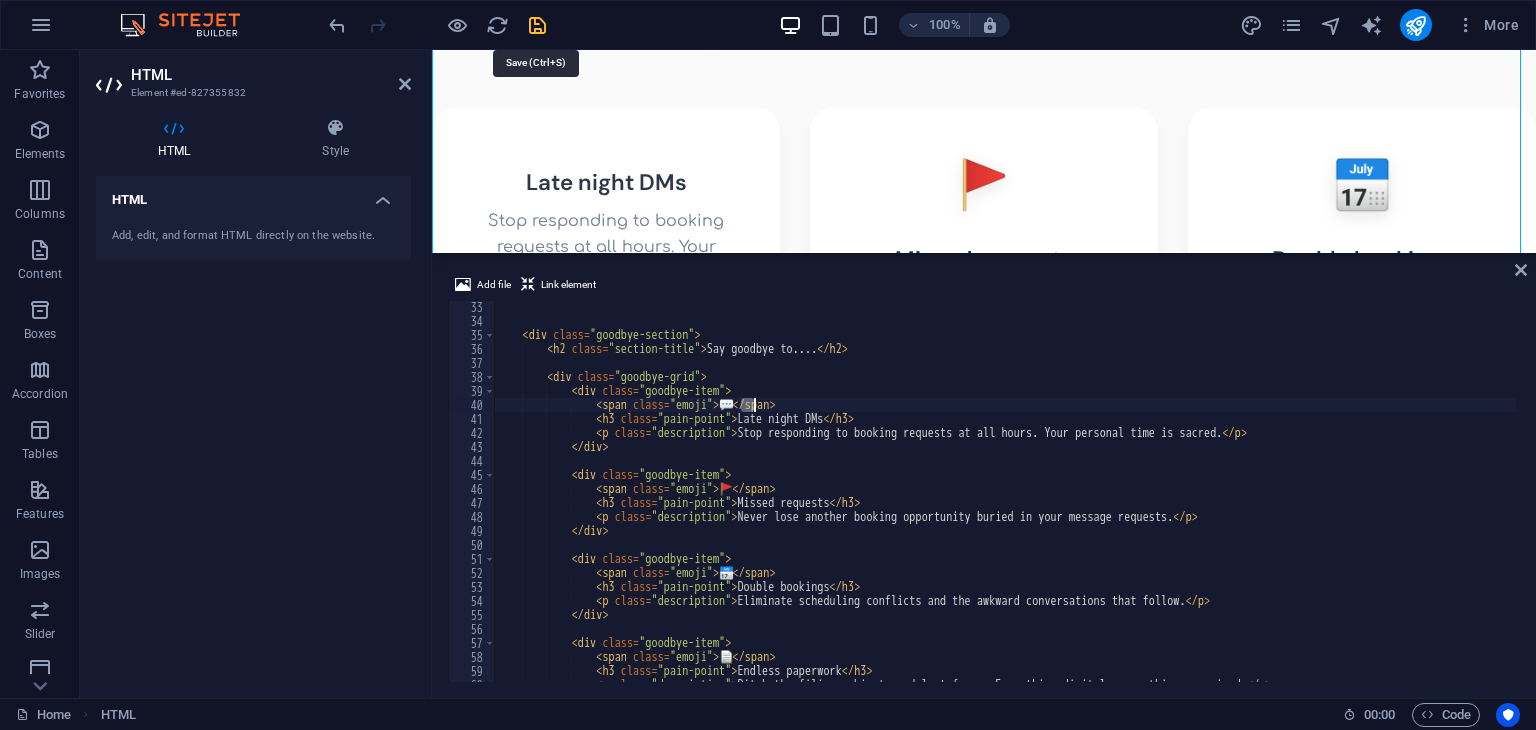 click at bounding box center (537, 25) 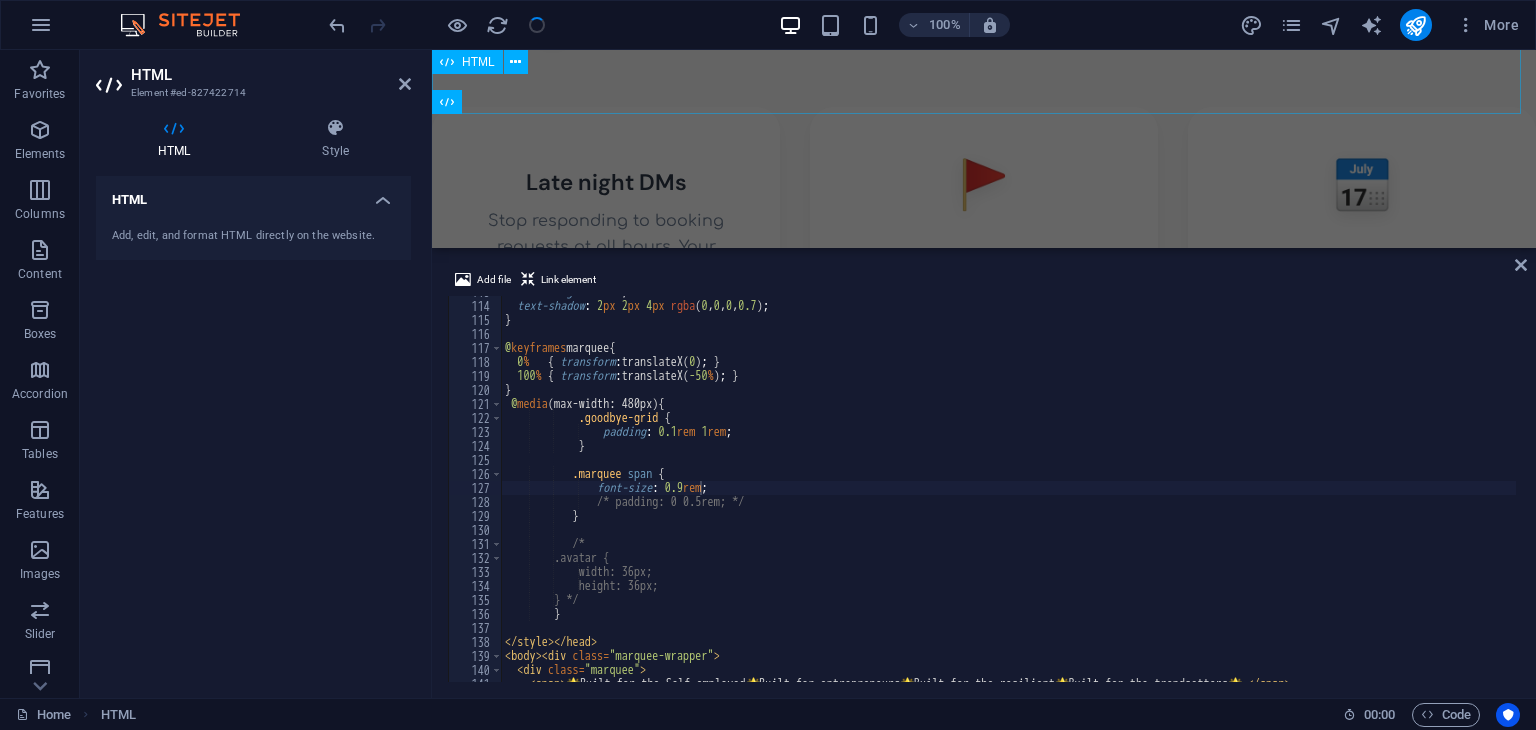 scroll, scrollTop: 468, scrollLeft: 0, axis: vertical 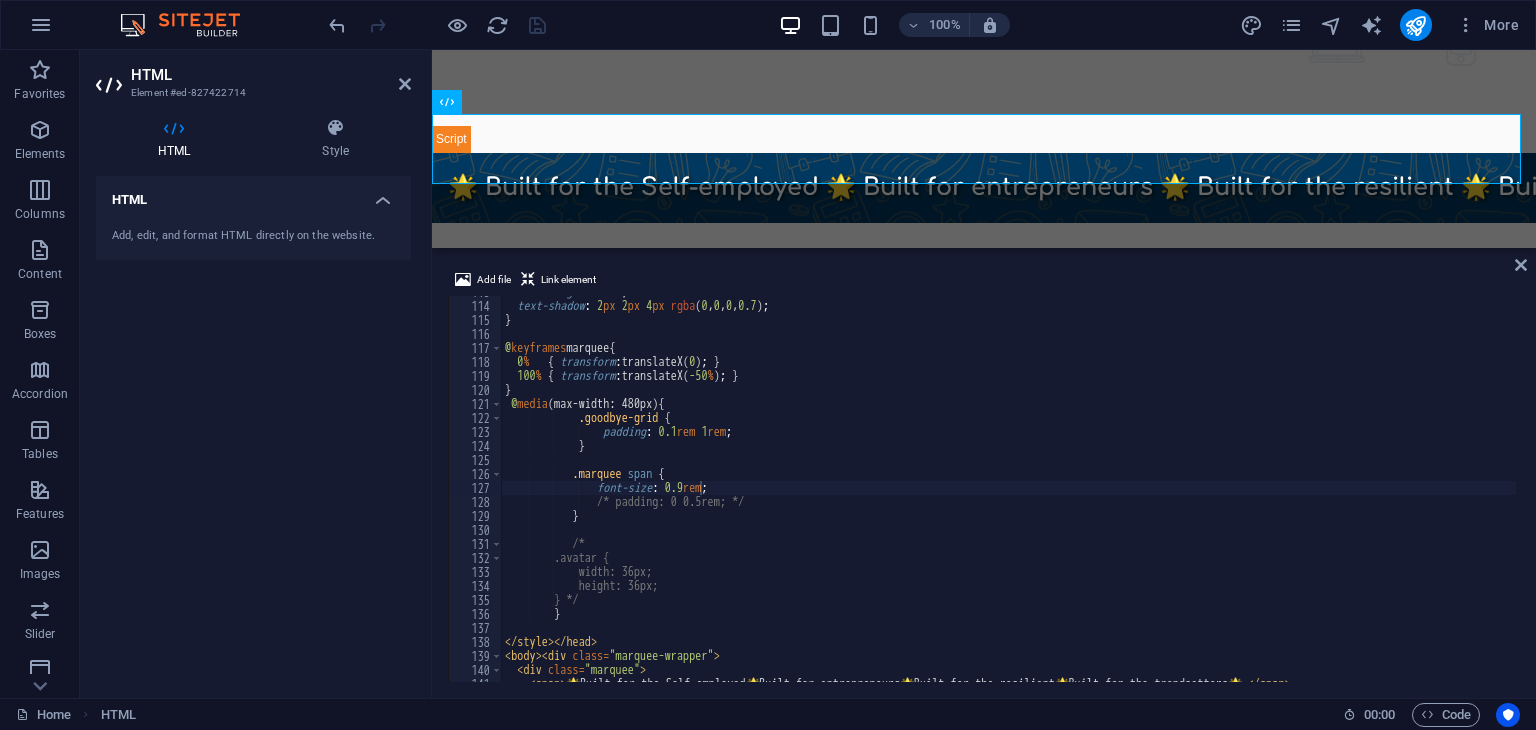 click at bounding box center [984, 250] 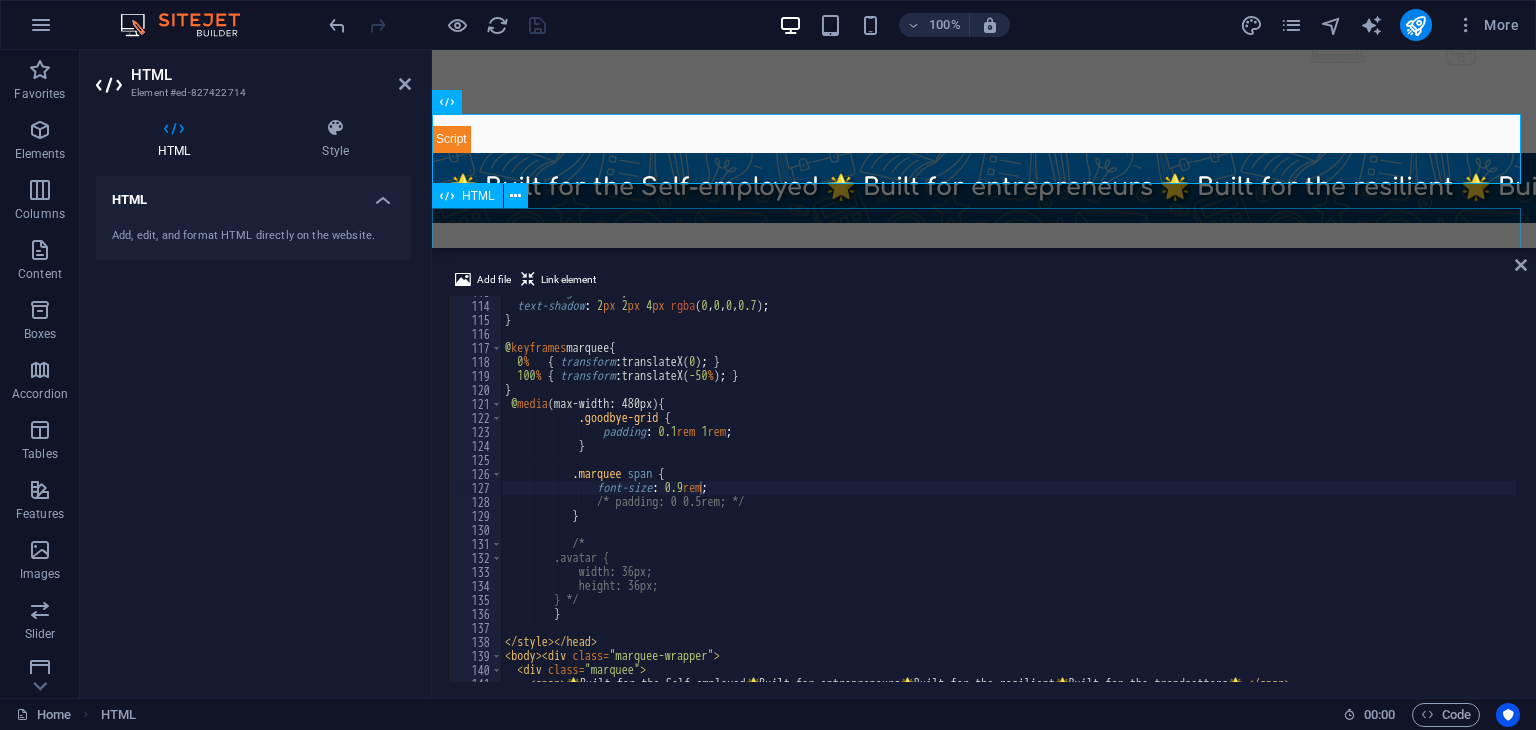 click on "Say Goodbye To Section
Say goodbye to....
Late night DMs
Stop responding to booking requests at all hours. Your personal time is sacred.
🚩
Missed requests
Never lose another booking opportunity buried in your message requests.
📅
Double bookings
Eliminate scheduling conflicts and the awkward conversations that follow.
📄
Endless paperwork
Ditch the filing cabinets and lost forms. Everything digital, everything organized.
💵
Hidden fees
🚨" at bounding box center (984, 630) 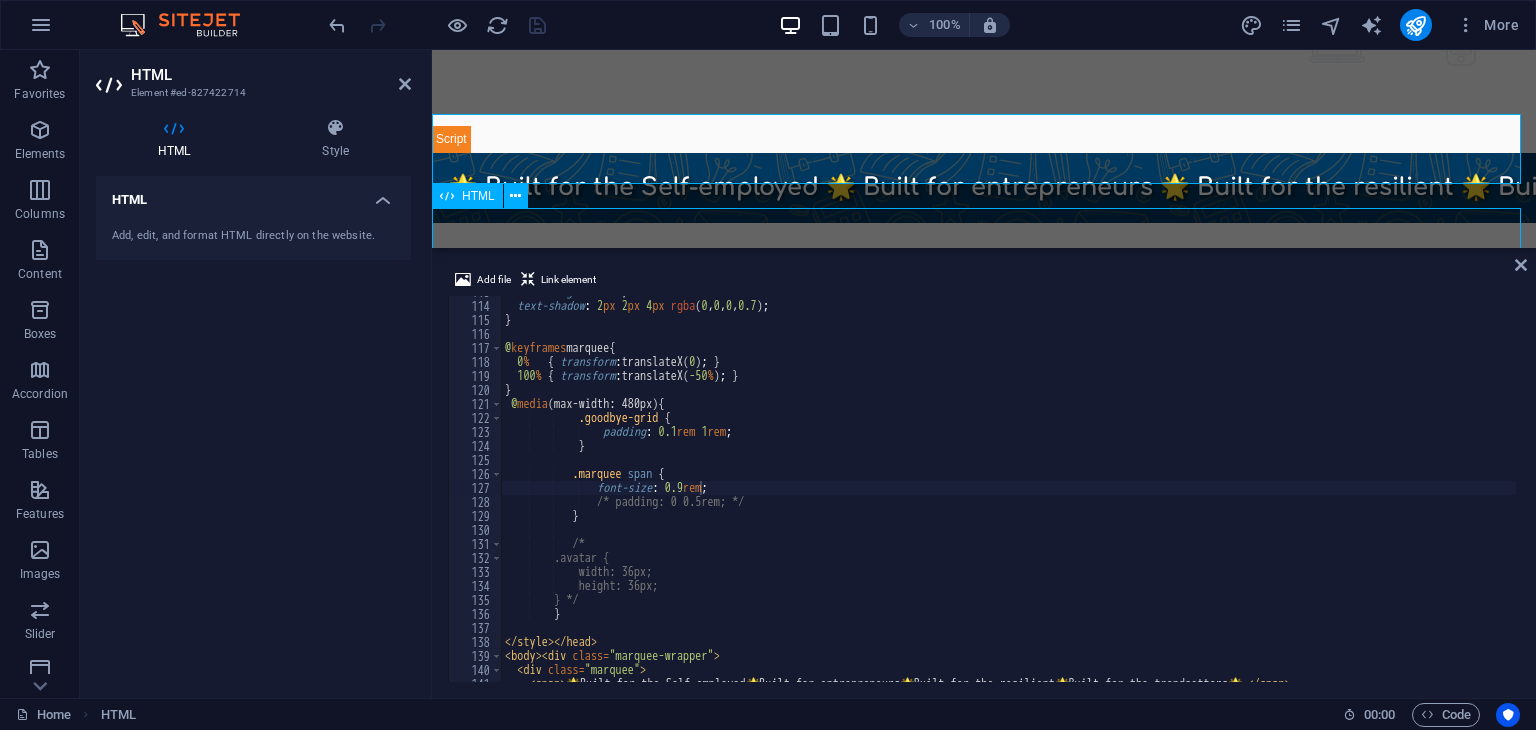 click on "Dool - Business Assistant for Beauticians
$
🌐" at bounding box center [984, -59] 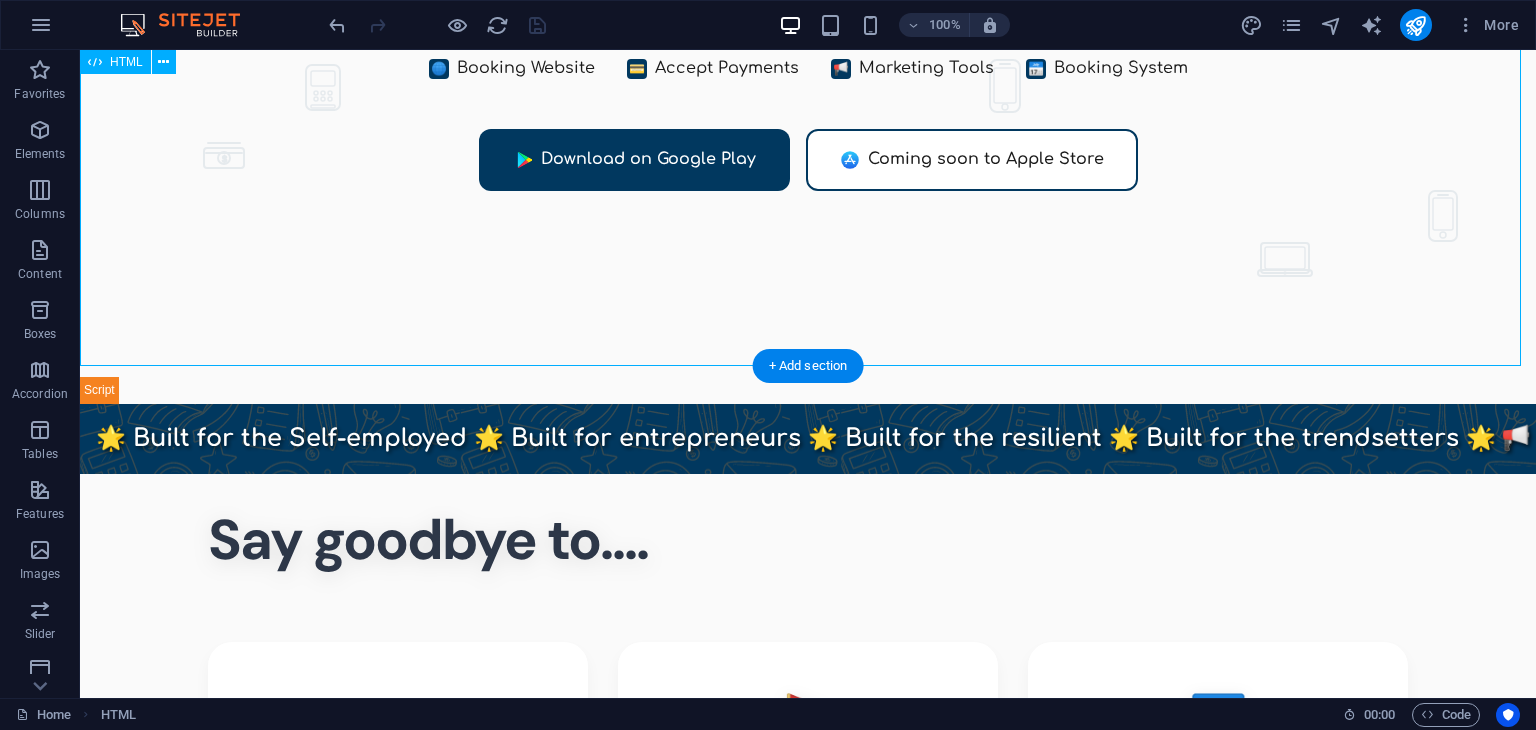 click on "Dool - Business Assistant for Beauticians
$
🌐" at bounding box center [808, 66] 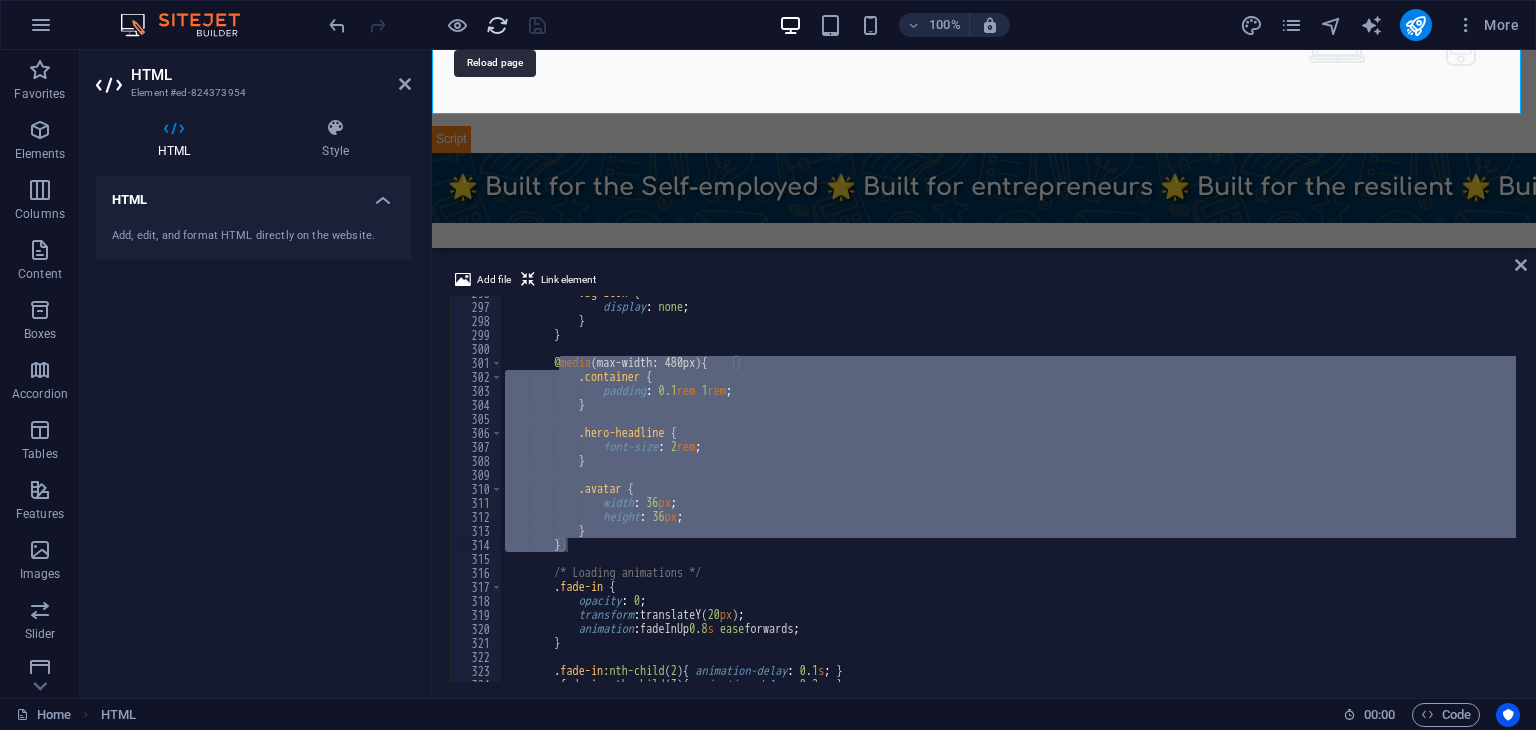 click at bounding box center [497, 25] 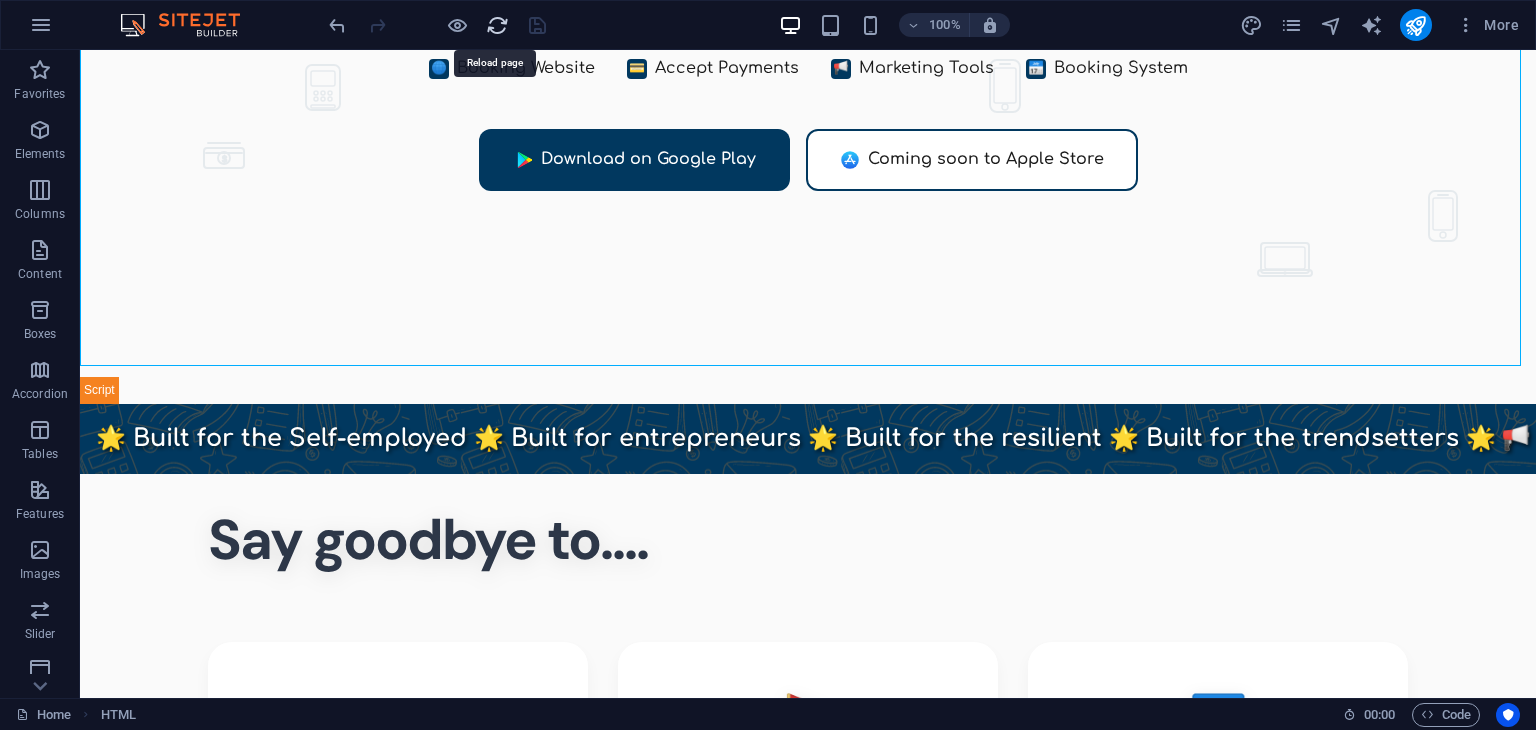 click at bounding box center (497, 25) 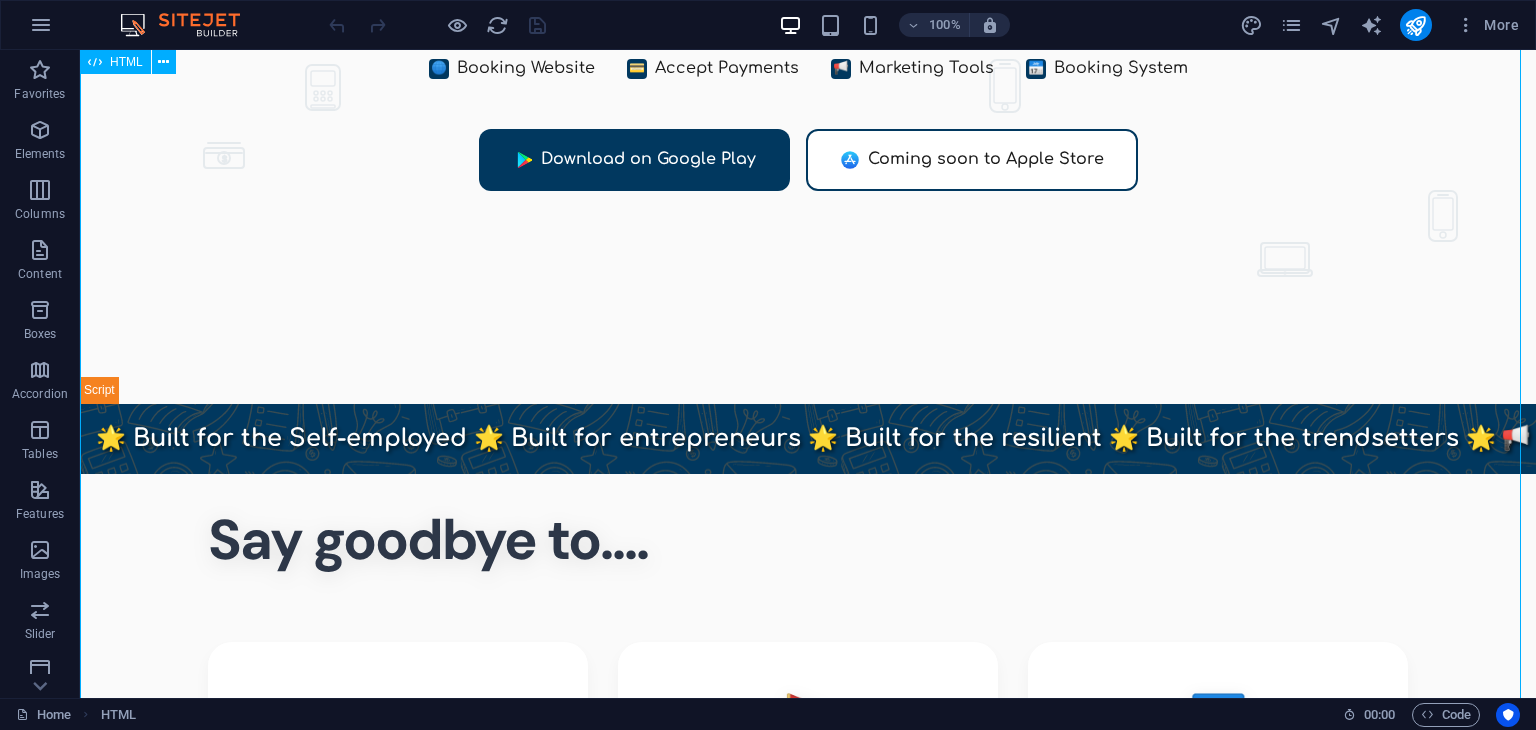 click on "HTML" at bounding box center [115, 62] 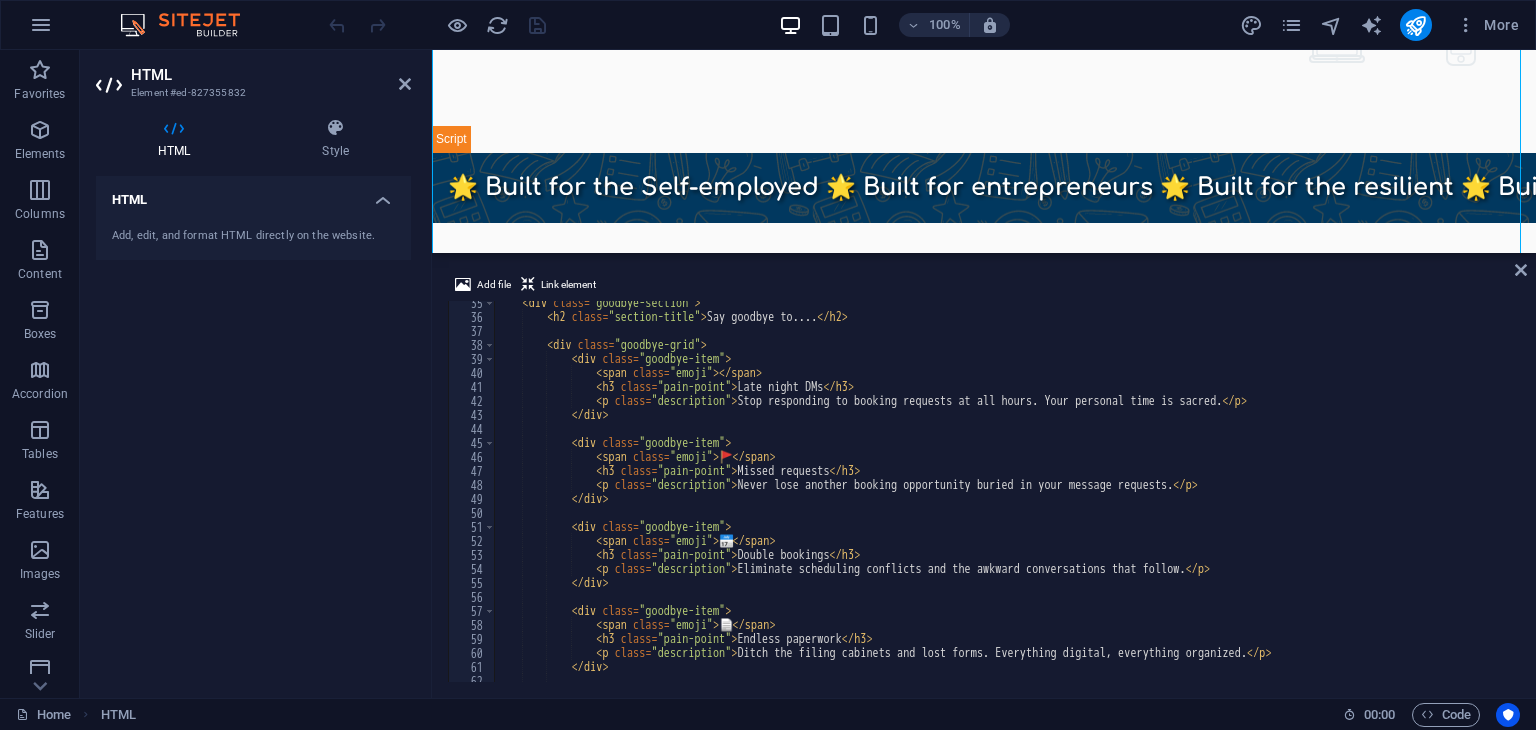 scroll, scrollTop: 486, scrollLeft: 0, axis: vertical 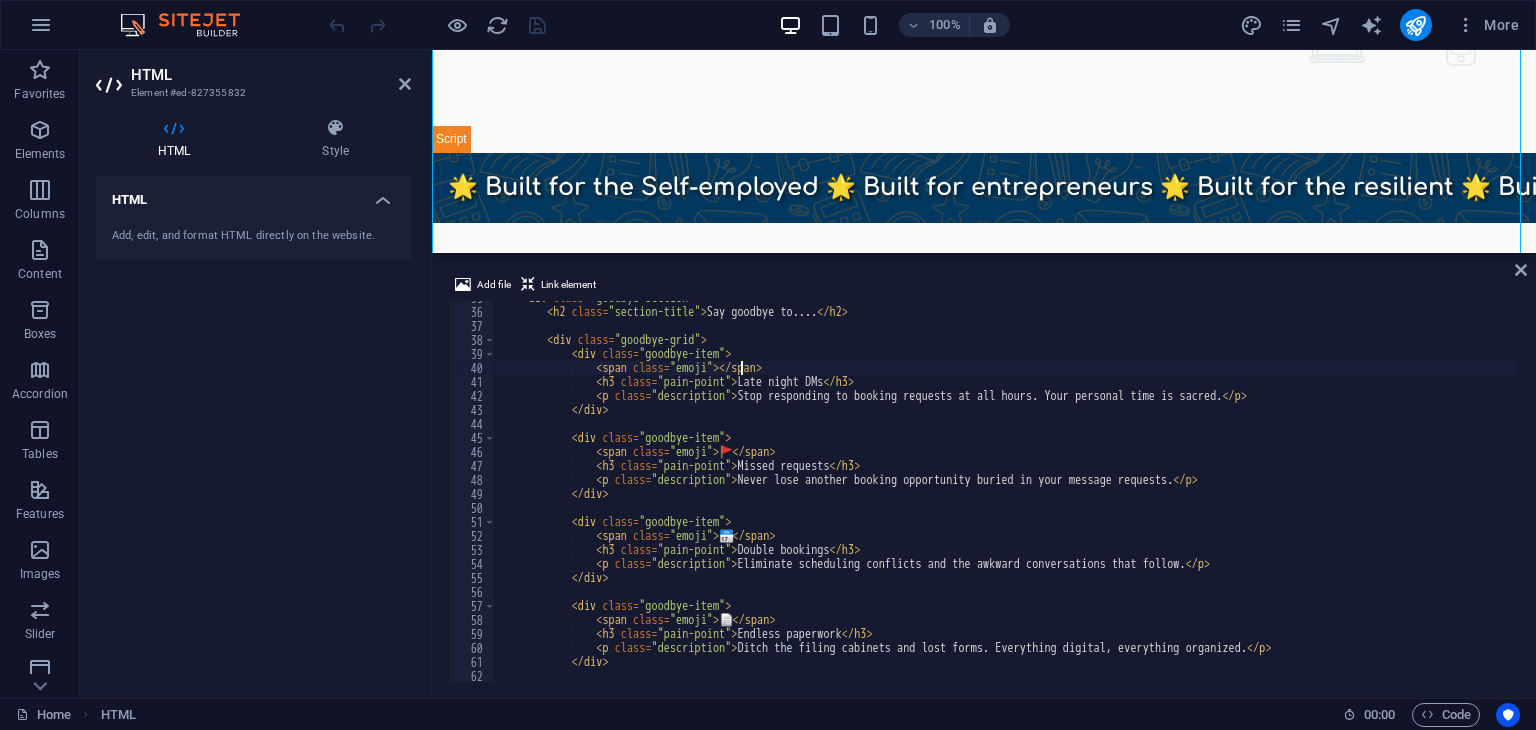click on "< div   class = "goodbye-section" >           < h2   class = "section-title" > Say goodbye to.... </ h2 >                     < div   class = "goodbye-grid" >                < div   class = "goodbye-item" >                     < span   class = "emoji" > </ span >                     < h3   class = "pain-point" > Late night DMs </ h3 >                     < p   class = "description" > Stop responding to booking requests at all hours. Your personal time is sacred. </ p >                </ div >                               < div   class = "goodbye-item" >                     < span   class = "emoji" > 🚩 </ span >                     < h3   class = "pain-point" > Missed requests </ h3 >                     < p   class = "description" > Never lose another booking opportunity buried in your message requests. </ p >                </ div >                               < div   class = "goodbye-item" >                     < span   class = "emoji" > 📅 </ span >                     < h3   class = > </ h3 >" at bounding box center [7718, 493] 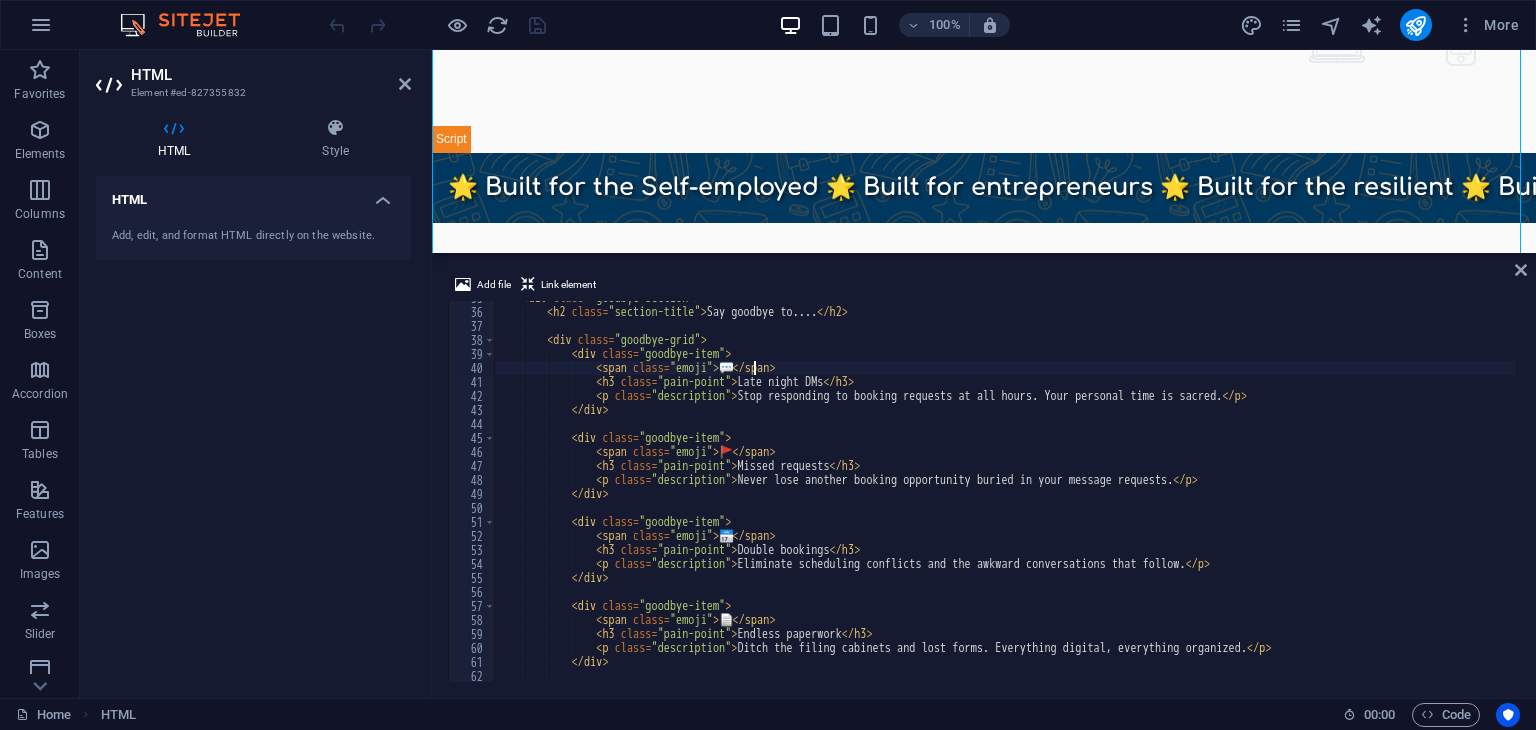 scroll, scrollTop: 0, scrollLeft: 0, axis: both 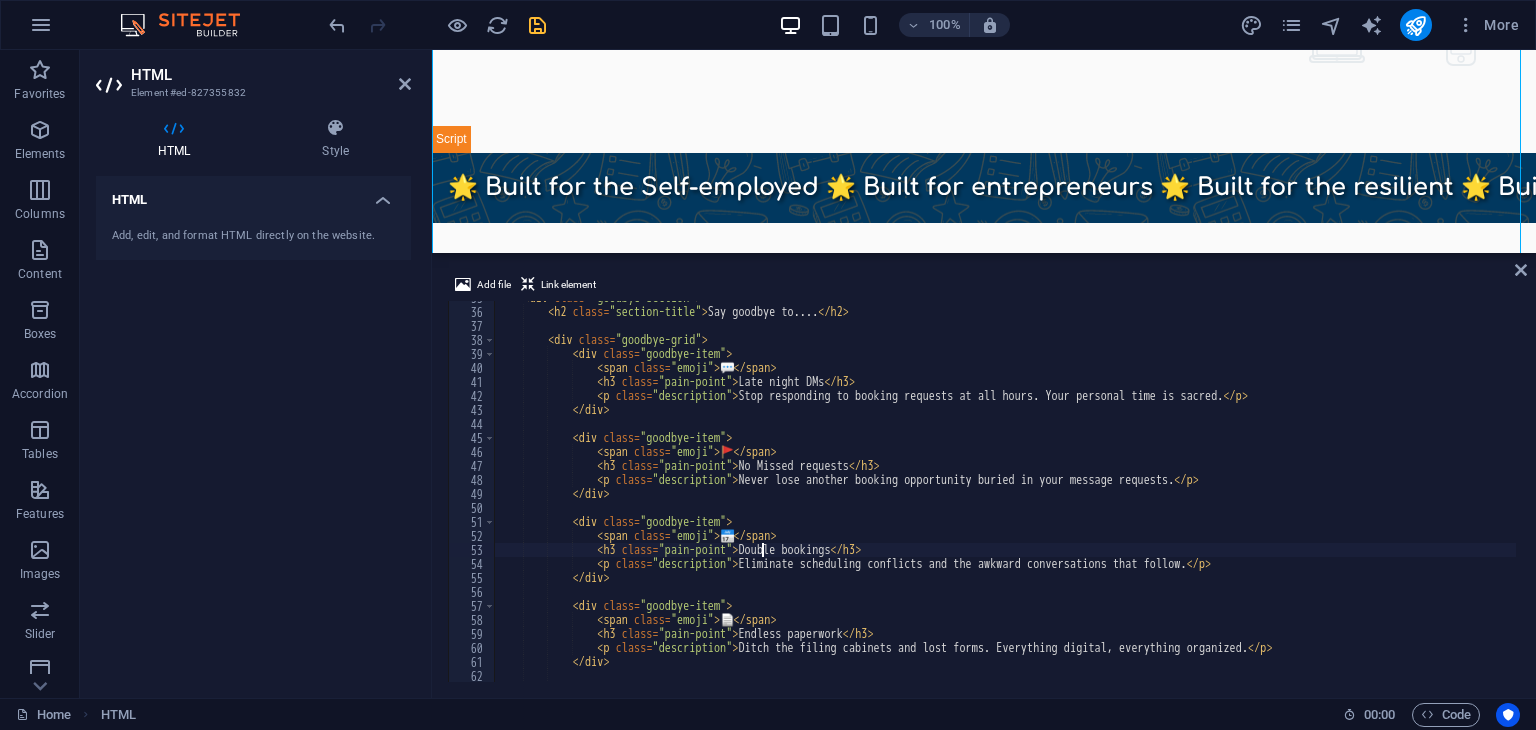 click on "< div   class = "goodbye-section" >           < h2   class = "section-title" > Say goodbye to.... </ h2 >                     < div   class = "goodbye-grid" >                < div   class = "goodbye-item" >                     < span   class = "emoji" > 💬 </ span >                     < h3   class = "pain-point" > Late night DMs </ h3 >                     < p   class = "description" > Stop responding to booking requests at all hours. Your personal time is sacred. </ p >                </ div >                               < div   class = "goodbye-item" >                     < span   class = "emoji" > 🚩 </ span >                     < h3   class = "pain-point" > No Missed requests </ h3 >                     < p   class = "description" > Never lose another booking opportunity buried in your message requests. </ p >                </ div >                               < div   class = "goodbye-item" >                     < span   class = "emoji" > 📅 </ span >                     < h3   class = >" at bounding box center (7719, 493) 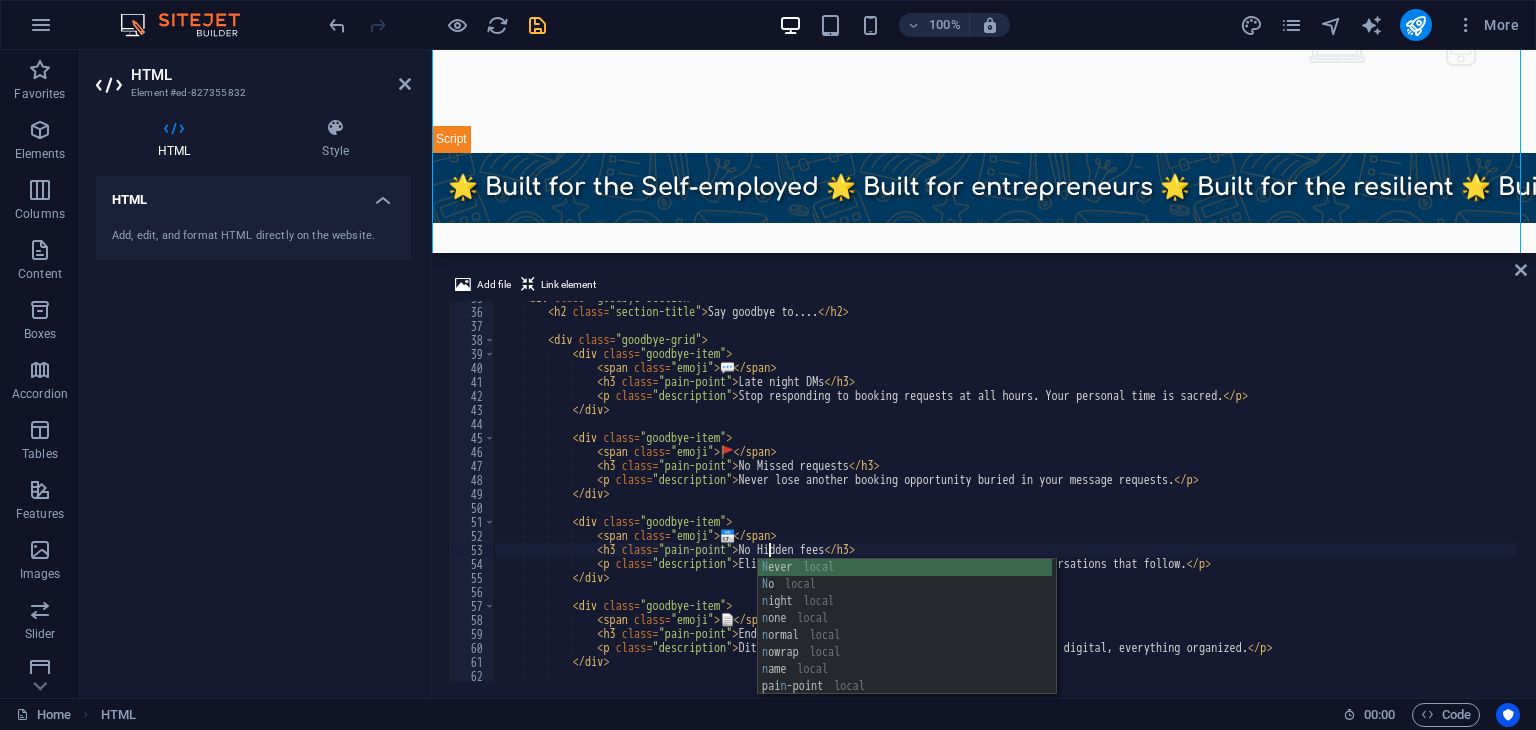 scroll, scrollTop: 0, scrollLeft: 23, axis: horizontal 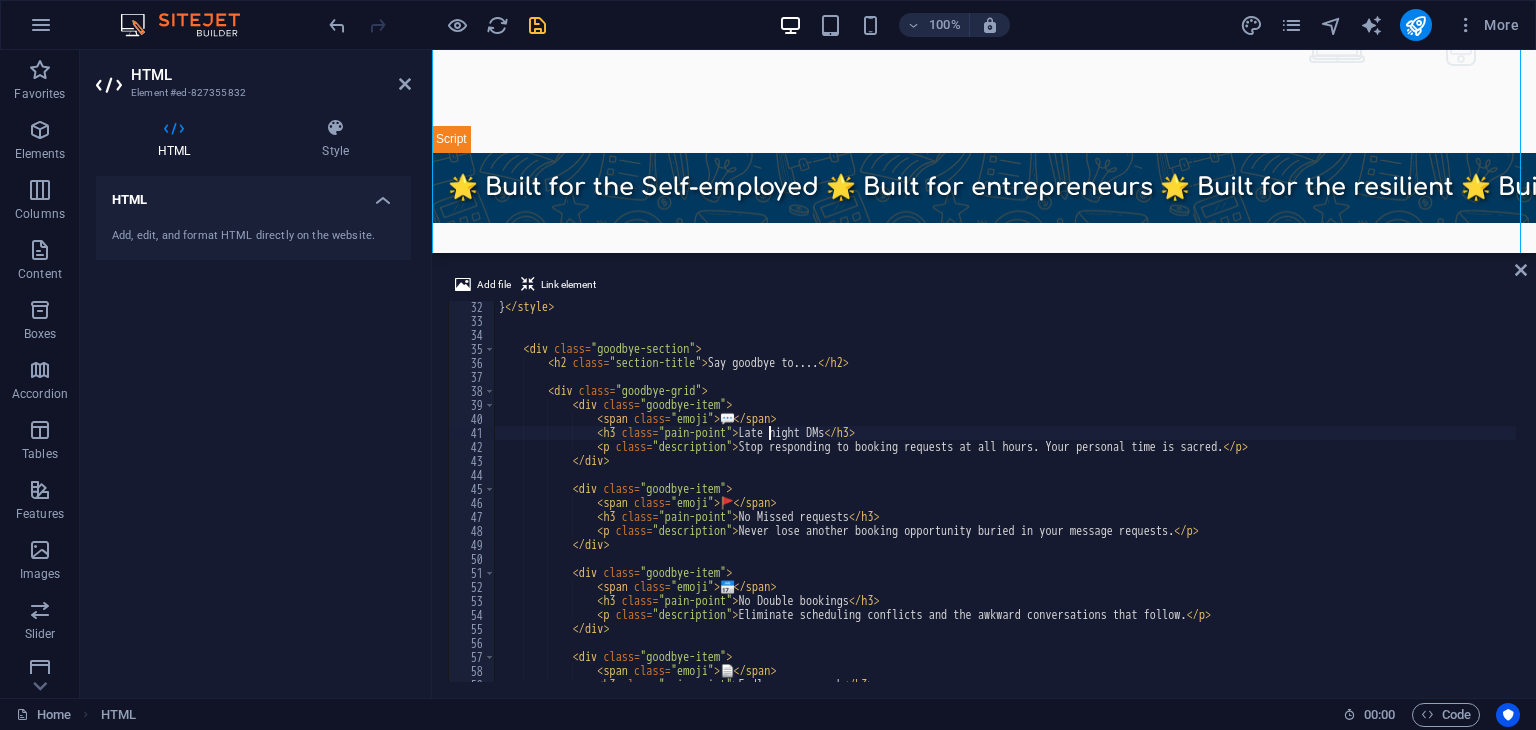 click on "} </ style >      < div   class = "goodbye-section" >           < h2   class = "section-title" > Say goodbye to.... </ h2 >                     < div   class = "goodbye-grid" >                < div   class = "goodbye-item" >                     < span   class = "emoji" > 💬 </ span >                     < h3   class = "pain-point" > Late night DMs </ h3 >                     < p   class = "description" > Stop responding to booking requests at all hours. Your personal time is sacred. </ p >                </ div >                               < div   class = "goodbye-item" >                     < span   class = "emoji" > 🚩 </ span >                     < h3   class = "pain-point" > No Missed requests </ h3 >                     < p   class = "description" > Never lose another booking opportunity buried in your message requests. </ p >                </ div >                               < div   class = "goodbye-item" >                     < span   class = "emoji" > 📅 </ span >                     <" at bounding box center [7719, 502] 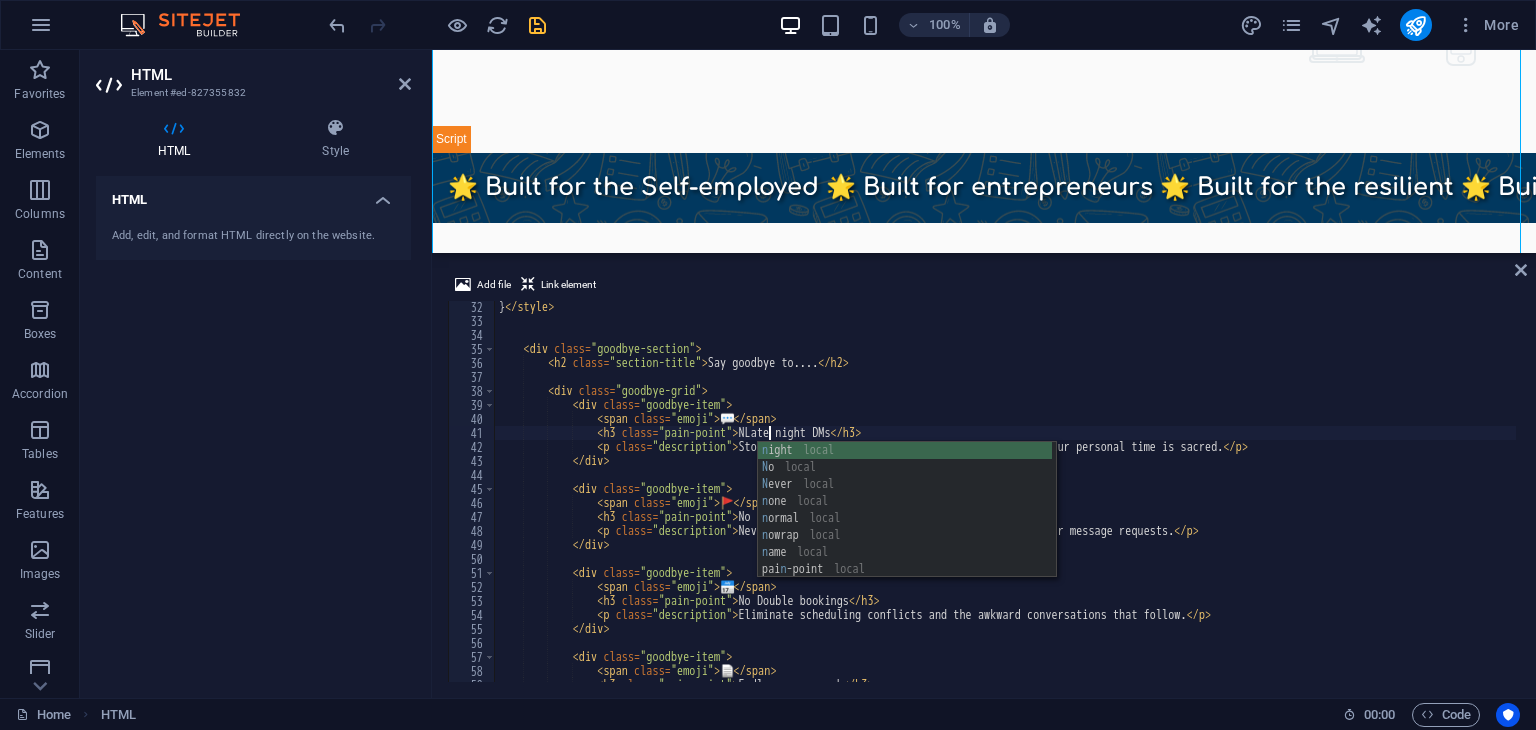 scroll, scrollTop: 0, scrollLeft: 23, axis: horizontal 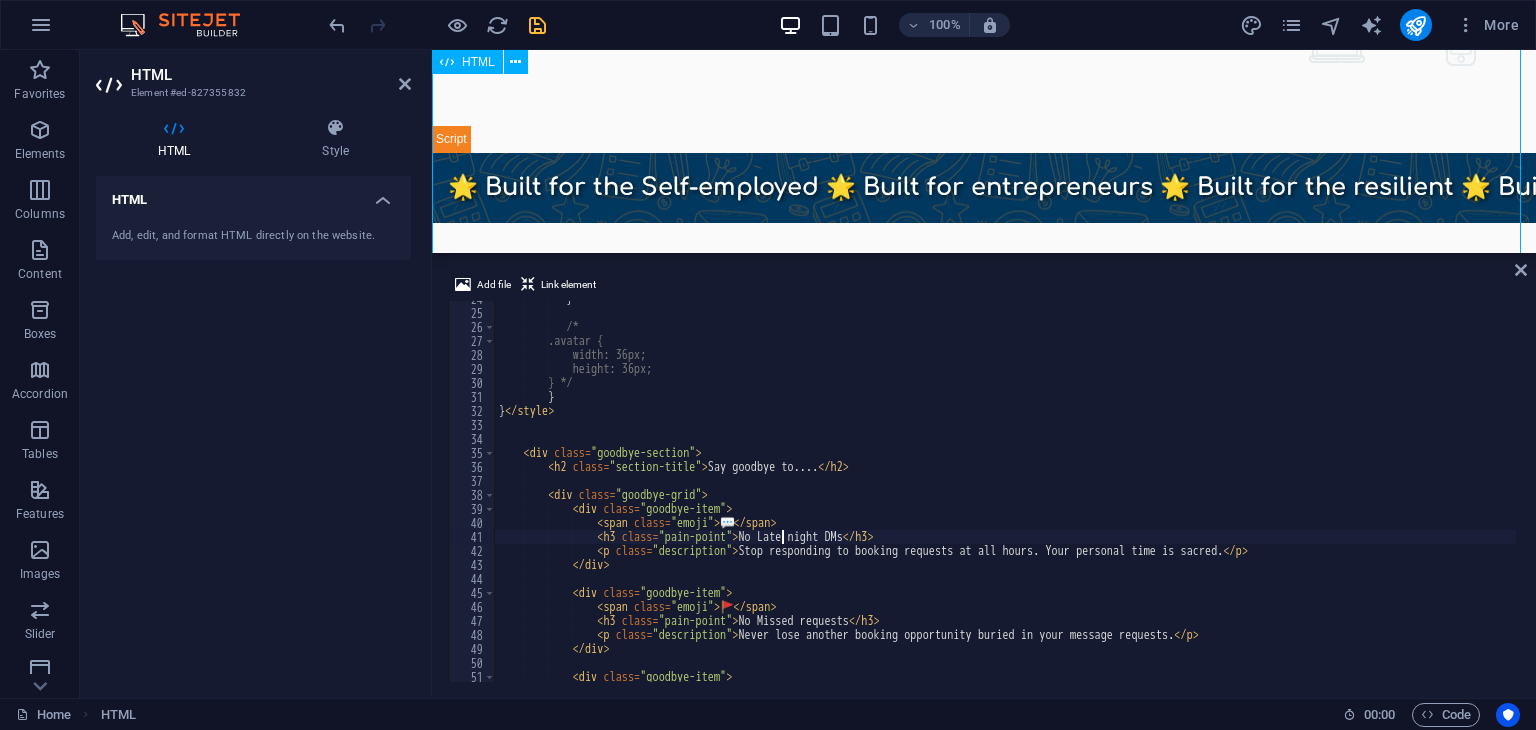 type on "<h3 class="pain-point">No Late night DMs</h3>" 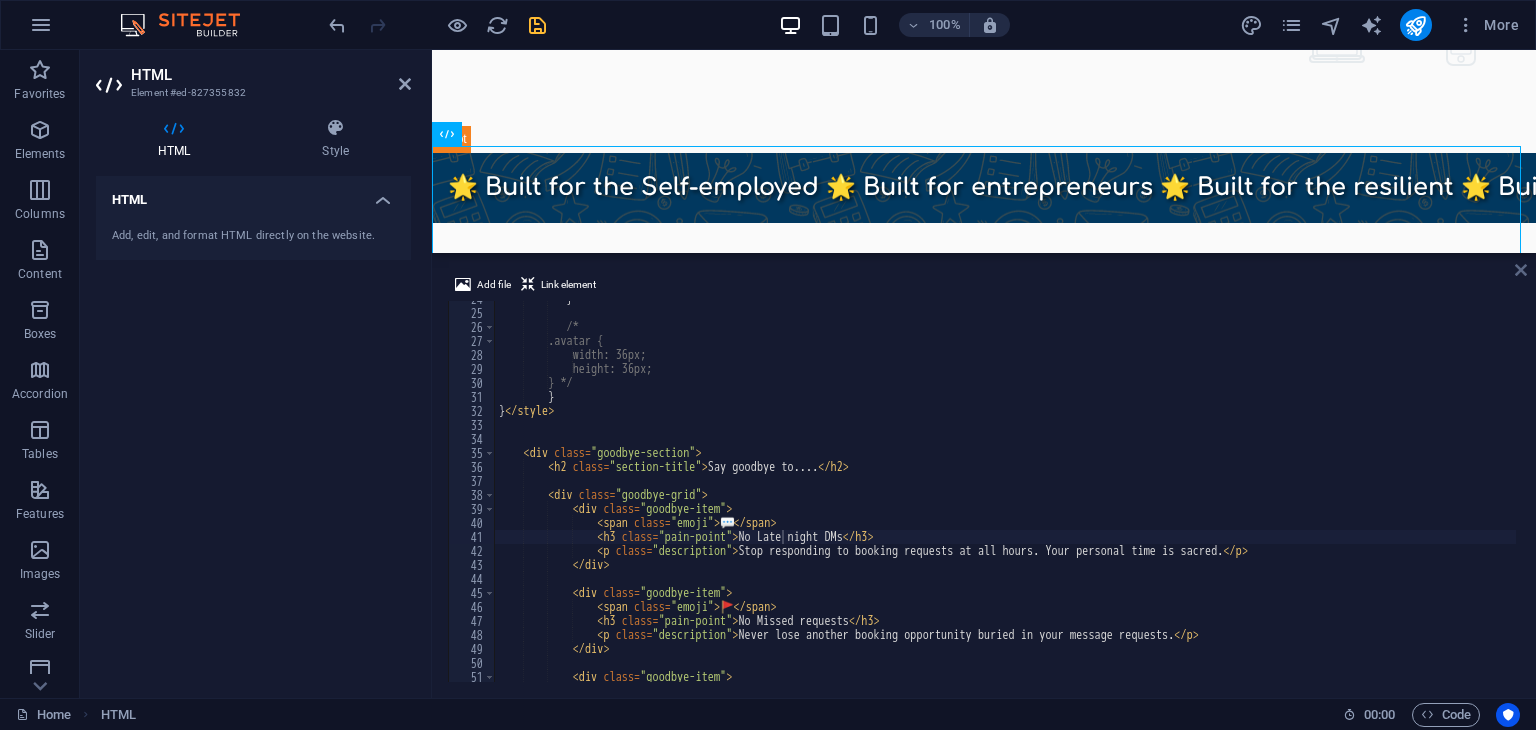 click at bounding box center [1521, 270] 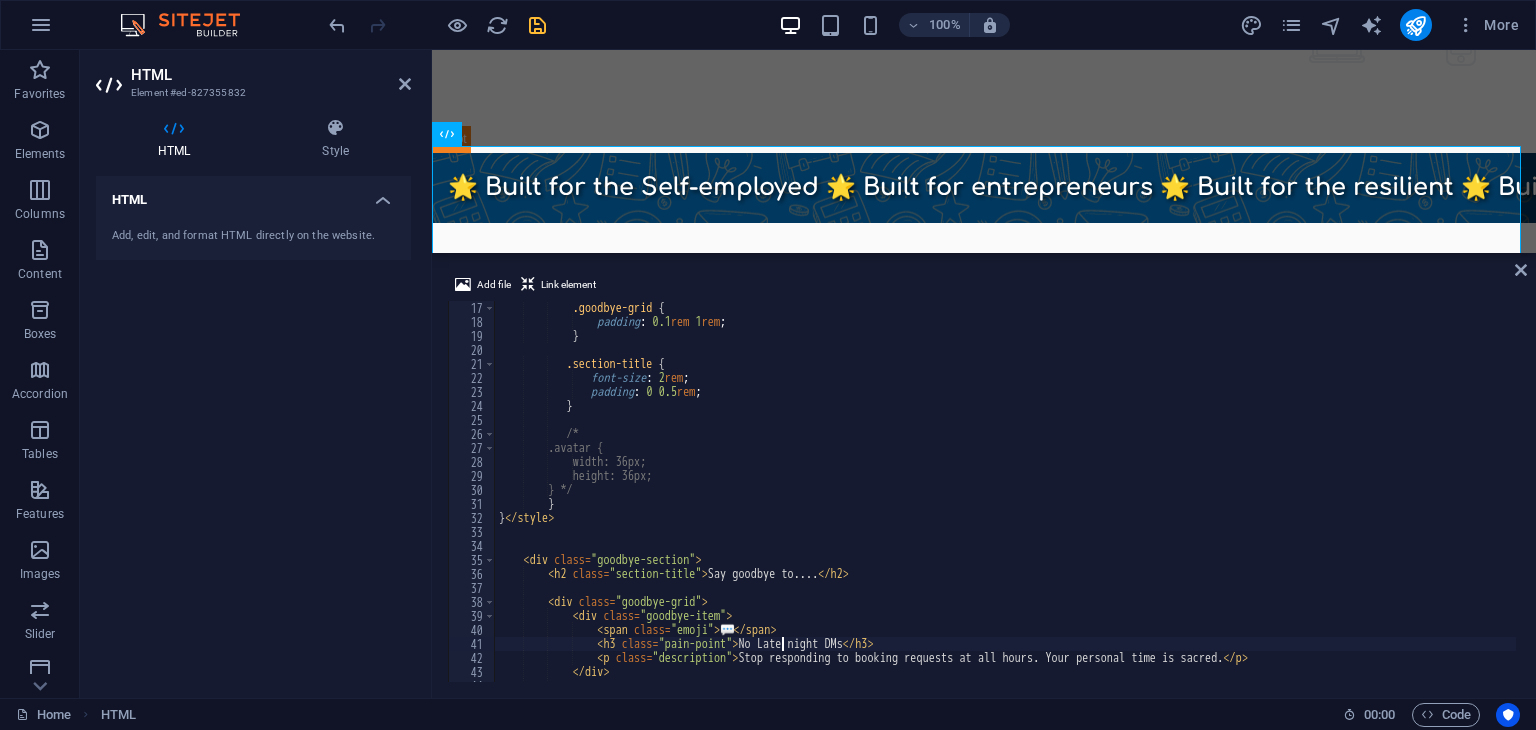 scroll, scrollTop: 218, scrollLeft: 0, axis: vertical 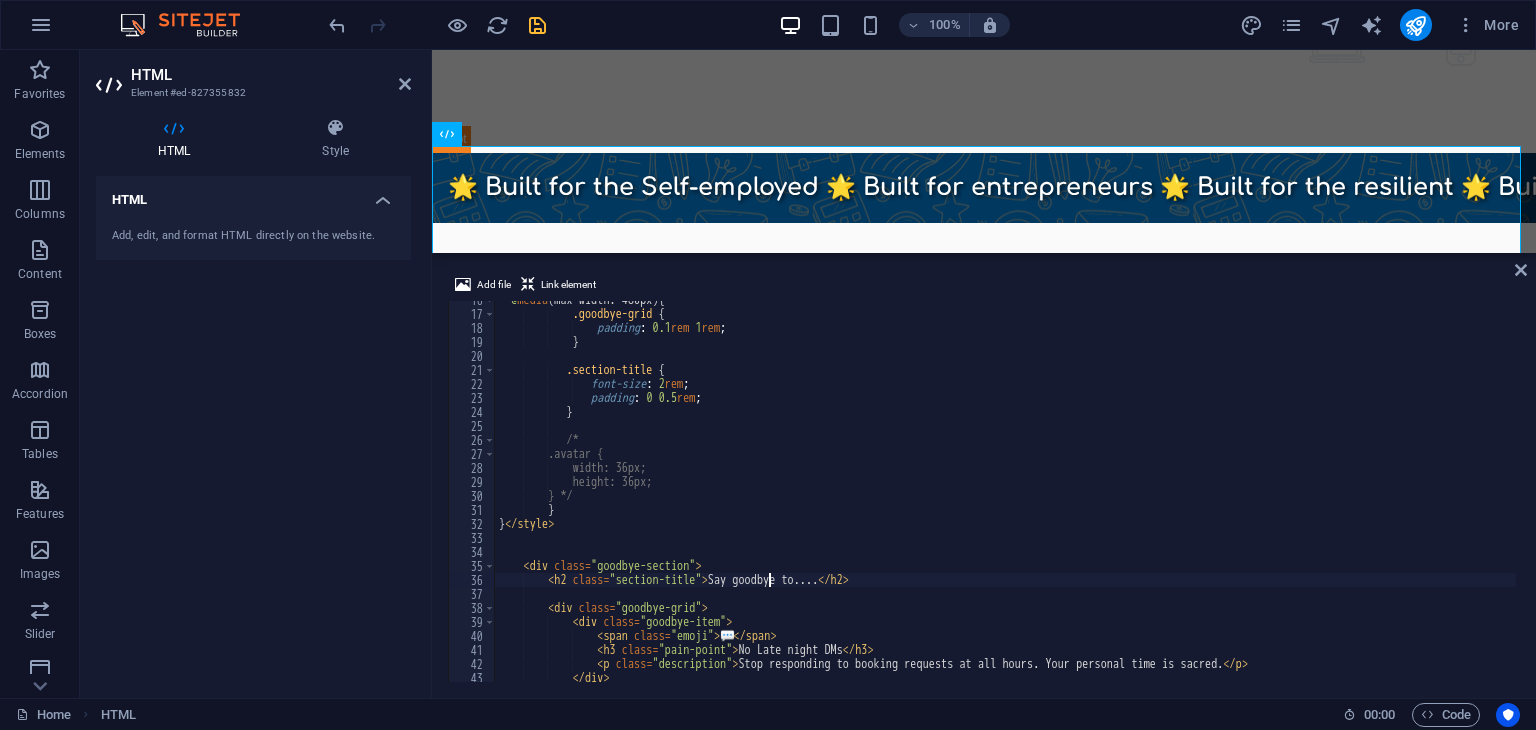 click on "@ media  (max-width: 480px)  {                .goodbye-grid   {                     padding :   0.1 rem   1 rem ;                }               .section-title   {                    font-size :   2 rem ;                    padding :   0   0.5 rem ;               }                             /*              .avatar {                   width: 36px;                   height: 36px;              } */           } } </ style >      < div   class = "goodbye-section" >           < h2   class = "section-title" > Say goodbye to.... </ h2 >                     < div   class = "goodbye-grid" >                < div   class = "goodbye-item" >                     < span   class = "emoji" > 💬 </ span >                     < h3   class = "pain-point" > No Late night DMs </ h3 >                     < p   class = "description" > Stop responding to booking requests at all hours. Your personal time is sacred. </ p >                </ div >" at bounding box center (7719, 495) 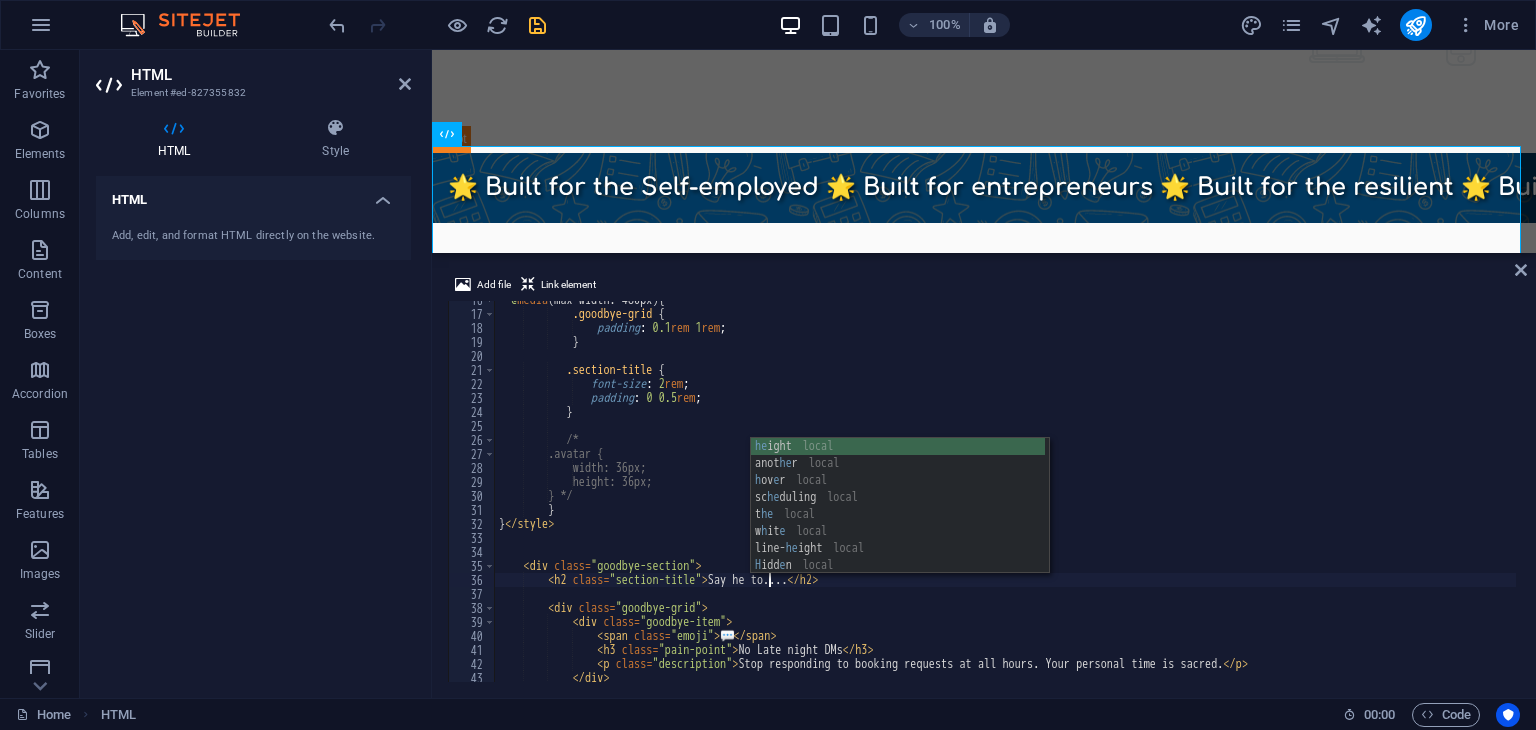 scroll, scrollTop: 0, scrollLeft: 23, axis: horizontal 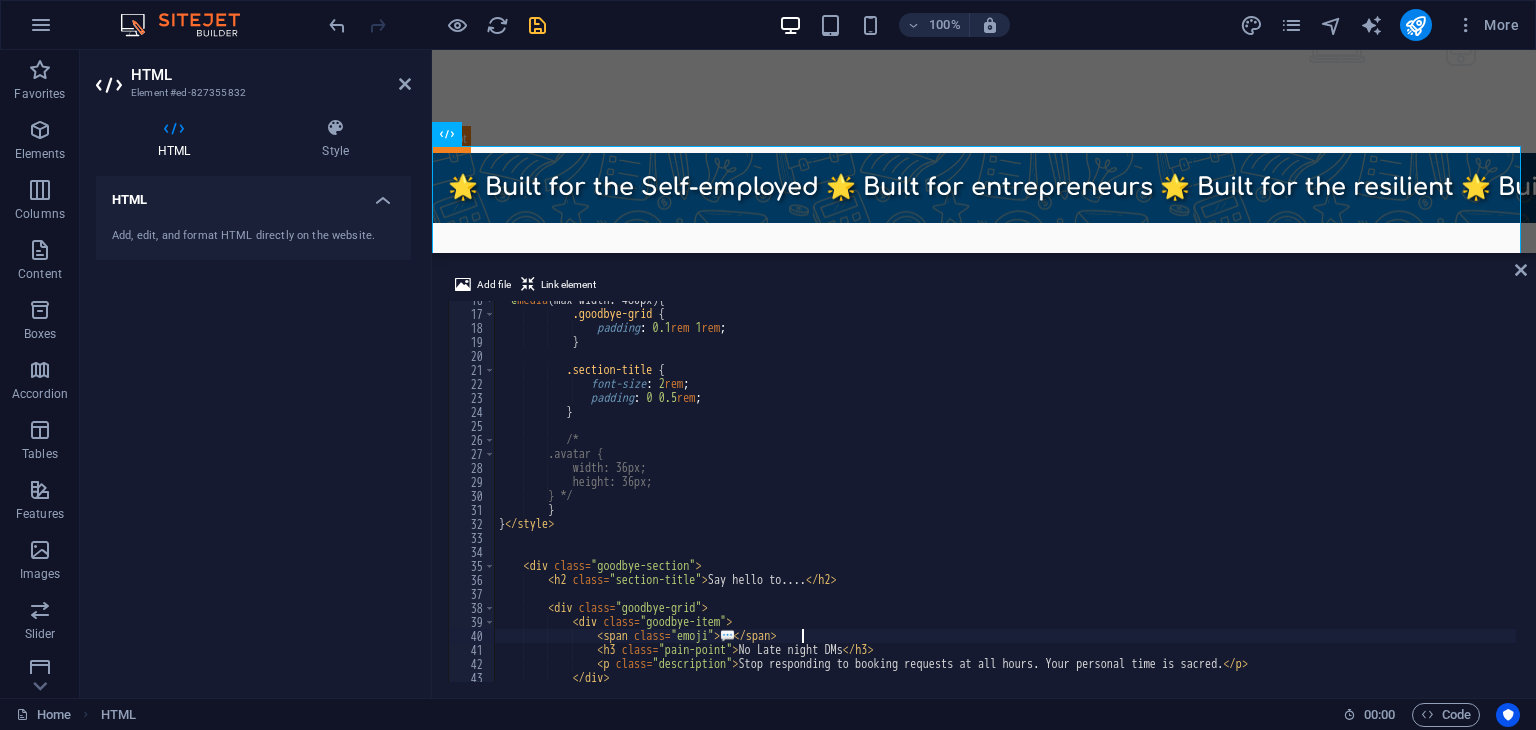click on "@ media  (max-width: 480px)  {                .goodbye-grid   {                     padding :   0.1 rem   1 rem ;                }               .section-title   {                    font-size :   2 rem ;                    padding :   0   0.5 rem ;               }                             /*              .avatar {                   width: 36px;                   height: 36px;              } */           } } </ style >      < div   class = "goodbye-section" >           < h2   class = "section-title" > Say hello to.... </ h2 >                     < div   class = "goodbye-grid" >                < div   class = "goodbye-item" >                     < span   class = "emoji" > 💬 </ span >                     < h3   class = "pain-point" > No Late night DMs </ h3 >                     < p   class = "description" > Stop responding to booking requests at all hours. Your personal time is sacred. </ p >                </ div >" at bounding box center (7719, 495) 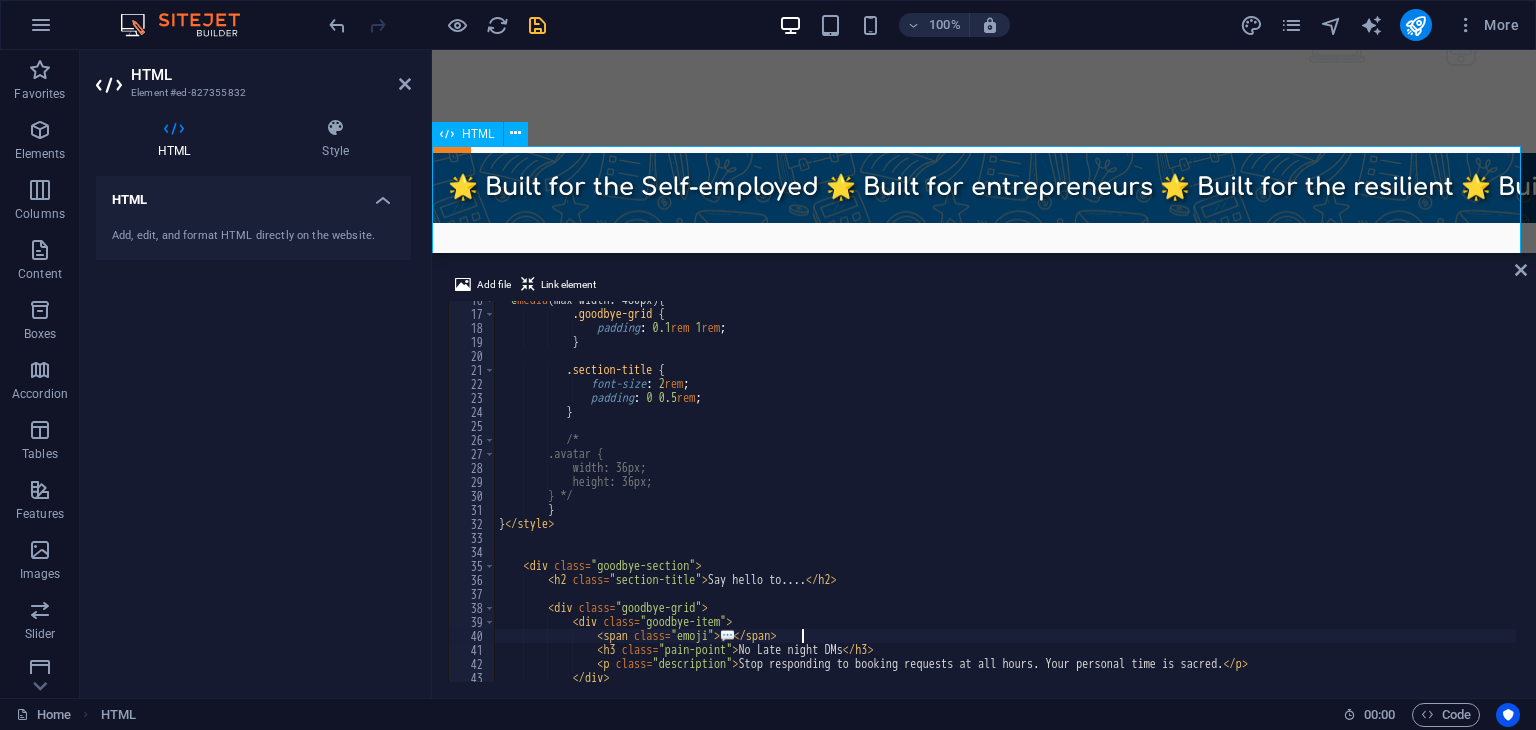 type on "<span class="emoji">💬</span>" 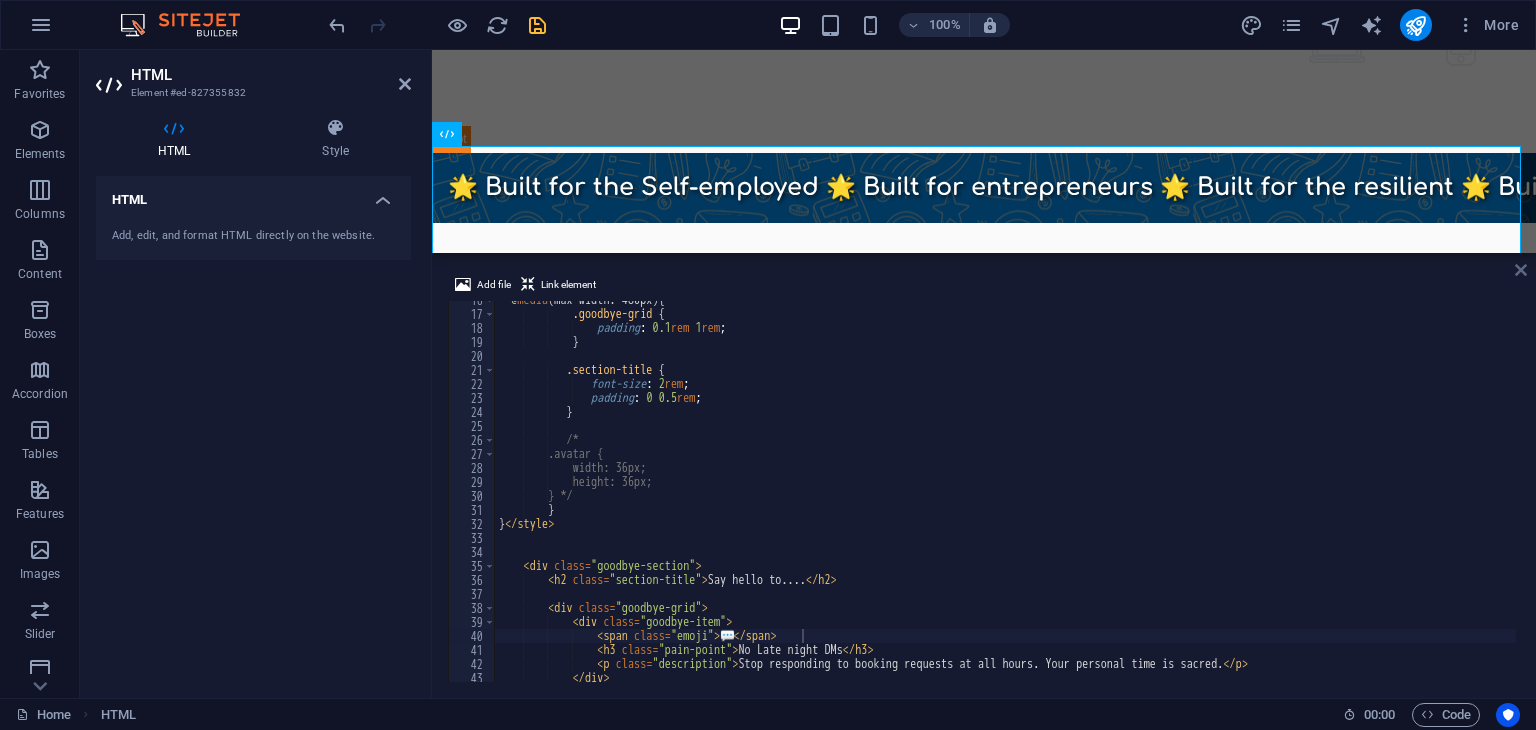 click at bounding box center [1521, 270] 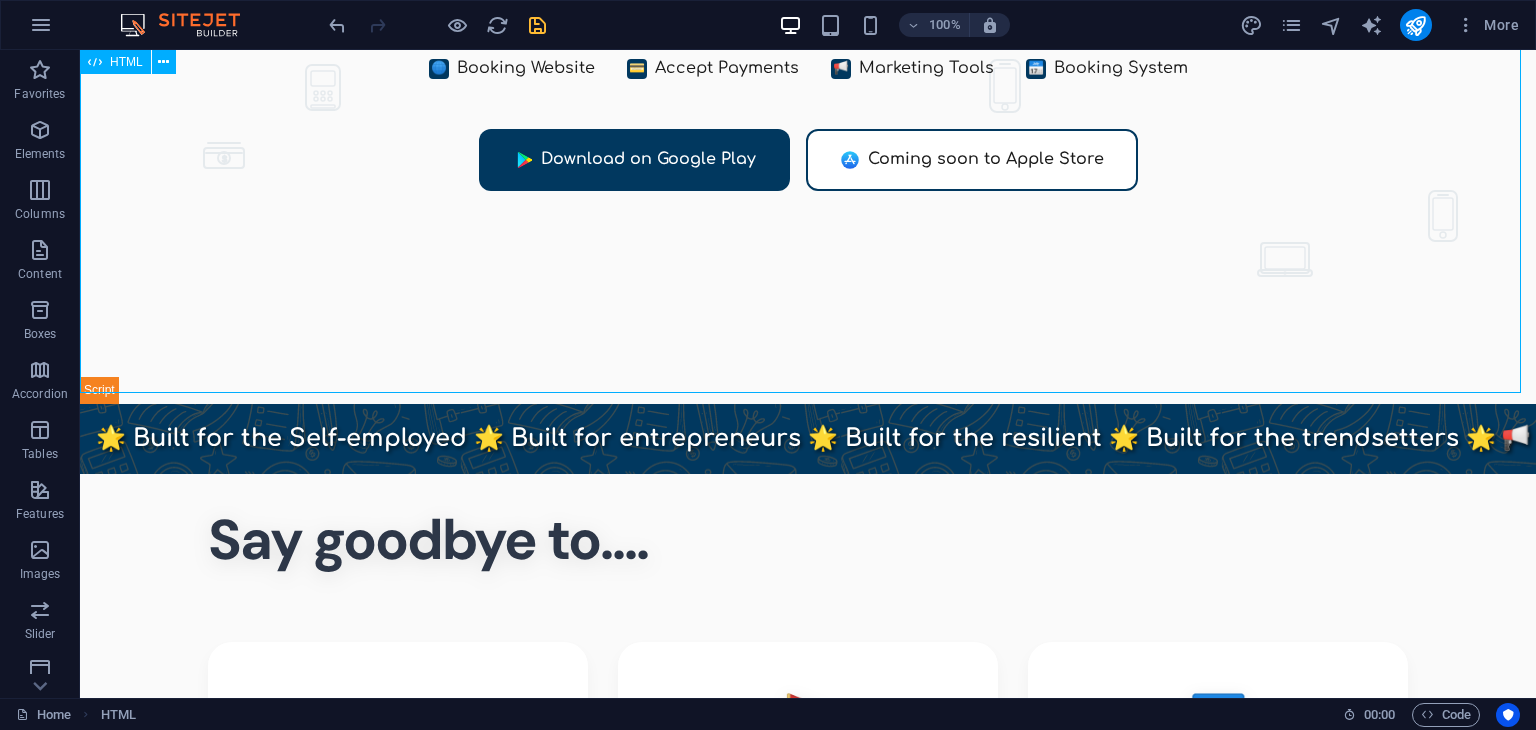 click on "HTML" at bounding box center (115, 62) 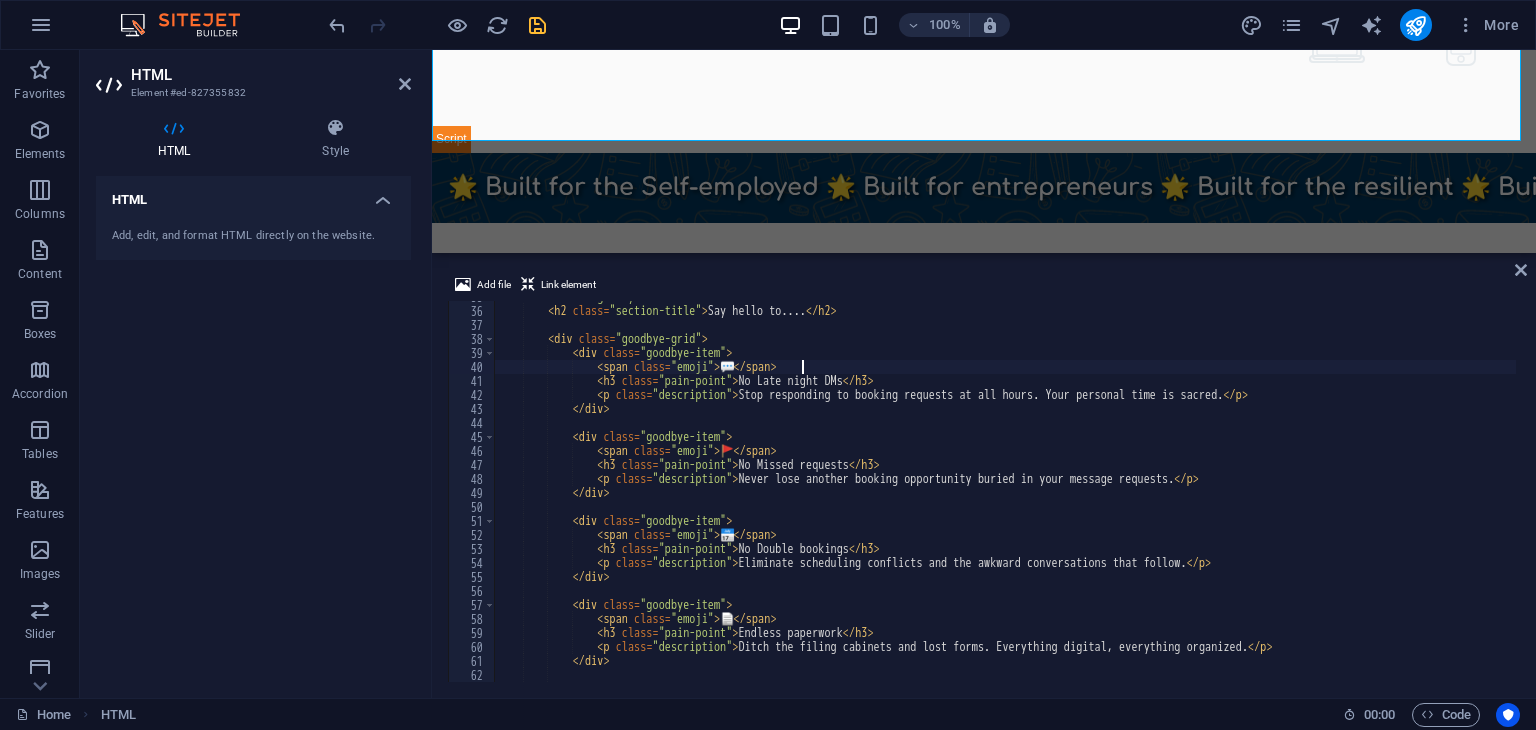 scroll, scrollTop: 487, scrollLeft: 0, axis: vertical 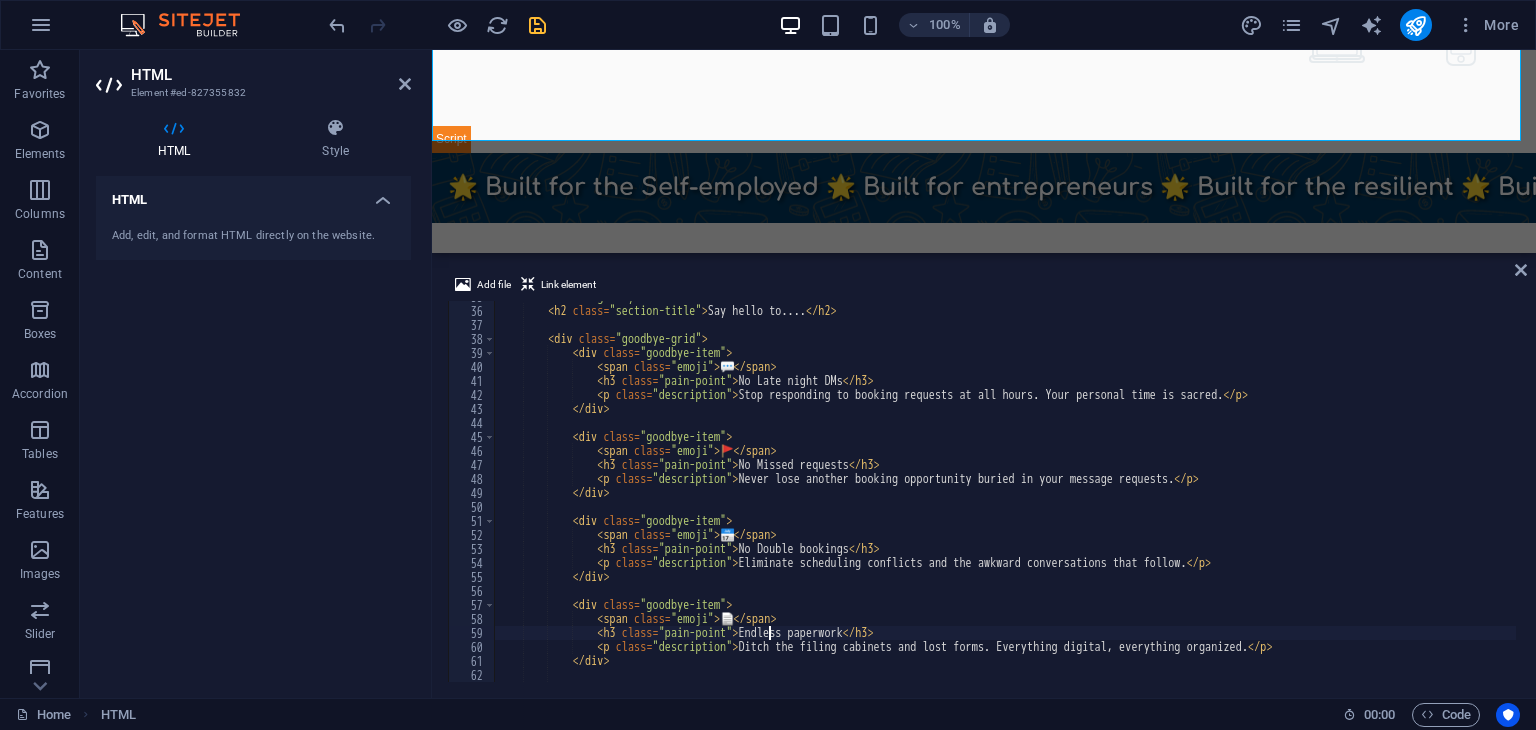click on "< div   class = "goodbye-section" >           < h2   class = "section-title" > Say hello to.... </ h2 >                     < div   class = "goodbye-grid" >                < div   class = "goodbye-item" >                     < span   class = "emoji" > 💬 </ span >                     < h3   class = "pain-point" > No Late night DMs </ h3 >                     < p   class = "description" > Stop responding to booking requests at all hours. Your personal time is sacred. </ p >                </ div >                               < div   class = "goodbye-item" >                     < span   class = "emoji" > 🚩 </ span >                     < h3   class = "pain-point" > No Missed requests </ h3 >                     < p   class = "description" > Never lose another booking opportunity buried in your message requests. </ p >                </ div >                               < div   class = "goodbye-item" >                     < span   class = "emoji" > 📅 </ span >                     < h3   class =" at bounding box center (7719, 492) 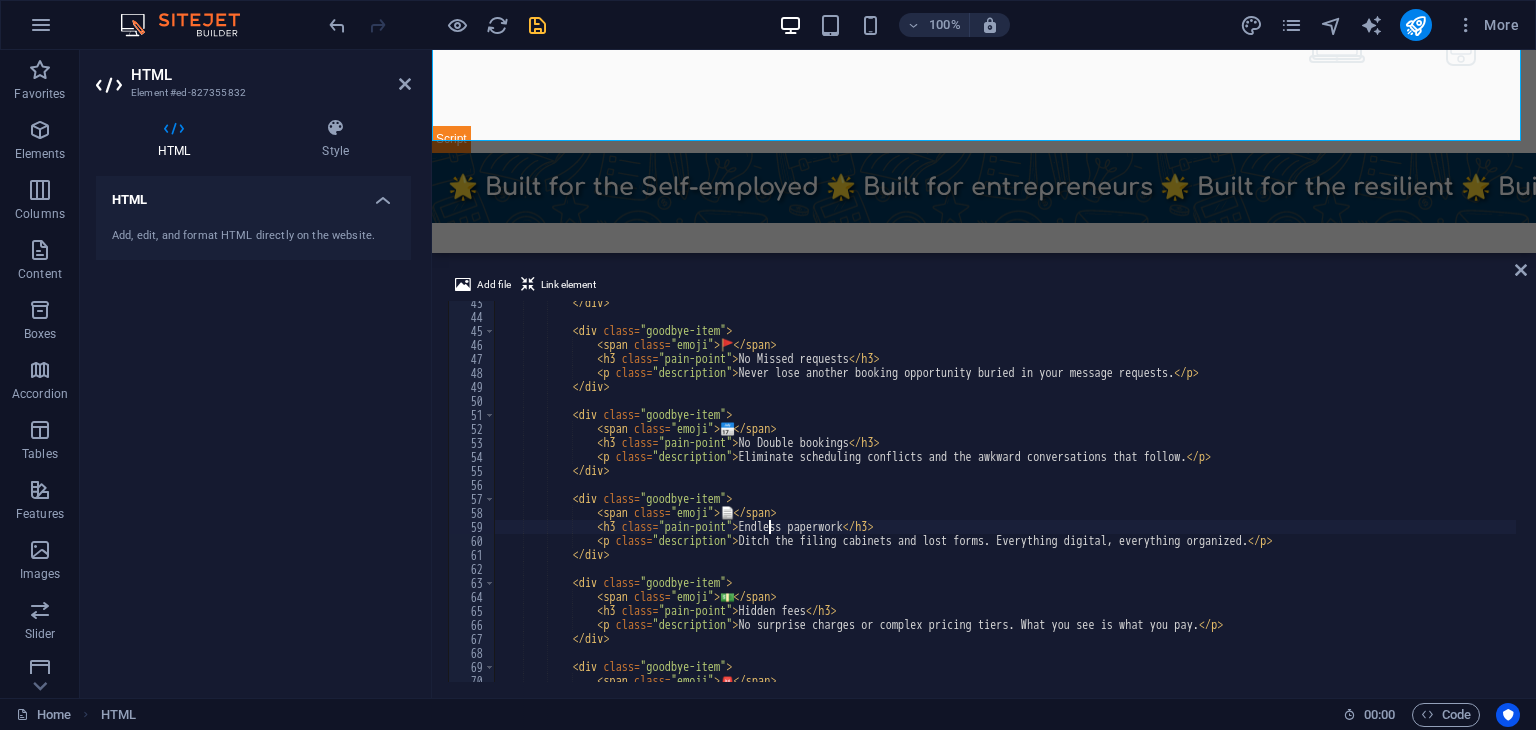 scroll, scrollTop: 599, scrollLeft: 0, axis: vertical 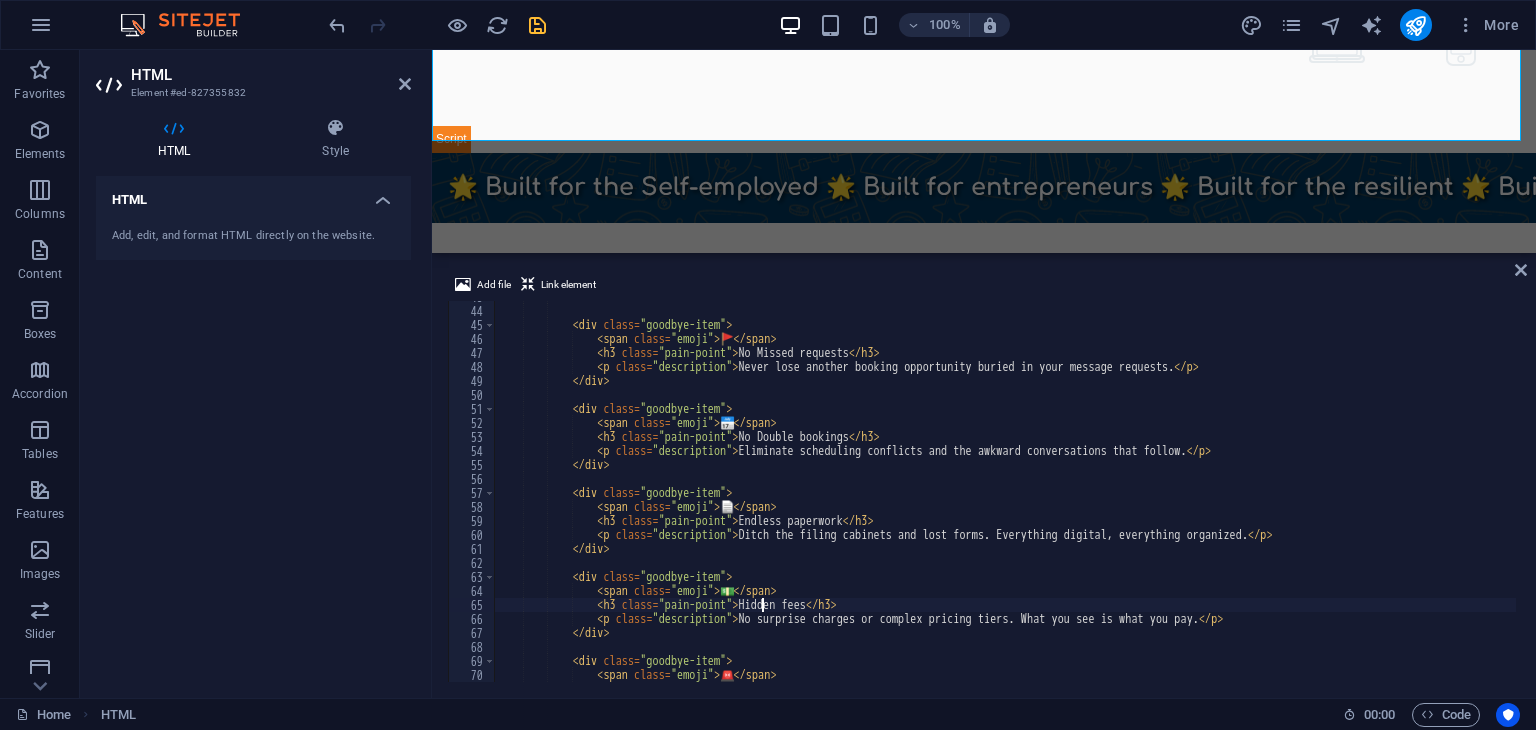 click on "</ div >                               < div   class = "goodbye-item" >                     < span   class = "emoji" > 🚩 </ span >                     < h3   class = "pain-point" > No Missed requests </ h3 >                     < p   class = "description" > Never lose another booking opportunity buried in your message requests. </ p >                </ div >                               < div   class = "goodbye-item" >                     < span   class = "emoji" > 📅 </ span >                     < h3   class = "pain-point" > No Double bookings </ h3 >                     < p   class = "description" > Eliminate scheduling conflicts and the awkward conversations that follow. </ p >                </ div >                               < div   class = "goodbye-item" >                     < span   class = "emoji" > 📄 </ span >                     < h3   class = "pain-point" > Endless paperwork </ h3 >                     < p   class = "description" > </ p >                </ div >      <" at bounding box center [7719, 492] 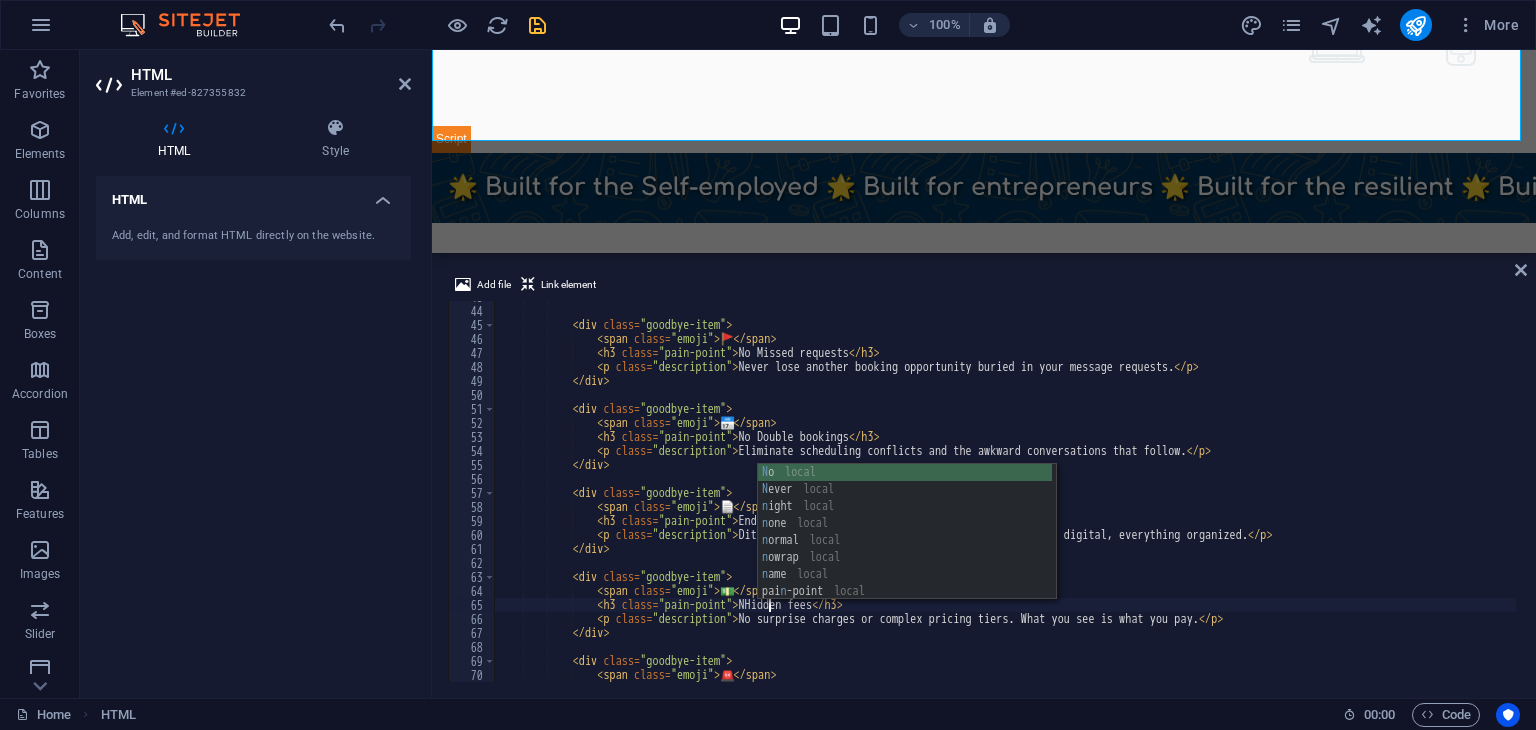 scroll, scrollTop: 0, scrollLeft: 23, axis: horizontal 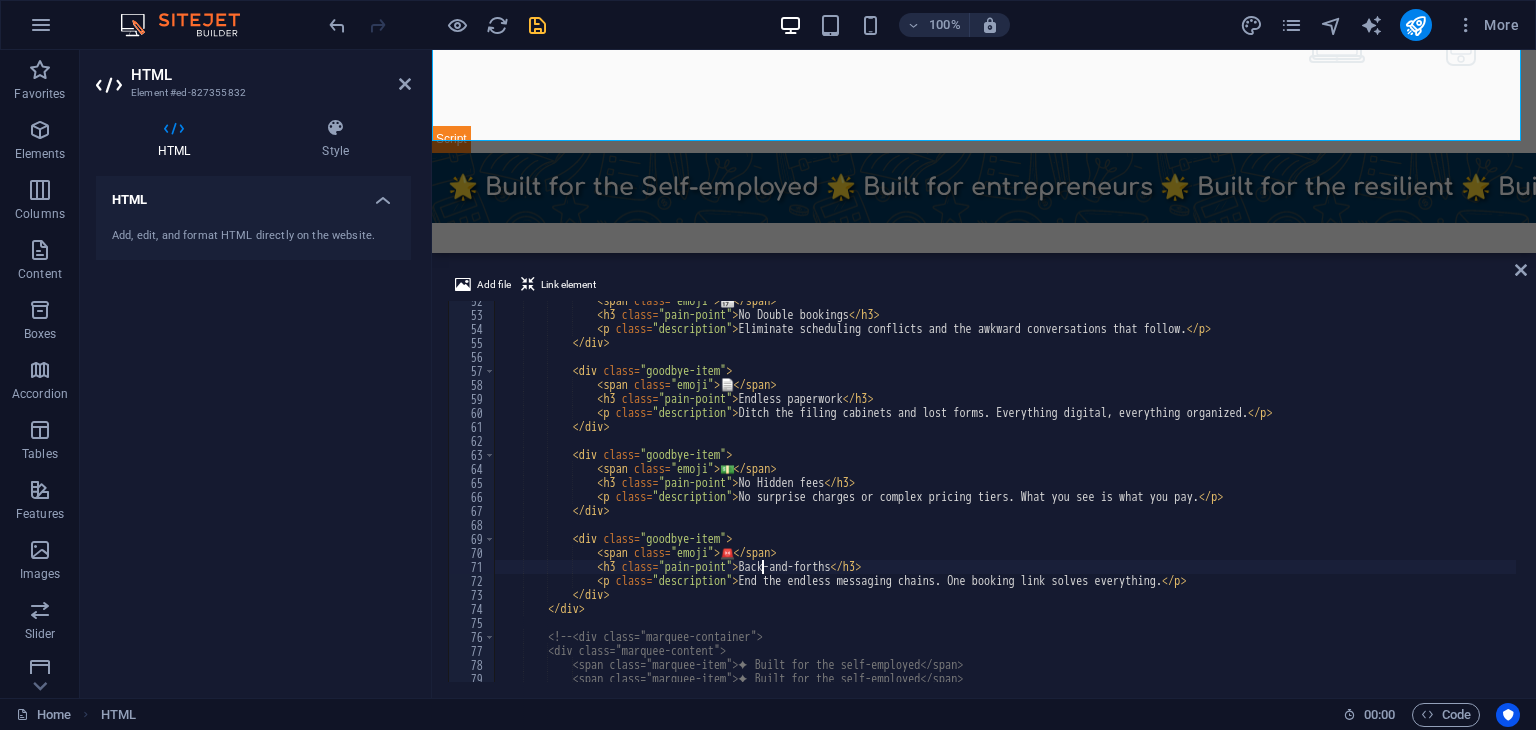 click on "< span   class = "emoji" > 📅 </ span >                     < h3   class = "pain-point" > No Double bookings </ h3 >                     < p   class = "description" > Eliminate scheduling conflicts and the awkward conversations that follow. </ p >                </ div >                               < div   class = "goodbye-item" >                     < span   class = "emoji" > 📄 </ span >                     < h3   class = "pain-point" > Endless paperwork </ h3 >                     < p   class = "description" > Ditch the filing cabinets and lost forms. Everything digital, everything organized. </ p >                </ div >                               < div   class = "goodbye-item" >                     < span   class = "emoji" > 💵 </ span >                     < h3   class = "pain-point" > No Hidden fees </ h3 >                     < p   class = "description" > No surprise charges or complex pricing tiers. What you see is what you pay. </ p >                </ div >" at bounding box center (7719, 496) 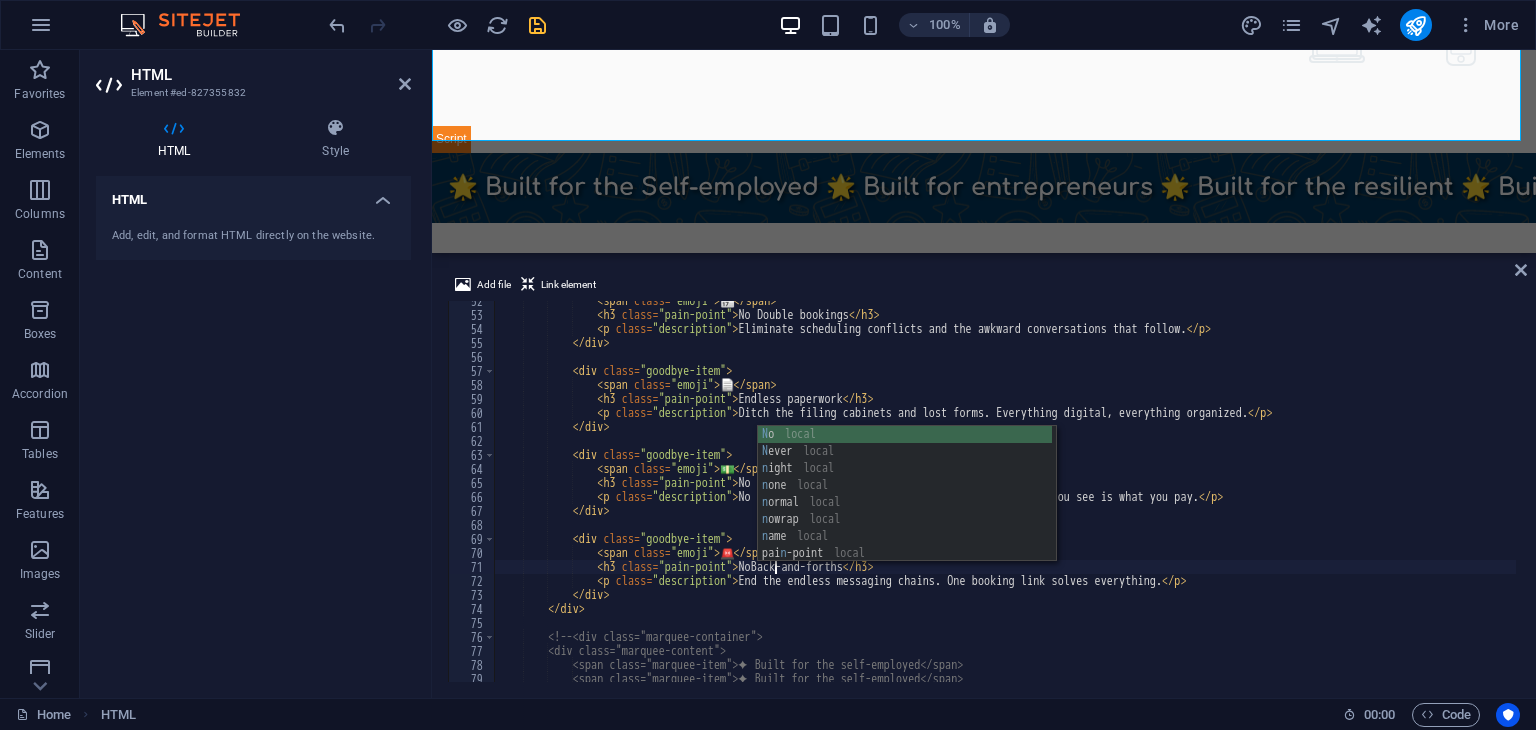 scroll, scrollTop: 0, scrollLeft: 23, axis: horizontal 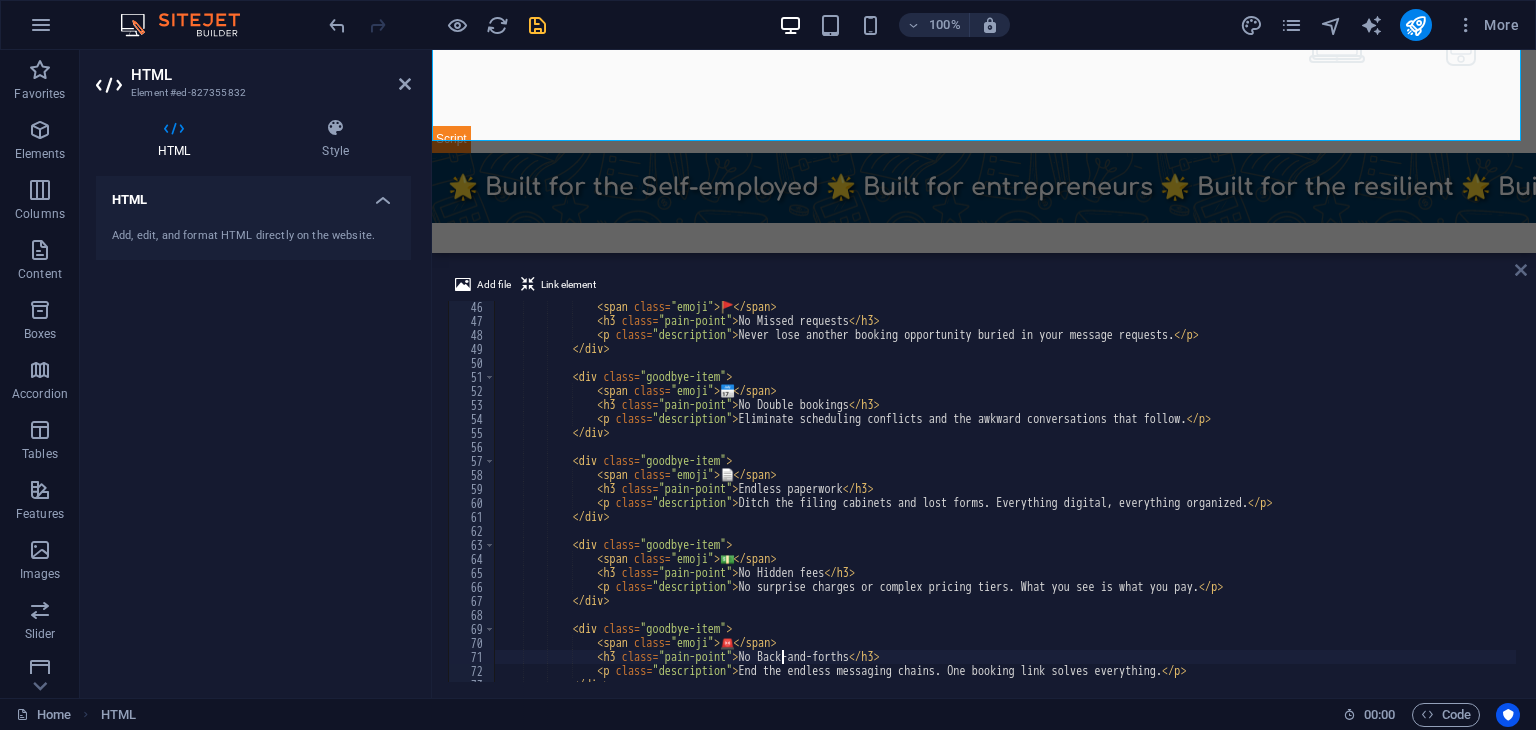 type on "<h3 class="pain-point">No Back-and-forths</h3>" 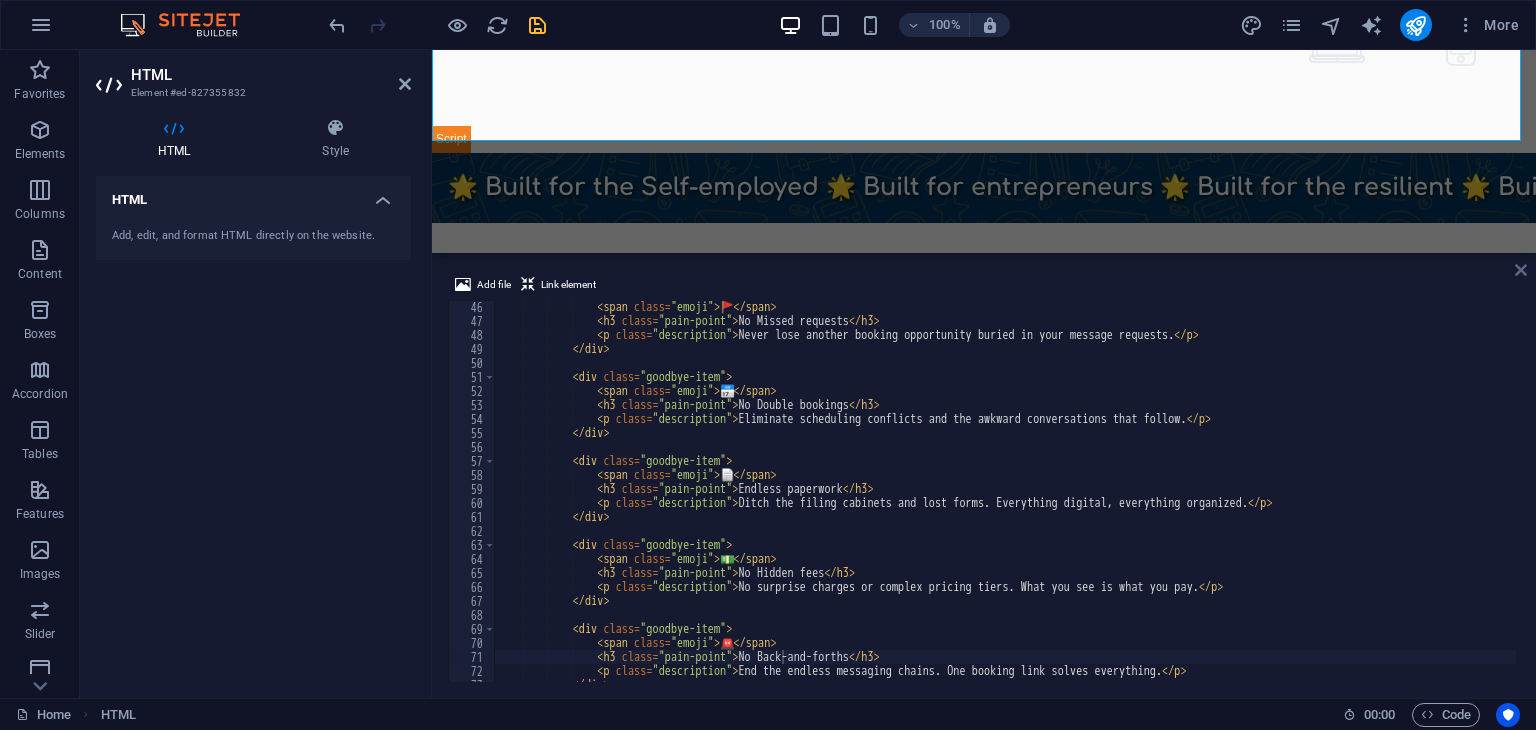click at bounding box center [1521, 270] 